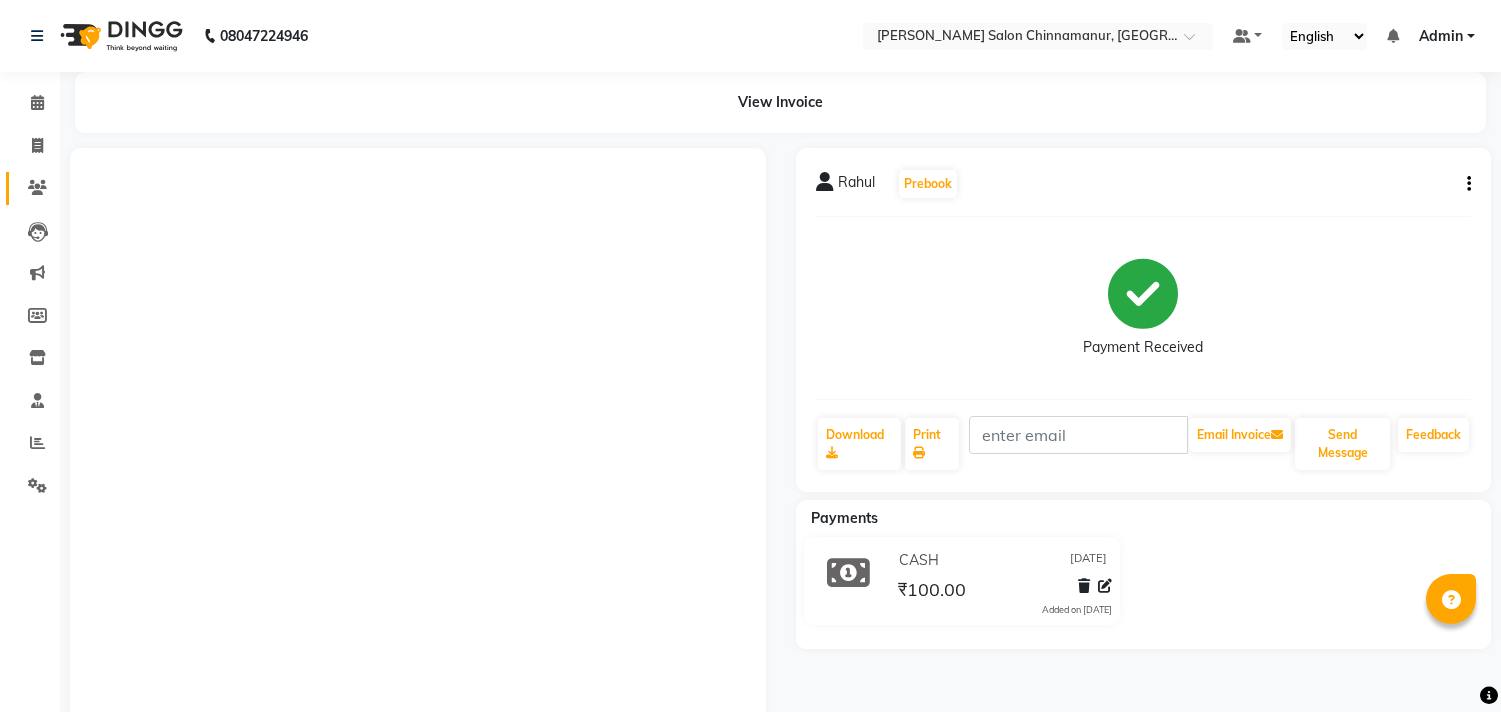 scroll, scrollTop: 0, scrollLeft: 0, axis: both 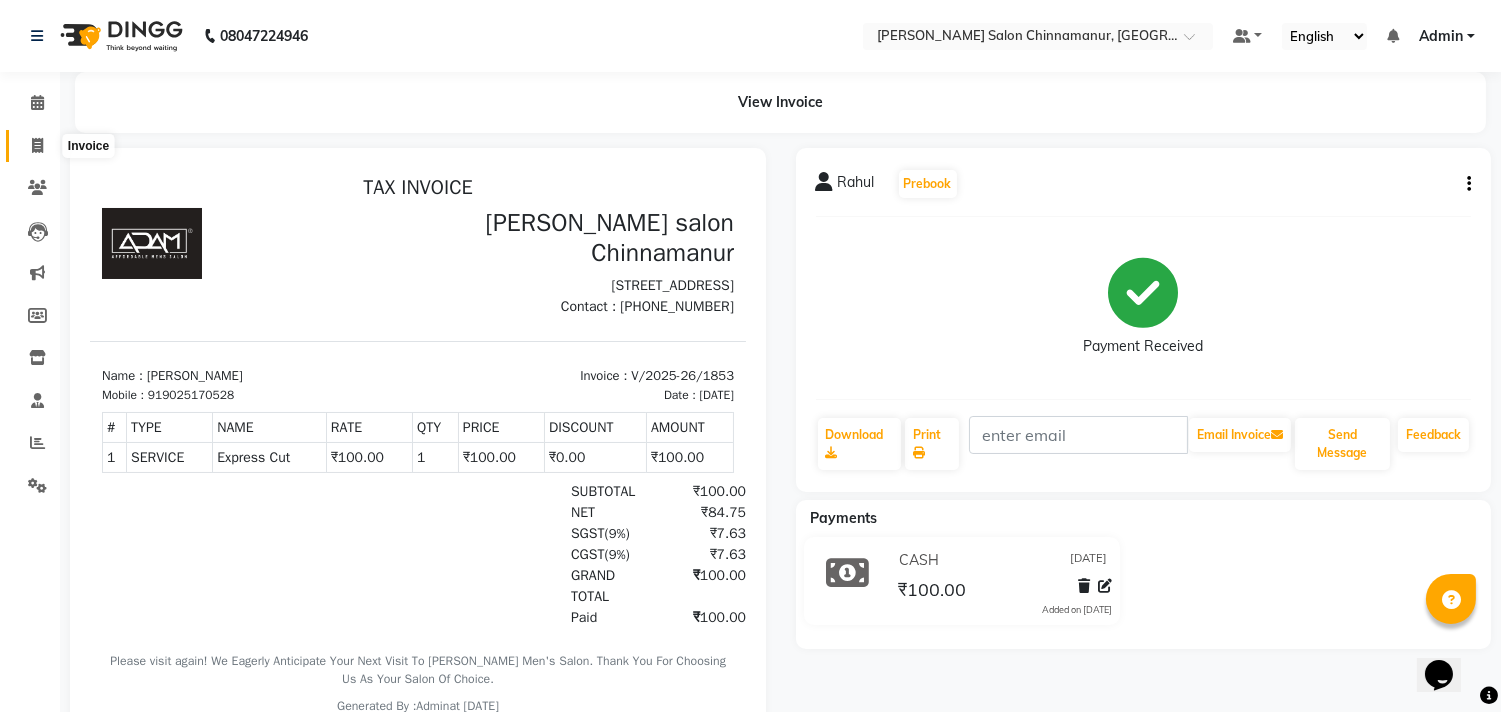 click 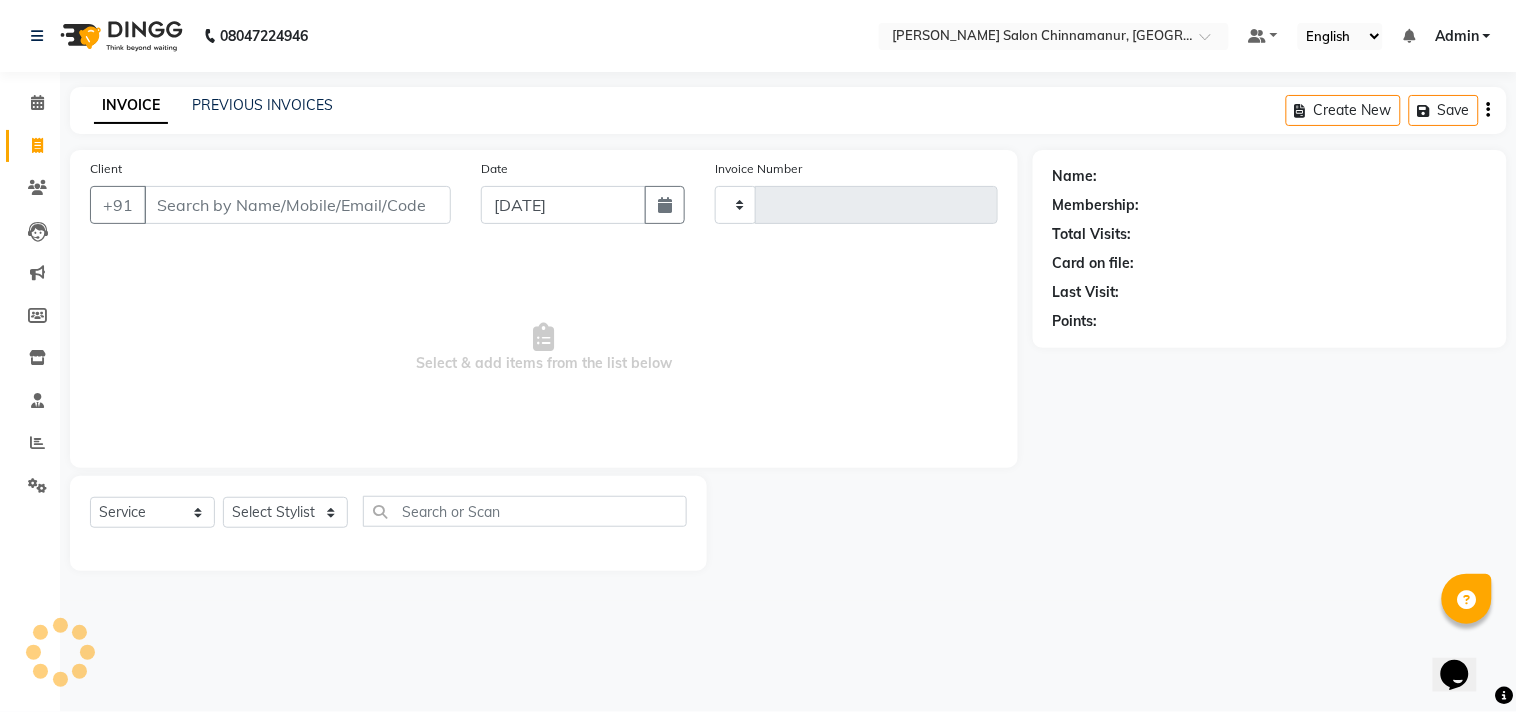 type on "1854" 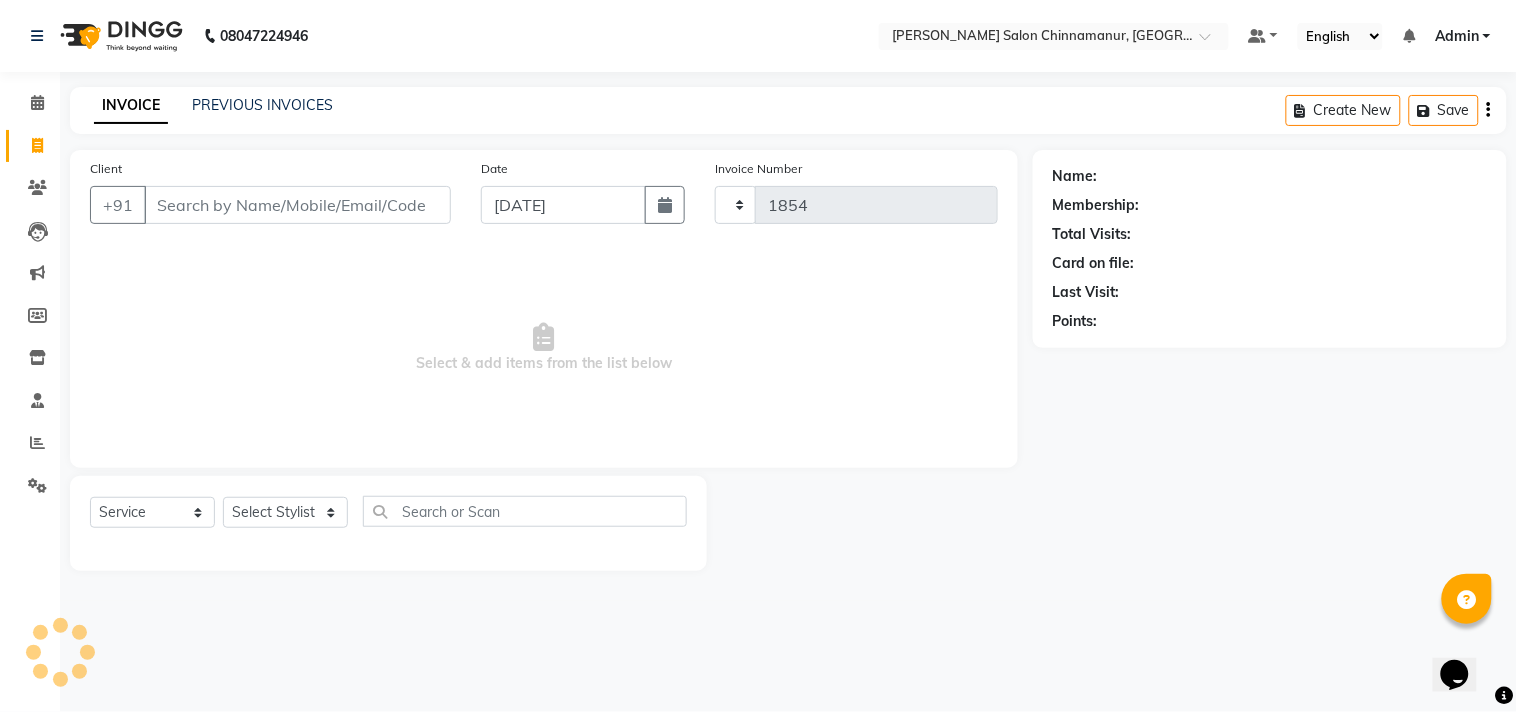 select on "8329" 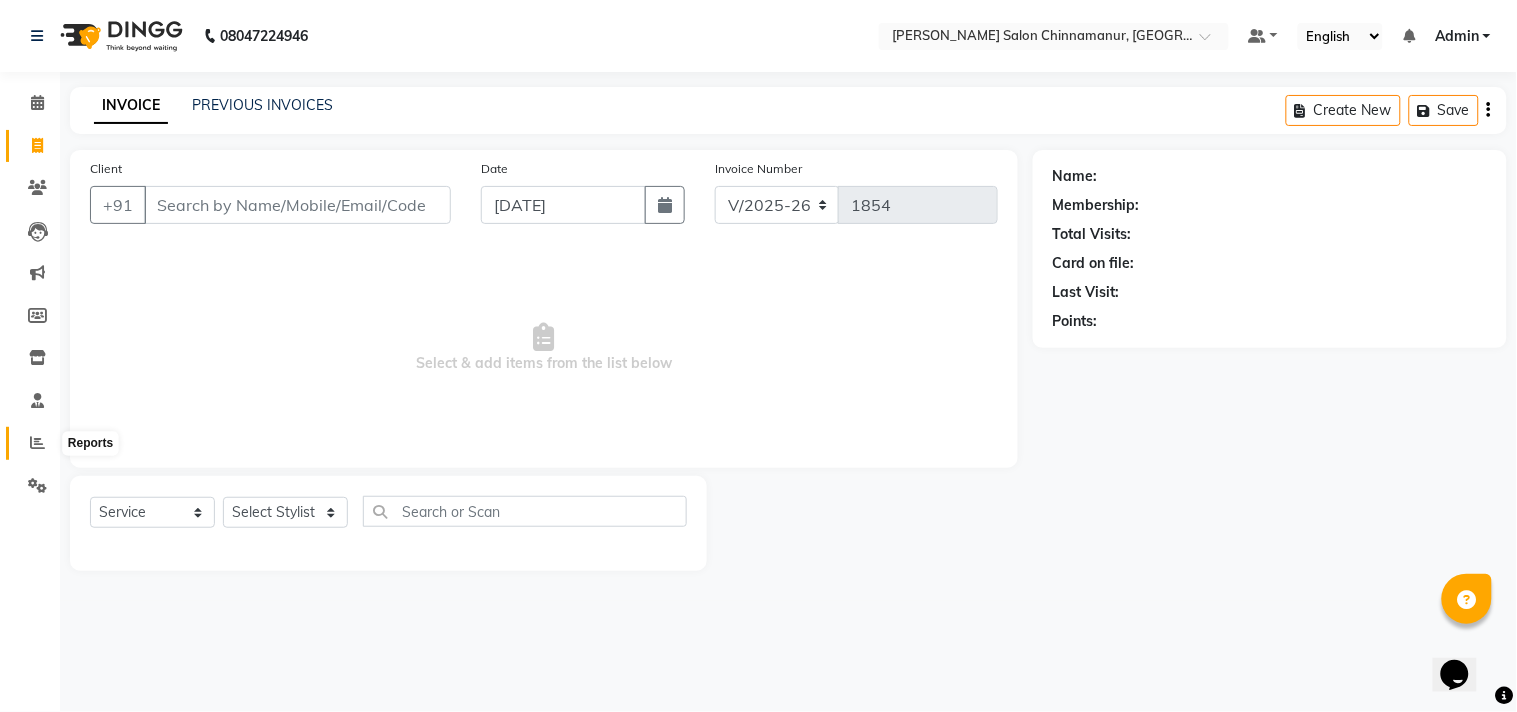 click 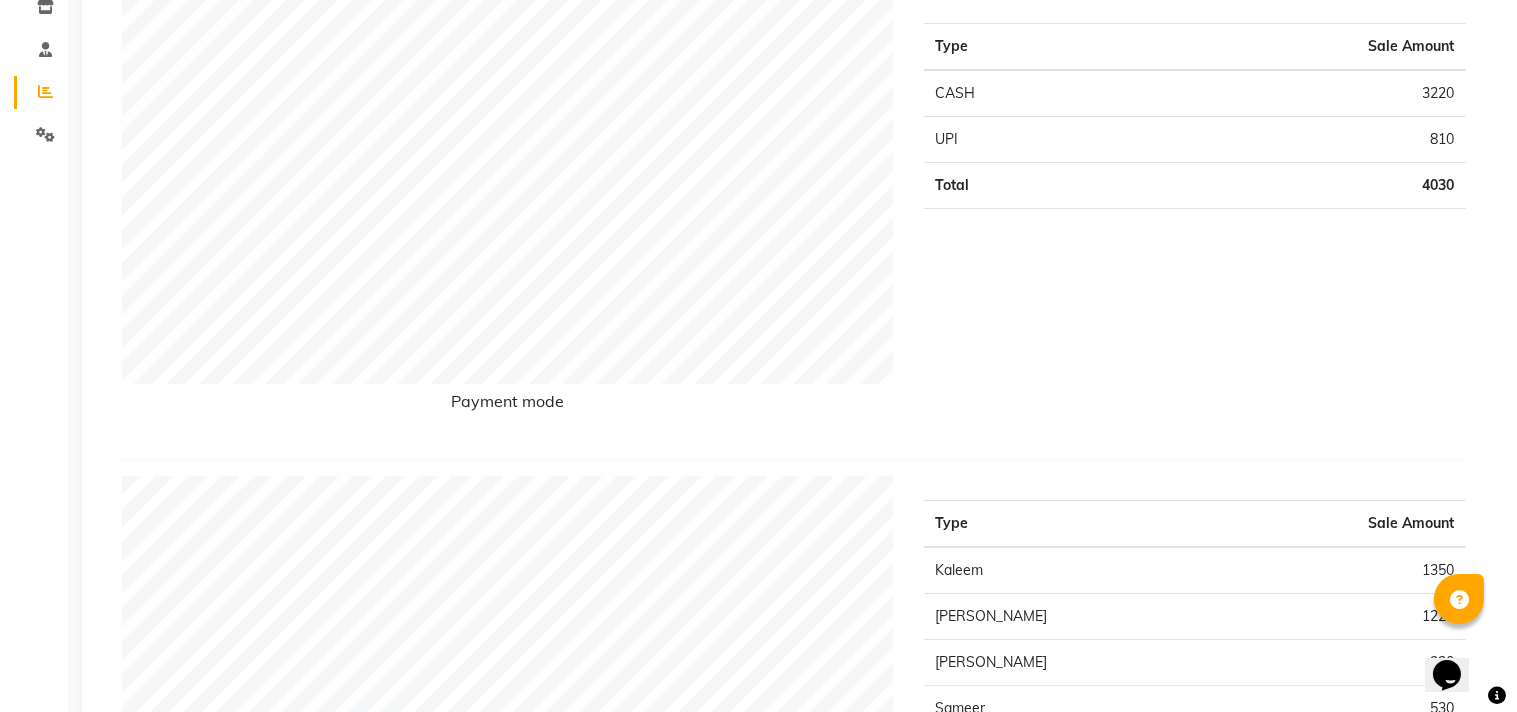 scroll, scrollTop: 0, scrollLeft: 0, axis: both 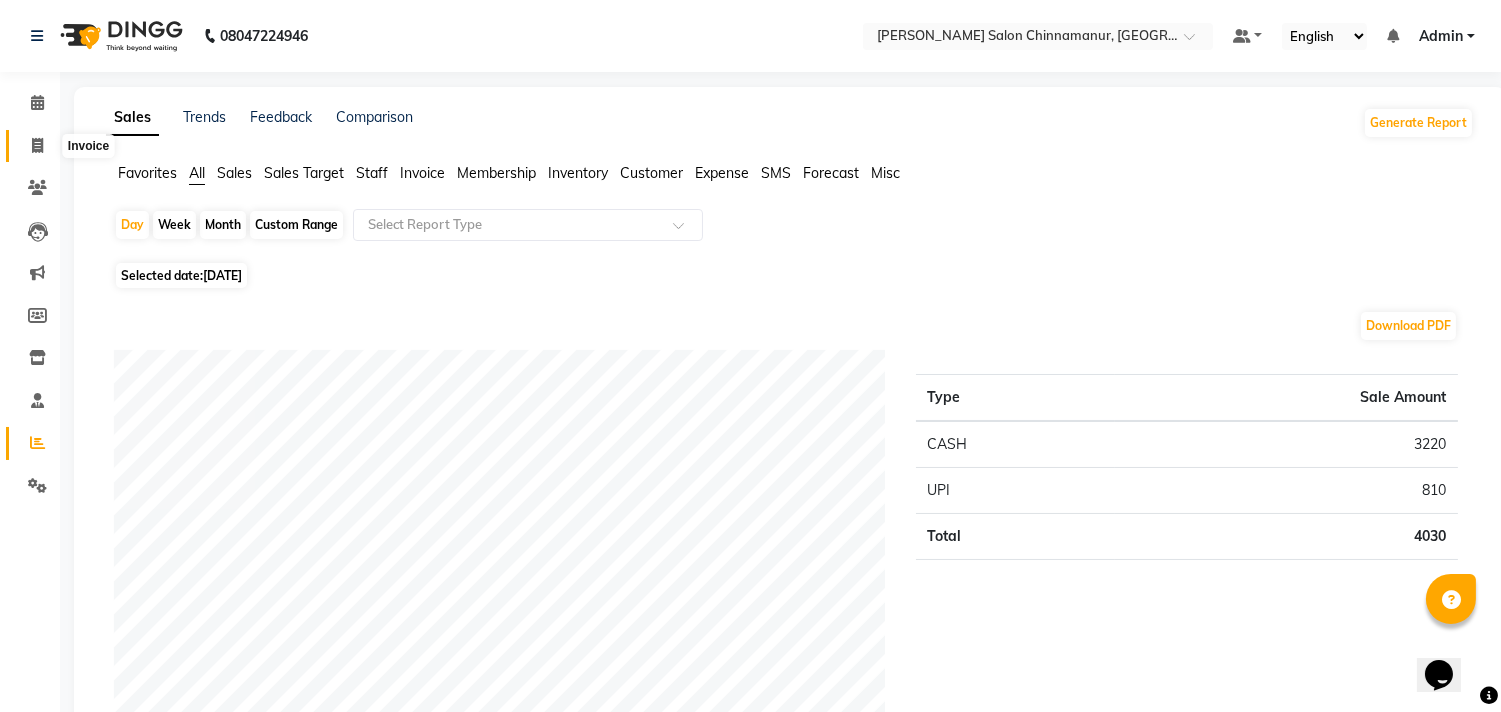 click 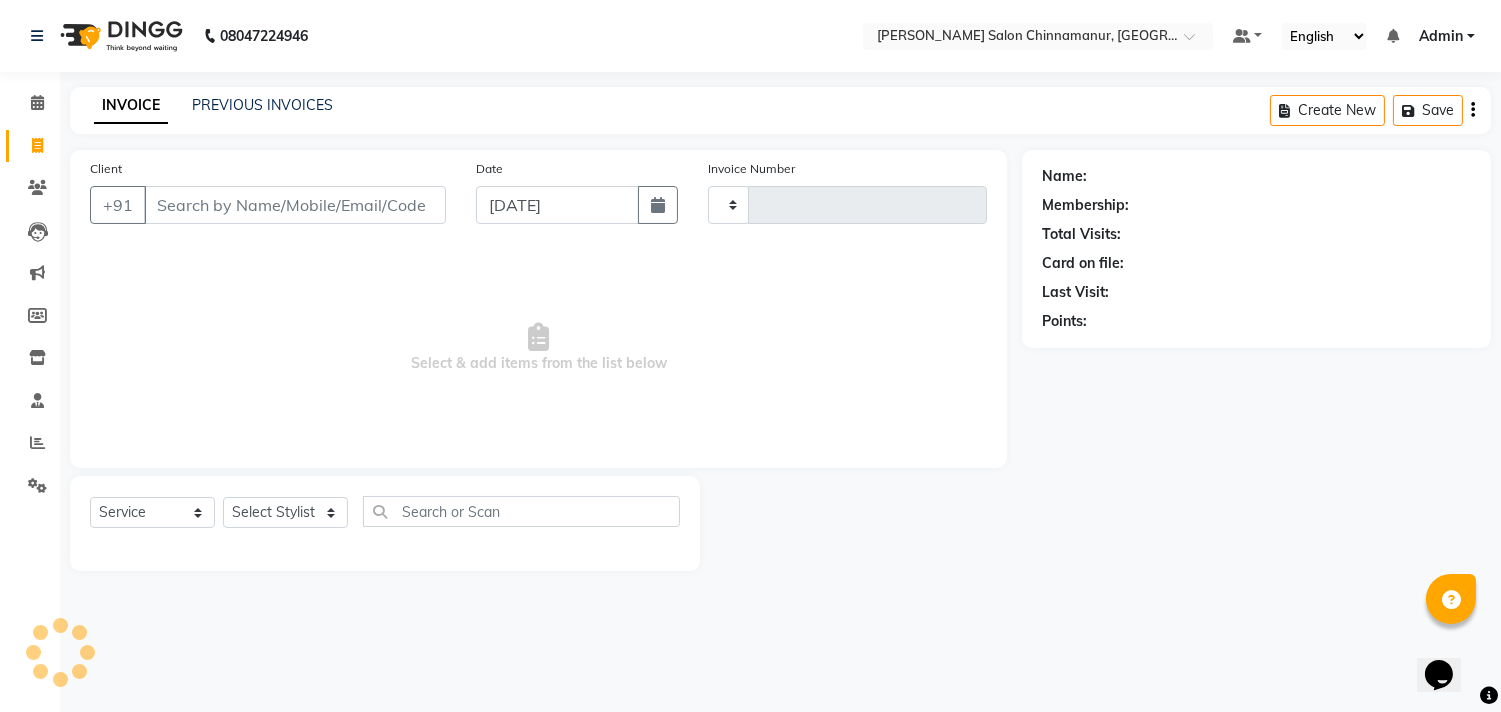 type on "1854" 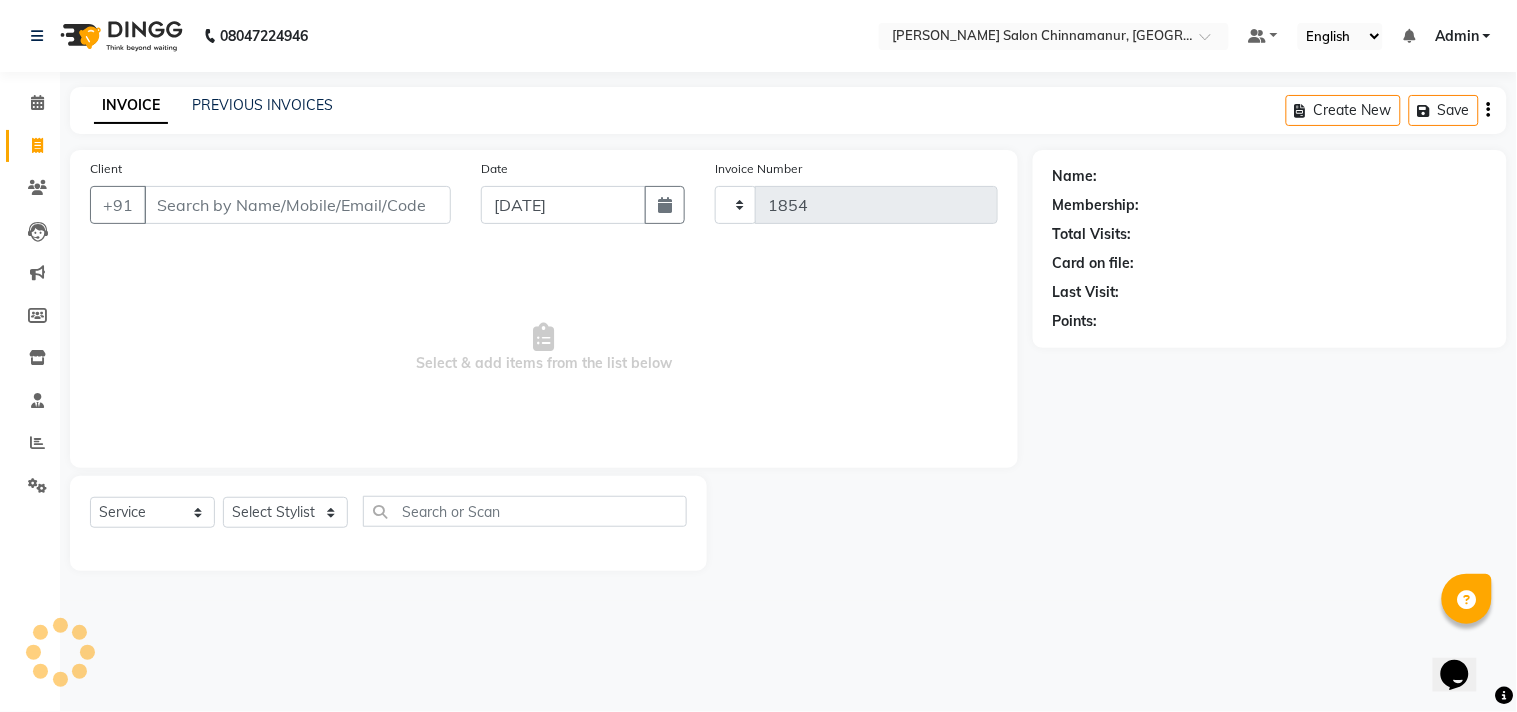 select on "8329" 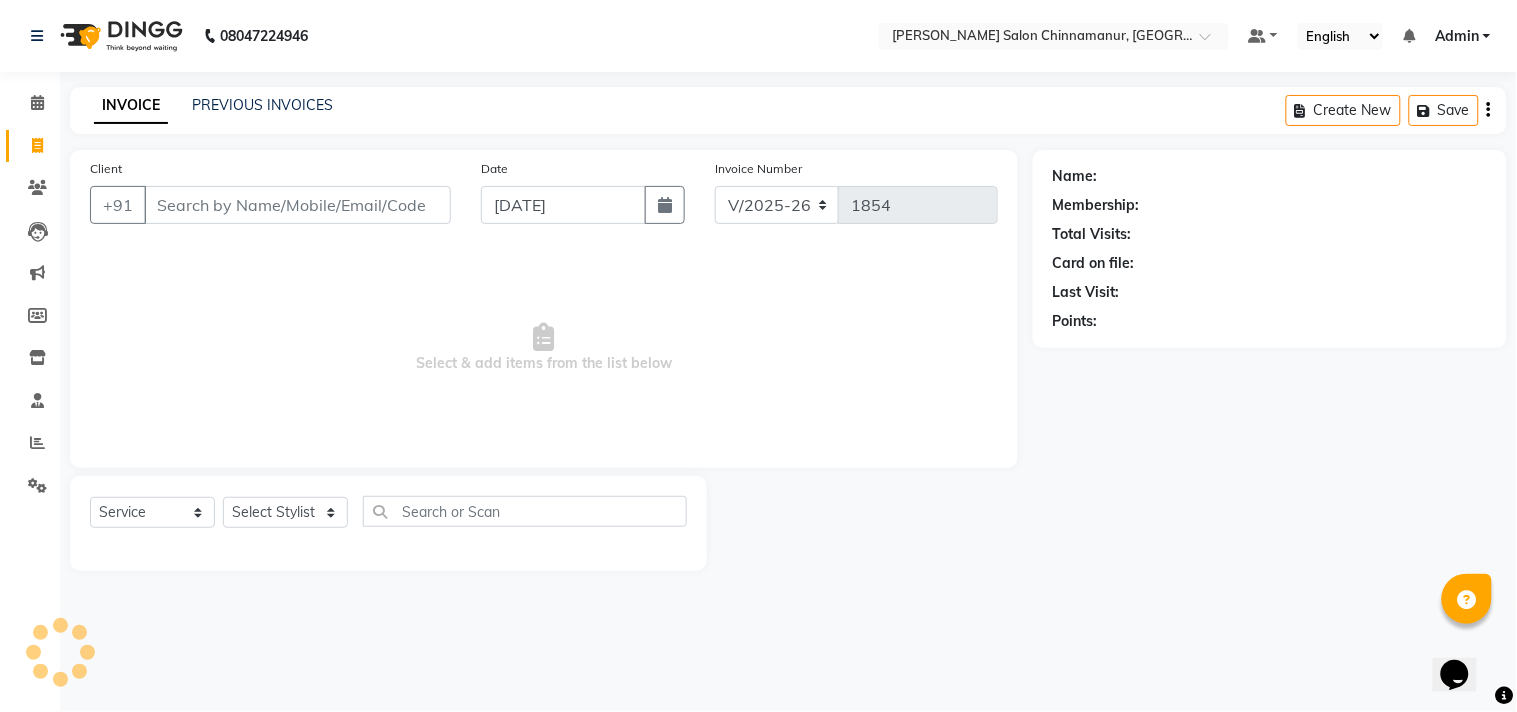 click on "Client" at bounding box center (297, 205) 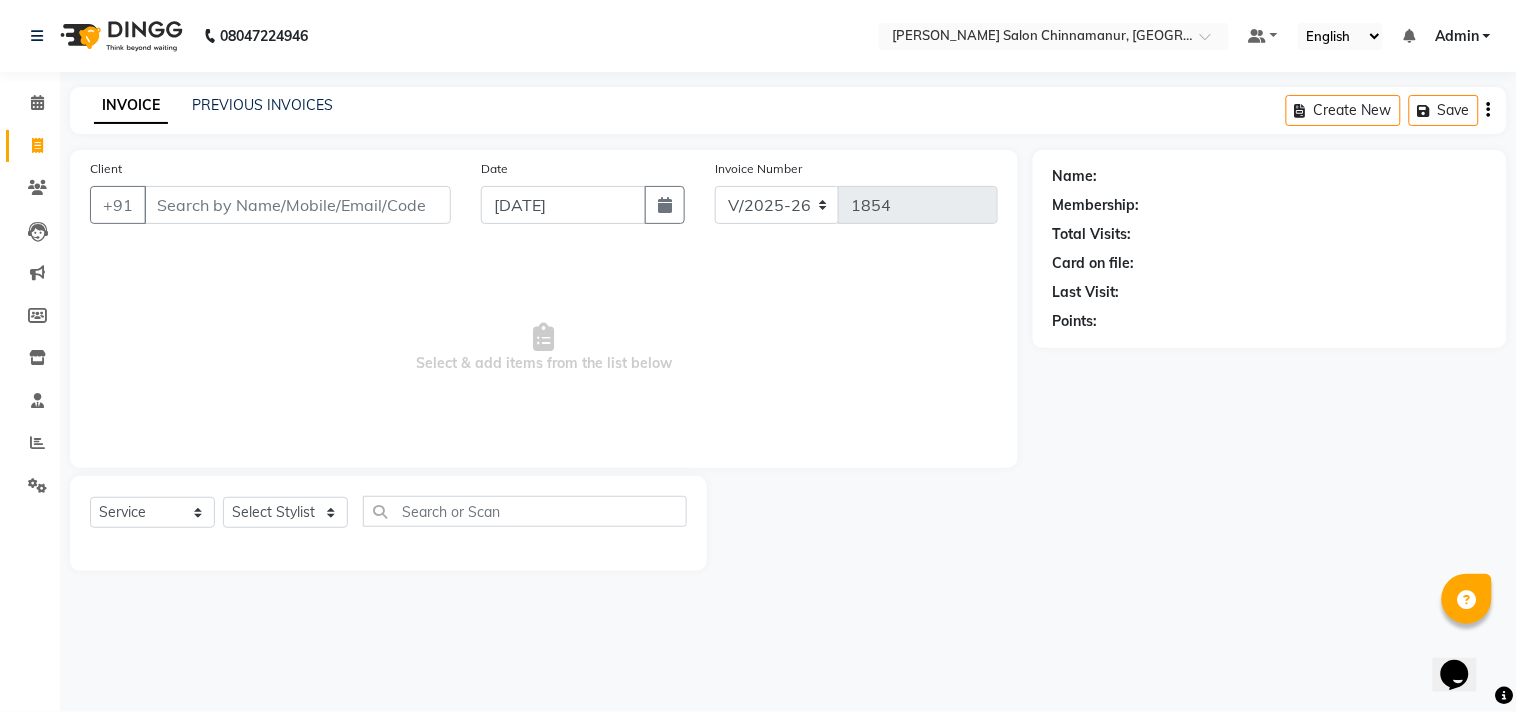 click on "Client" at bounding box center (297, 205) 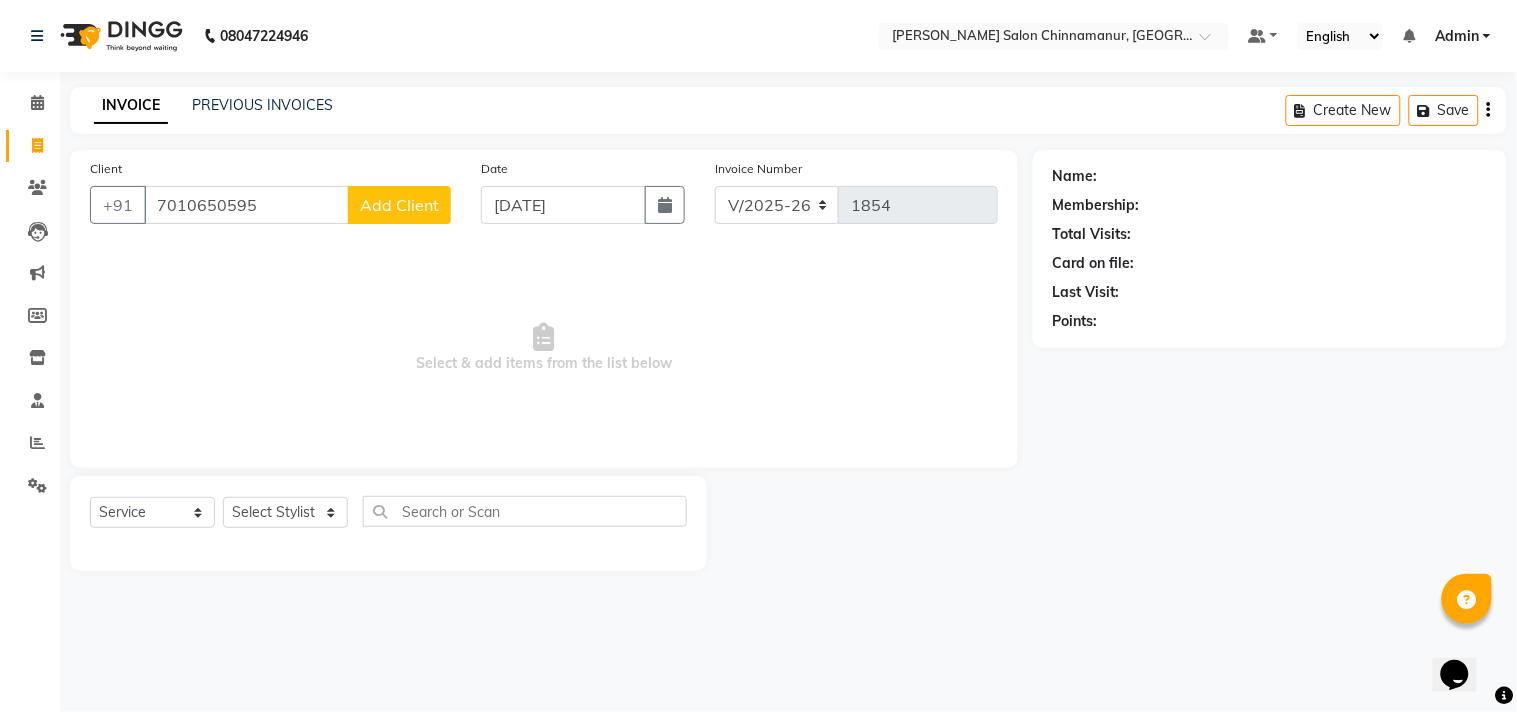type on "7010650595" 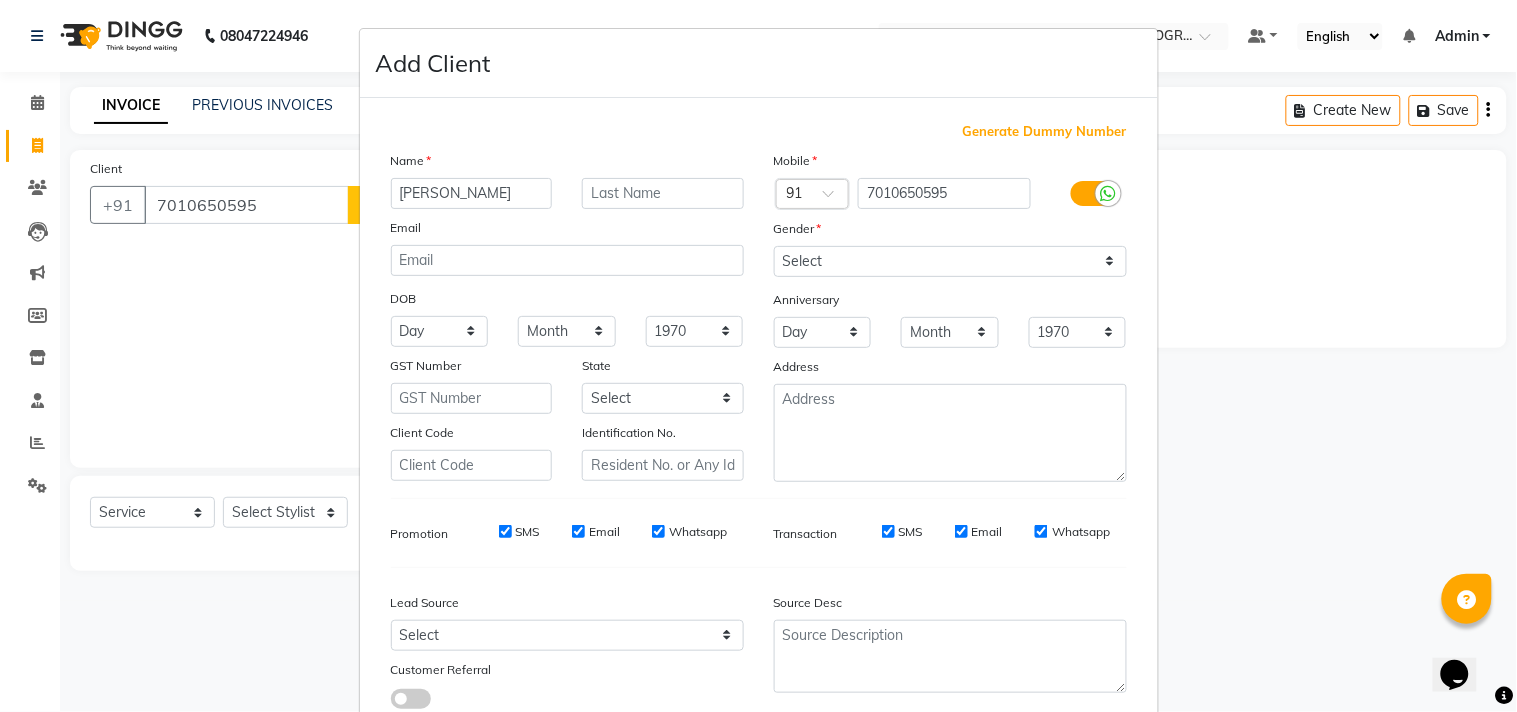 type on "[PERSON_NAME]" 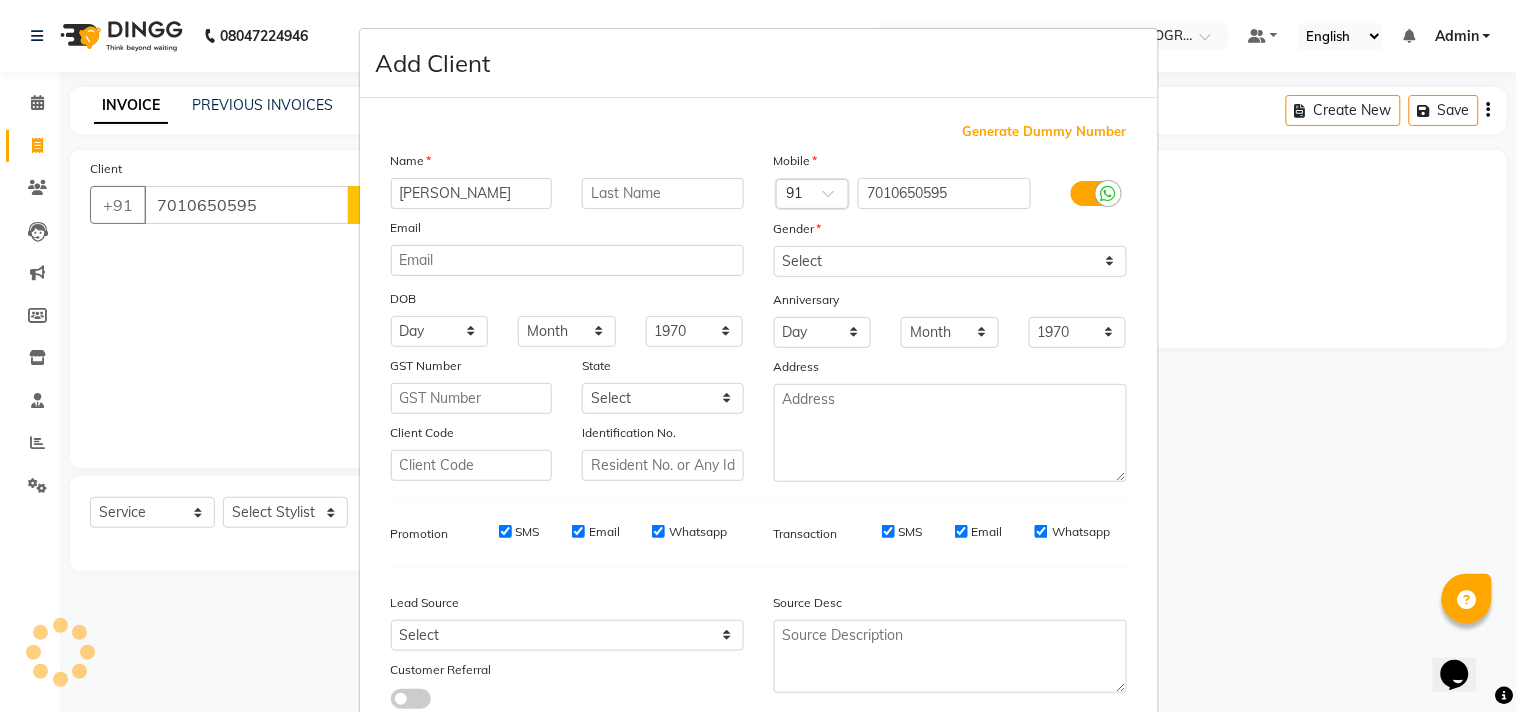 click on "Gender" at bounding box center [791, 232] 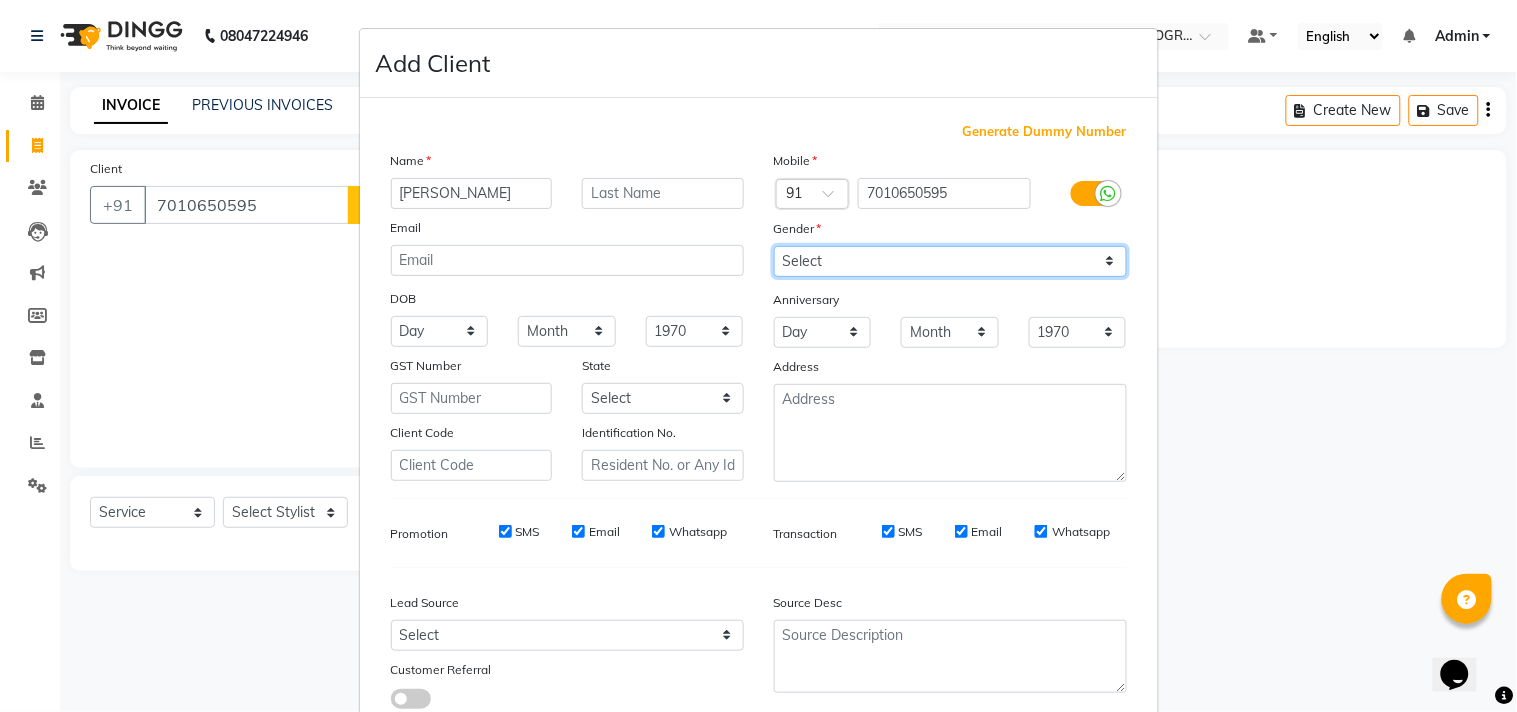 click on "Select [DEMOGRAPHIC_DATA] [DEMOGRAPHIC_DATA] Other Prefer Not To Say" at bounding box center [950, 261] 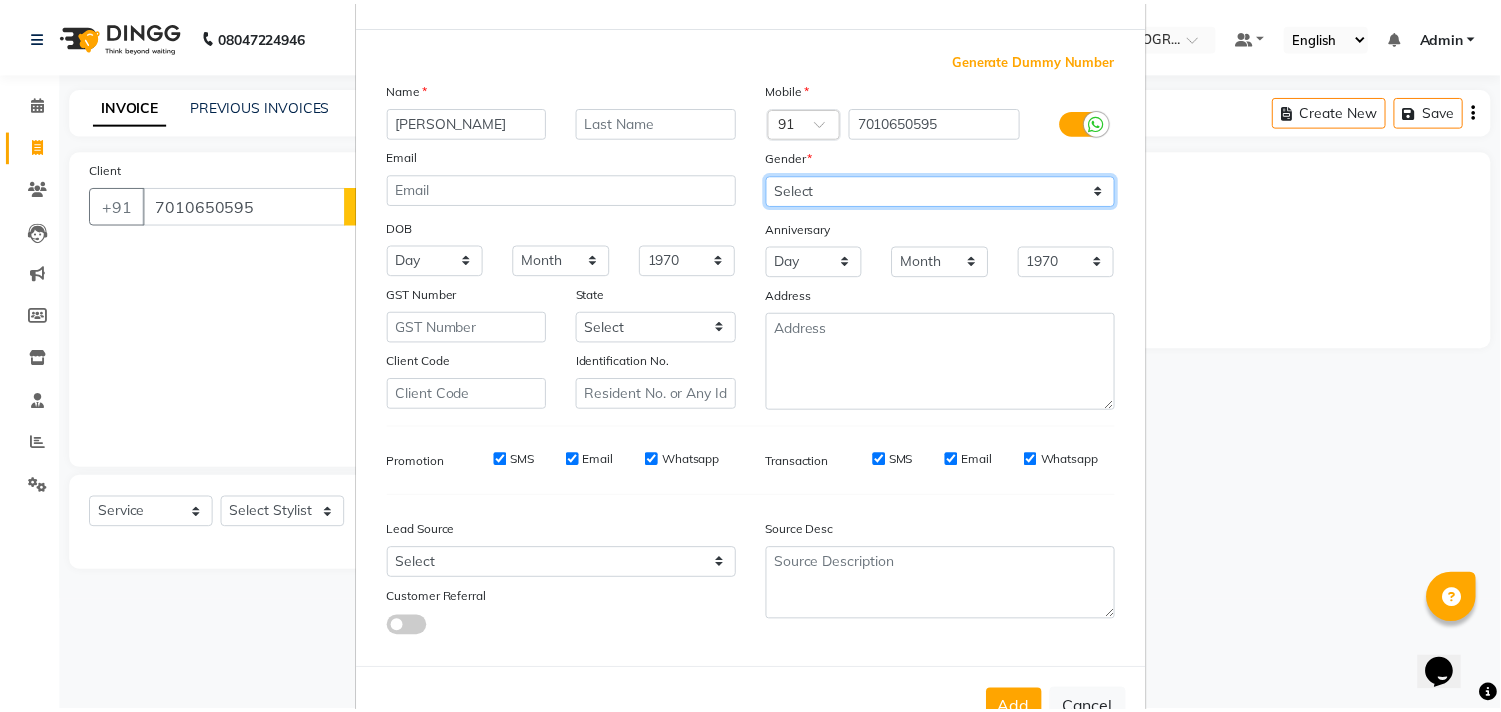 scroll, scrollTop: 138, scrollLeft: 0, axis: vertical 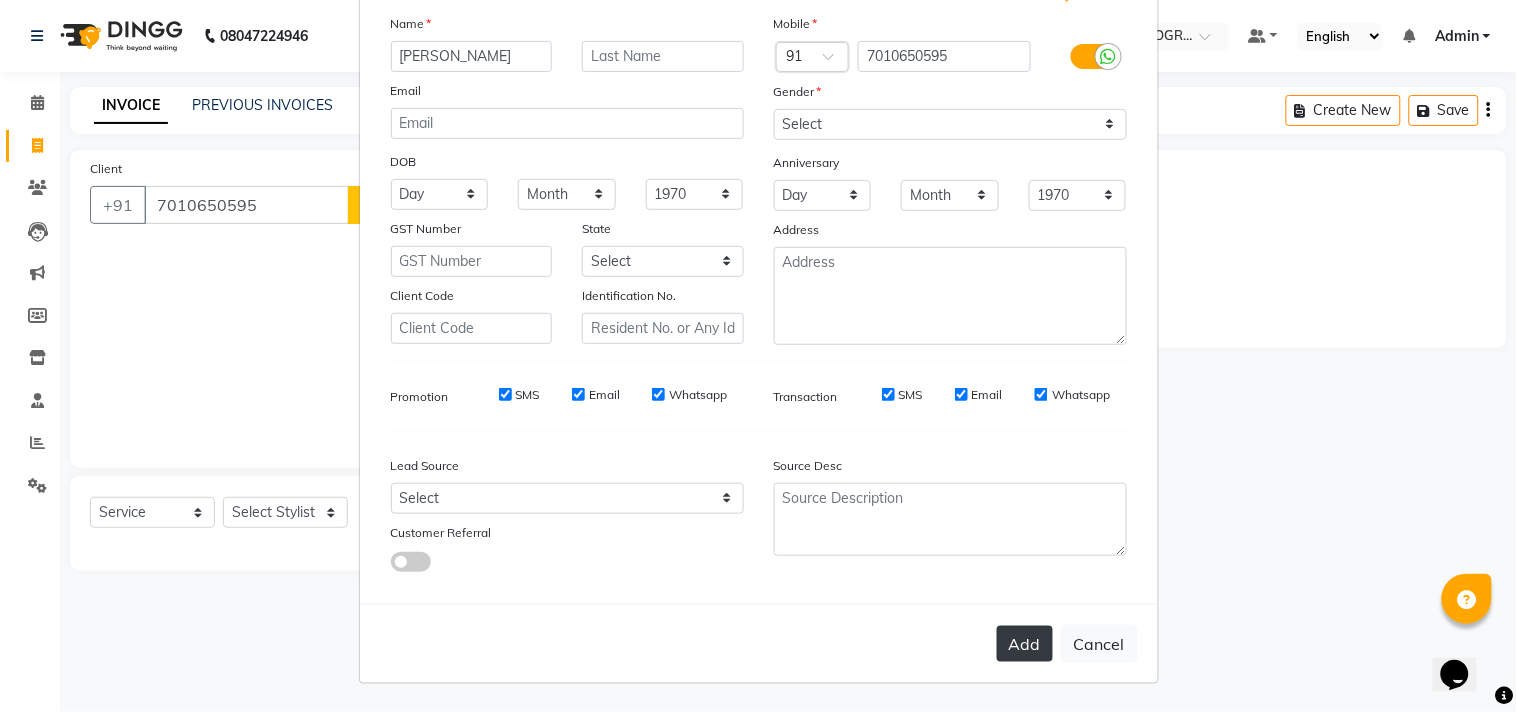 click on "Add" at bounding box center [1025, 644] 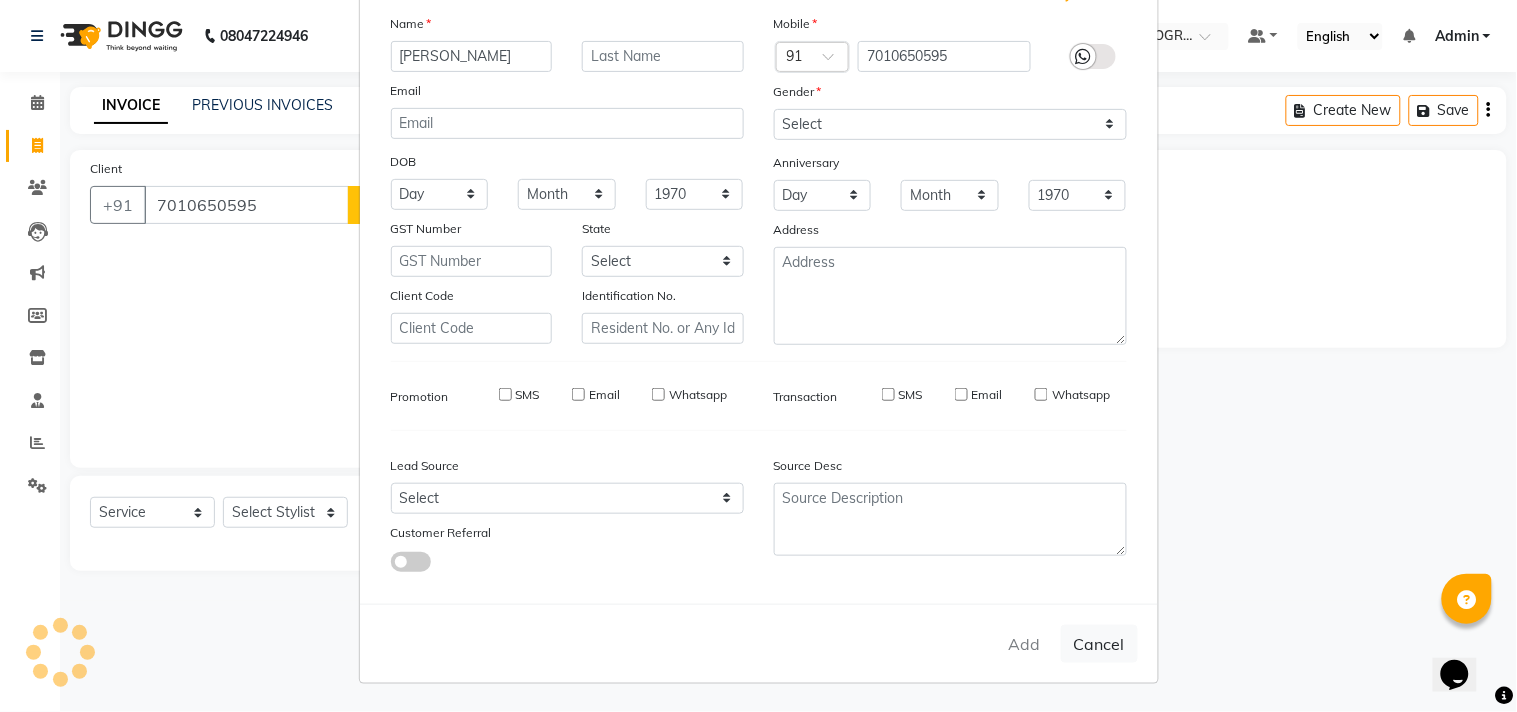 type 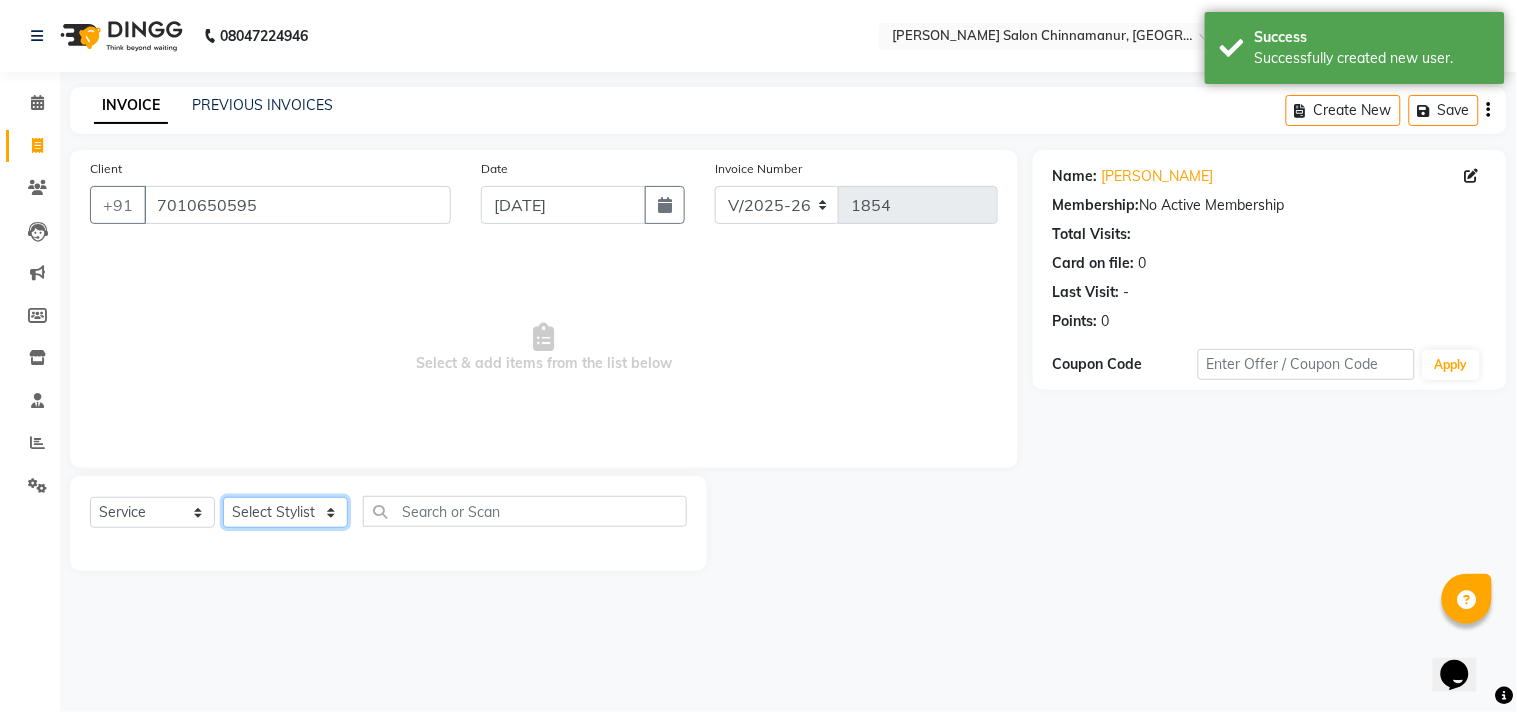 click on "Select Stylist Admin Atif [PERSON_NAME] [PERSON_NAME] [PERSON_NAME] [PERSON_NAME]" 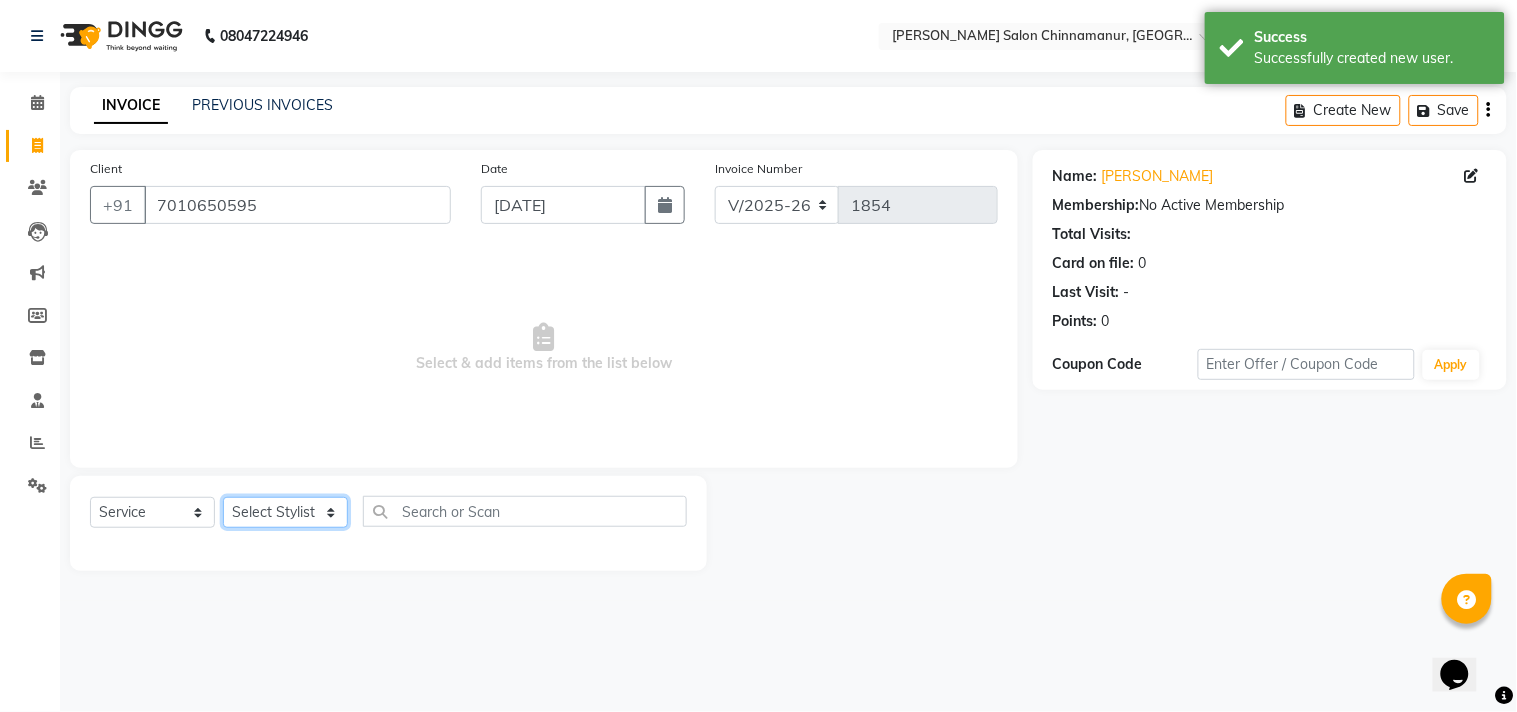 select on "85800" 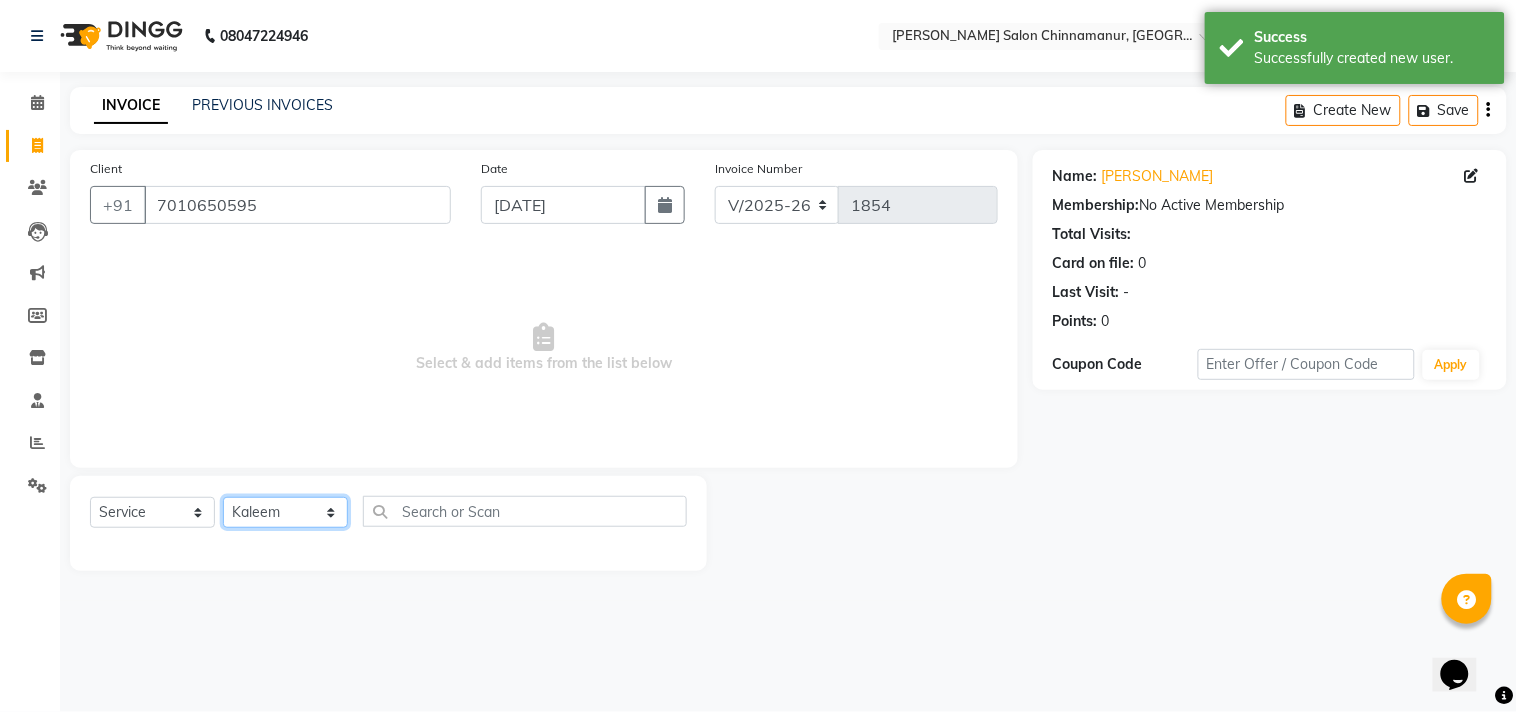 click on "Select Stylist Admin Atif [PERSON_NAME] [PERSON_NAME] [PERSON_NAME] [PERSON_NAME]" 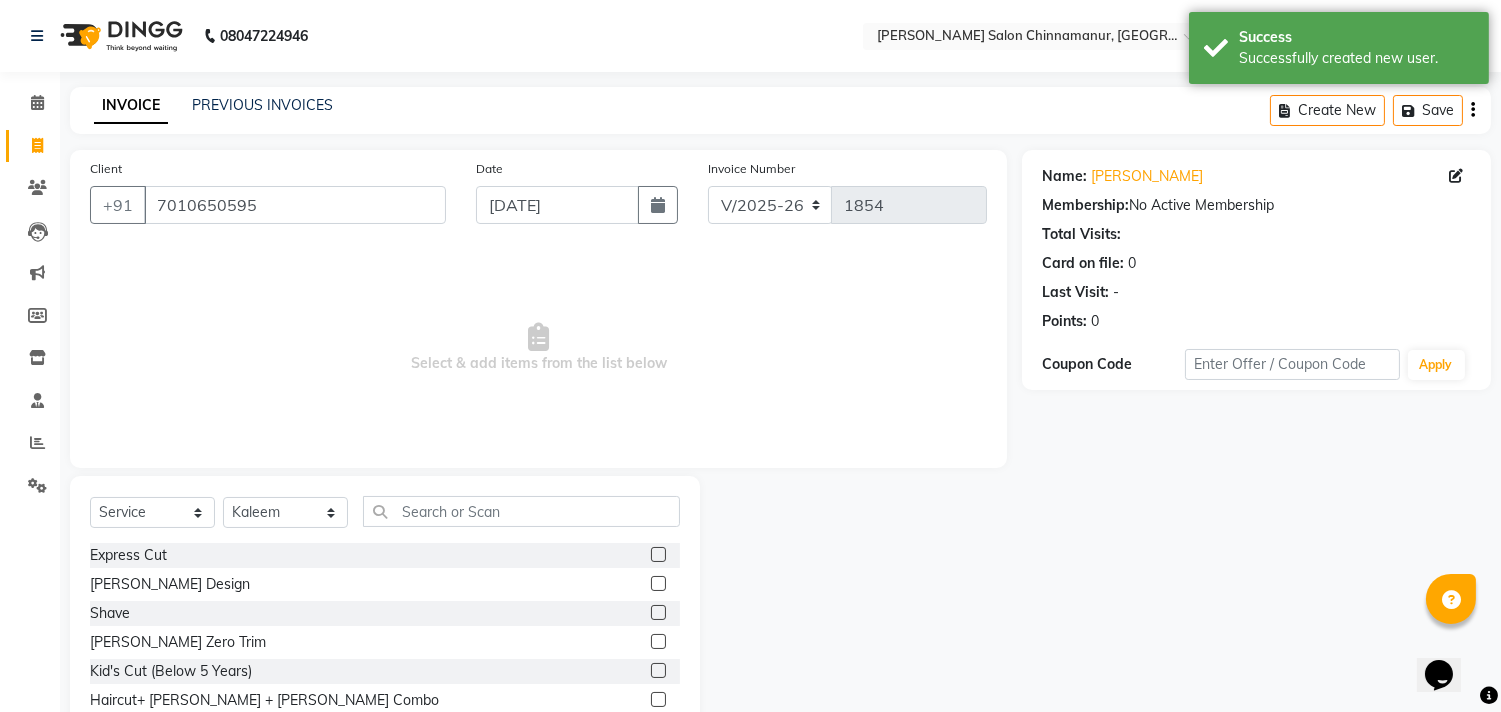 click 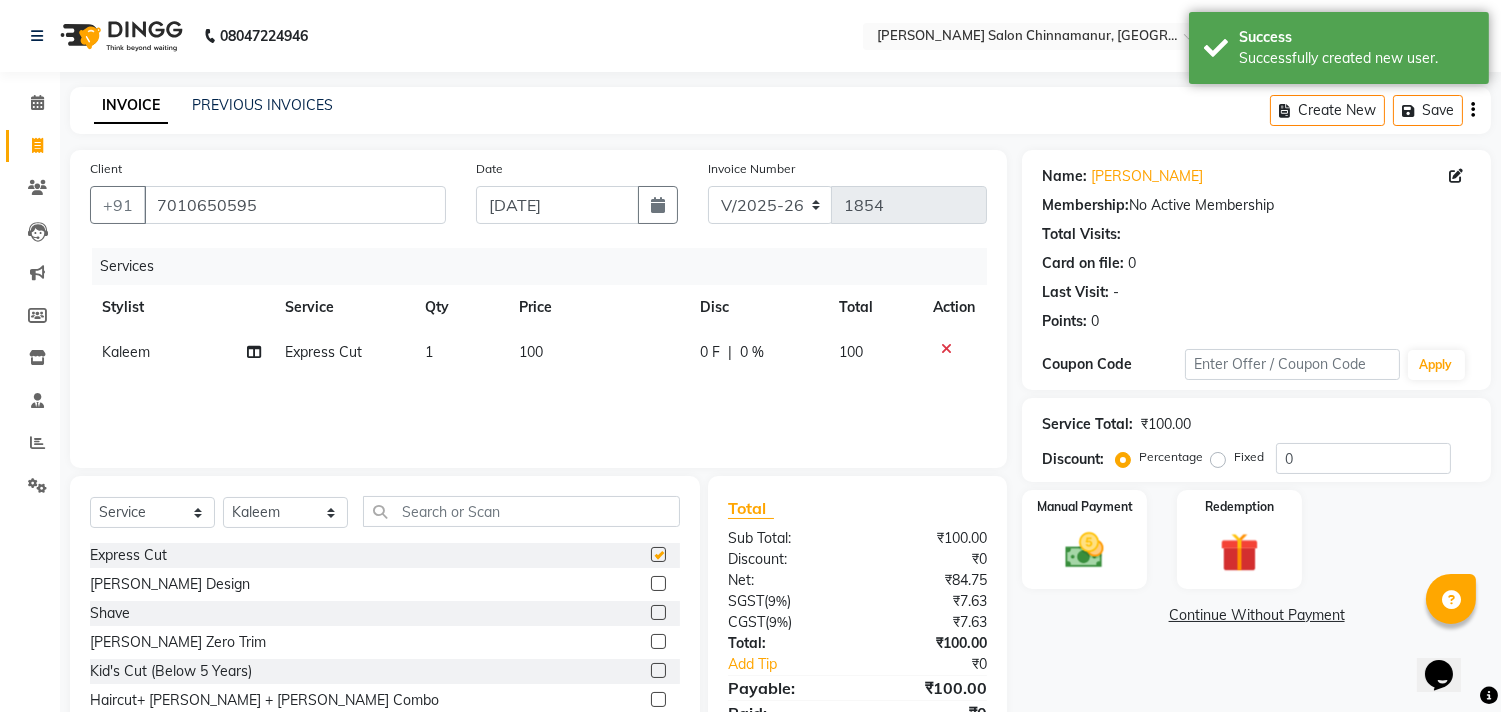 click 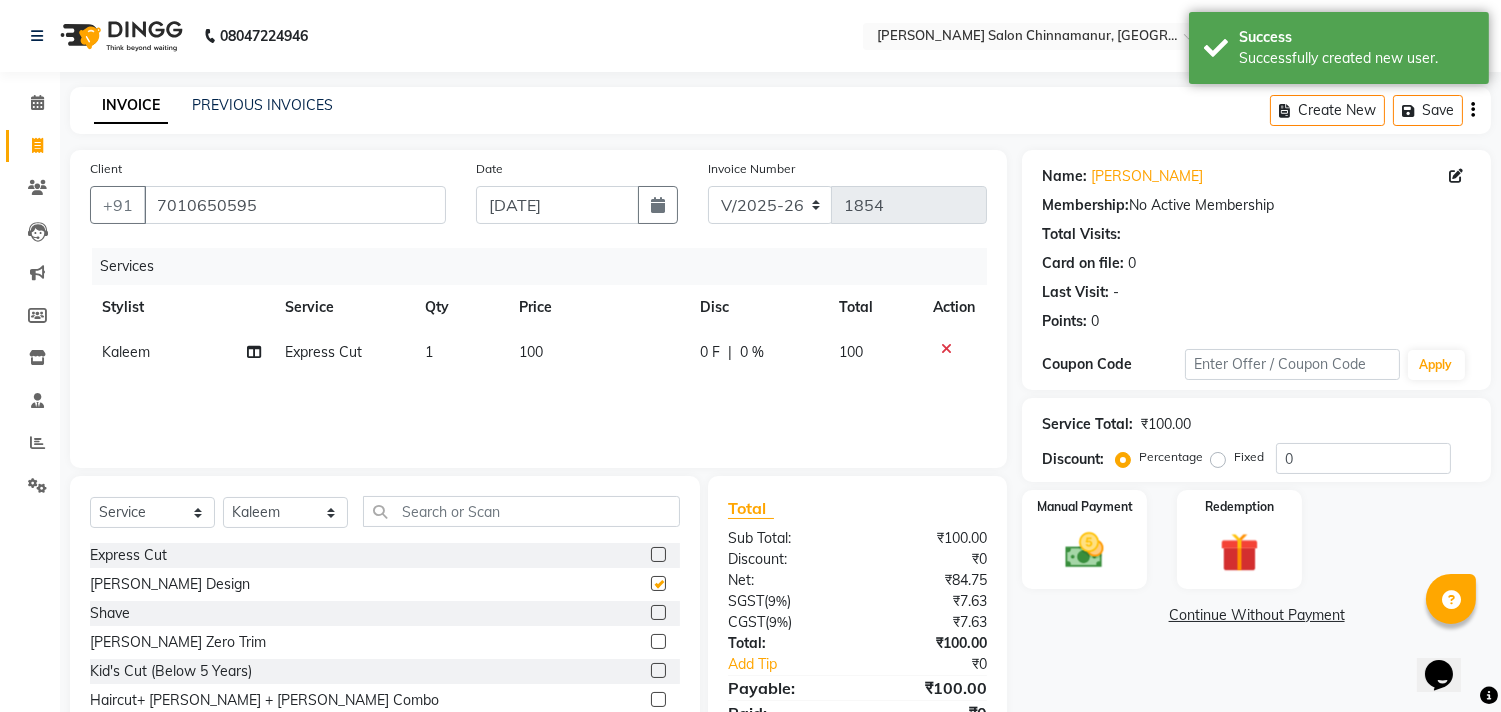 checkbox on "false" 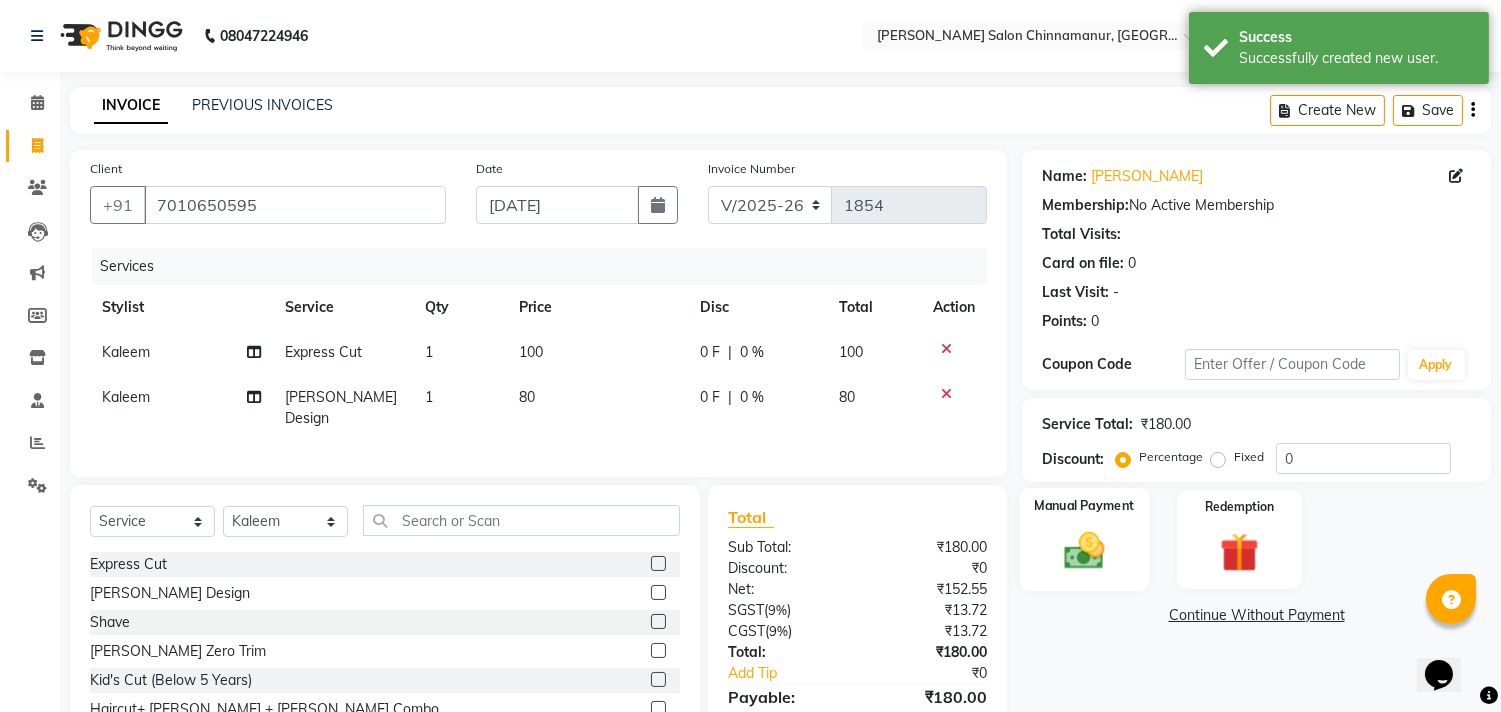 checkbox on "false" 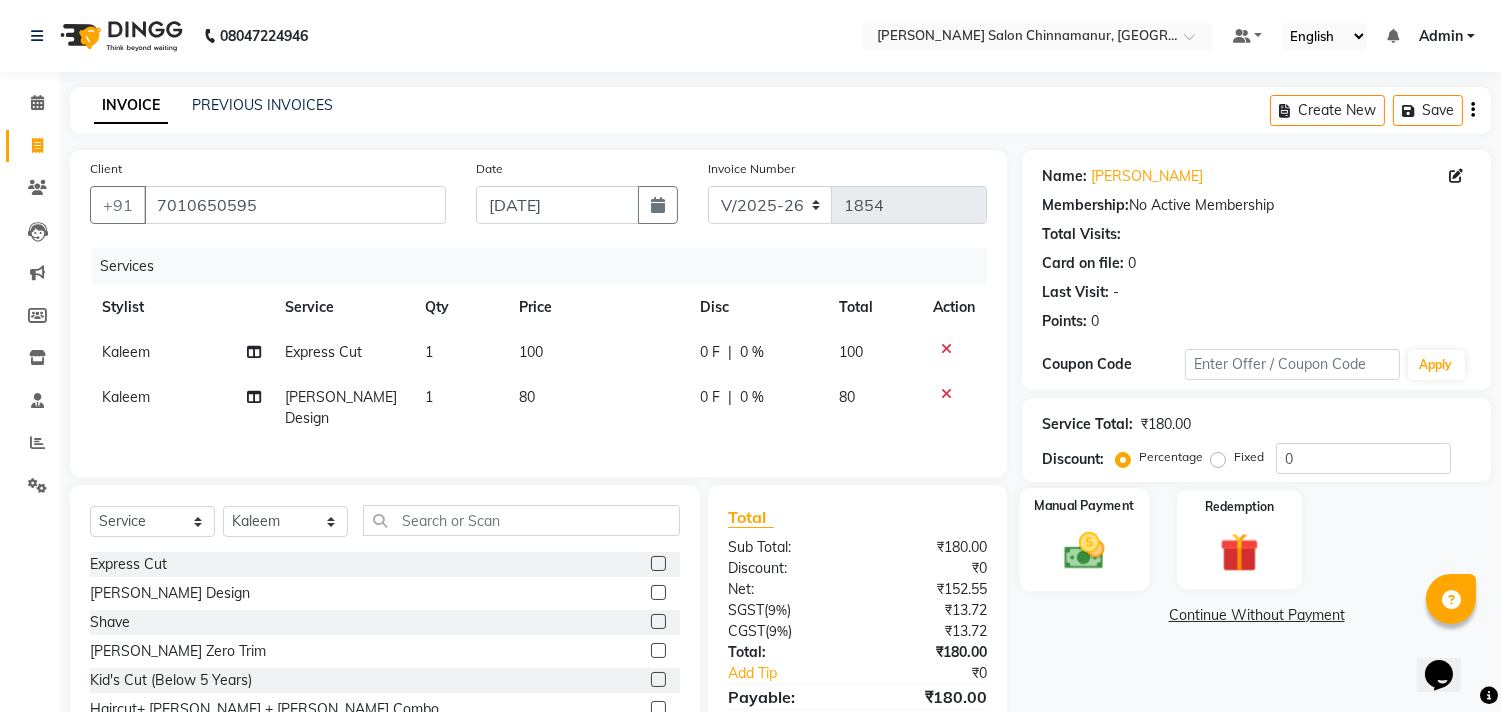 click 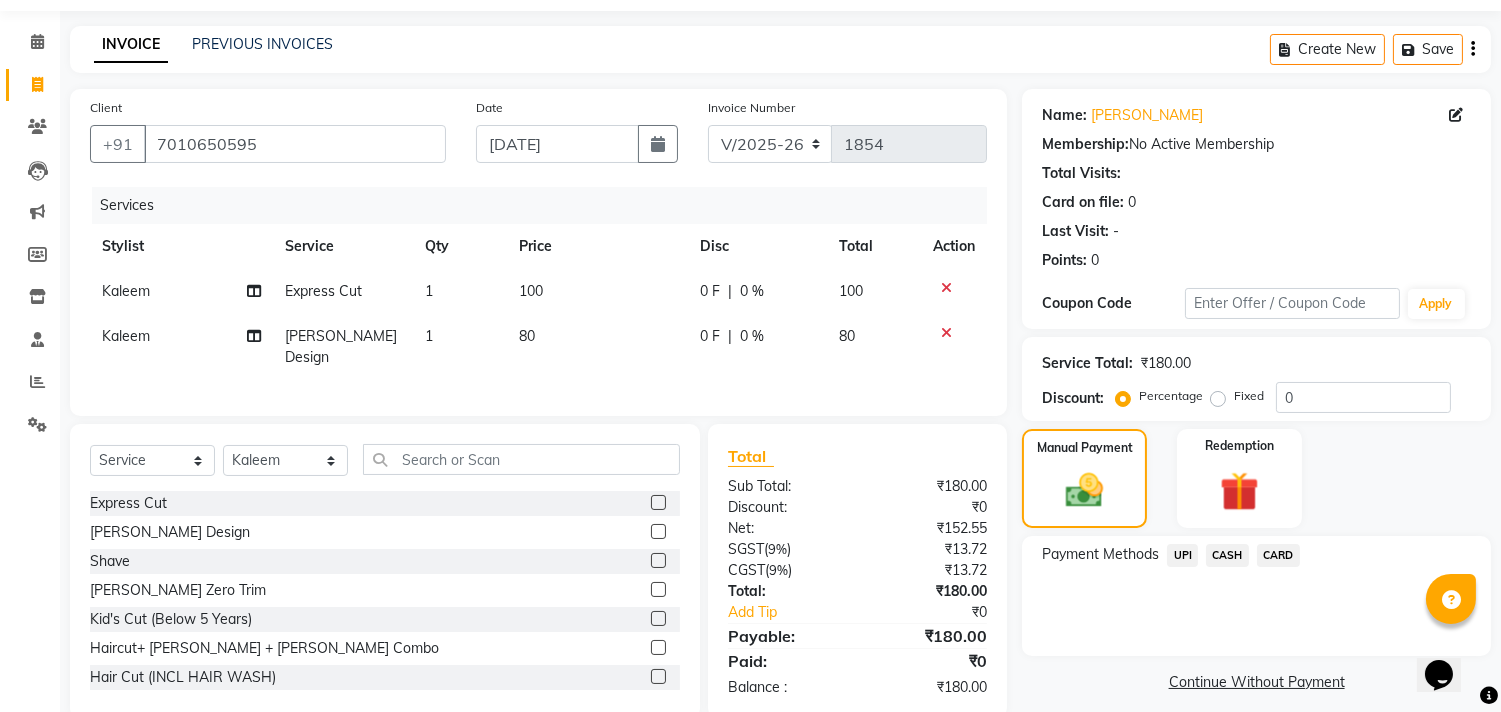 scroll, scrollTop: 93, scrollLeft: 0, axis: vertical 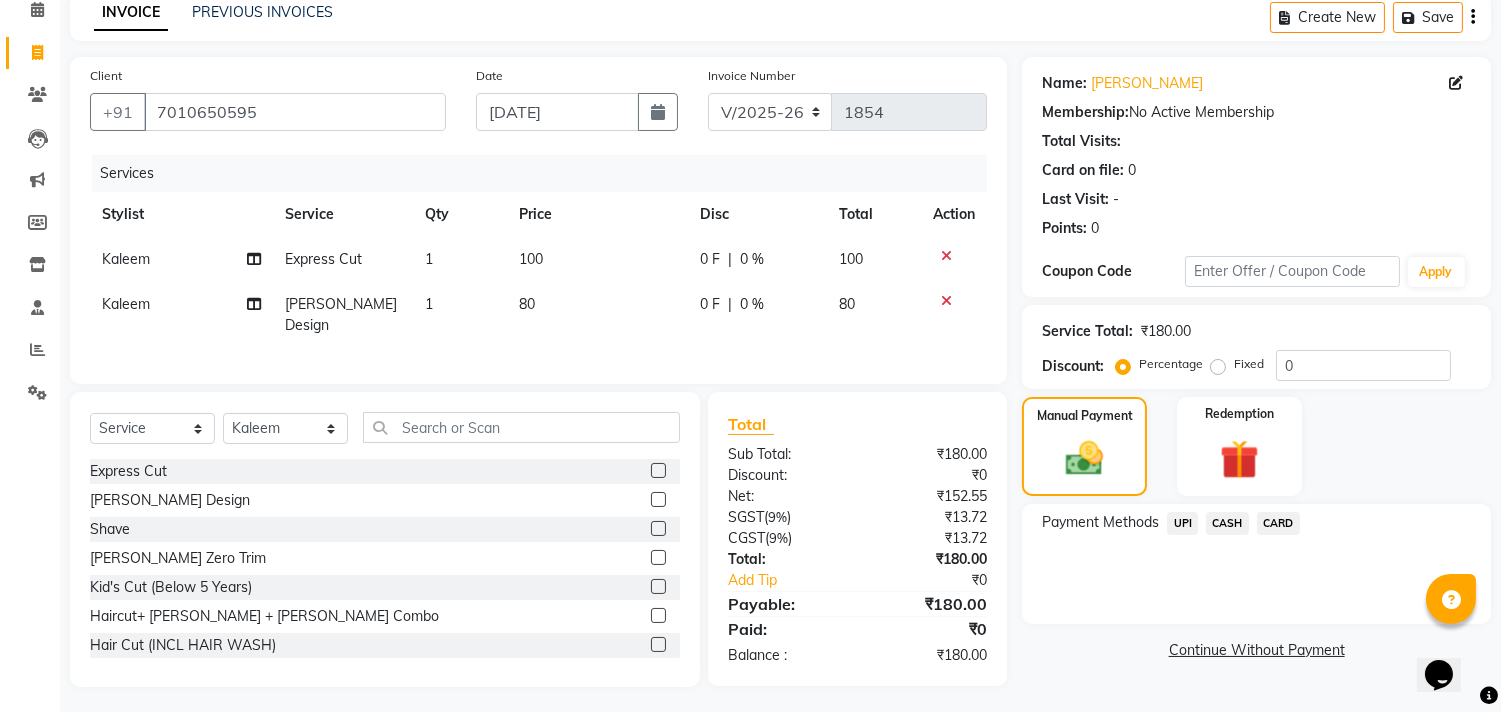 click on "CASH" 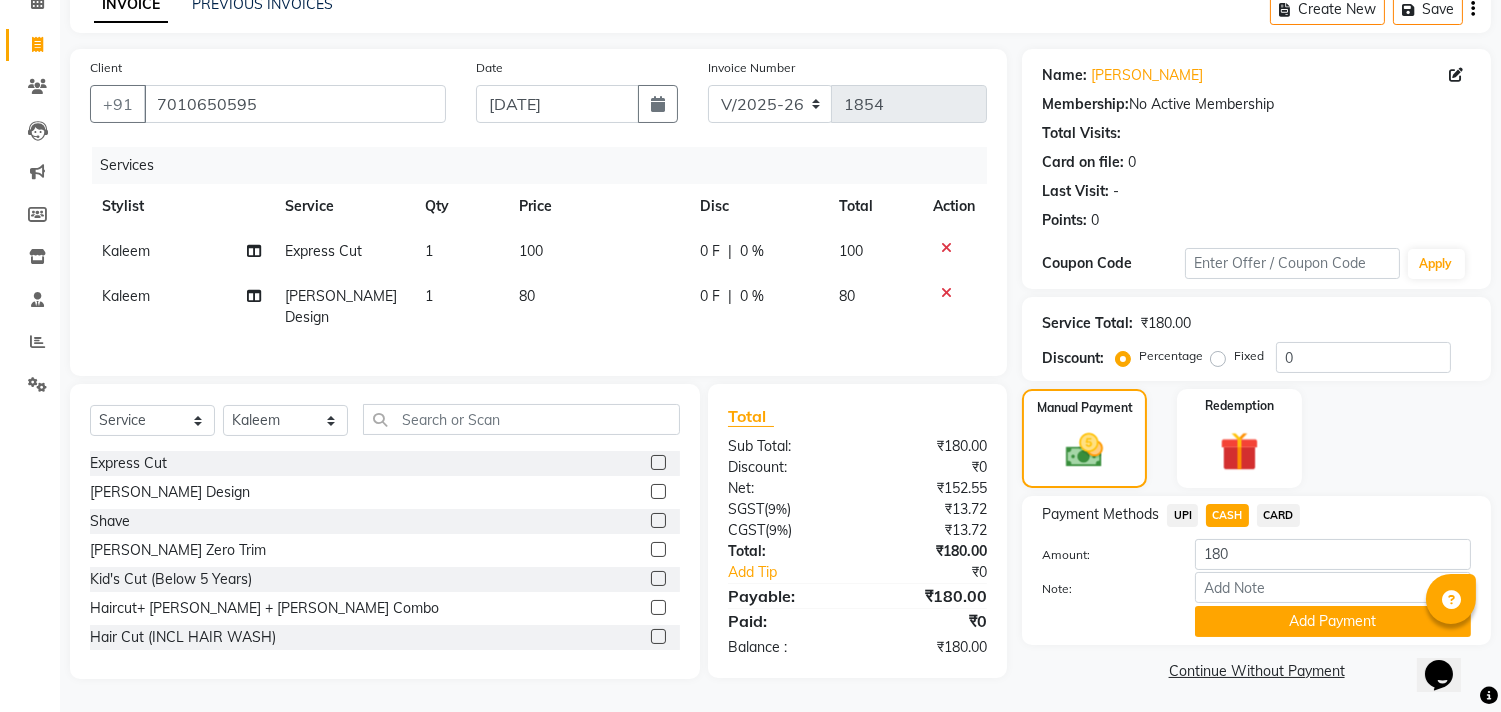 scroll, scrollTop: 104, scrollLeft: 0, axis: vertical 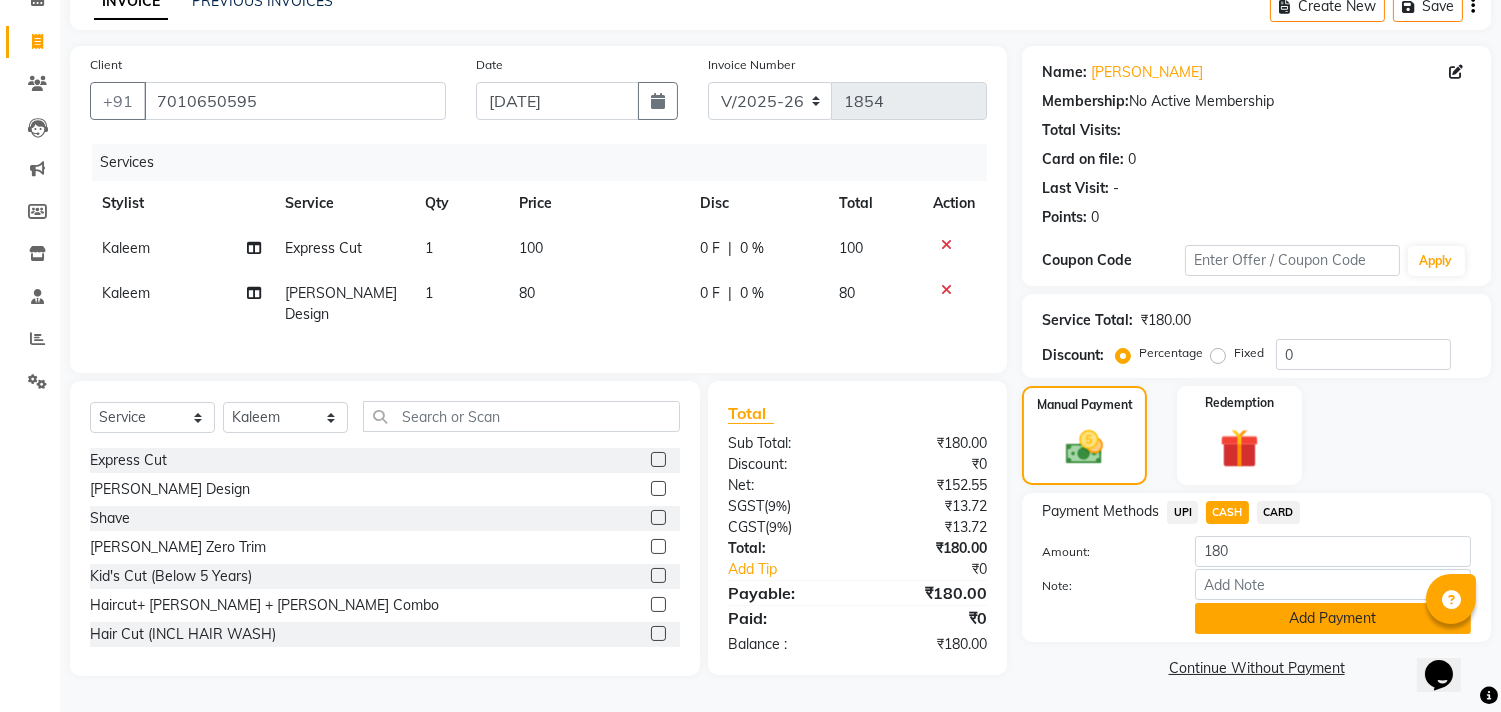 click on "Add Payment" 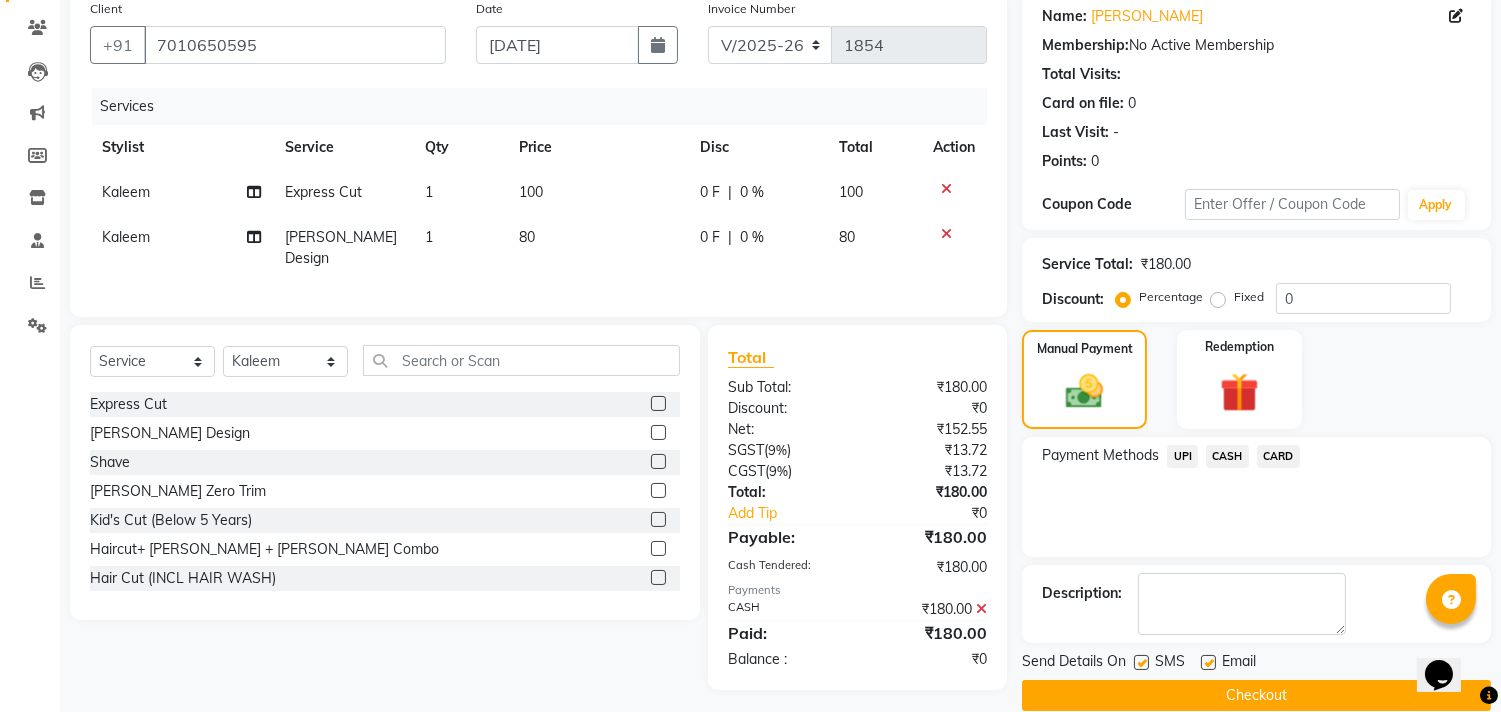 scroll, scrollTop: 187, scrollLeft: 0, axis: vertical 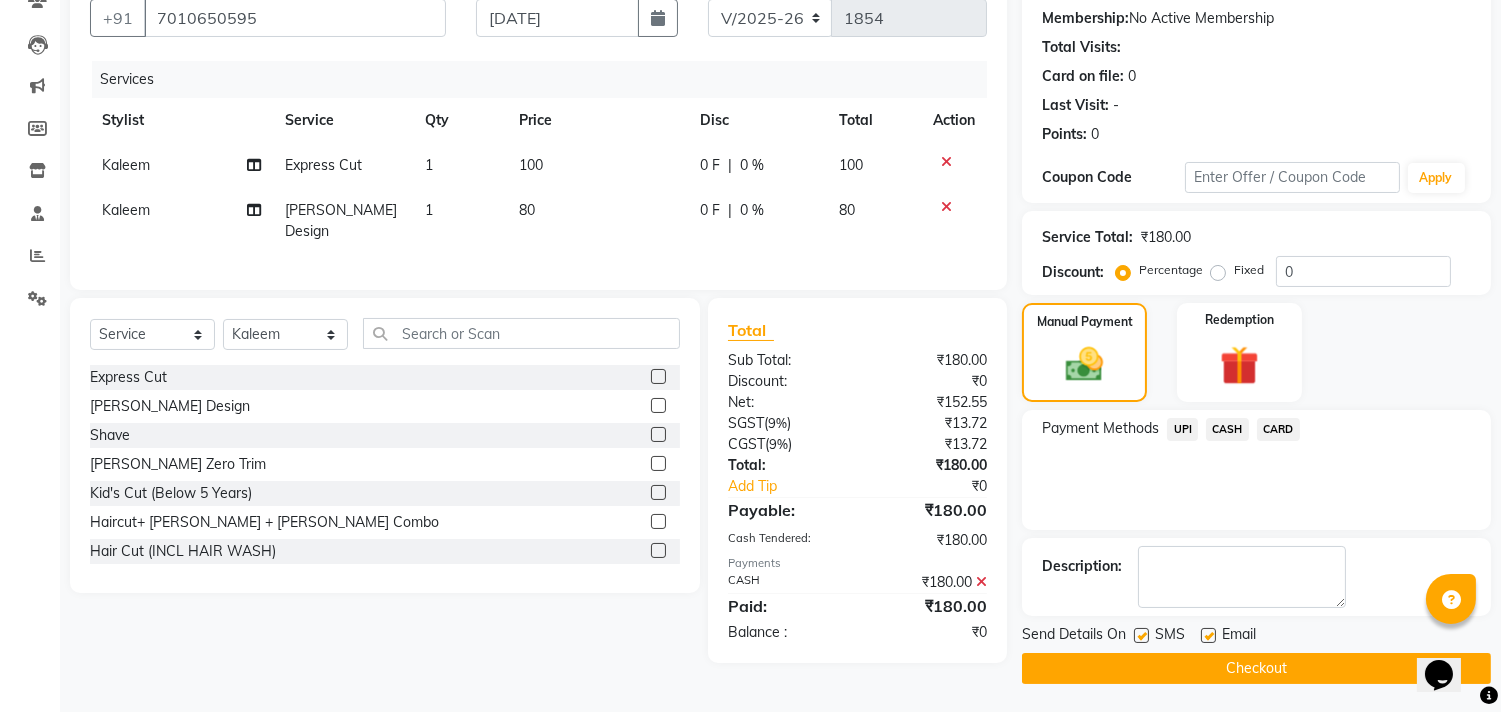 click on "Checkout" 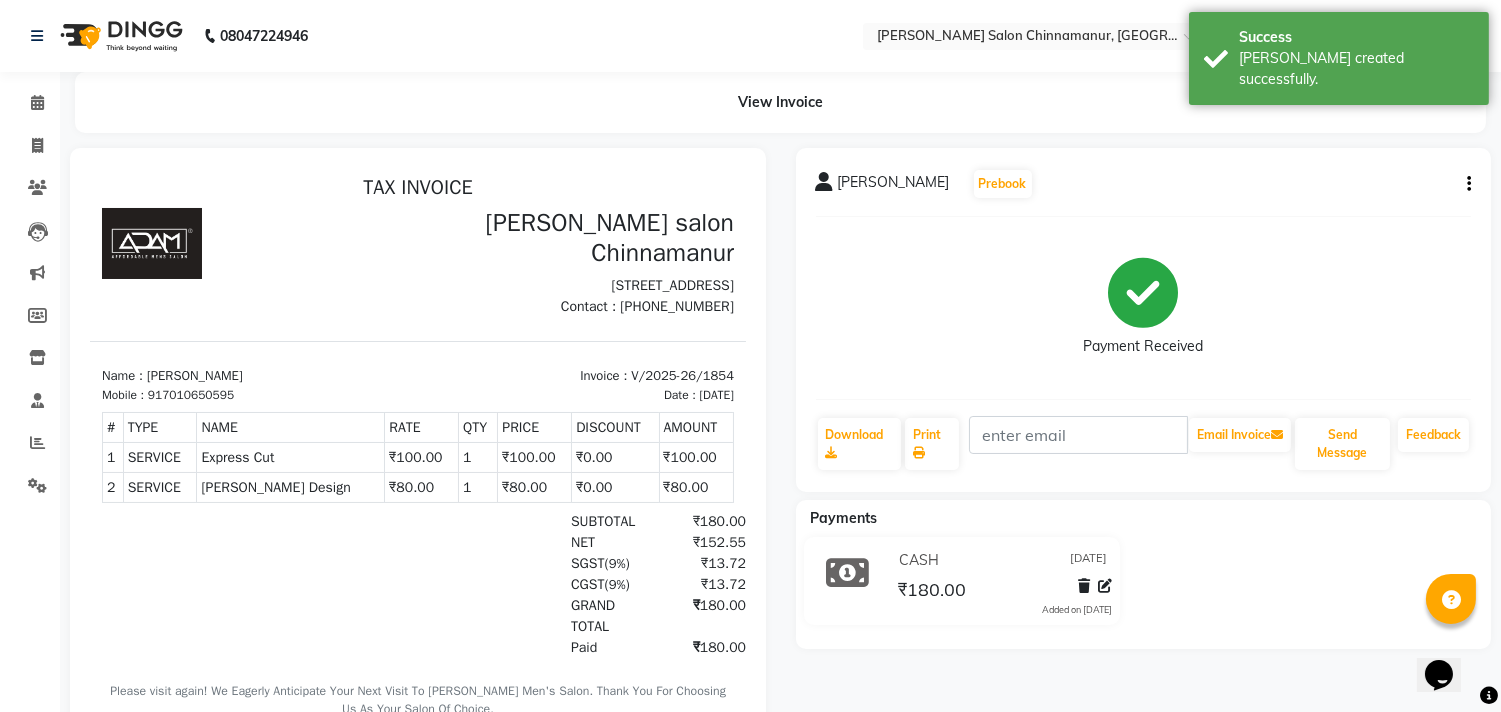 scroll, scrollTop: 0, scrollLeft: 0, axis: both 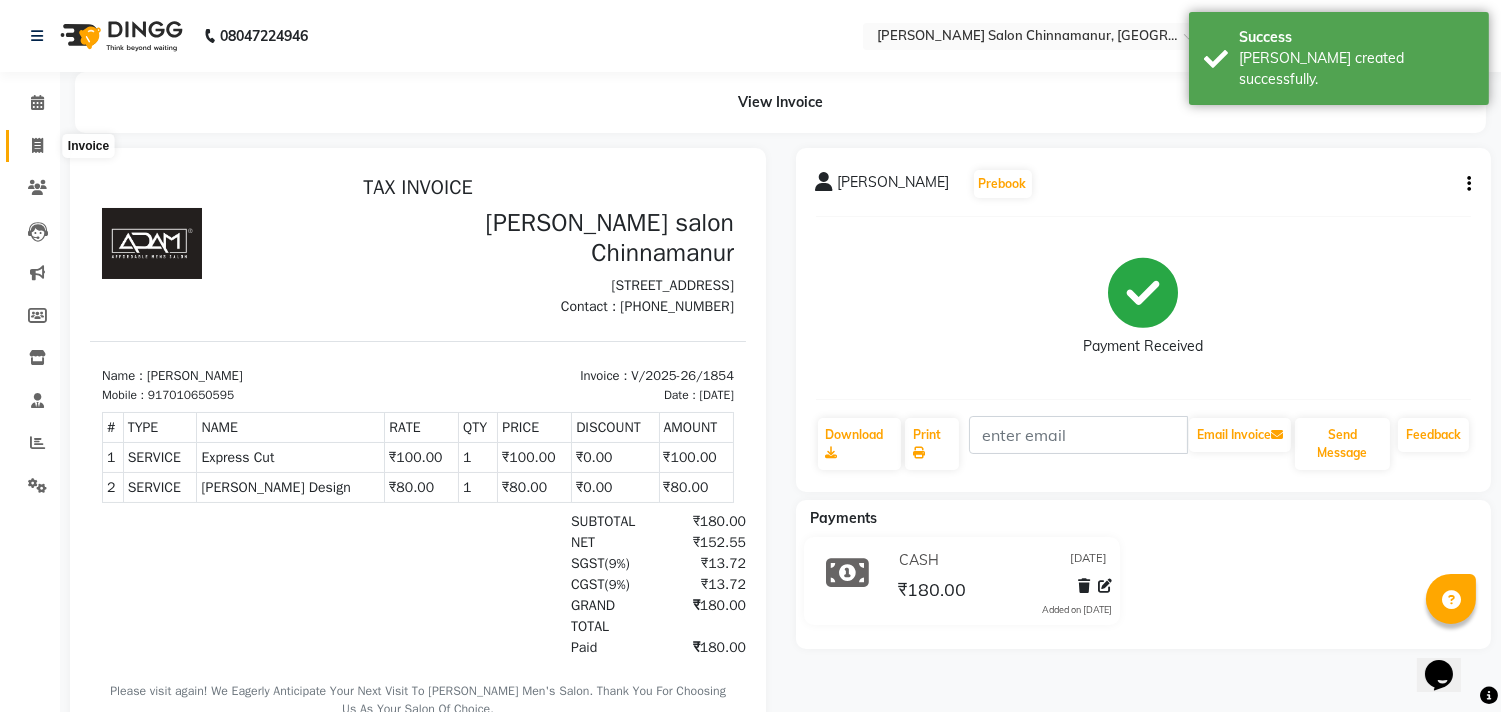 click 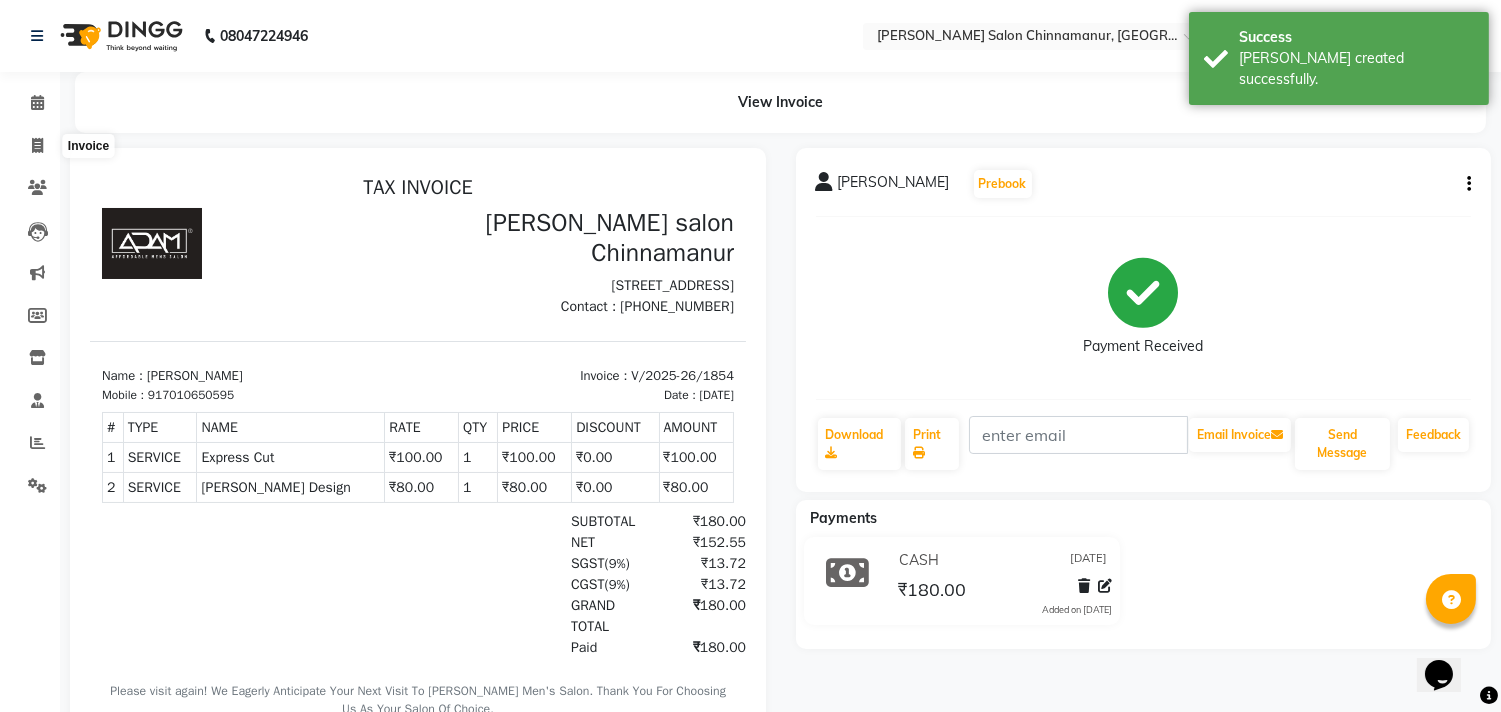 select on "service" 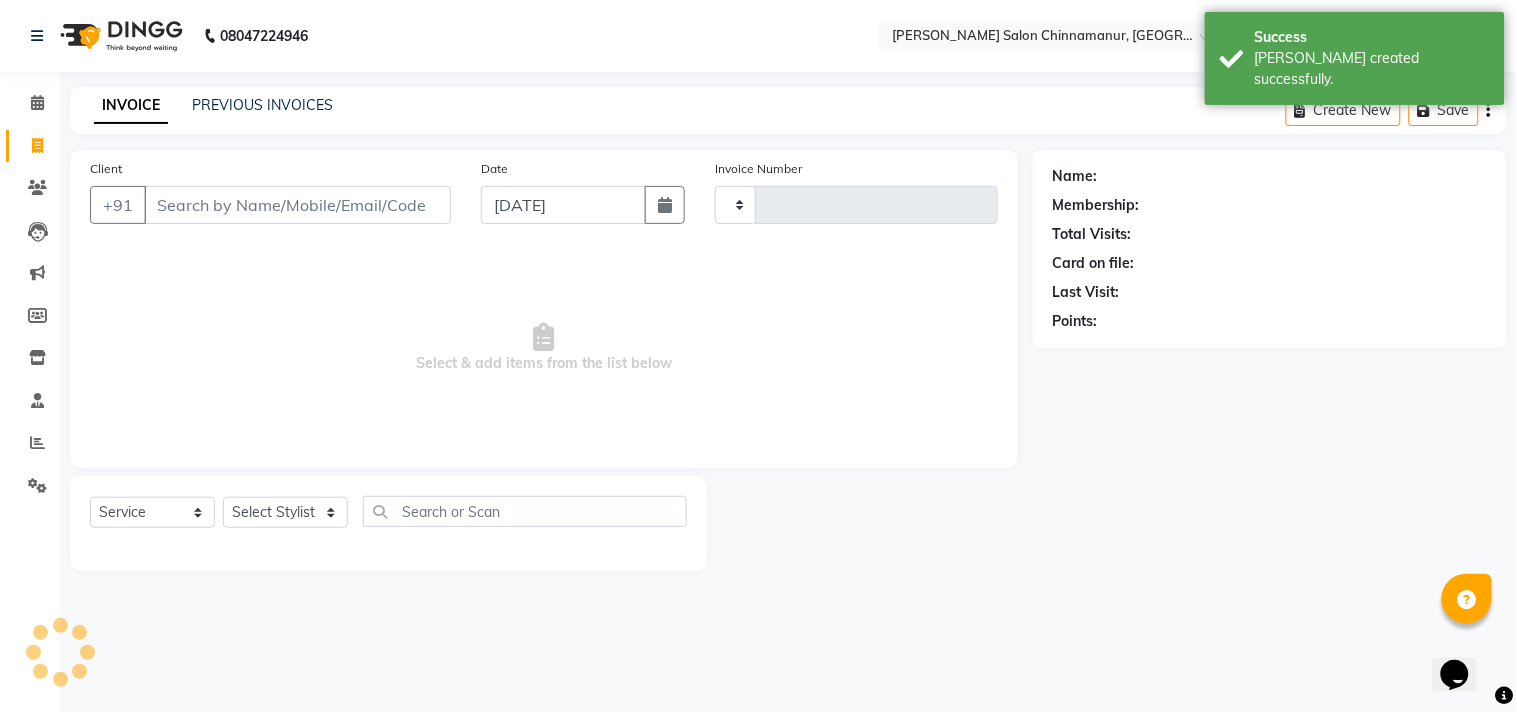 type on "1855" 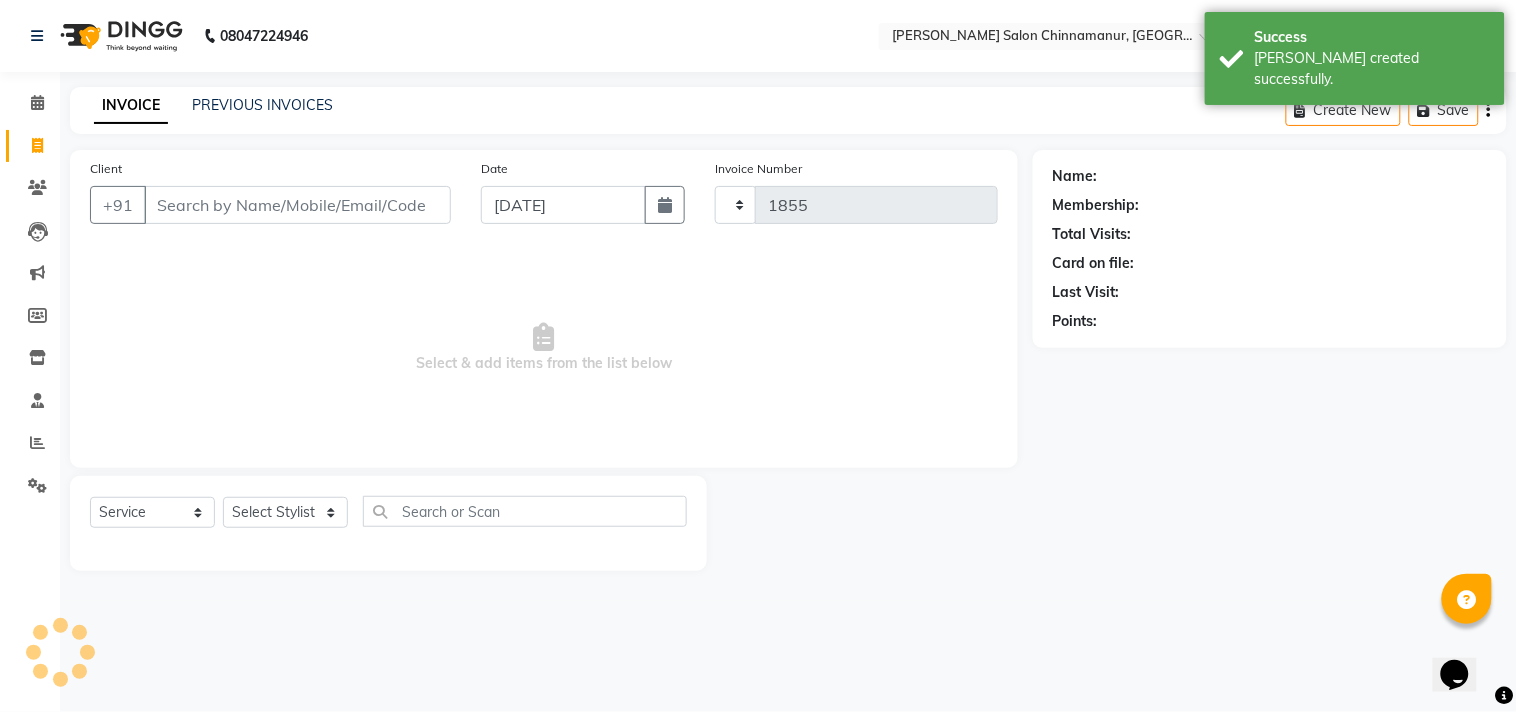 select on "8329" 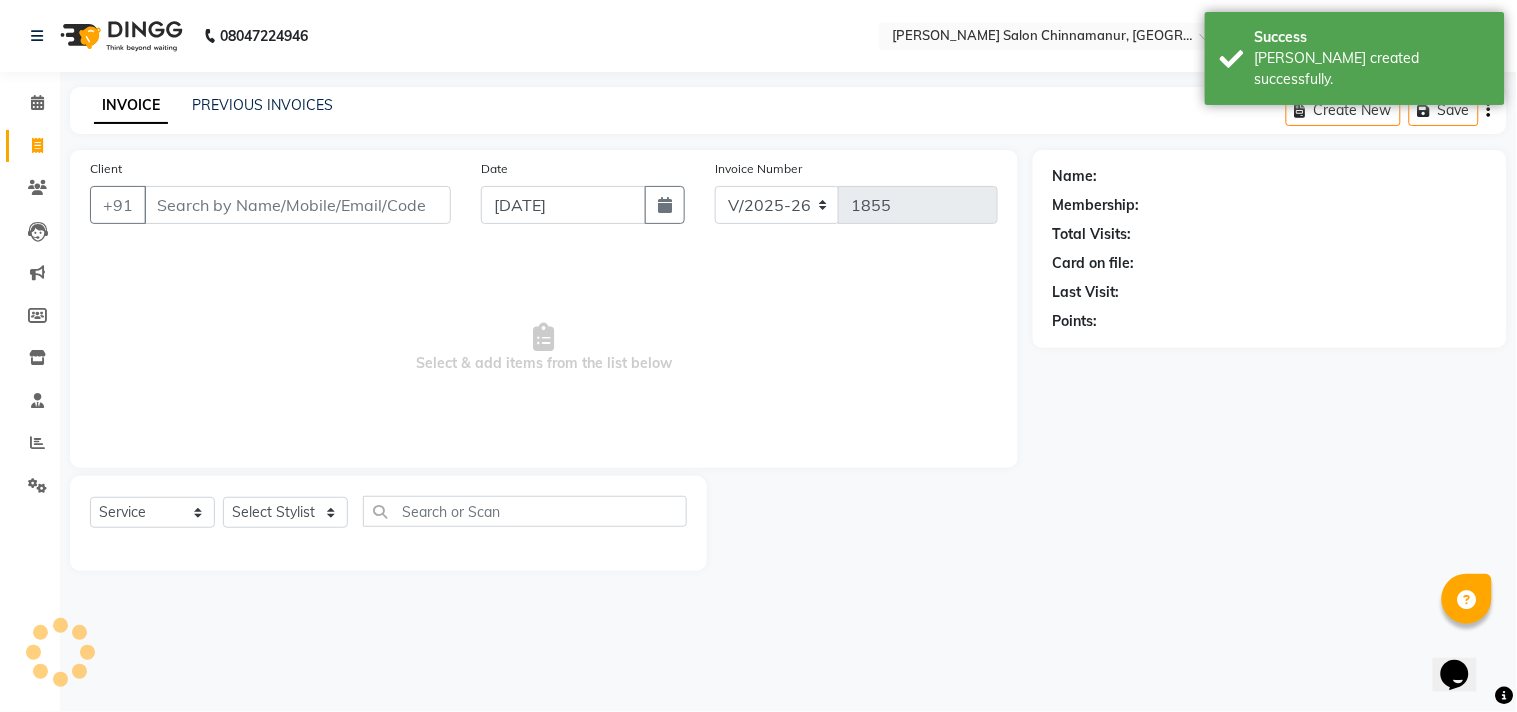 click on "Client" at bounding box center [297, 205] 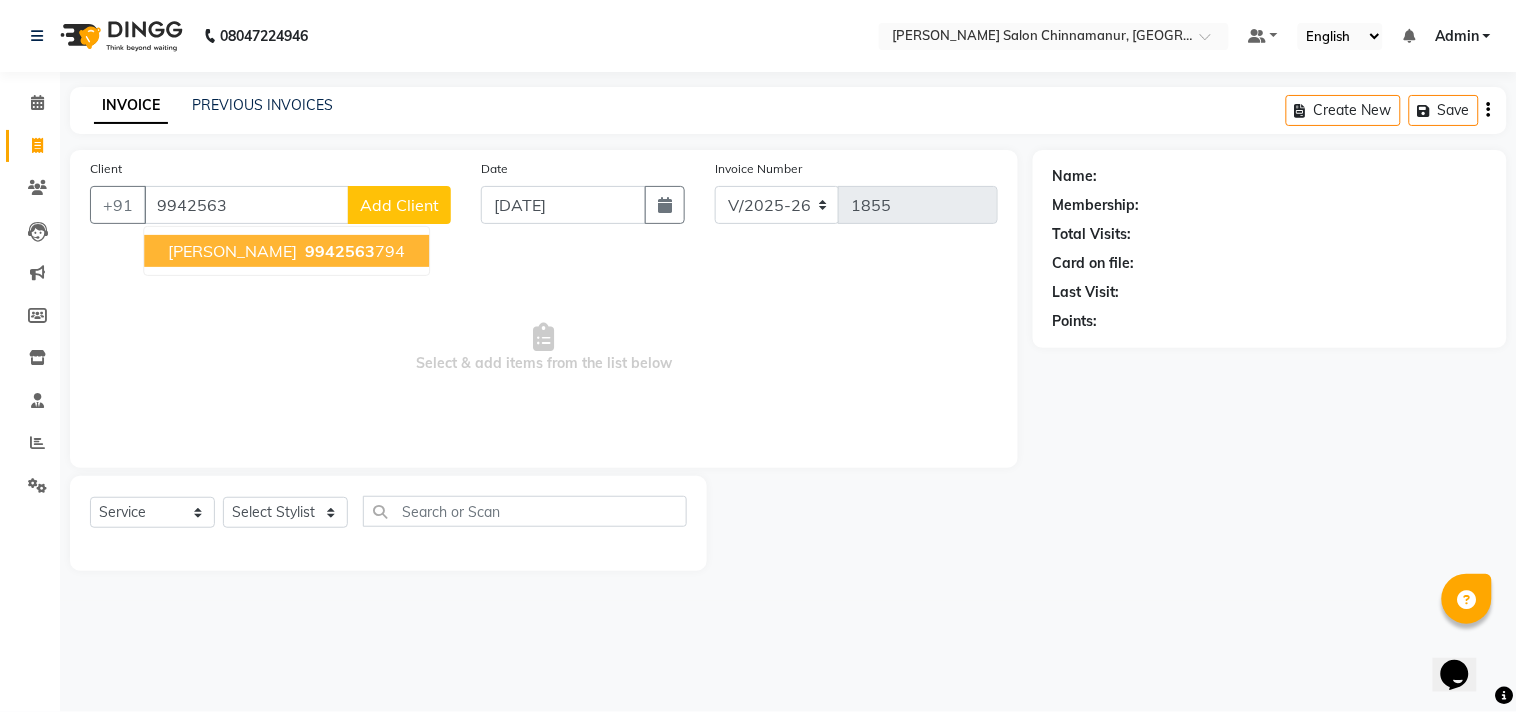 click on "9942563" at bounding box center (340, 251) 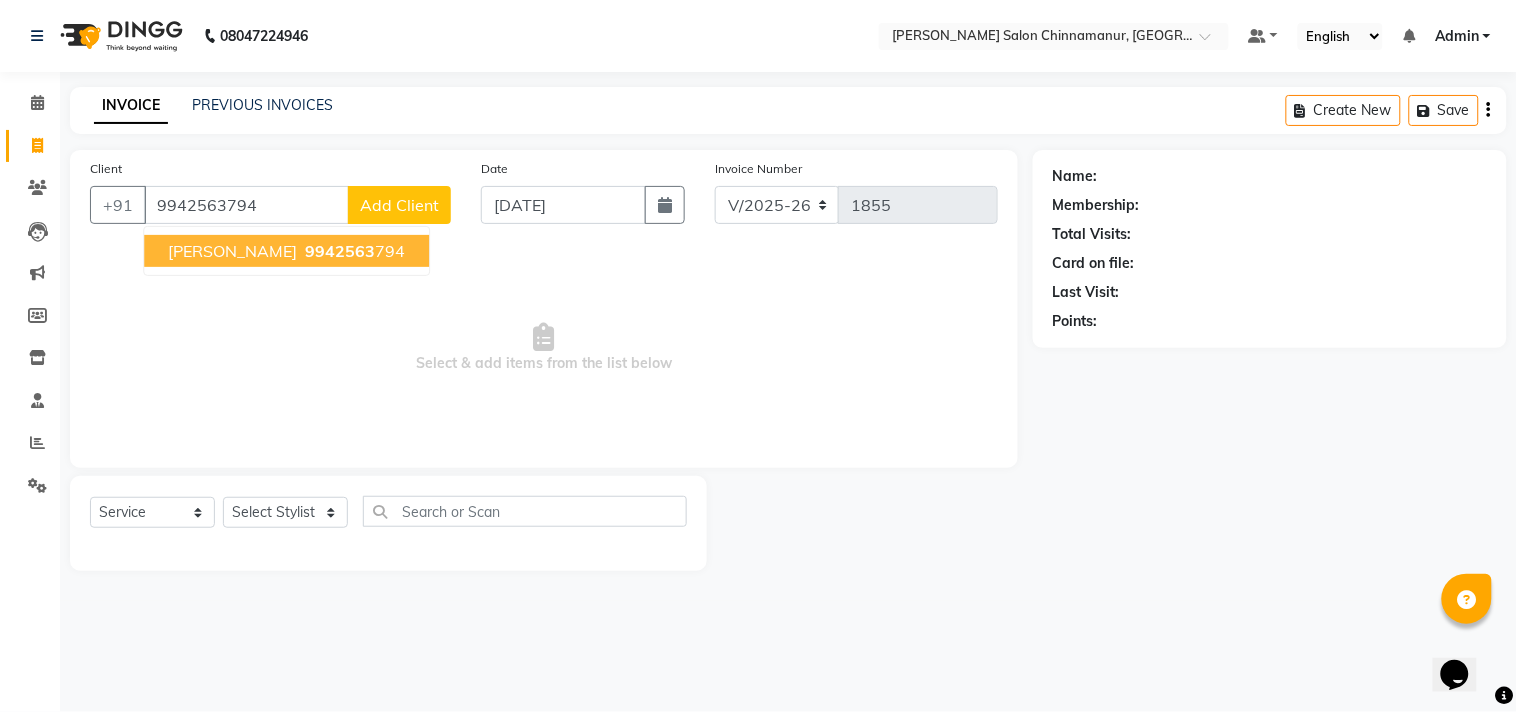 type on "9942563794" 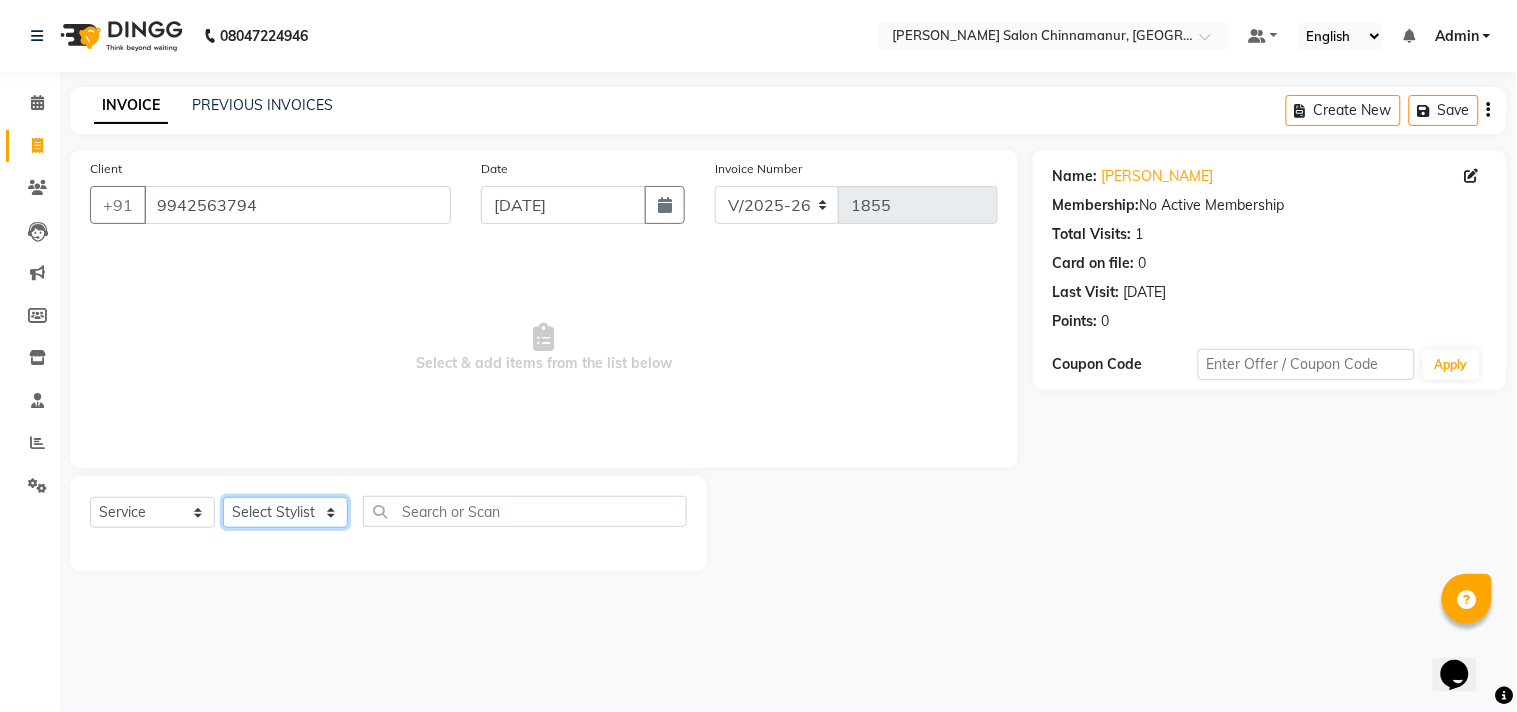 click on "Select Stylist Admin Atif [PERSON_NAME] [PERSON_NAME] [PERSON_NAME] [PERSON_NAME]" 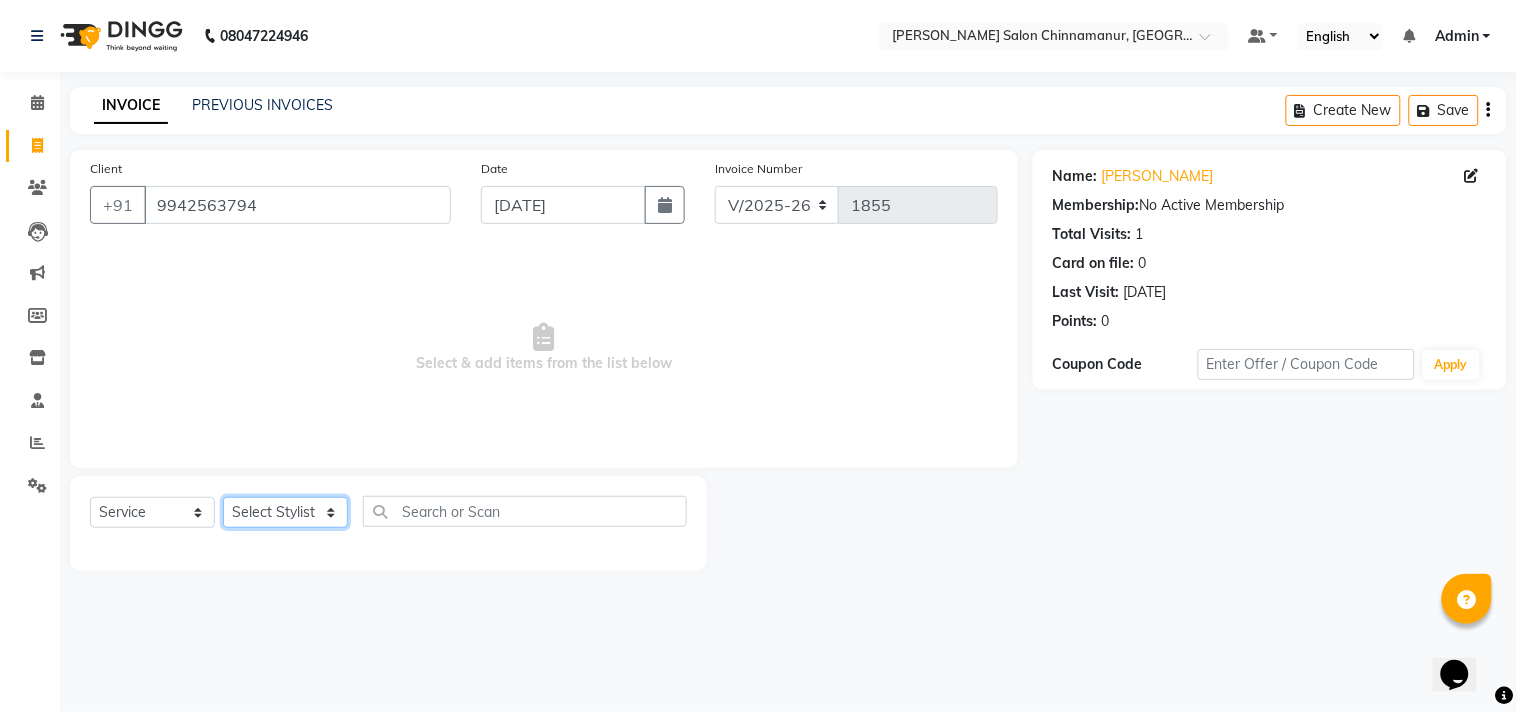 select on "85801" 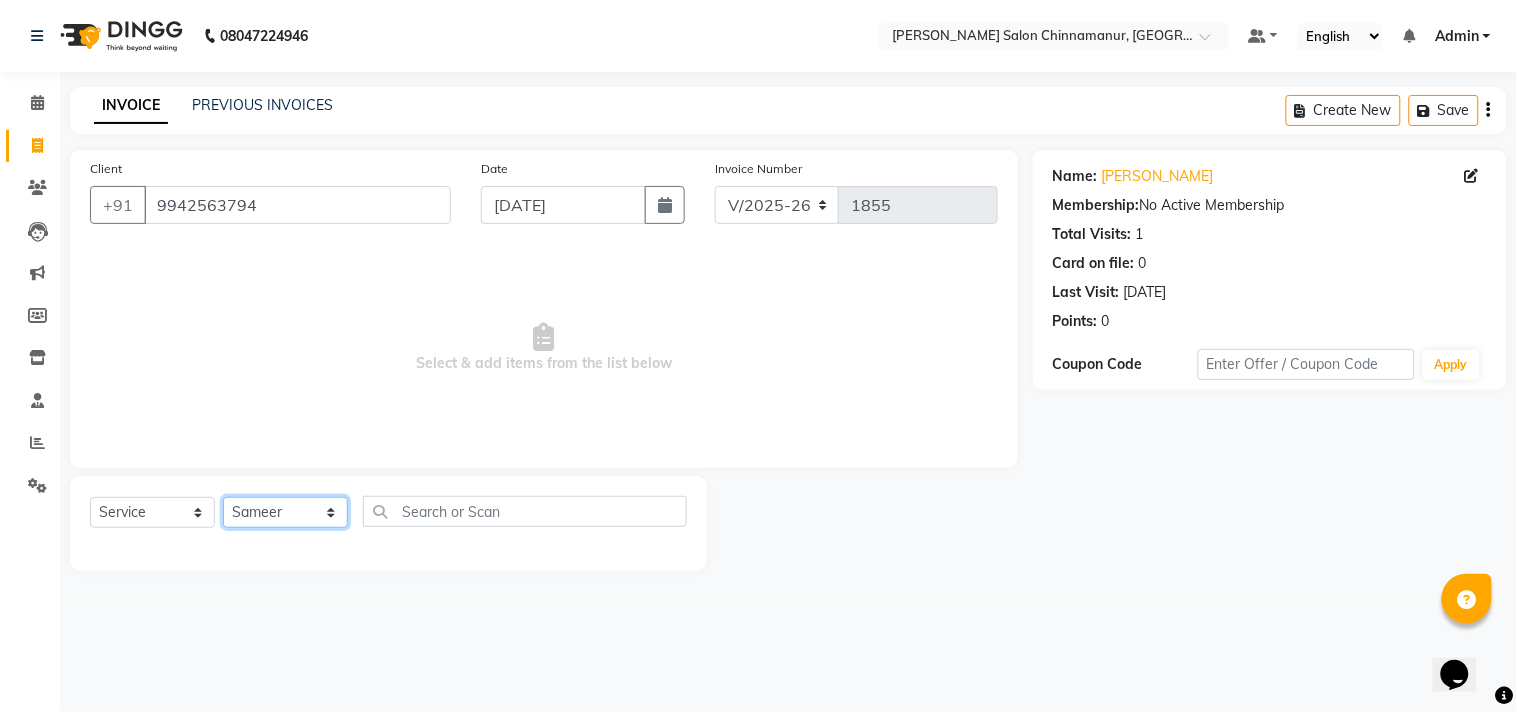 click on "Select Stylist Admin Atif [PERSON_NAME] [PERSON_NAME] [PERSON_NAME] [PERSON_NAME]" 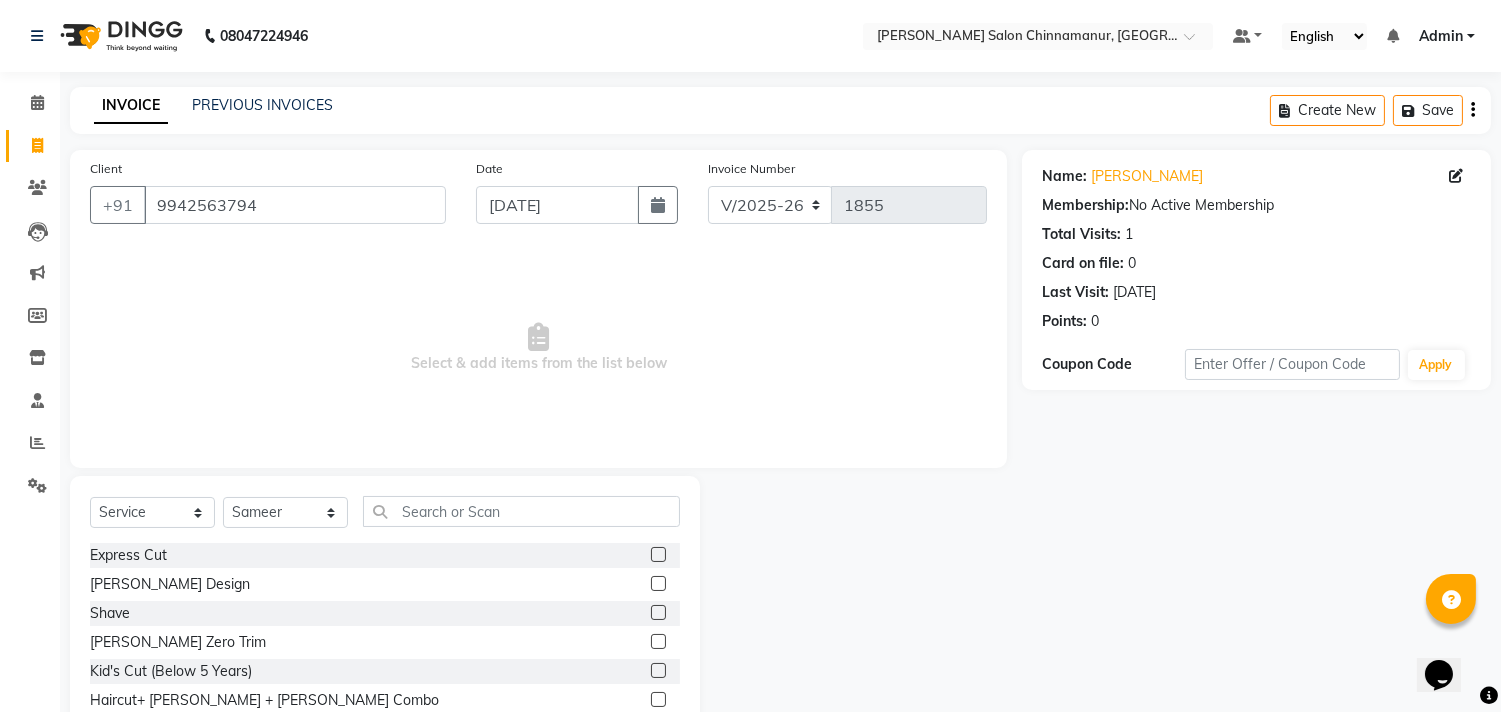 click 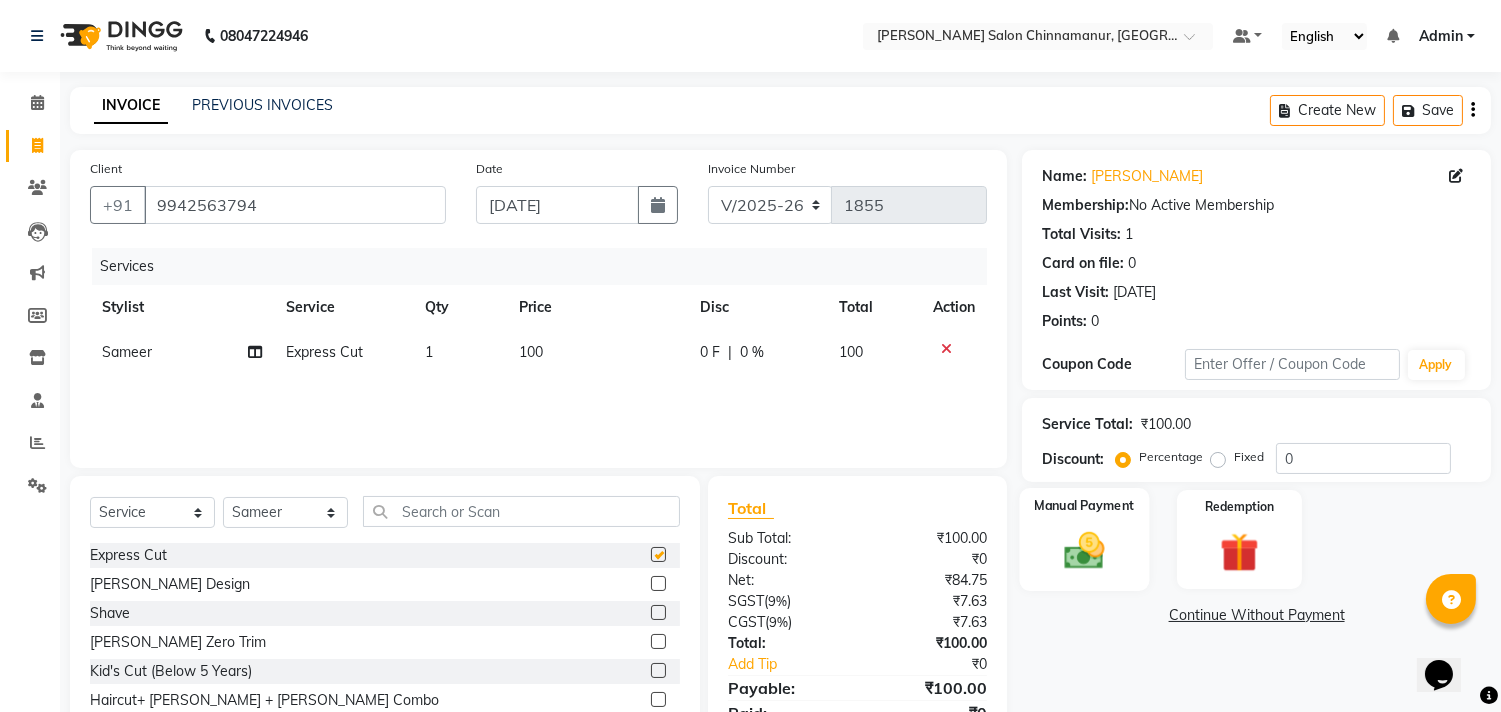 checkbox on "false" 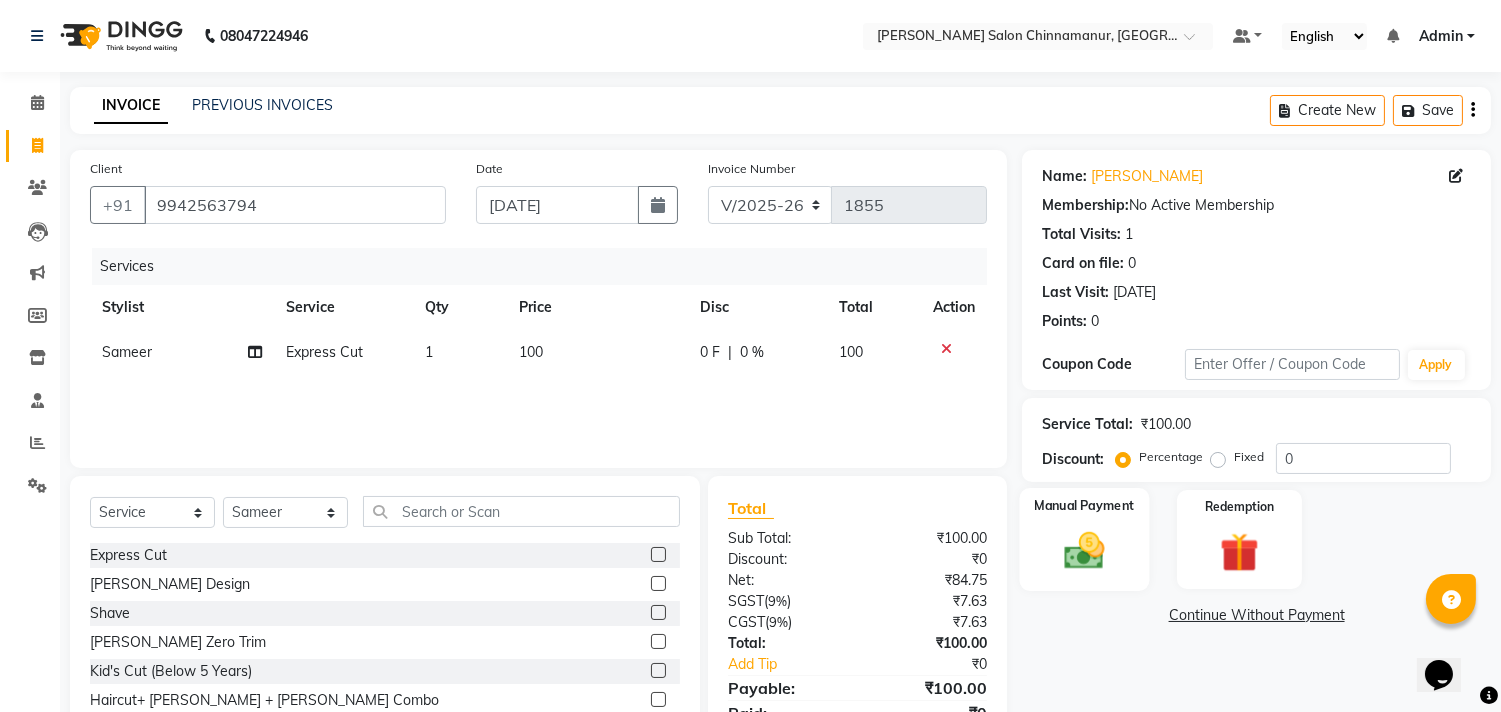 click 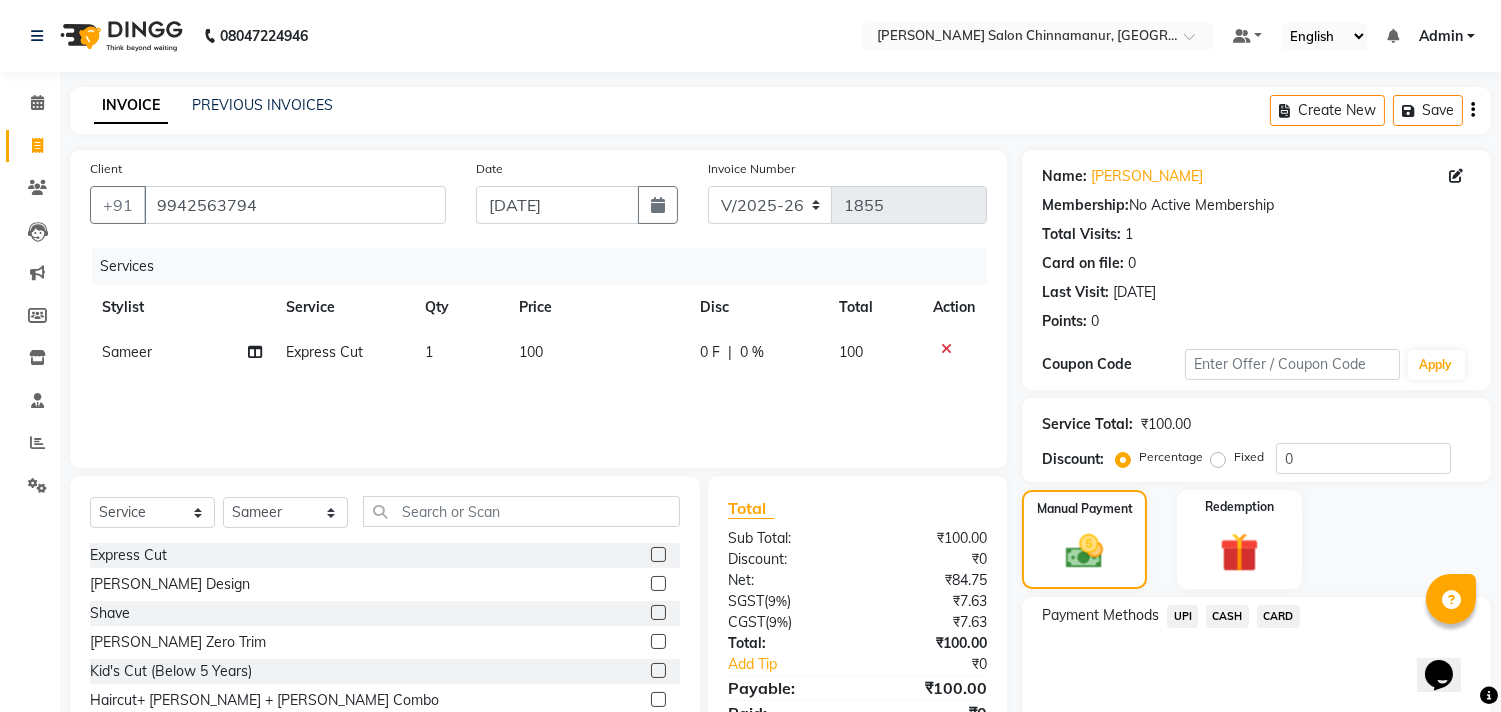 click on "CASH" 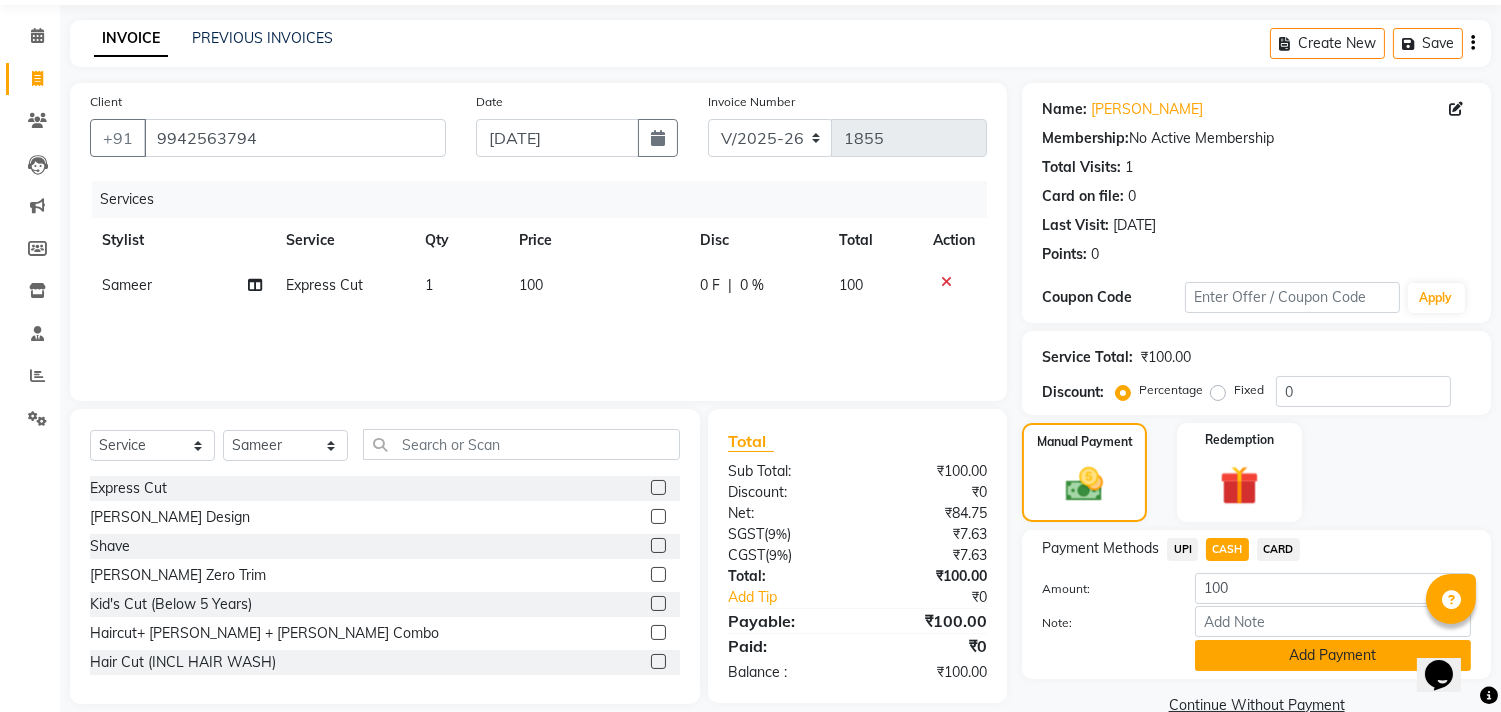 scroll, scrollTop: 104, scrollLeft: 0, axis: vertical 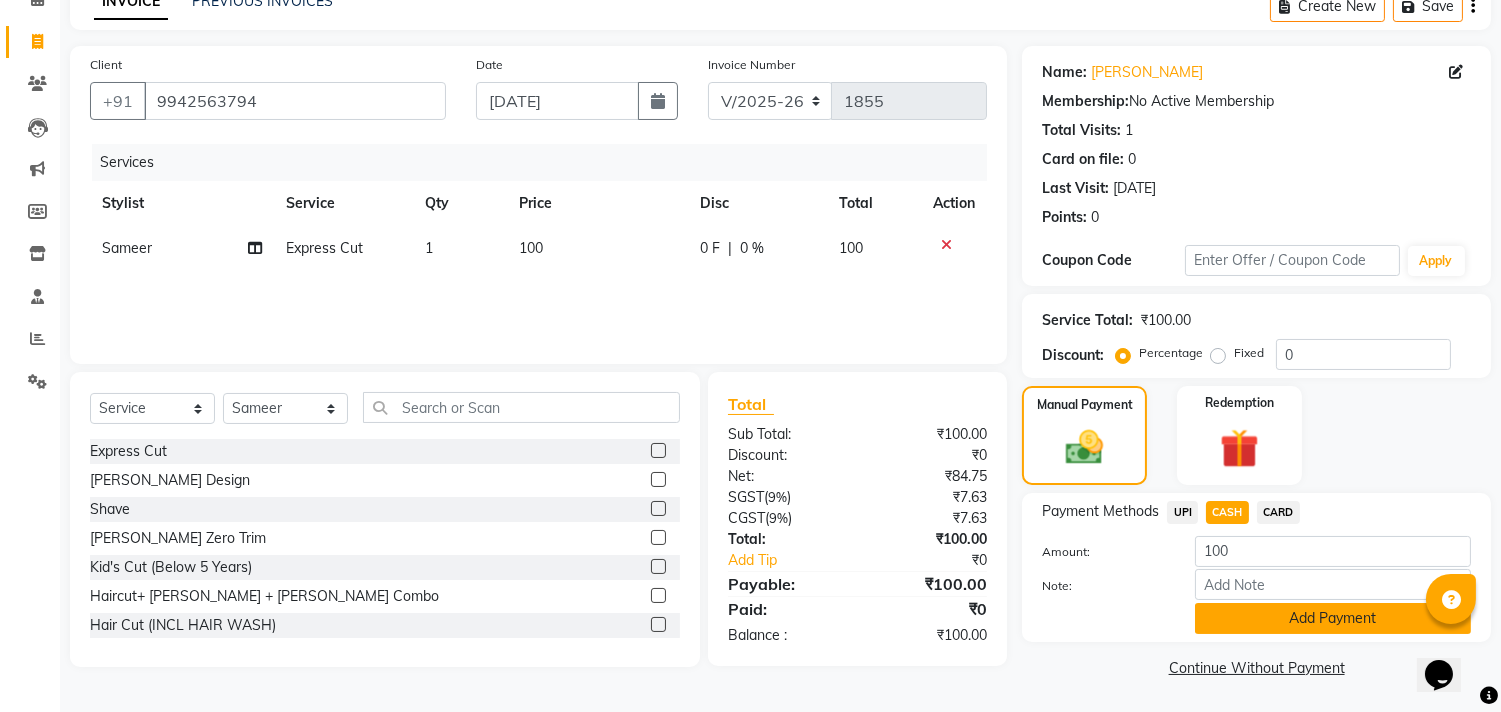 click on "Add Payment" 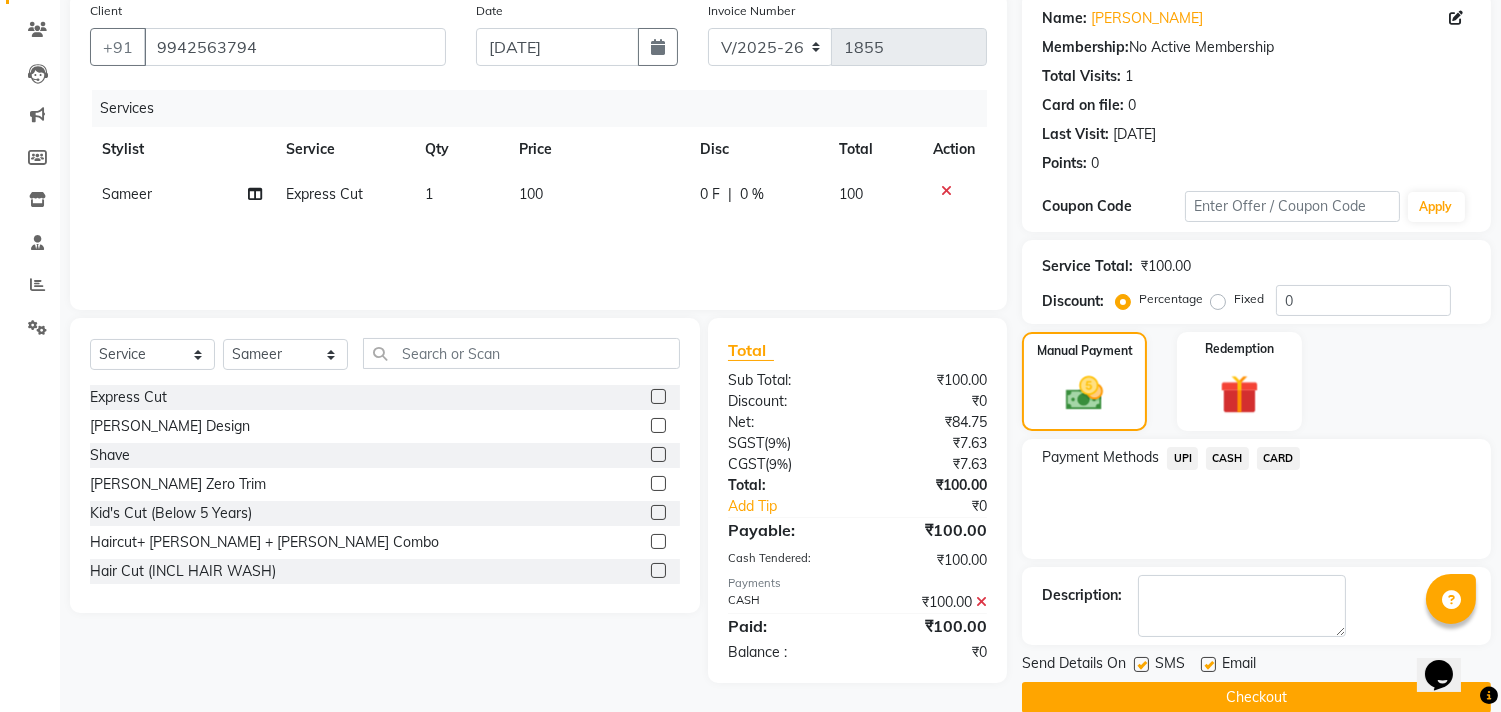 scroll, scrollTop: 187, scrollLeft: 0, axis: vertical 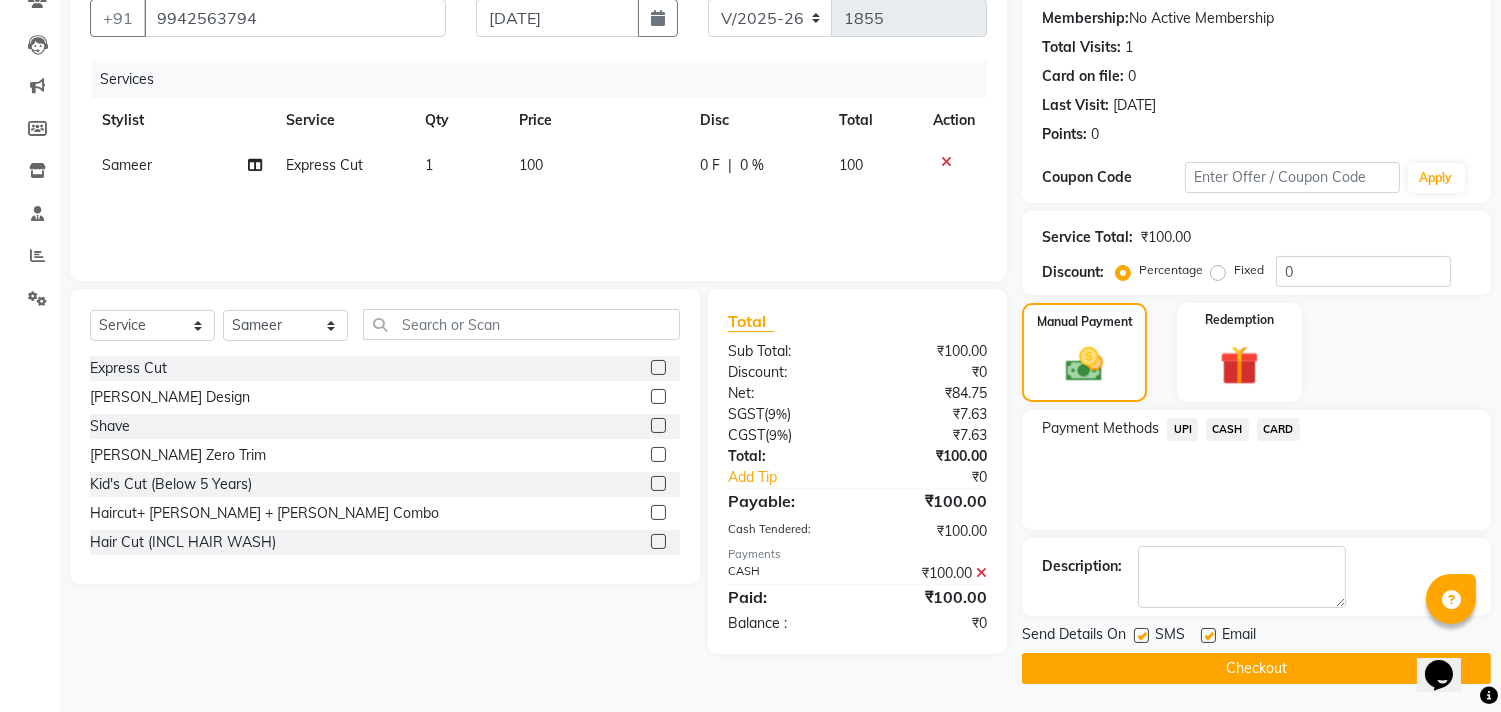 click on "Checkout" 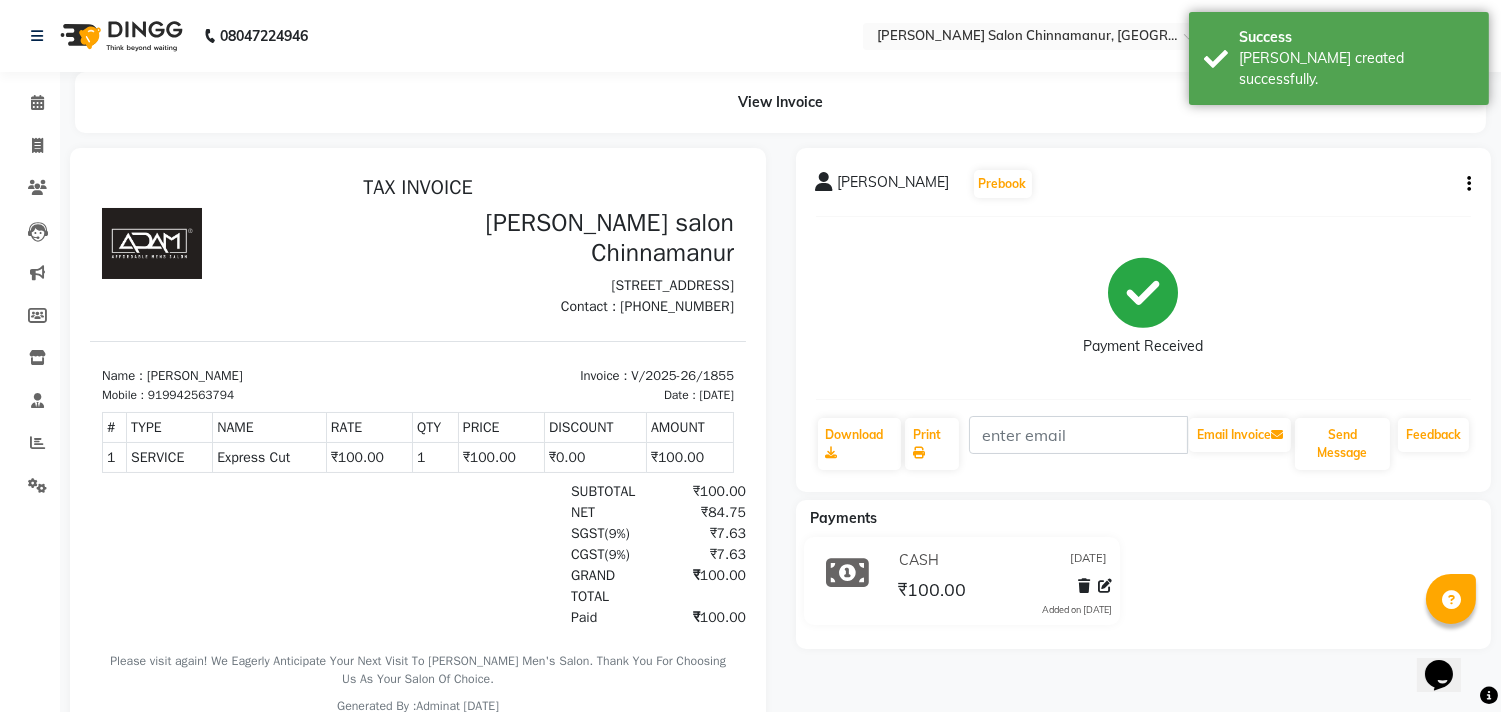 scroll, scrollTop: 0, scrollLeft: 0, axis: both 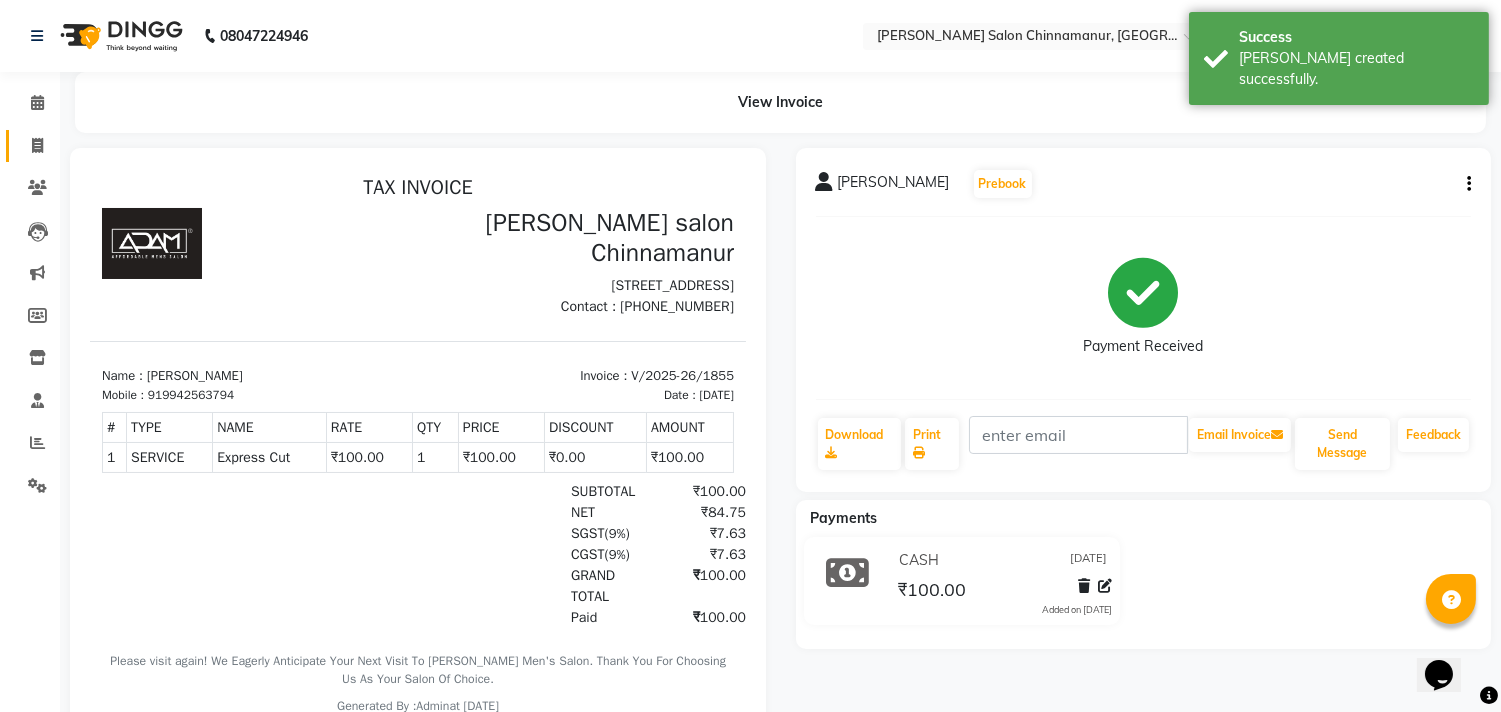 click on "Invoice" 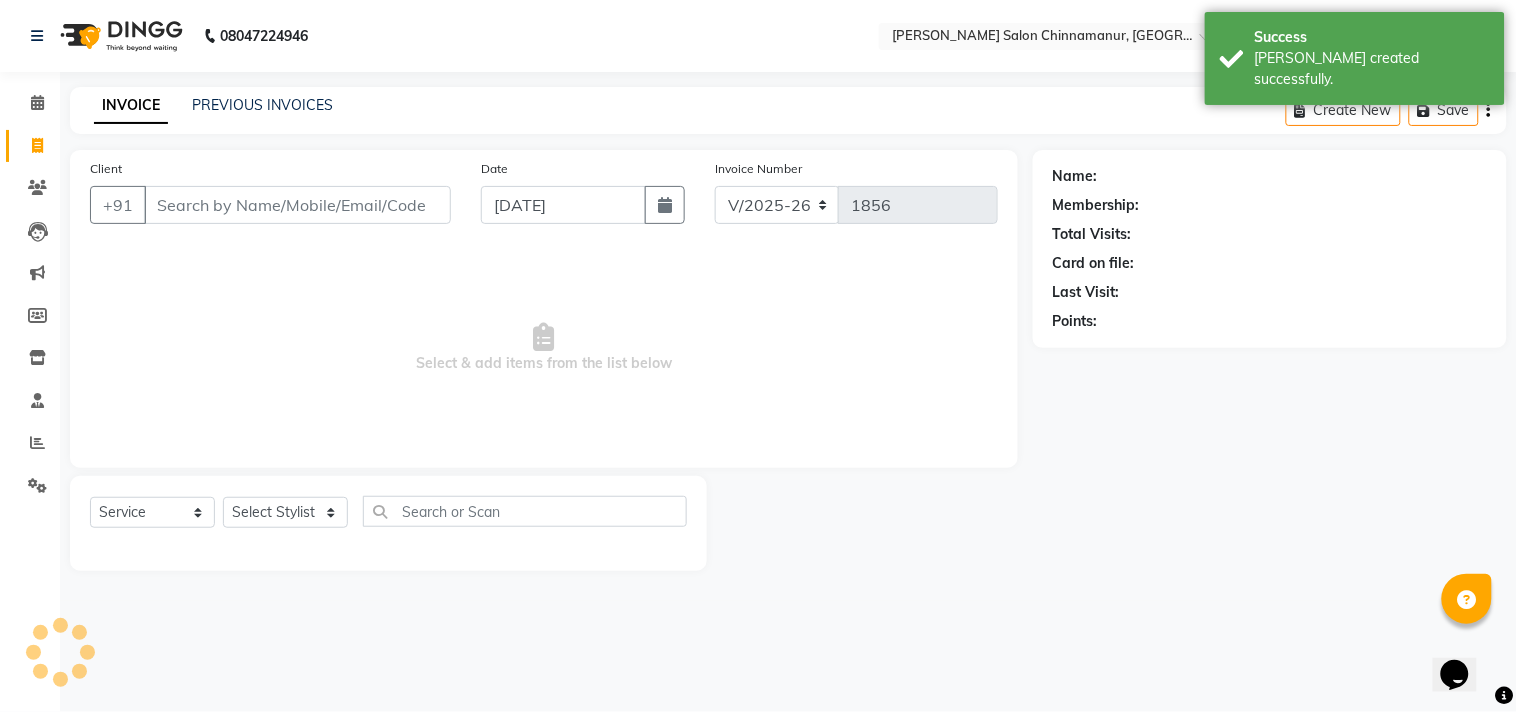 click on "Client" at bounding box center (297, 205) 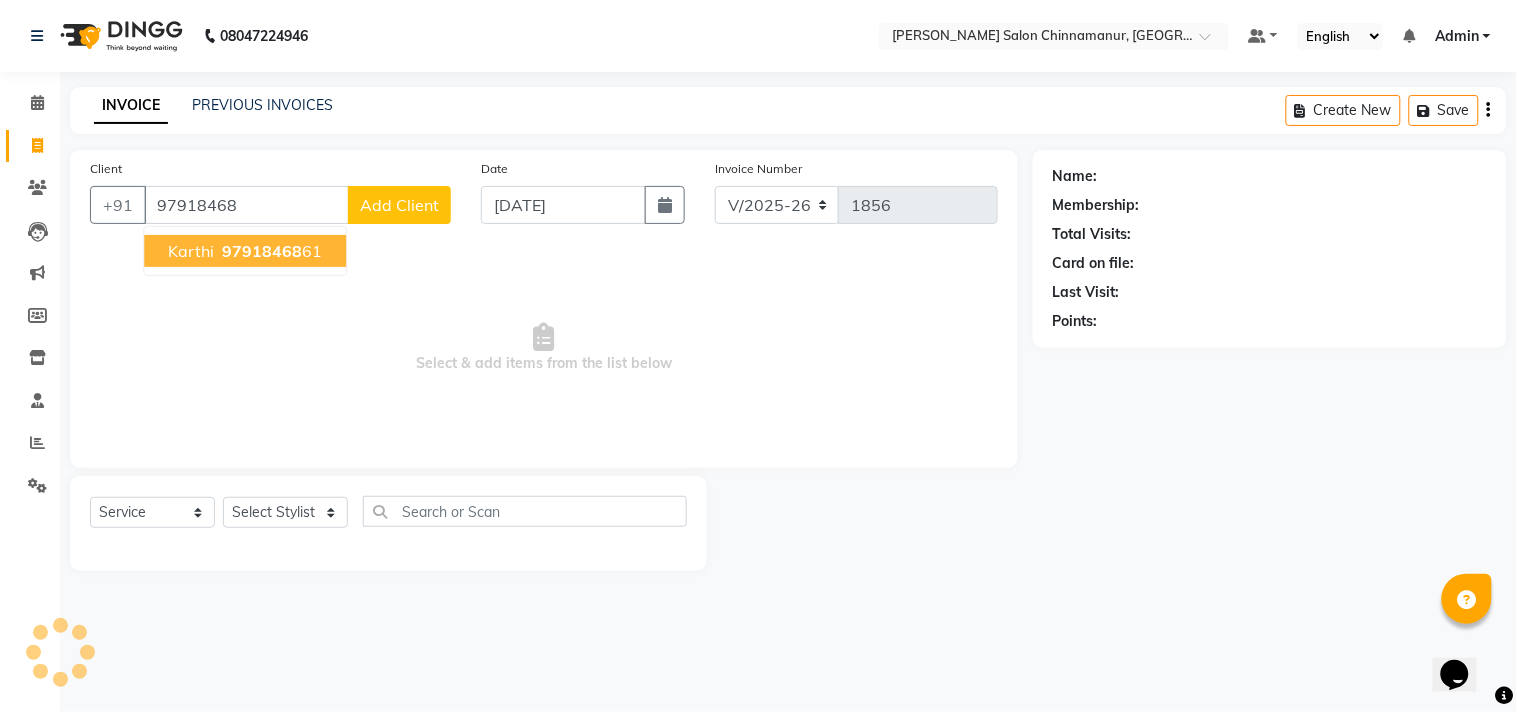 click on "97918468" at bounding box center [262, 251] 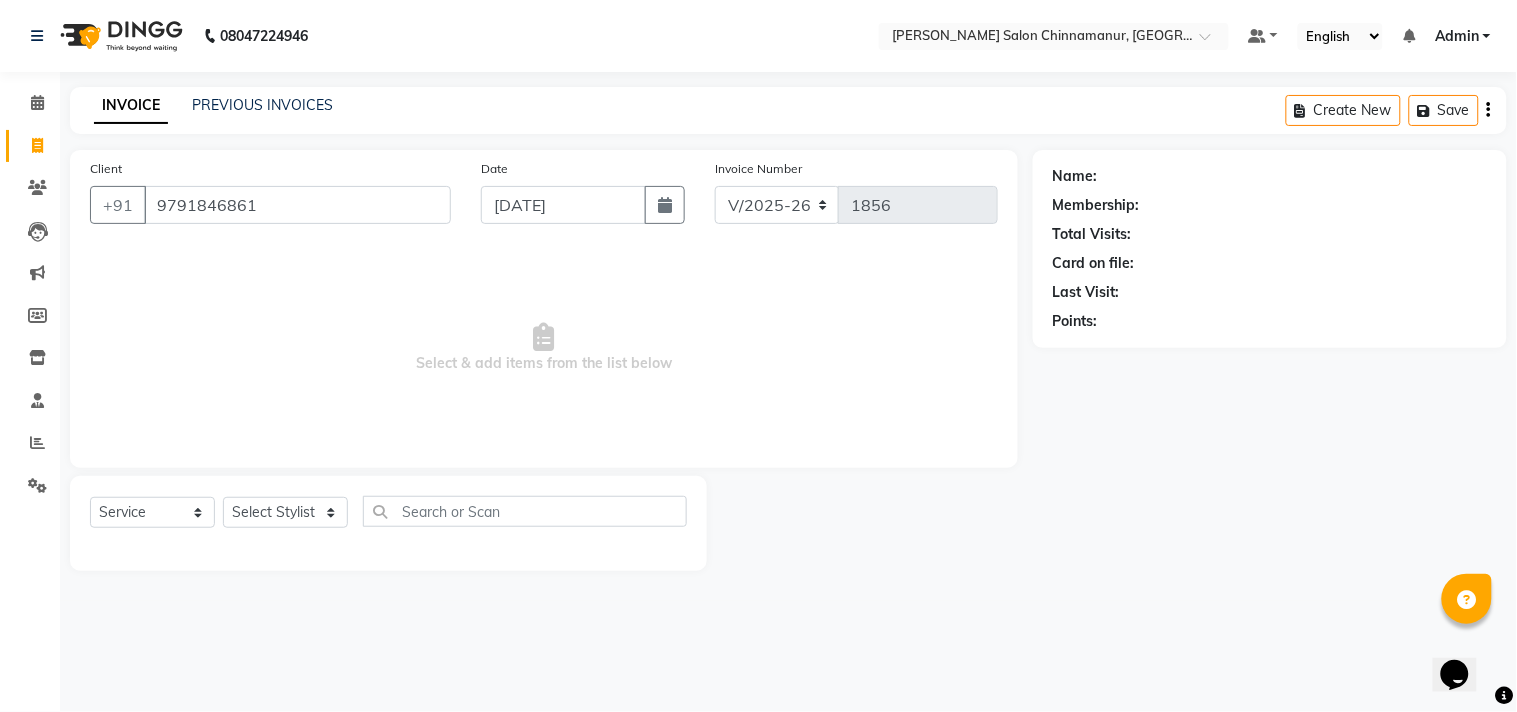 type on "9791846861" 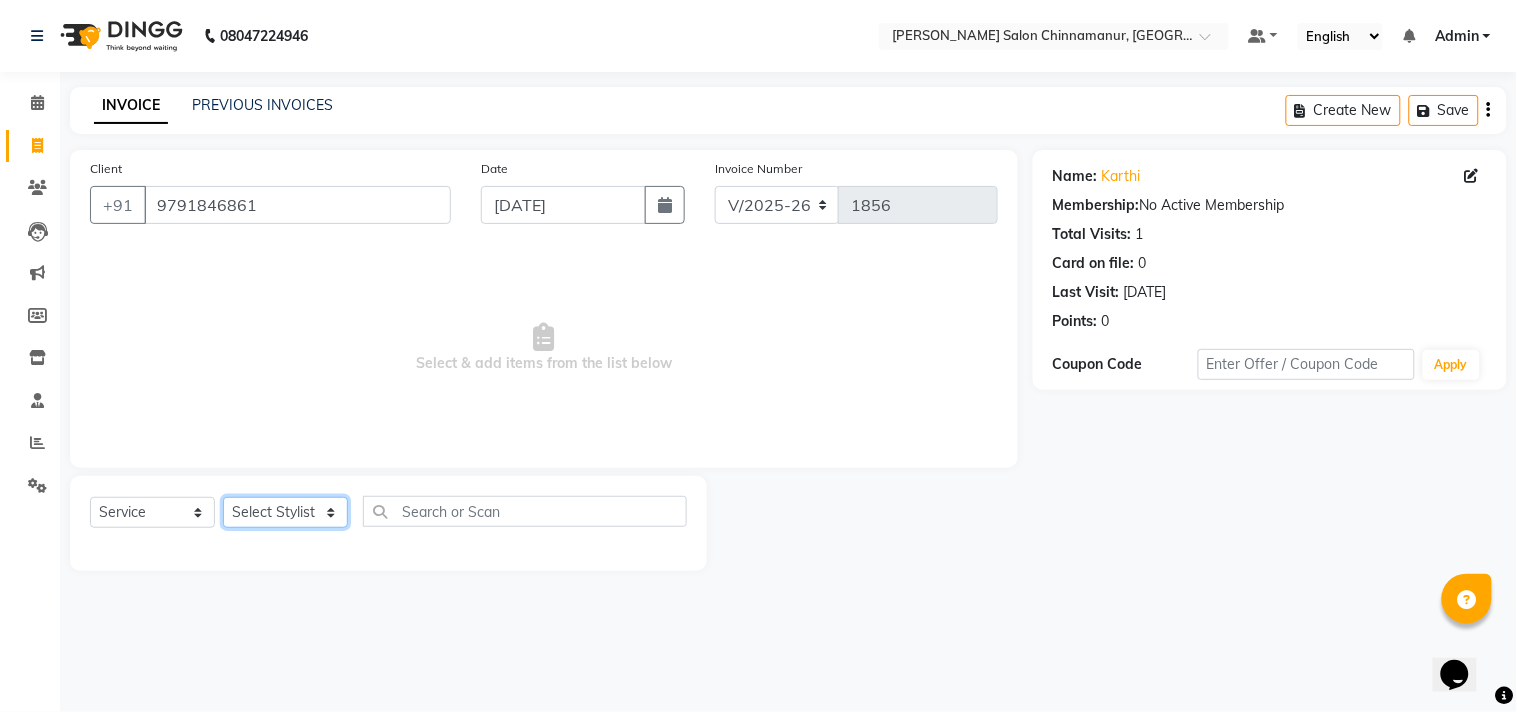 click on "Select Stylist Admin Atif [PERSON_NAME] [PERSON_NAME] [PERSON_NAME] [PERSON_NAME]" 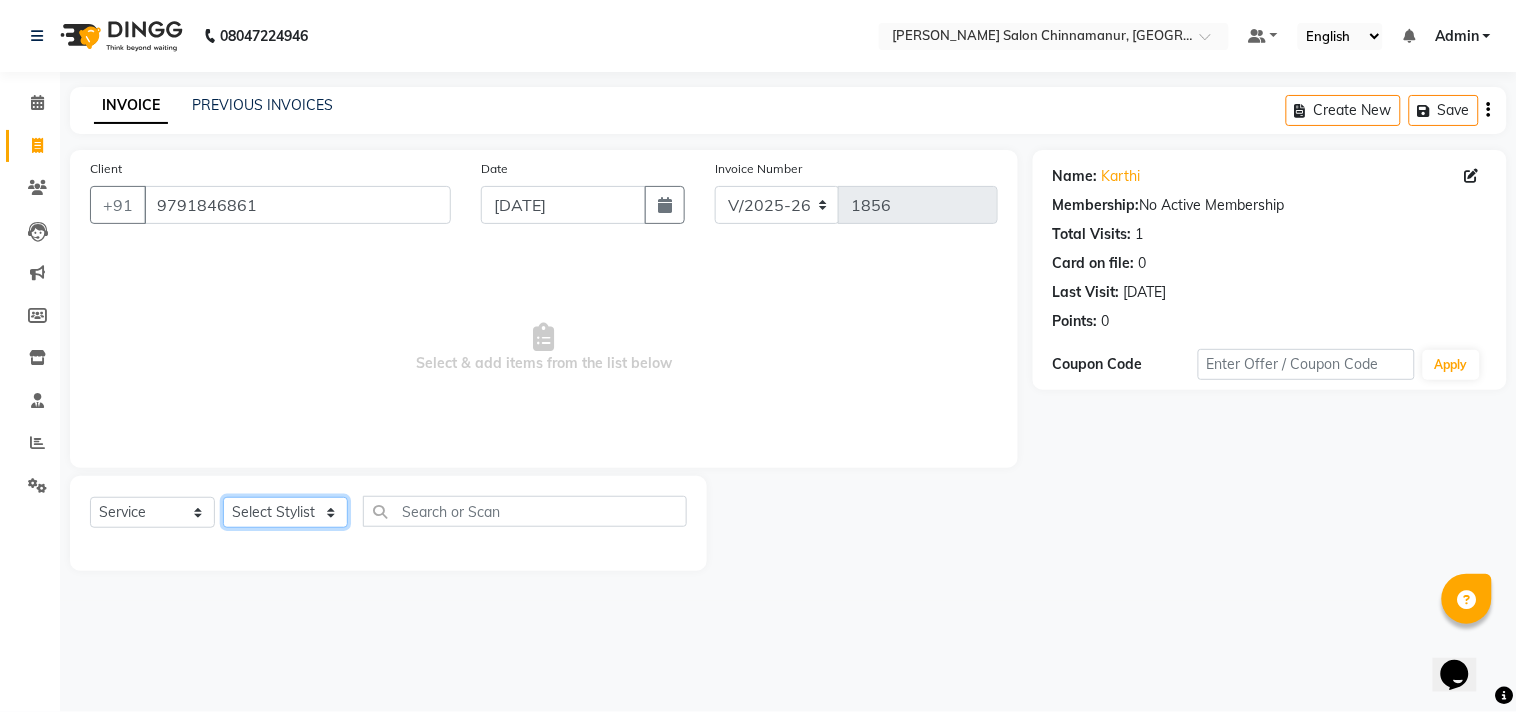 select on "83997" 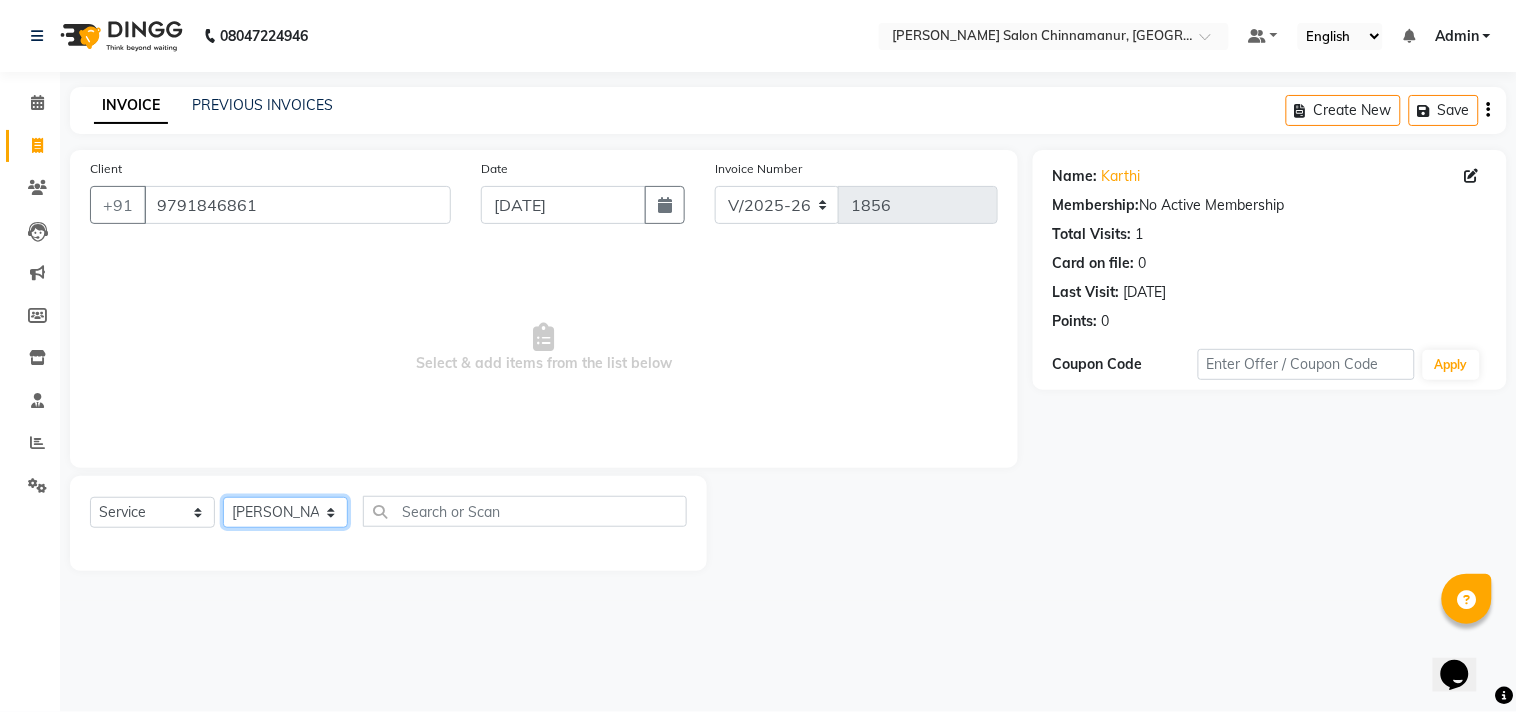 click on "Select Stylist Admin Atif [PERSON_NAME] [PERSON_NAME] [PERSON_NAME] [PERSON_NAME]" 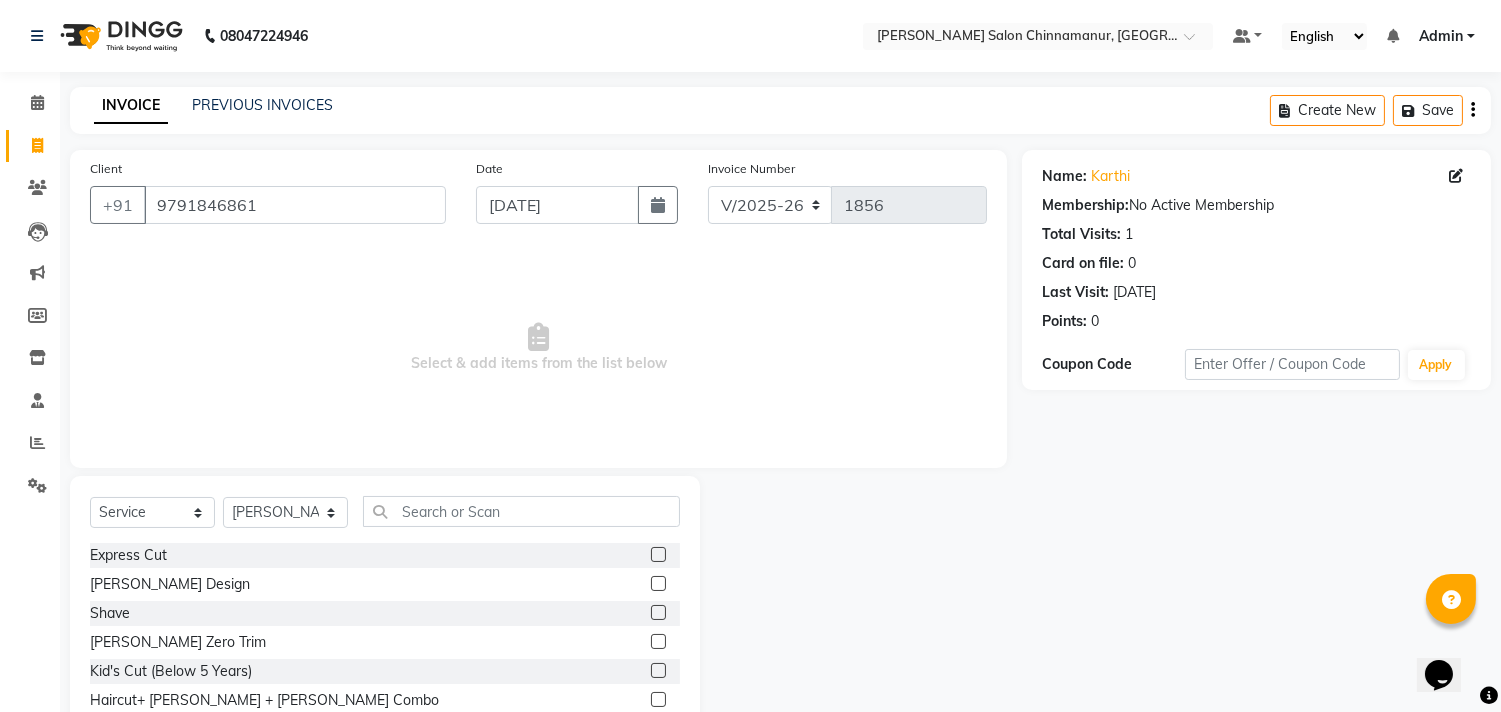 click 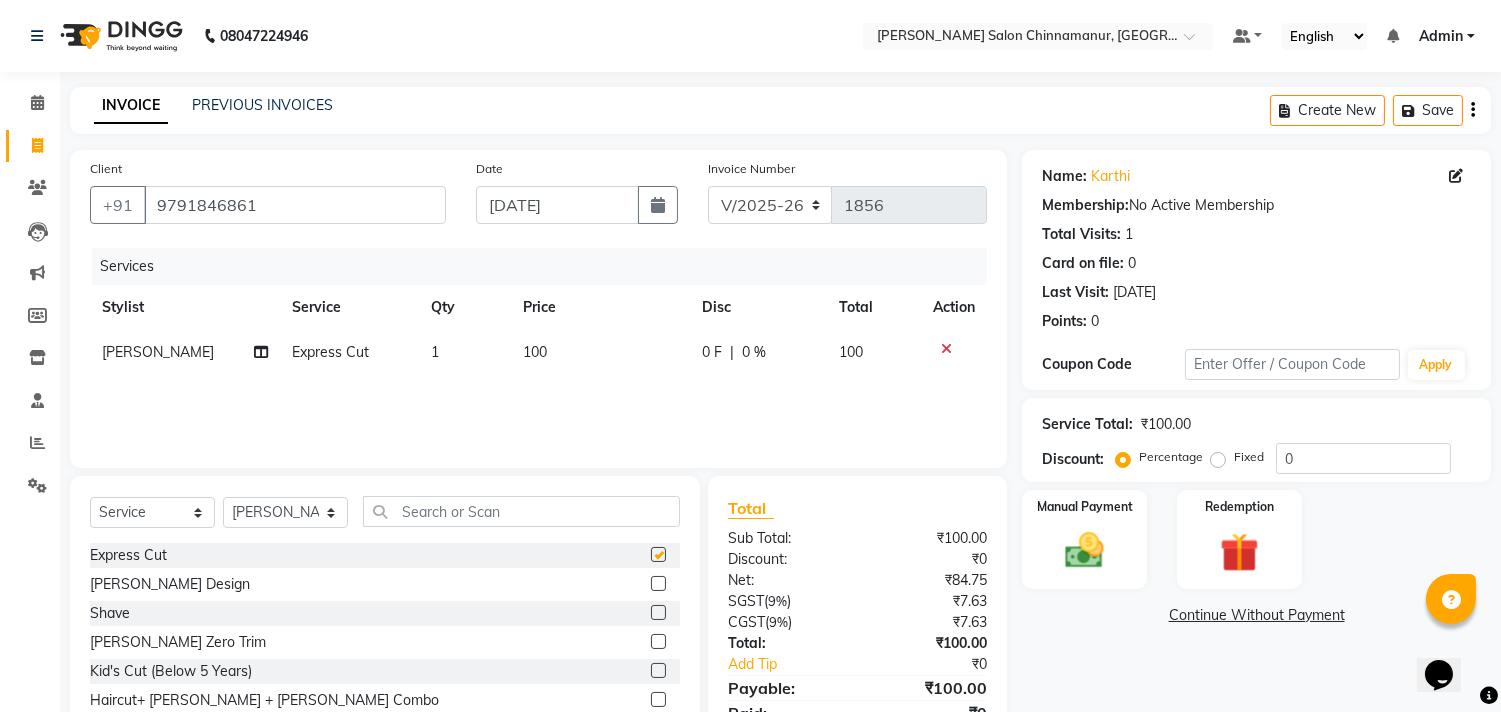 checkbox on "false" 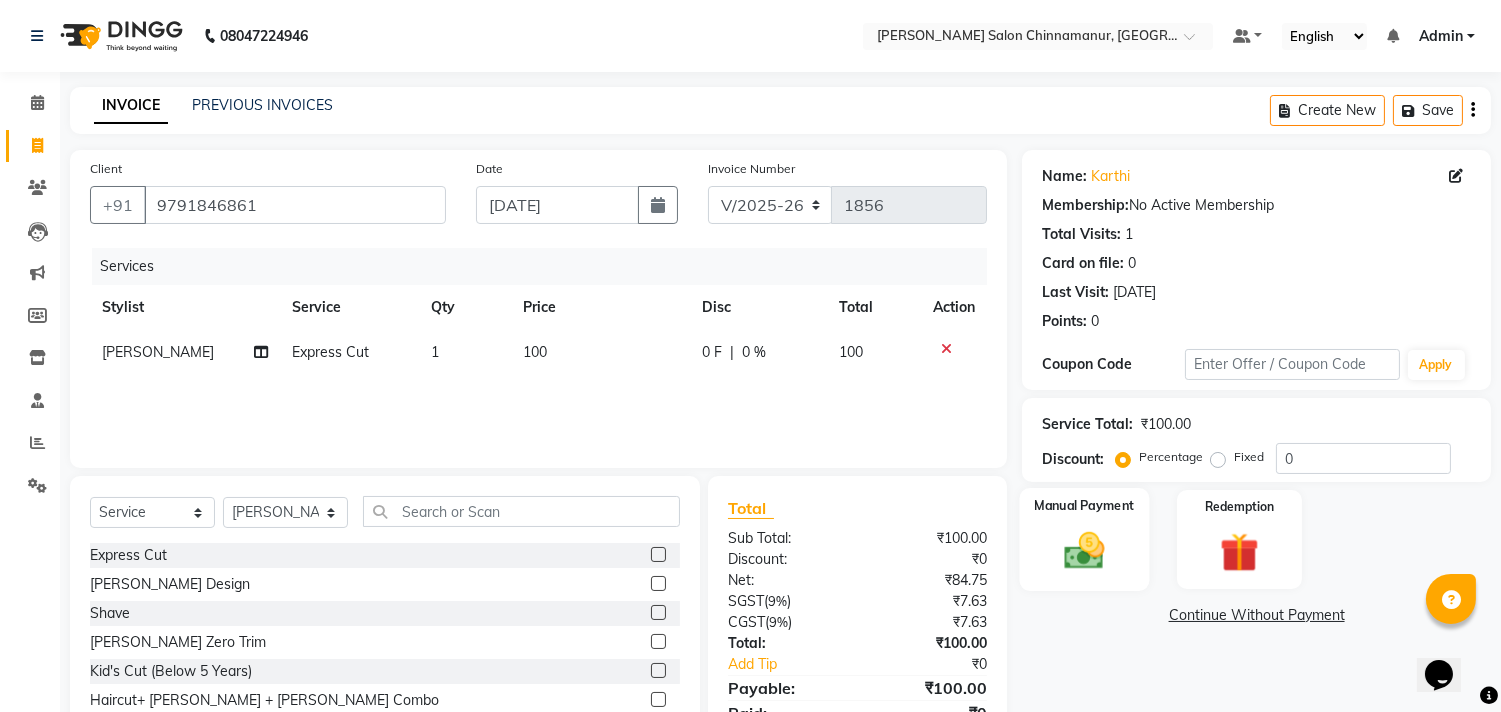 click 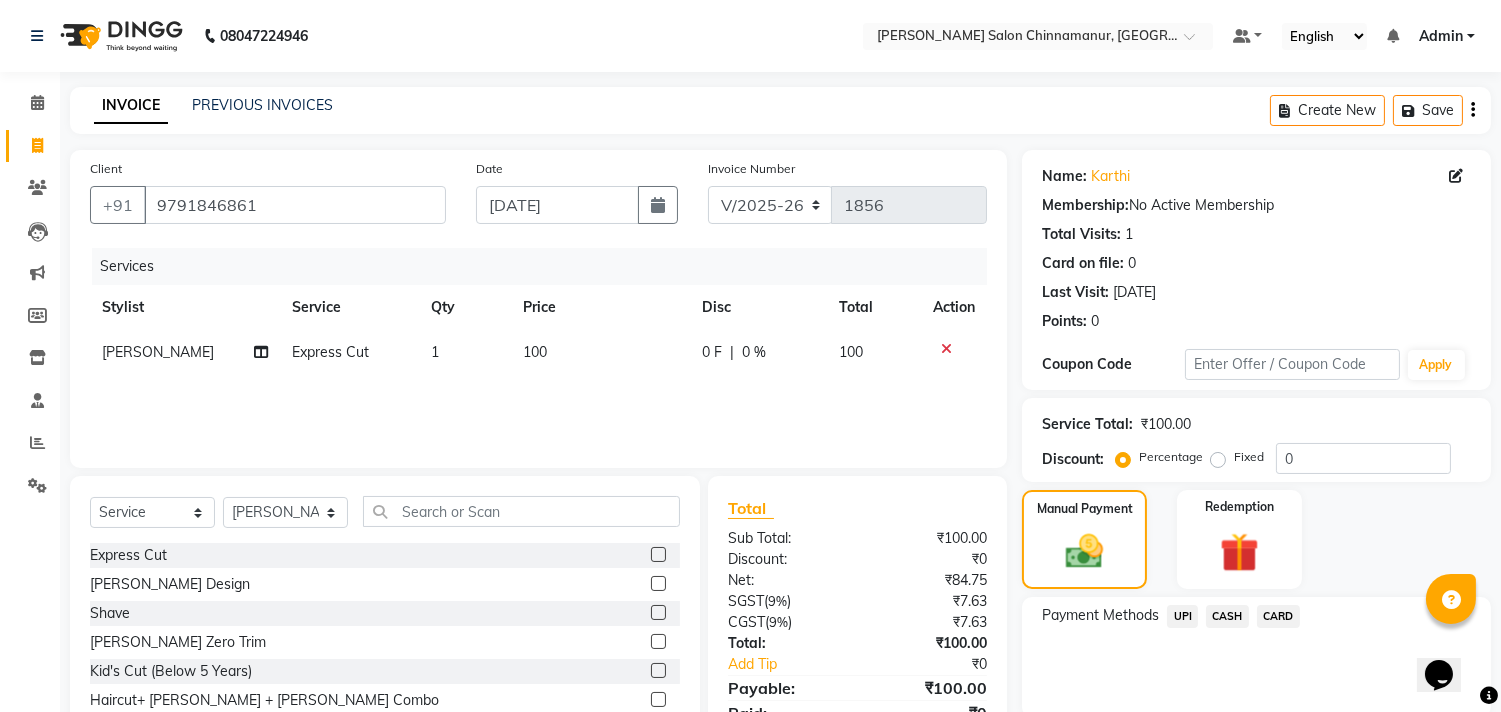 click on "CASH" 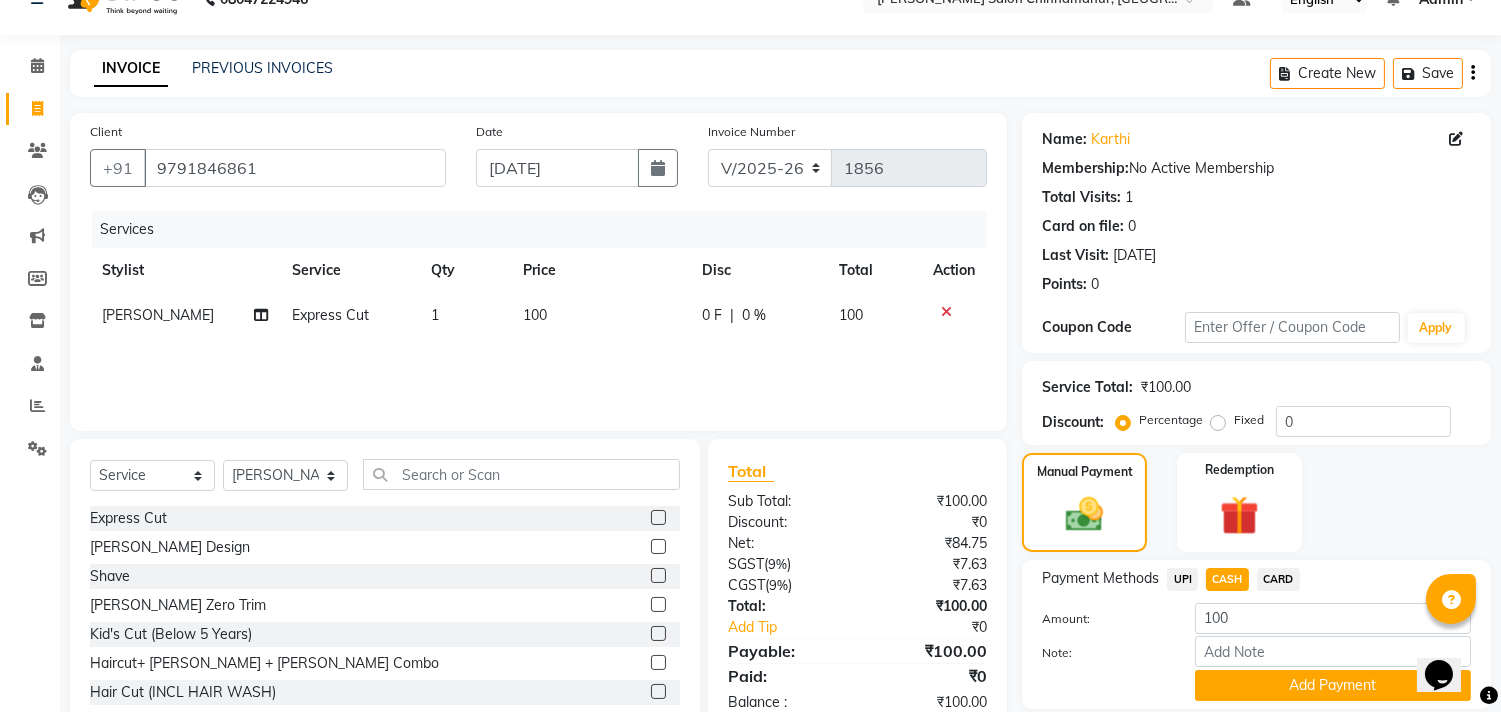 scroll, scrollTop: 104, scrollLeft: 0, axis: vertical 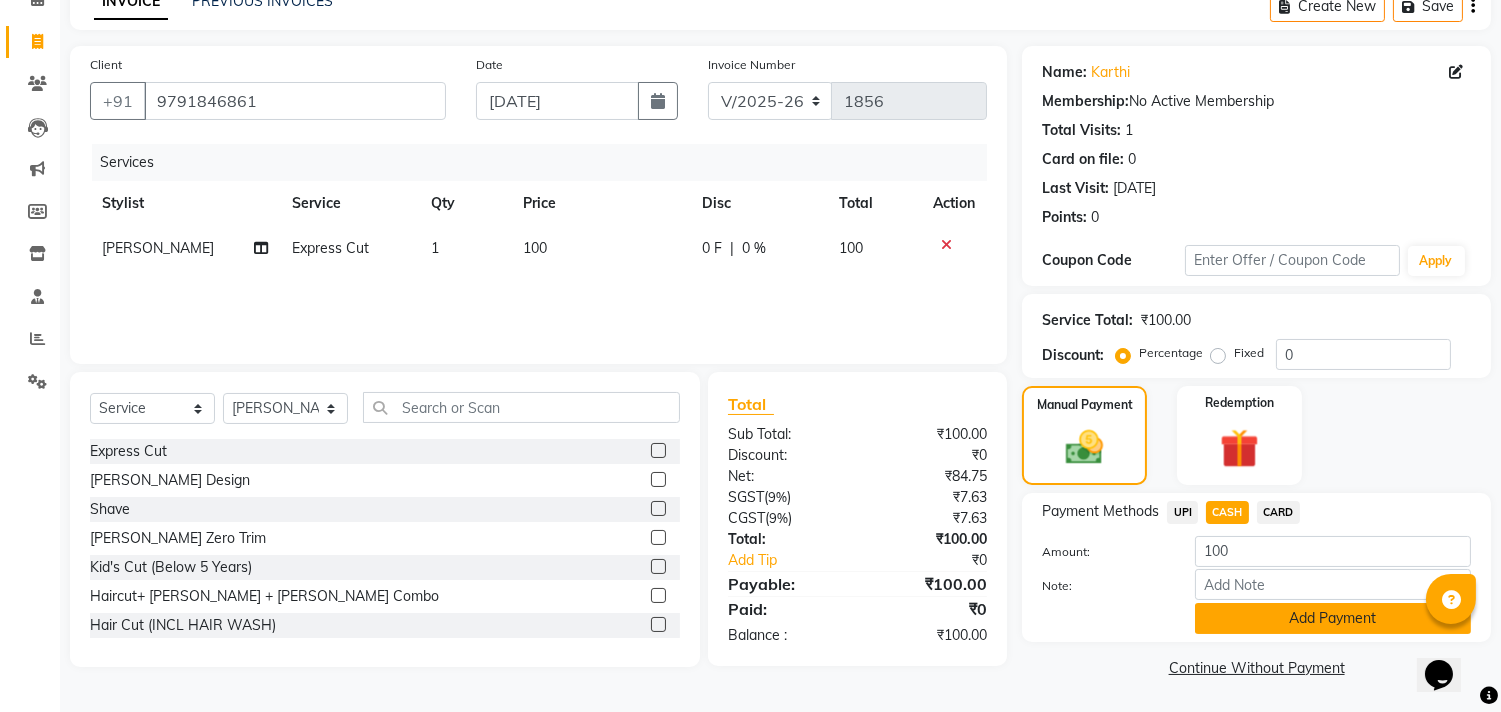click on "Add Payment" 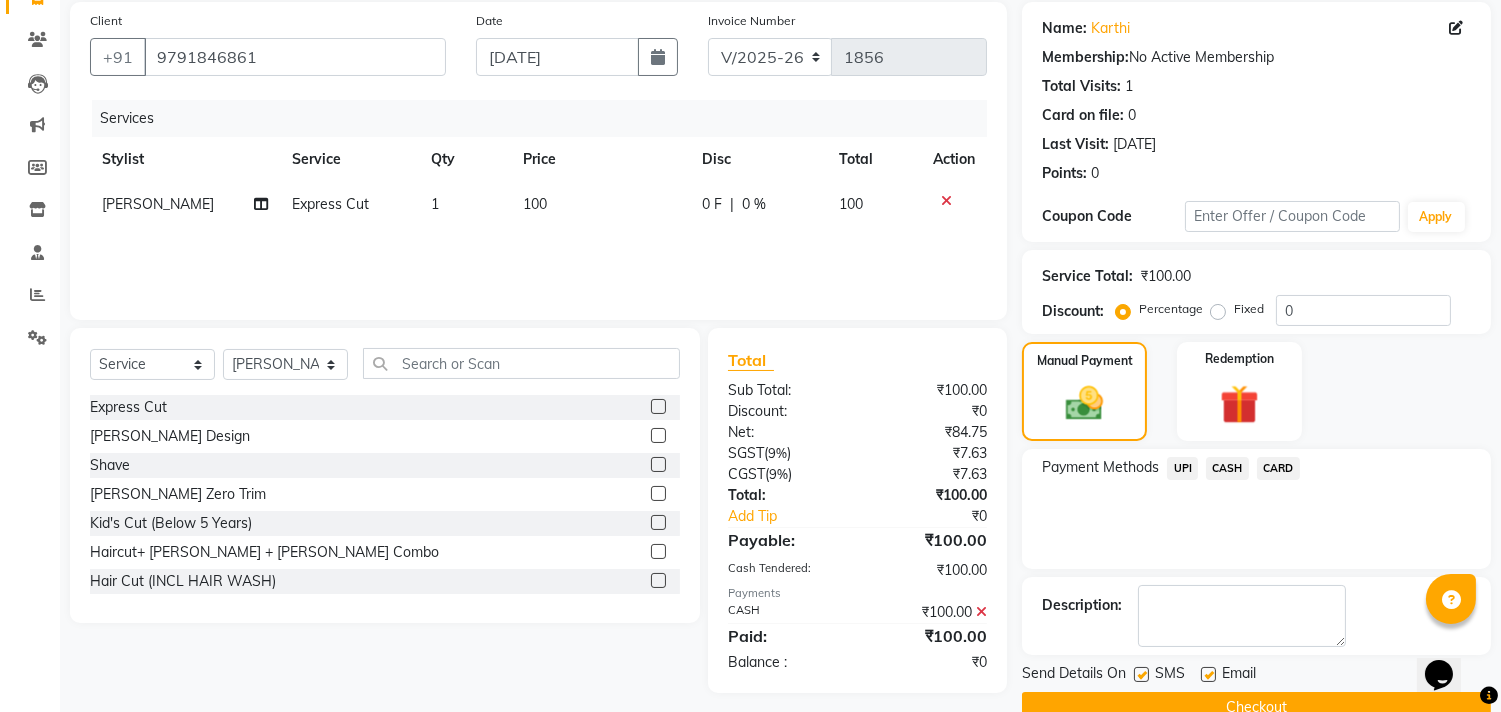 scroll, scrollTop: 187, scrollLeft: 0, axis: vertical 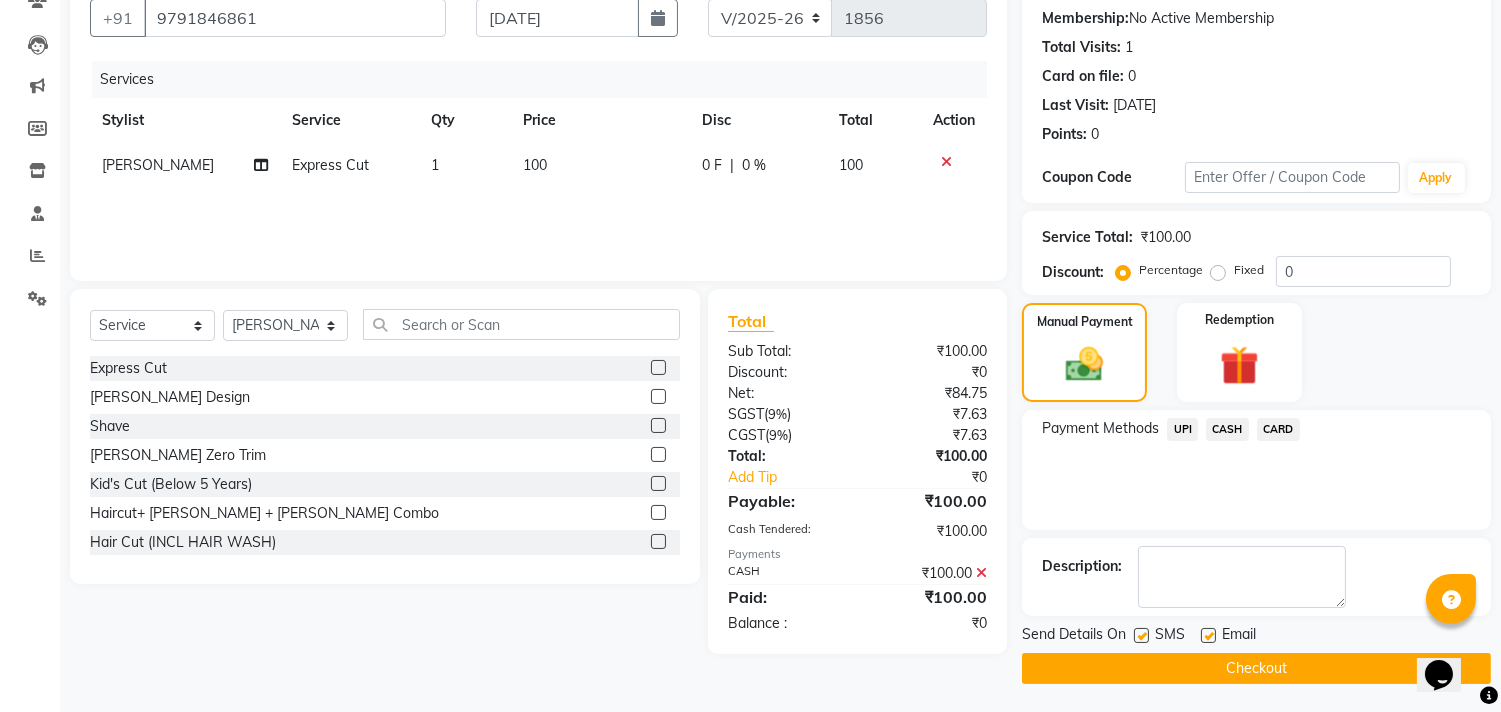 click on "Checkout" 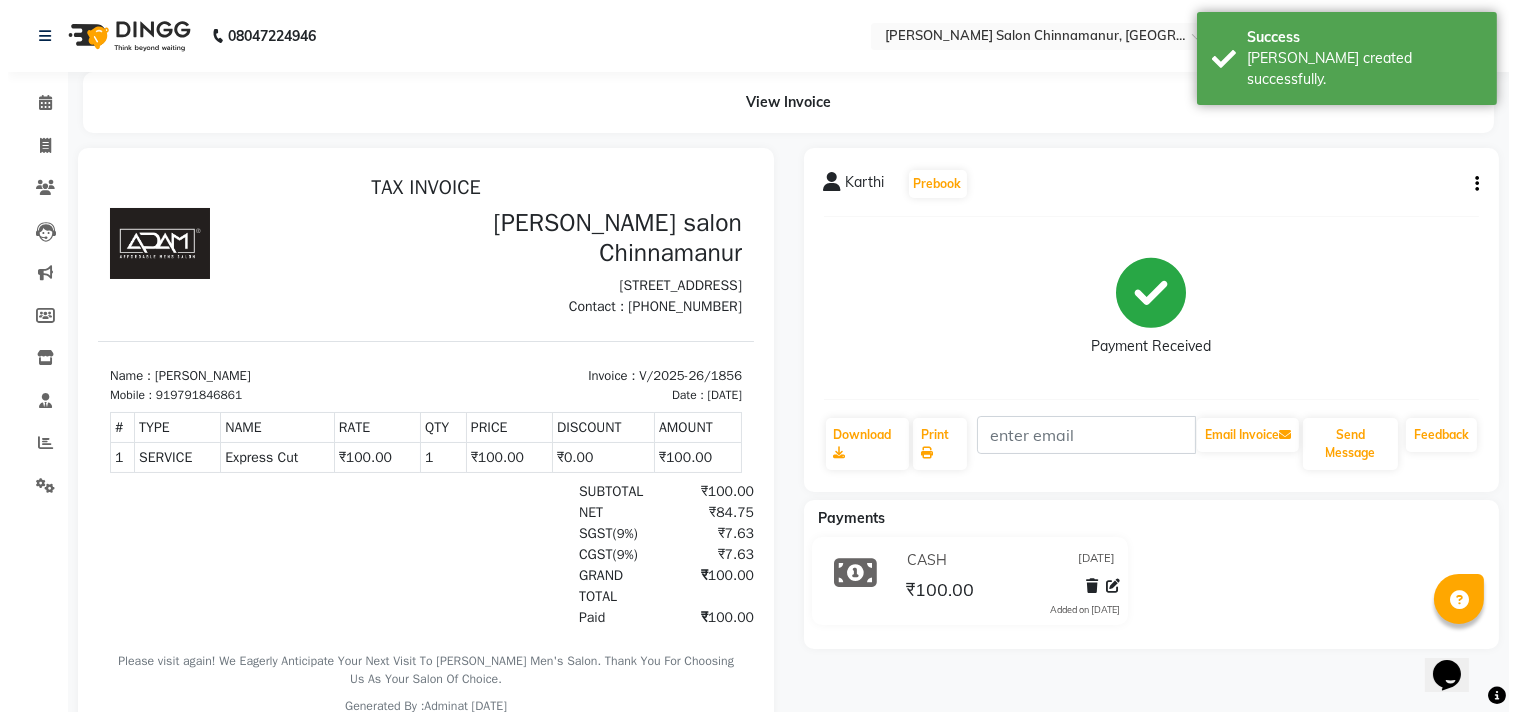 scroll, scrollTop: 0, scrollLeft: 0, axis: both 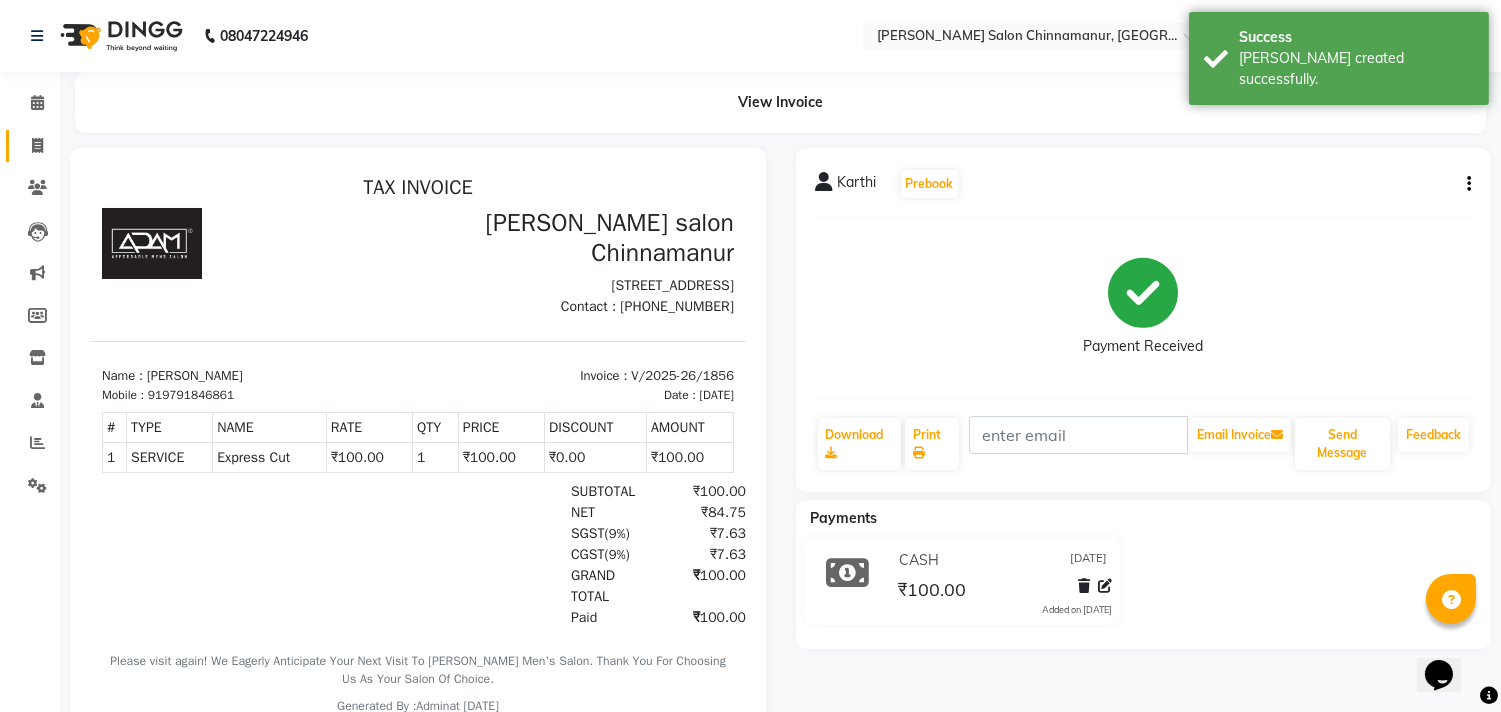 click on "Invoice" 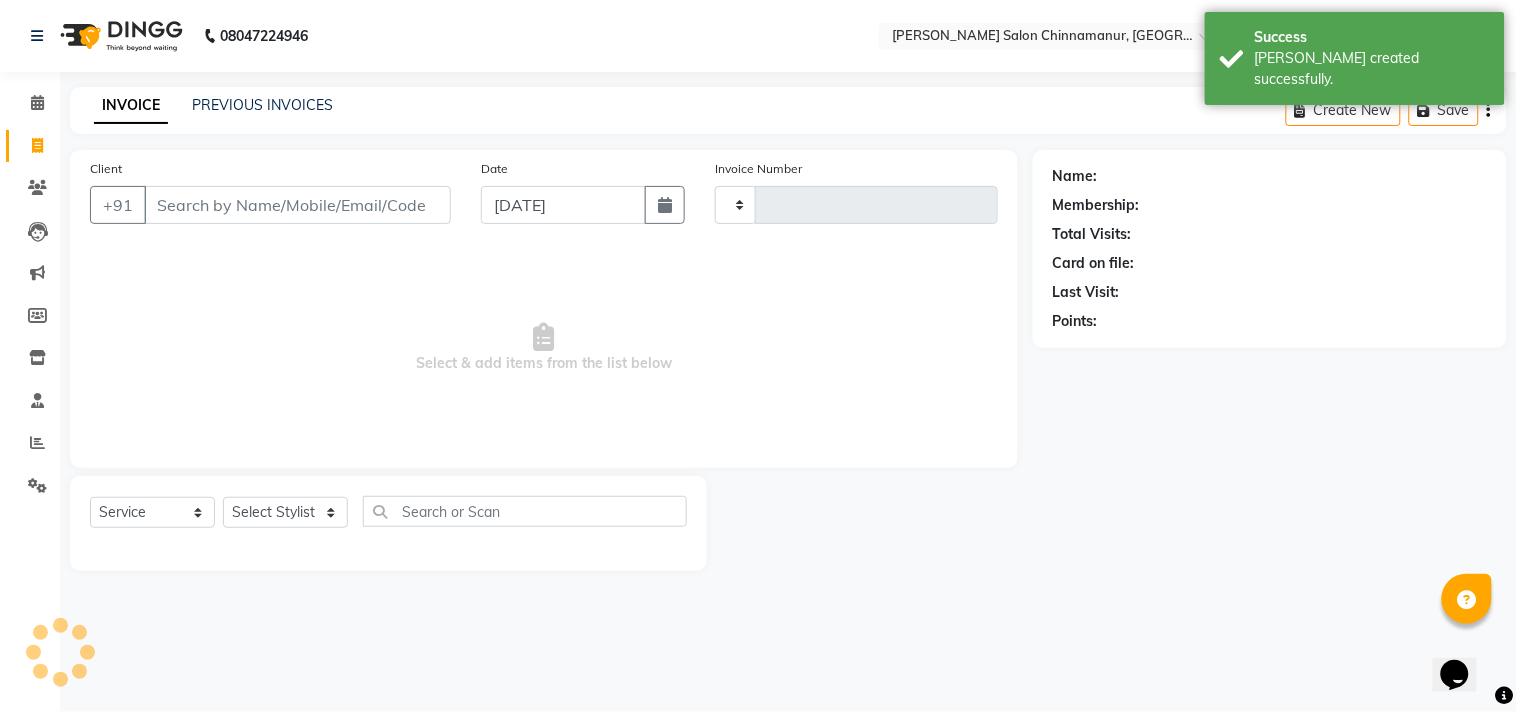 type on "1857" 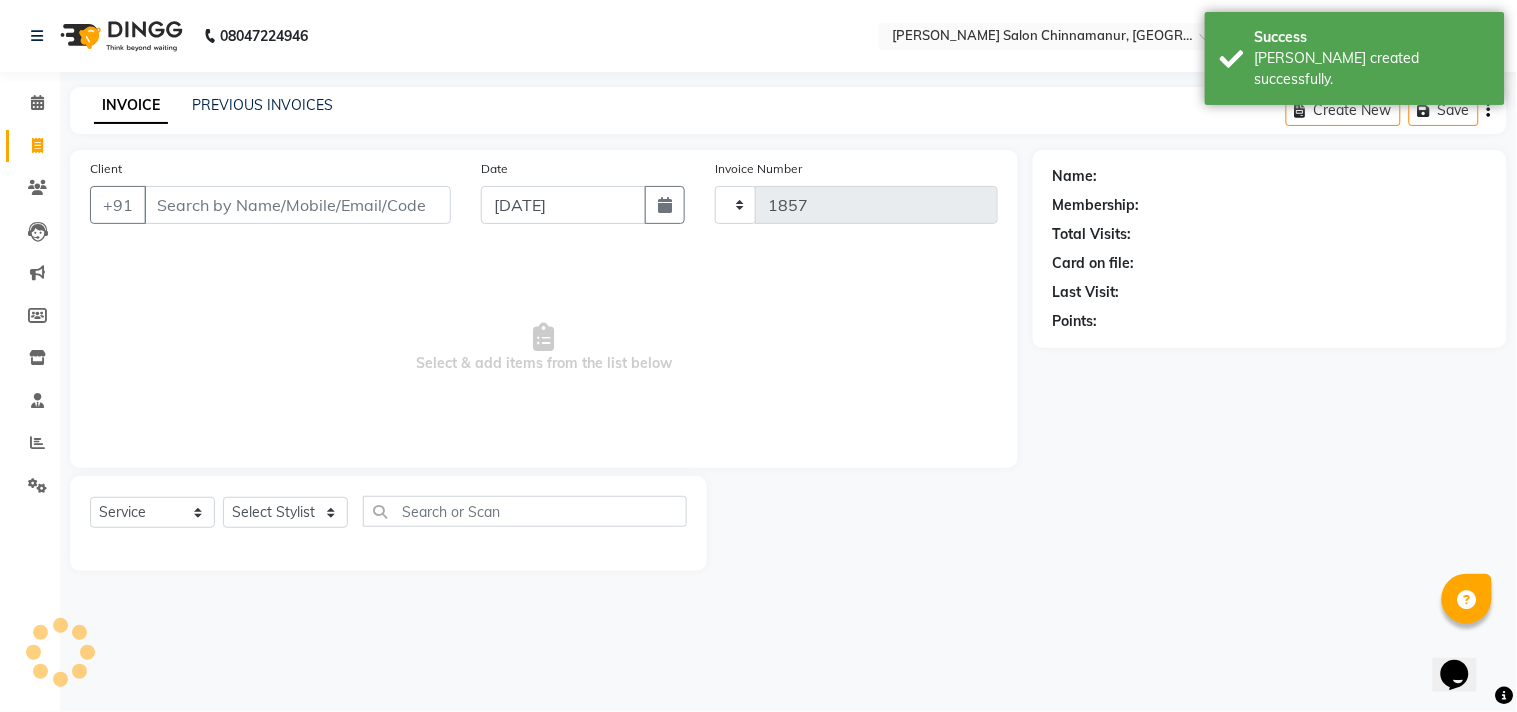 select on "8329" 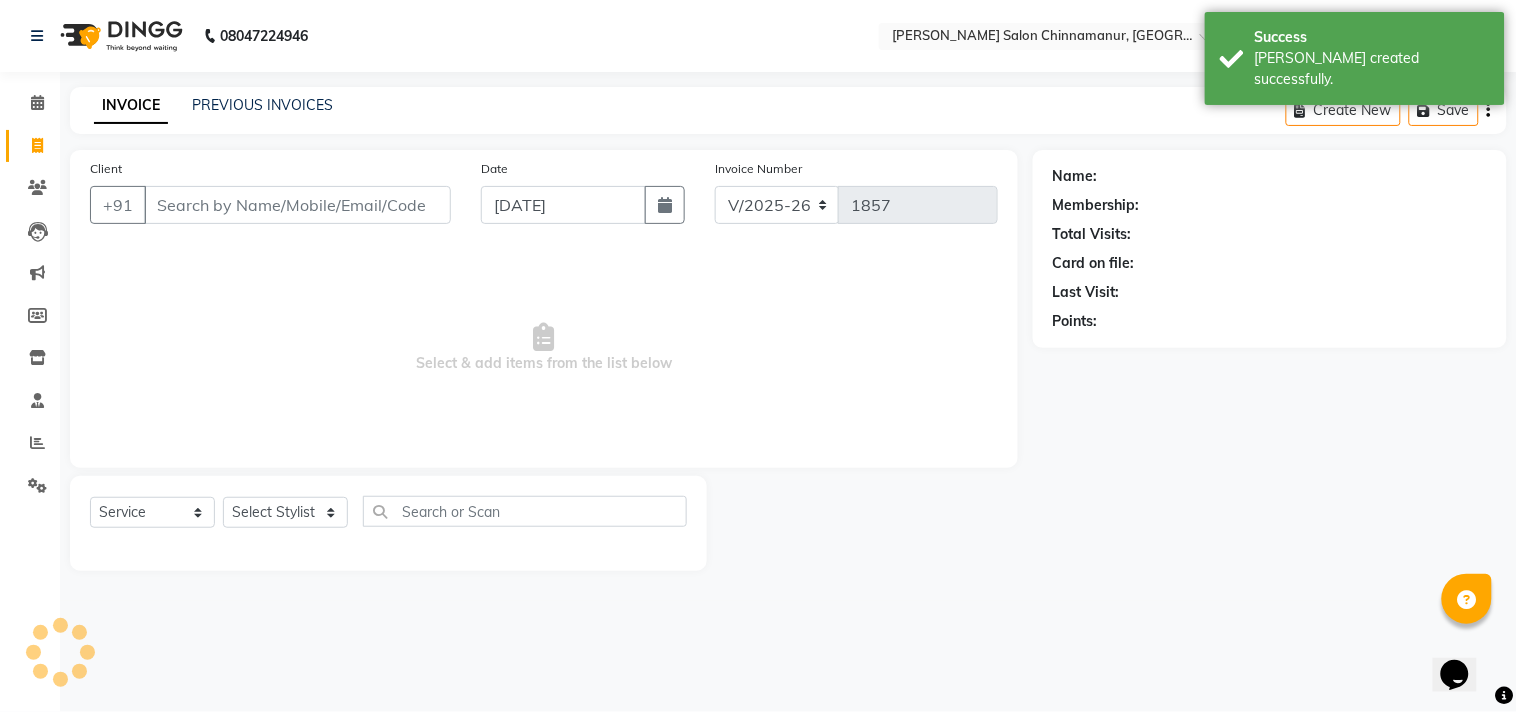 click on "Client" at bounding box center (297, 205) 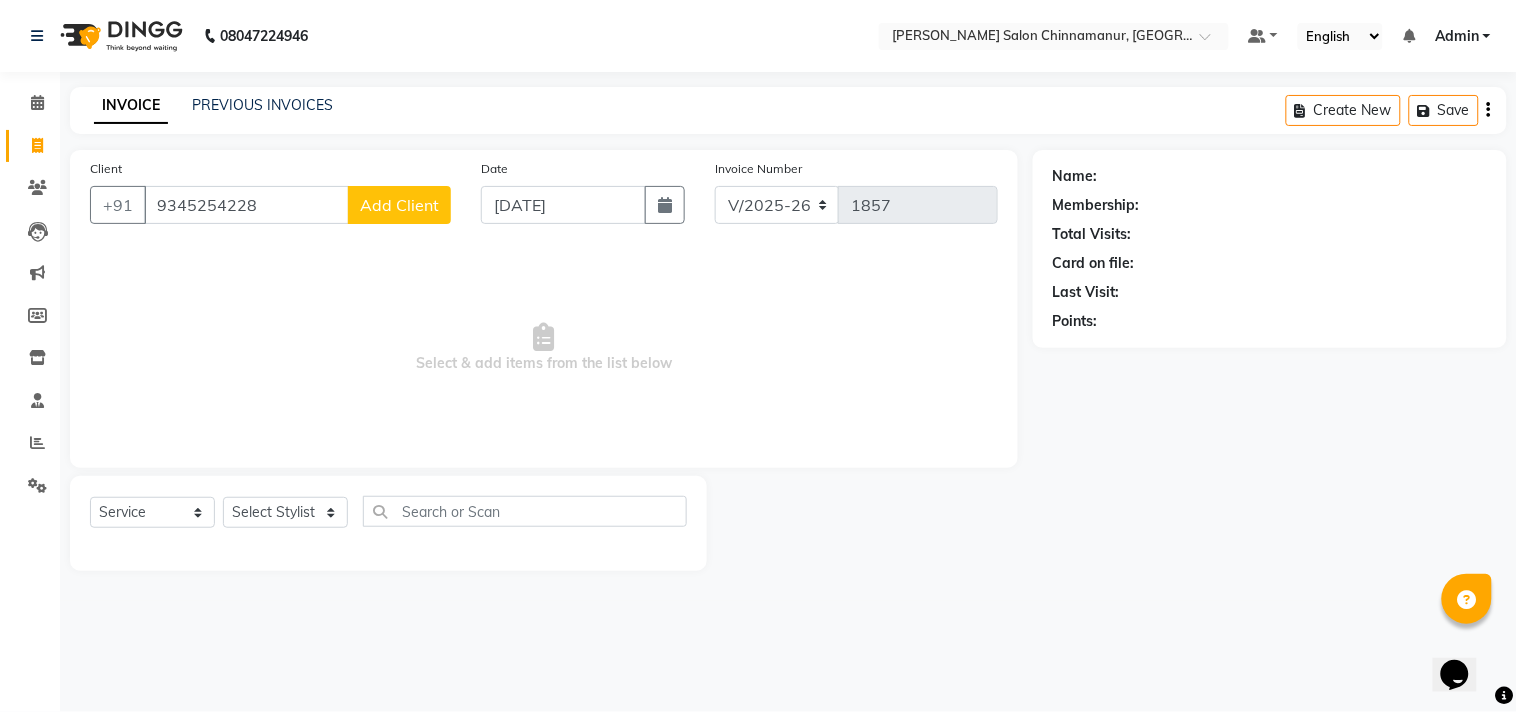 type on "9345254228" 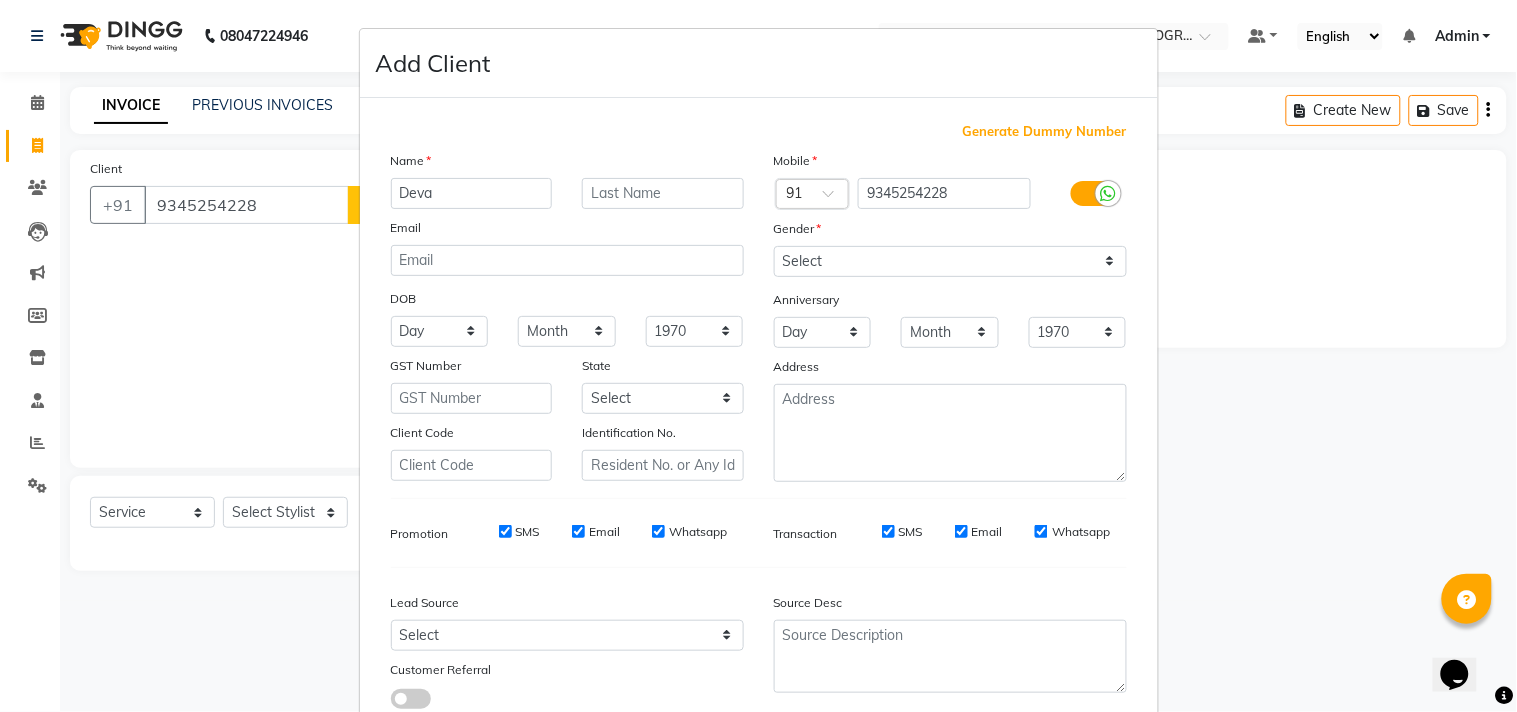 type on "Deva" 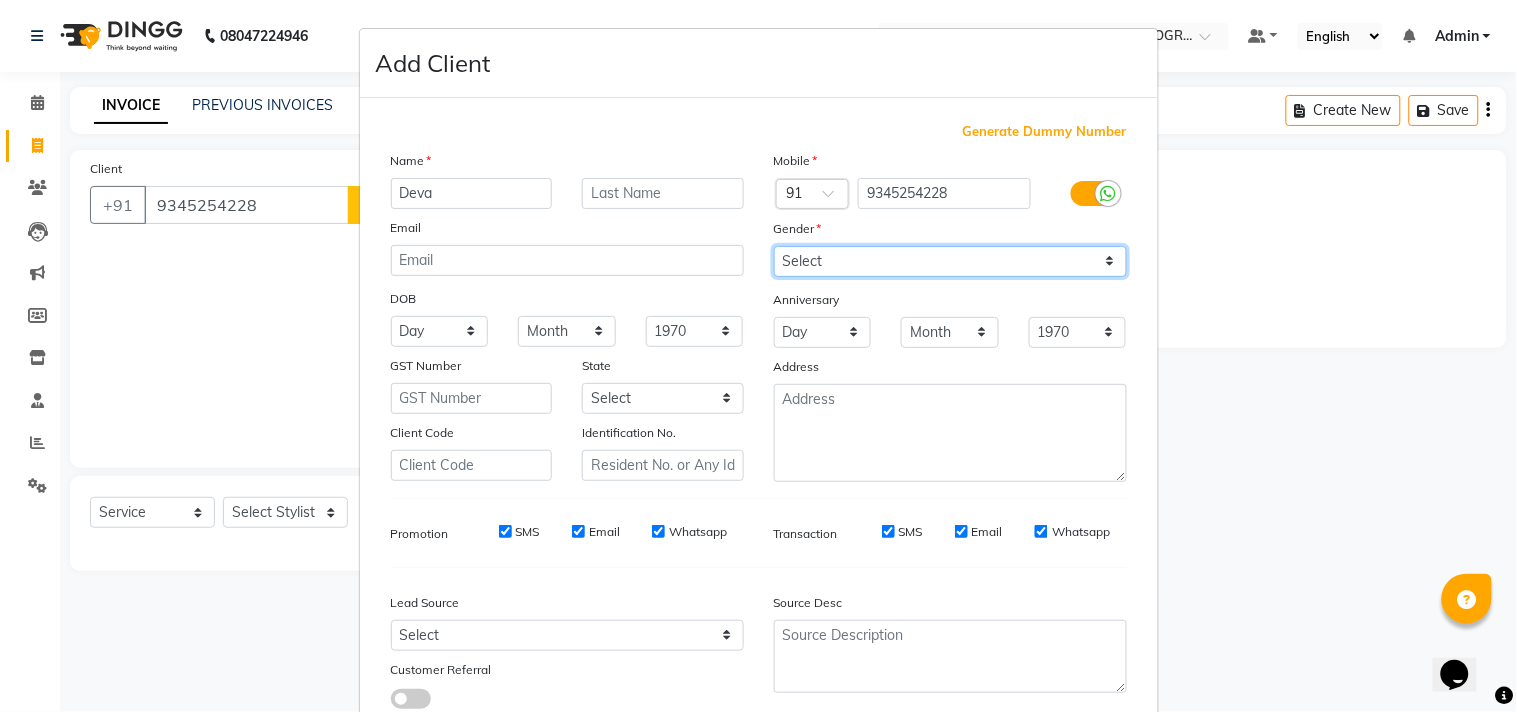 click on "Select [DEMOGRAPHIC_DATA] [DEMOGRAPHIC_DATA] Other Prefer Not To Say" at bounding box center (950, 261) 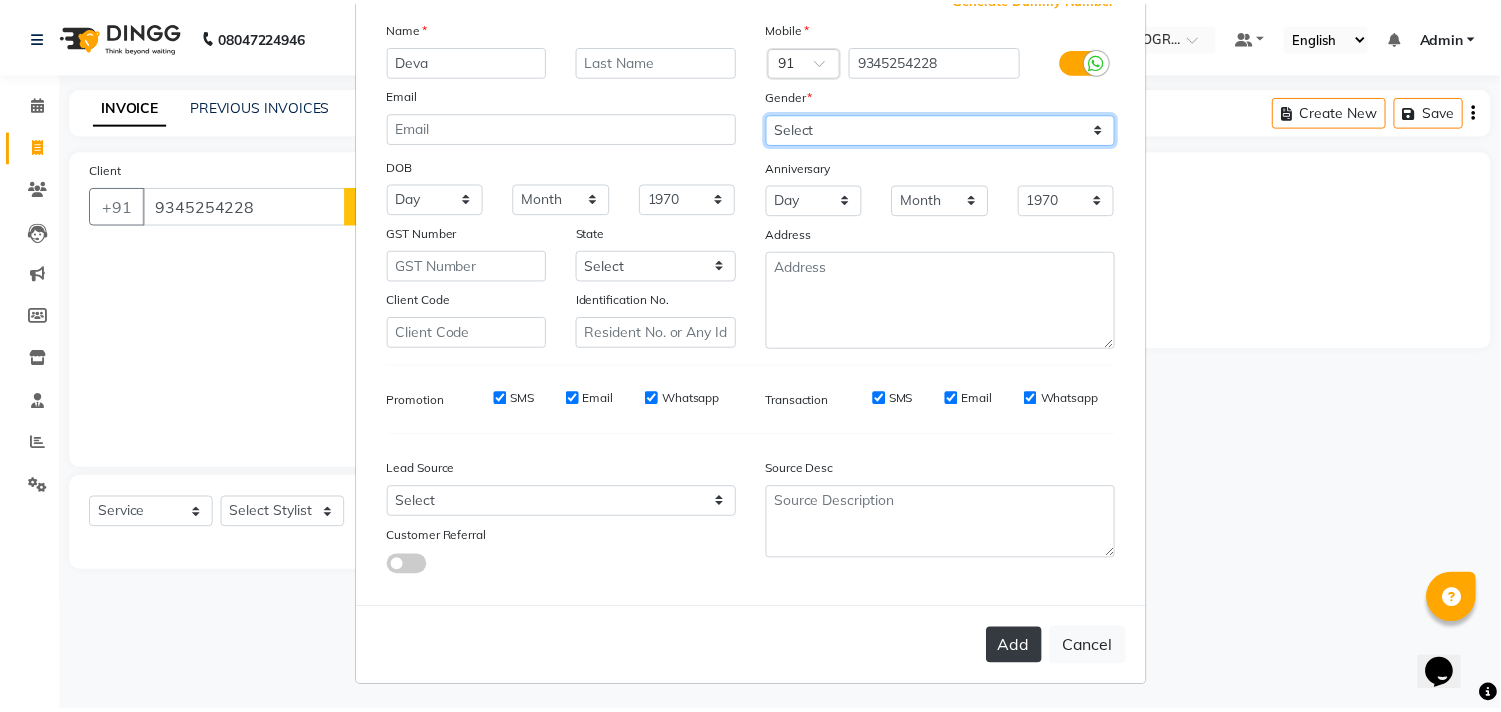scroll, scrollTop: 138, scrollLeft: 0, axis: vertical 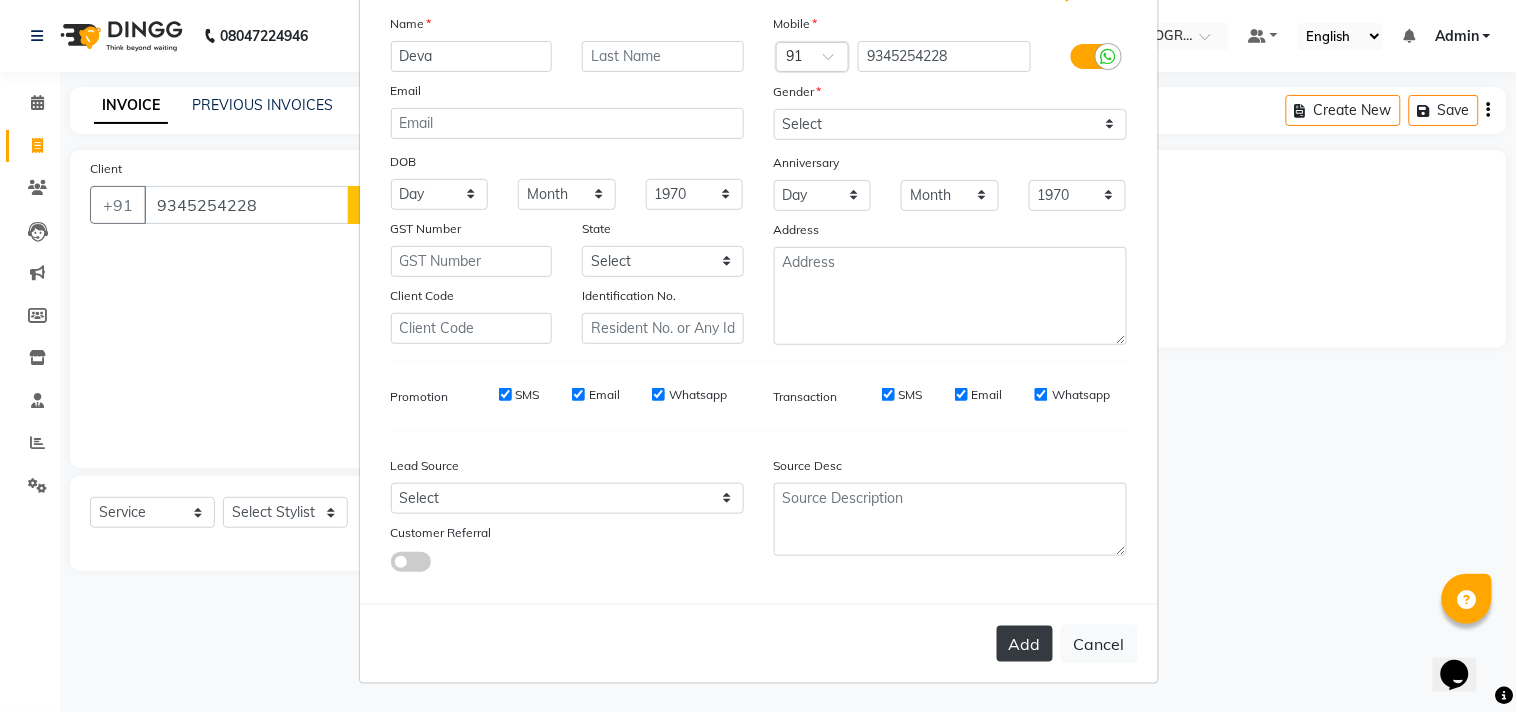 click on "Add" at bounding box center [1025, 644] 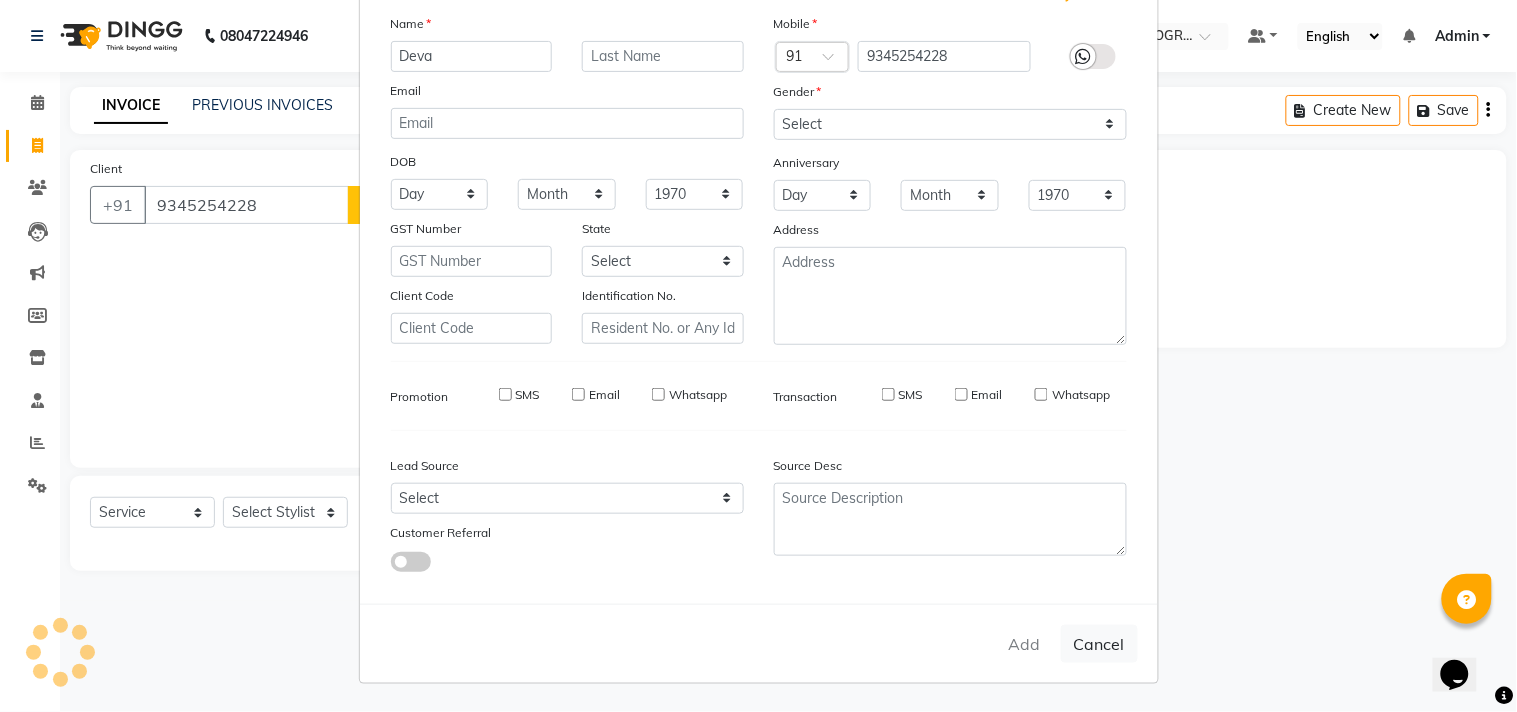type 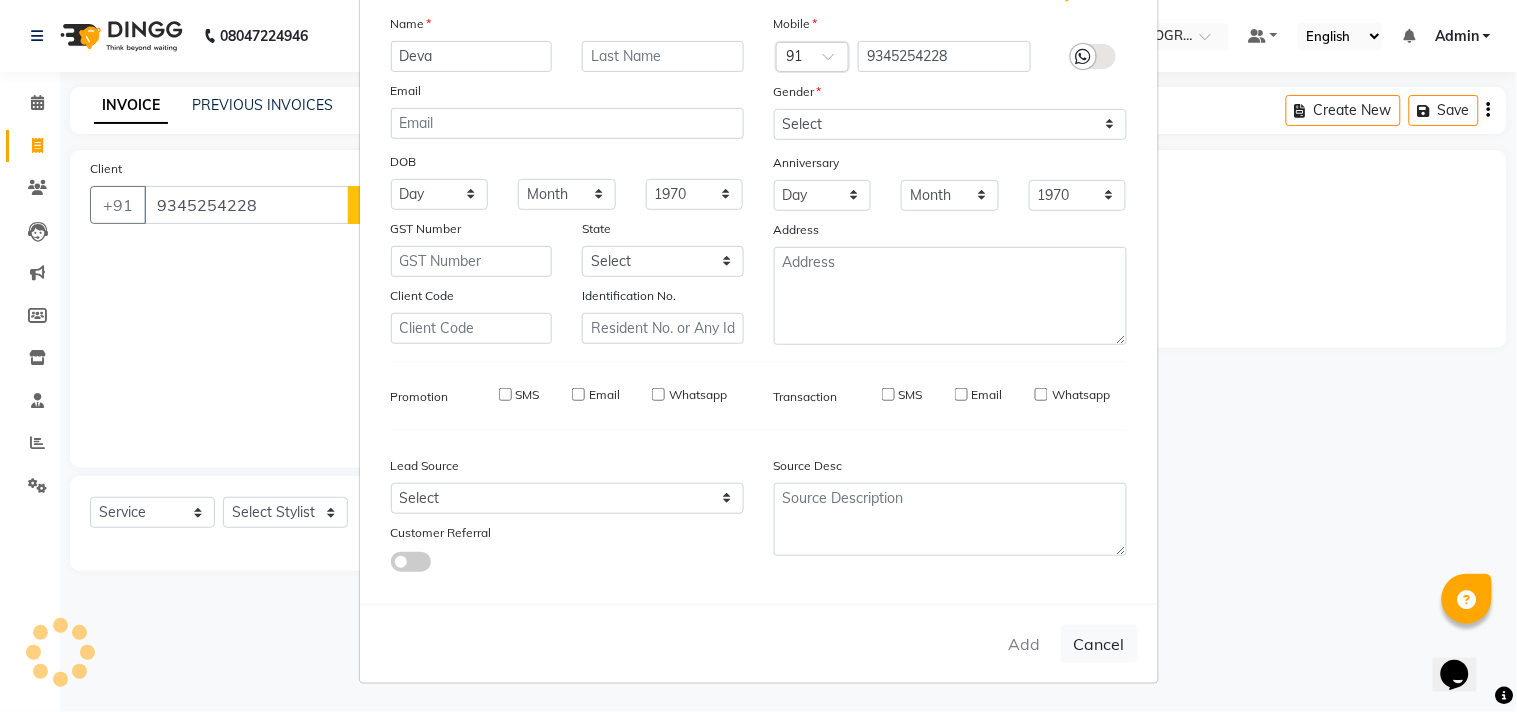 type 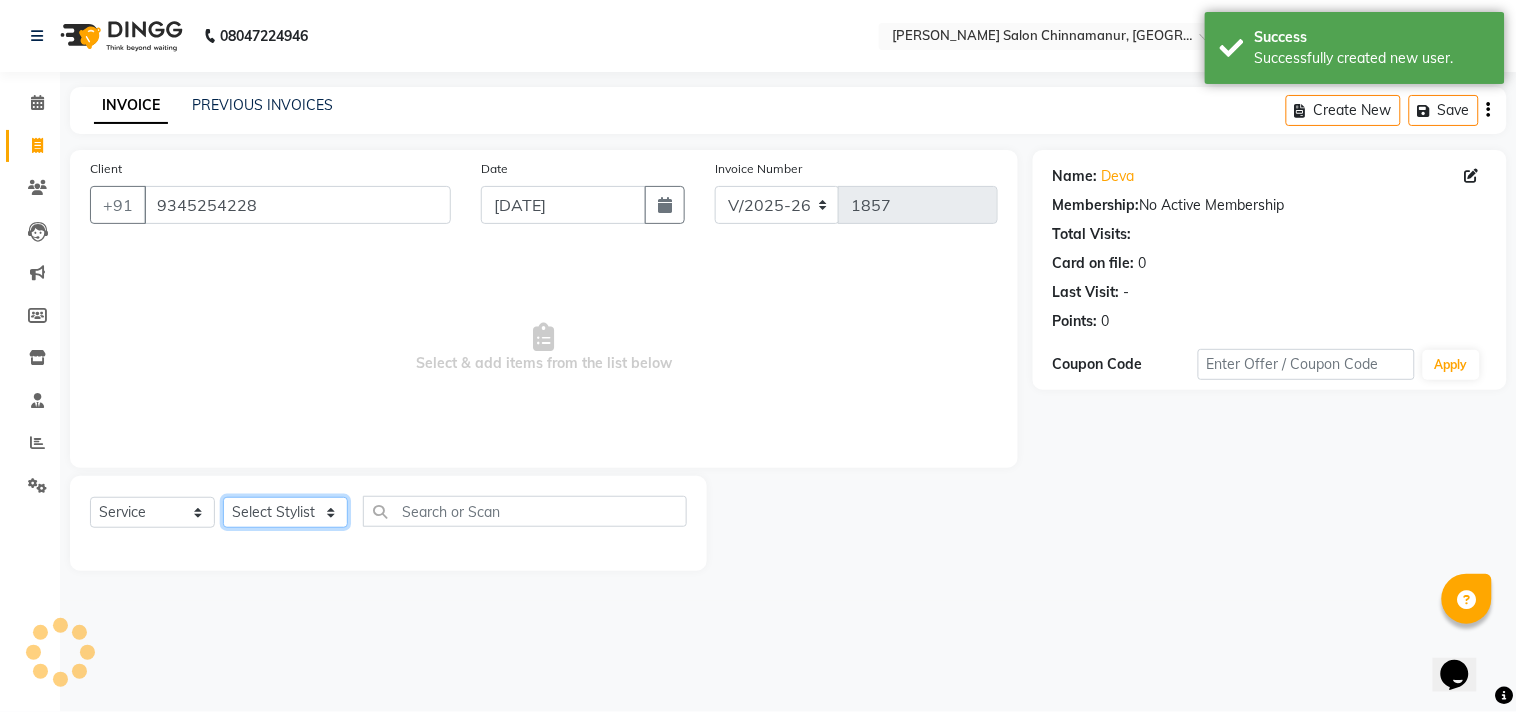 click on "Select Stylist Admin Atif [PERSON_NAME] [PERSON_NAME] [PERSON_NAME] [PERSON_NAME]" 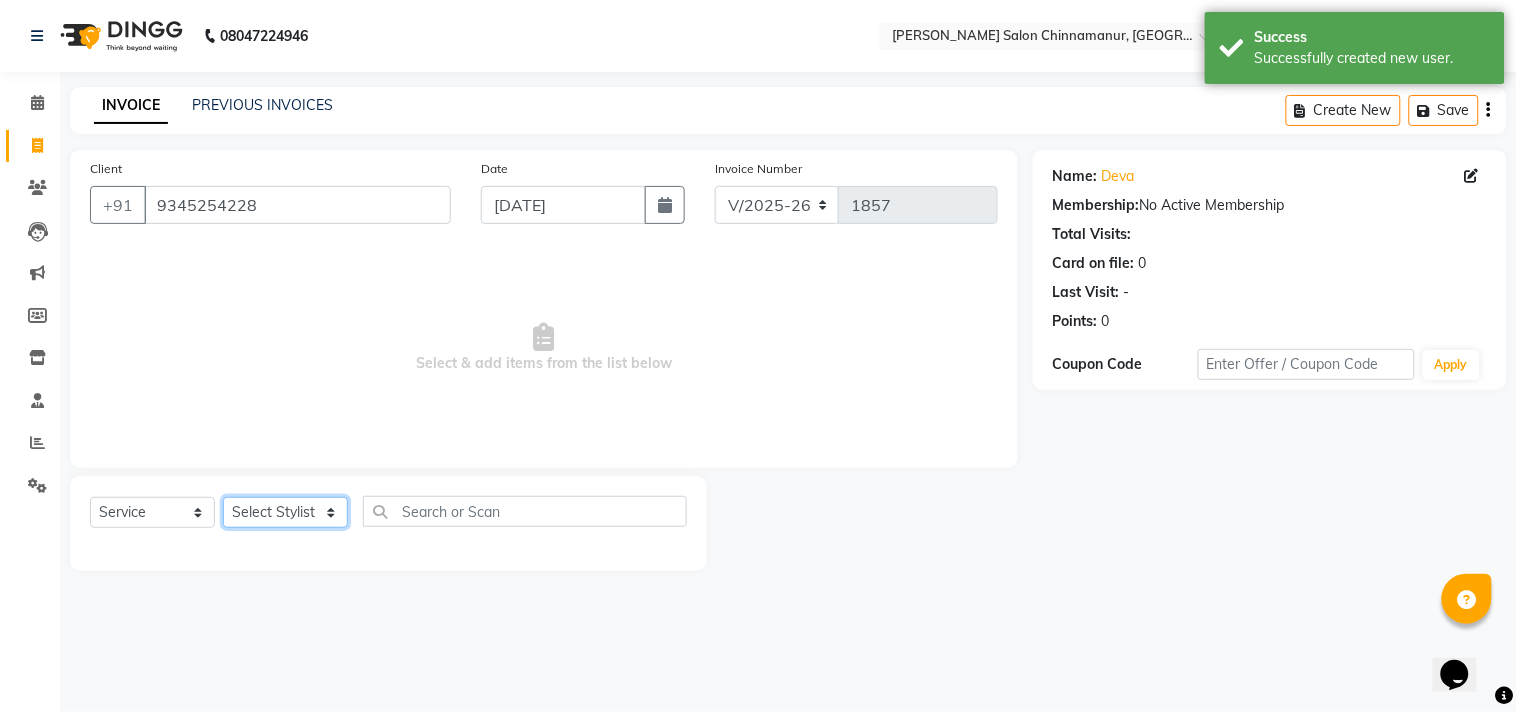 select on "85800" 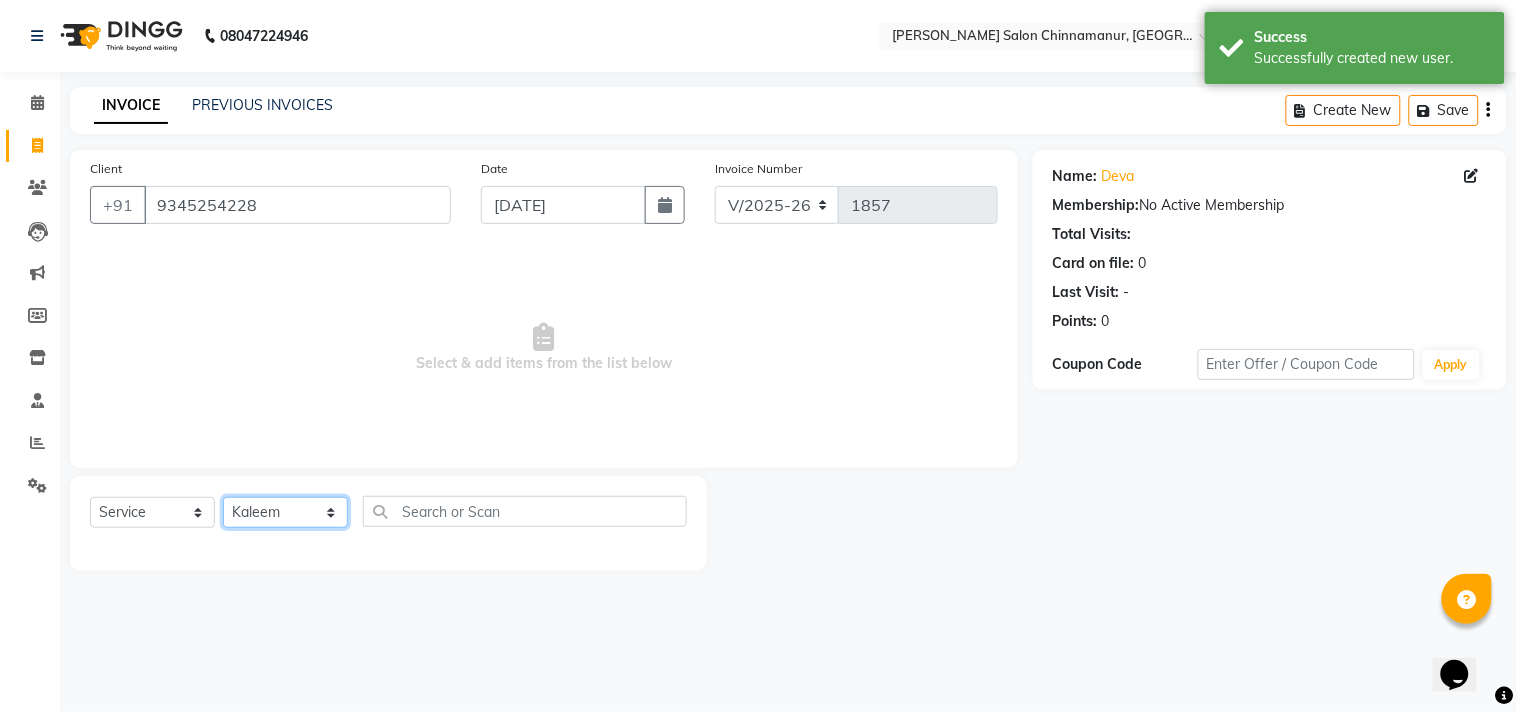click on "Select Stylist Admin Atif [PERSON_NAME] [PERSON_NAME] [PERSON_NAME] [PERSON_NAME]" 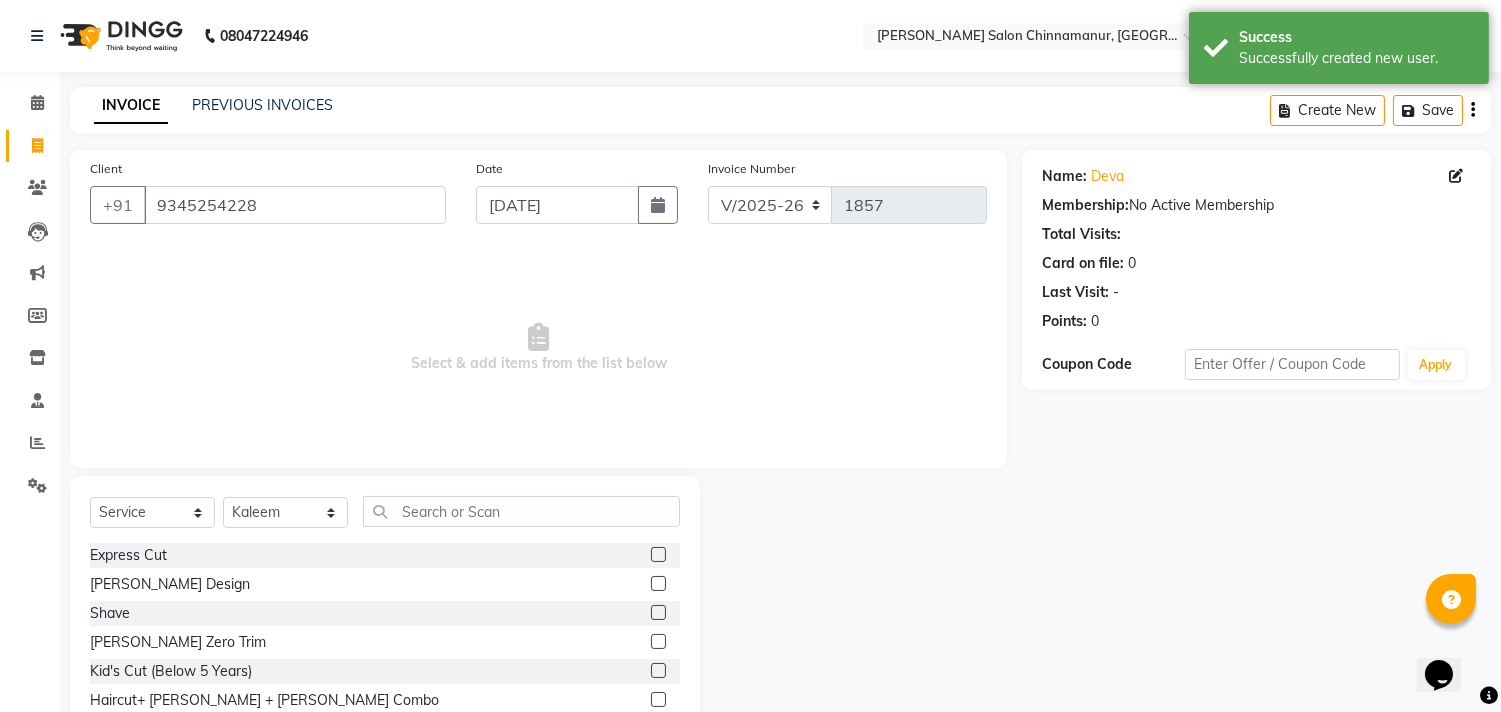 click 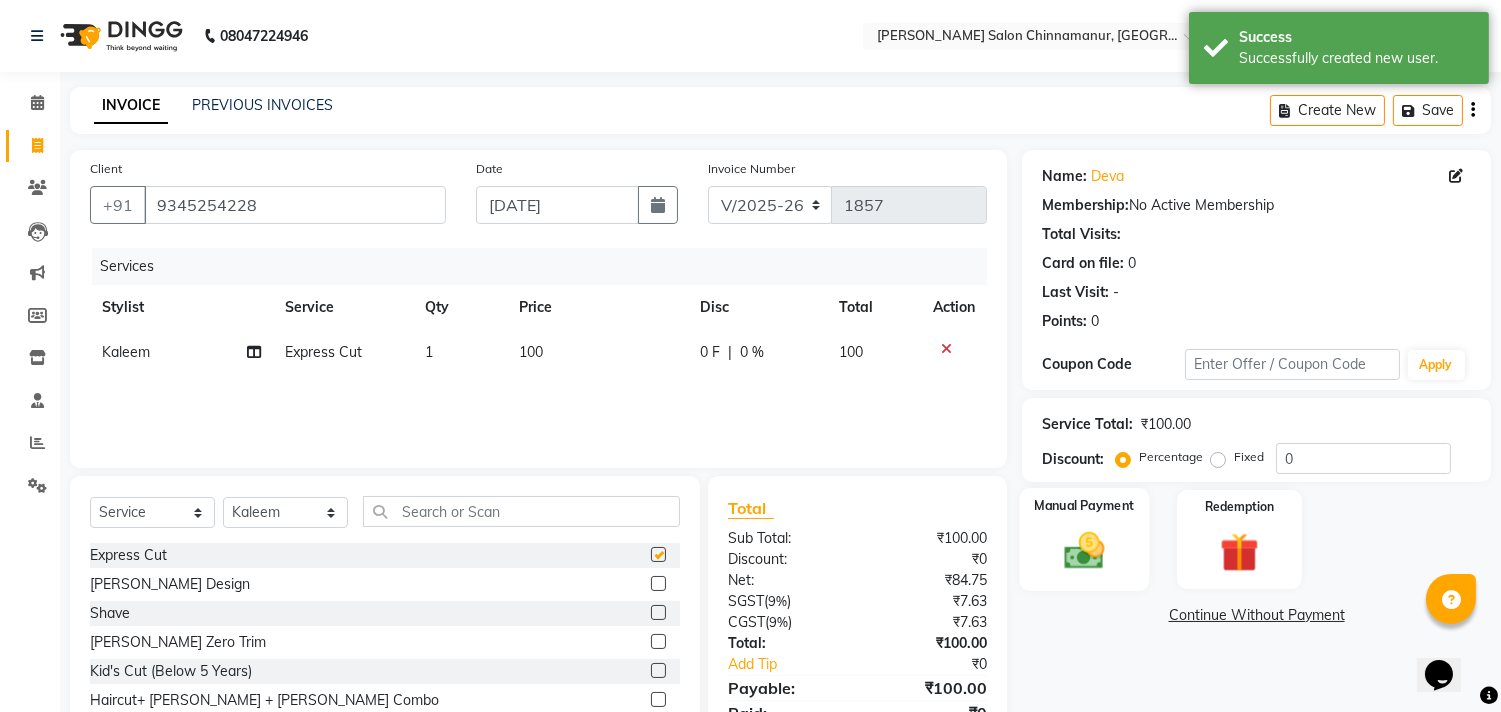 checkbox on "false" 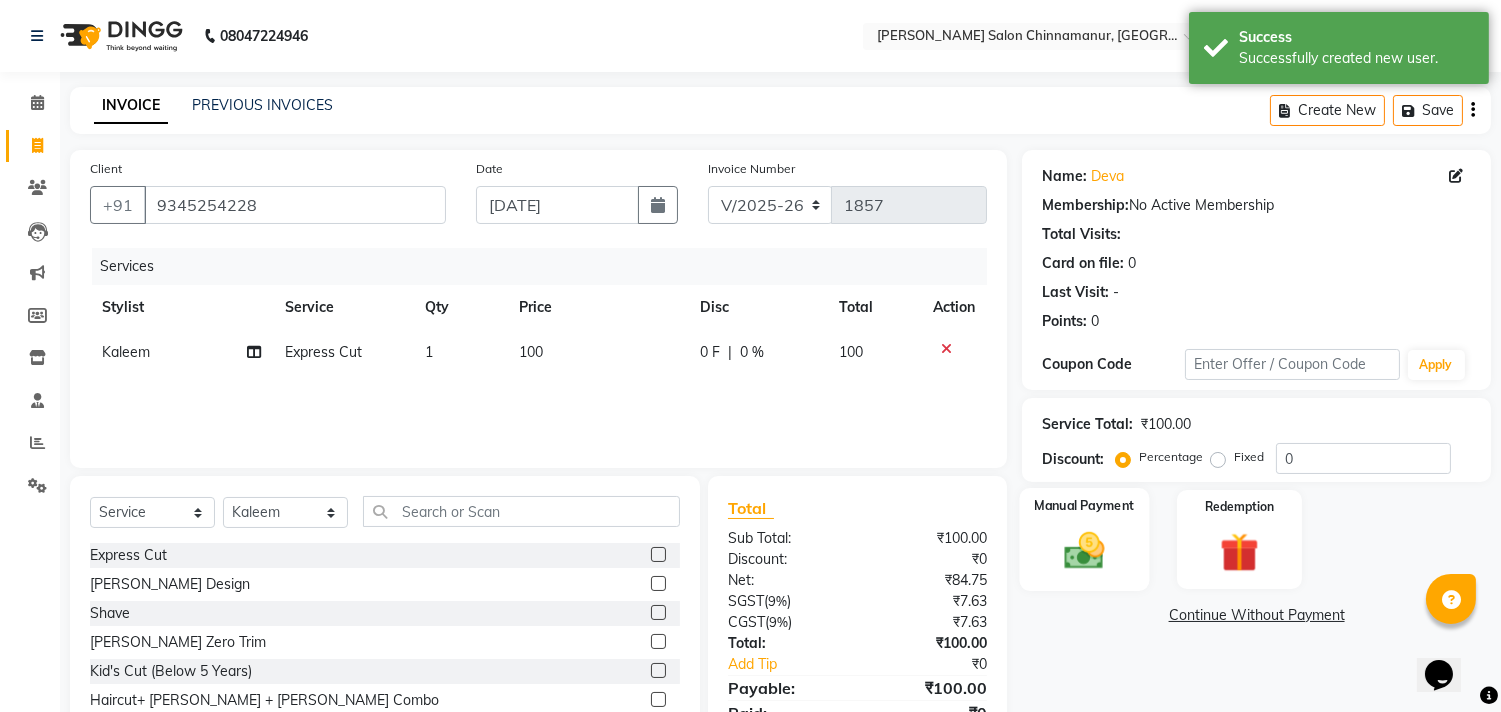 click 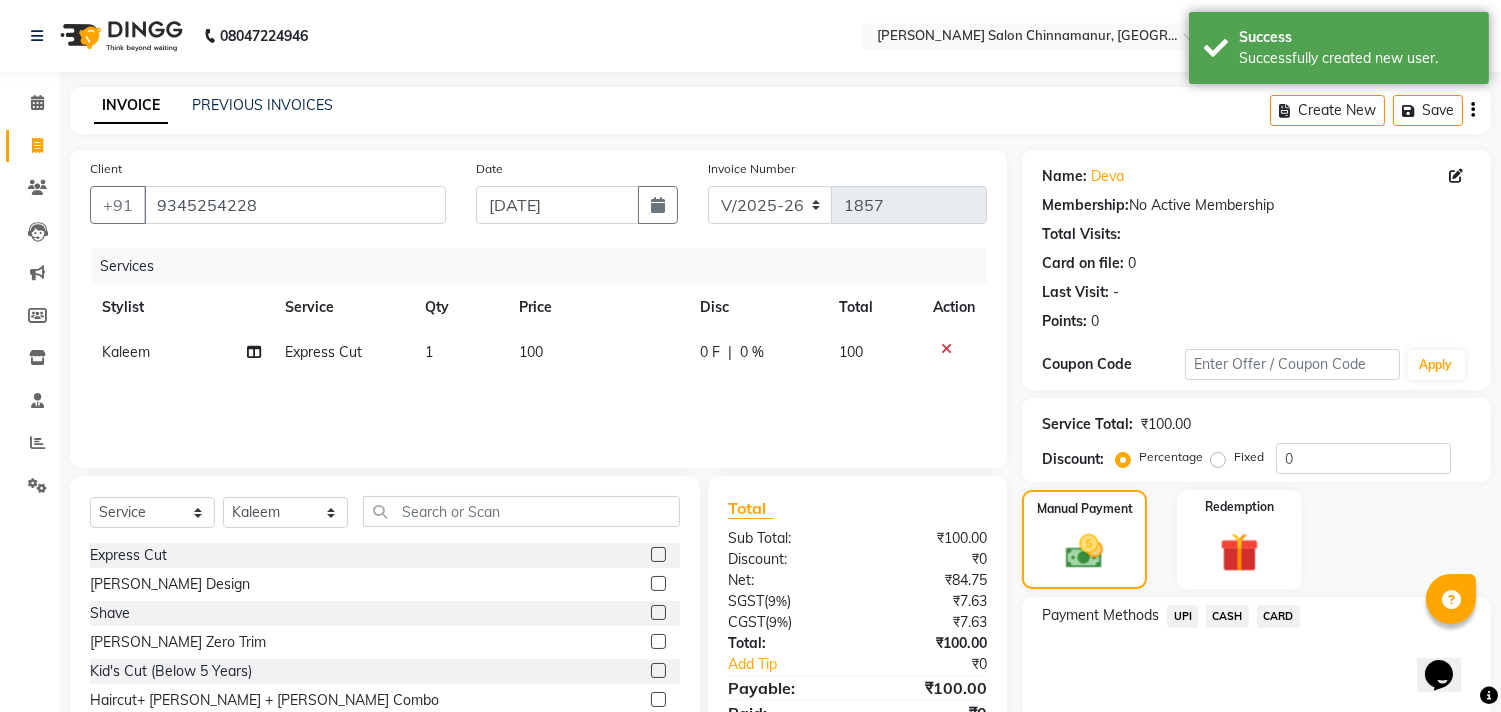 click on "CASH" 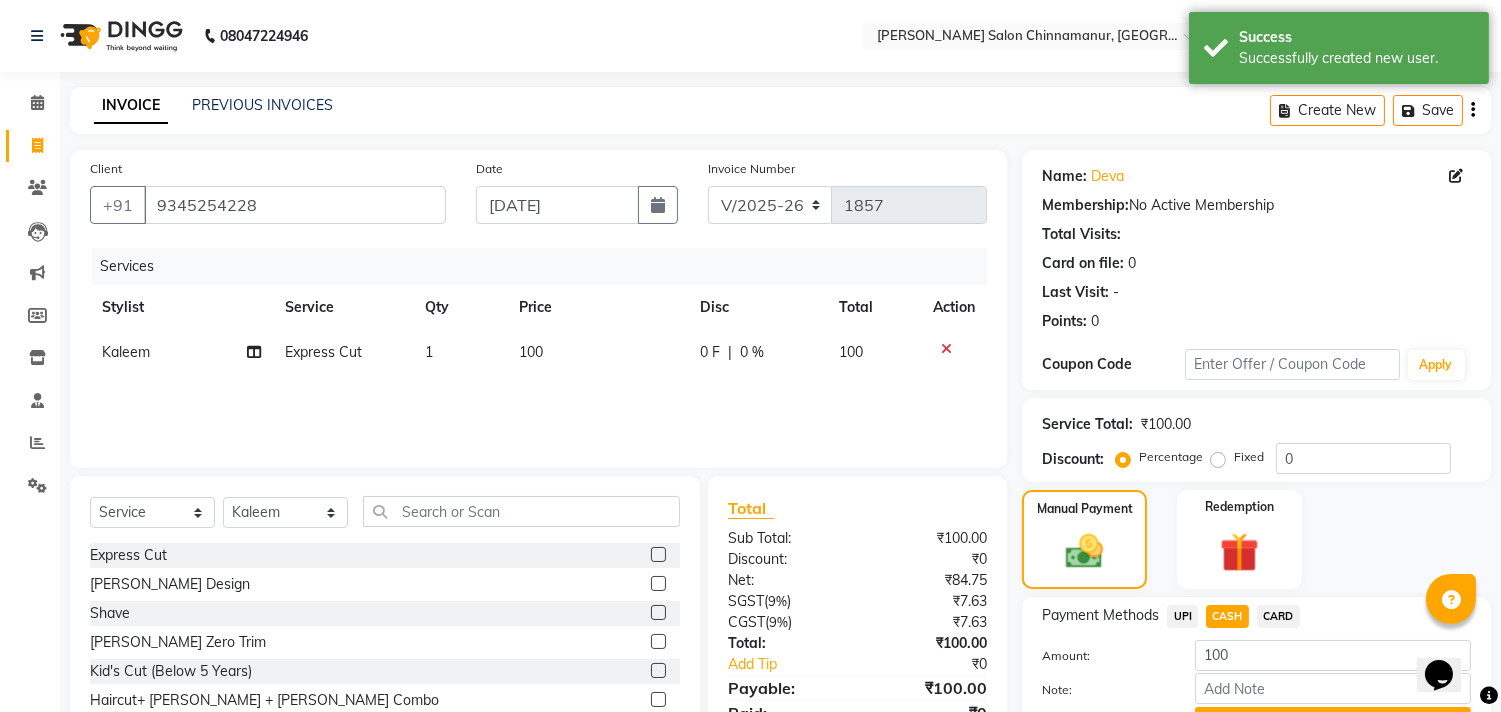 click on "Payment Methods" 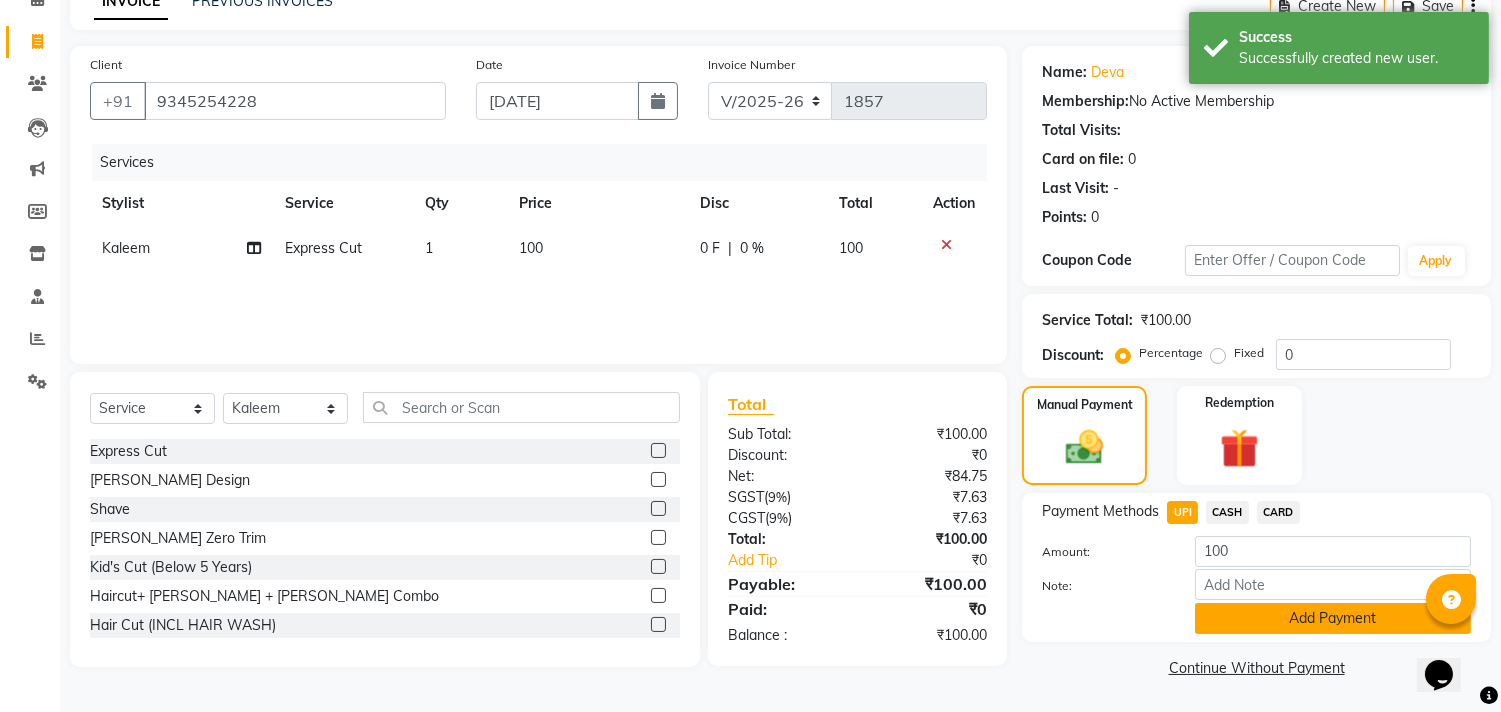 click on "Add Payment" 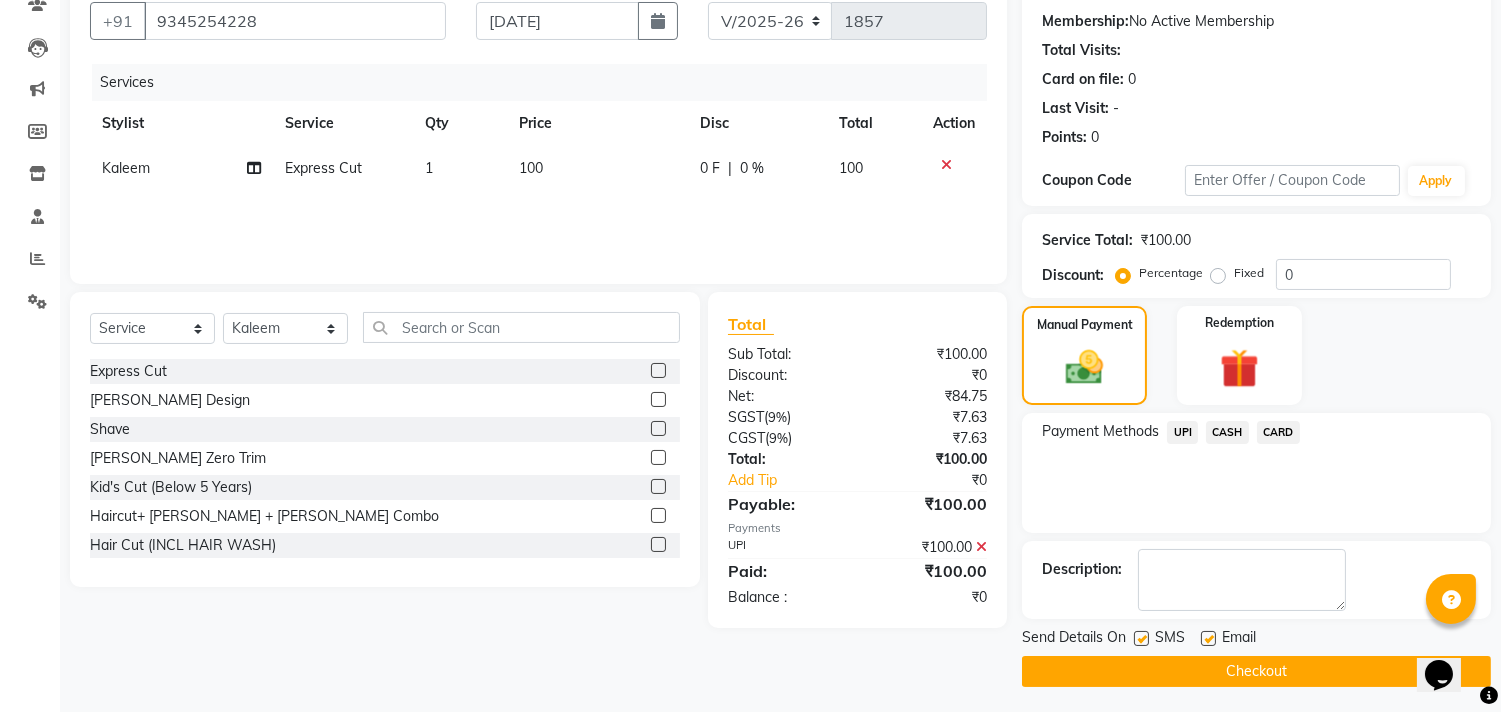scroll, scrollTop: 187, scrollLeft: 0, axis: vertical 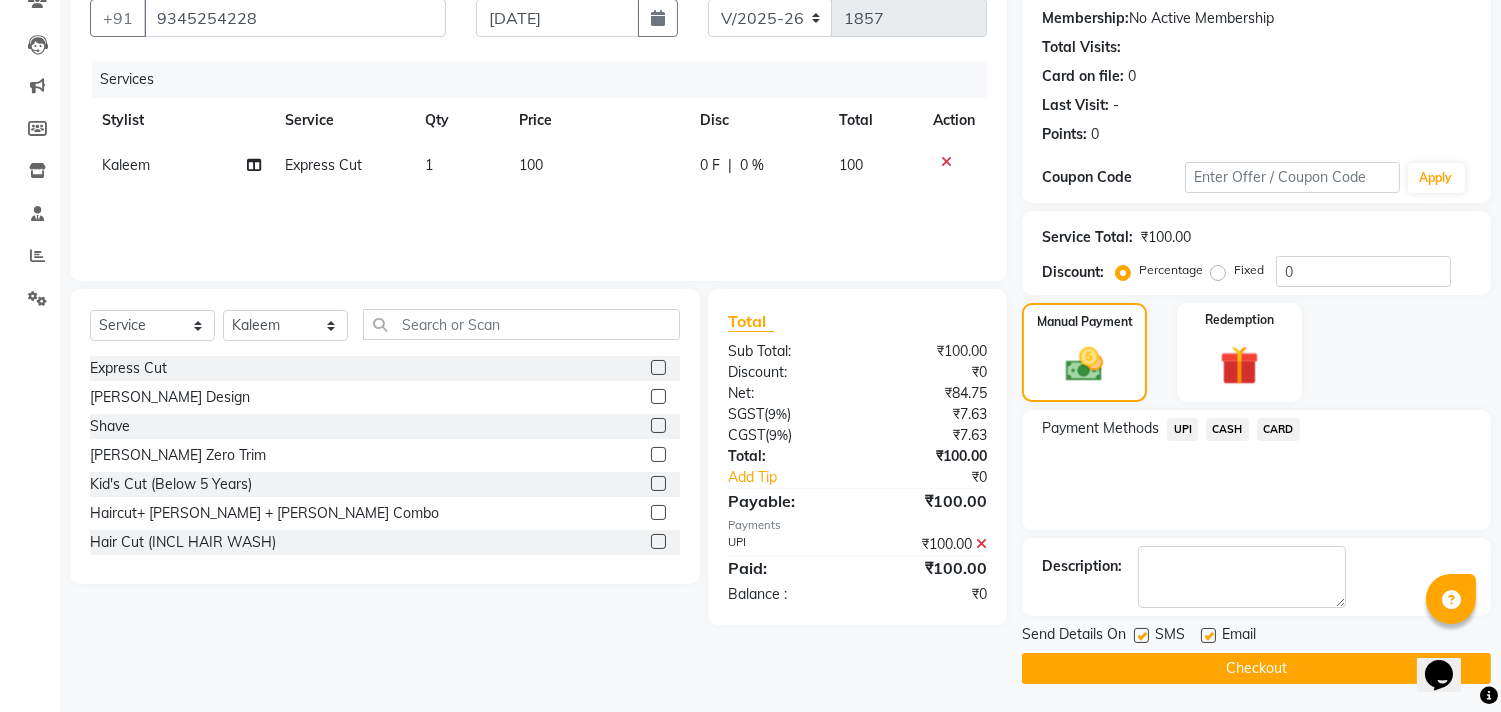 click on "Checkout" 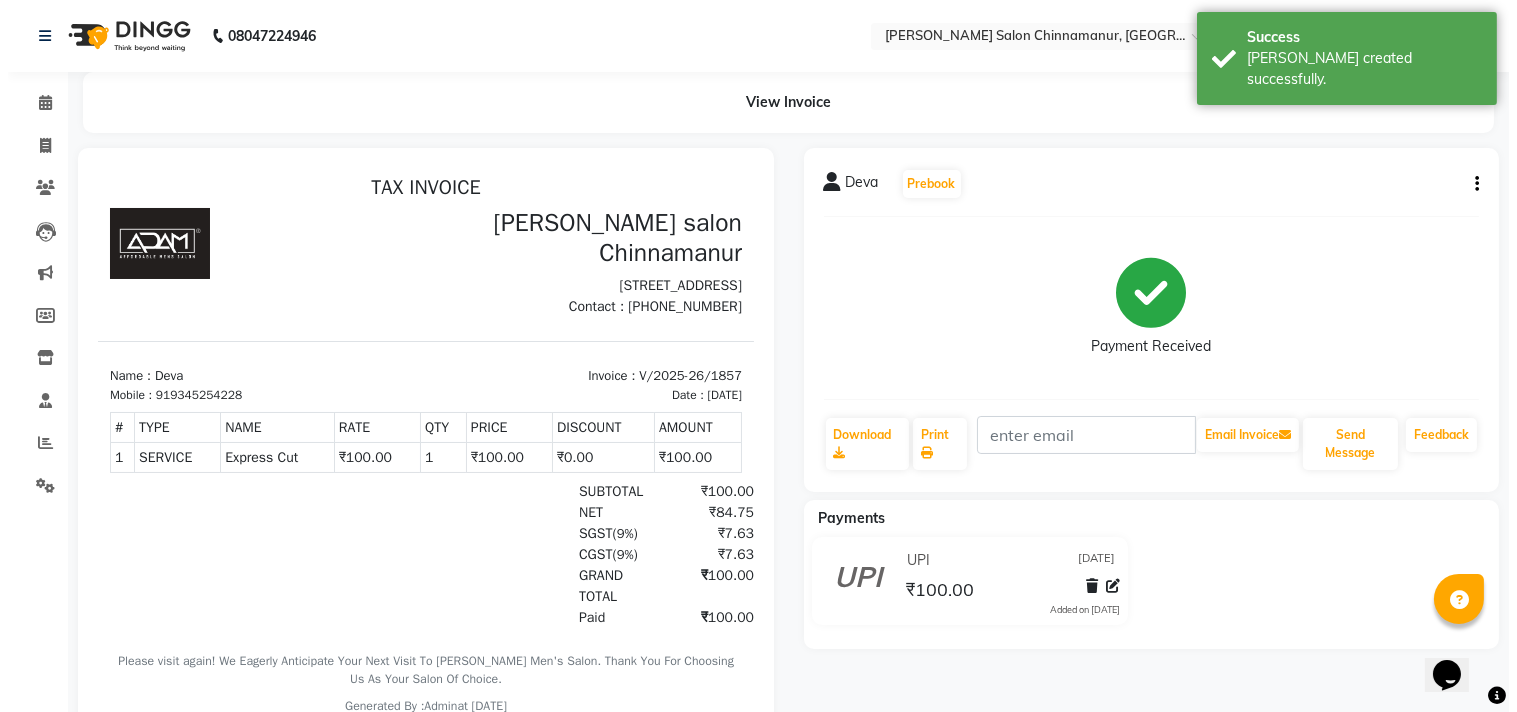 scroll, scrollTop: 0, scrollLeft: 0, axis: both 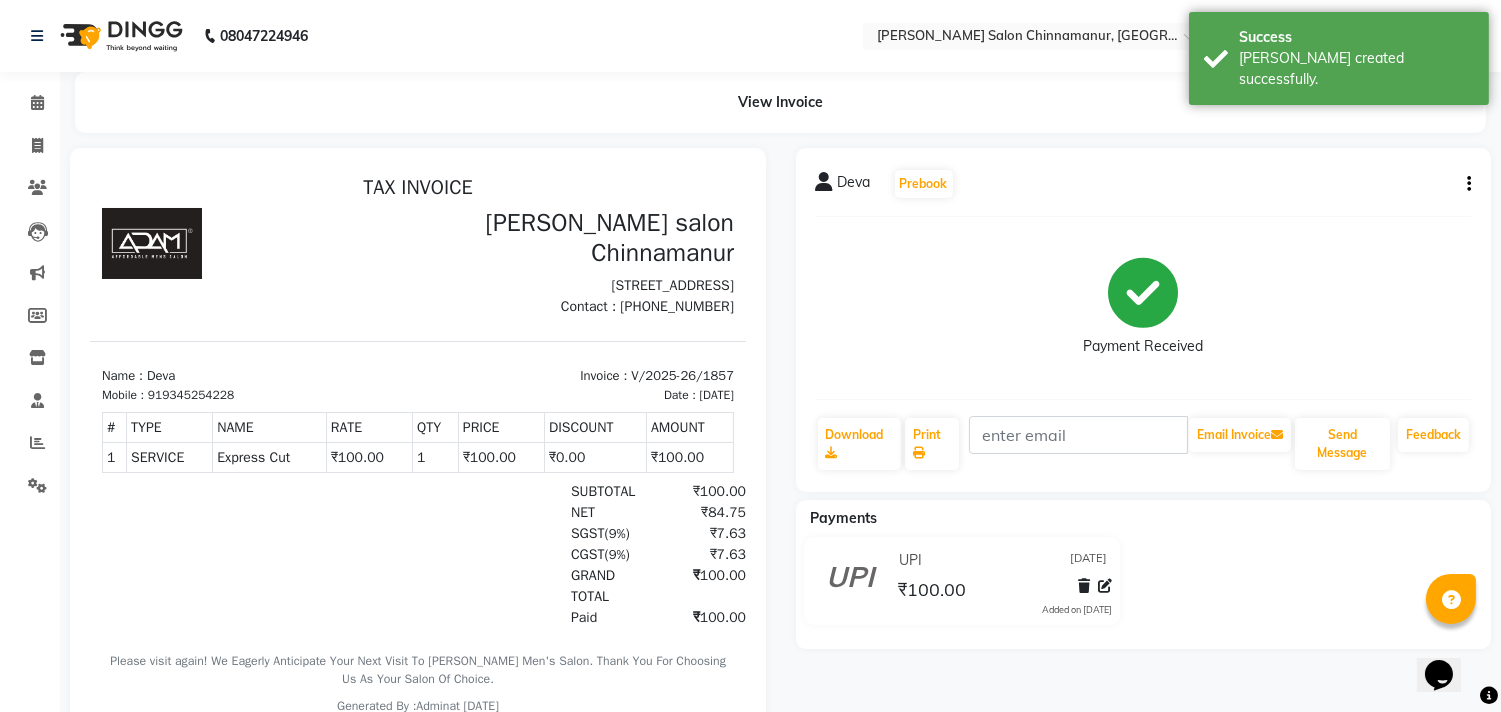 click on "Clients" 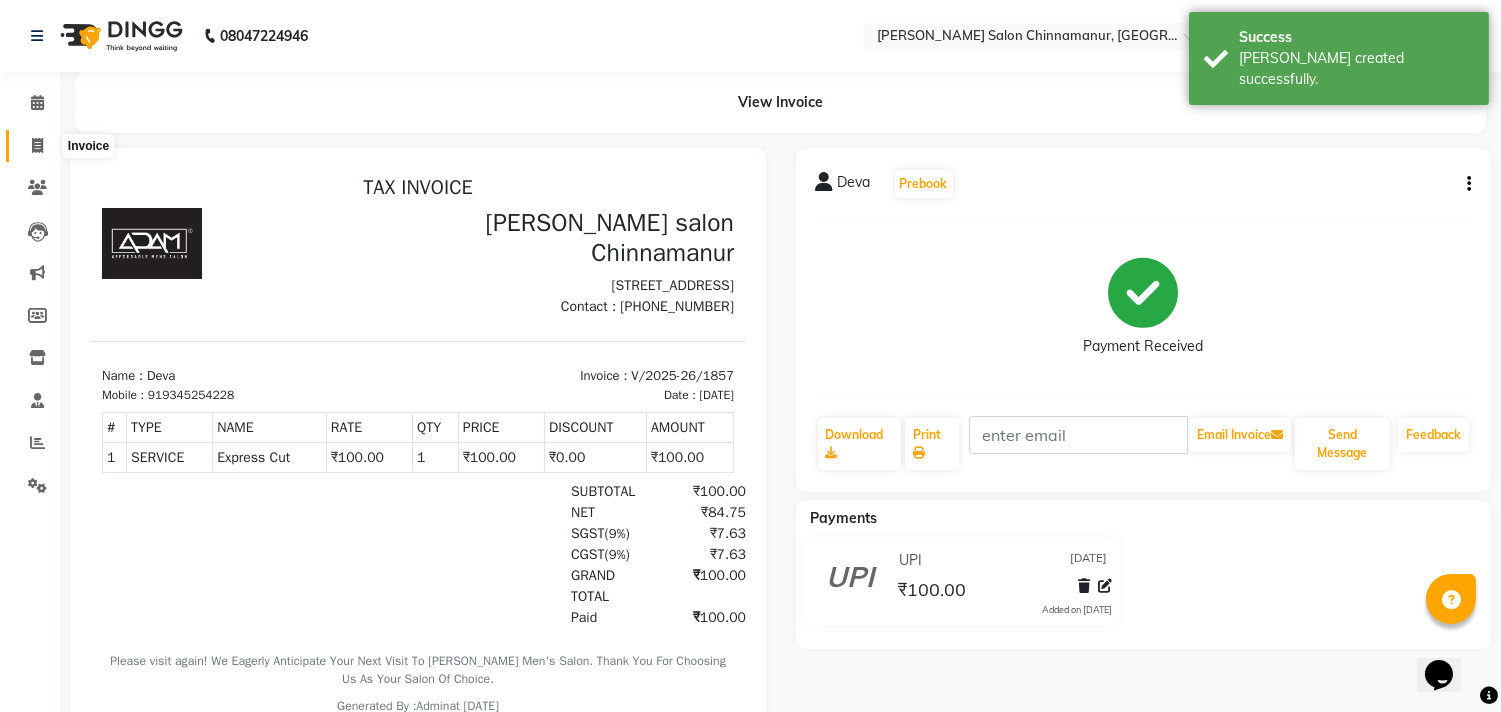 click 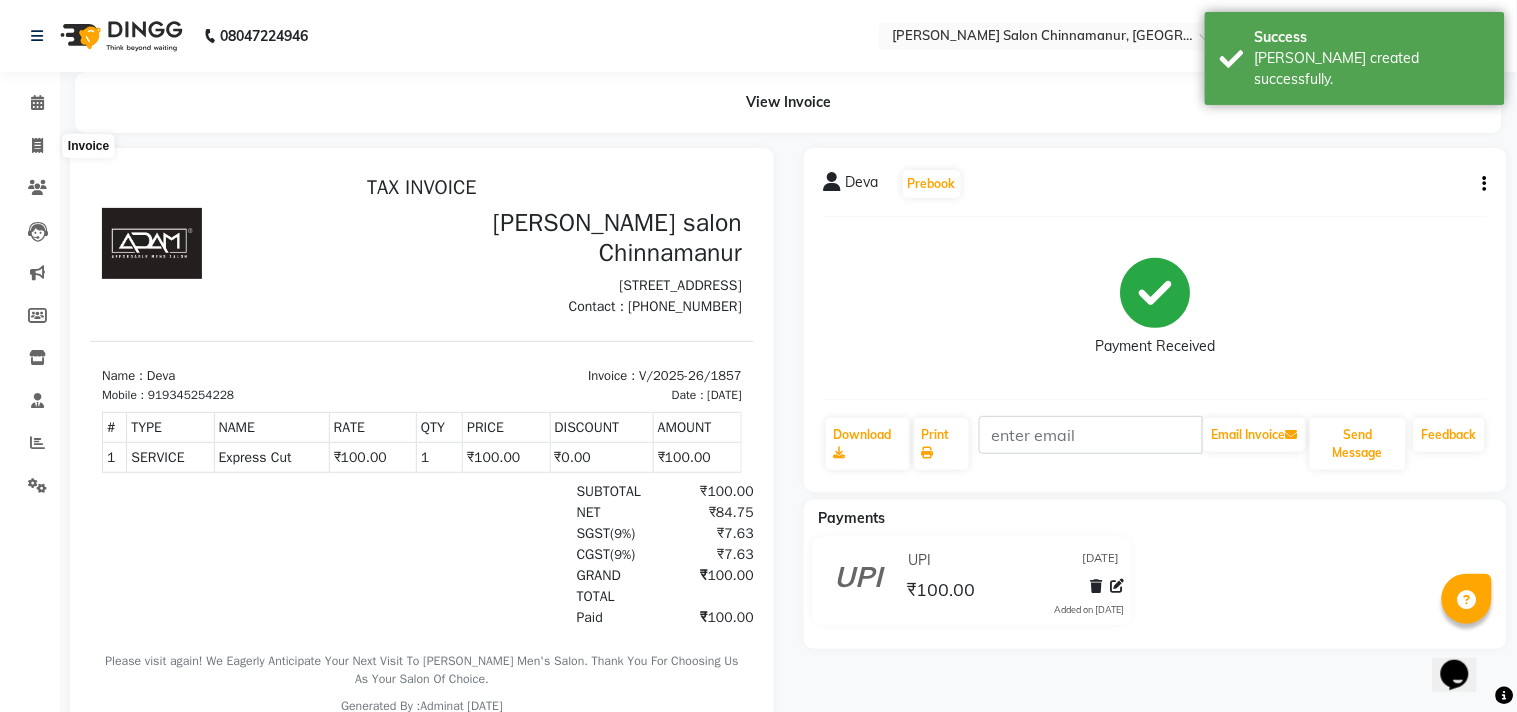 select on "service" 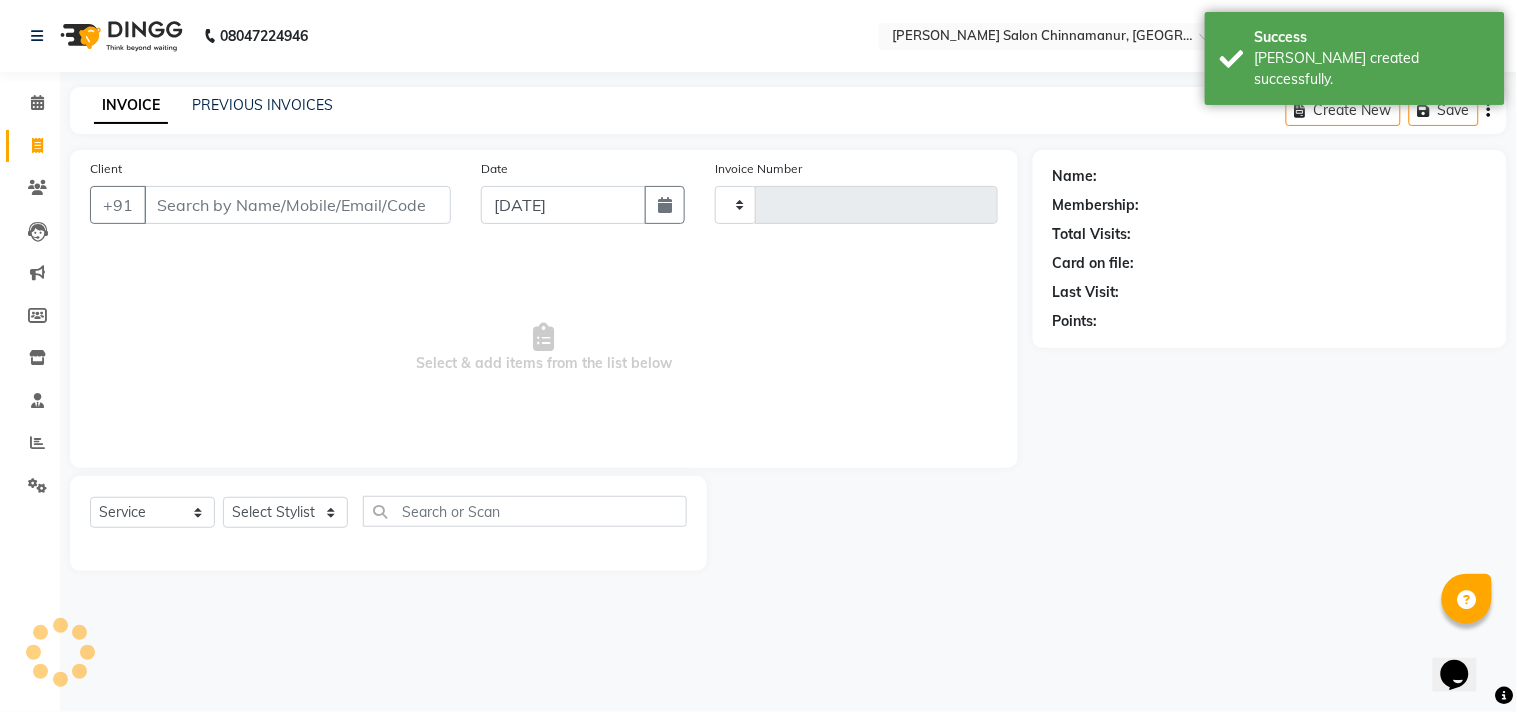 type on "1858" 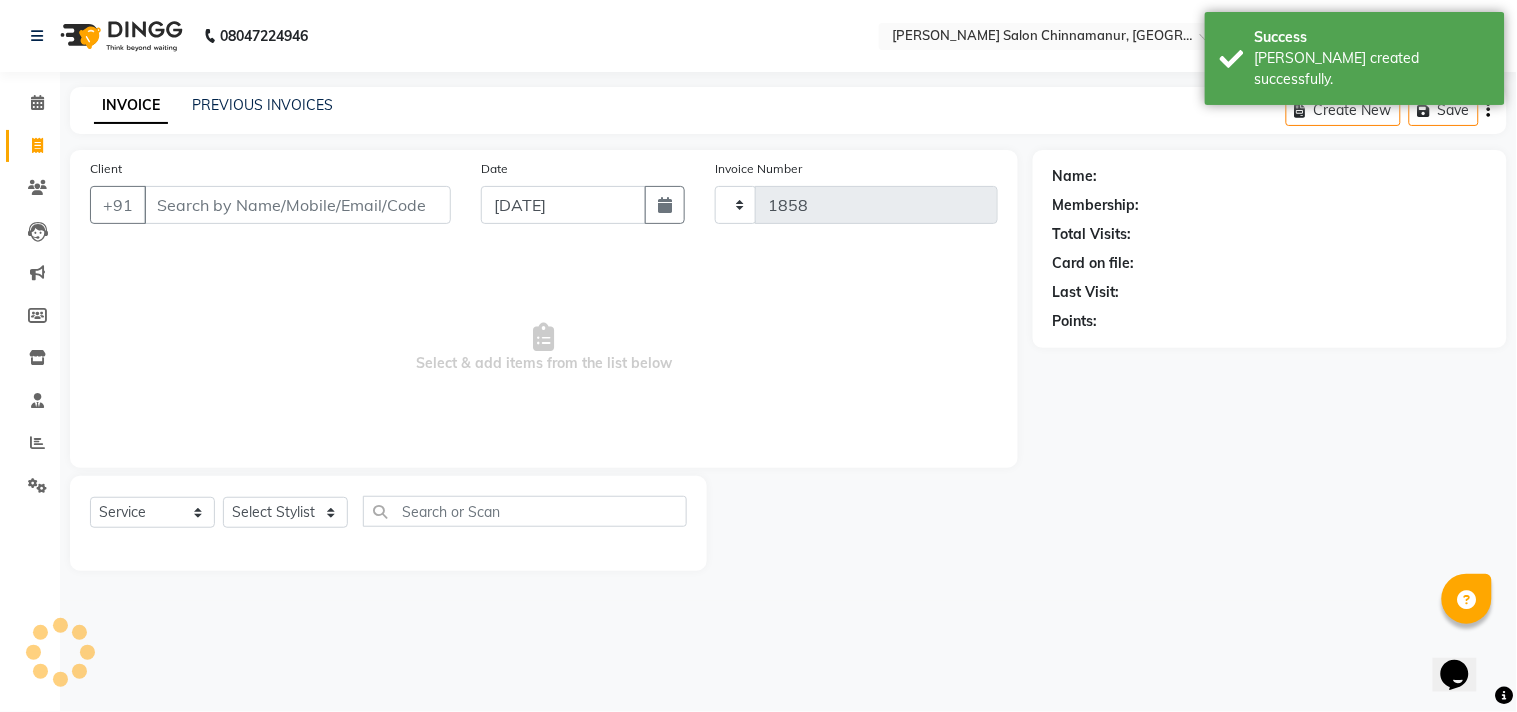 select on "8329" 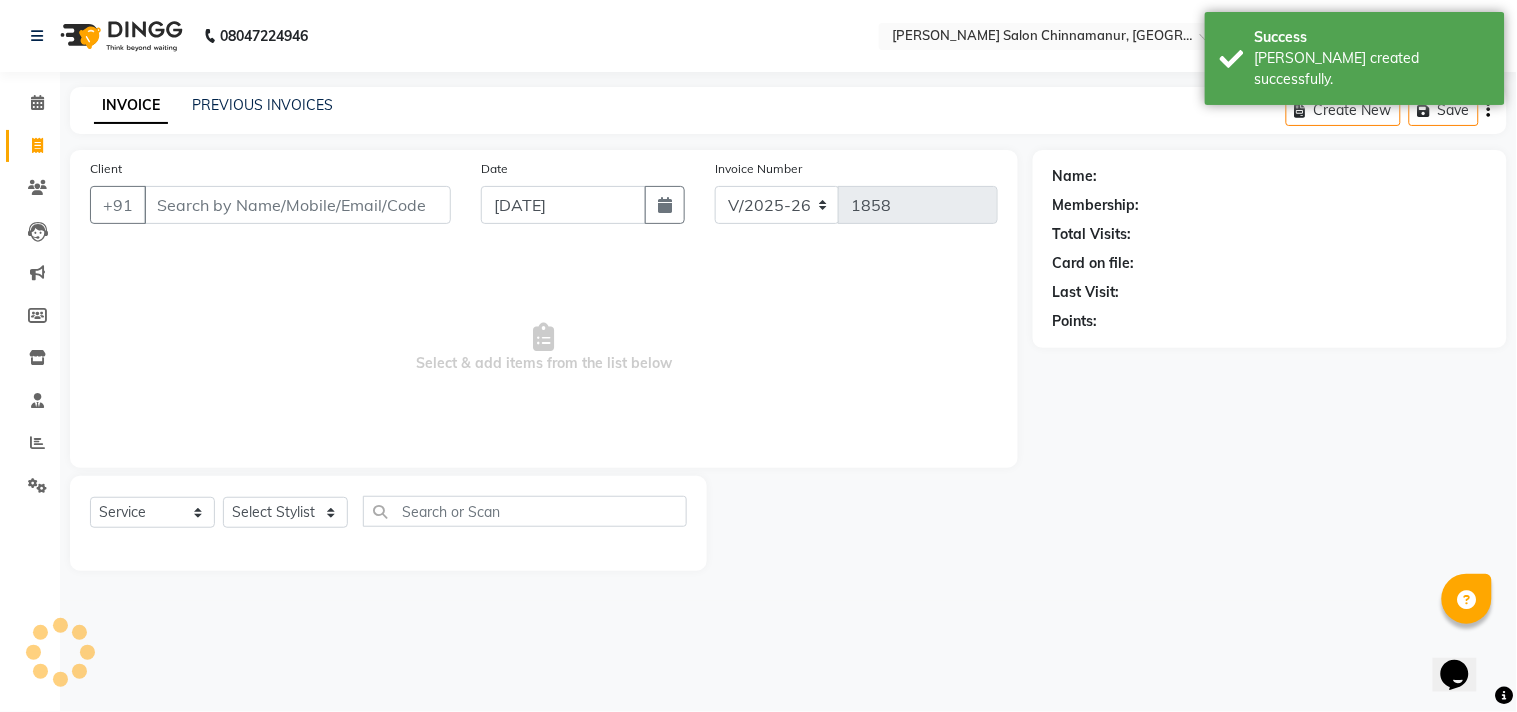 click on "Client" at bounding box center [297, 205] 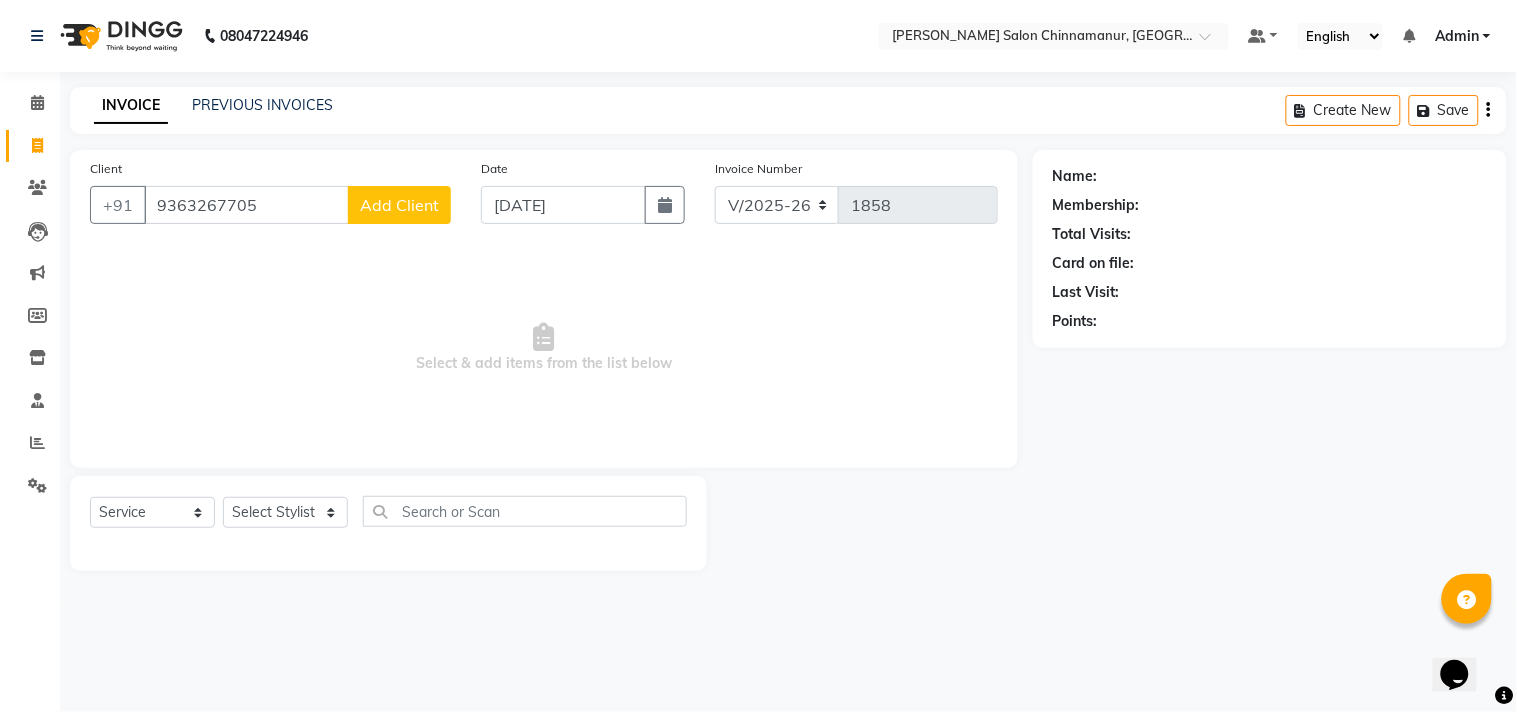 type on "9363267705" 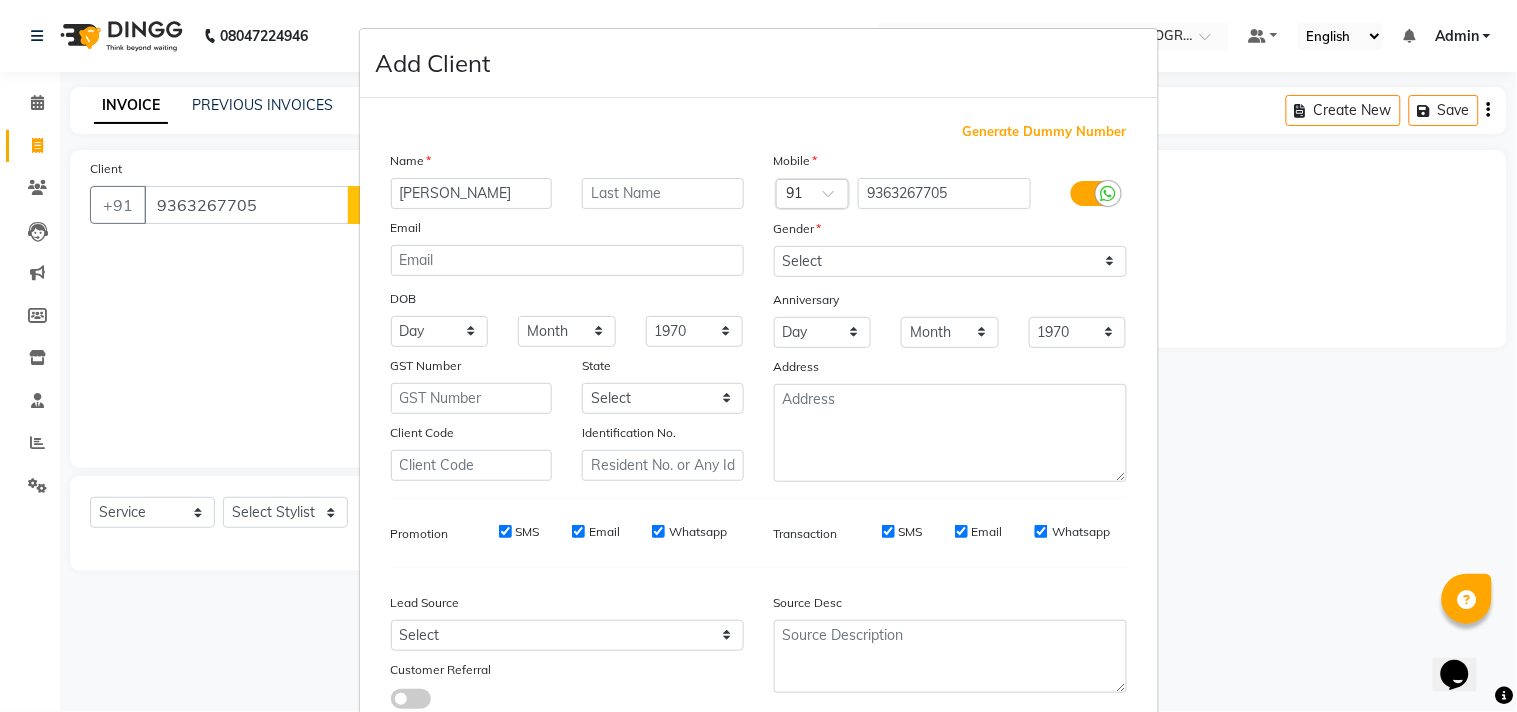 click on "[PERSON_NAME]" at bounding box center [472, 193] 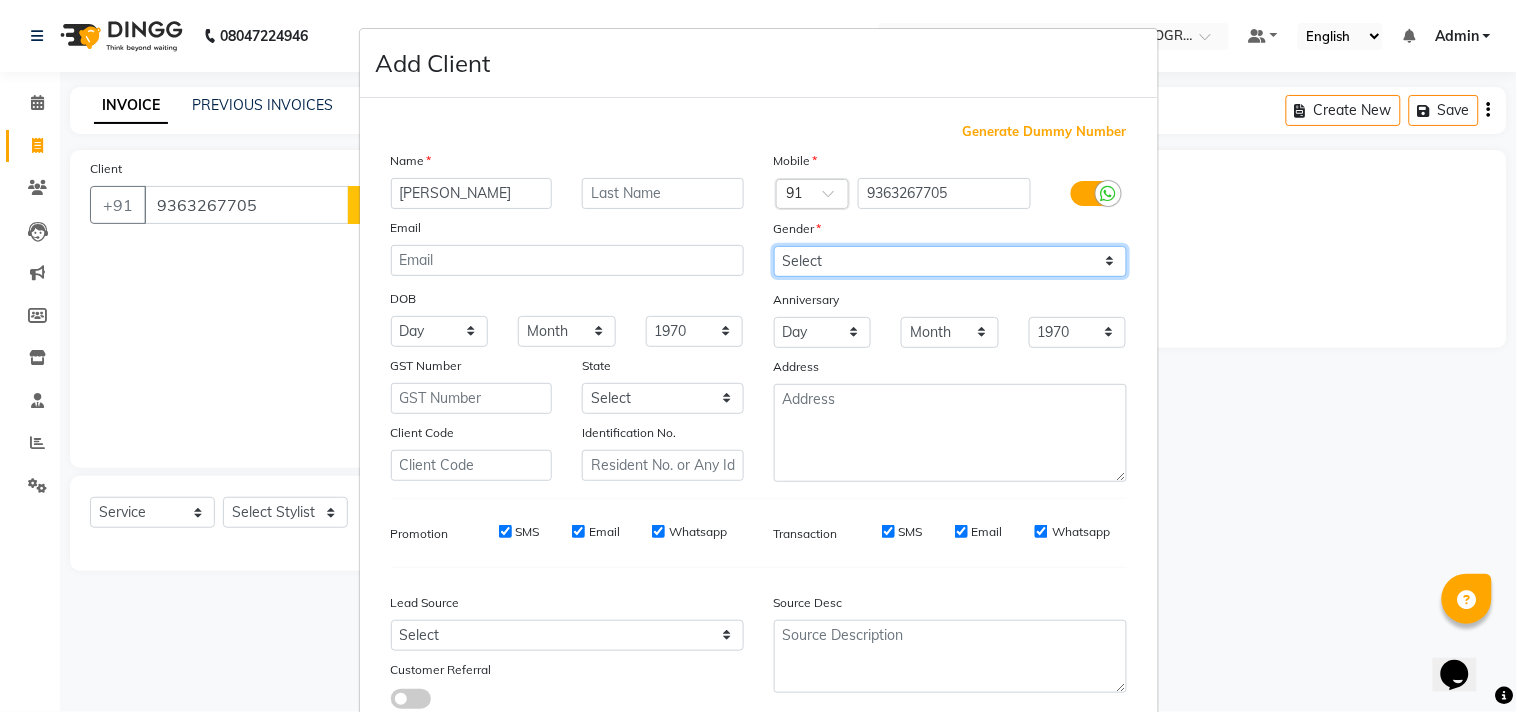 click on "Select [DEMOGRAPHIC_DATA] [DEMOGRAPHIC_DATA] Other Prefer Not To Say" at bounding box center (950, 261) 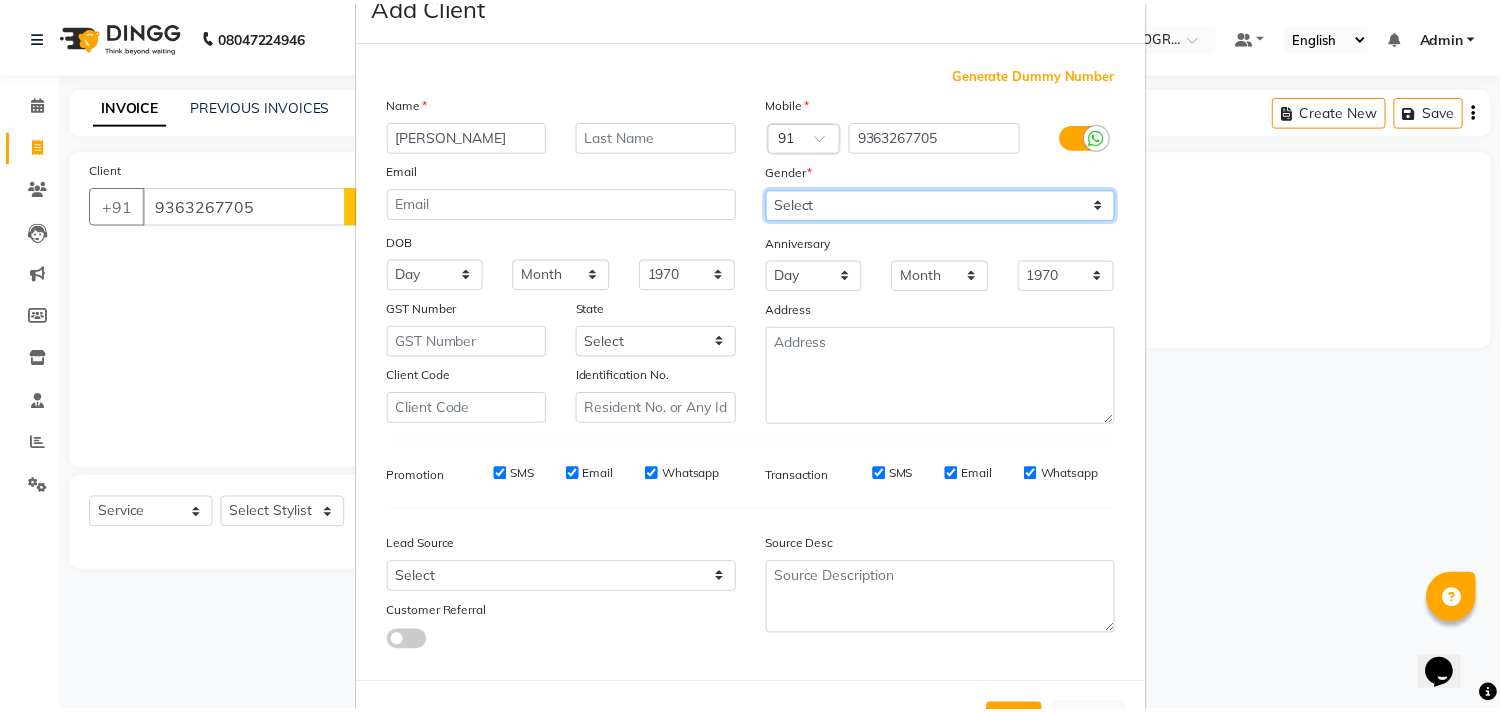 scroll, scrollTop: 138, scrollLeft: 0, axis: vertical 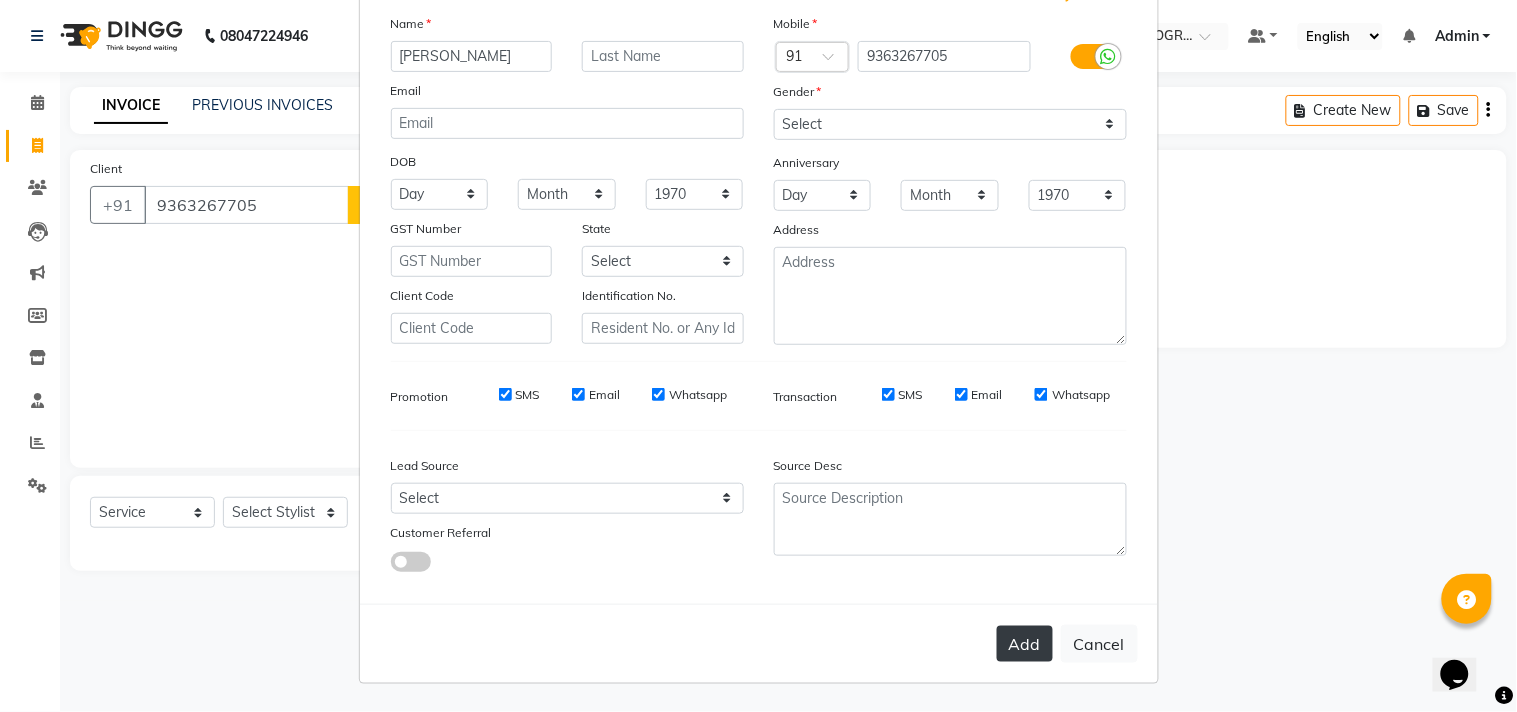click on "Add" at bounding box center (1025, 644) 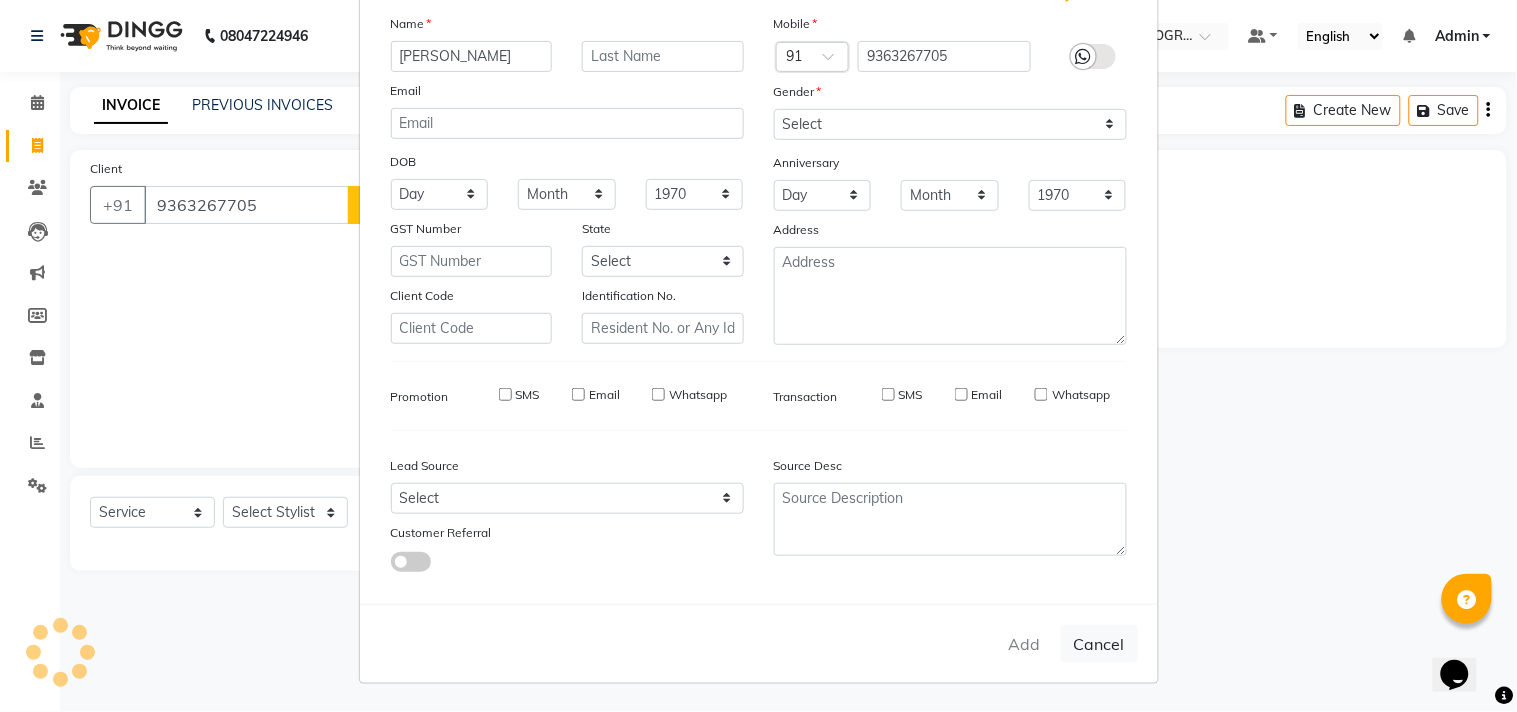 type 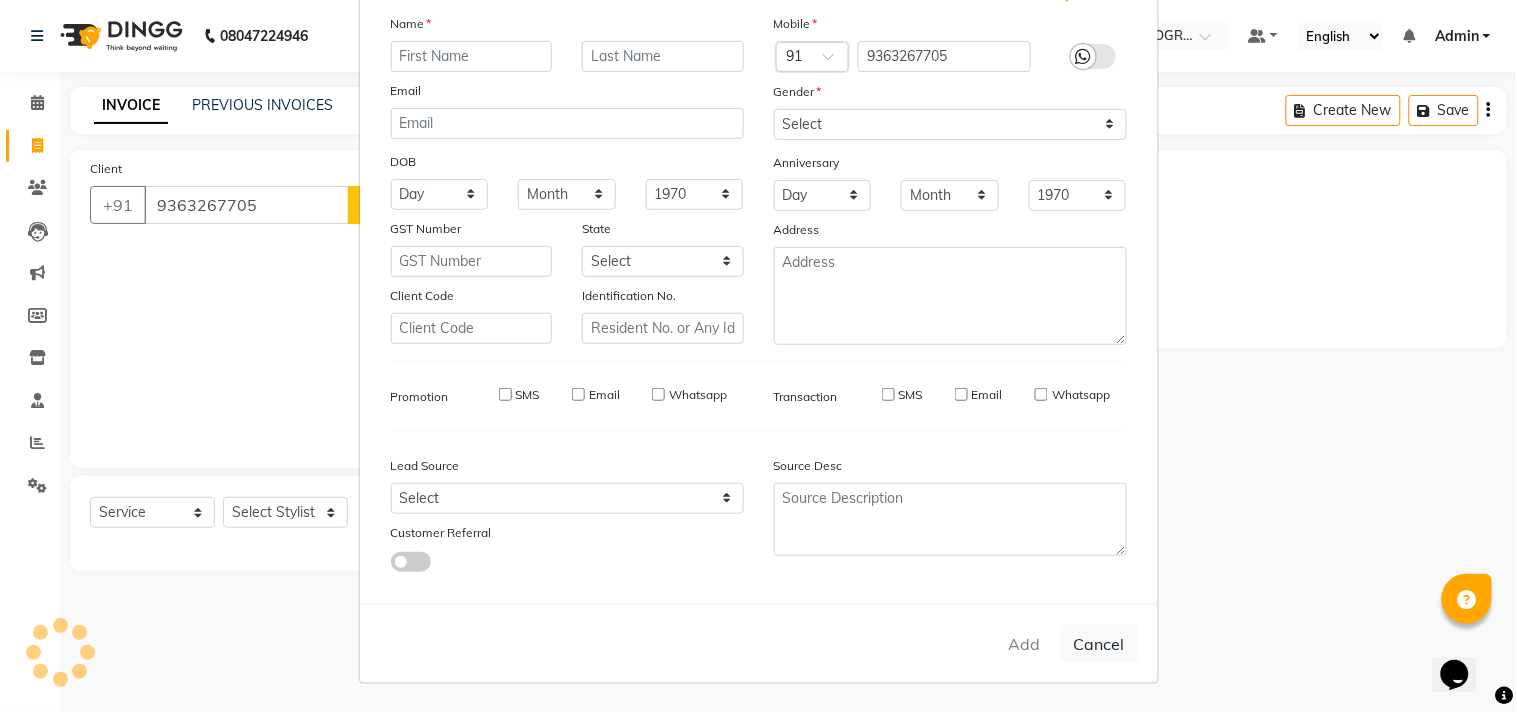 select 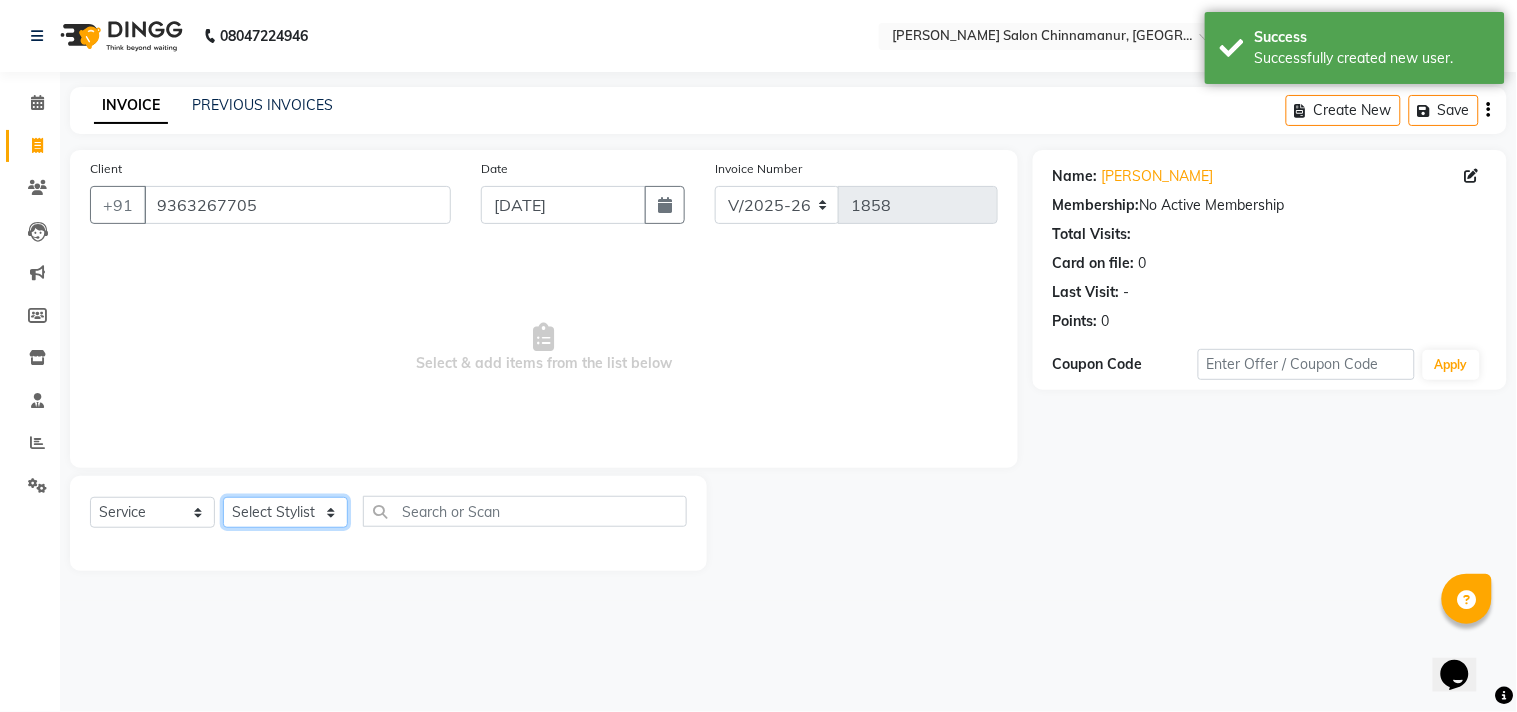 click on "Select Stylist Admin Atif [PERSON_NAME] [PERSON_NAME] [PERSON_NAME] [PERSON_NAME]" 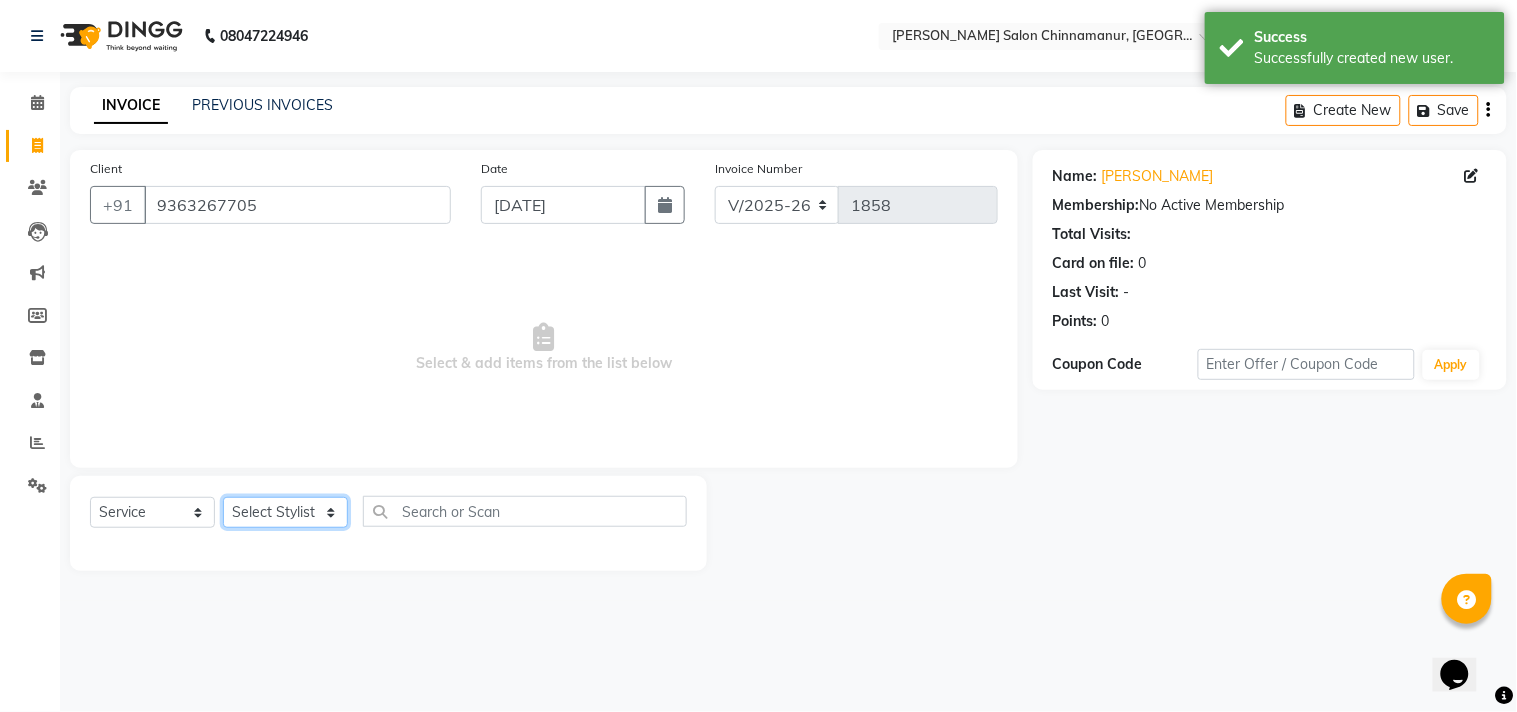 select on "83997" 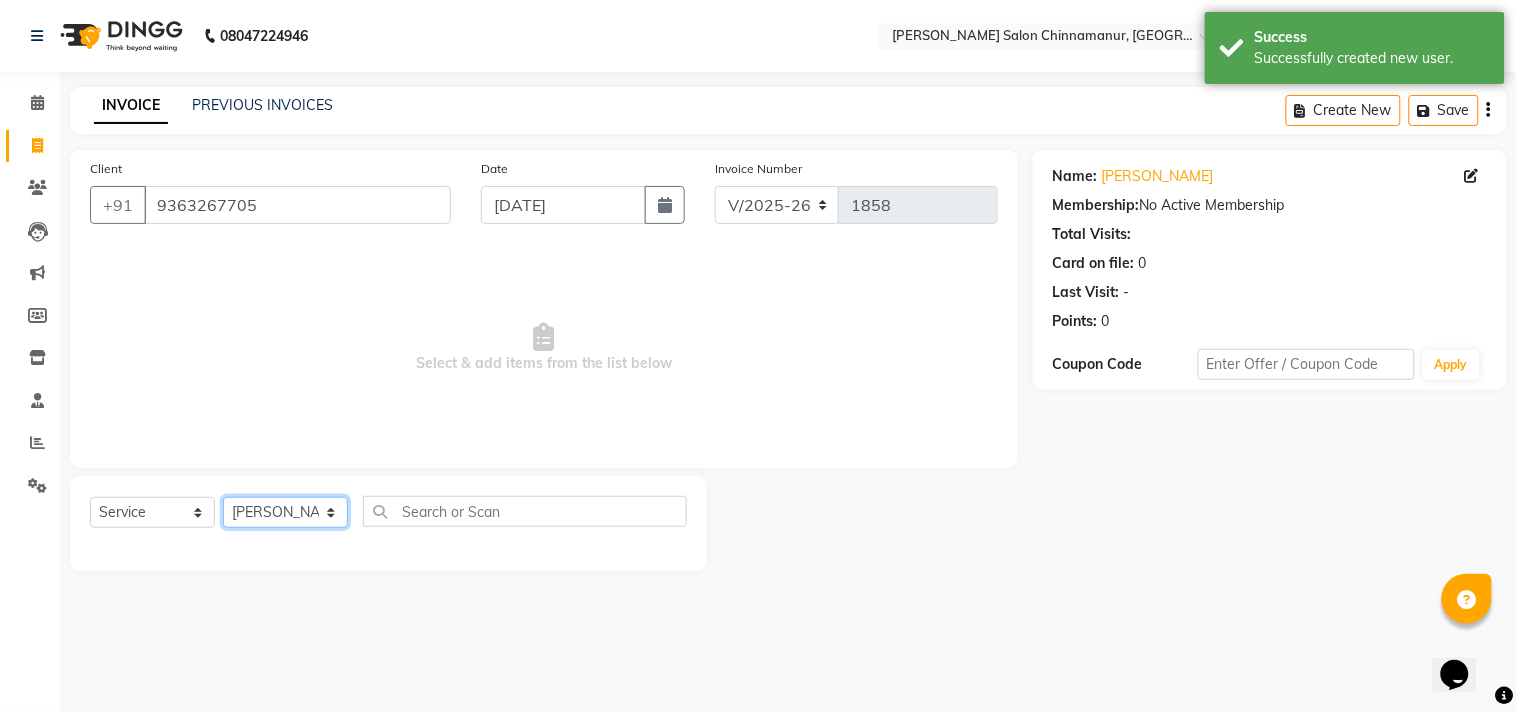 click on "Select Stylist Admin Atif [PERSON_NAME] [PERSON_NAME] [PERSON_NAME] [PERSON_NAME]" 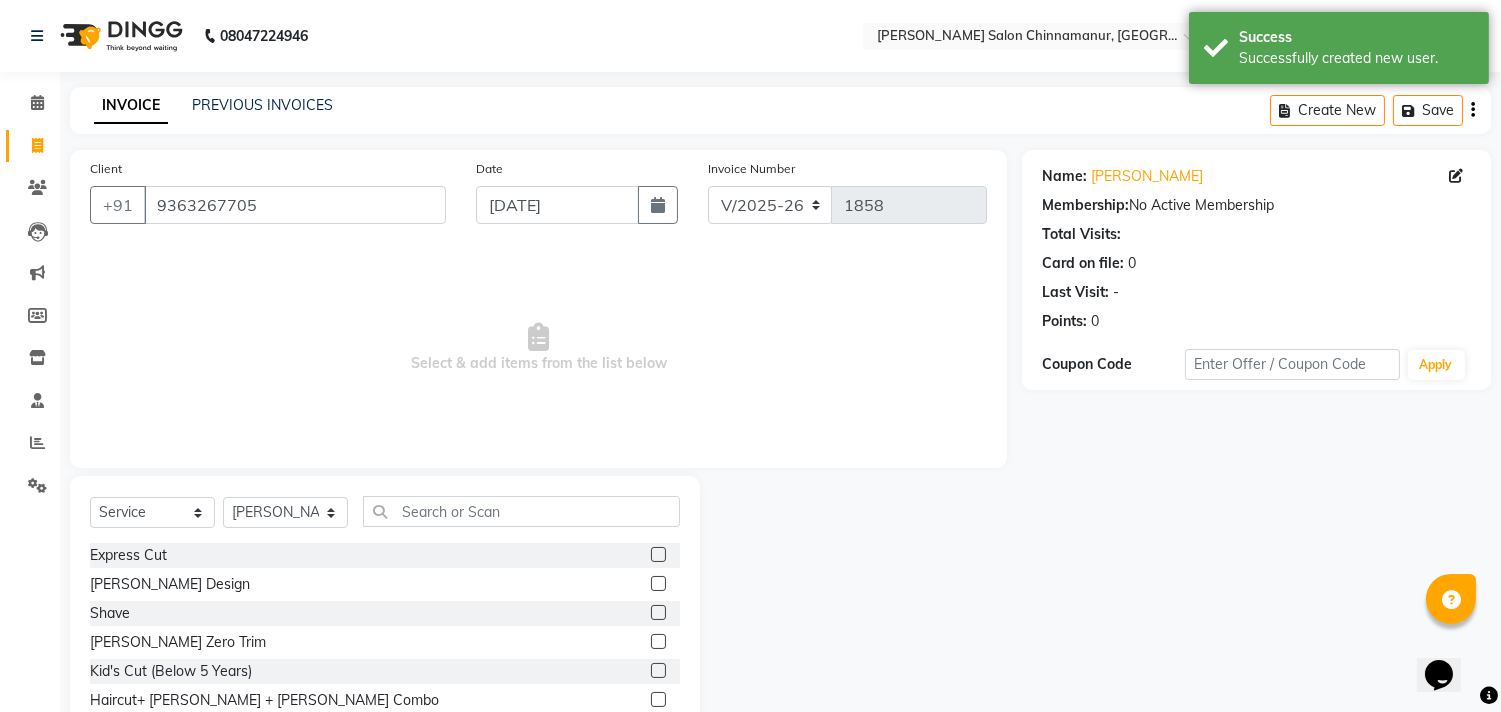 click 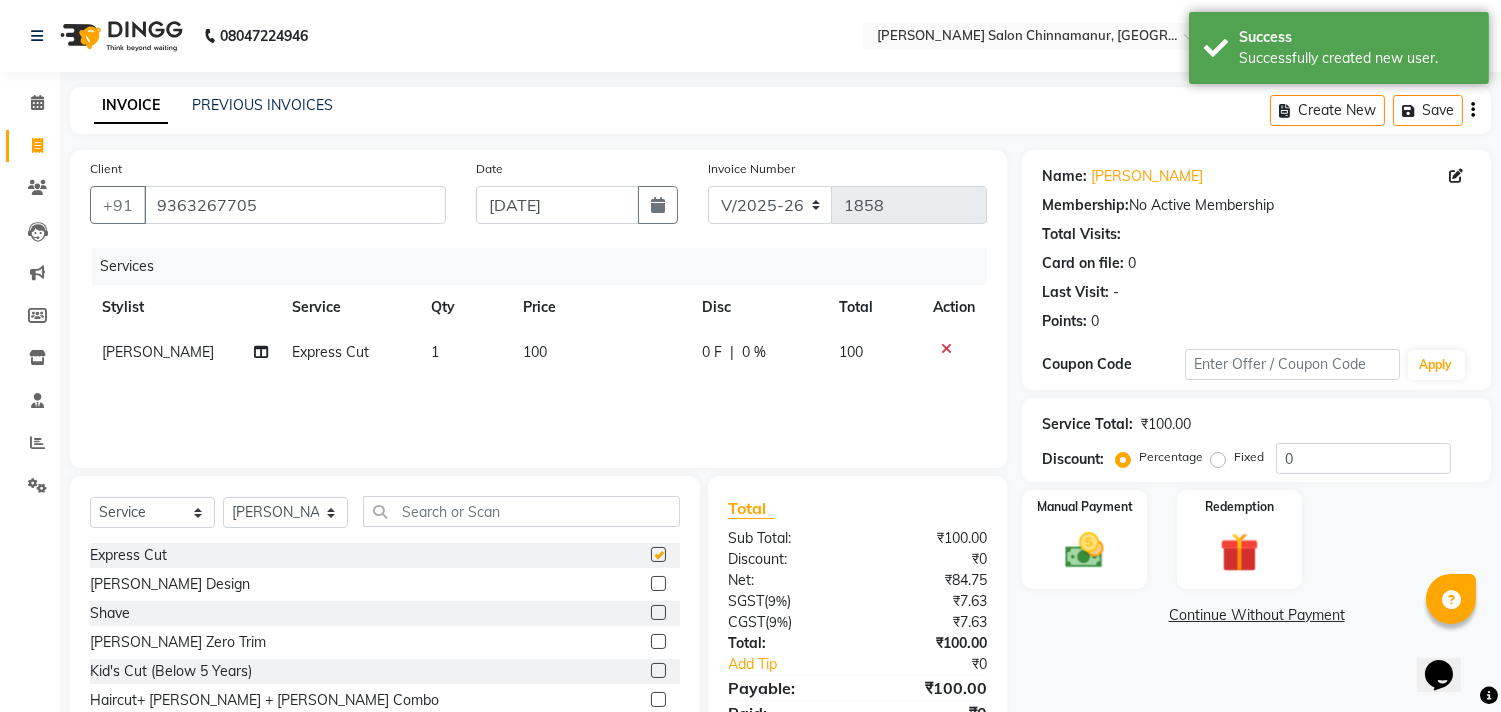 click 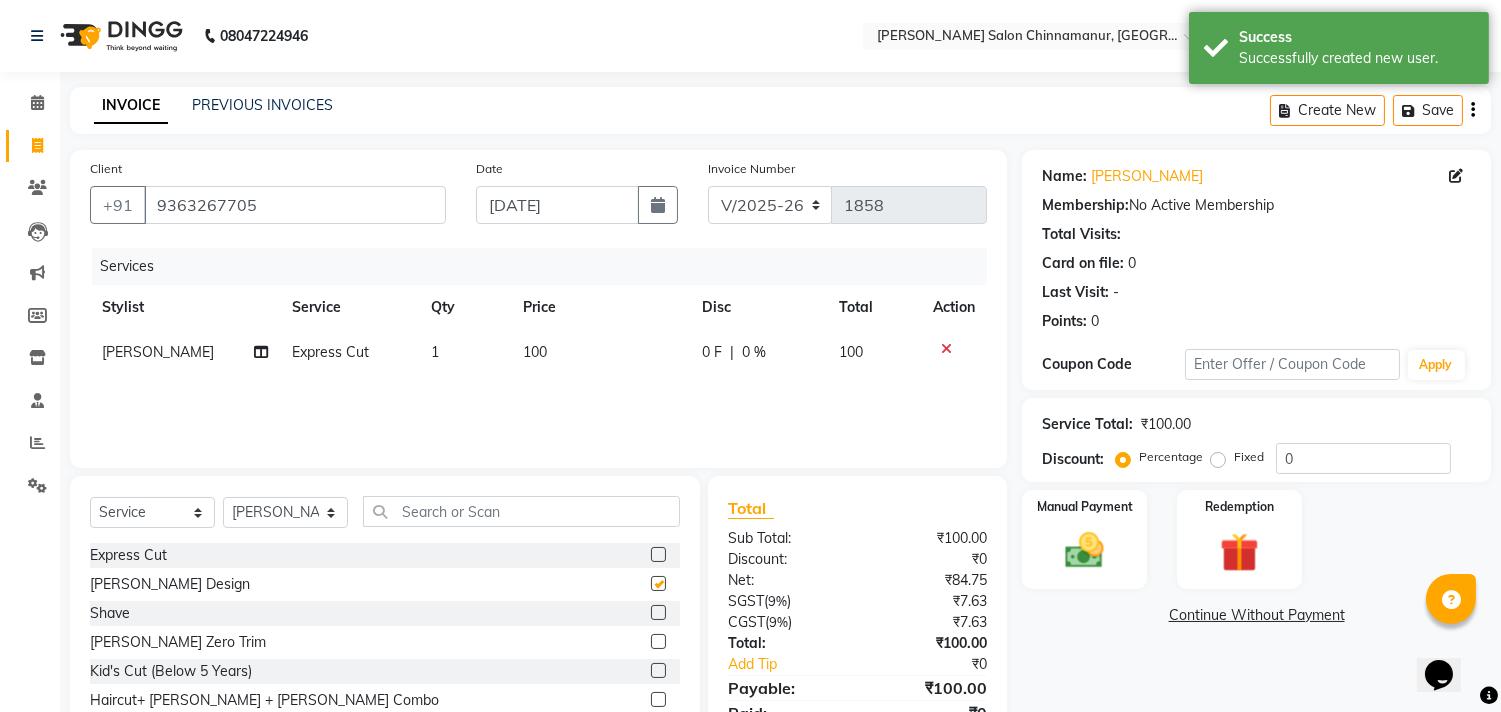 checkbox on "false" 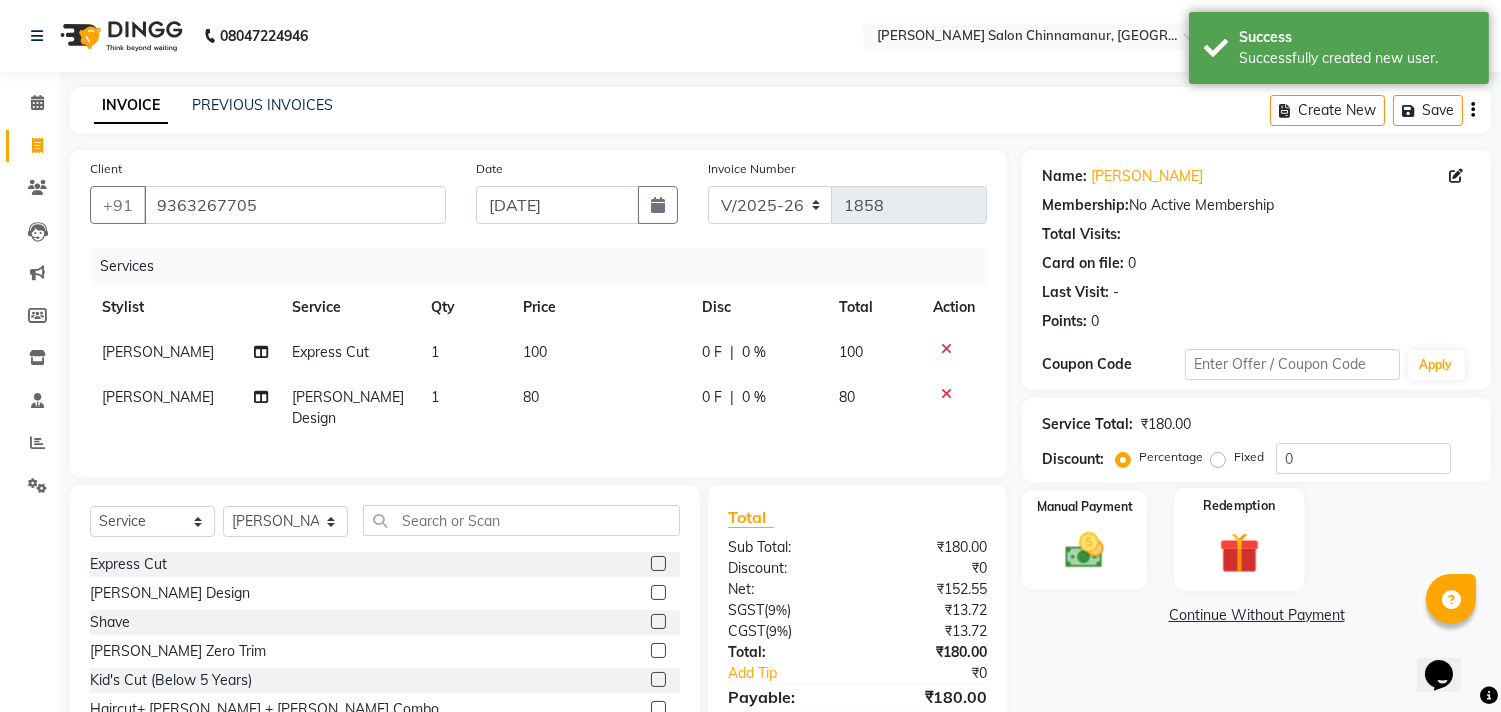 checkbox on "false" 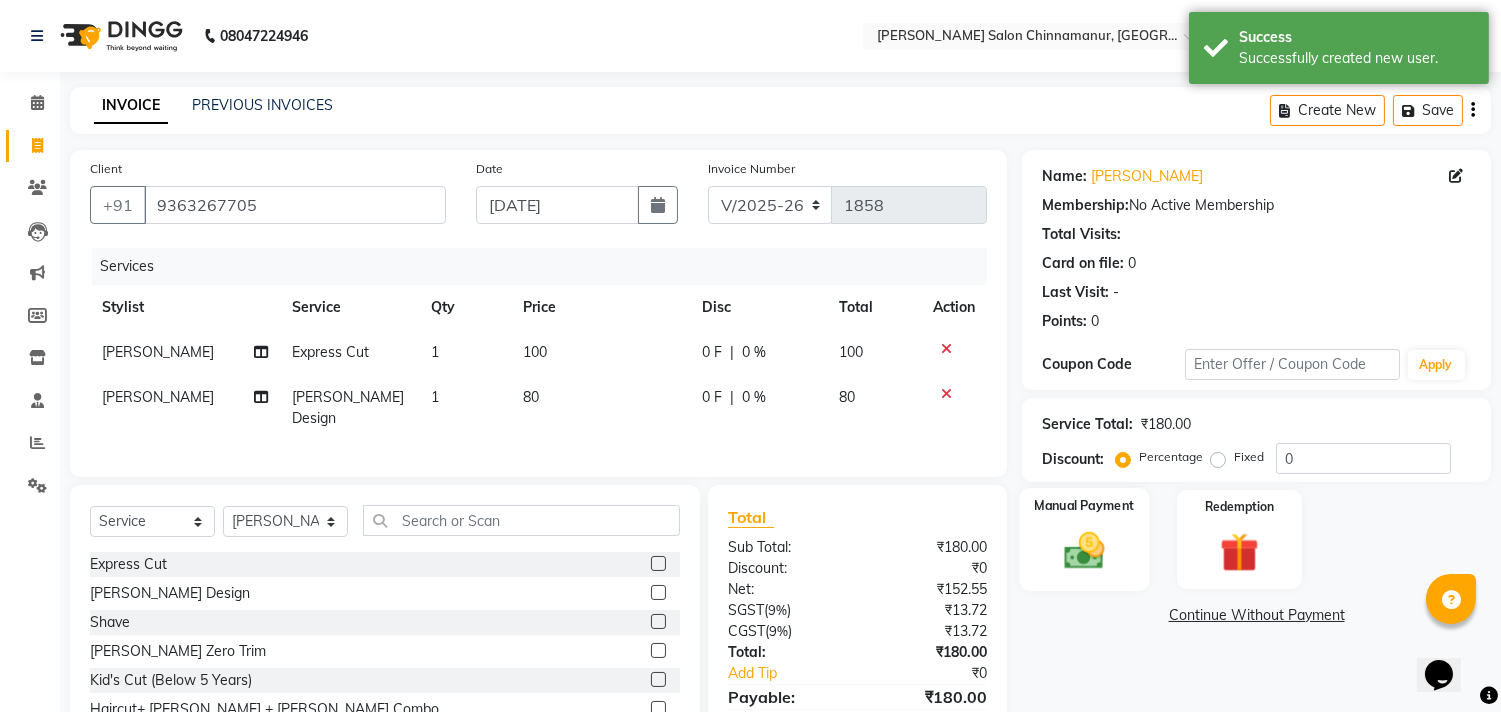 click 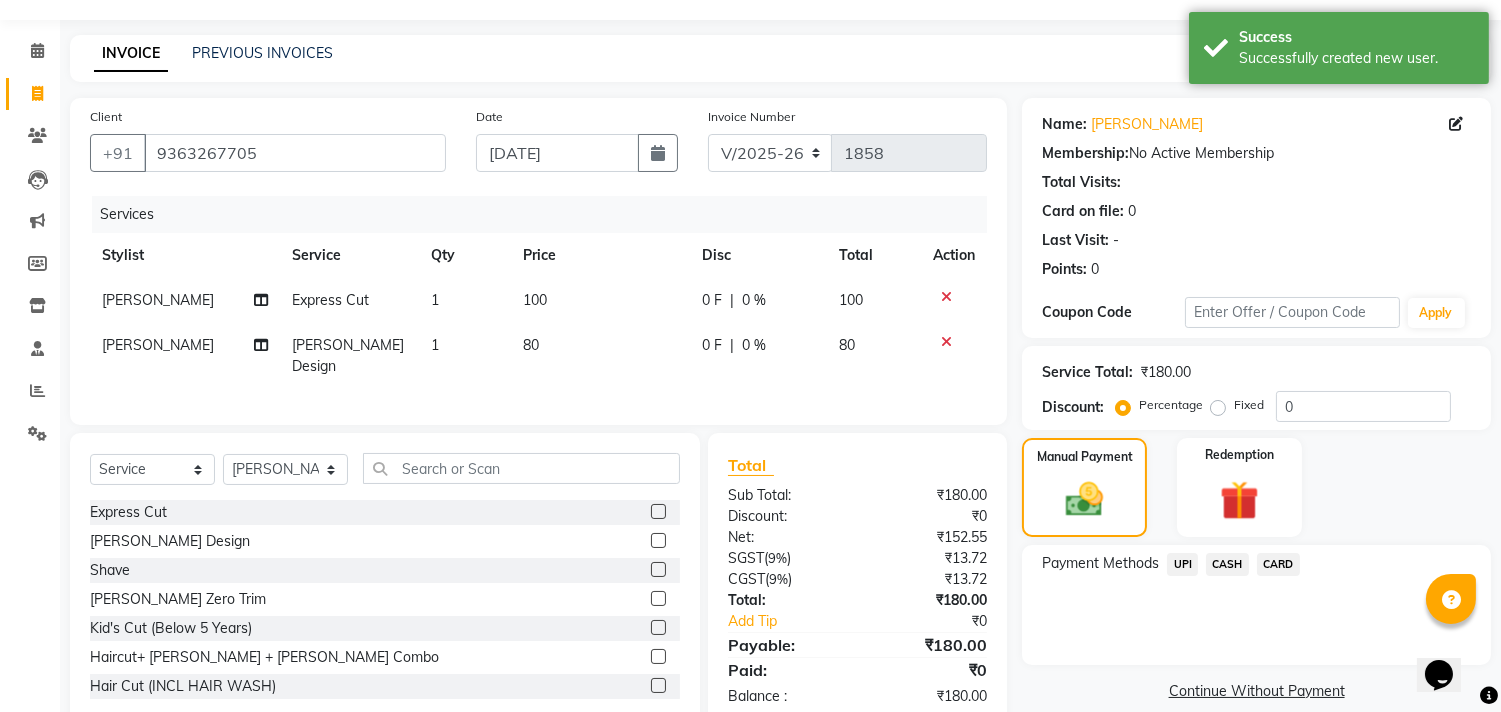 scroll, scrollTop: 93, scrollLeft: 0, axis: vertical 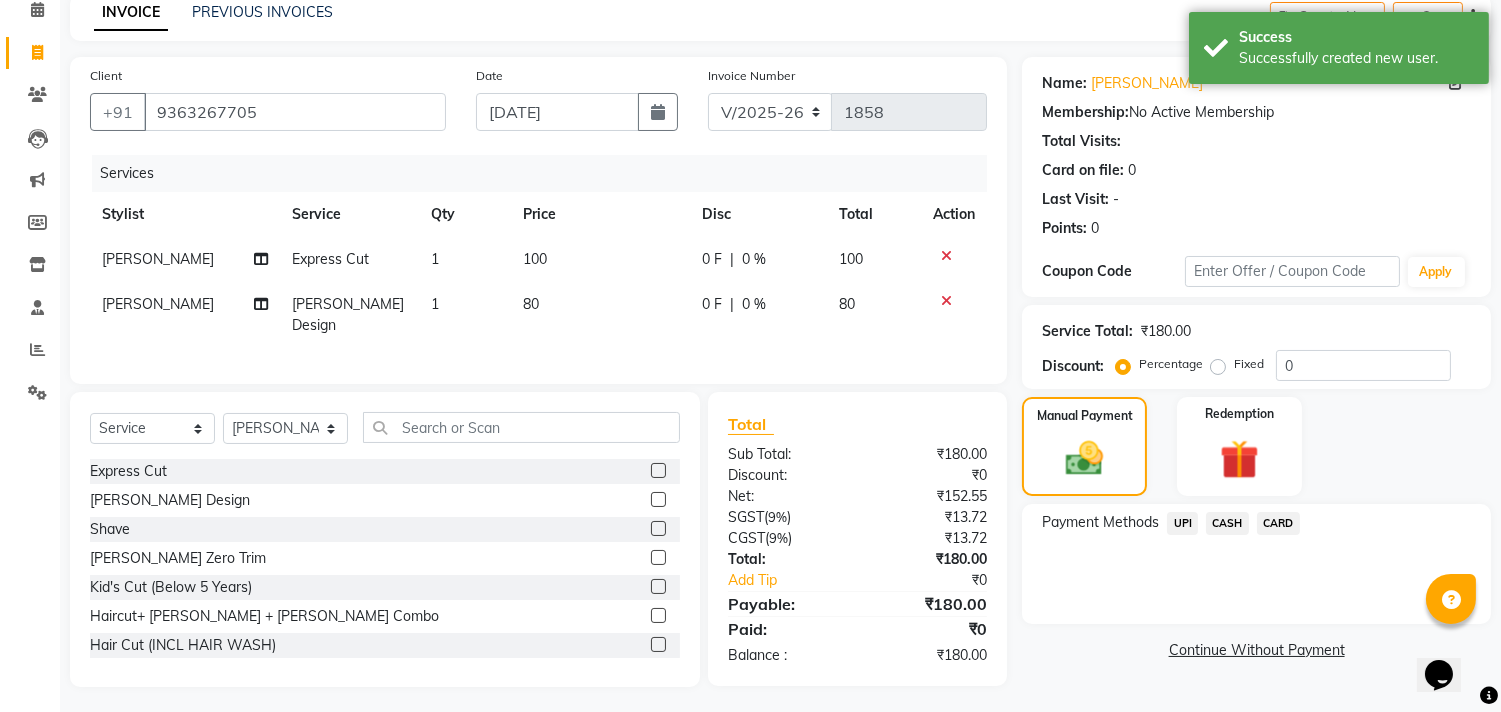click on "CASH" 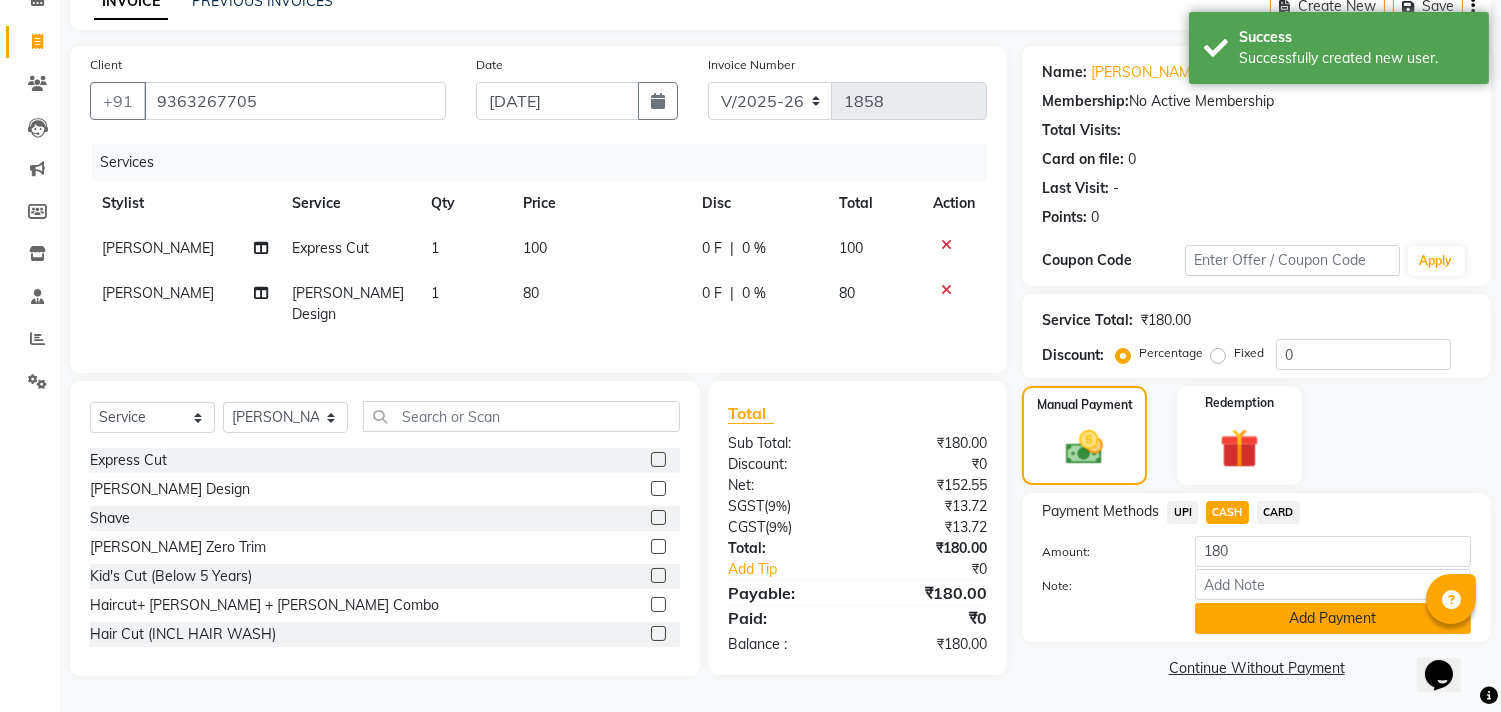 click on "Add Payment" 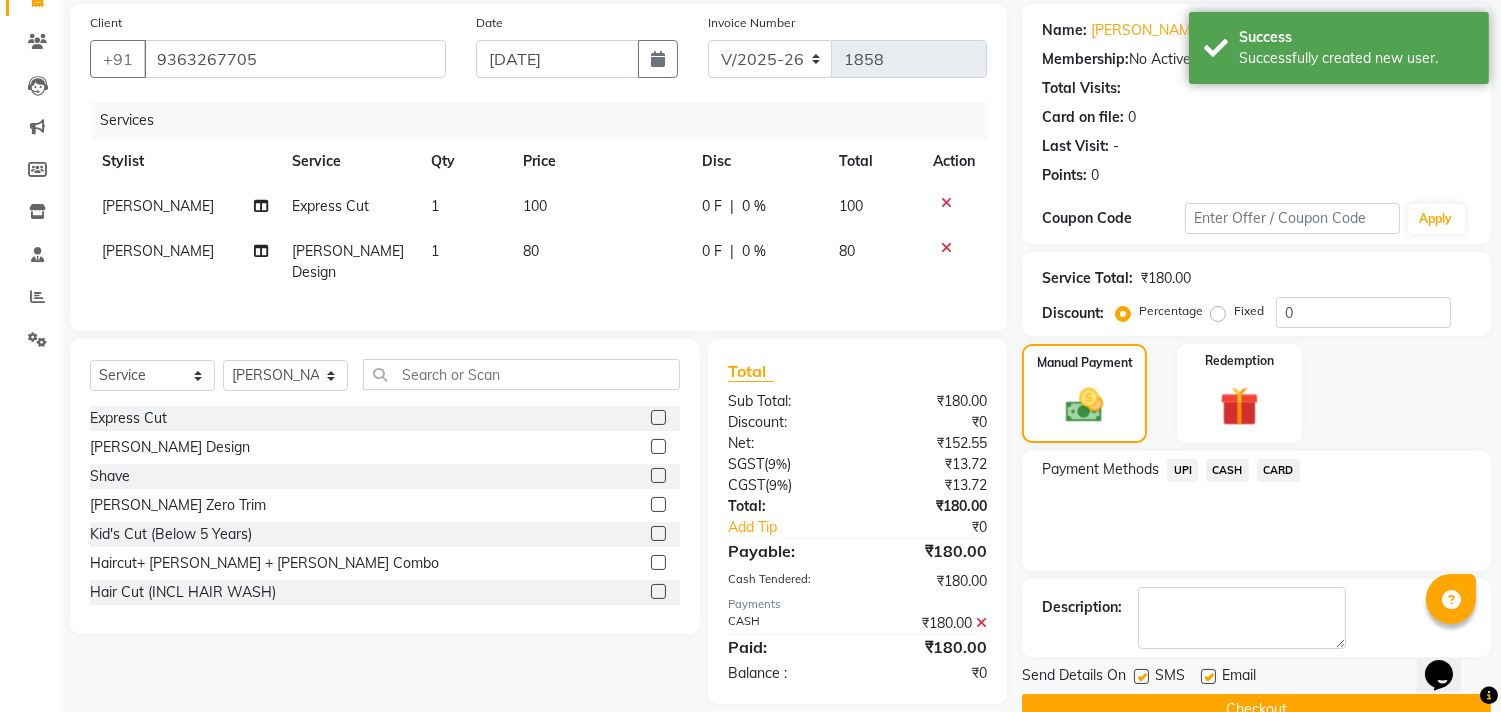 scroll, scrollTop: 187, scrollLeft: 0, axis: vertical 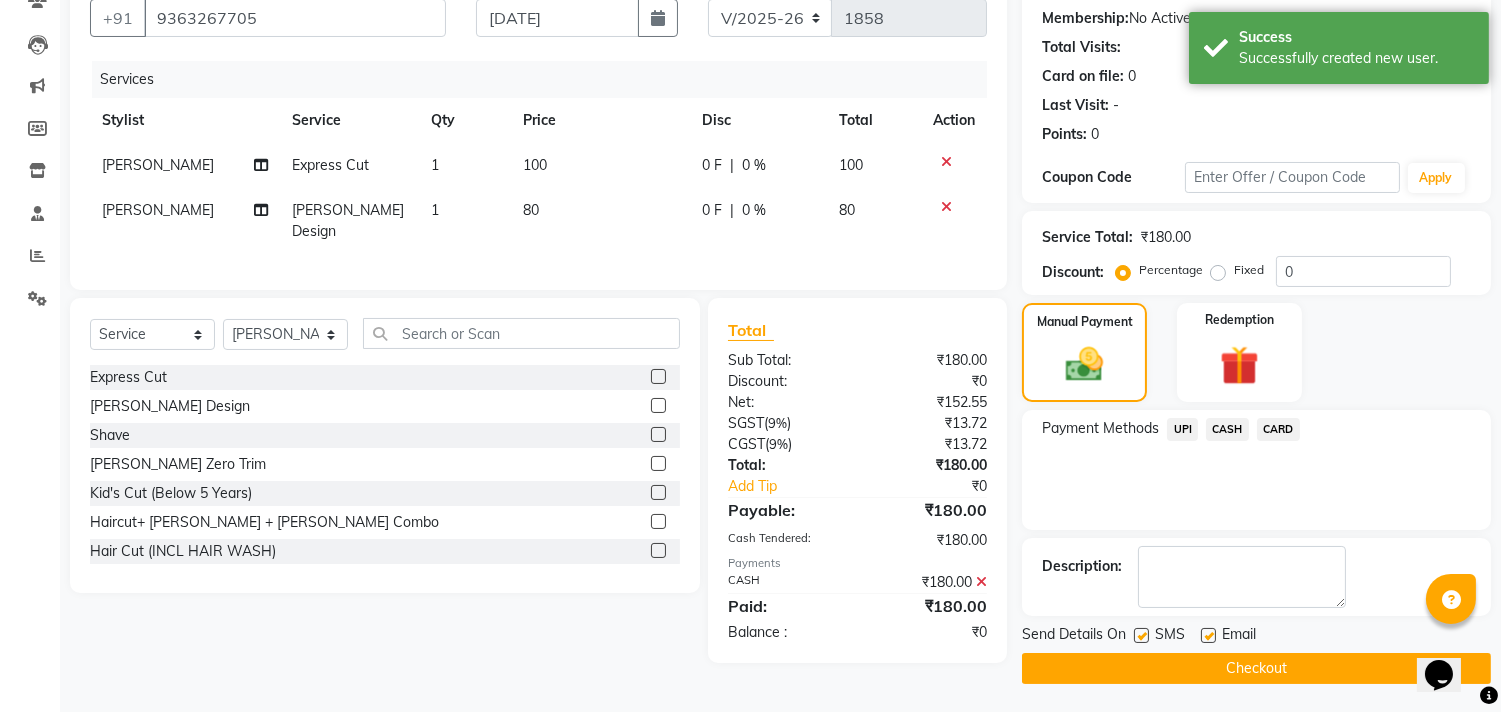 click on "Checkout" 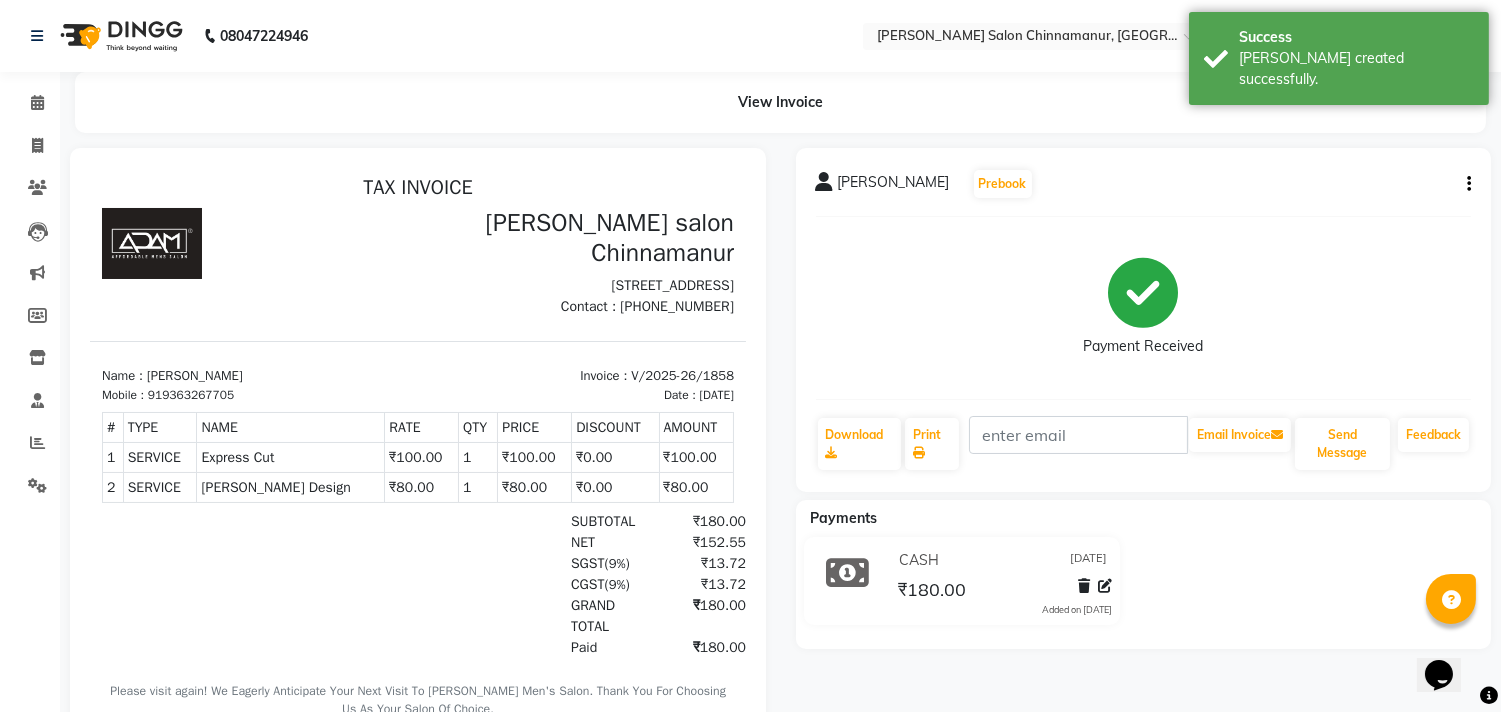 scroll, scrollTop: 0, scrollLeft: 0, axis: both 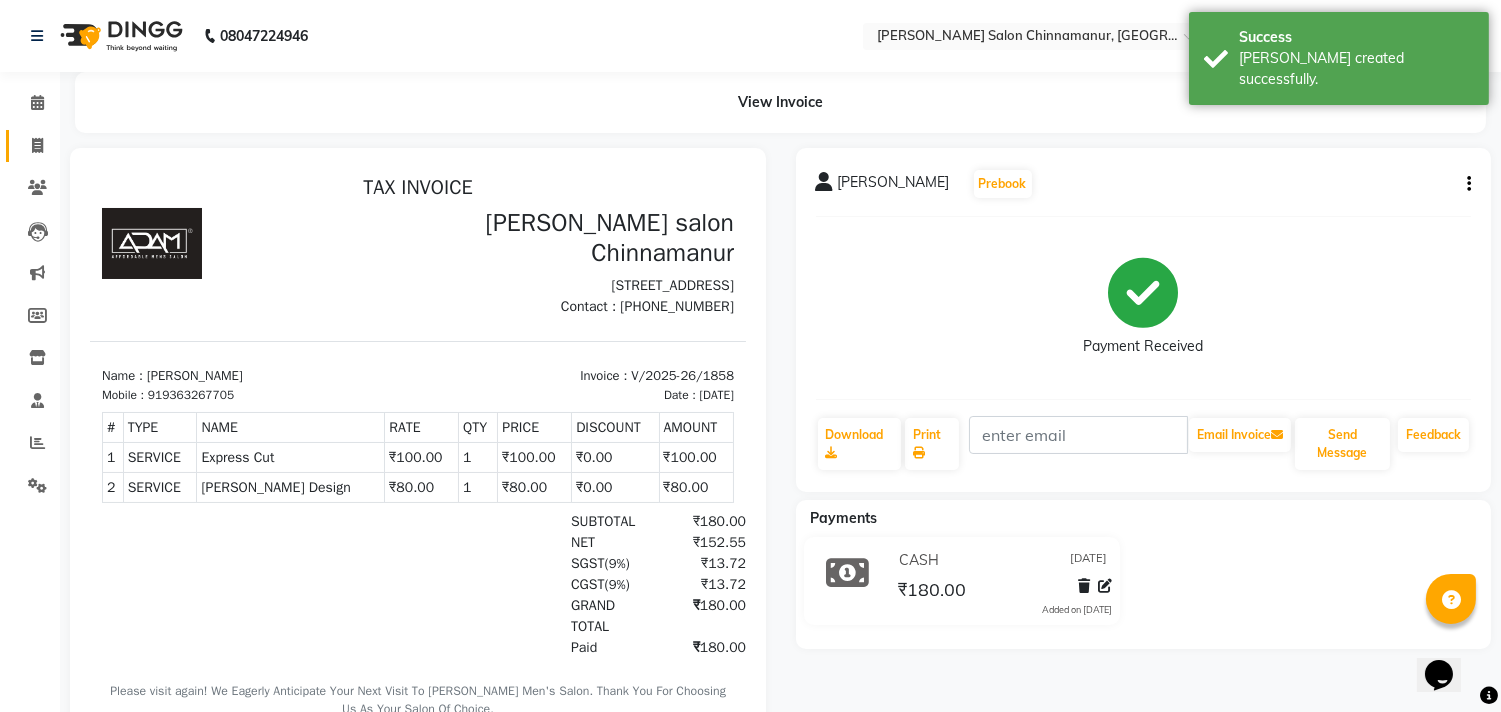 click on "Invoice" 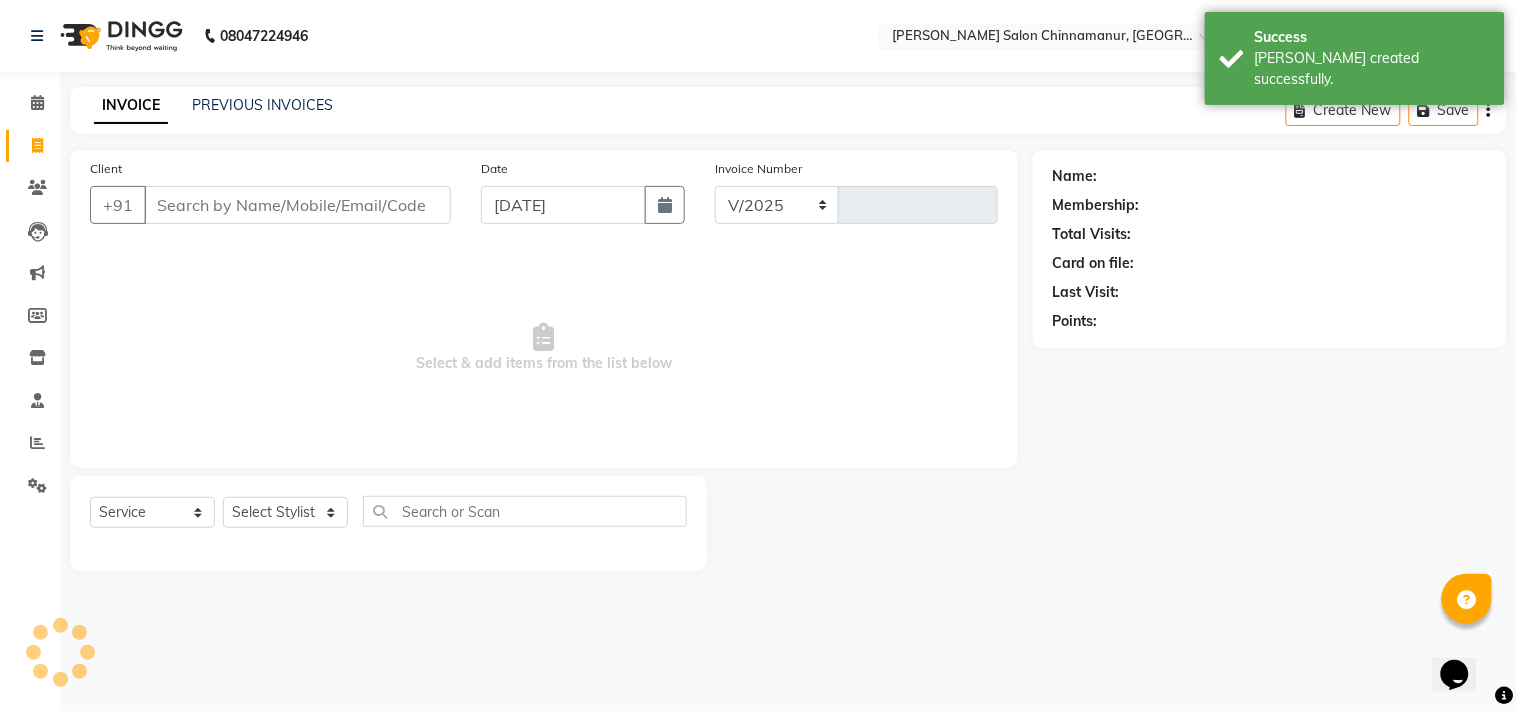 select on "8329" 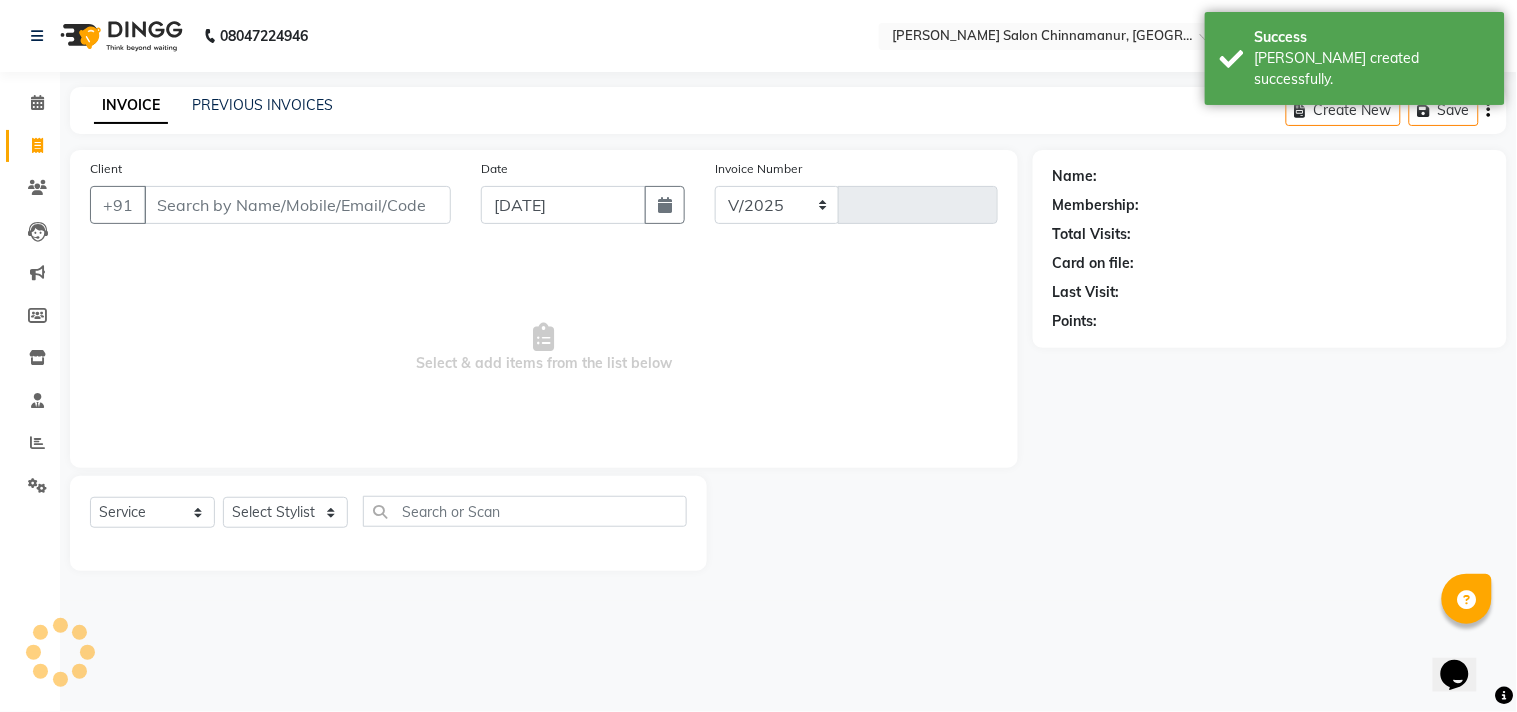 type on "1859" 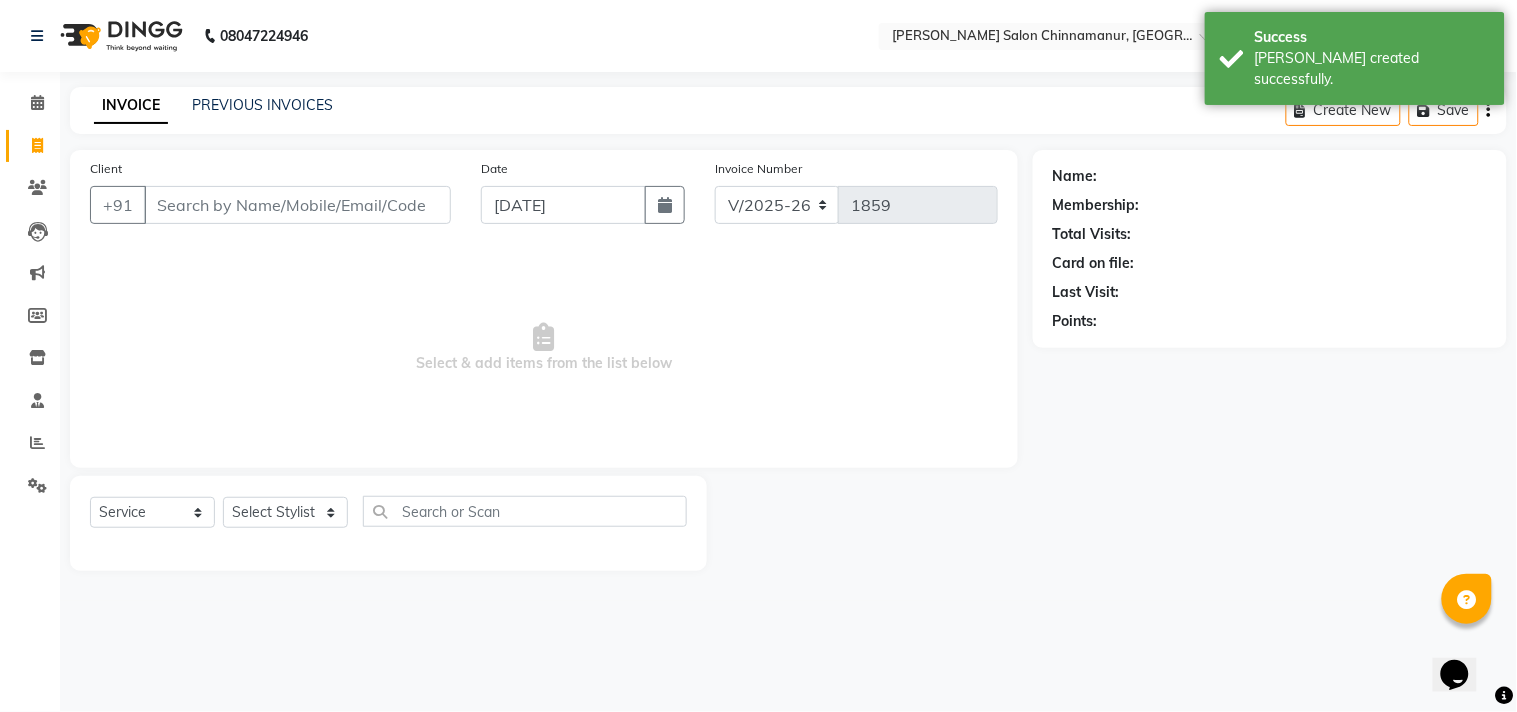 click on "Client" at bounding box center [297, 205] 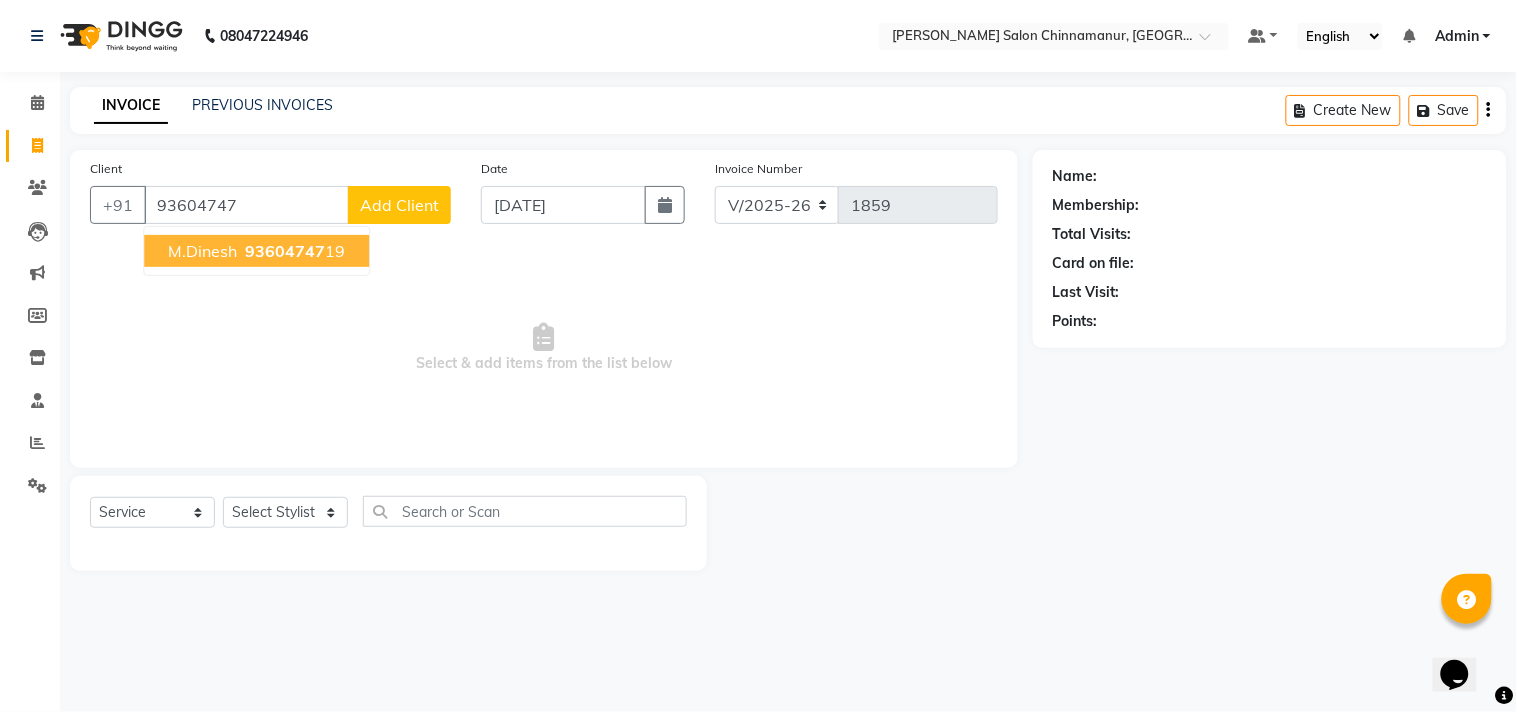 click on "M.Dinesh   93604747 19" at bounding box center [256, 251] 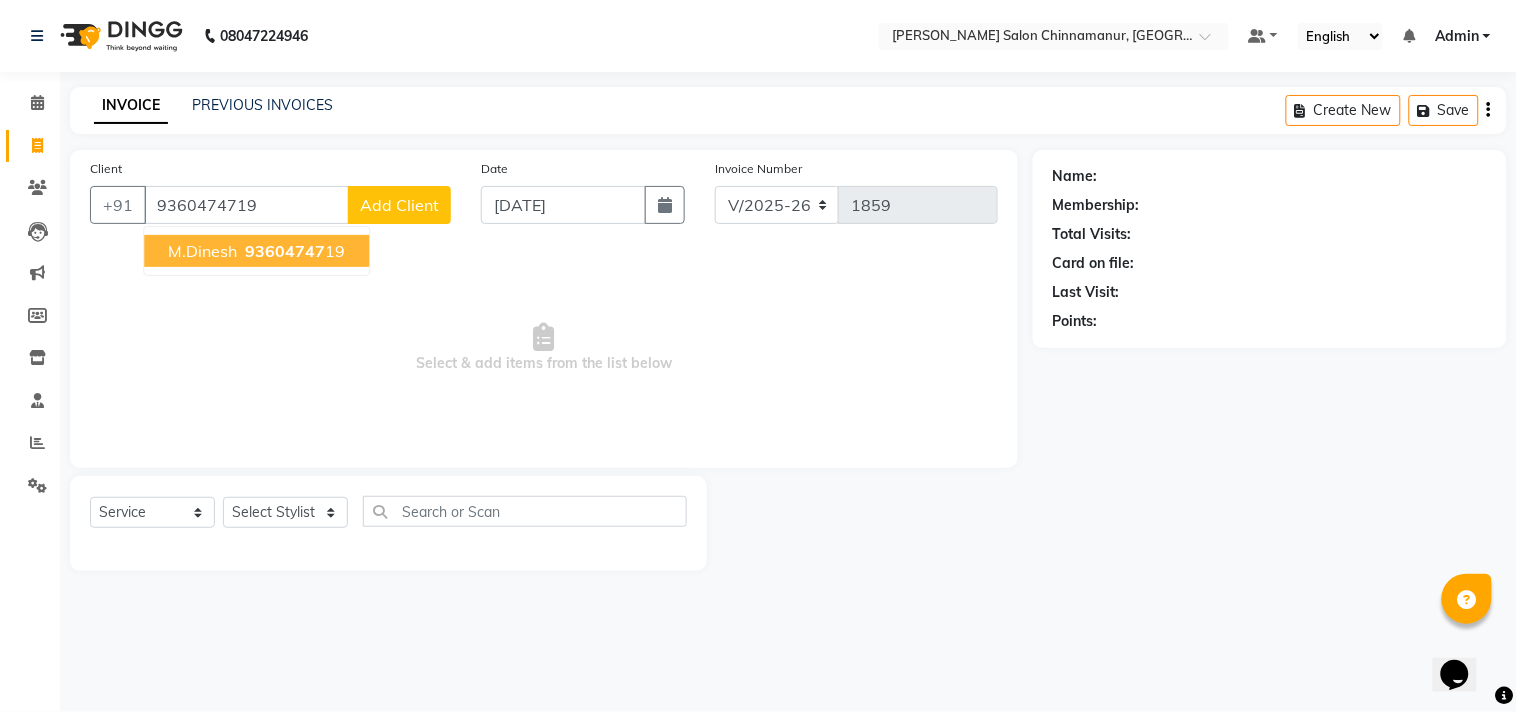 type on "9360474719" 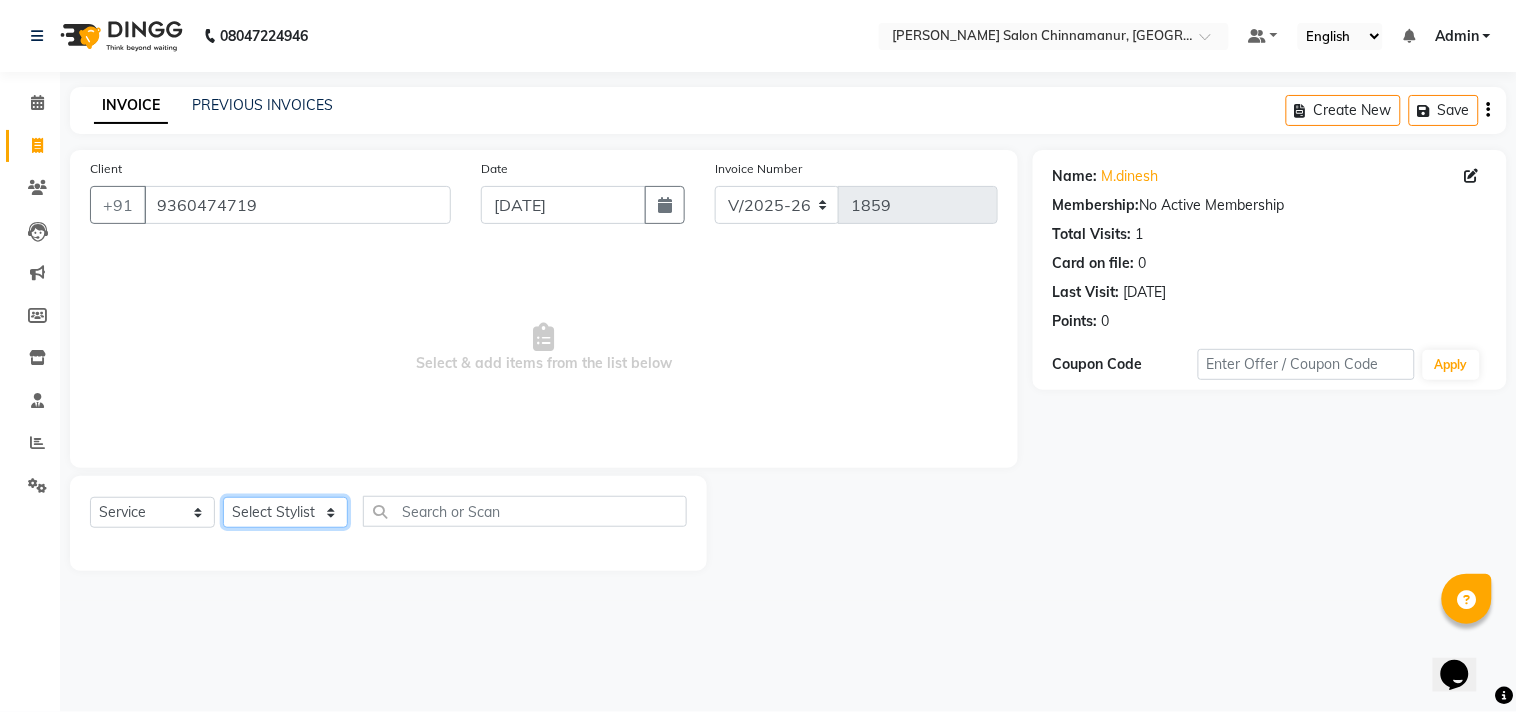 click on "Select Stylist Admin Atif [PERSON_NAME] [PERSON_NAME] [PERSON_NAME] [PERSON_NAME]" 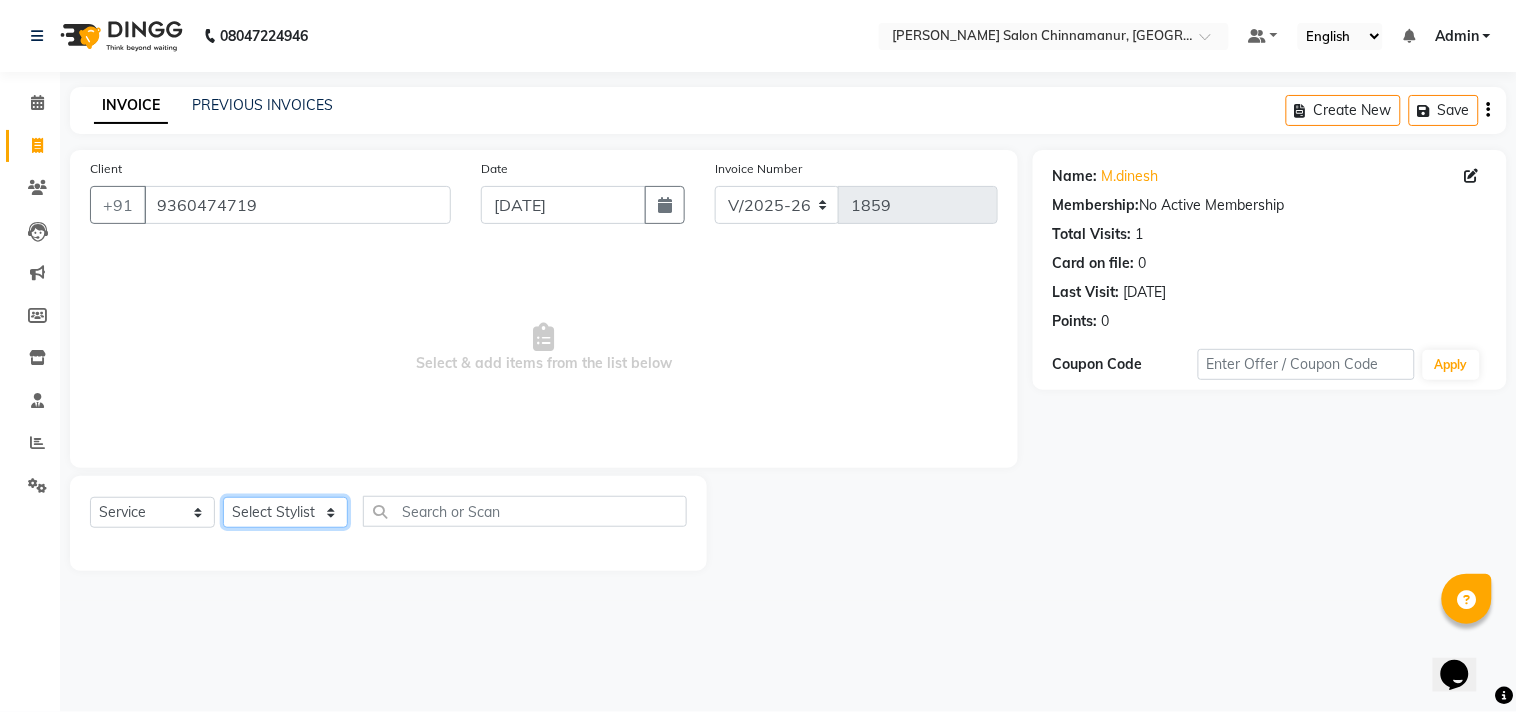 select on "85800" 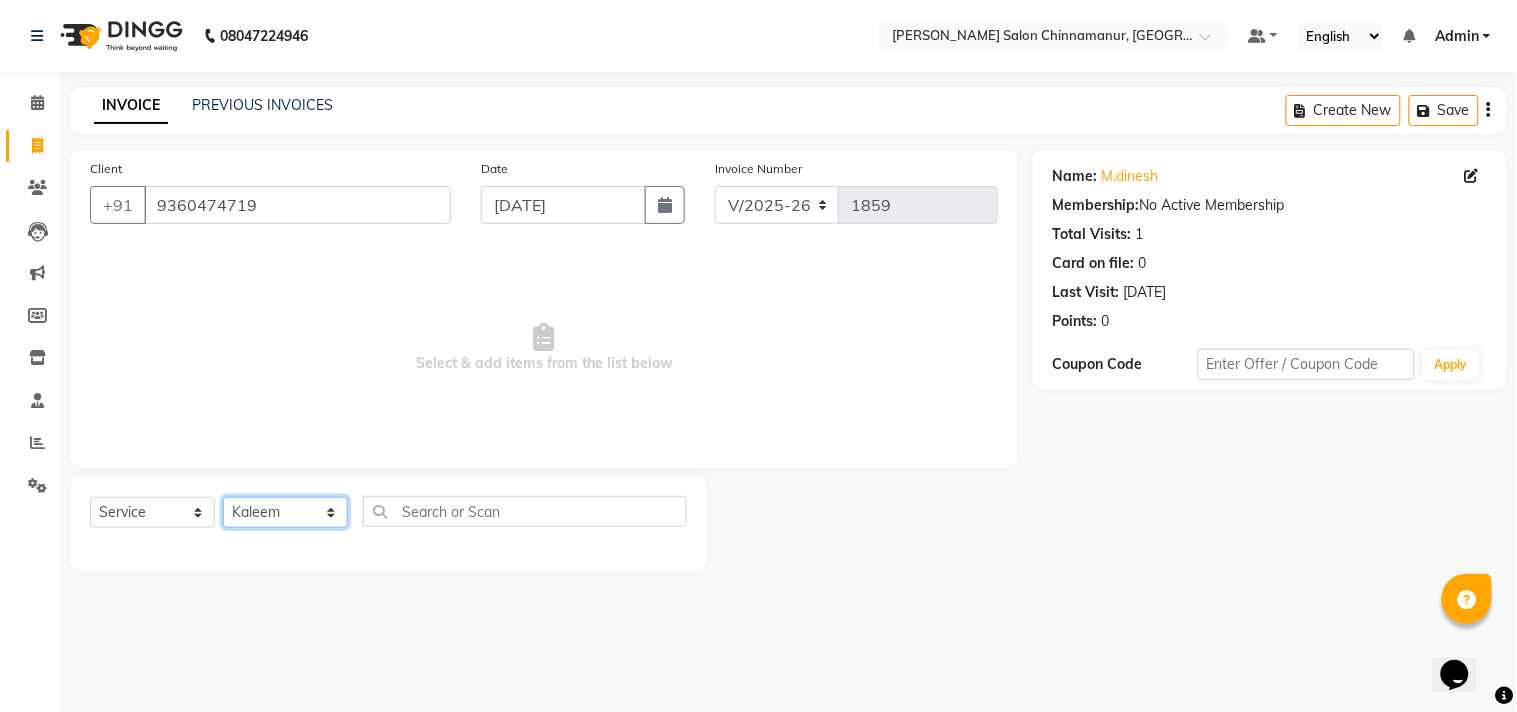 click on "Select Stylist Admin Atif [PERSON_NAME] [PERSON_NAME] [PERSON_NAME] [PERSON_NAME]" 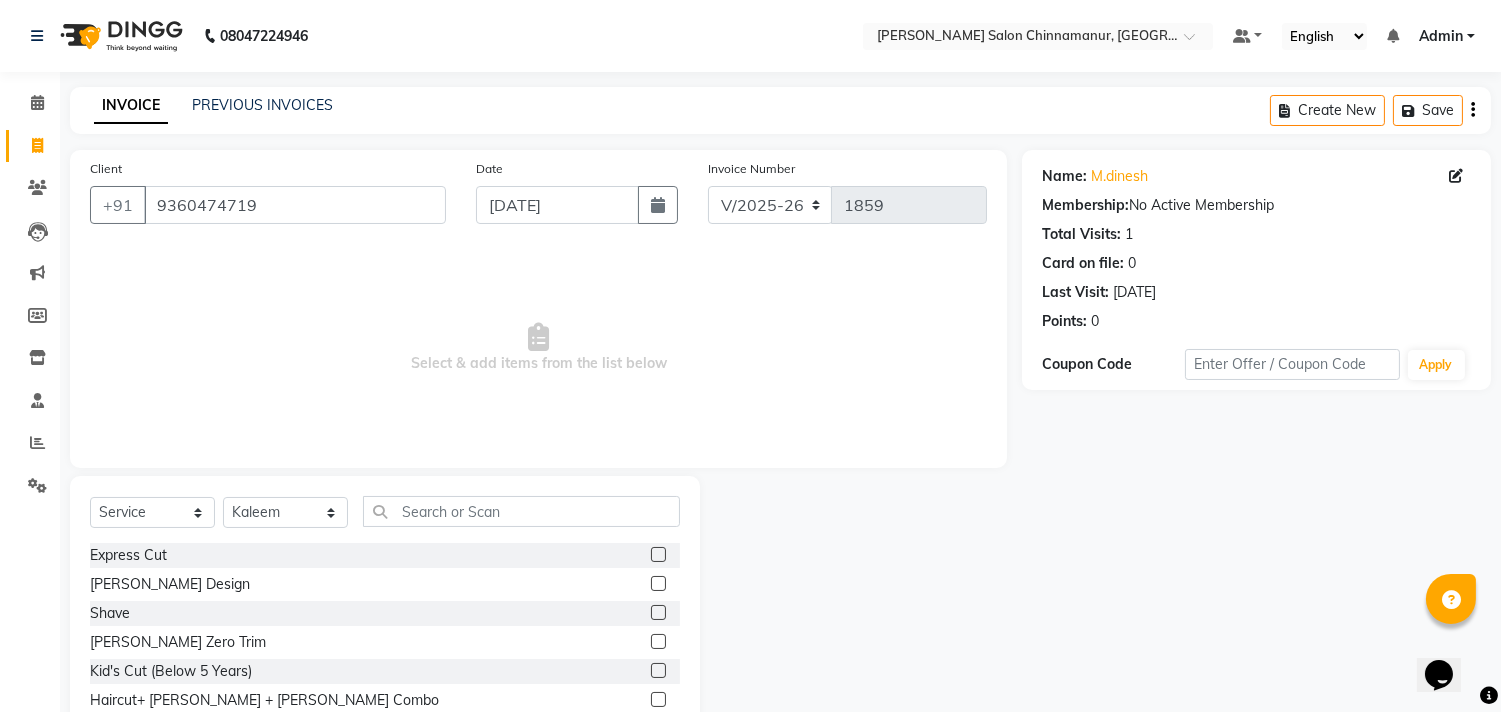 click 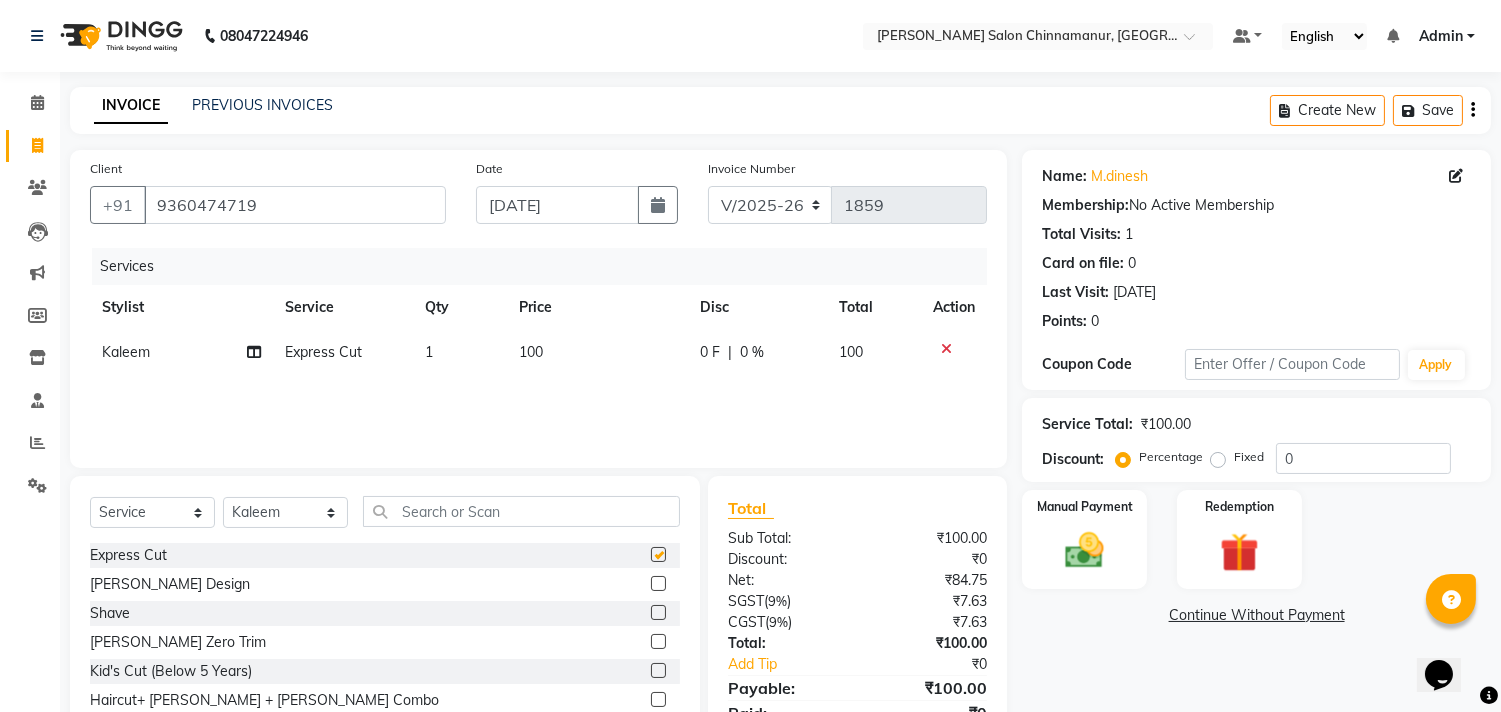 checkbox on "false" 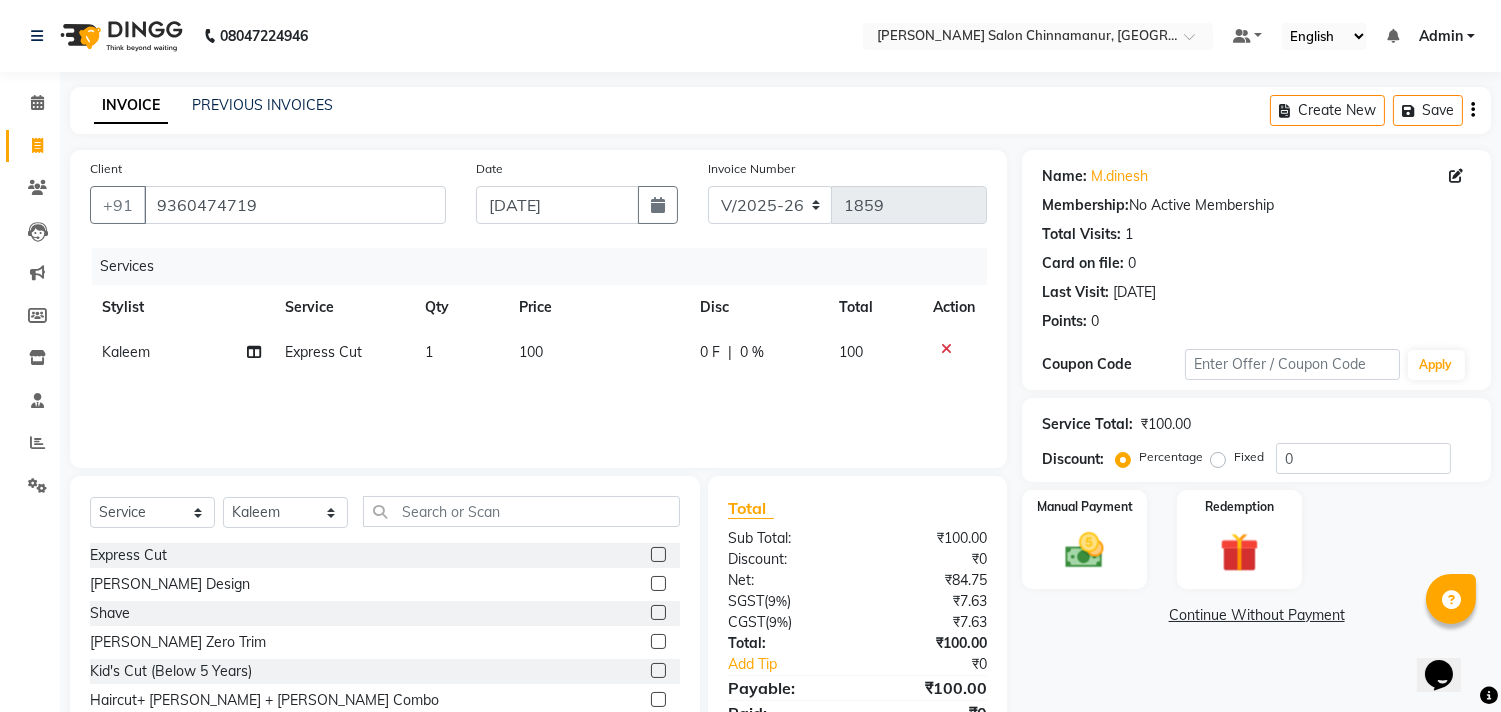 click on "1" 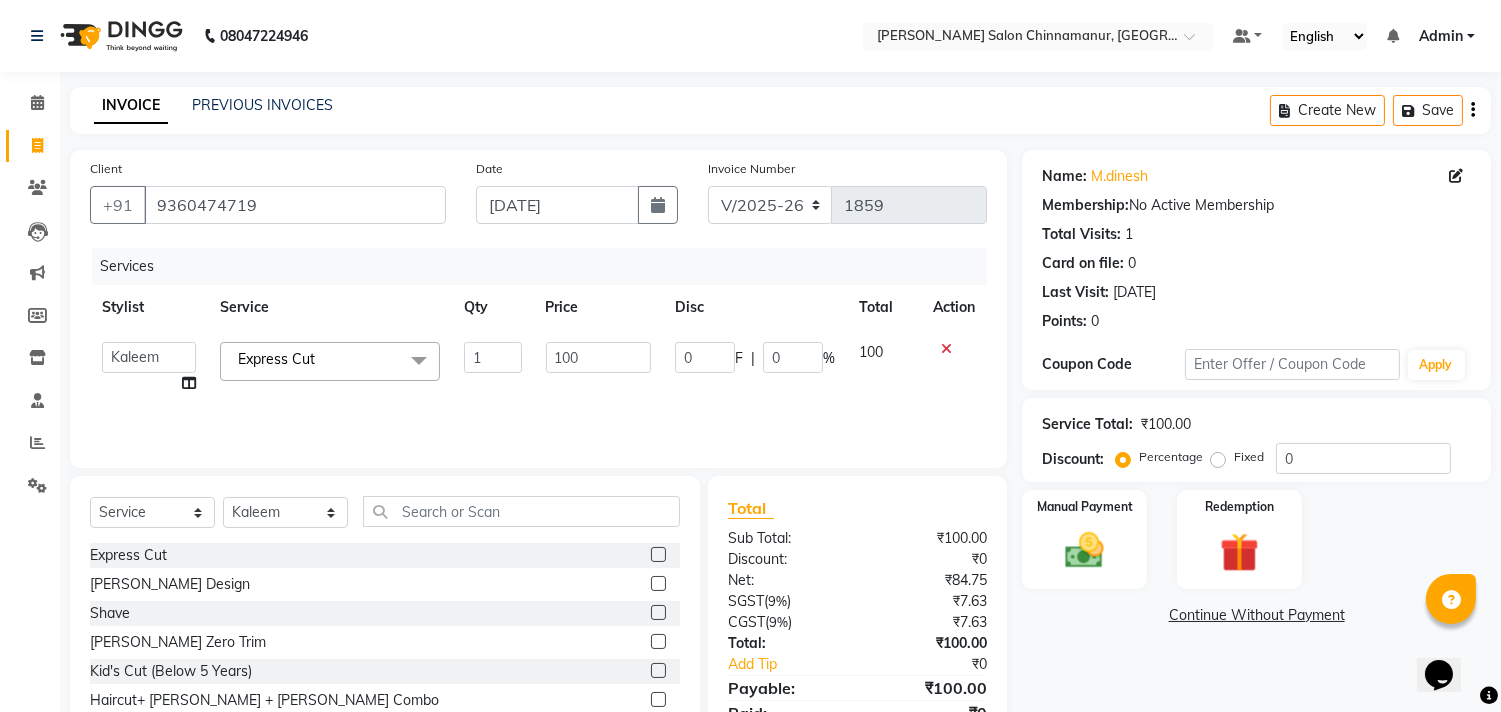 click 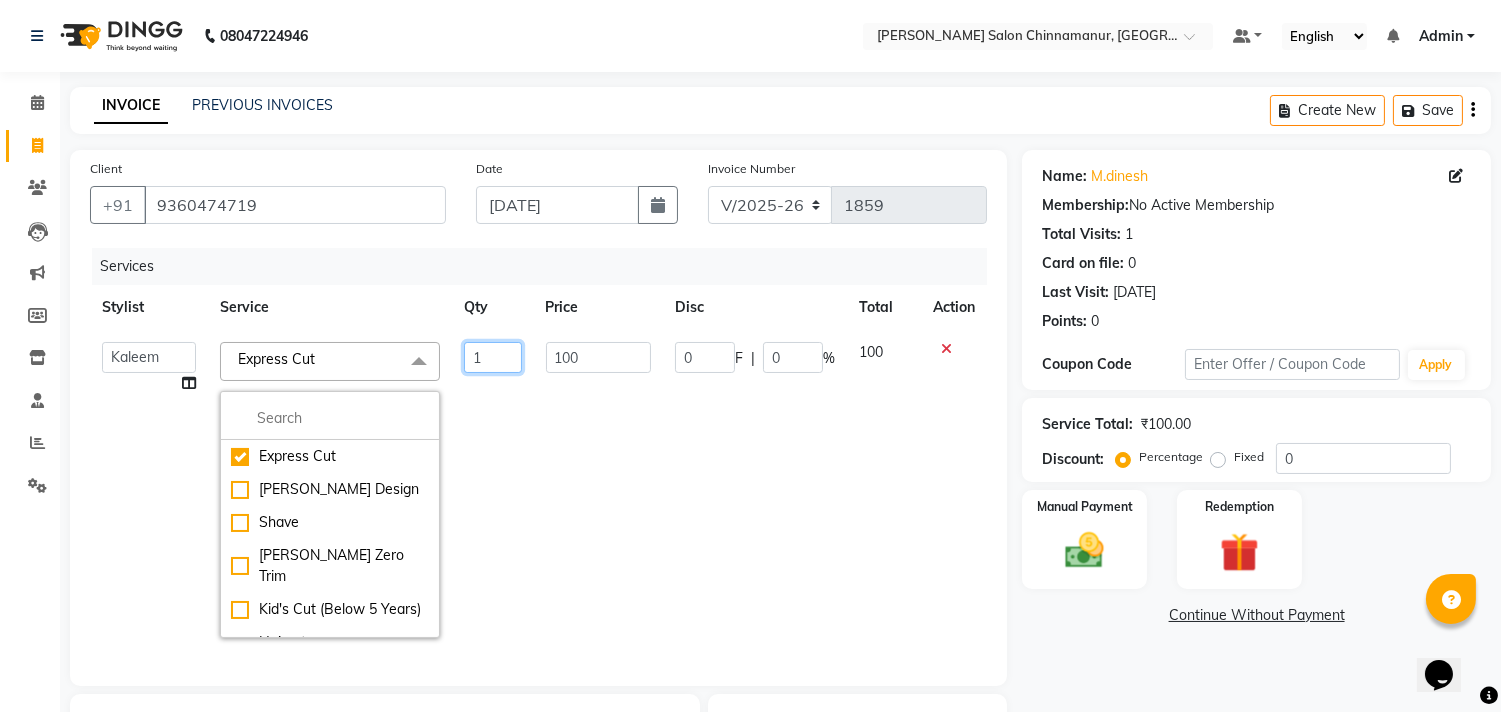 click on "1" 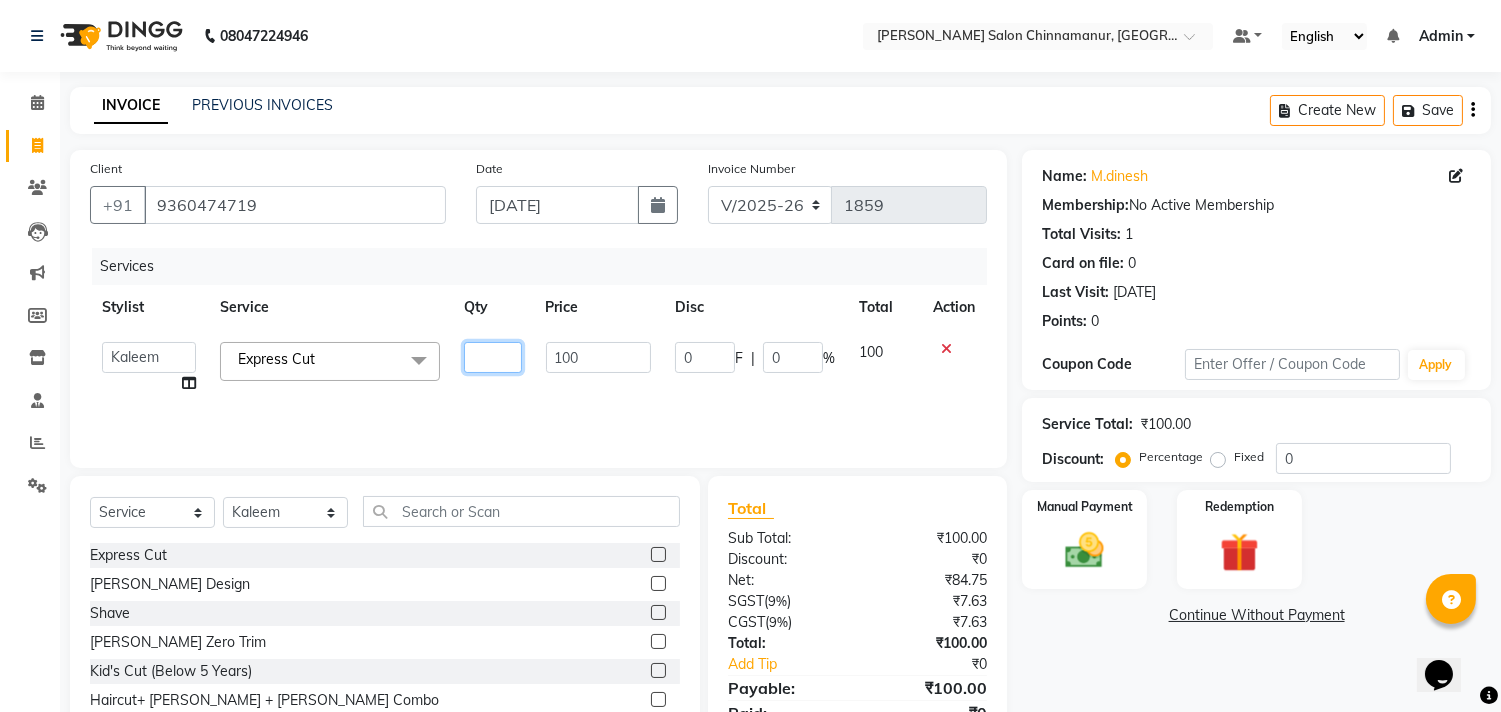 type on "2" 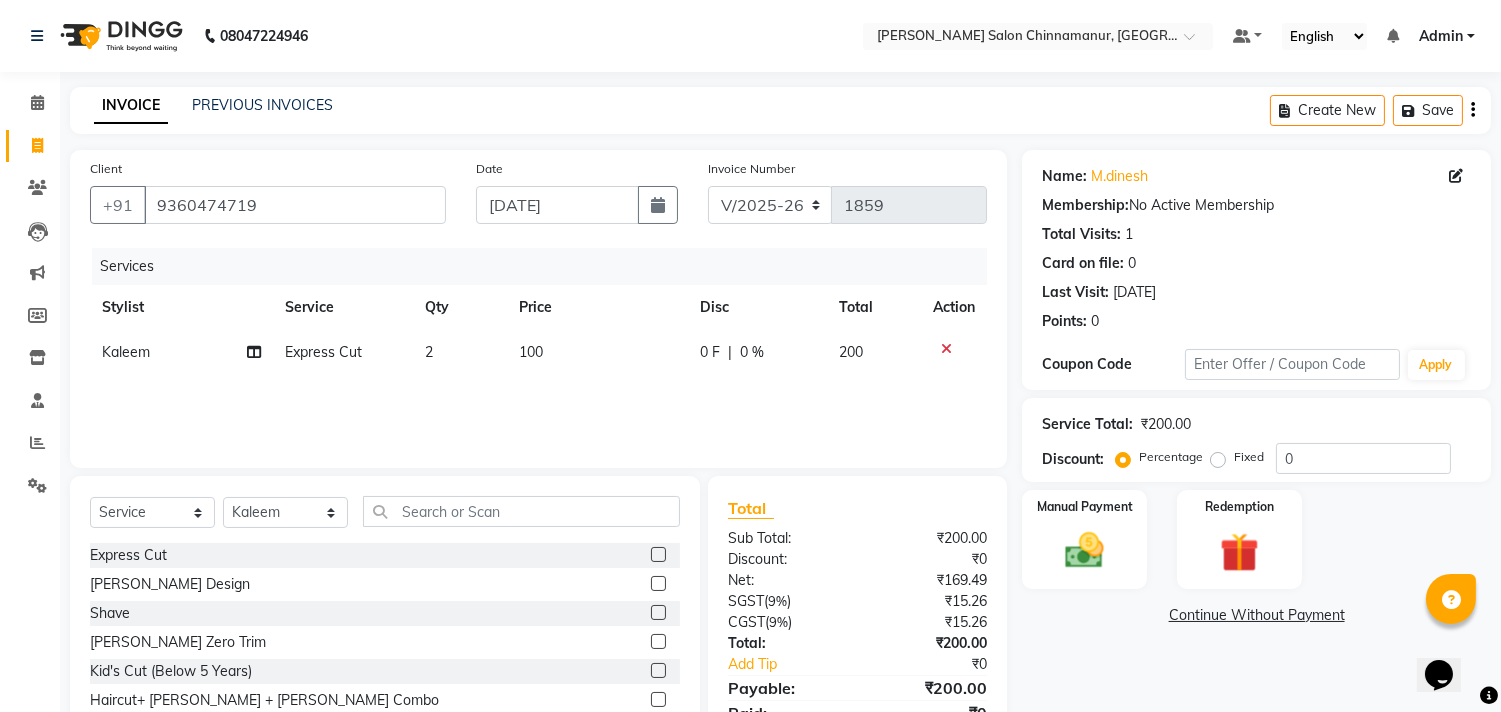 click on "Services Stylist Service Qty Price Disc Total Action Kaleem Express Cut 2 100 0 F | 0 % 200" 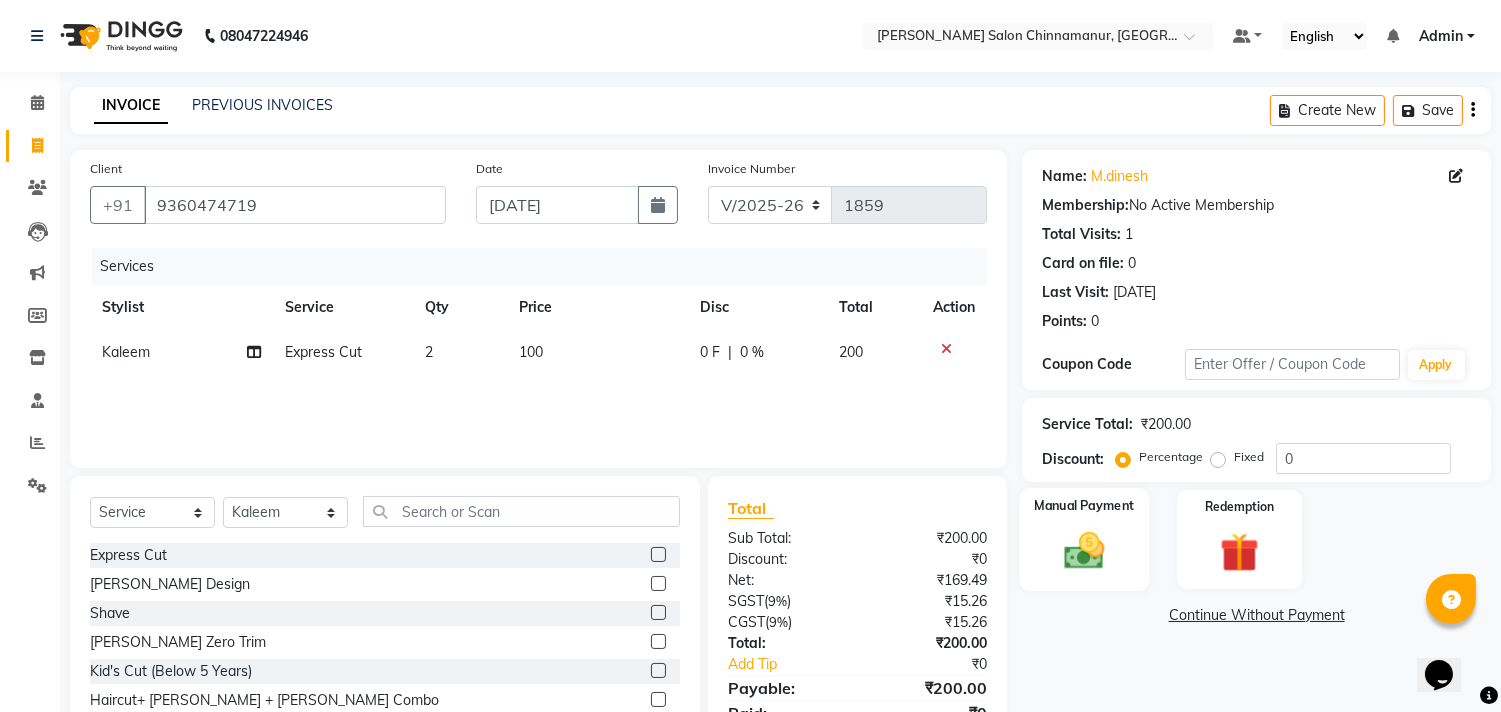 click 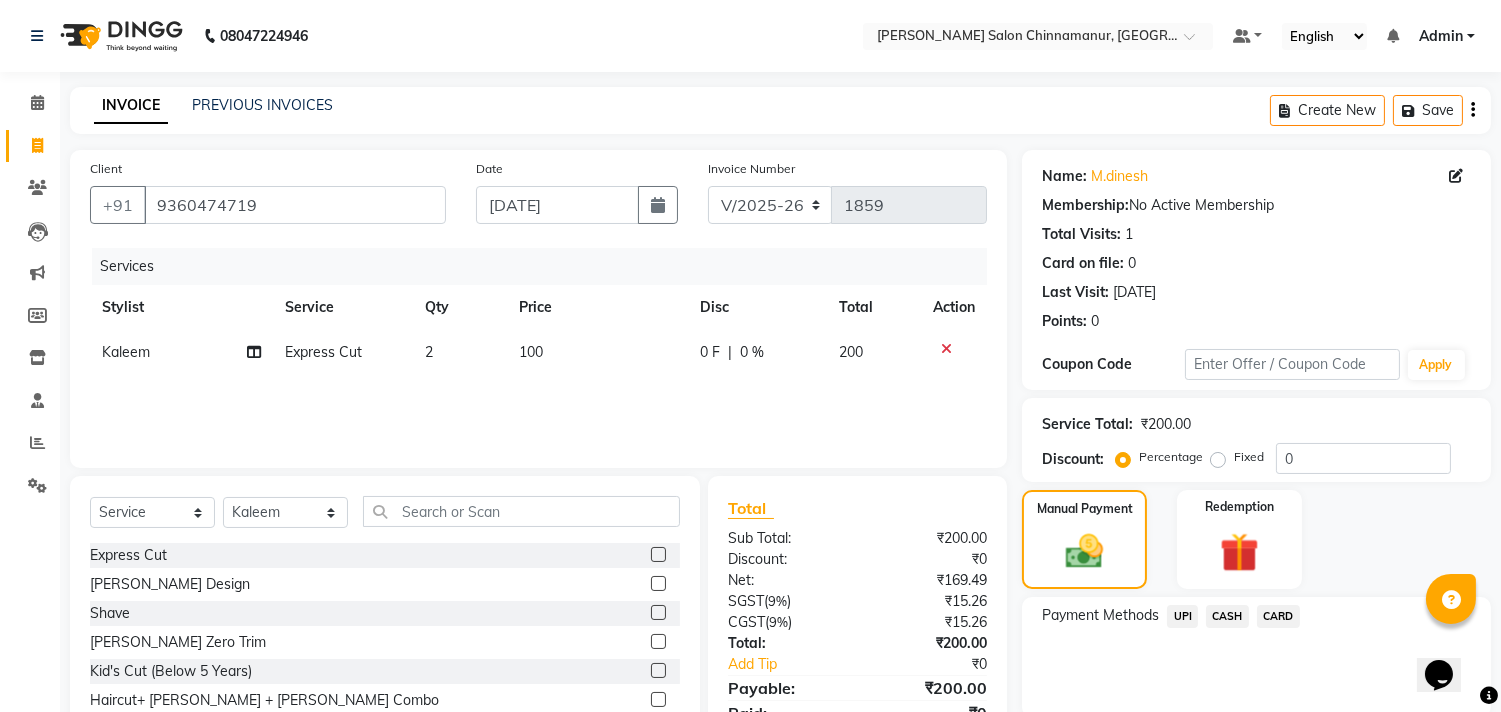 click on "CASH" 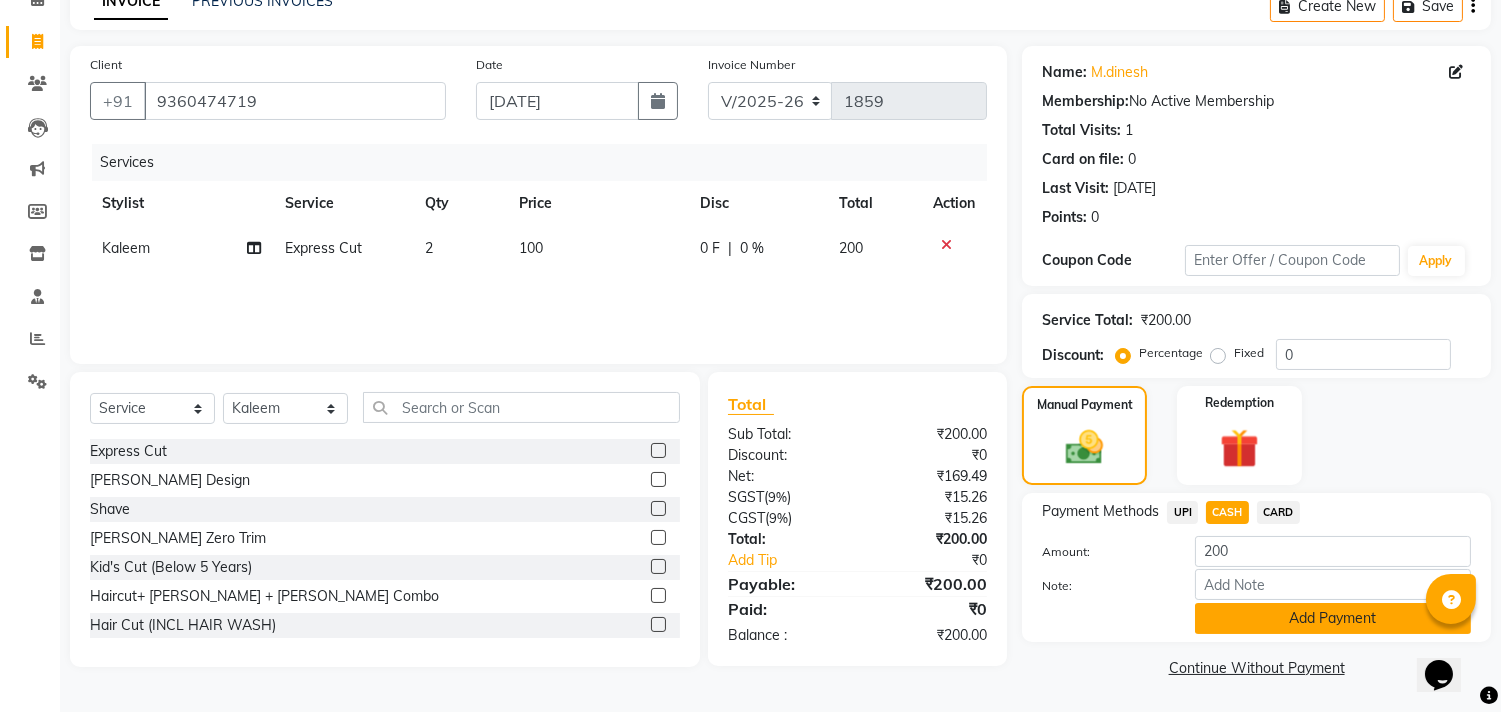 click on "Add Payment" 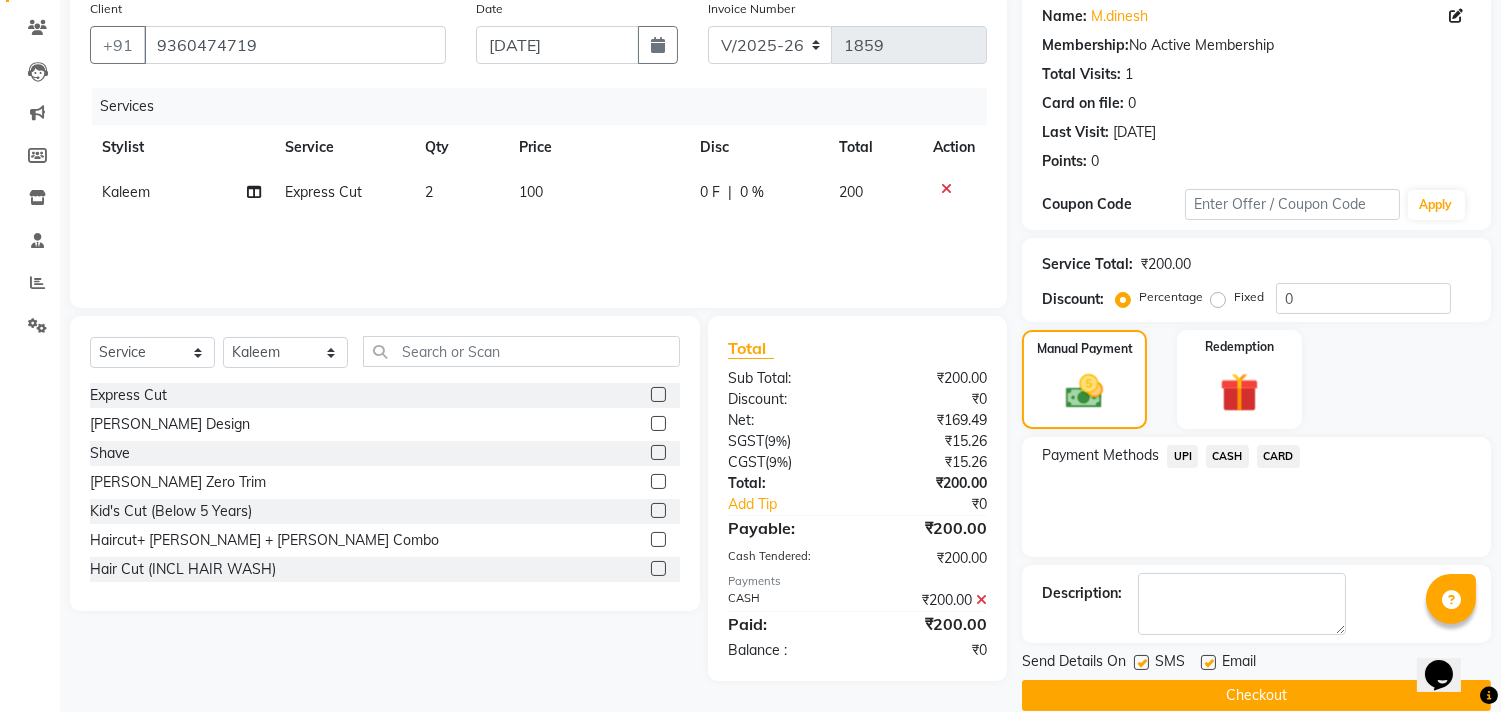 scroll, scrollTop: 187, scrollLeft: 0, axis: vertical 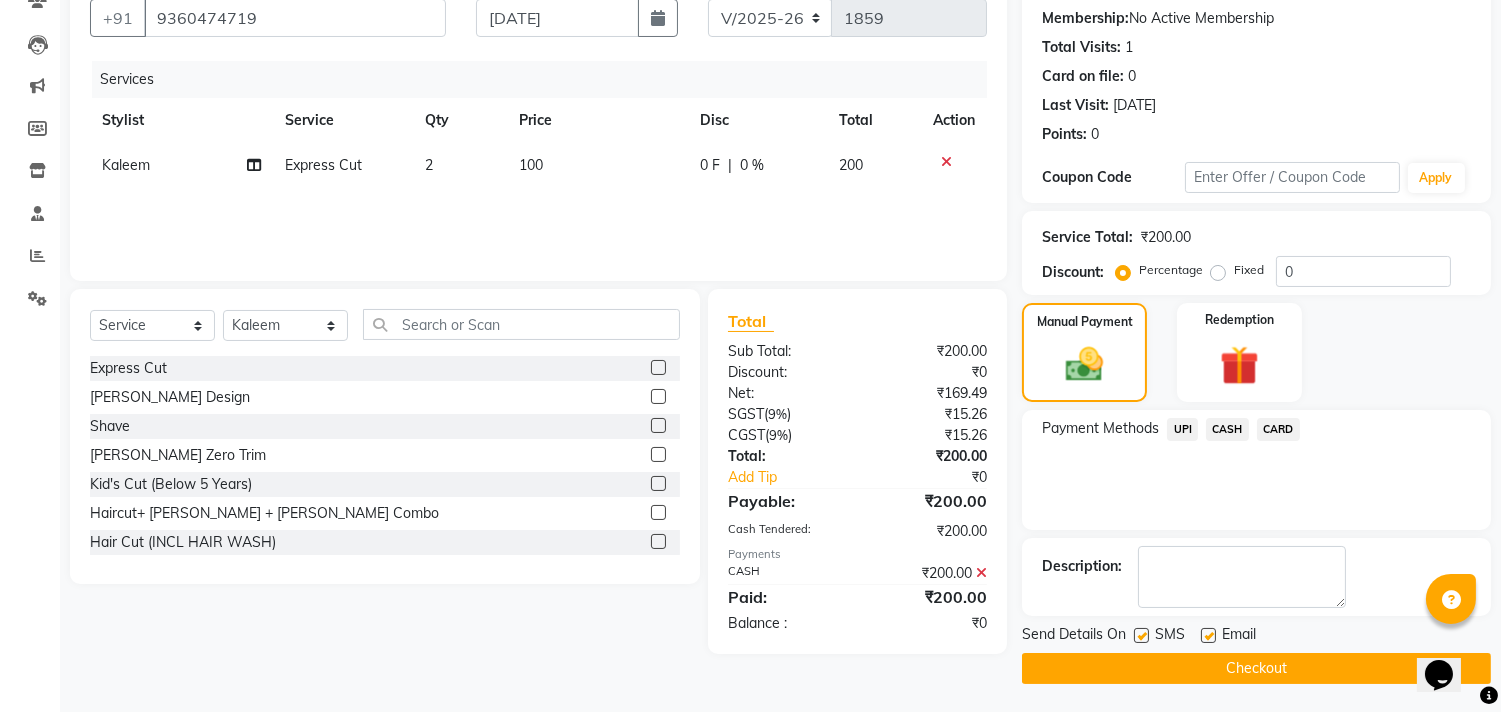 click on "Checkout" 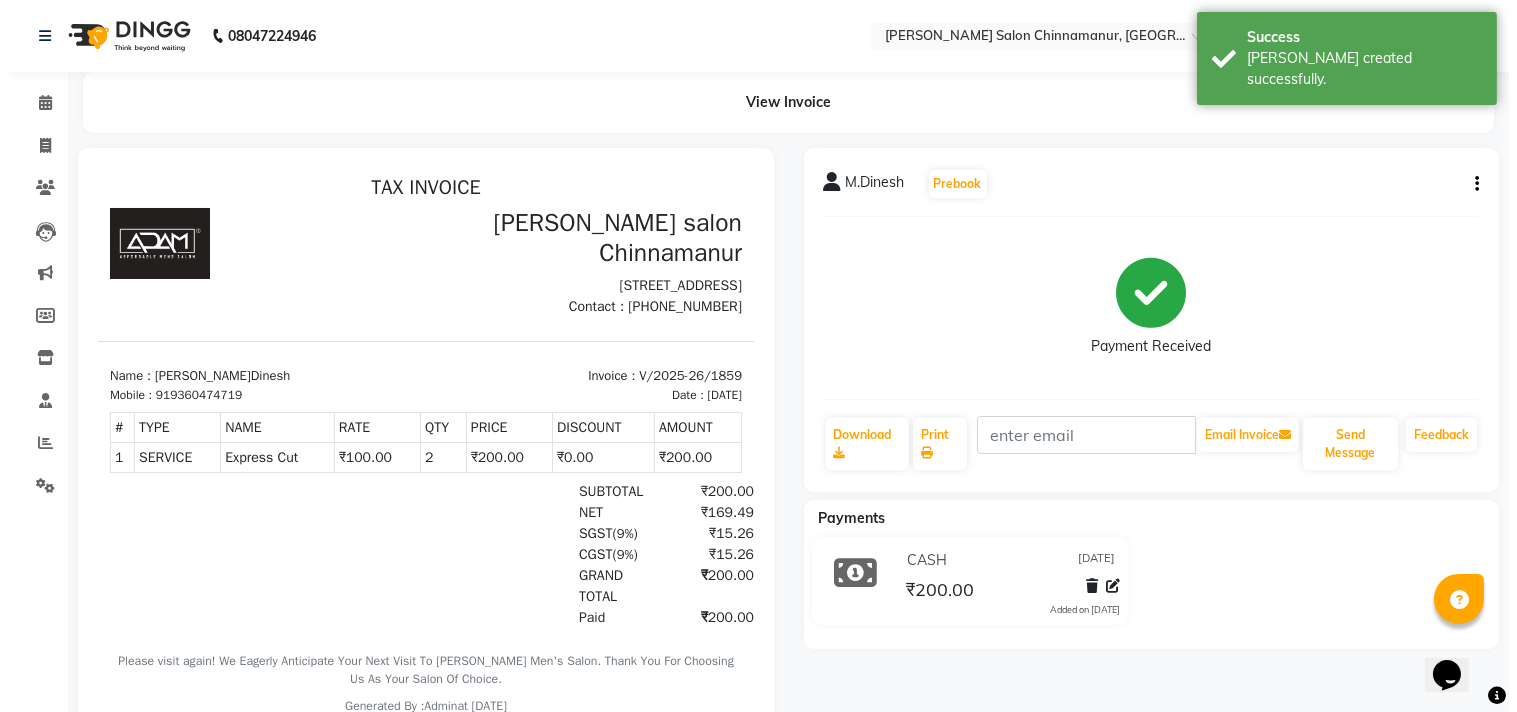 scroll, scrollTop: 0, scrollLeft: 0, axis: both 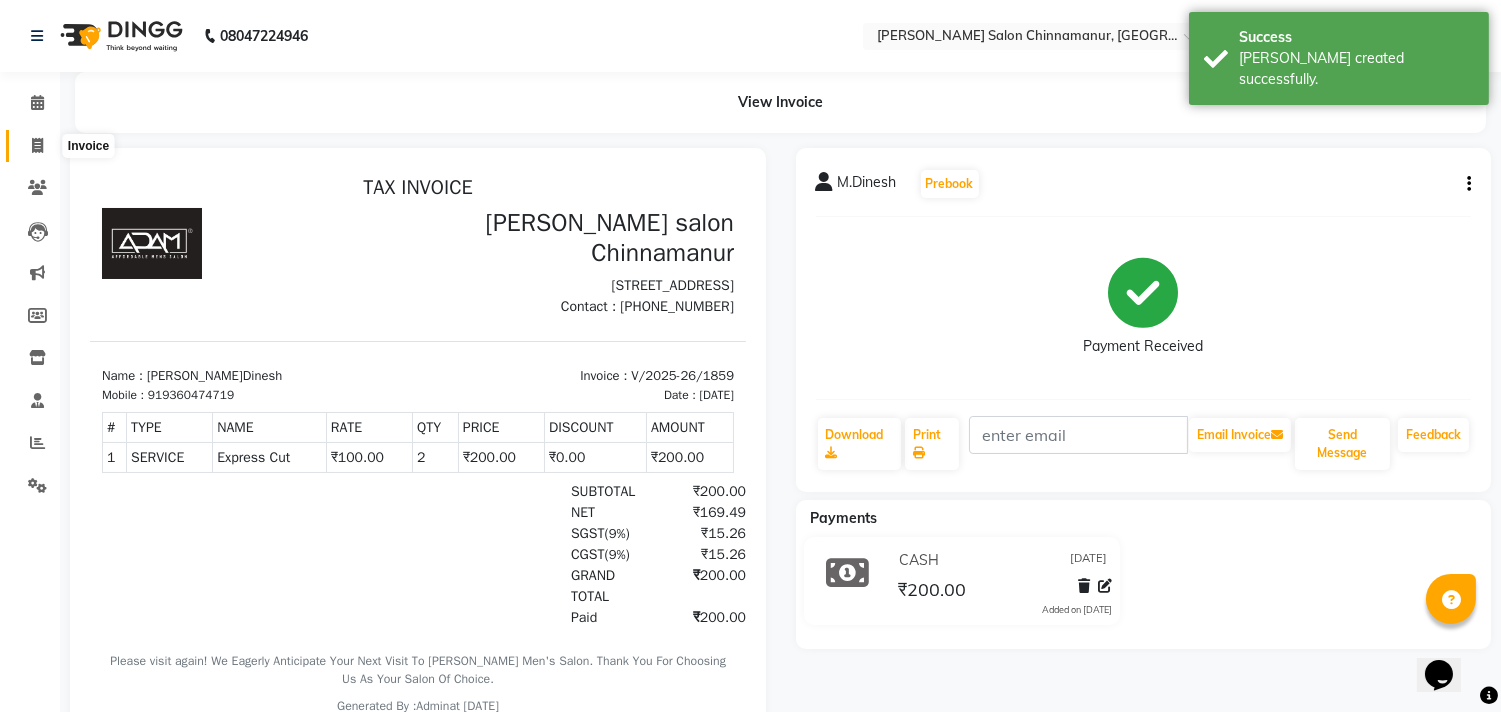 click 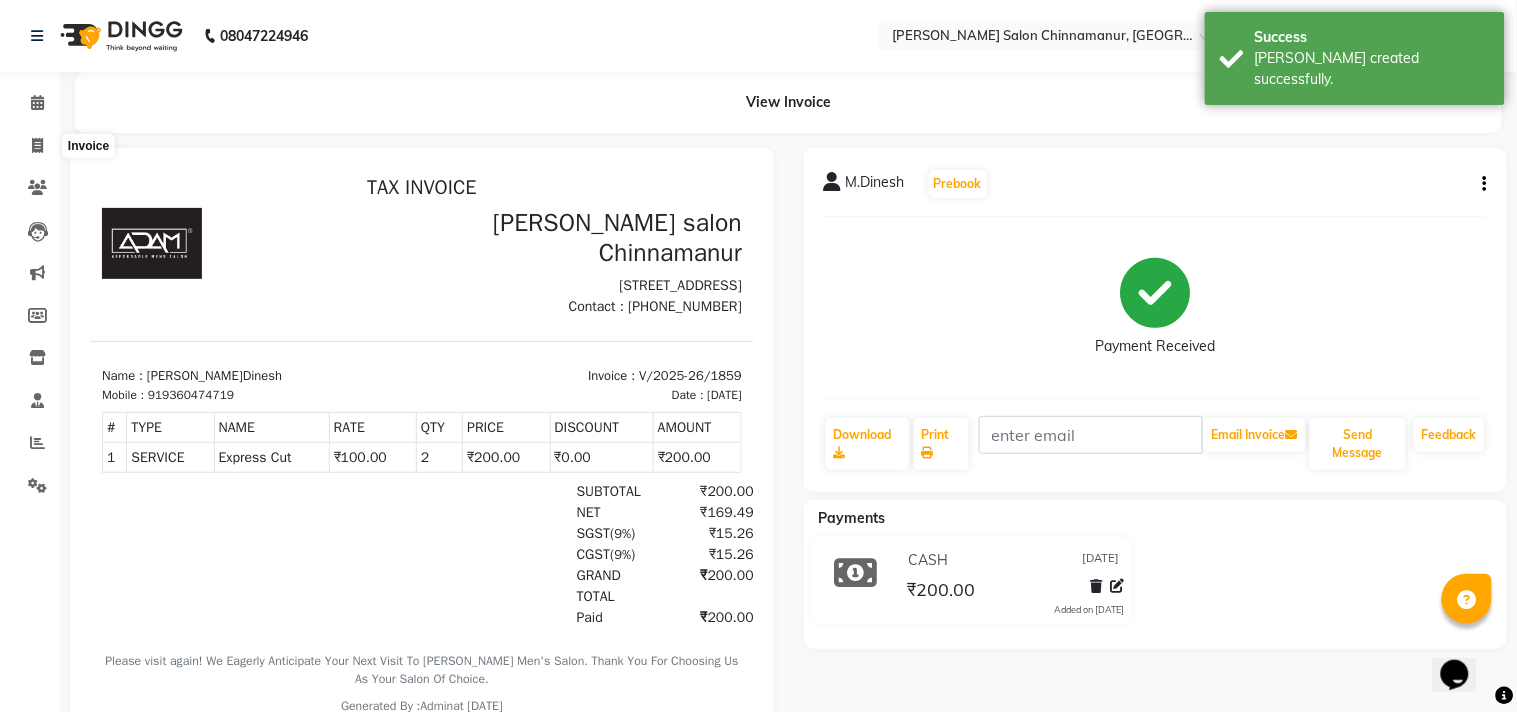 select on "service" 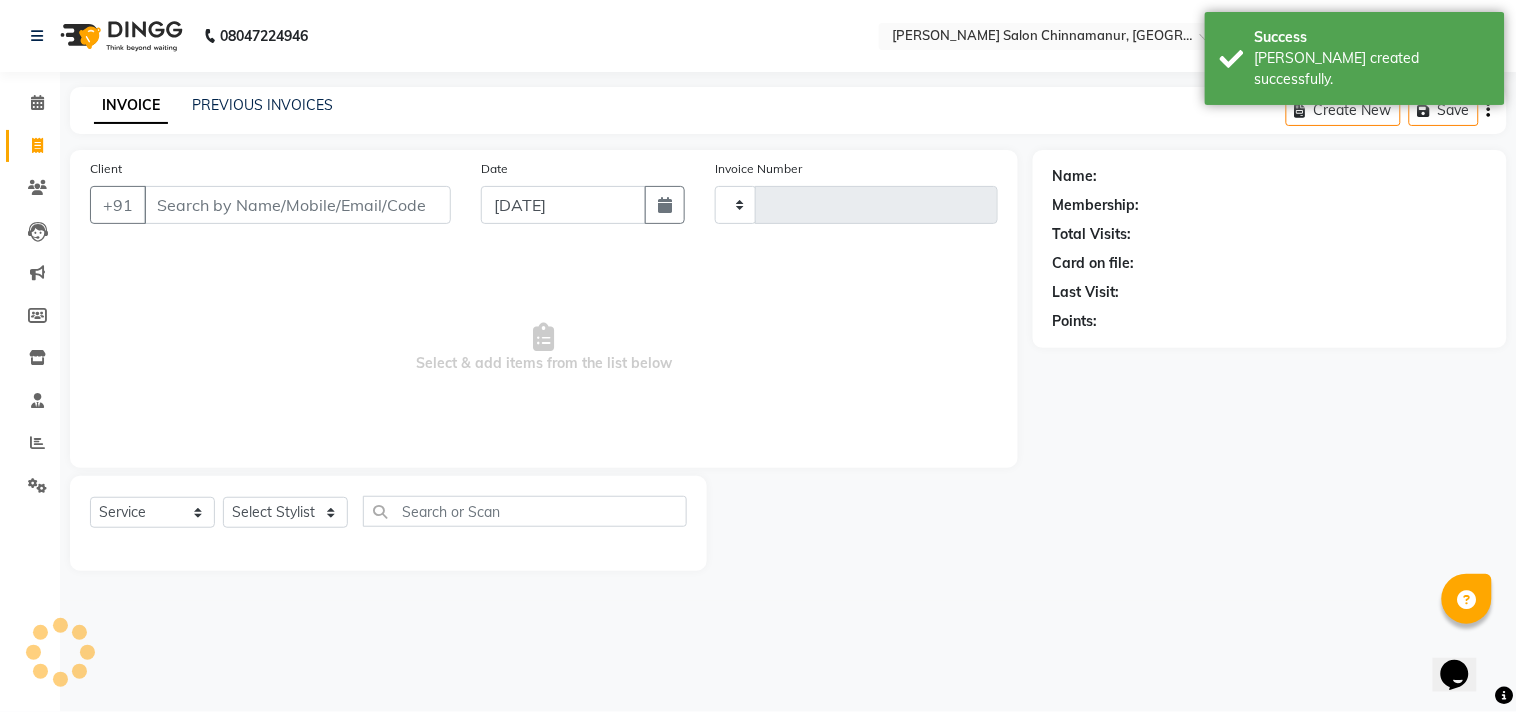 type on "1860" 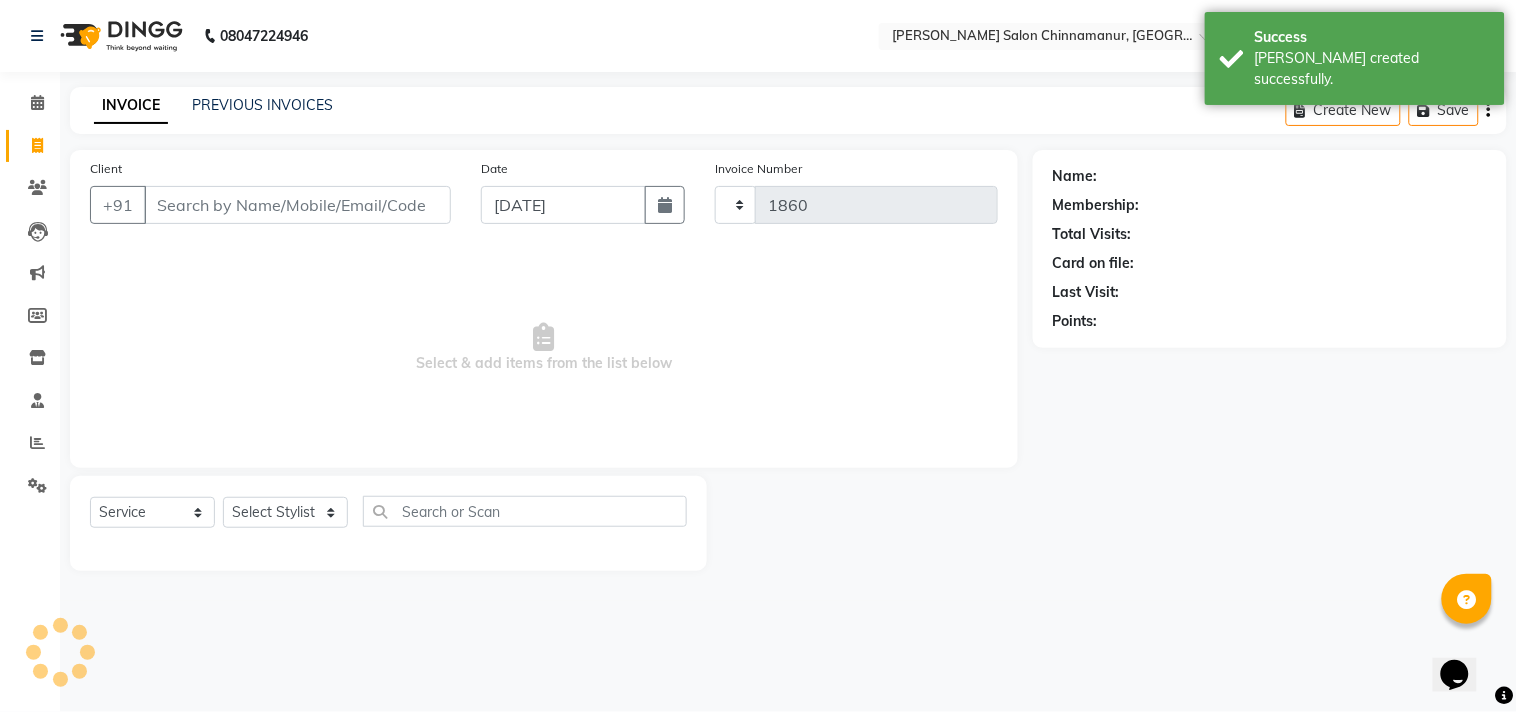 select on "8329" 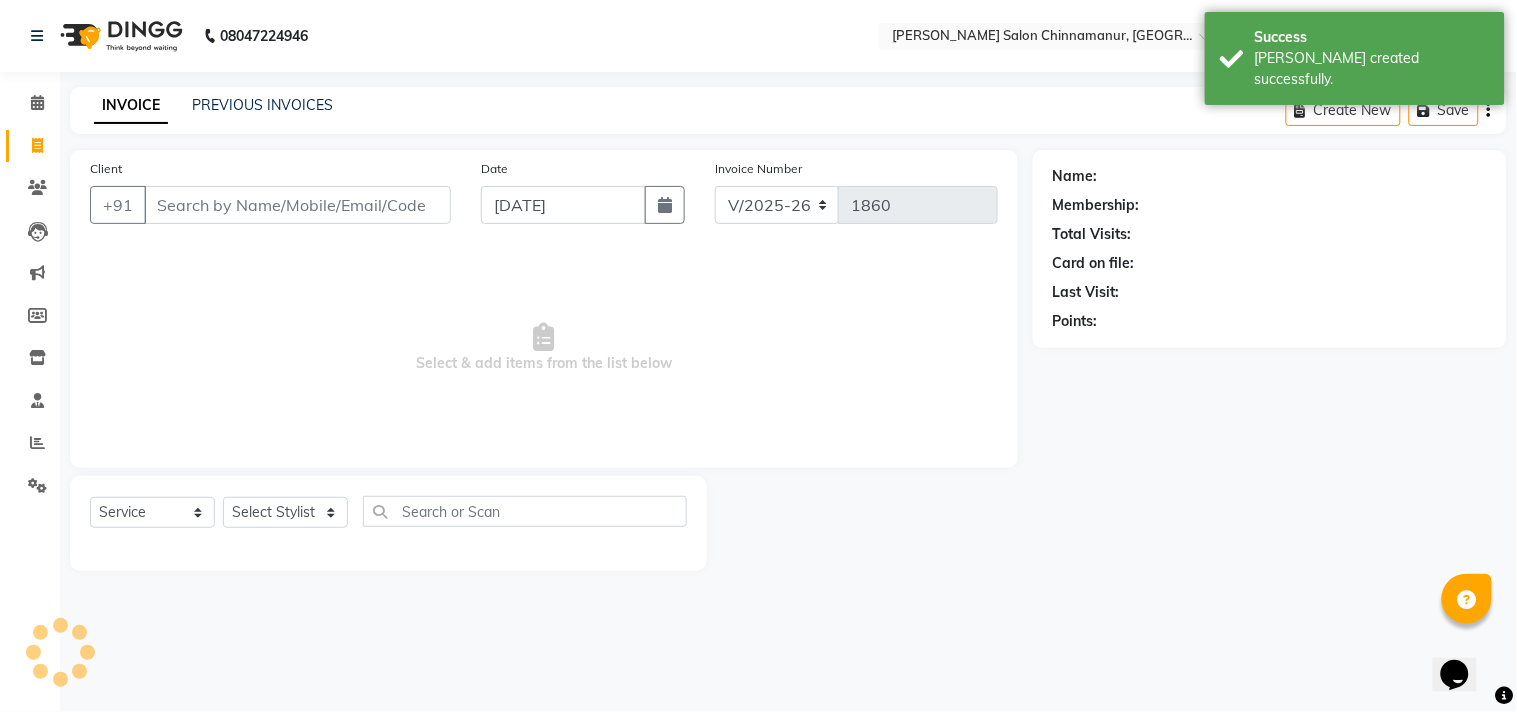 click on "Client" at bounding box center [297, 205] 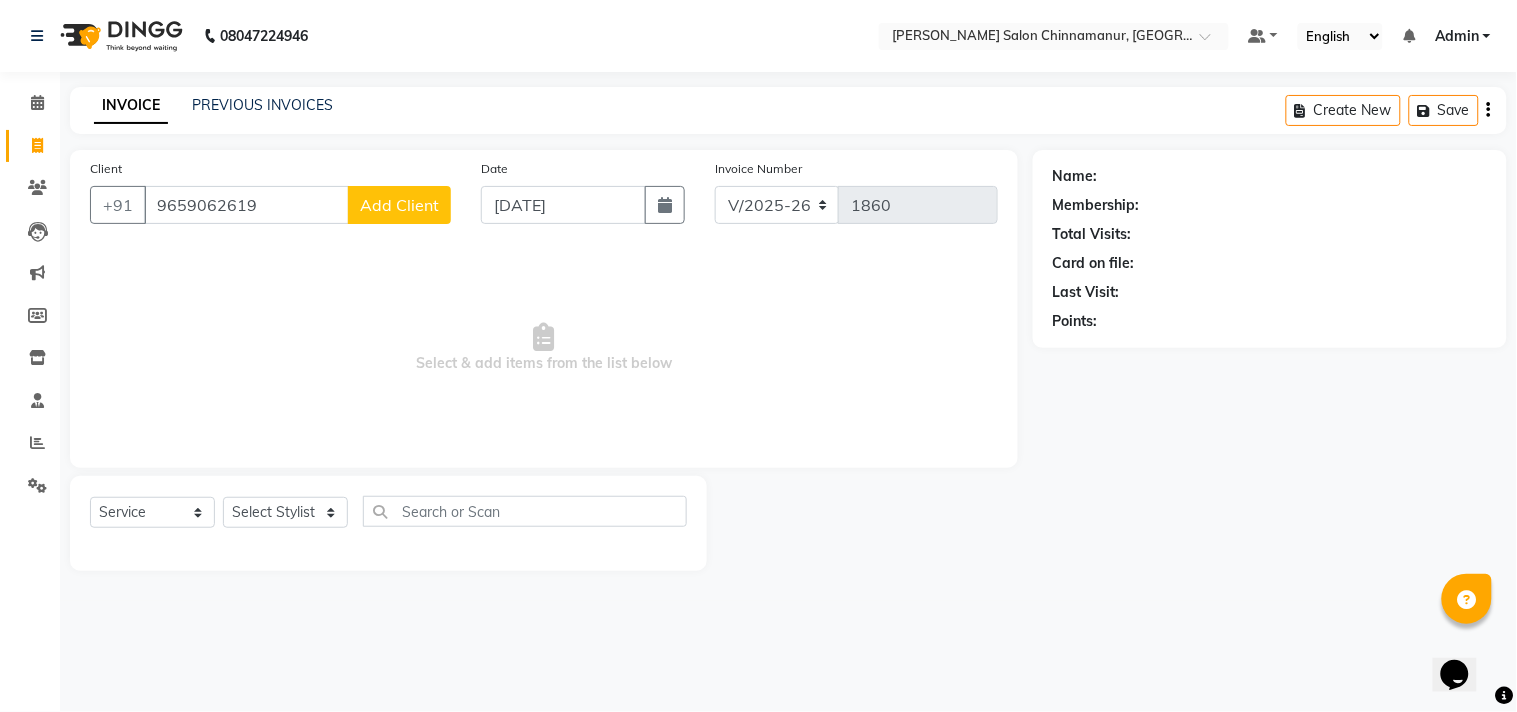 type on "9659062619" 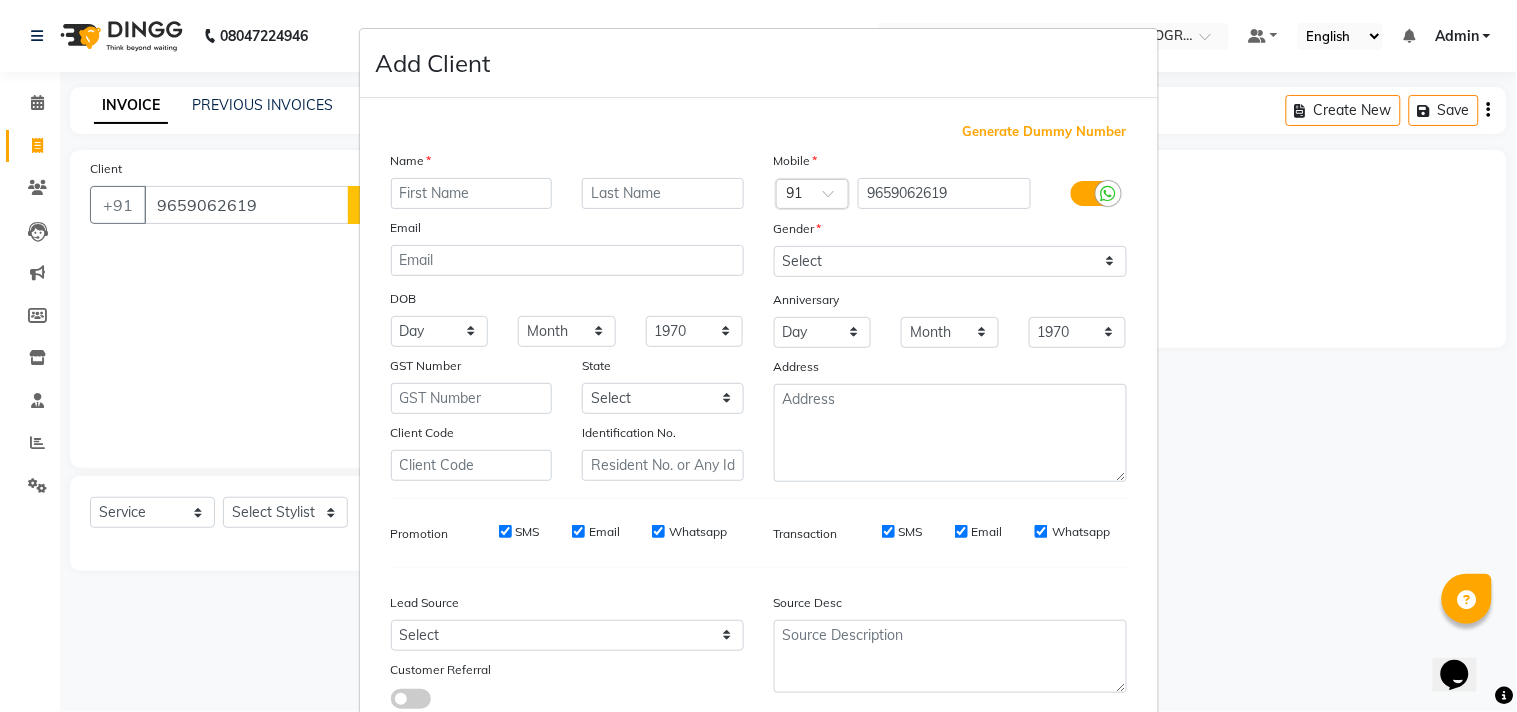 click on "Name" at bounding box center (411, 161) 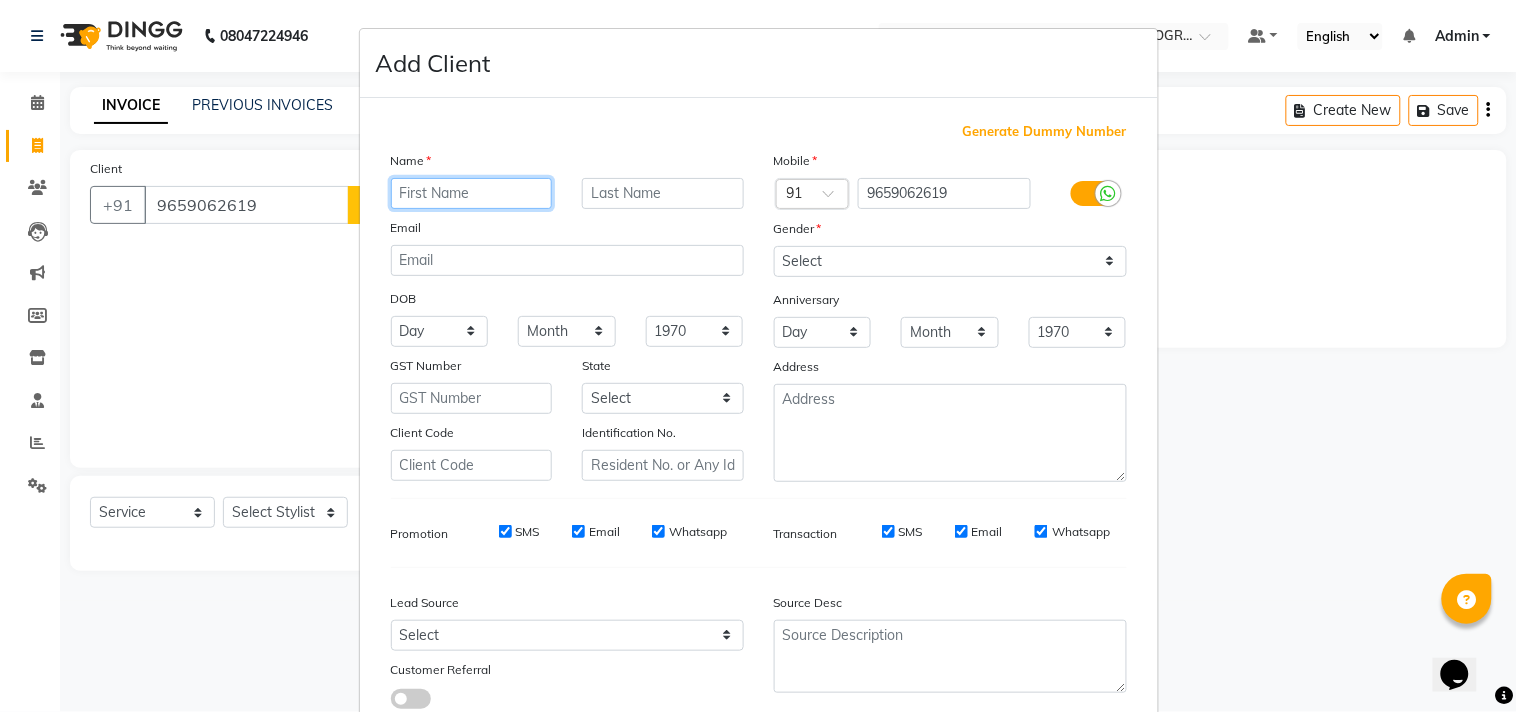 click at bounding box center [472, 193] 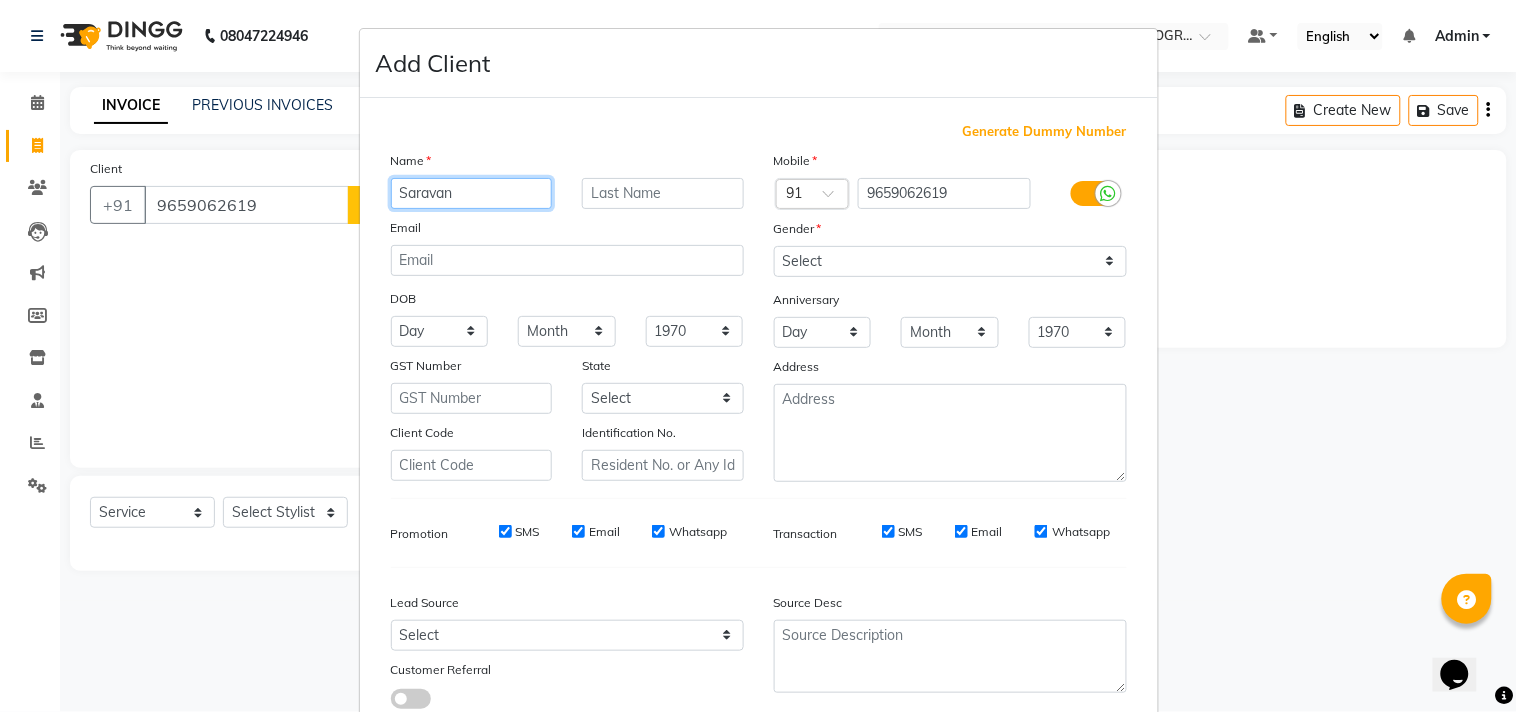 type on "Saravan" 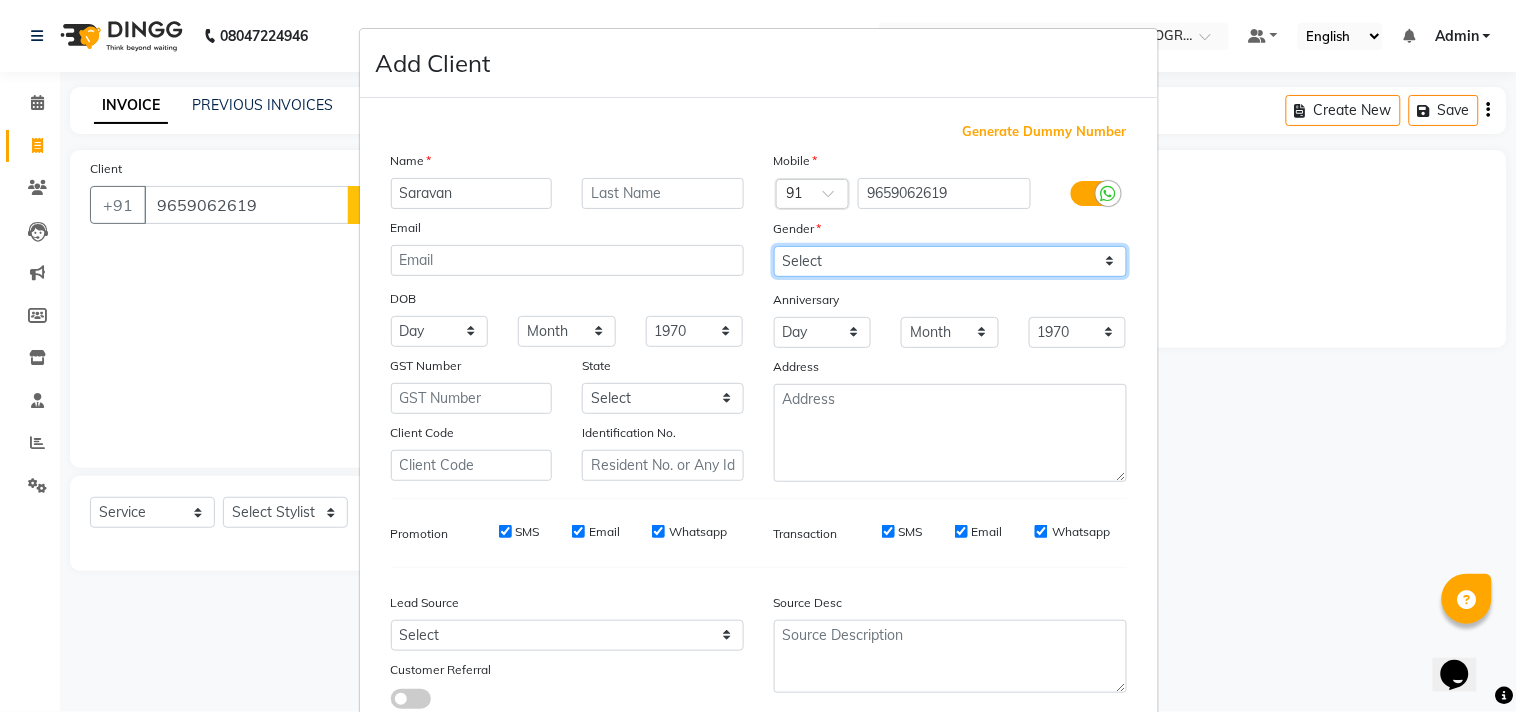 drag, startPoint x: 834, startPoint y: 262, endPoint x: 832, endPoint y: 275, distance: 13.152946 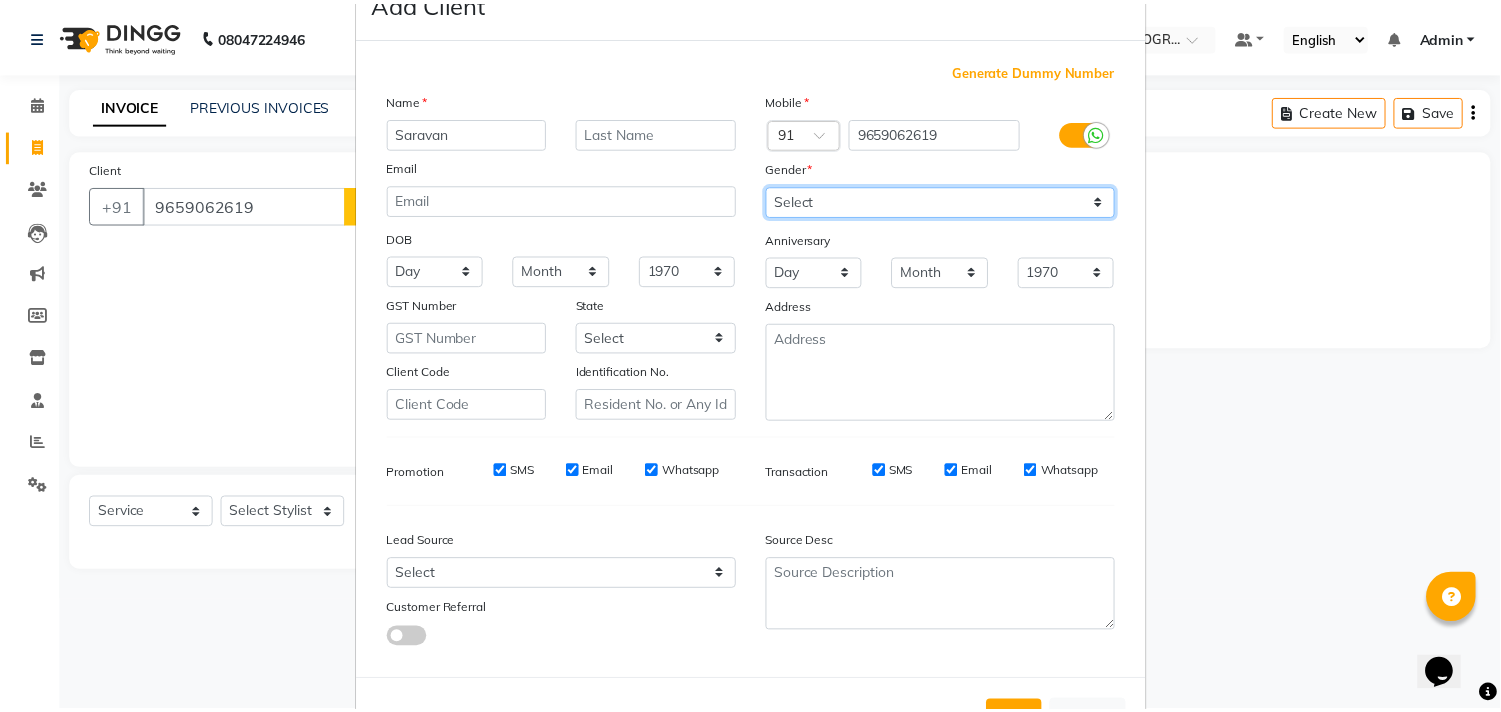 scroll, scrollTop: 138, scrollLeft: 0, axis: vertical 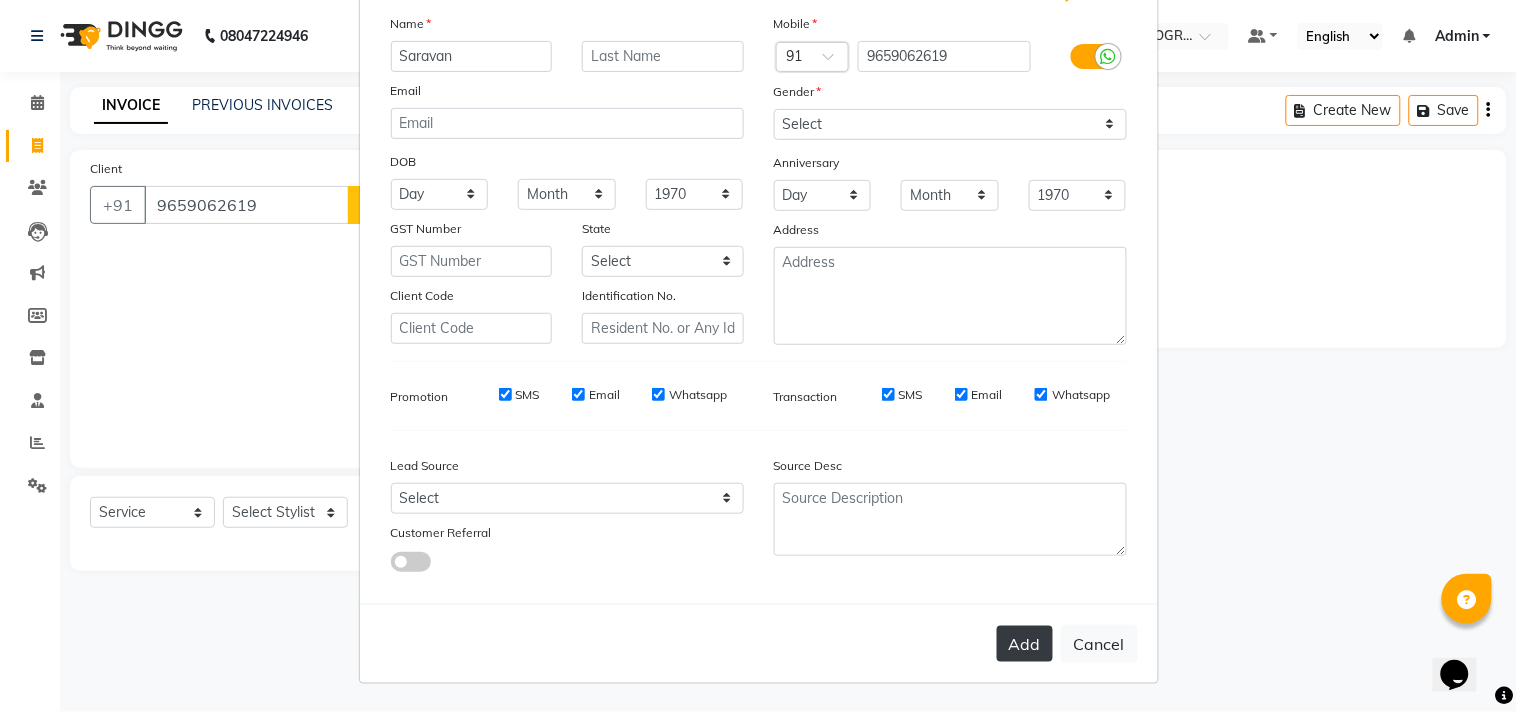 click on "Add" at bounding box center [1025, 644] 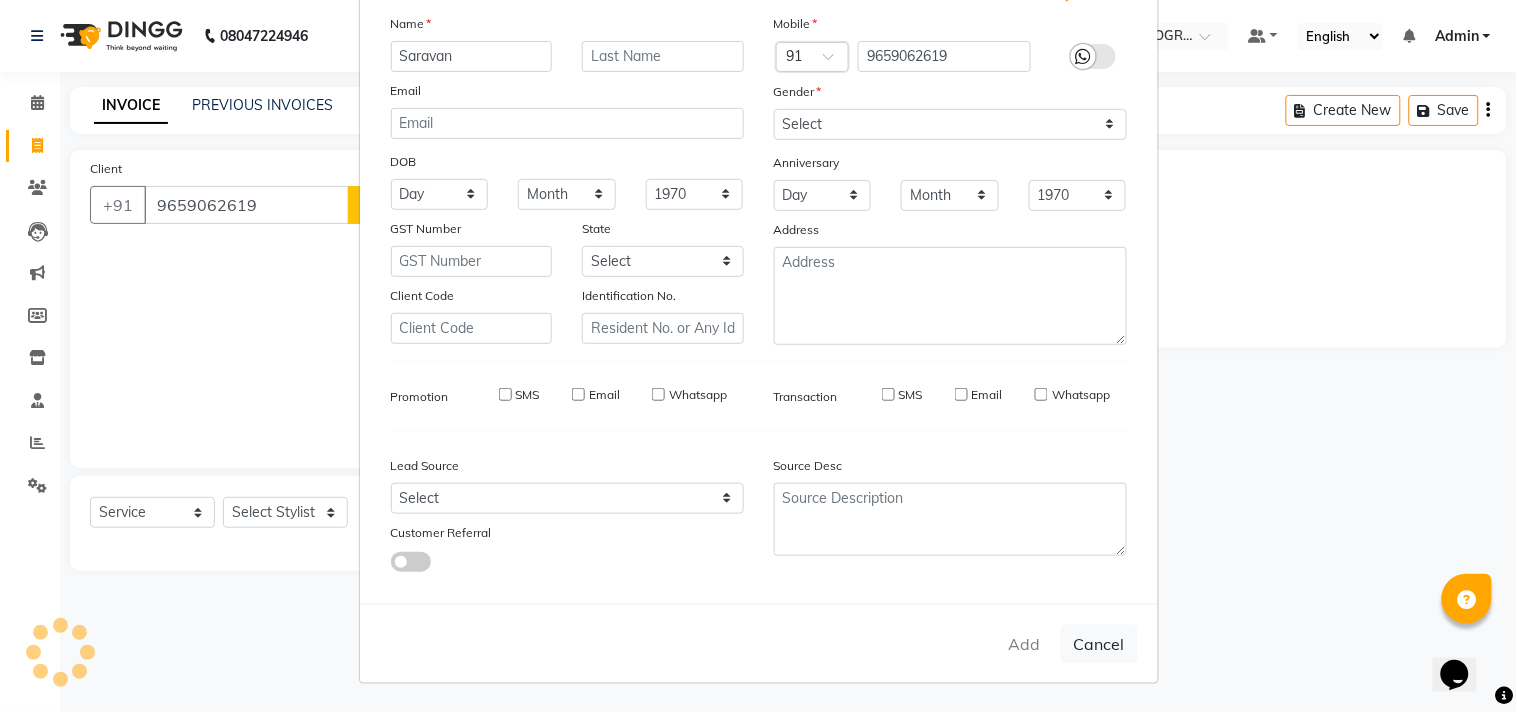 type 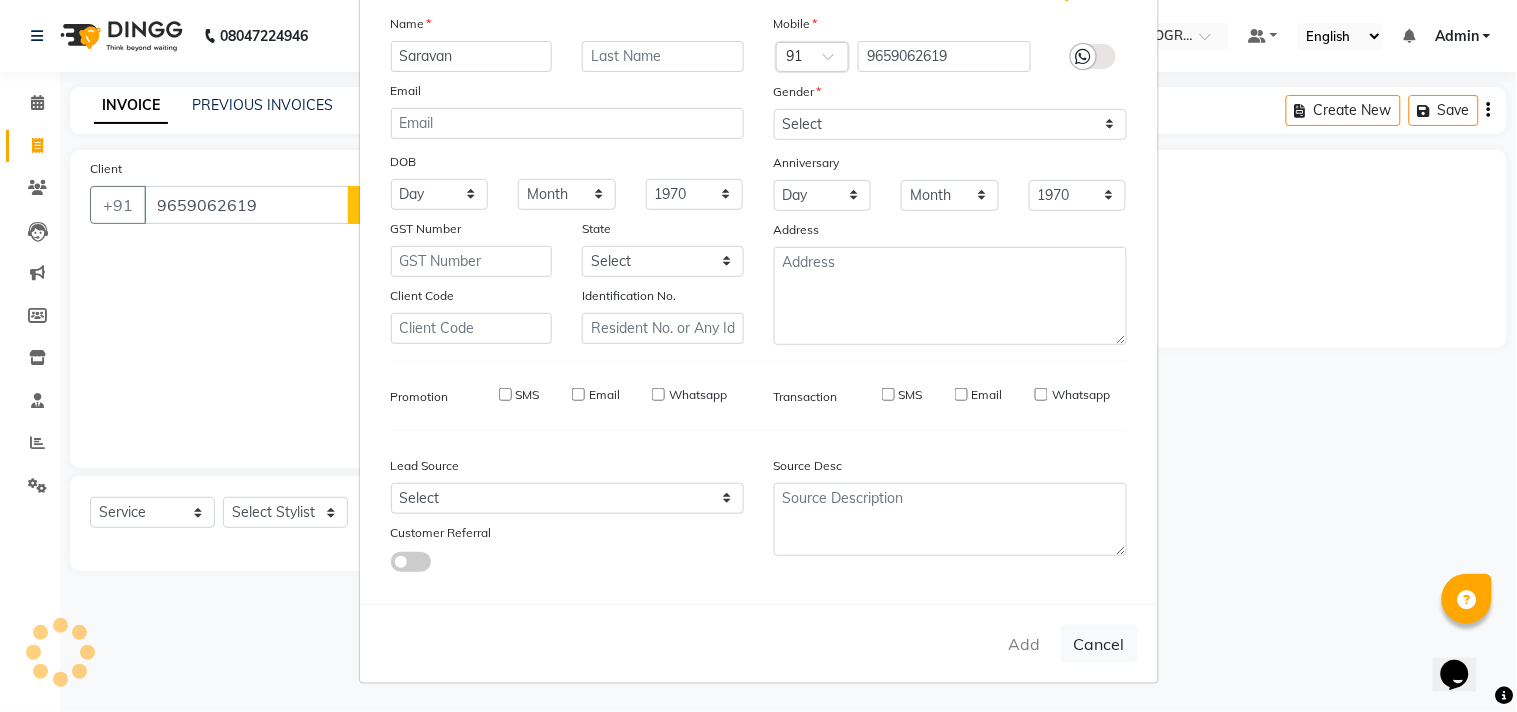 select 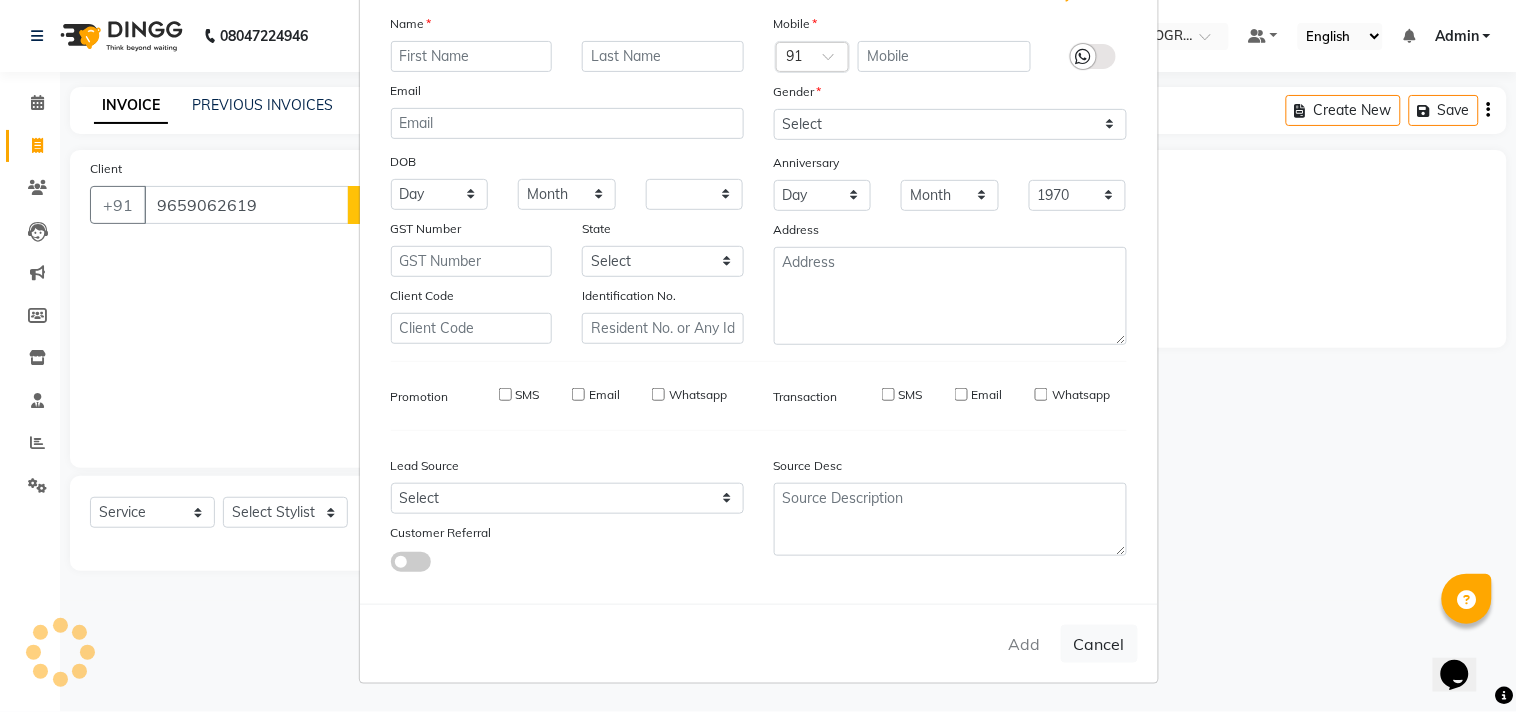 select 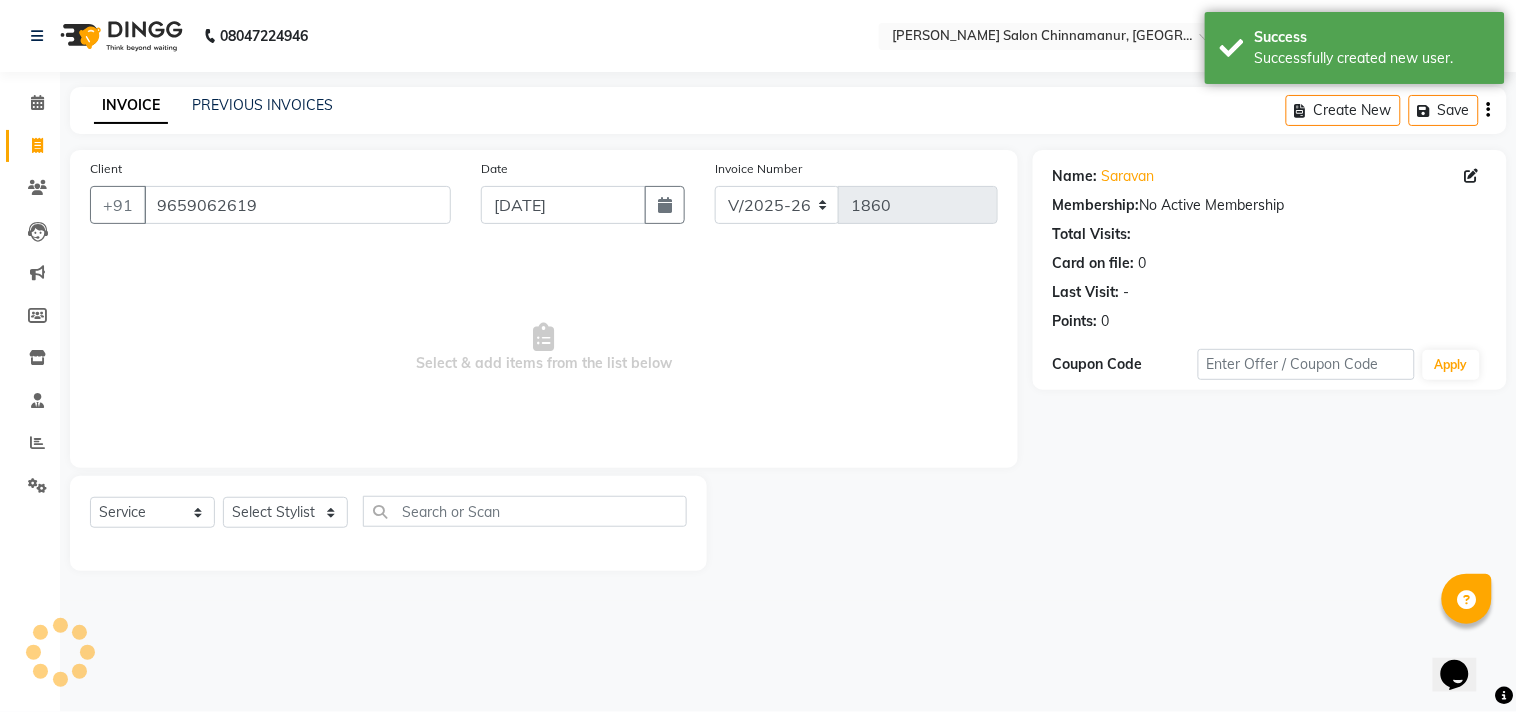 click on "Select  Service  Product  Membership  Package Voucher Prepaid Gift Card  Select Stylist Admin Atif [PERSON_NAME] [PERSON_NAME] [PERSON_NAME] [PERSON_NAME]" 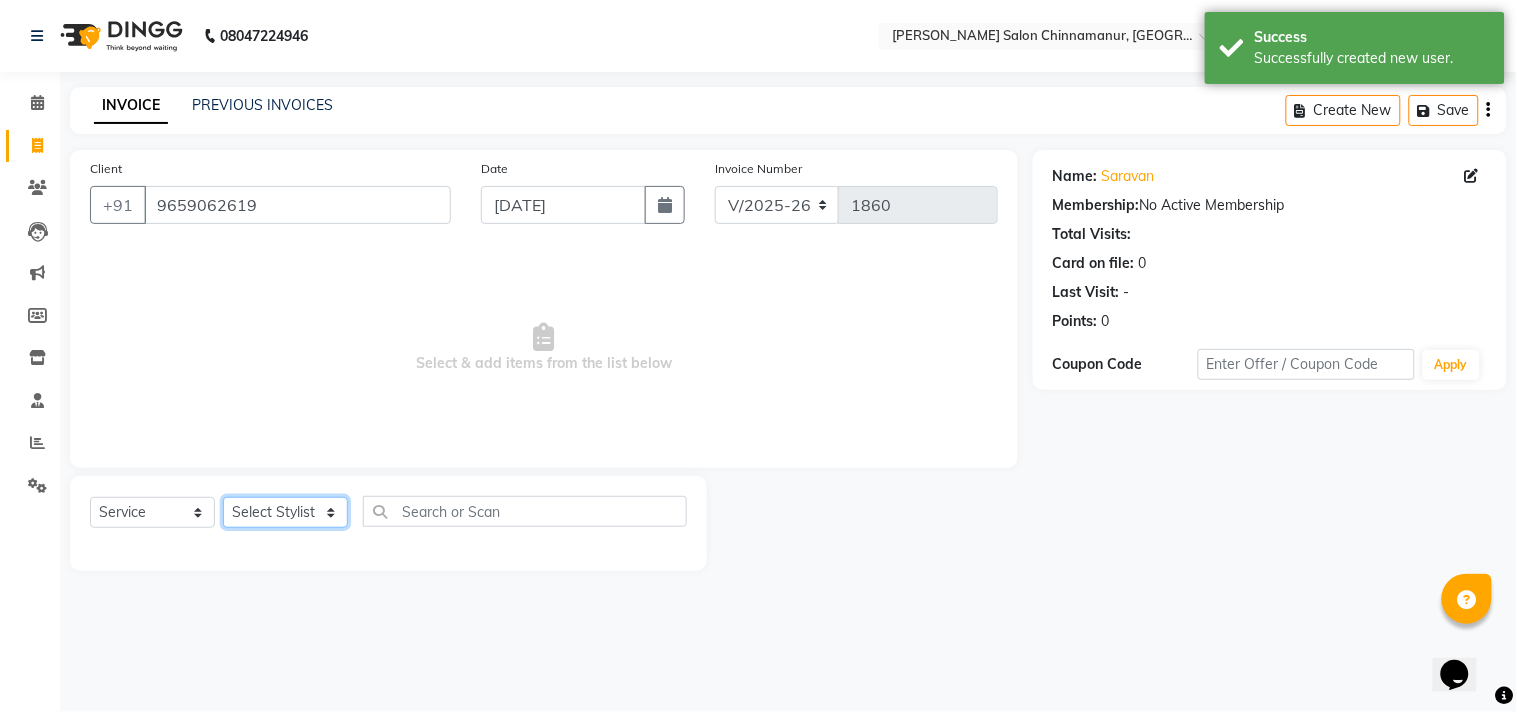 click on "Select Stylist Admin Atif [PERSON_NAME] [PERSON_NAME] [PERSON_NAME] [PERSON_NAME]" 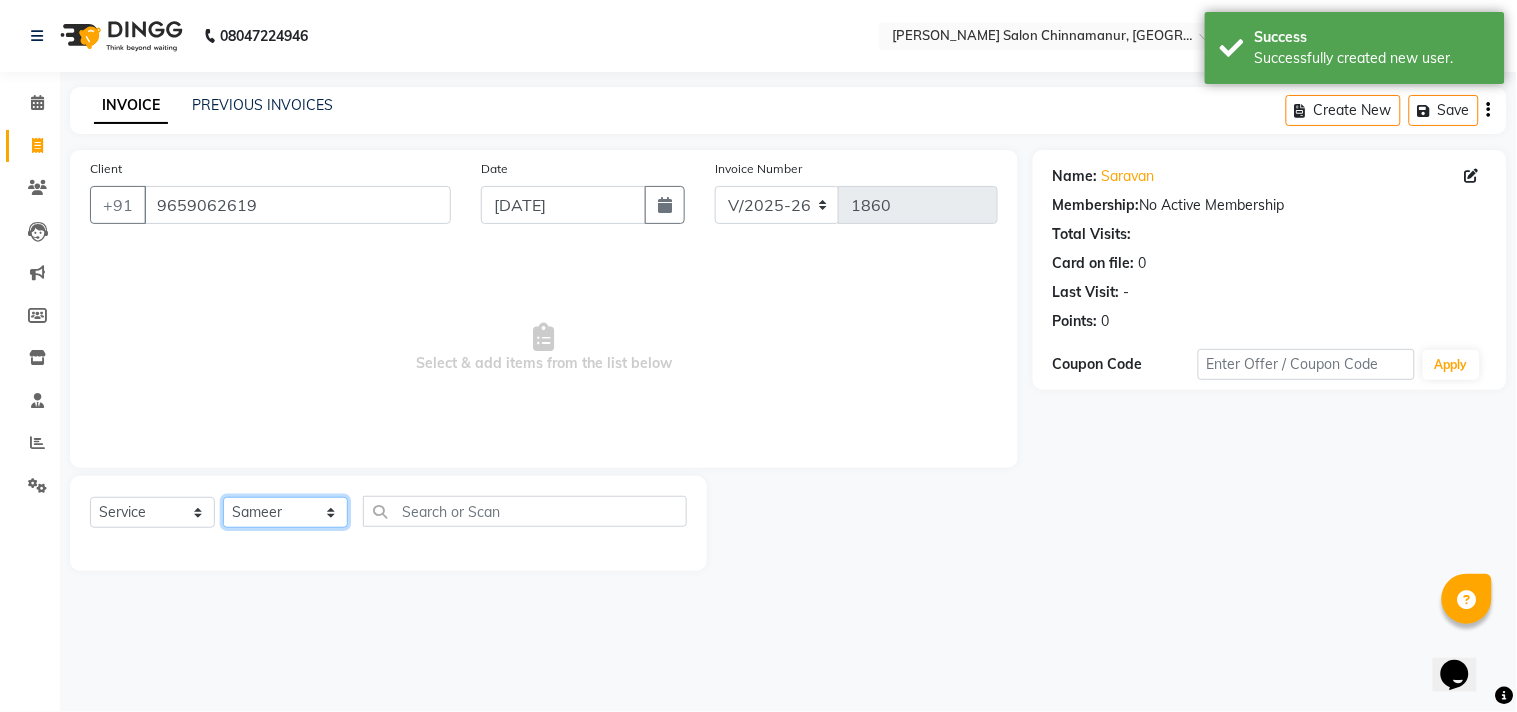 click on "Select Stylist Admin Atif [PERSON_NAME] [PERSON_NAME] [PERSON_NAME] [PERSON_NAME]" 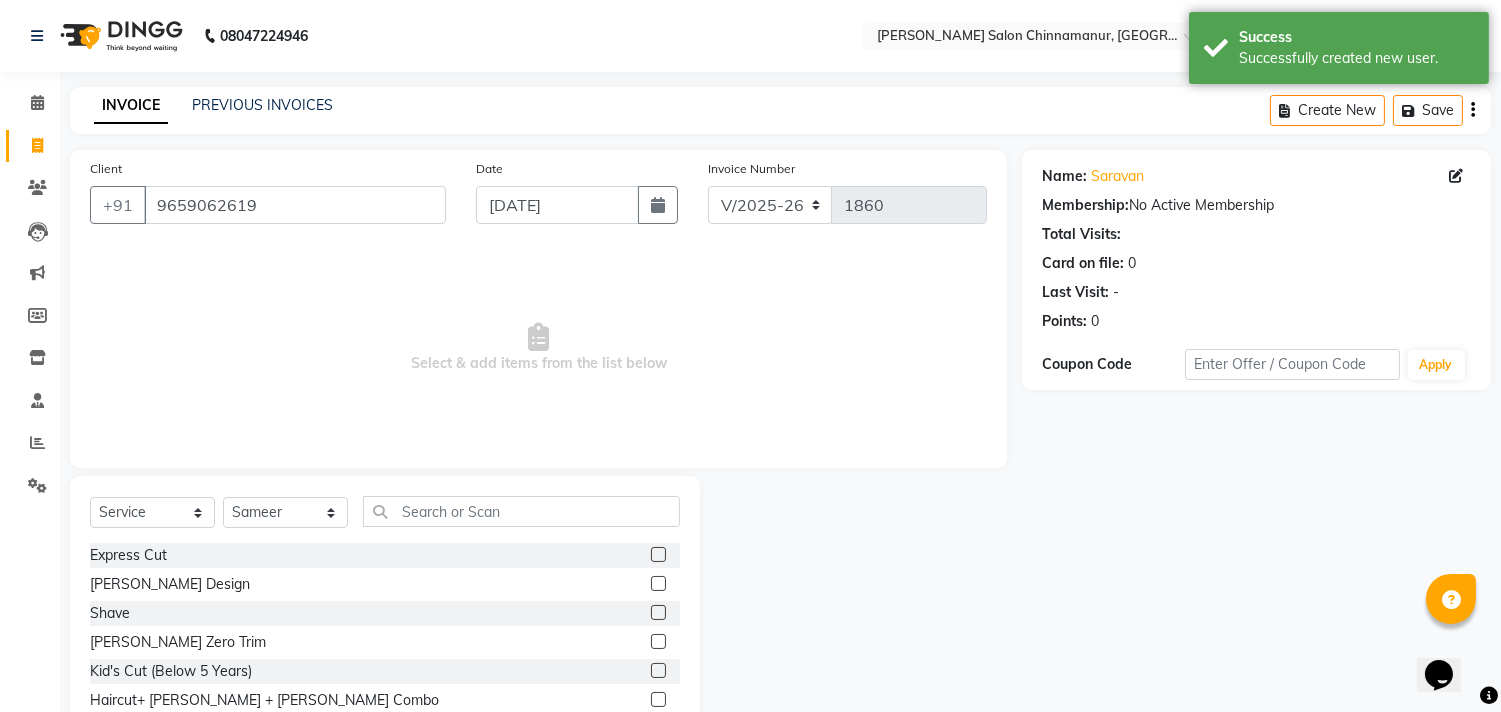 click 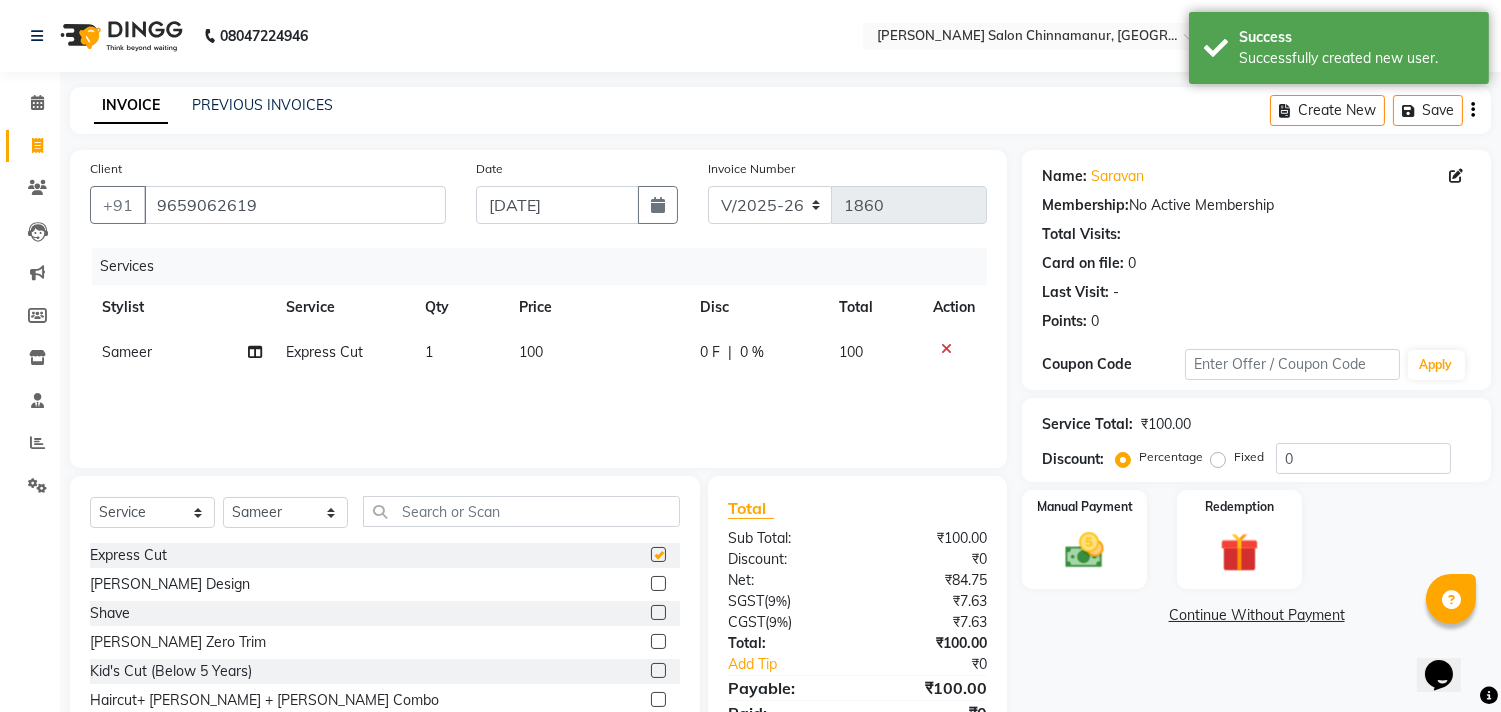 checkbox on "false" 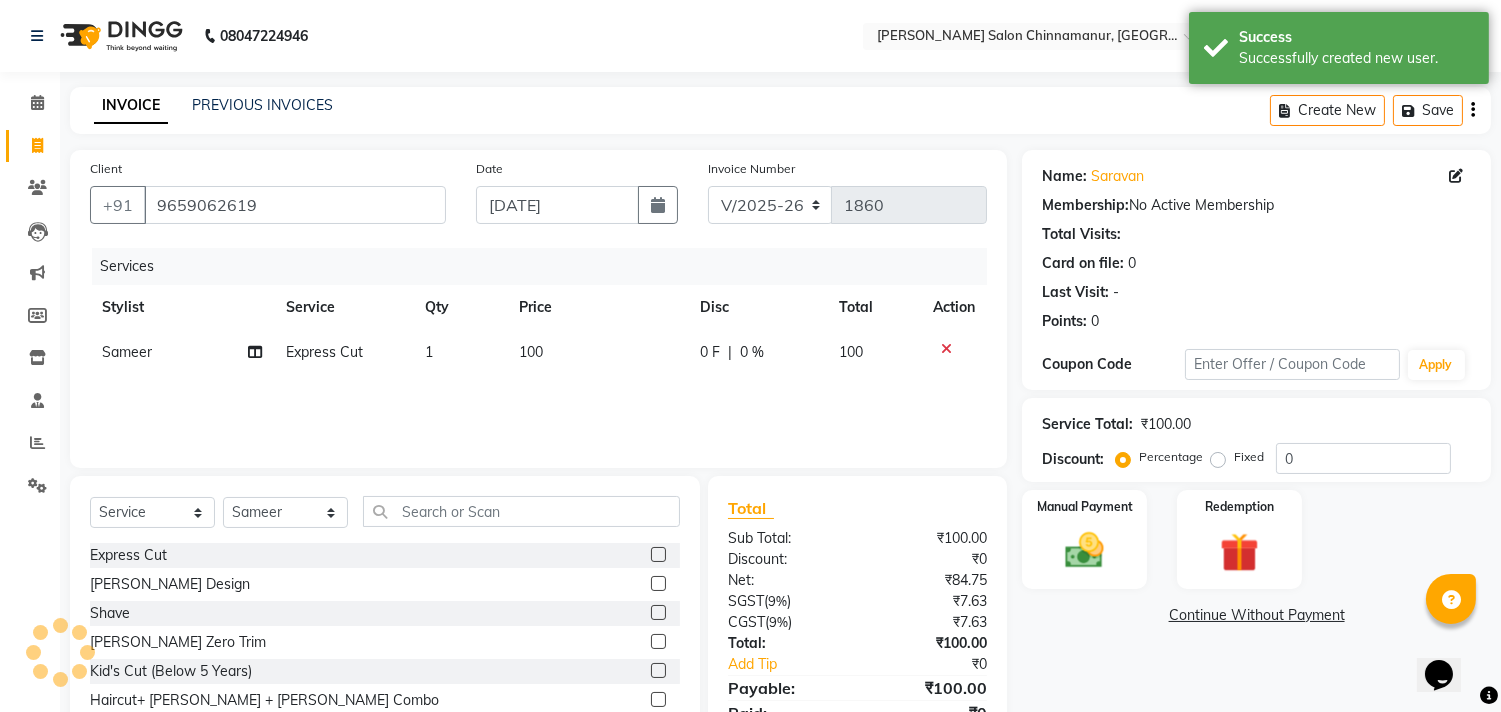 click 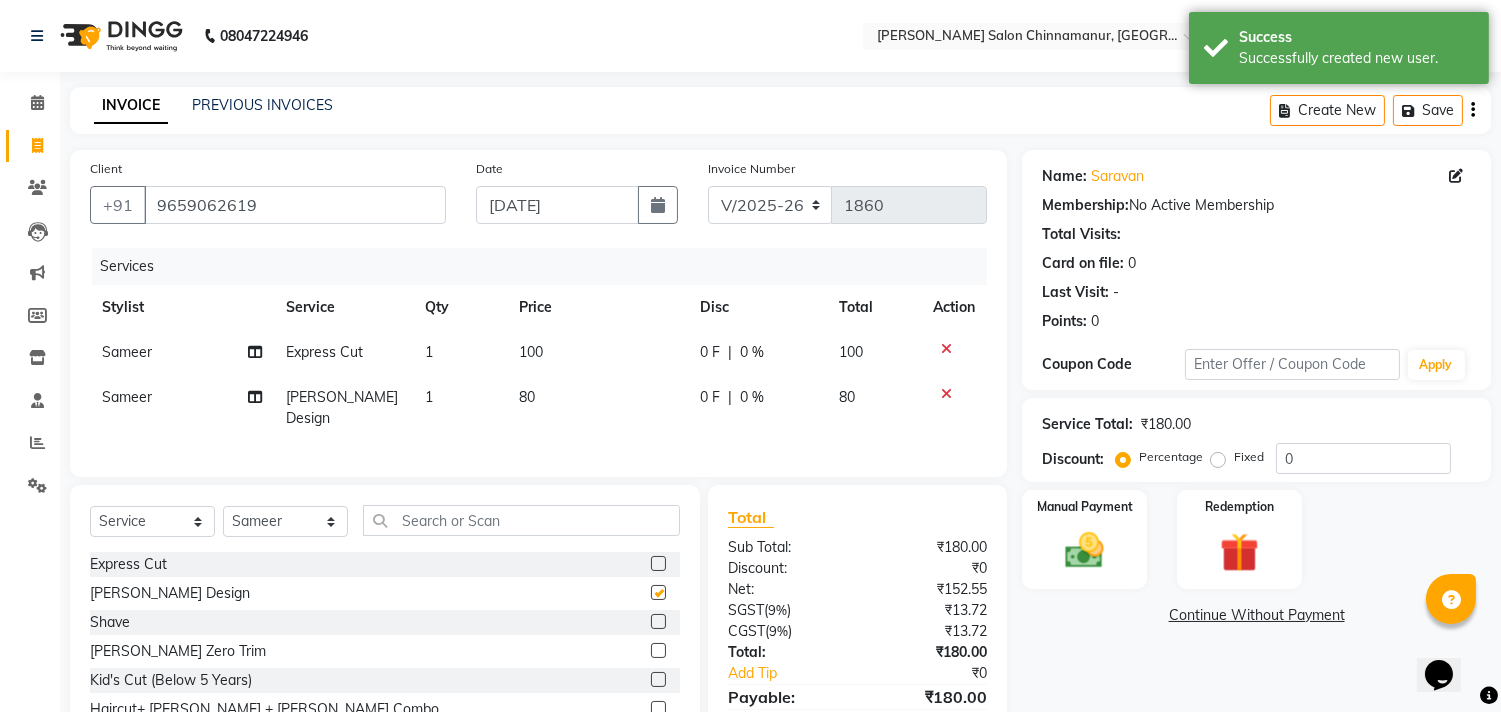 checkbox on "false" 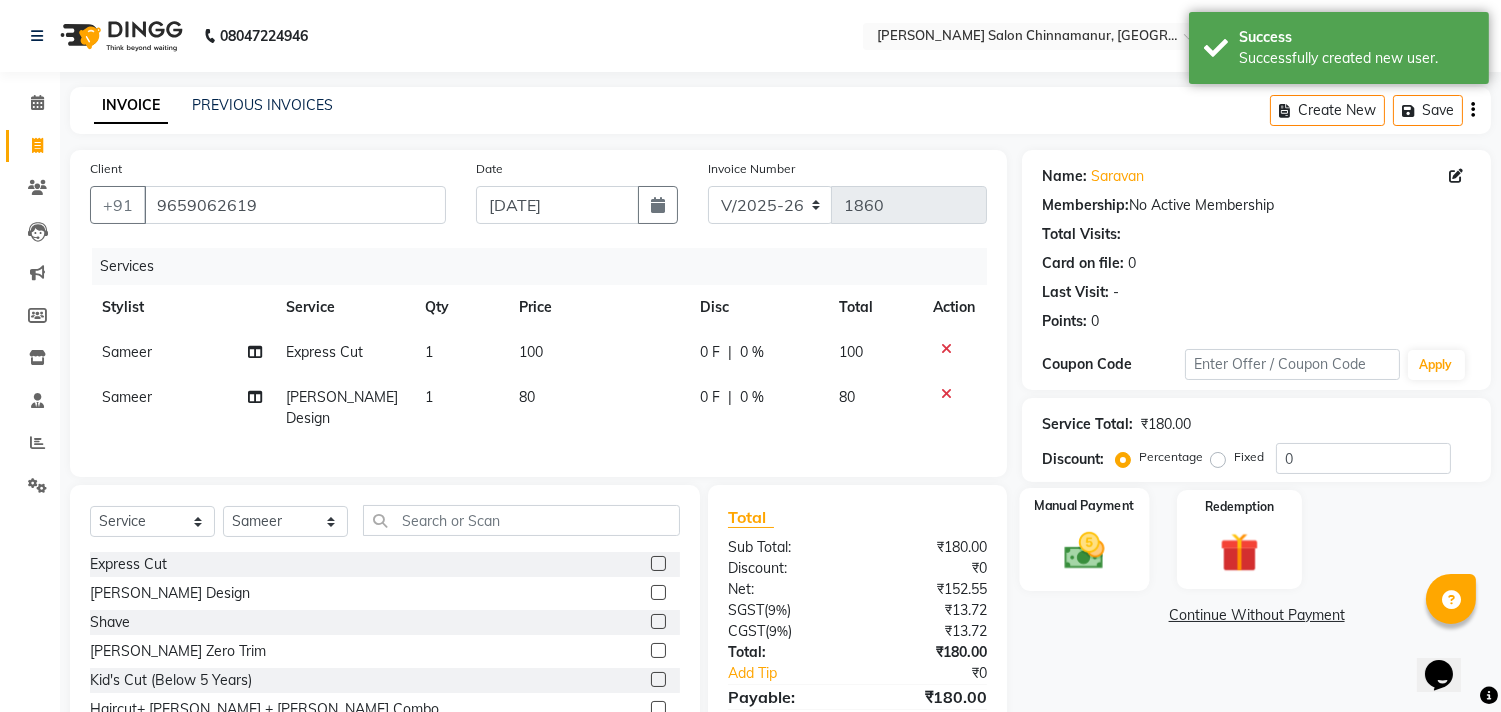 click 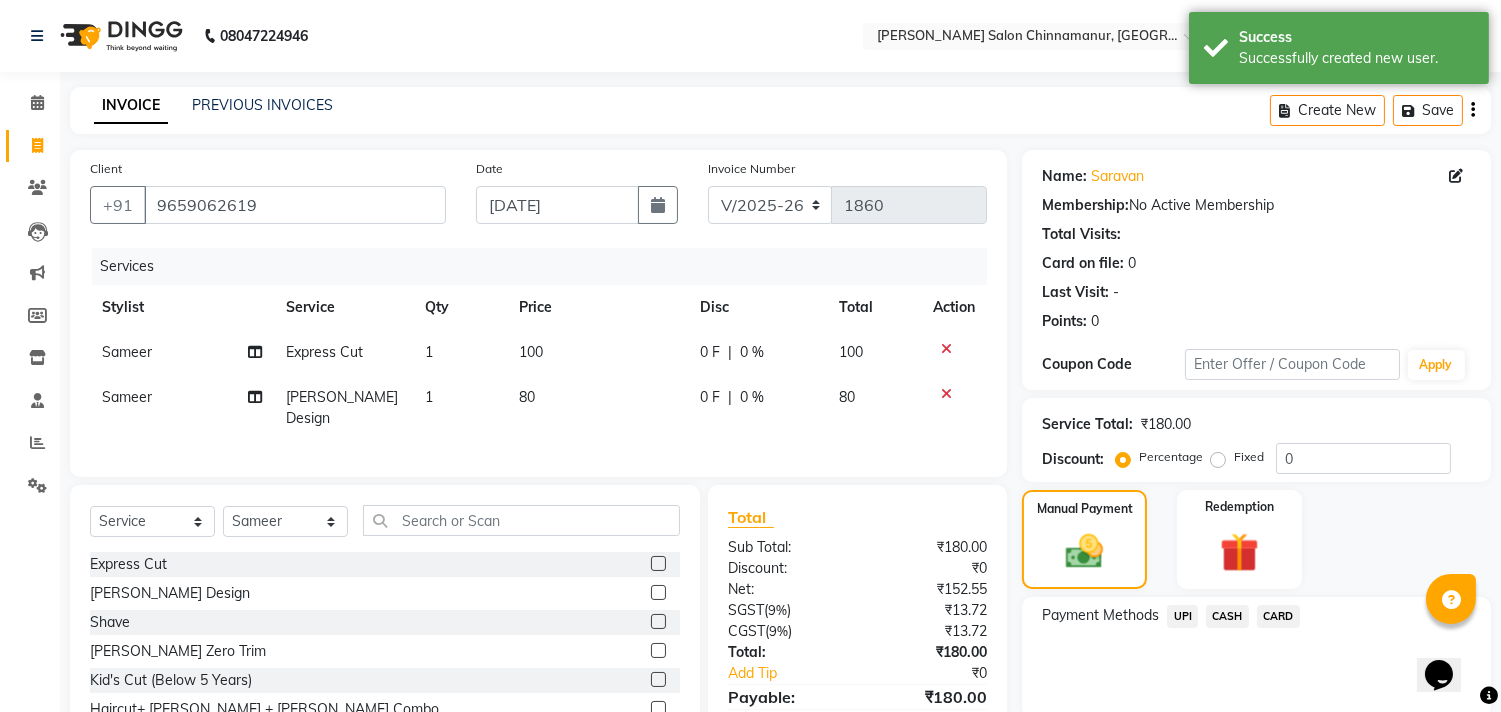 drag, startPoint x: 1193, startPoint y: 615, endPoint x: 1222, endPoint y: 613, distance: 29.068884 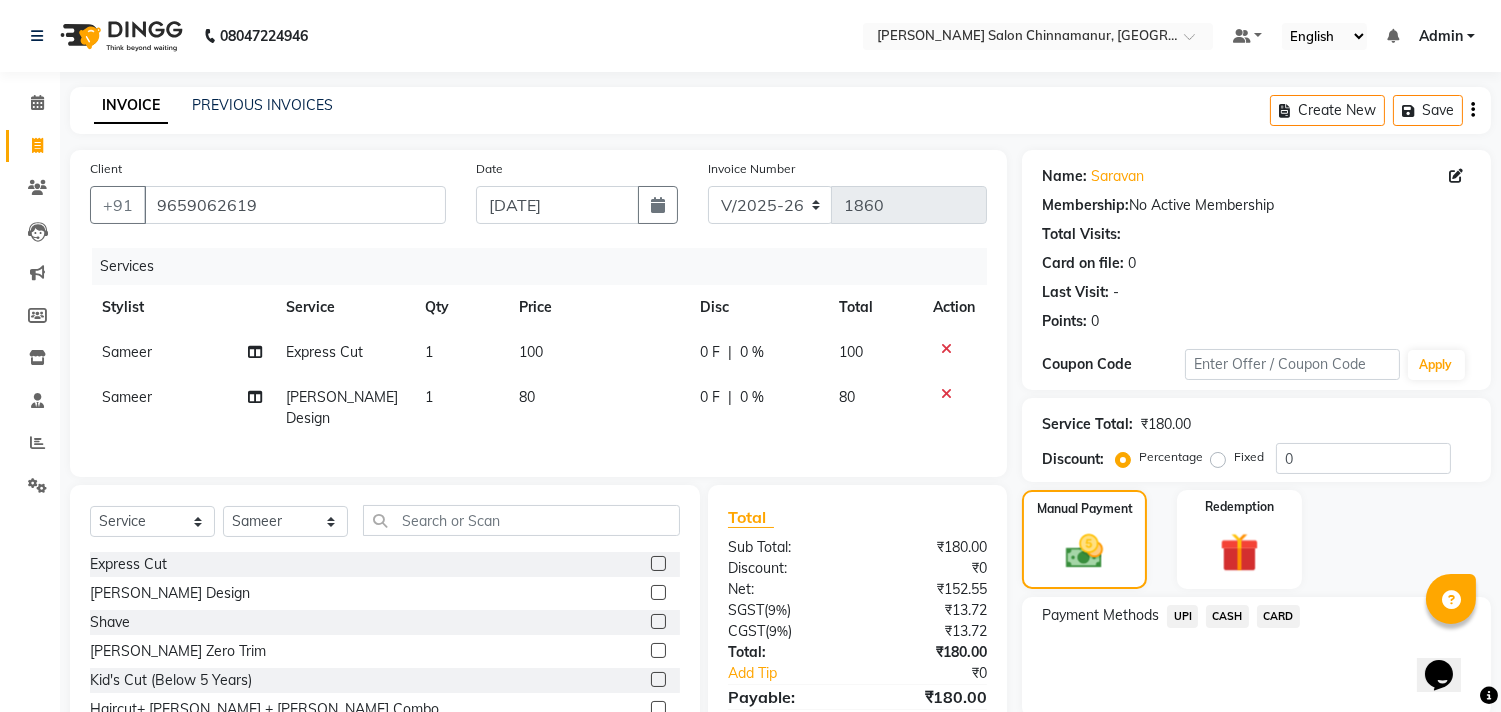 click on "CASH" 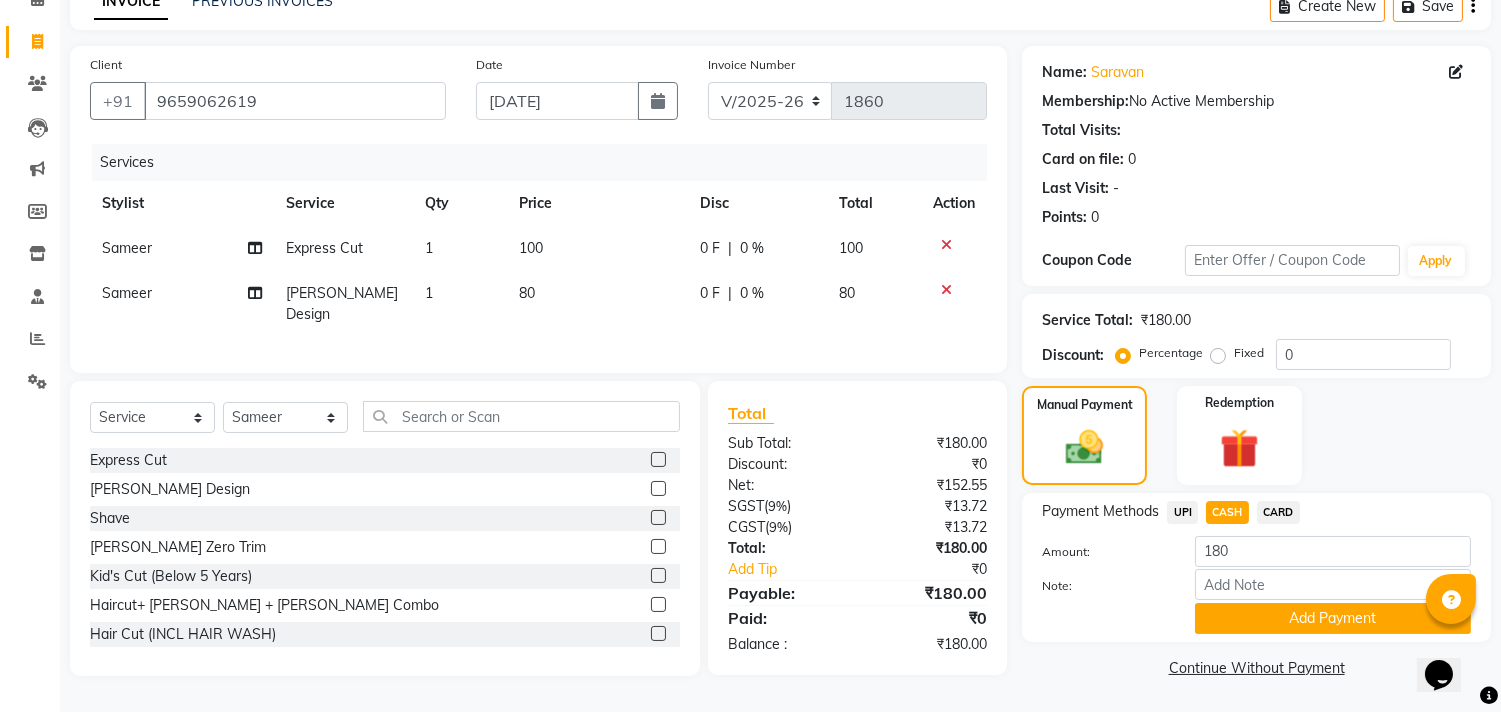 click on "Add Payment" 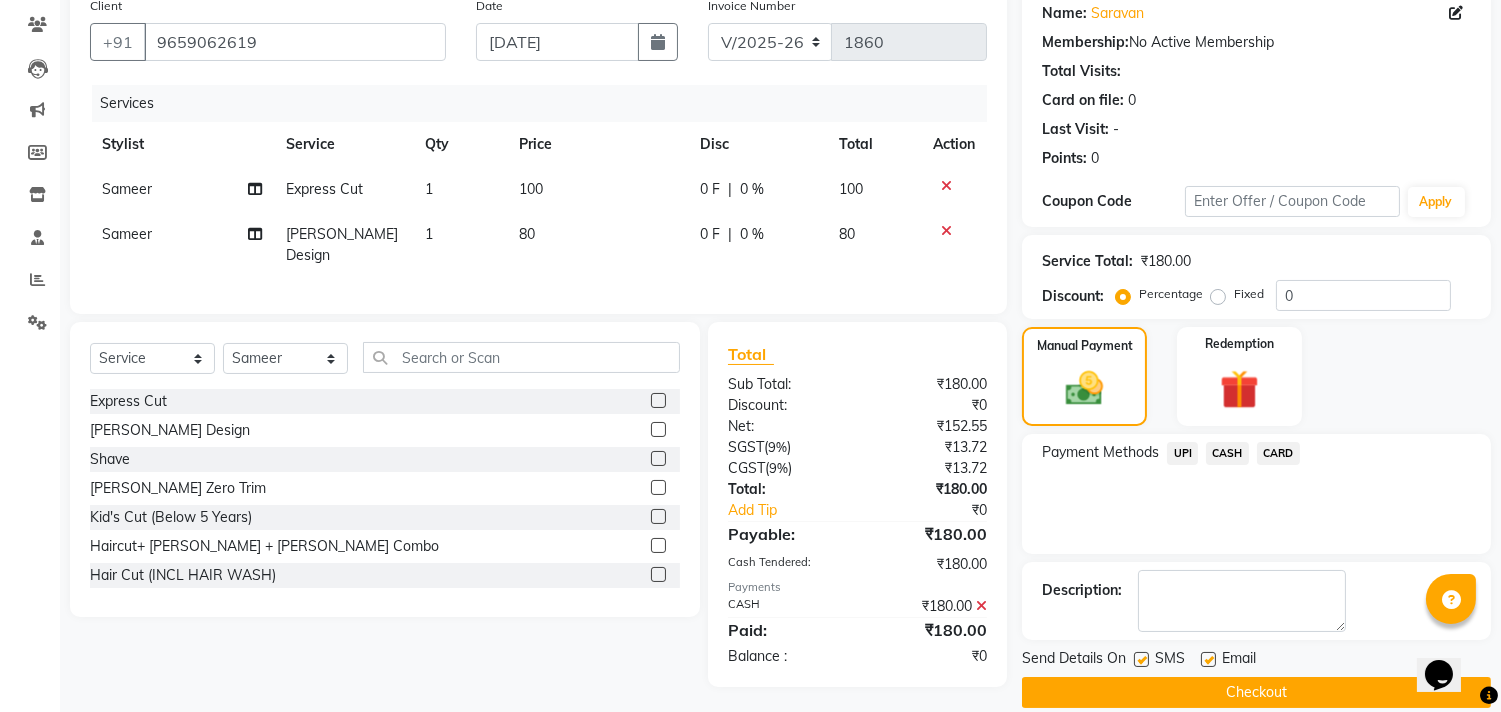 scroll, scrollTop: 187, scrollLeft: 0, axis: vertical 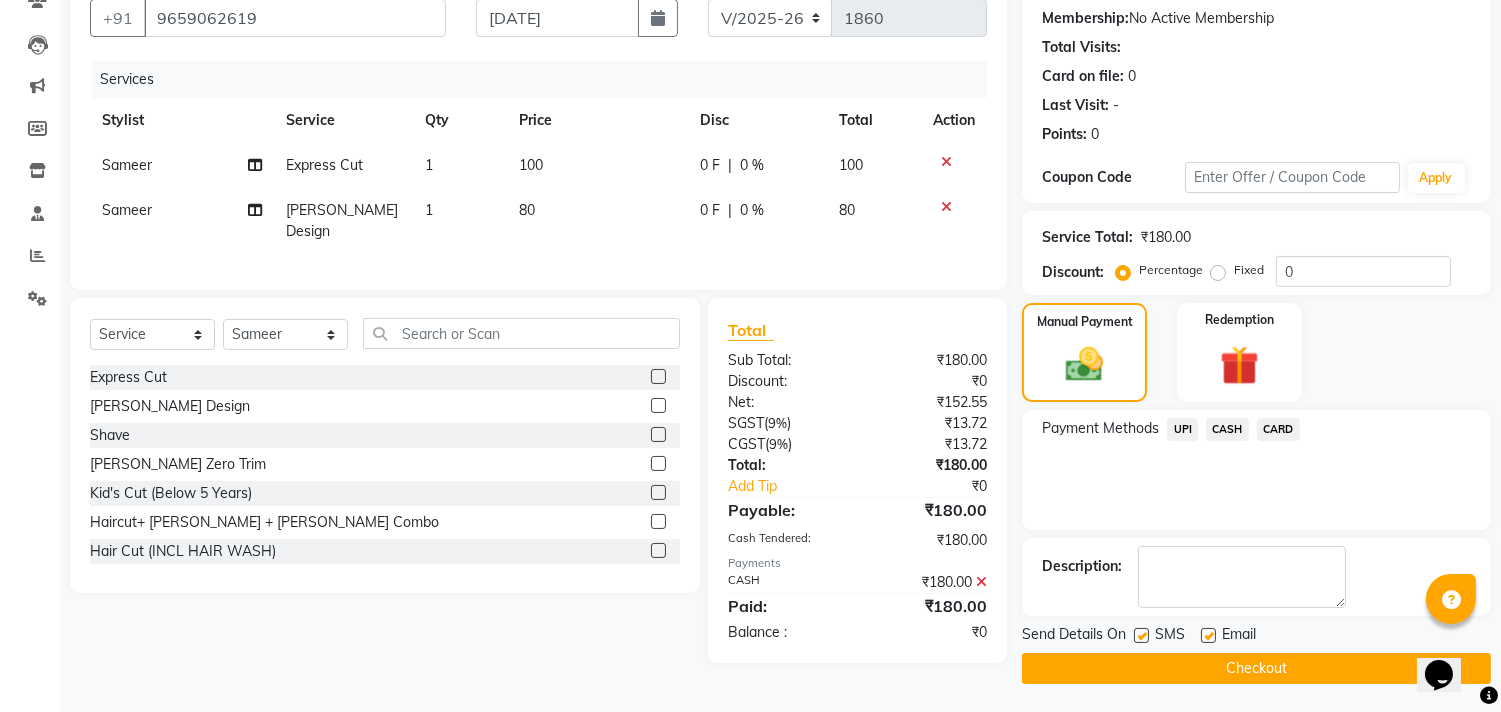 click on "Checkout" 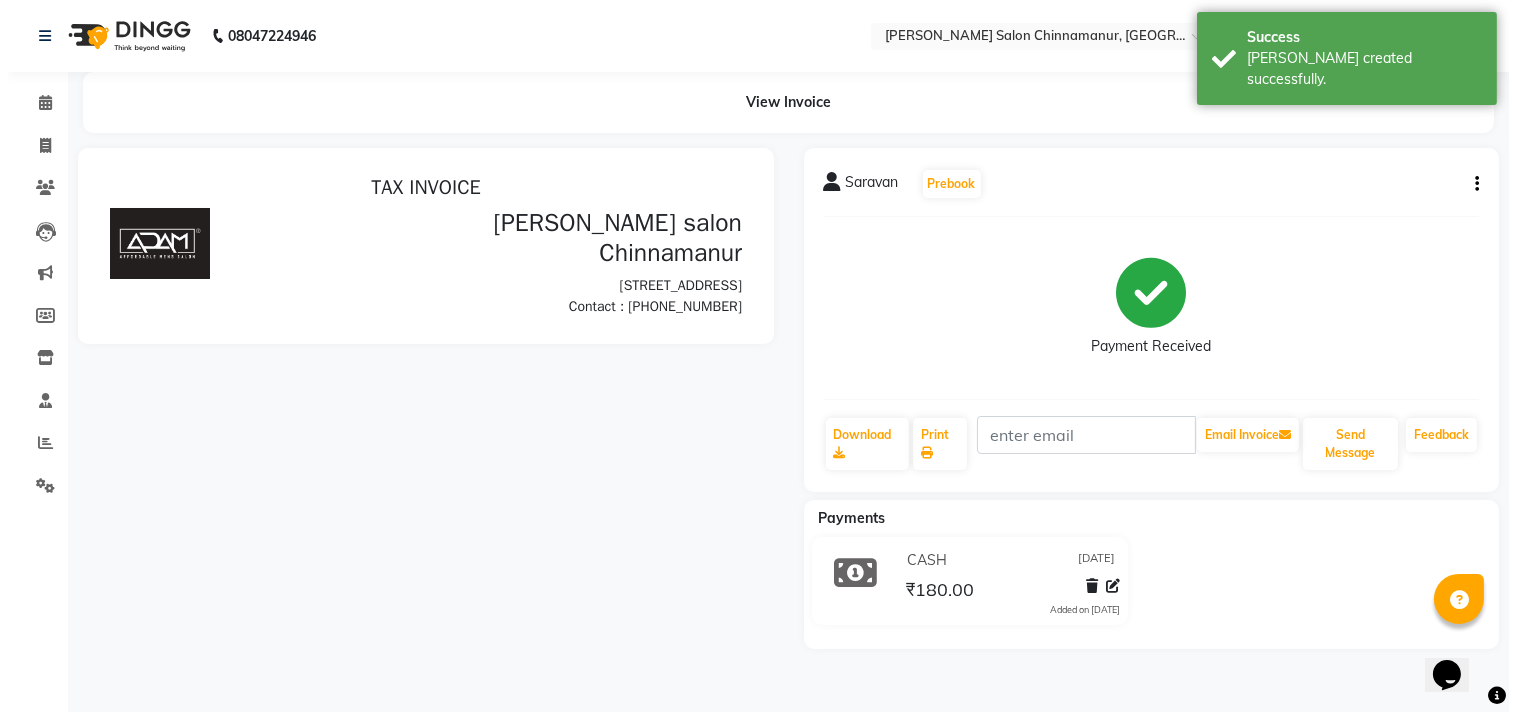 scroll, scrollTop: 0, scrollLeft: 0, axis: both 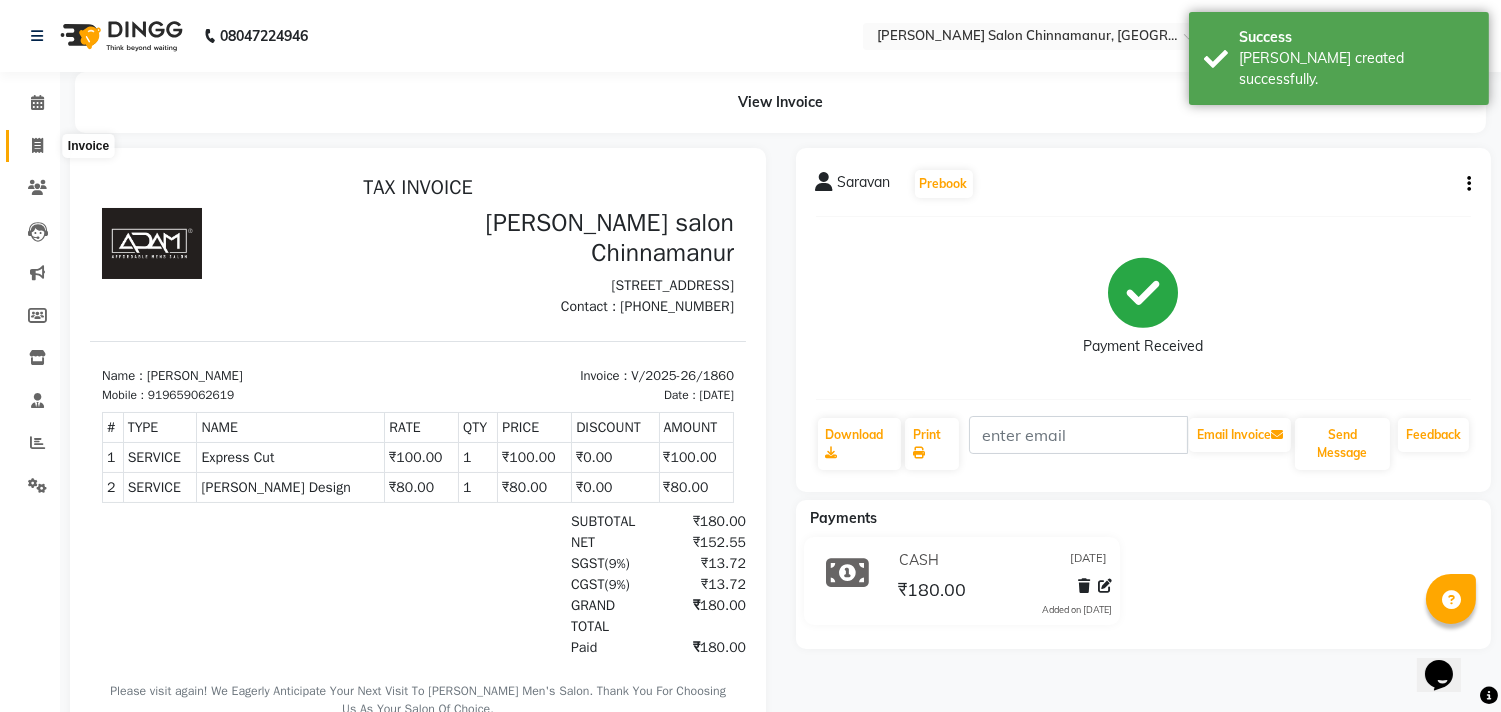 click 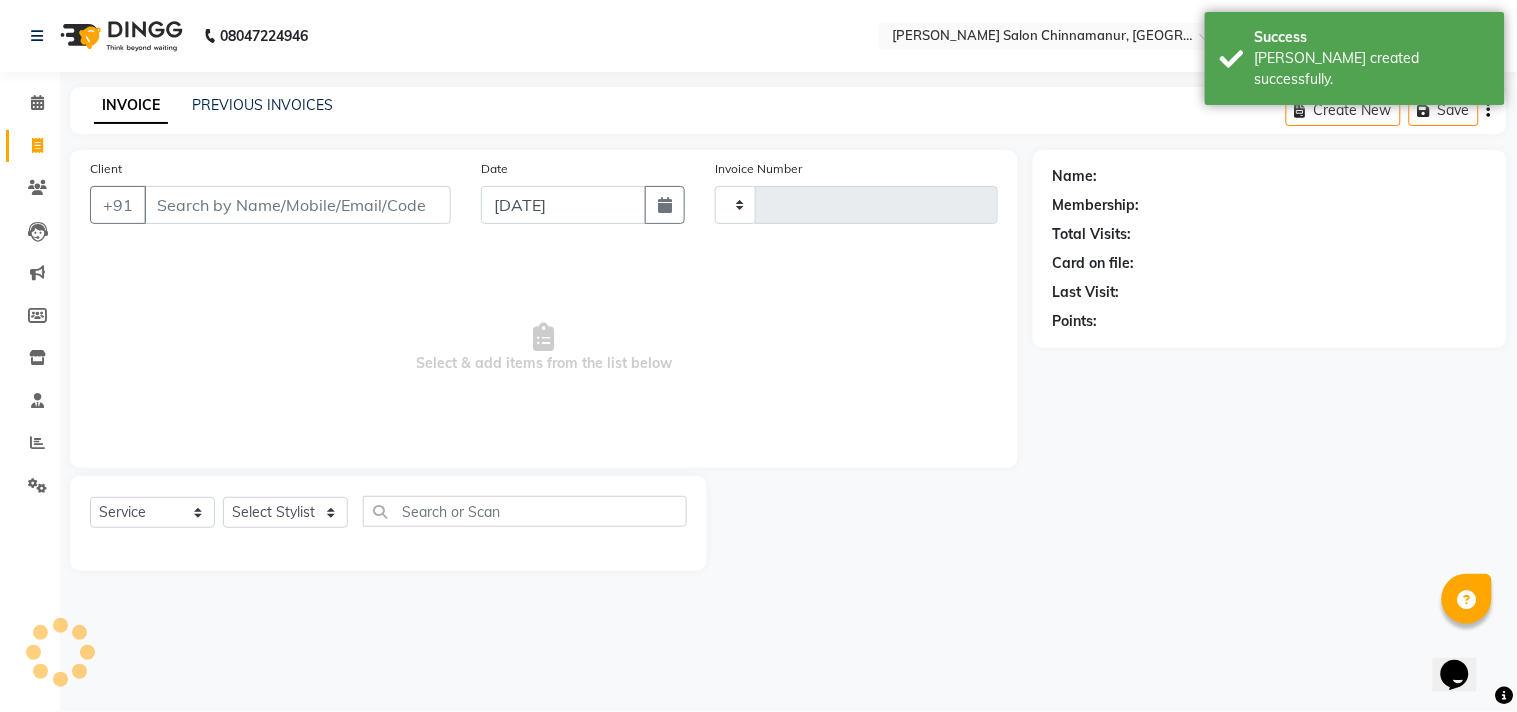 type on "1861" 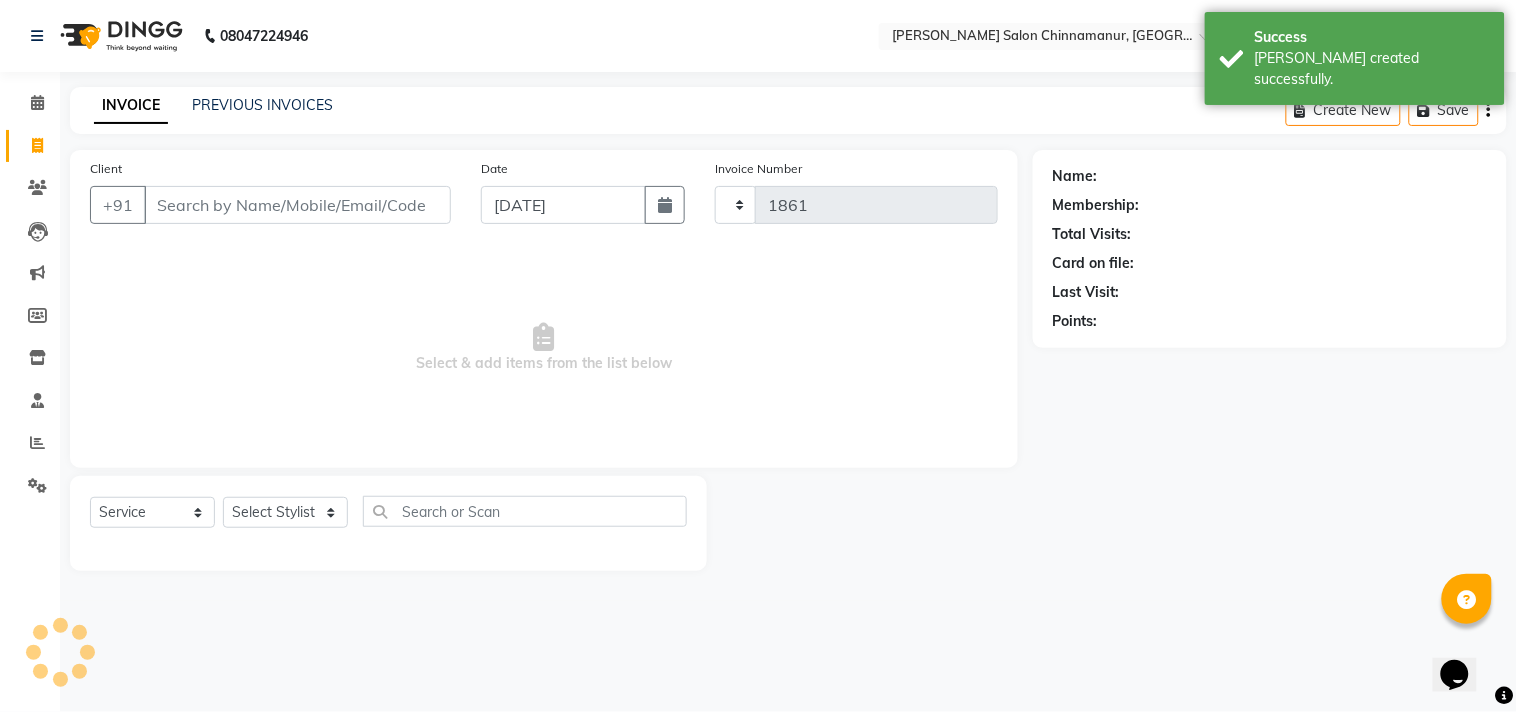 select on "8329" 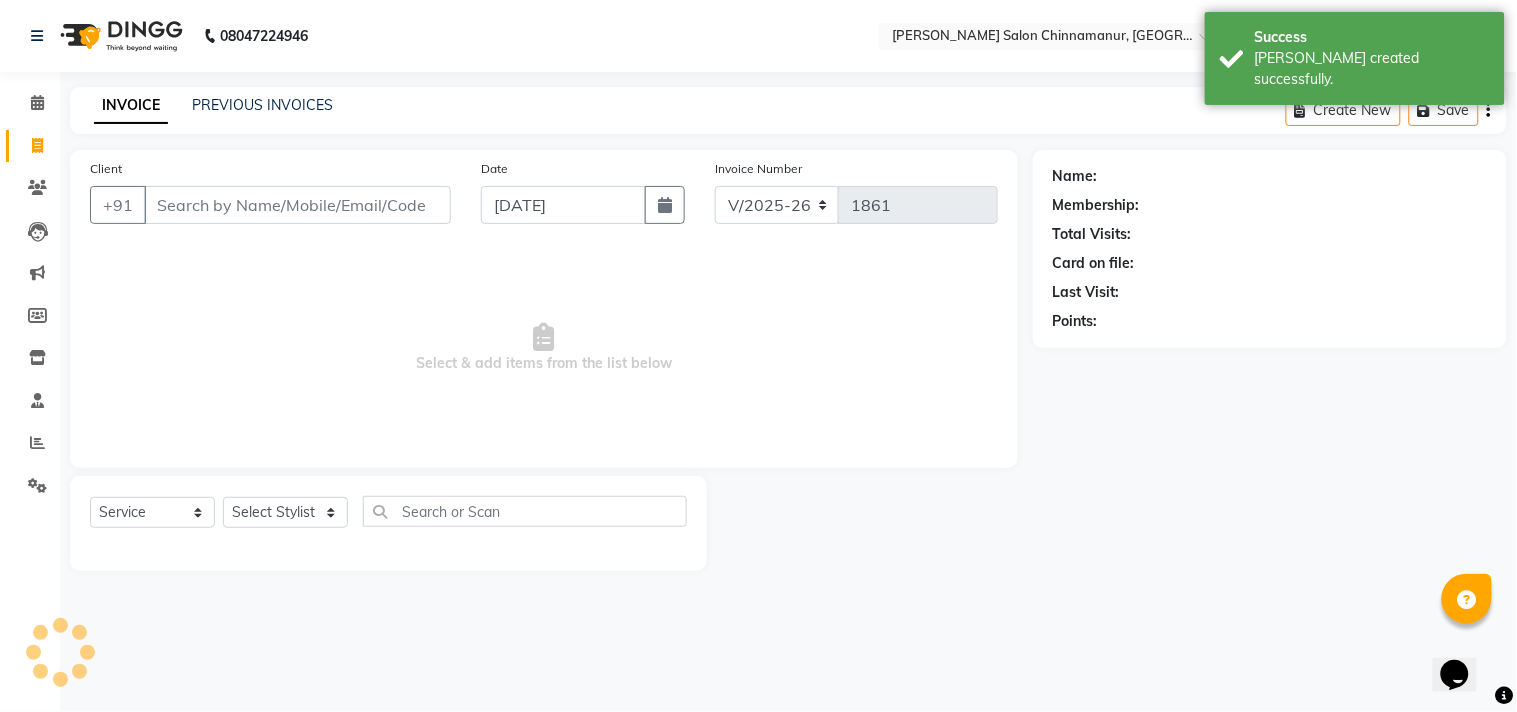 click on "Client" at bounding box center [297, 205] 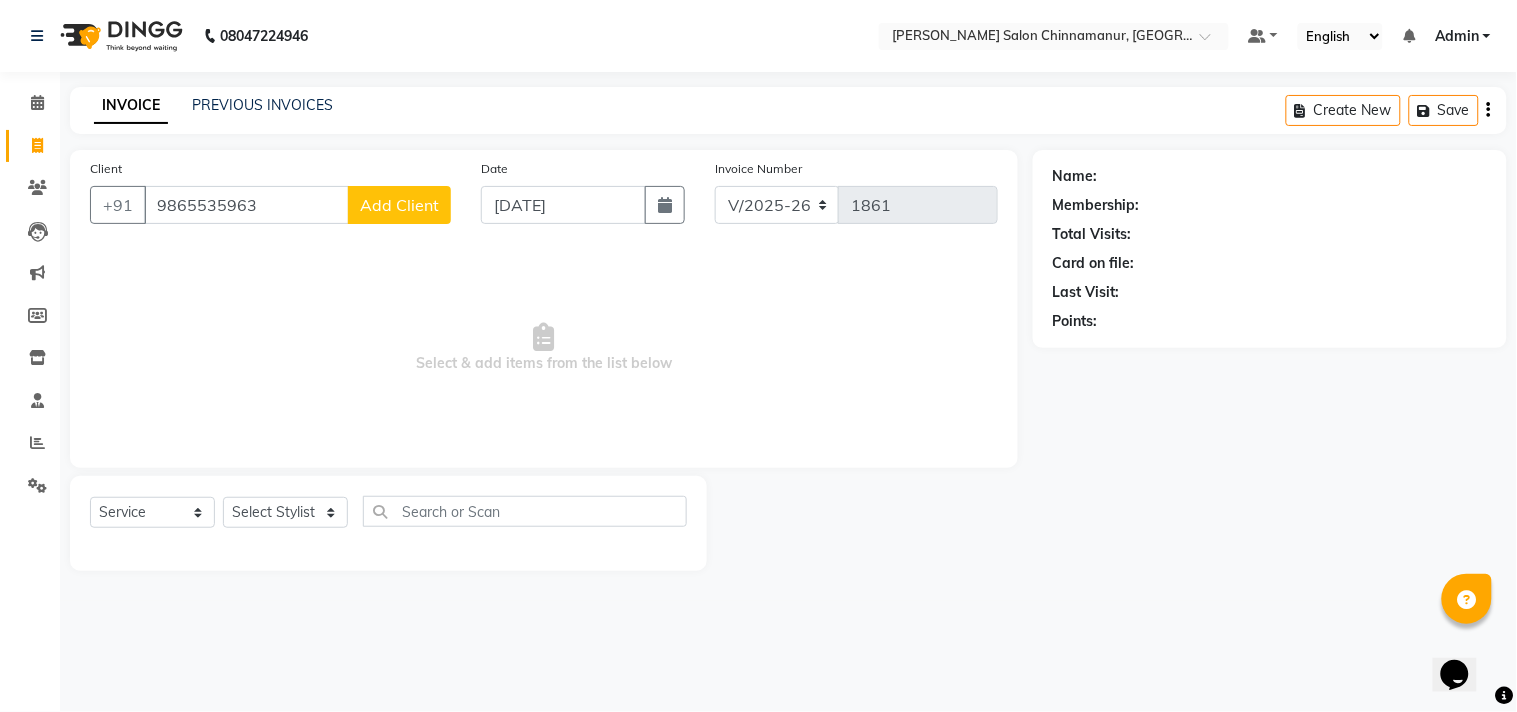 type on "9865535963" 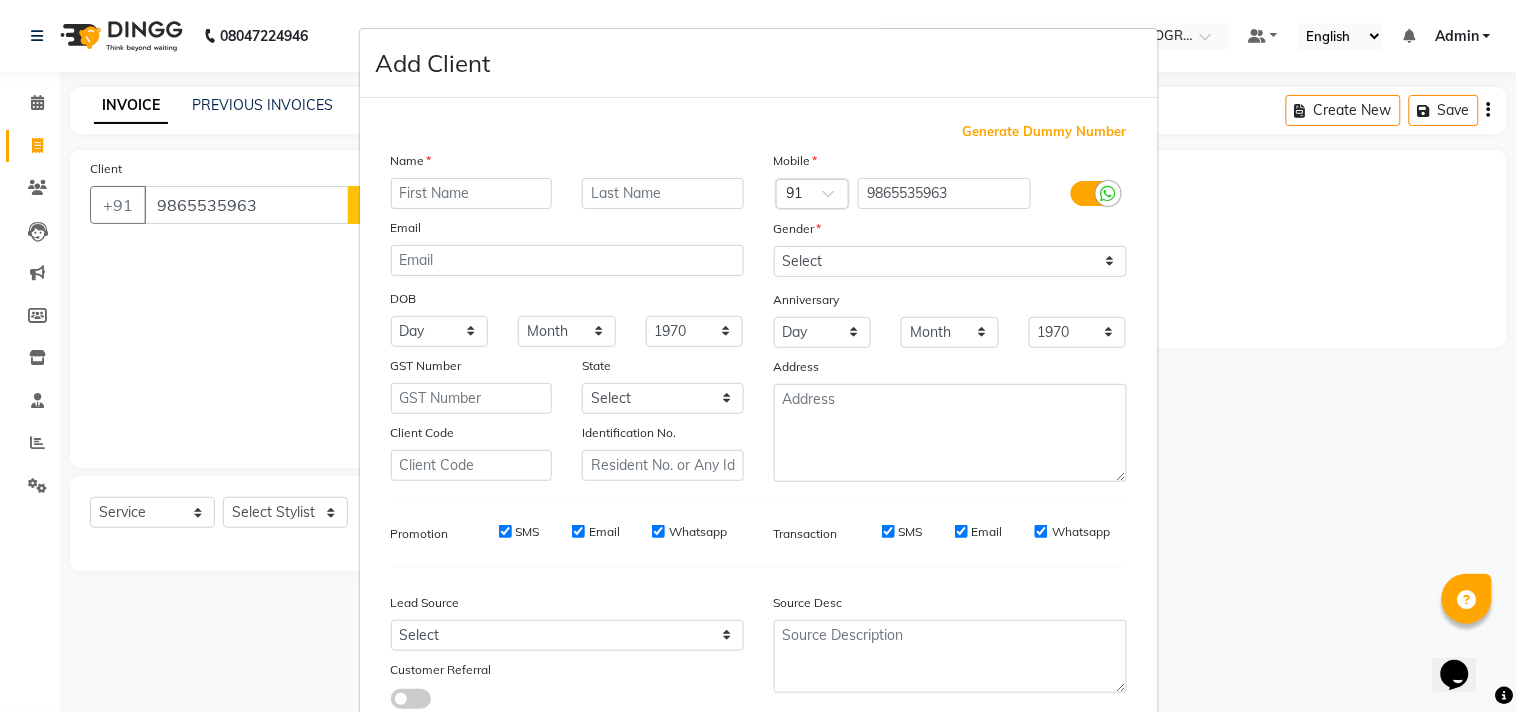 click at bounding box center [472, 193] 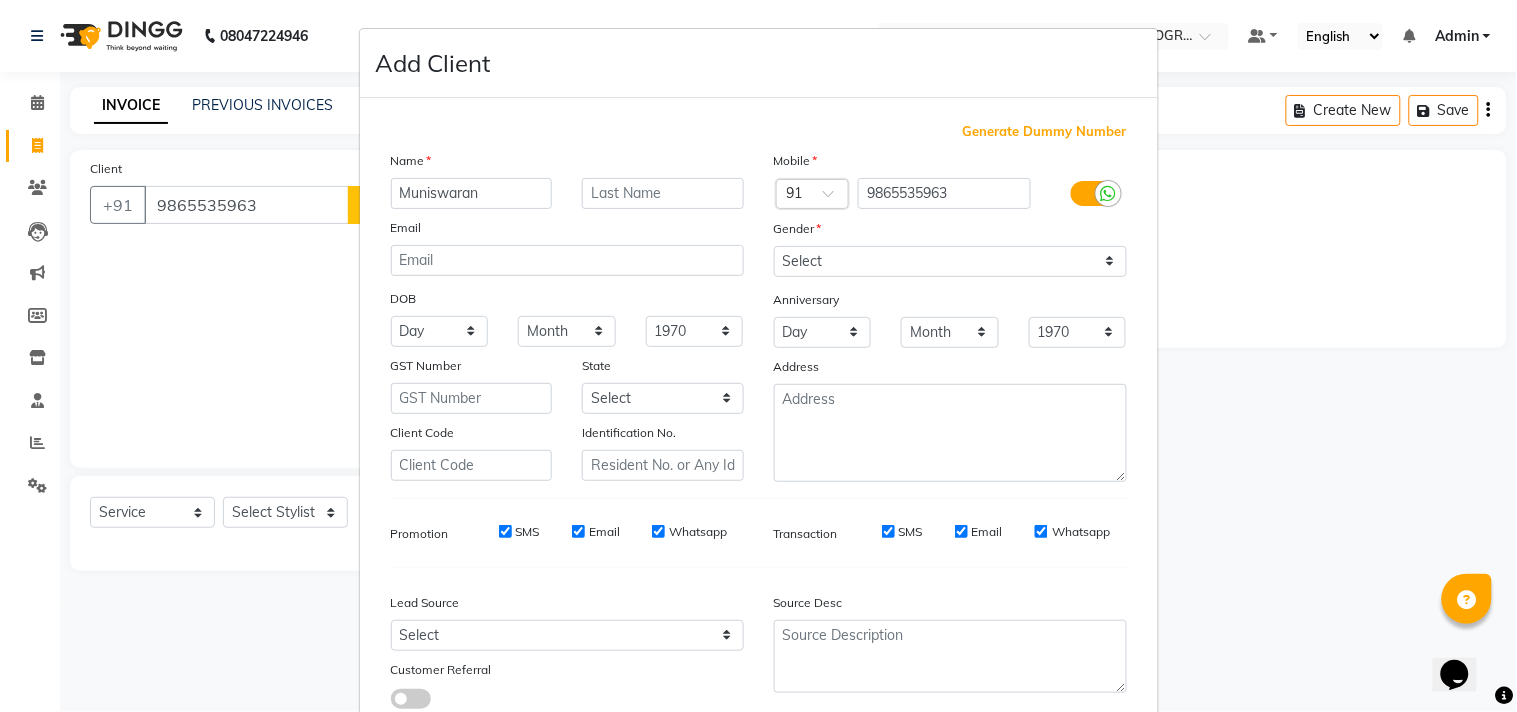 type on "Muniswaran" 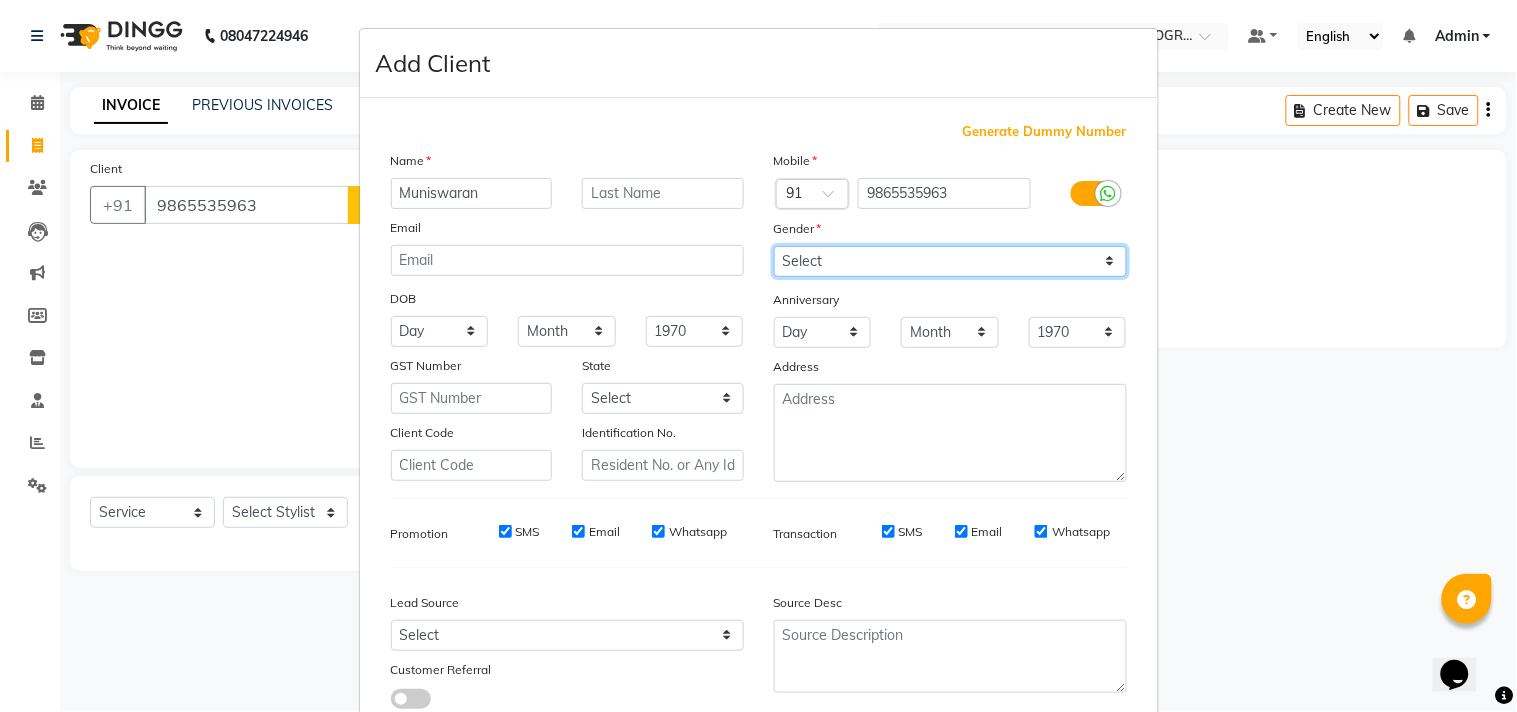 click on "Select [DEMOGRAPHIC_DATA] [DEMOGRAPHIC_DATA] Other Prefer Not To Say" at bounding box center [950, 261] 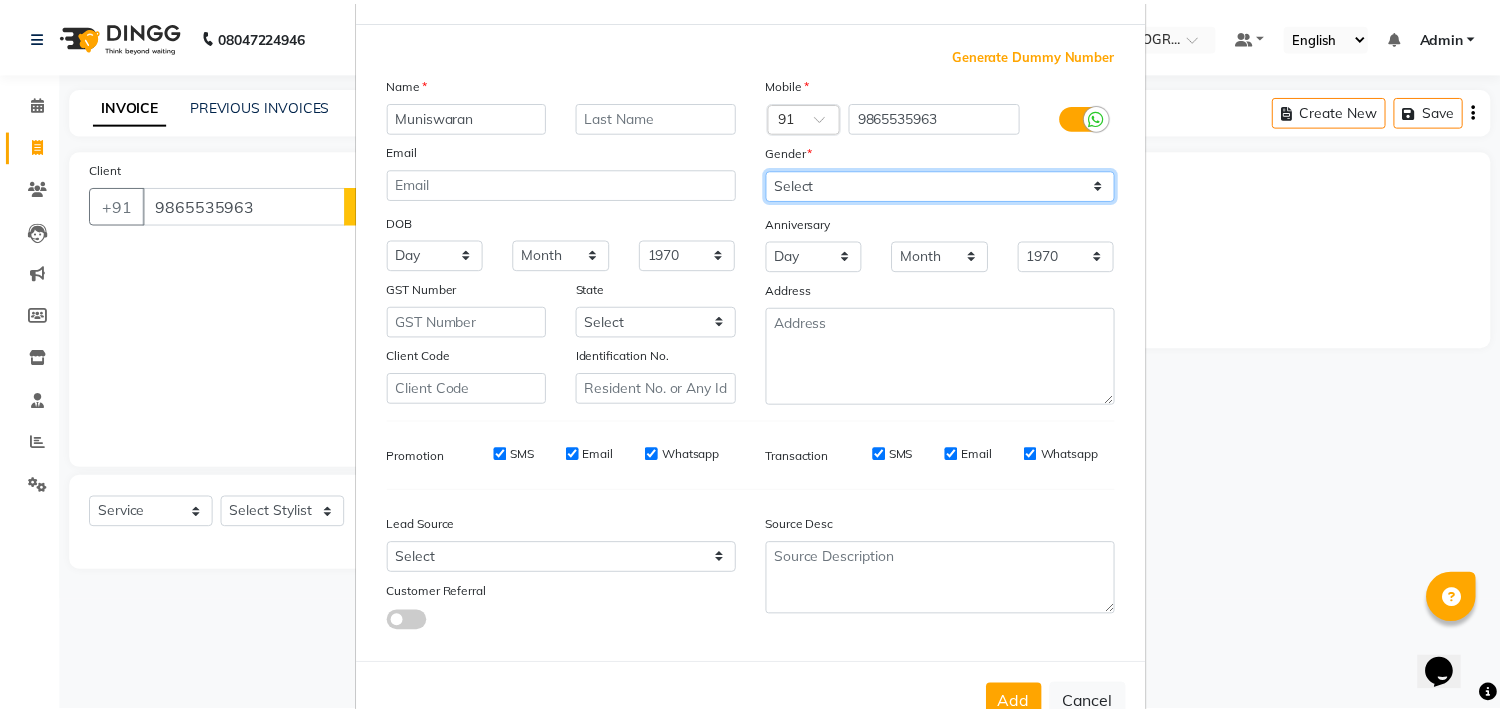 scroll, scrollTop: 138, scrollLeft: 0, axis: vertical 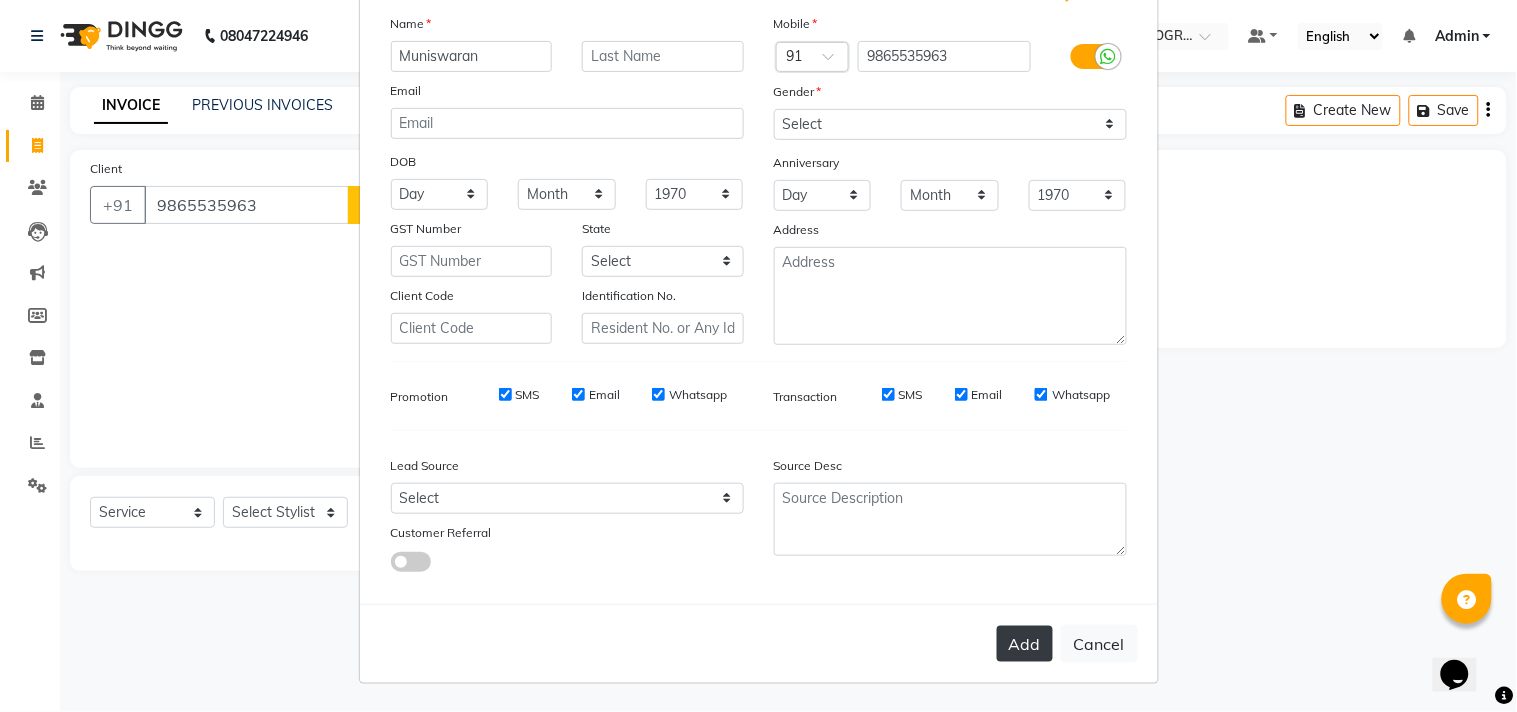 click on "Add" at bounding box center [1025, 644] 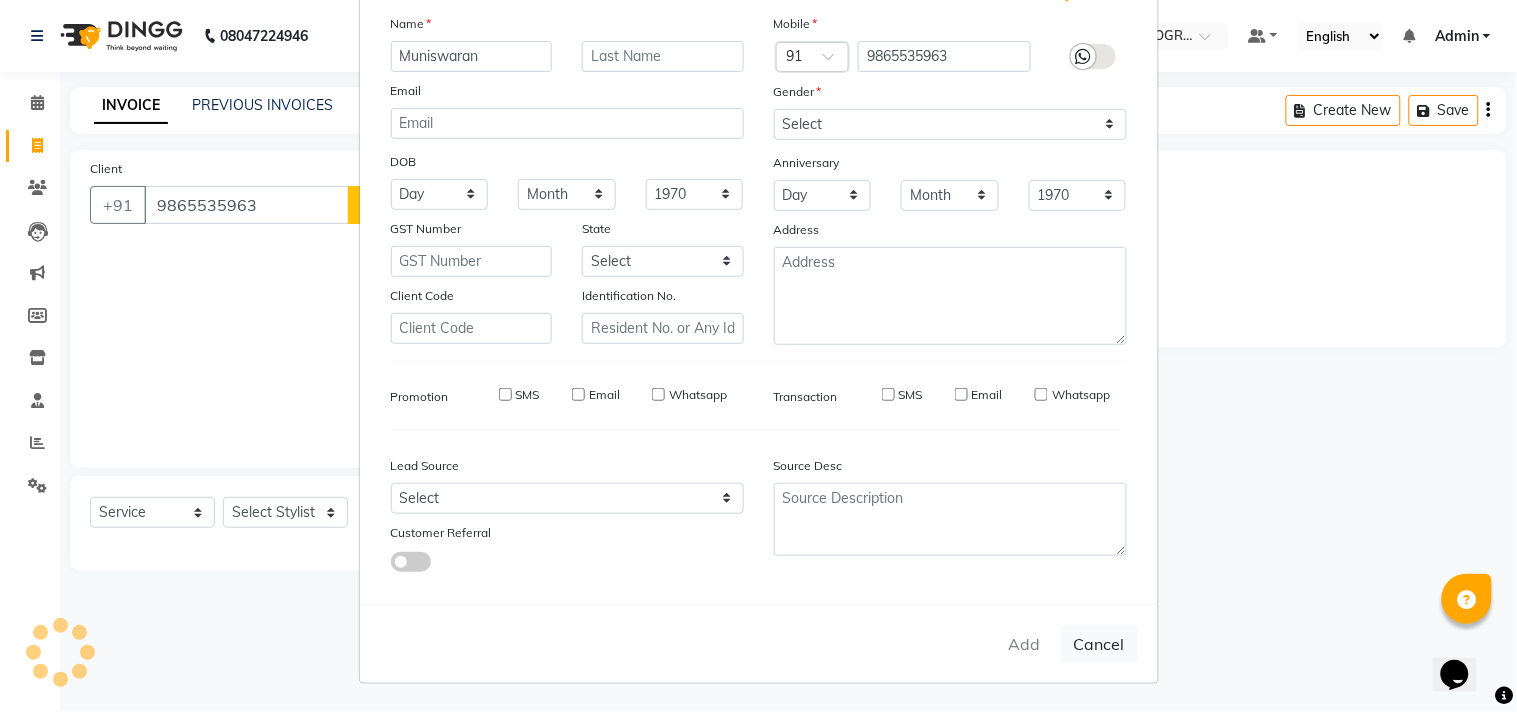 type 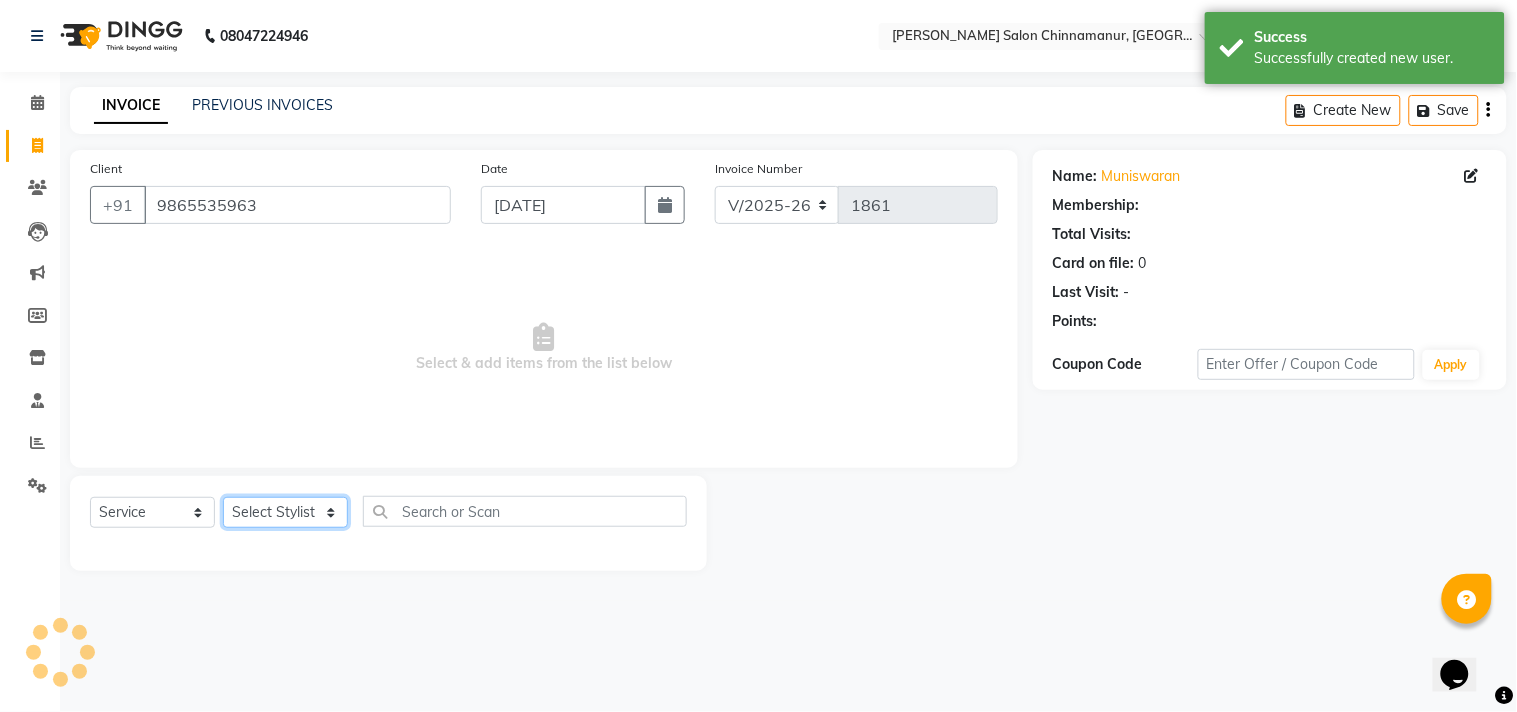 click on "Select Stylist Admin Atif [PERSON_NAME] [PERSON_NAME] [PERSON_NAME] [PERSON_NAME]" 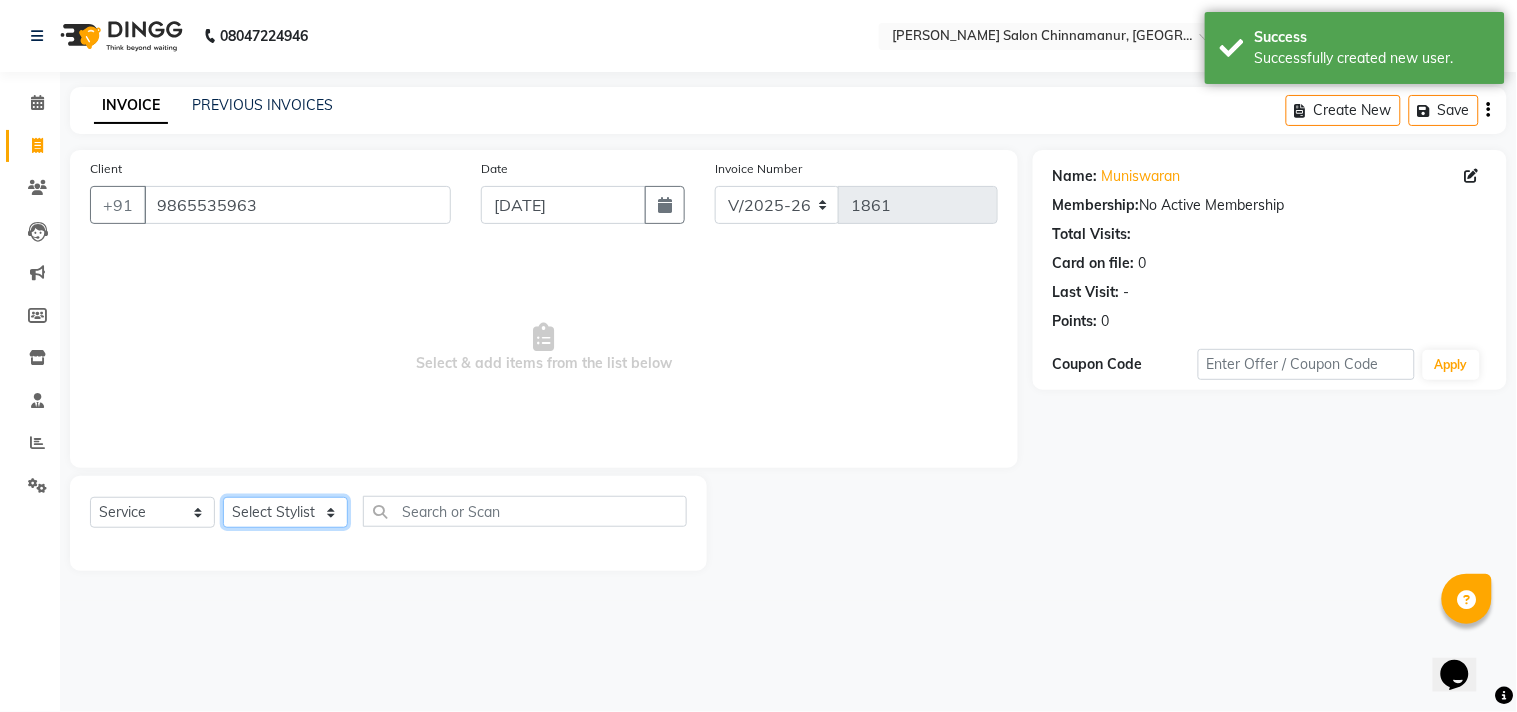 select on "83997" 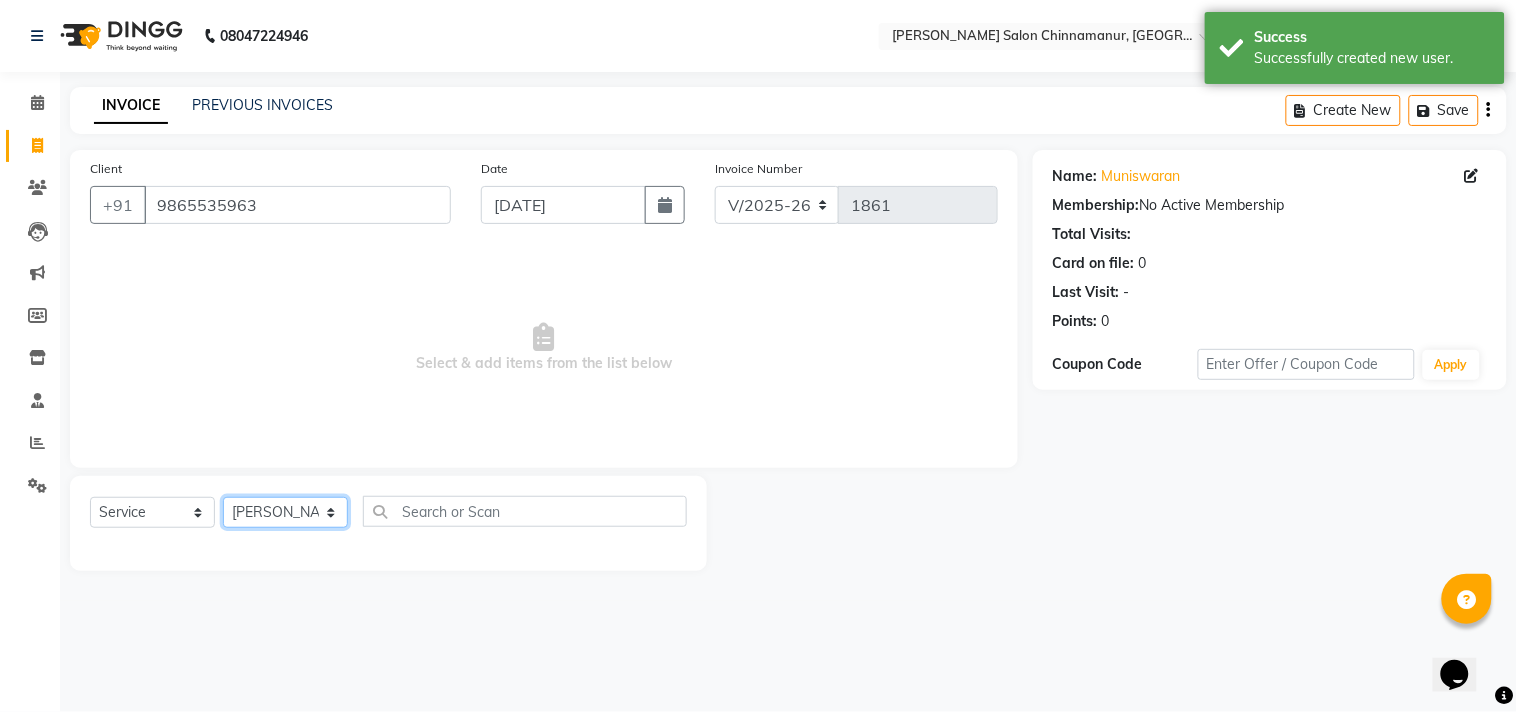 click on "Select Stylist Admin Atif [PERSON_NAME] [PERSON_NAME] [PERSON_NAME] [PERSON_NAME]" 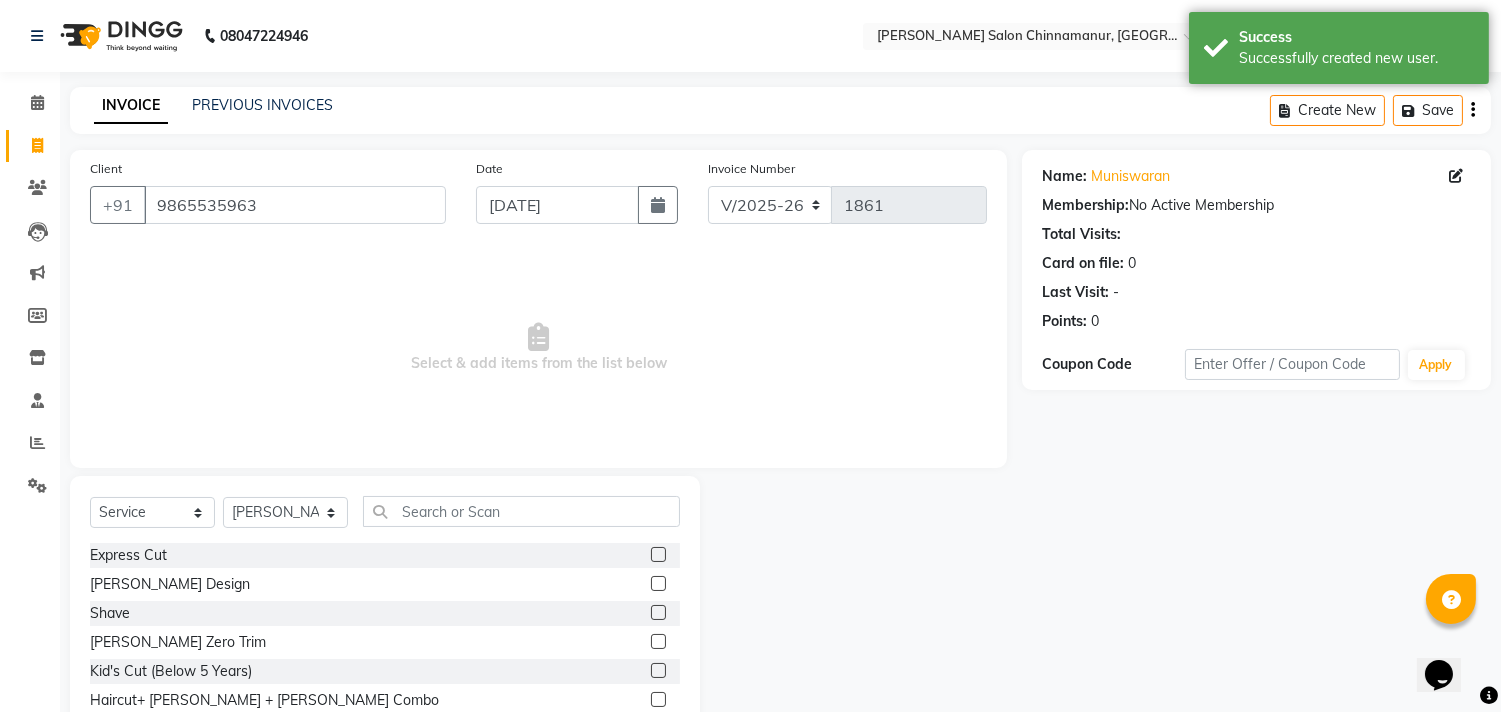 click 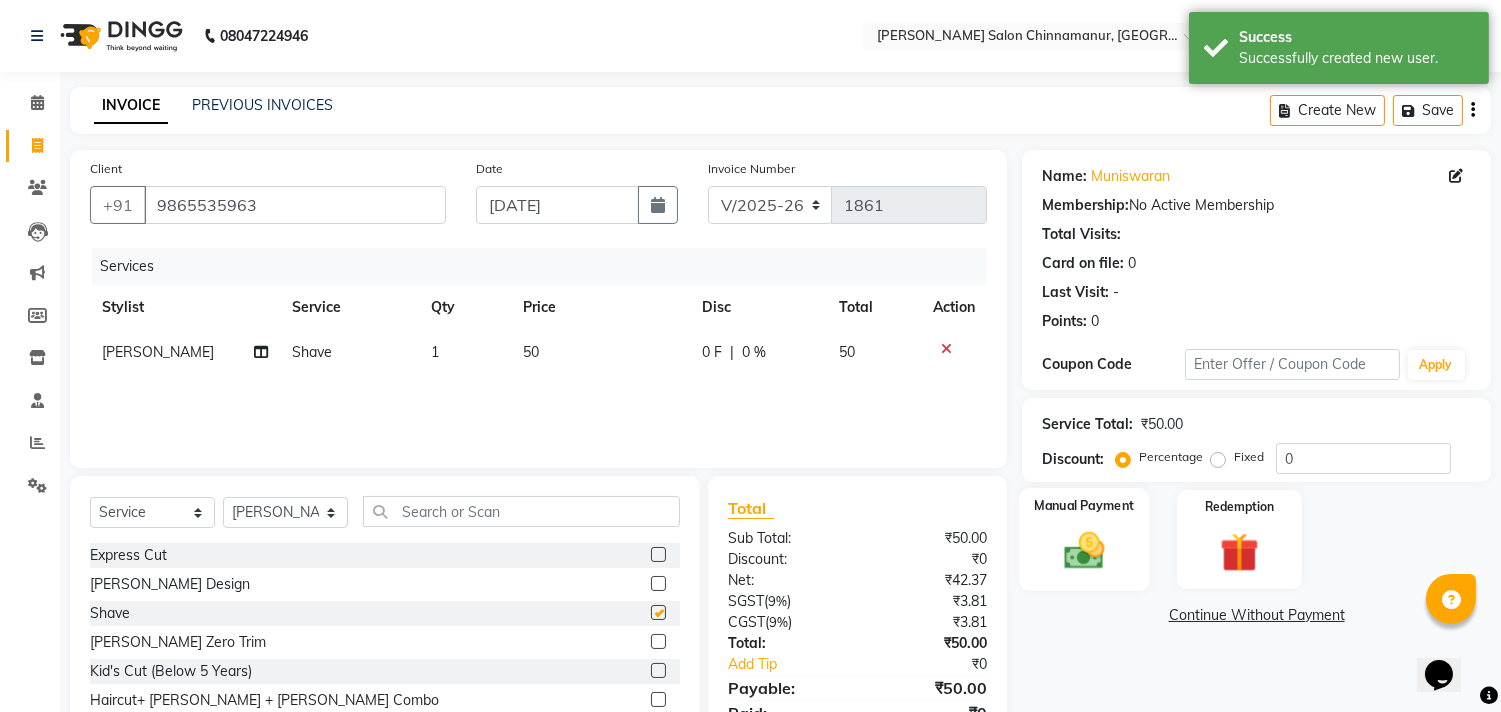 checkbox on "false" 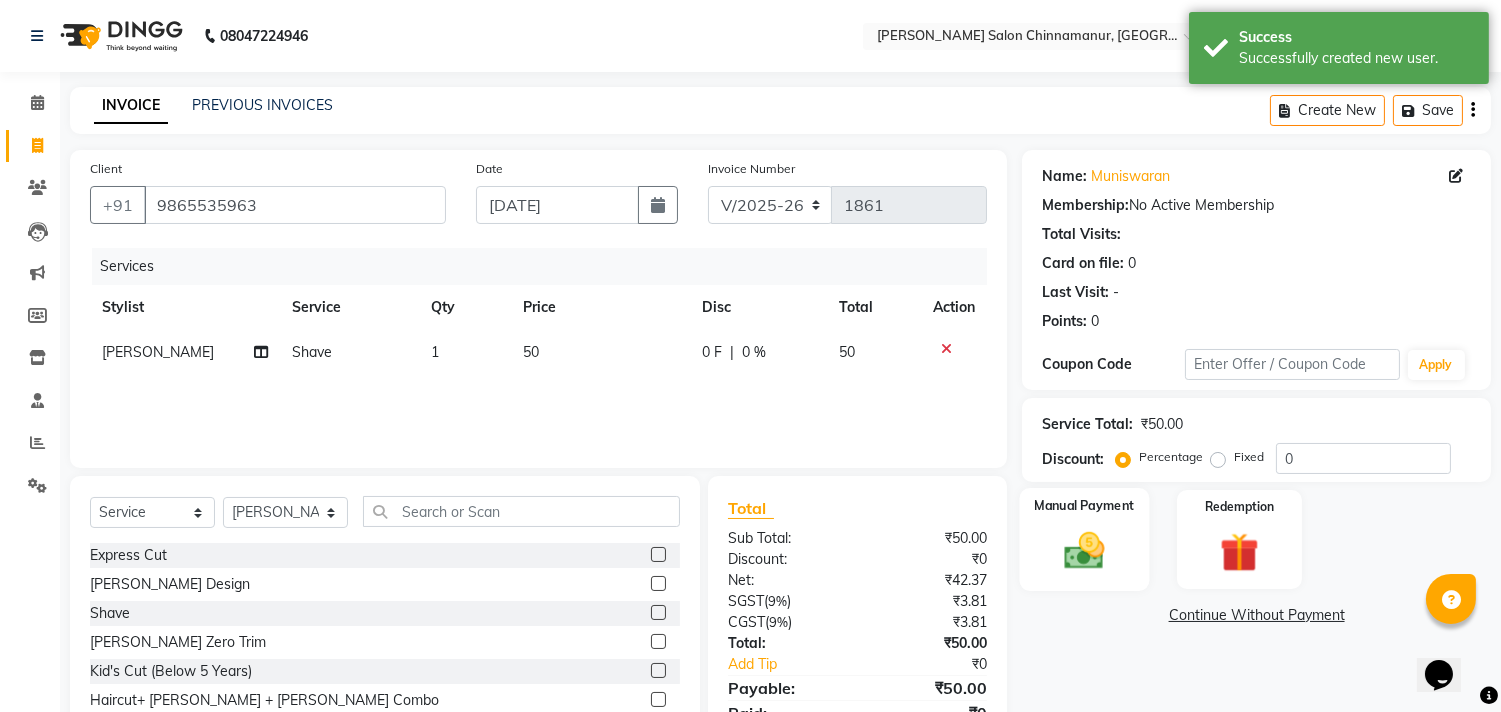 click on "Manual Payment" 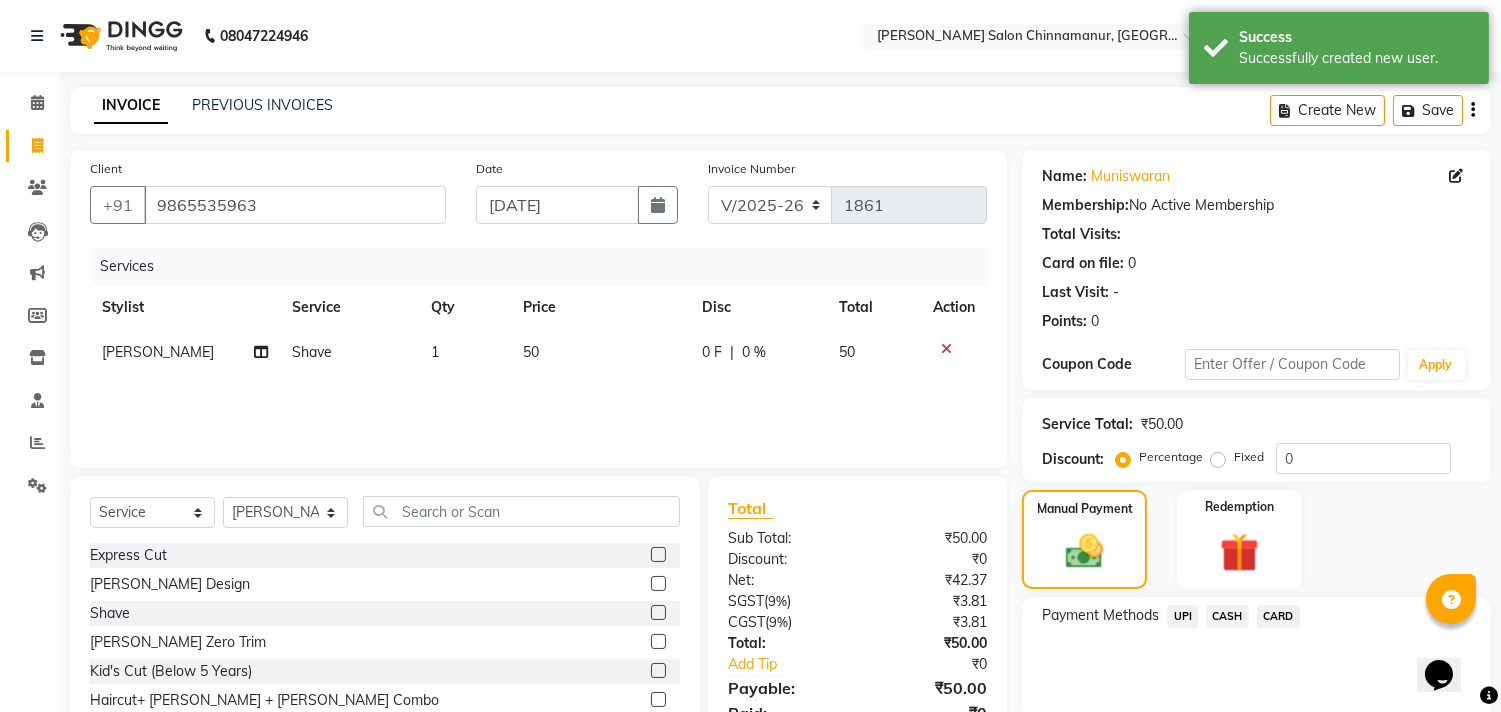 click on "CASH" 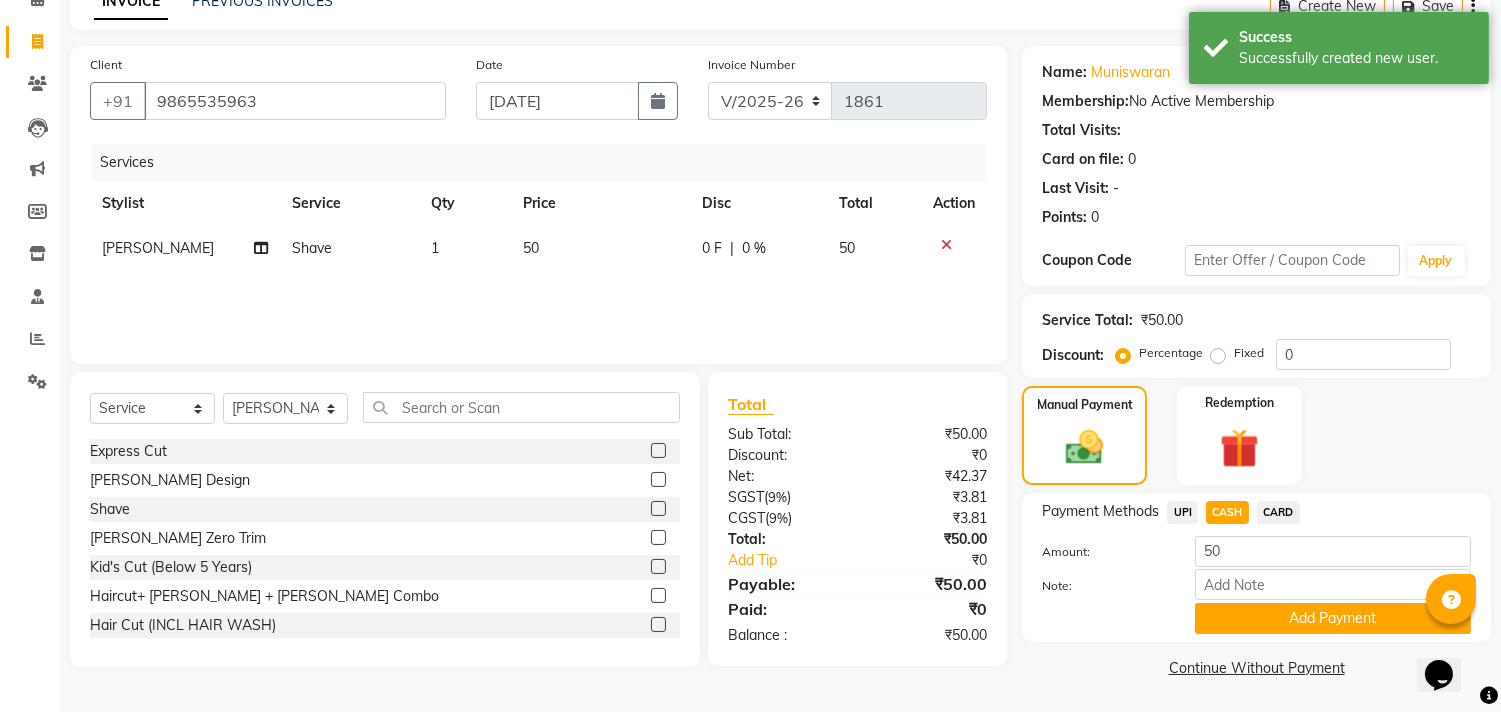 click on "Add Payment" 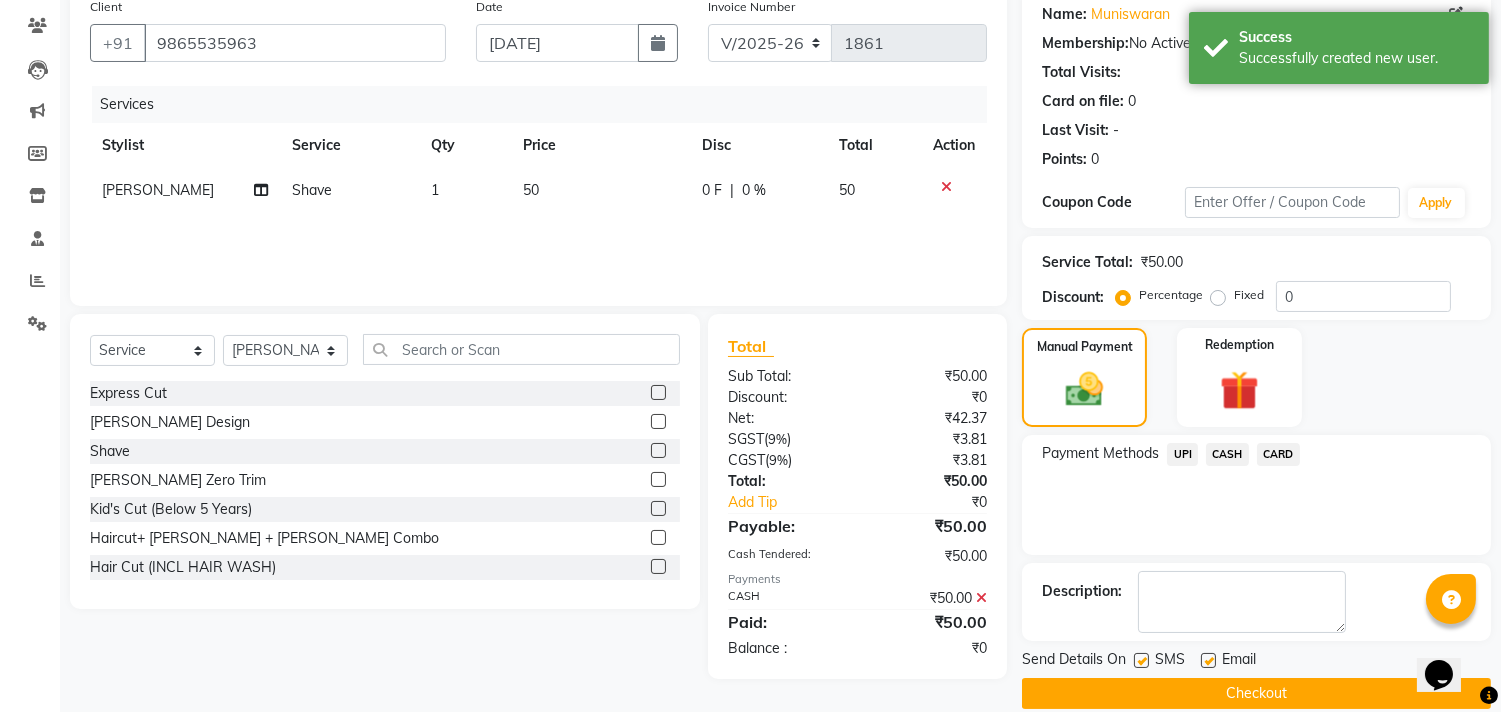 scroll, scrollTop: 187, scrollLeft: 0, axis: vertical 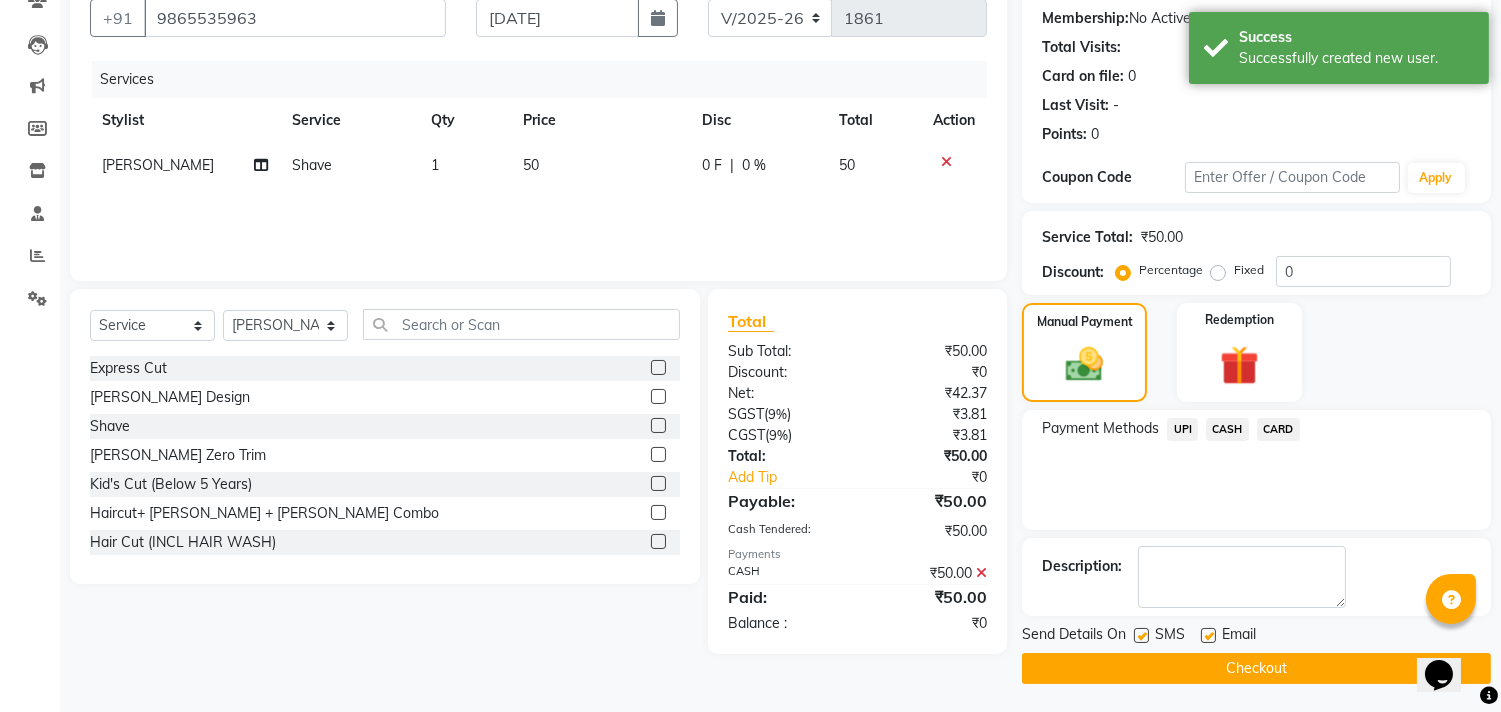 click on "Checkout" 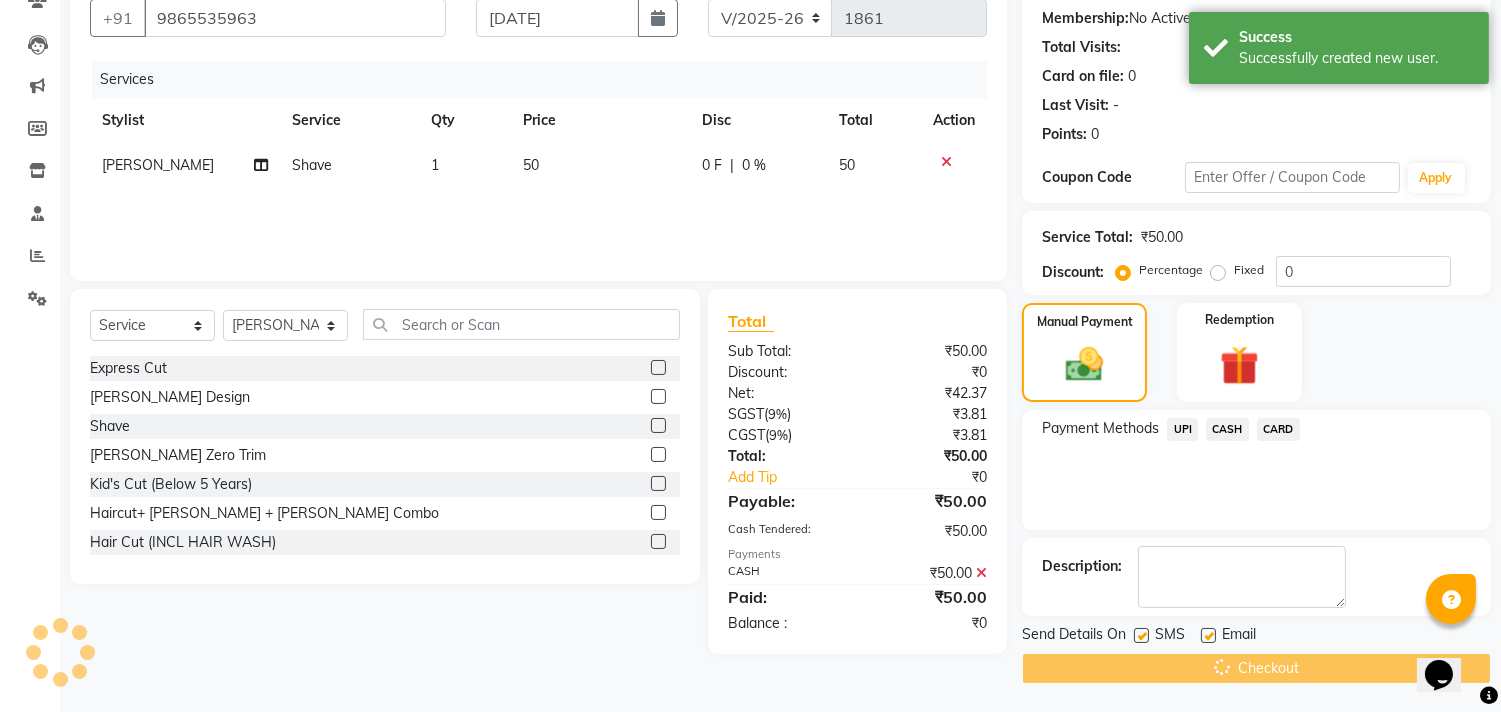 scroll, scrollTop: 0, scrollLeft: 0, axis: both 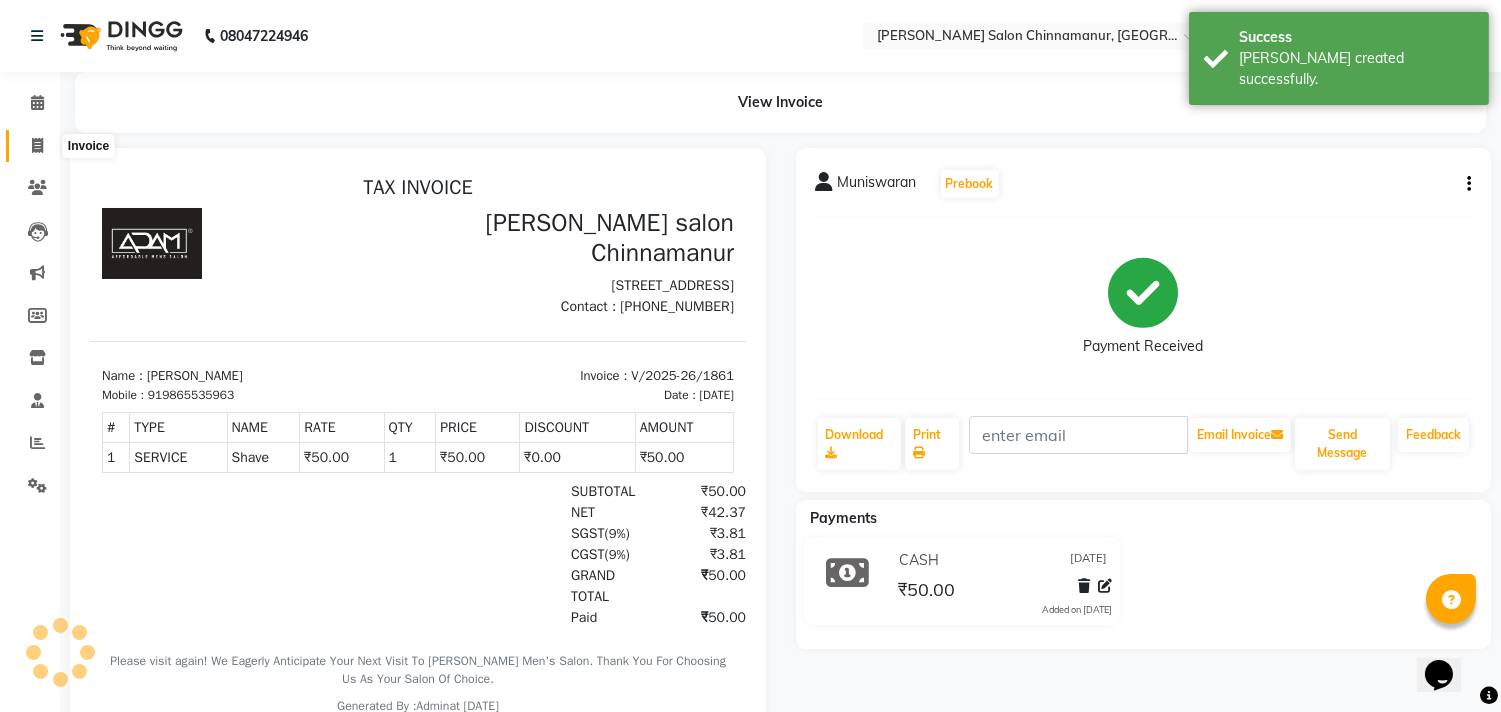 click 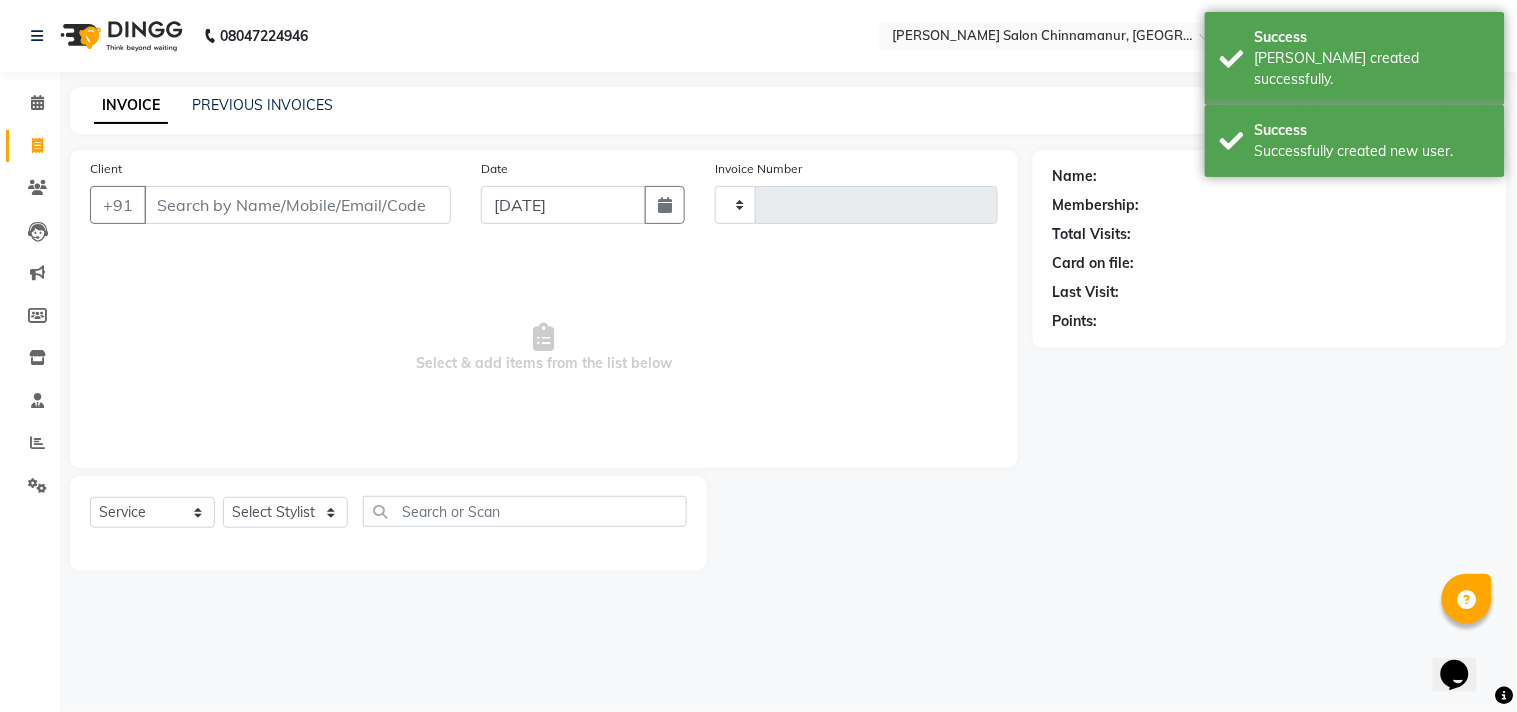 type on "1862" 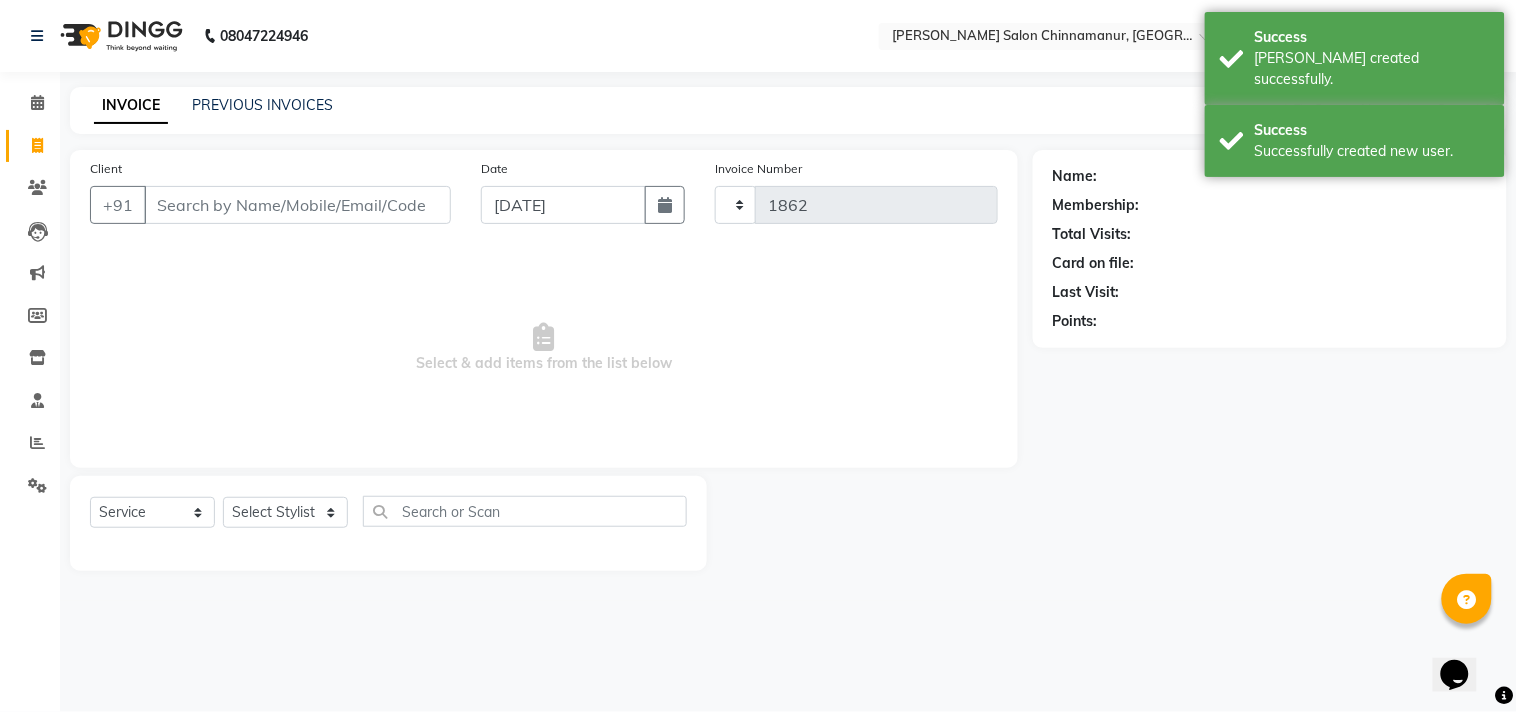select on "8329" 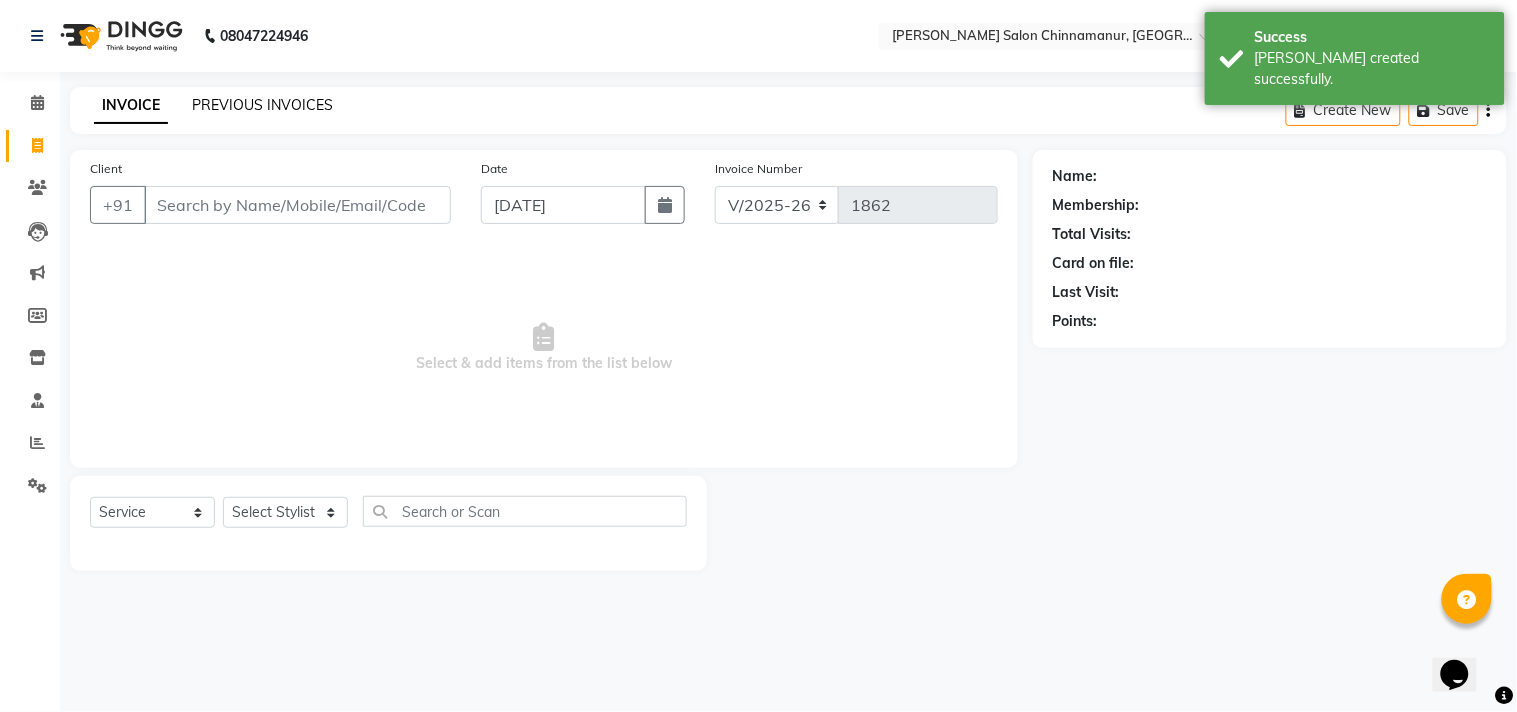 click on "PREVIOUS INVOICES" 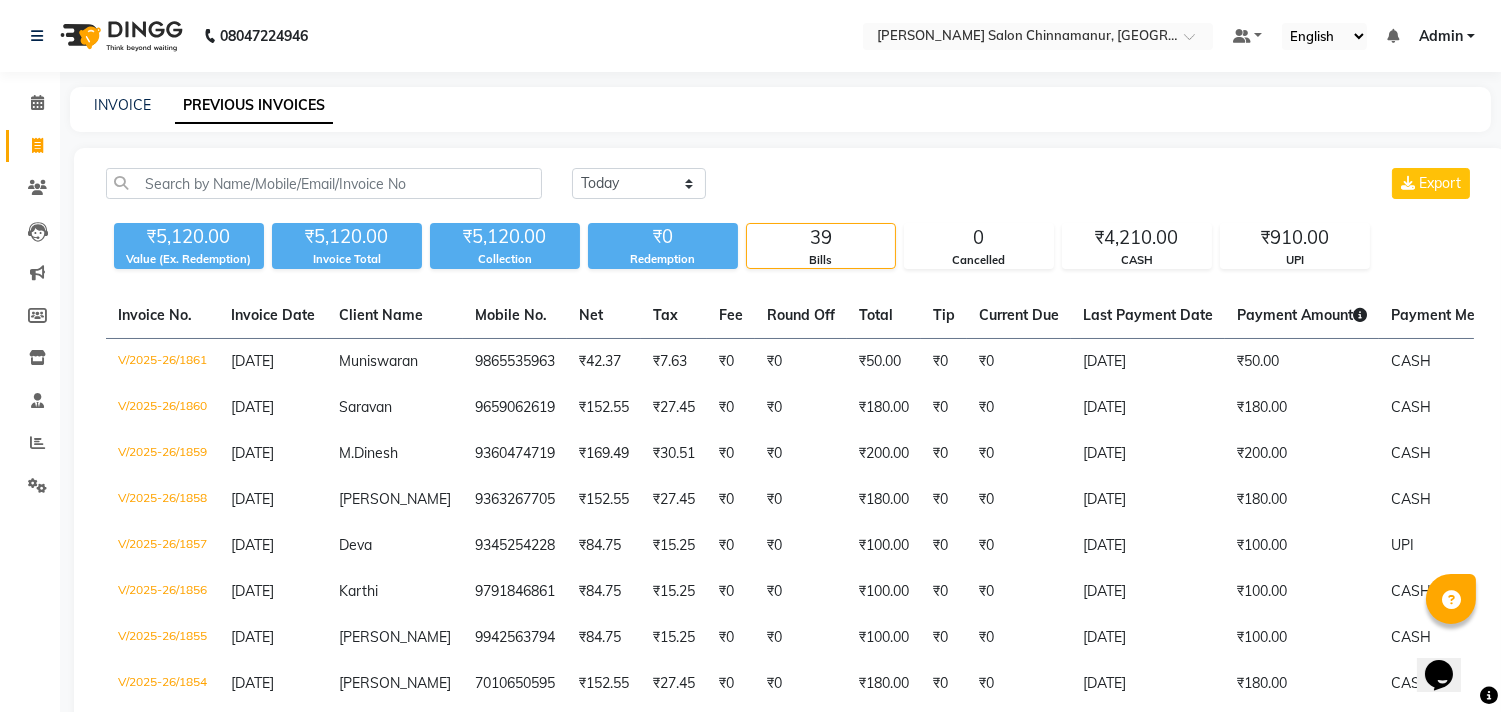 click on "INVOICE PREVIOUS INVOICES [DATE] [DATE] Custom Range Export ₹5,120.00 Value (Ex. Redemption) ₹5,120.00 Invoice Total  ₹5,120.00 Collection ₹0 Redemption 39 Bills 0 Cancelled ₹4,210.00 CASH ₹910.00 UPI  Invoice No.   Invoice Date   Client Name   Mobile No.   Net   Tax   Fee   Round Off   Total   Tip   Current Due   Last Payment Date   Payment Amount   Payment Methods   Cancel Reason   Status   V/2025-26/1861  [DATE] Muniswaran   9865535963 ₹42.37 ₹7.63  ₹0  ₹0 ₹50.00 ₹0 ₹0 [DATE] ₹50.00  CASH - PAID  V/2025-26/1860  [DATE] Saravan   9659062619 ₹152.55 ₹27.45  ₹0  ₹0 ₹180.00 ₹0 ₹0 [DATE] ₹180.00  CASH - PAID  V/2025-26/1859  [DATE] M.Dinesh   9360474719 ₹169.49 ₹30.51  ₹0  ₹0 ₹200.00 ₹0 ₹0 [DATE] ₹200.00  CASH - PAID  V/2025-26/1858  [DATE] [PERSON_NAME]   9363267705 ₹152.55 ₹27.45  ₹0  ₹0 ₹180.00 ₹0 ₹0 [DATE] ₹180.00  CASH - PAID  V/2025-26/1857  [DATE] Deva   9345254228 ₹84.75 ₹15.25  ₹0  ₹0 -" 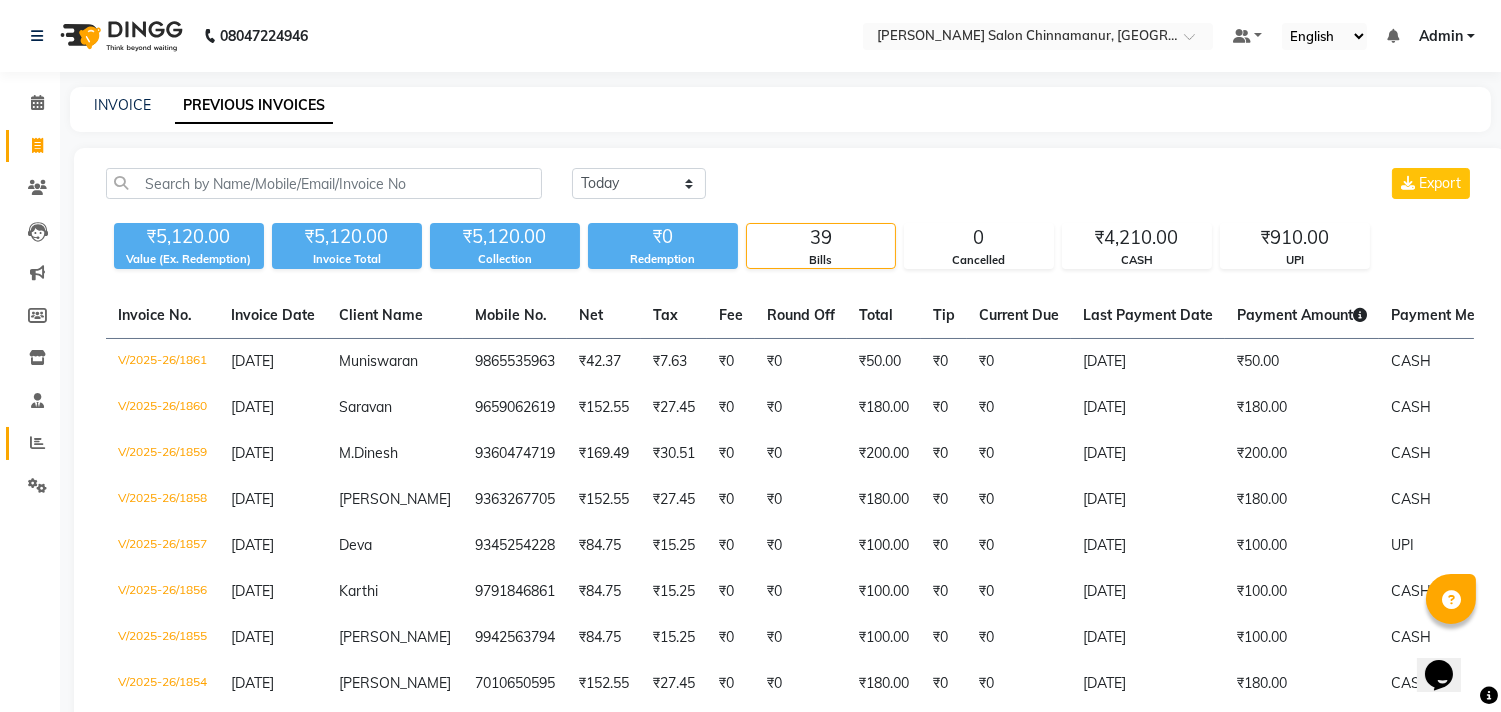 click on "Reports" 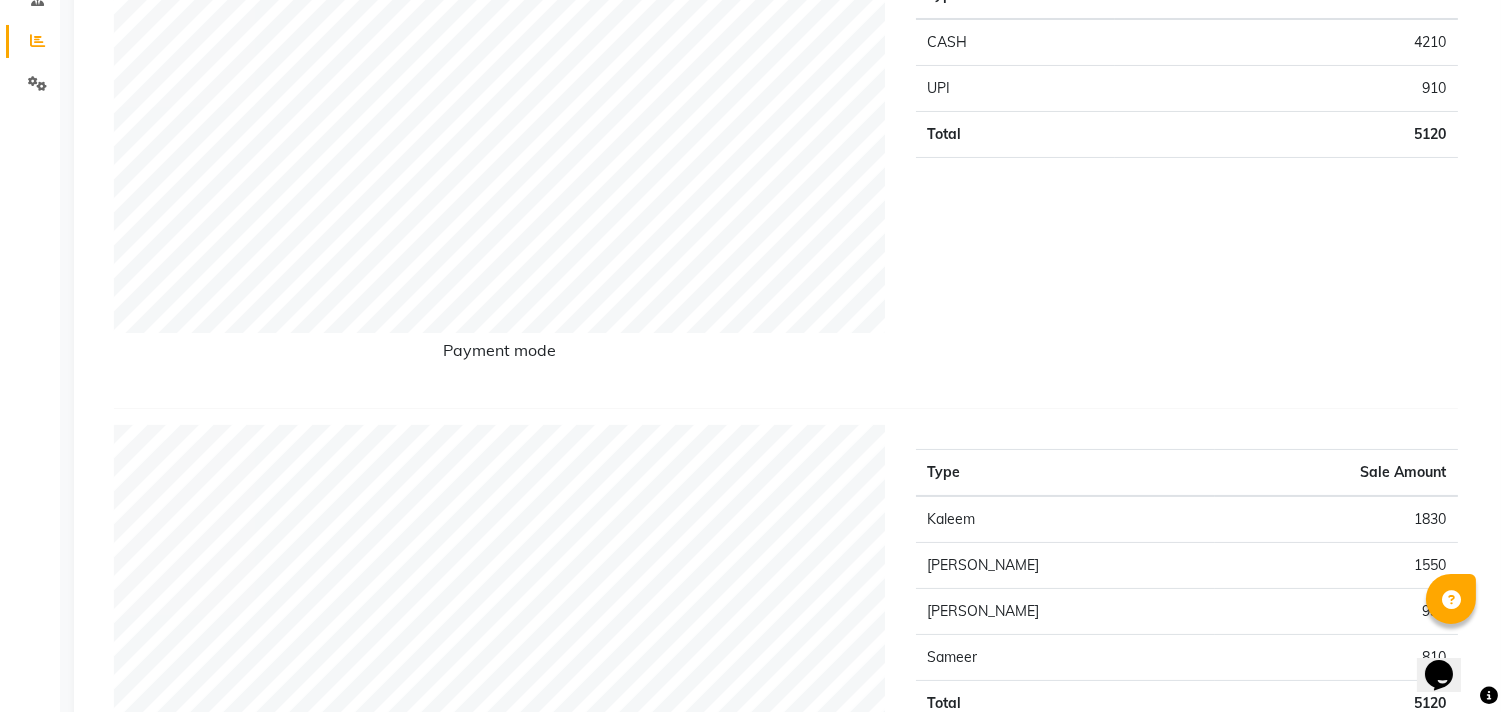 scroll, scrollTop: 0, scrollLeft: 0, axis: both 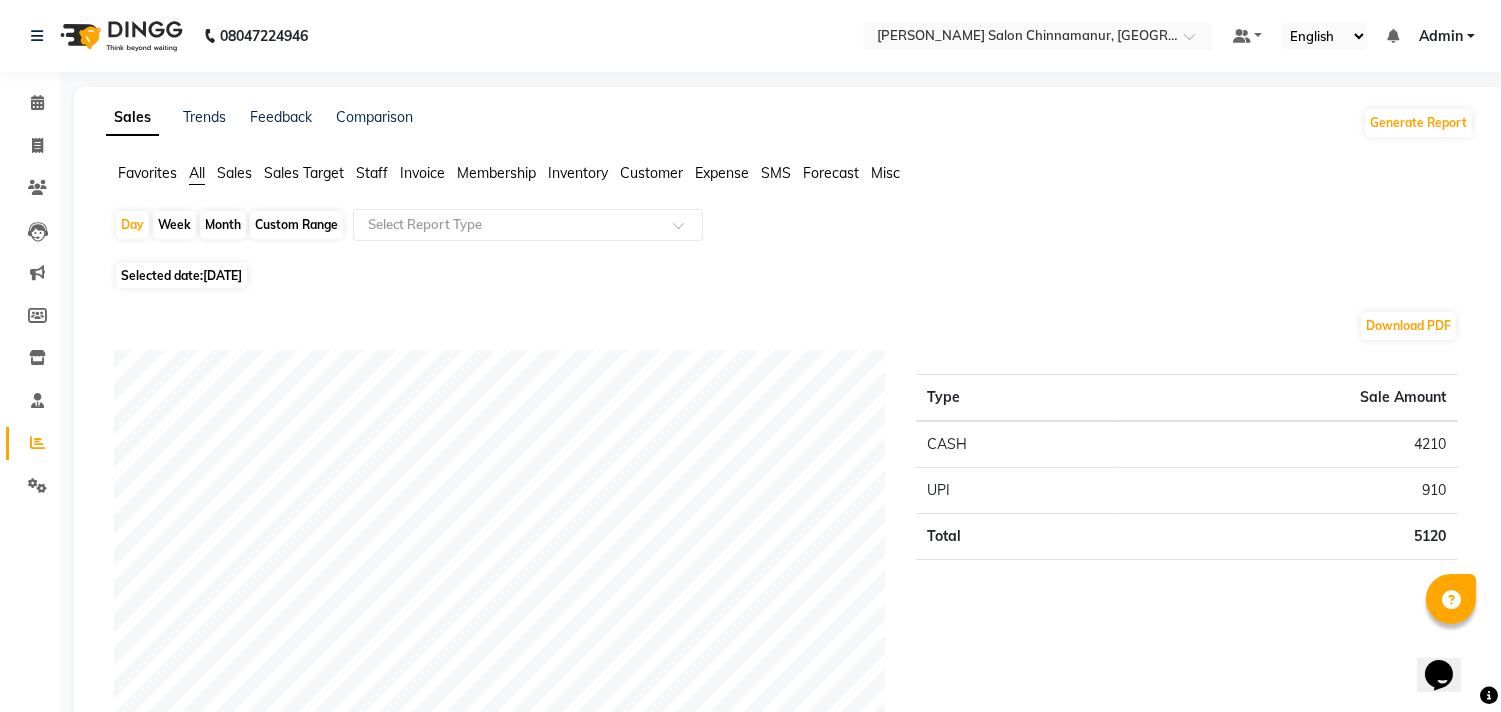 click on "Invoice" 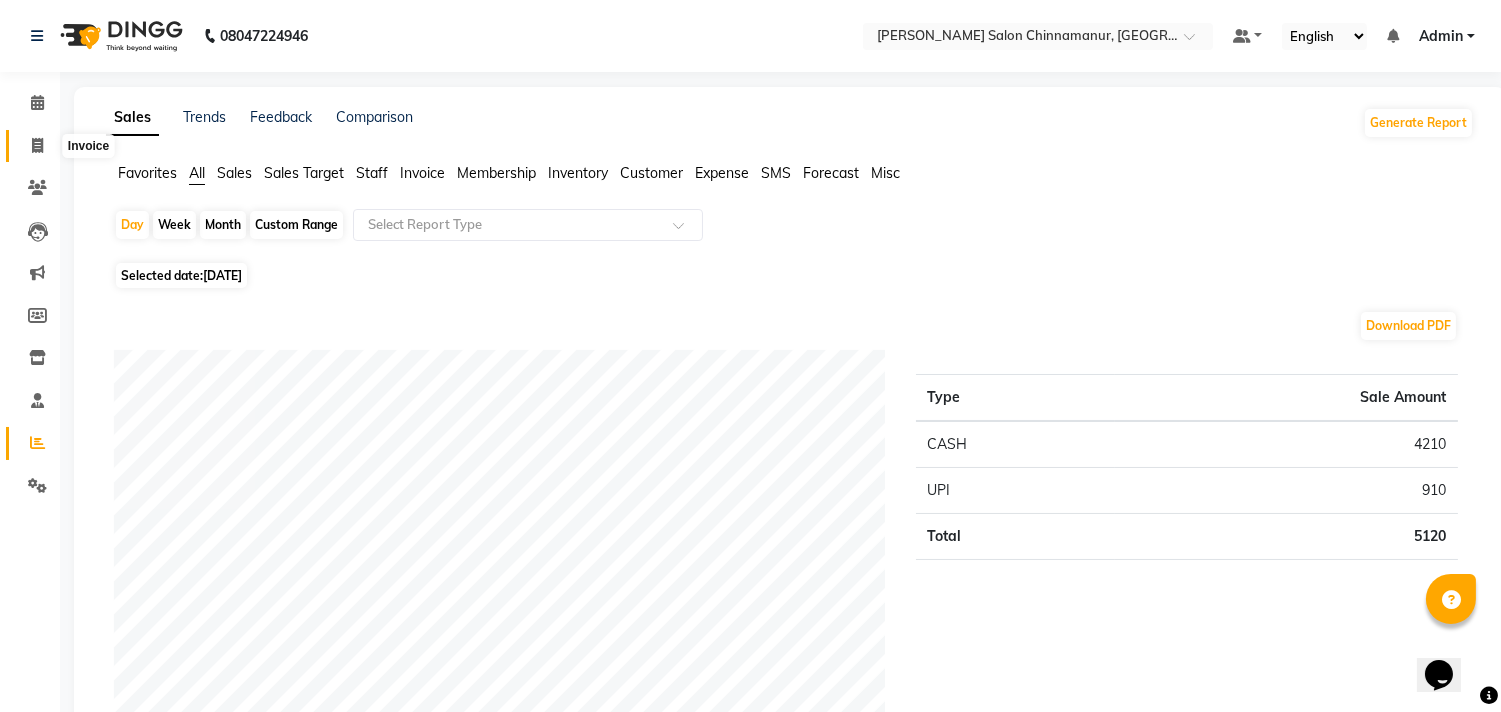 click 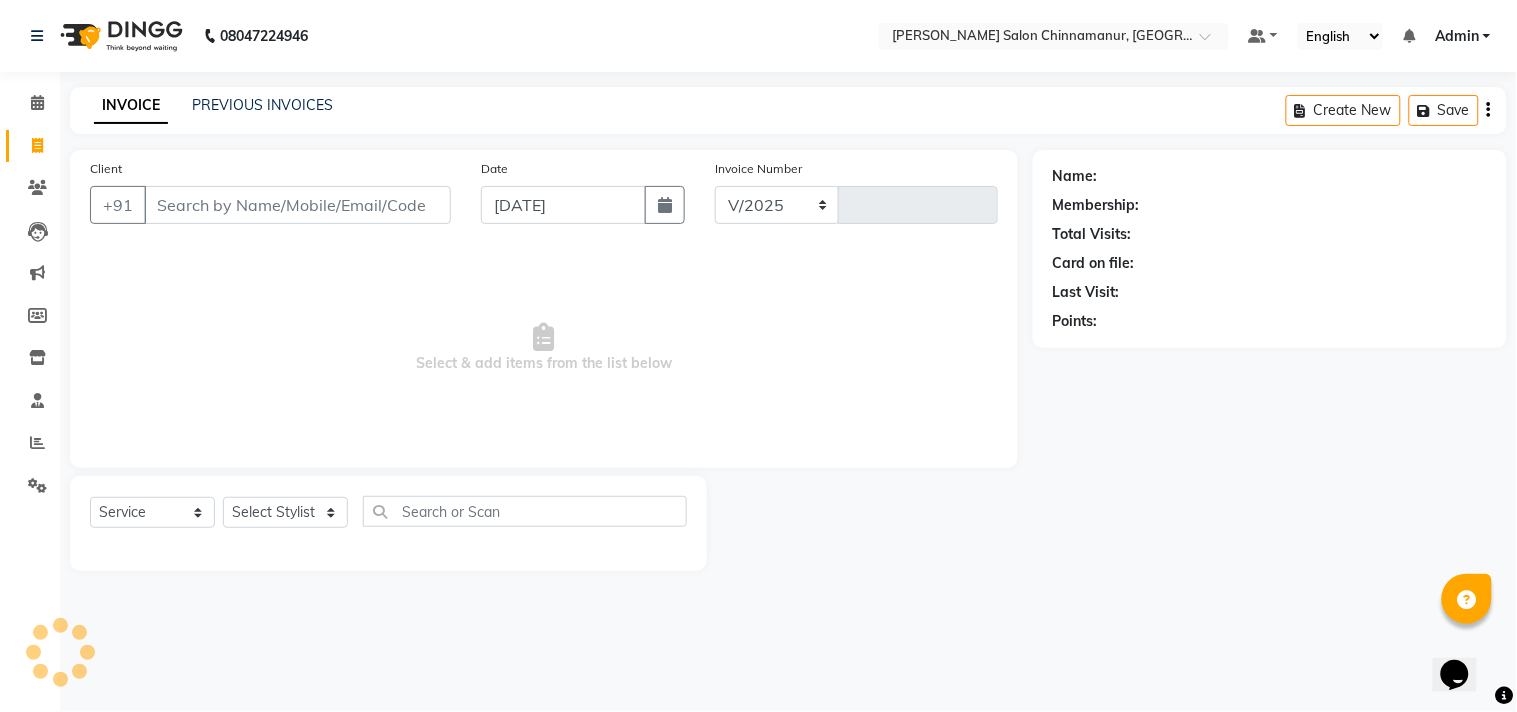 select on "8329" 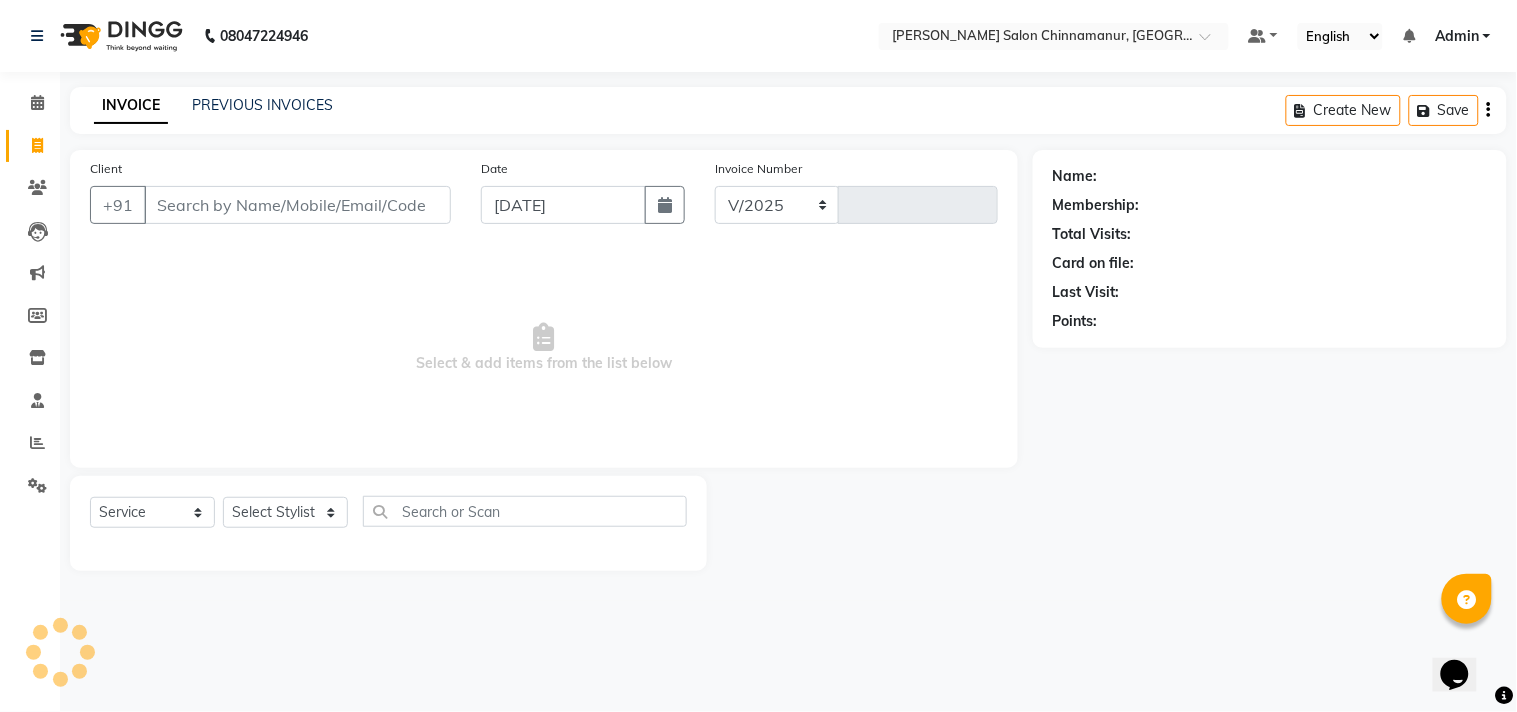 type on "1862" 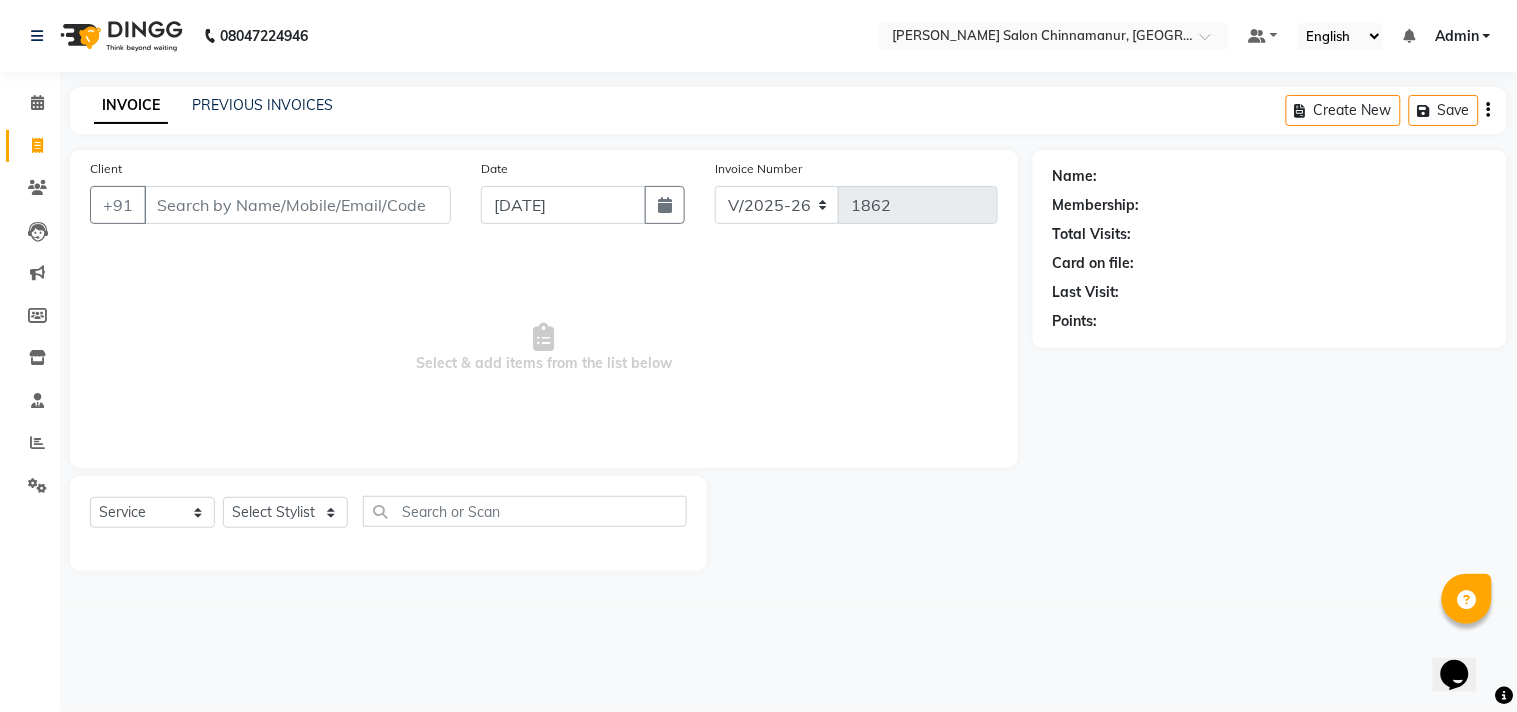 click on "INVOICE PREVIOUS INVOICES Create New   Save" 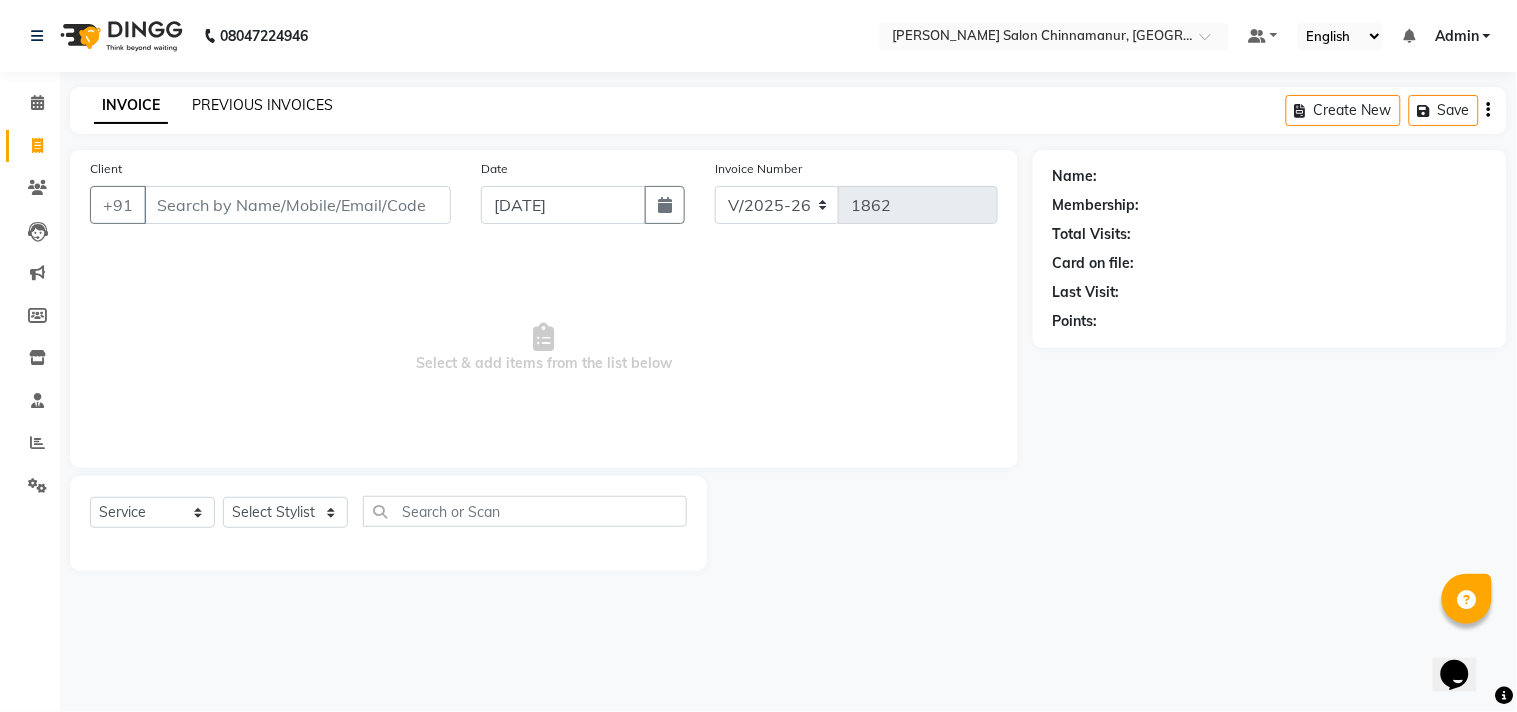 click on "PREVIOUS INVOICES" 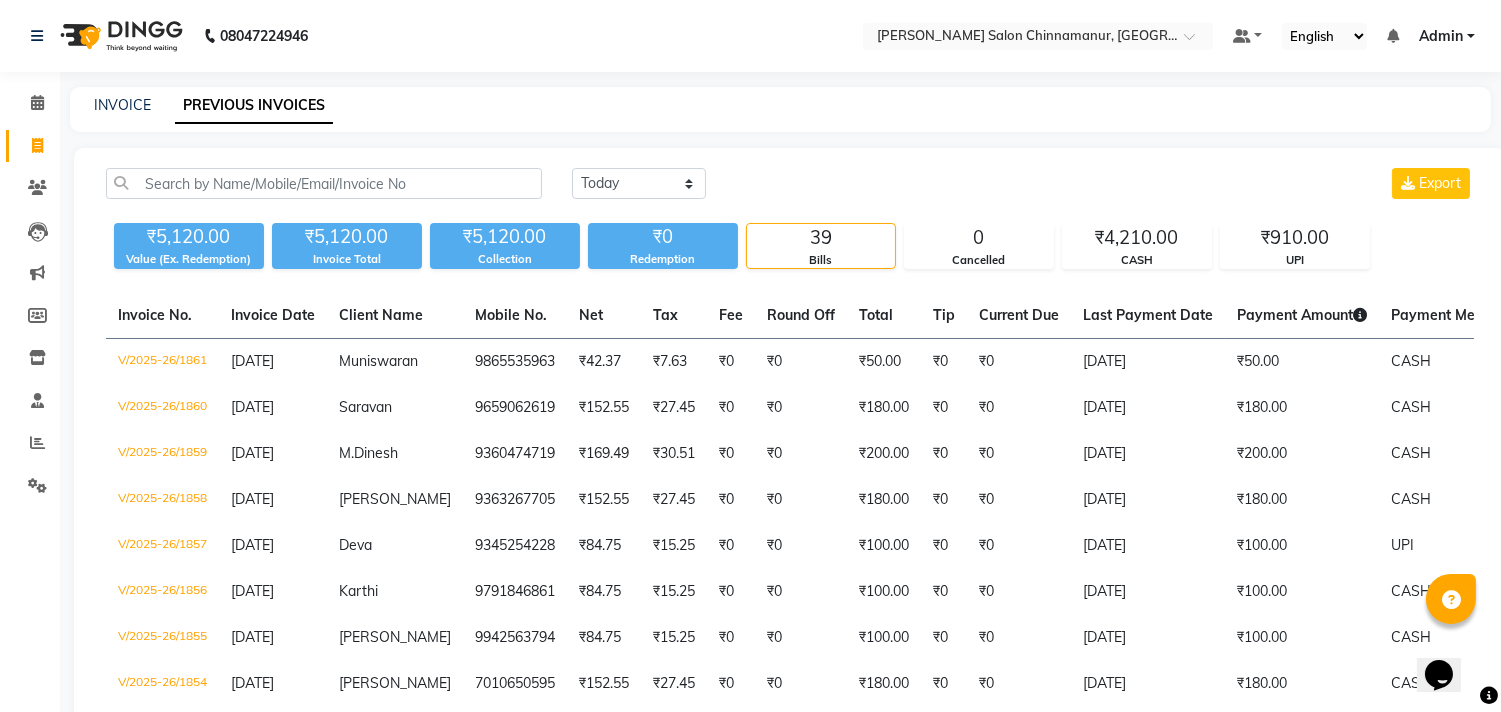click on "INVOICE PREVIOUS INVOICES" 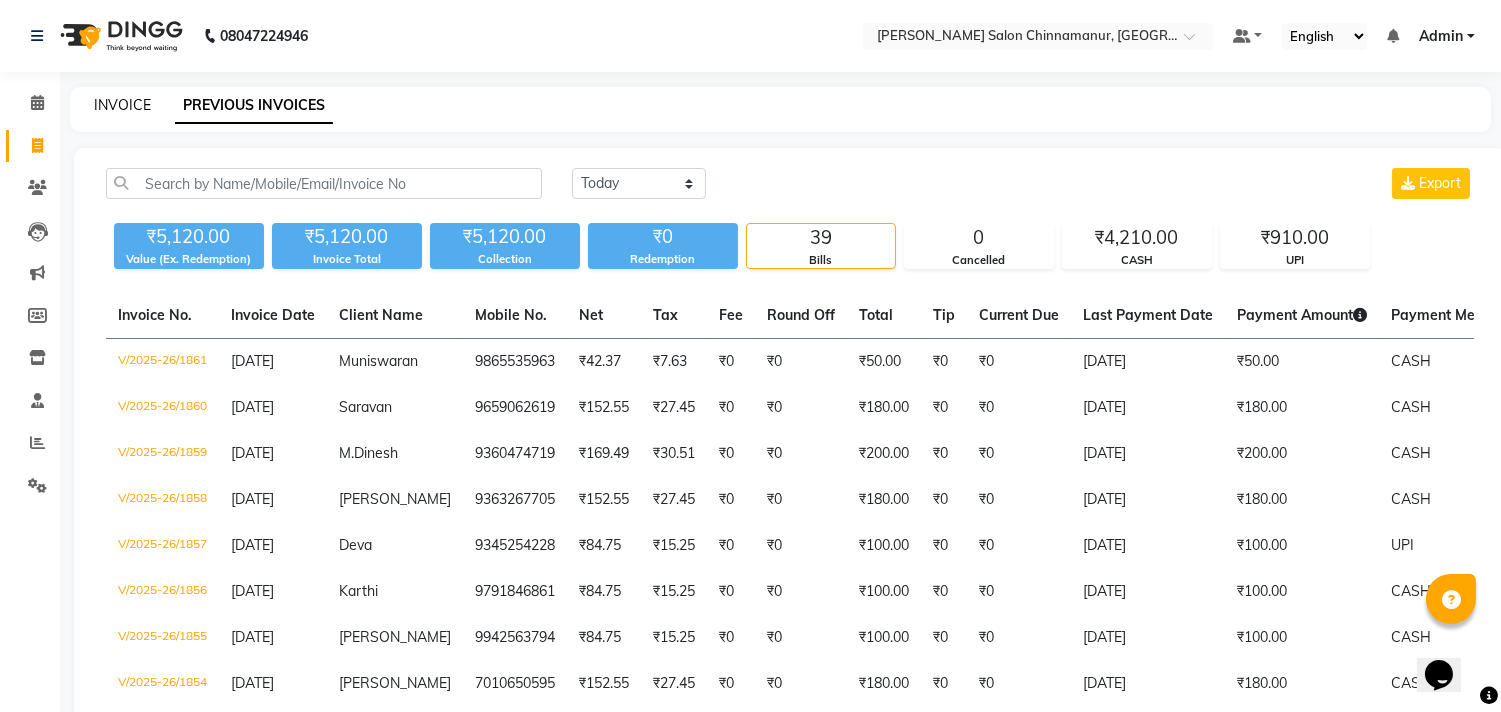 click on "INVOICE" 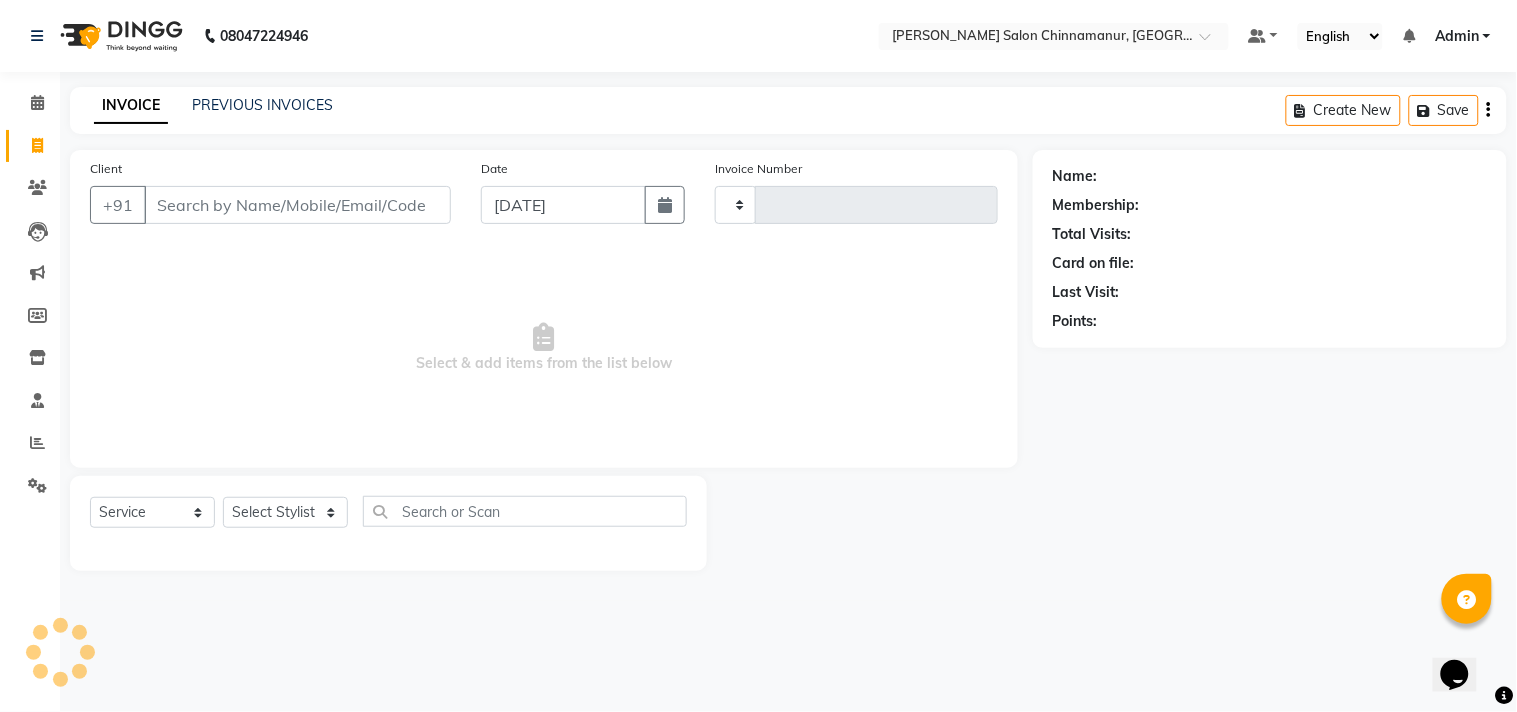 type on "1862" 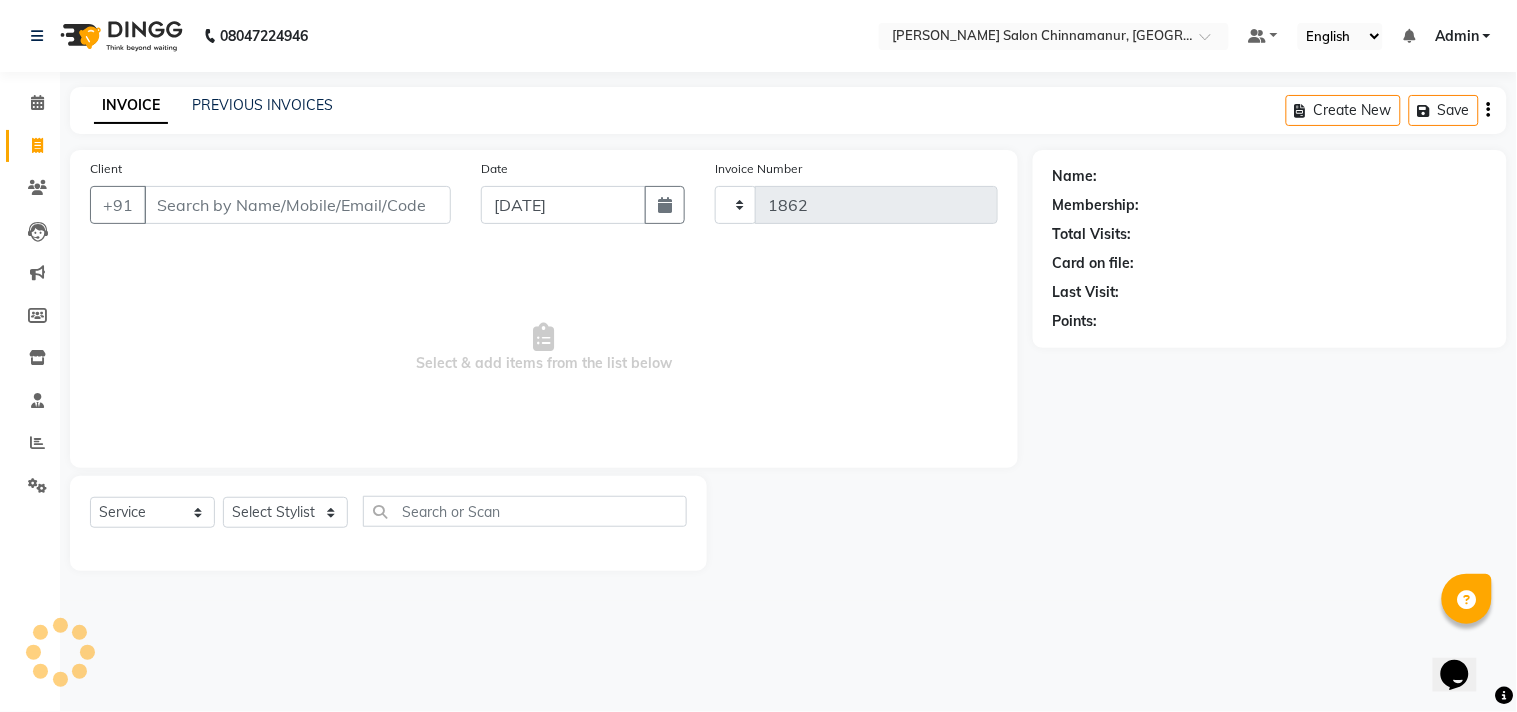 select on "8329" 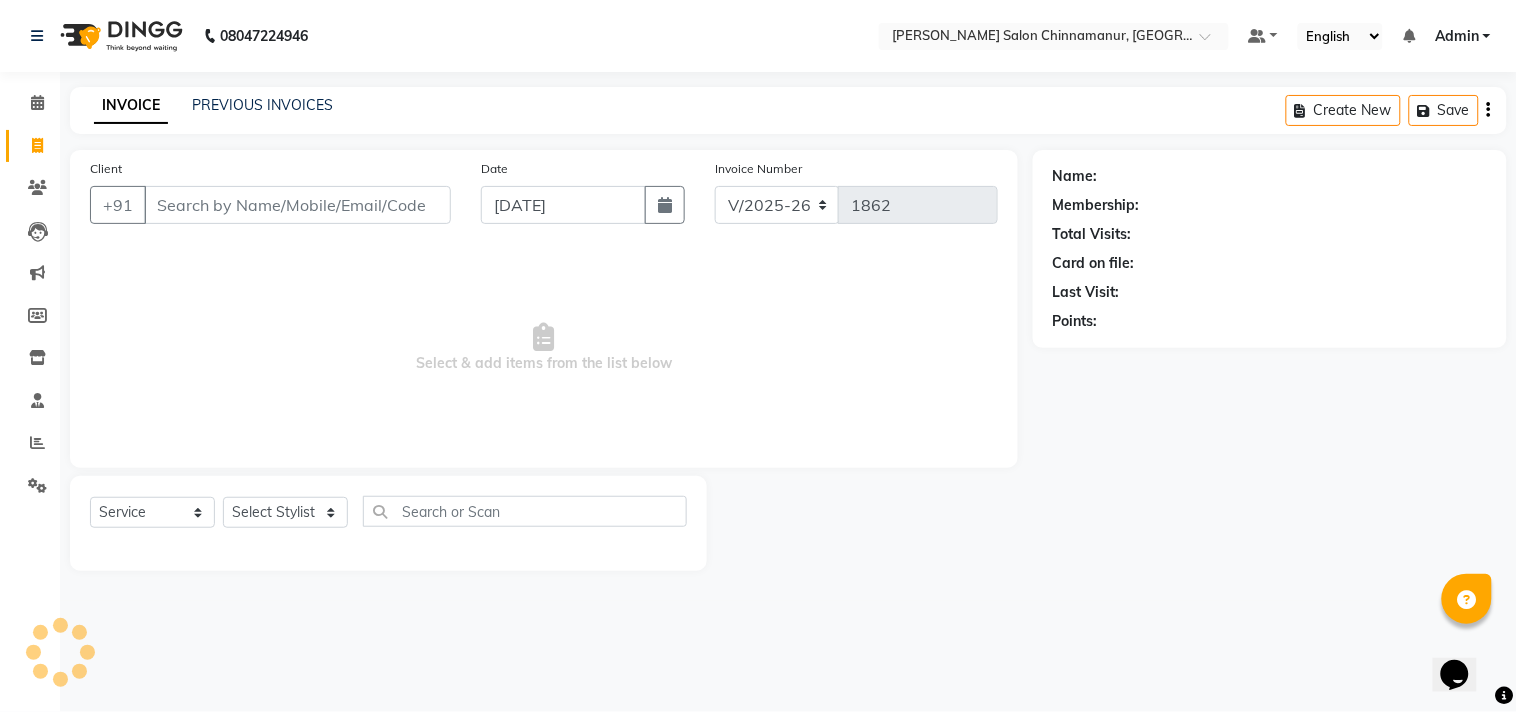 click on "Client" at bounding box center (297, 205) 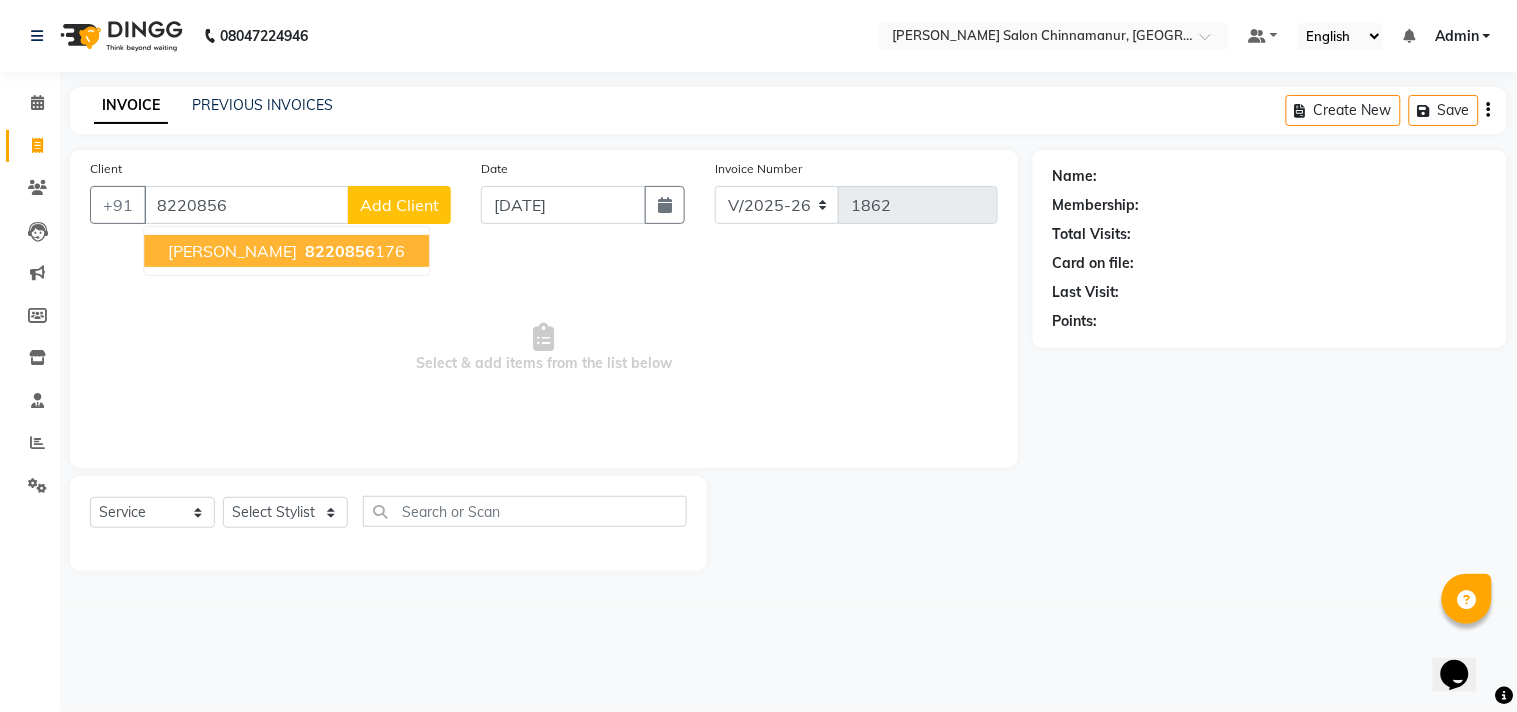 click on "8220856" at bounding box center (340, 251) 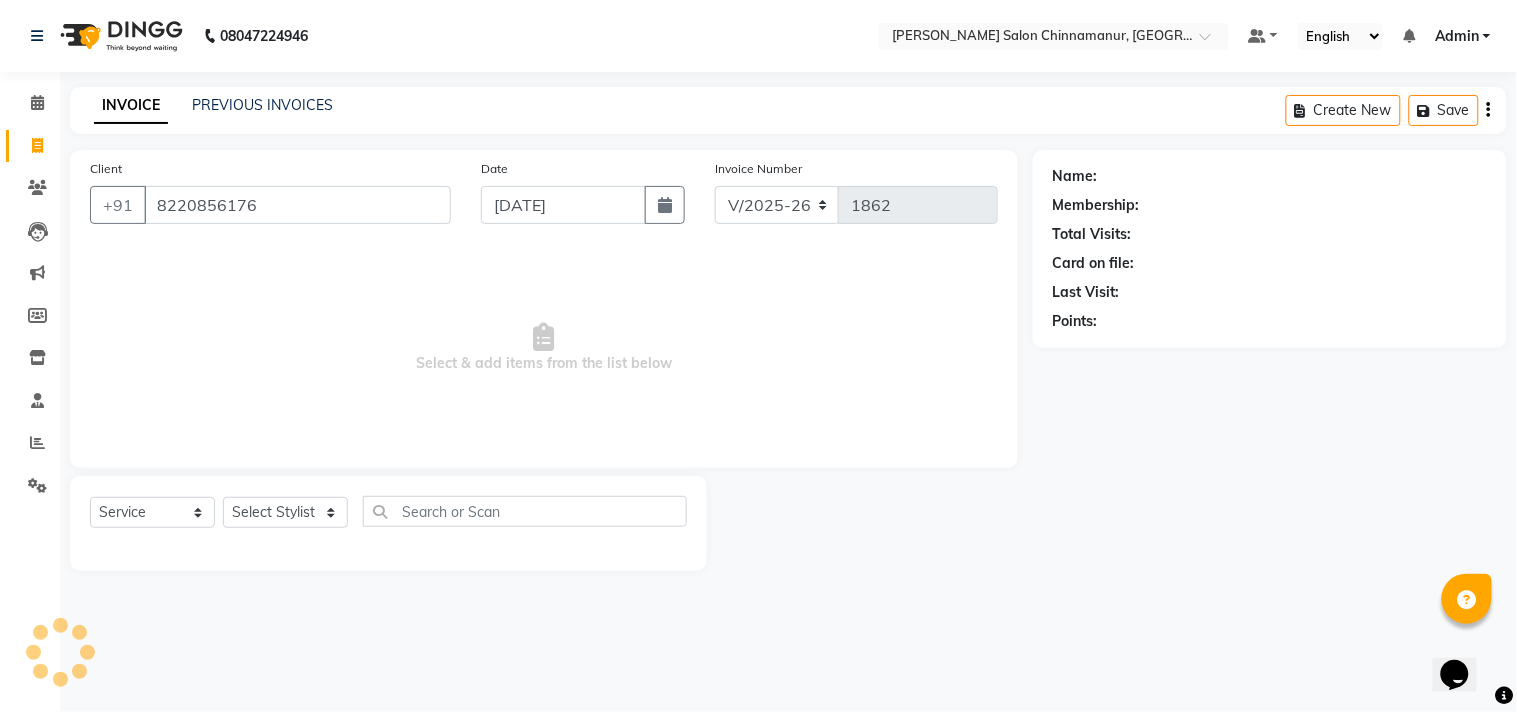 type on "8220856176" 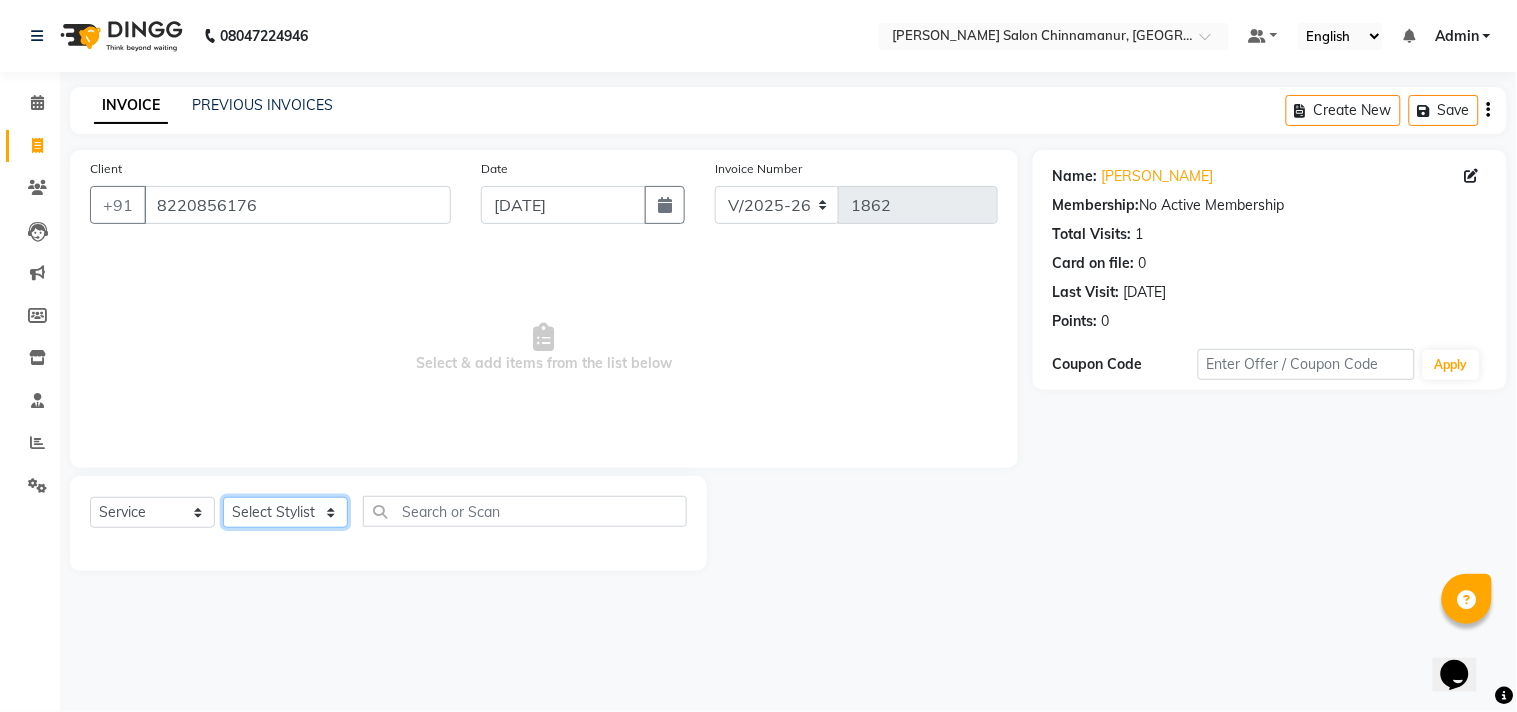 click on "Select Stylist Admin Atif [PERSON_NAME] [PERSON_NAME] [PERSON_NAME] [PERSON_NAME]" 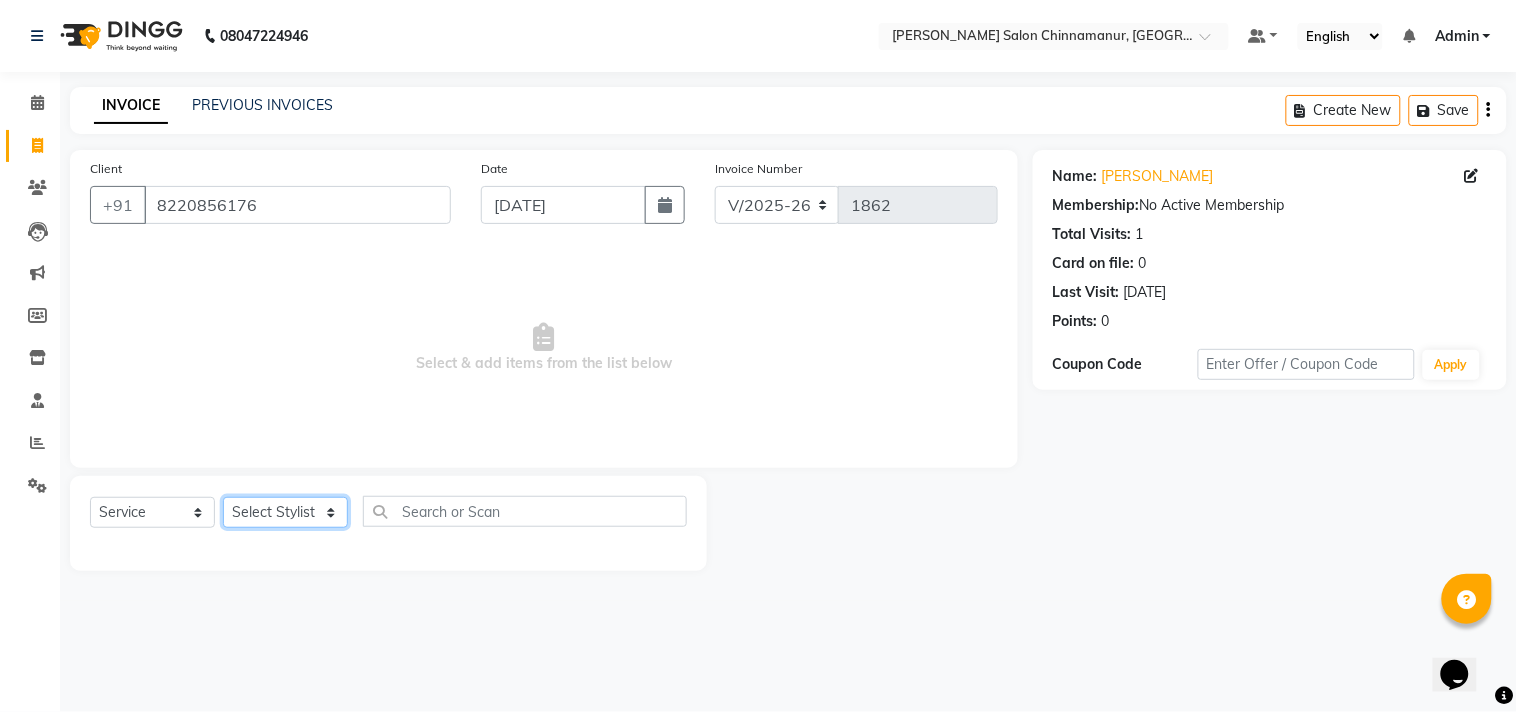 select on "85800" 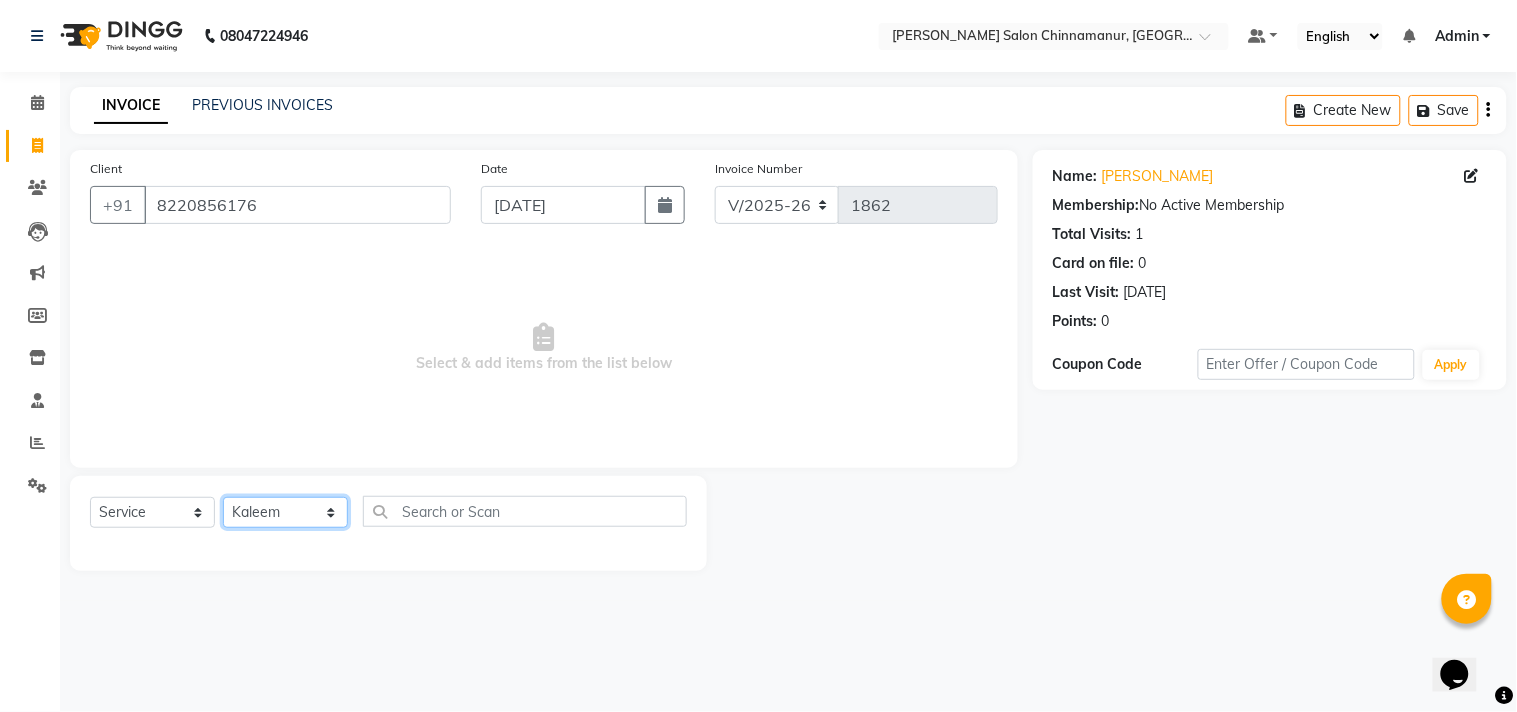 click on "Select Stylist Admin Atif [PERSON_NAME] [PERSON_NAME] [PERSON_NAME] [PERSON_NAME]" 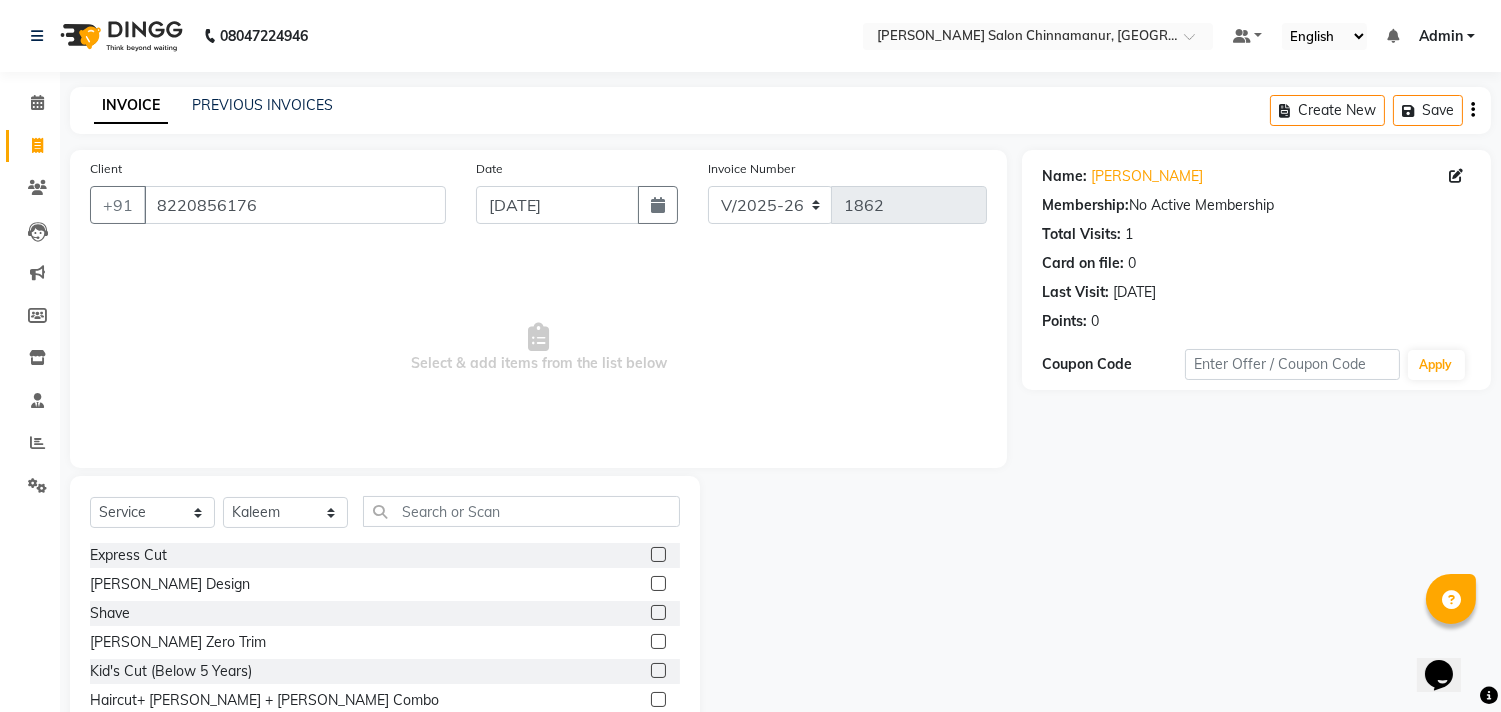 click 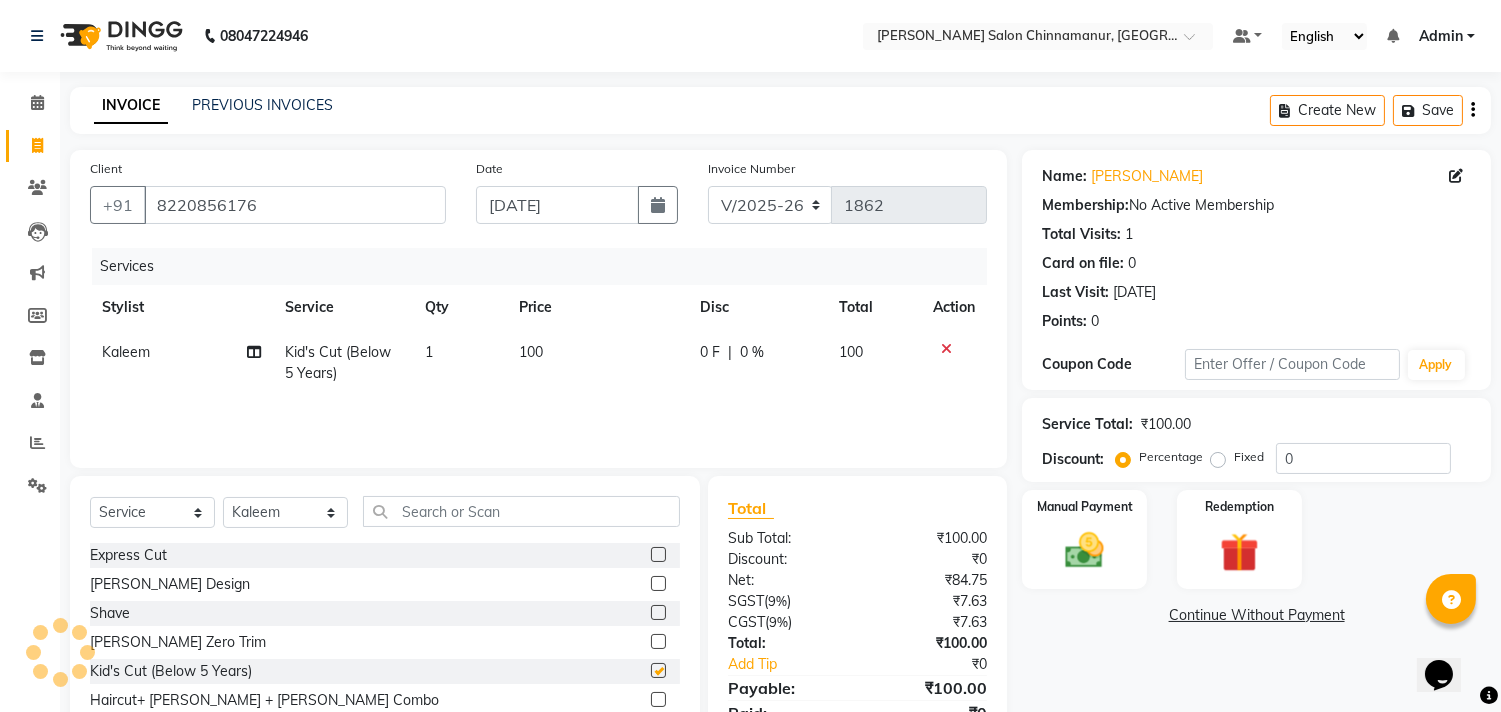 checkbox on "false" 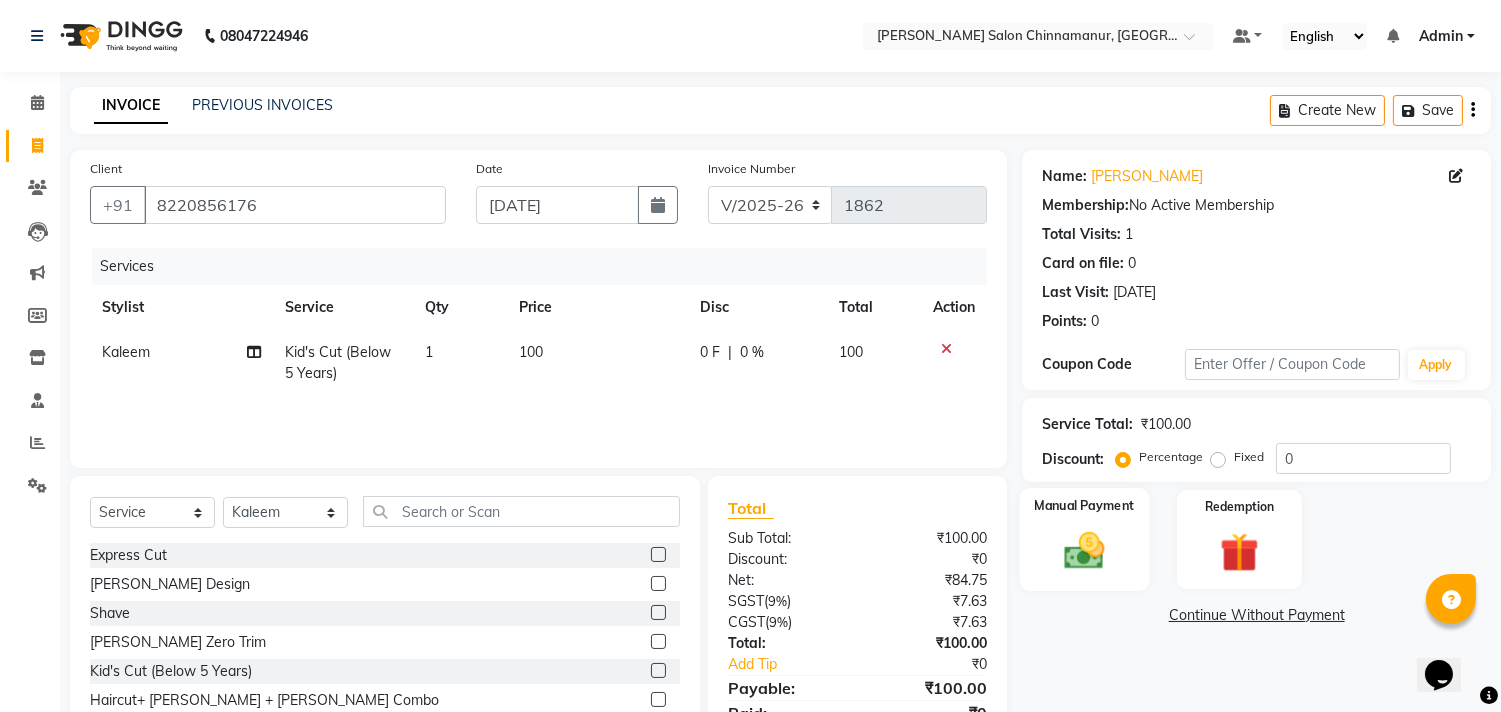 click 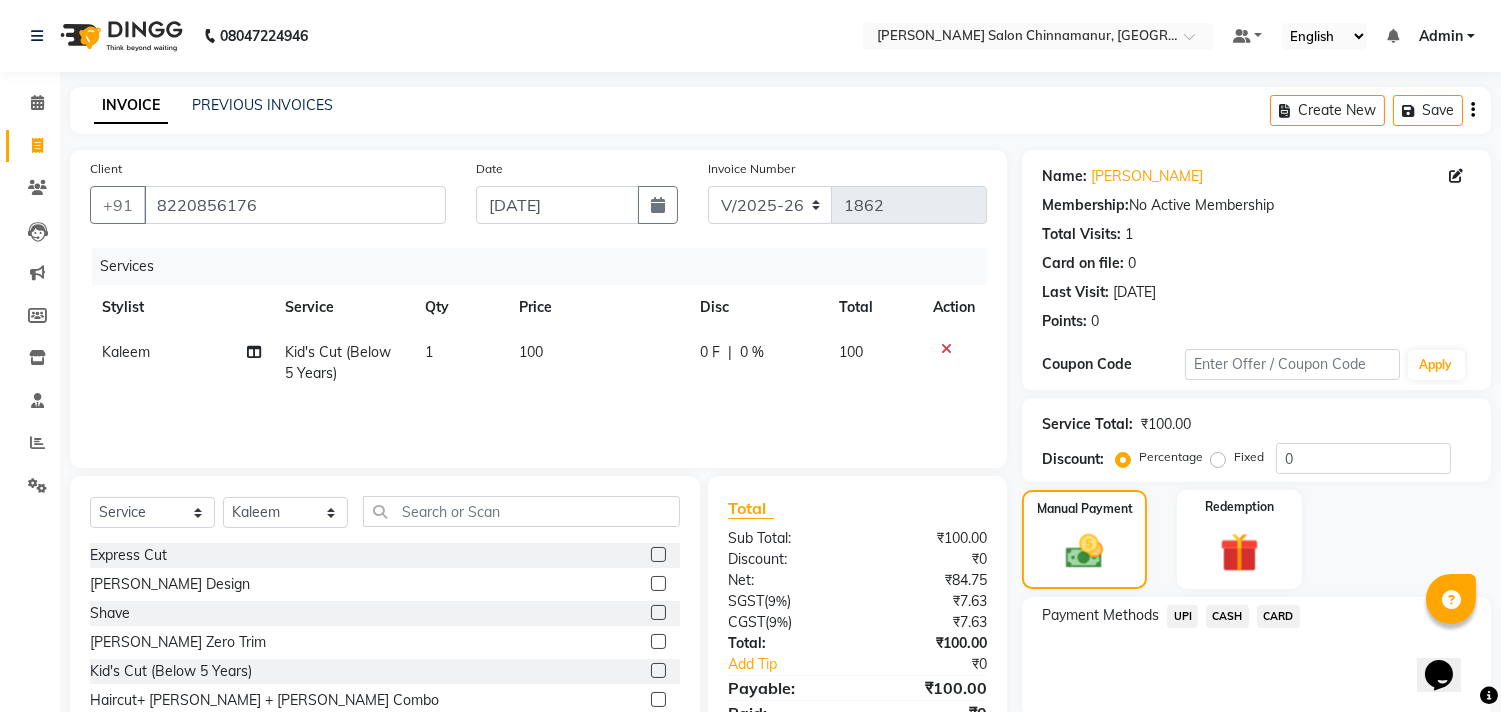 click on "CASH" 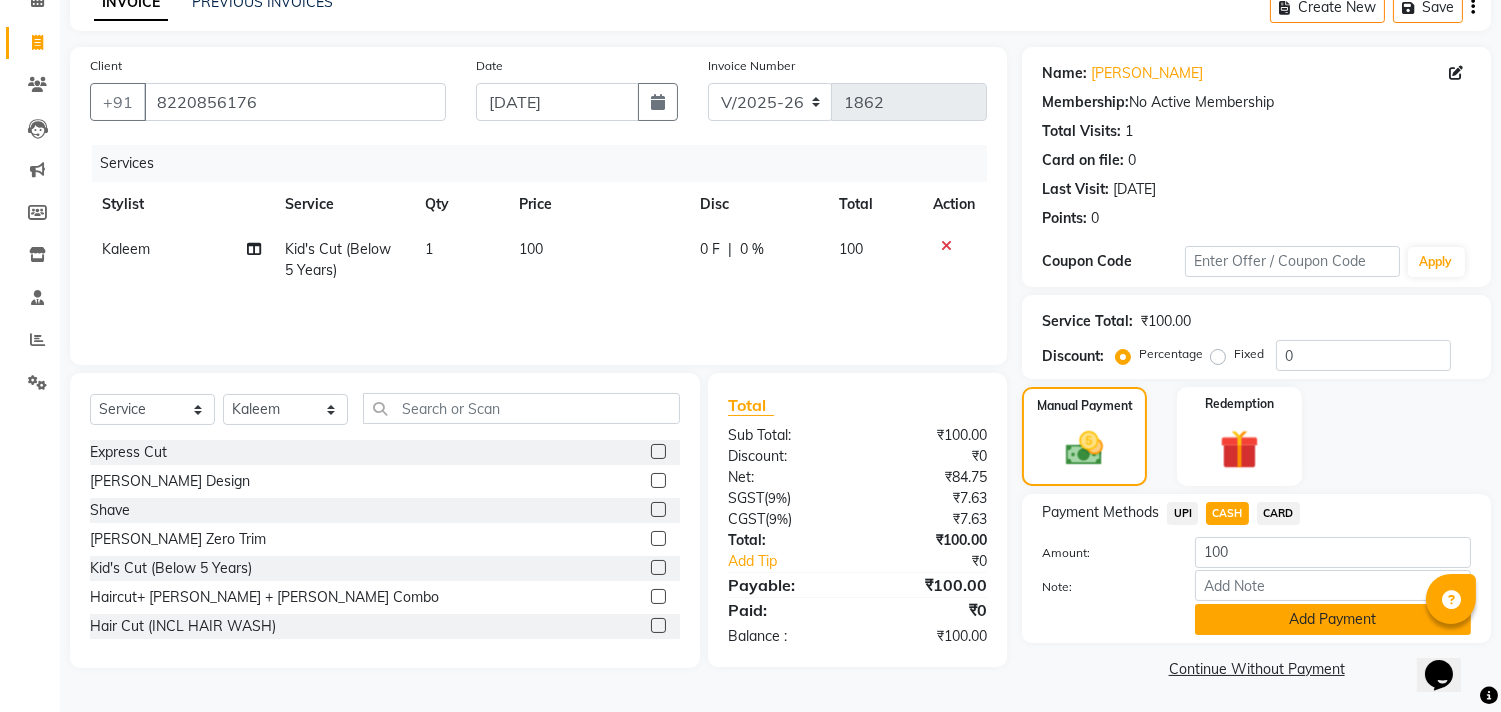 scroll, scrollTop: 104, scrollLeft: 0, axis: vertical 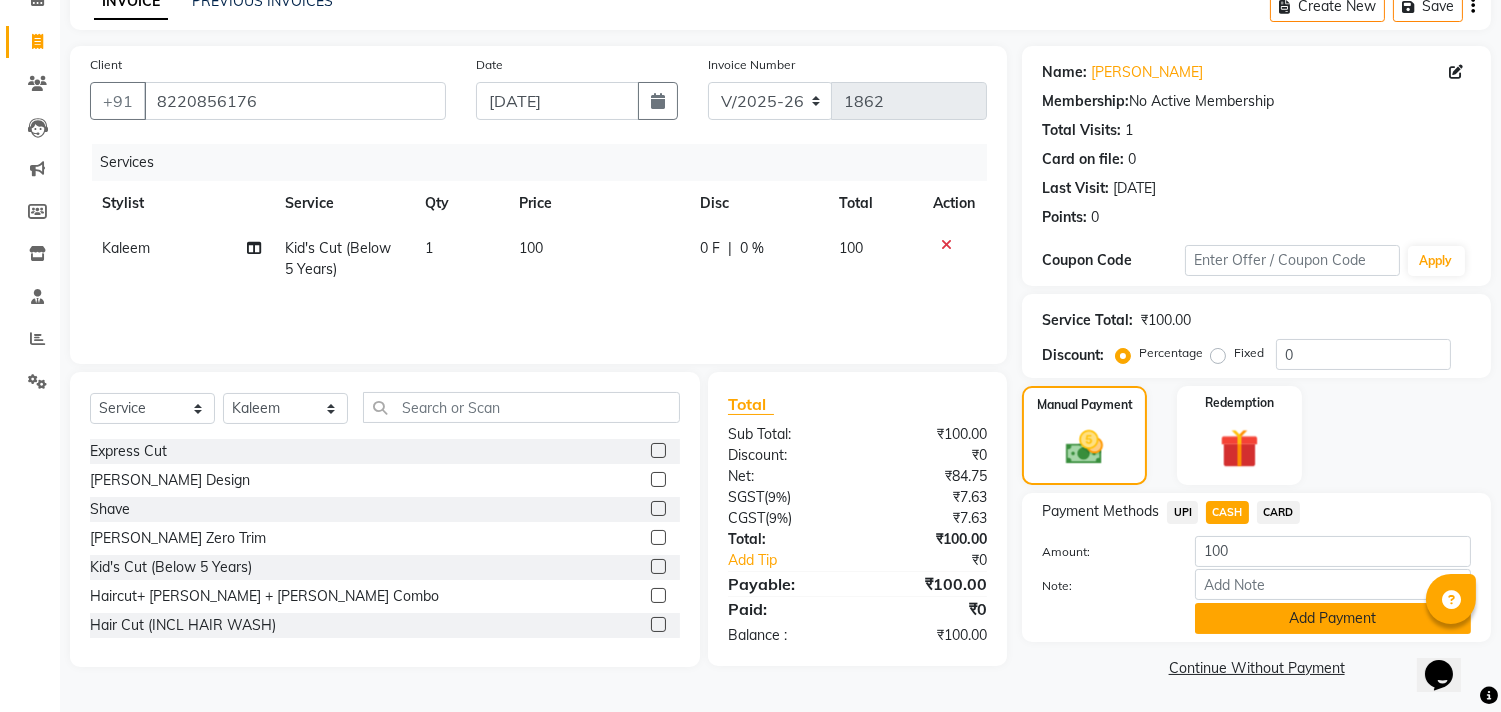 click on "Add Payment" 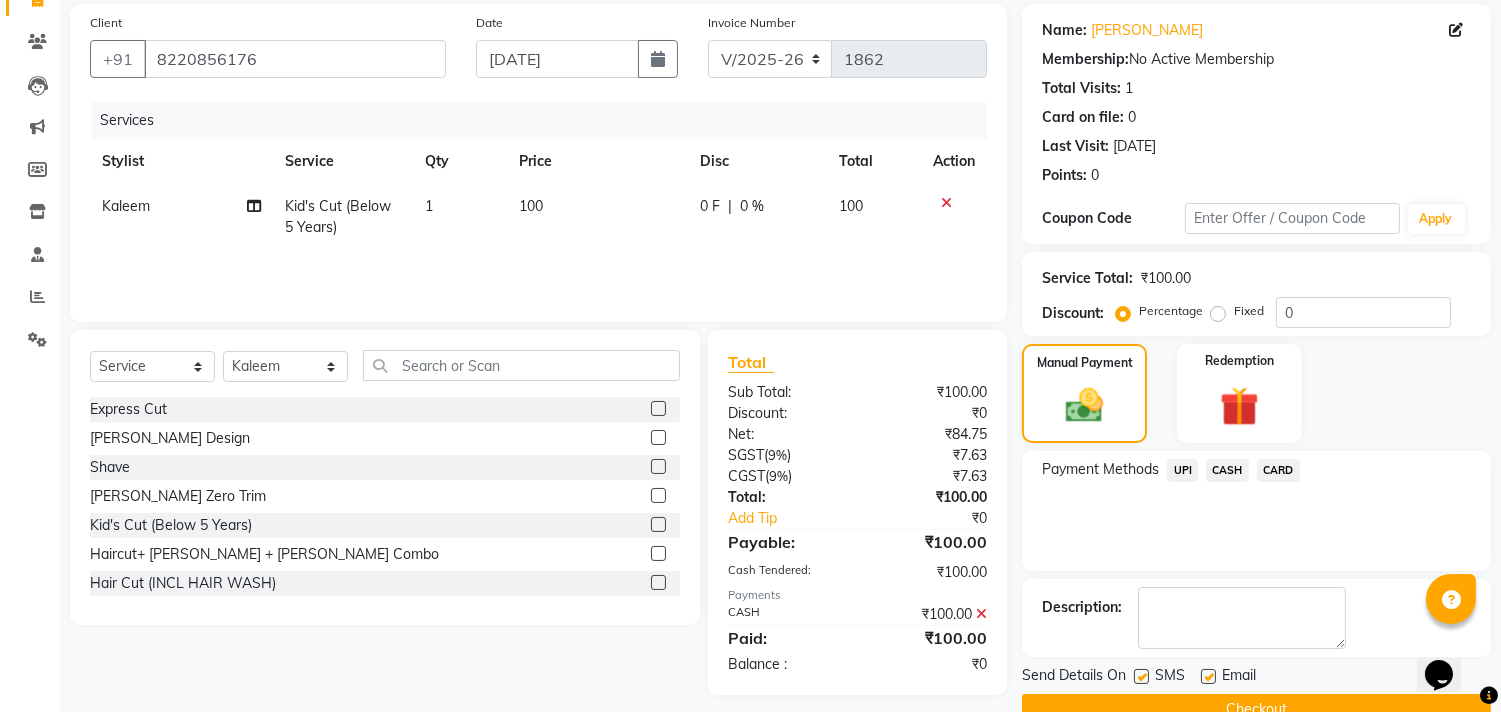 scroll, scrollTop: 187, scrollLeft: 0, axis: vertical 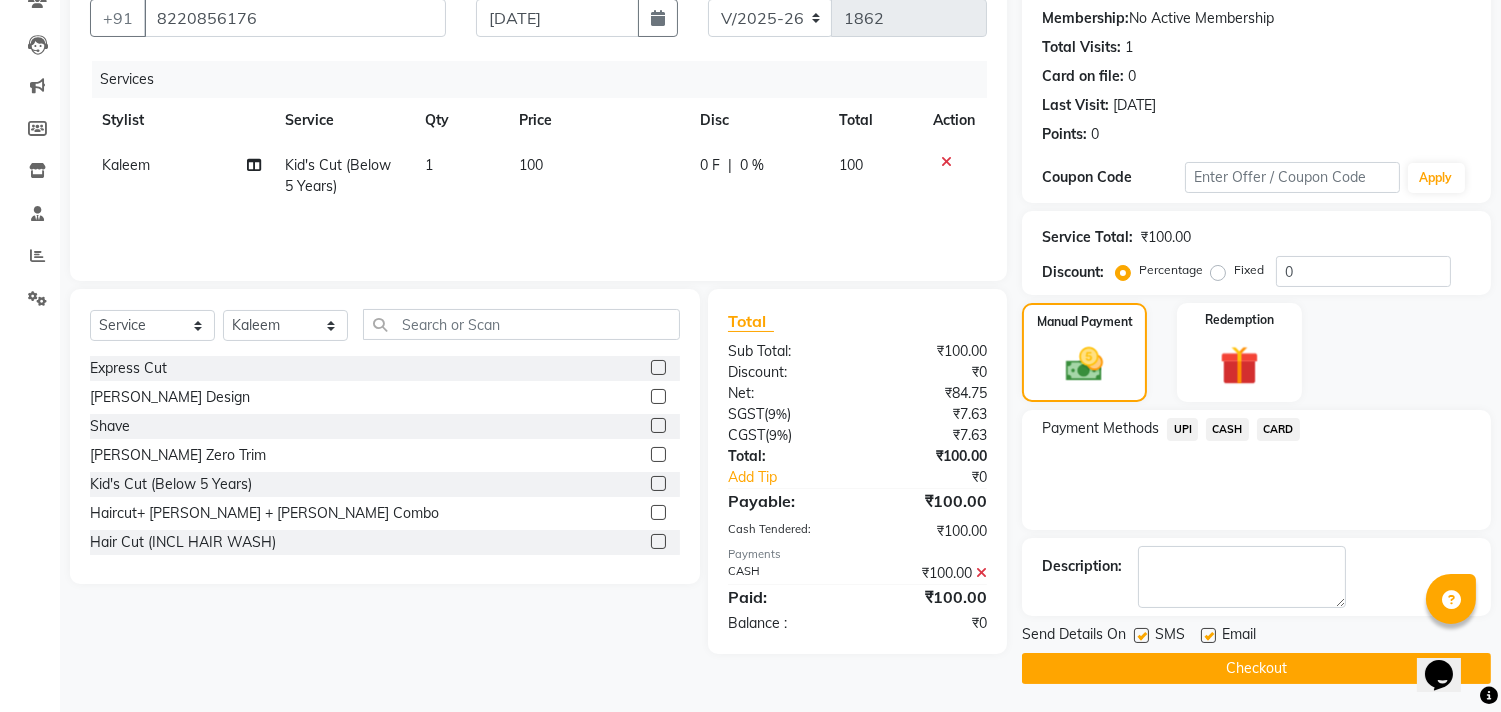 click on "Checkout" 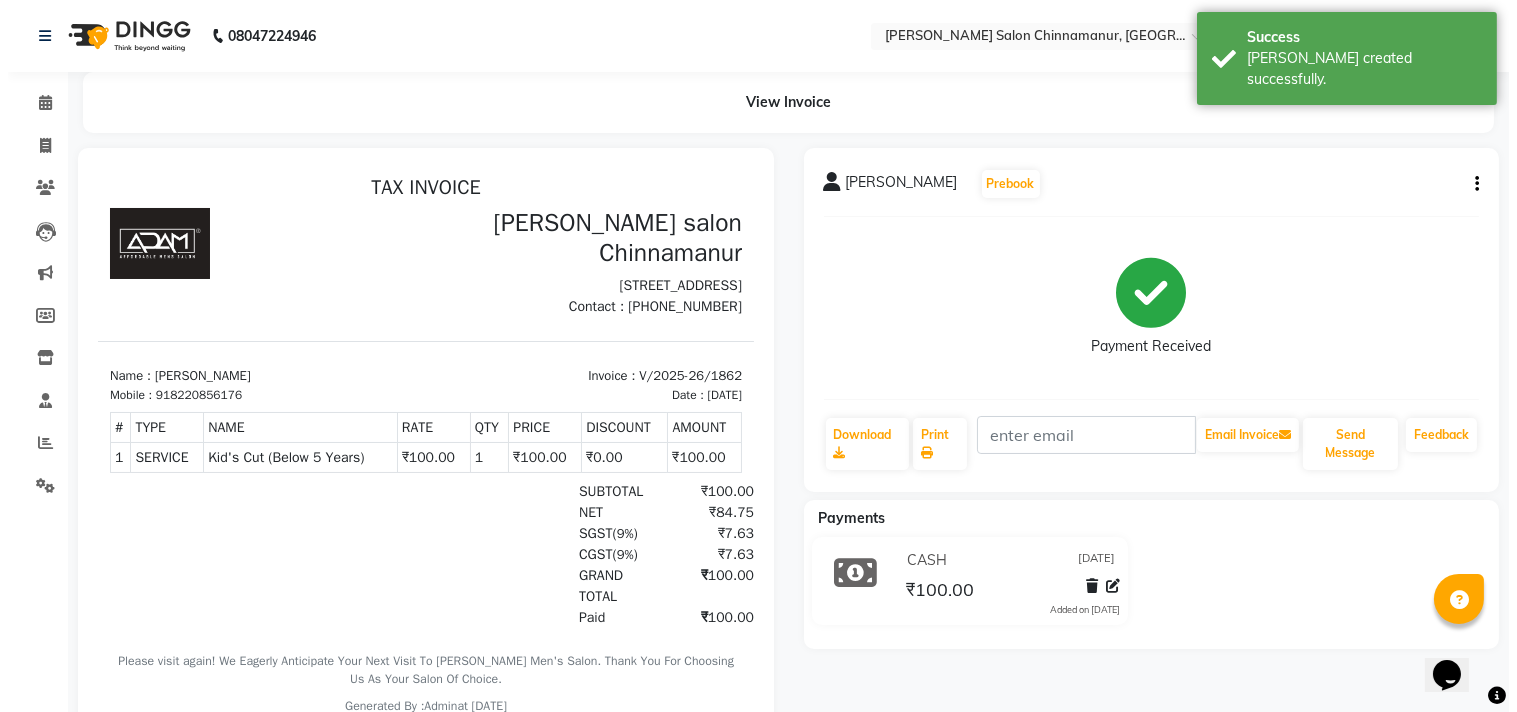 scroll, scrollTop: 0, scrollLeft: 0, axis: both 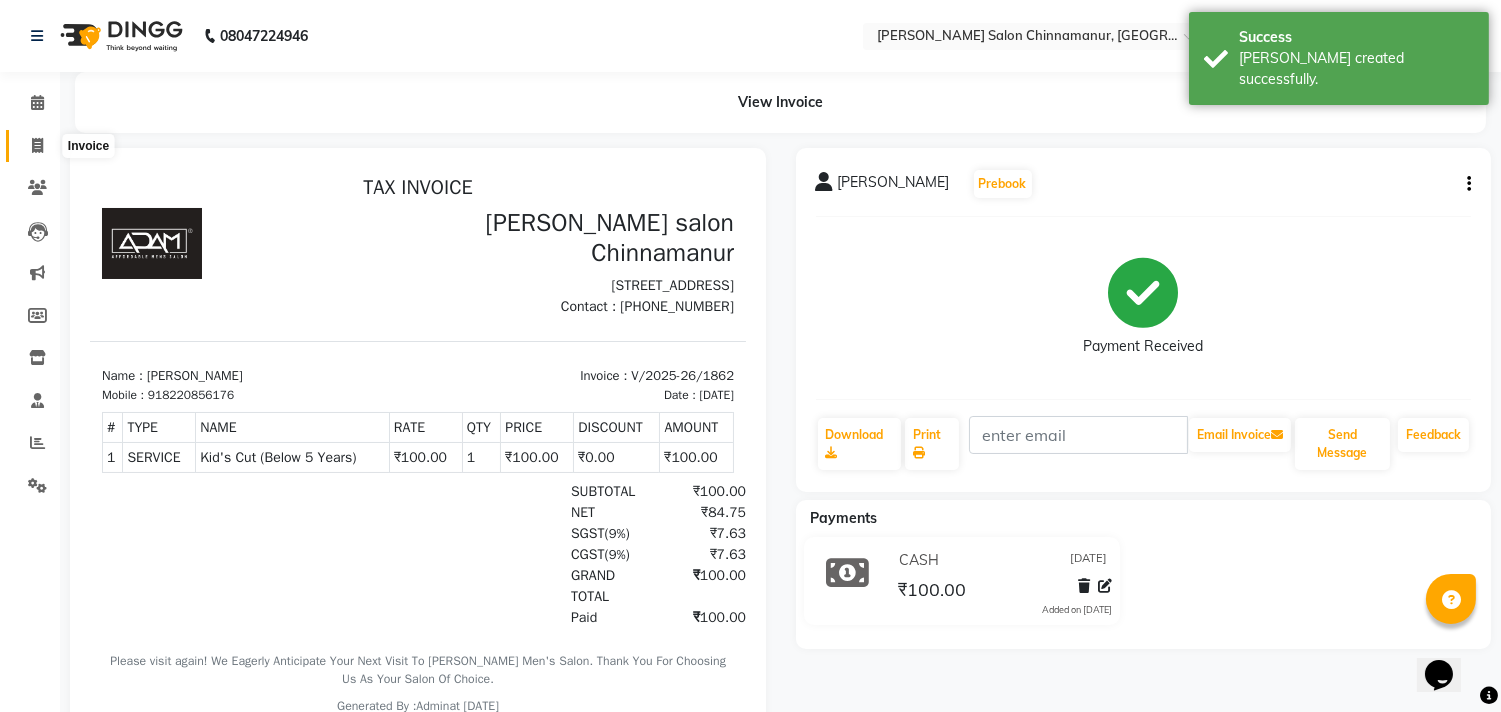 click 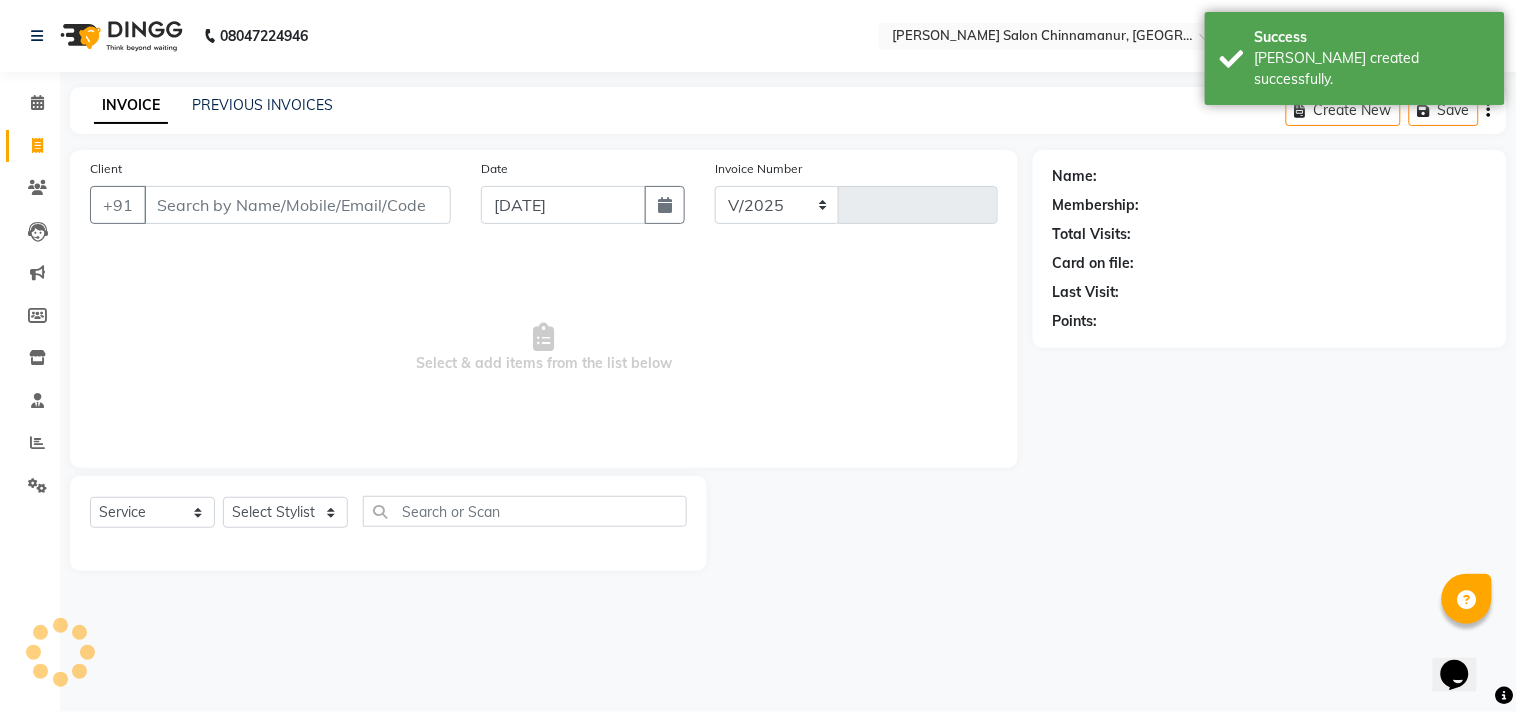 select on "8329" 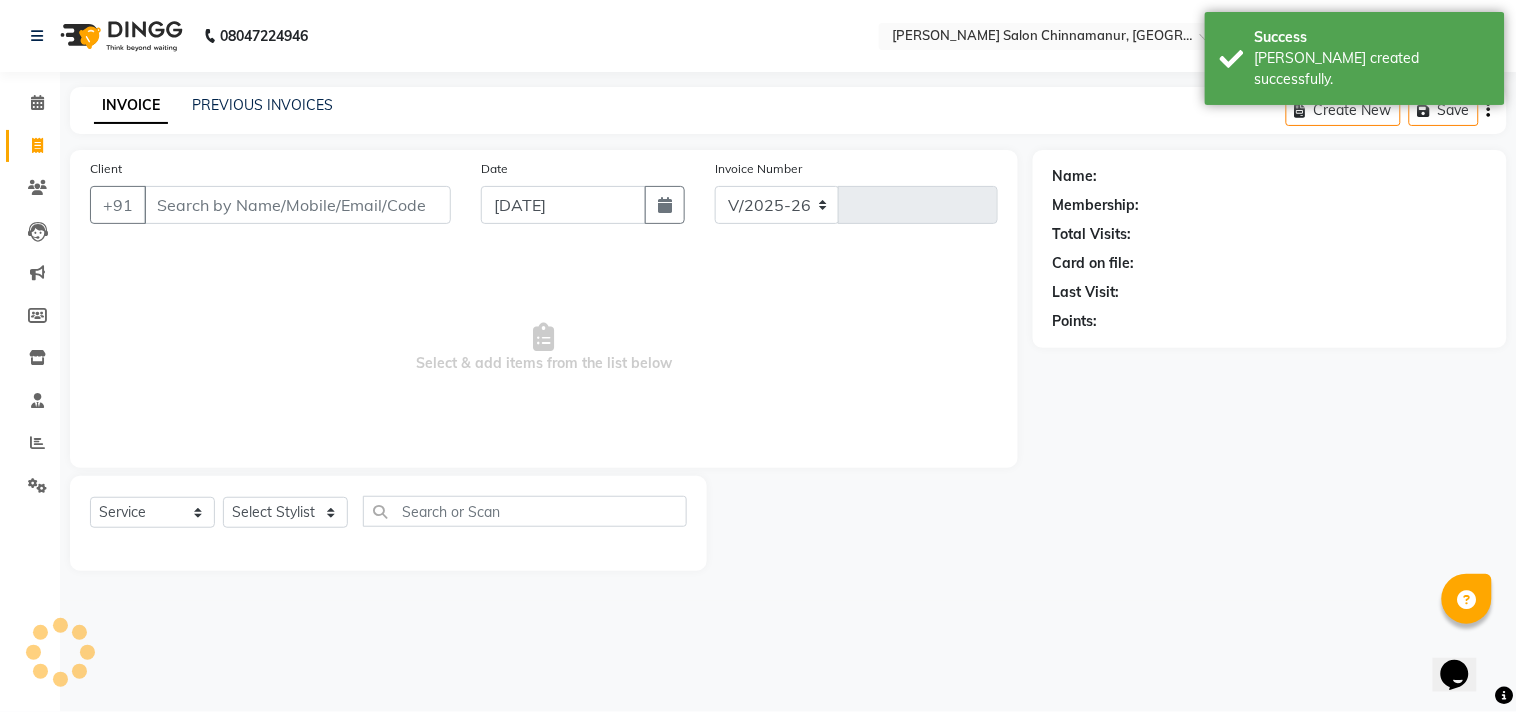 type on "1863" 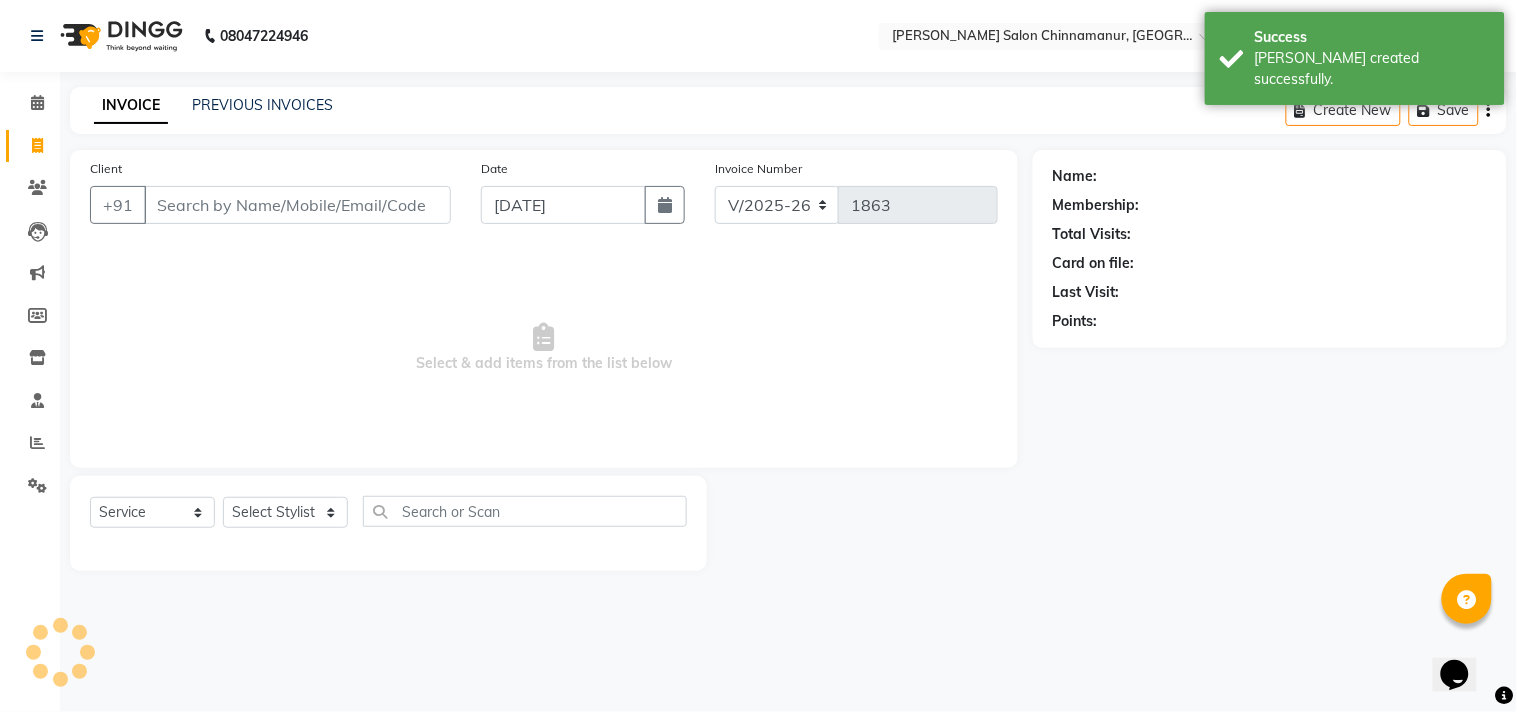 click on "Client" at bounding box center (297, 205) 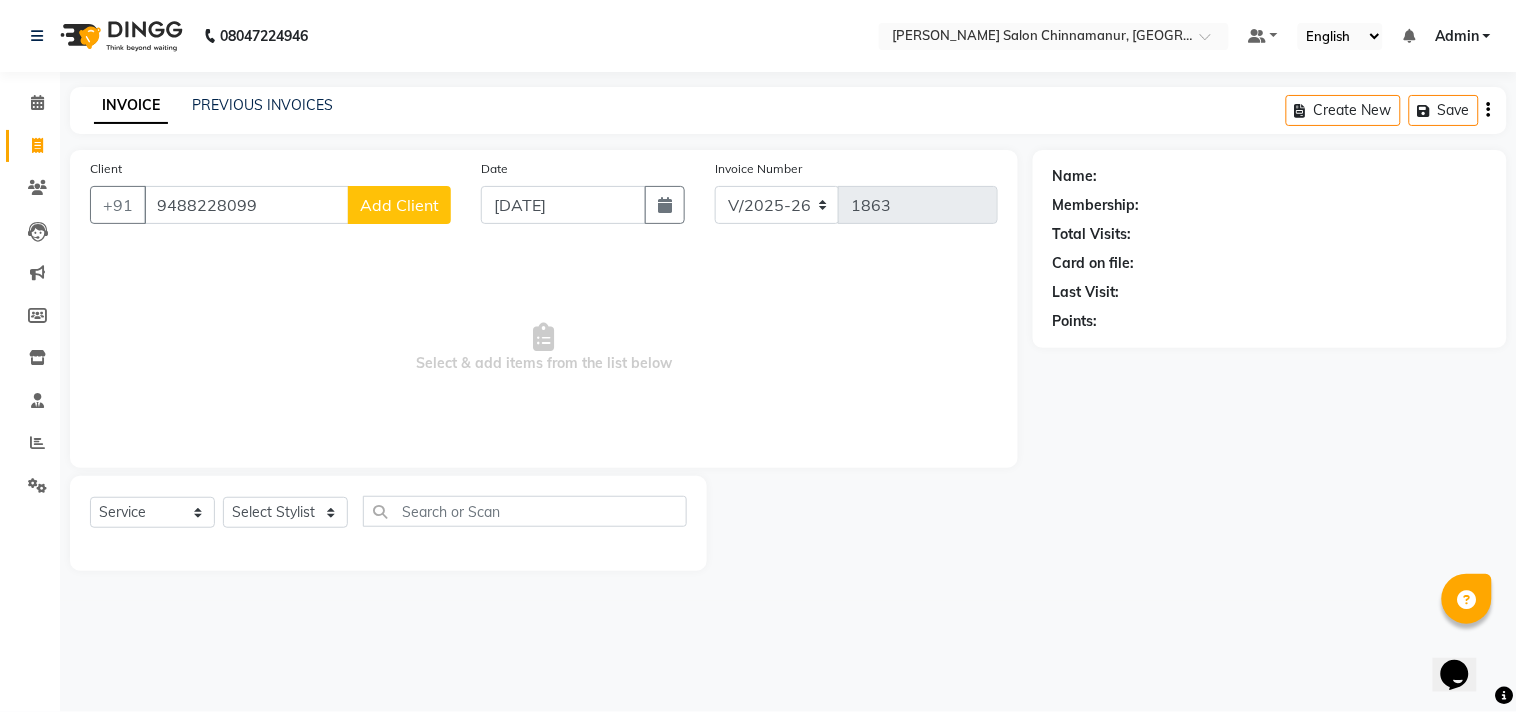 type on "9488228099" 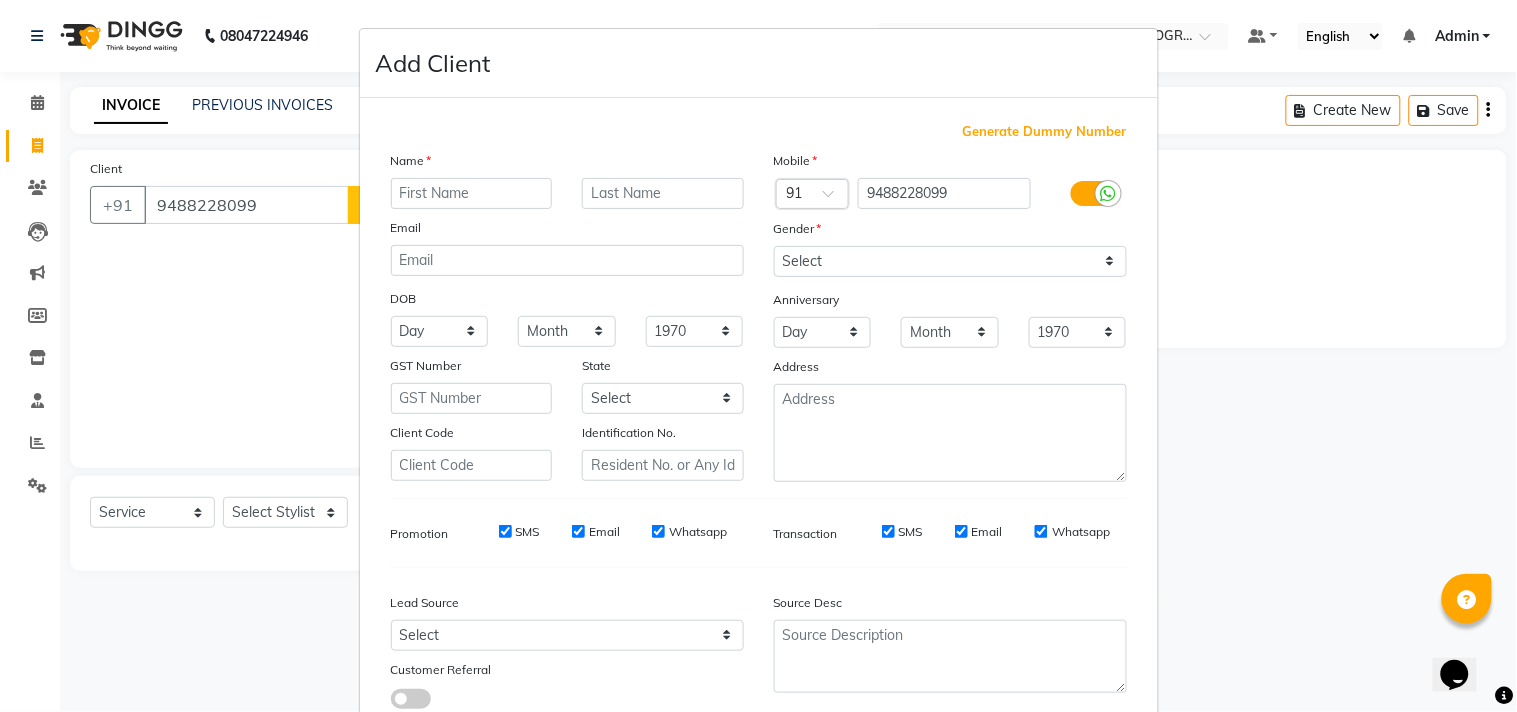 click at bounding box center [472, 193] 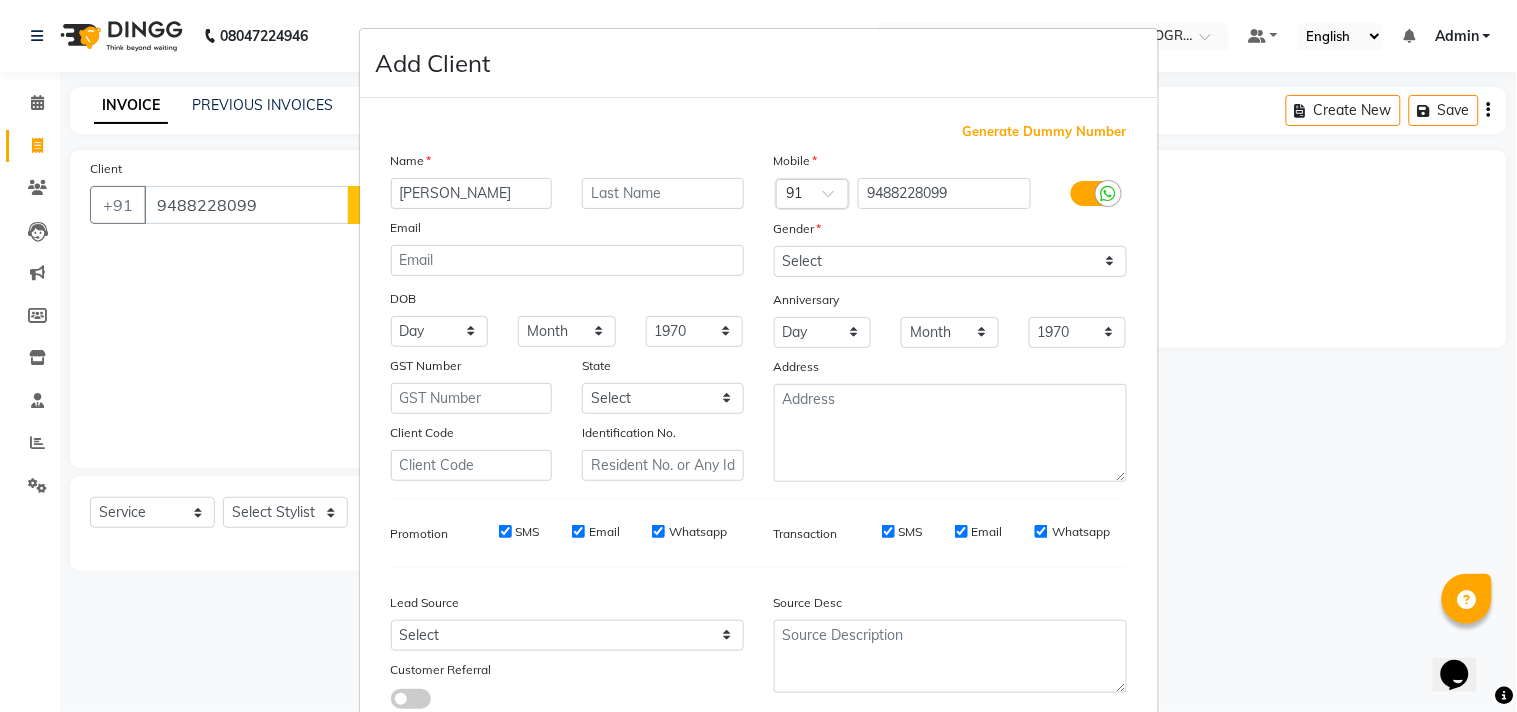 type on "[PERSON_NAME]" 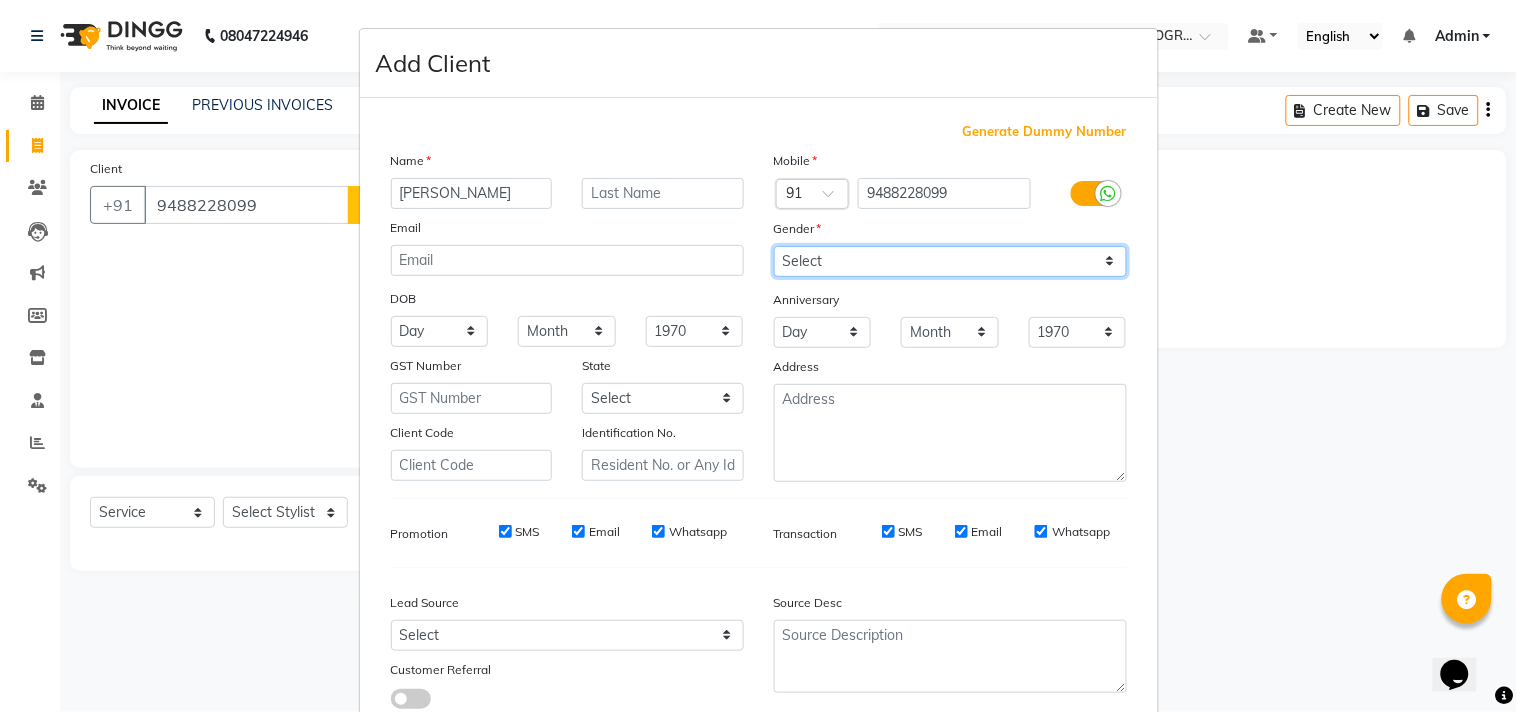 click on "Select [DEMOGRAPHIC_DATA] [DEMOGRAPHIC_DATA] Other Prefer Not To Say" at bounding box center [950, 261] 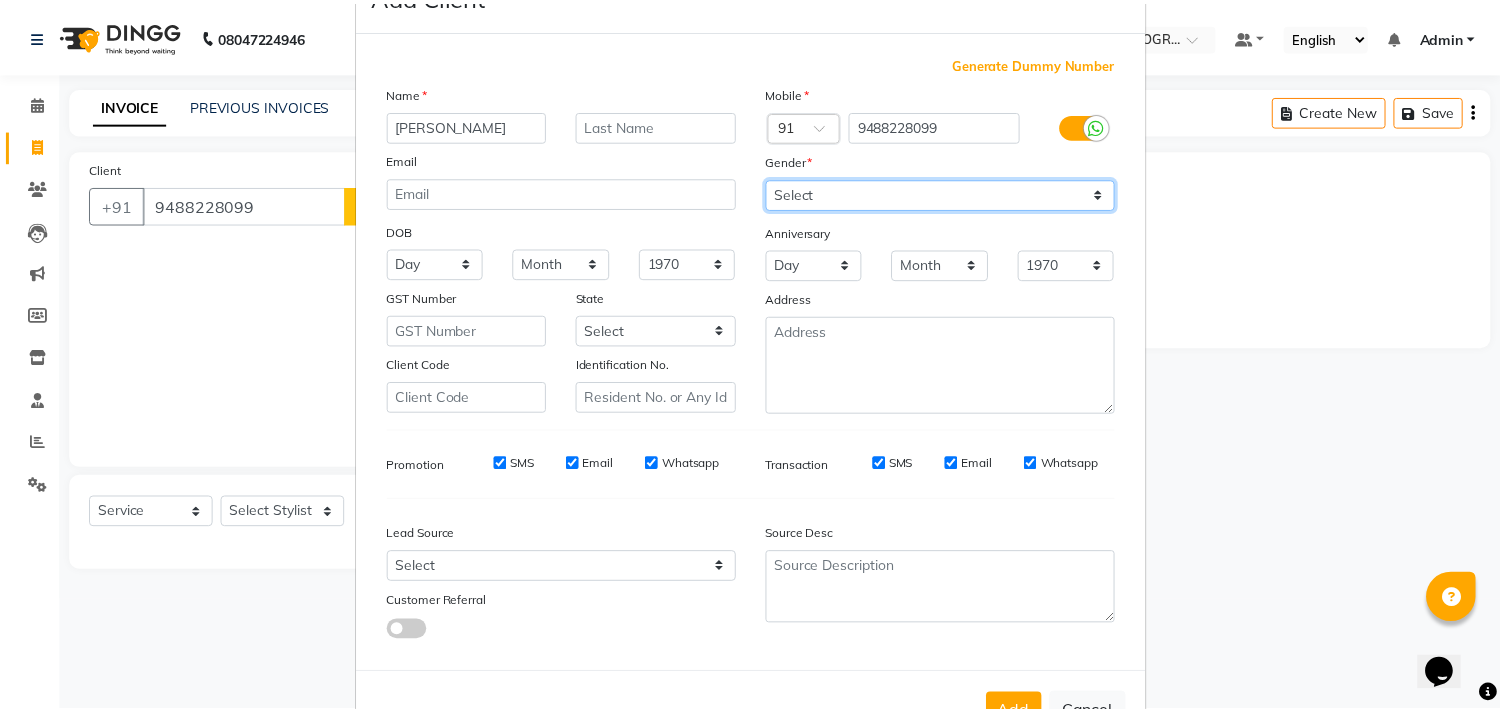 scroll, scrollTop: 138, scrollLeft: 0, axis: vertical 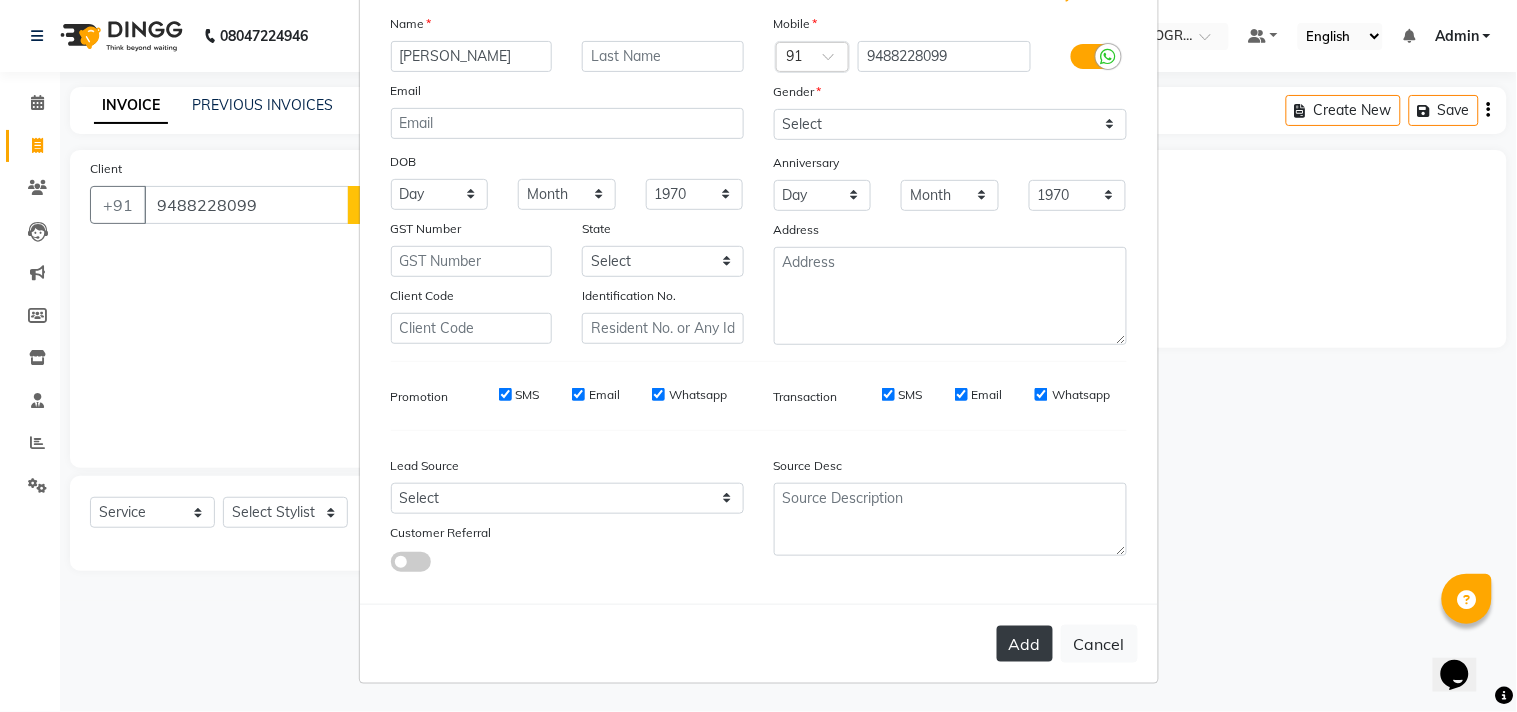 click on "Add" at bounding box center [1025, 644] 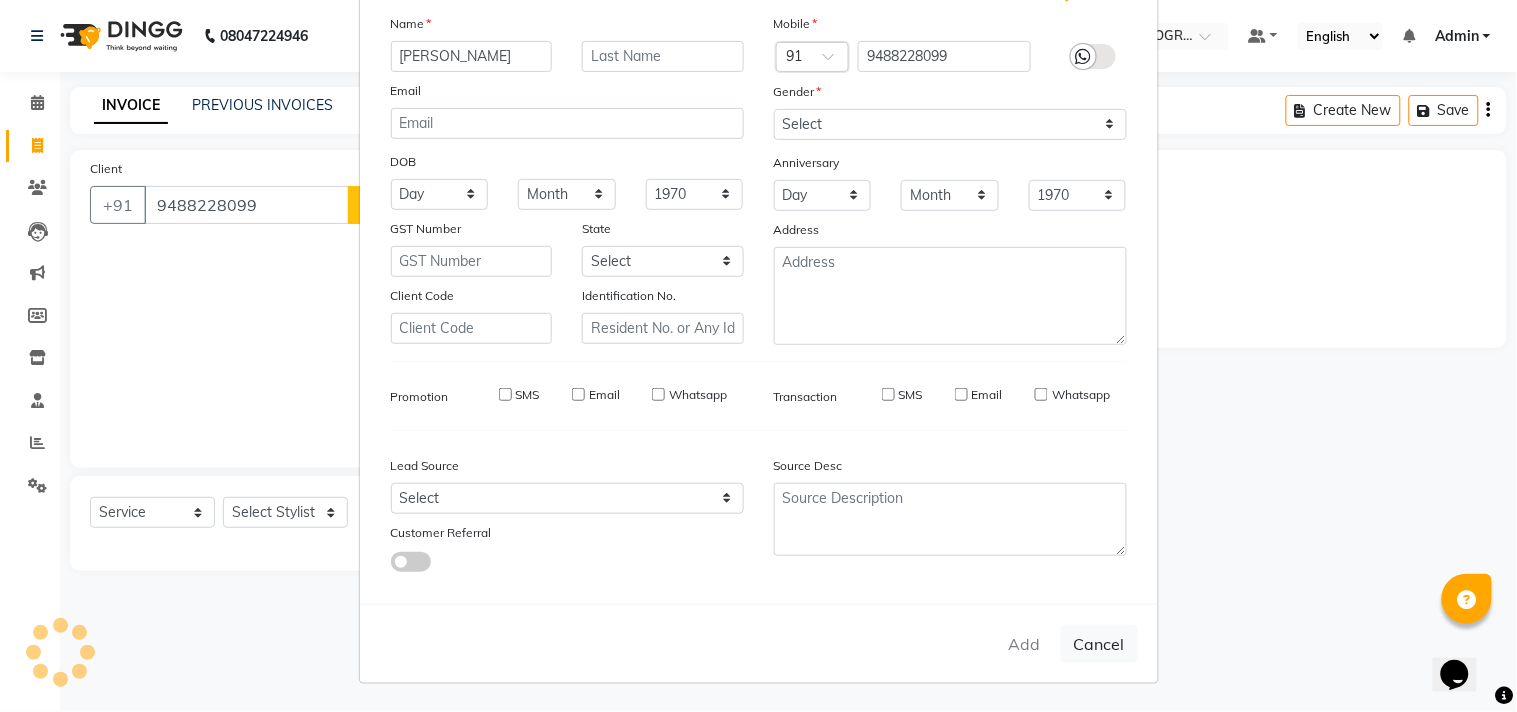 type 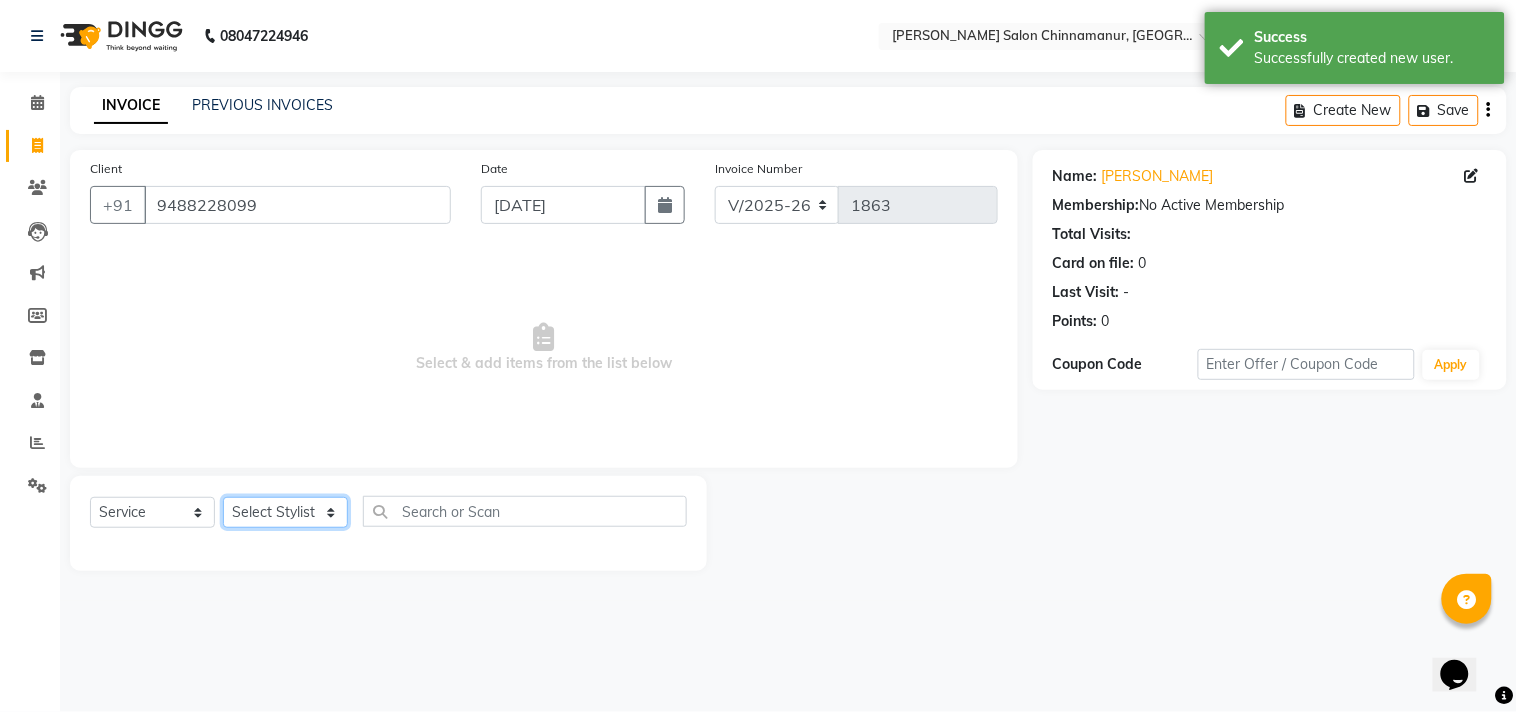 click on "Select Stylist Admin Atif [PERSON_NAME] [PERSON_NAME] [PERSON_NAME] [PERSON_NAME]" 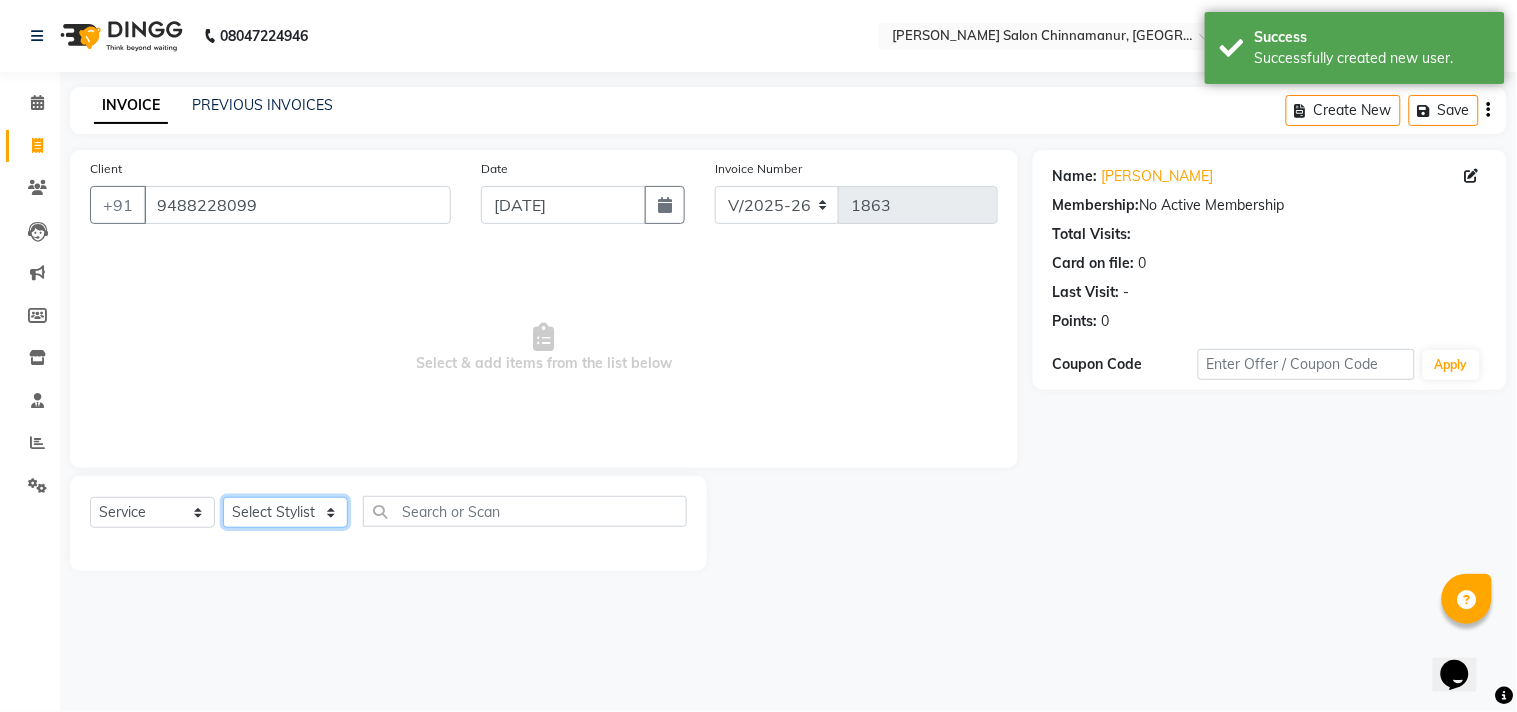 select on "83997" 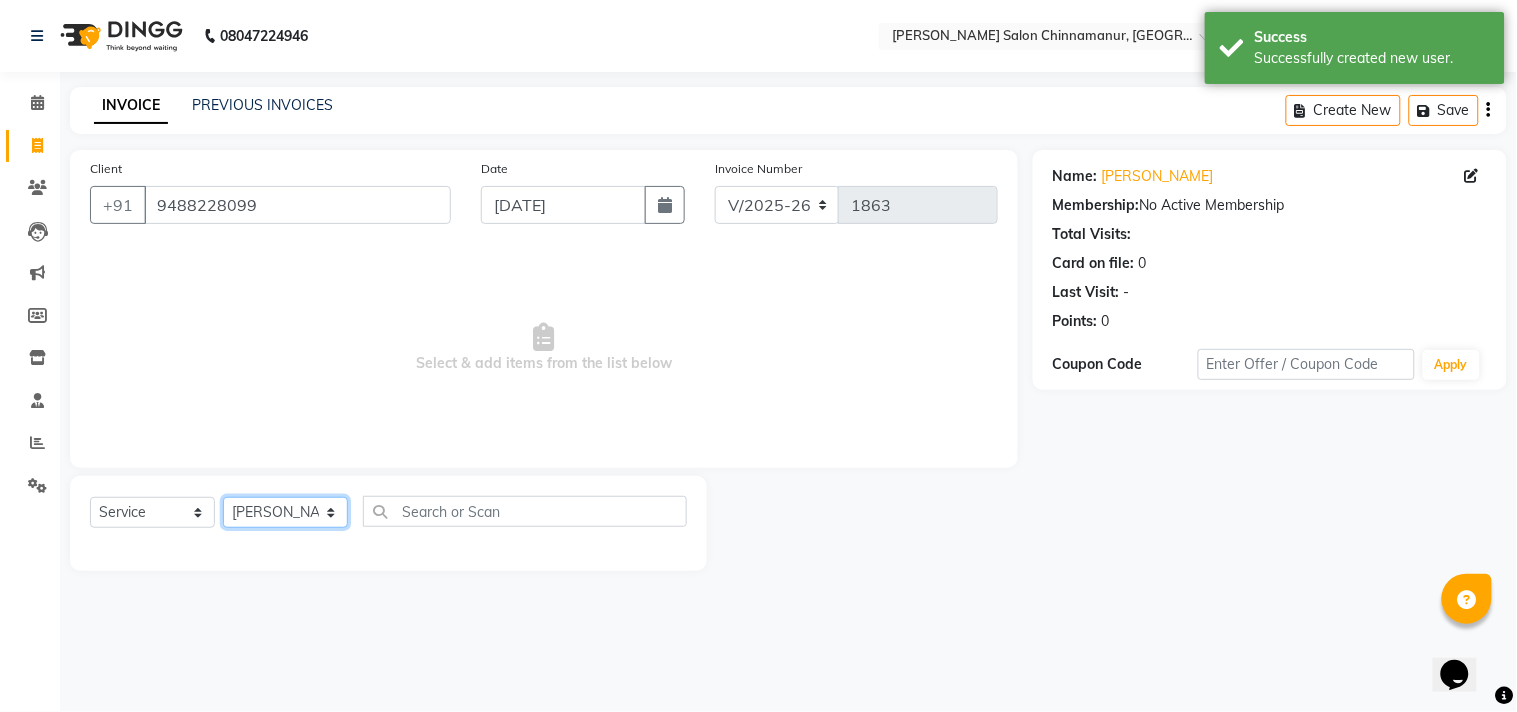 click on "Select Stylist Admin Atif [PERSON_NAME] [PERSON_NAME] [PERSON_NAME] [PERSON_NAME]" 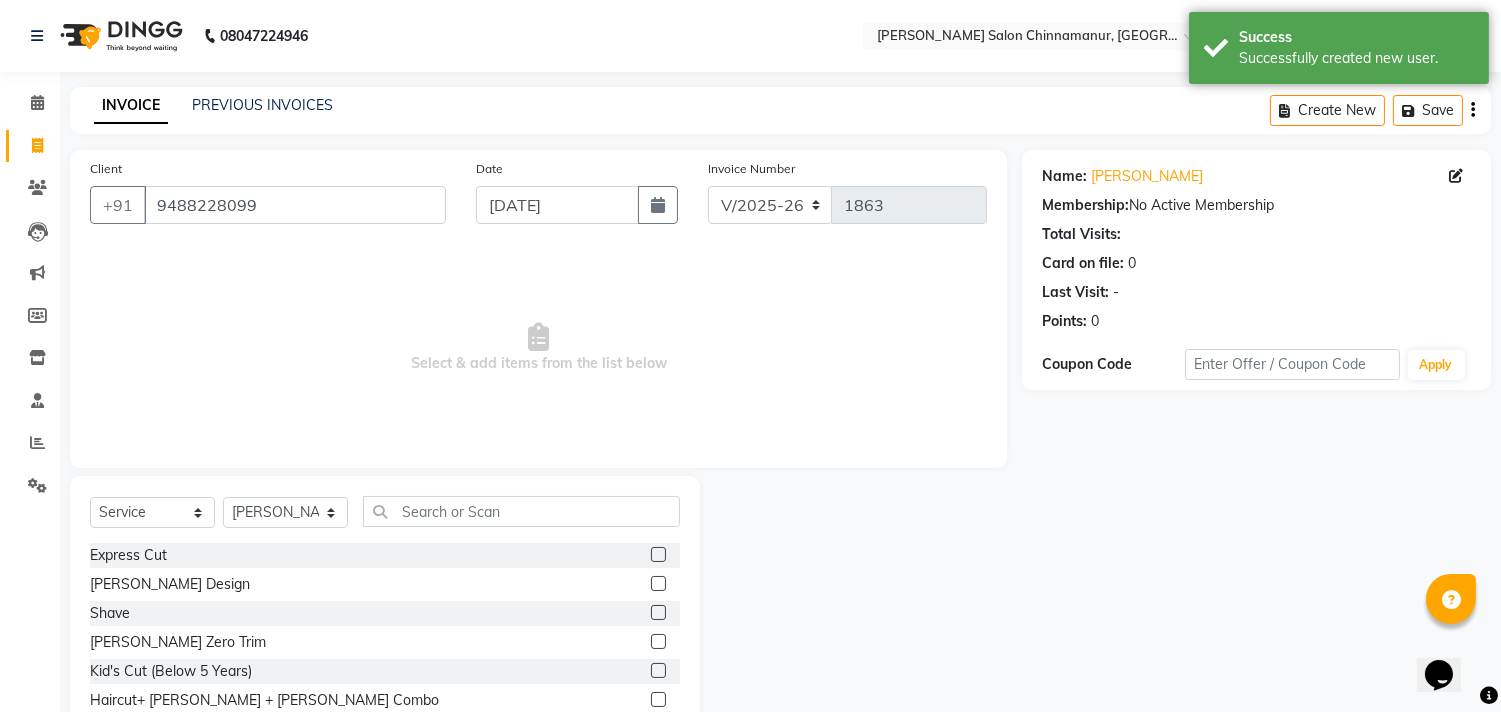 click 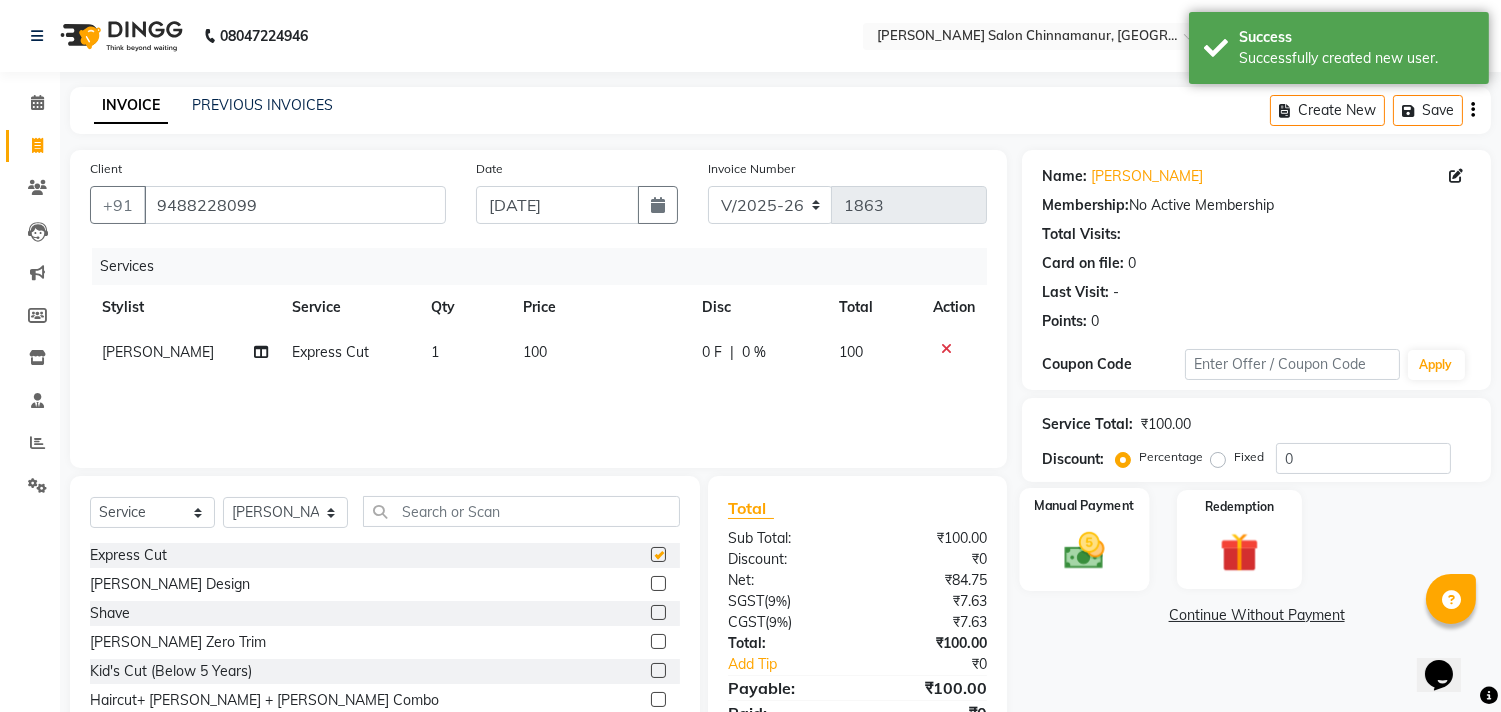 checkbox on "false" 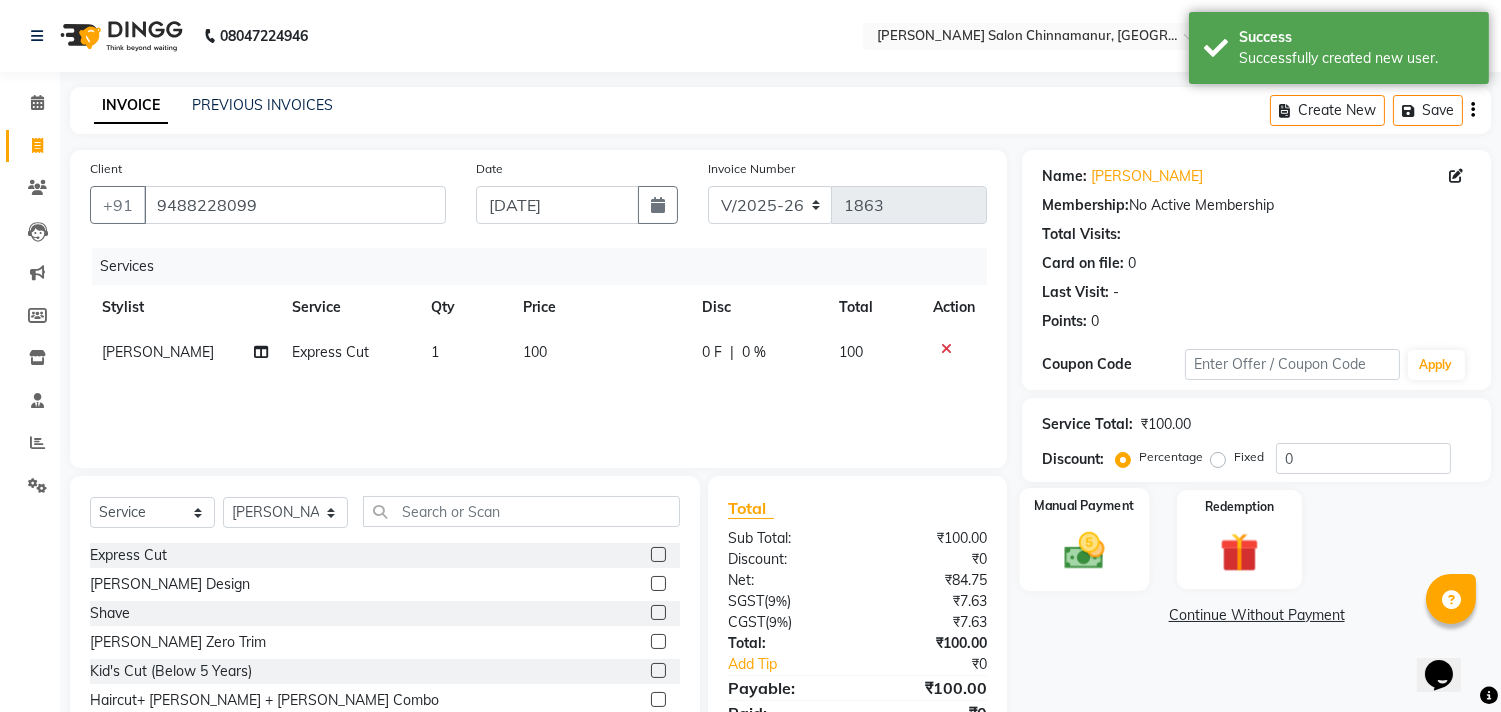 click on "Manual Payment" 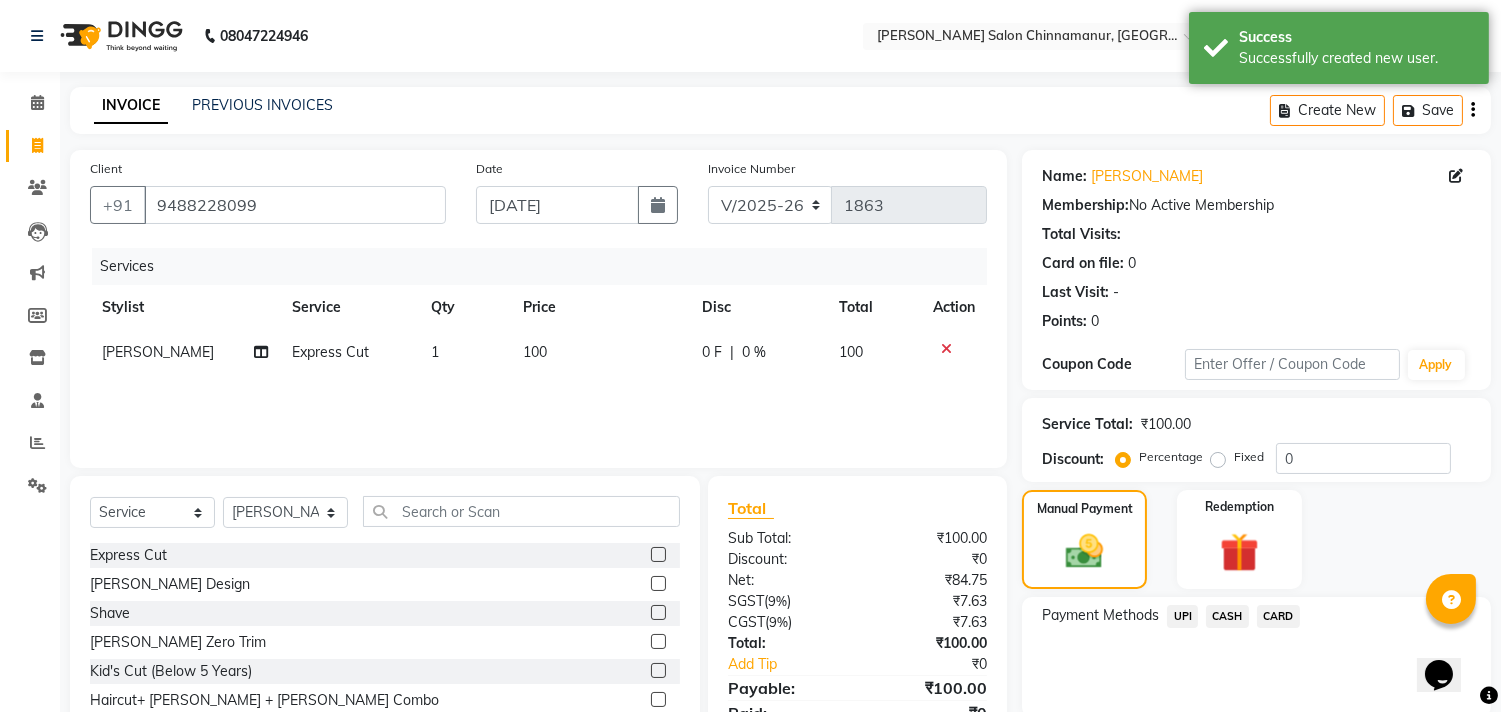 click on "CASH" 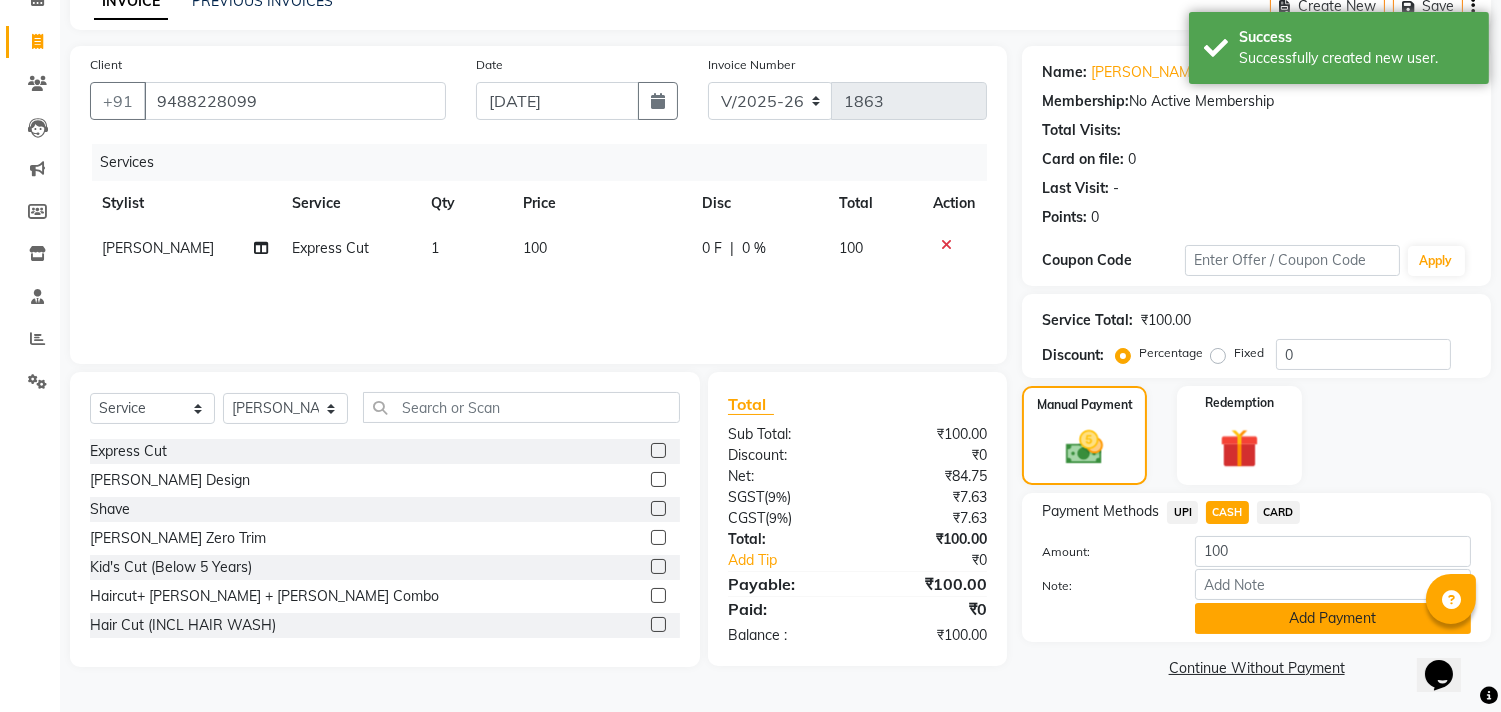 click on "Add Payment" 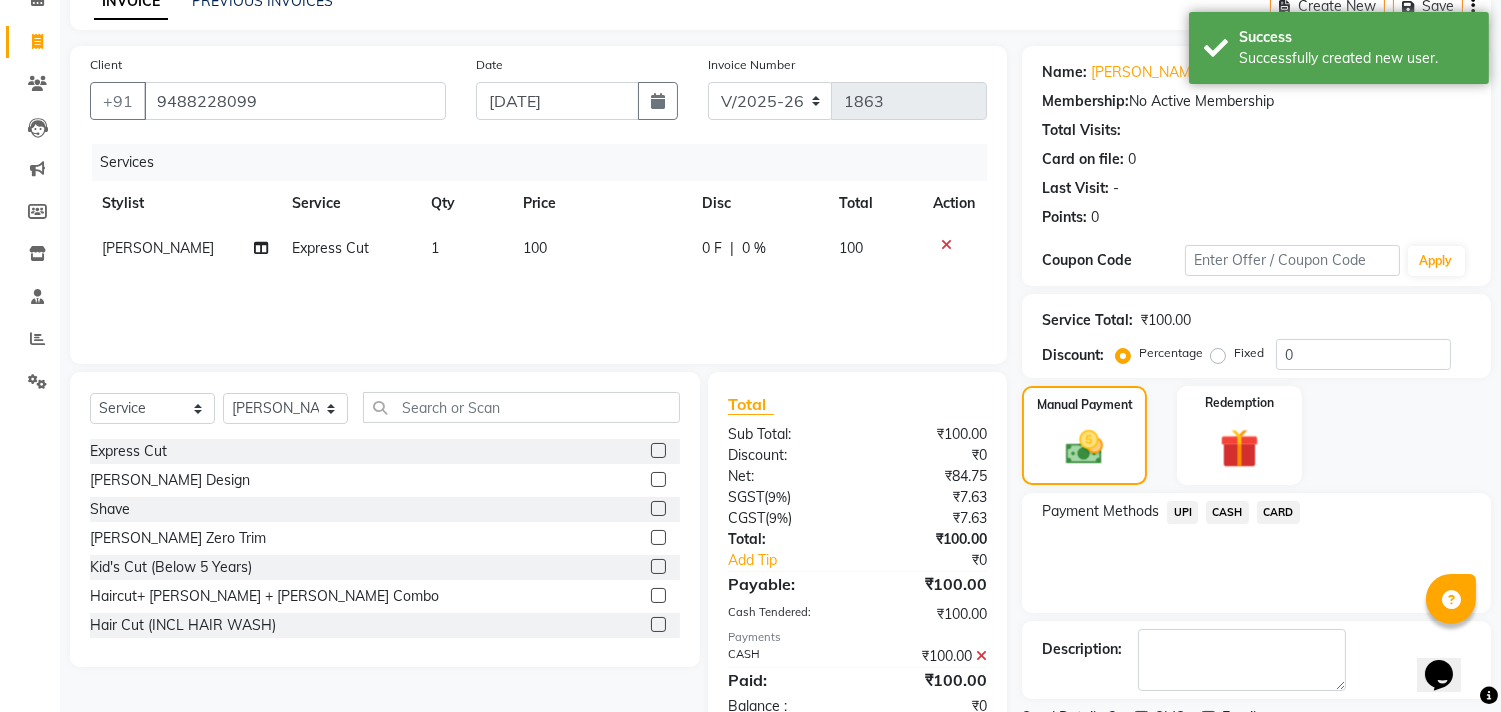 scroll, scrollTop: 187, scrollLeft: 0, axis: vertical 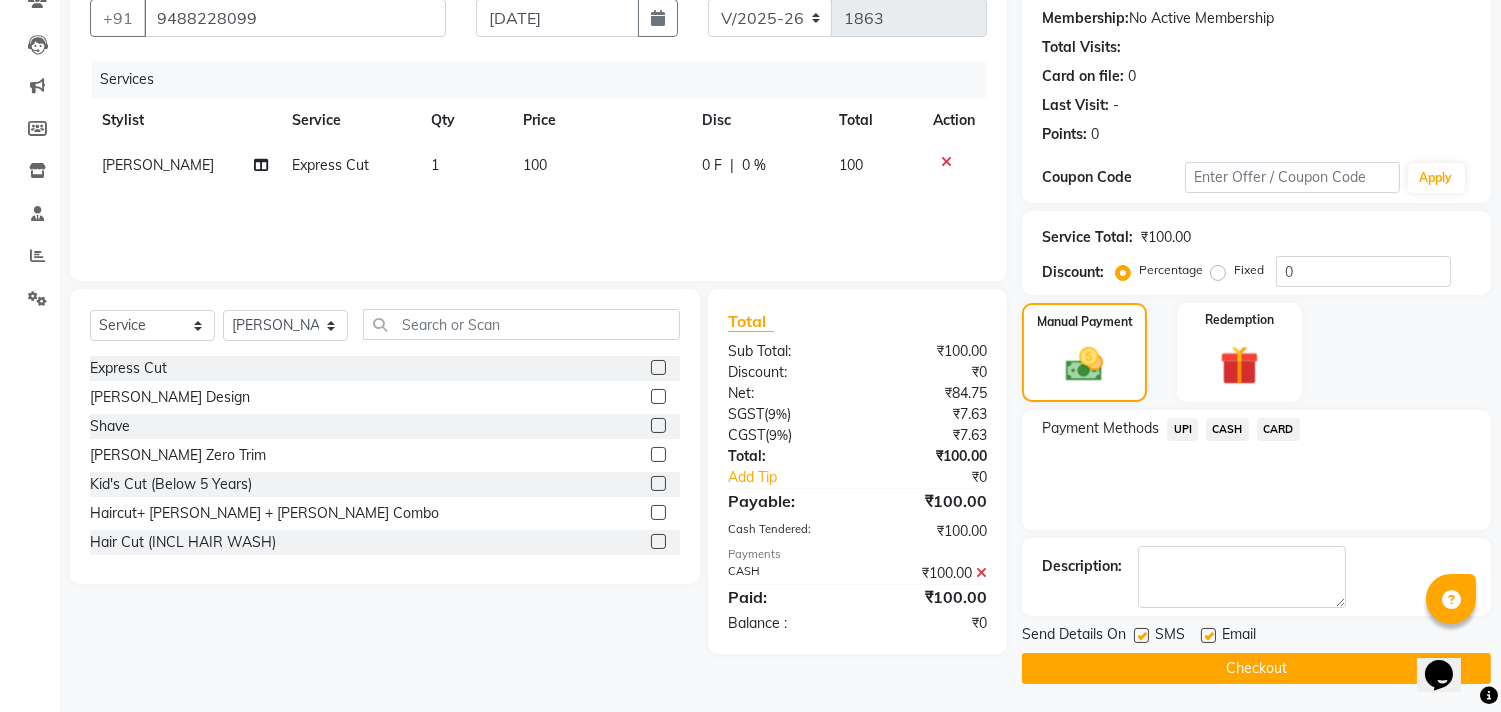 click on "Checkout" 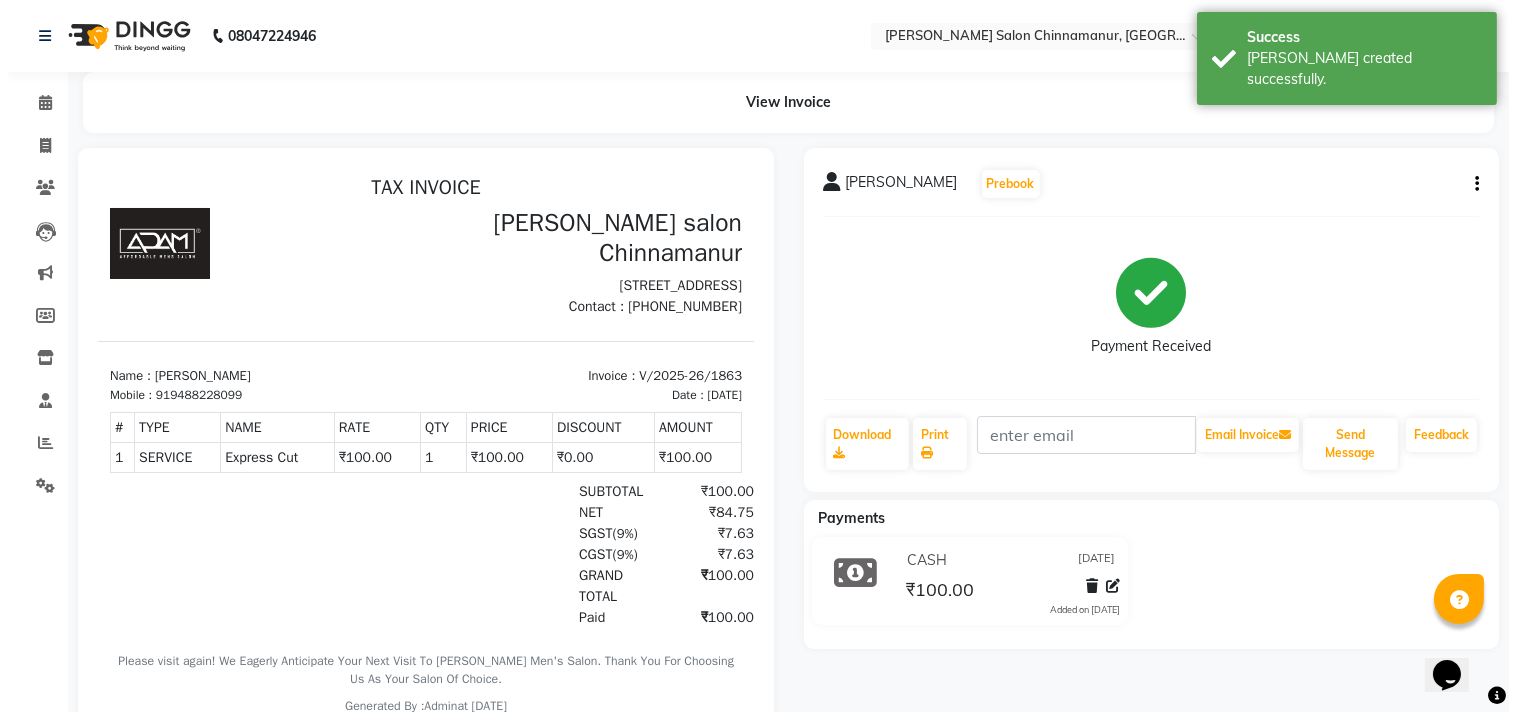 scroll, scrollTop: 0, scrollLeft: 0, axis: both 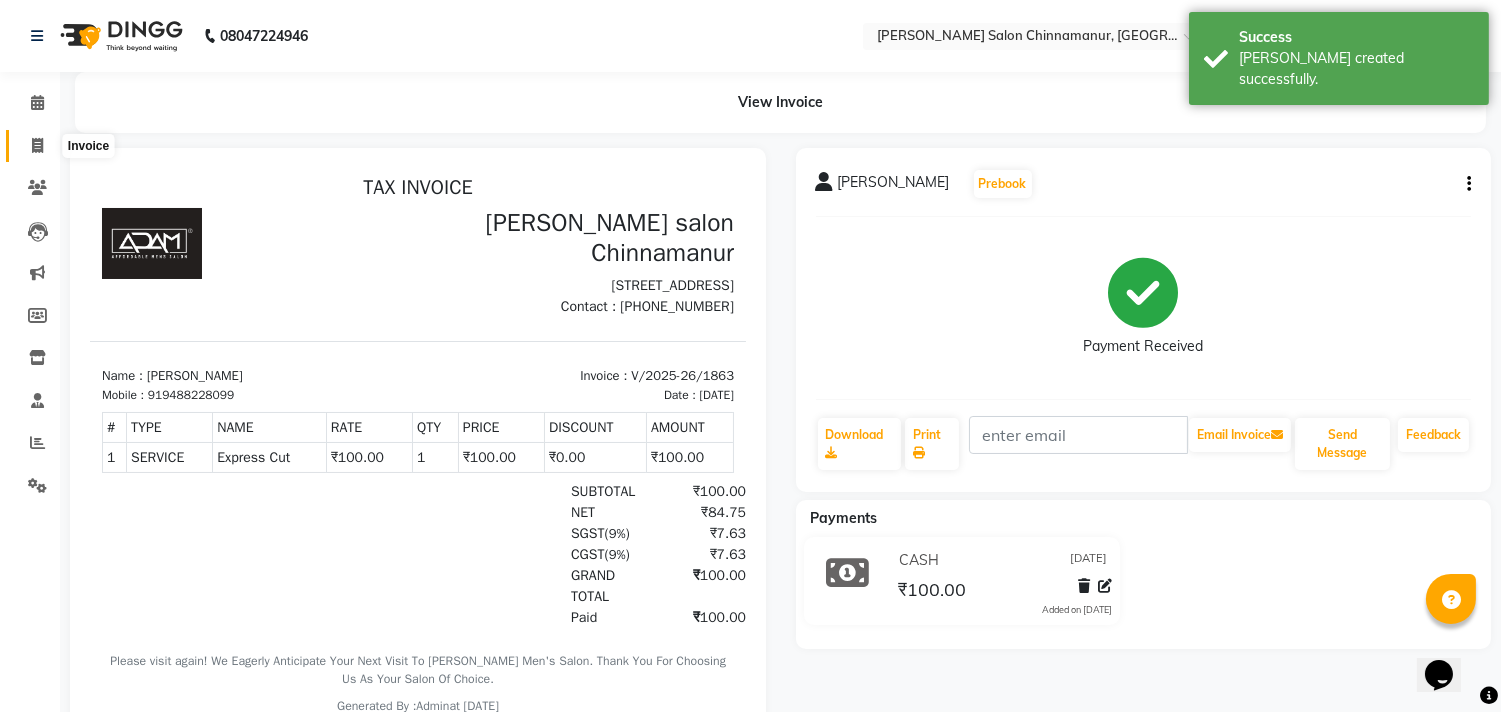 click 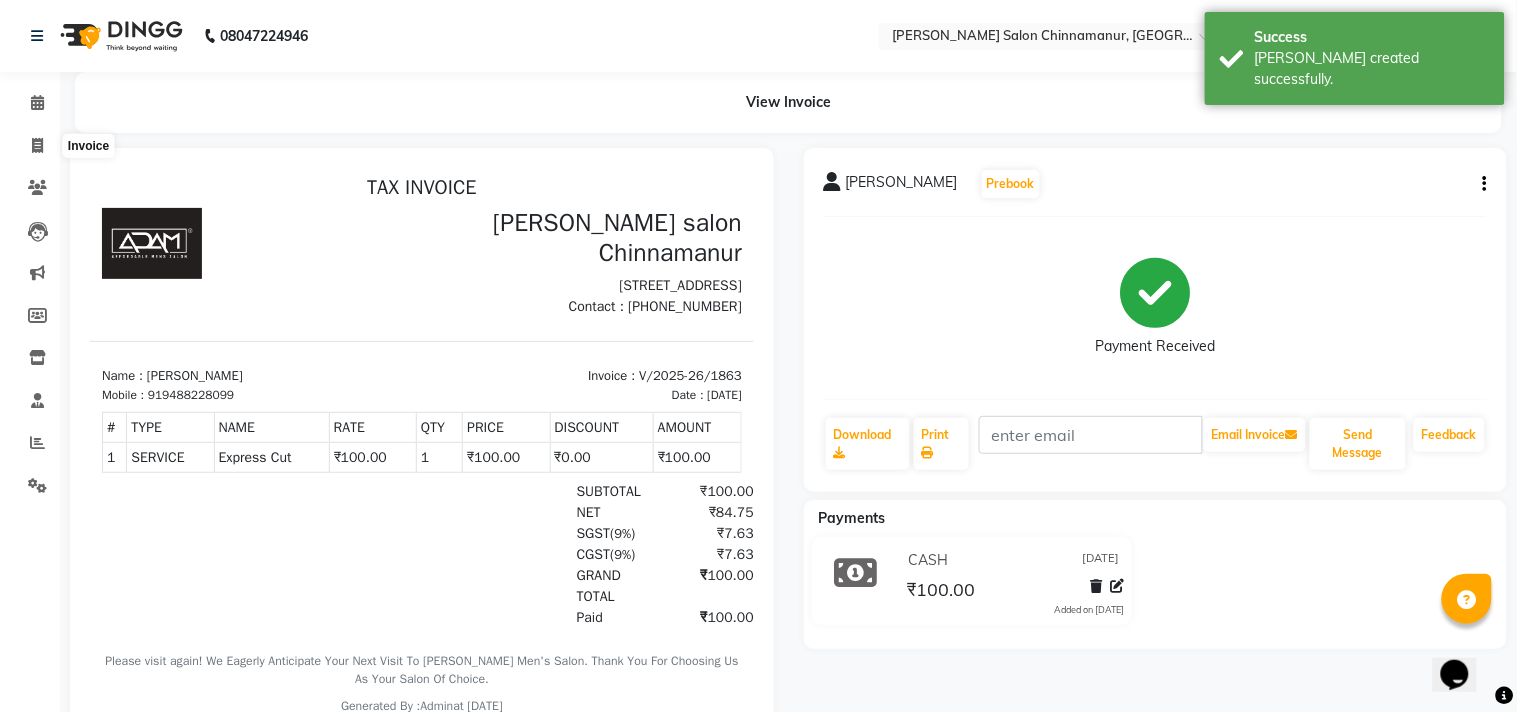 select on "service" 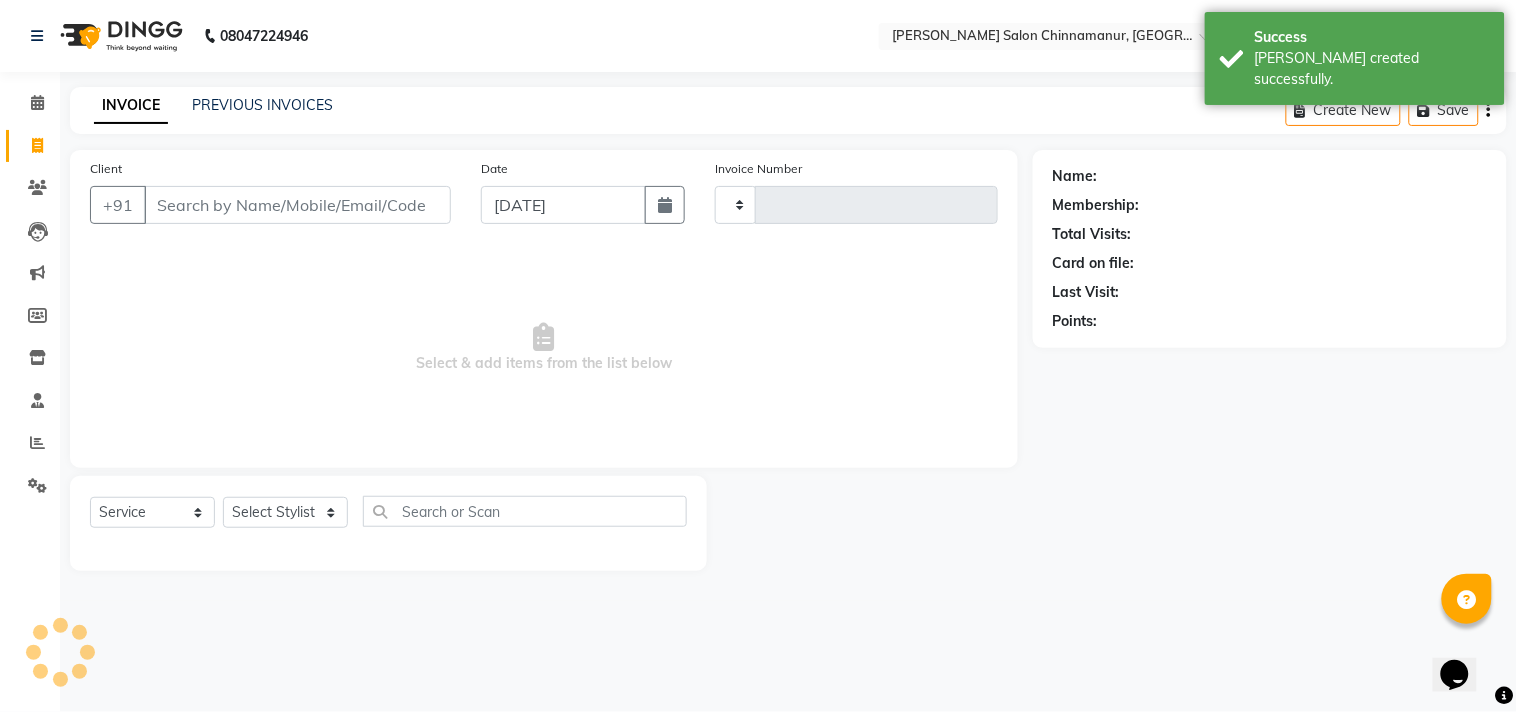 type on "1864" 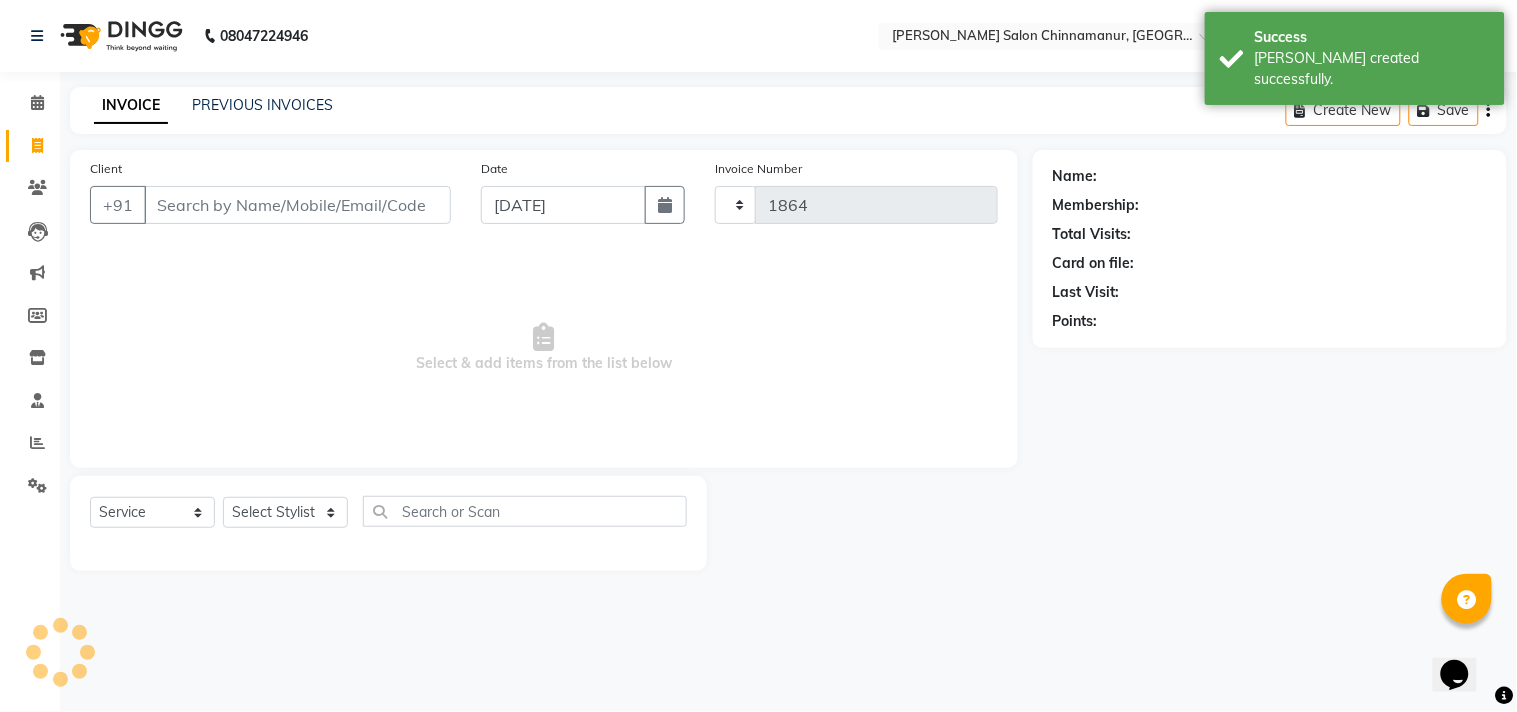 select on "8329" 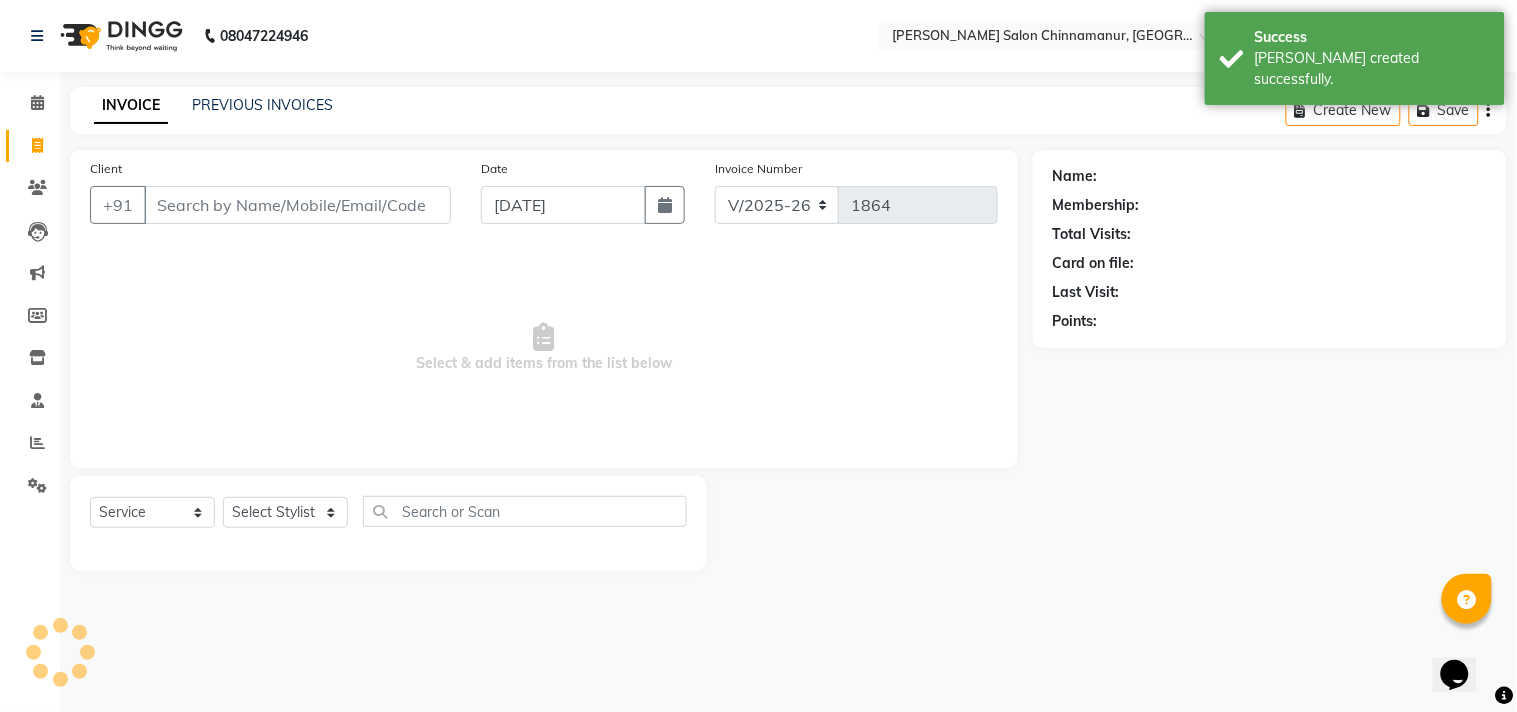 click on "Client" at bounding box center (297, 205) 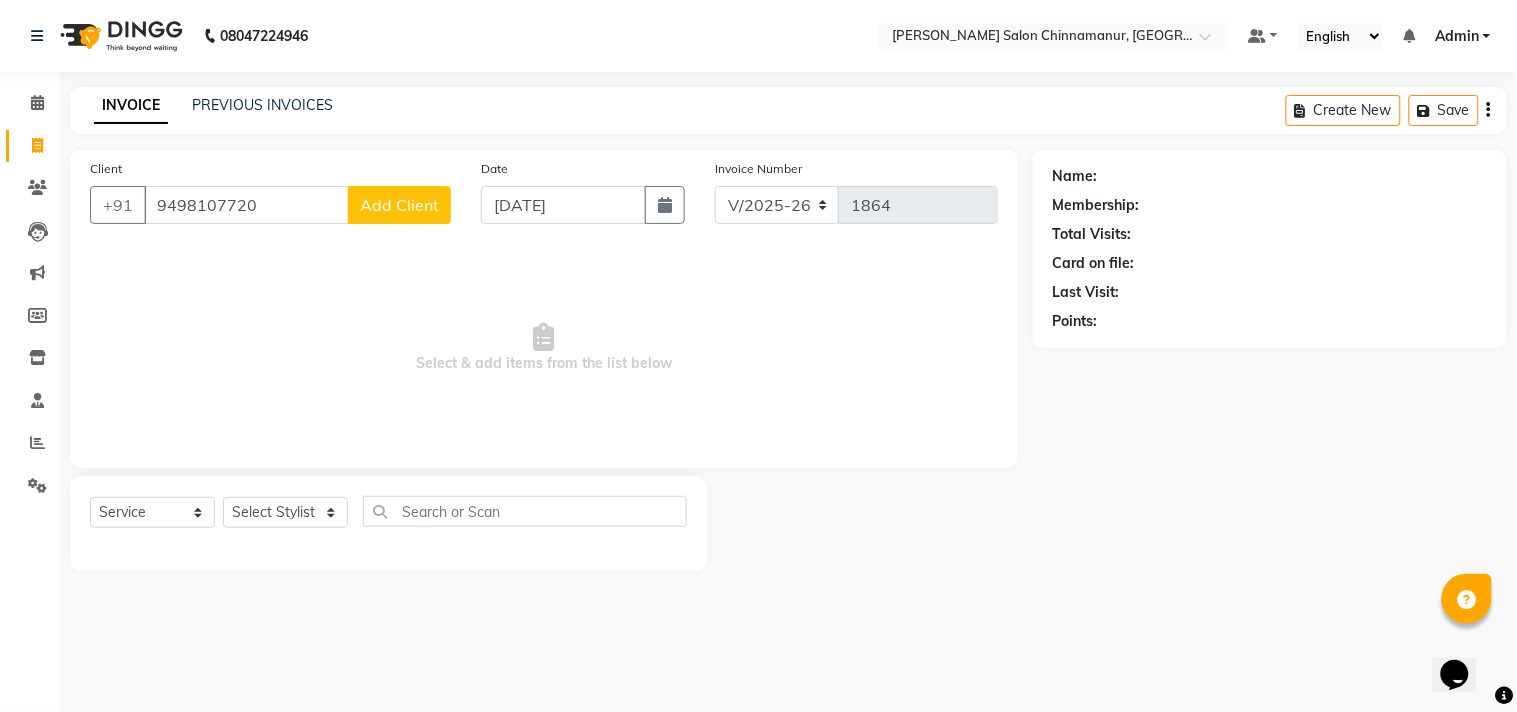 type on "9498107720" 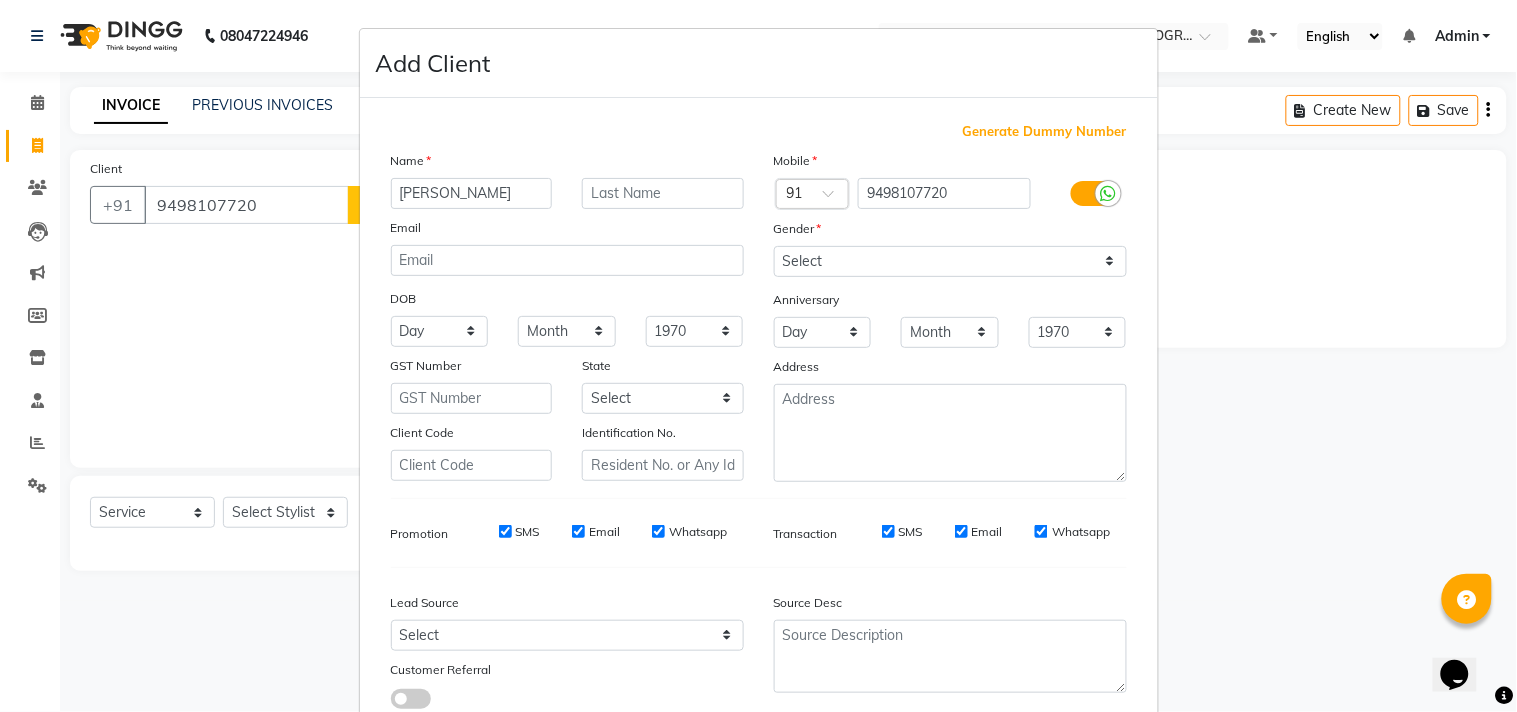 type on "[PERSON_NAME]" 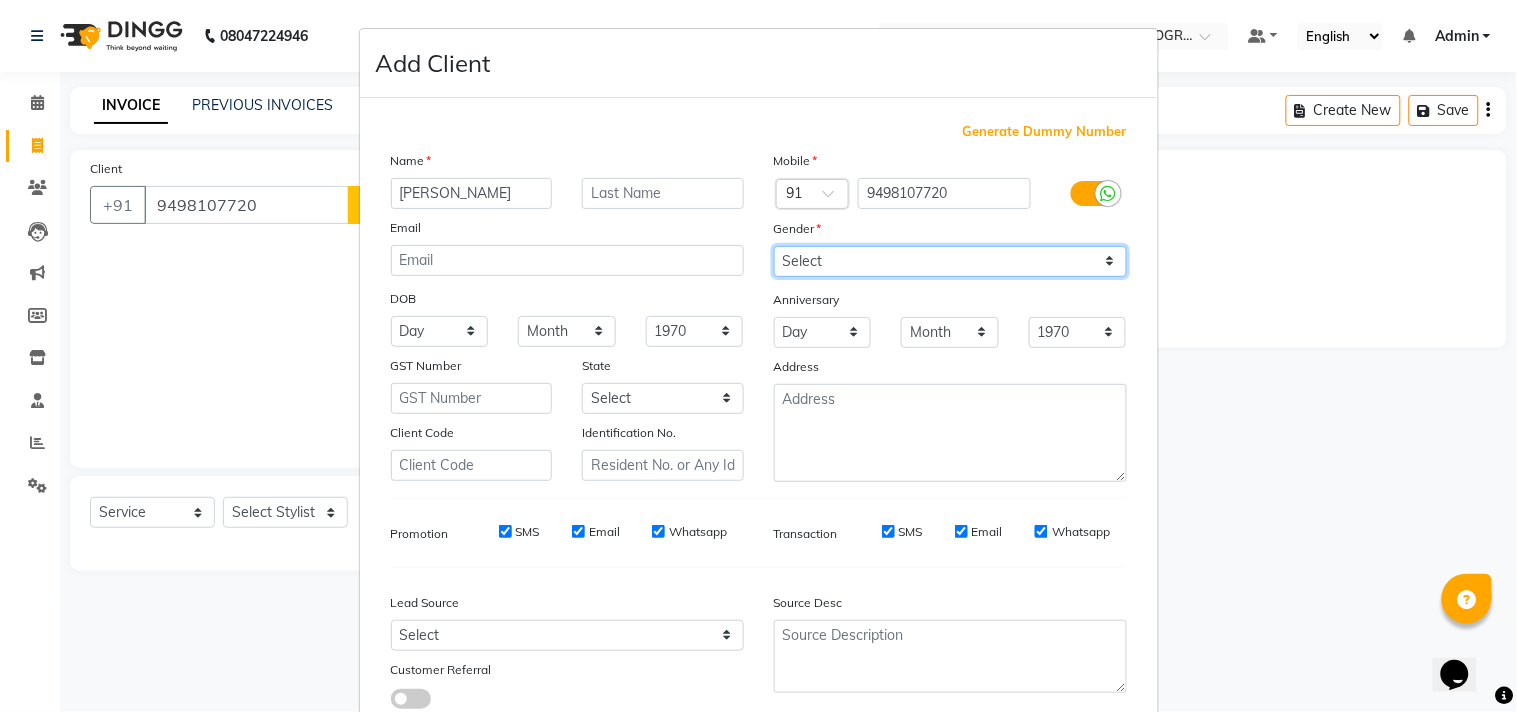 click on "Select [DEMOGRAPHIC_DATA] [DEMOGRAPHIC_DATA] Other Prefer Not To Say" at bounding box center (950, 261) 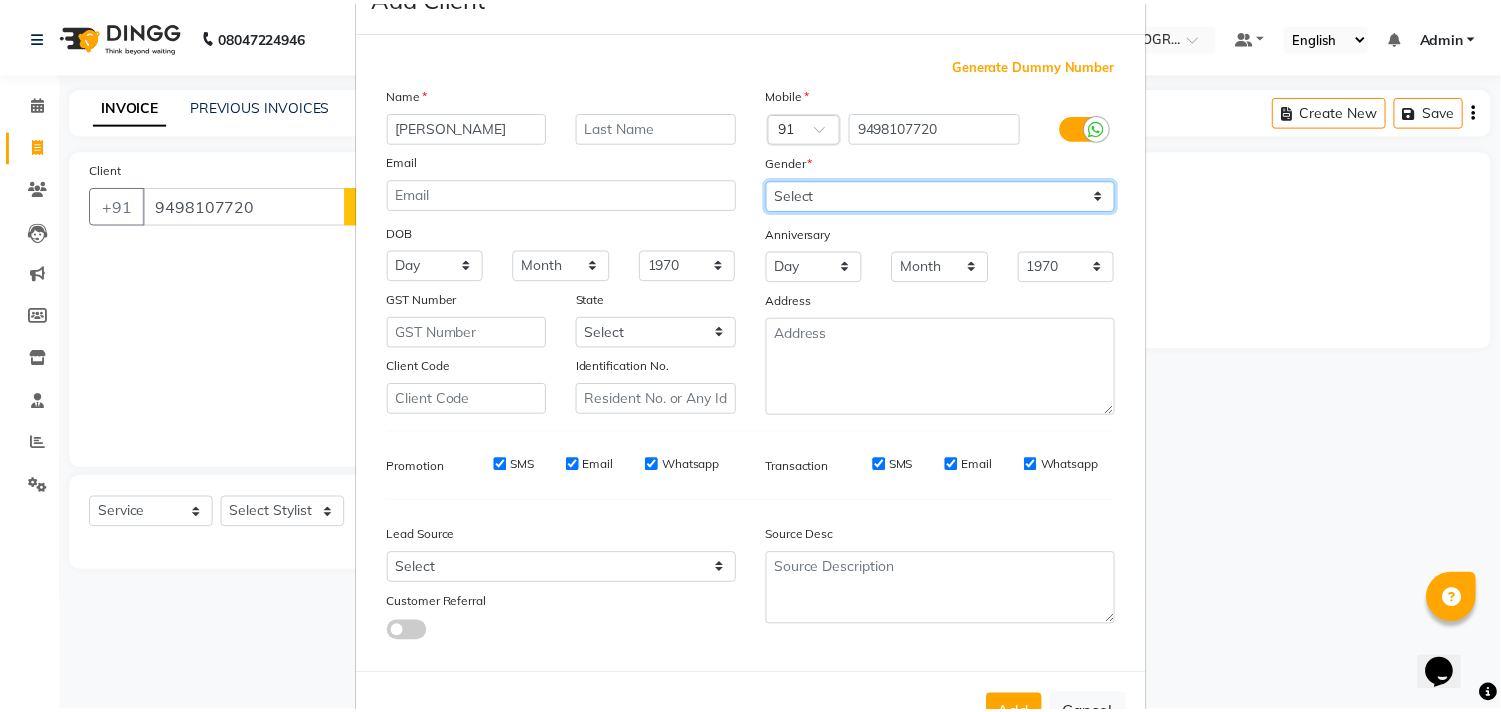 scroll, scrollTop: 138, scrollLeft: 0, axis: vertical 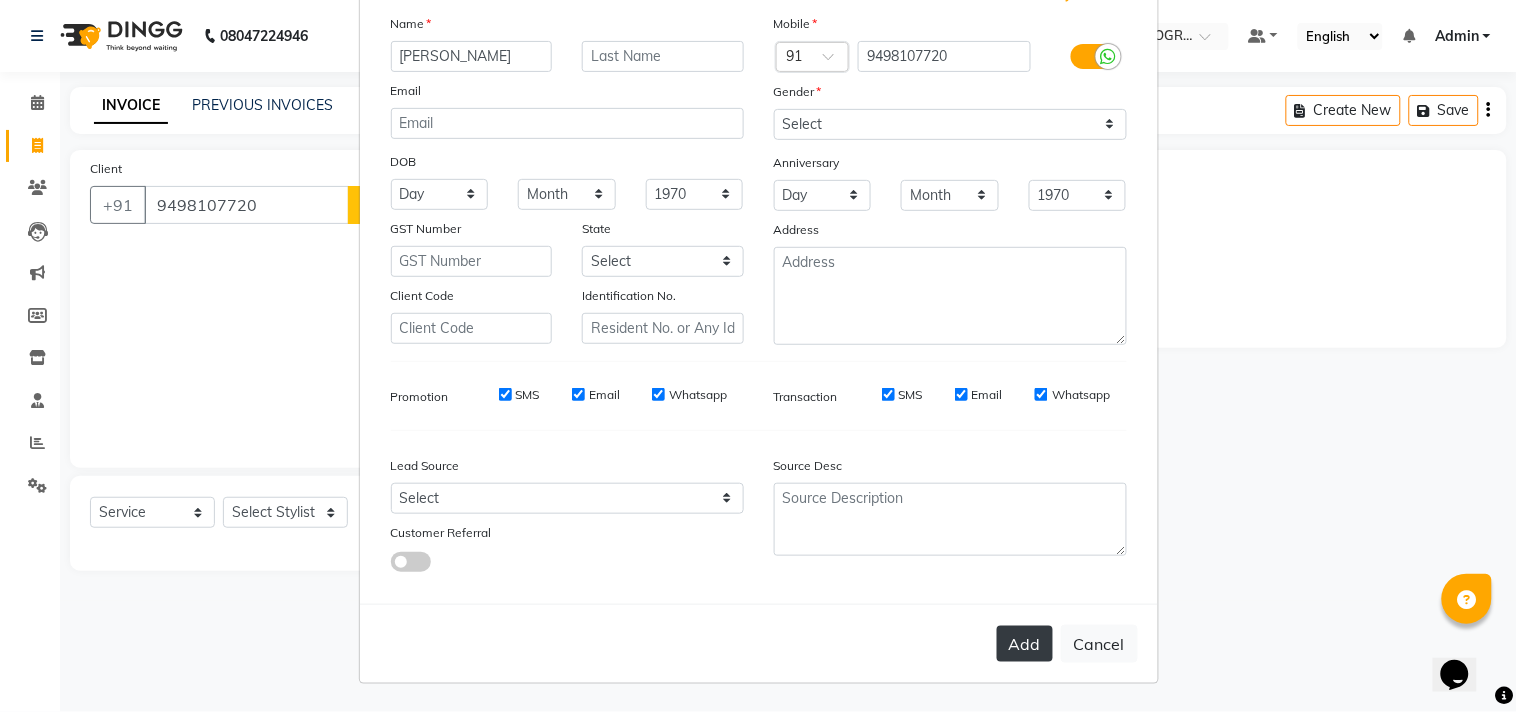 click on "Add" at bounding box center [1025, 644] 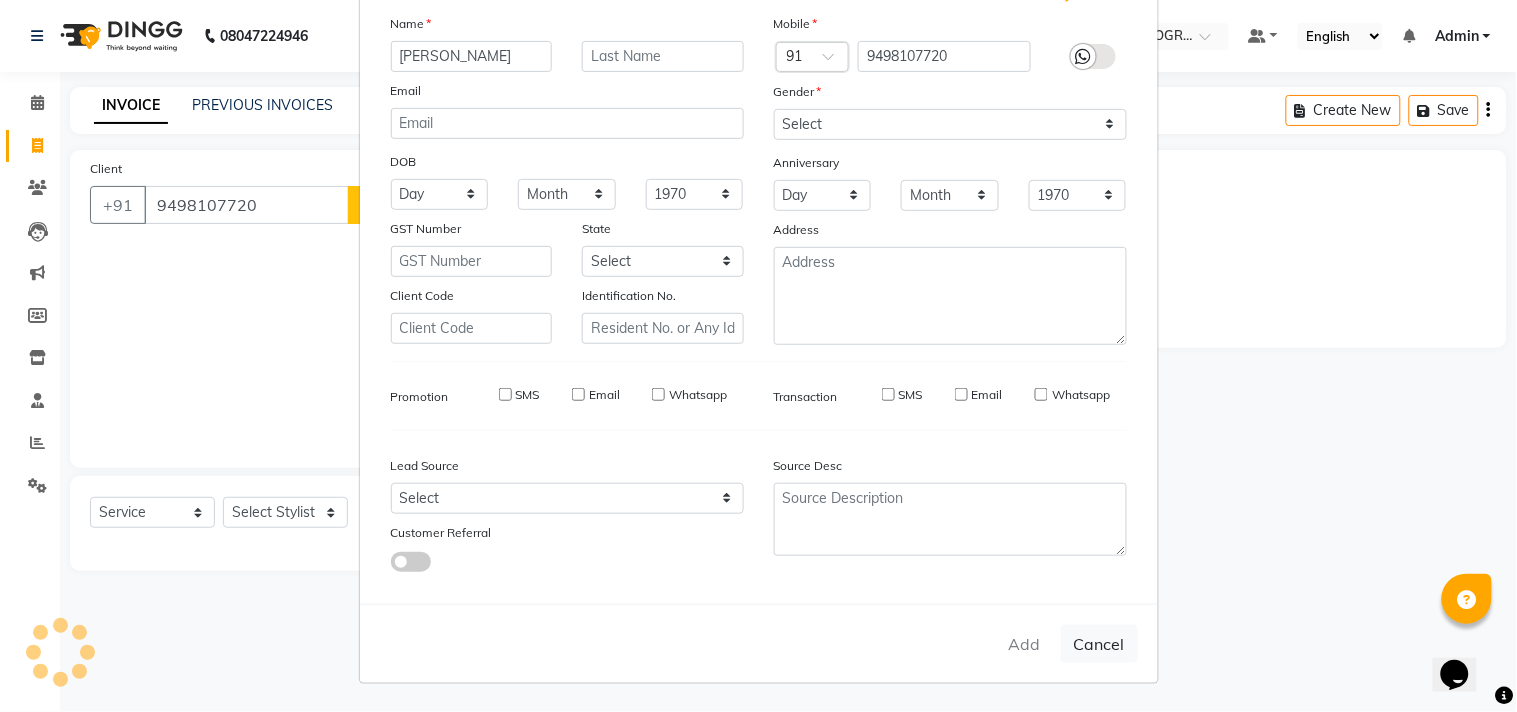type 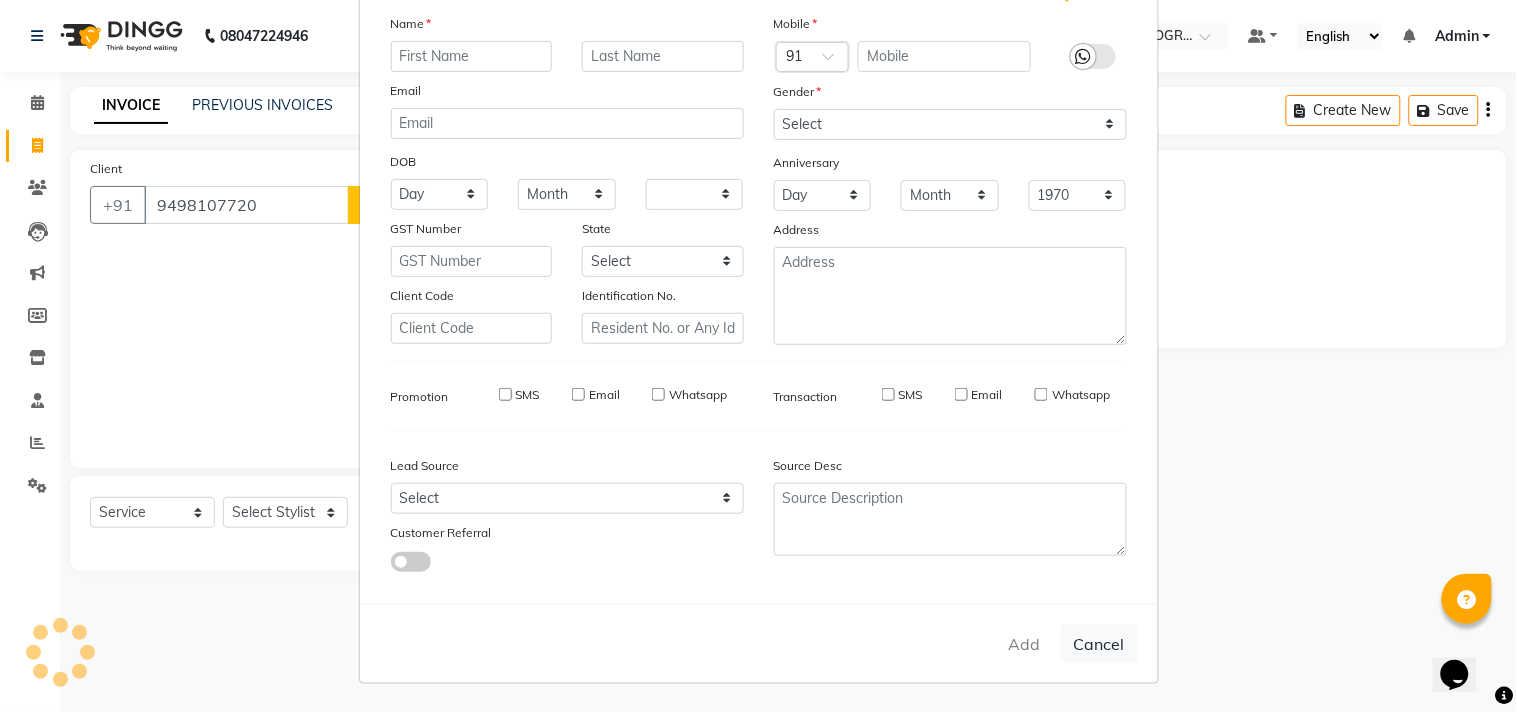 select 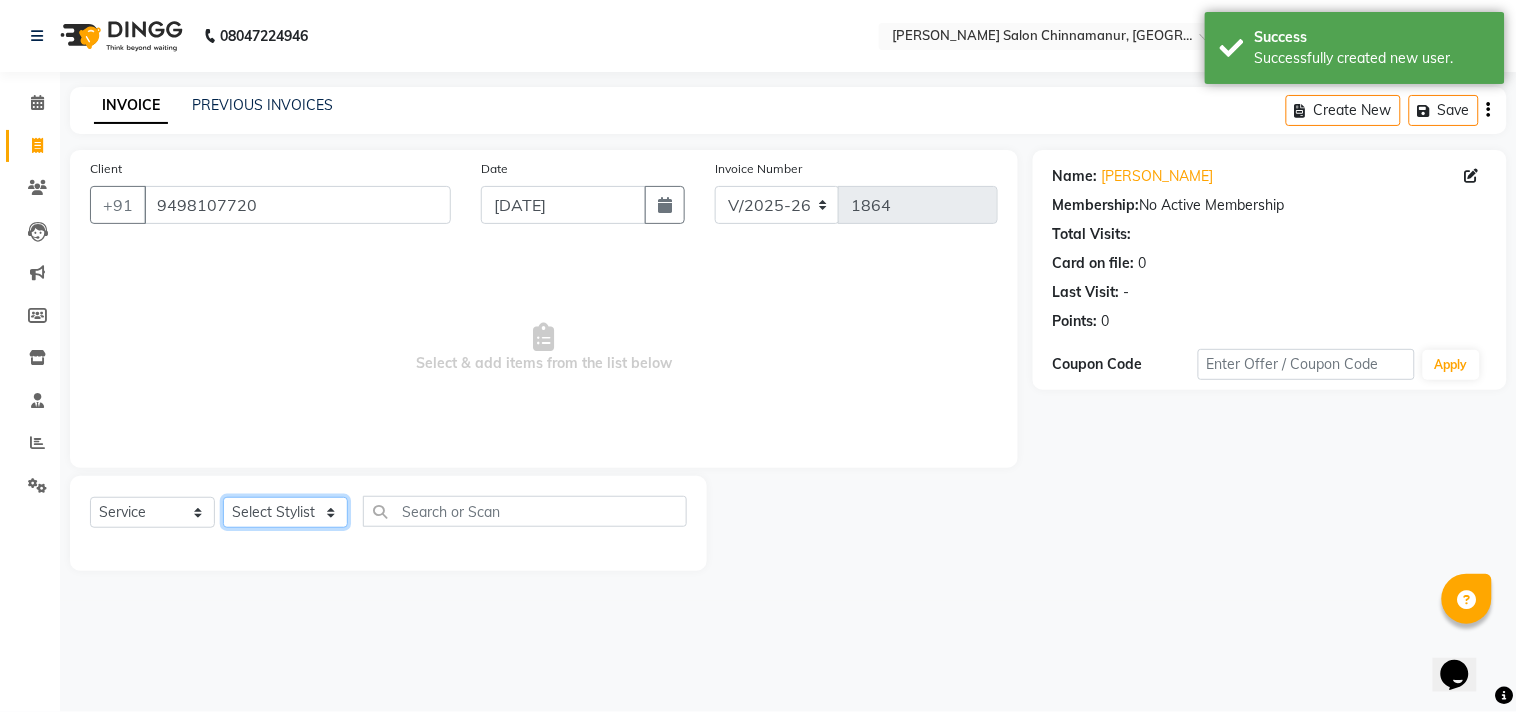 click on "Select Stylist Admin Atif [PERSON_NAME] [PERSON_NAME] [PERSON_NAME] [PERSON_NAME]" 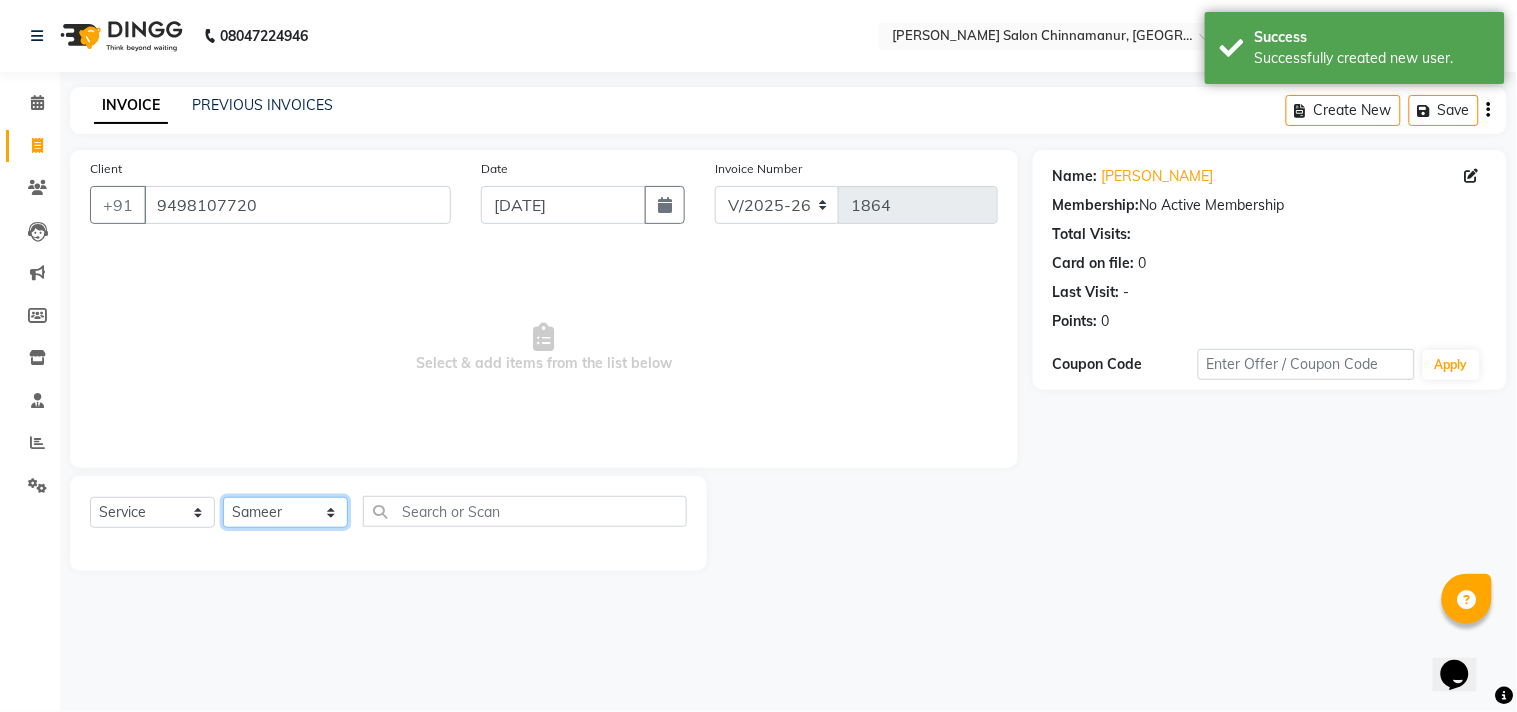 click on "Select Stylist Admin Atif [PERSON_NAME] [PERSON_NAME] [PERSON_NAME] [PERSON_NAME]" 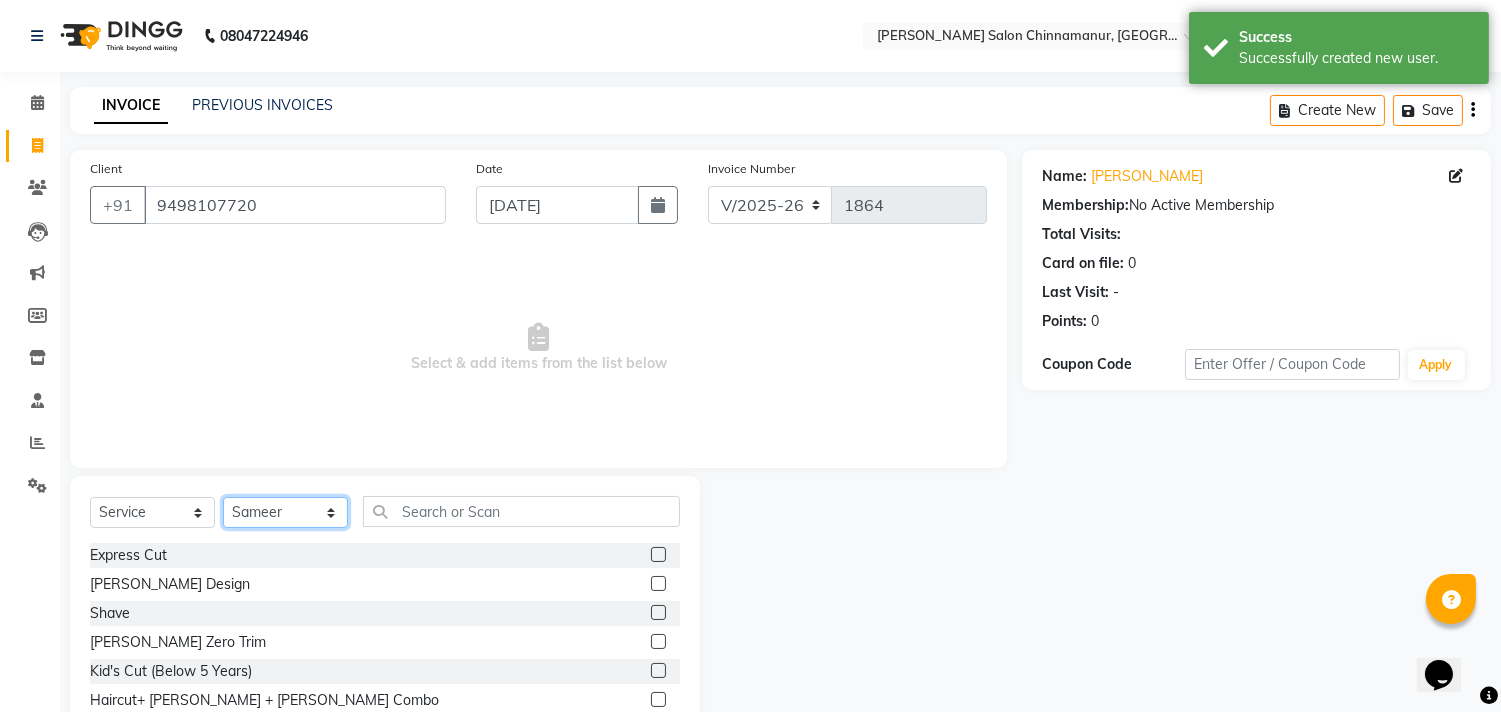click on "Select Stylist Admin Atif [PERSON_NAME] [PERSON_NAME] [PERSON_NAME] [PERSON_NAME]" 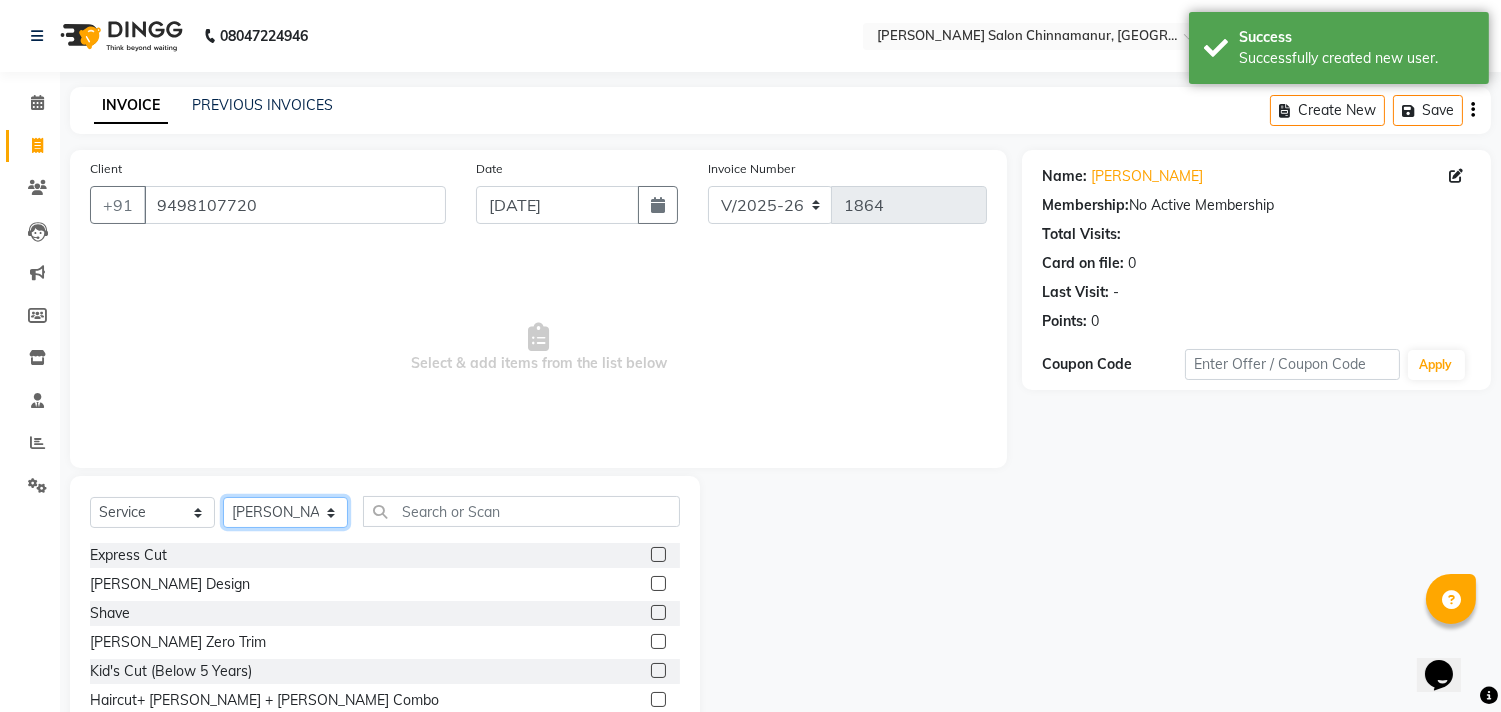 click on "Select Stylist Admin Atif [PERSON_NAME] [PERSON_NAME] [PERSON_NAME] [PERSON_NAME]" 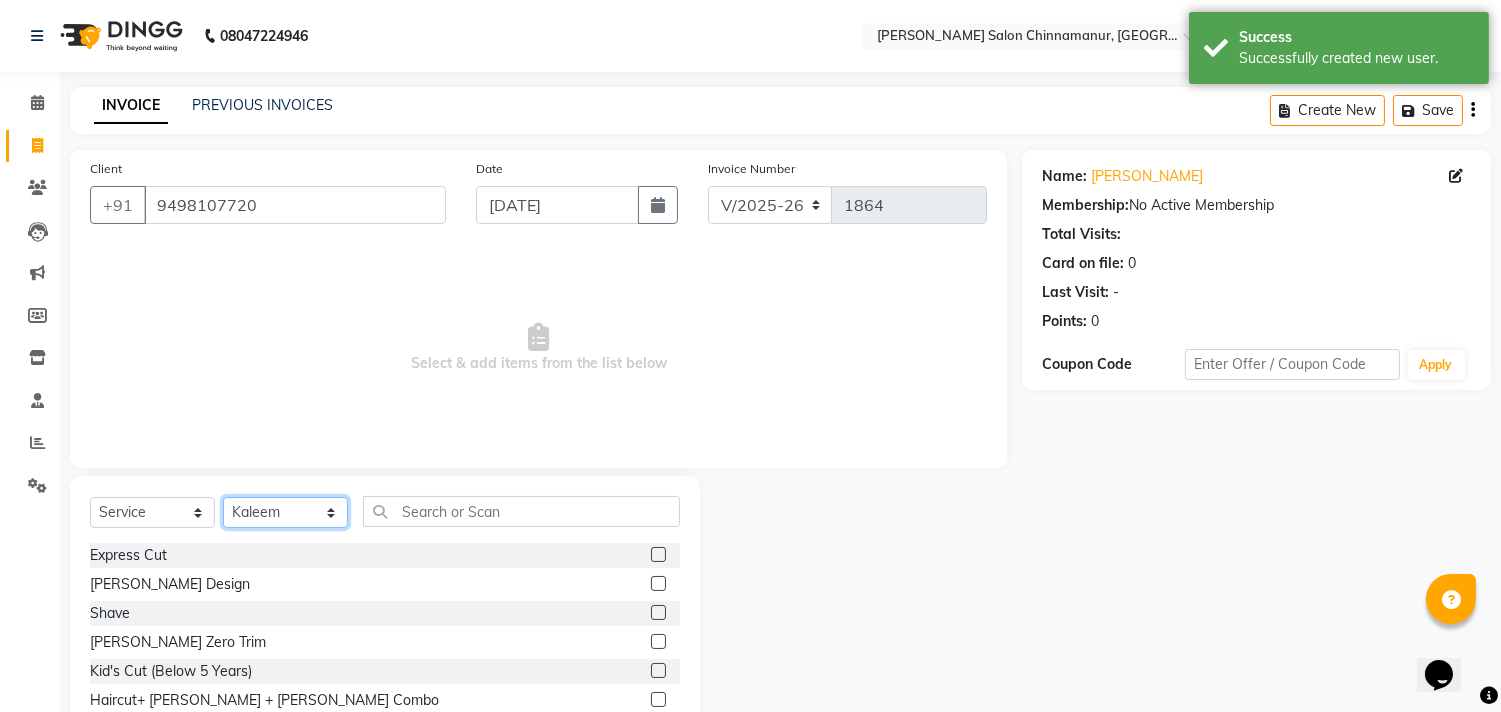 click on "Select Stylist Admin Atif [PERSON_NAME] [PERSON_NAME] [PERSON_NAME] [PERSON_NAME]" 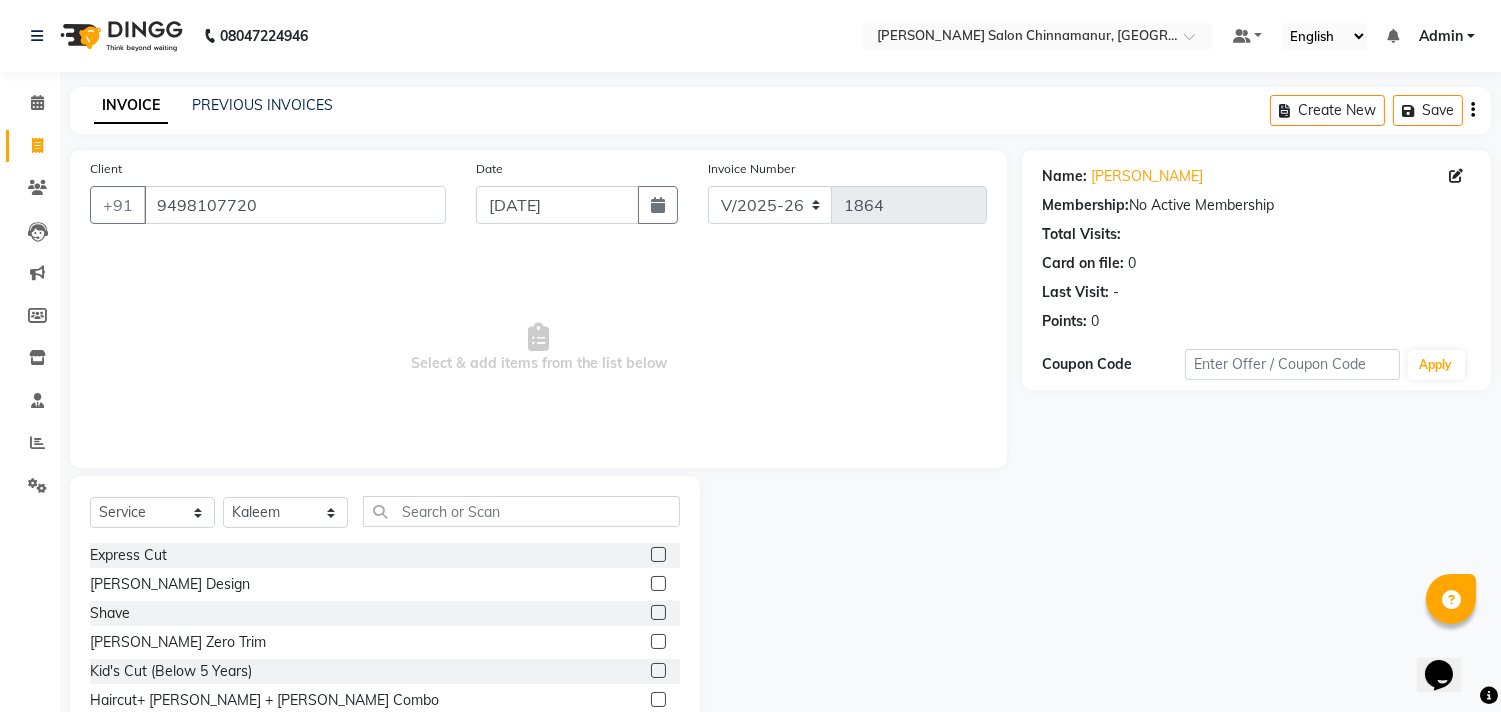 click 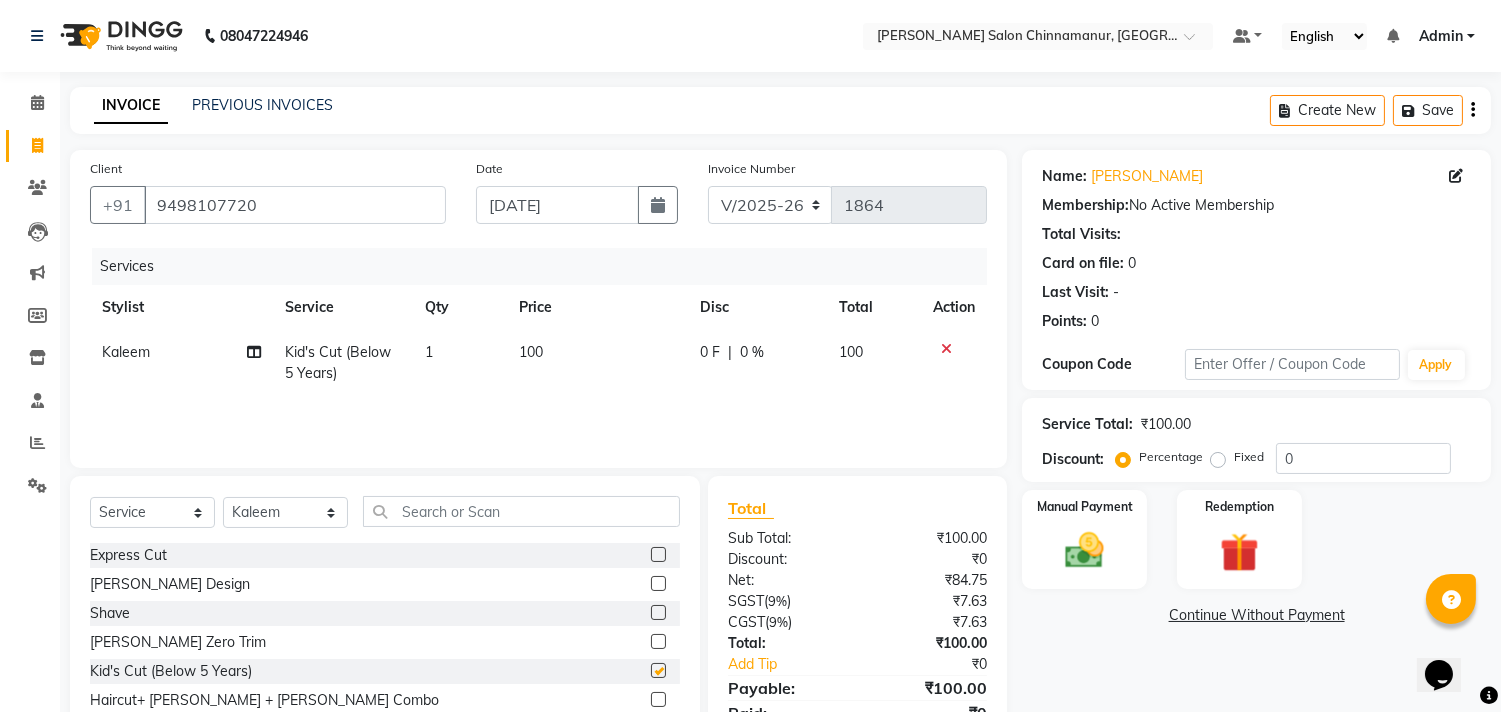 checkbox on "false" 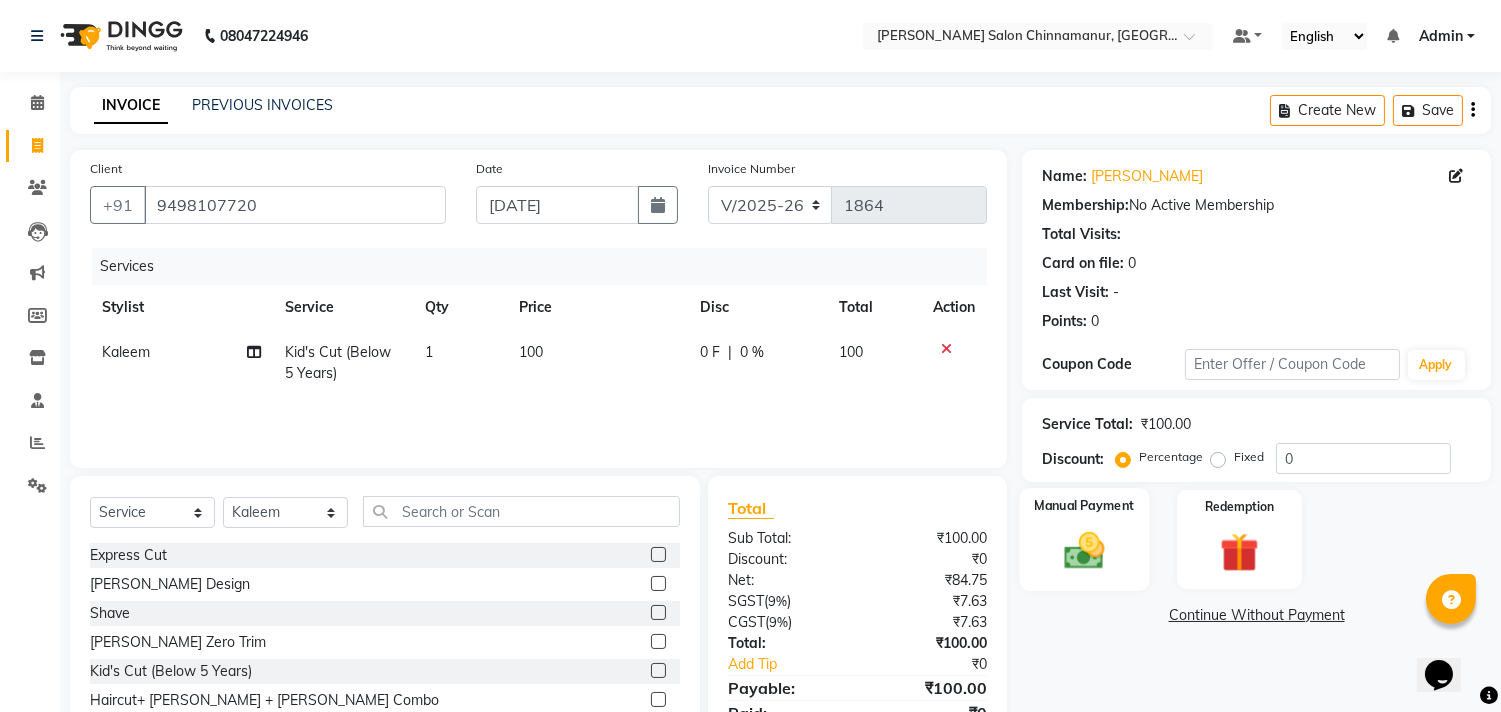 click 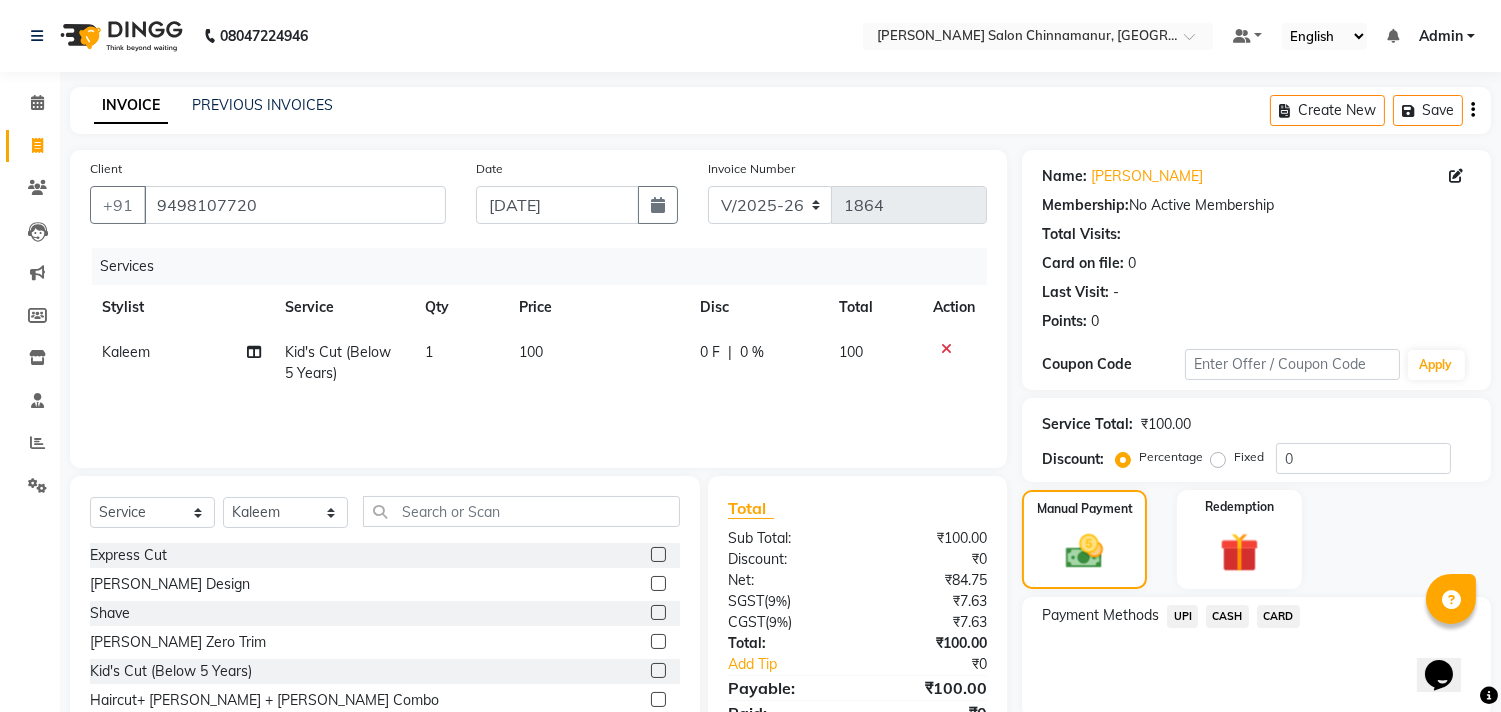 click on "CASH" 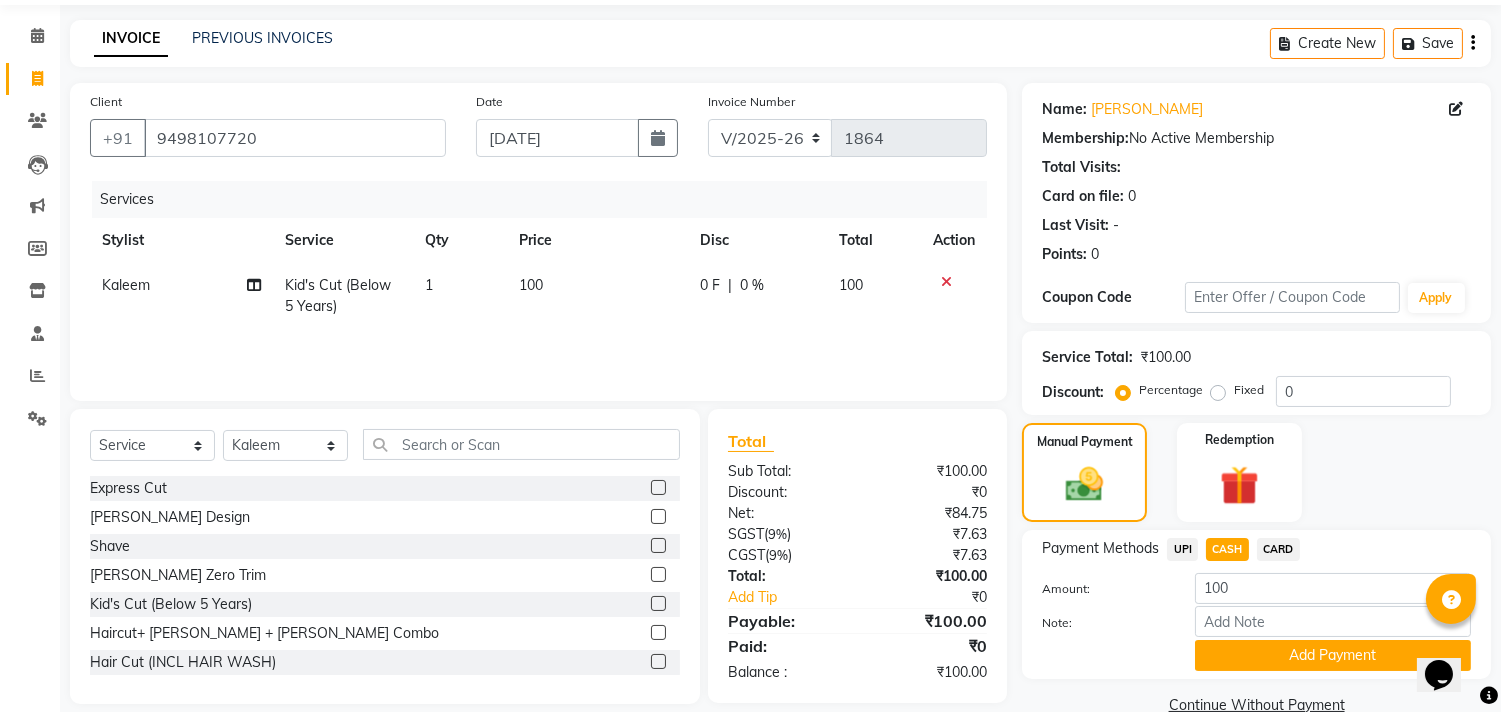 scroll, scrollTop: 104, scrollLeft: 0, axis: vertical 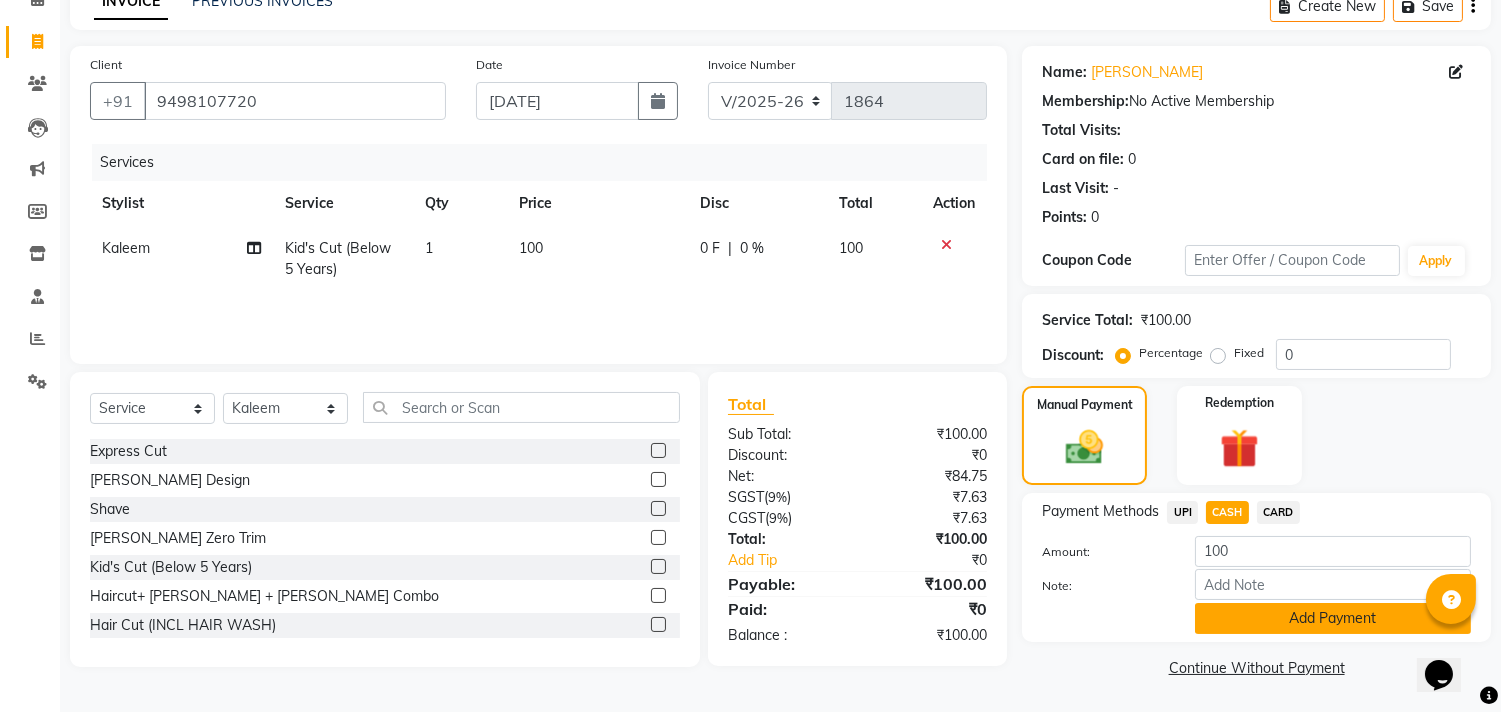 click on "Add Payment" 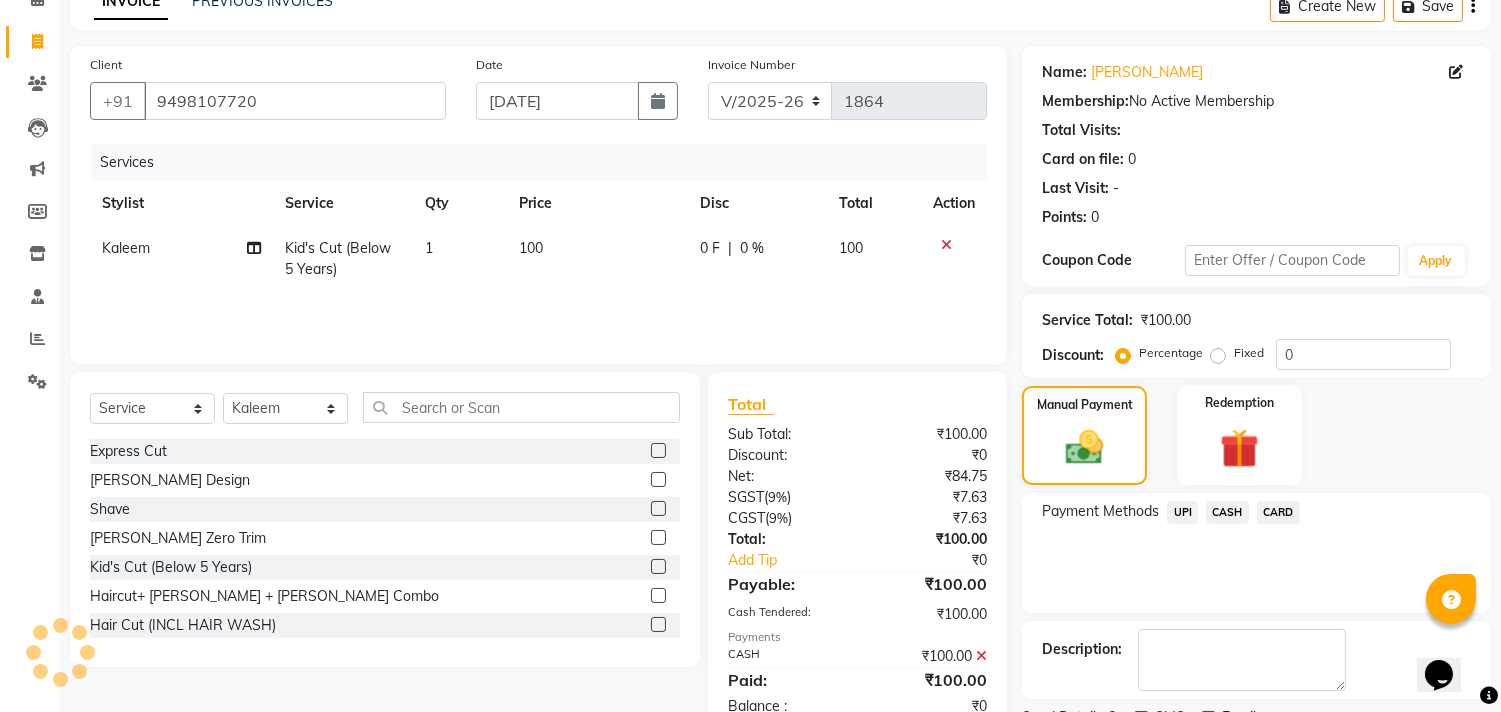 scroll, scrollTop: 187, scrollLeft: 0, axis: vertical 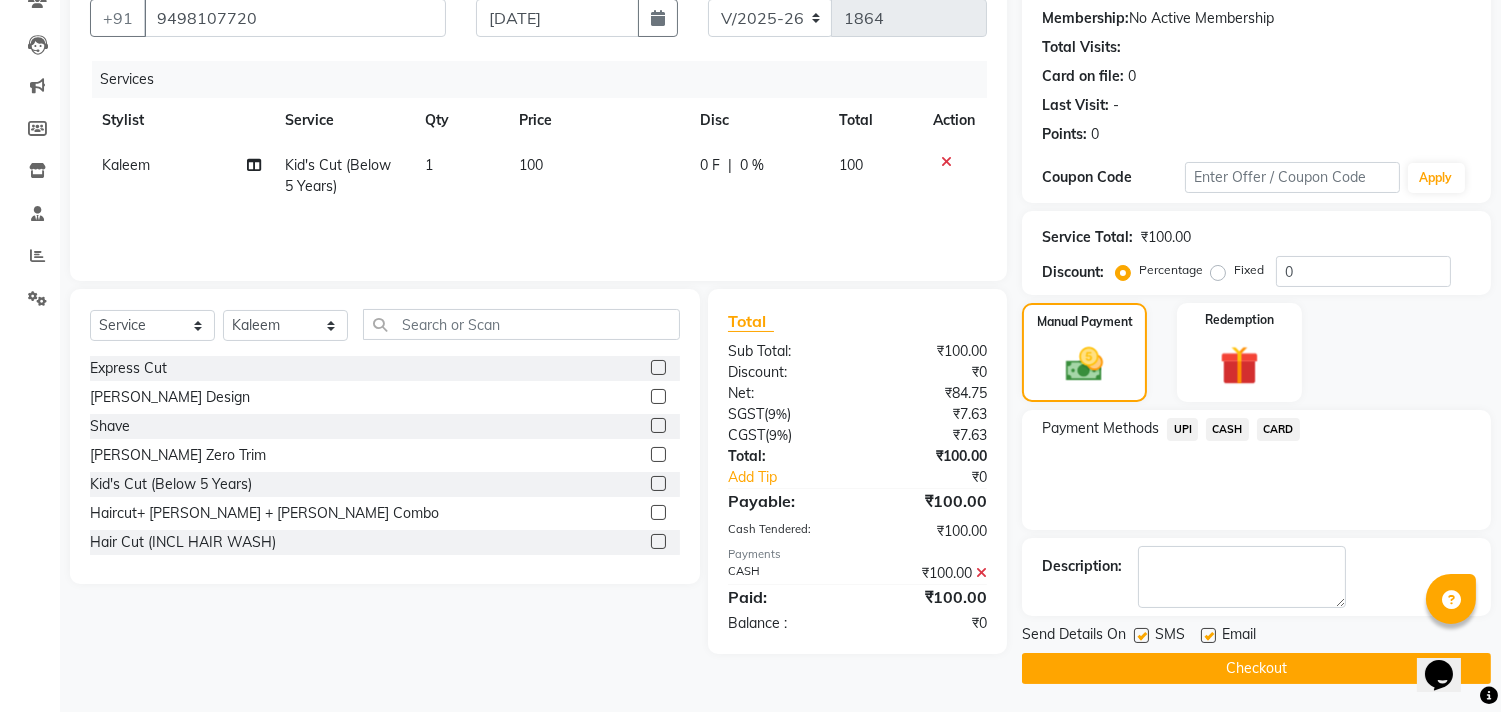 click on "Checkout" 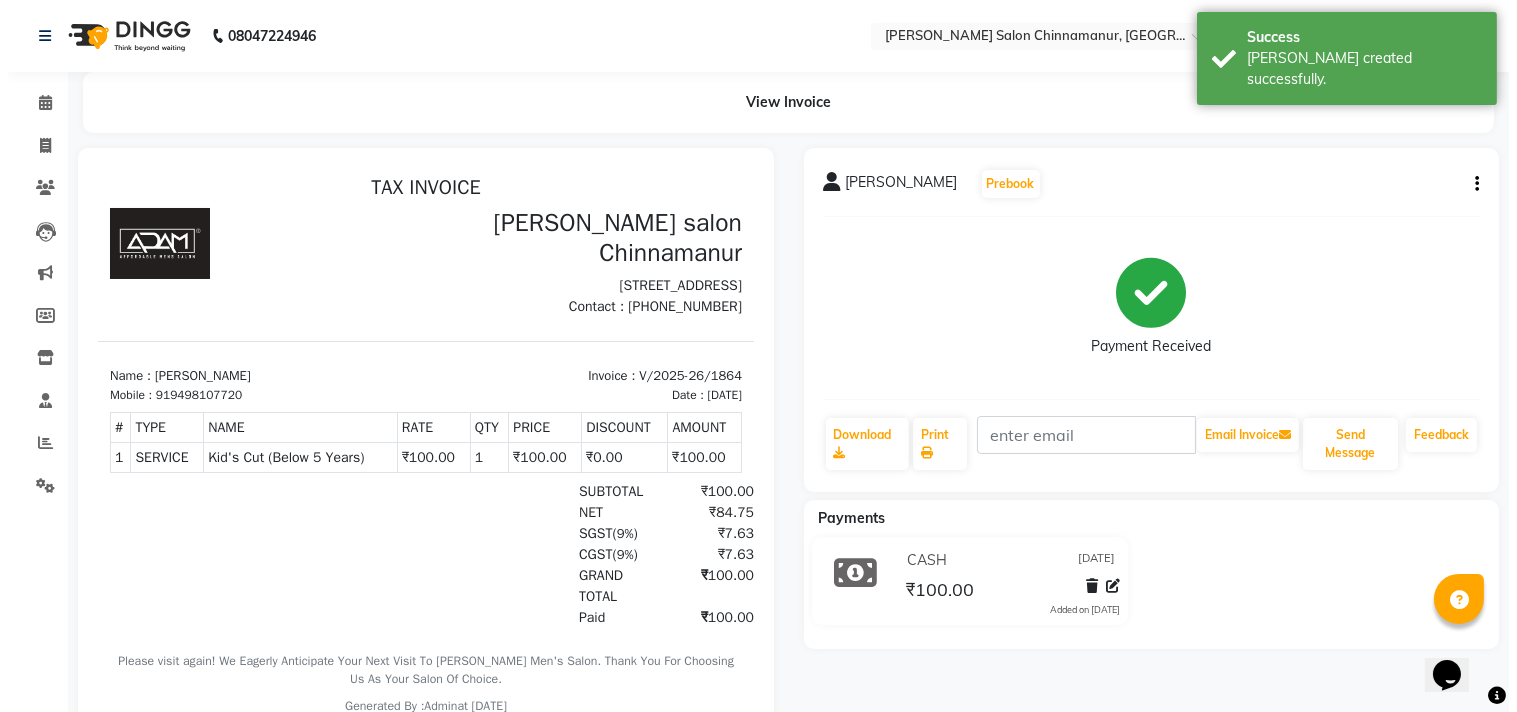 scroll, scrollTop: 0, scrollLeft: 0, axis: both 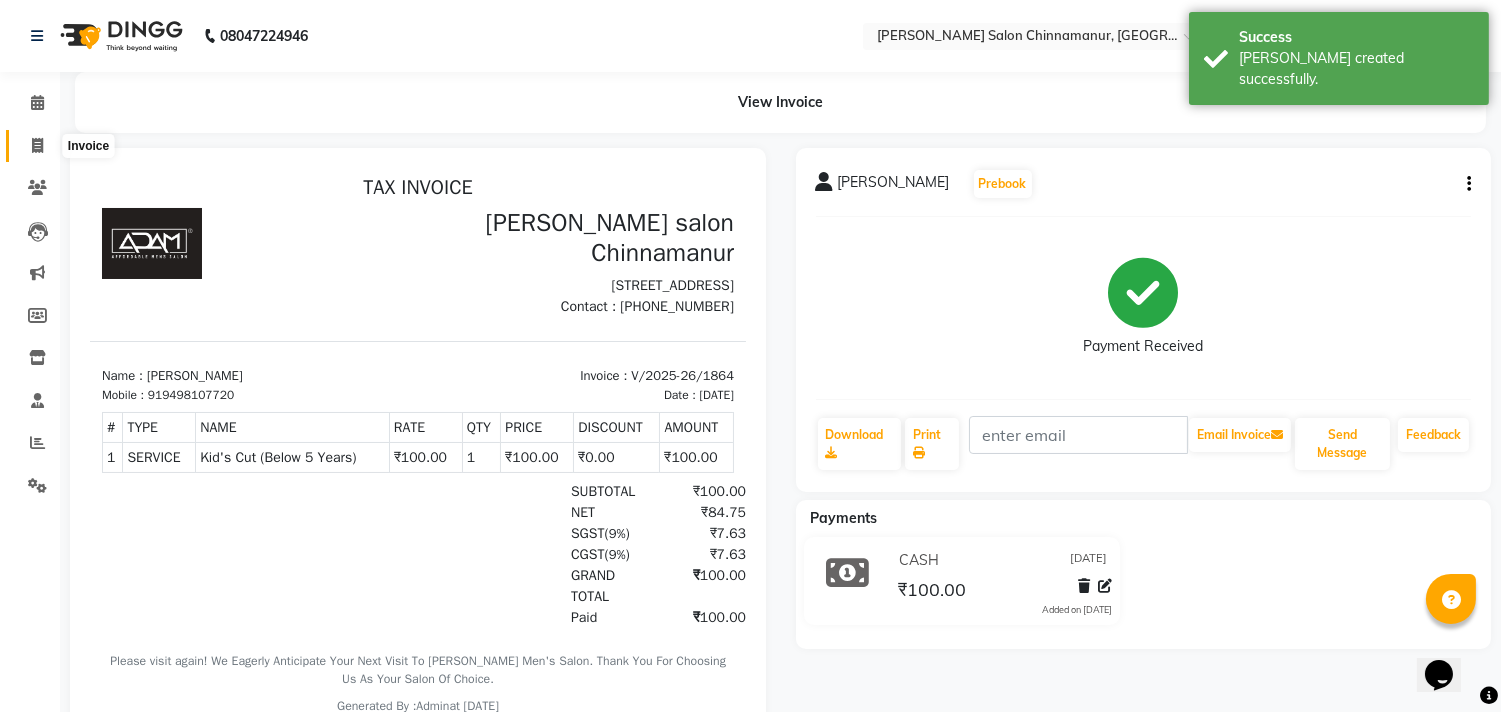 click 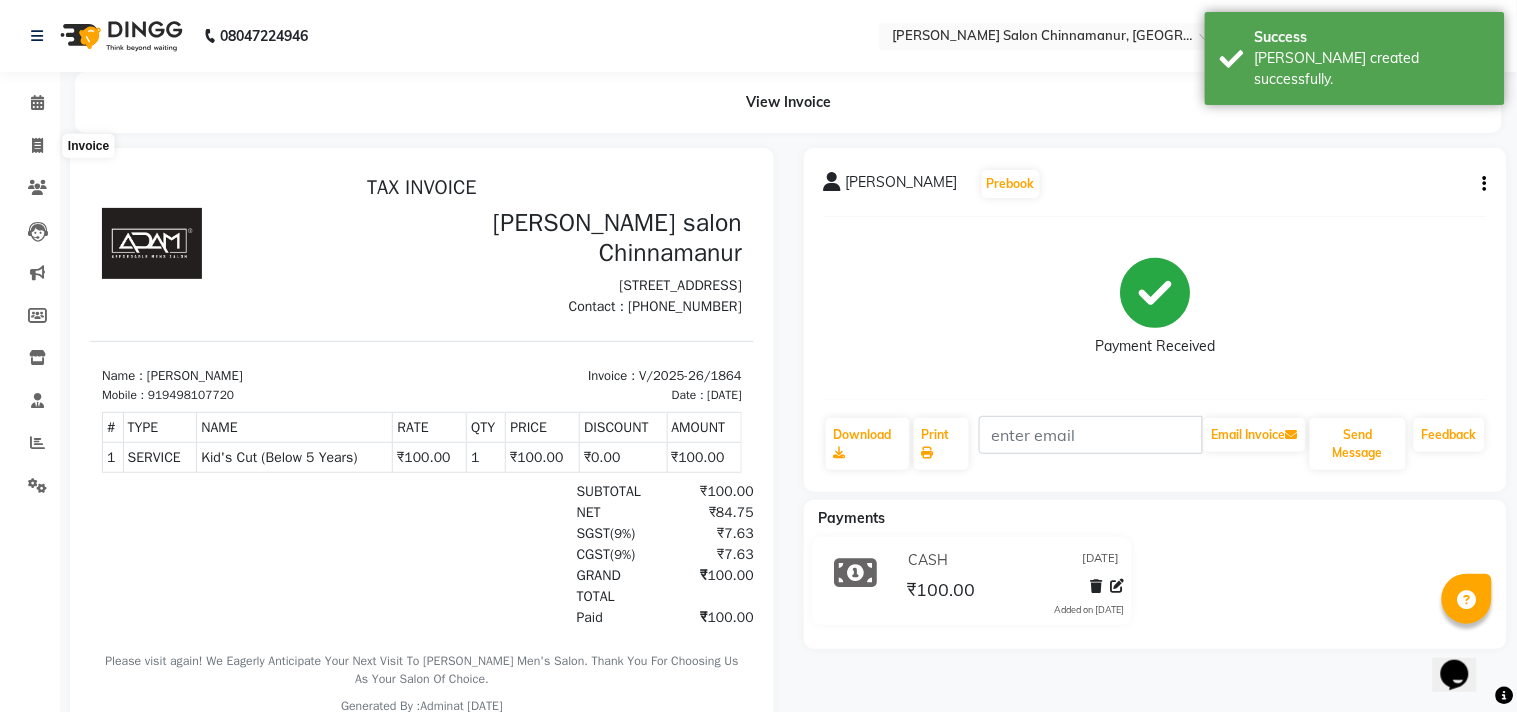 select on "service" 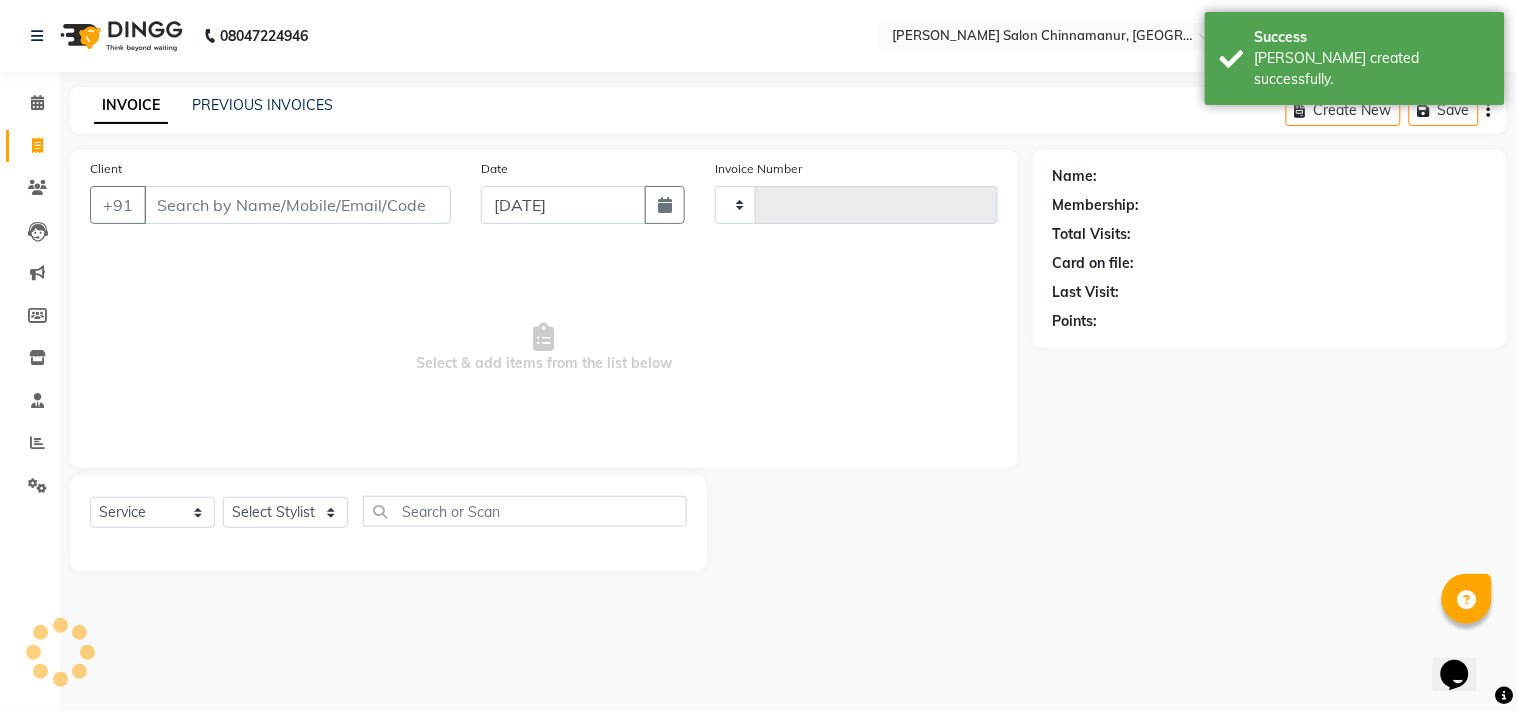 type on "1865" 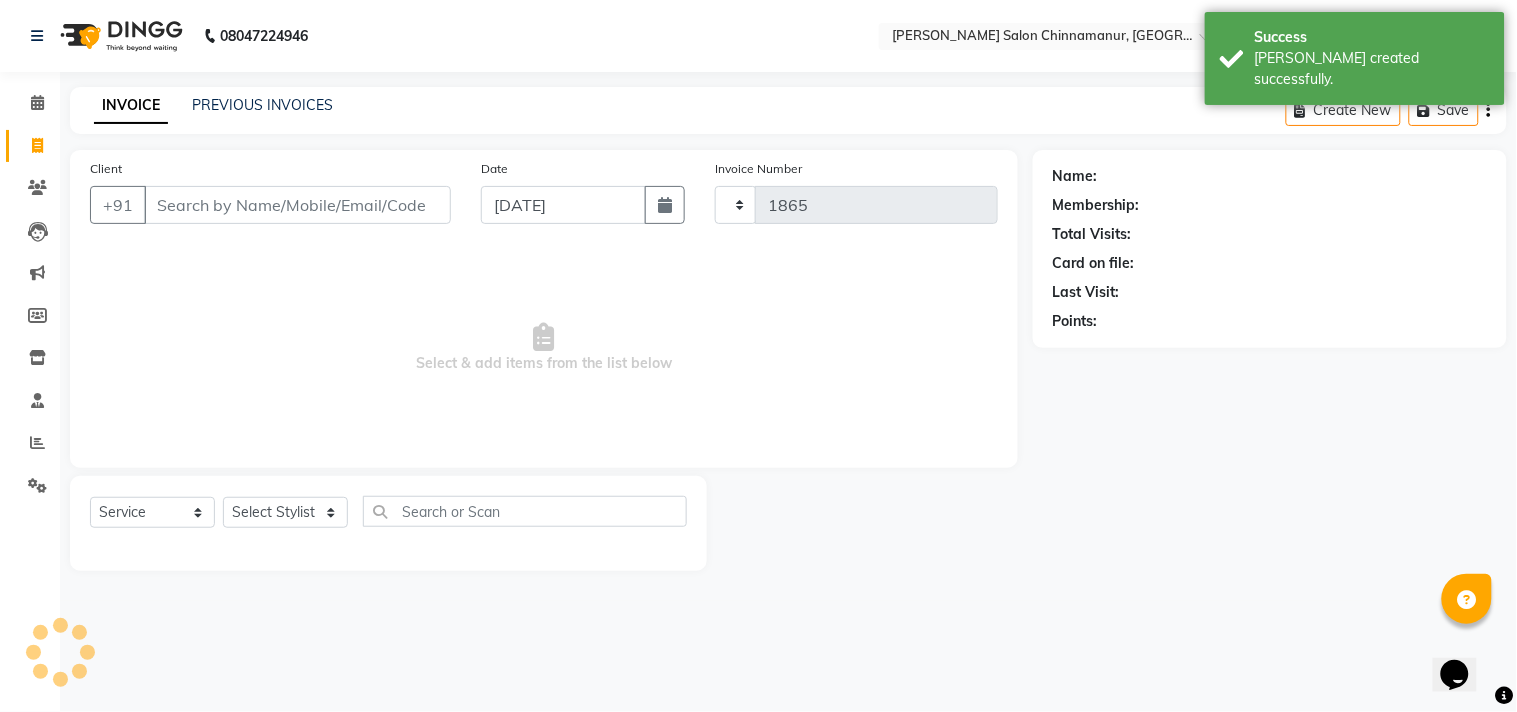select on "8329" 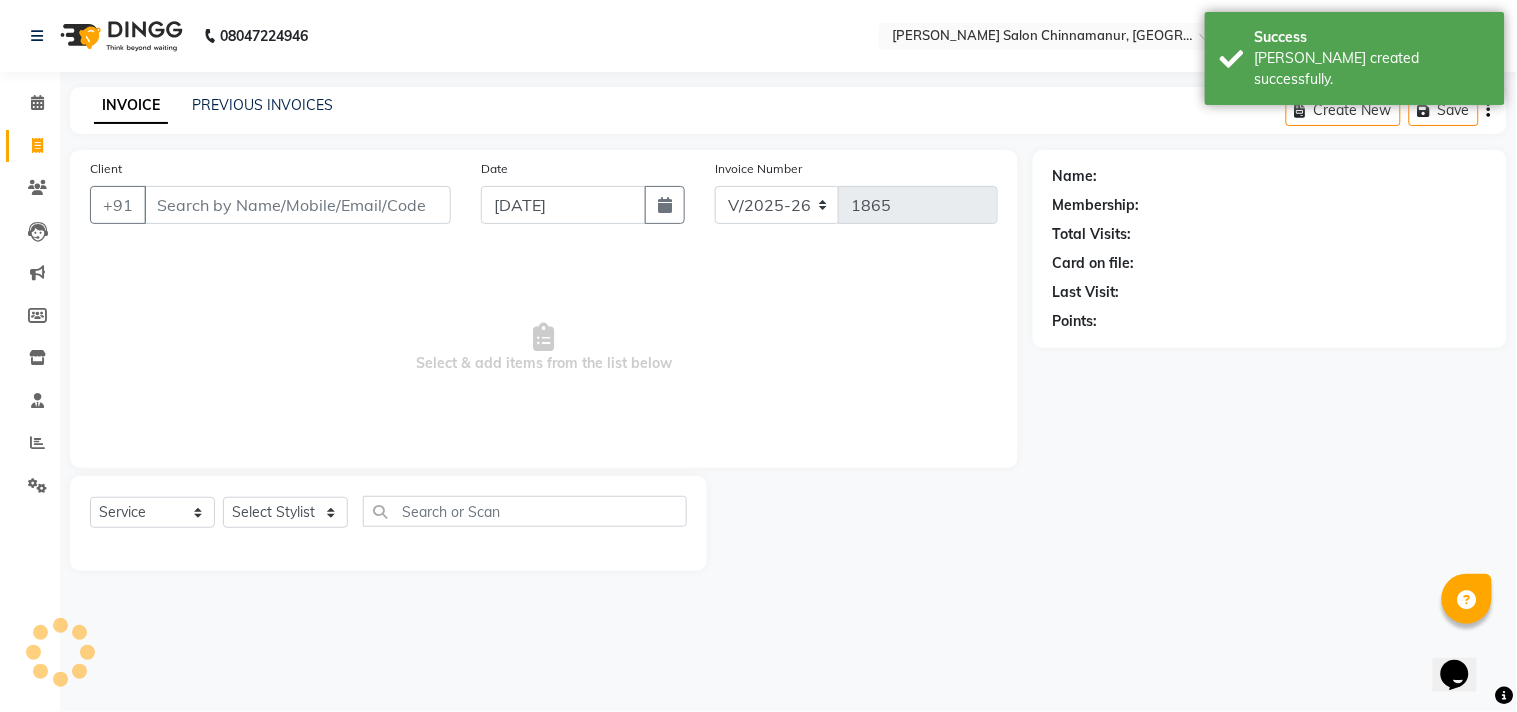 click on "Client" at bounding box center (297, 205) 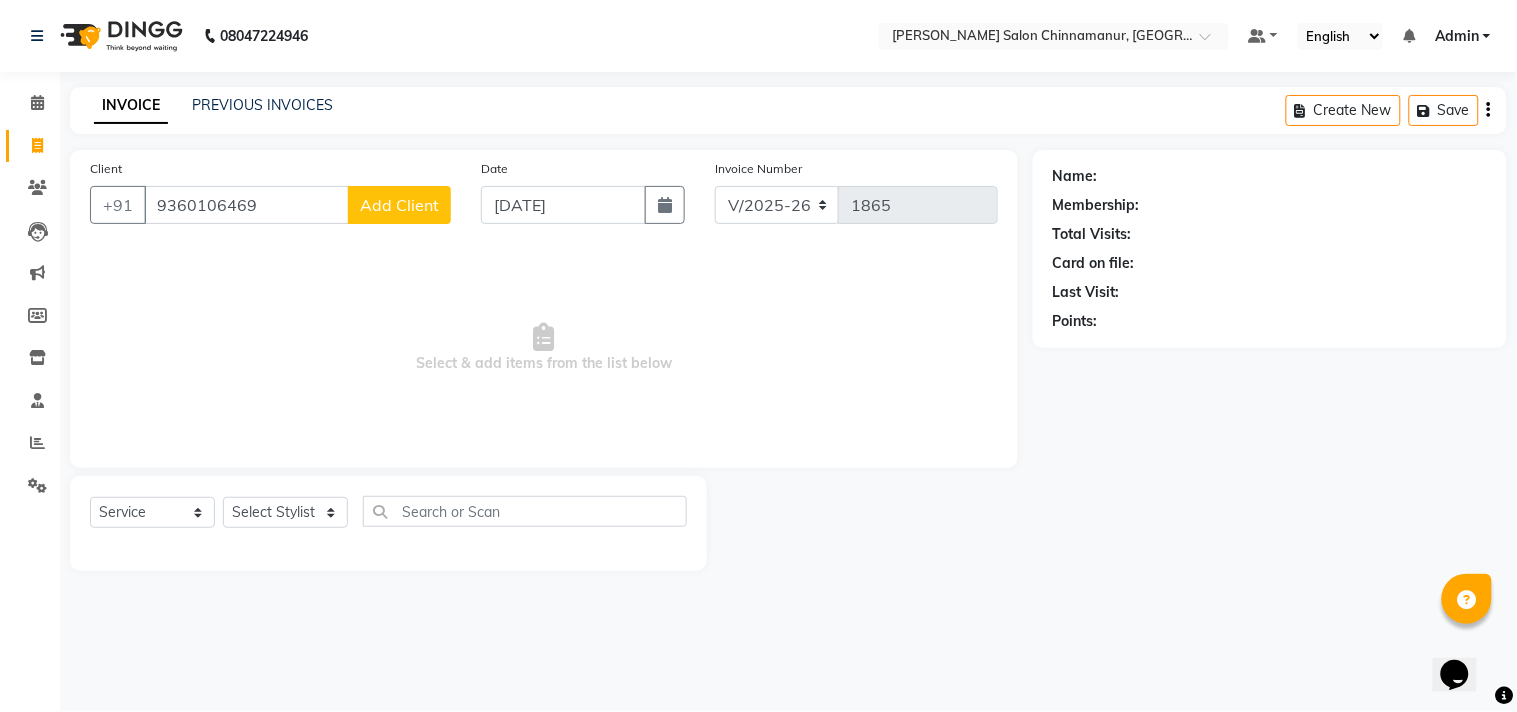 type on "9360106469" 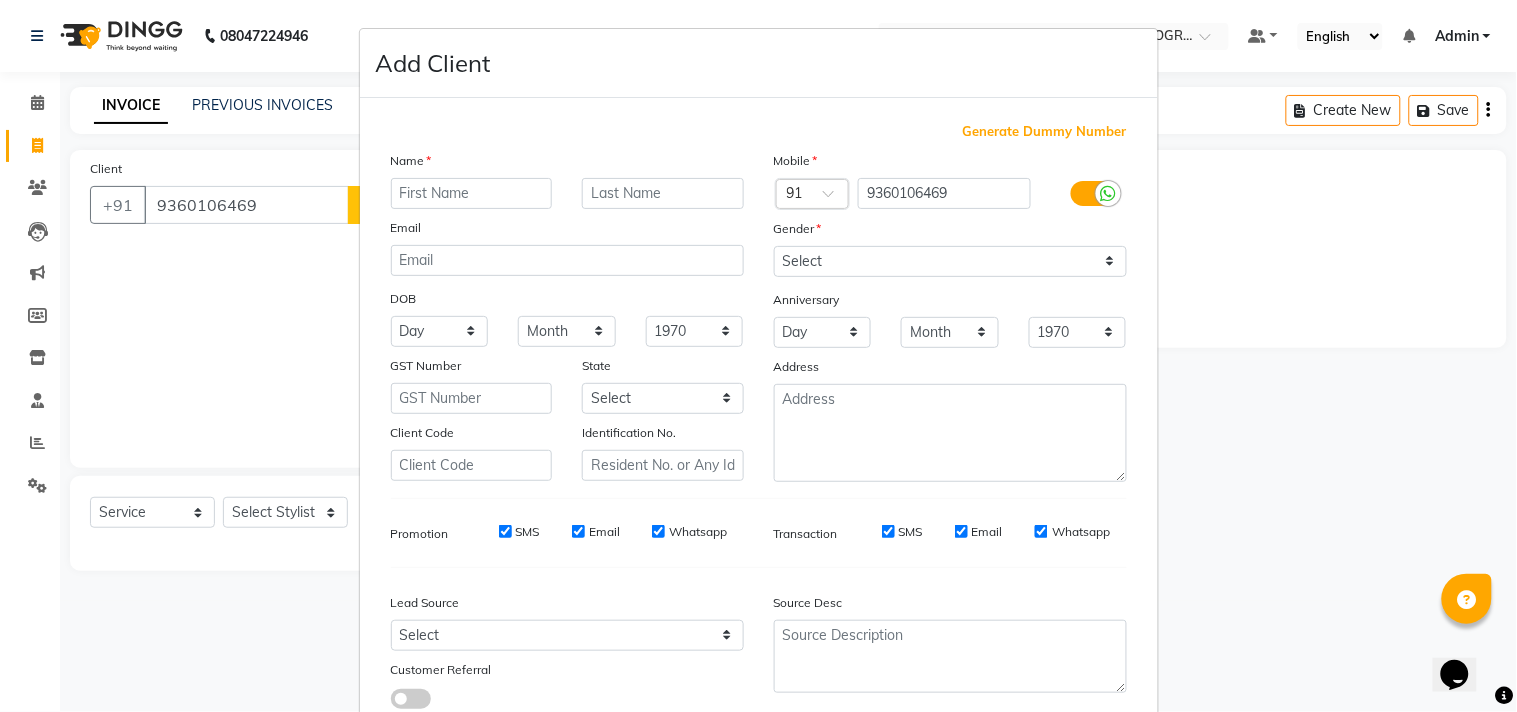 click at bounding box center (472, 193) 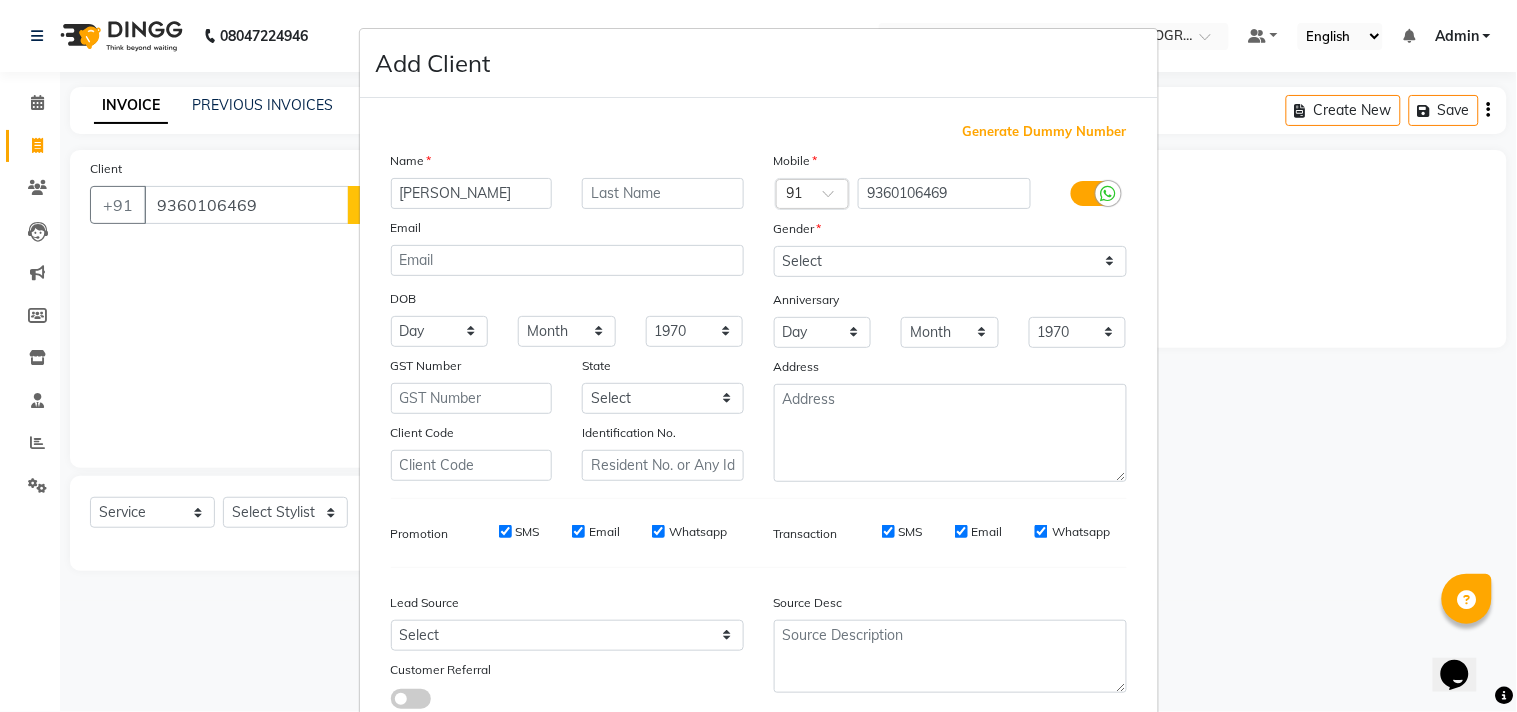 type on "[PERSON_NAME]" 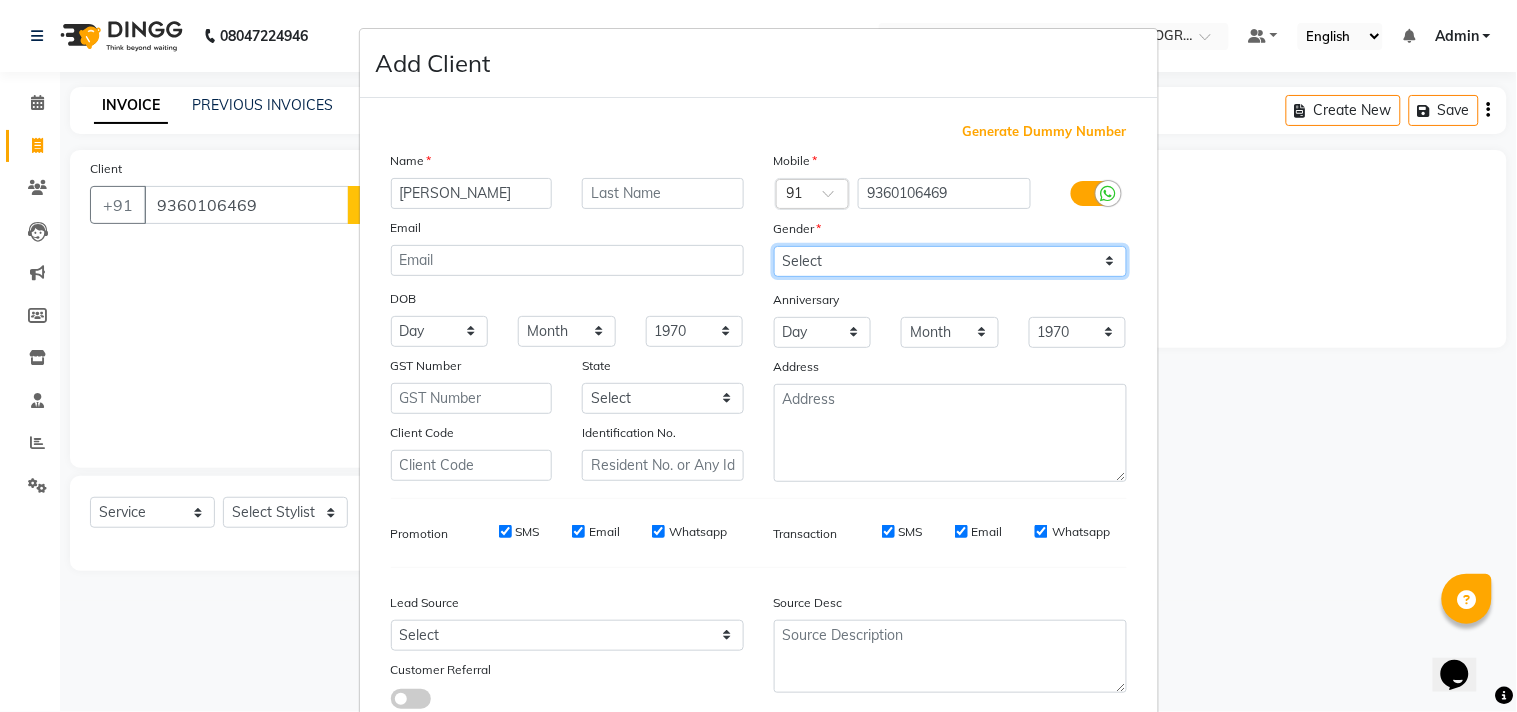 click on "Select [DEMOGRAPHIC_DATA] [DEMOGRAPHIC_DATA] Other Prefer Not To Say" at bounding box center [950, 261] 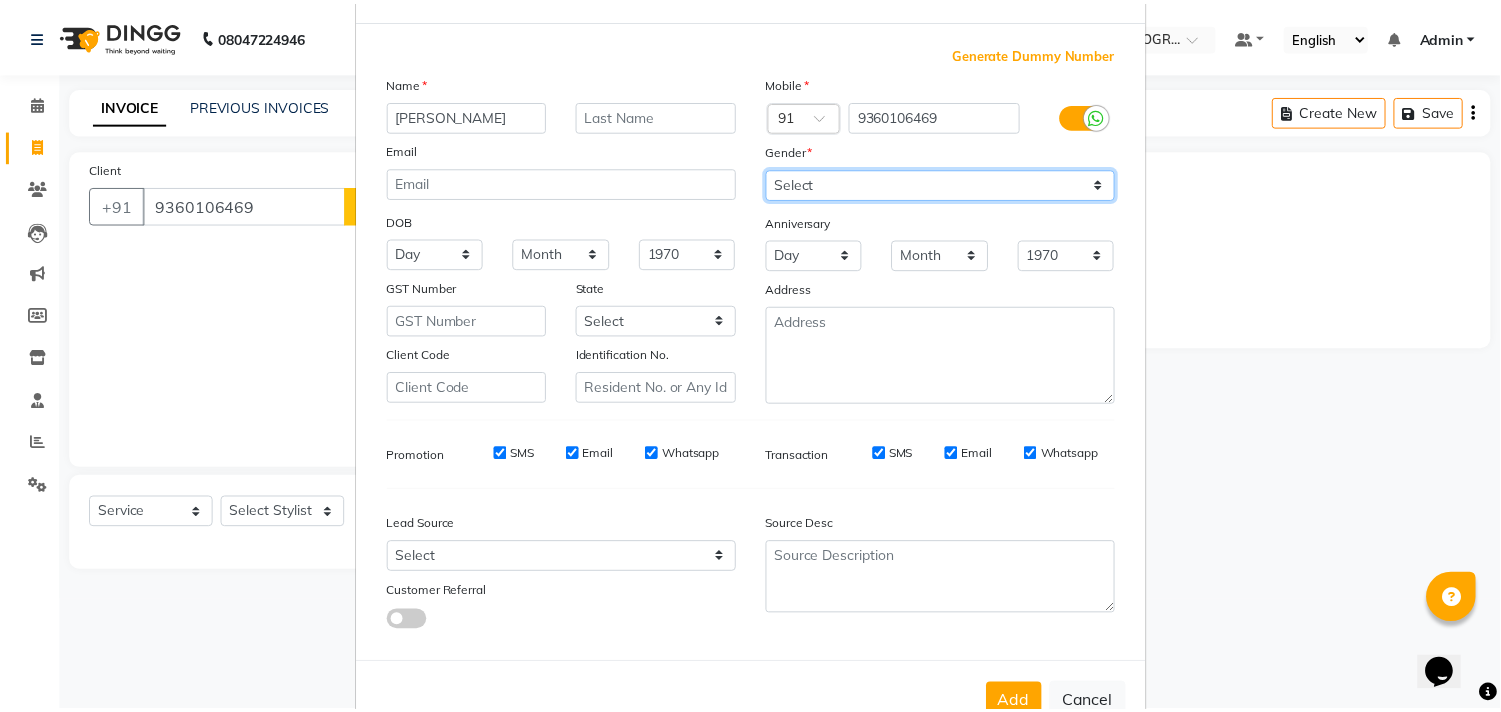 scroll, scrollTop: 138, scrollLeft: 0, axis: vertical 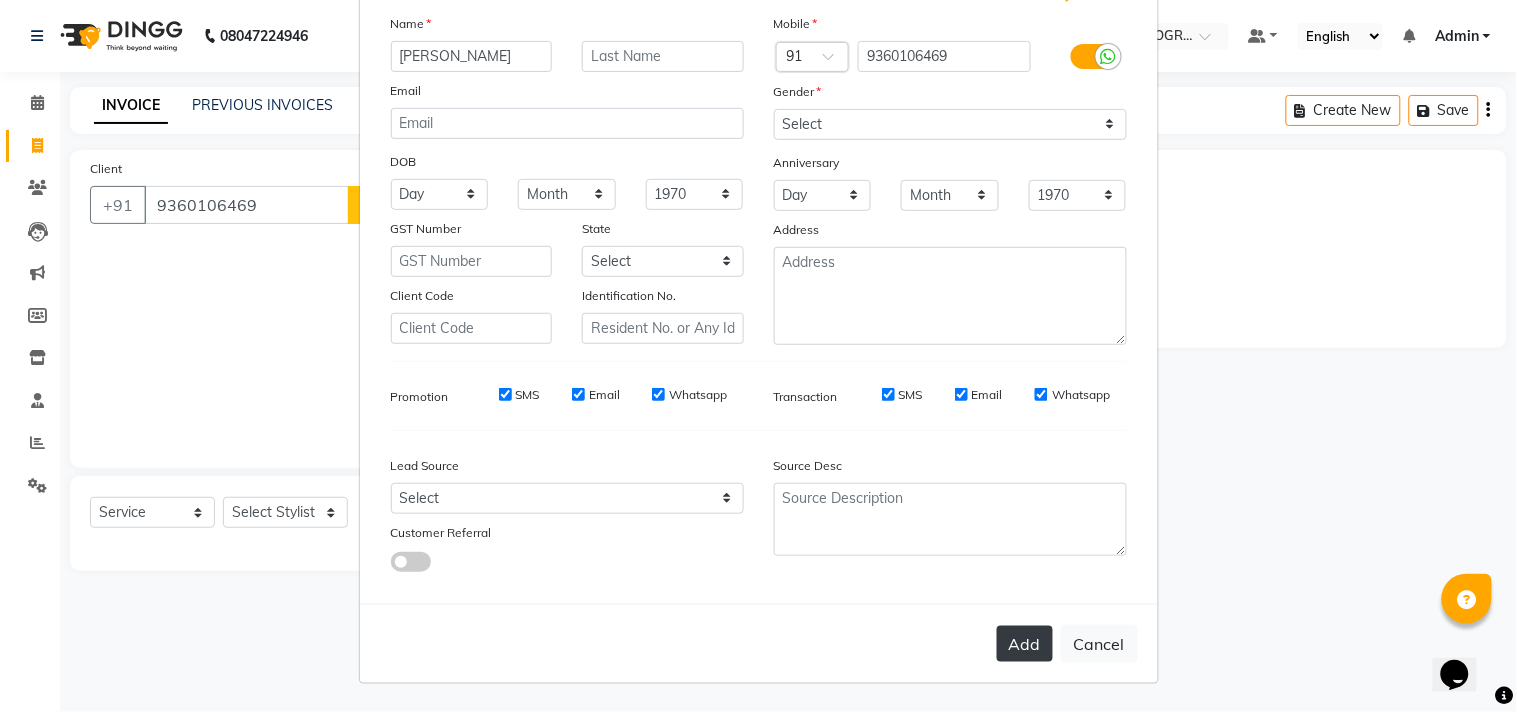 click on "Add" at bounding box center (1025, 644) 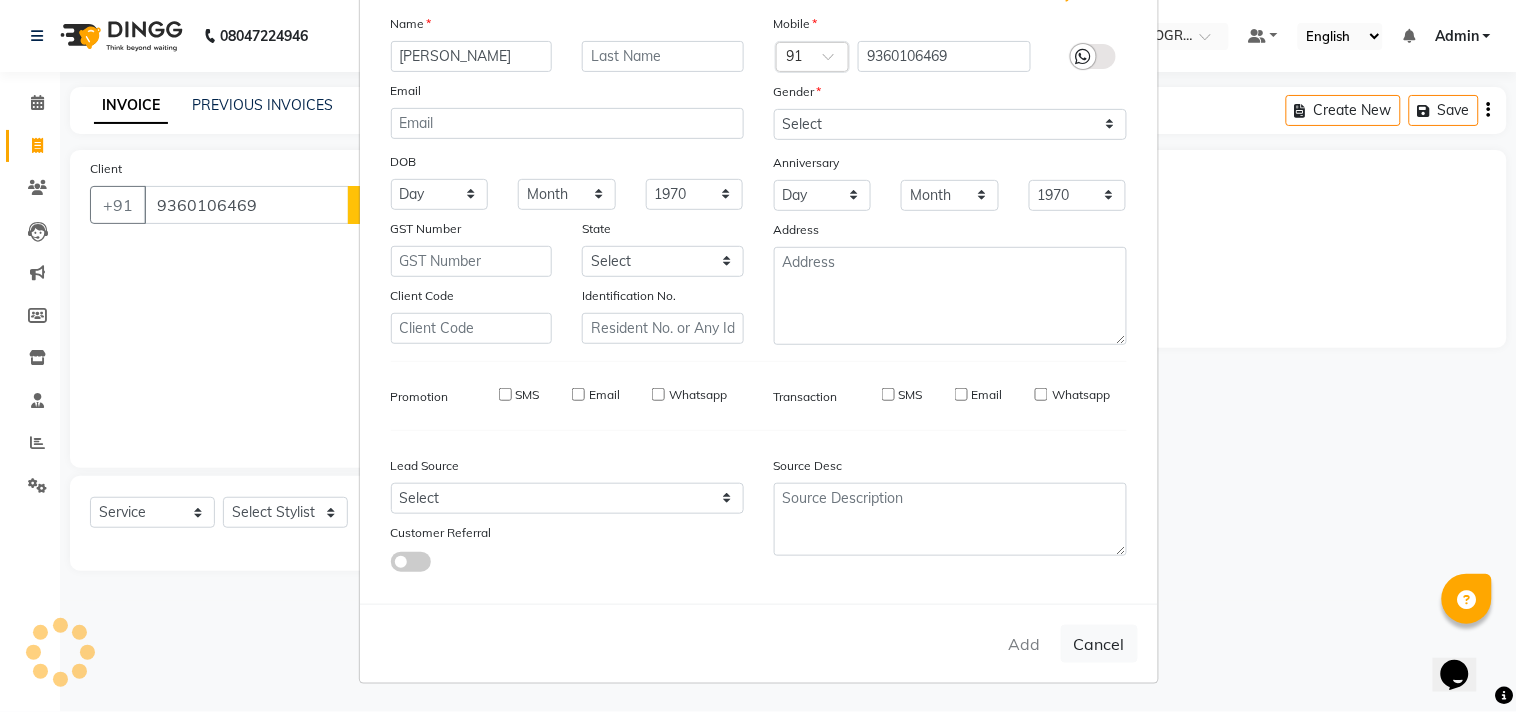 type 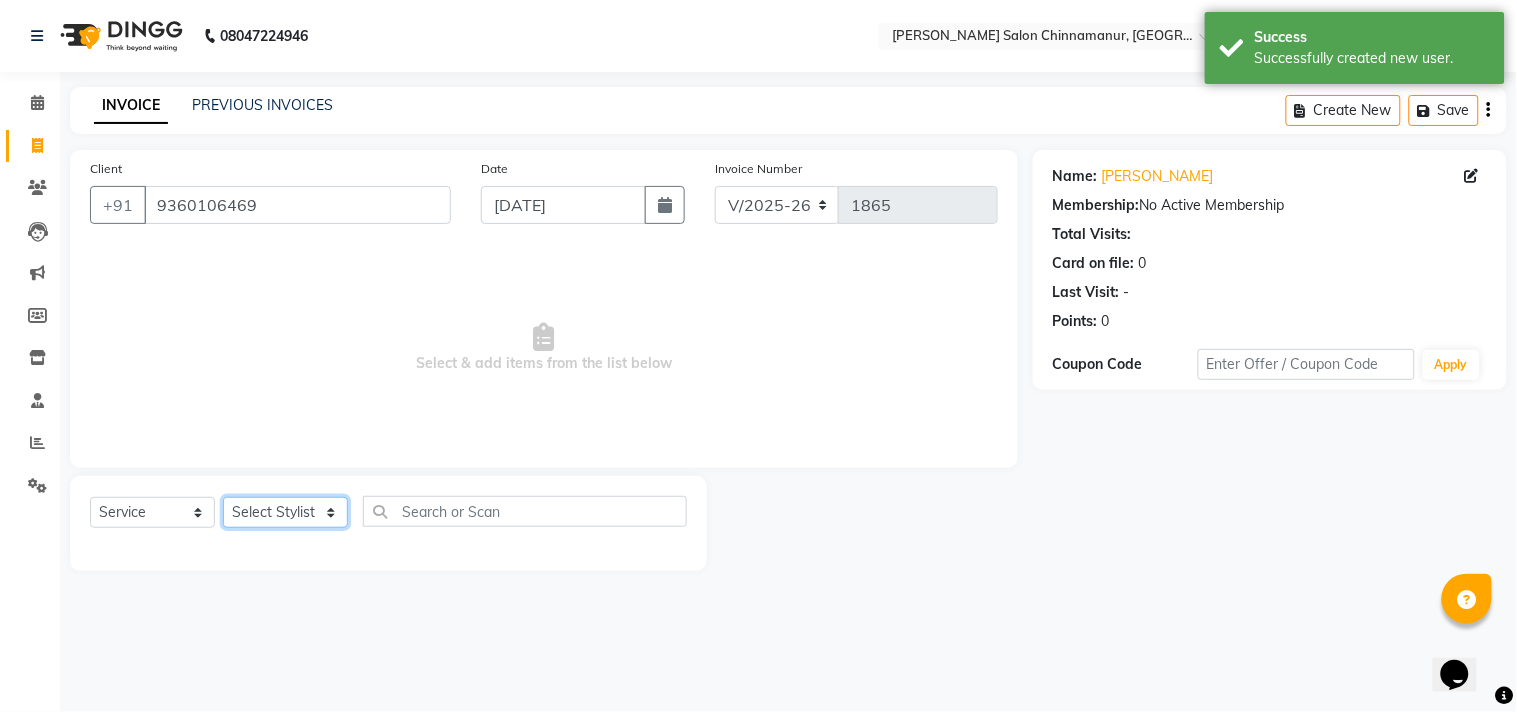 click on "Select Stylist Admin Atif [PERSON_NAME] [PERSON_NAME] [PERSON_NAME] [PERSON_NAME]" 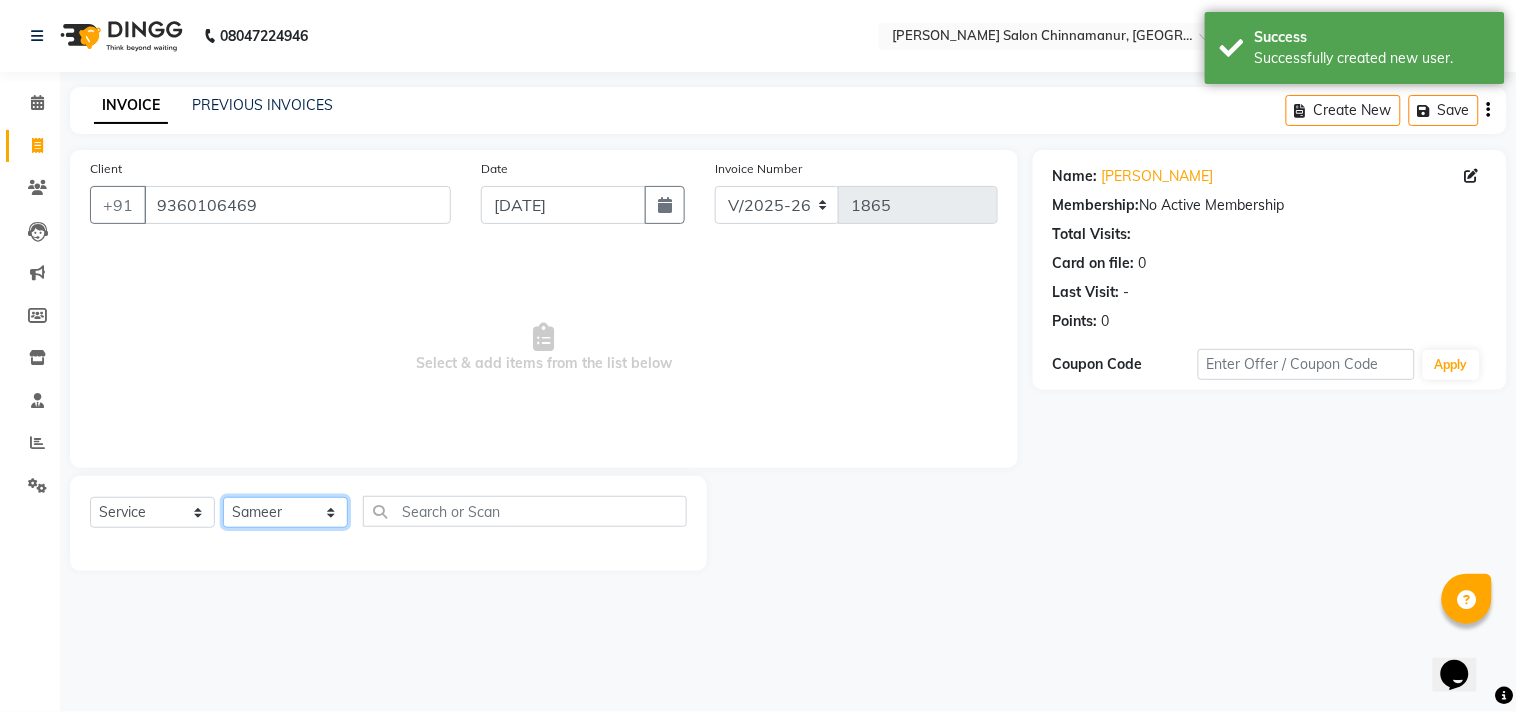 click on "Select Stylist Admin Atif [PERSON_NAME] [PERSON_NAME] [PERSON_NAME] [PERSON_NAME]" 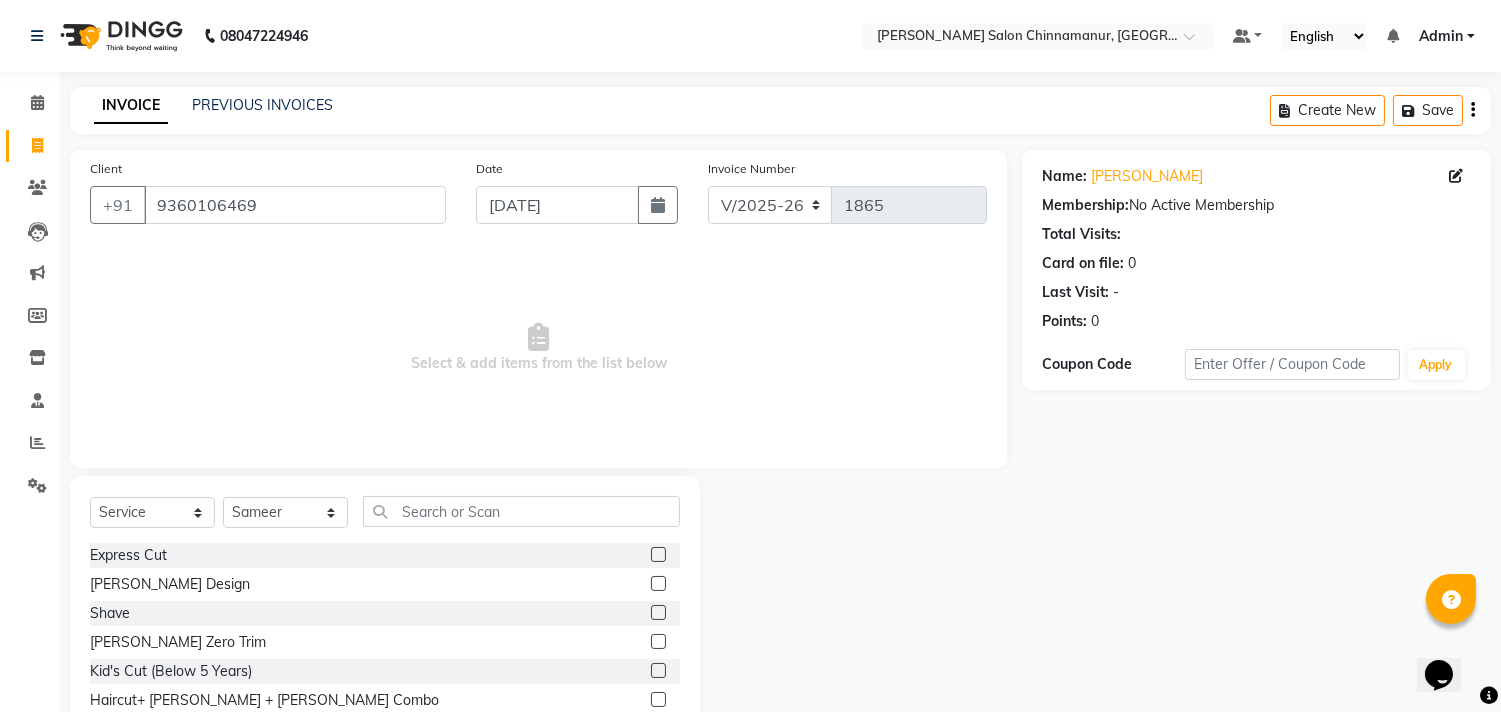 click 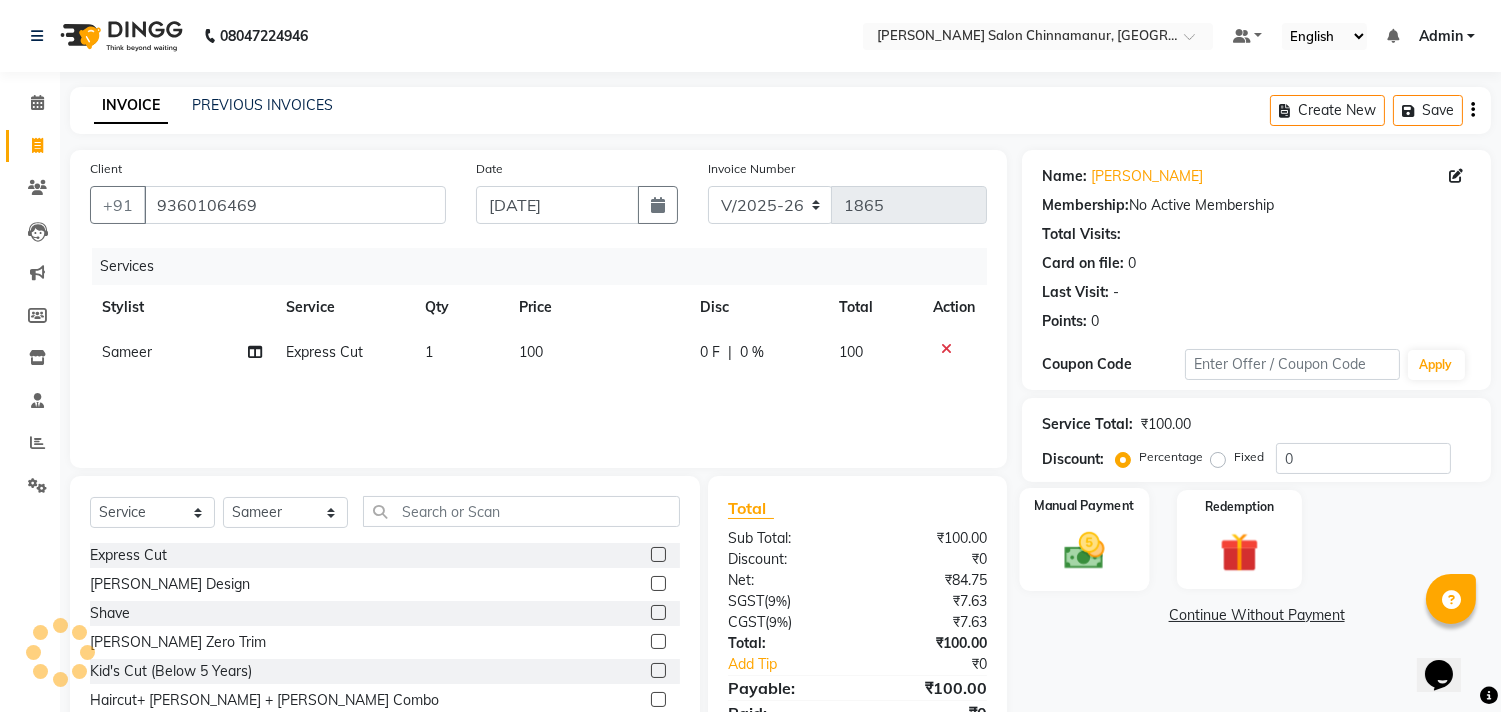 click 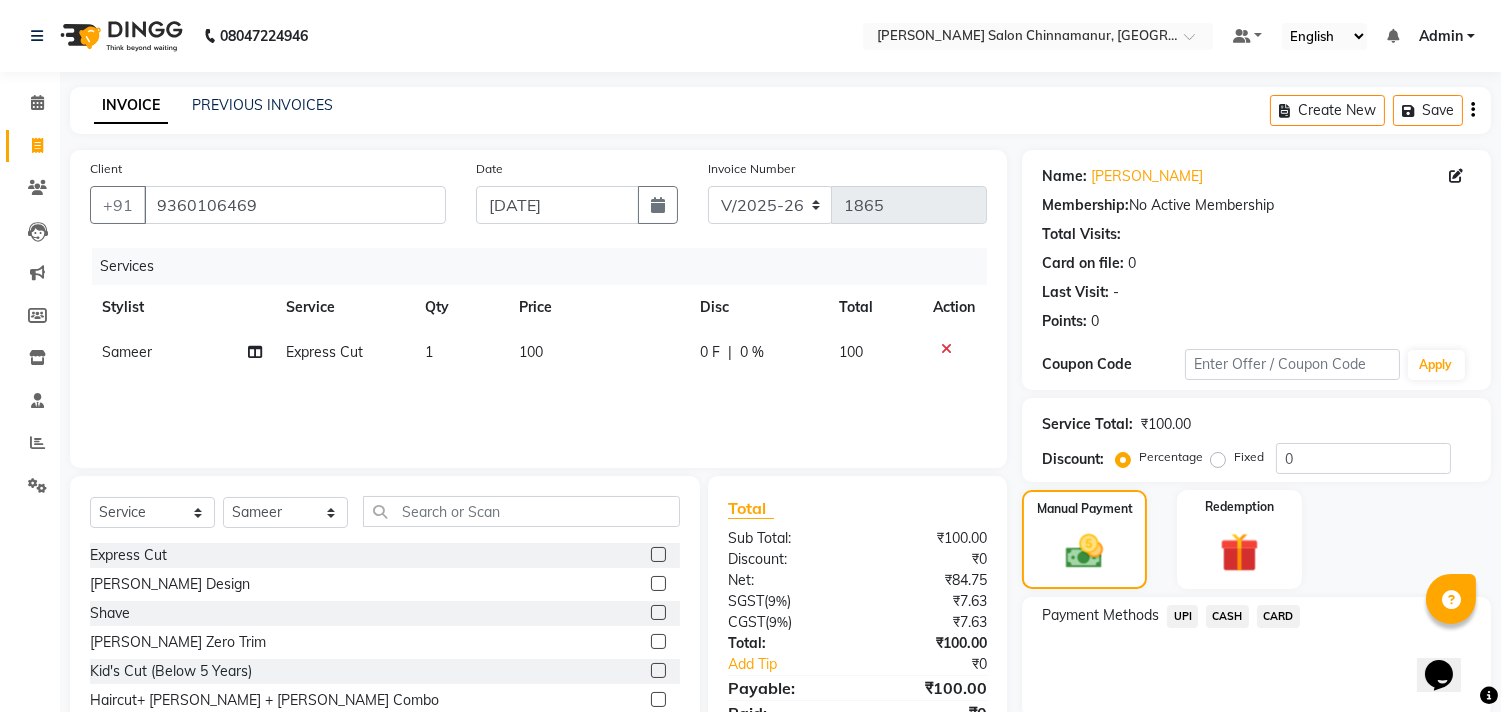 click on "UPI" 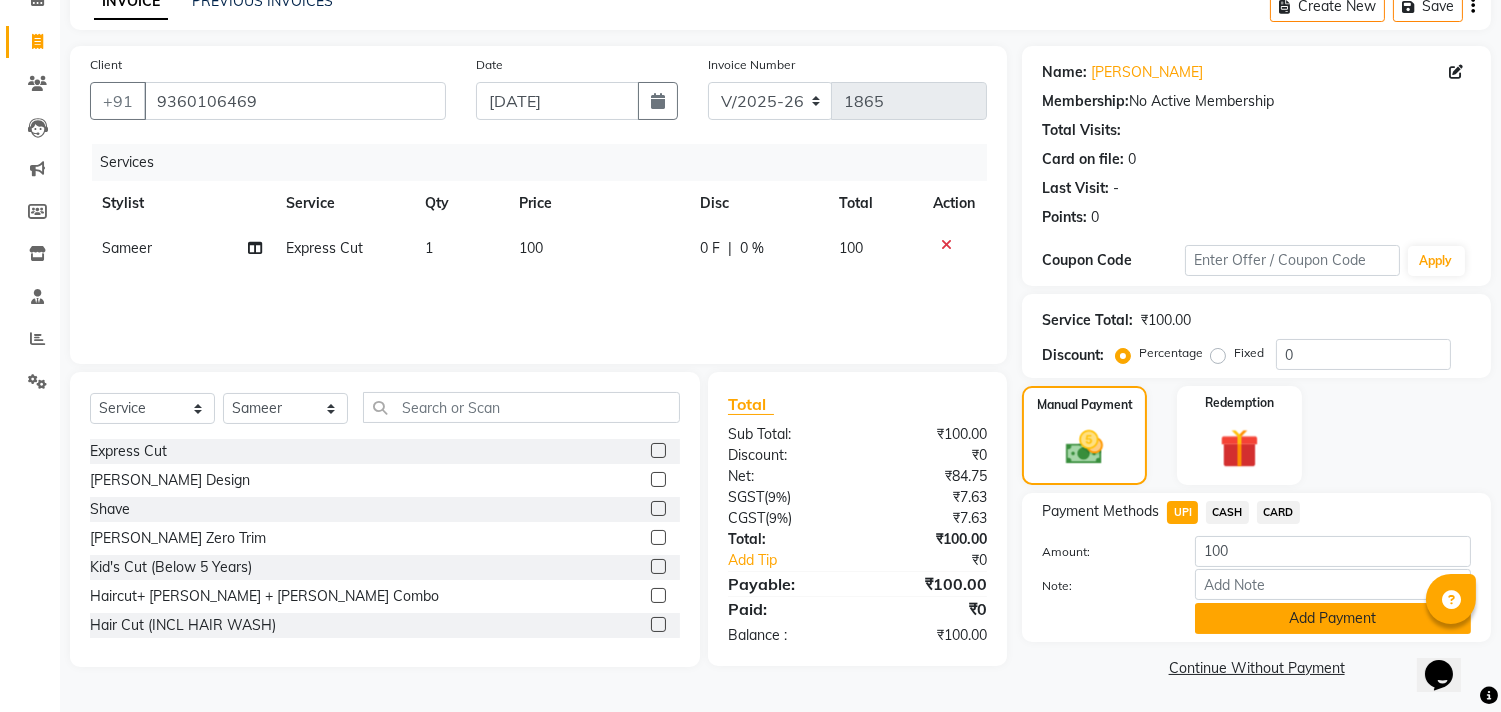 click on "Add Payment" 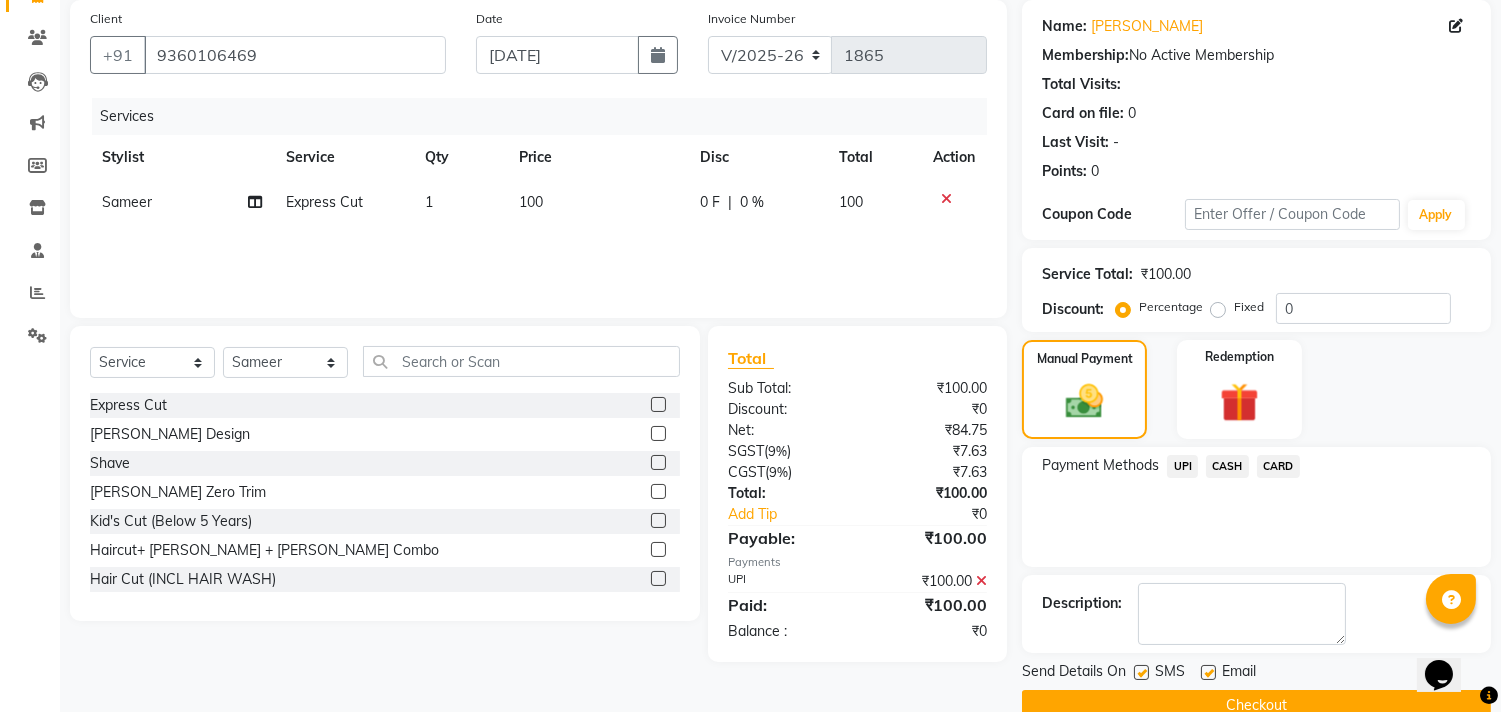 scroll, scrollTop: 187, scrollLeft: 0, axis: vertical 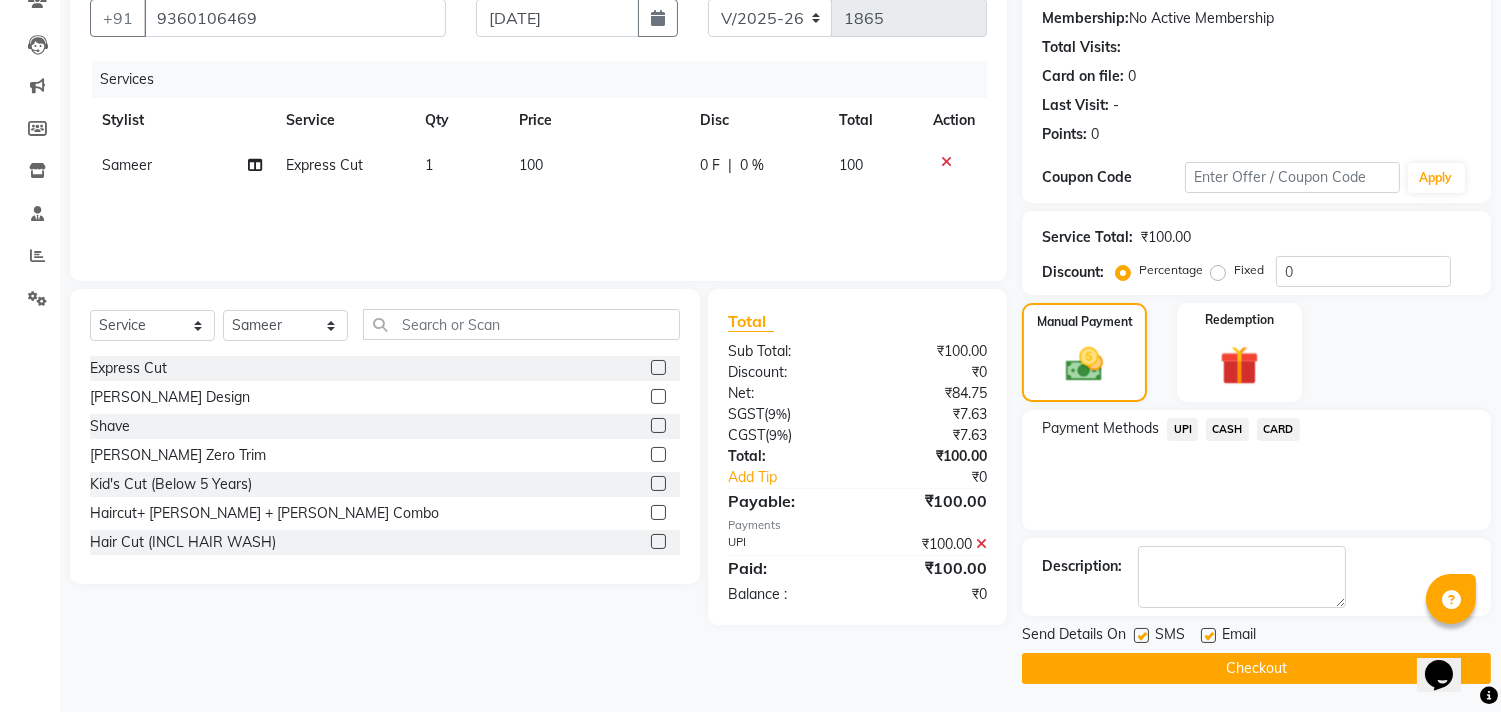 click on "Checkout" 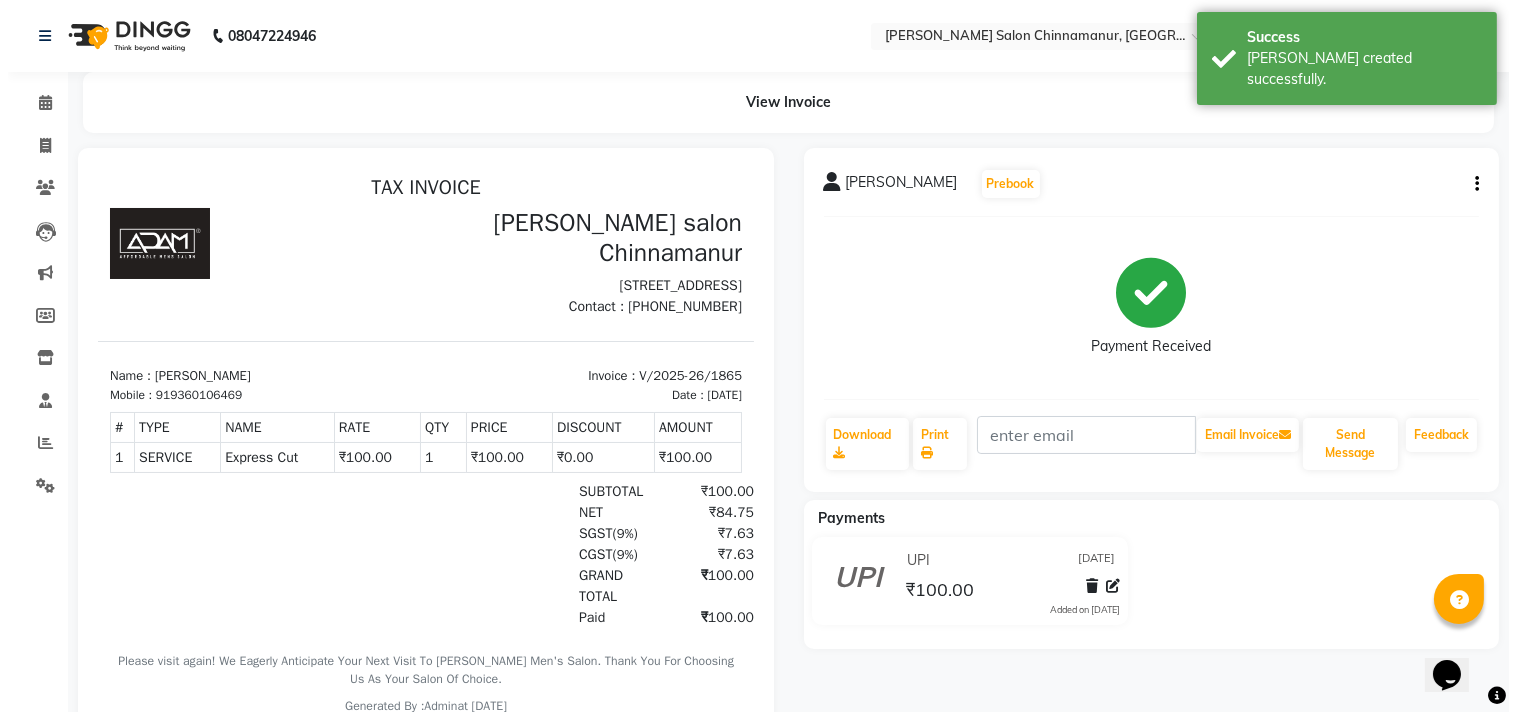 scroll, scrollTop: 0, scrollLeft: 0, axis: both 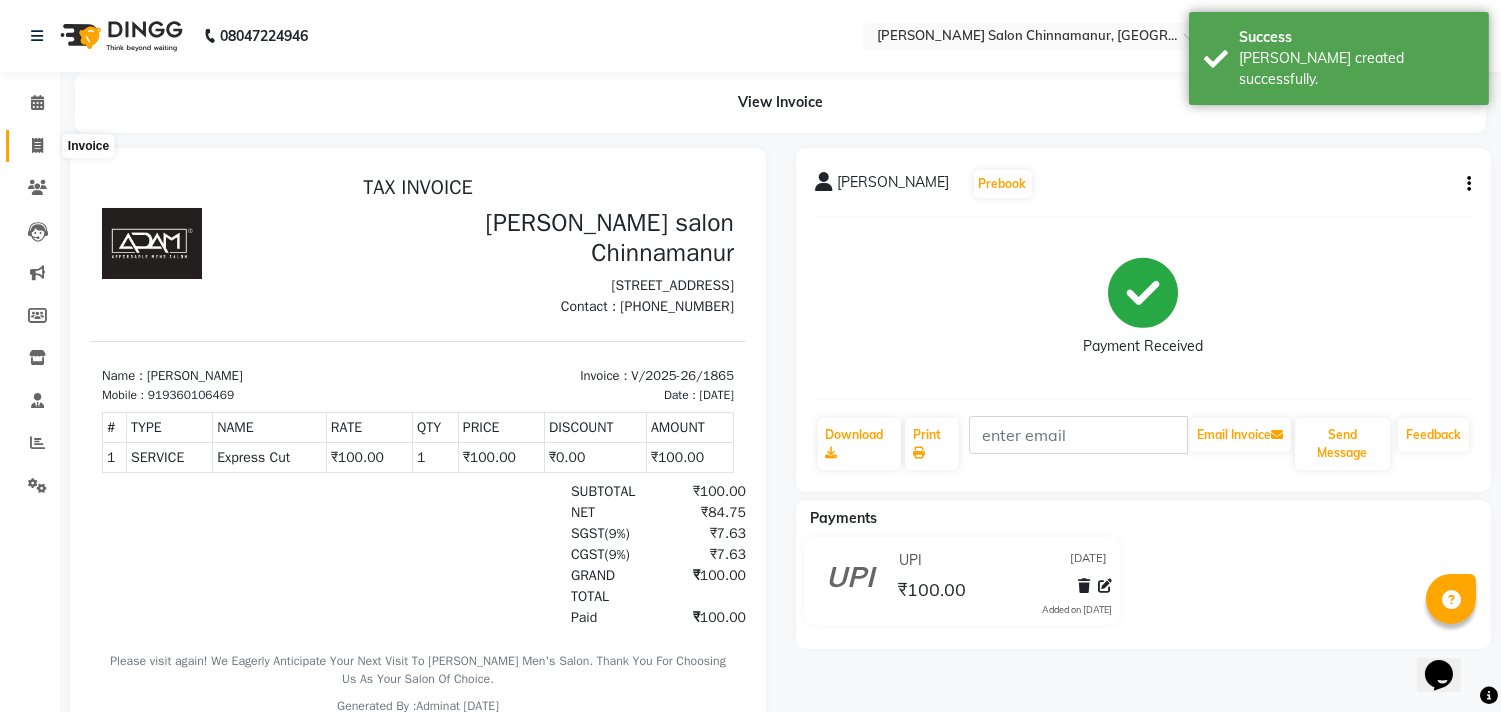 click 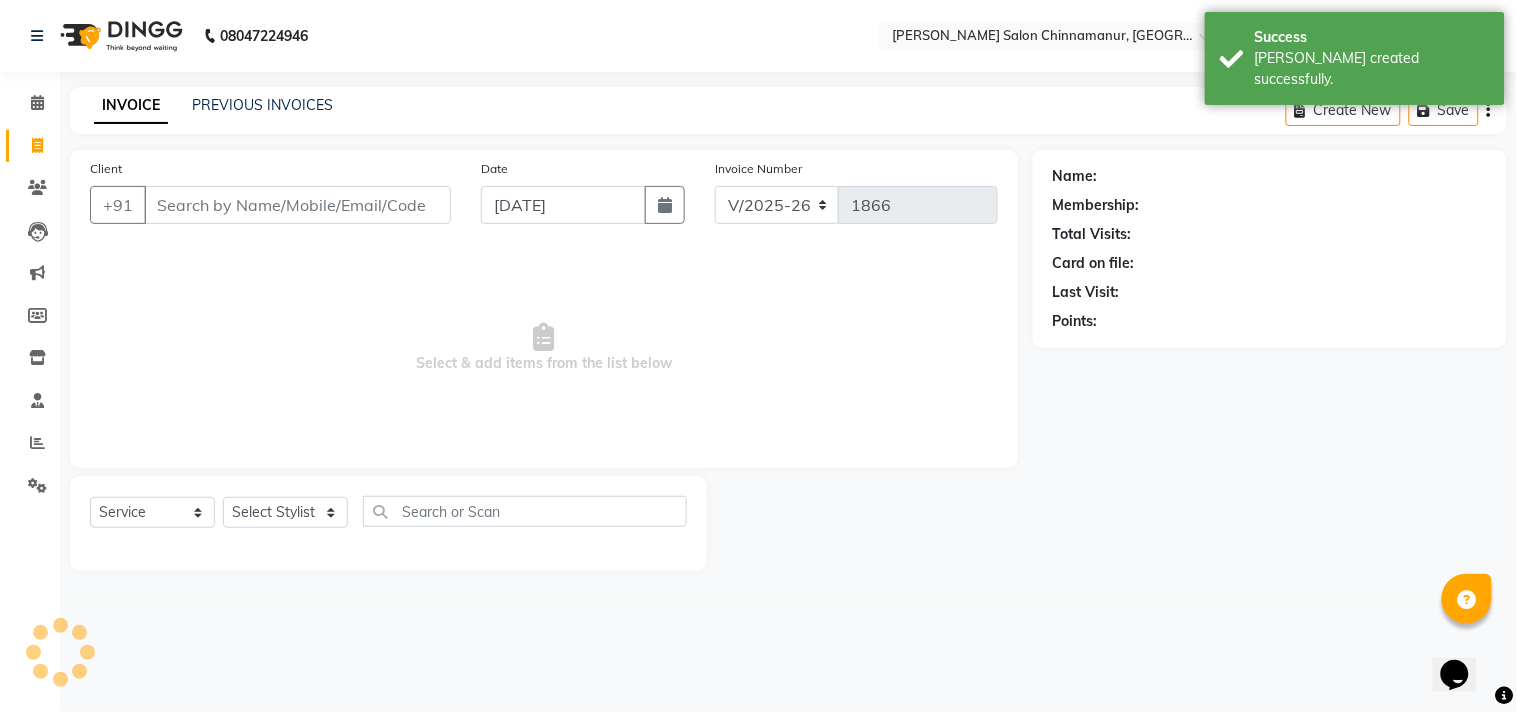 click on "Client" at bounding box center [297, 205] 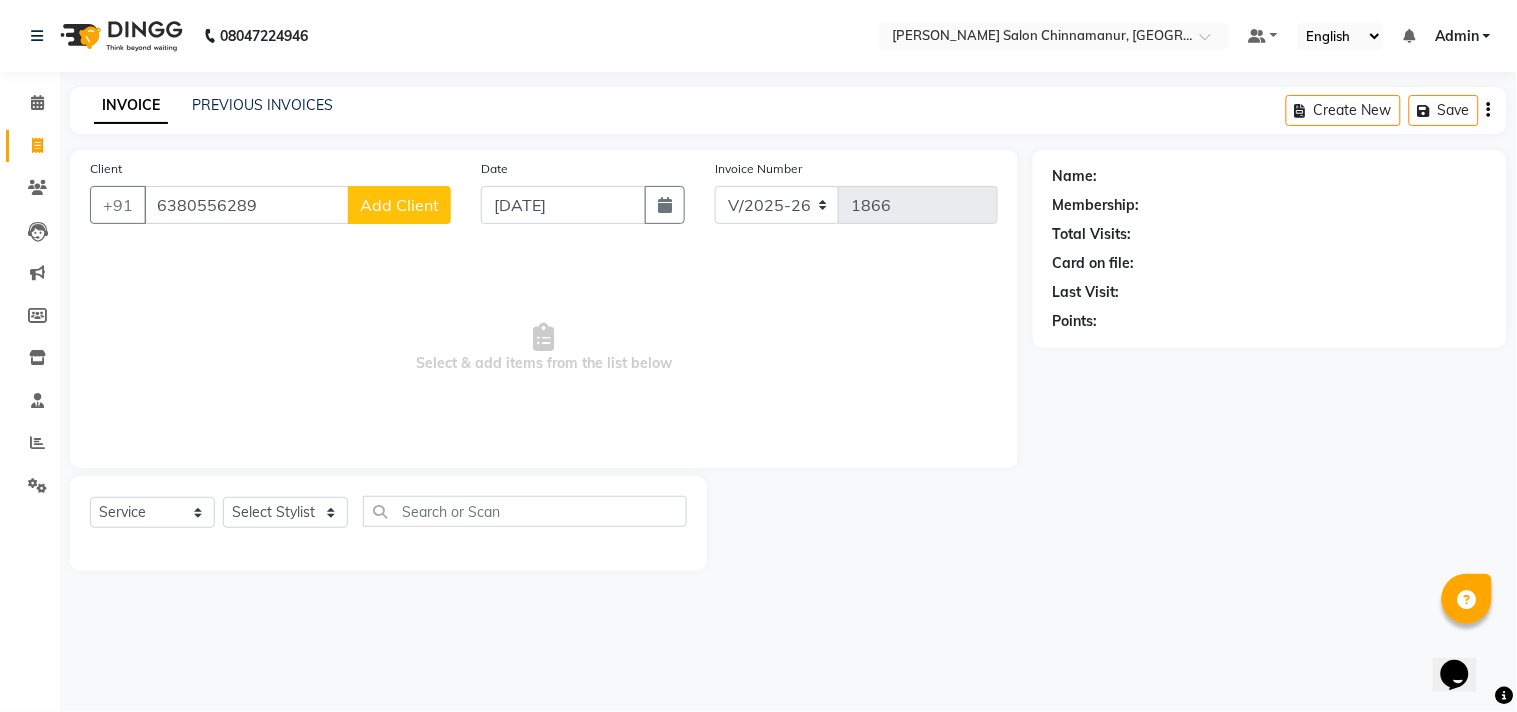 click on "Add Client" 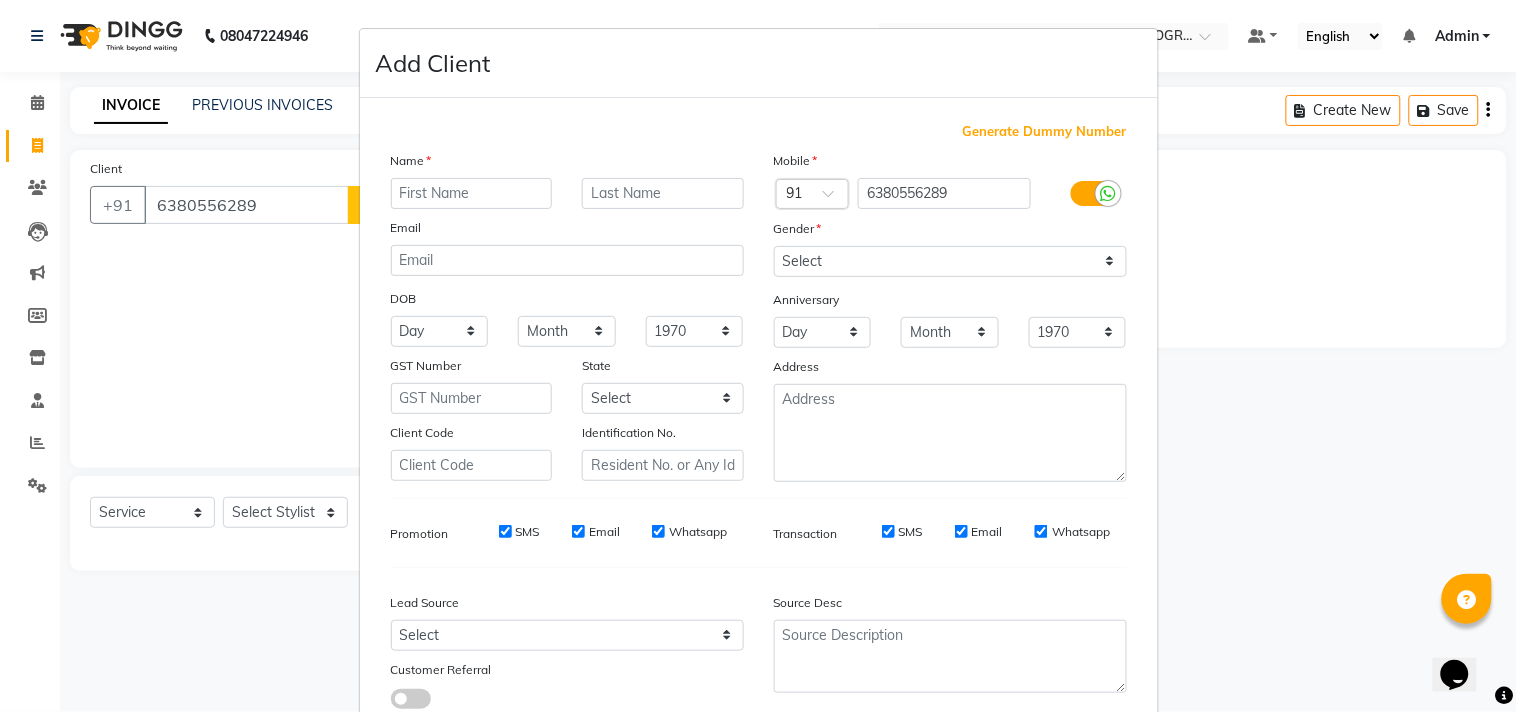 click at bounding box center [472, 193] 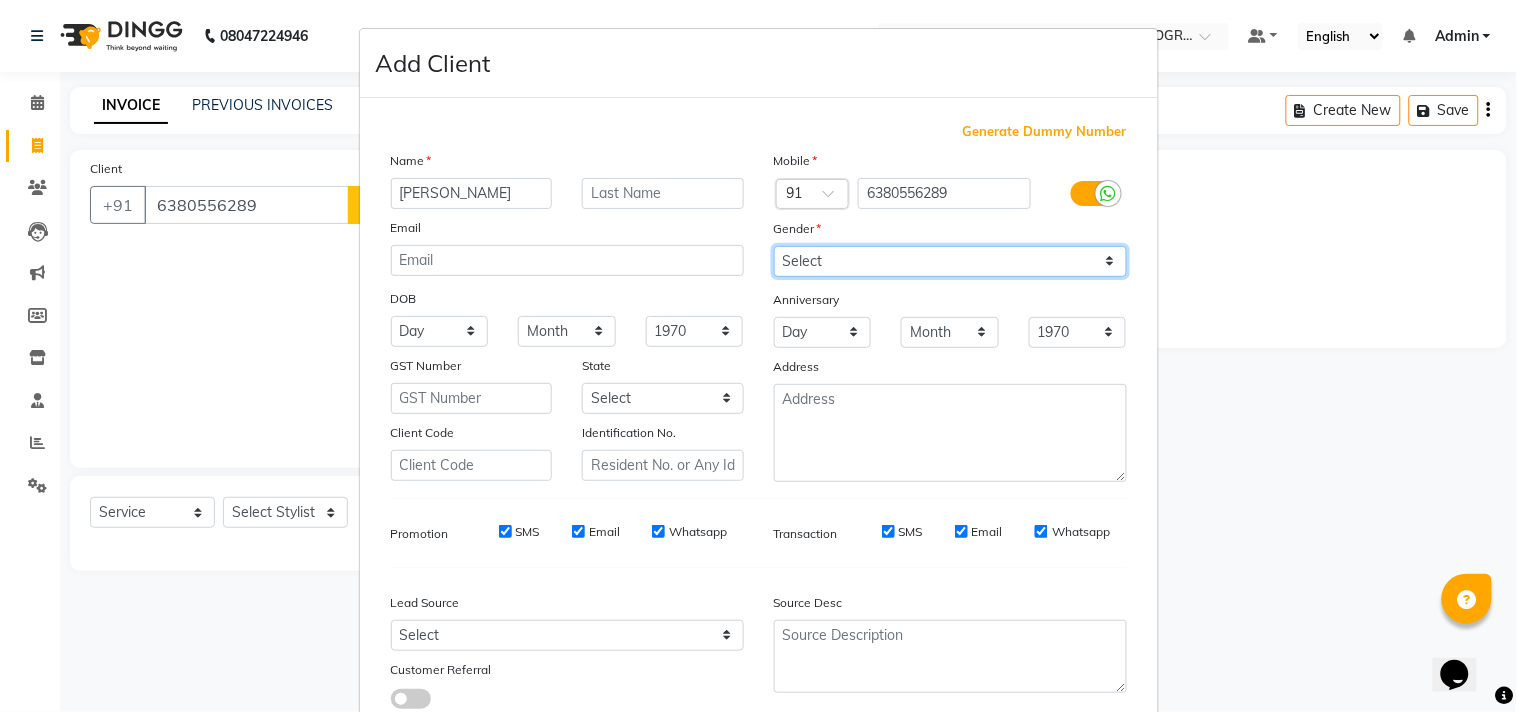 click on "Select [DEMOGRAPHIC_DATA] [DEMOGRAPHIC_DATA] Other Prefer Not To Say" at bounding box center (950, 261) 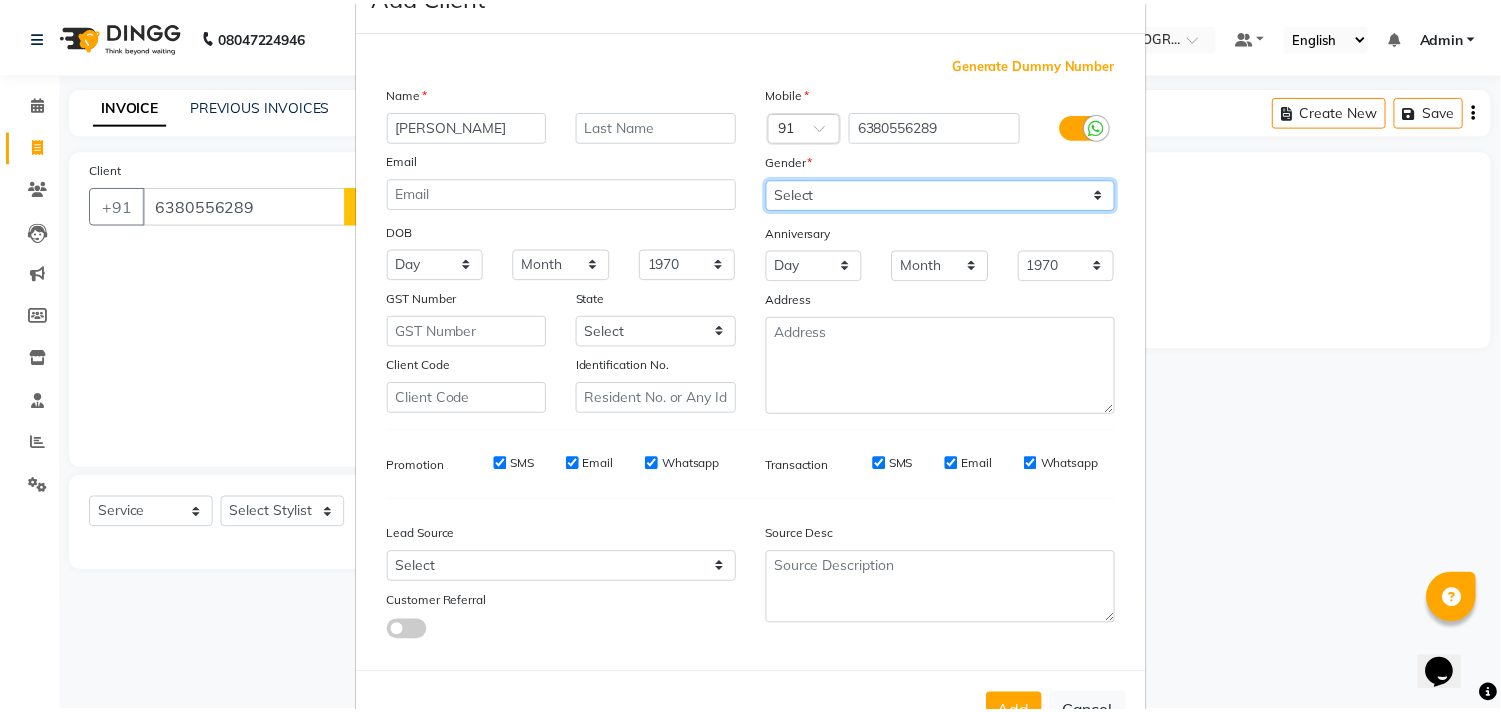 scroll, scrollTop: 138, scrollLeft: 0, axis: vertical 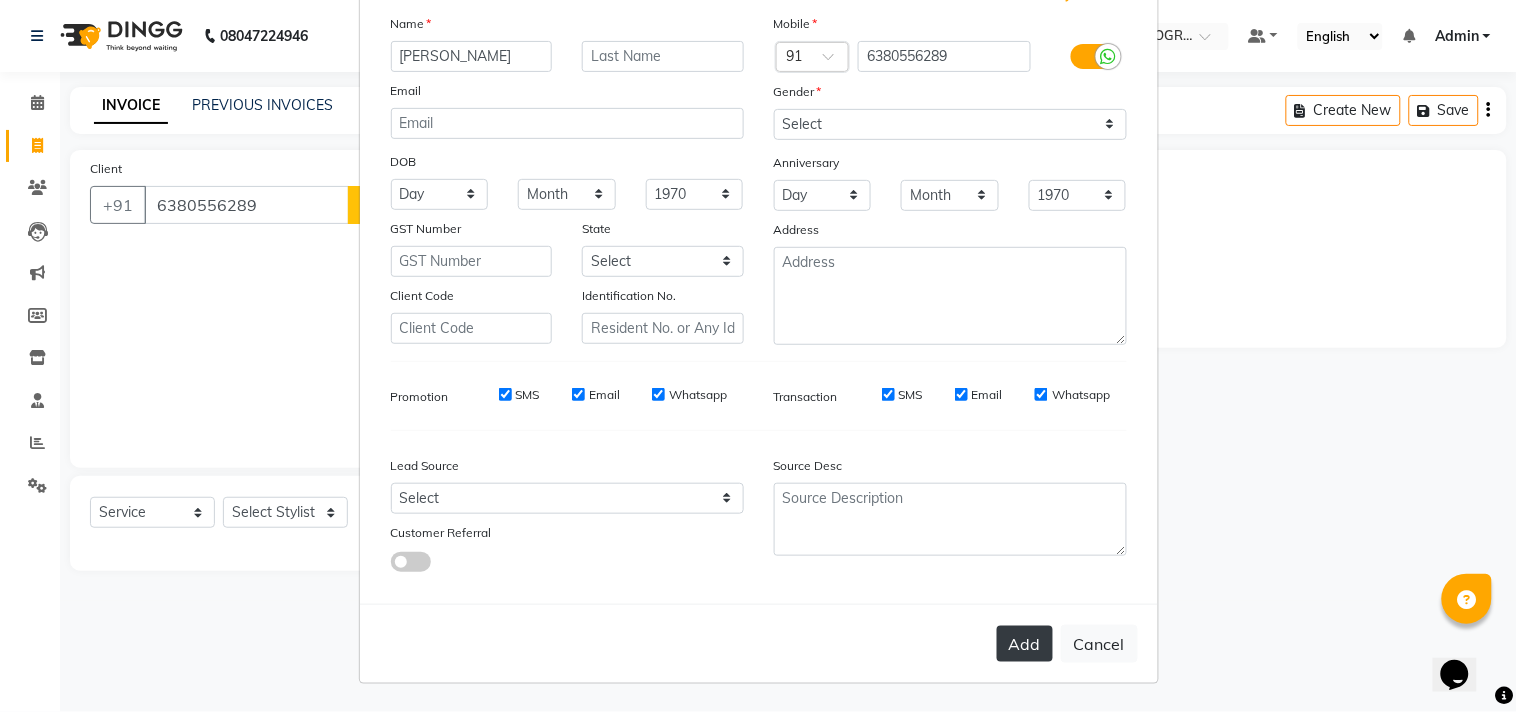 click on "Add" at bounding box center (1025, 644) 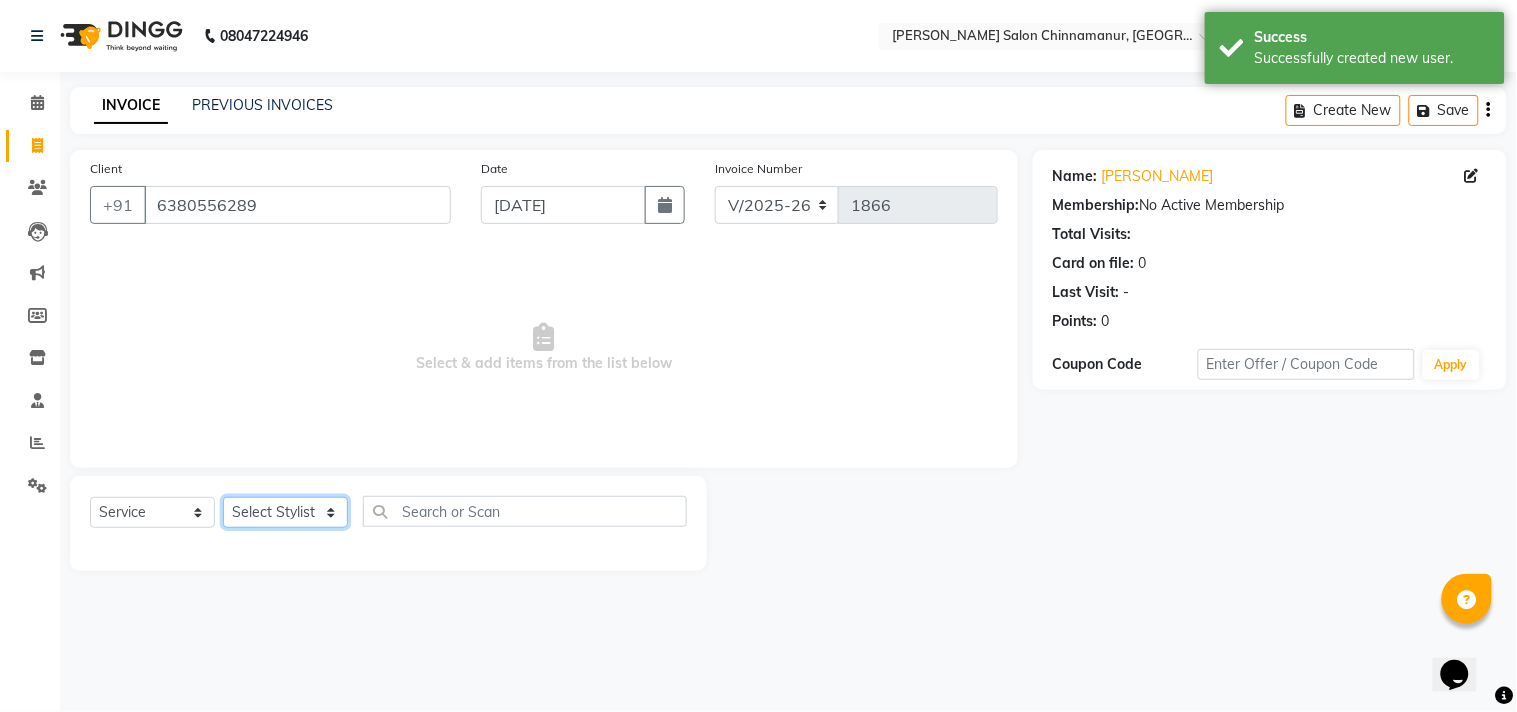 click on "Select Stylist Admin Atif [PERSON_NAME] [PERSON_NAME] [PERSON_NAME] [PERSON_NAME]" 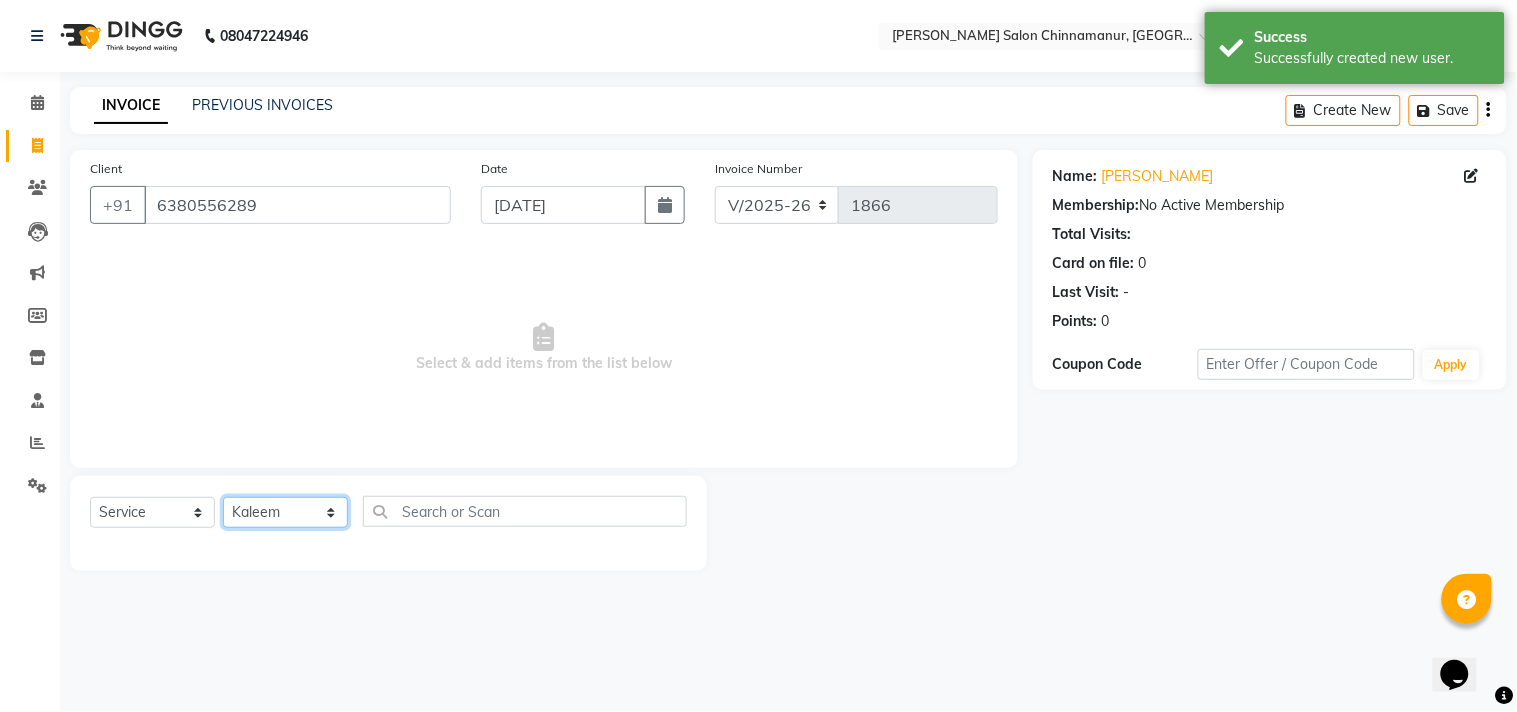 click on "Select Stylist Admin Atif [PERSON_NAME] [PERSON_NAME] [PERSON_NAME] [PERSON_NAME]" 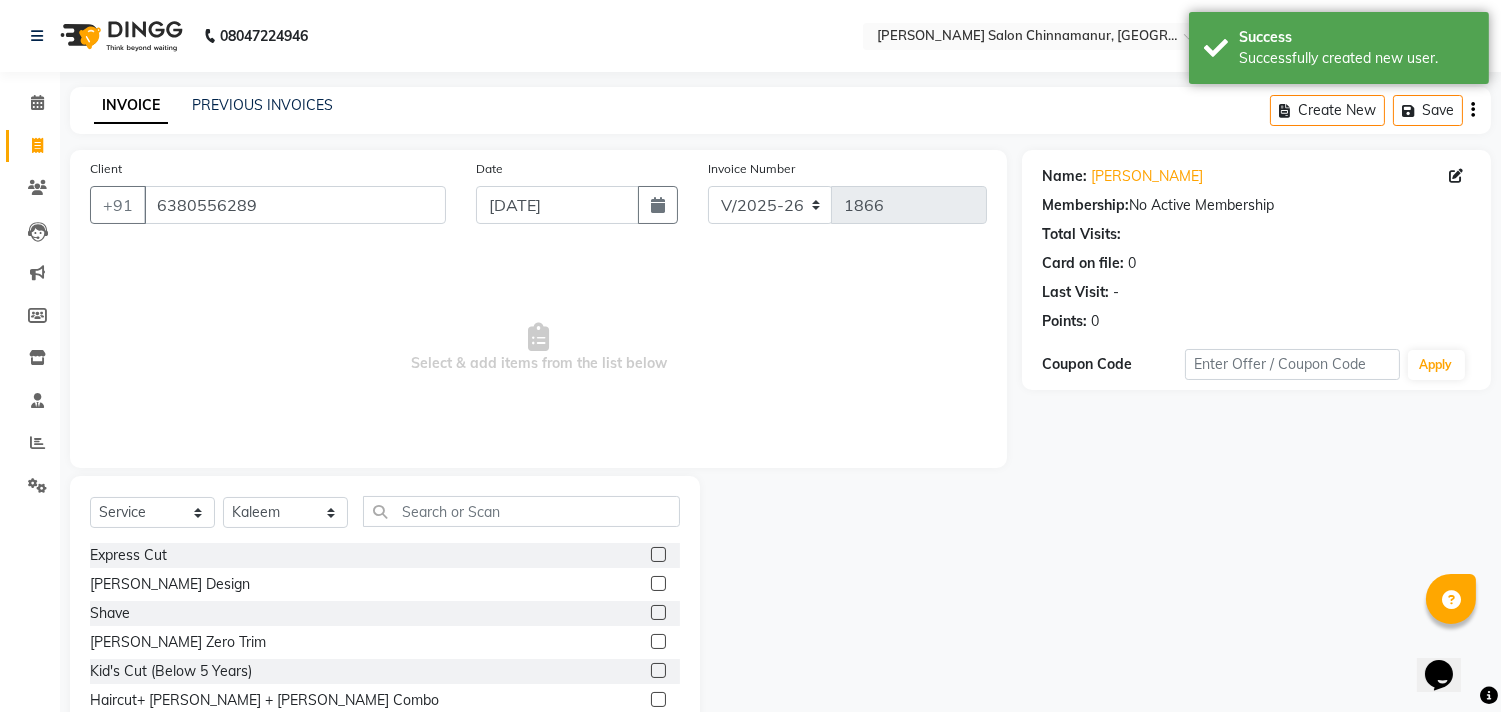 click 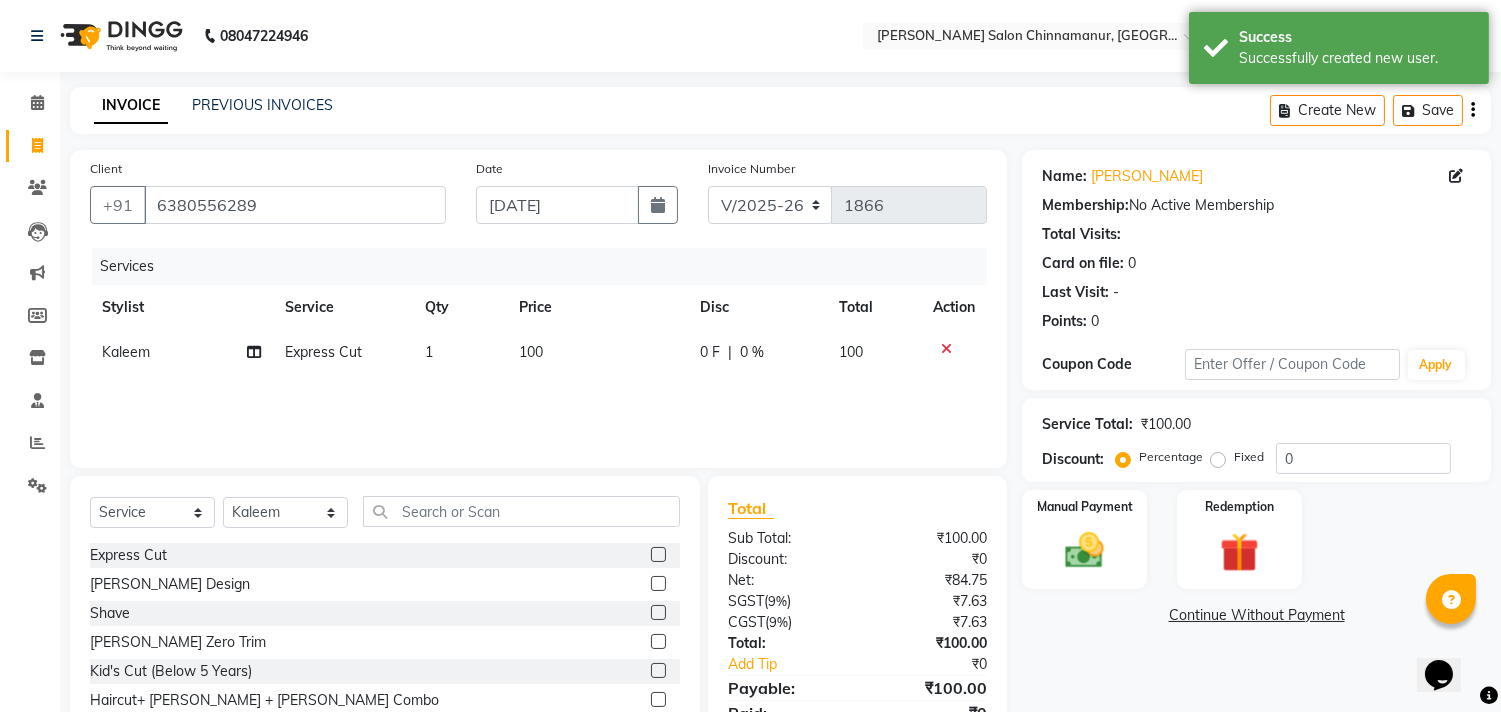 click 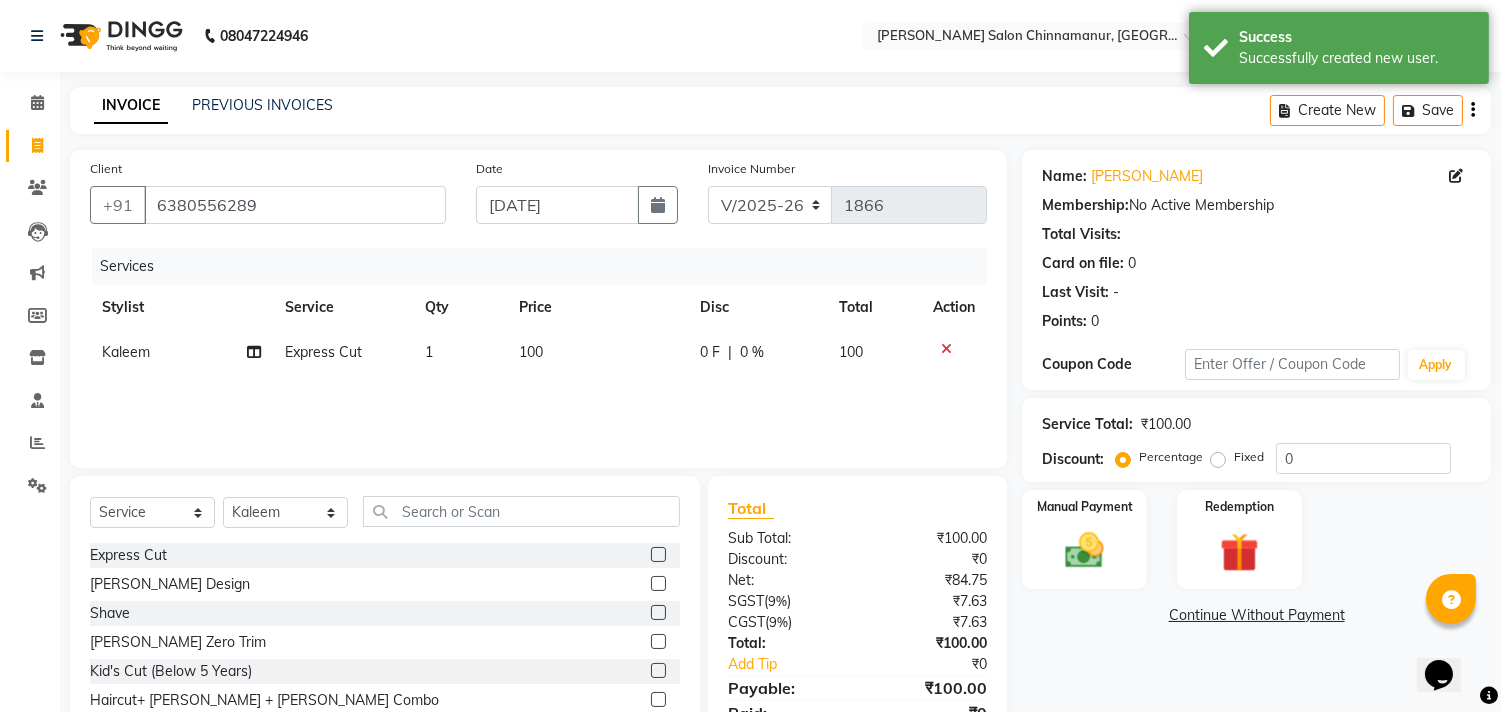 click 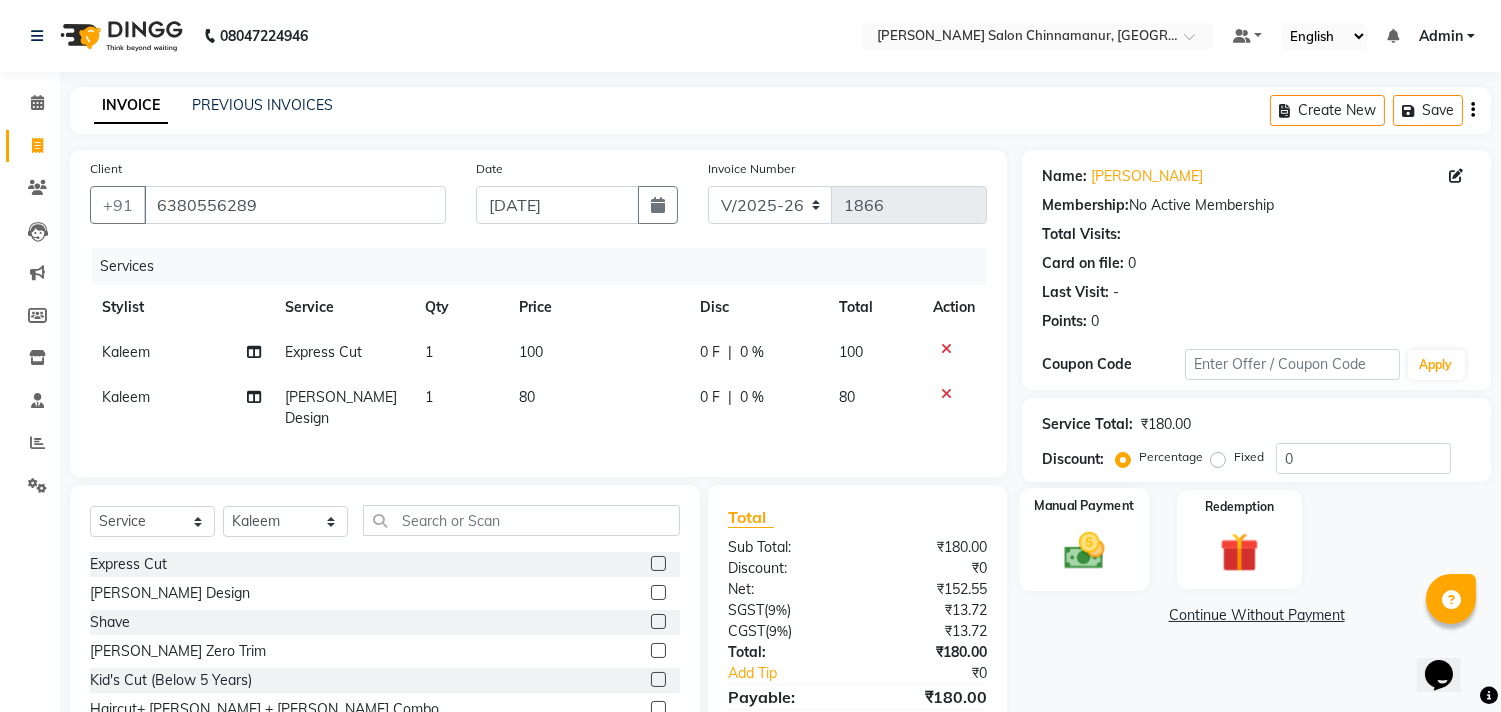click on "Manual Payment" 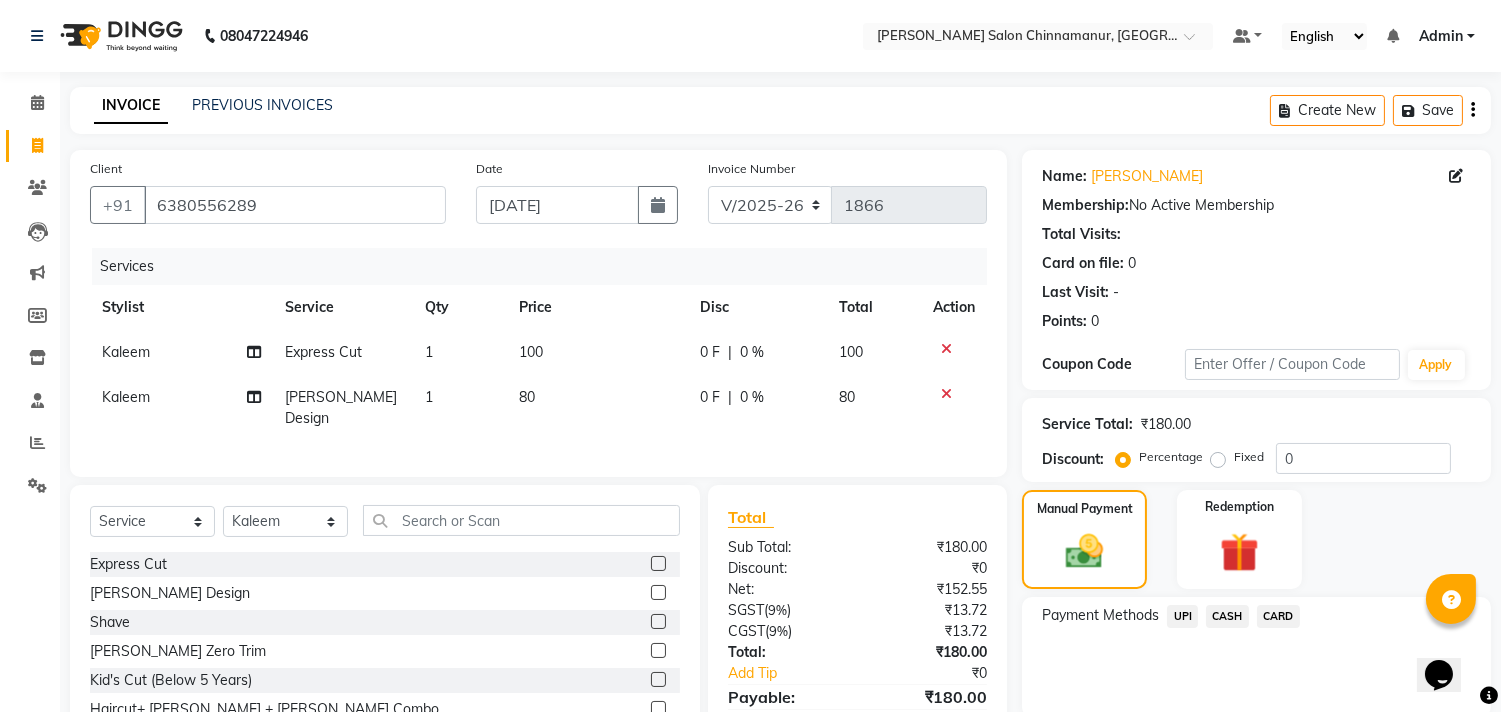 click on "CASH" 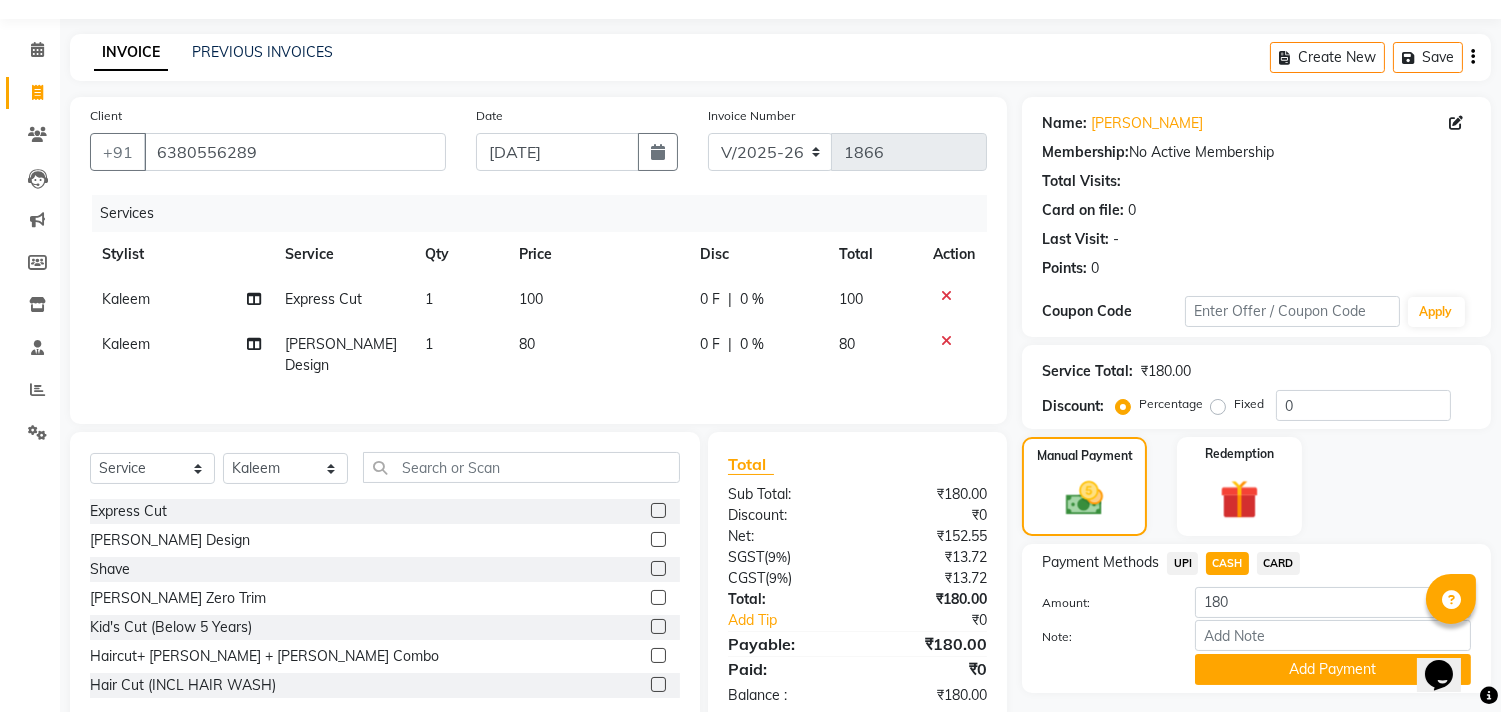 scroll, scrollTop: 104, scrollLeft: 0, axis: vertical 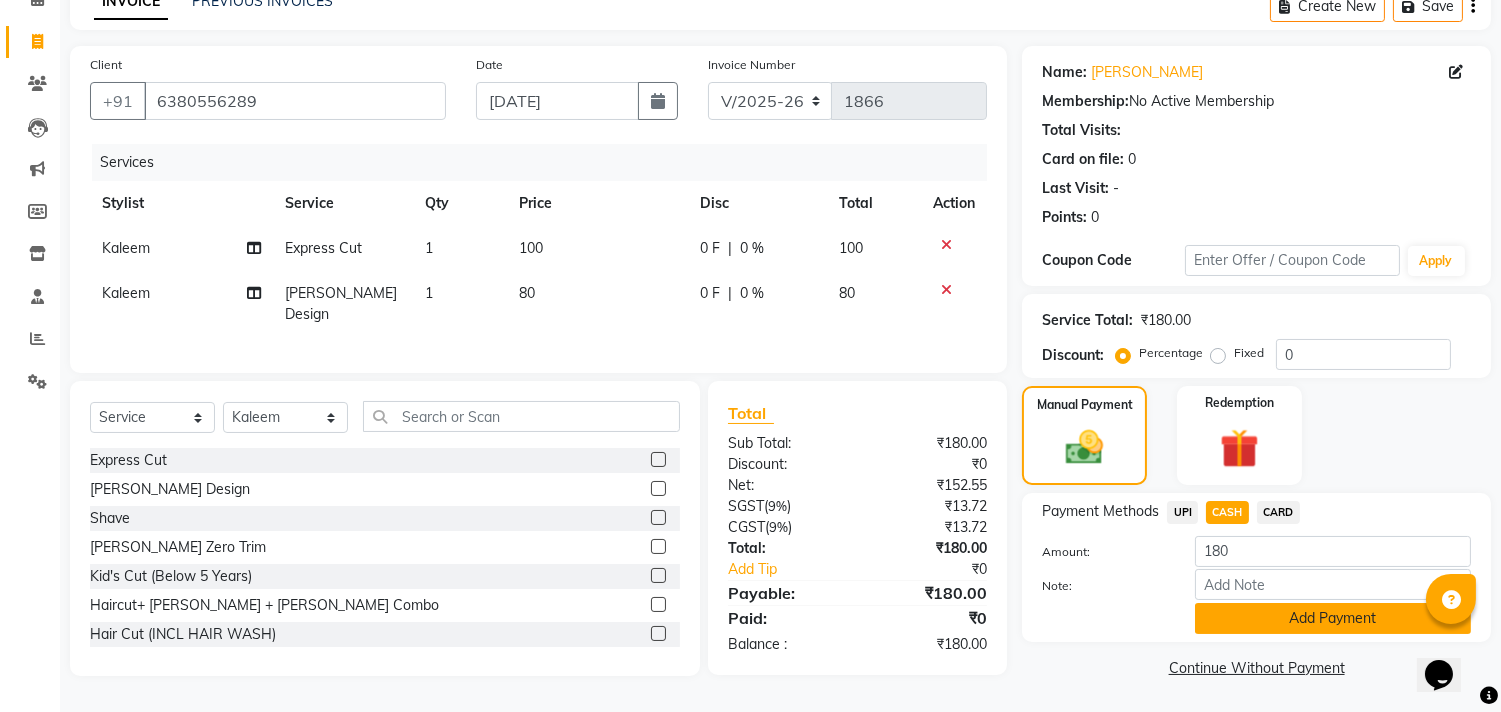 click on "Add Payment" 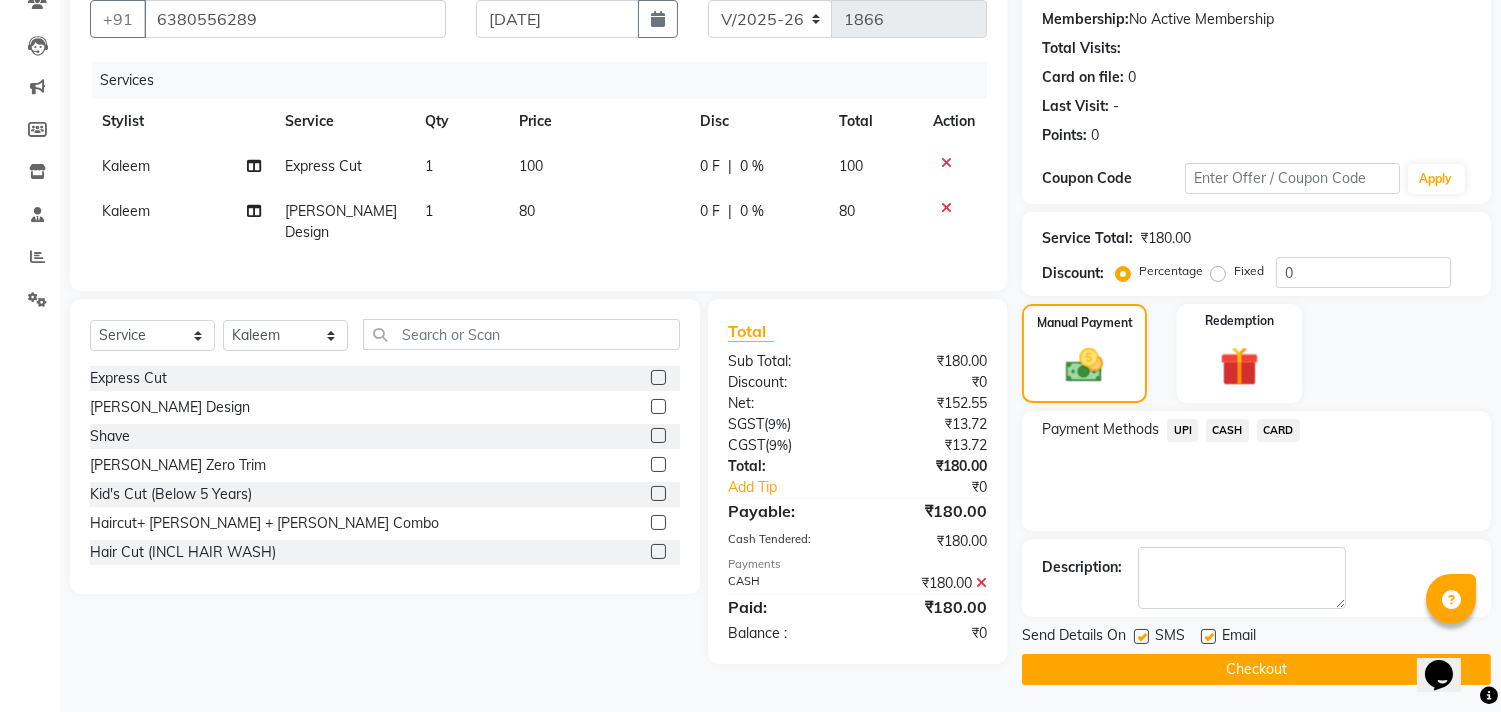 scroll, scrollTop: 187, scrollLeft: 0, axis: vertical 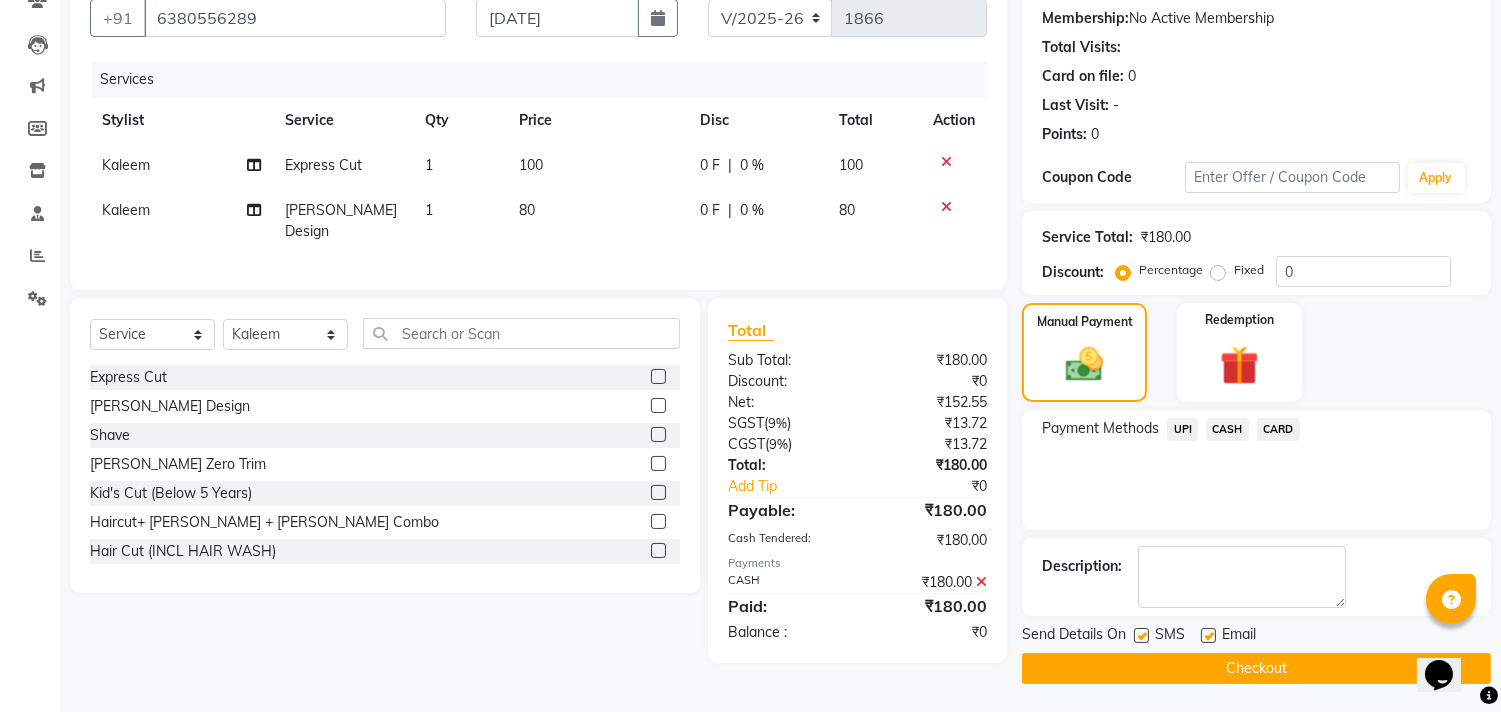 click on "Checkout" 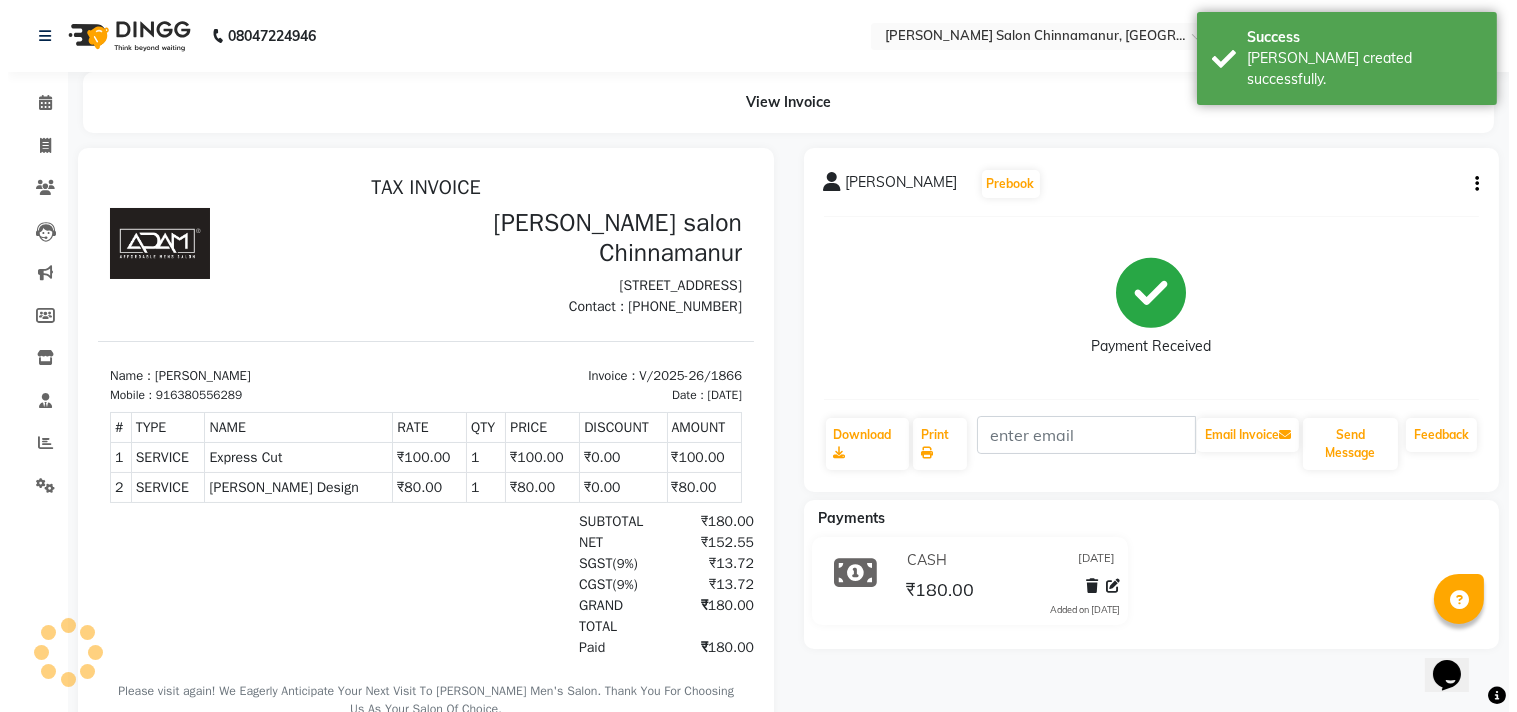 scroll, scrollTop: 0, scrollLeft: 0, axis: both 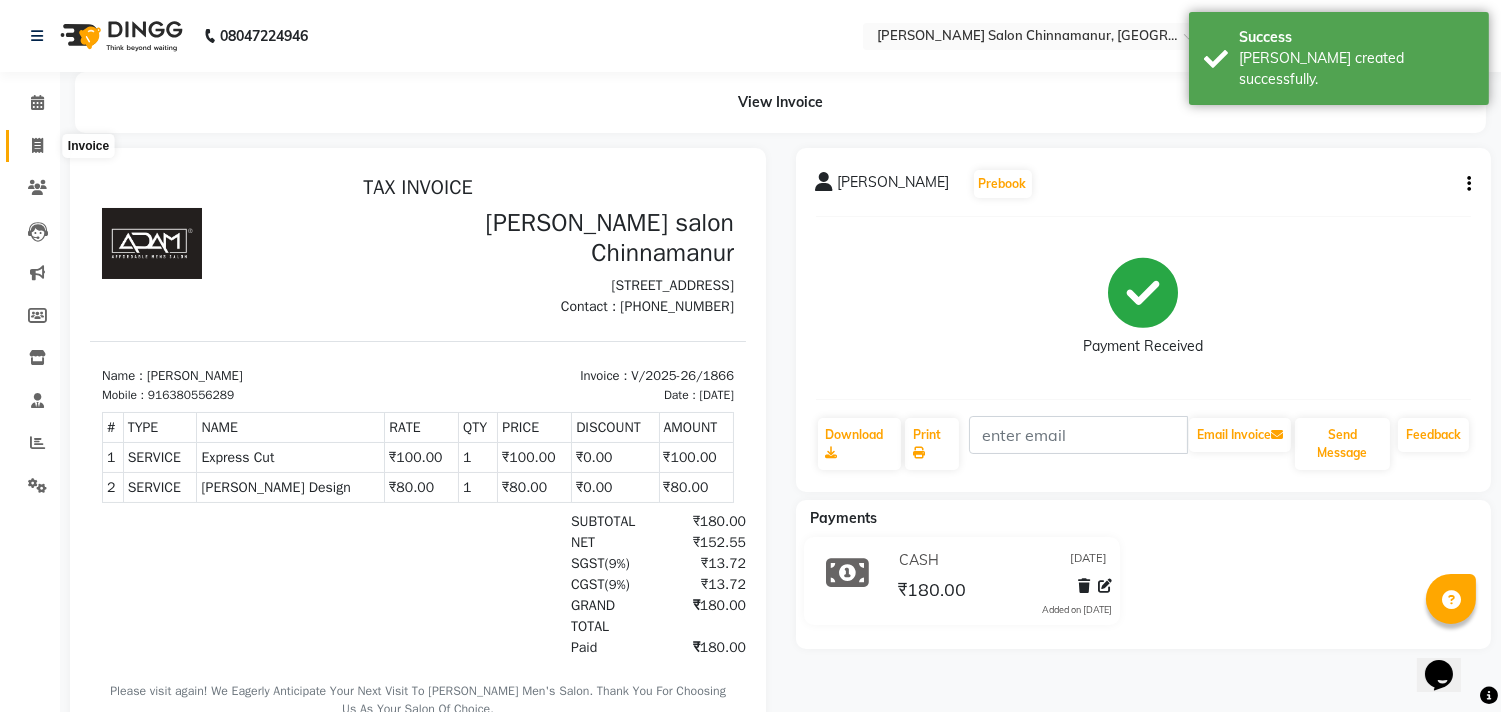 click 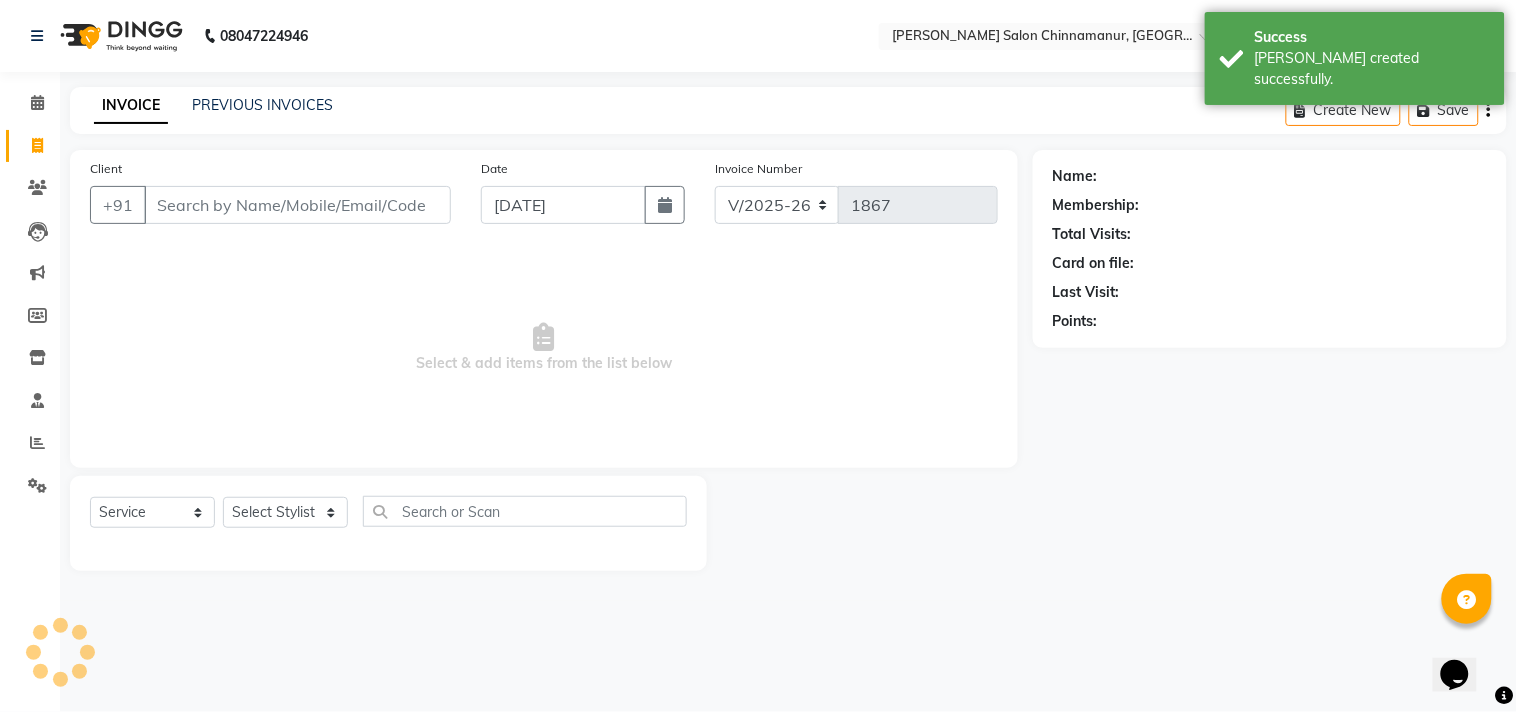 click on "Client" at bounding box center (297, 205) 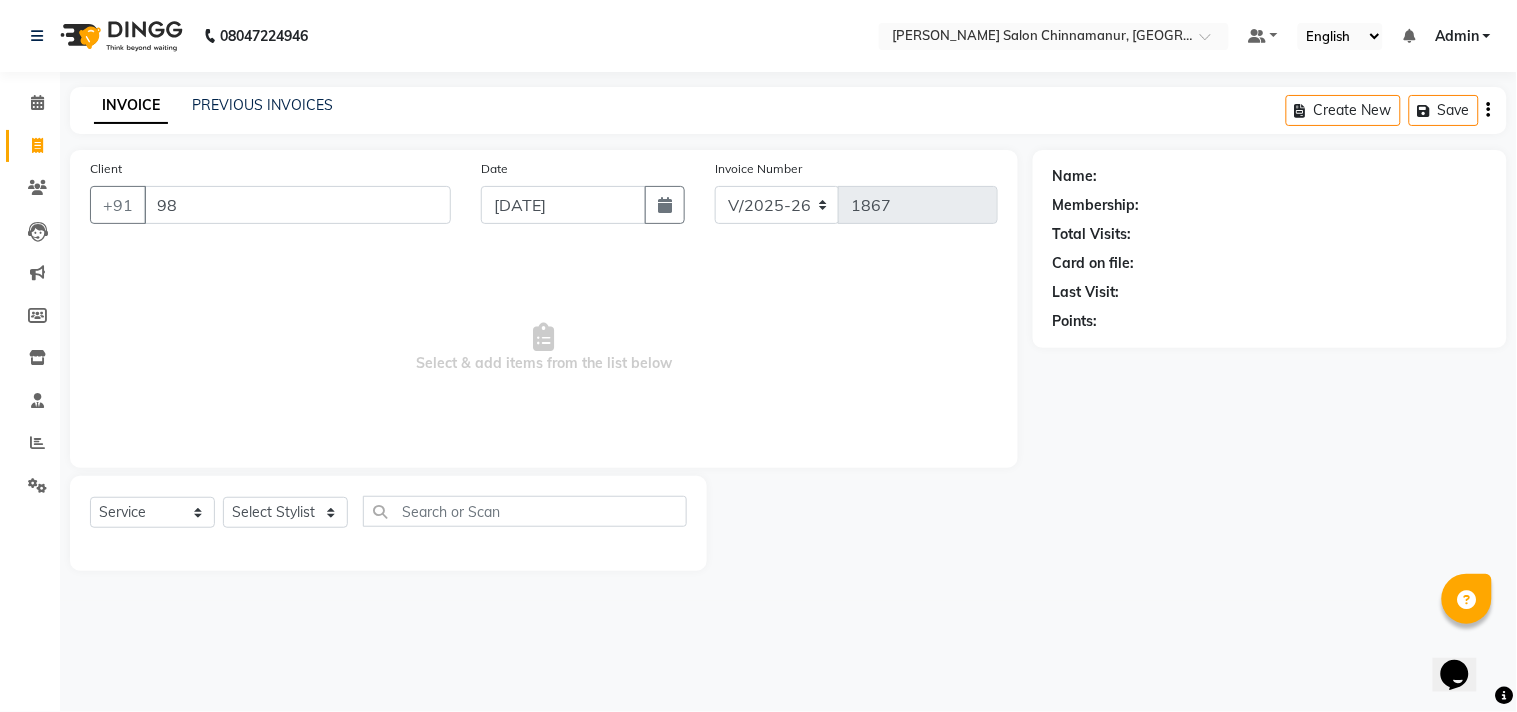 click on "98" at bounding box center (297, 205) 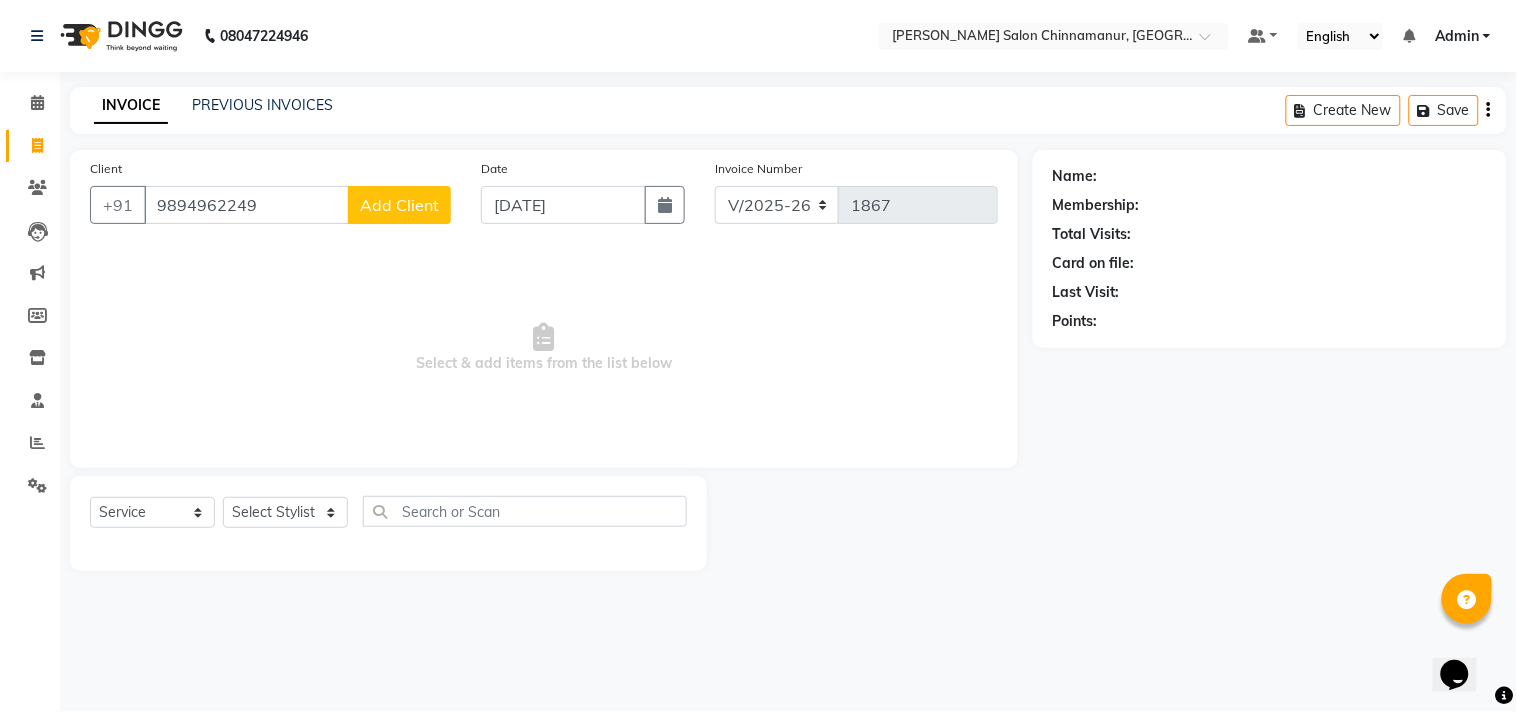 click on "Add Client" 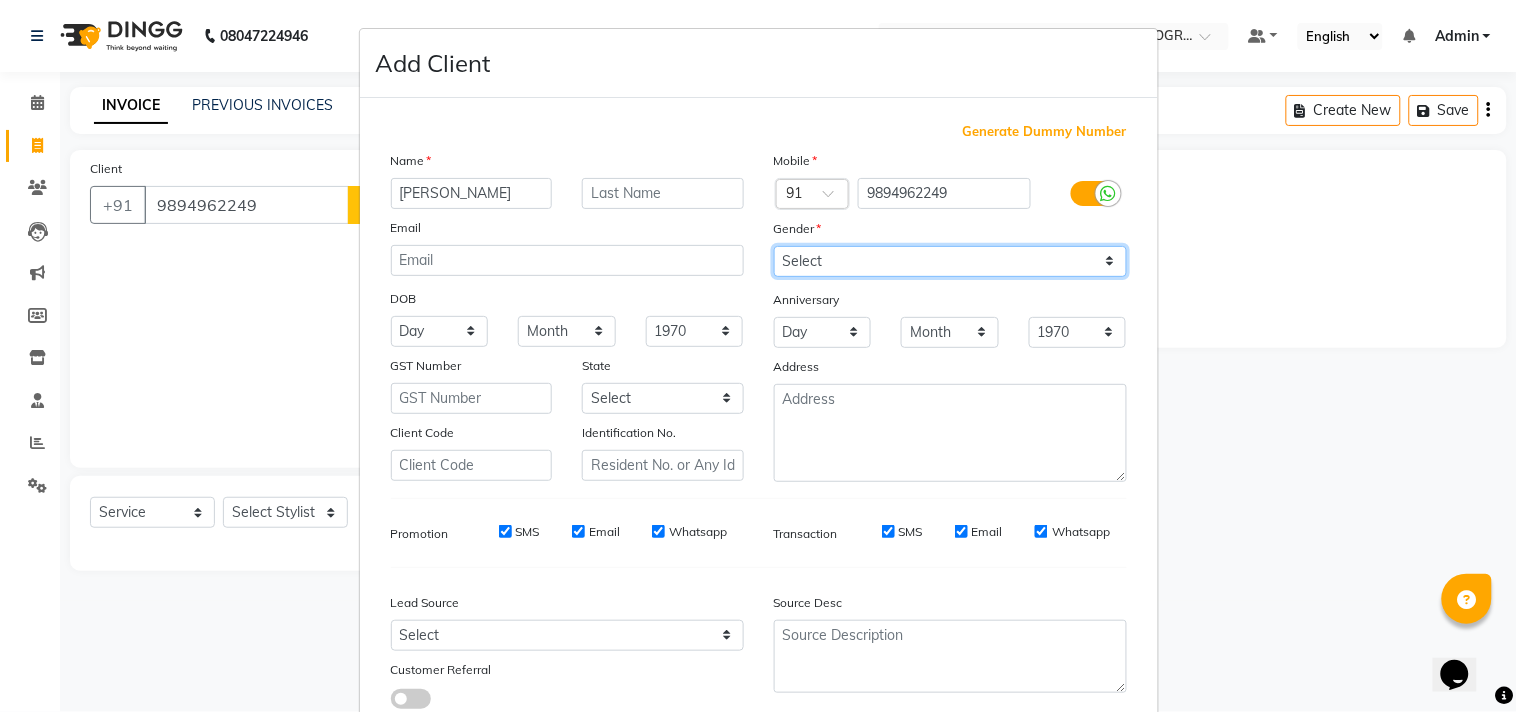 click on "Select [DEMOGRAPHIC_DATA] [DEMOGRAPHIC_DATA] Other Prefer Not To Say" at bounding box center [950, 261] 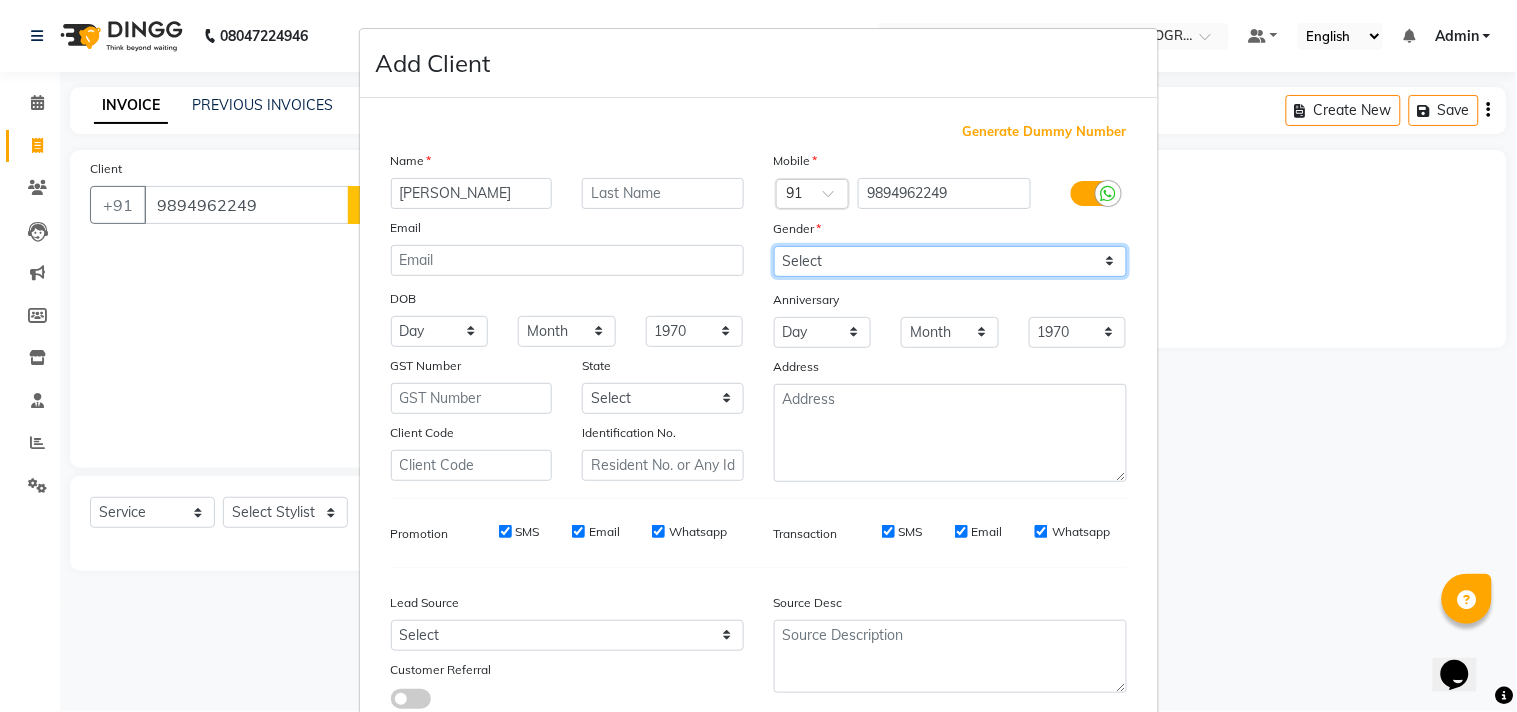 click on "Select [DEMOGRAPHIC_DATA] [DEMOGRAPHIC_DATA] Other Prefer Not To Say" at bounding box center (950, 261) 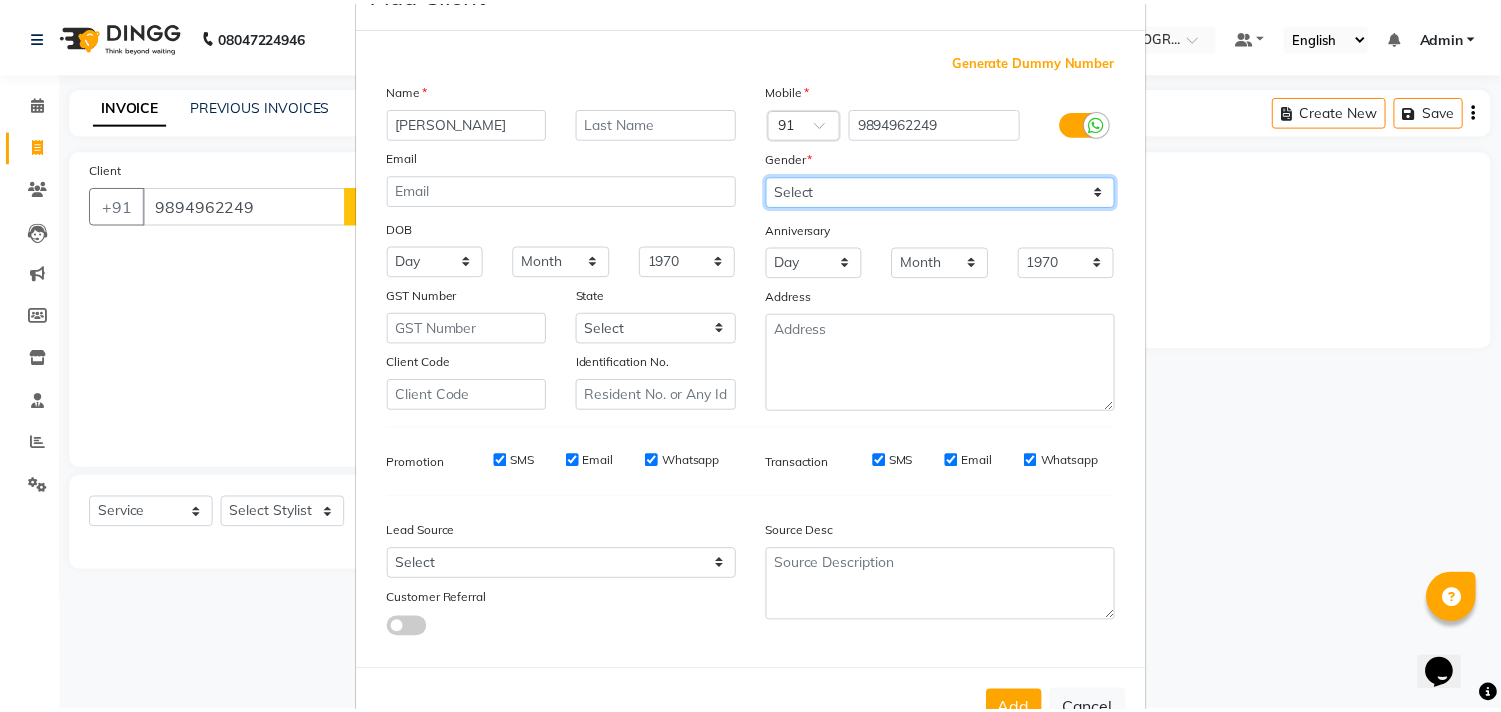 scroll, scrollTop: 138, scrollLeft: 0, axis: vertical 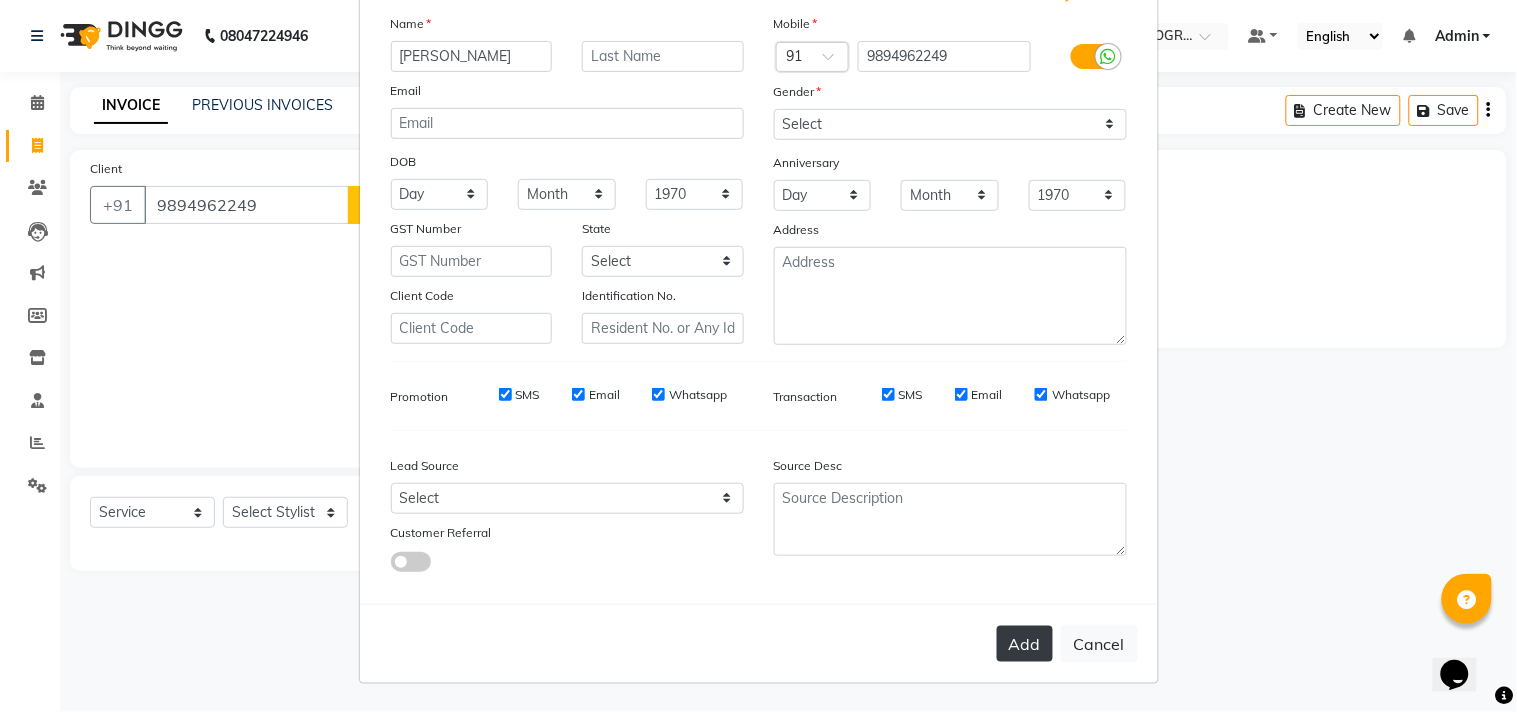 click on "Add" at bounding box center (1025, 644) 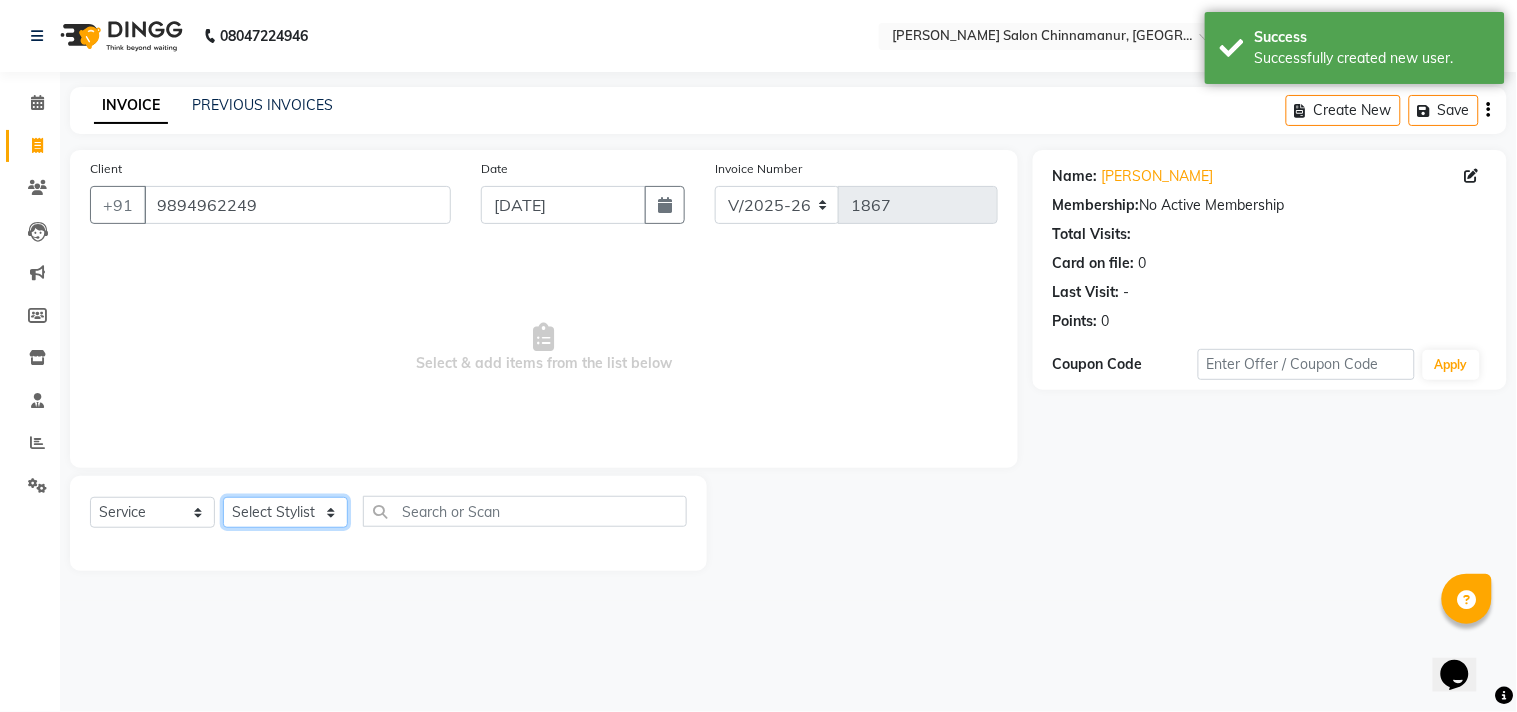 click on "Select Stylist Admin Atif [PERSON_NAME] [PERSON_NAME] [PERSON_NAME] [PERSON_NAME]" 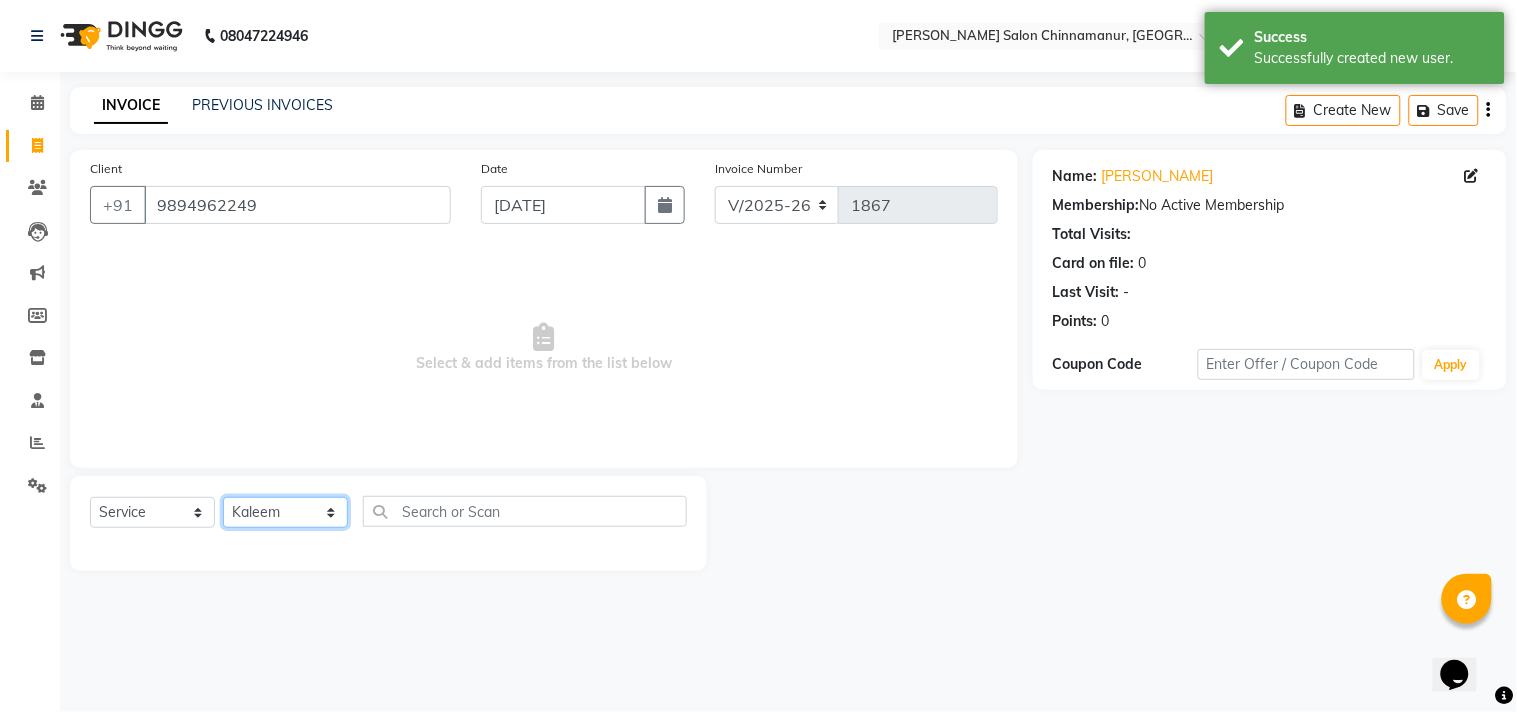 click on "Select Stylist Admin Atif [PERSON_NAME] [PERSON_NAME] [PERSON_NAME] [PERSON_NAME]" 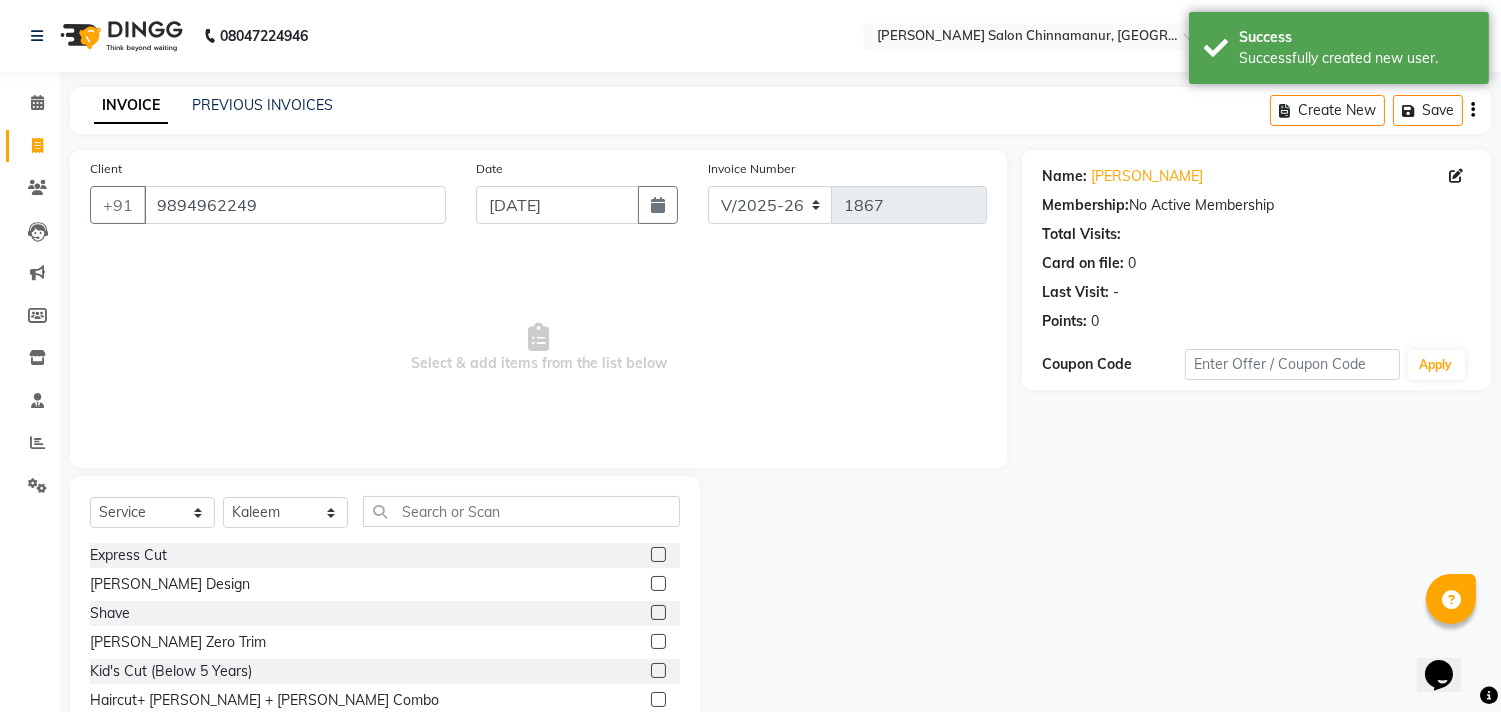 click 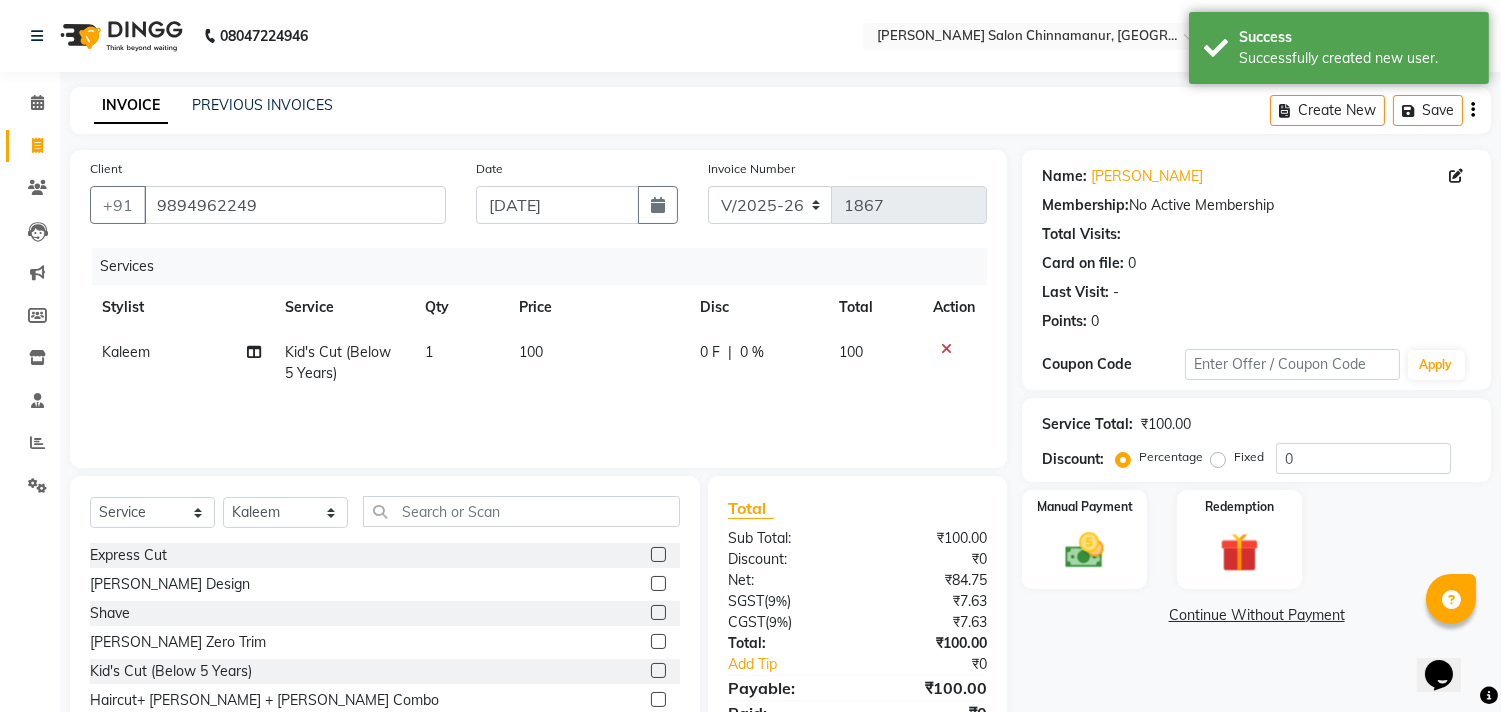 click on "1" 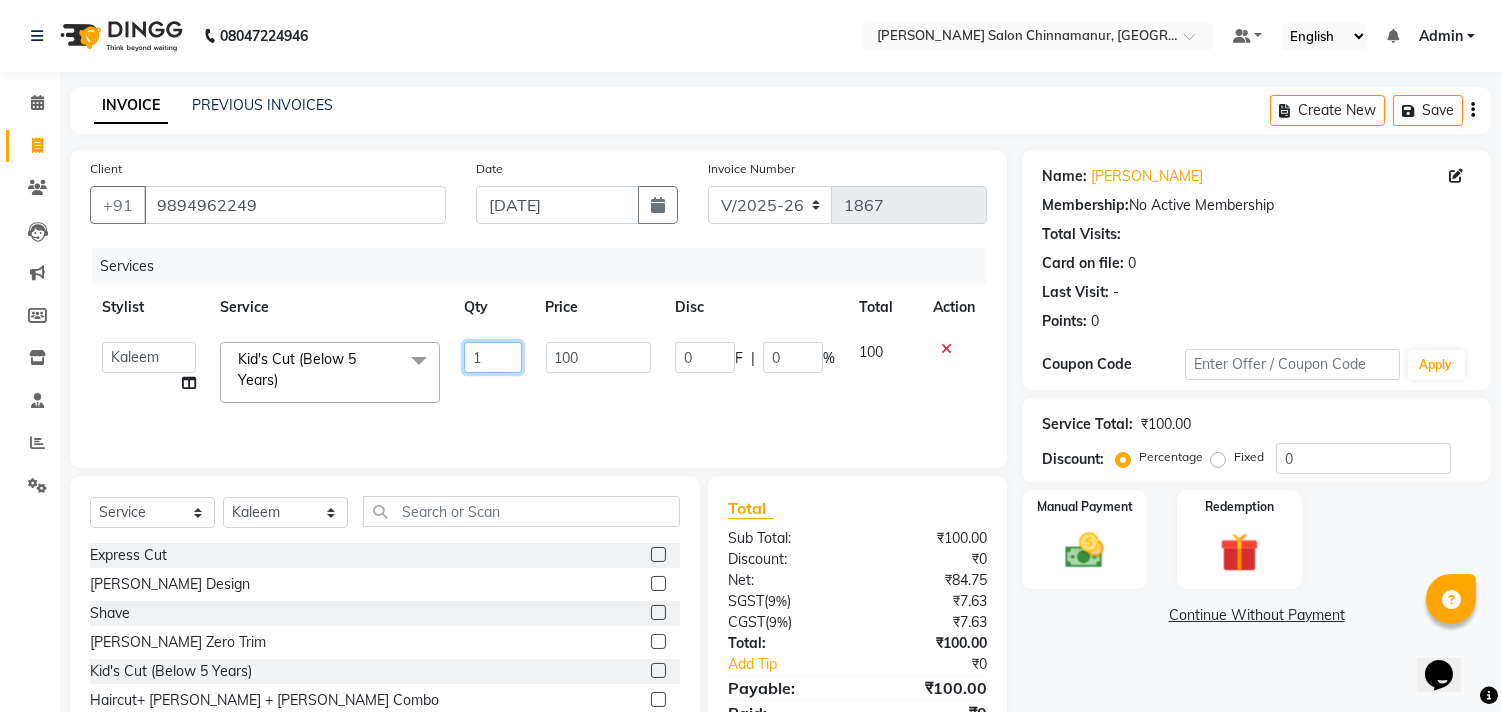 drag, startPoint x: 485, startPoint y: 363, endPoint x: 451, endPoint y: 371, distance: 34.928497 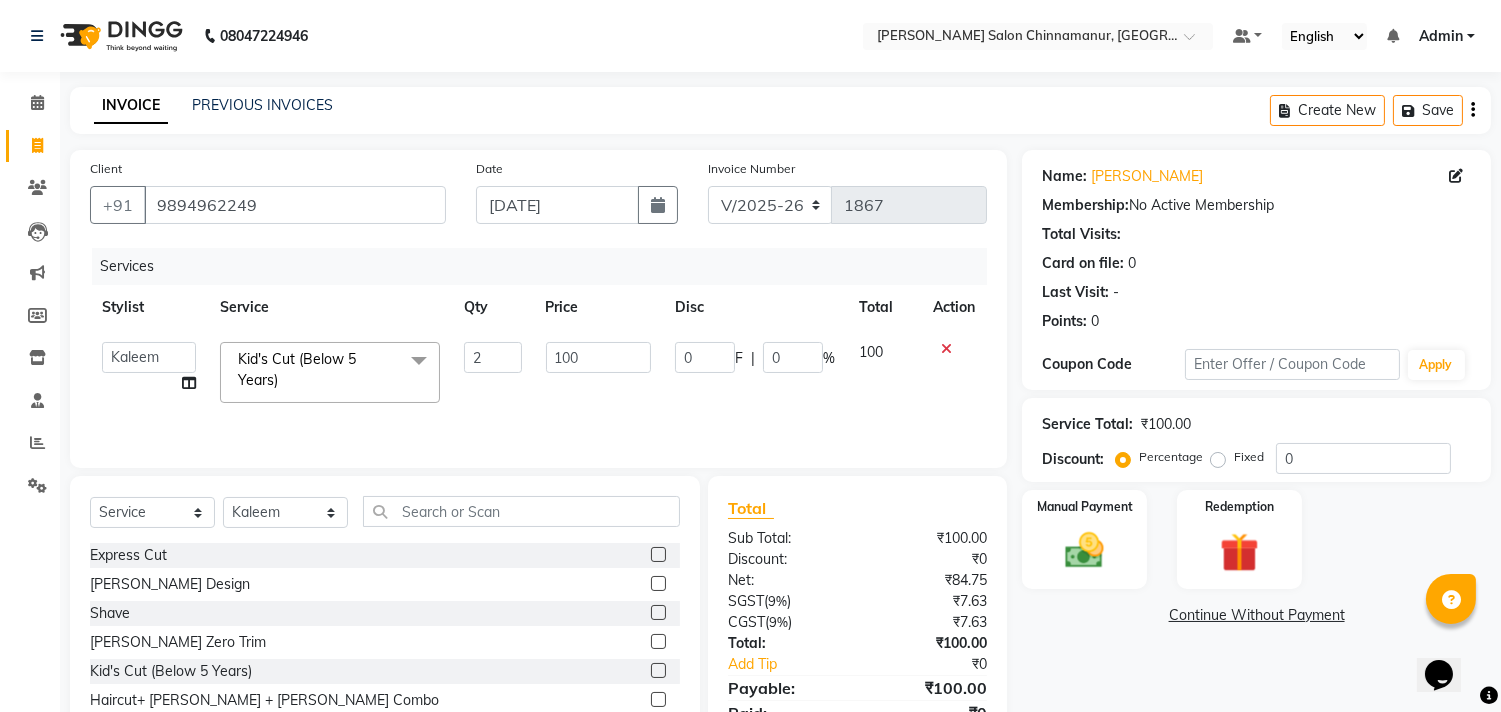 click on "2" 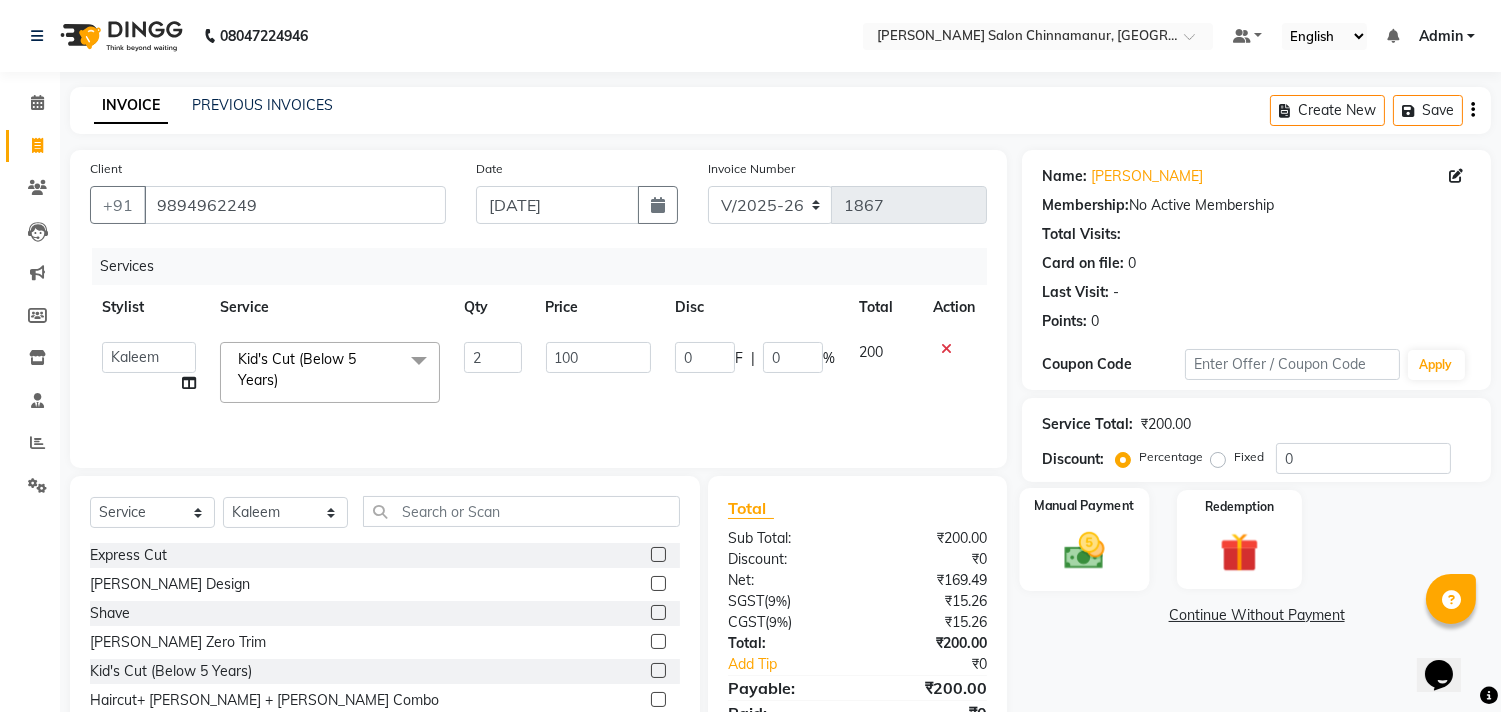 click 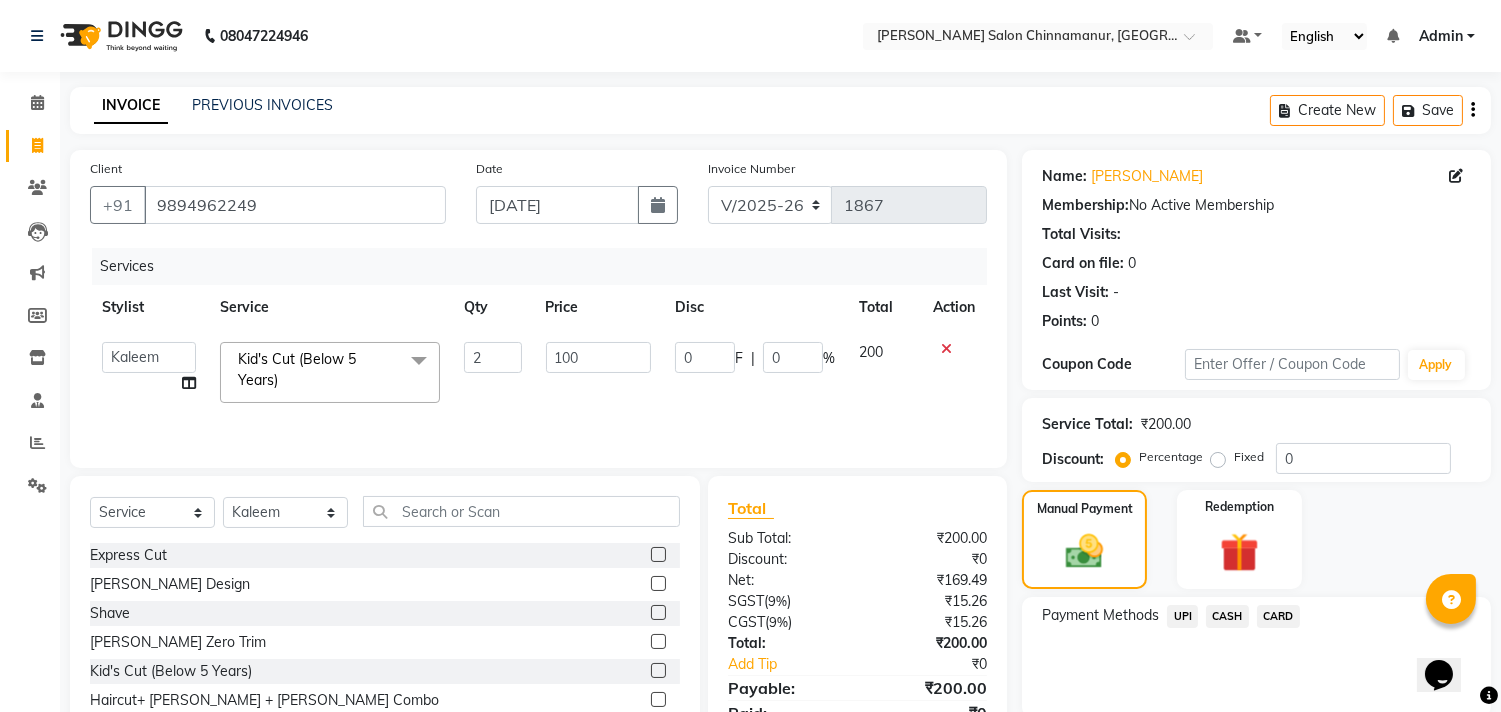 click on "CASH" 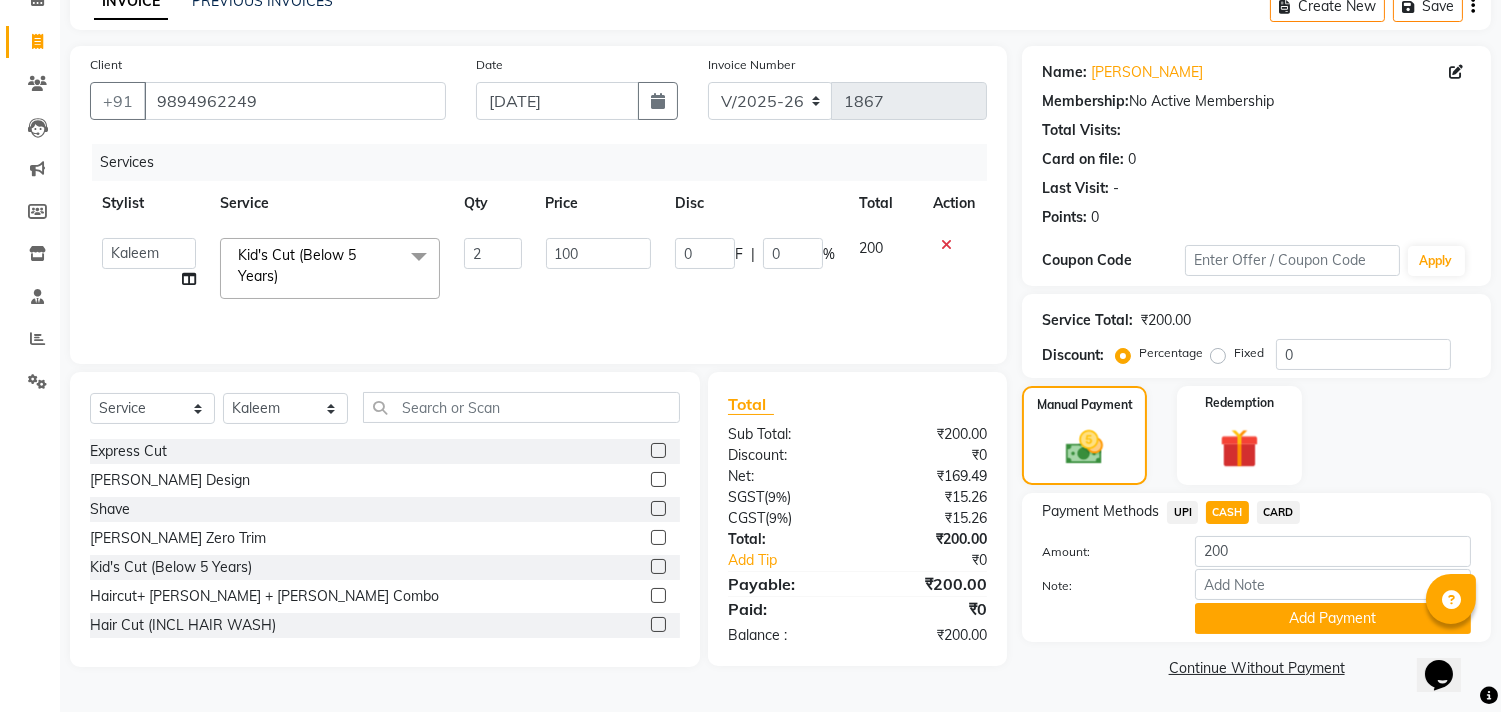 click on "Add Payment" 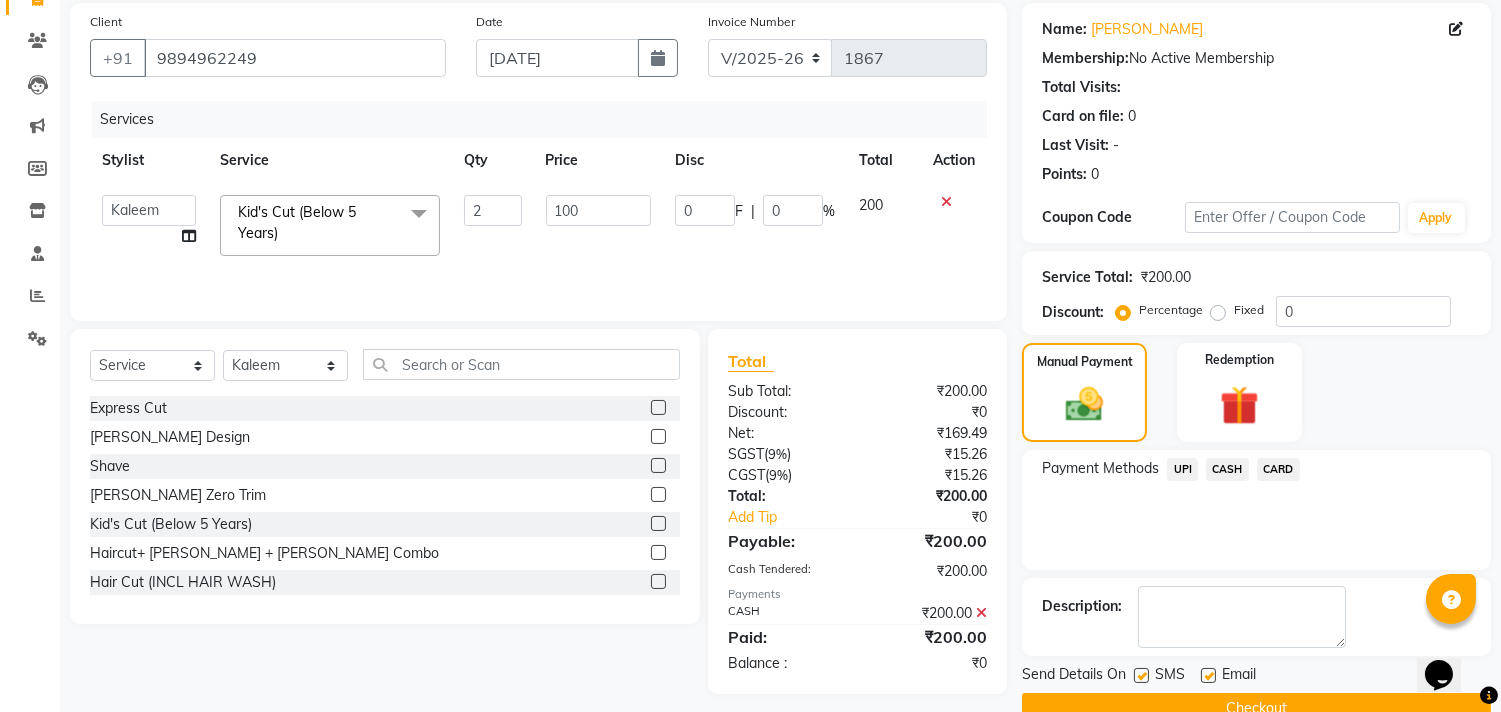 scroll, scrollTop: 187, scrollLeft: 0, axis: vertical 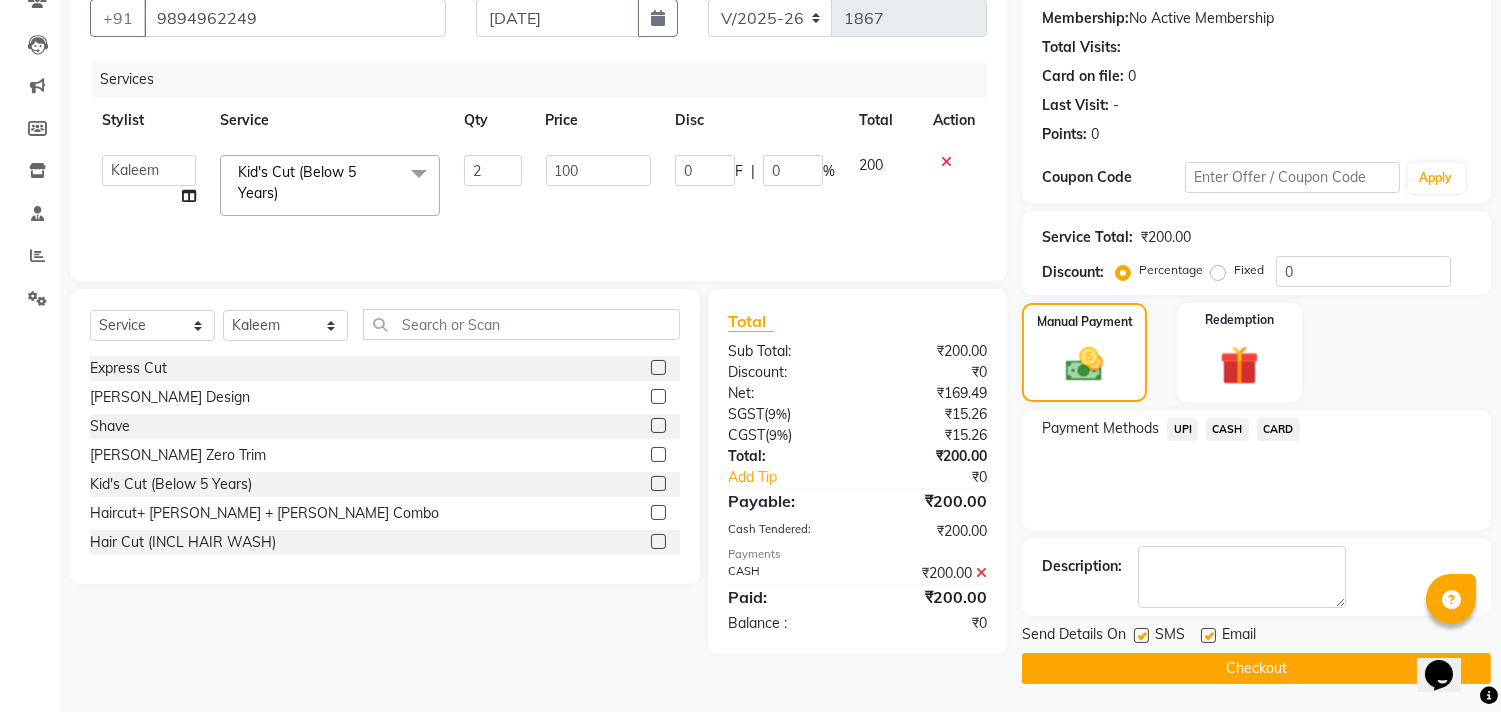 click on "Checkout" 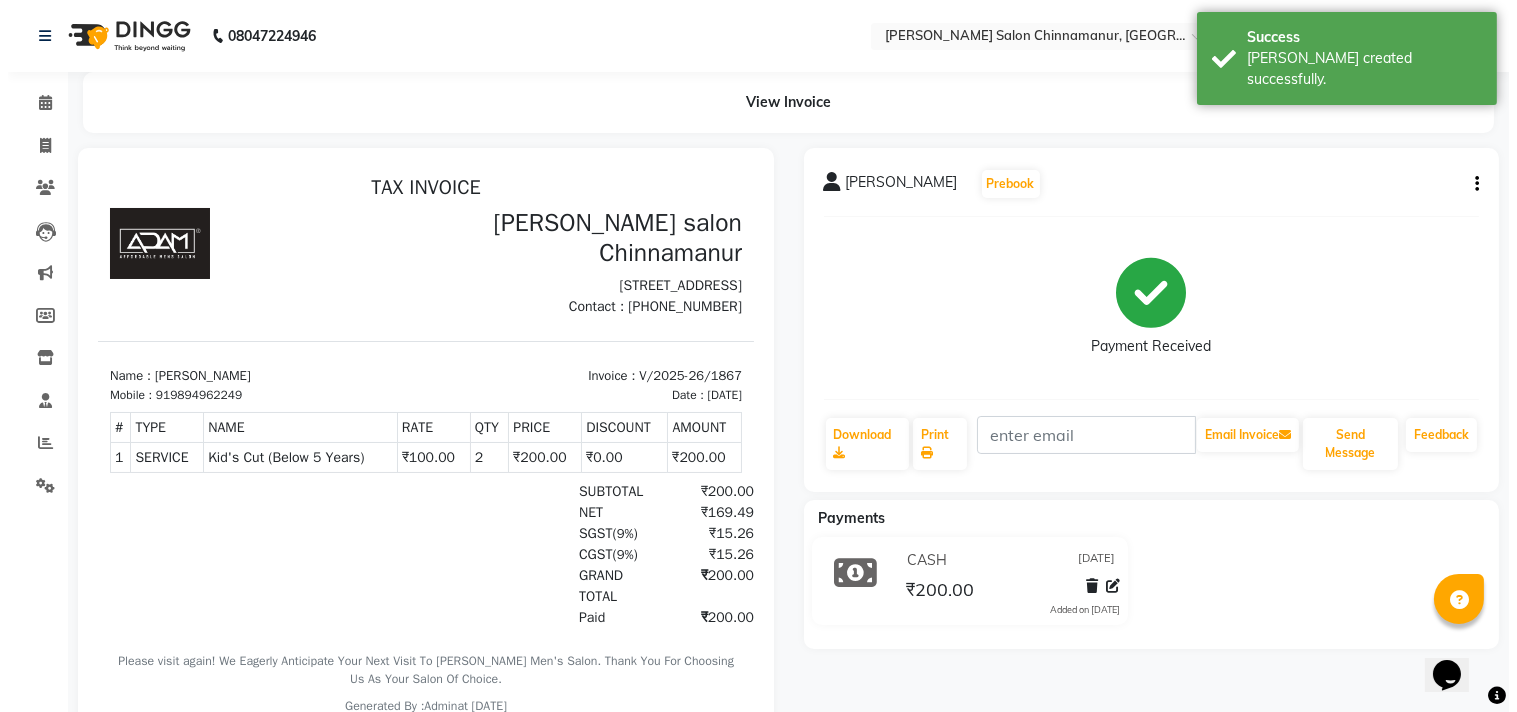 scroll, scrollTop: 0, scrollLeft: 0, axis: both 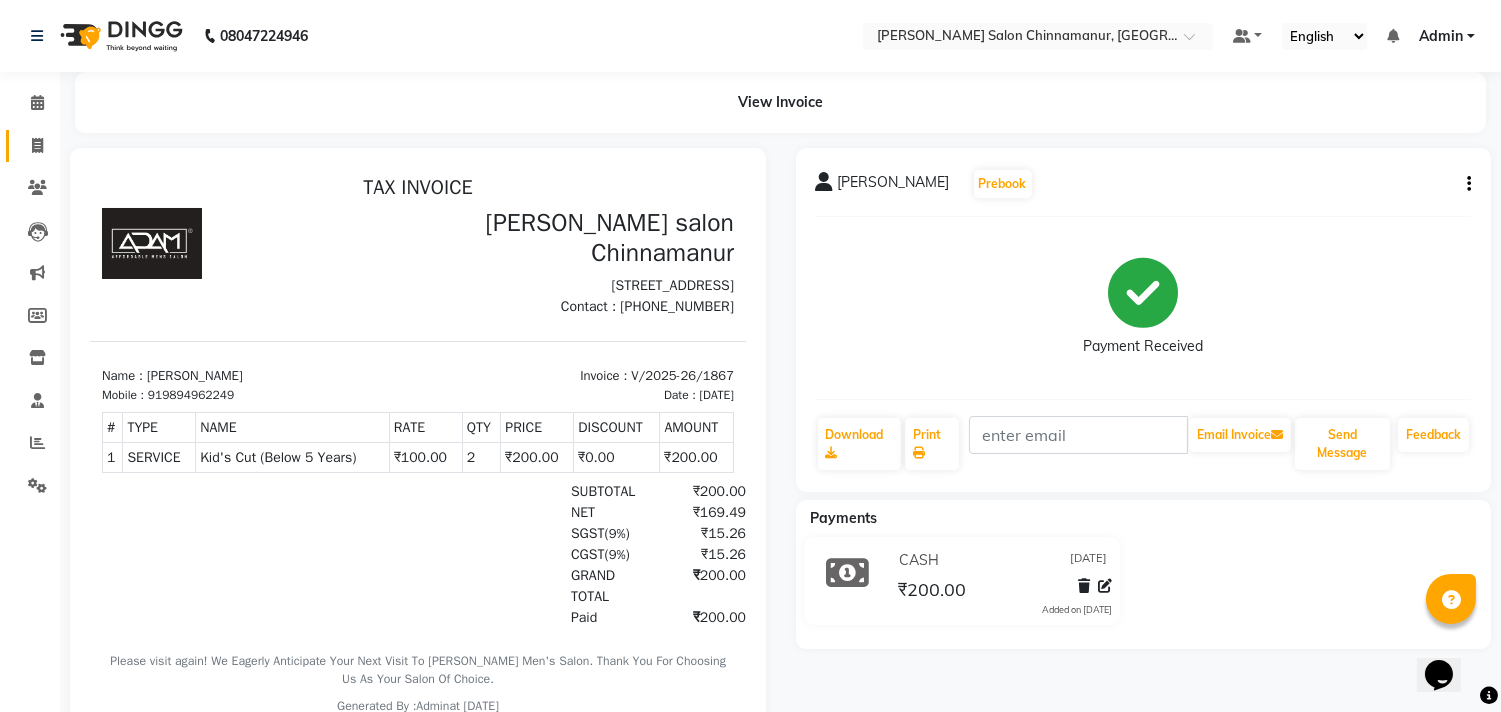 click on "Invoice" 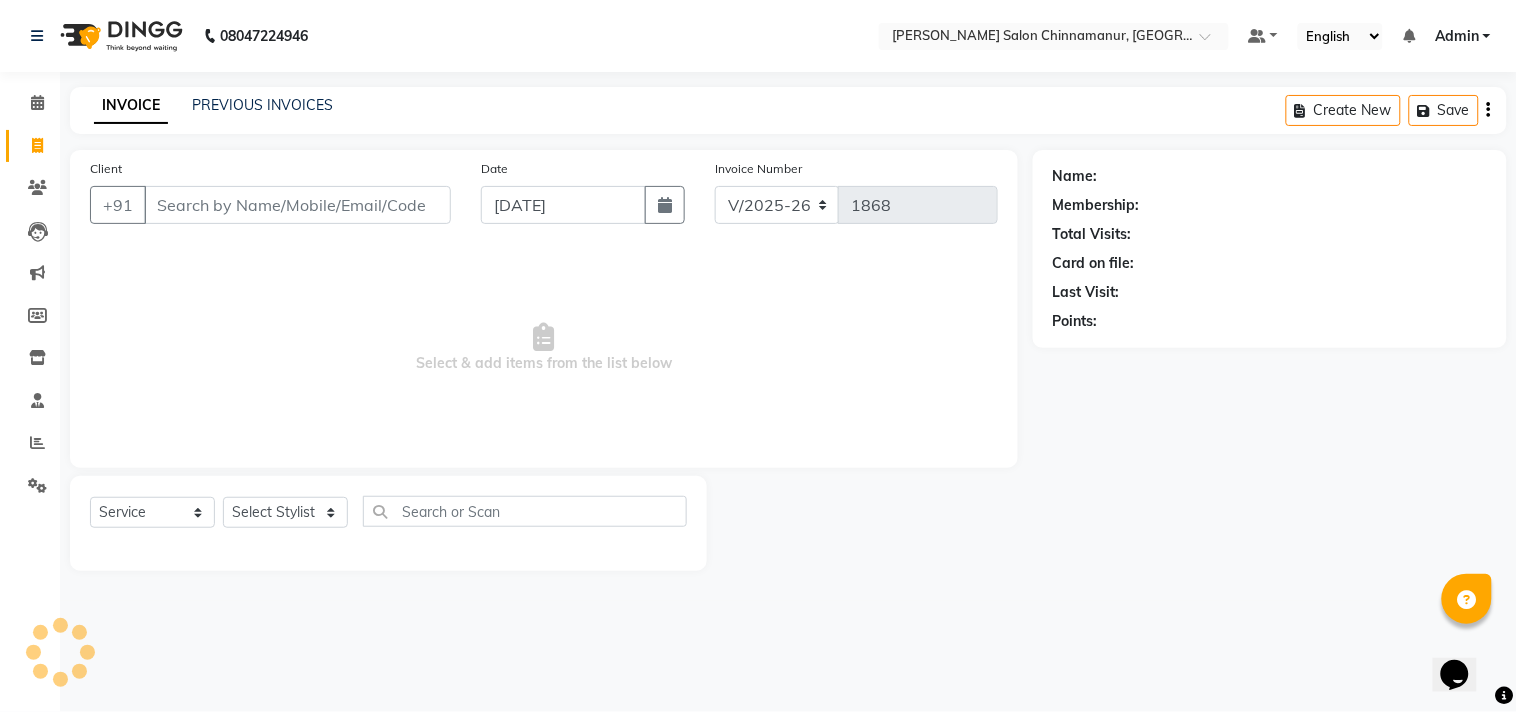 click on "Client +91" 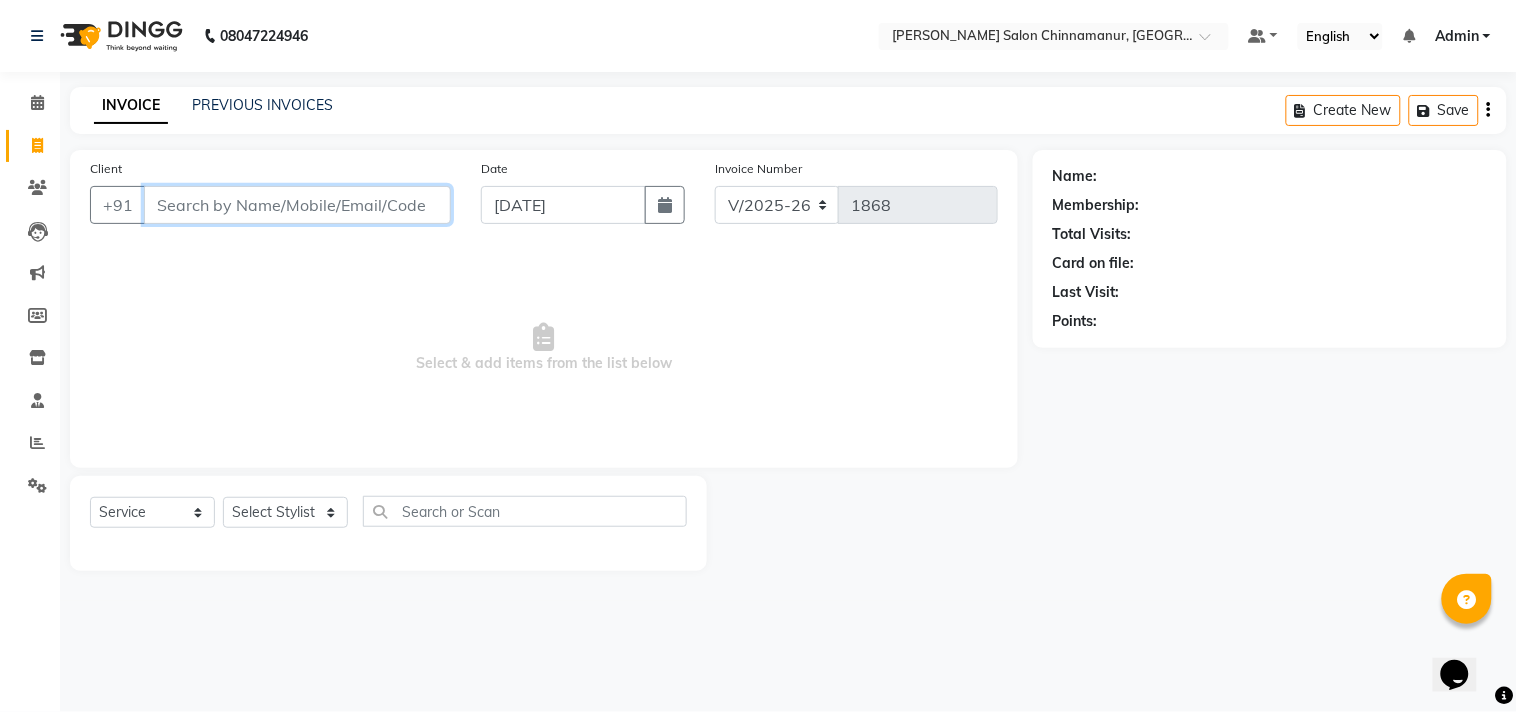 click on "Client" at bounding box center [297, 205] 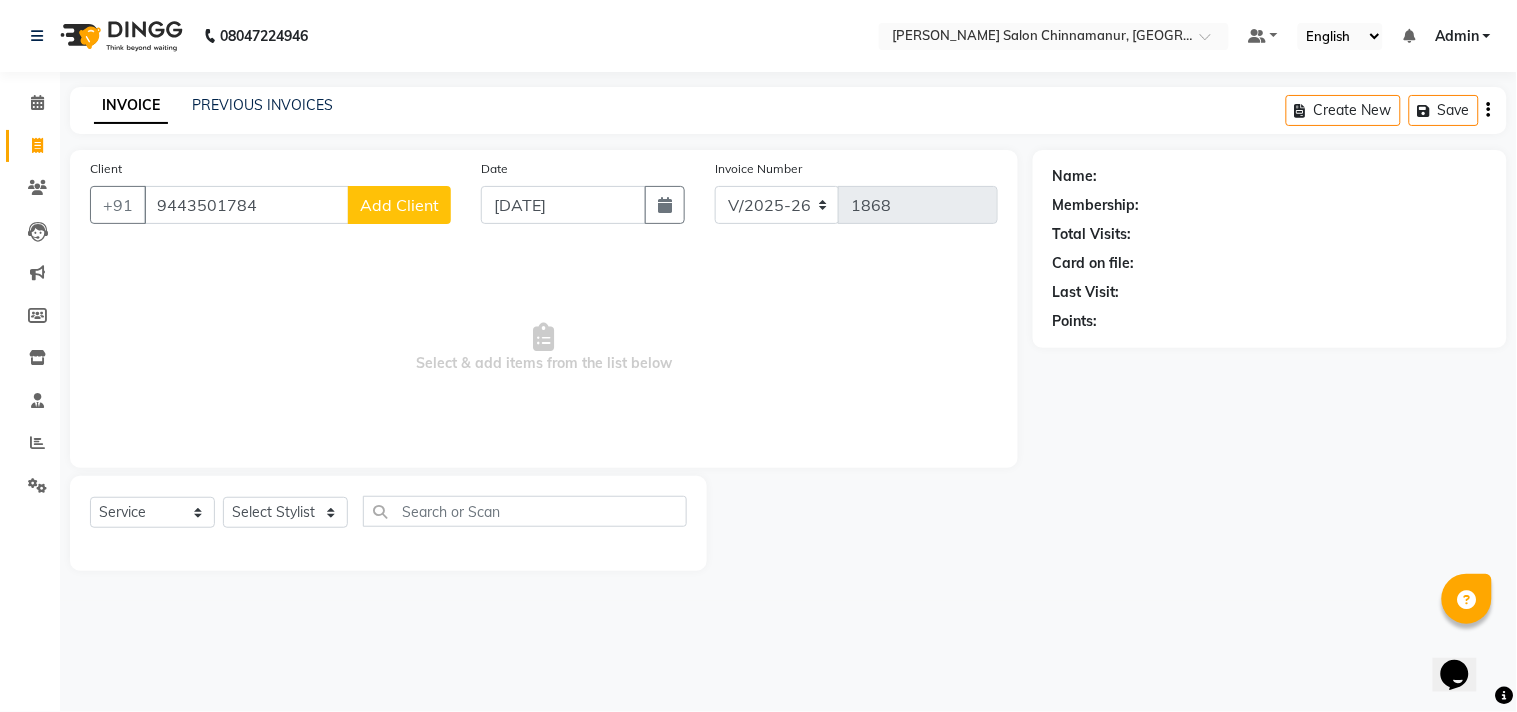 click on "Add Client" 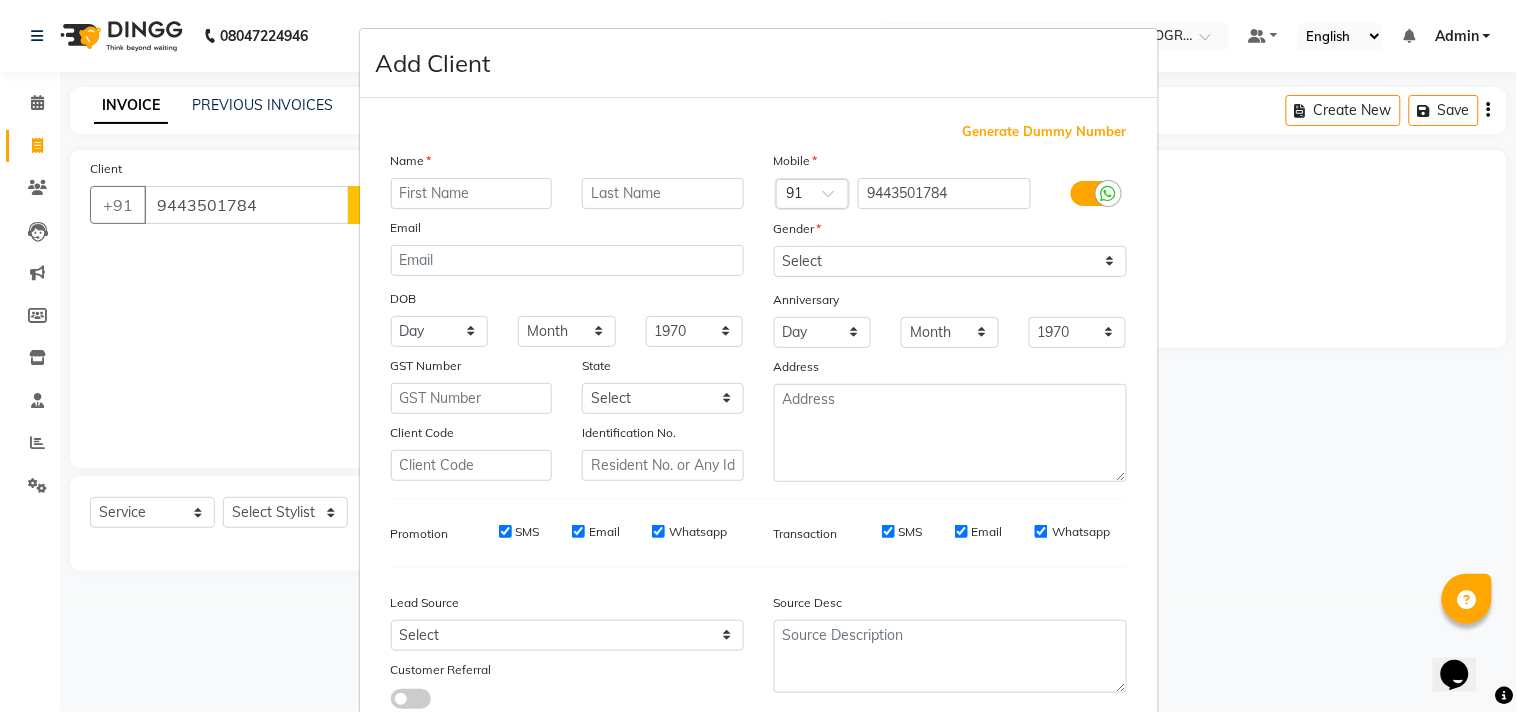 click at bounding box center (472, 193) 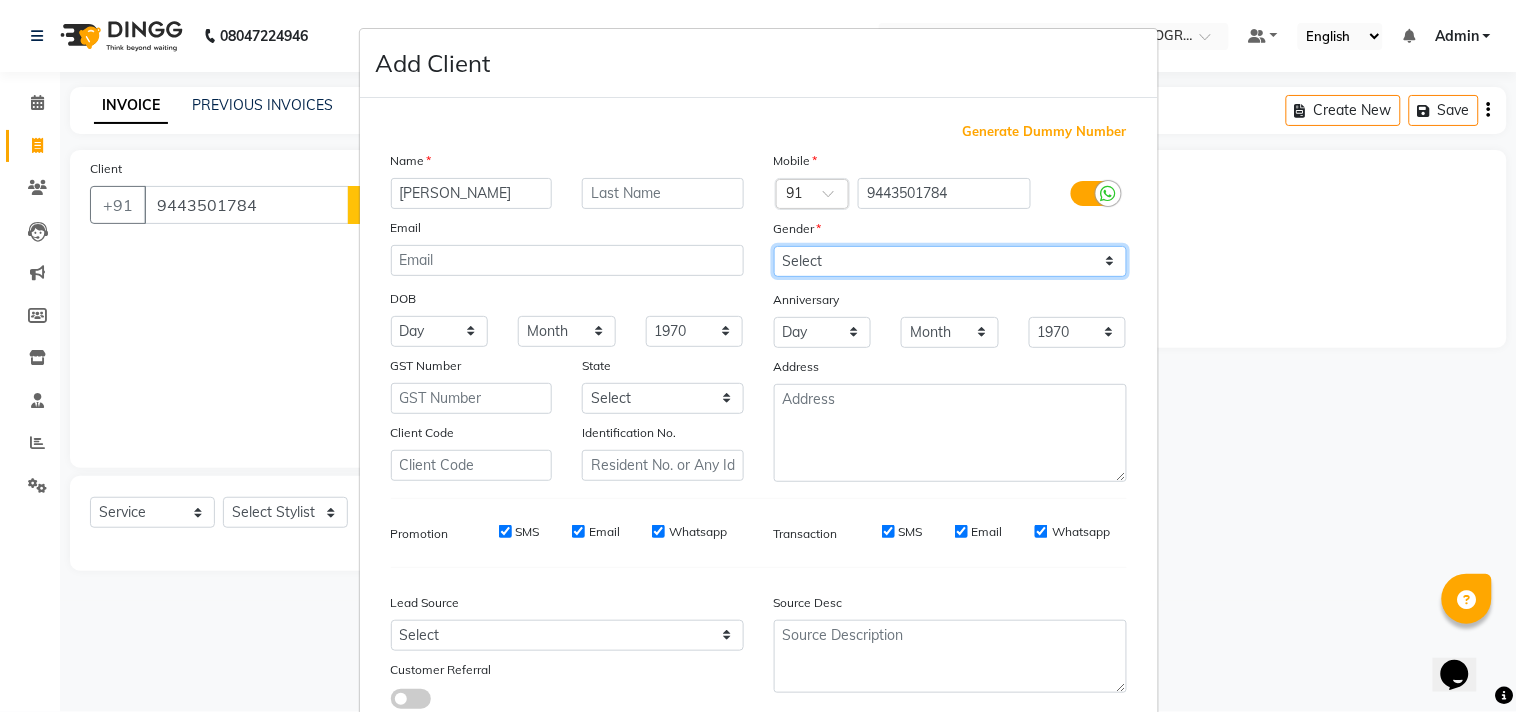click on "Select [DEMOGRAPHIC_DATA] [DEMOGRAPHIC_DATA] Other Prefer Not To Say" at bounding box center [950, 261] 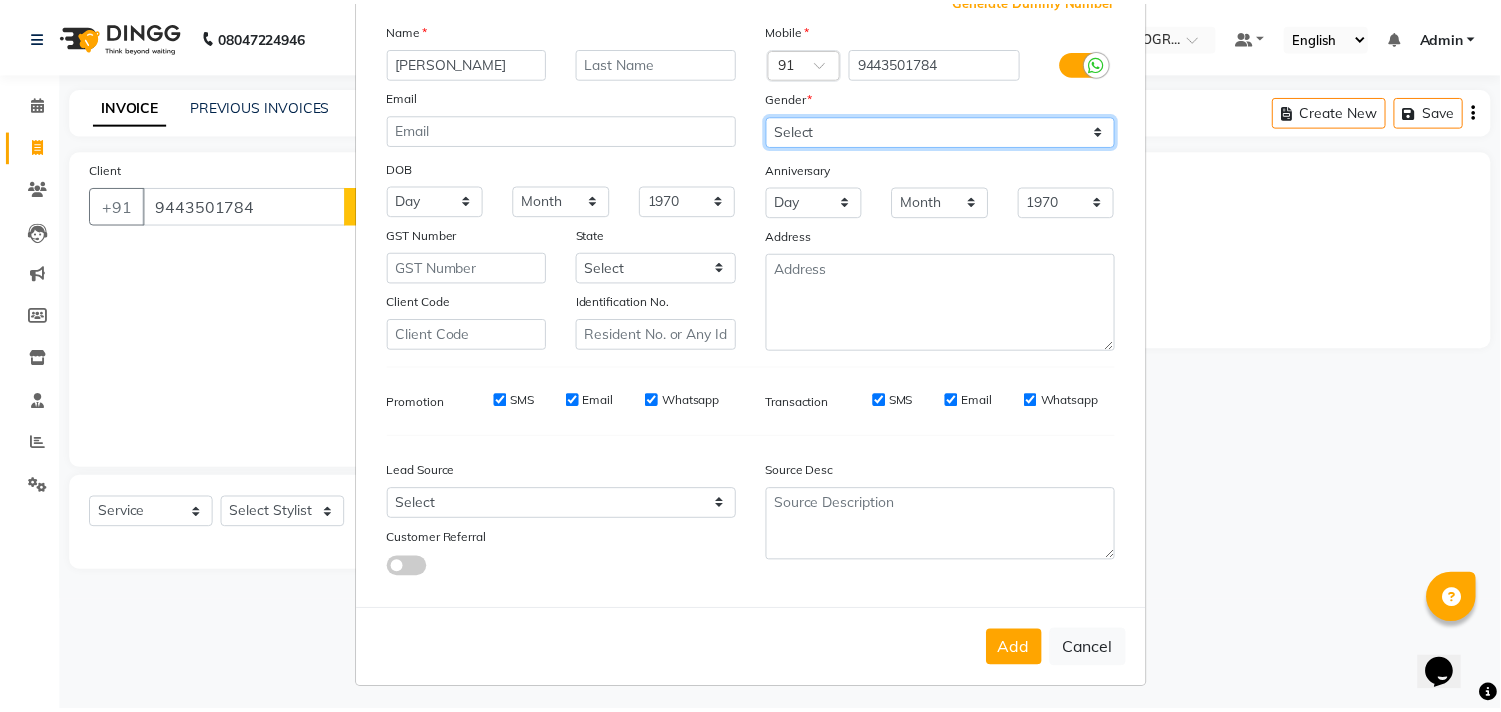 scroll, scrollTop: 138, scrollLeft: 0, axis: vertical 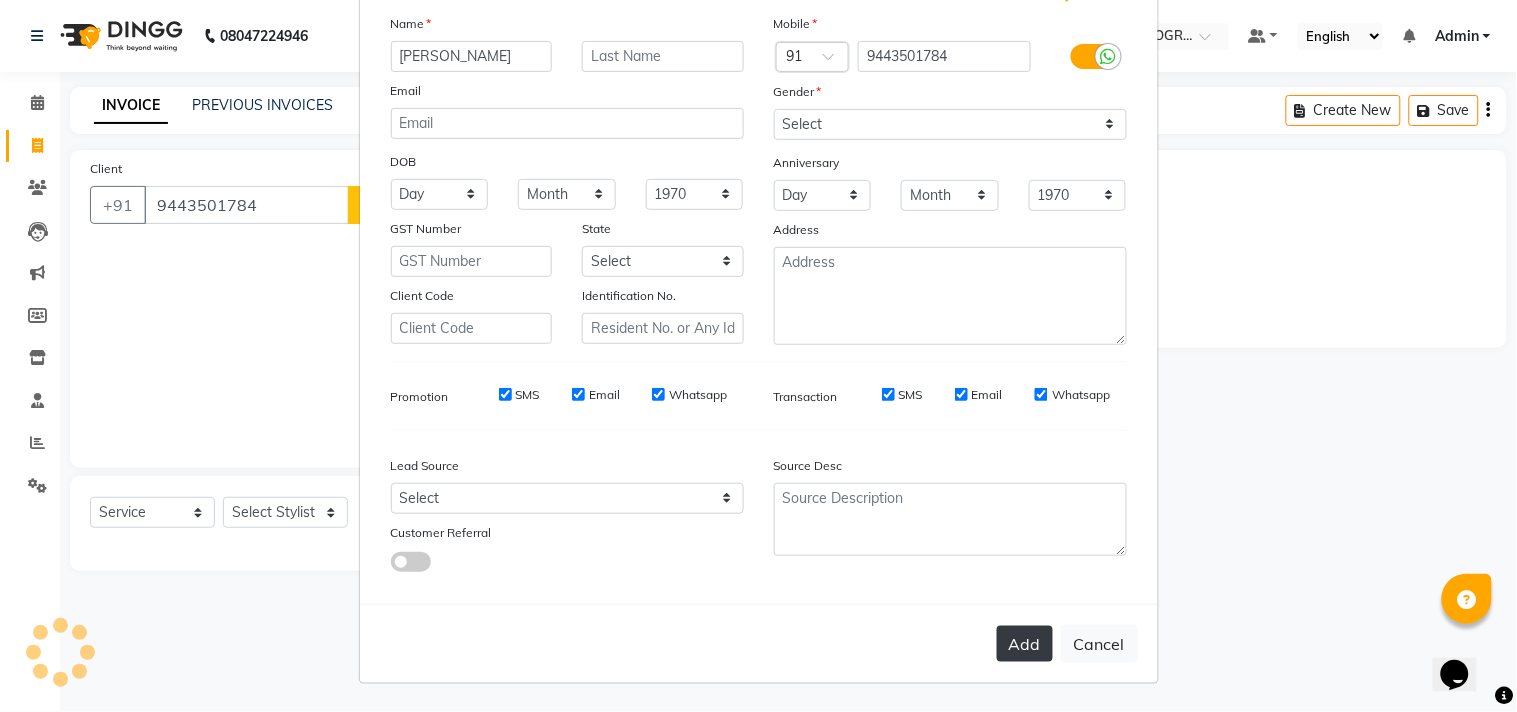 click on "Add" at bounding box center (1025, 644) 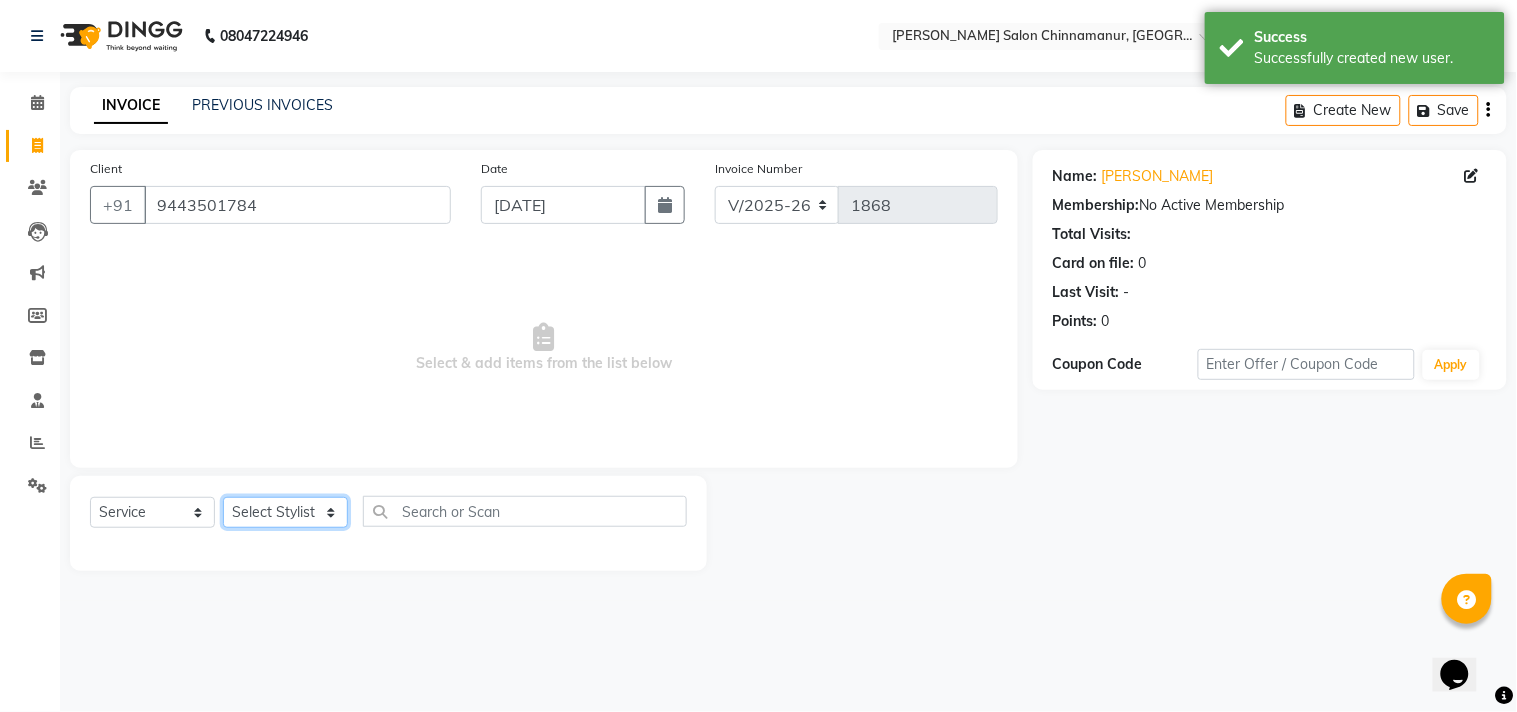 click on "Select Stylist Admin Atif [PERSON_NAME] [PERSON_NAME] [PERSON_NAME] [PERSON_NAME]" 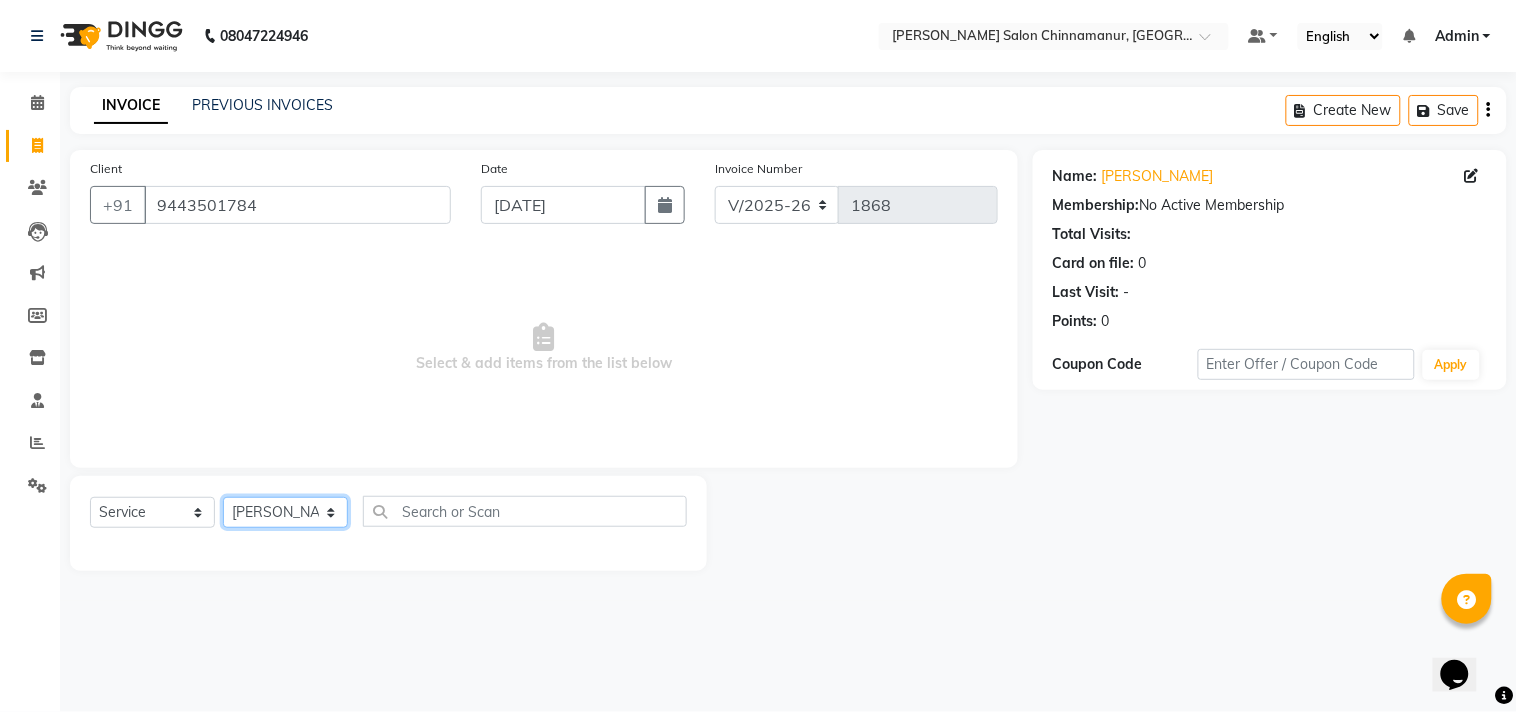 click on "Select Stylist Admin Atif [PERSON_NAME] [PERSON_NAME] [PERSON_NAME] [PERSON_NAME]" 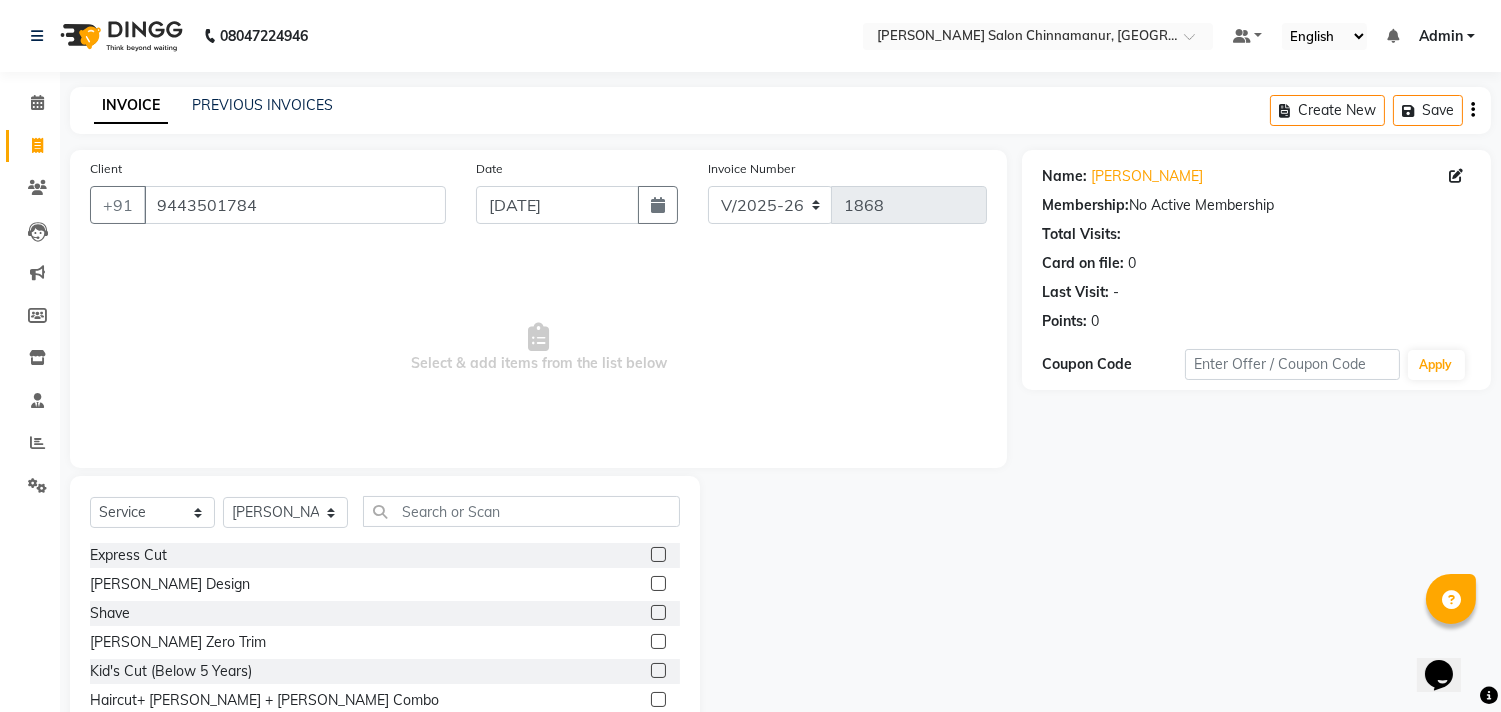 click 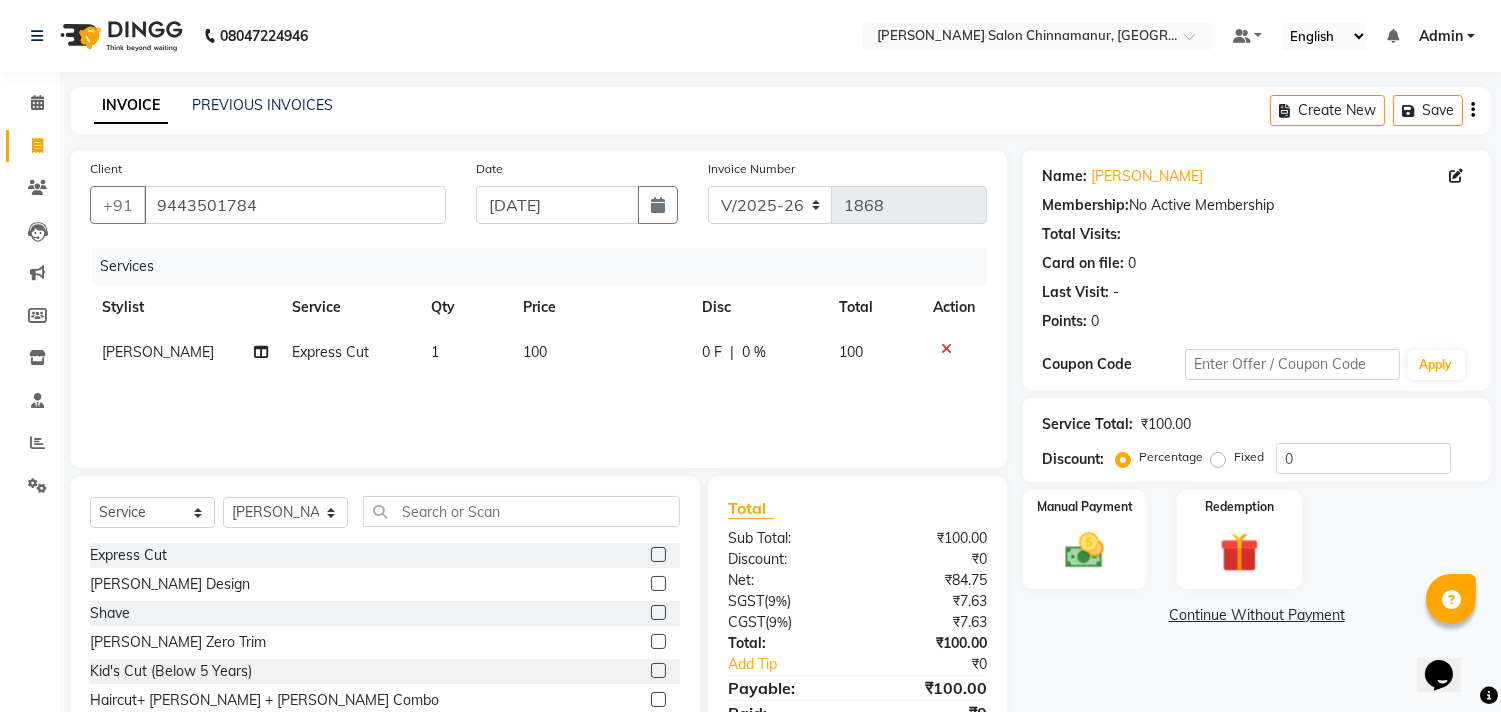 click 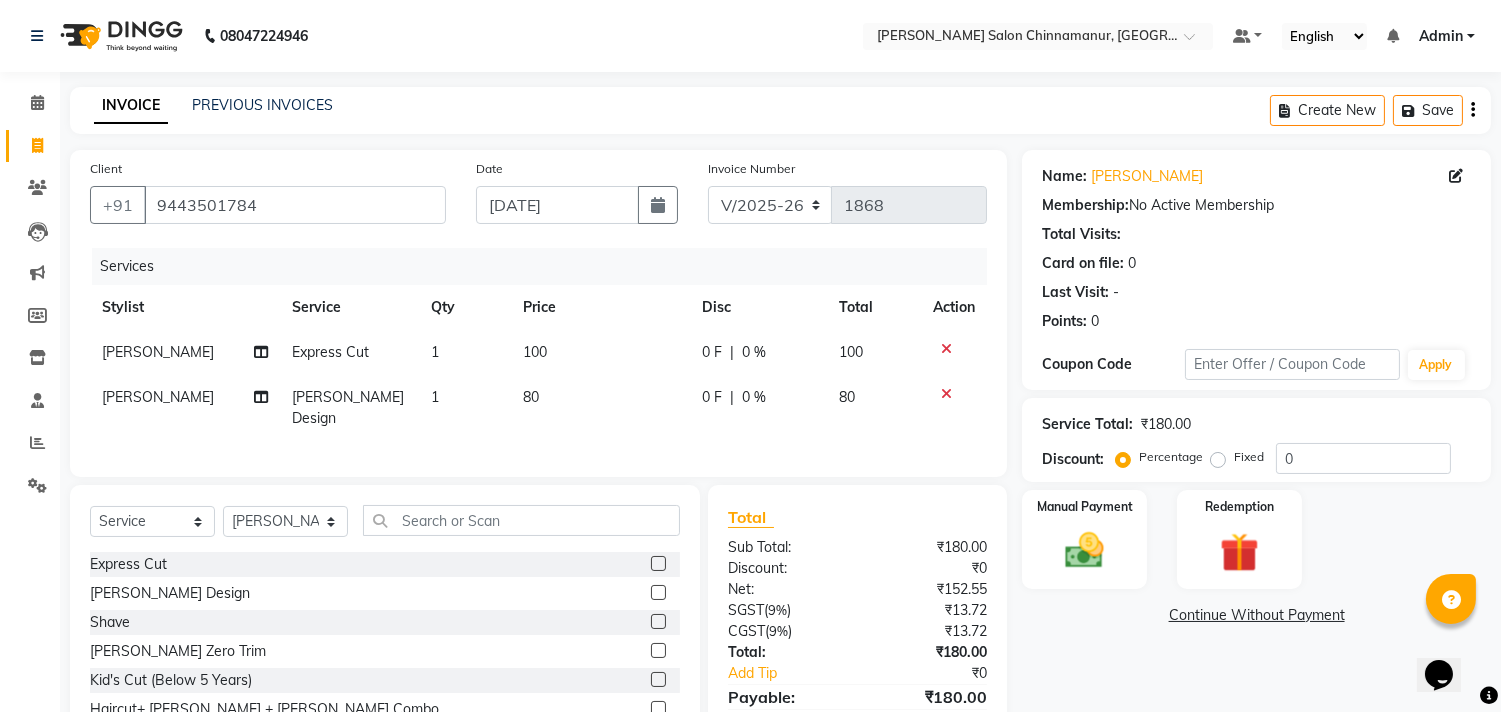 click on "1" 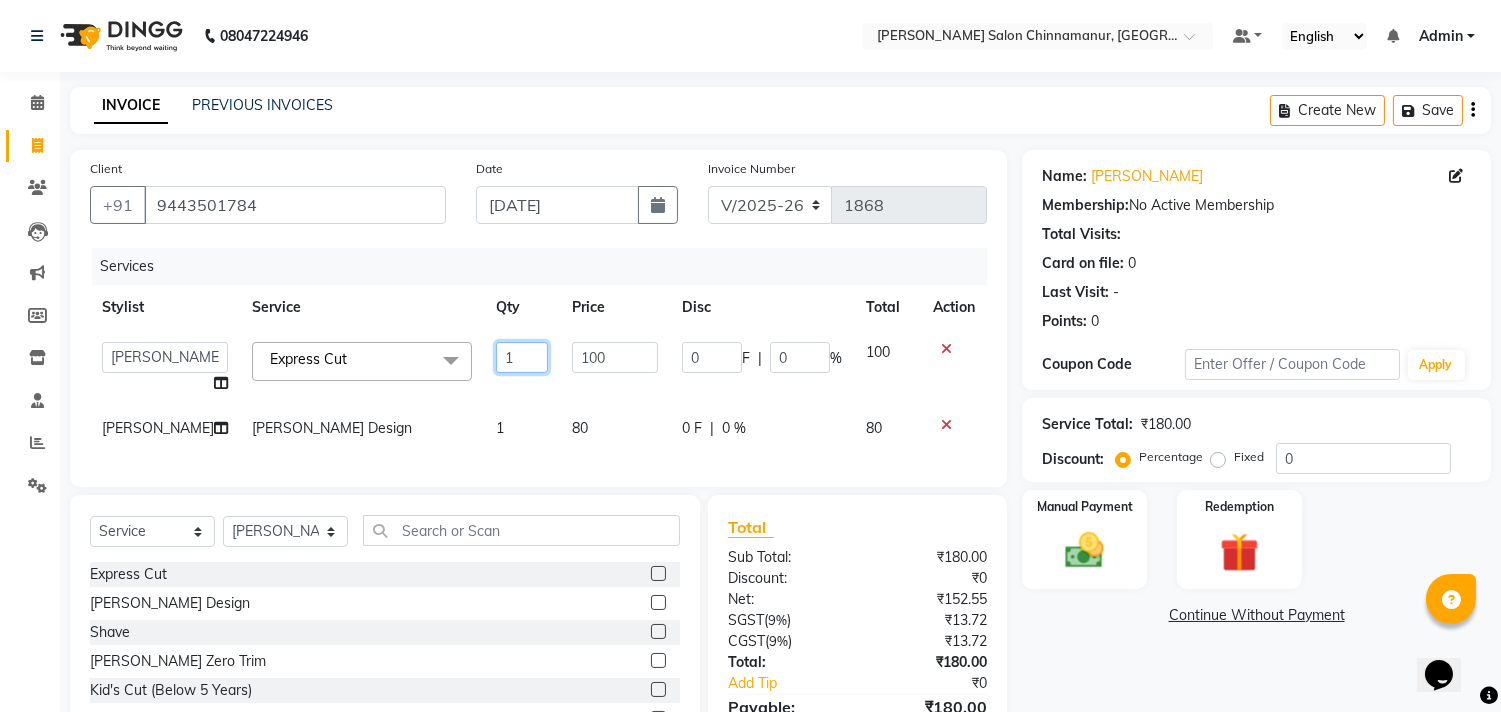 drag, startPoint x: 521, startPoint y: 356, endPoint x: 396, endPoint y: 341, distance: 125.89678 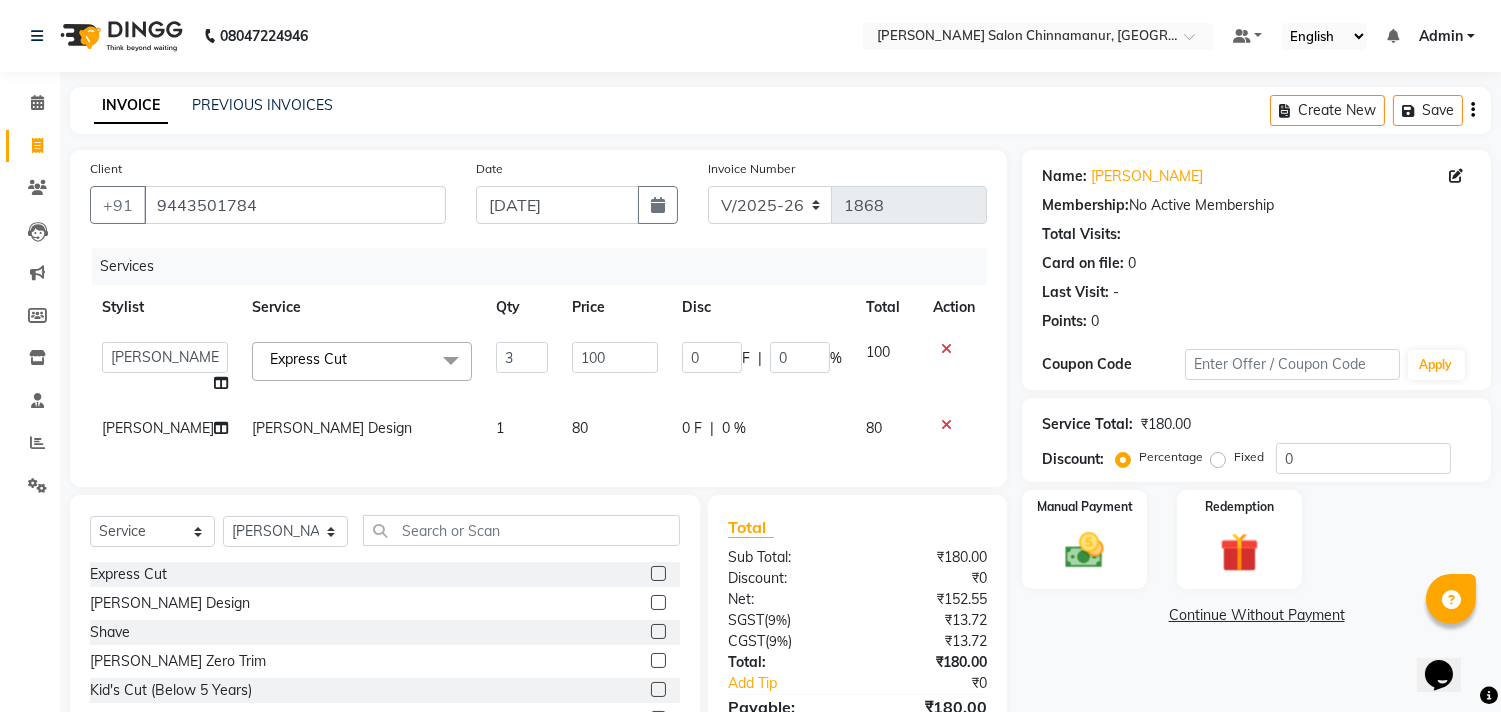 click on "3" 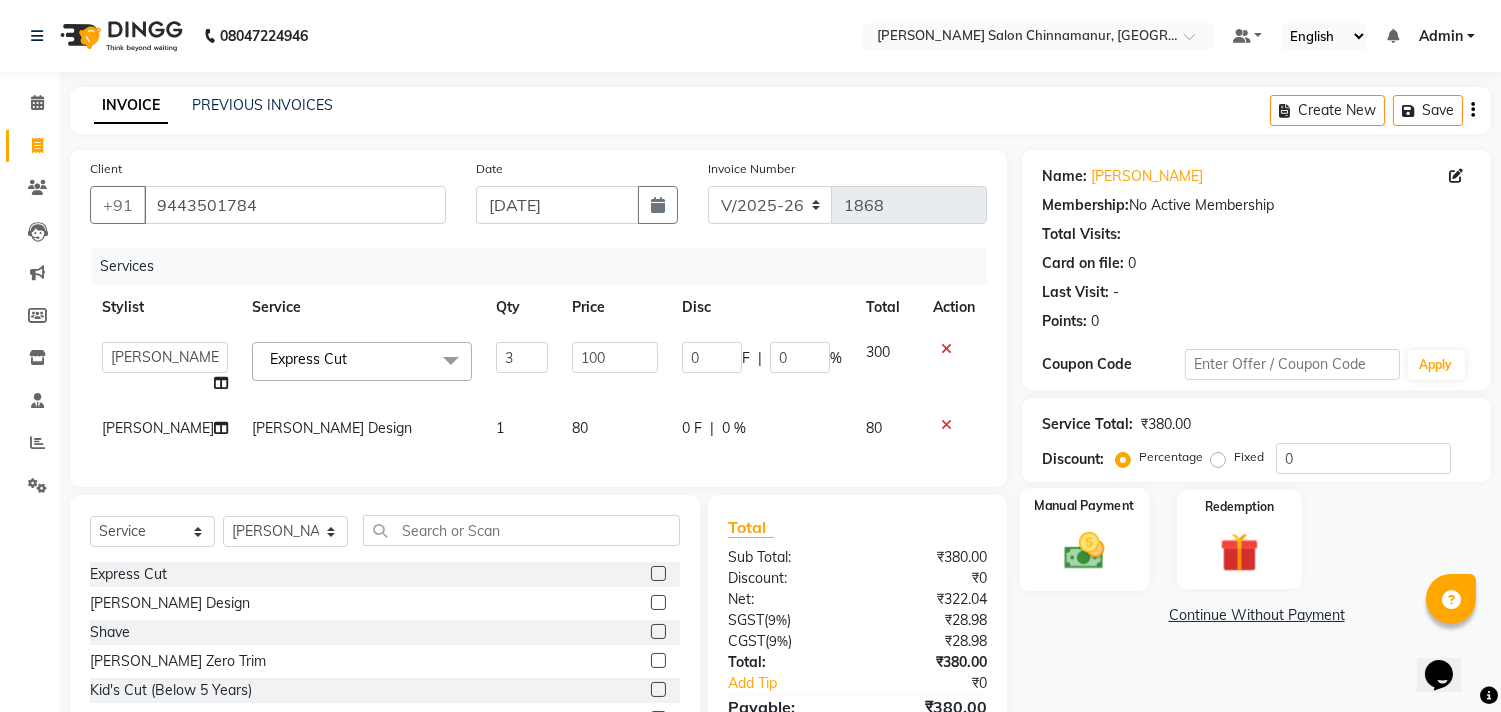 click 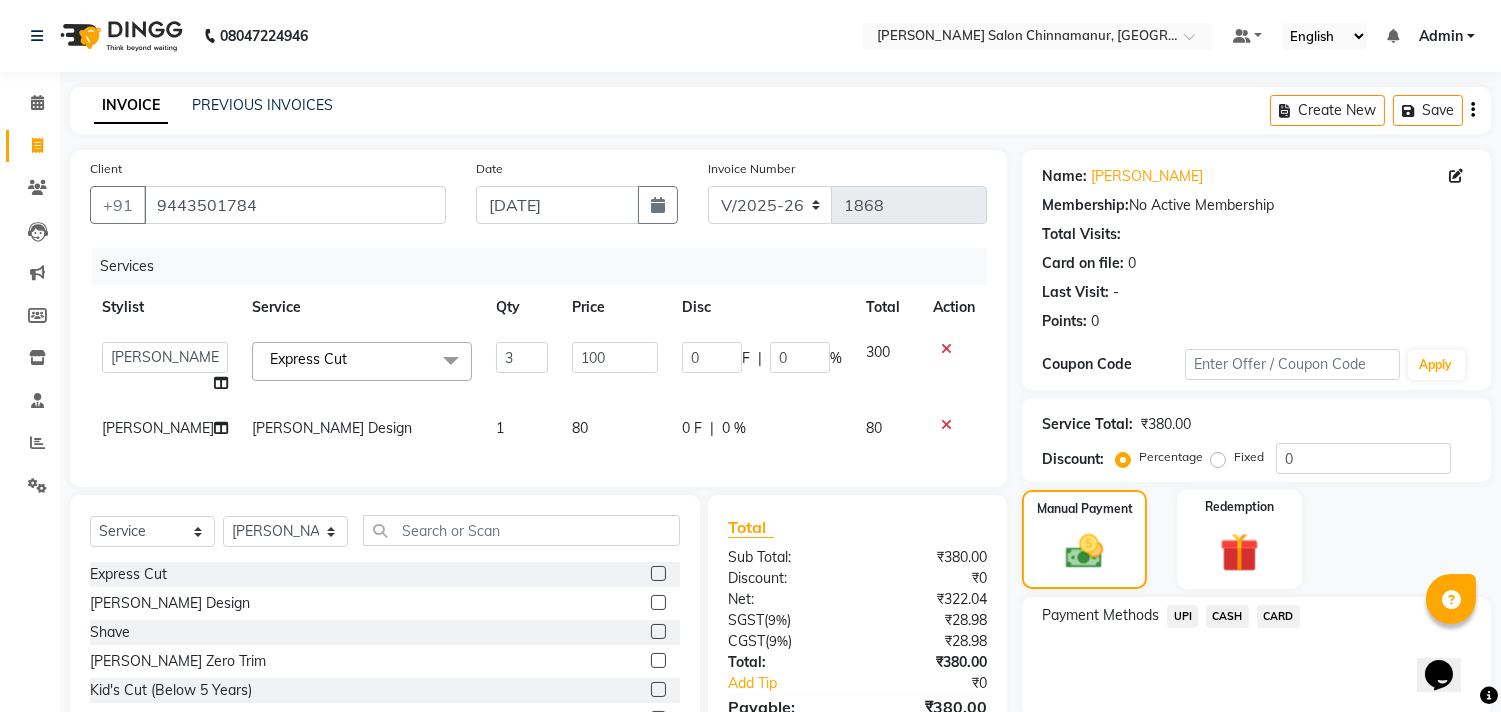 click 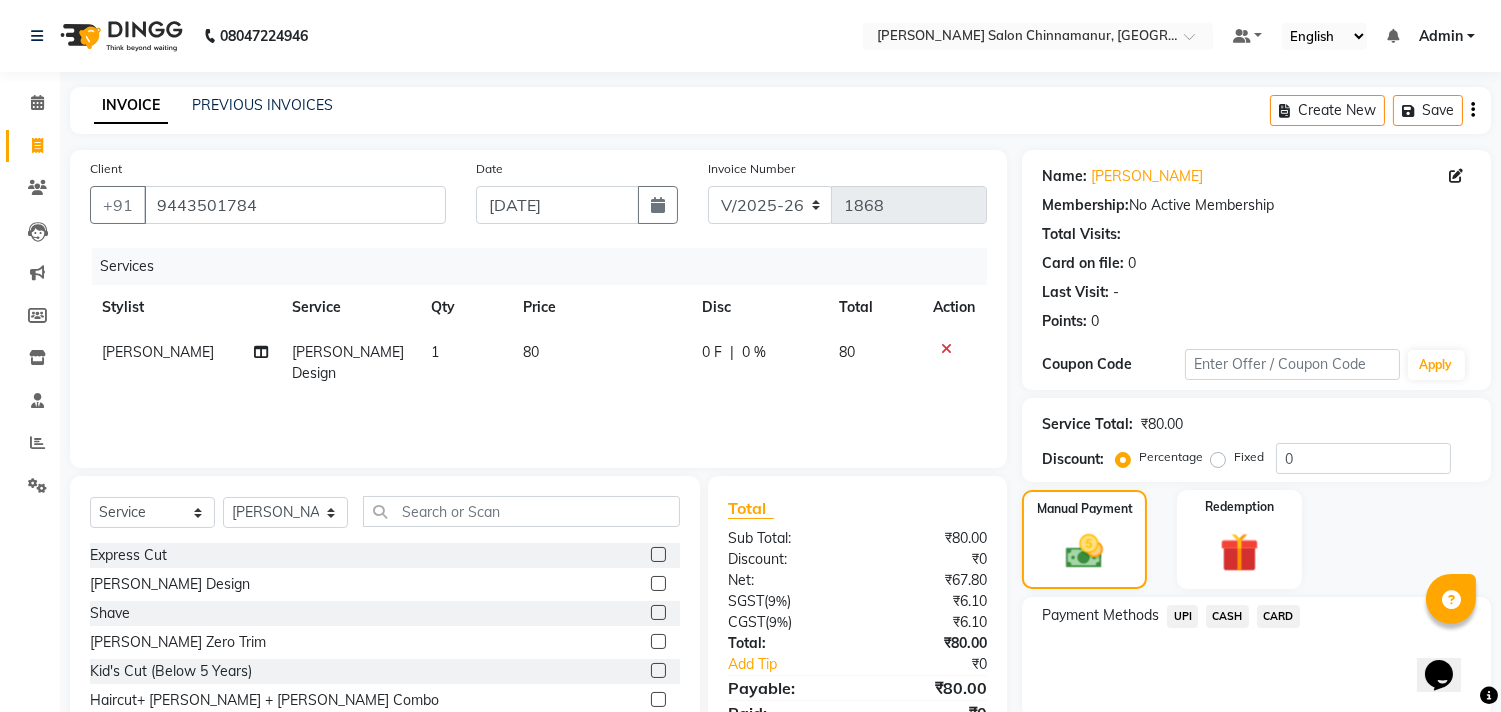 click 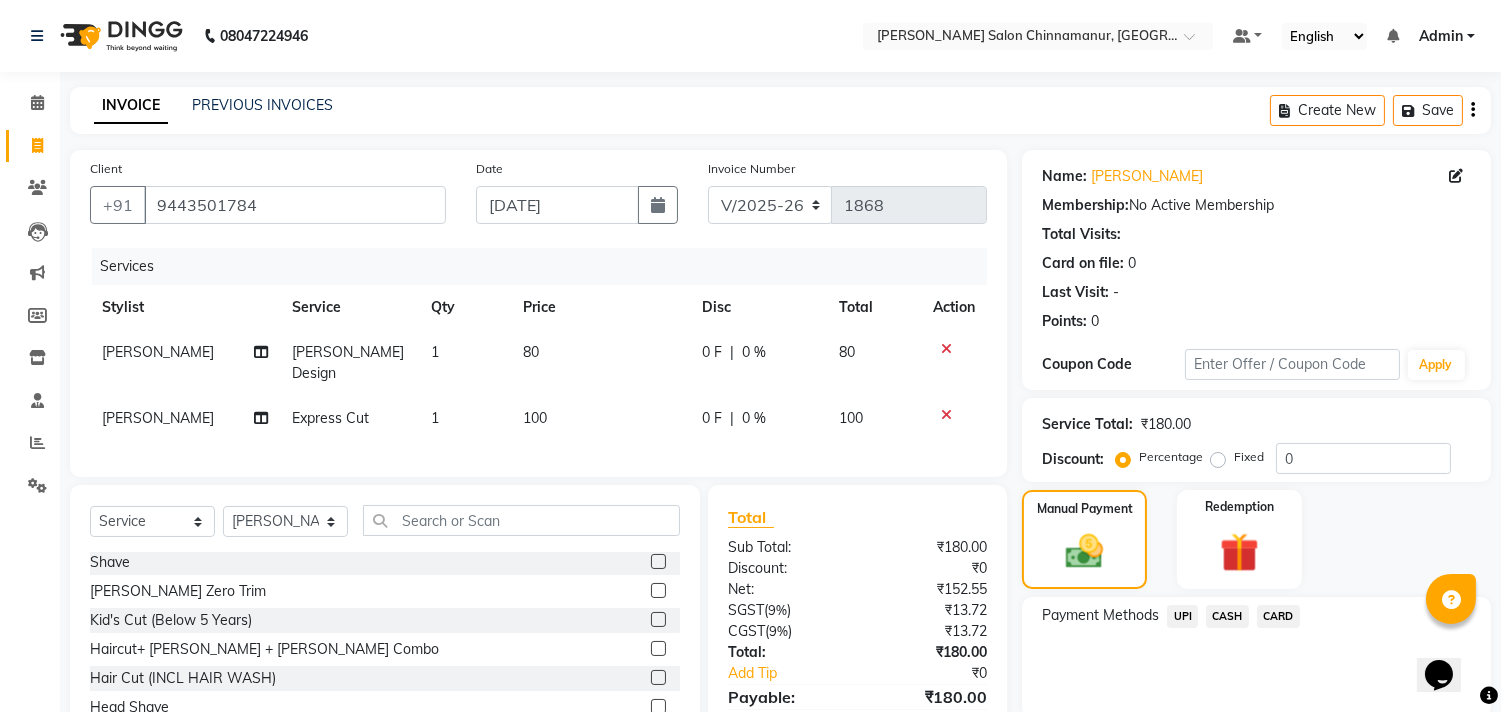 scroll, scrollTop: 111, scrollLeft: 0, axis: vertical 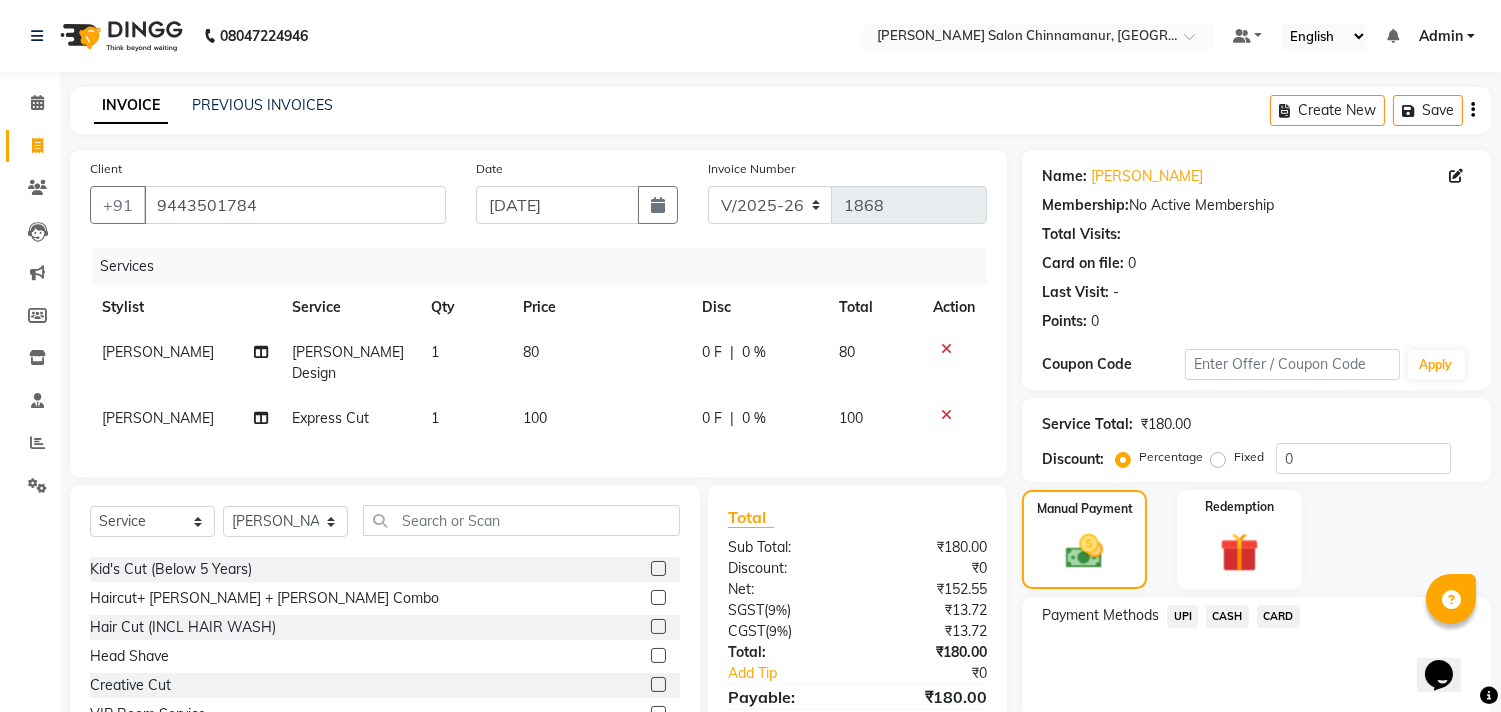click 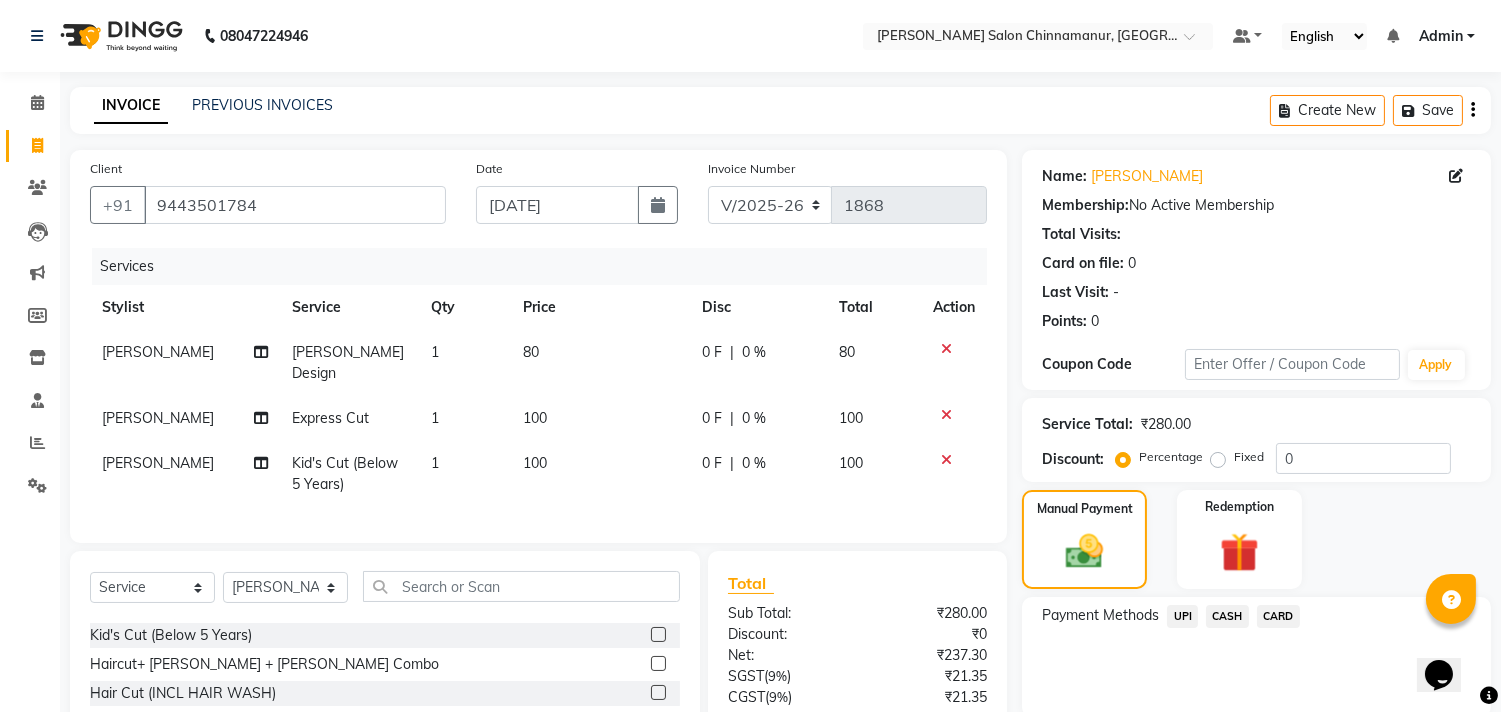 click on "1" 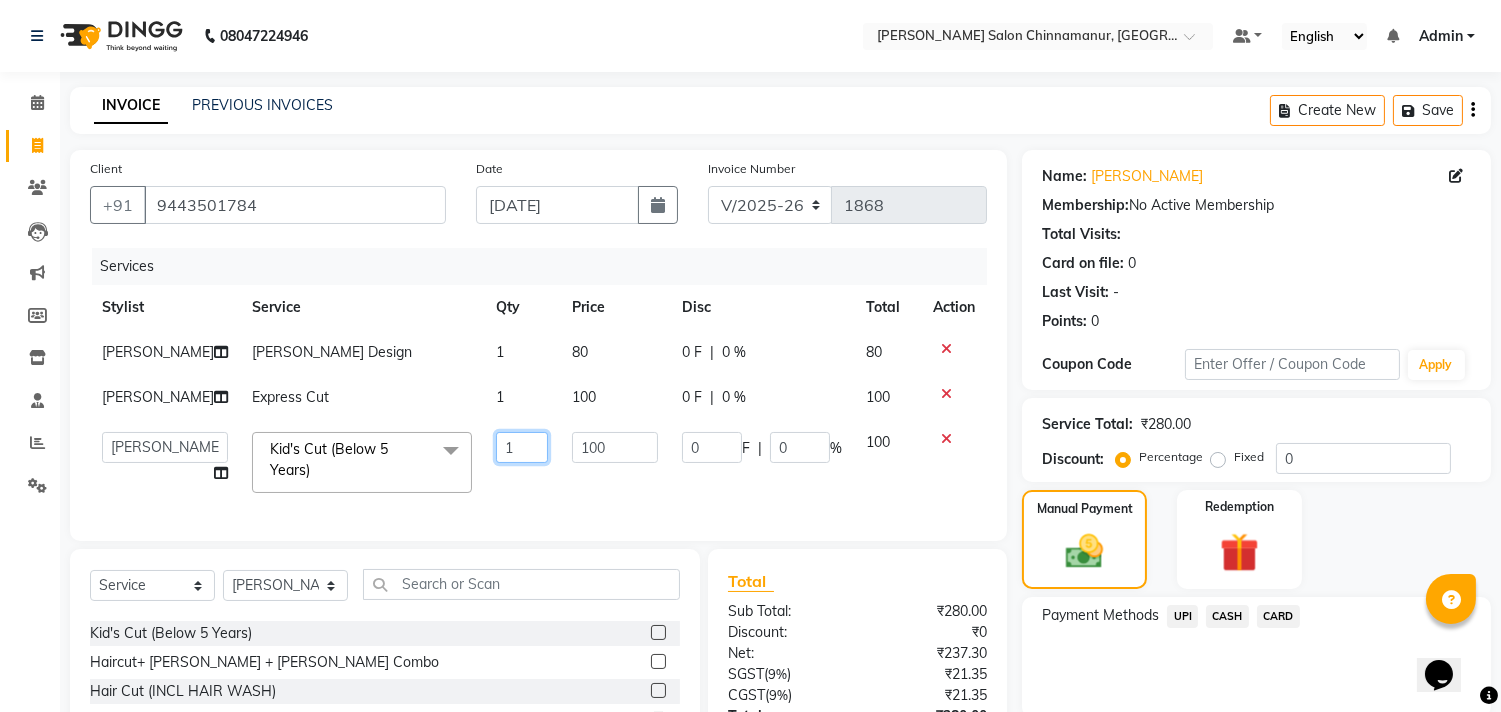 drag, startPoint x: 485, startPoint y: 444, endPoint x: 454, endPoint y: 452, distance: 32.01562 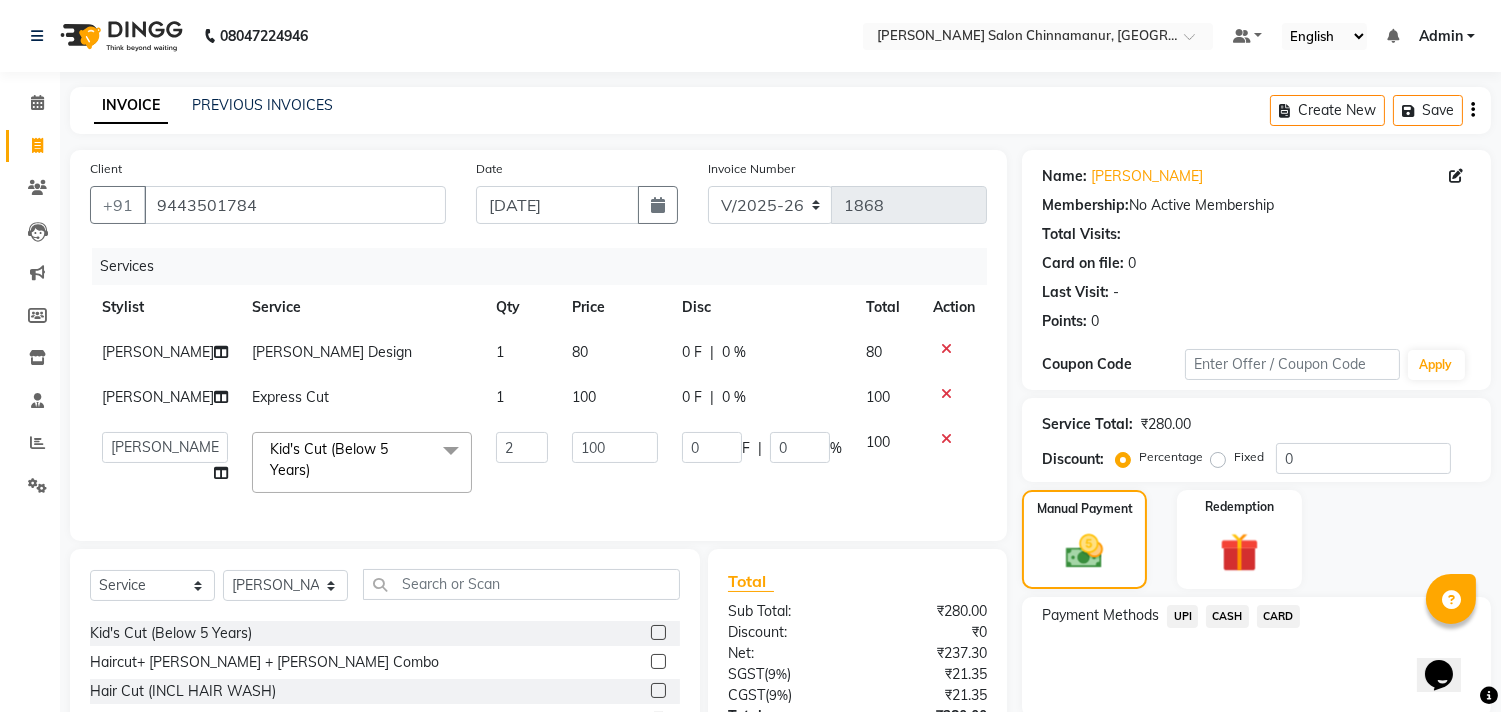 click on "Services Stylist Service Qty Price Disc Total Action [PERSON_NAME] Design 1 80 0 F | 0 % 80 Salim Express Cut 1 100 0 F | 0 % 100  Admin   Atif [PERSON_NAME]   [PERSON_NAME]   [PERSON_NAME]   [PERSON_NAME]  Kid's Cut (Below 5 Years)  x Express Cut [PERSON_NAME] Design Shave [PERSON_NAME] Zero Trim Kid's Cut (Below 5 Years) Haircut+ [PERSON_NAME] + [PERSON_NAME] Combo Hair Cut (INCL HAIR WASH) Head Shave Creative Cut VIP Room Service Wash & Blast Dry Haircut + [PERSON_NAME] + Head Massage Combo Haircut+ [PERSON_NAME] + Express Hair color Combo Haircut + [PERSON_NAME] + Cleanup Combo Haircut + [PERSON_NAME] + Heard Massage + [PERSON_NAME] Combo Haircut + Beard+ Express Hair color+ [PERSON_NAME] Combo Haircut + [PERSON_NAME] + Hair Spa Combo Haircut + [PERSON_NAME]+Global H/C Non [MEDICAL_DATA] + [PERSON_NAME] Combo Haircut + [PERSON_NAME] + [PERSON_NAME] + Instant glow Facial Combo [PERSON_NAME] Colour Moustache Colour NOURISHING HAIR SPA VITALIZING HAIR SPA REPAIR TREATMENT [MEDICAL_DATA] TREATMENT HAIR LOSS TREATMENT HAIR STRAIGHTENING HAIR REBONDING KERATIN ALMOND OIL NAVARATNA OIL CLEAN UP HYPER PIGMENTATION CLEAN UP REJUVANATE Charcaol 2" 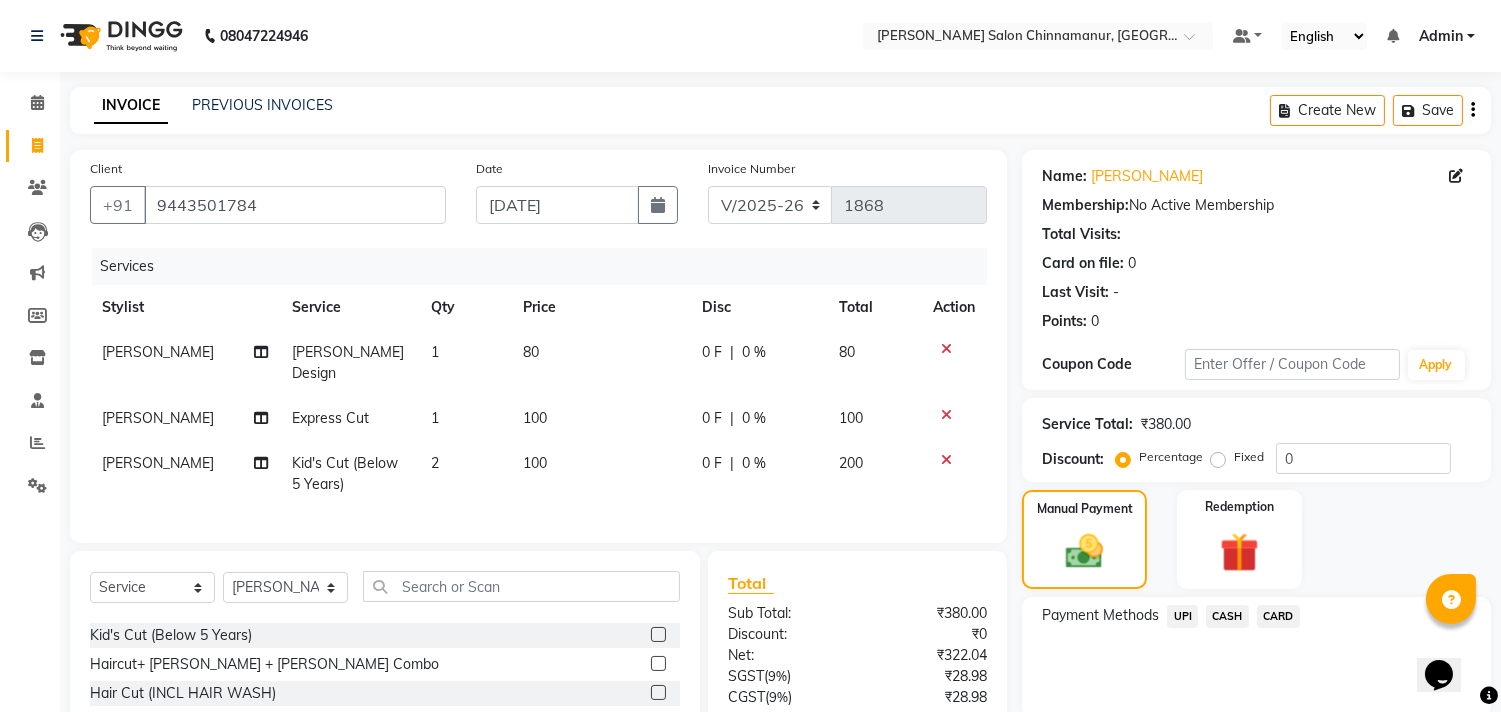 click on "CASH" 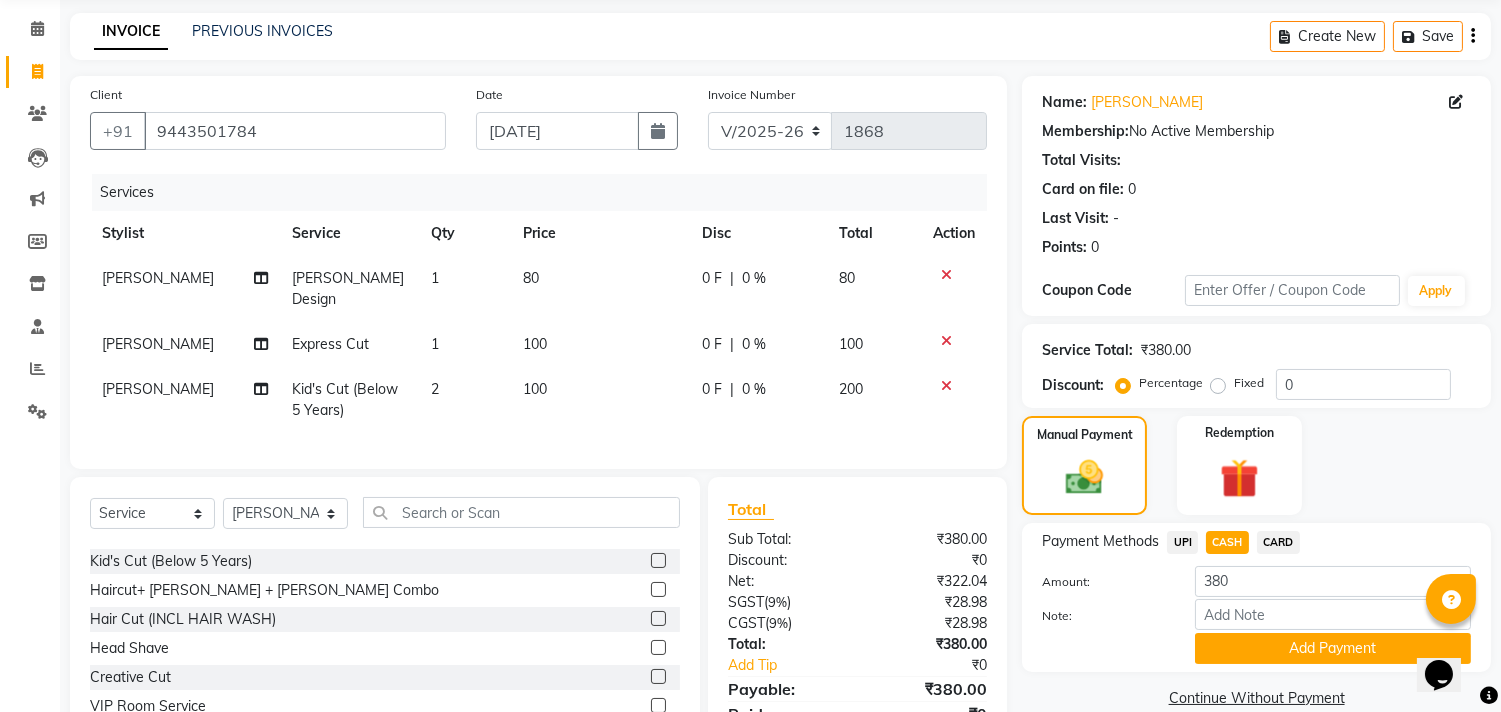 scroll, scrollTop: 160, scrollLeft: 0, axis: vertical 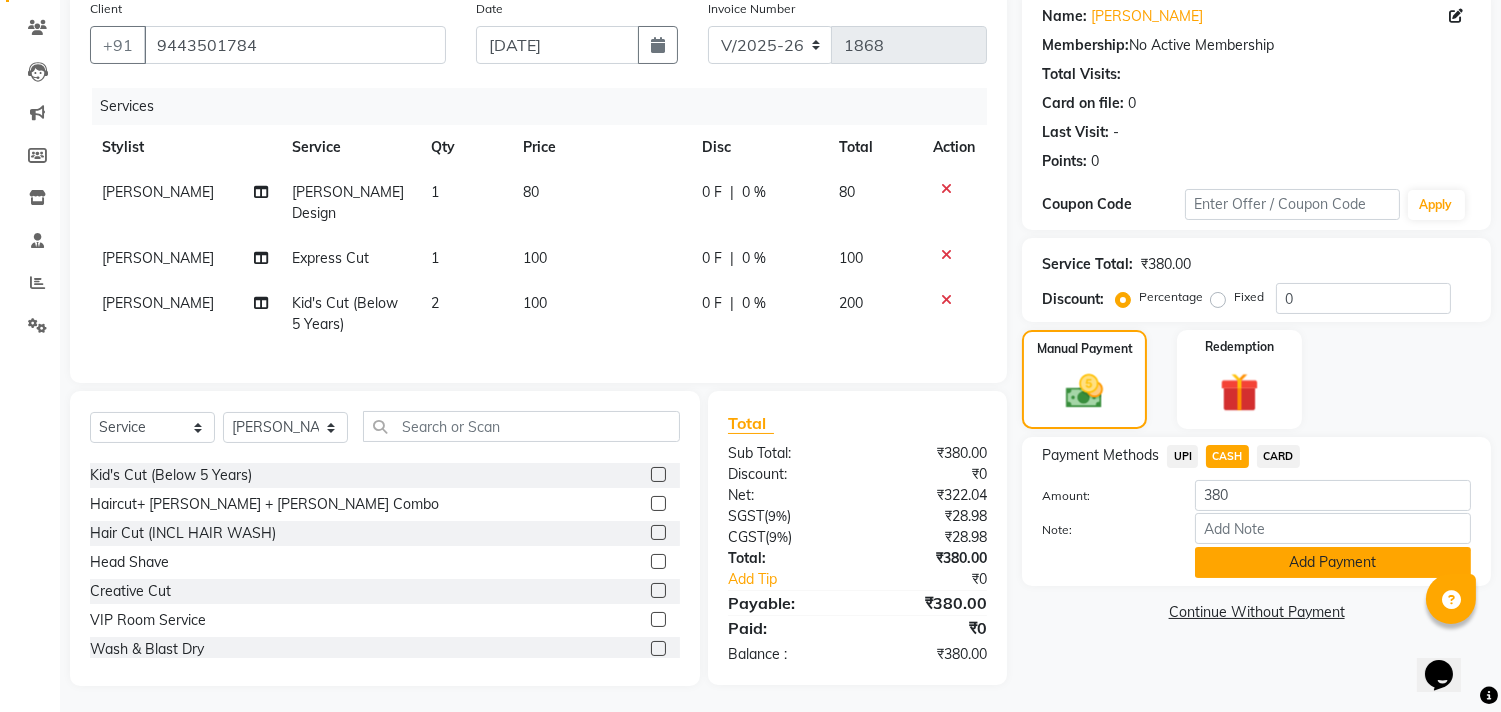 click on "Add Payment" 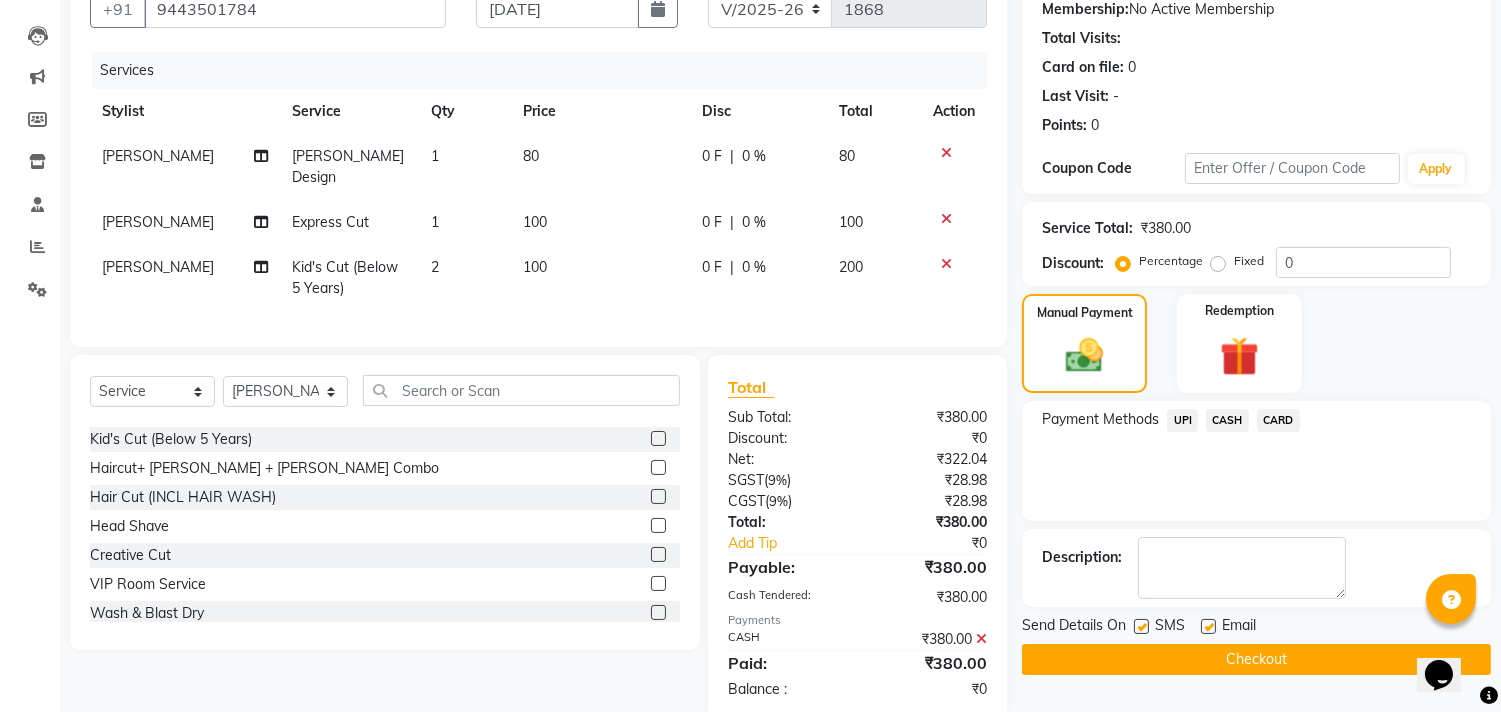 scroll, scrollTop: 230, scrollLeft: 0, axis: vertical 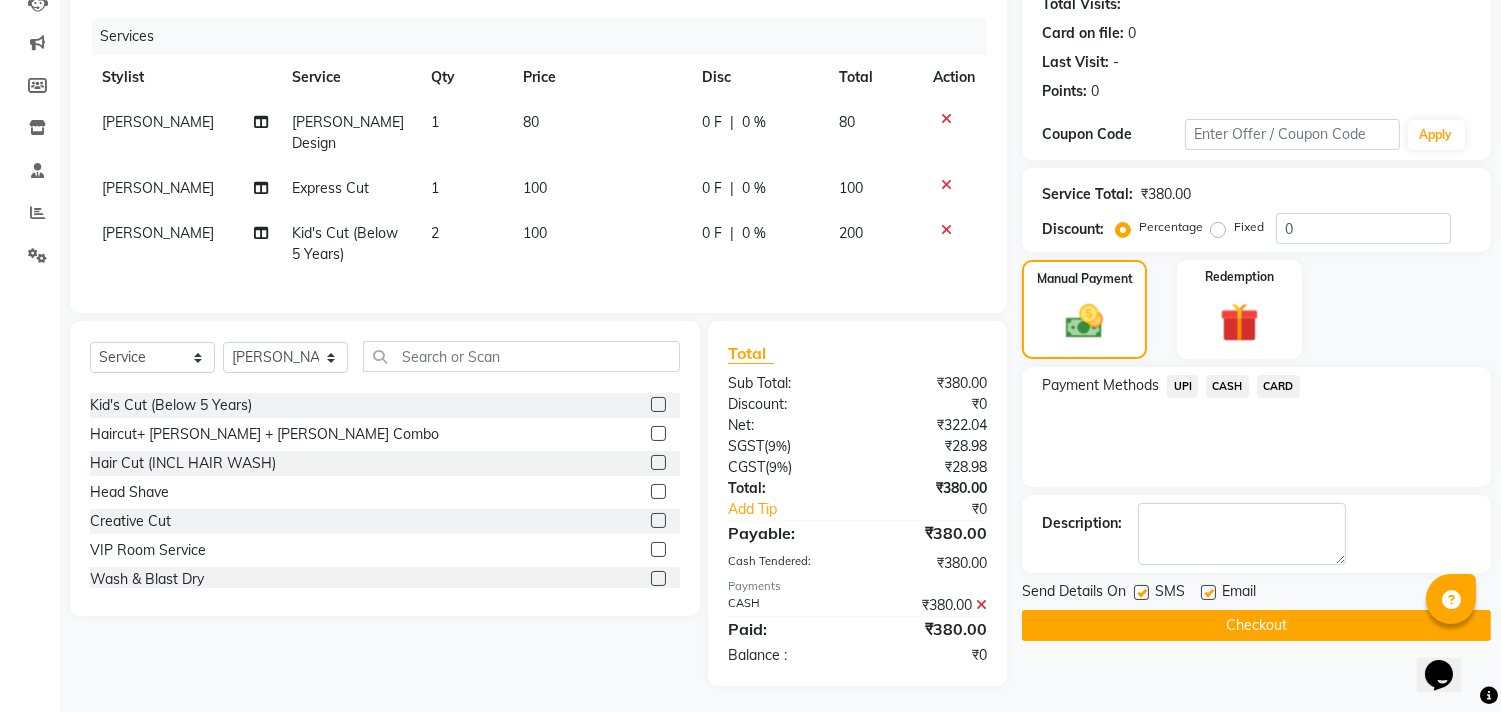 click on "Checkout" 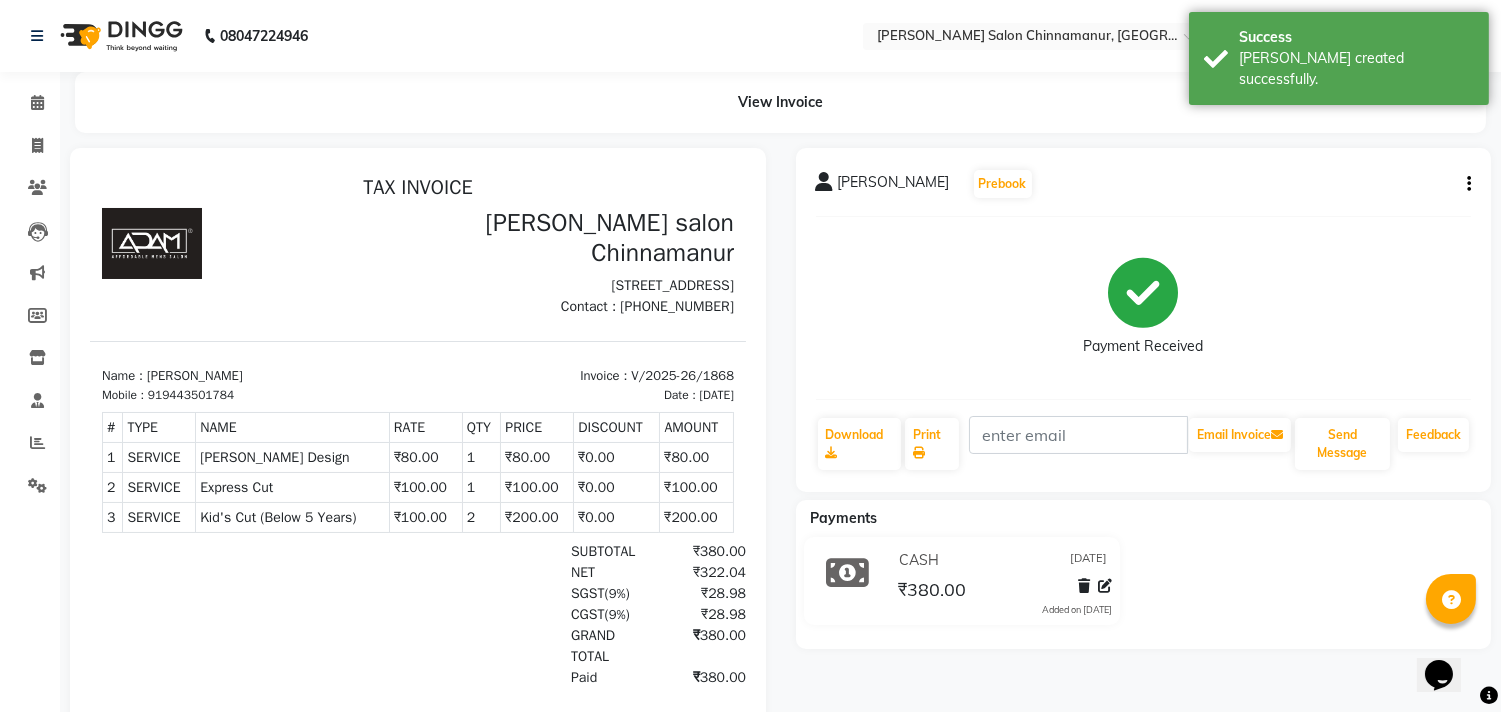 scroll, scrollTop: 0, scrollLeft: 0, axis: both 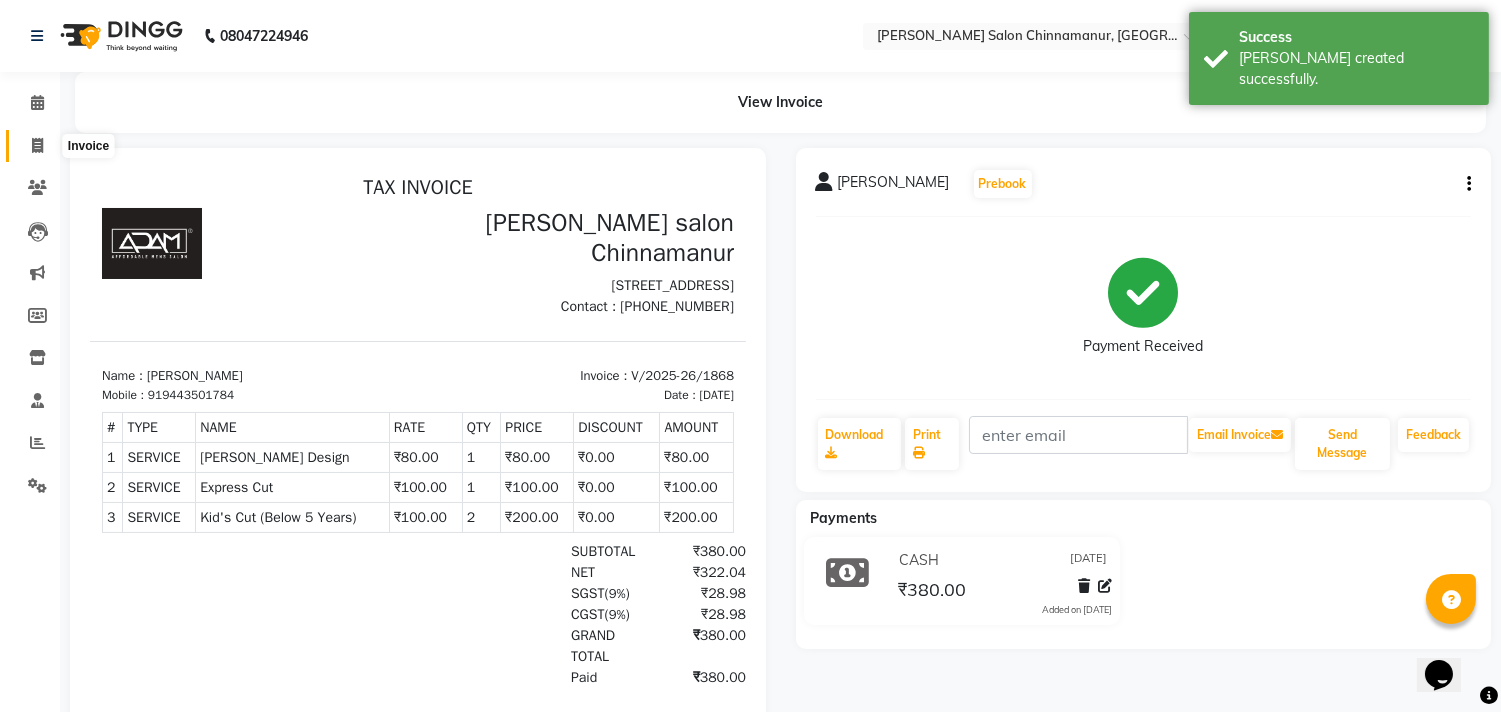 click 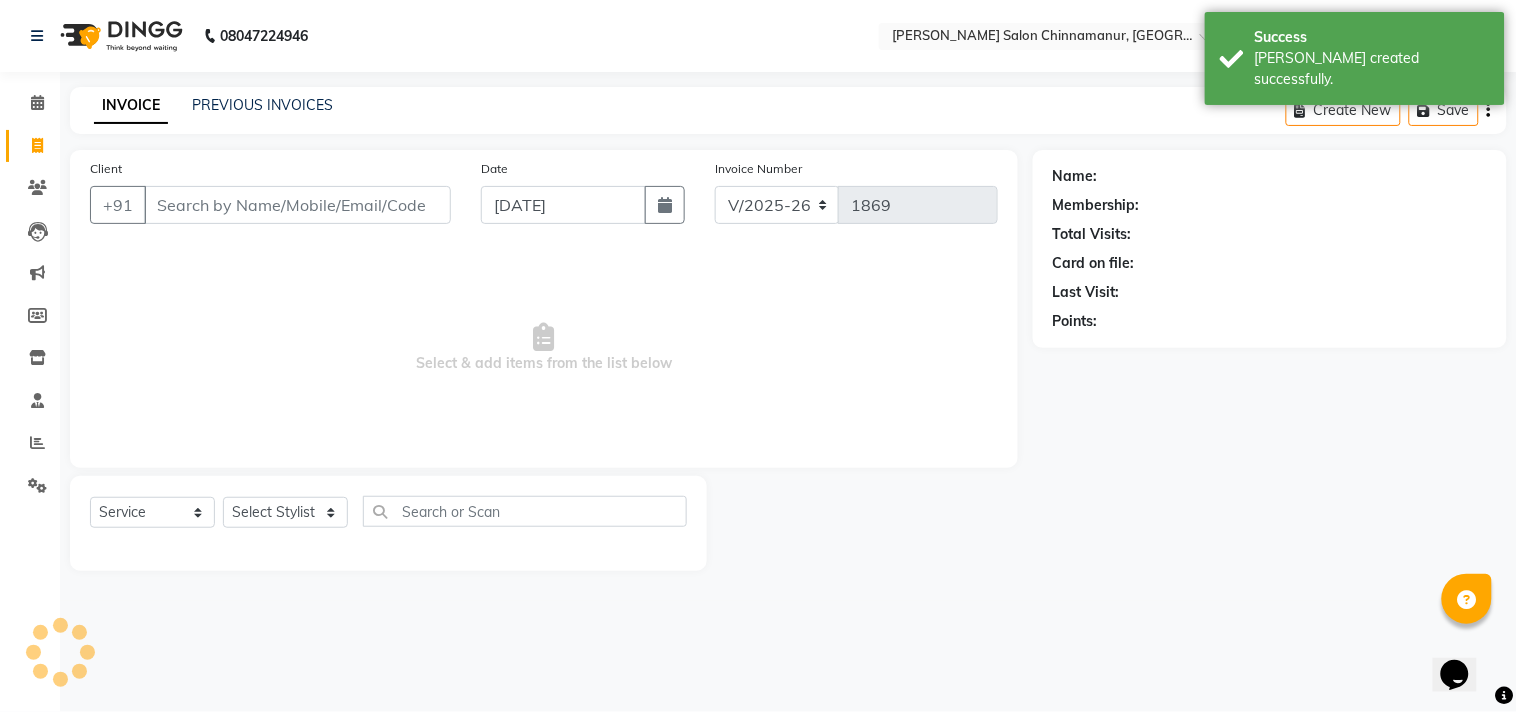 click on "Client" at bounding box center [297, 205] 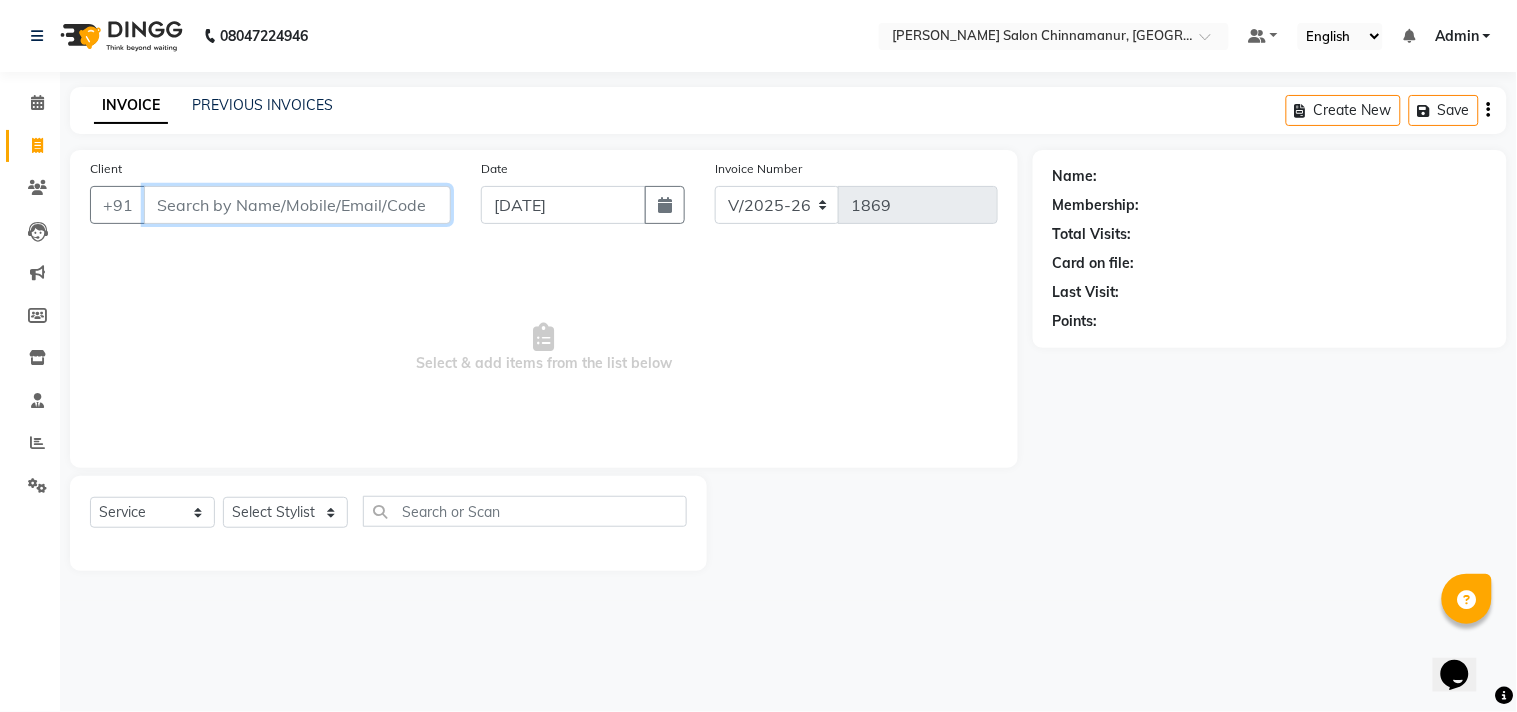 click on "Client" at bounding box center (297, 205) 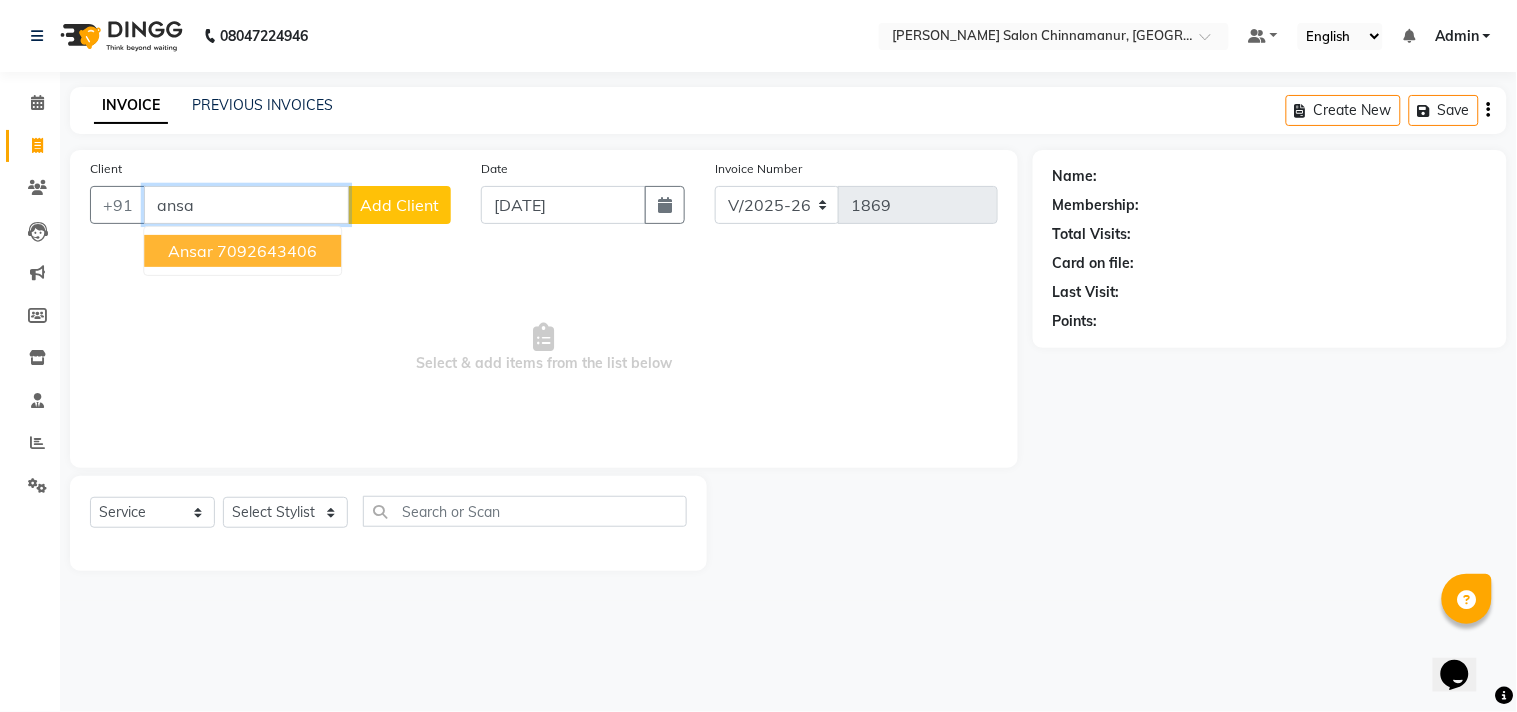 click on "7092643406" at bounding box center [267, 251] 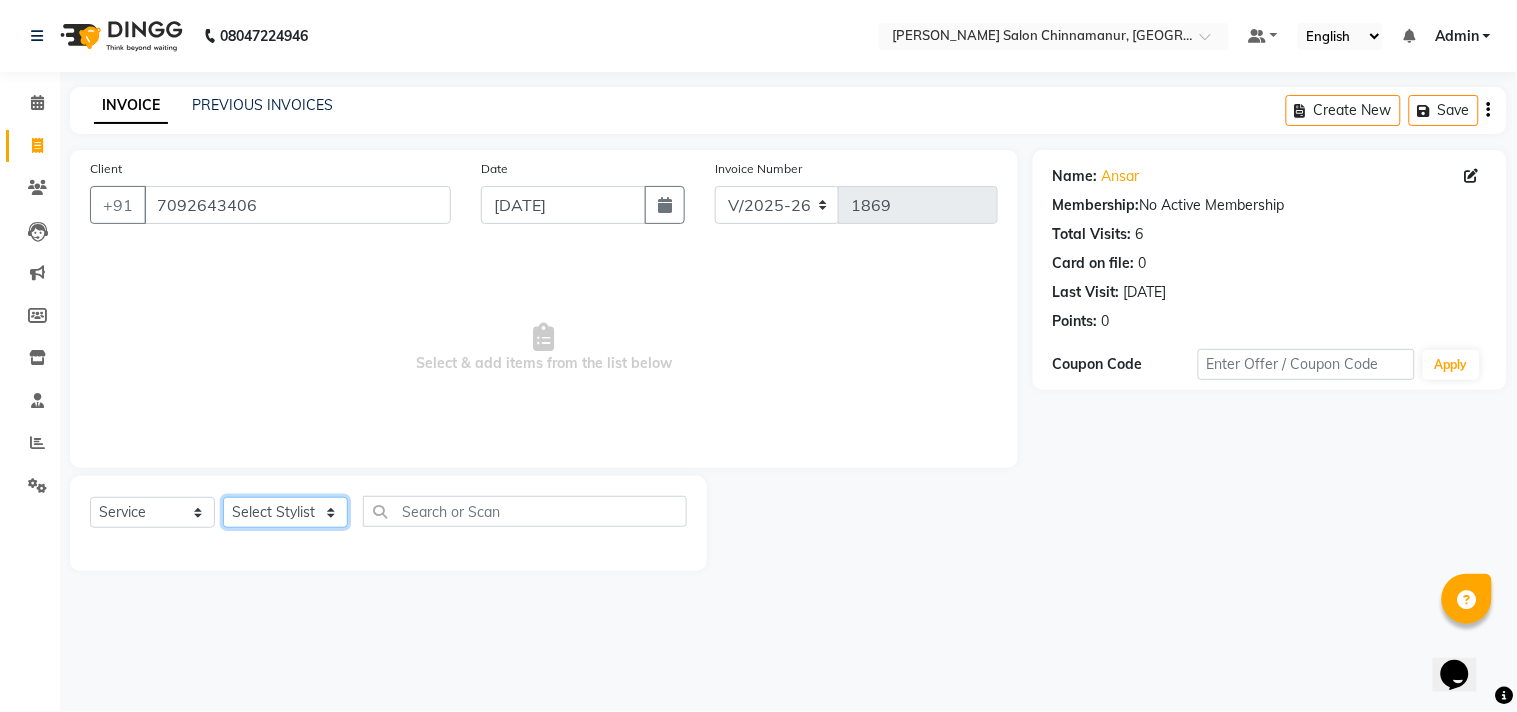 click on "Select Stylist Admin Atif [PERSON_NAME] [PERSON_NAME] [PERSON_NAME] [PERSON_NAME]" 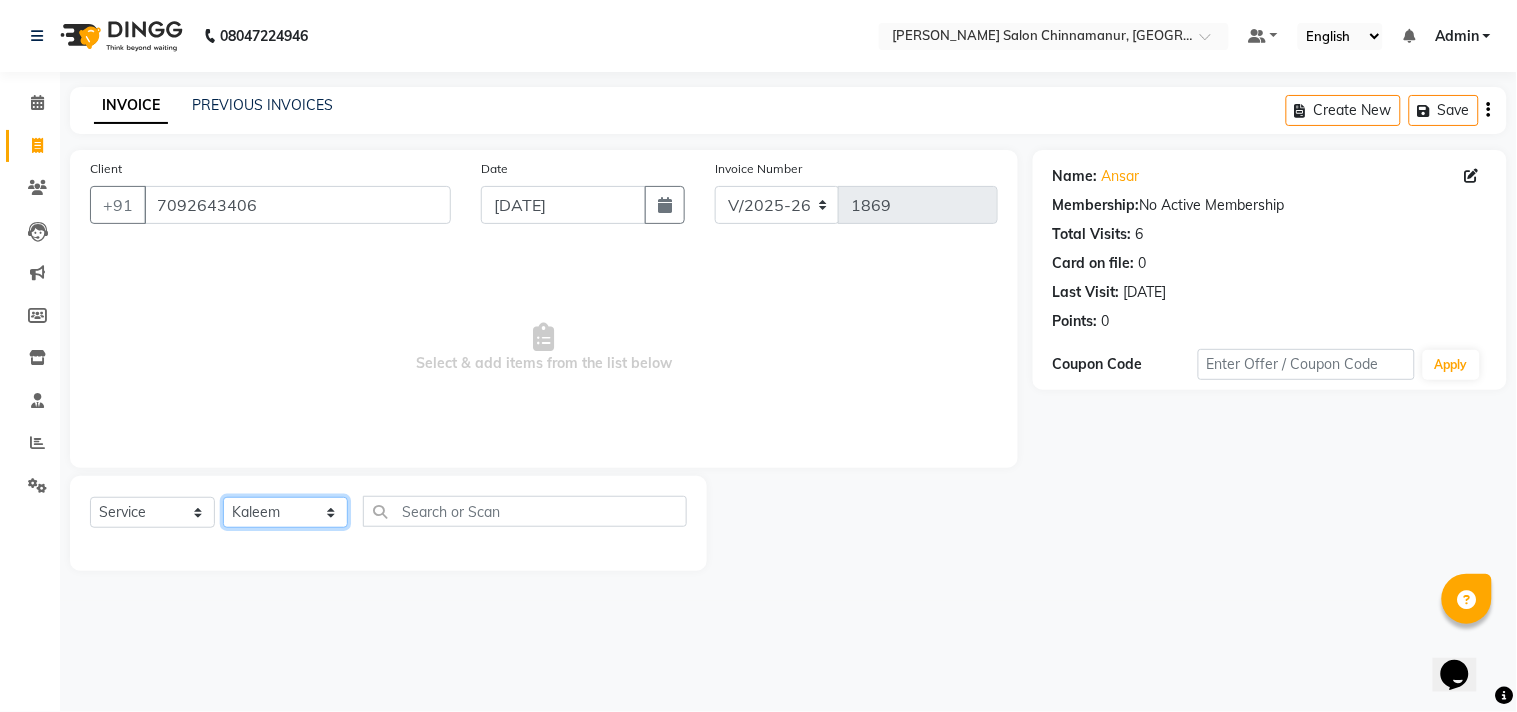 click on "Select Stylist Admin Atif [PERSON_NAME] [PERSON_NAME] [PERSON_NAME] [PERSON_NAME]" 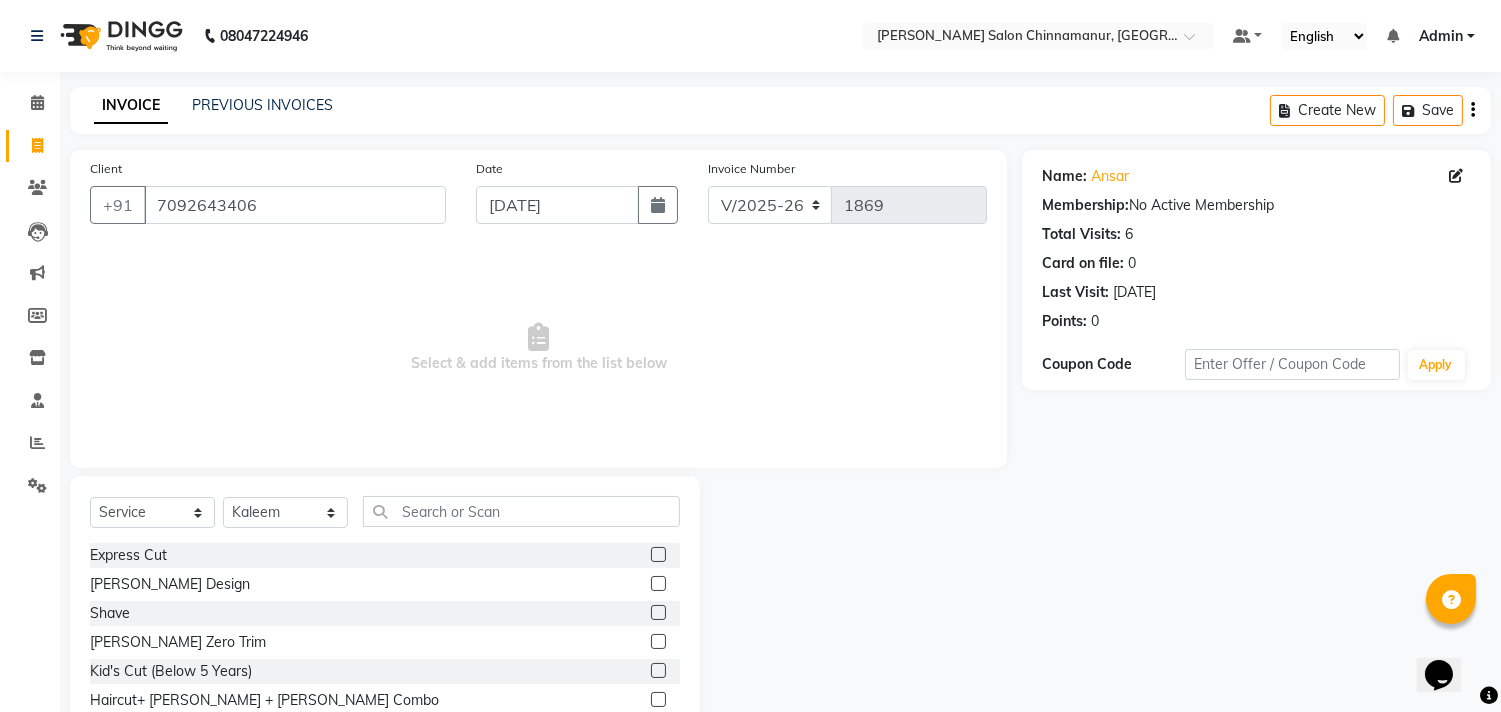 click 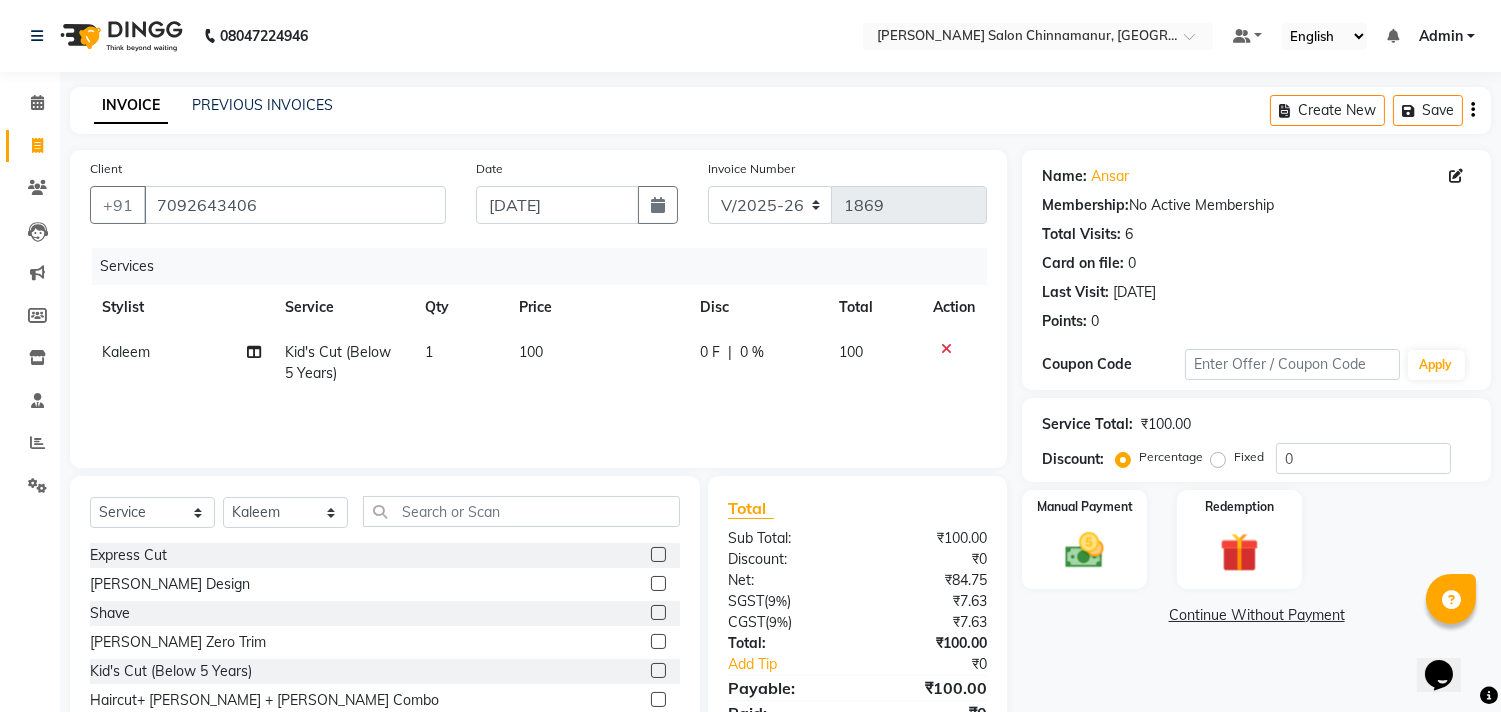 click on "100" 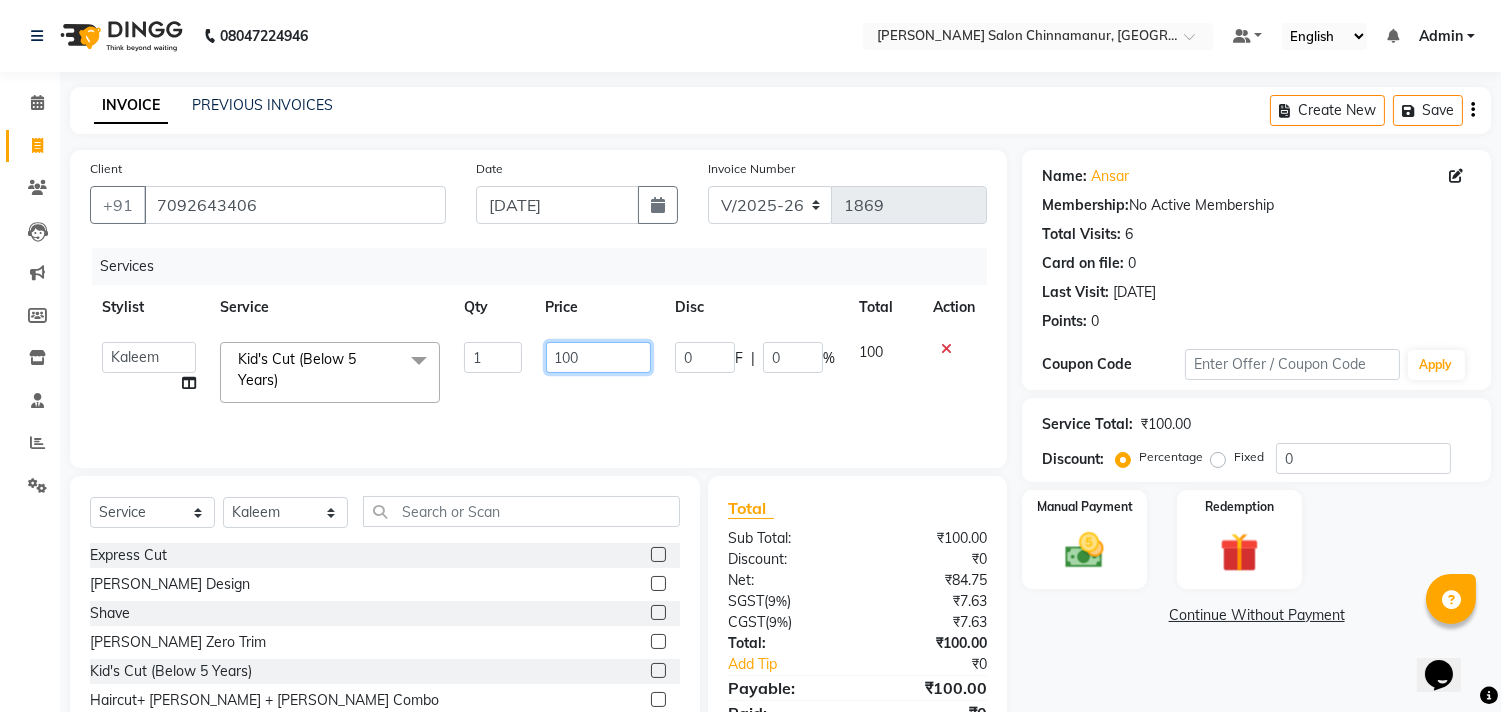 drag, startPoint x: 608, startPoint y: 363, endPoint x: 525, endPoint y: 331, distance: 88.95505 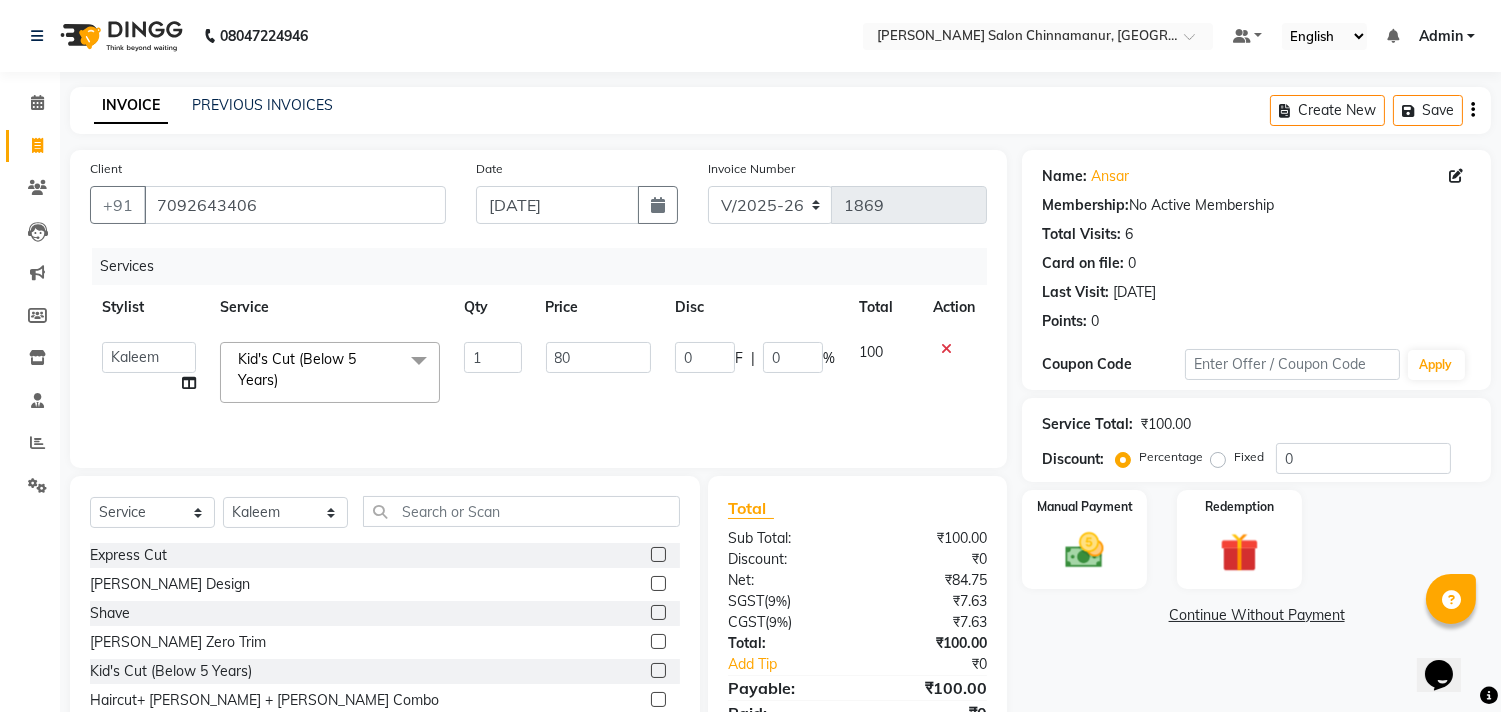 click on "80" 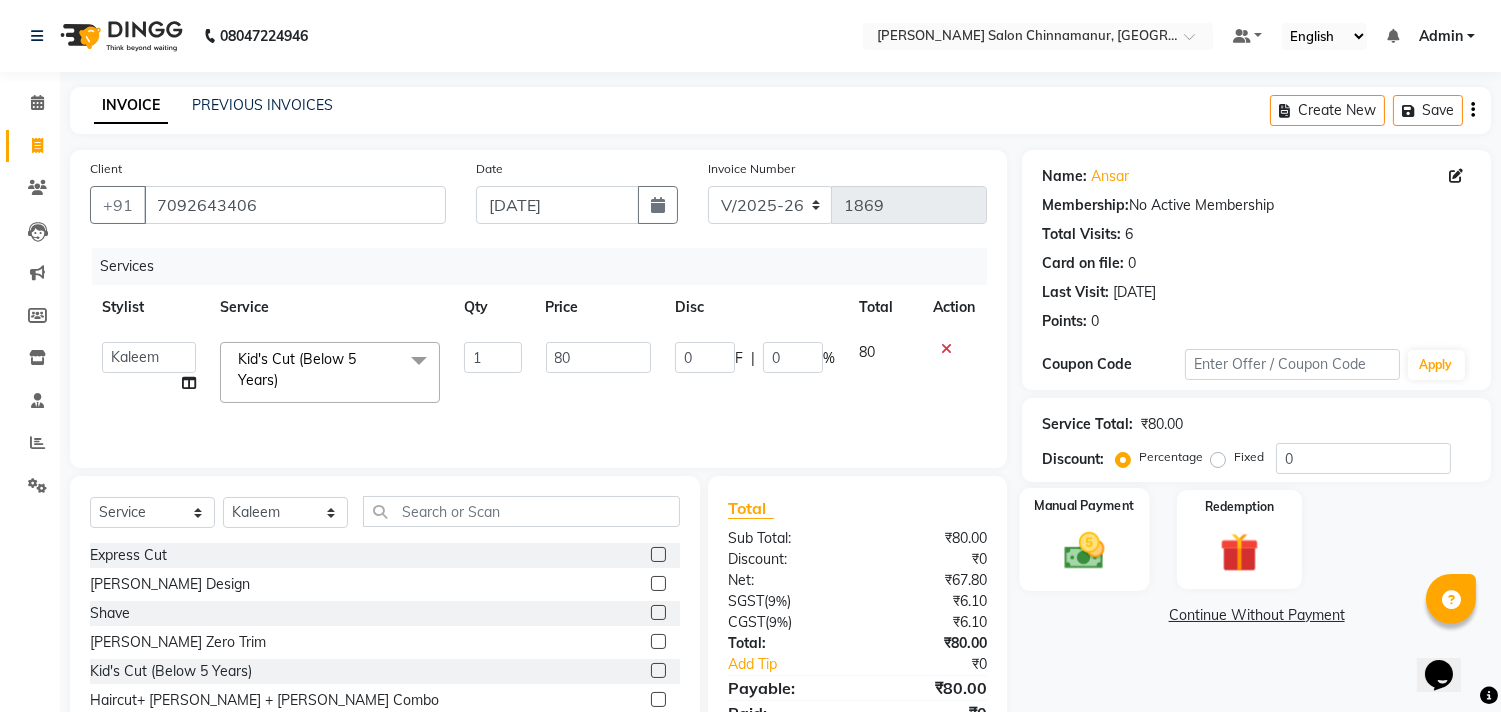 click 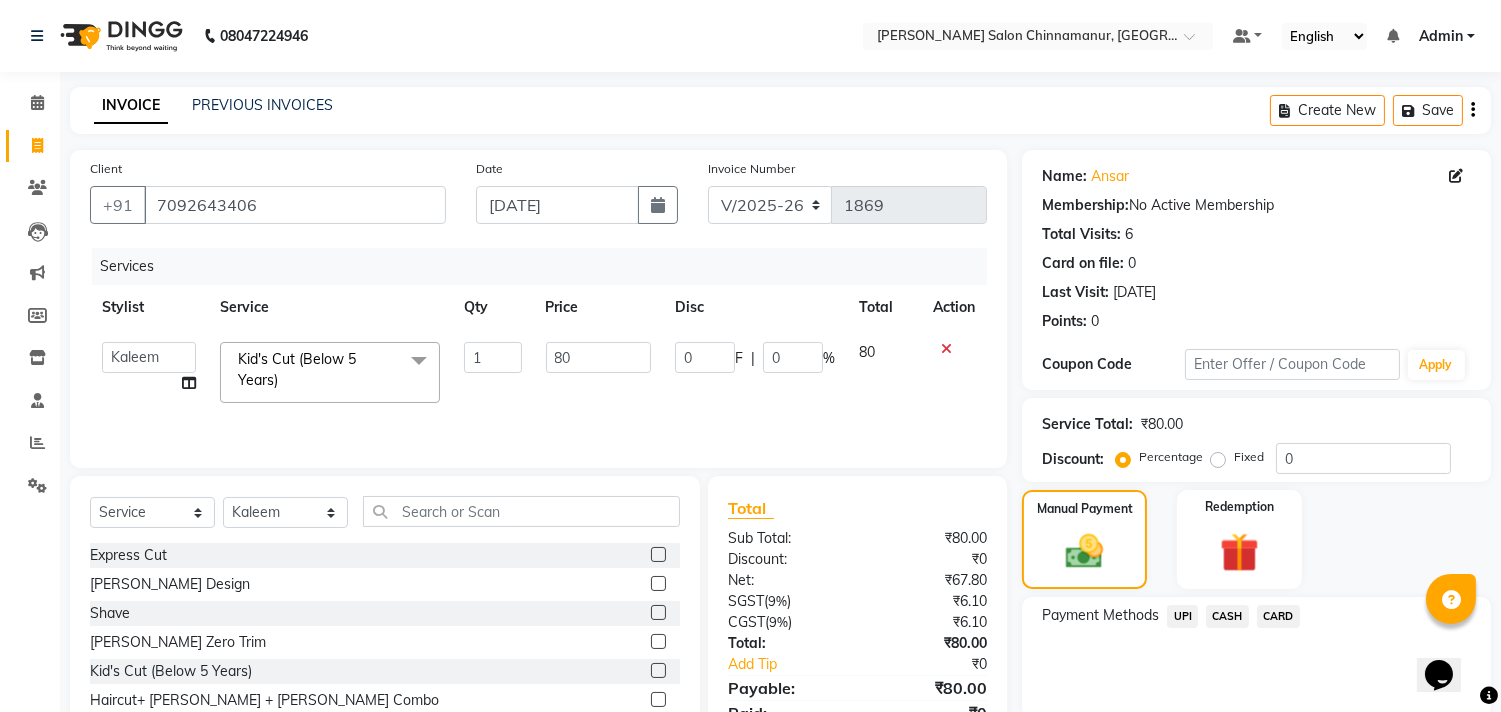 click on "UPI" 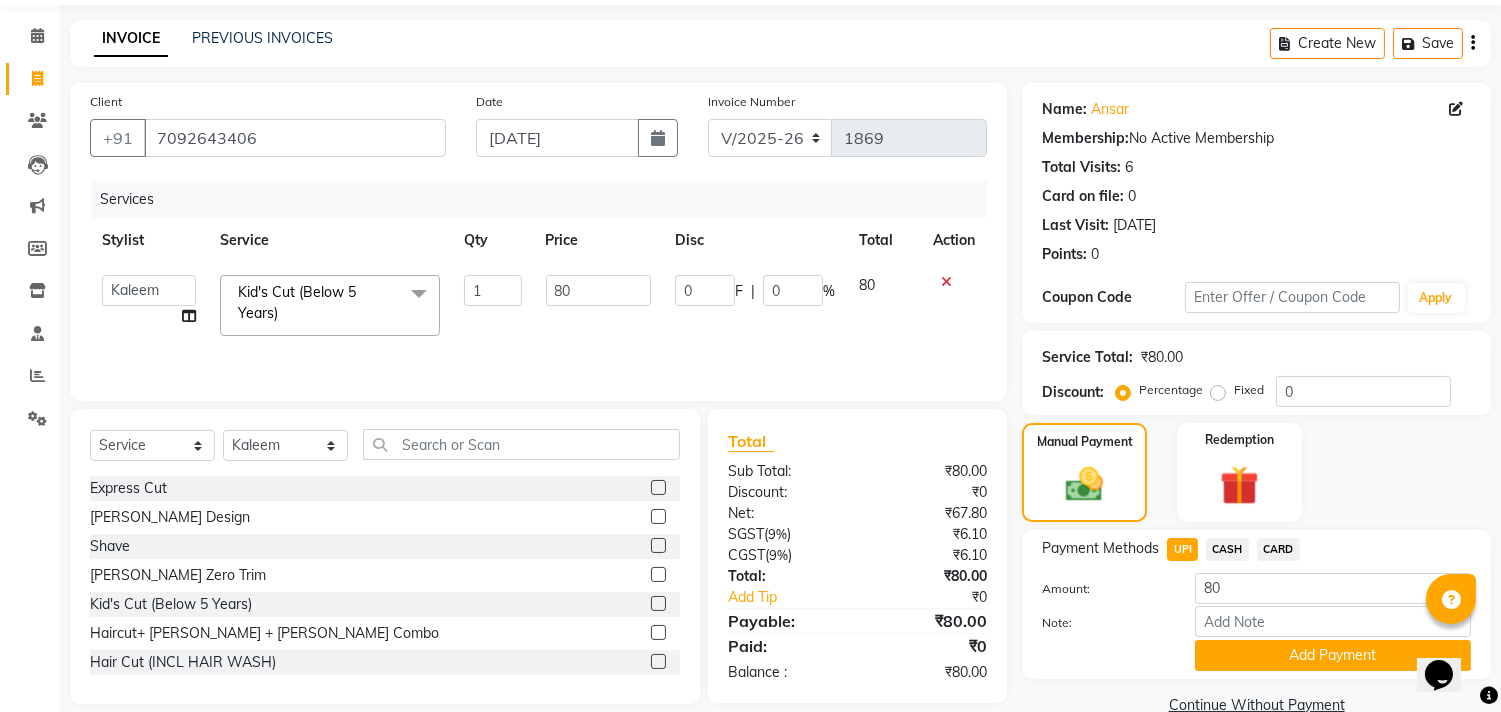 scroll, scrollTop: 104, scrollLeft: 0, axis: vertical 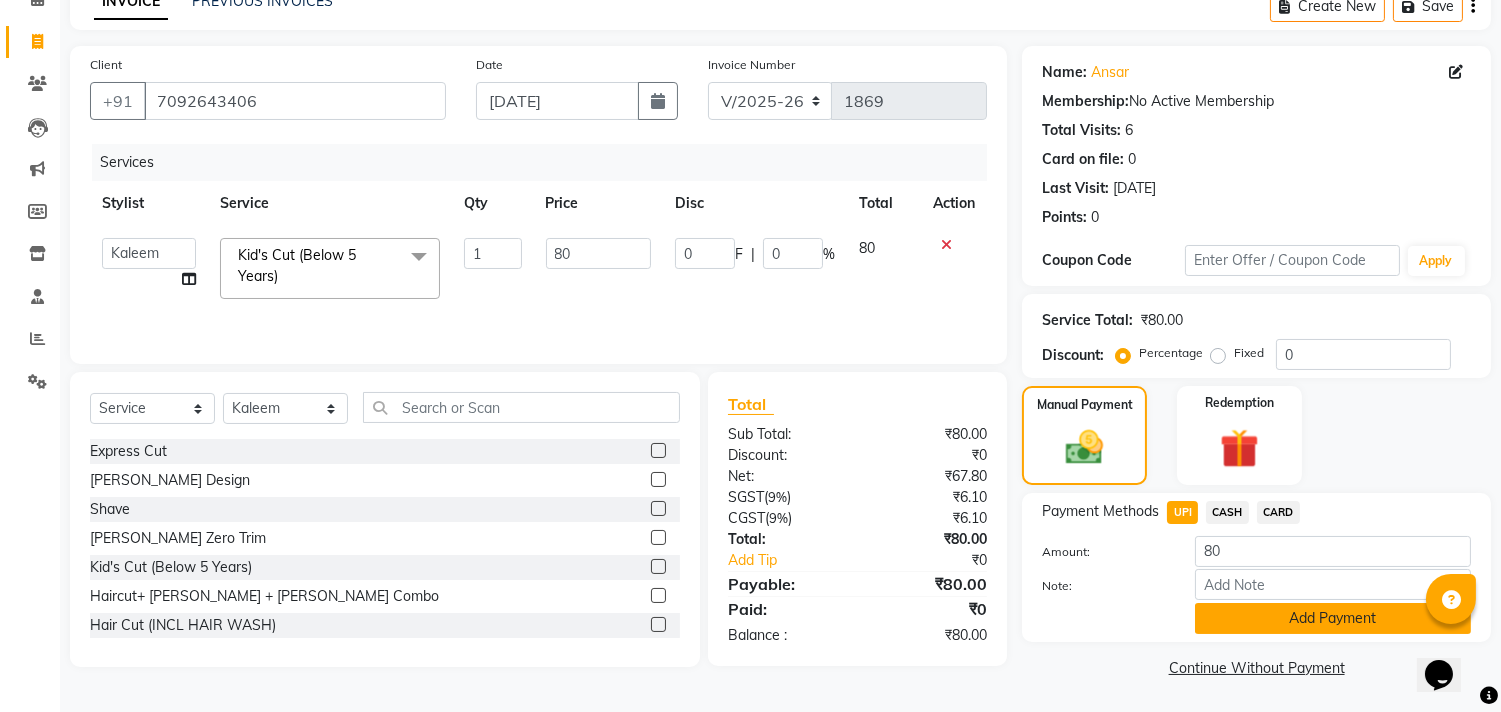 click on "Add Payment" 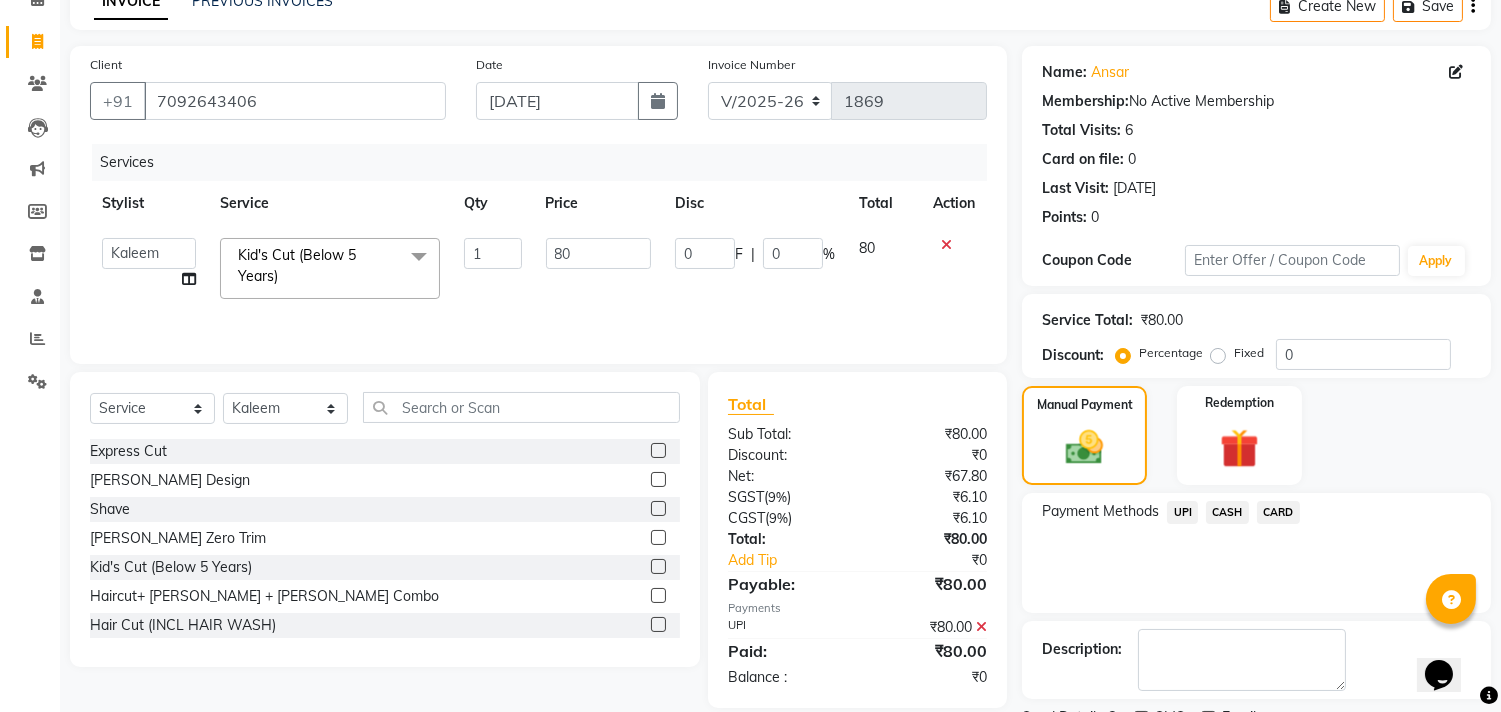 scroll, scrollTop: 187, scrollLeft: 0, axis: vertical 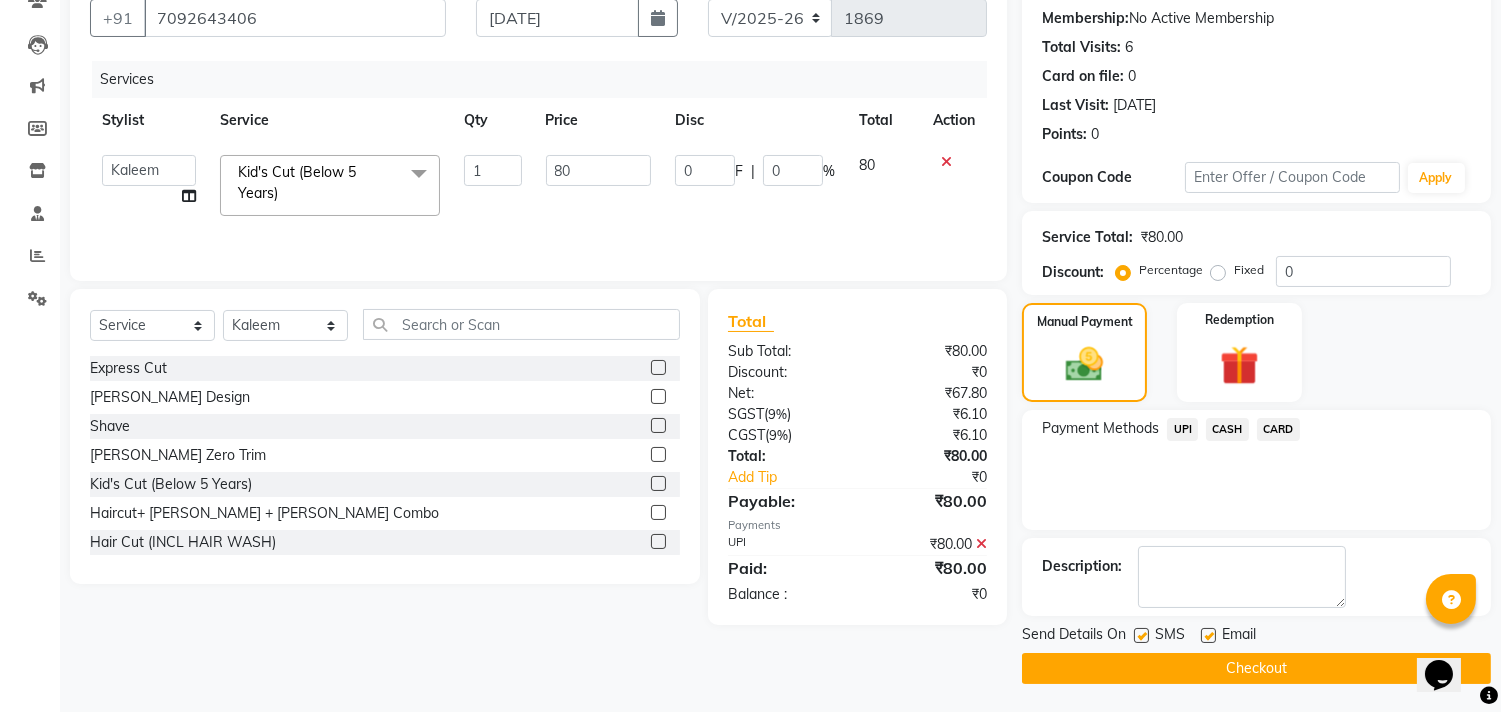 click on "Checkout" 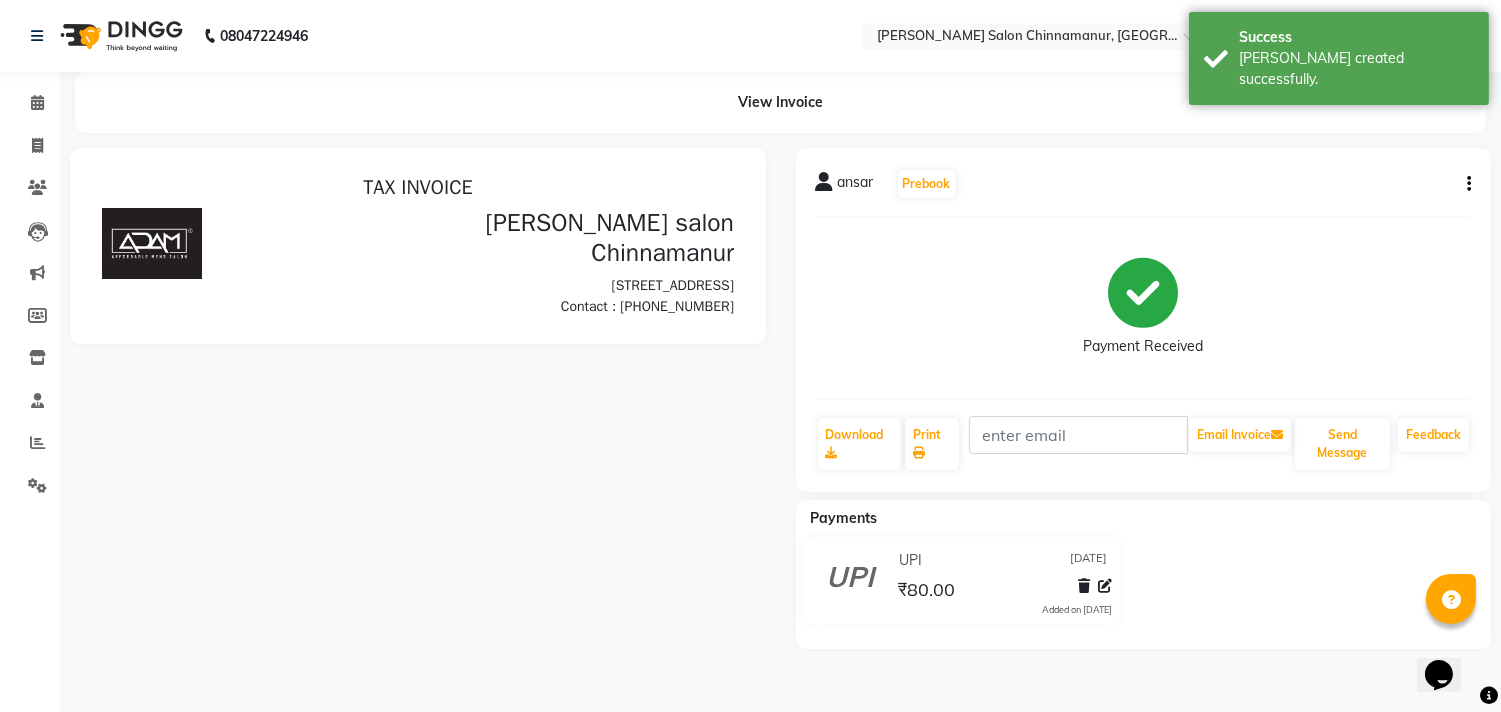 scroll, scrollTop: 0, scrollLeft: 0, axis: both 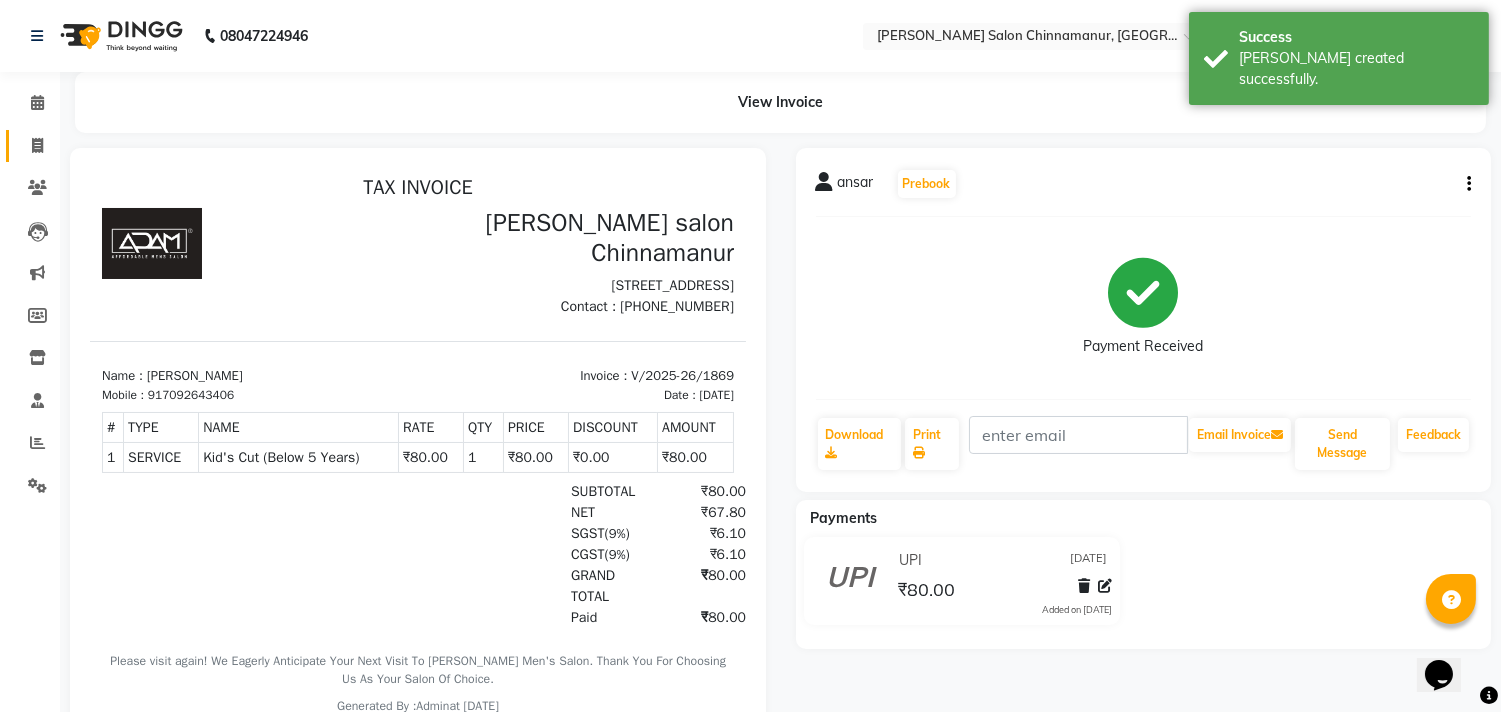 click on "Invoice" 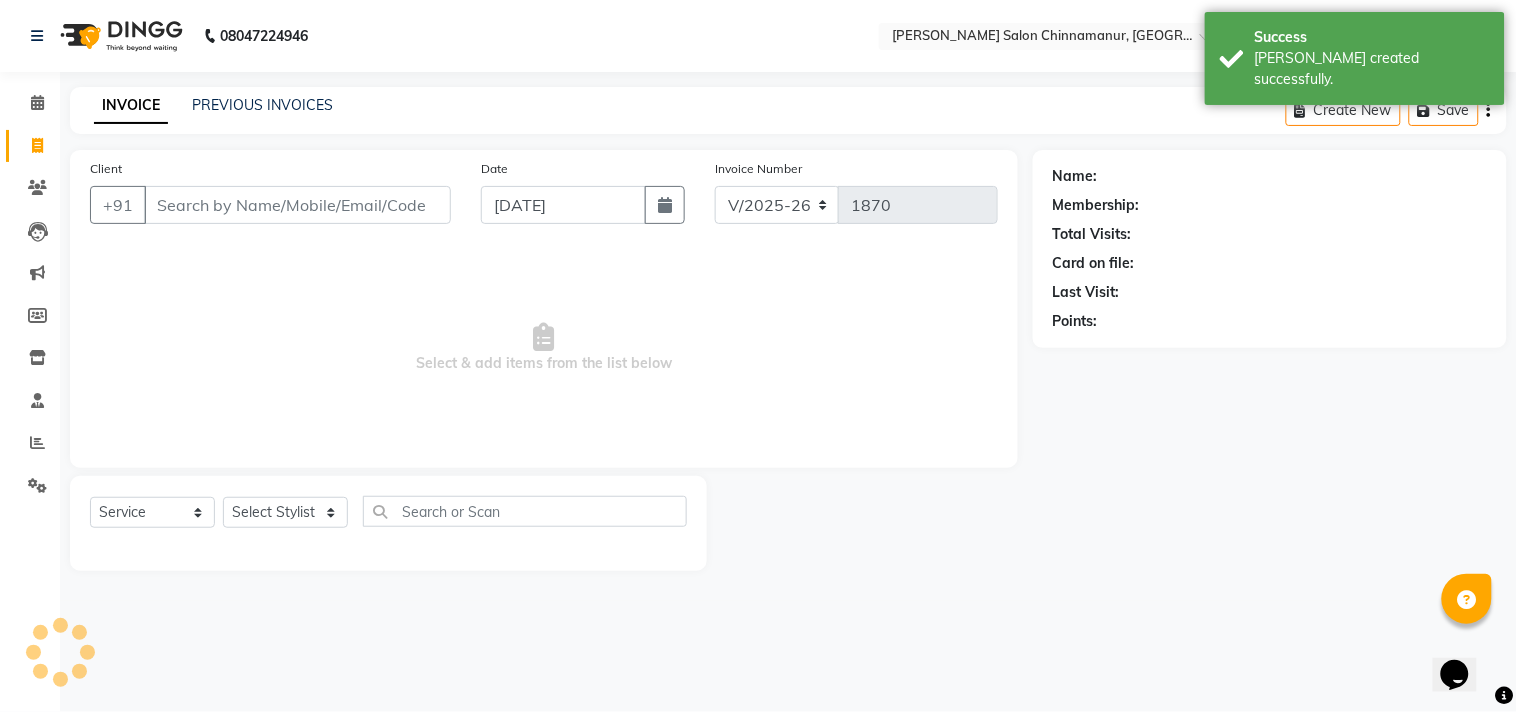 click on "Client" at bounding box center [297, 205] 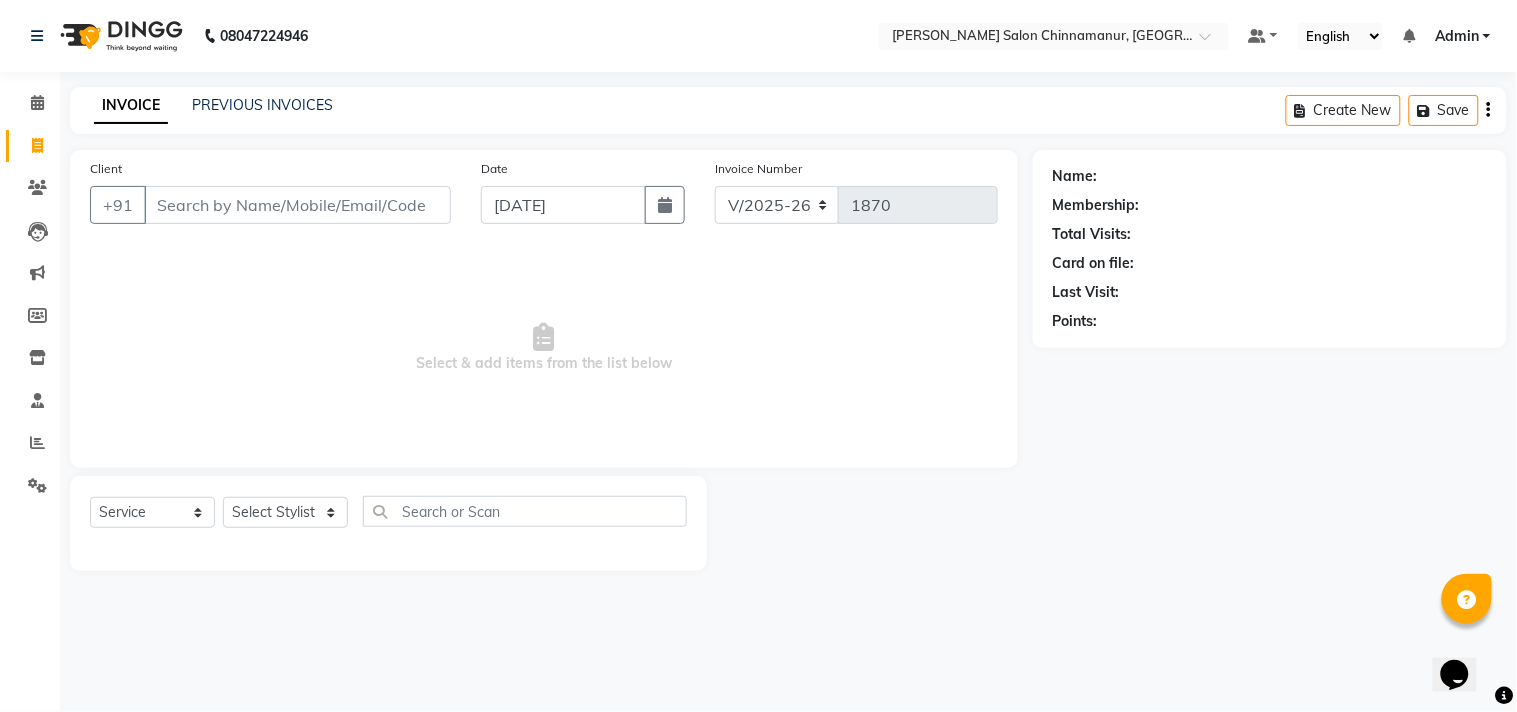 click on "Client" at bounding box center (297, 205) 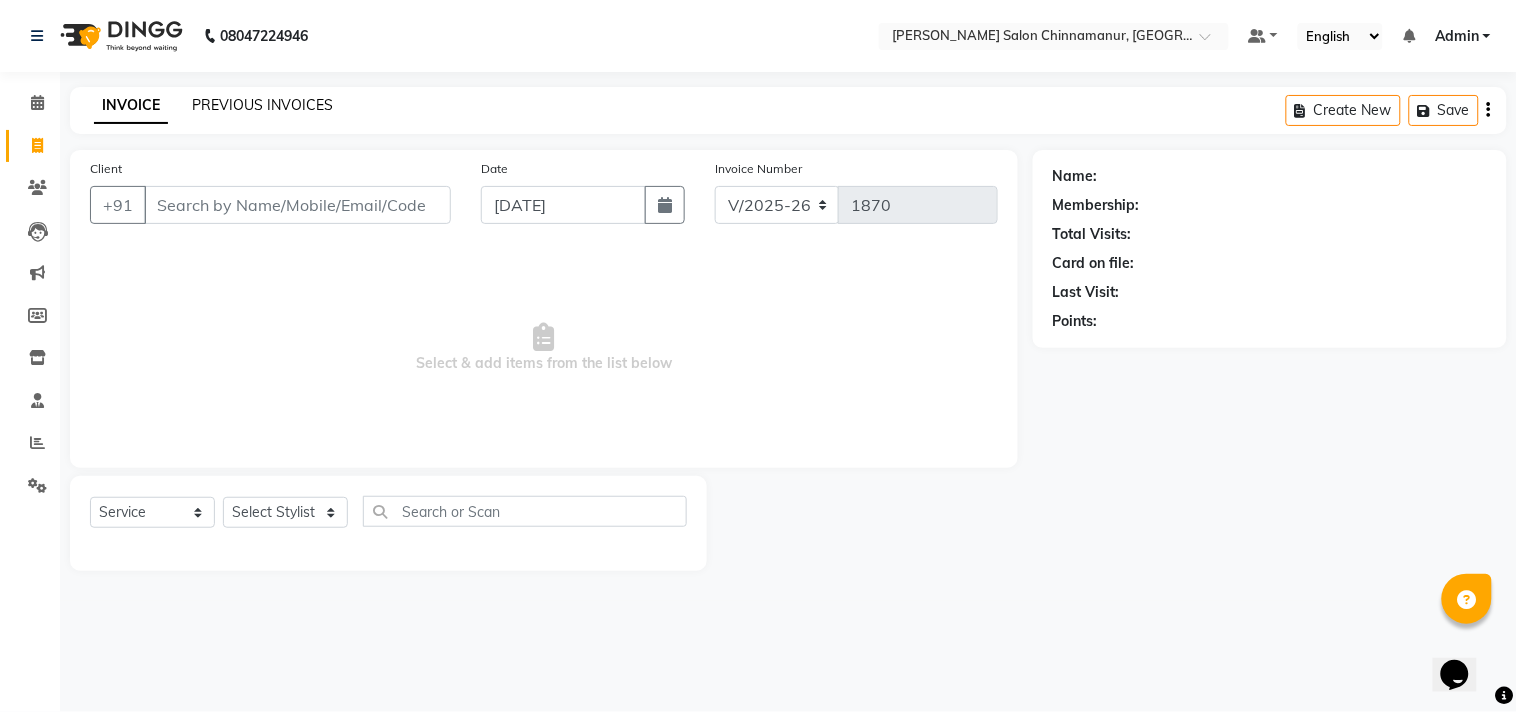 click on "PREVIOUS INVOICES" 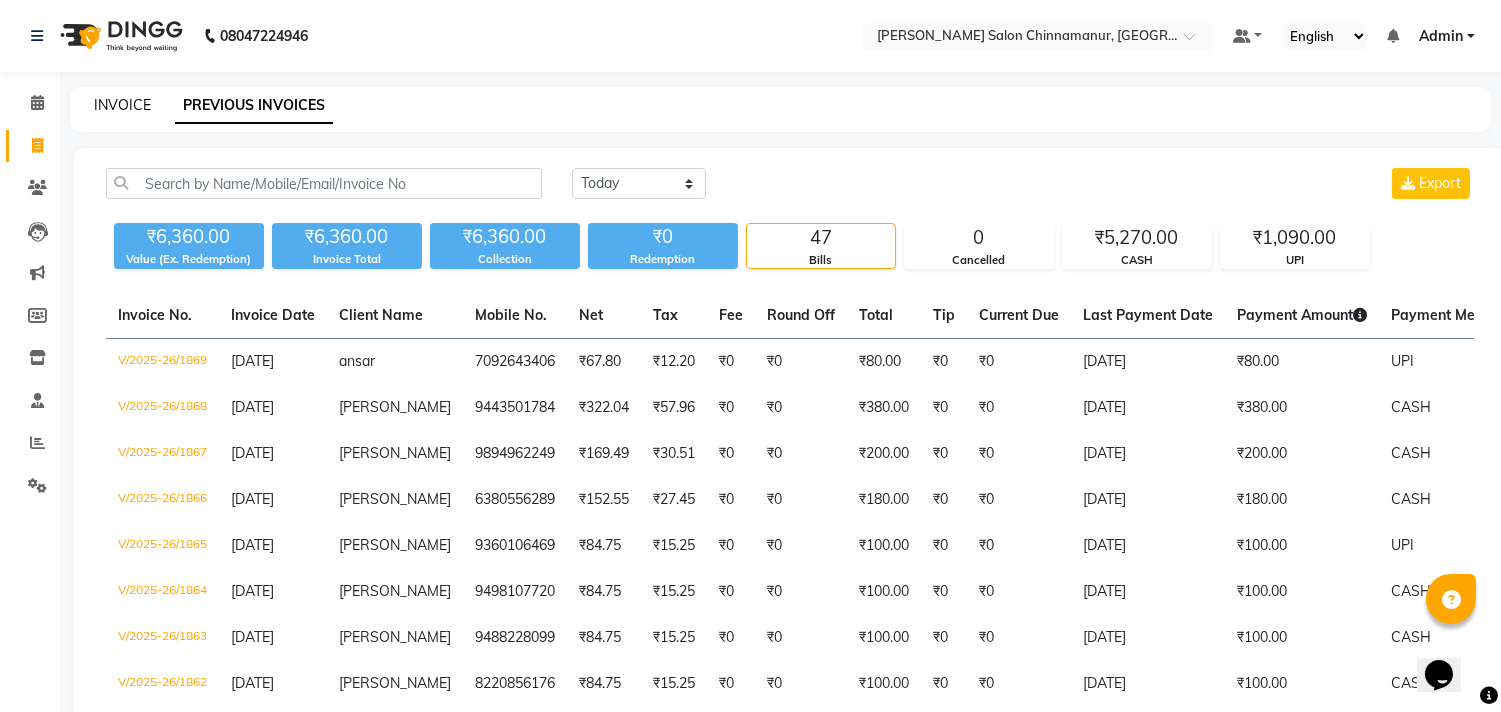 click on "INVOICE" 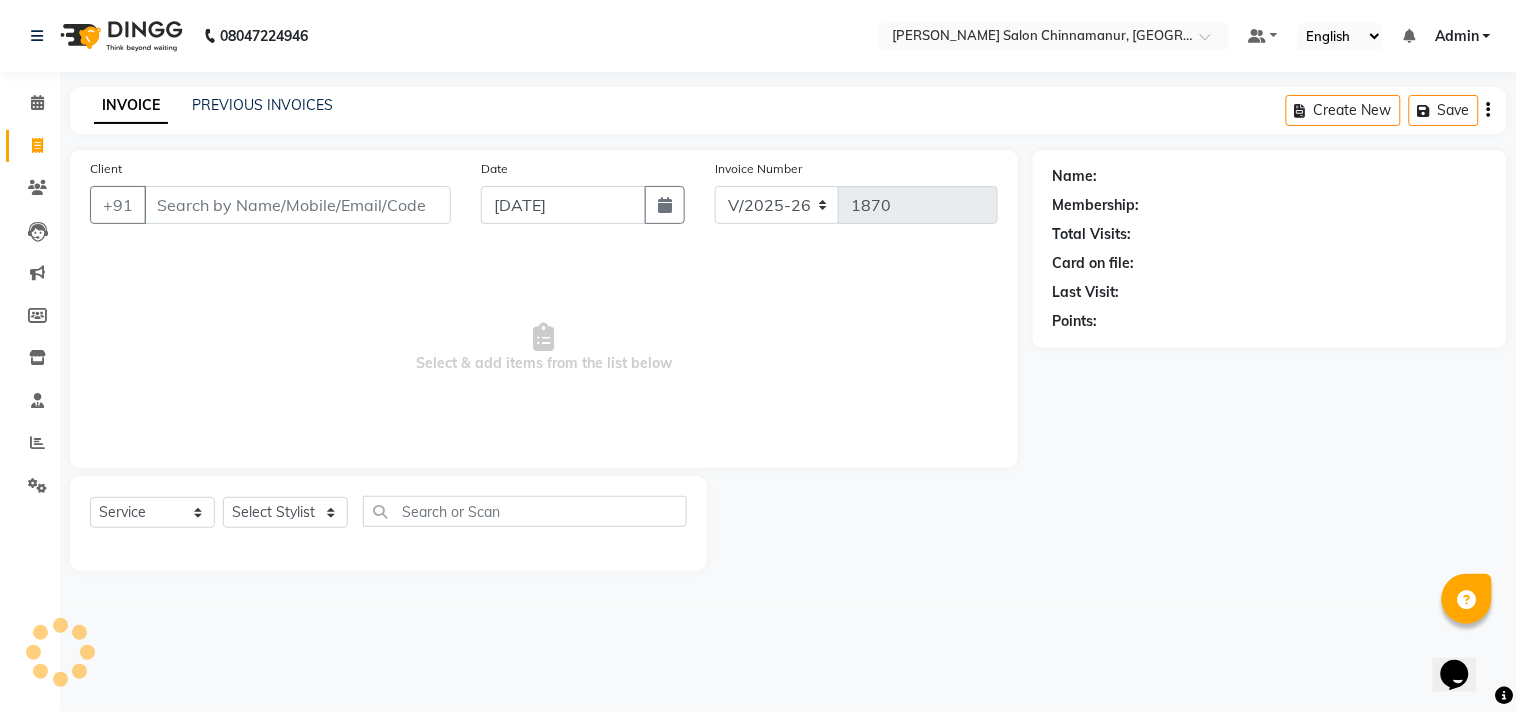 click on "Client" at bounding box center (297, 205) 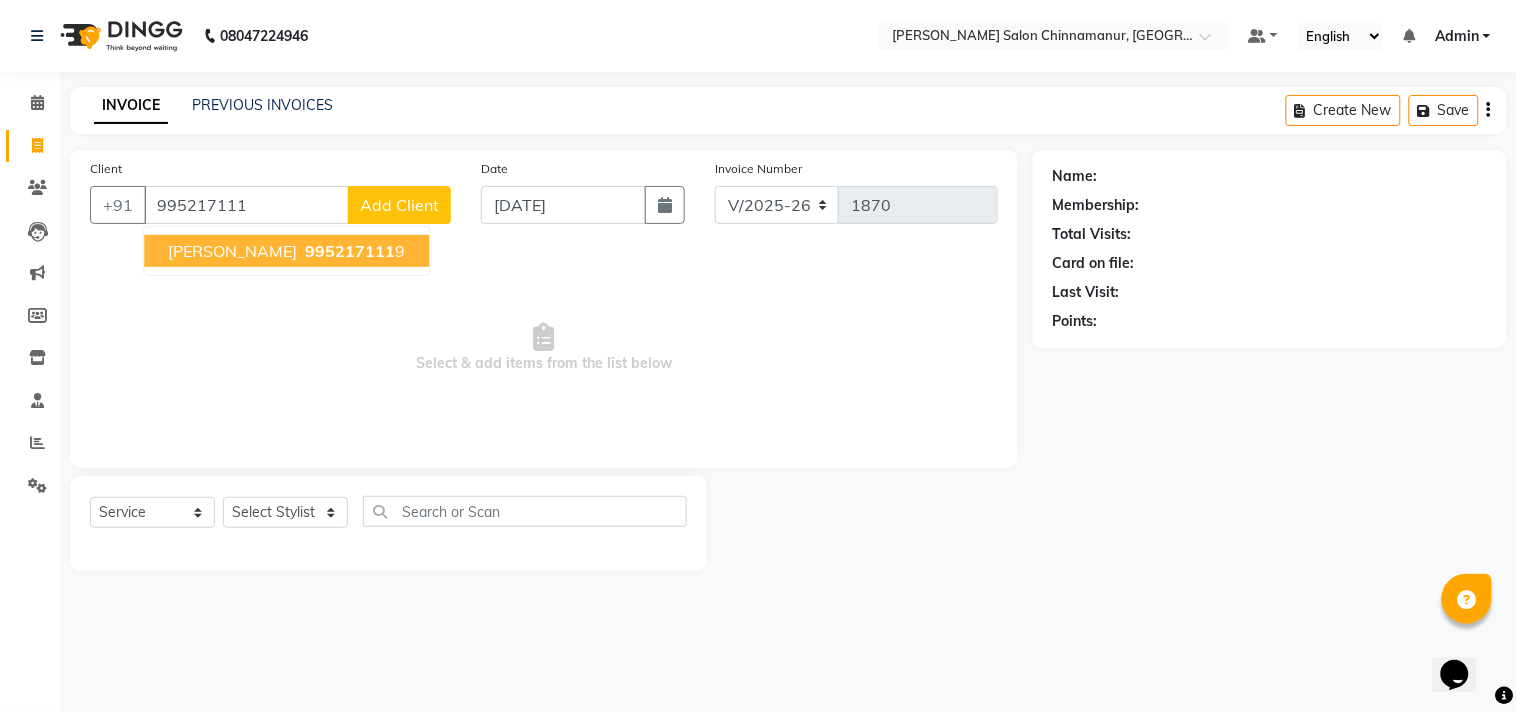 click on "995217111" at bounding box center (350, 251) 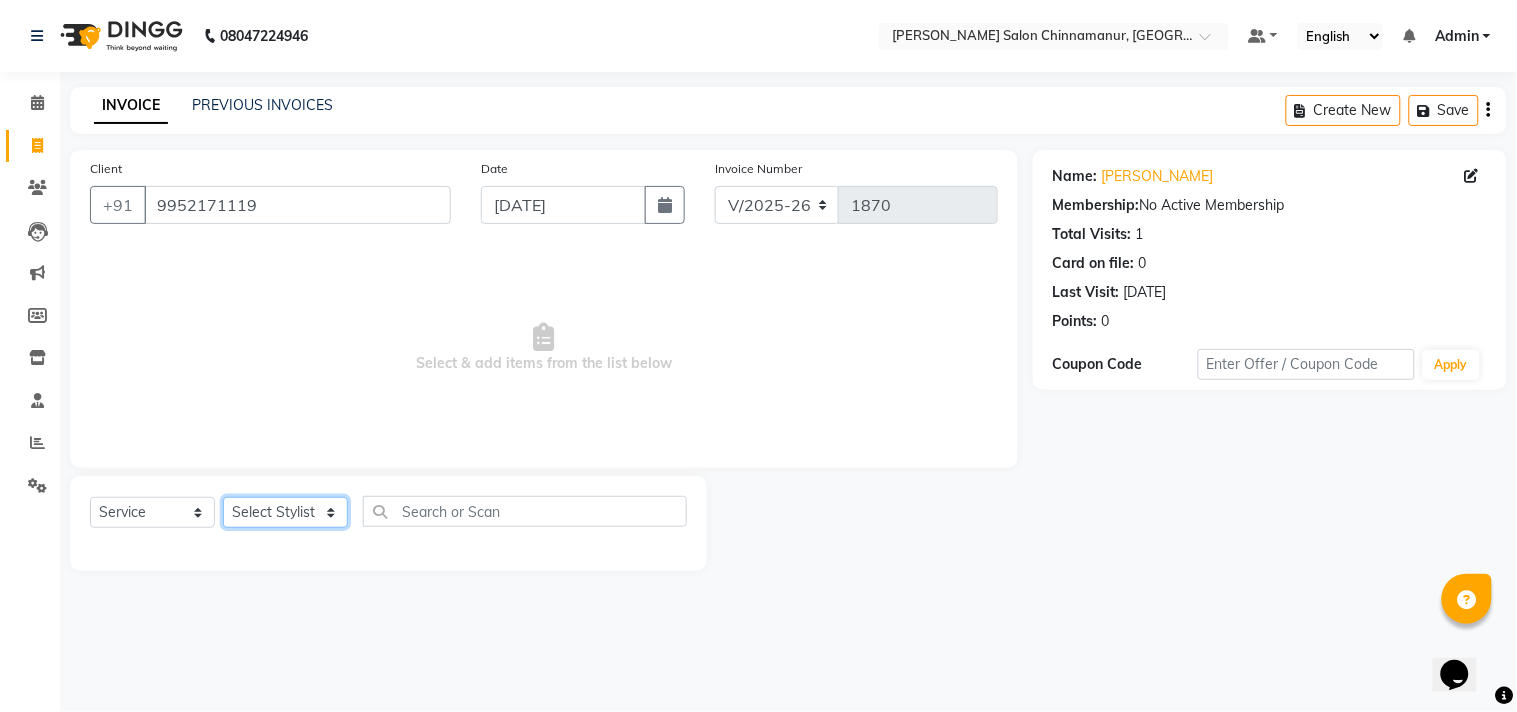 click on "Select Stylist Admin Atif [PERSON_NAME] [PERSON_NAME] [PERSON_NAME] [PERSON_NAME]" 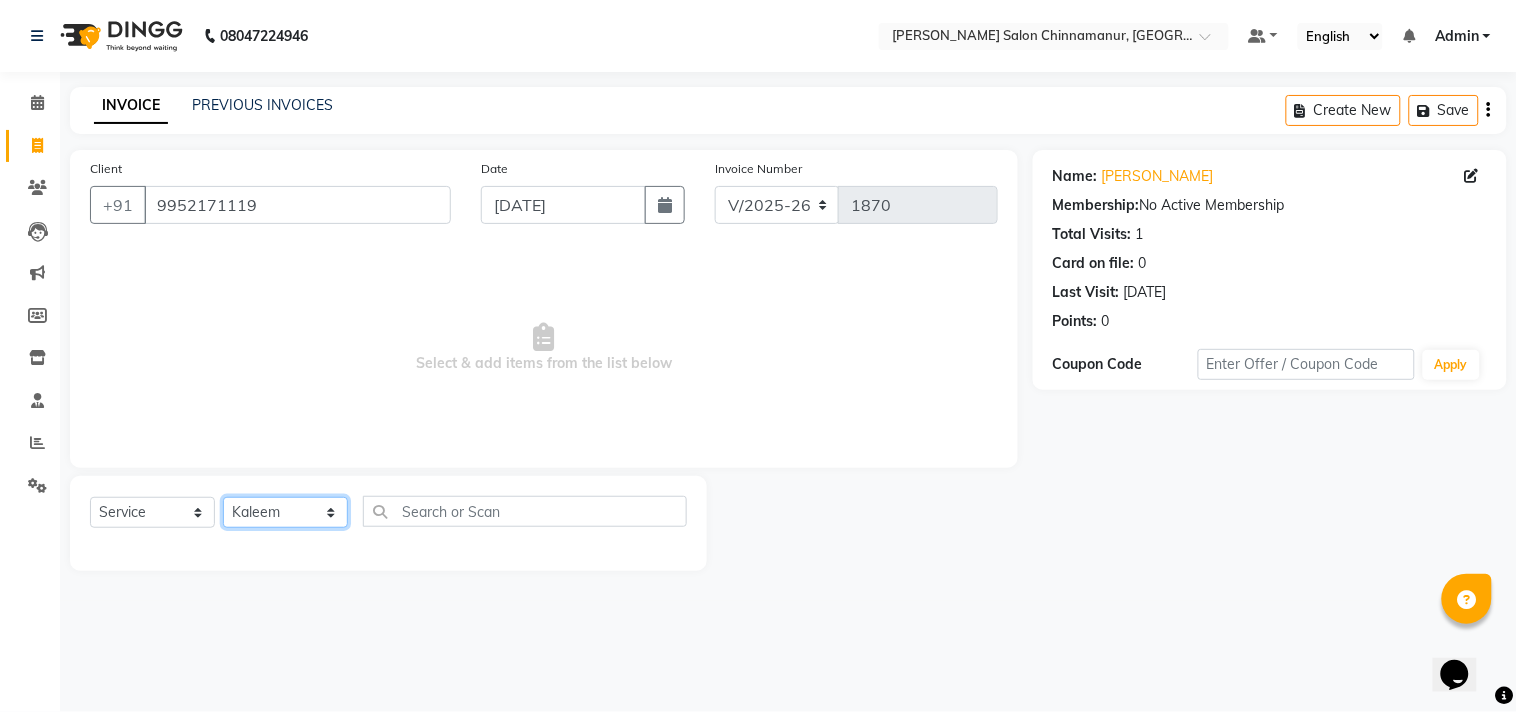 click on "Select Stylist Admin Atif [PERSON_NAME] [PERSON_NAME] [PERSON_NAME] [PERSON_NAME]" 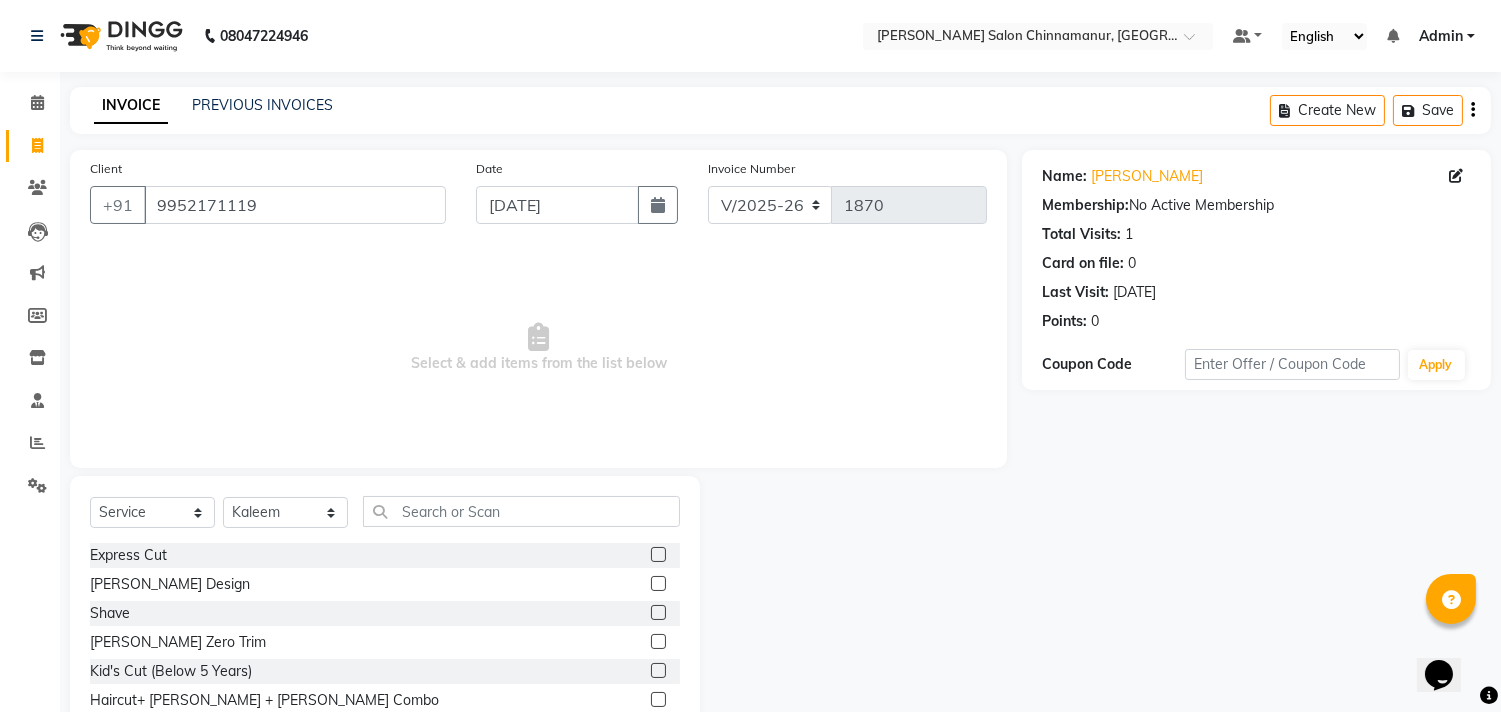 click 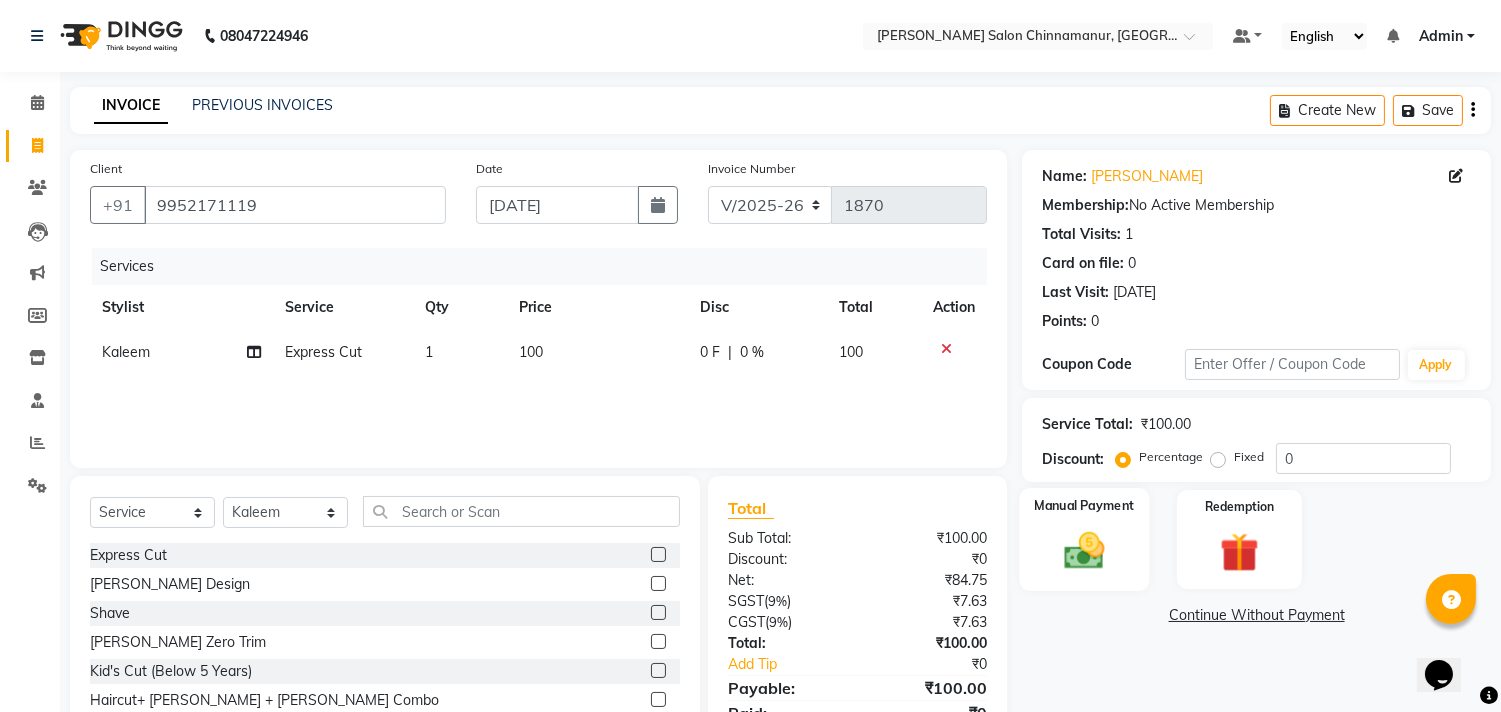 click on "Manual Payment" 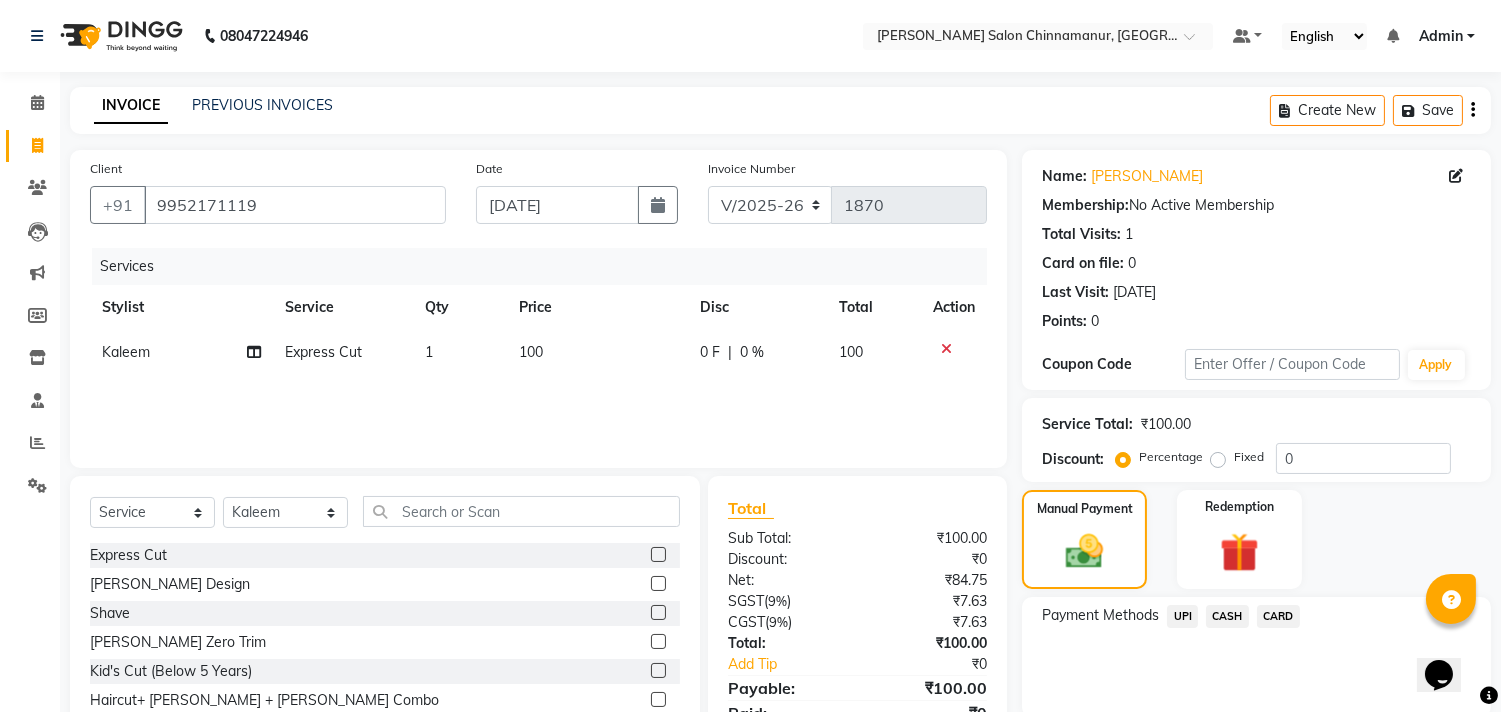 click on "CASH" 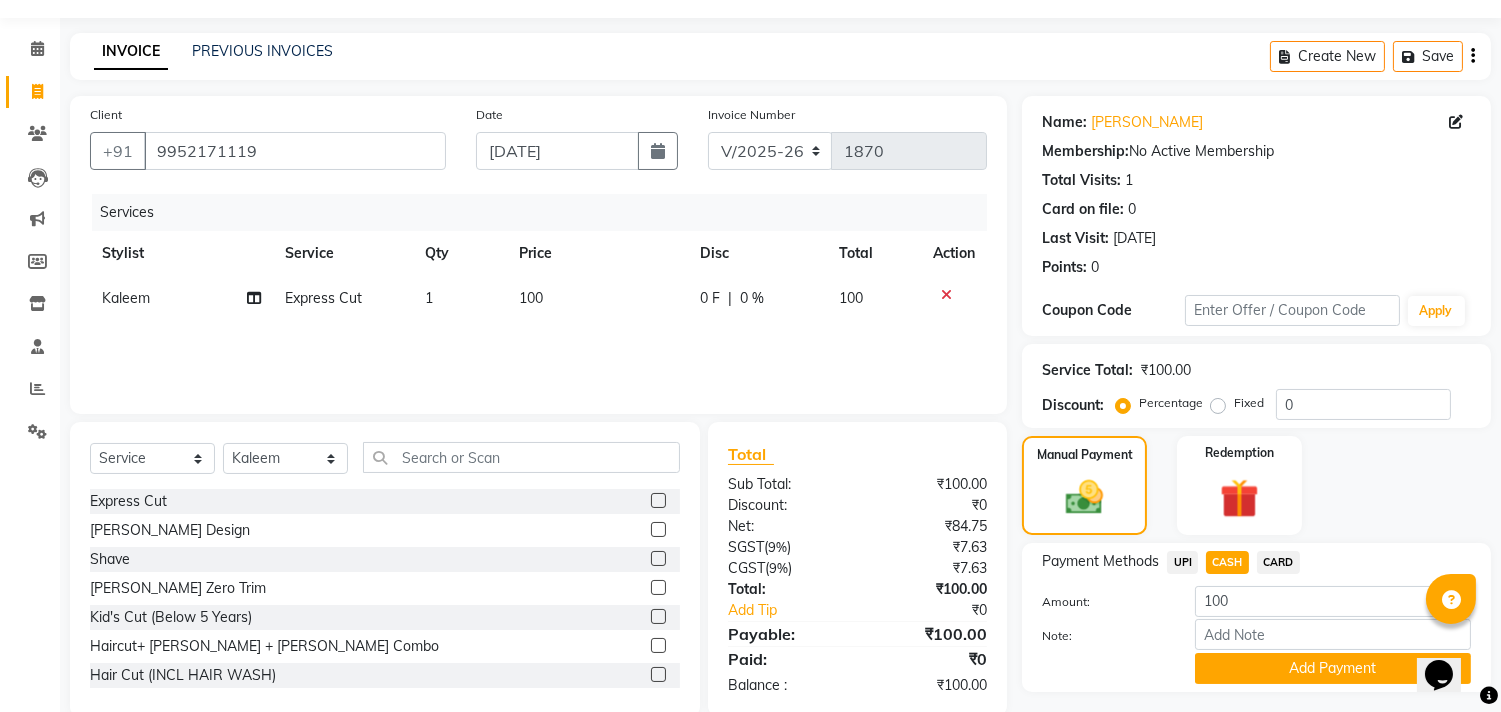 scroll, scrollTop: 104, scrollLeft: 0, axis: vertical 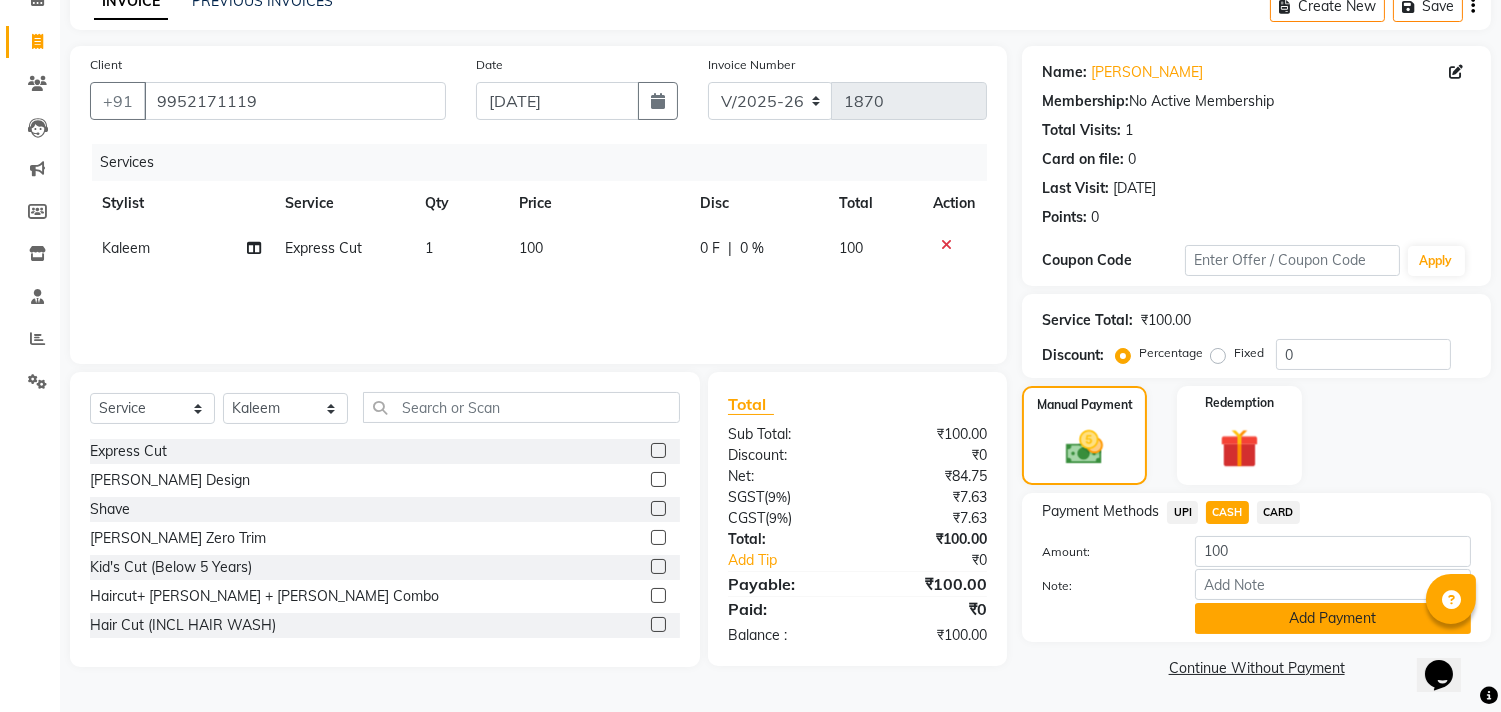 click on "Add Payment" 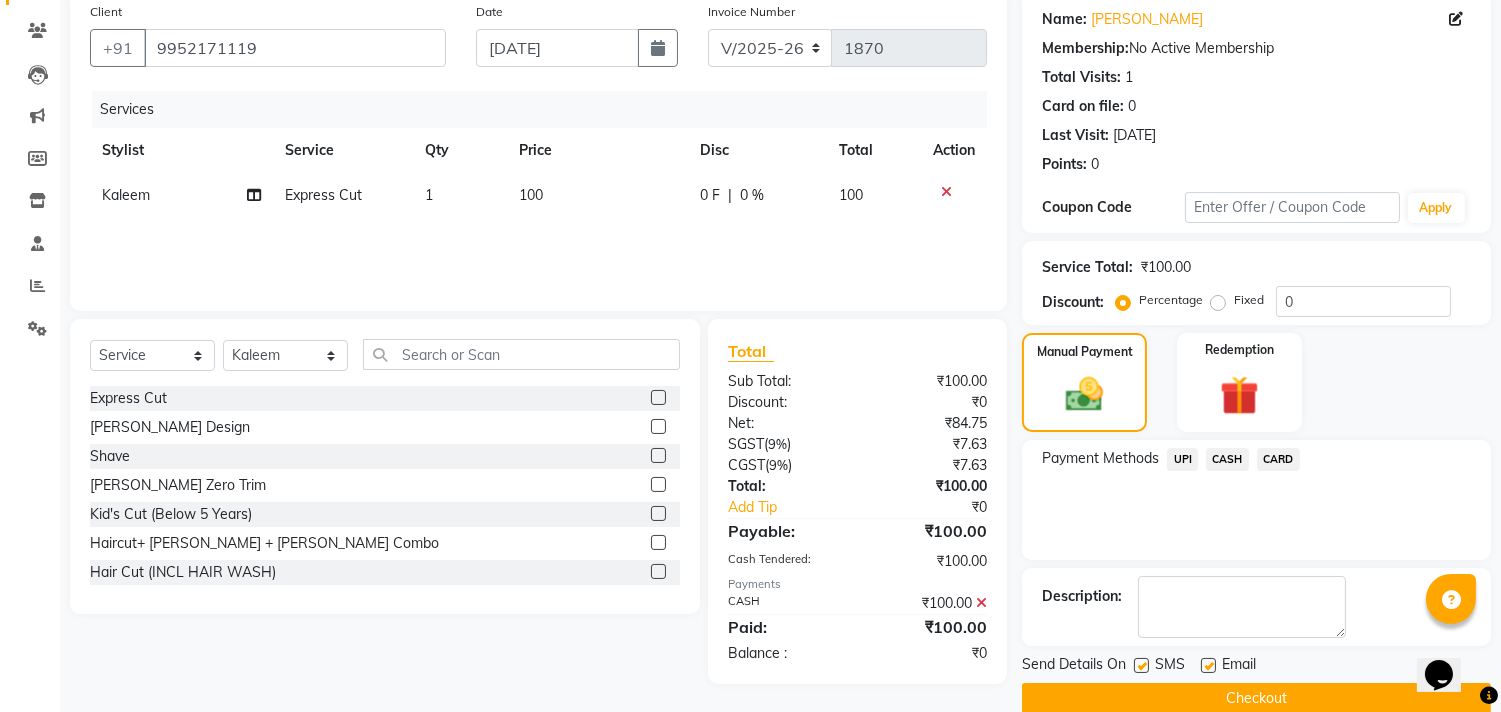 scroll, scrollTop: 187, scrollLeft: 0, axis: vertical 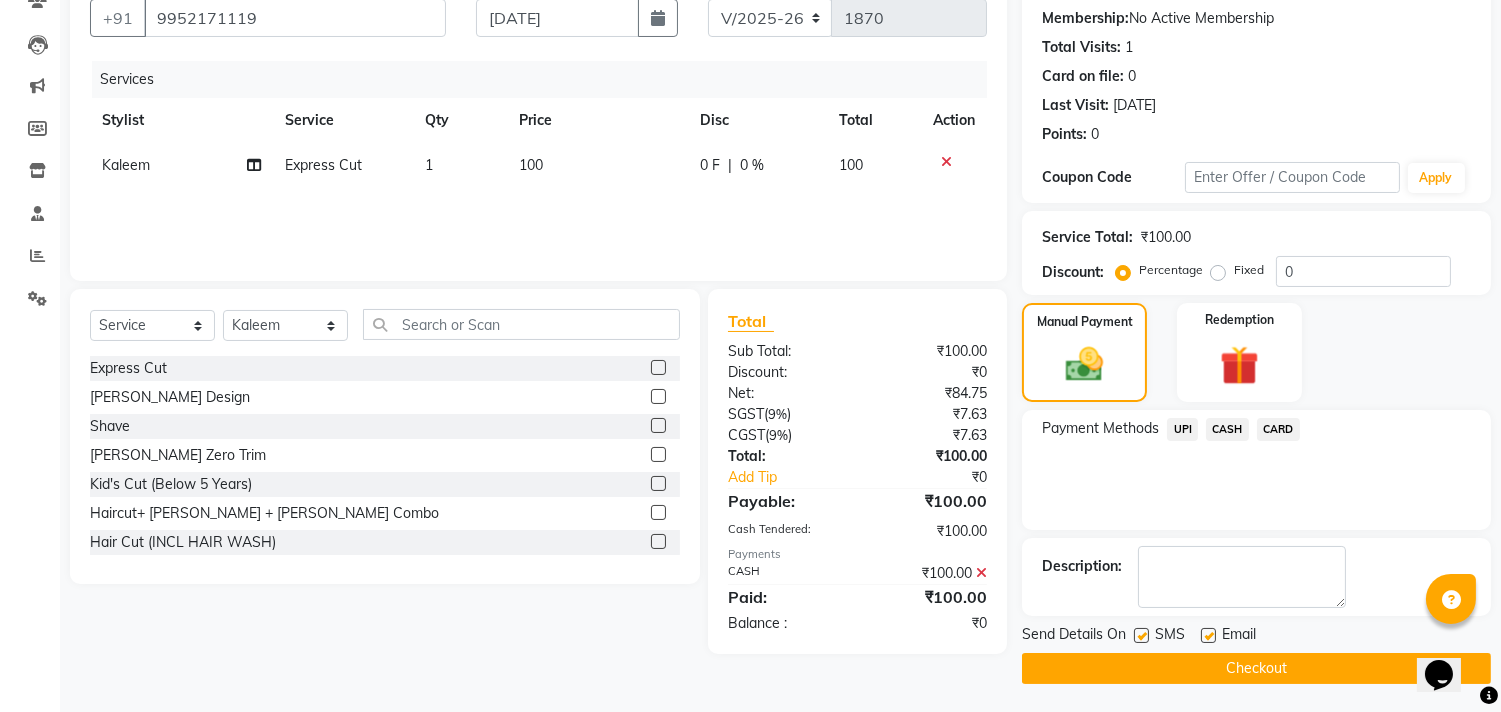 click on "Checkout" 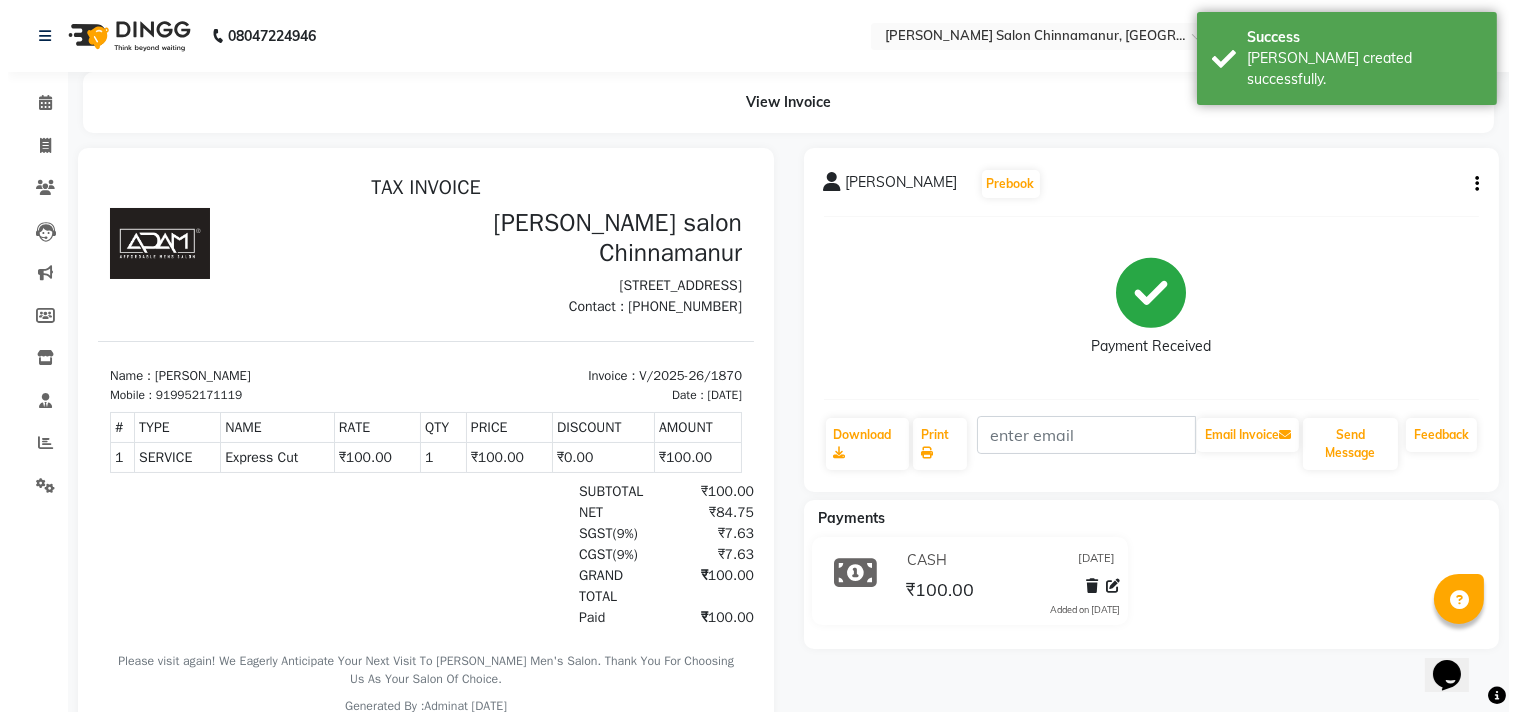 scroll, scrollTop: 0, scrollLeft: 0, axis: both 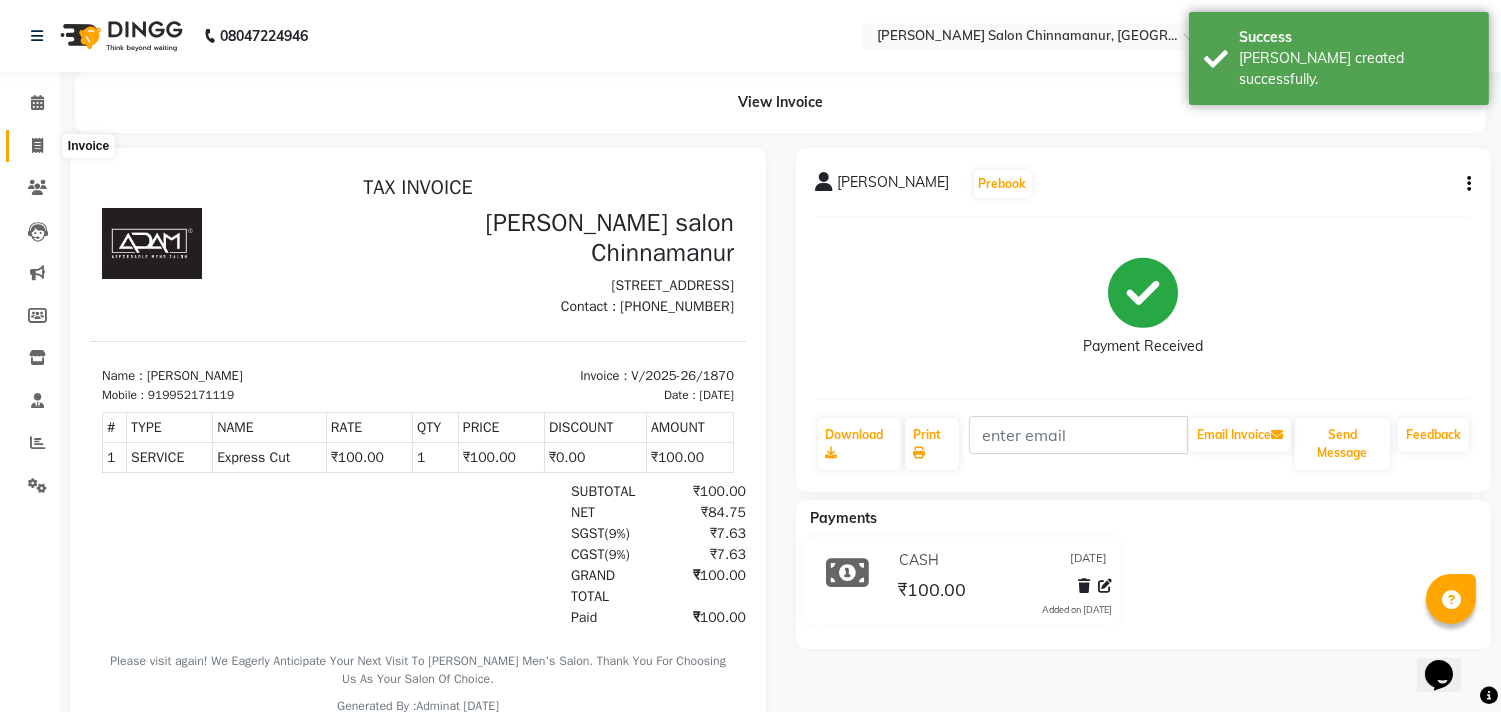 click 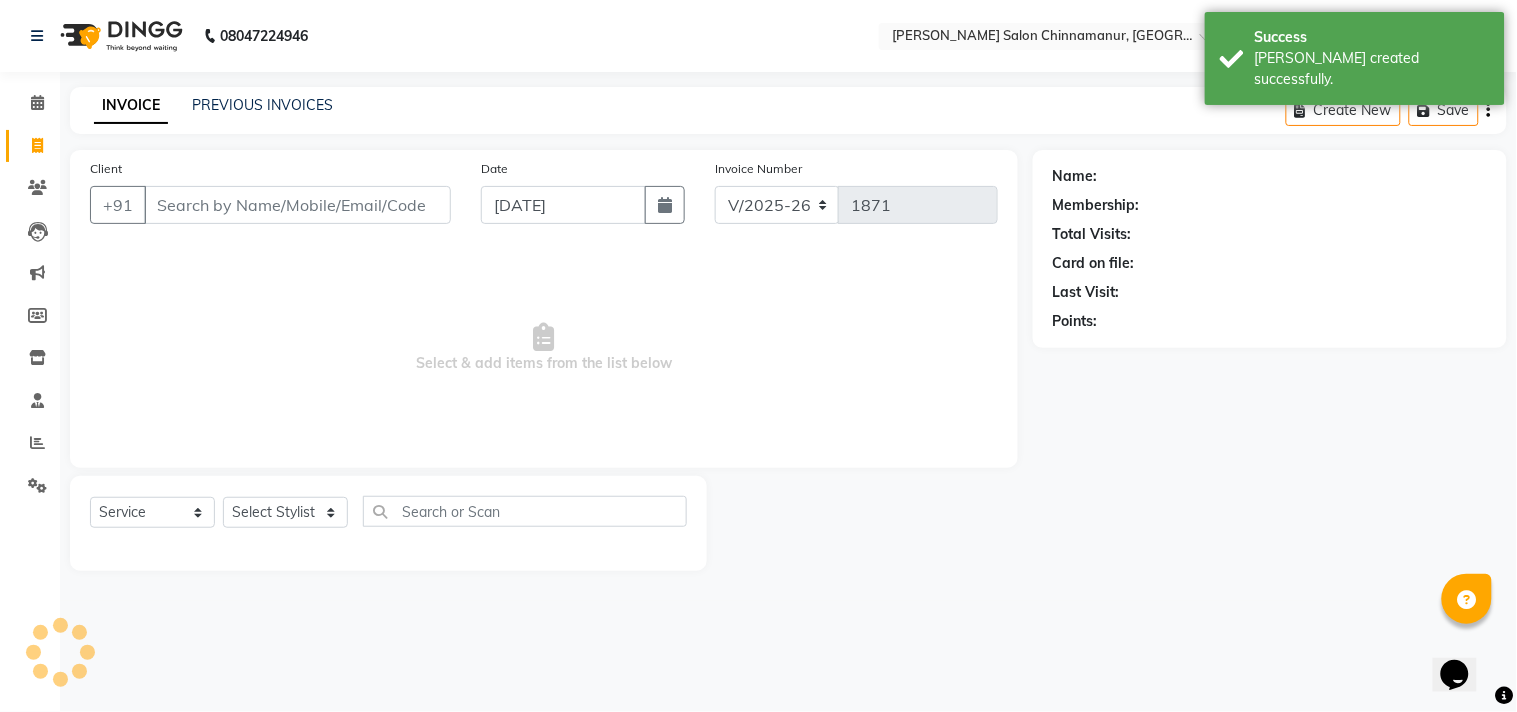 click on "Client" at bounding box center [297, 205] 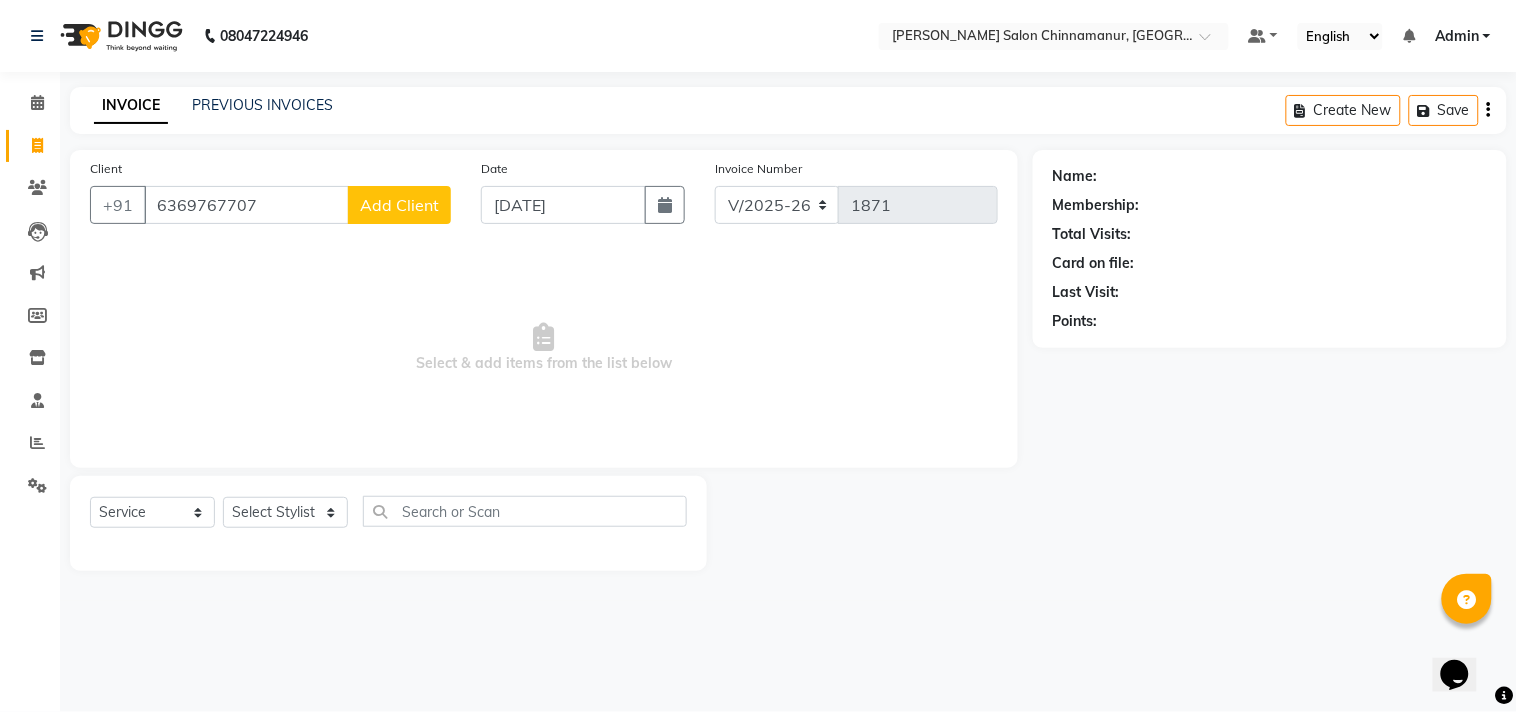 click on "Client [PHONE_NUMBER] Add Client" 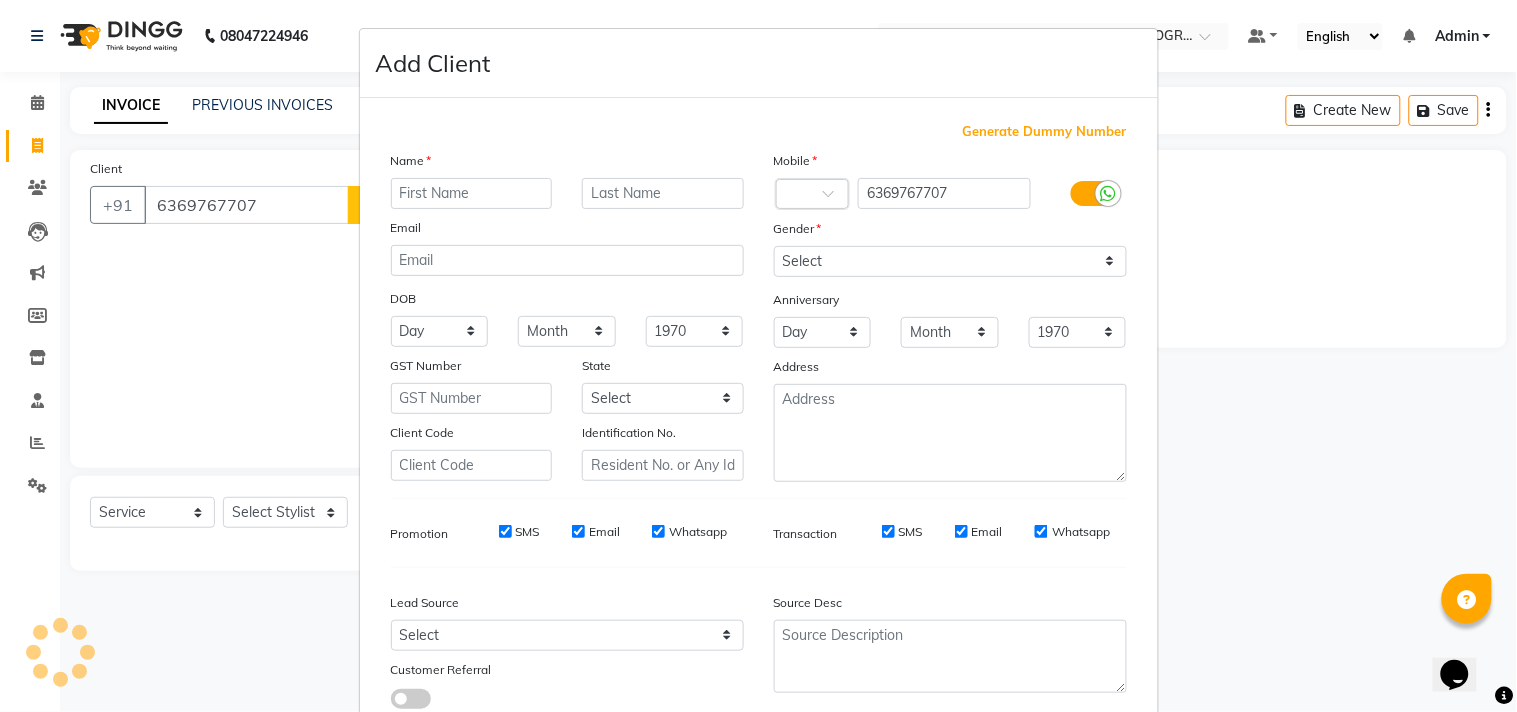 click at bounding box center [472, 193] 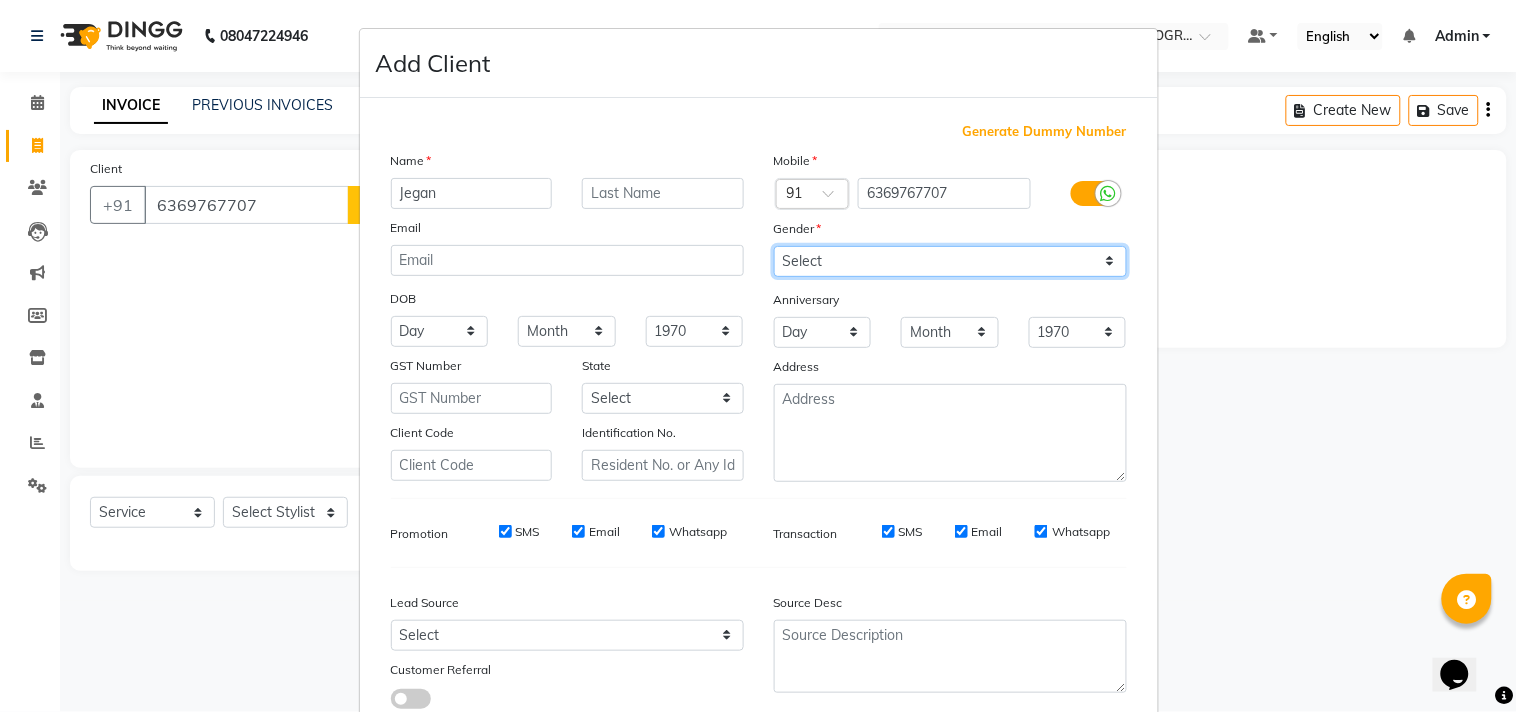 click on "Select [DEMOGRAPHIC_DATA] [DEMOGRAPHIC_DATA] Other Prefer Not To Say" at bounding box center (950, 261) 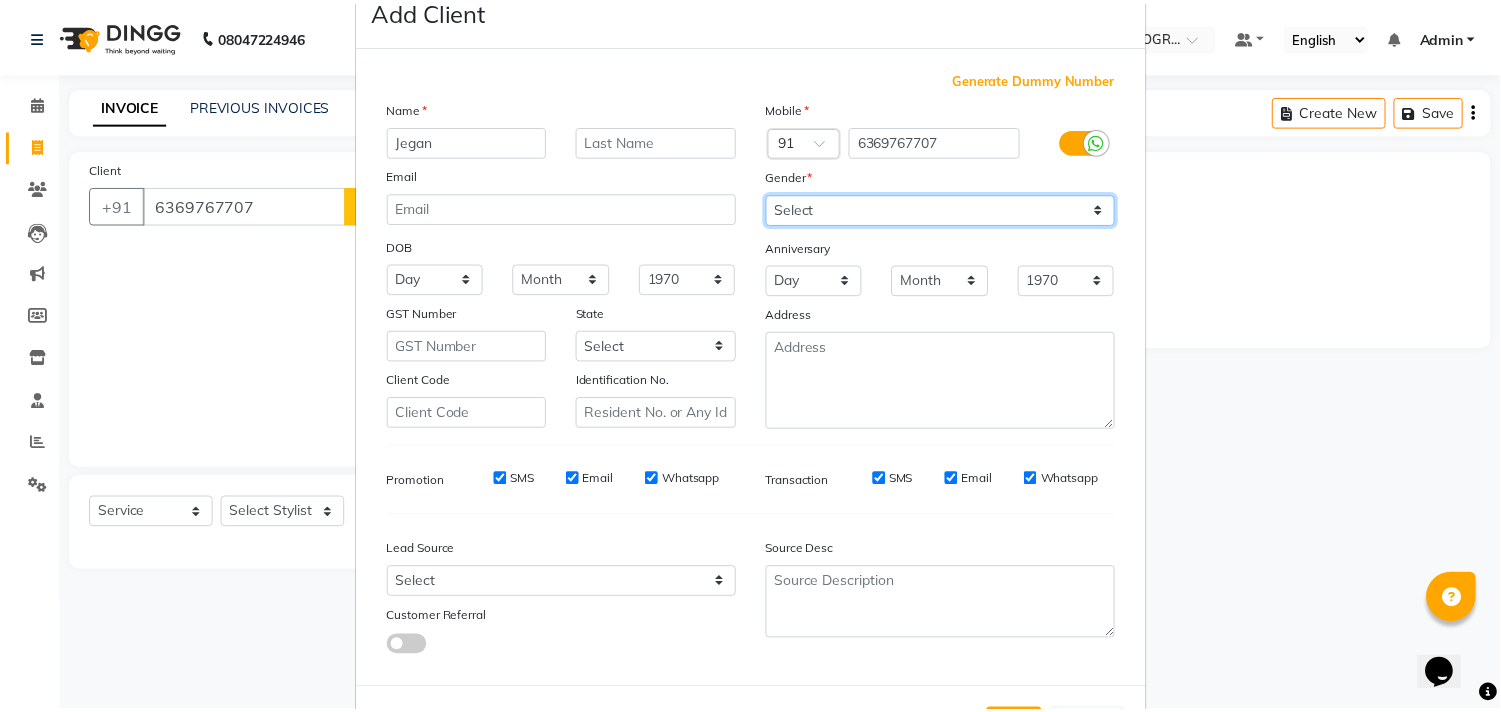 scroll, scrollTop: 138, scrollLeft: 0, axis: vertical 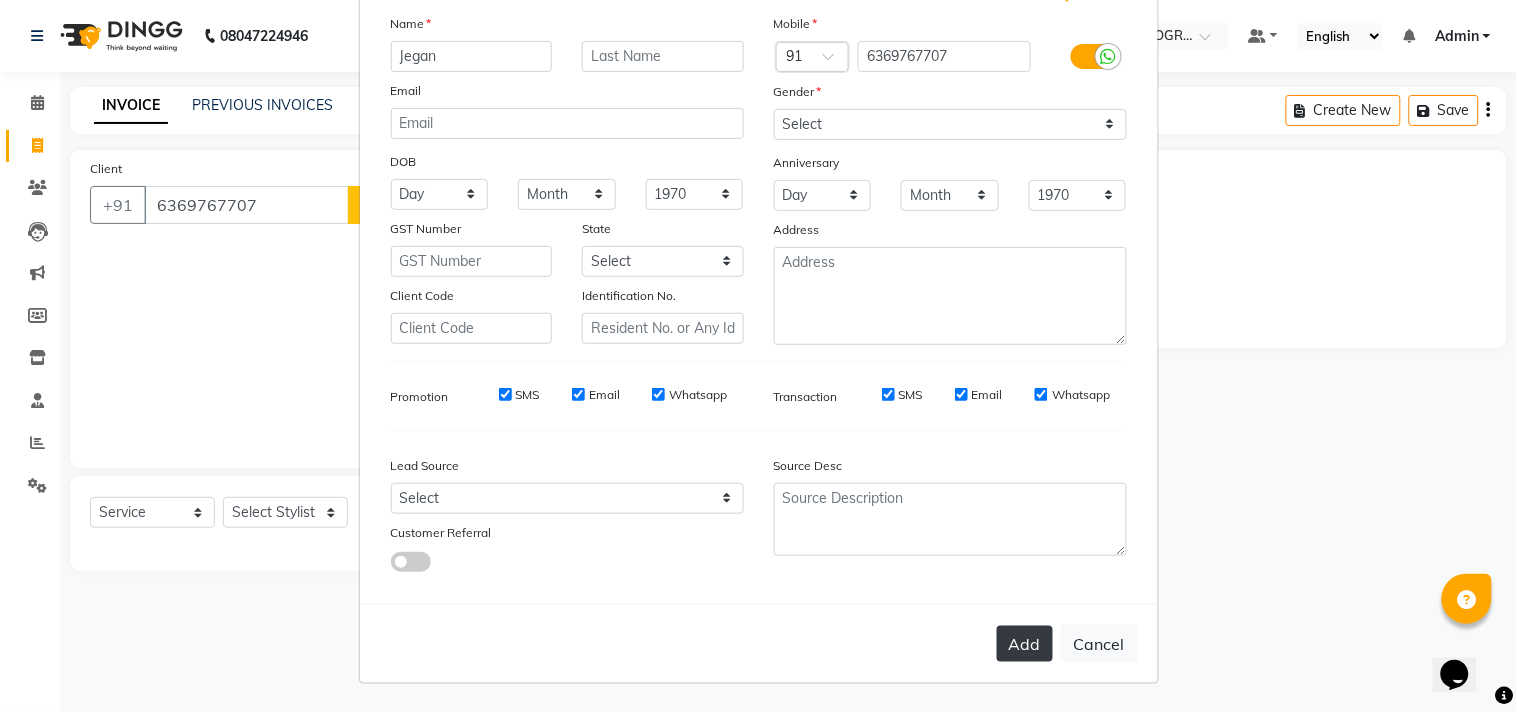 click on "Add" at bounding box center (1025, 644) 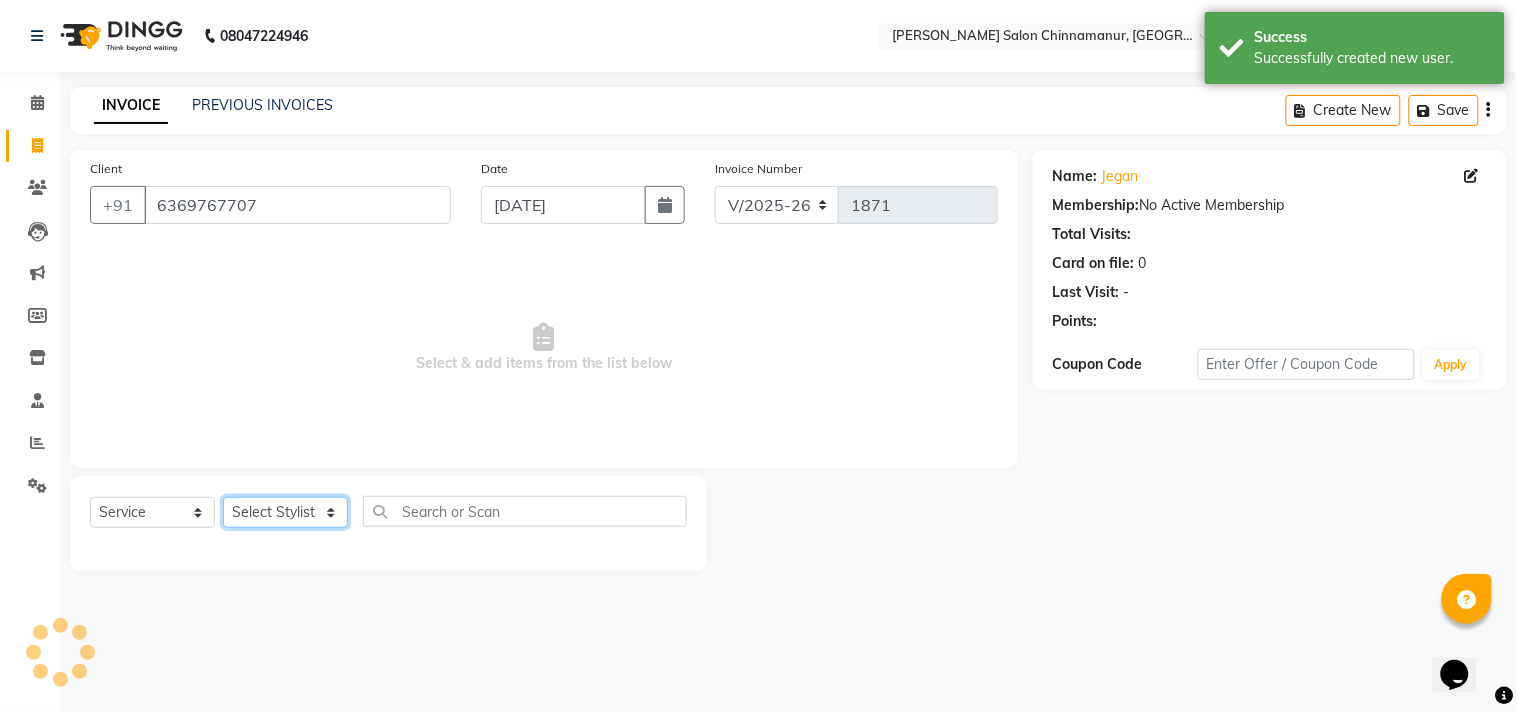 click on "Select Stylist Admin Atif [PERSON_NAME] [PERSON_NAME] [PERSON_NAME] [PERSON_NAME]" 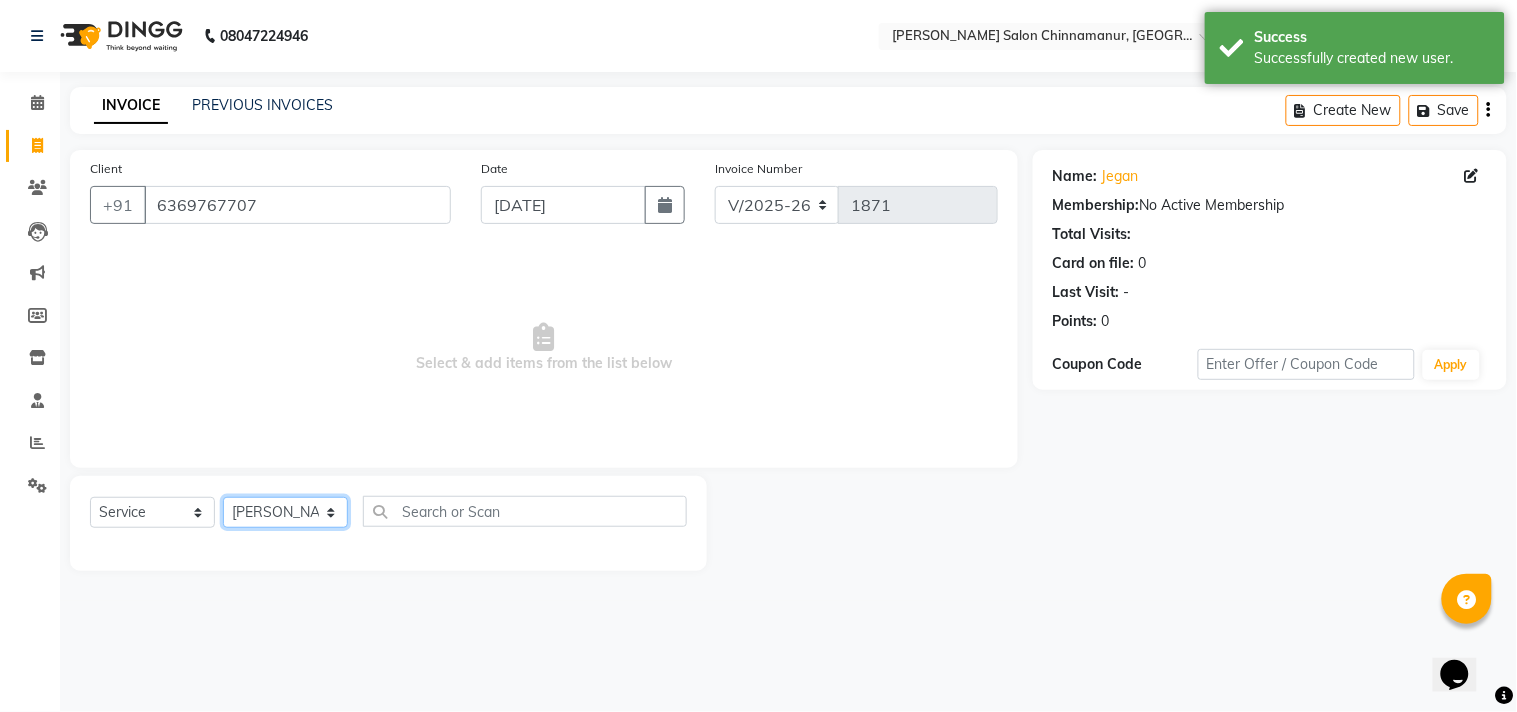 click on "Select Stylist Admin Atif [PERSON_NAME] [PERSON_NAME] [PERSON_NAME] [PERSON_NAME]" 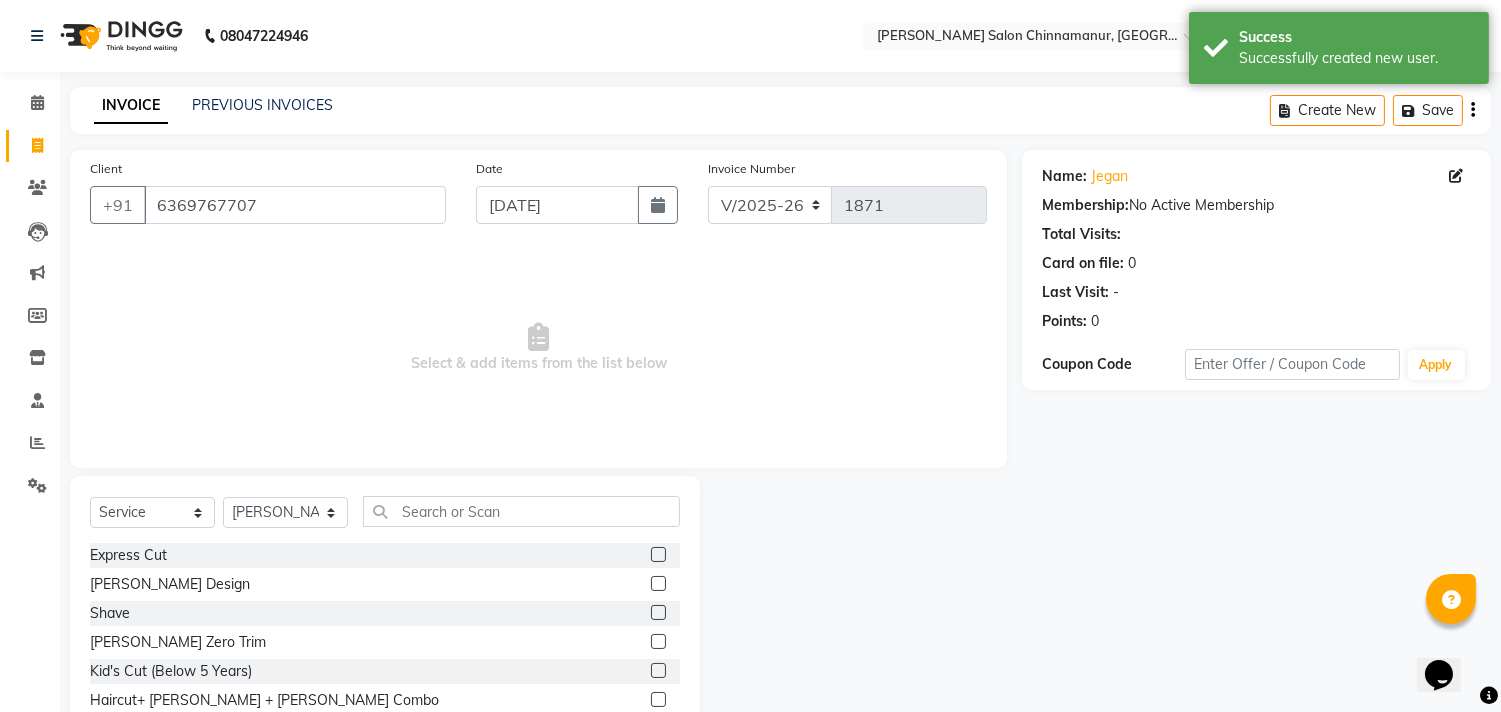 click 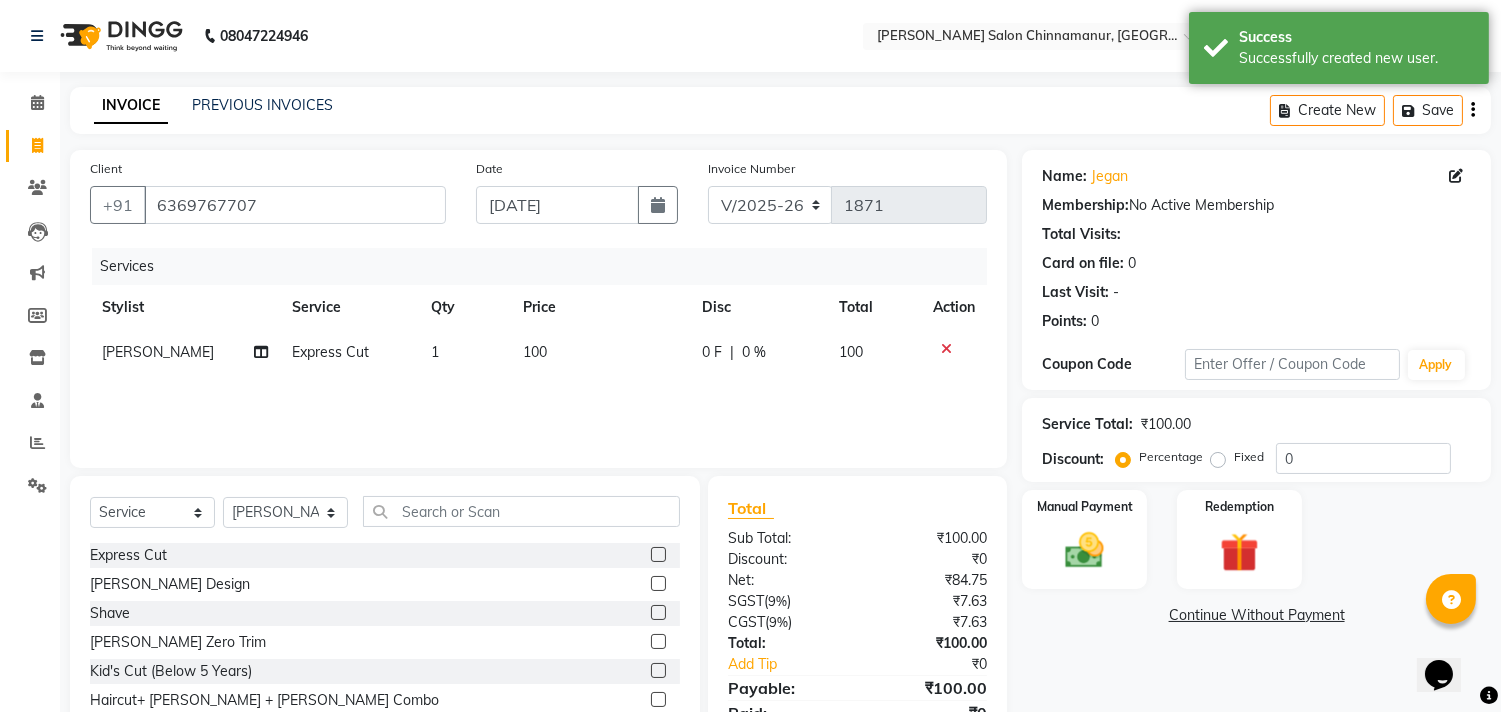 click 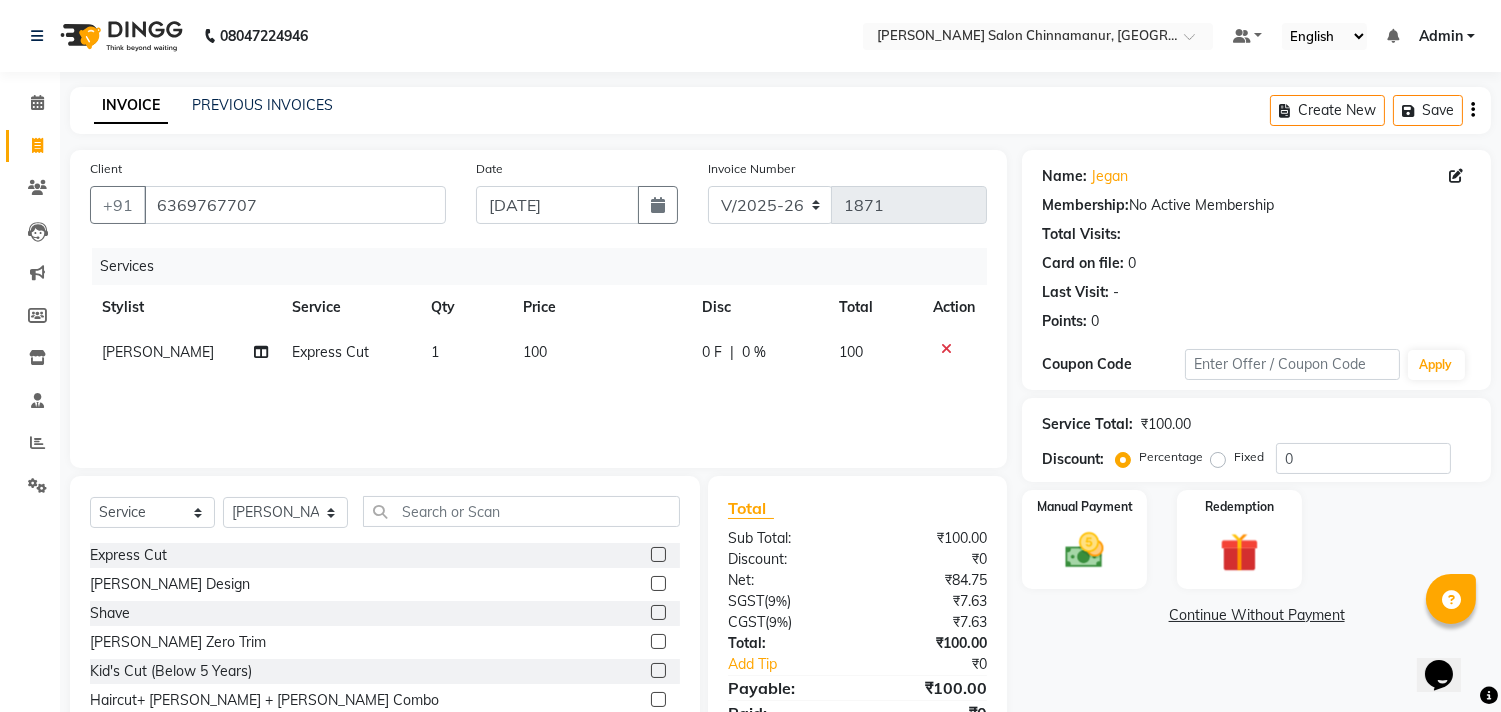 click 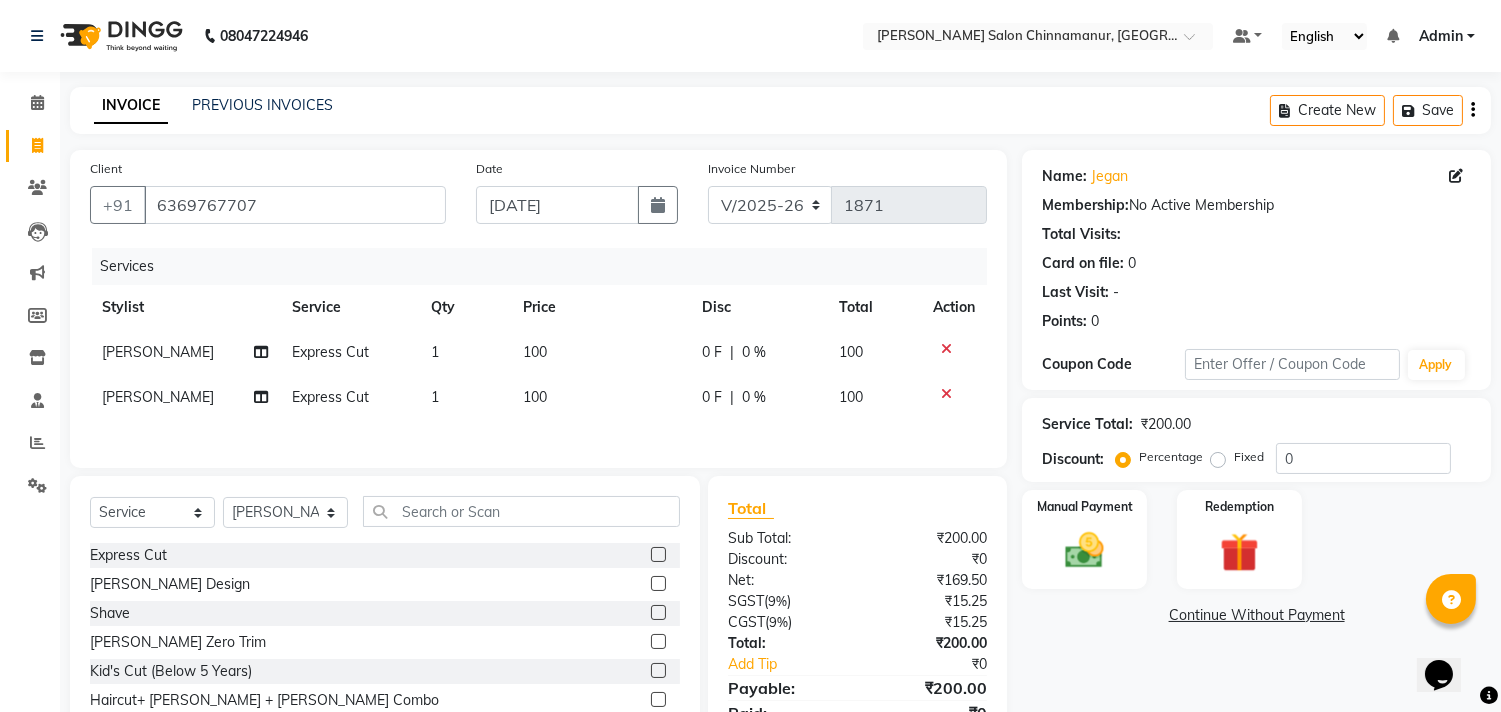 click 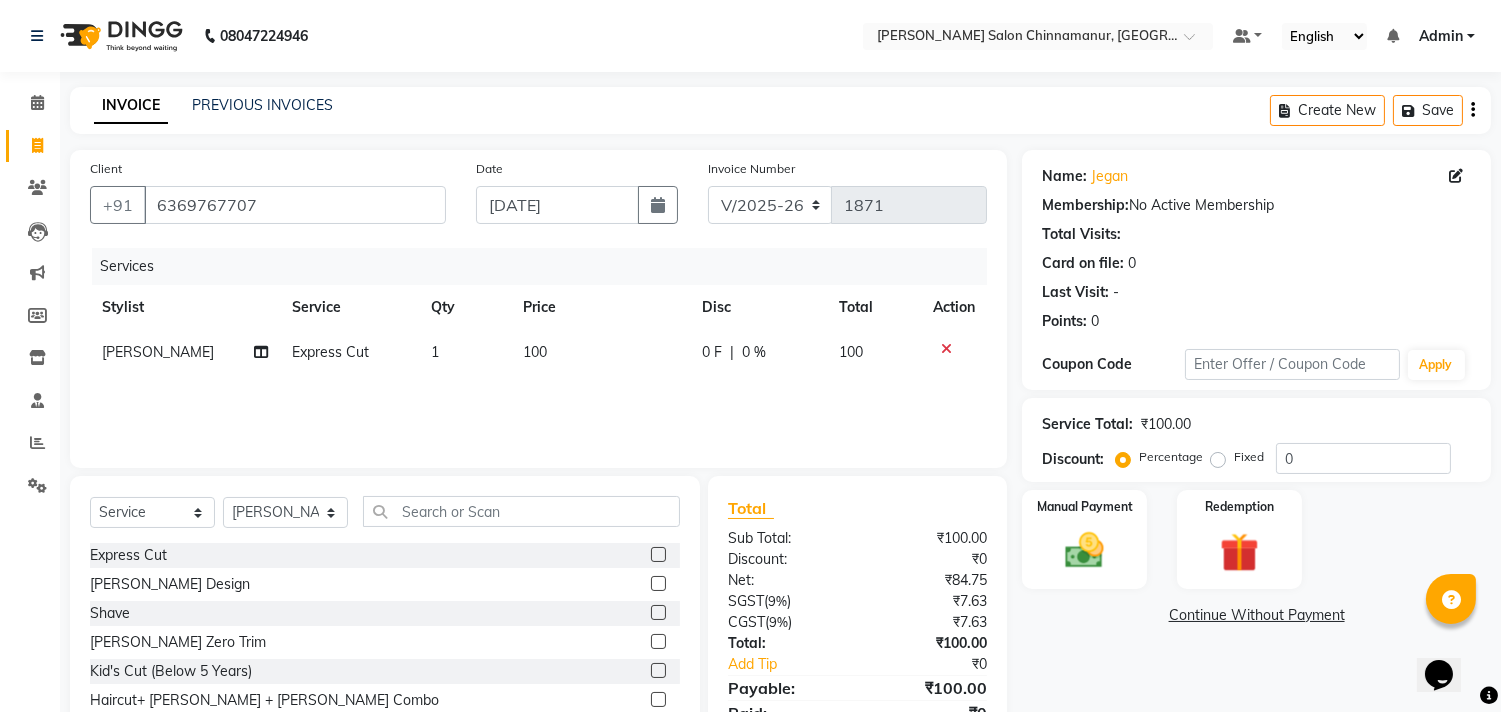 click 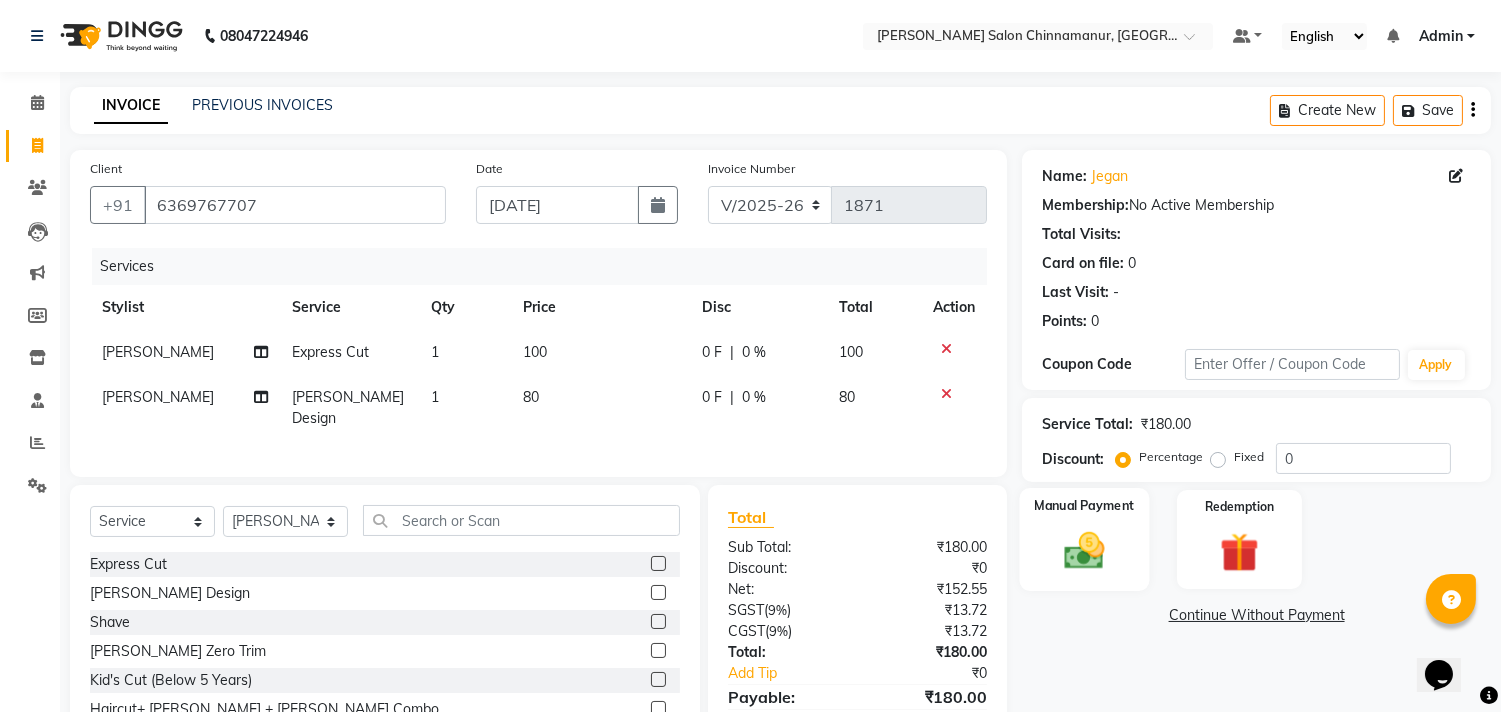 click on "Manual Payment" 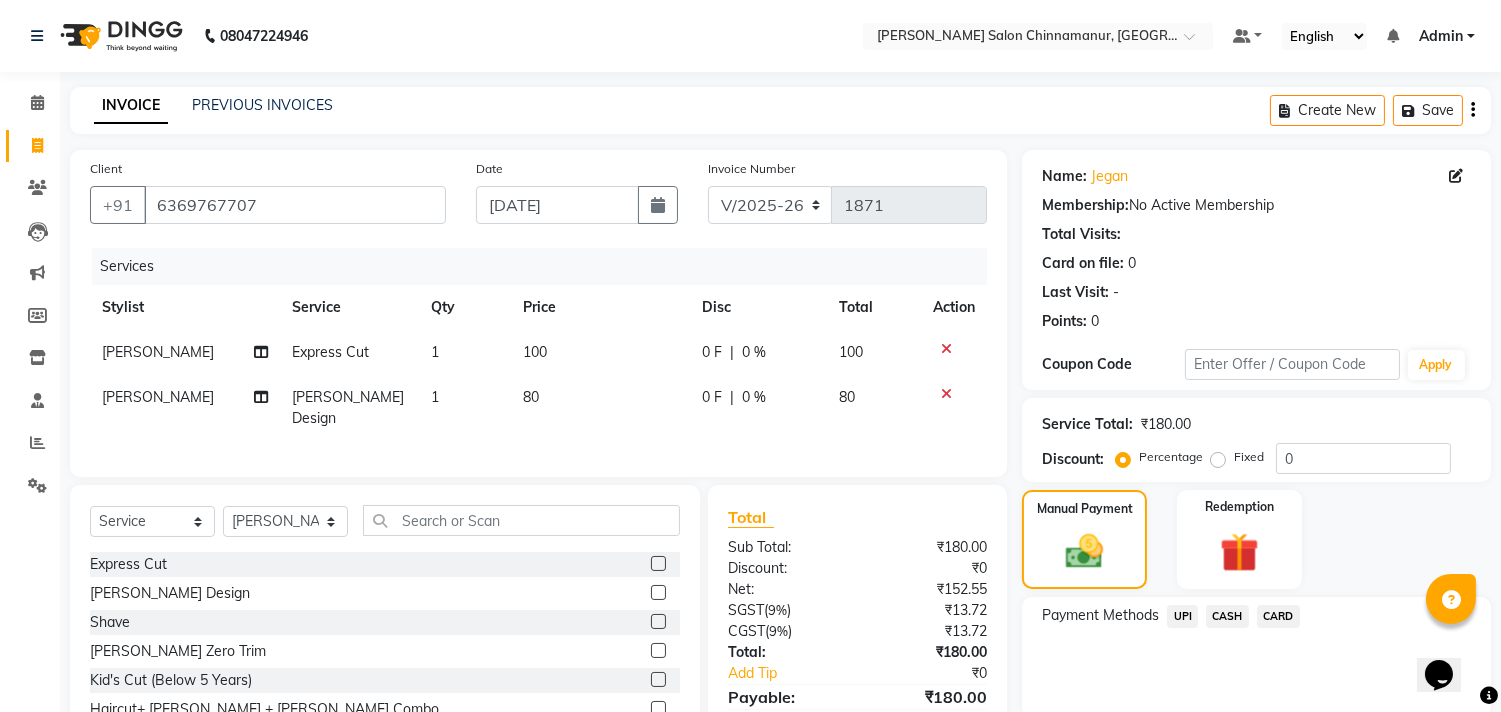 click on "CASH" 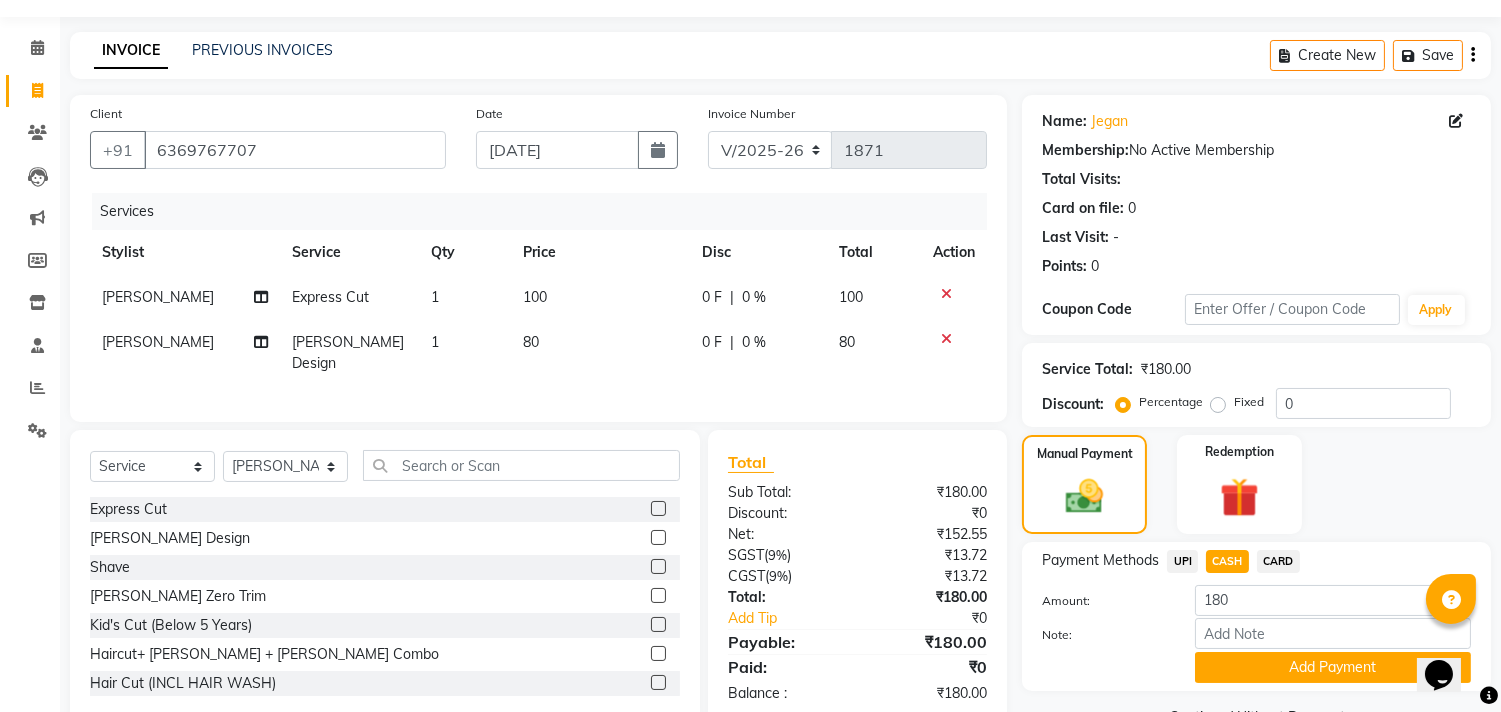 scroll, scrollTop: 104, scrollLeft: 0, axis: vertical 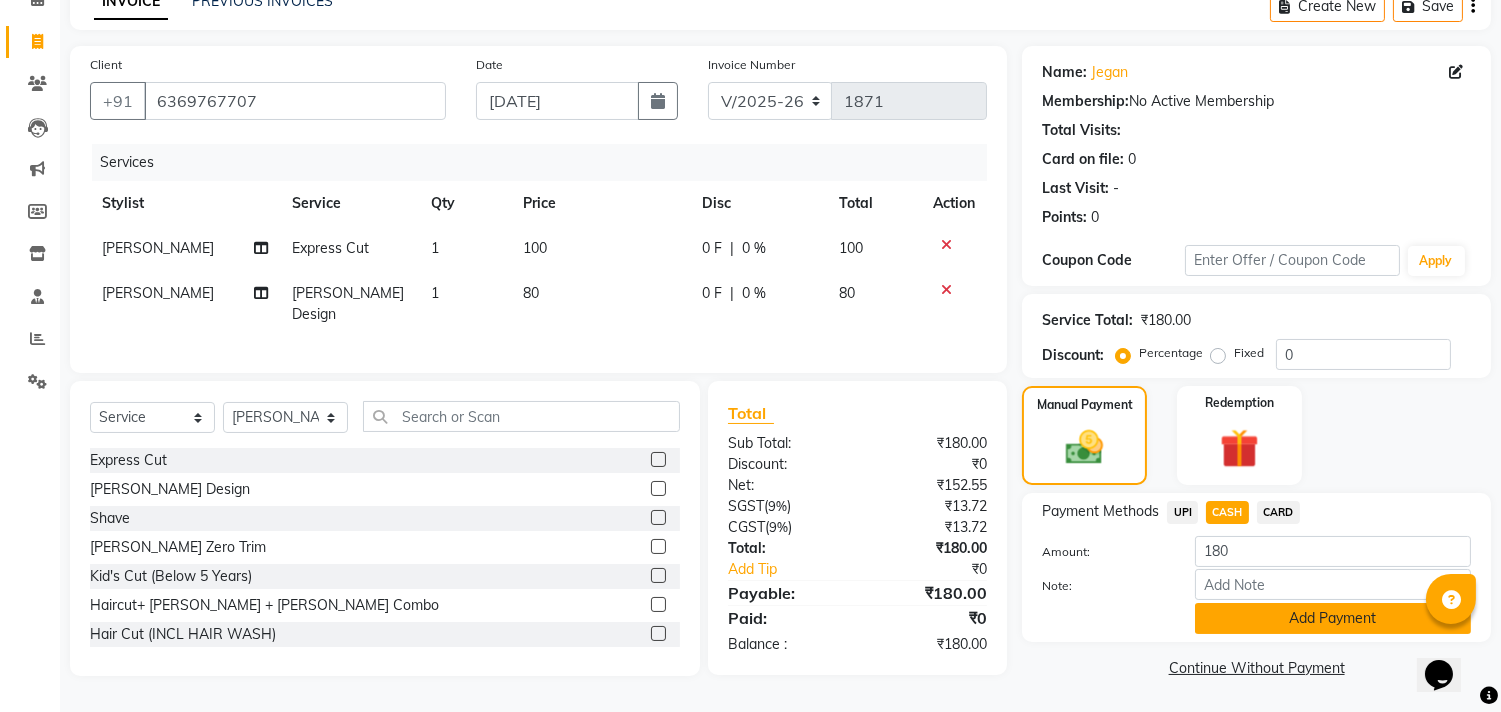 click on "Add Payment" 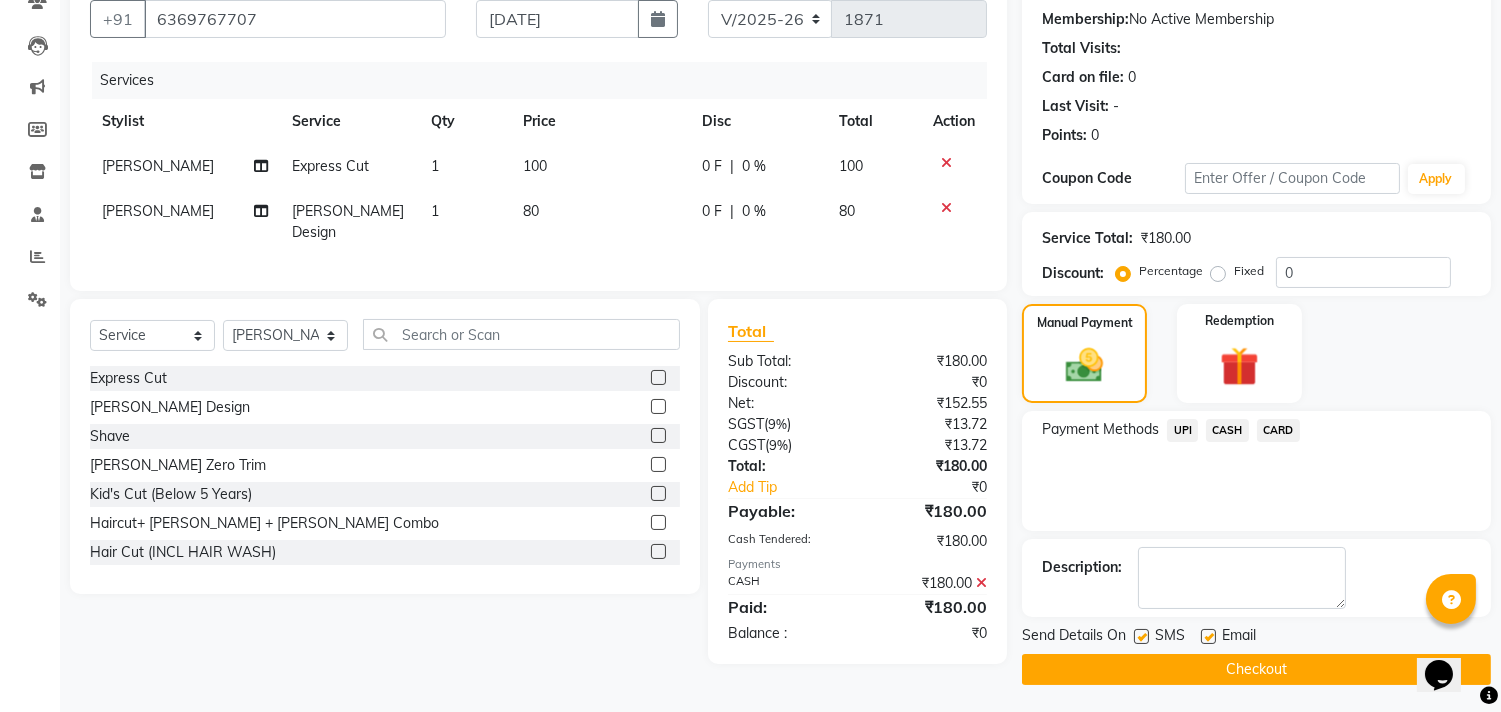 scroll, scrollTop: 187, scrollLeft: 0, axis: vertical 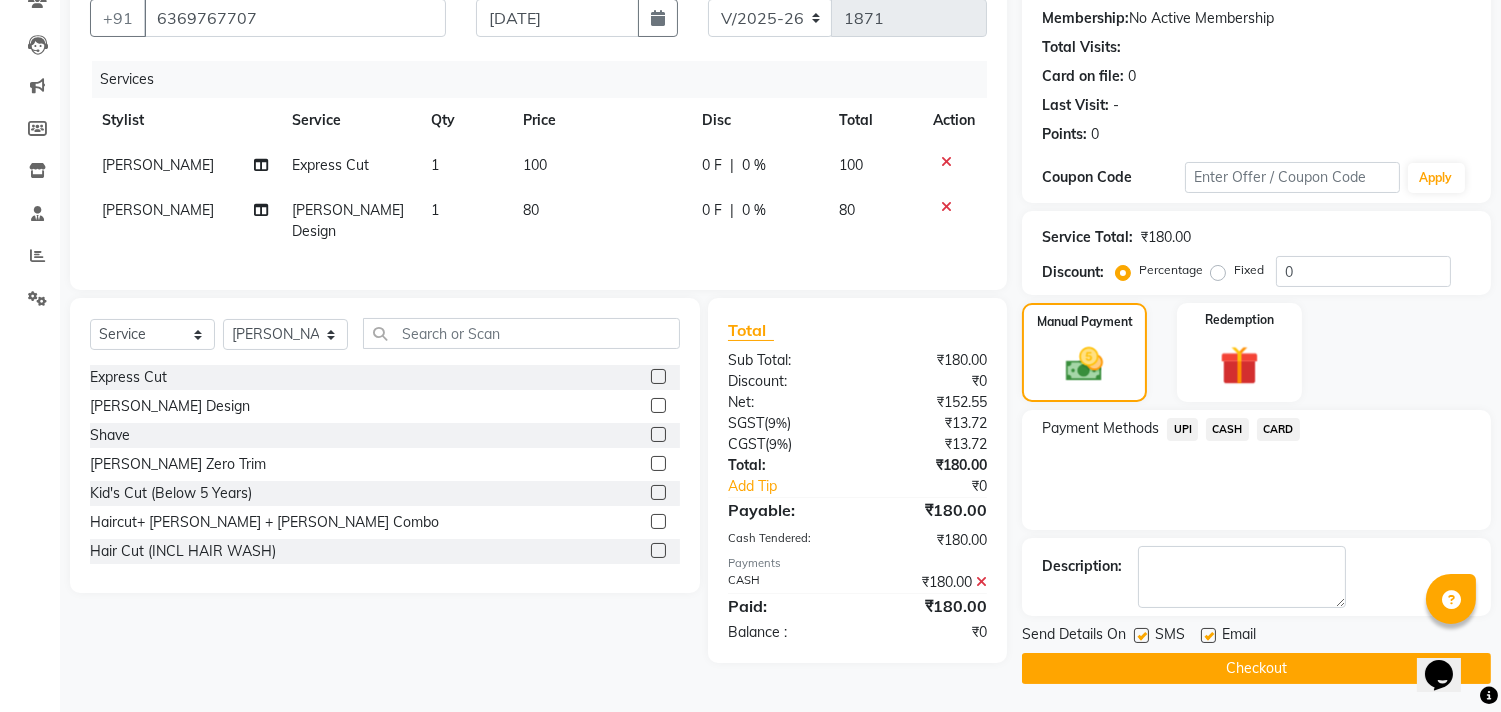 click on "Checkout" 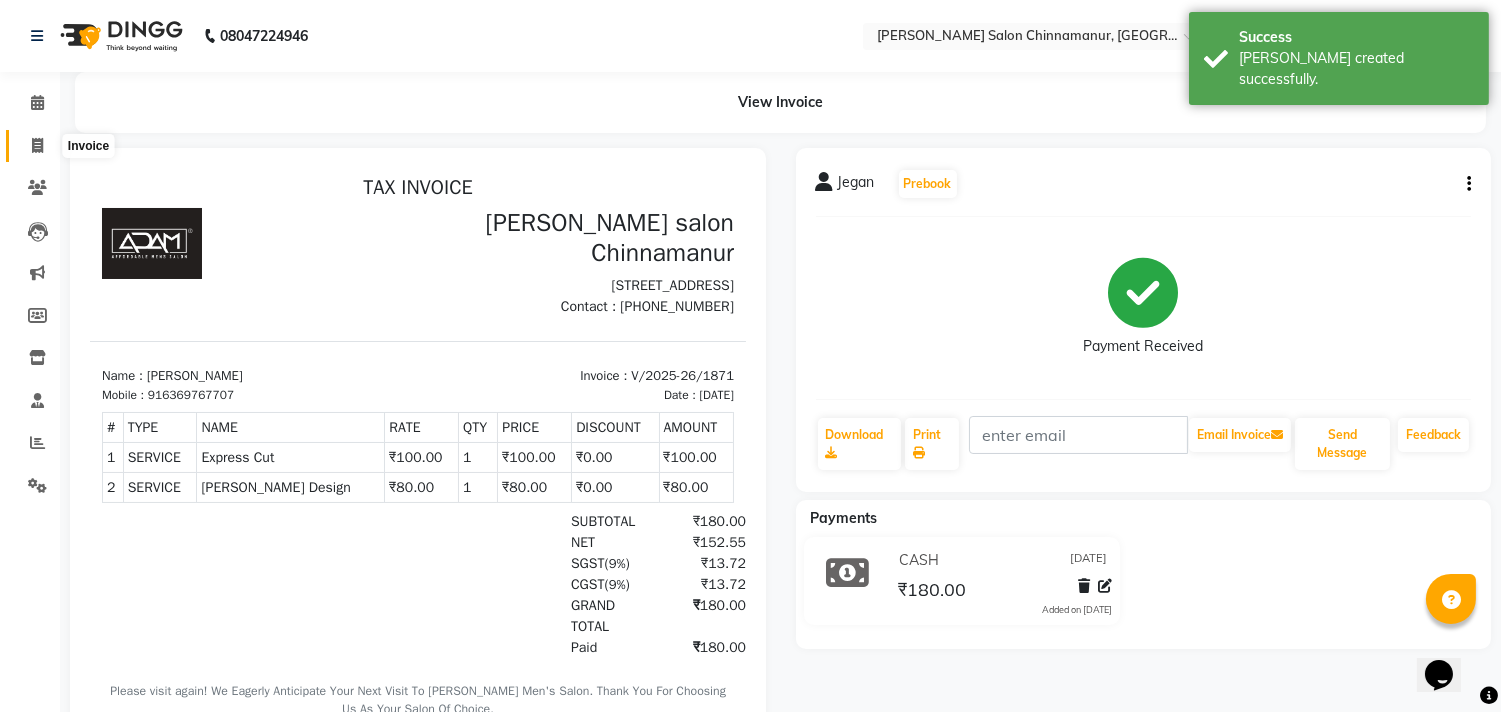 scroll, scrollTop: 0, scrollLeft: 0, axis: both 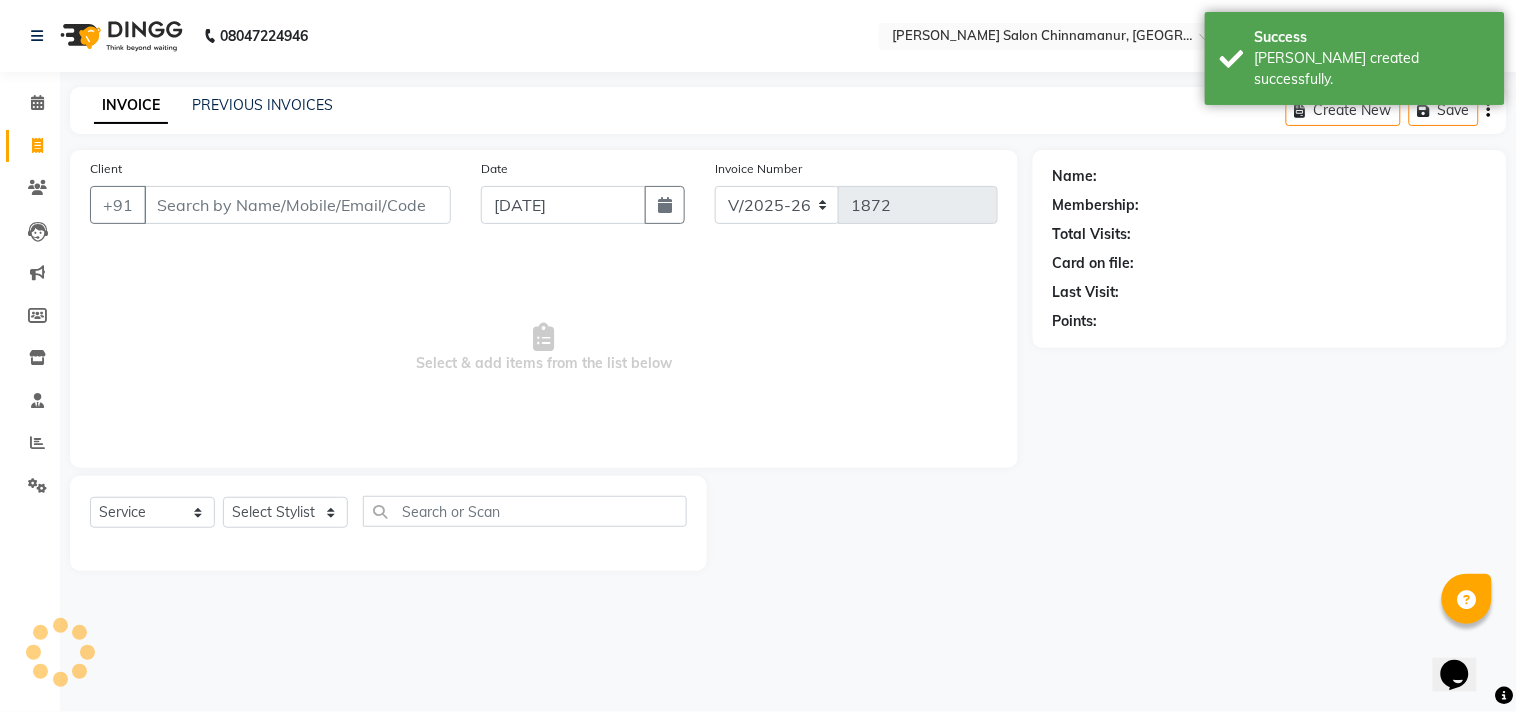 click on "Client" at bounding box center (297, 205) 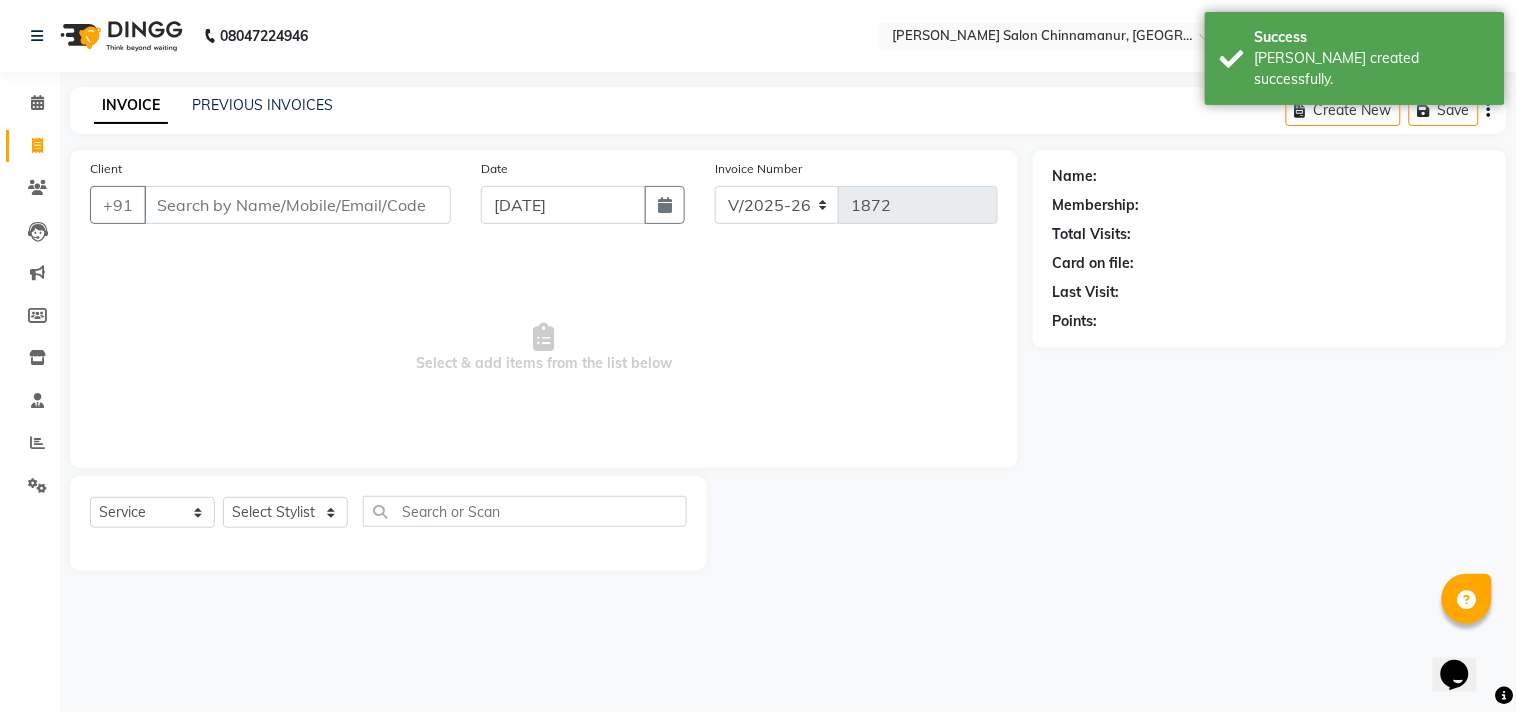 click on "Client" at bounding box center [297, 205] 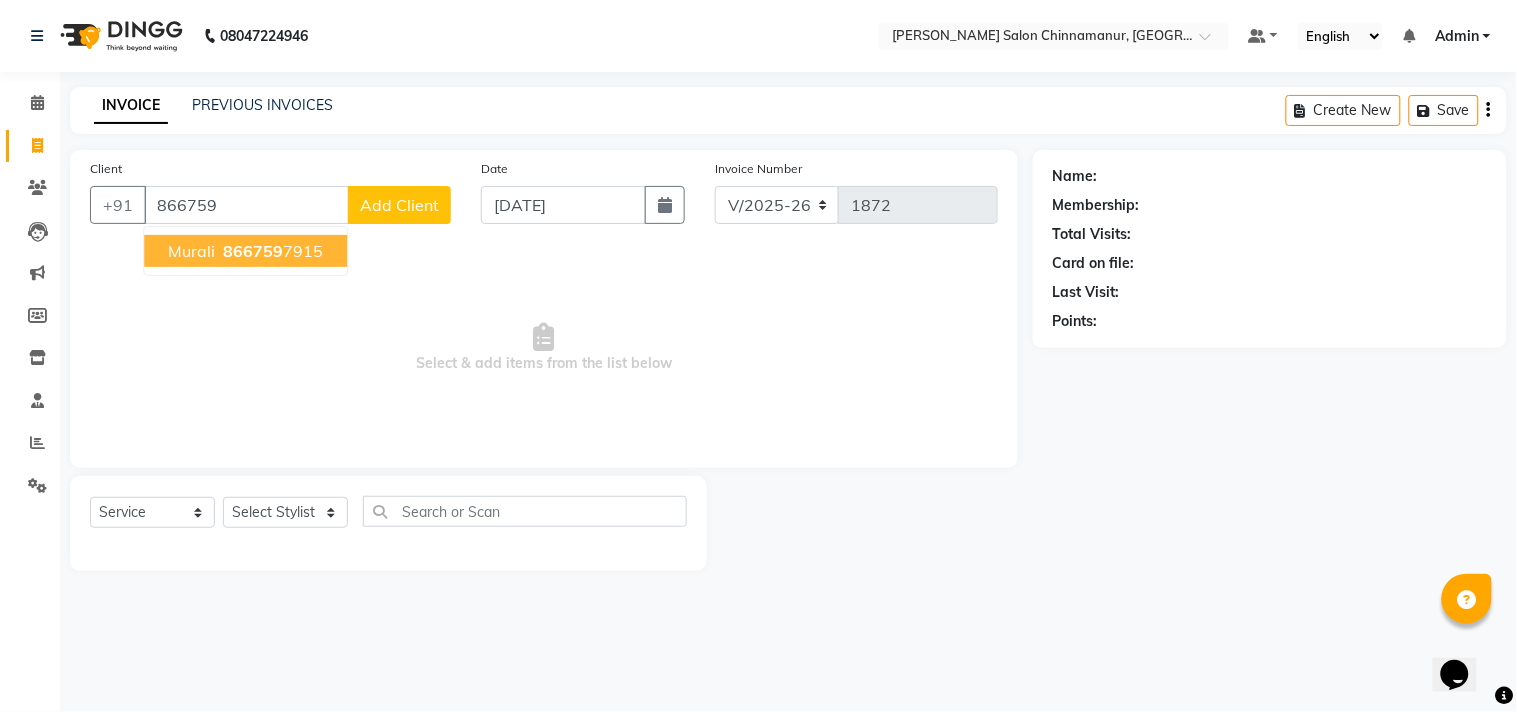 click on "866759" at bounding box center [253, 251] 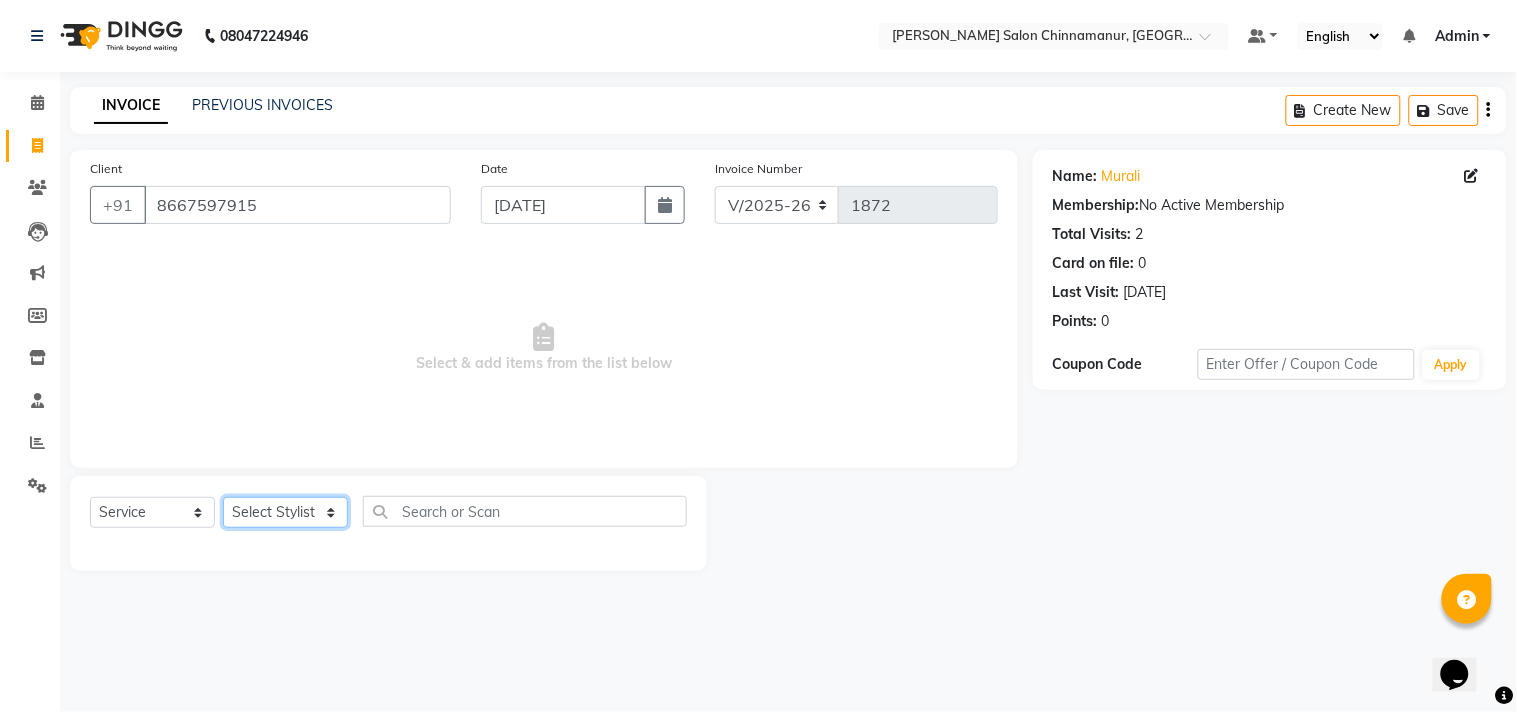 click on "Select Stylist Admin Atif [PERSON_NAME] [PERSON_NAME] [PERSON_NAME] [PERSON_NAME]" 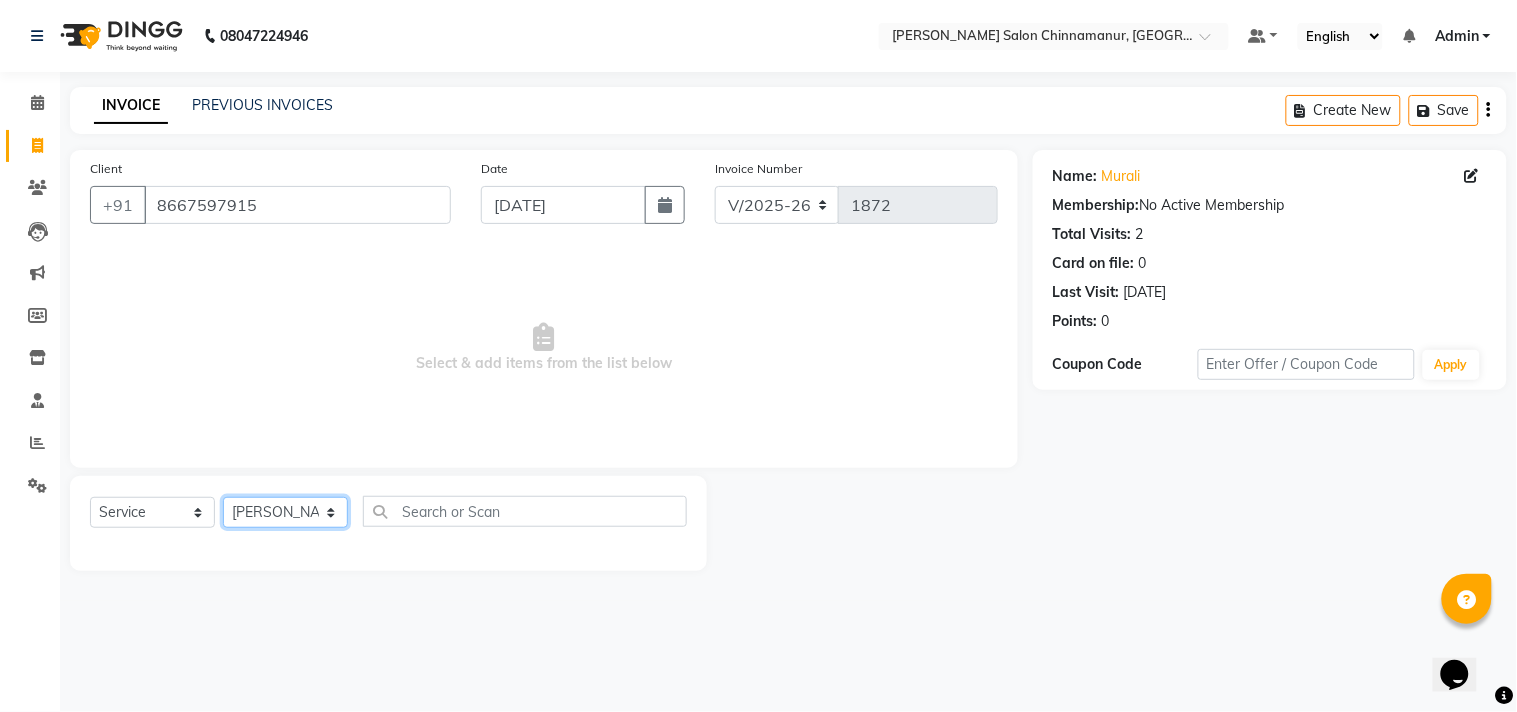 click on "Select Stylist Admin Atif [PERSON_NAME] [PERSON_NAME] [PERSON_NAME] [PERSON_NAME]" 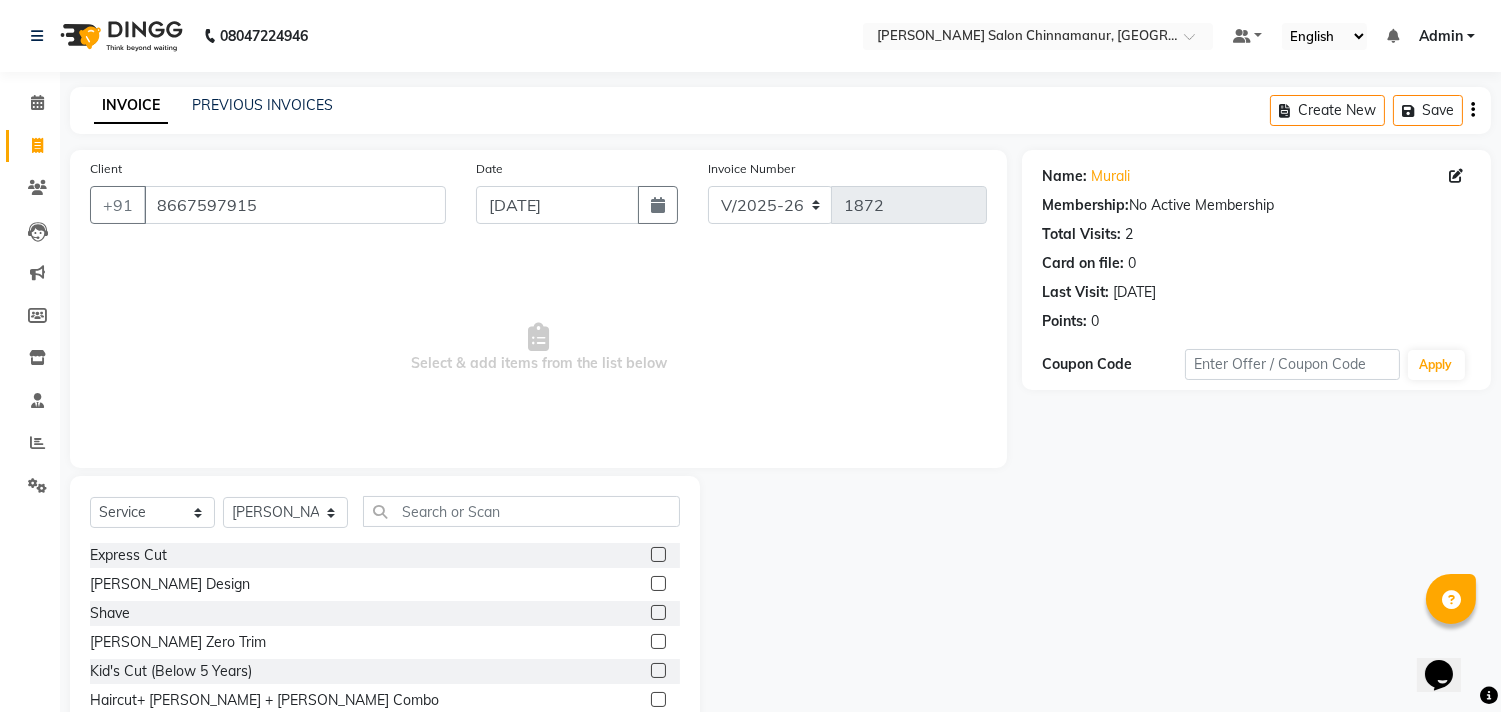 click 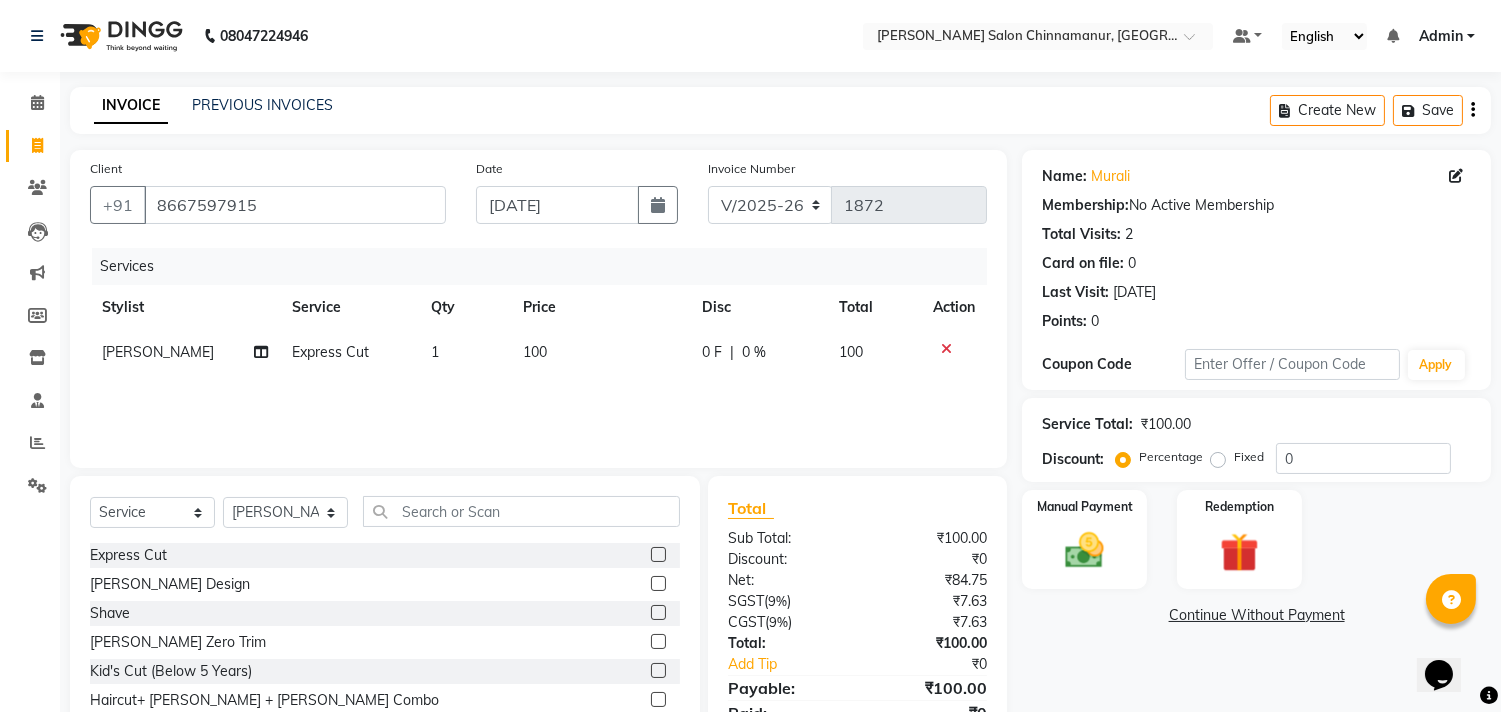 click 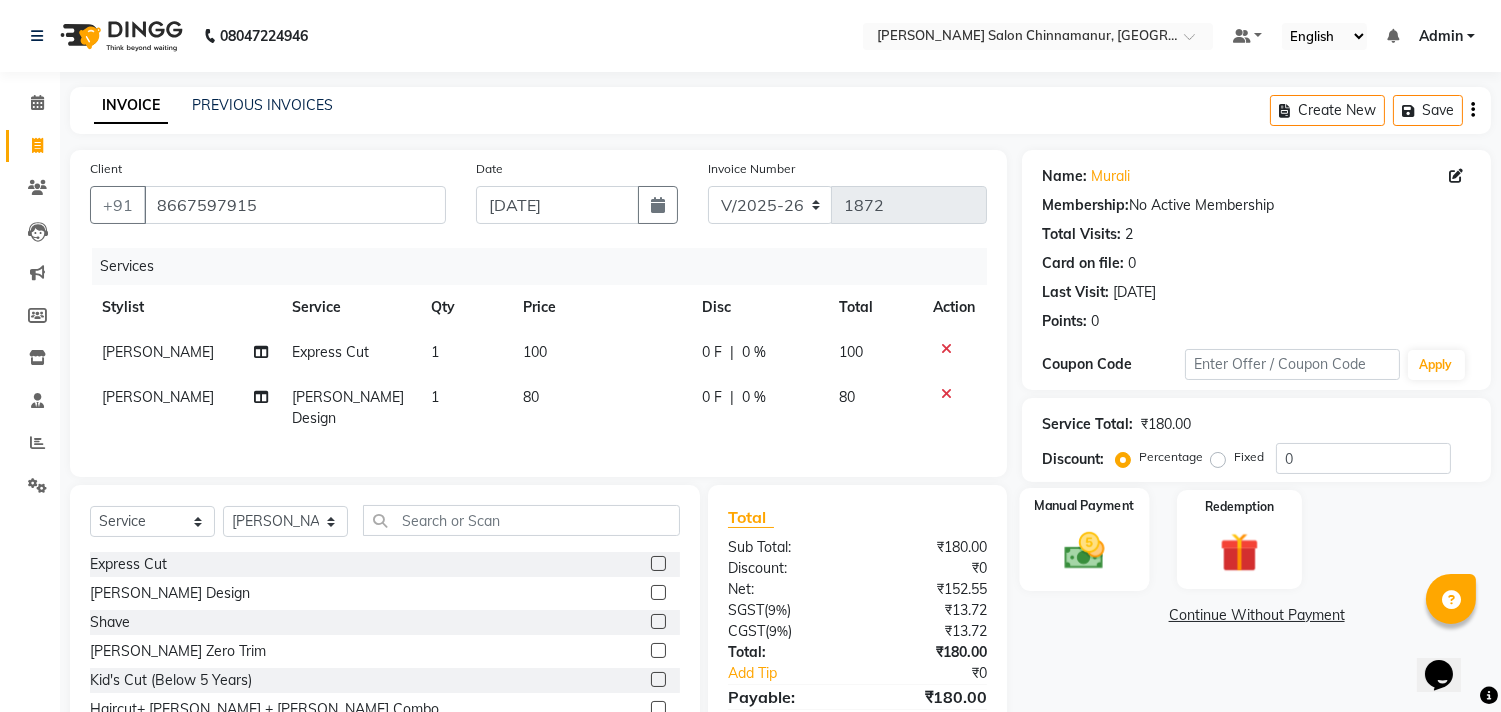 click 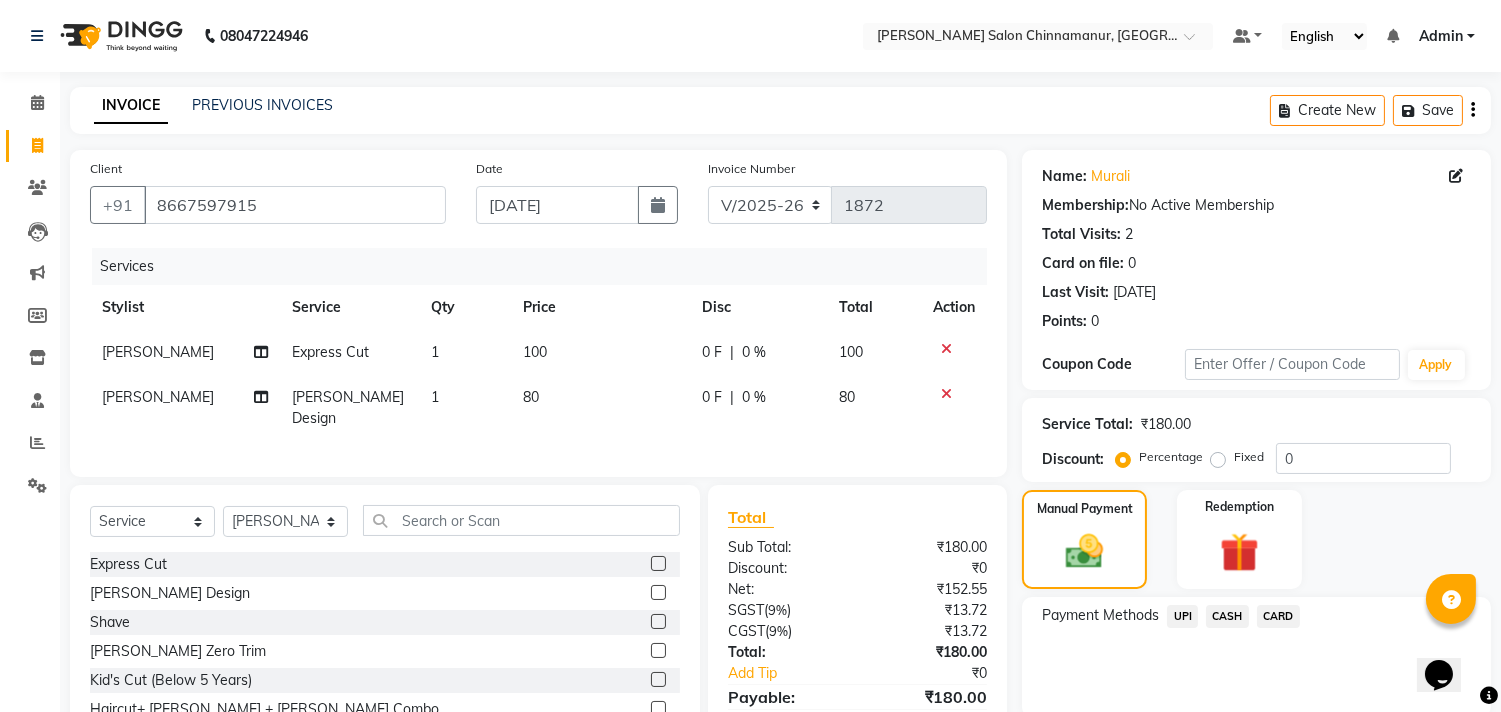 click on "CASH" 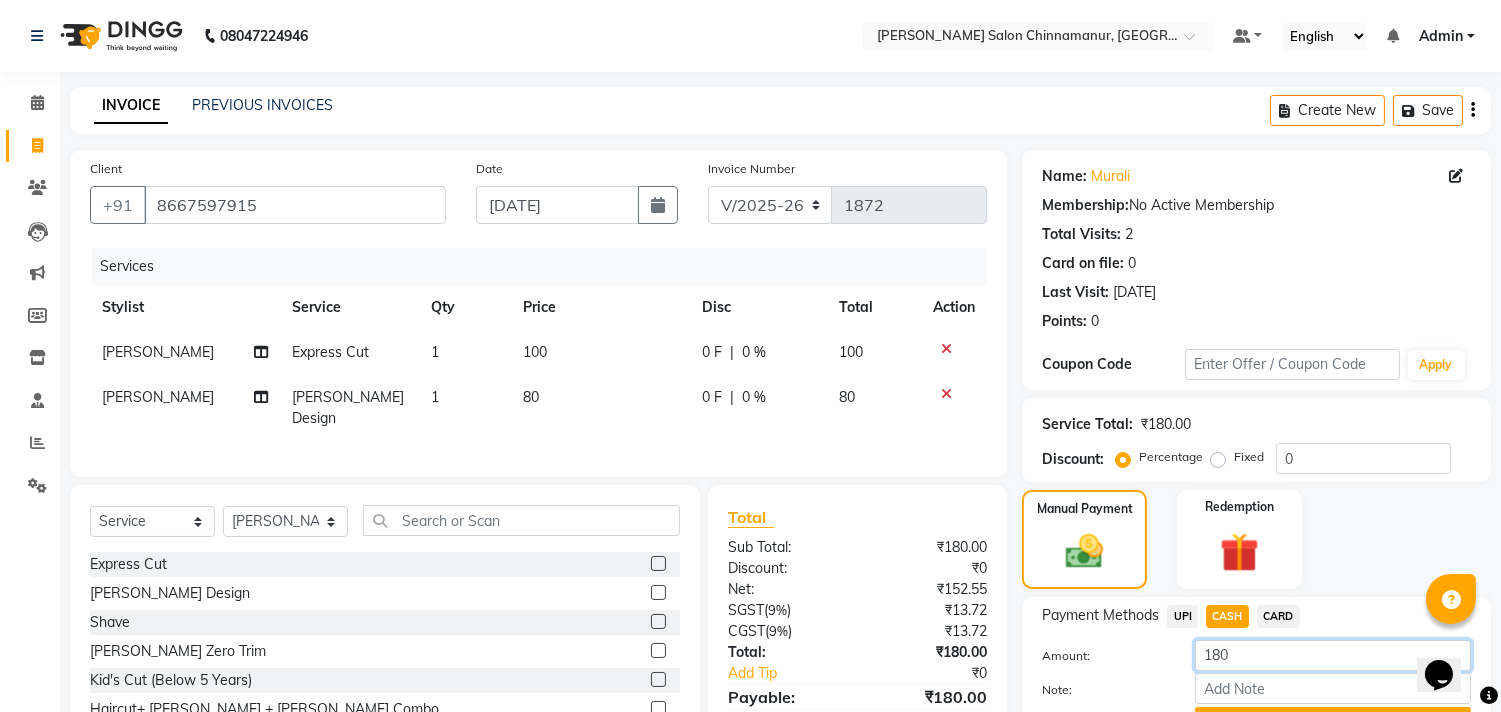 drag, startPoint x: 1235, startPoint y: 643, endPoint x: 1187, endPoint y: 644, distance: 48.010414 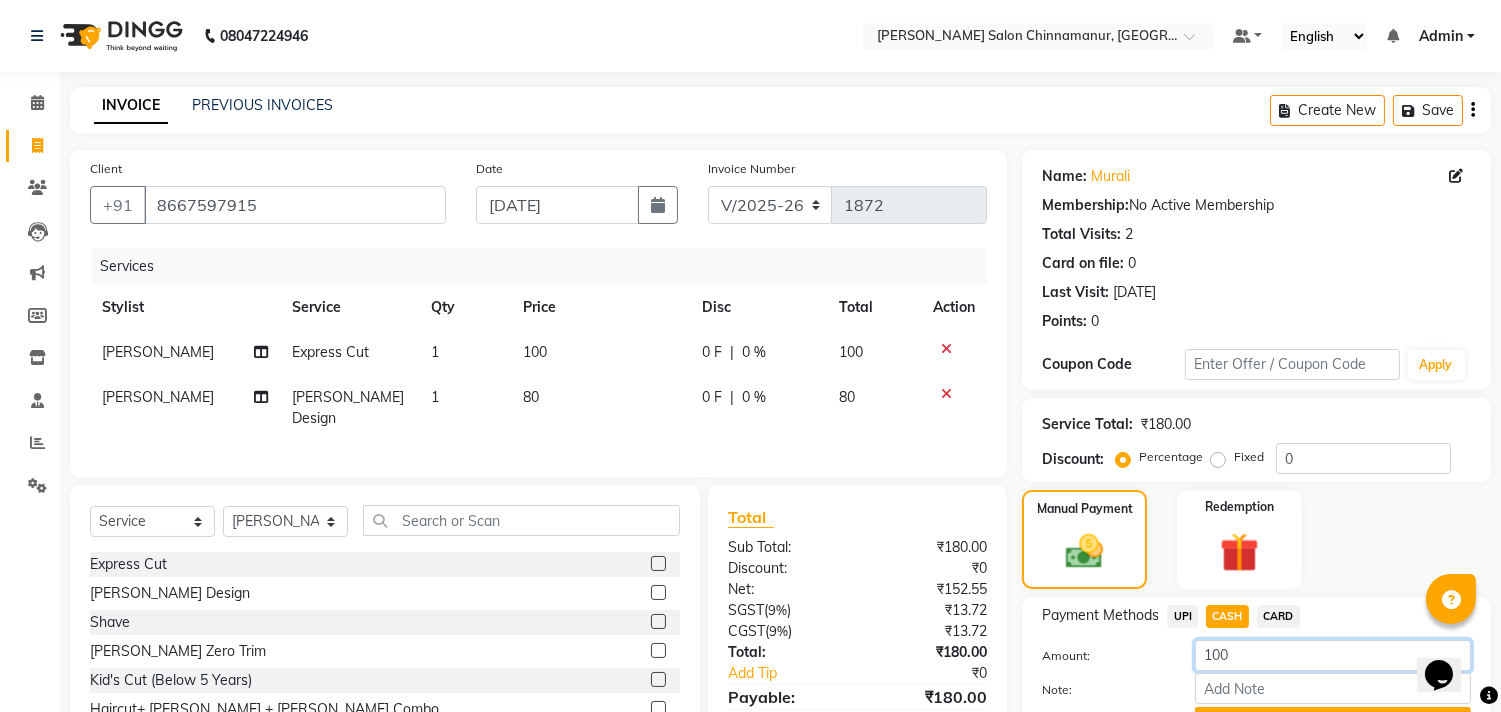 scroll, scrollTop: 104, scrollLeft: 0, axis: vertical 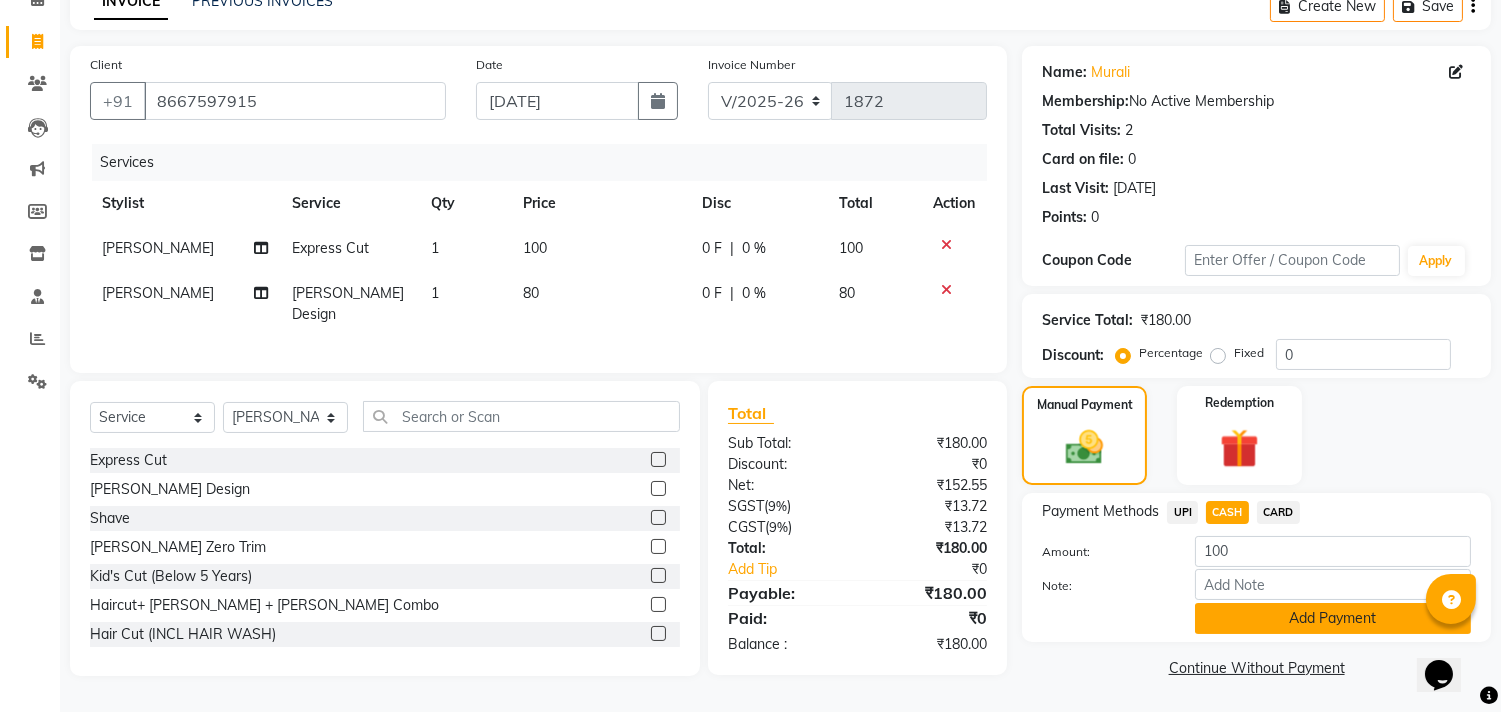 click on "Add Payment" 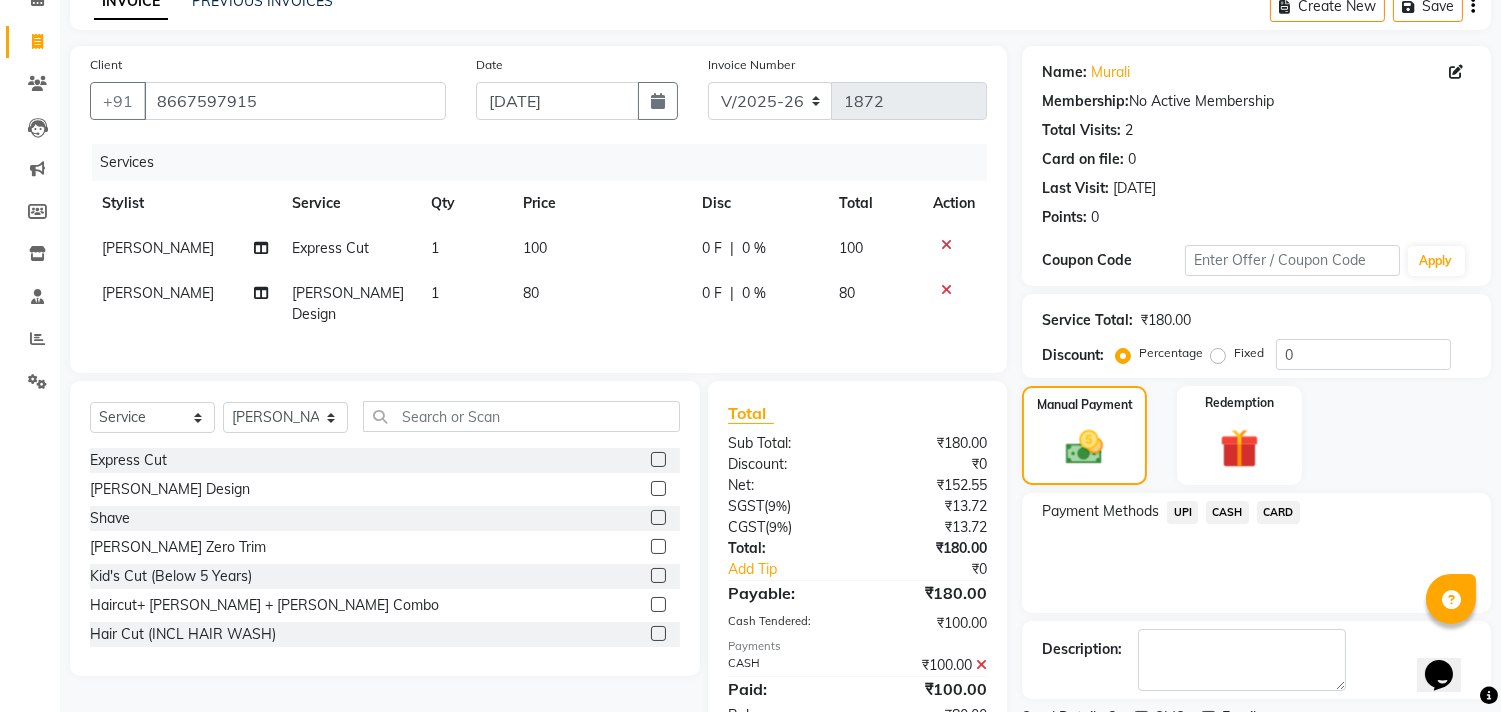 click on "UPI" 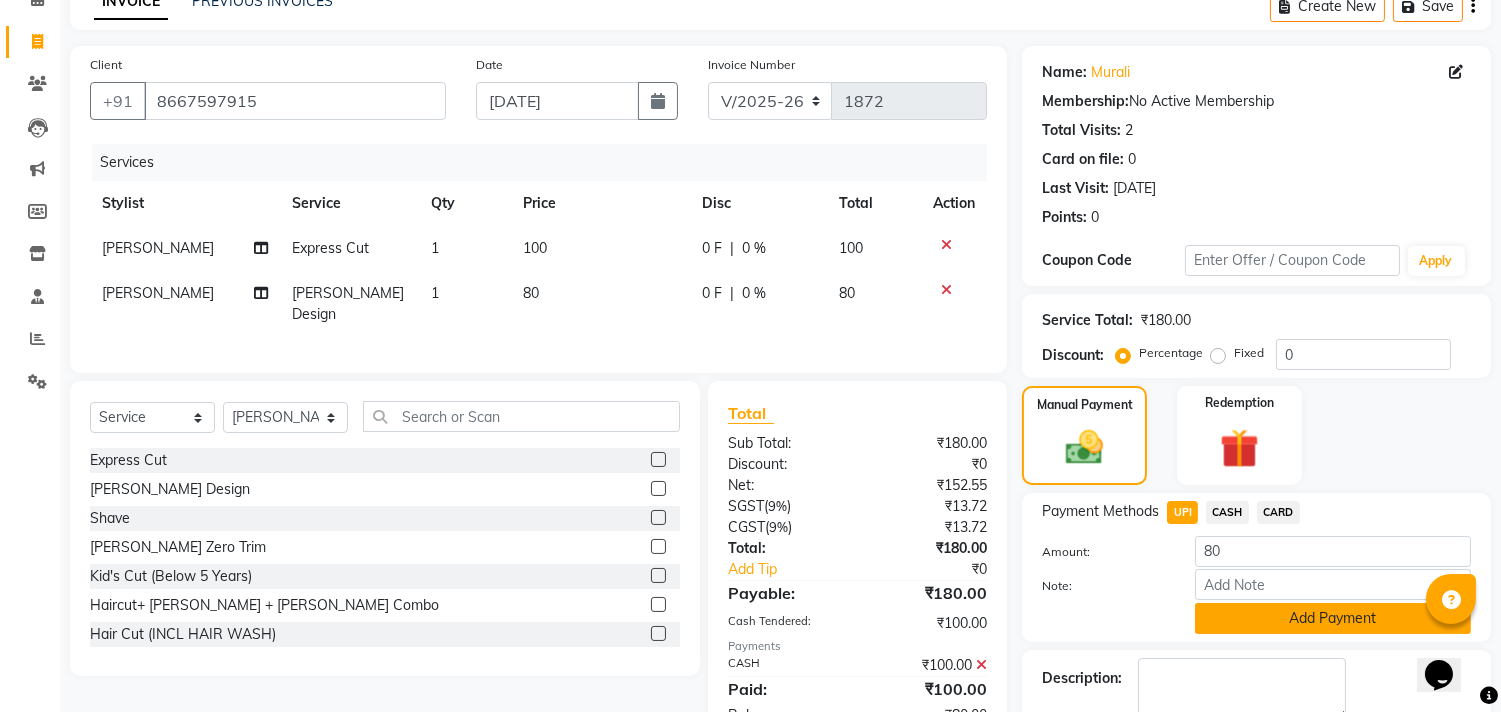 click on "Add Payment" 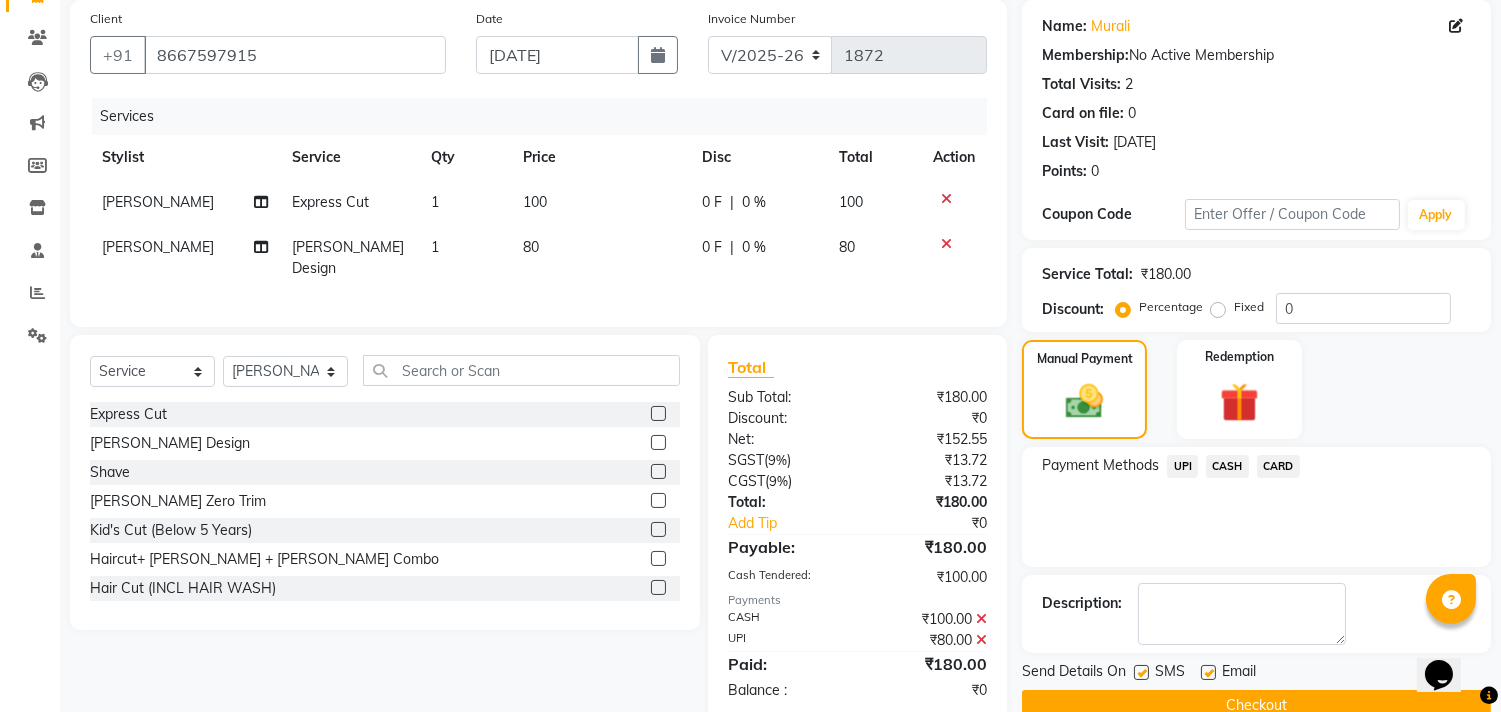 scroll, scrollTop: 187, scrollLeft: 0, axis: vertical 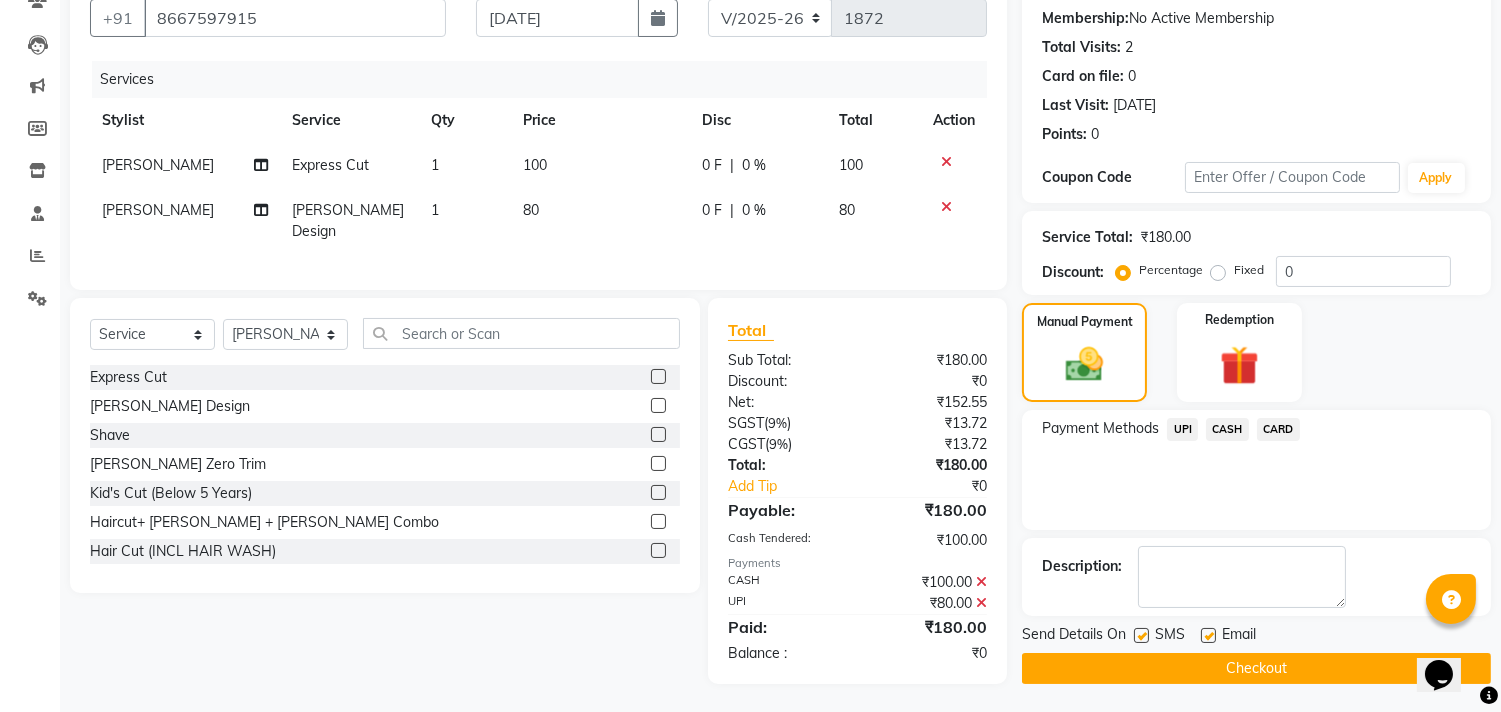 click on "Checkout" 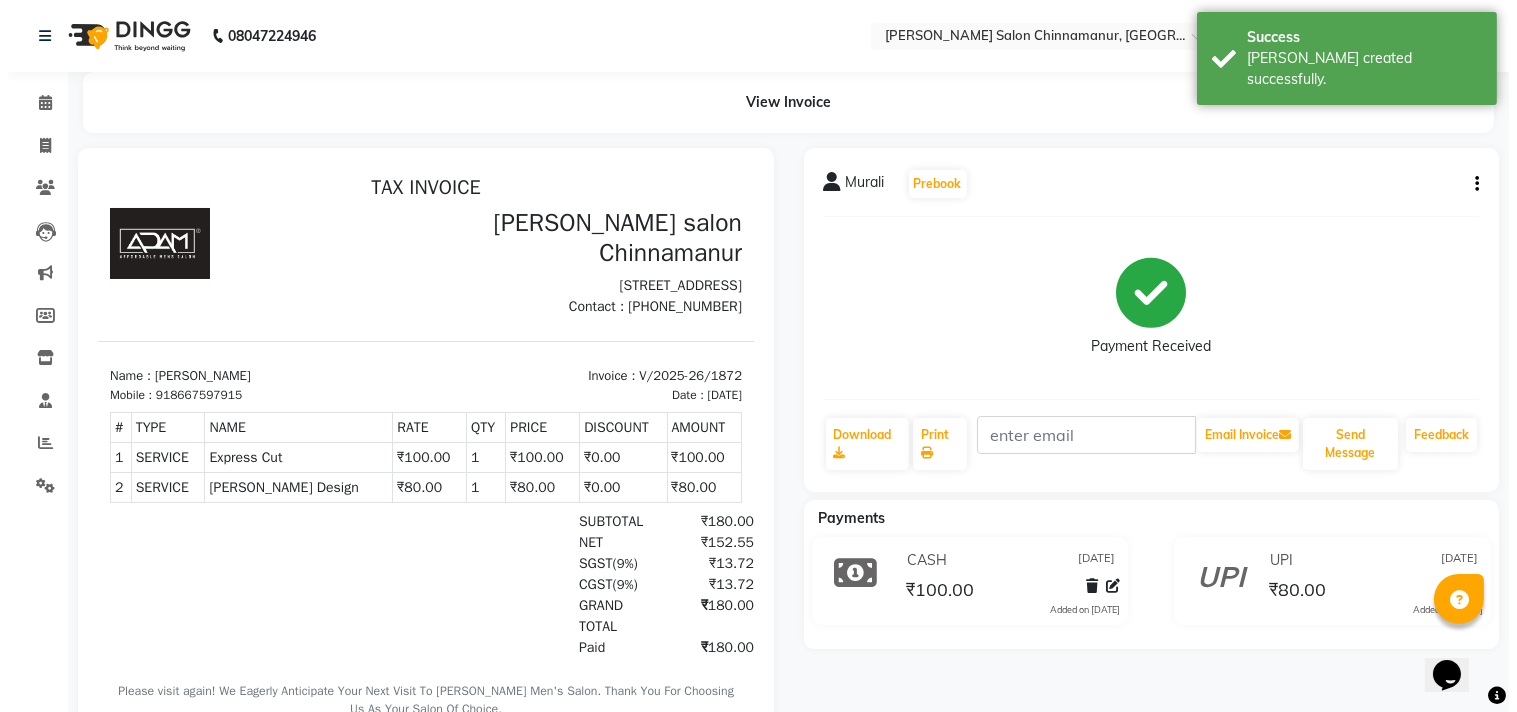 scroll, scrollTop: 0, scrollLeft: 0, axis: both 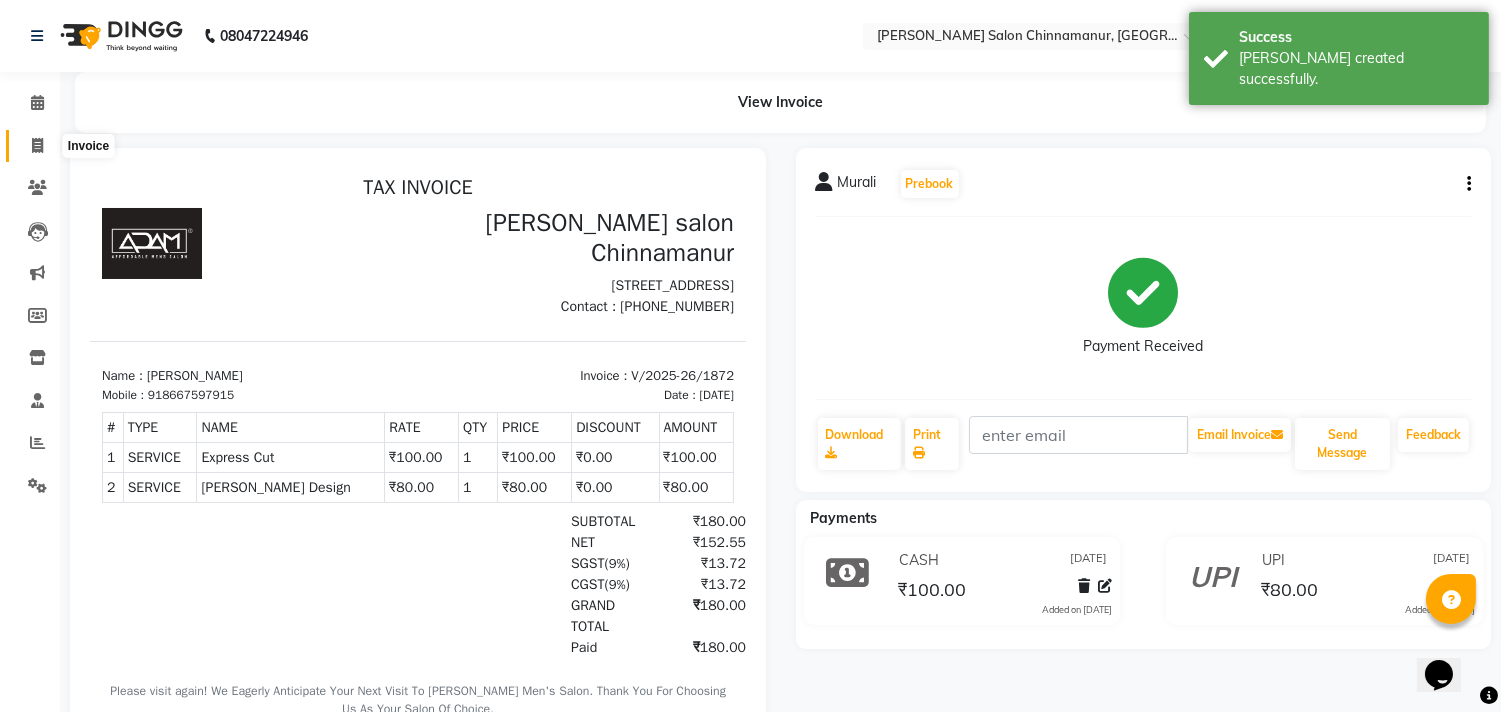 click 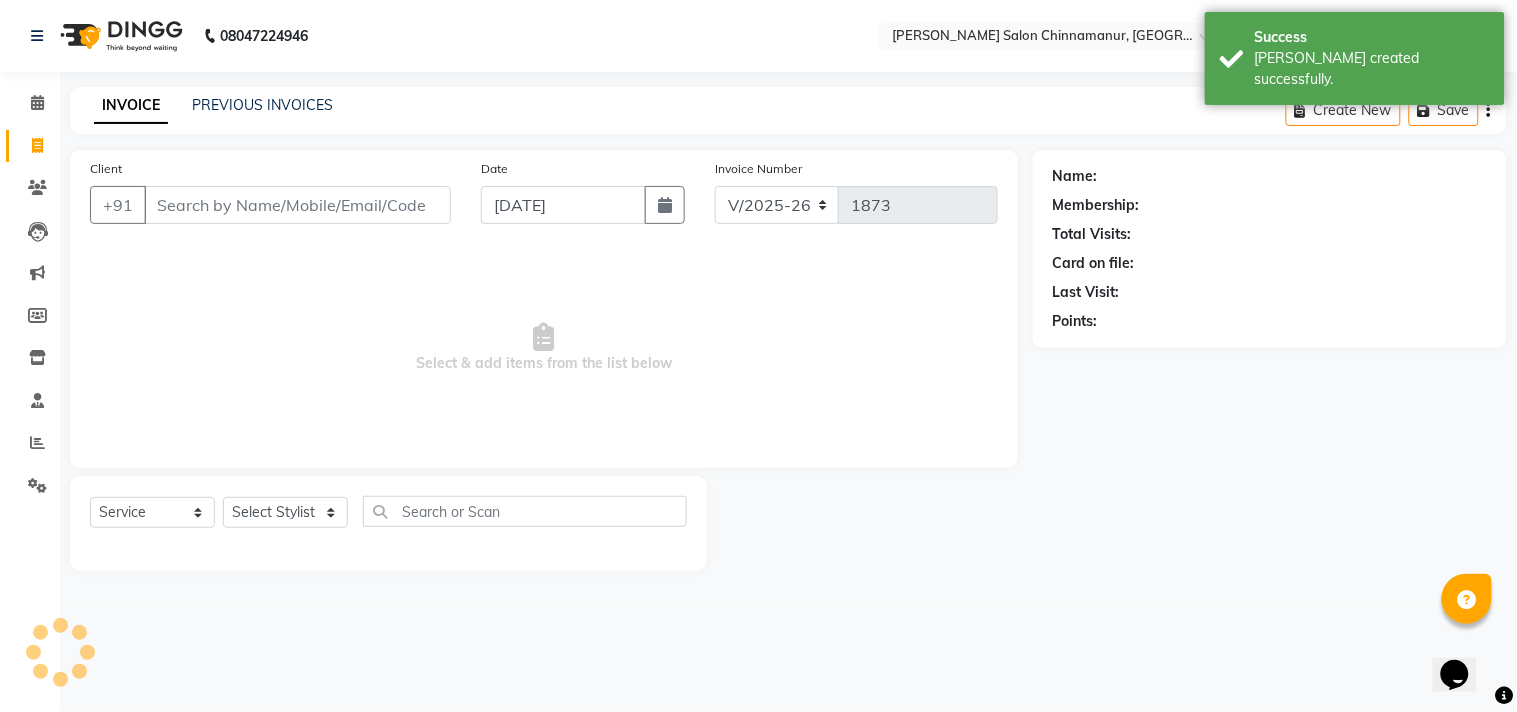click on "Client" at bounding box center [297, 205] 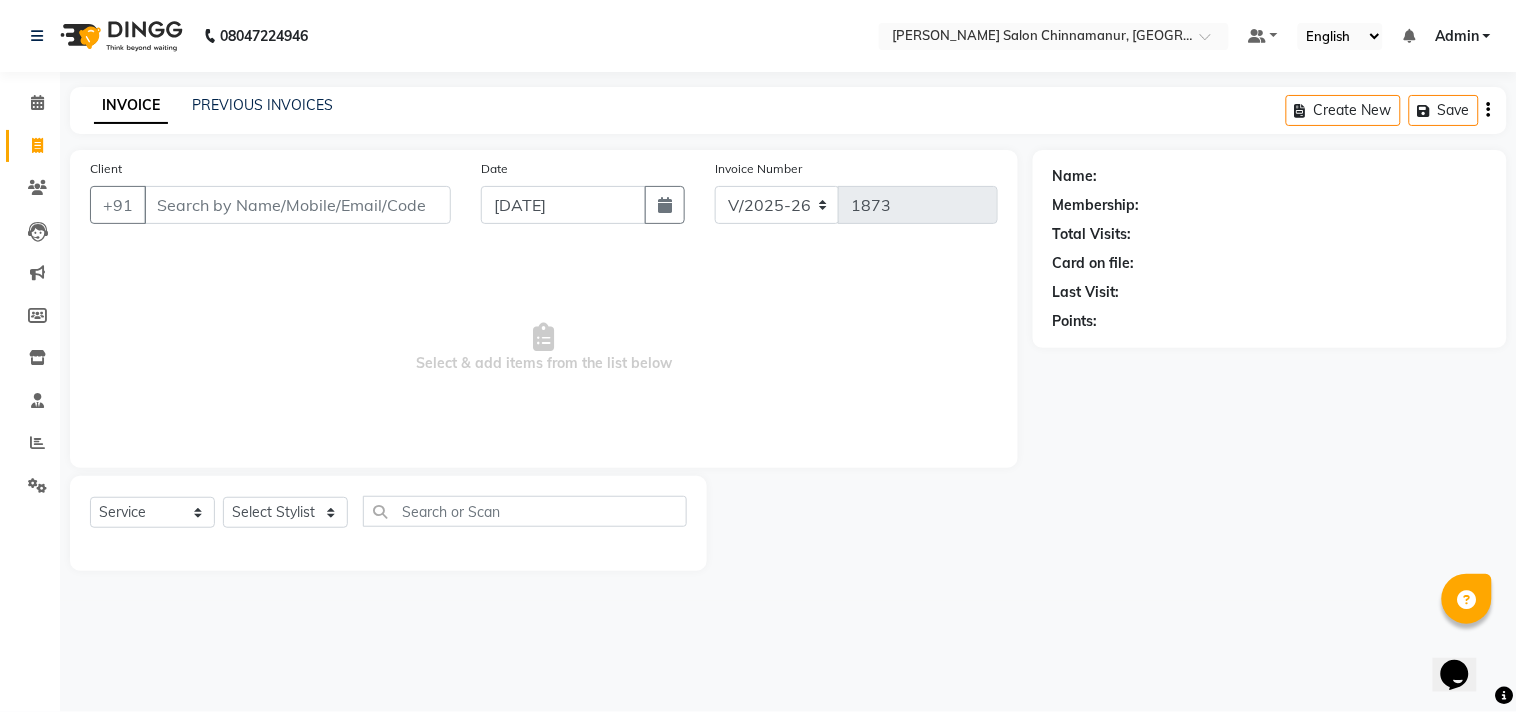 click on "Client" at bounding box center (297, 205) 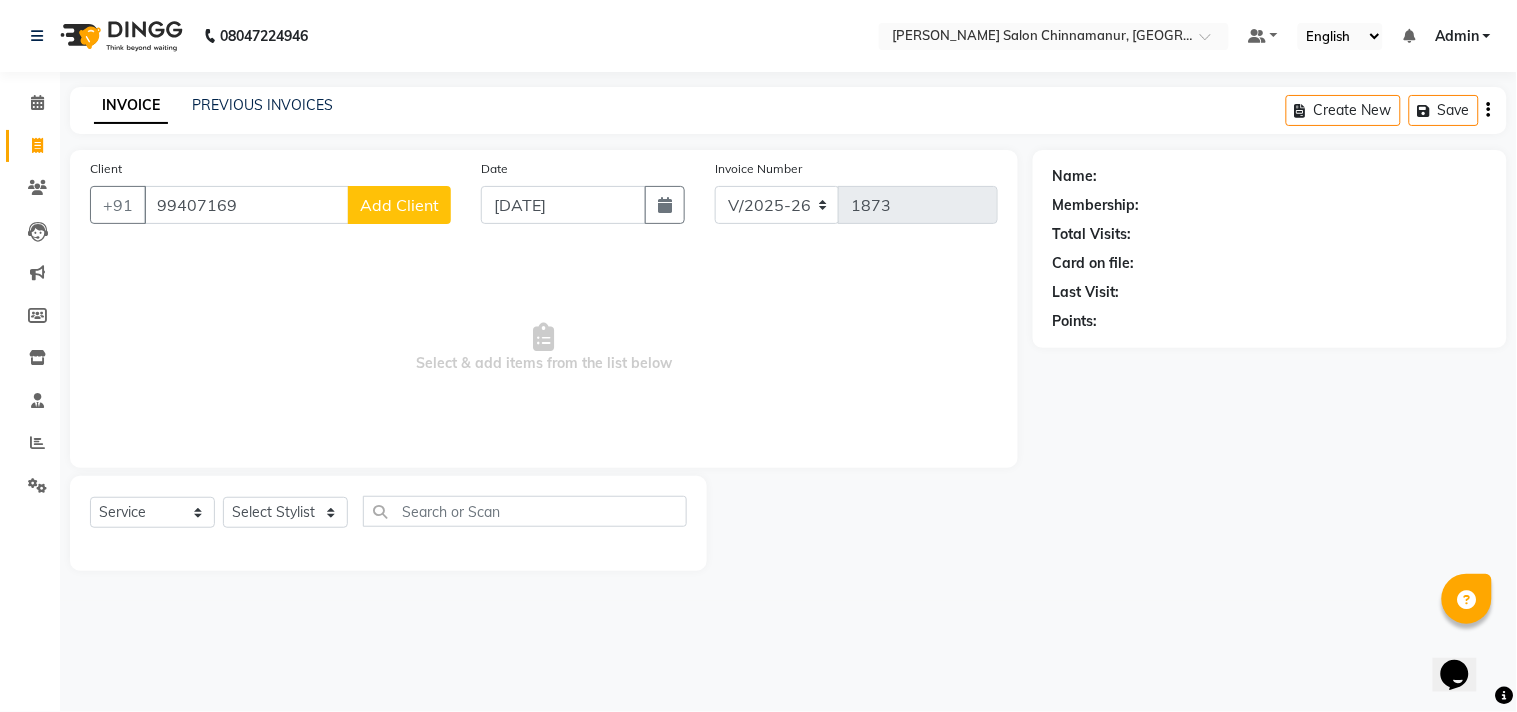 click on "99407169" at bounding box center (246, 205) 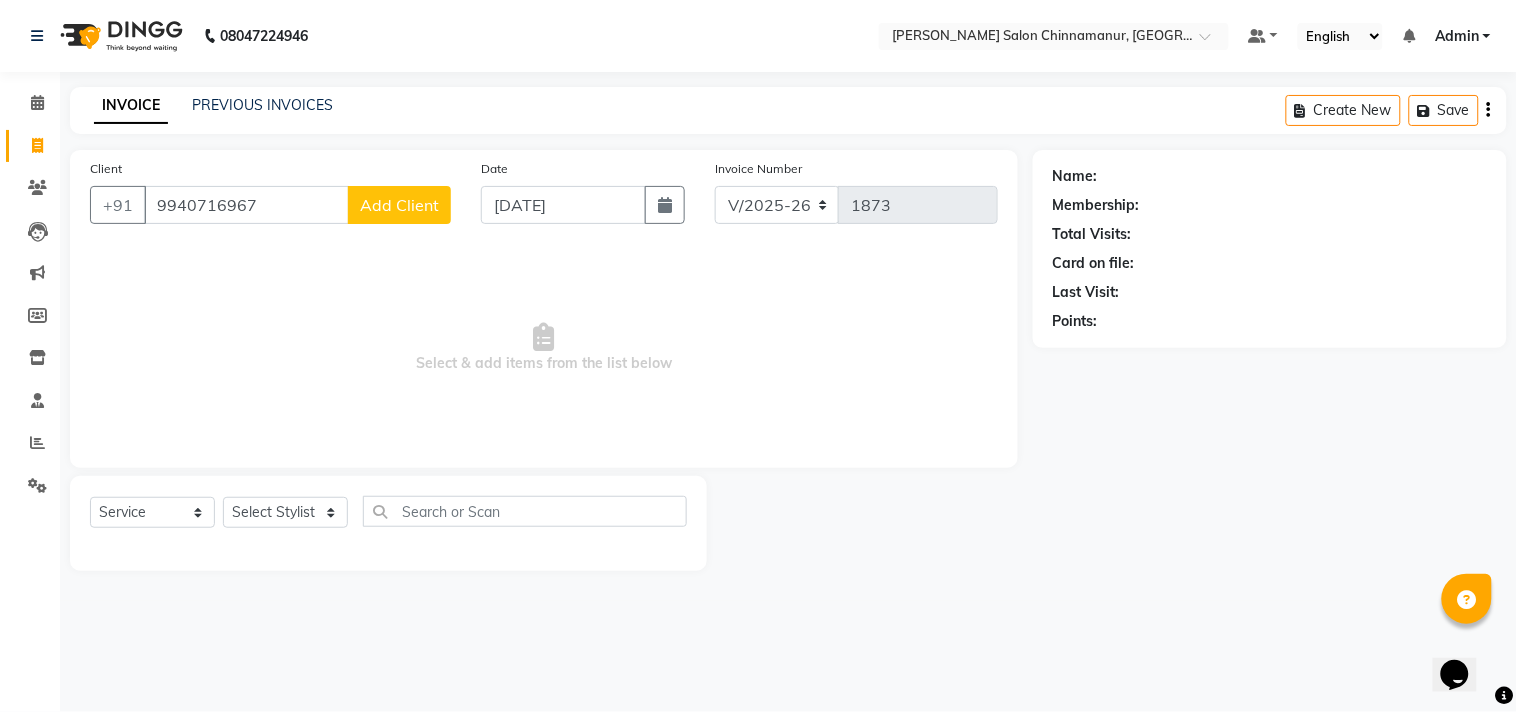 click on "Add Client" 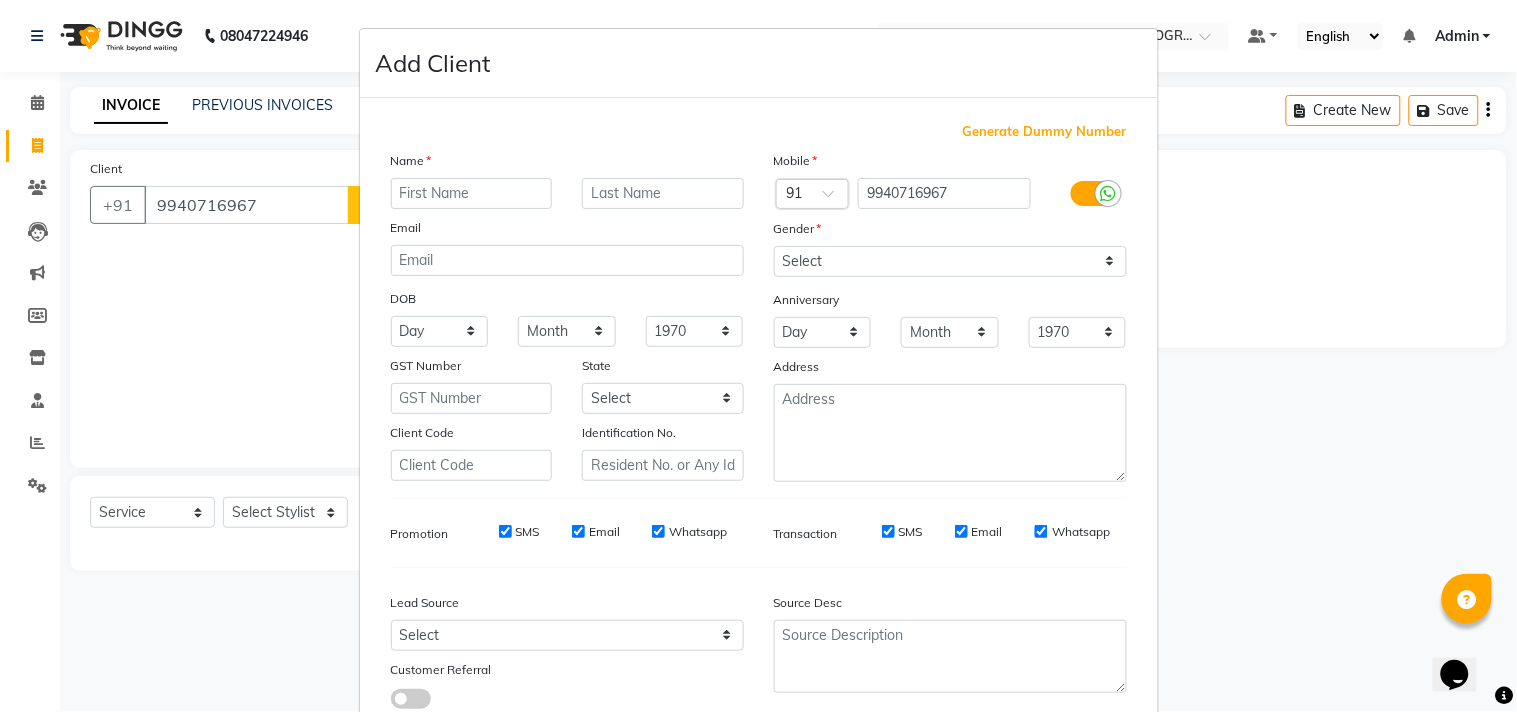 click at bounding box center (472, 193) 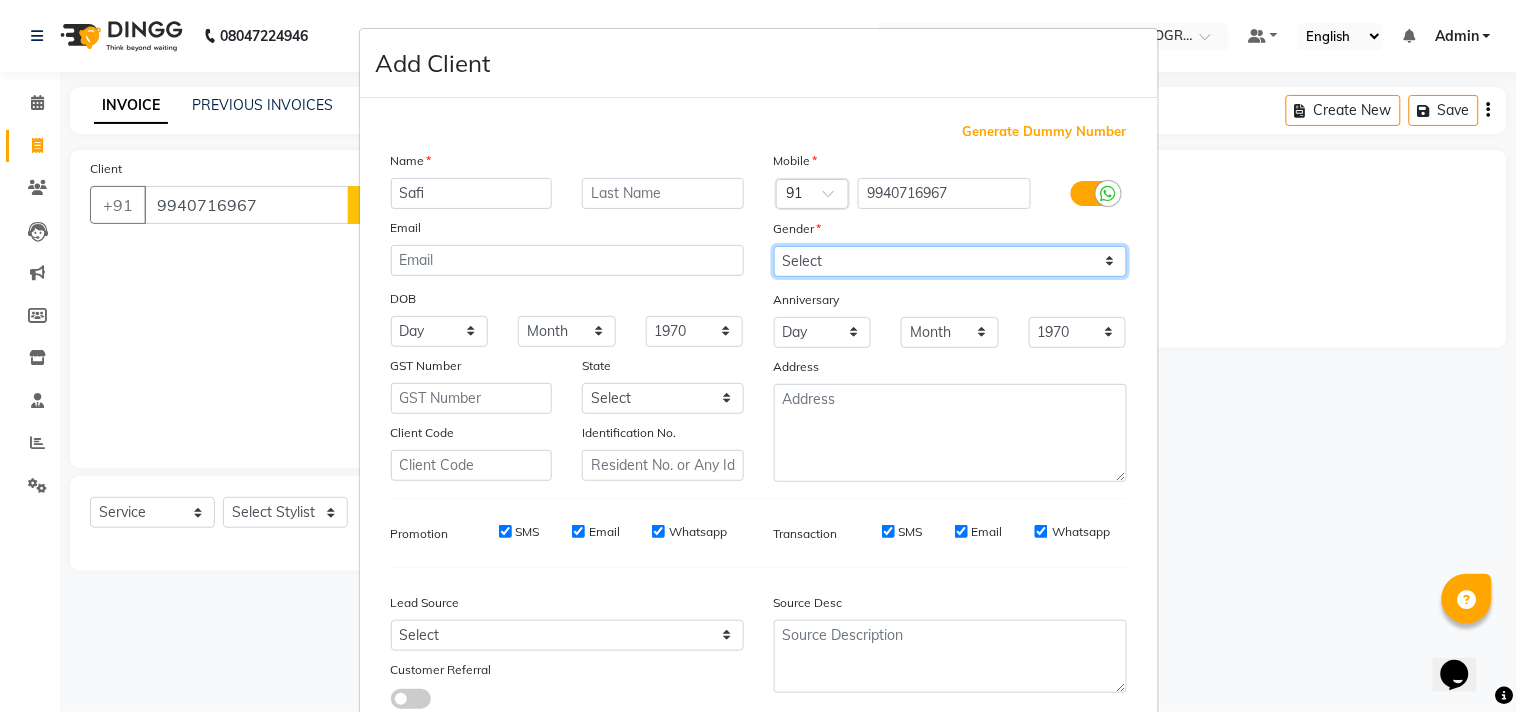 click on "Select [DEMOGRAPHIC_DATA] [DEMOGRAPHIC_DATA] Other Prefer Not To Say" at bounding box center (950, 261) 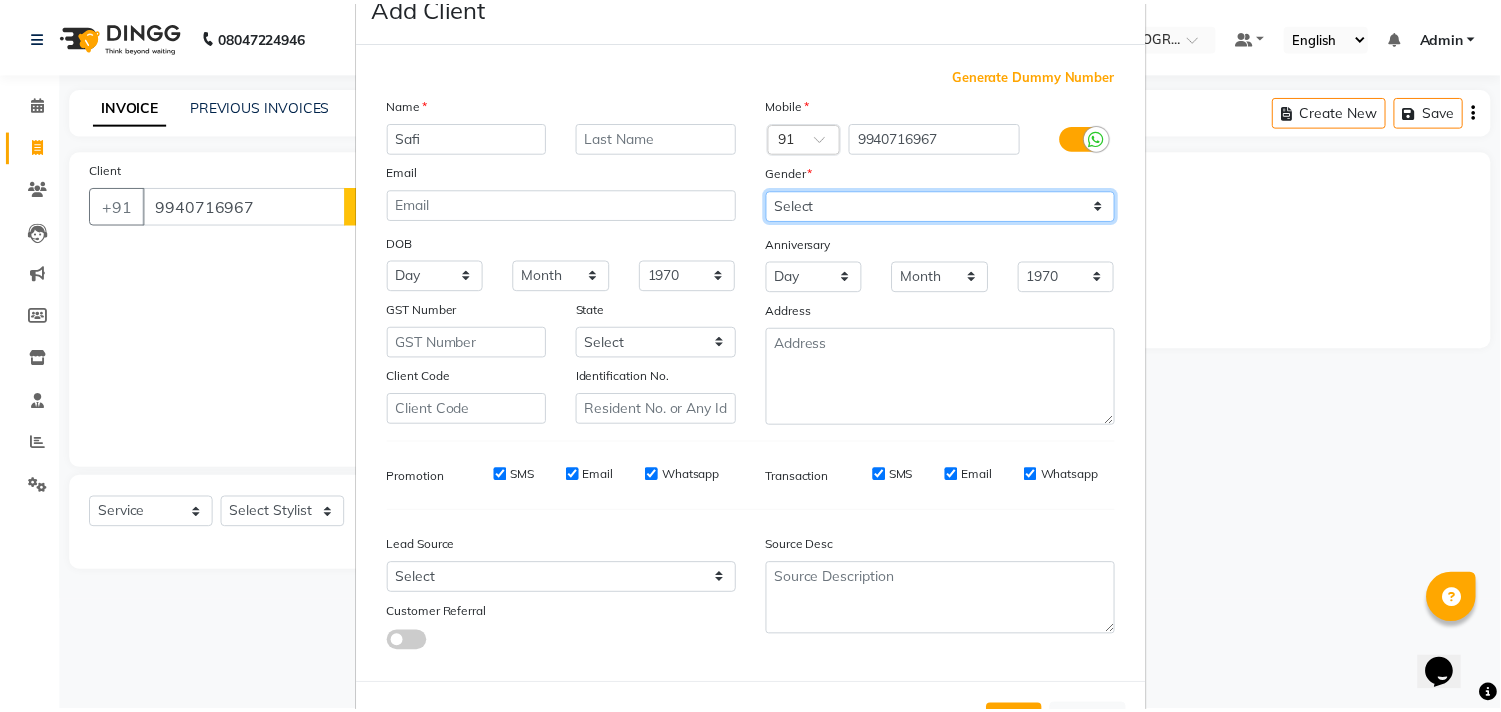 scroll, scrollTop: 138, scrollLeft: 0, axis: vertical 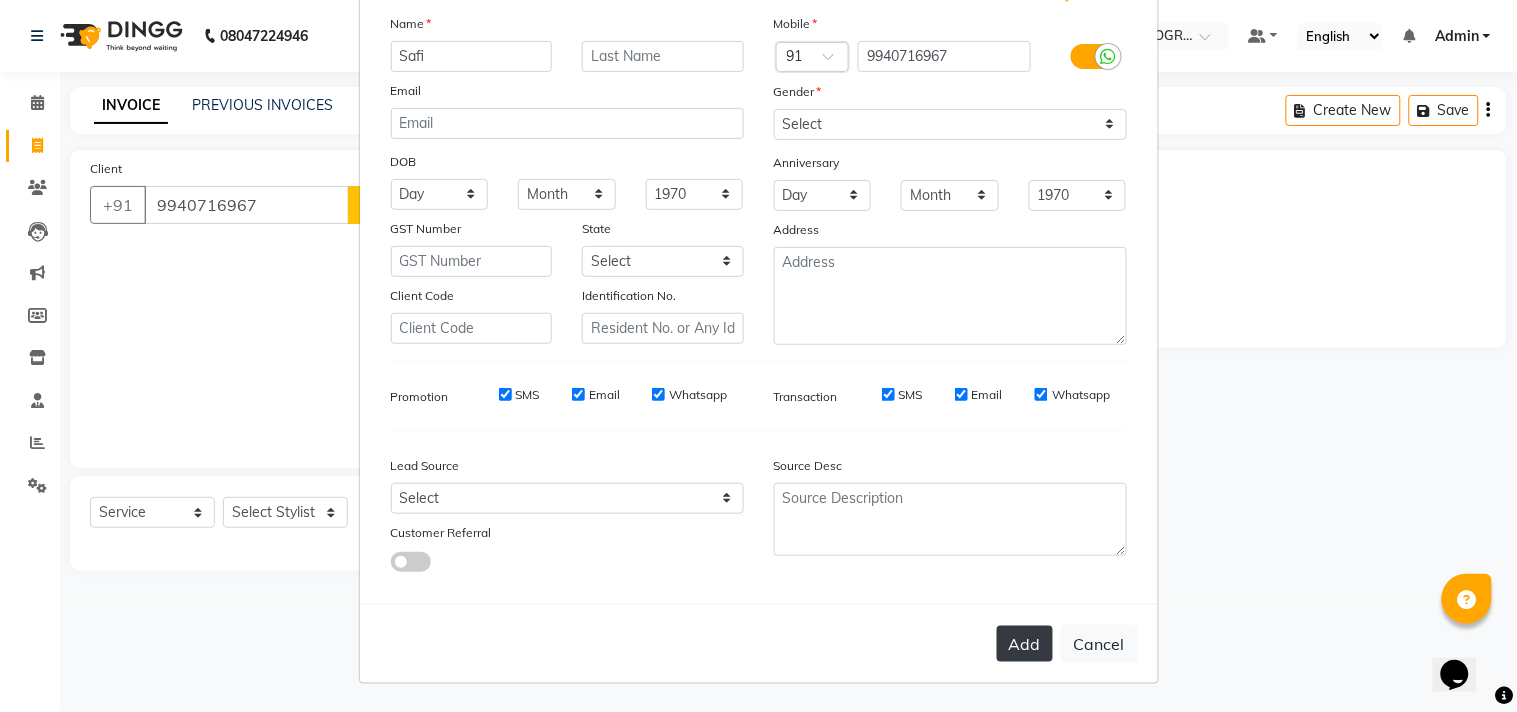 click on "Add" at bounding box center [1025, 644] 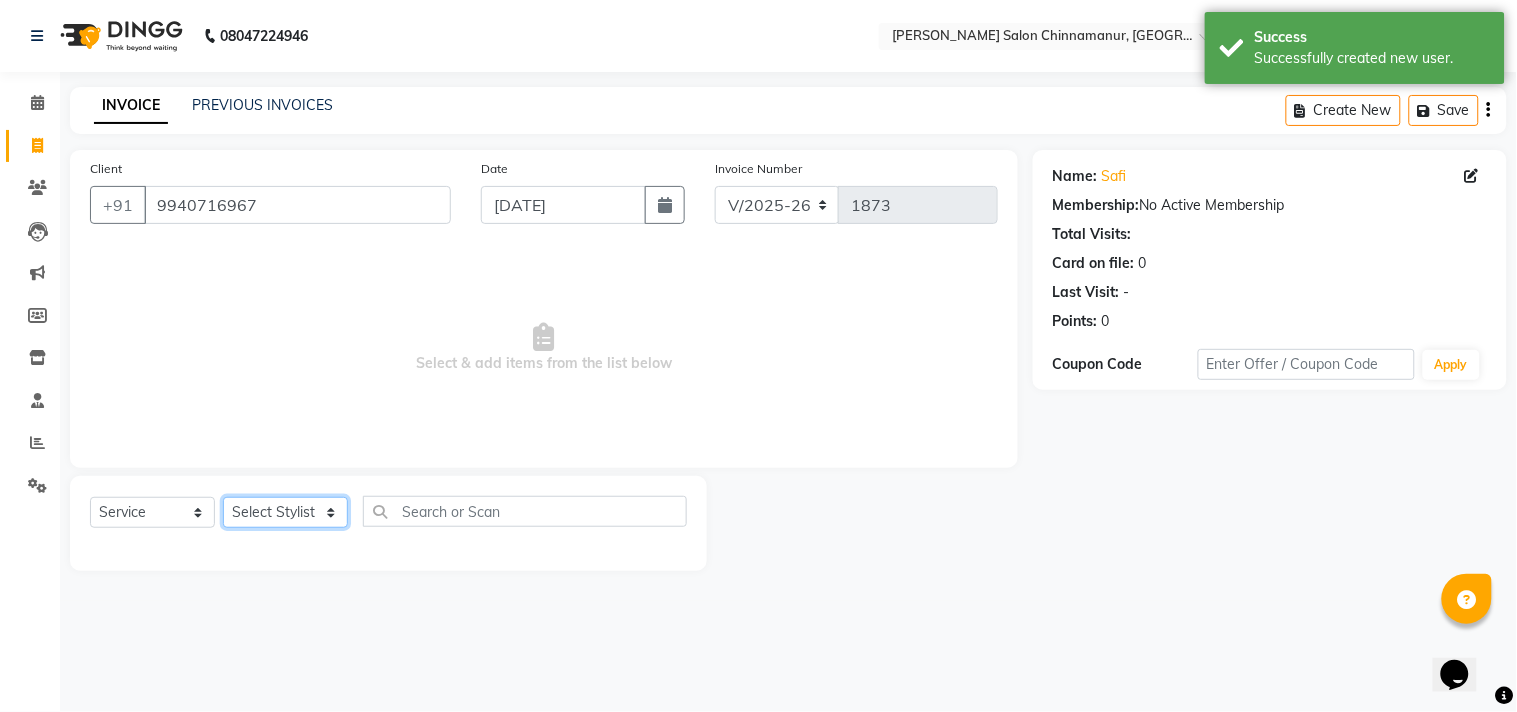 click on "Select Stylist Admin Atif [PERSON_NAME] [PERSON_NAME] [PERSON_NAME] [PERSON_NAME]" 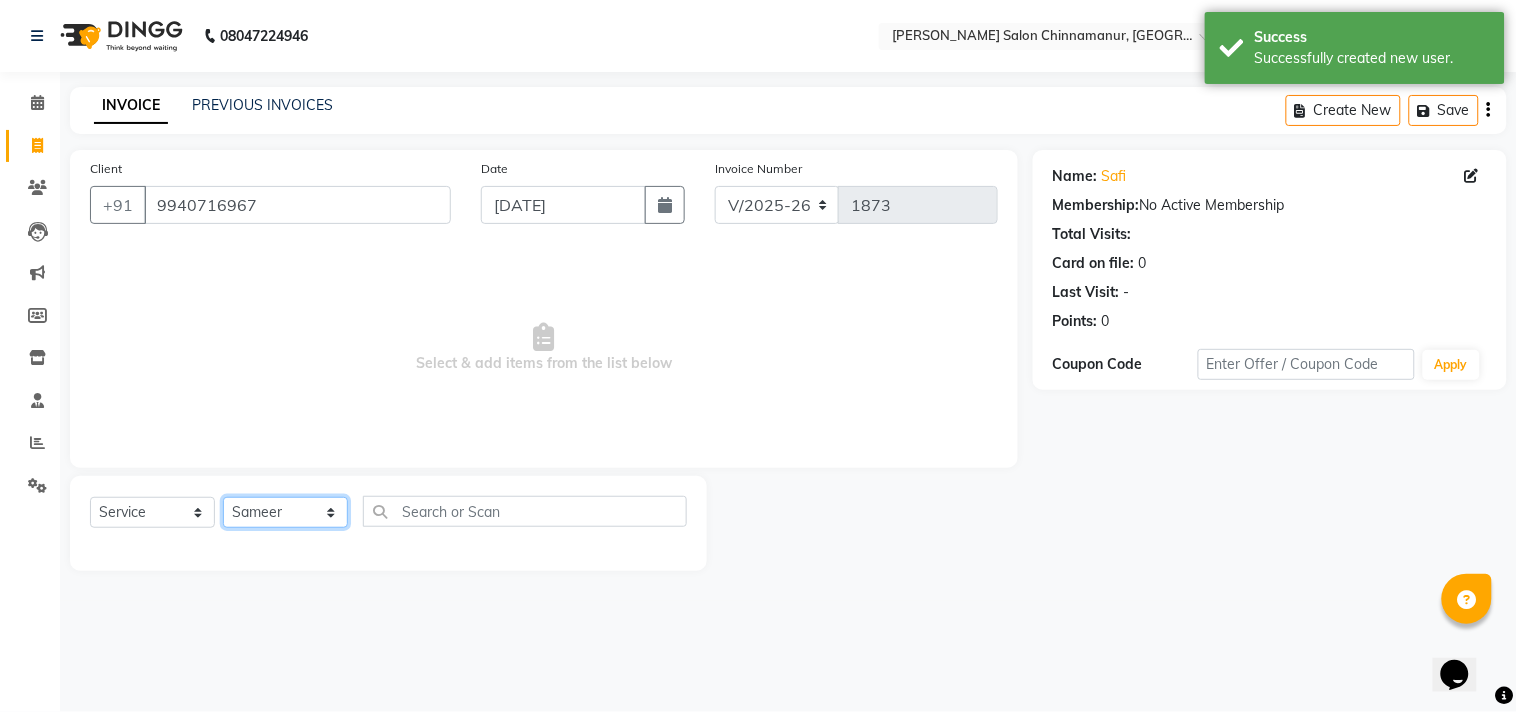 click on "Select Stylist Admin Atif [PERSON_NAME] [PERSON_NAME] [PERSON_NAME] [PERSON_NAME]" 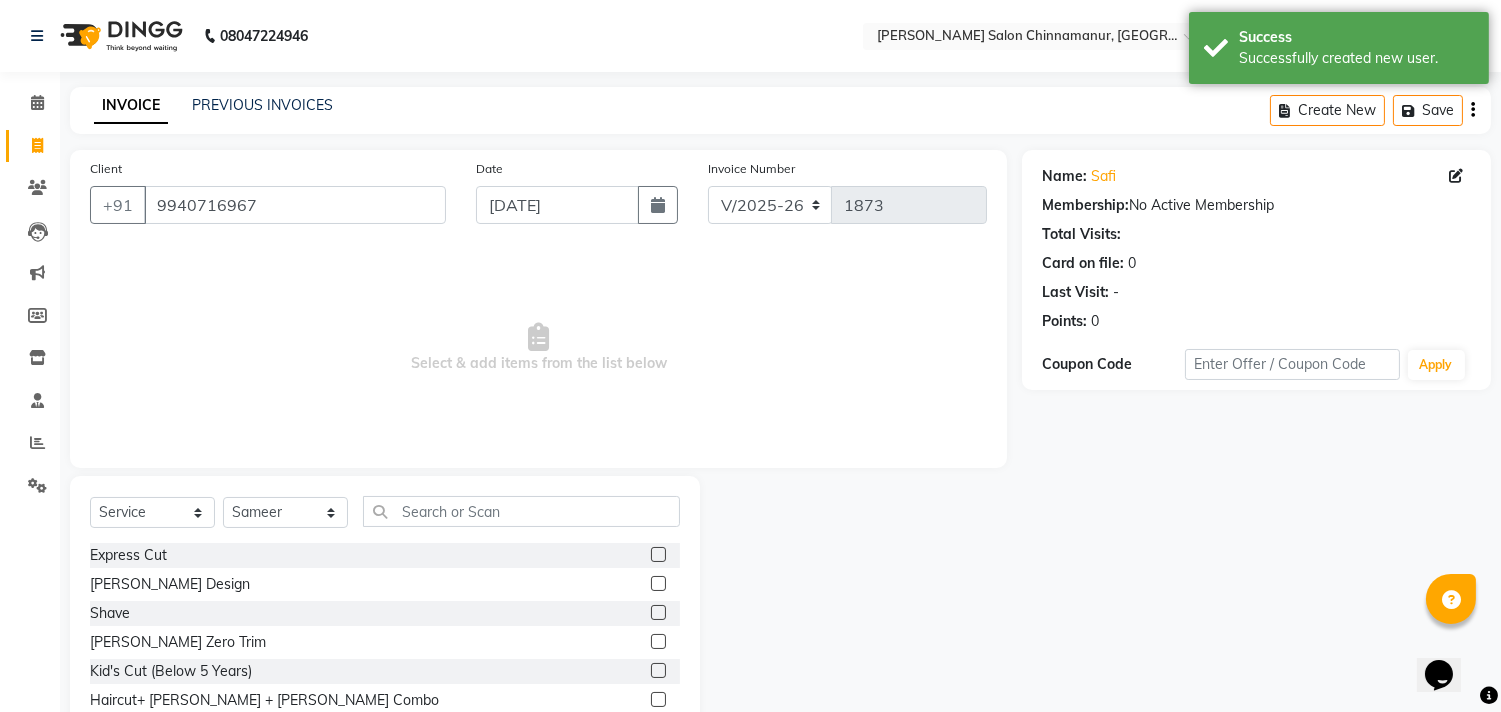 click 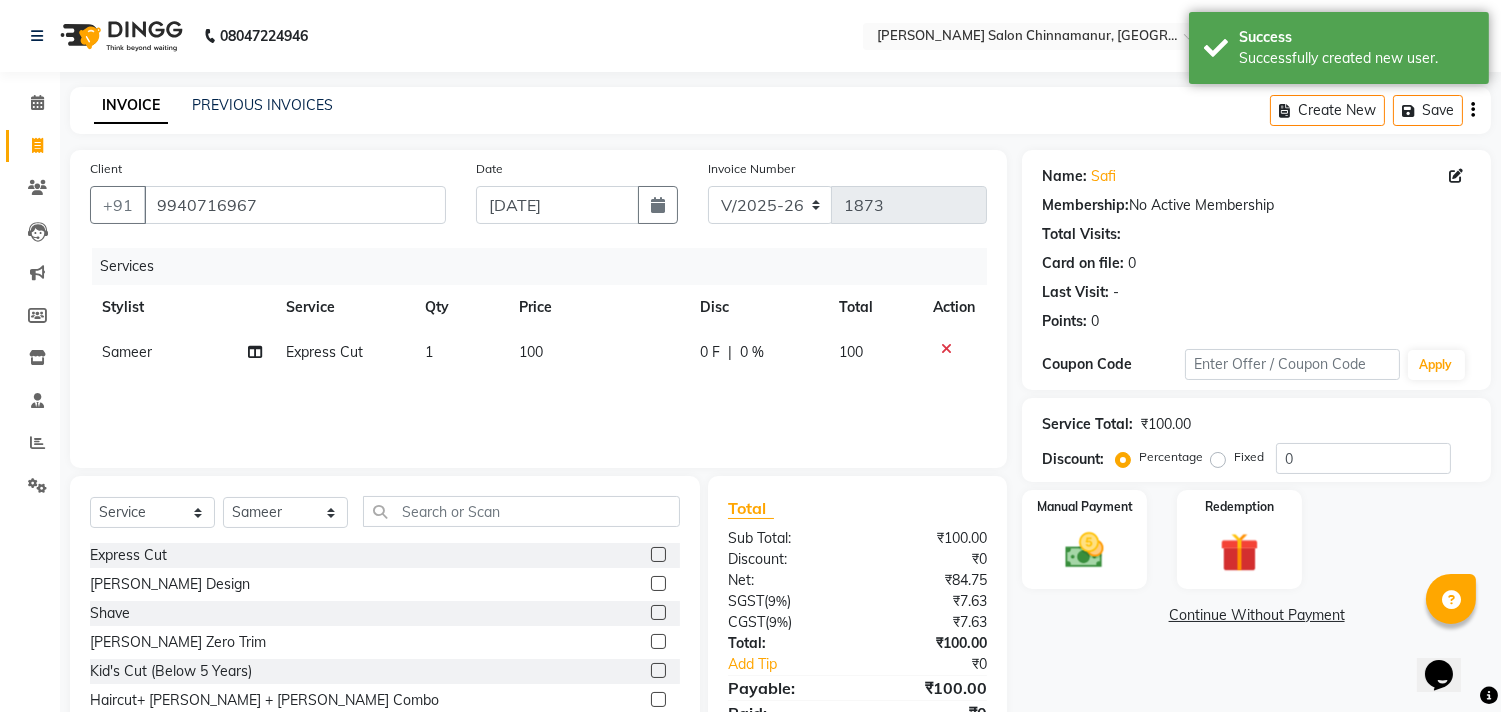 click 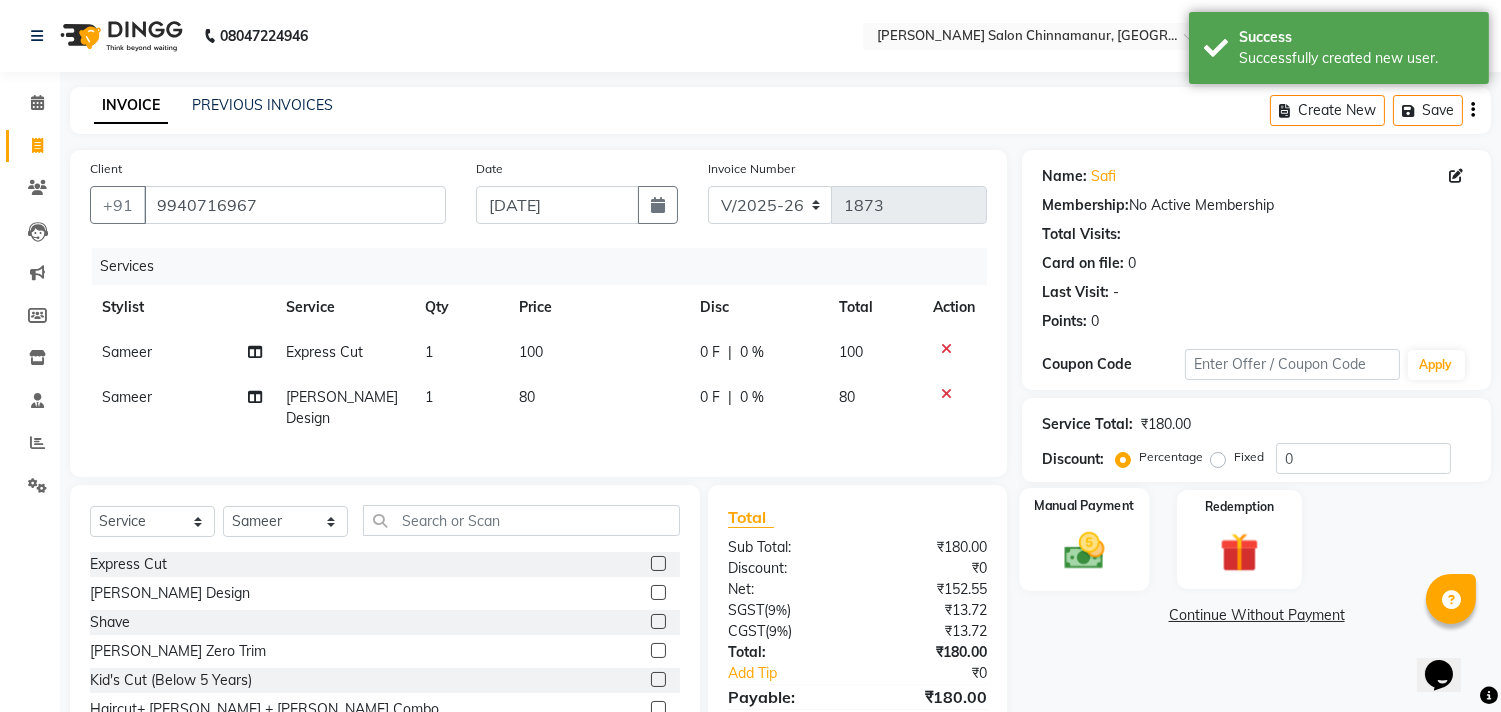 click 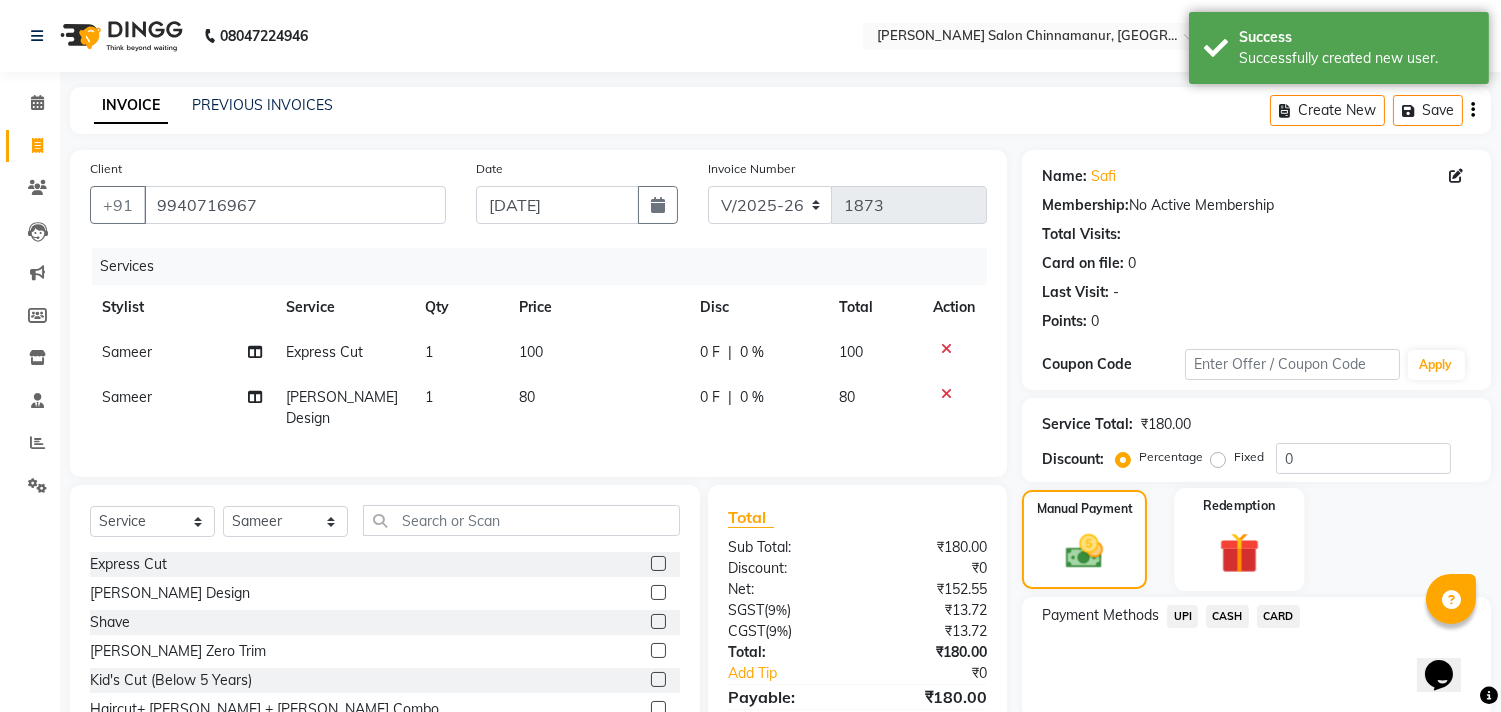 scroll, scrollTop: 93, scrollLeft: 0, axis: vertical 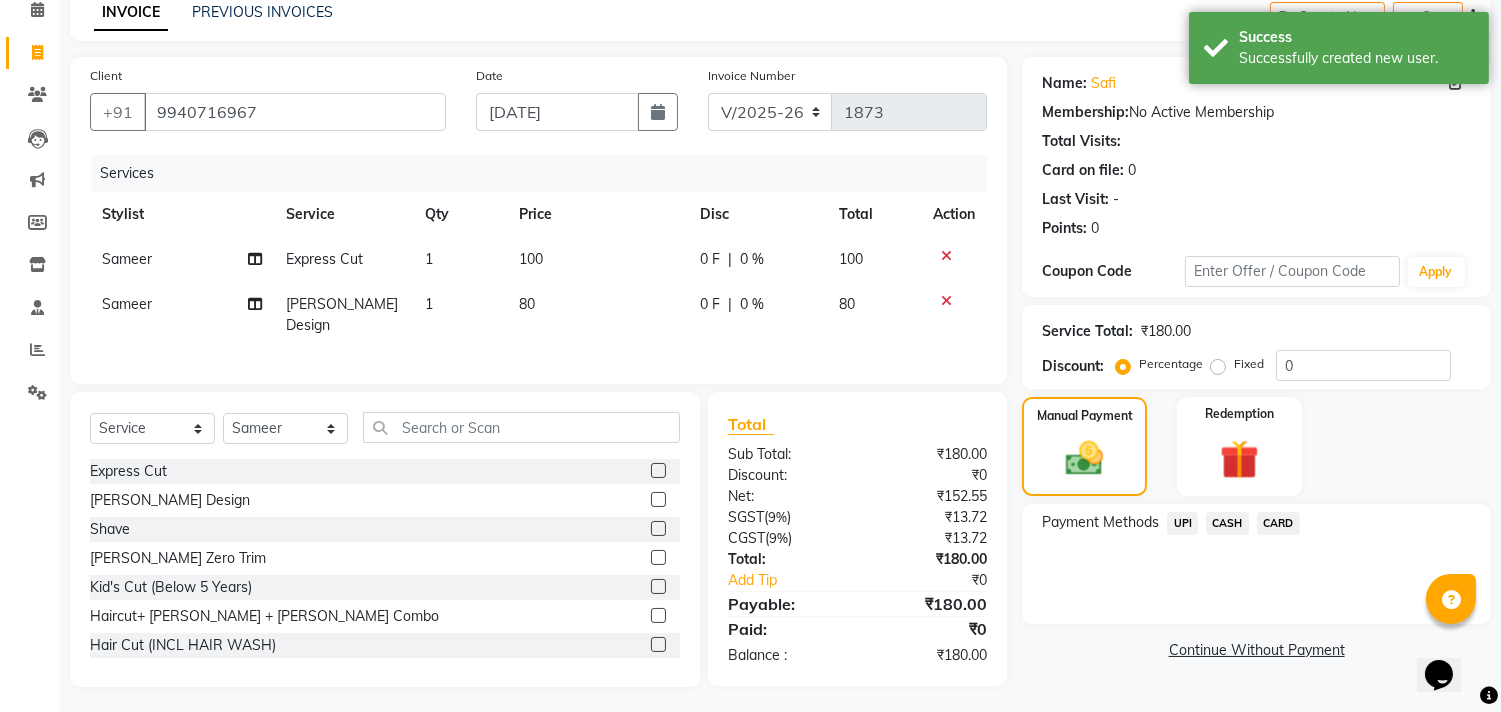 click on "CASH" 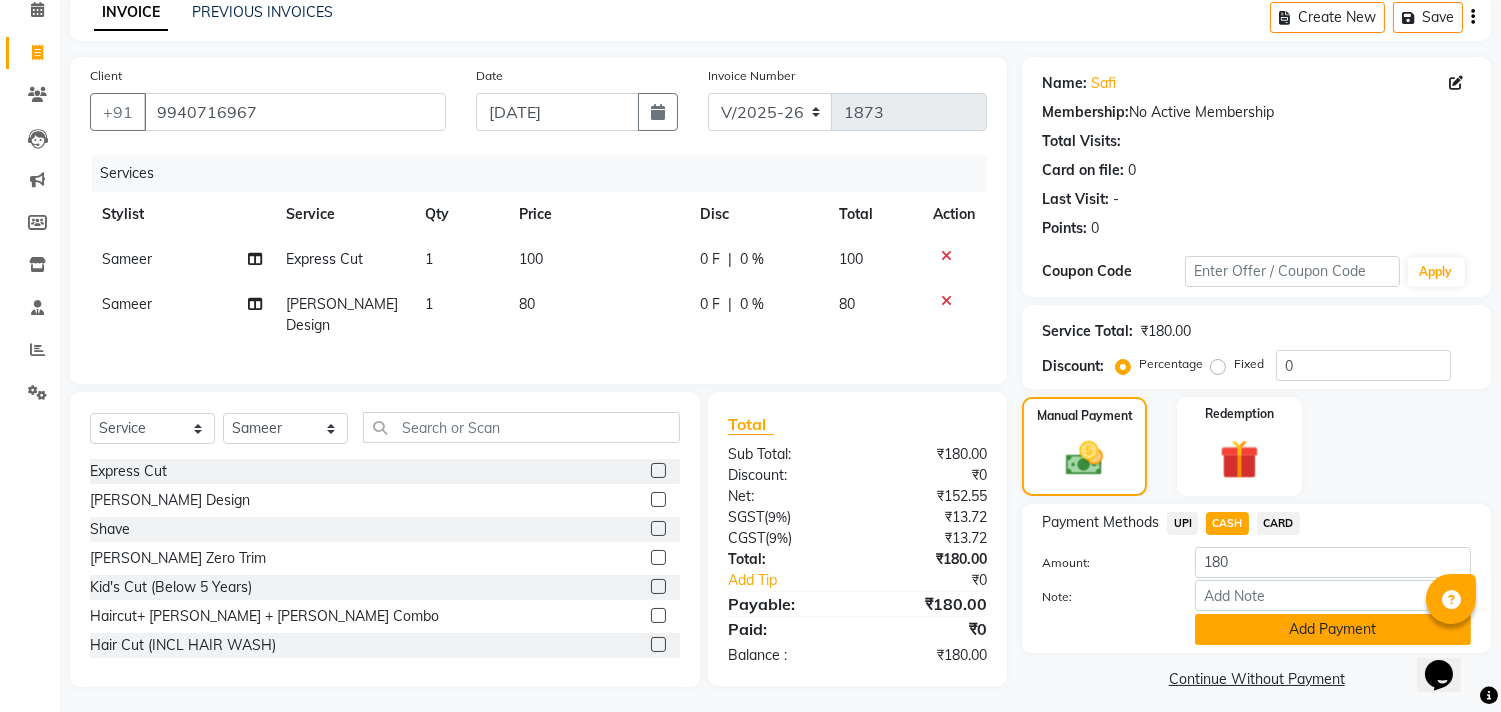 click on "Add Payment" 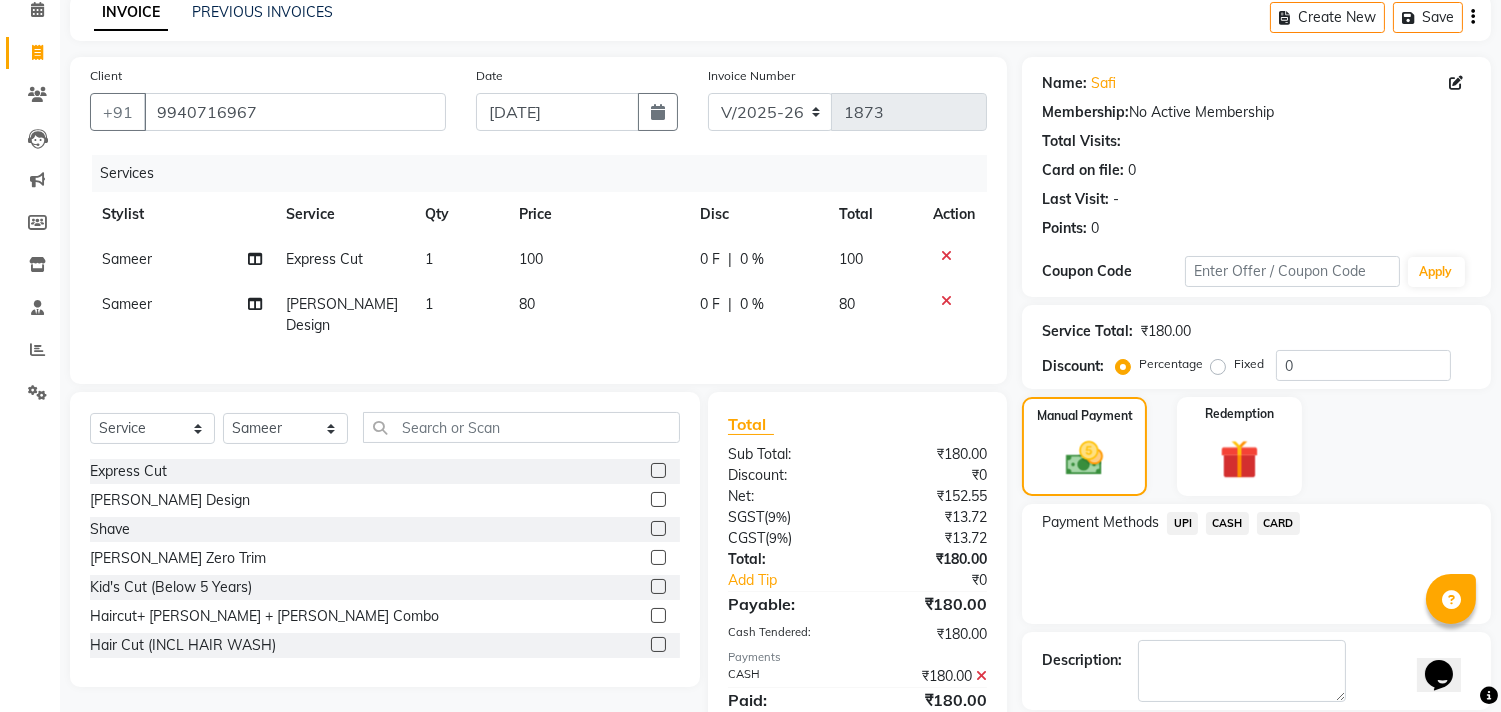 scroll, scrollTop: 187, scrollLeft: 0, axis: vertical 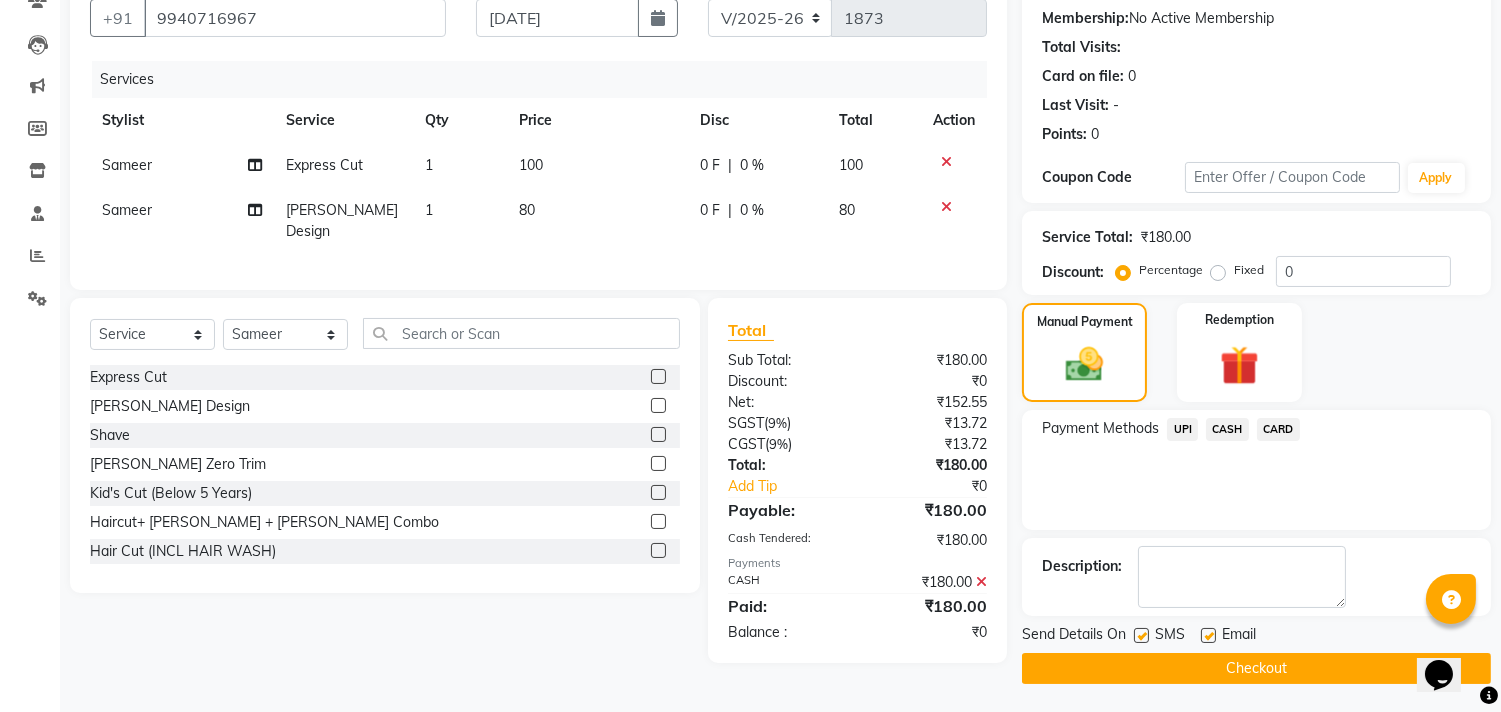 click on "Checkout" 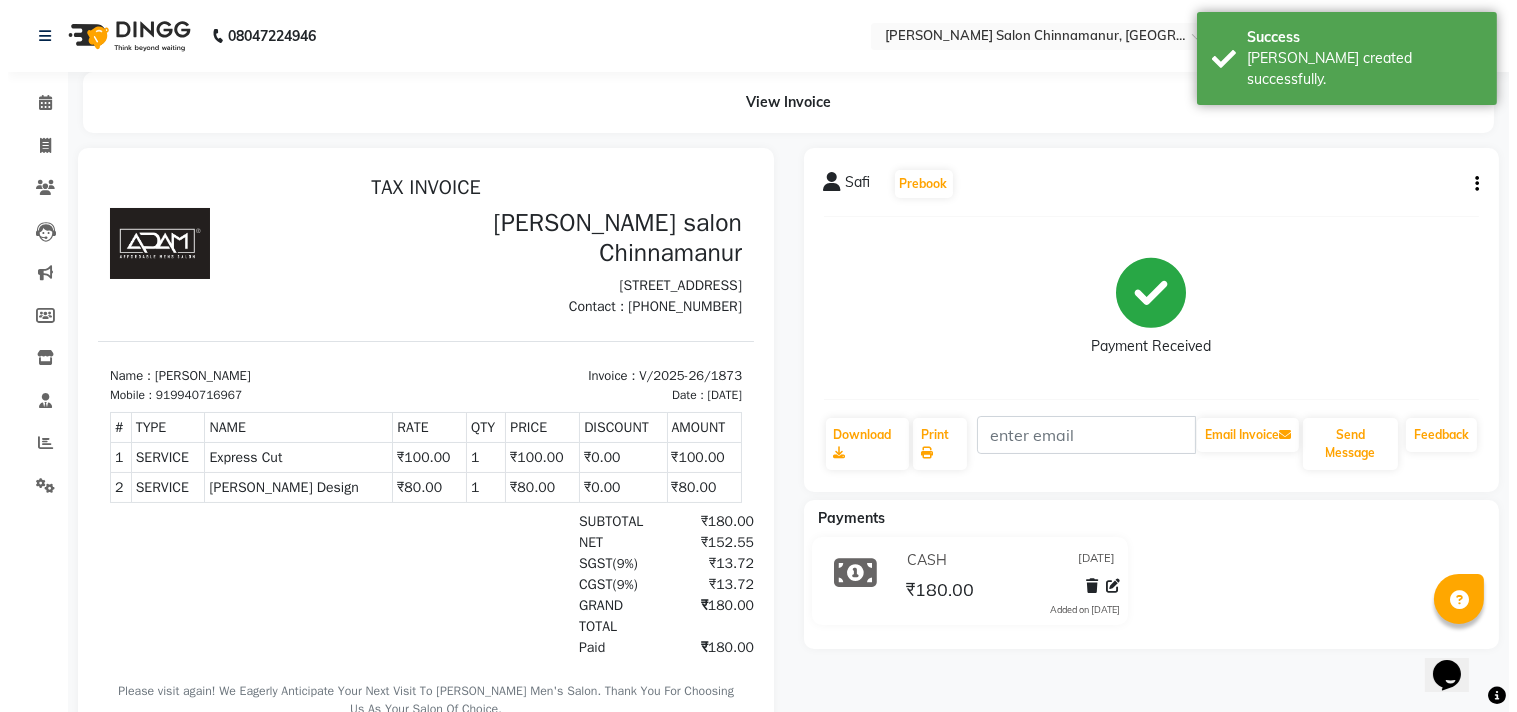 scroll, scrollTop: 0, scrollLeft: 0, axis: both 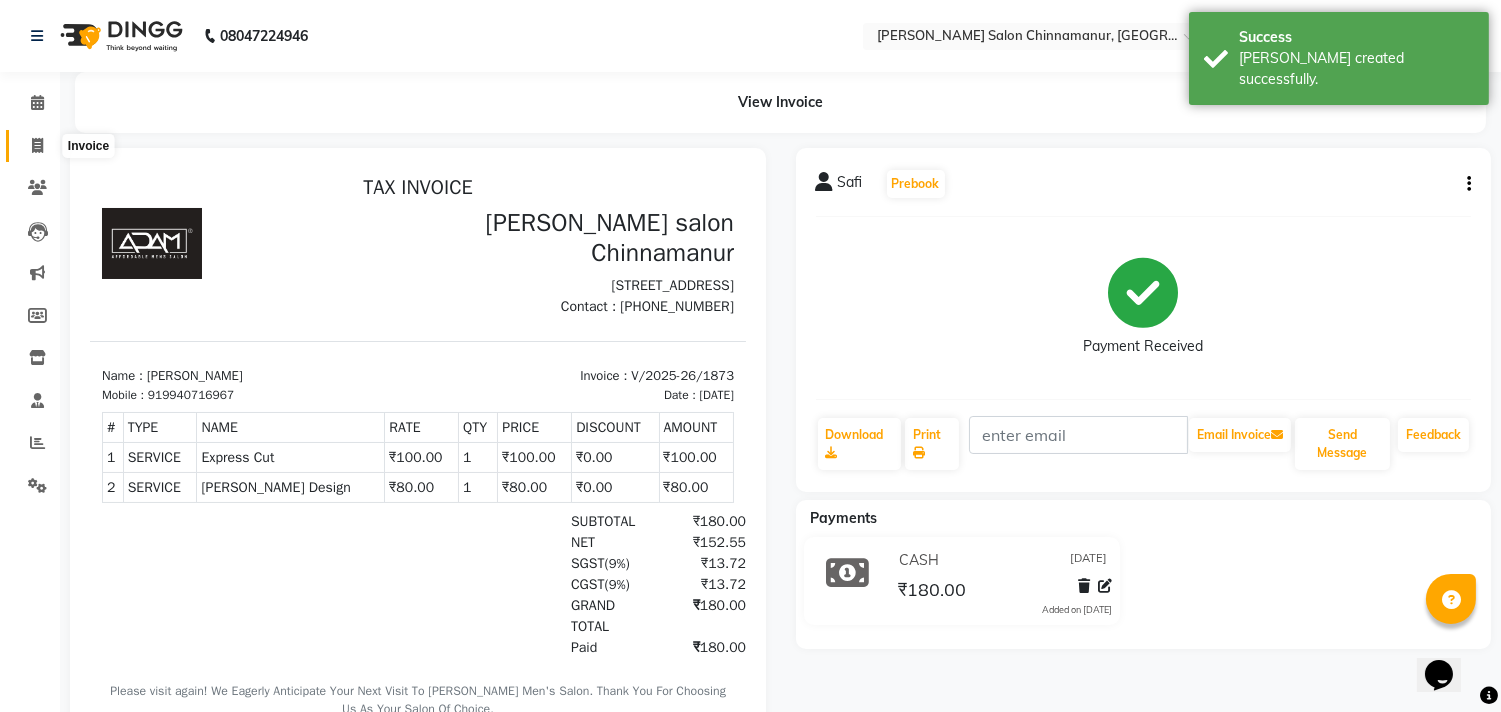drag, startPoint x: 34, startPoint y: 148, endPoint x: 48, endPoint y: 167, distance: 23.600847 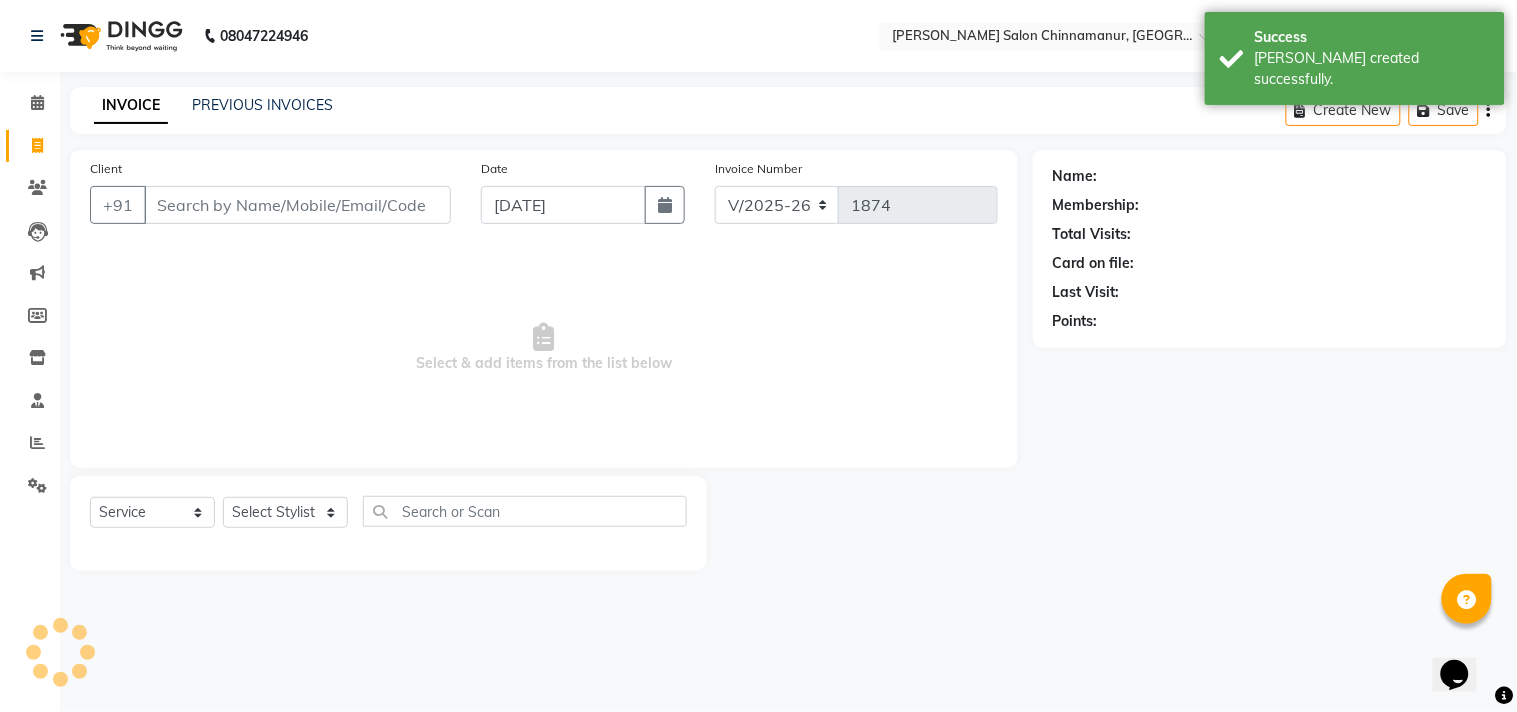 click on "Client" at bounding box center [297, 205] 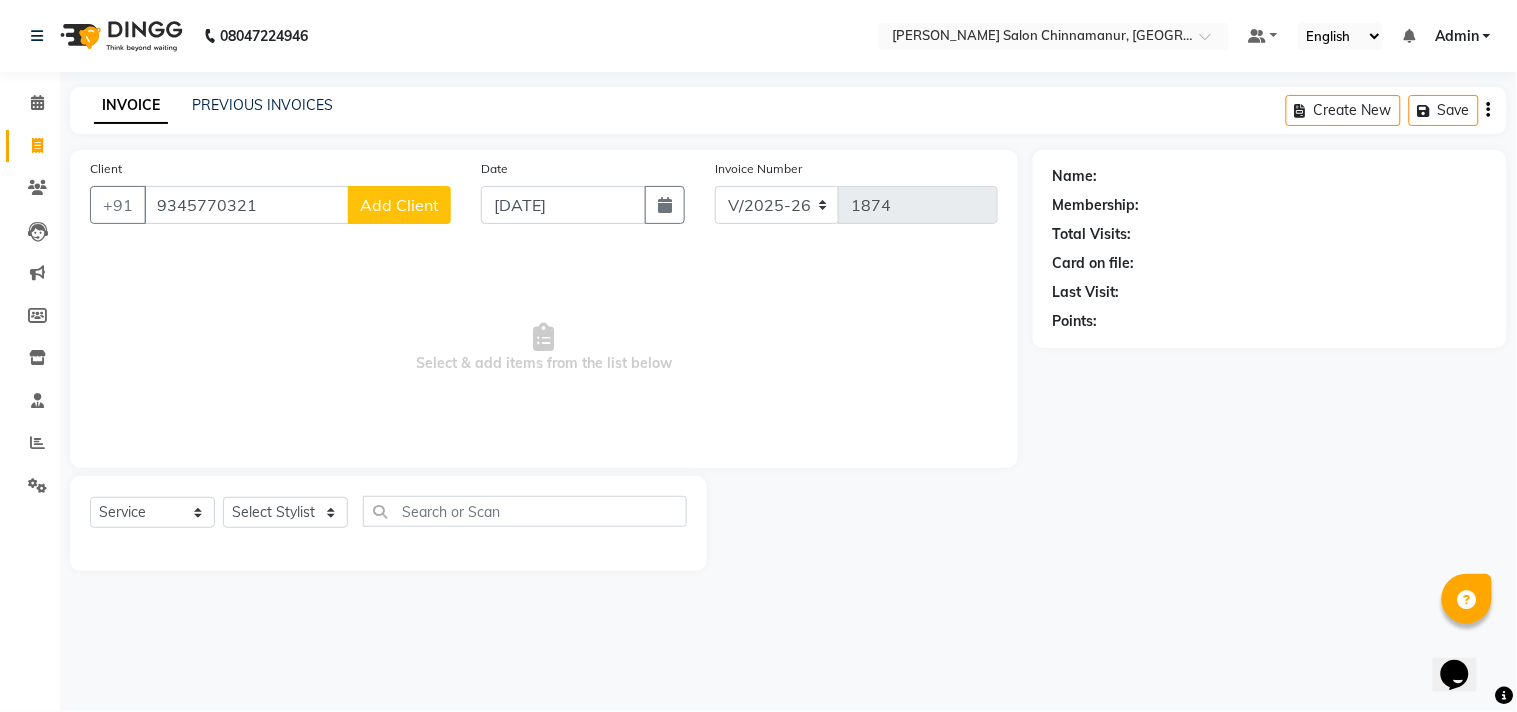 click on "Add Client" 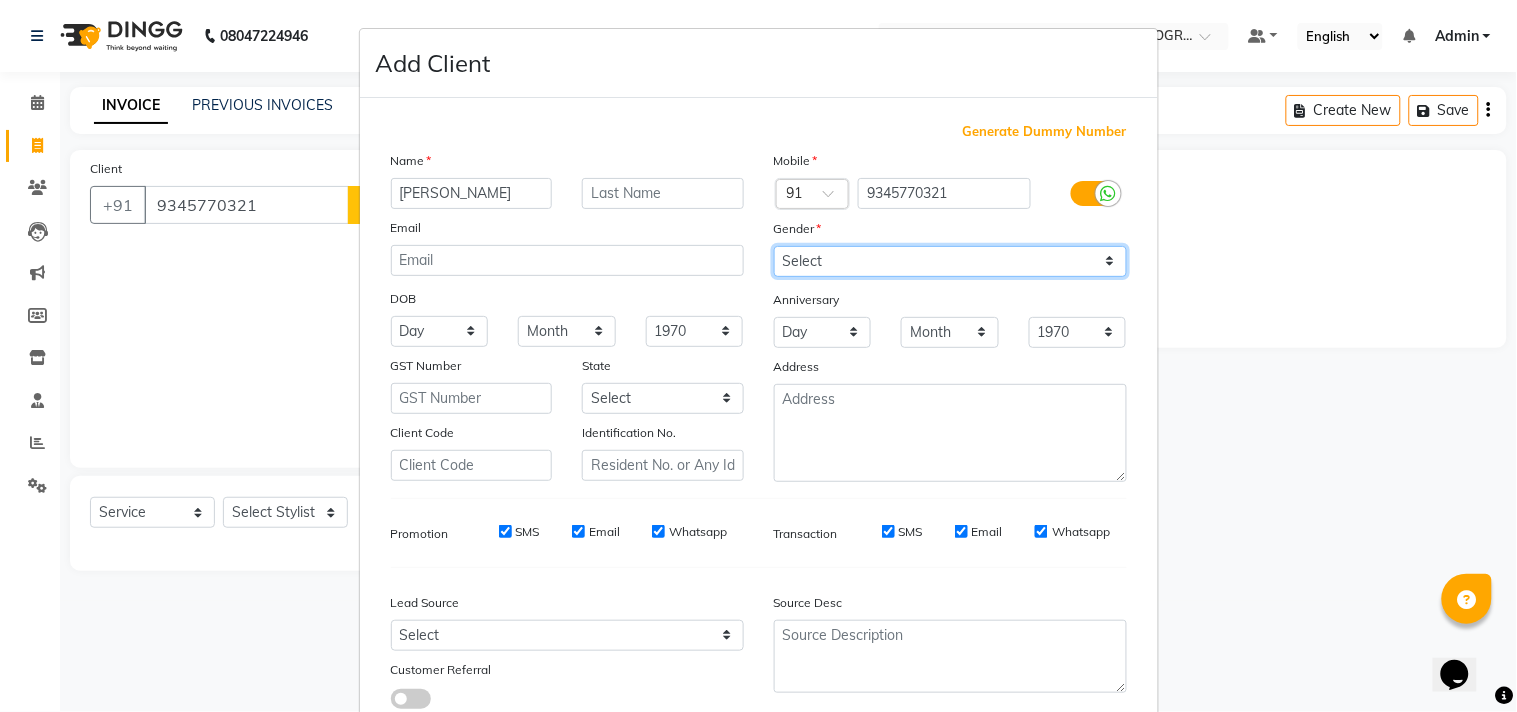 click on "Select [DEMOGRAPHIC_DATA] [DEMOGRAPHIC_DATA] Other Prefer Not To Say" at bounding box center (950, 261) 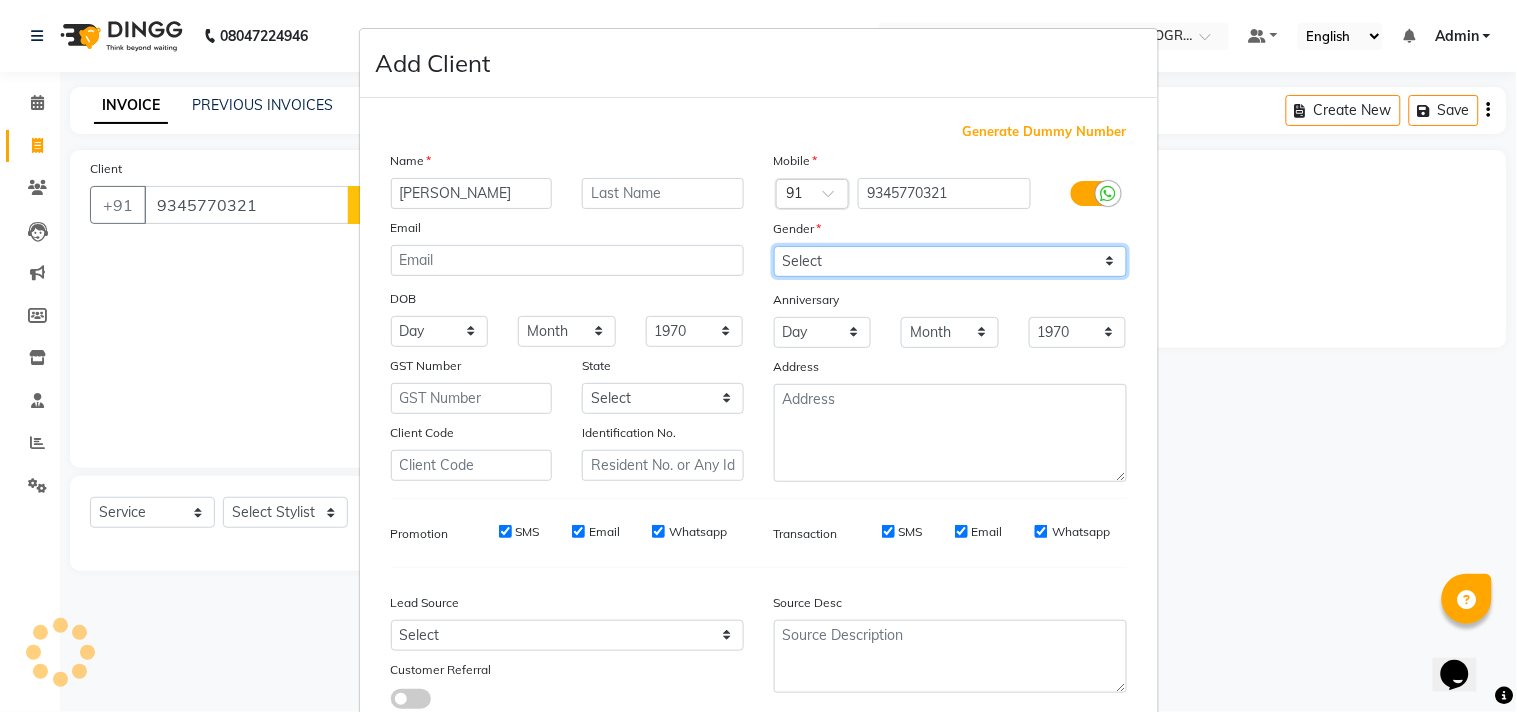 click on "Select [DEMOGRAPHIC_DATA] [DEMOGRAPHIC_DATA] Other Prefer Not To Say" at bounding box center (950, 261) 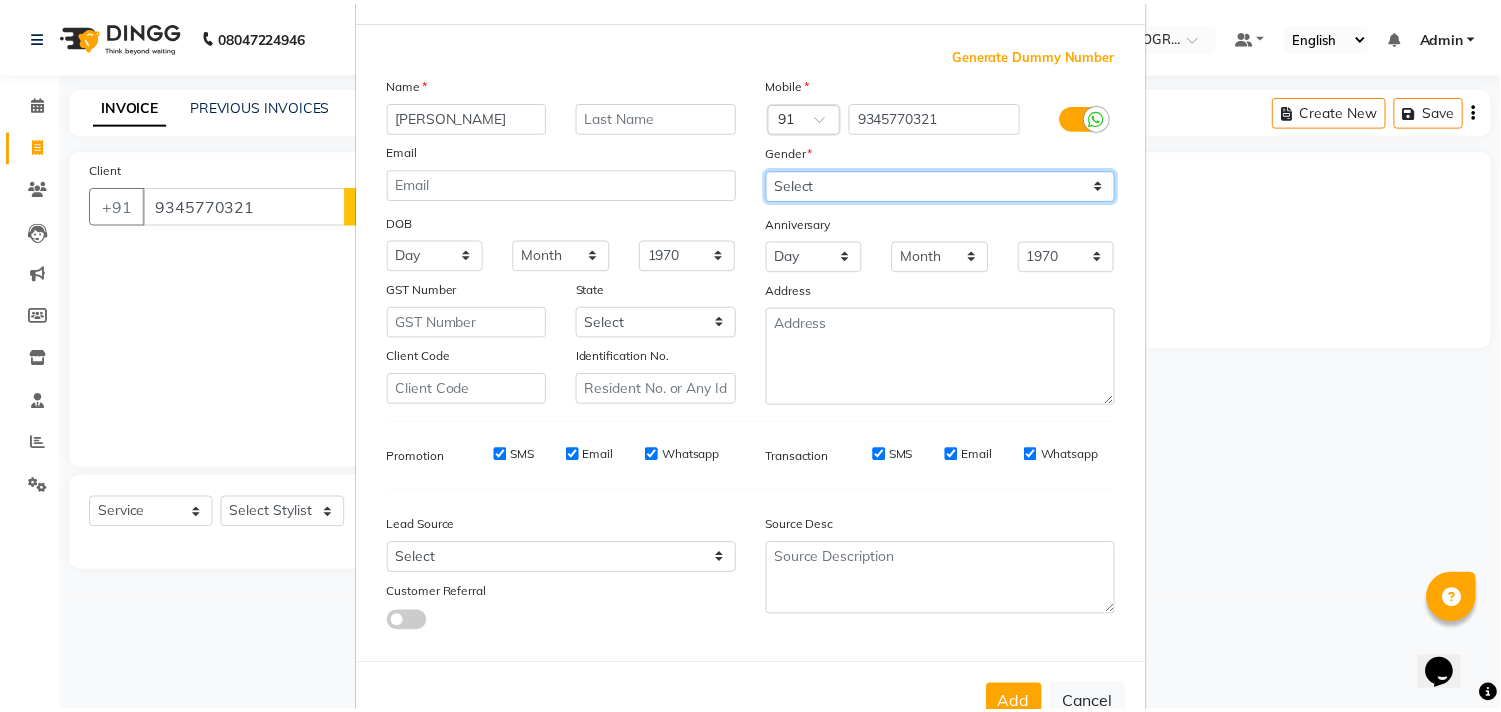 scroll, scrollTop: 138, scrollLeft: 0, axis: vertical 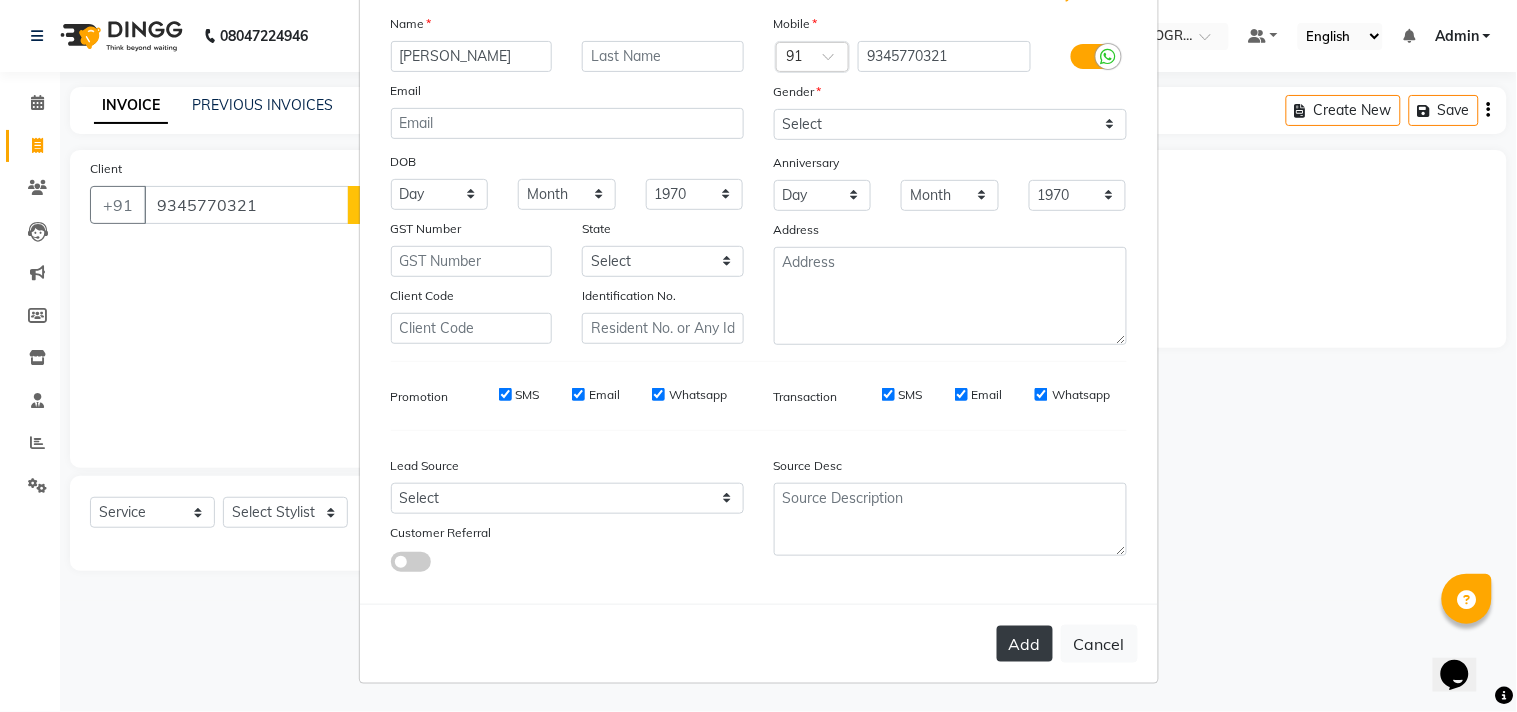 click on "Add" at bounding box center [1025, 644] 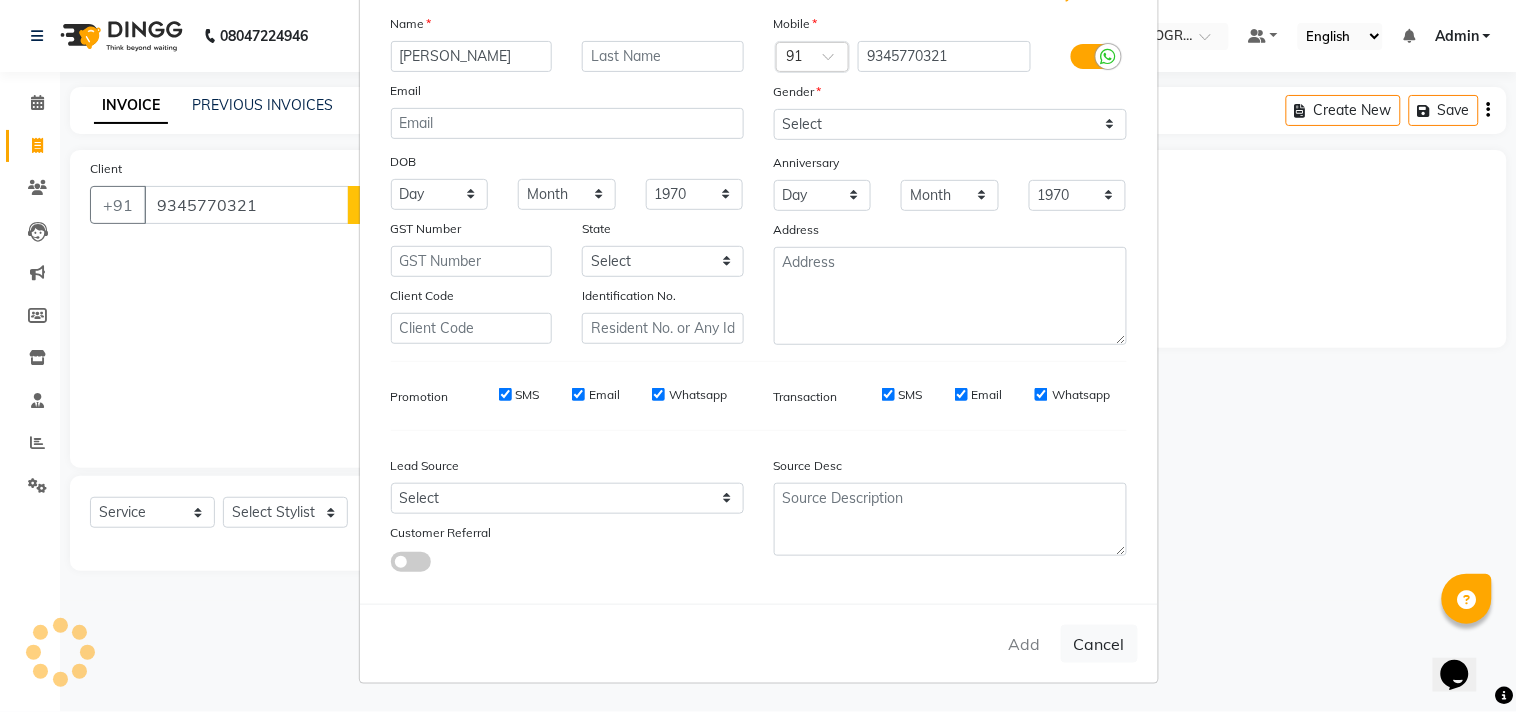 click on "Add Client Generate Dummy Number Name [PERSON_NAME] Email DOB Day 01 02 03 04 05 06 07 08 09 10 11 12 13 14 15 16 17 18 19 20 21 22 23 24 25 26 27 28 29 30 31 Month January February March April May June July August September October November [DATE] 1941 1942 1943 1944 1945 1946 1947 1948 1949 1950 1951 1952 1953 1954 1955 1956 1957 1958 1959 1960 1961 1962 1963 1964 1965 1966 1967 1968 1969 1970 1971 1972 1973 1974 1975 1976 1977 1978 1979 1980 1981 1982 1983 1984 1985 1986 1987 1988 1989 1990 1991 1992 1993 1994 1995 1996 1997 1998 1999 2000 2001 2002 2003 2004 2005 2006 2007 2008 2009 2010 2011 2012 2013 2014 2015 2016 2017 2018 2019 2020 2021 2022 2023 2024 GST Number State Select [GEOGRAPHIC_DATA] [GEOGRAPHIC_DATA] [GEOGRAPHIC_DATA] [GEOGRAPHIC_DATA] [GEOGRAPHIC_DATA] [GEOGRAPHIC_DATA] [GEOGRAPHIC_DATA] [GEOGRAPHIC_DATA] and [GEOGRAPHIC_DATA] [GEOGRAPHIC_DATA] [GEOGRAPHIC_DATA] [GEOGRAPHIC_DATA] [GEOGRAPHIC_DATA] [GEOGRAPHIC_DATA] [GEOGRAPHIC_DATA] [GEOGRAPHIC_DATA] [GEOGRAPHIC_DATA] [GEOGRAPHIC_DATA] [GEOGRAPHIC_DATA] [GEOGRAPHIC_DATA] [GEOGRAPHIC_DATA] [GEOGRAPHIC_DATA] [GEOGRAPHIC_DATA] [GEOGRAPHIC_DATA] [GEOGRAPHIC_DATA] [GEOGRAPHIC_DATA] [GEOGRAPHIC_DATA] [GEOGRAPHIC_DATA] [GEOGRAPHIC_DATA] ×" at bounding box center (758, 356) 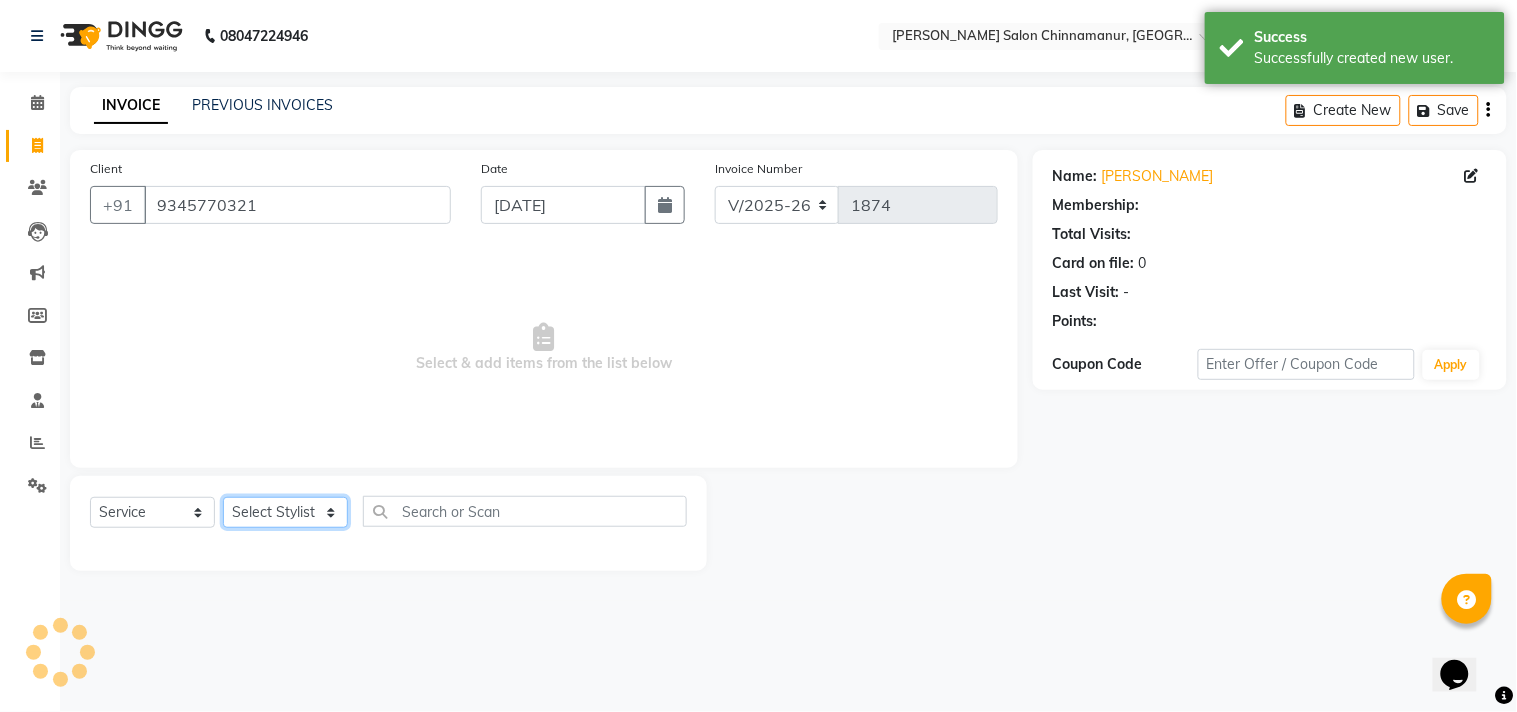 click on "Select Stylist Admin Atif [PERSON_NAME] [PERSON_NAME] [PERSON_NAME] [PERSON_NAME]" 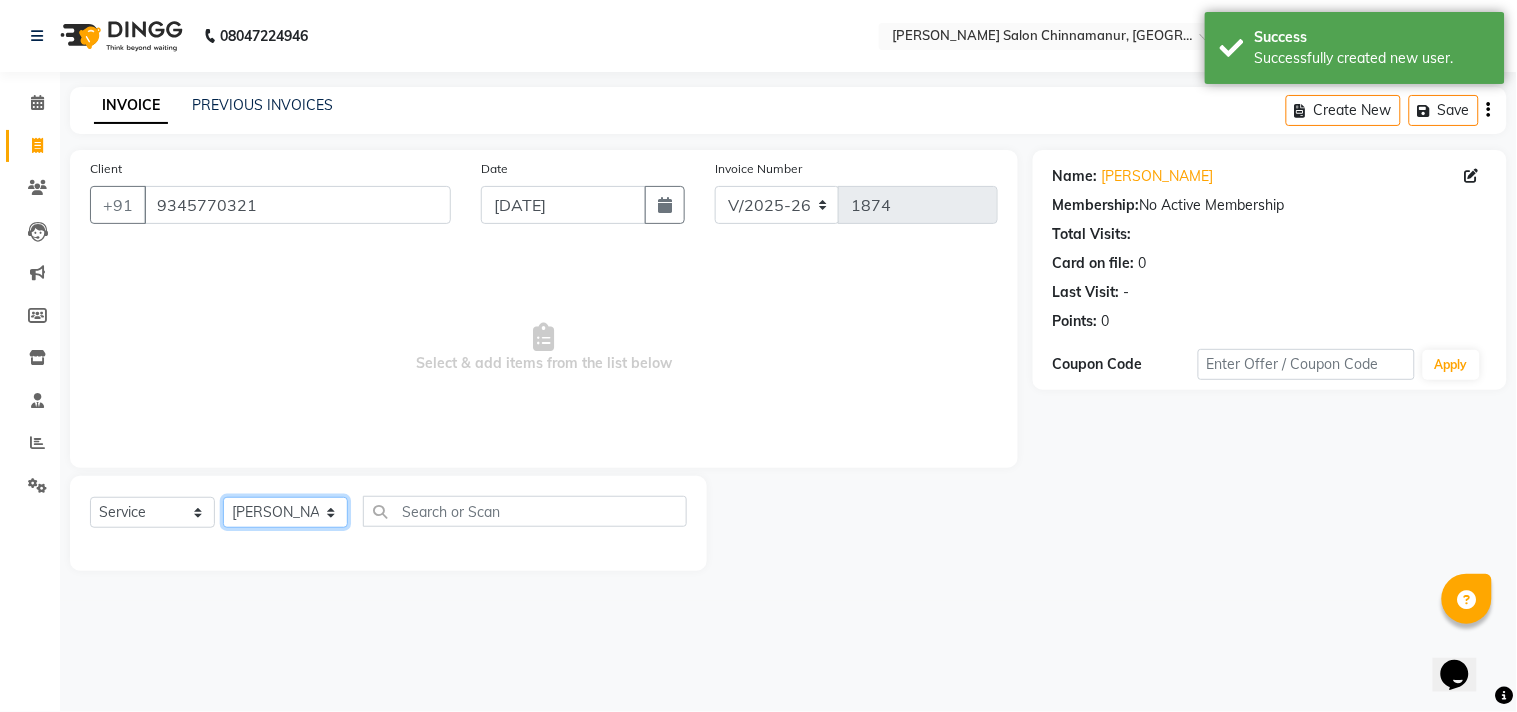 click on "Select Stylist Admin Atif [PERSON_NAME] [PERSON_NAME] [PERSON_NAME] [PERSON_NAME]" 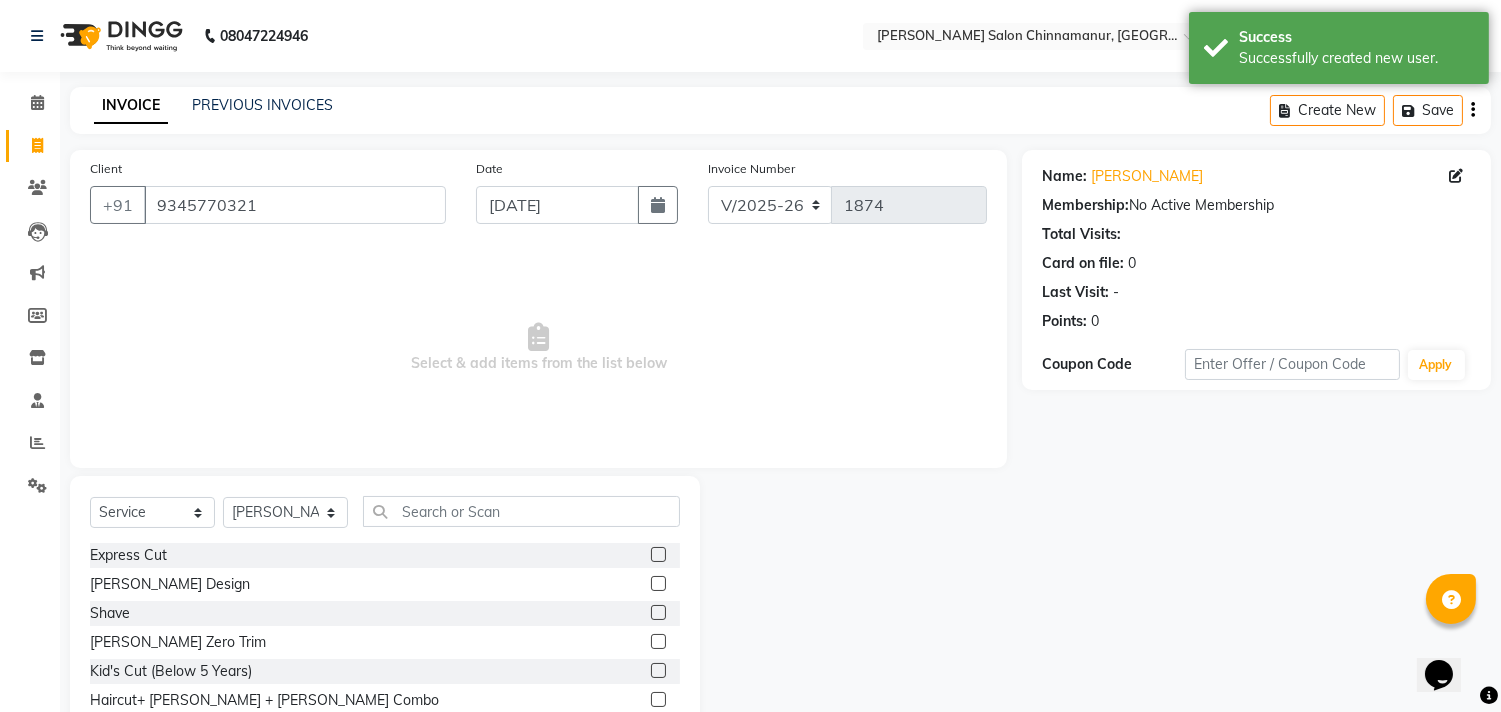 click 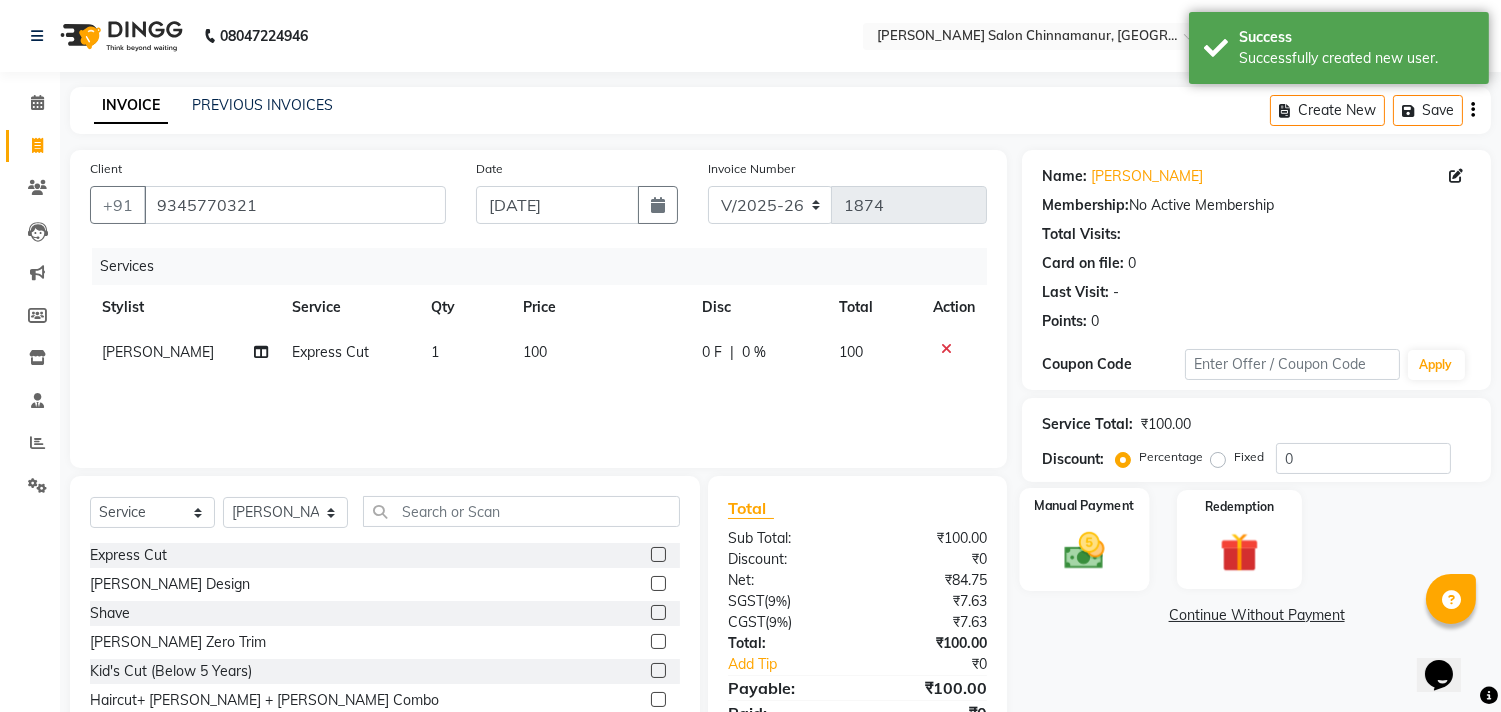 click 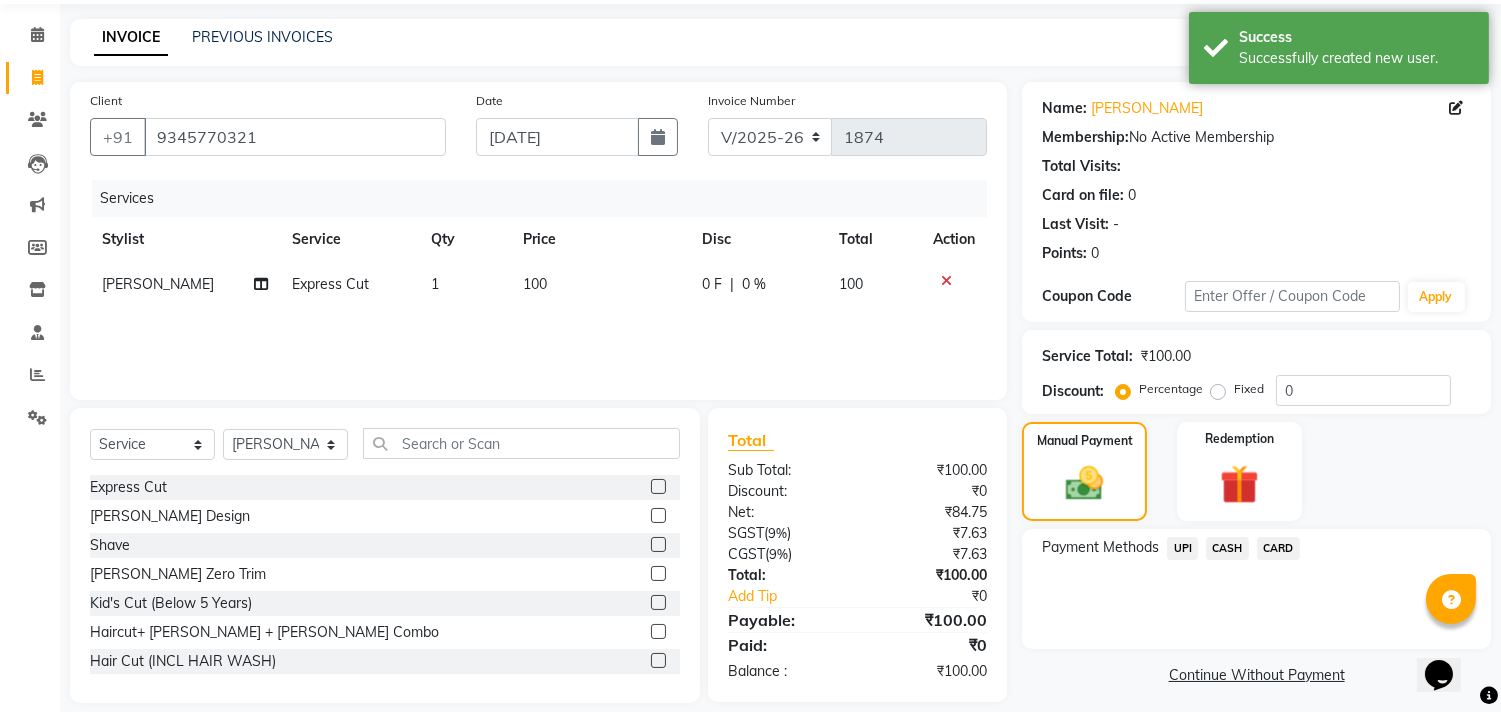 scroll, scrollTop: 88, scrollLeft: 0, axis: vertical 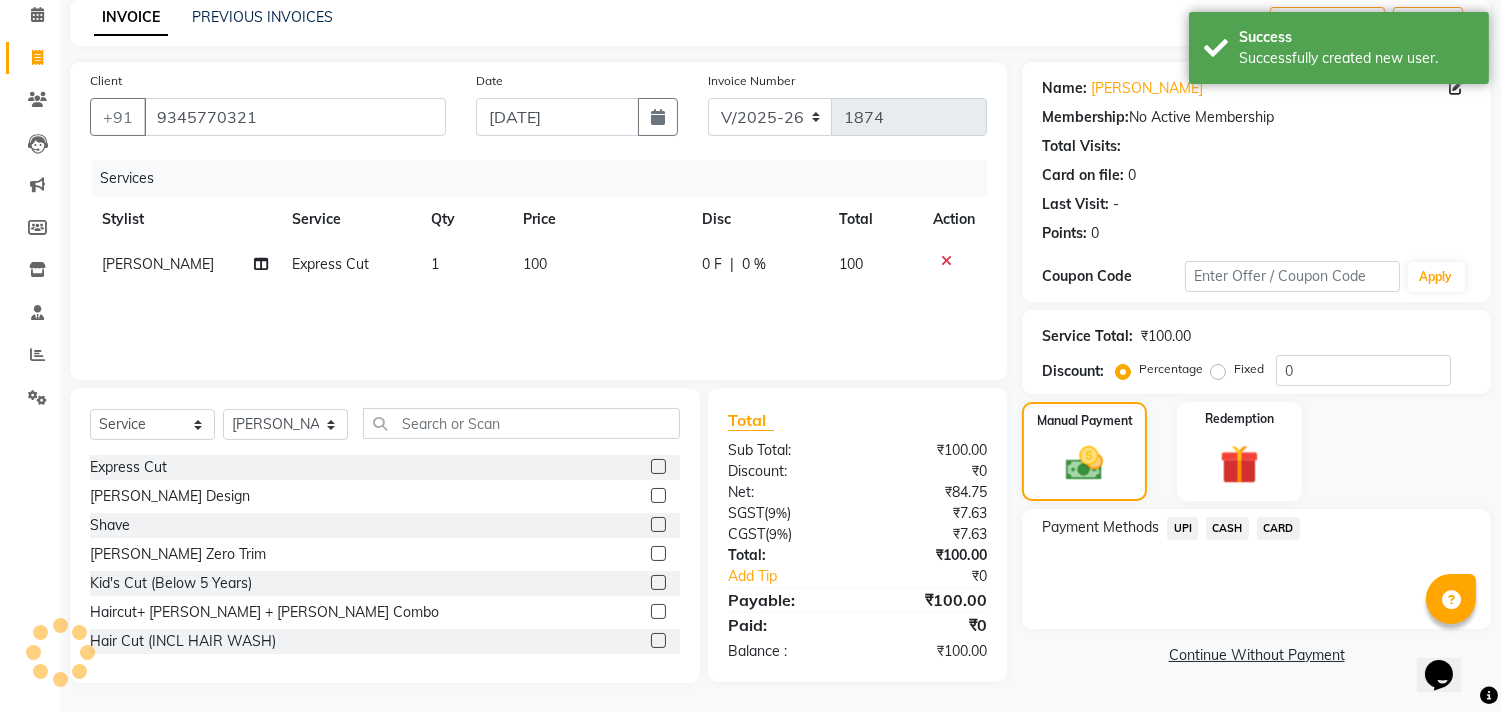 click on "CASH" 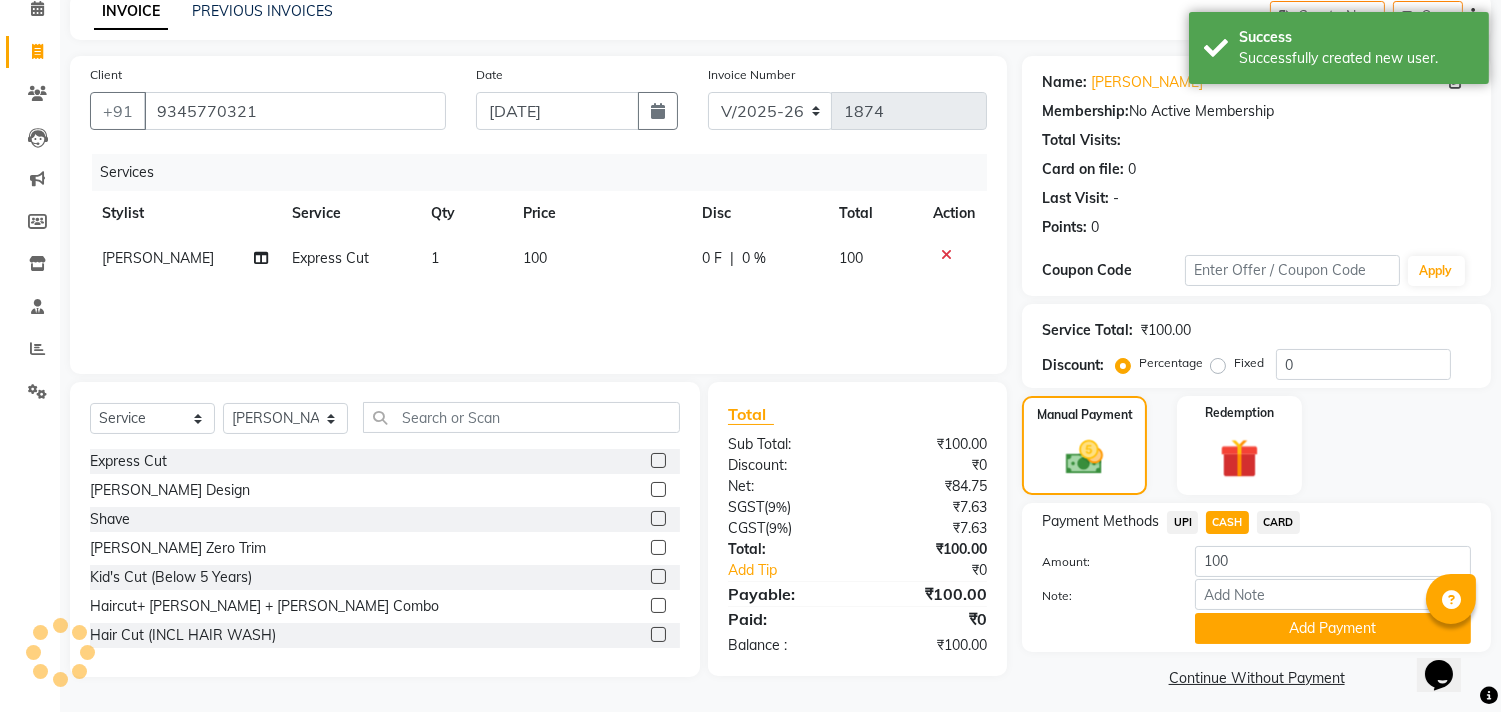scroll, scrollTop: 104, scrollLeft: 0, axis: vertical 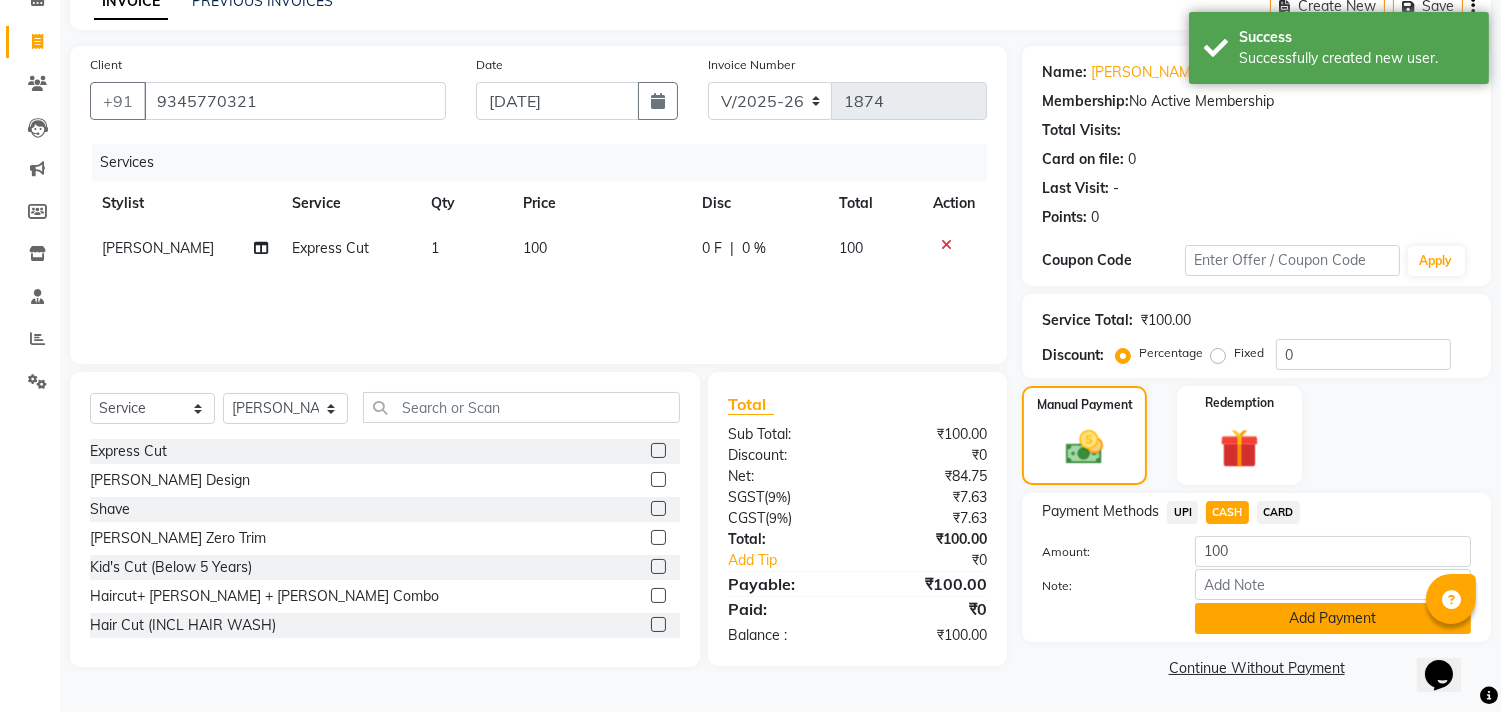 click on "Add Payment" 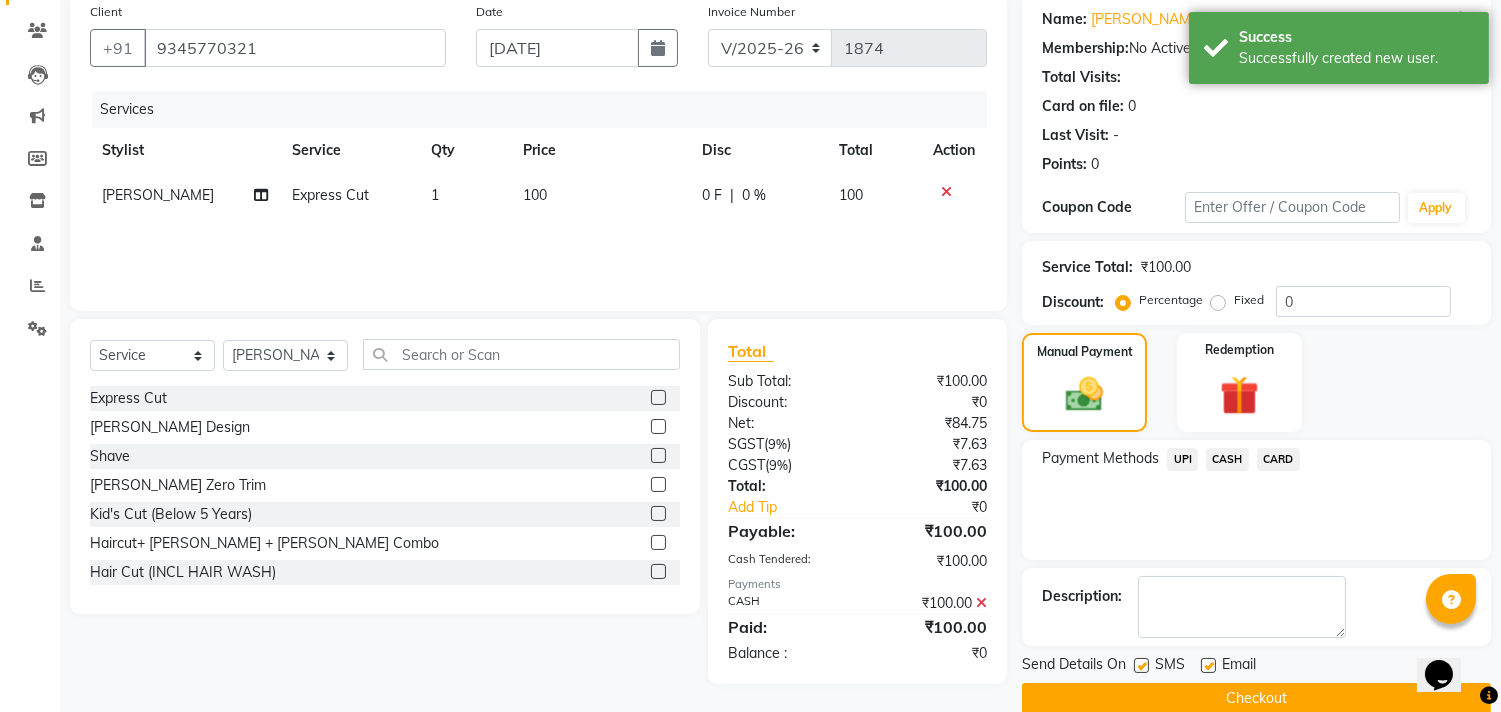 scroll, scrollTop: 187, scrollLeft: 0, axis: vertical 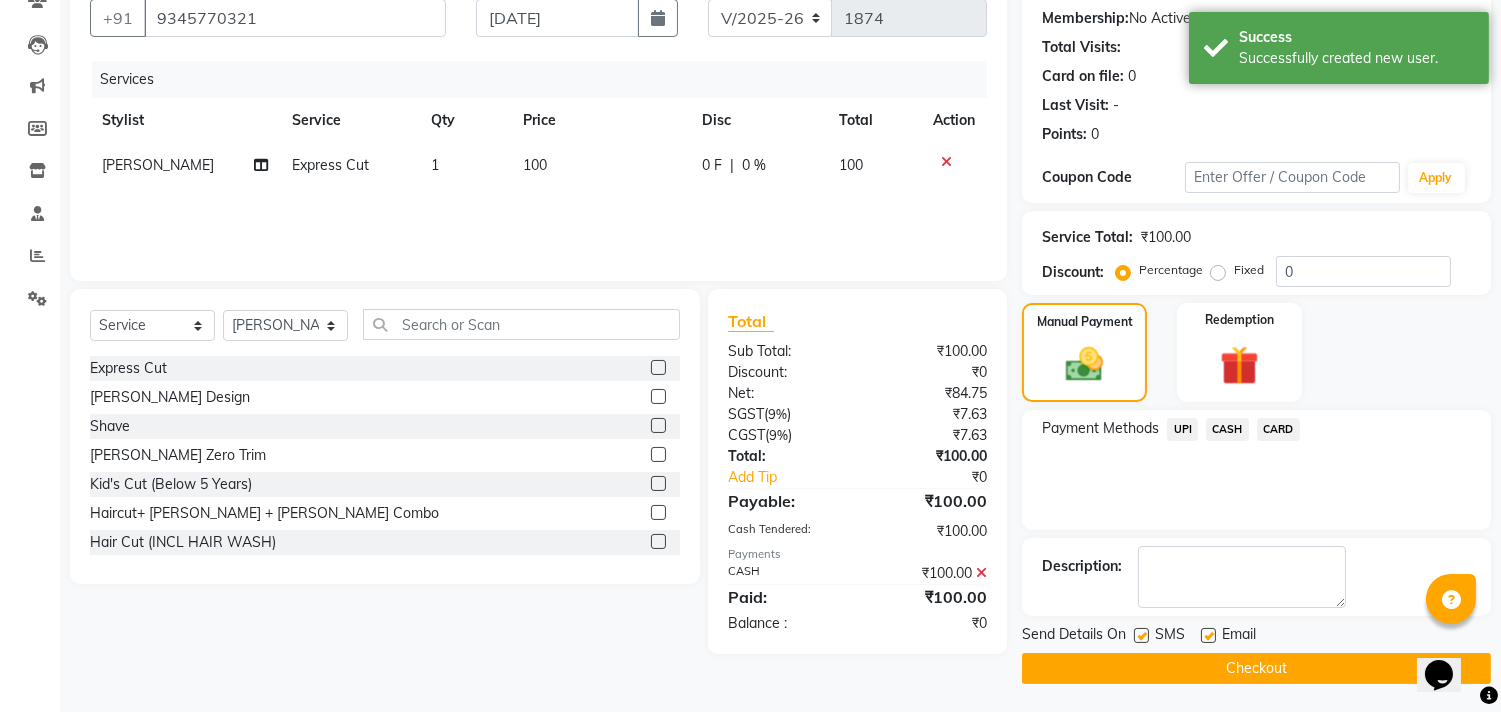 click on "Checkout" 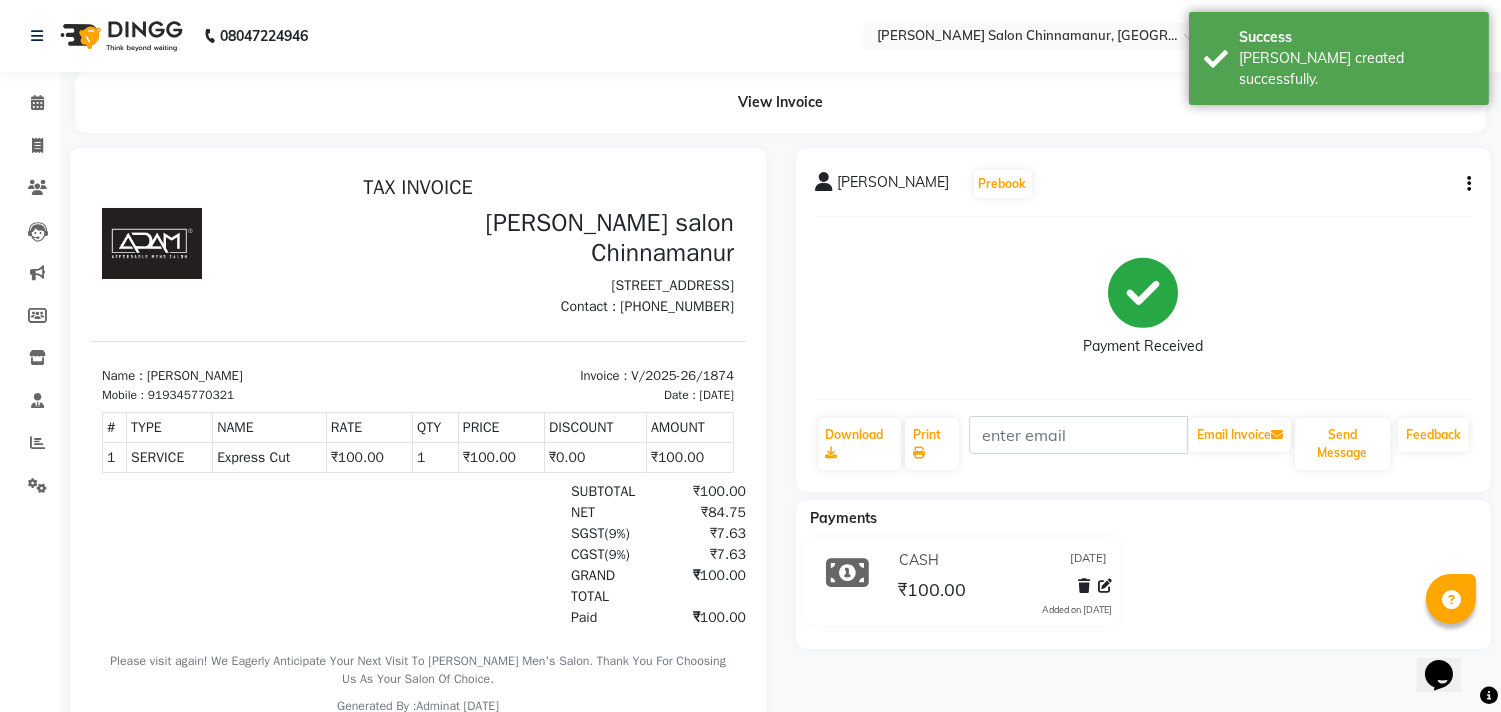 scroll, scrollTop: 0, scrollLeft: 0, axis: both 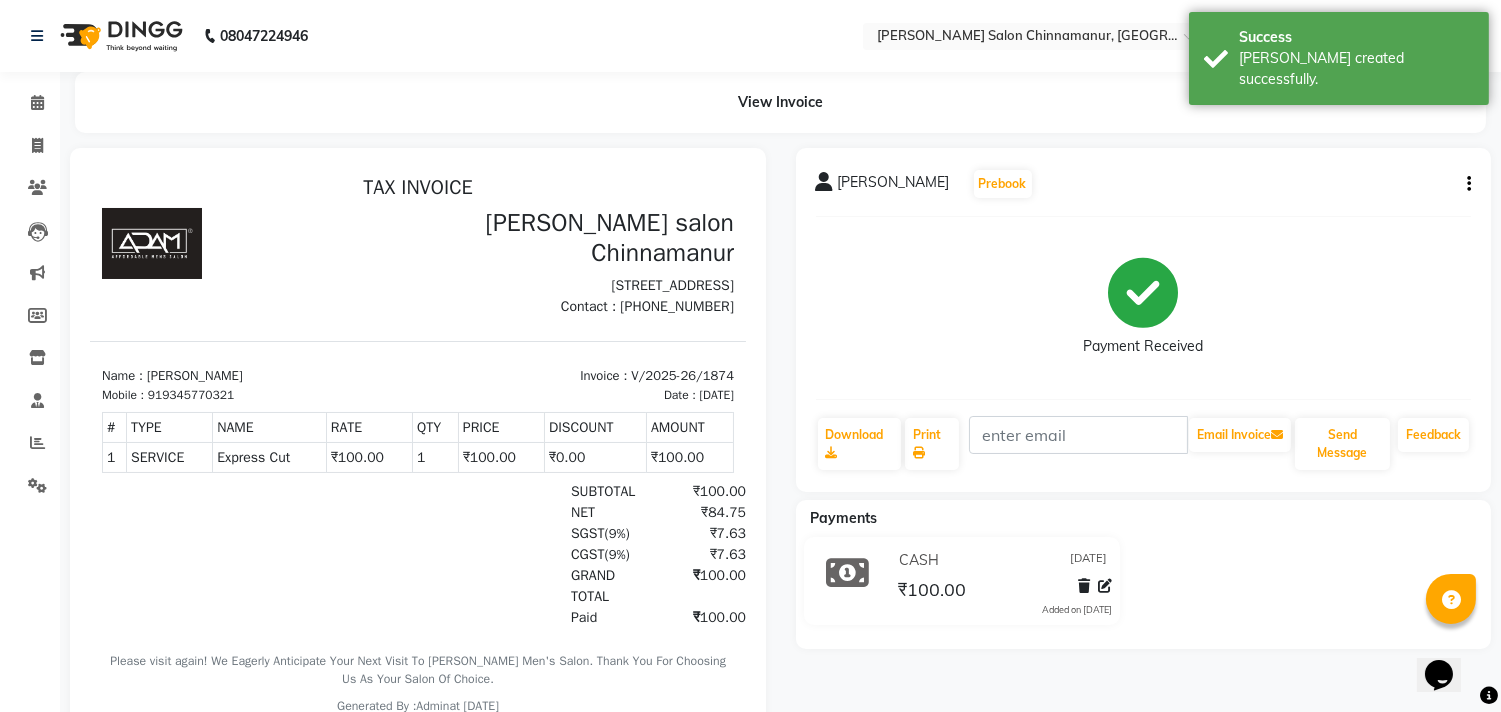 click on "Settings" 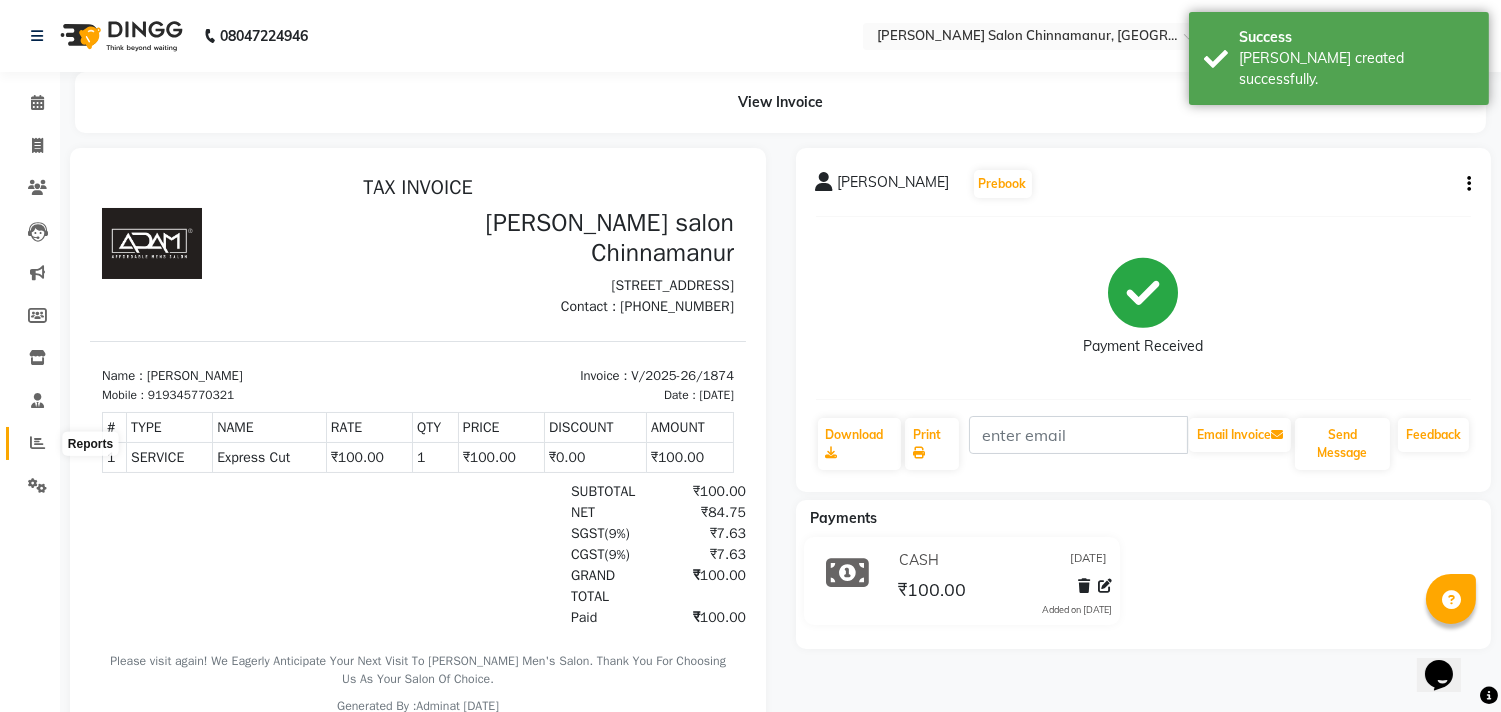 click 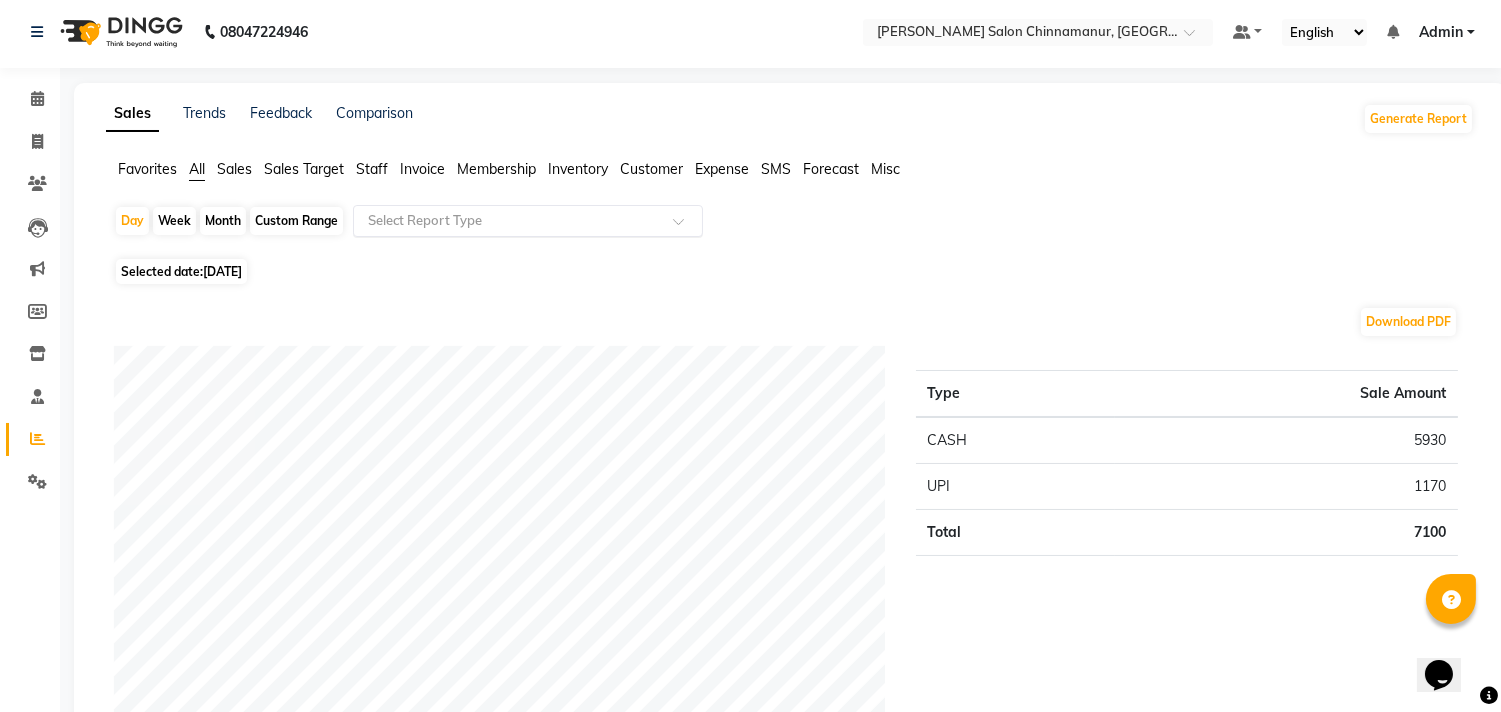 scroll, scrollTop: 0, scrollLeft: 0, axis: both 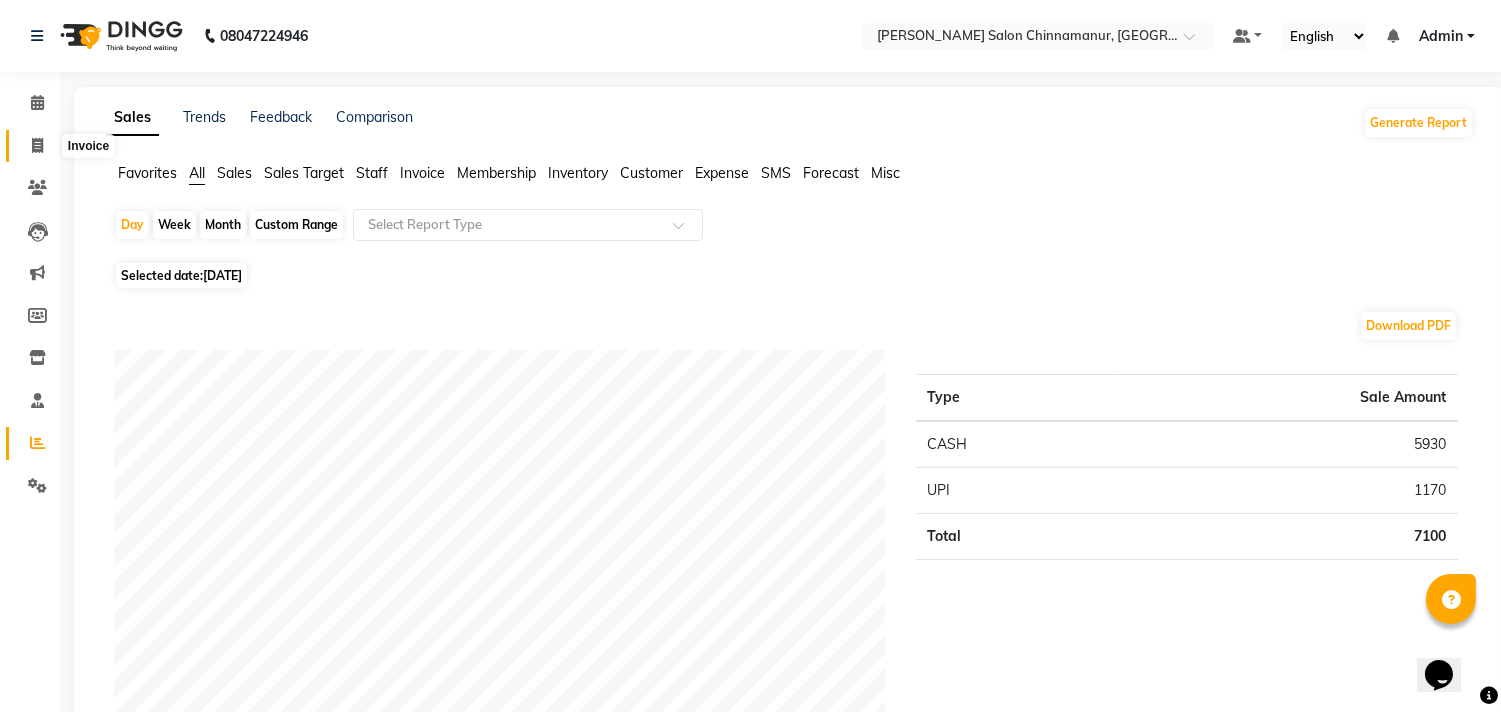 click 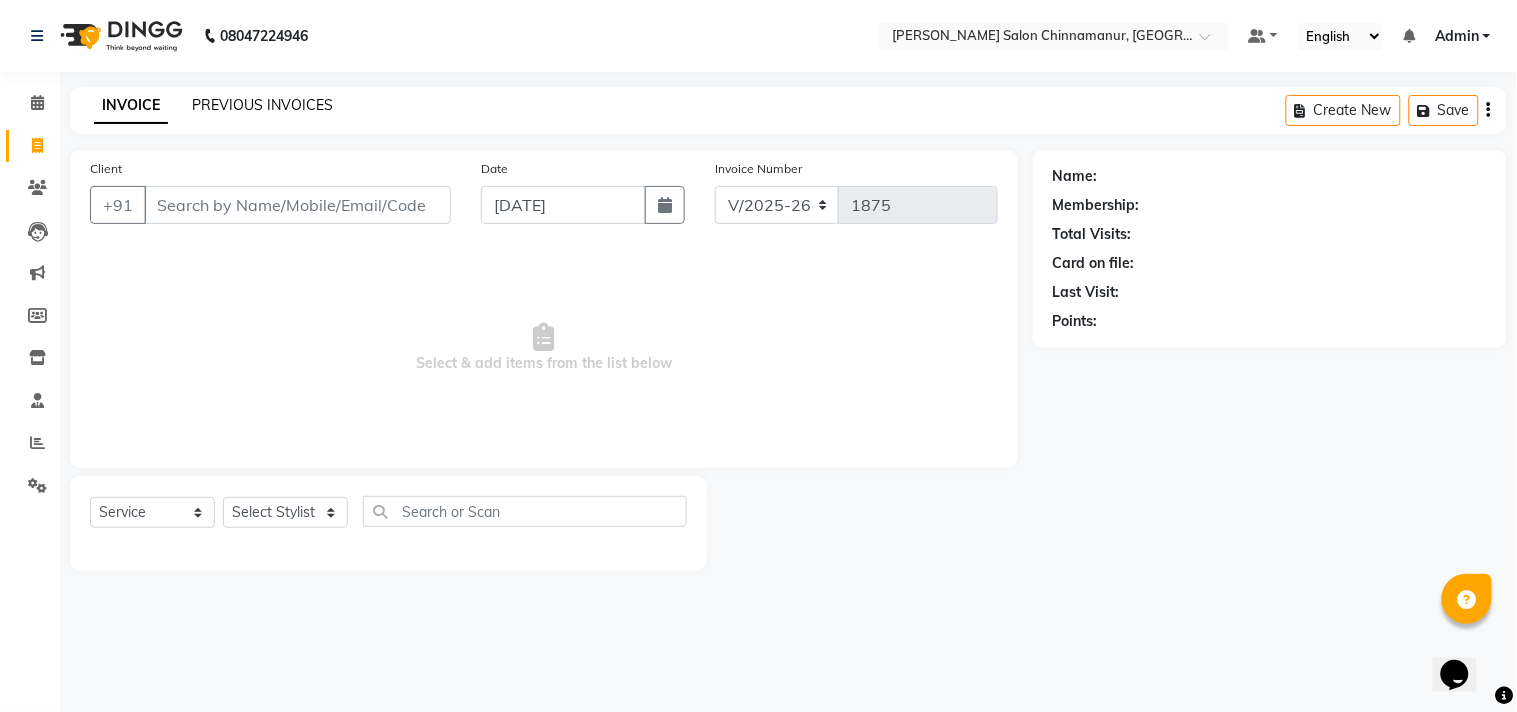 click on "PREVIOUS INVOICES" 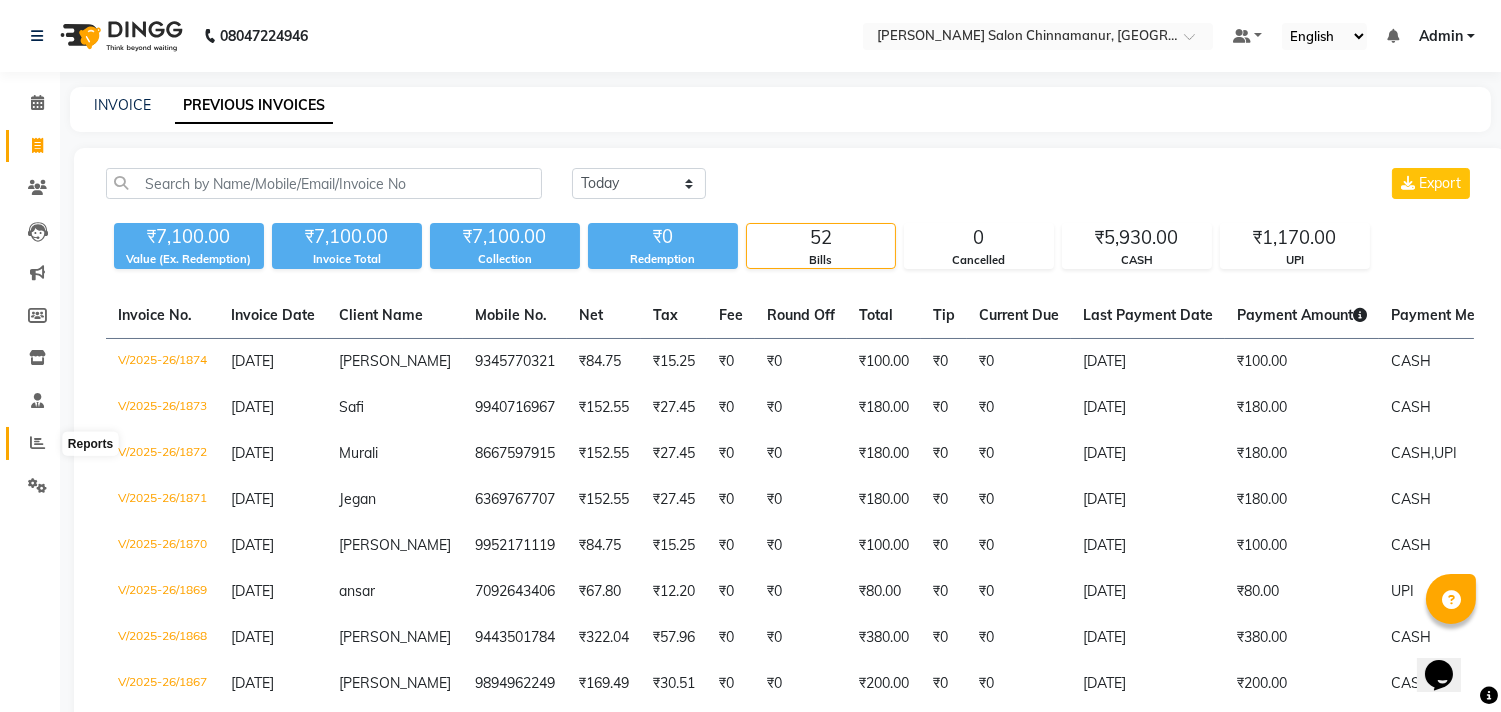 click 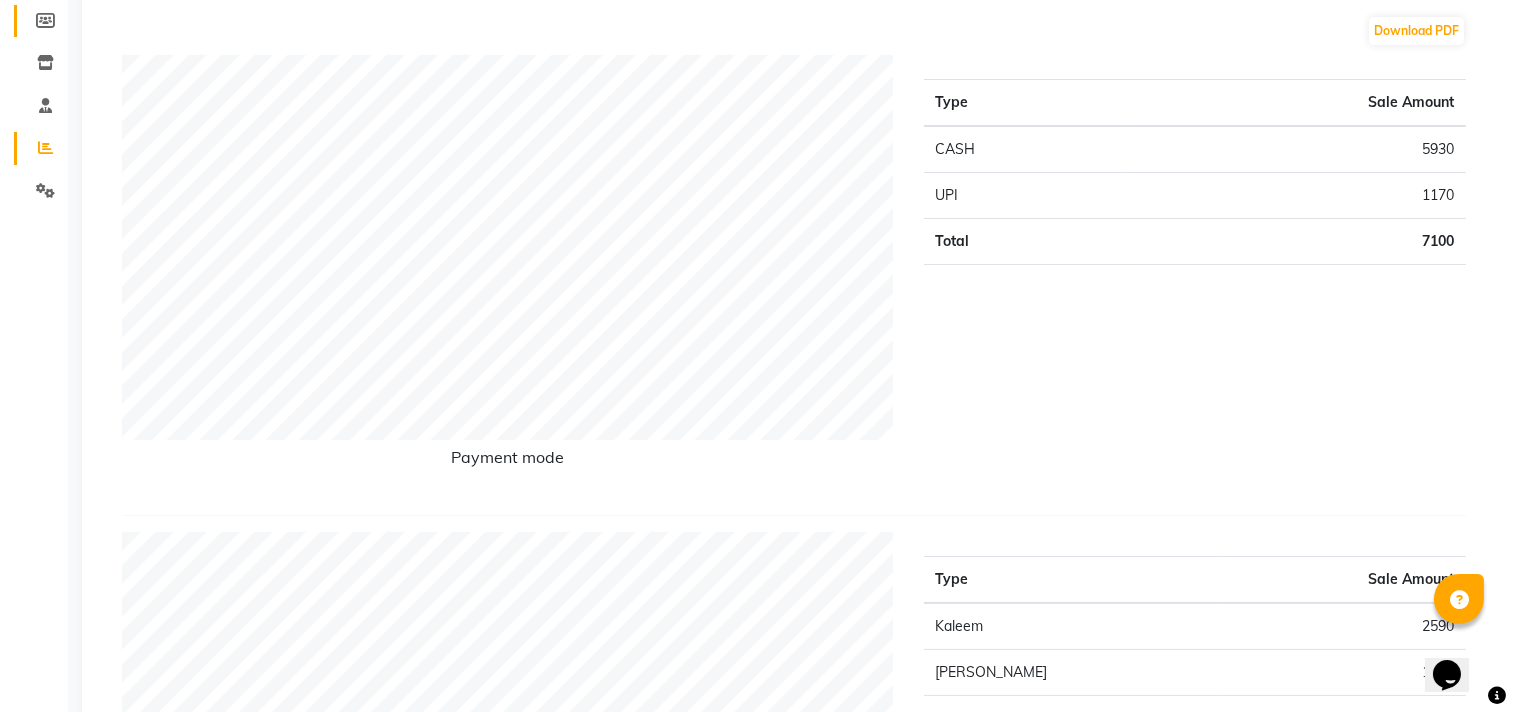 scroll, scrollTop: 0, scrollLeft: 0, axis: both 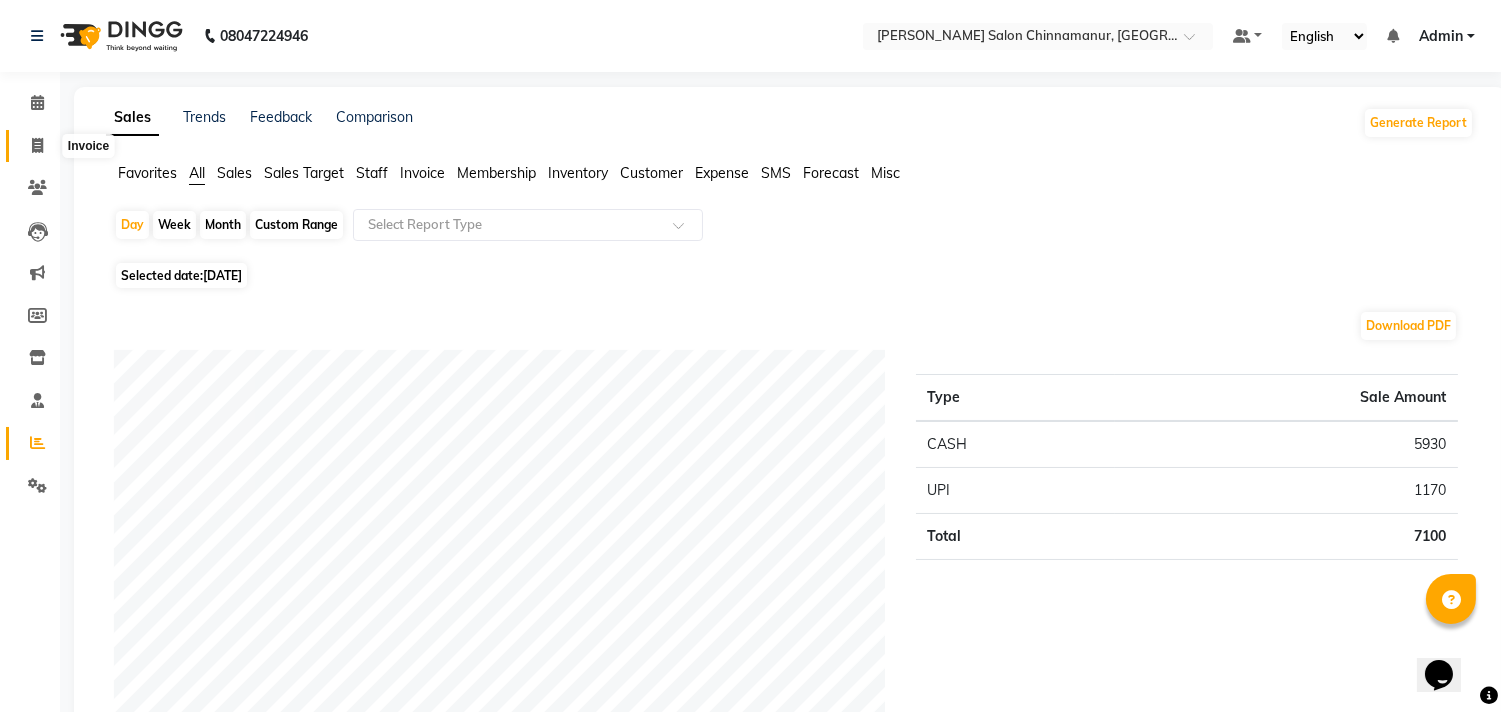 click 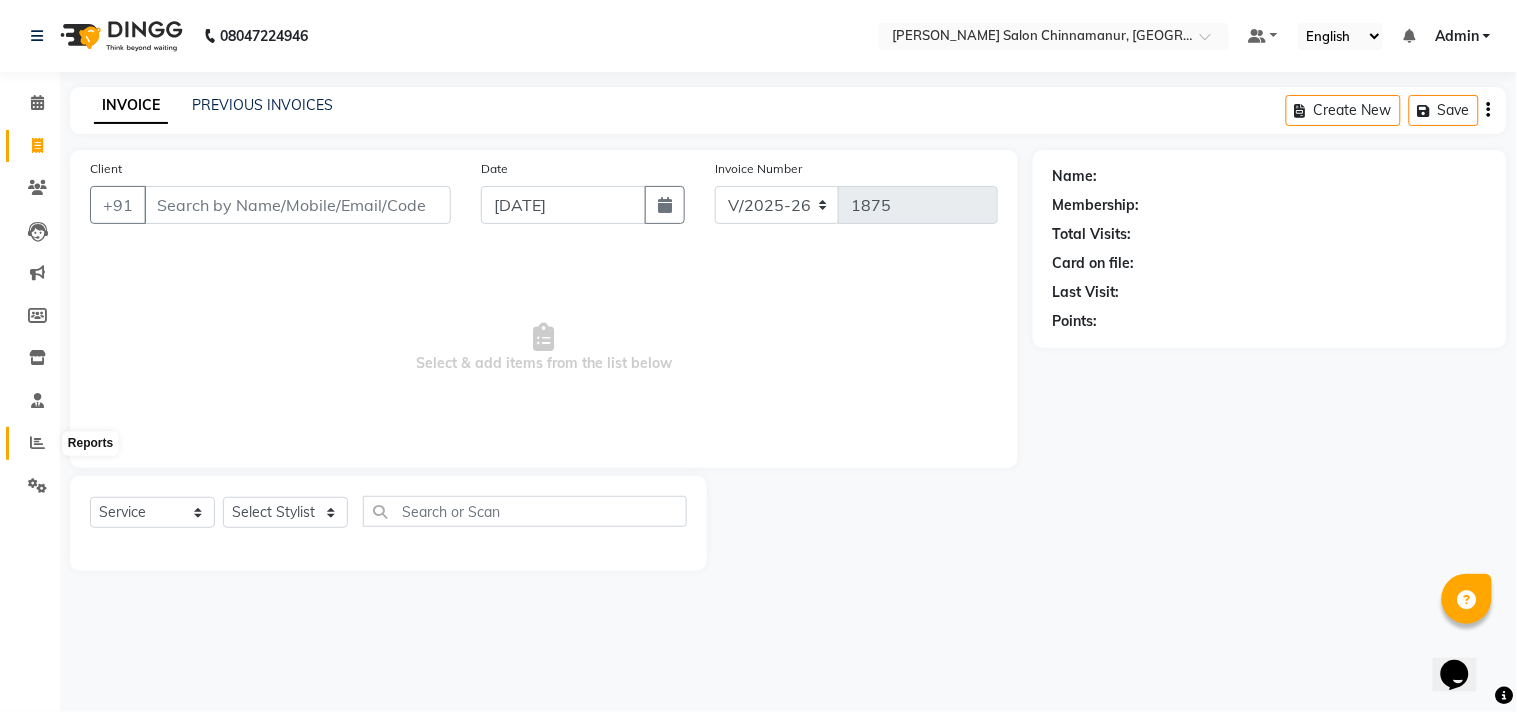 click 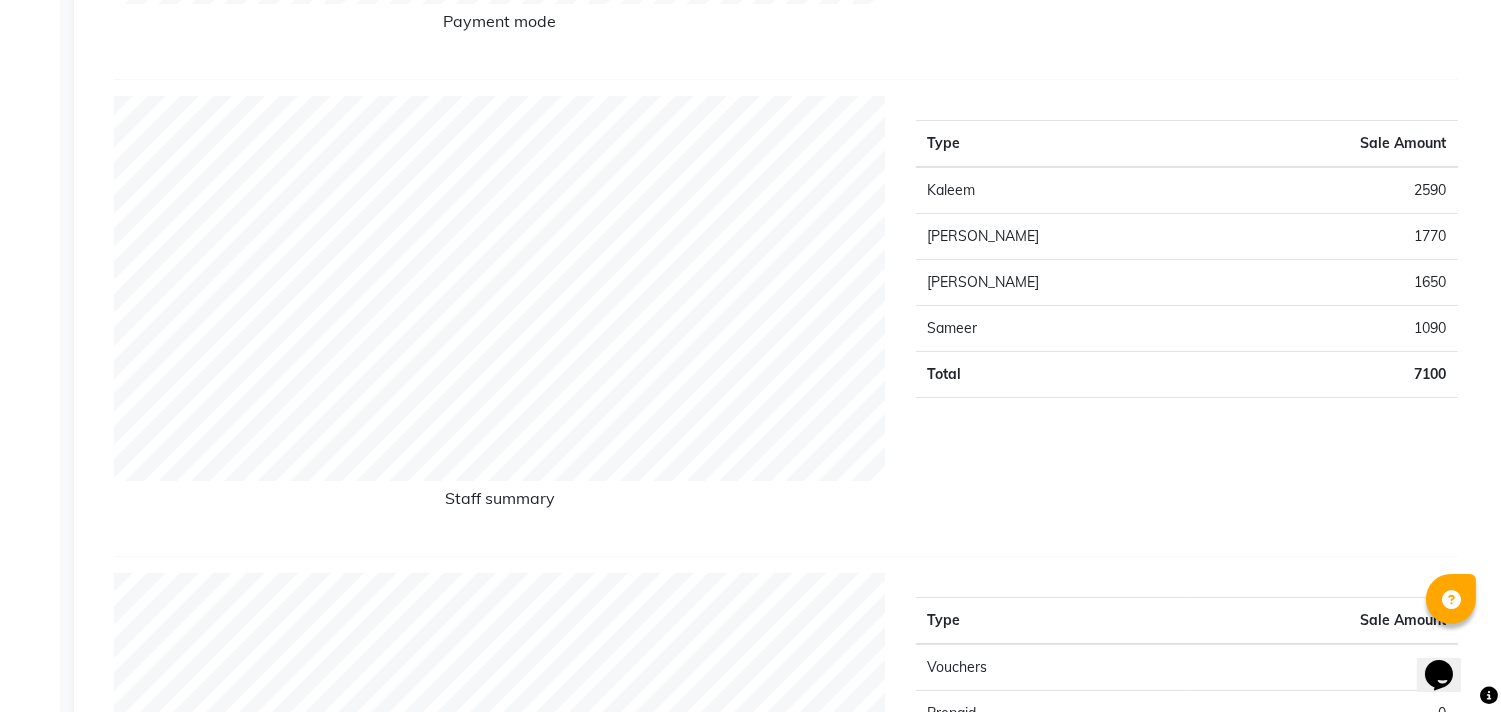 scroll, scrollTop: 666, scrollLeft: 0, axis: vertical 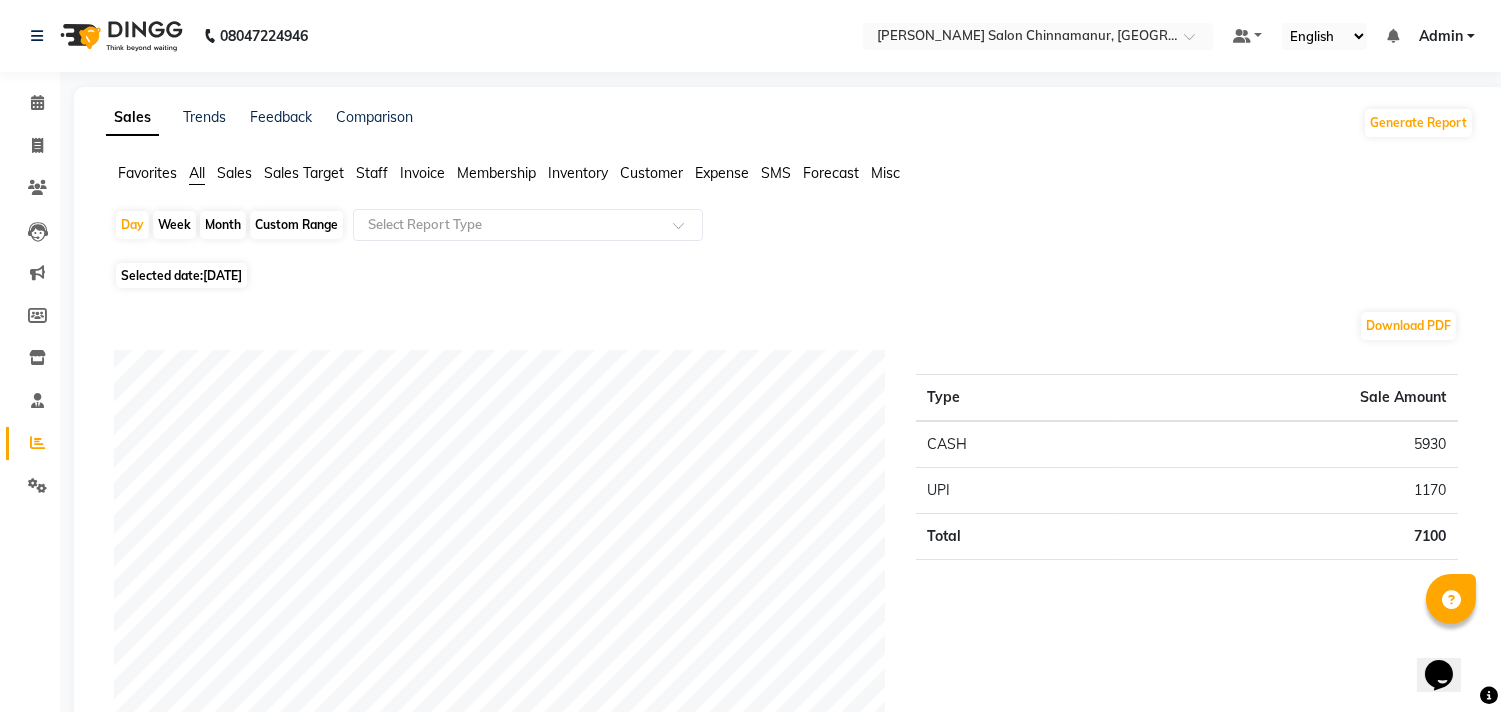 click on "[DATE]" 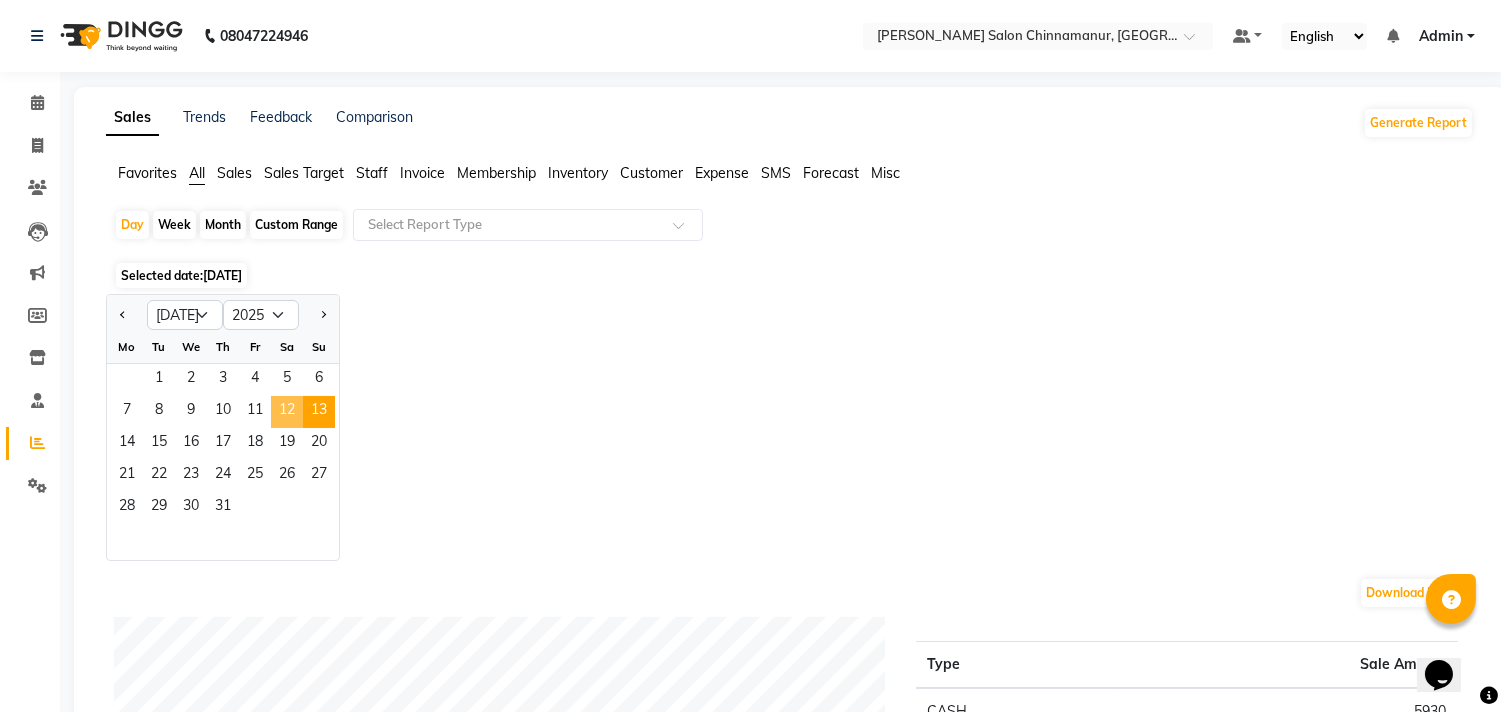 click on "12" 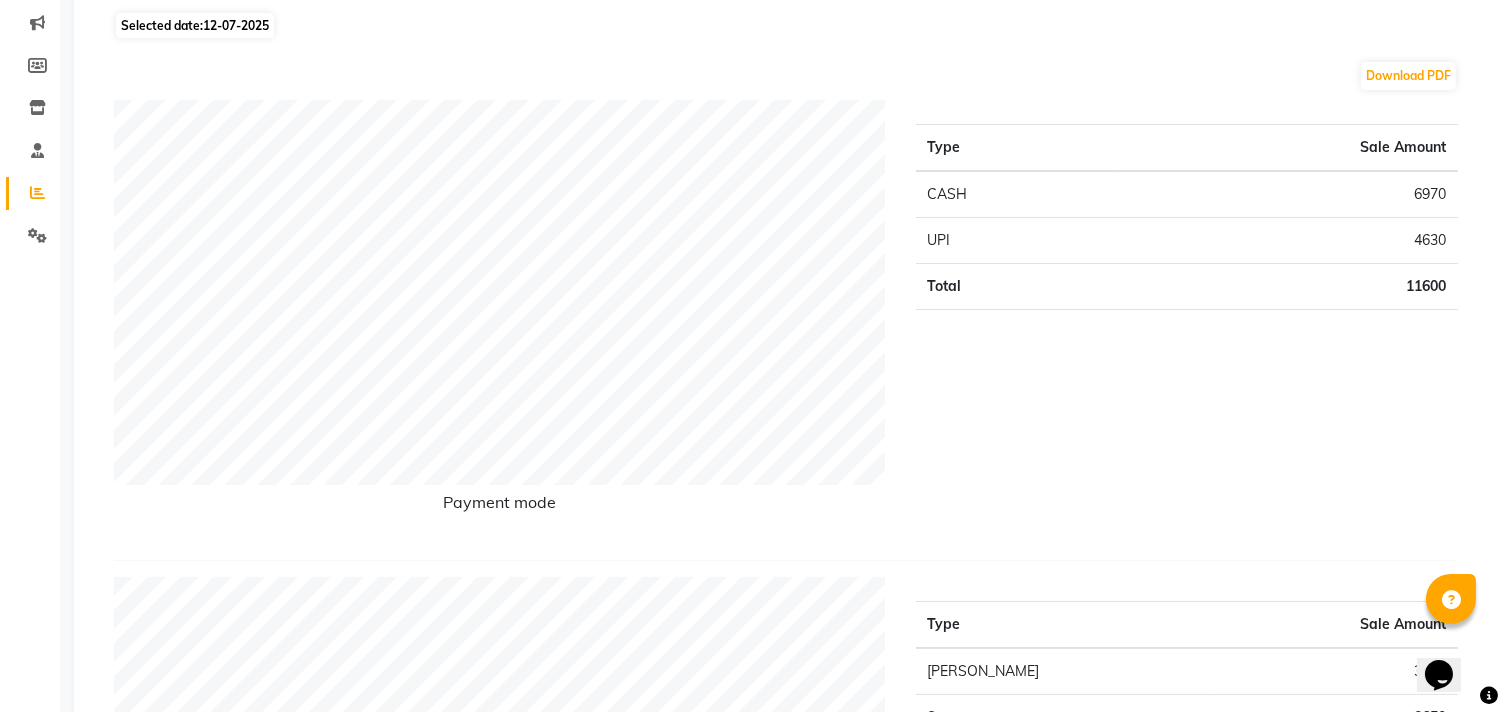 scroll, scrollTop: 0, scrollLeft: 0, axis: both 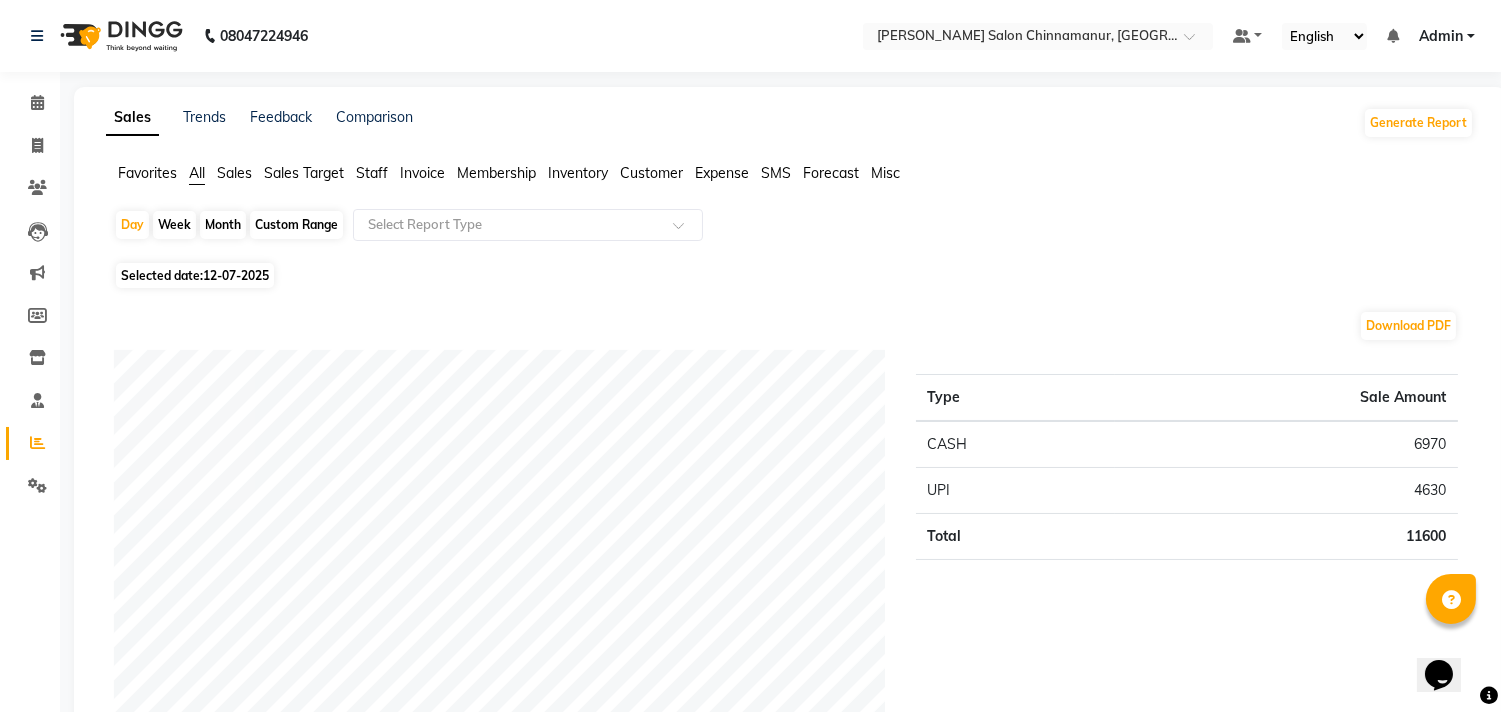 click on "12-07-2025" 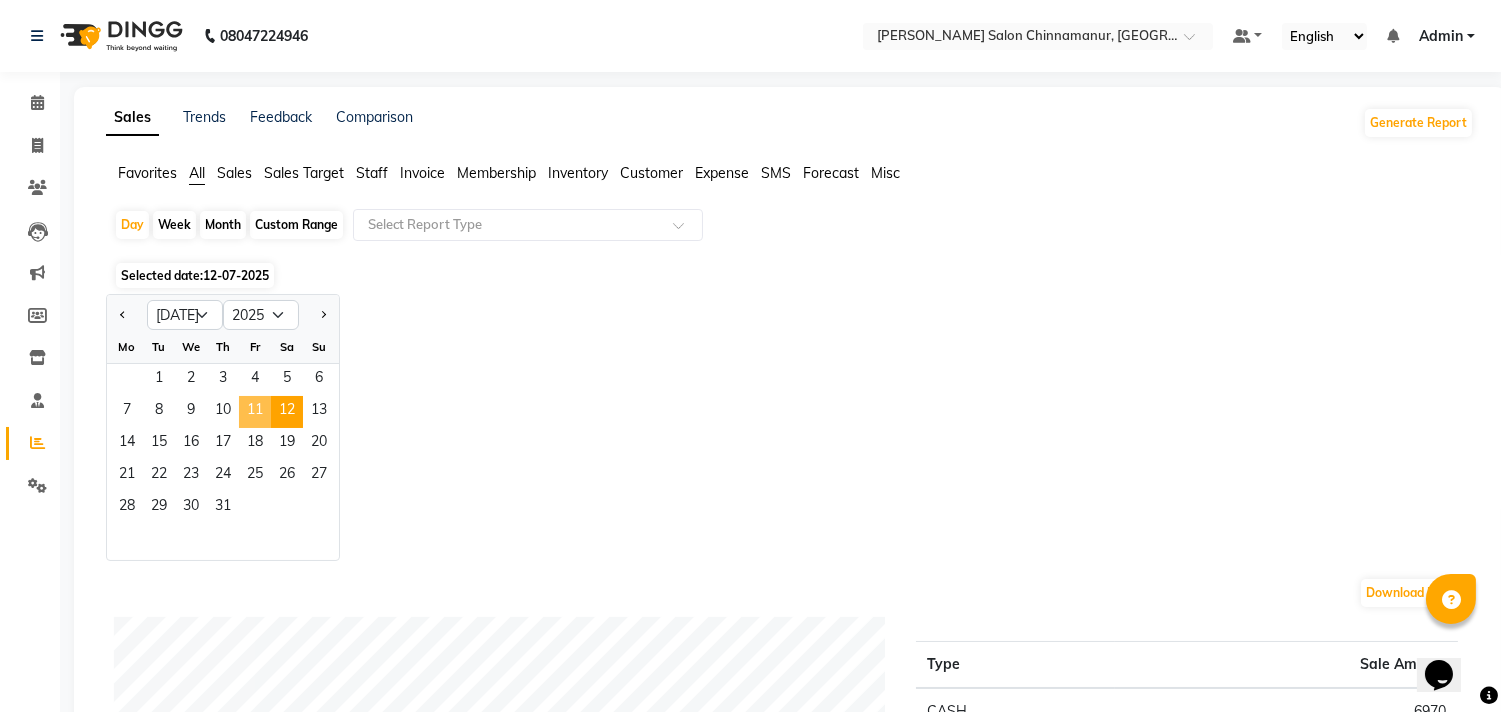 click on "11" 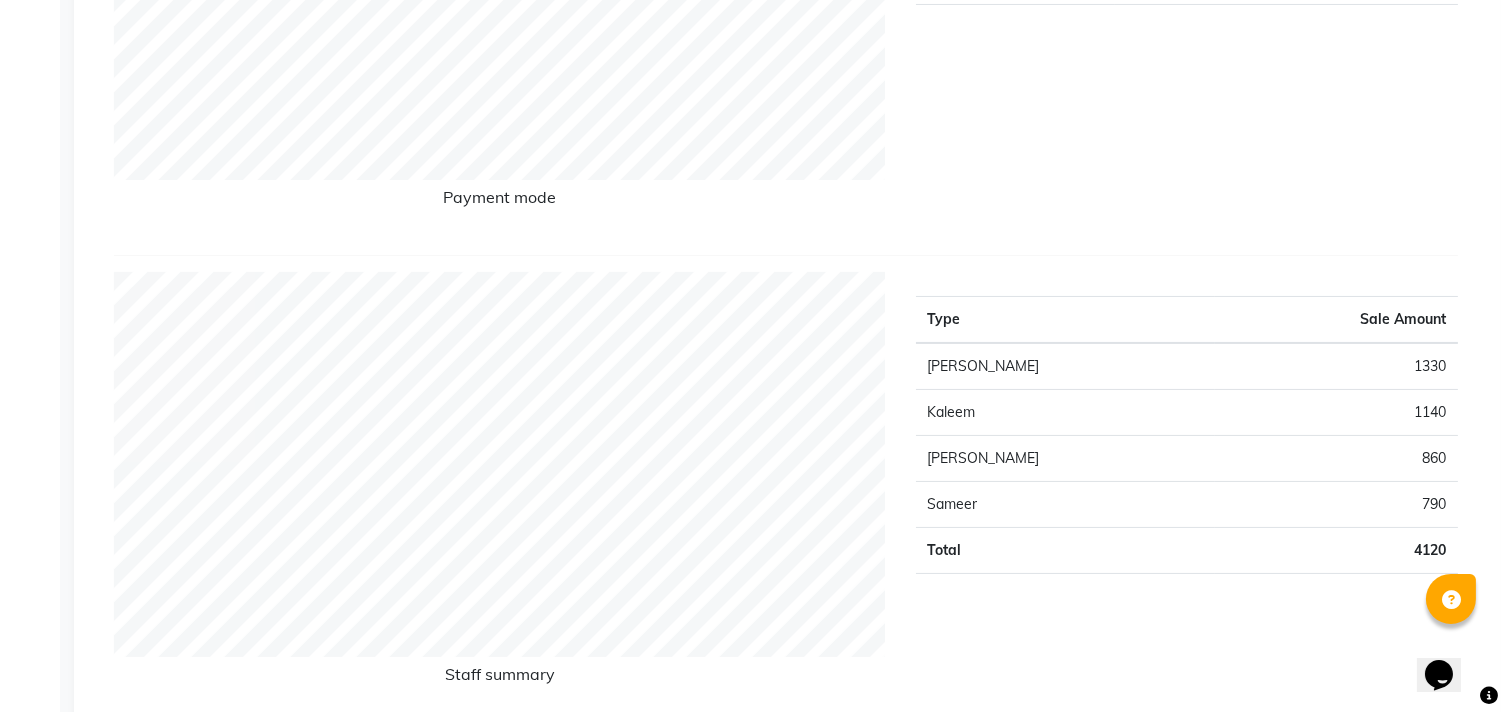scroll, scrollTop: 666, scrollLeft: 0, axis: vertical 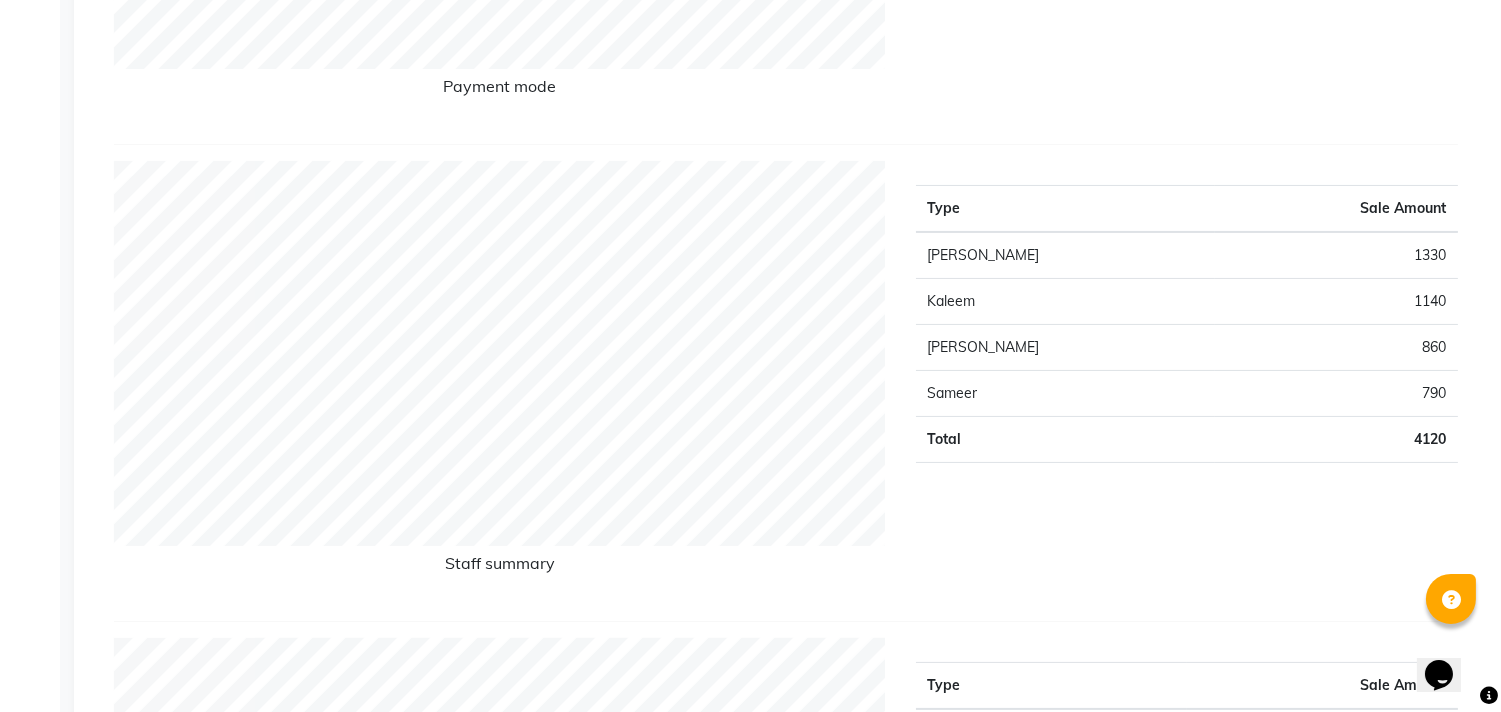 click on "Type Sale Amount [PERSON_NAME] 1330 [PERSON_NAME] 1140 [PERSON_NAME] 860 Sameer 790 Total 4120" 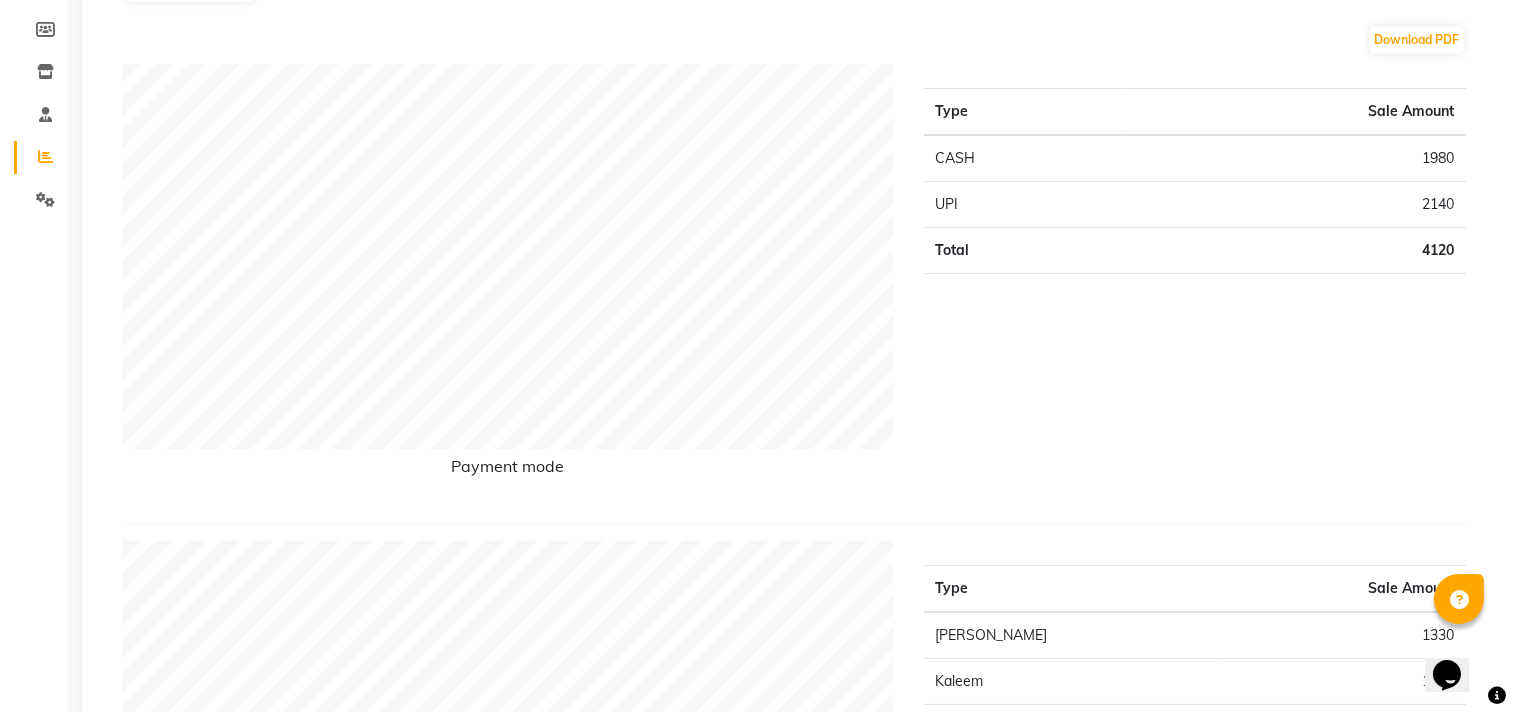 scroll, scrollTop: 0, scrollLeft: 0, axis: both 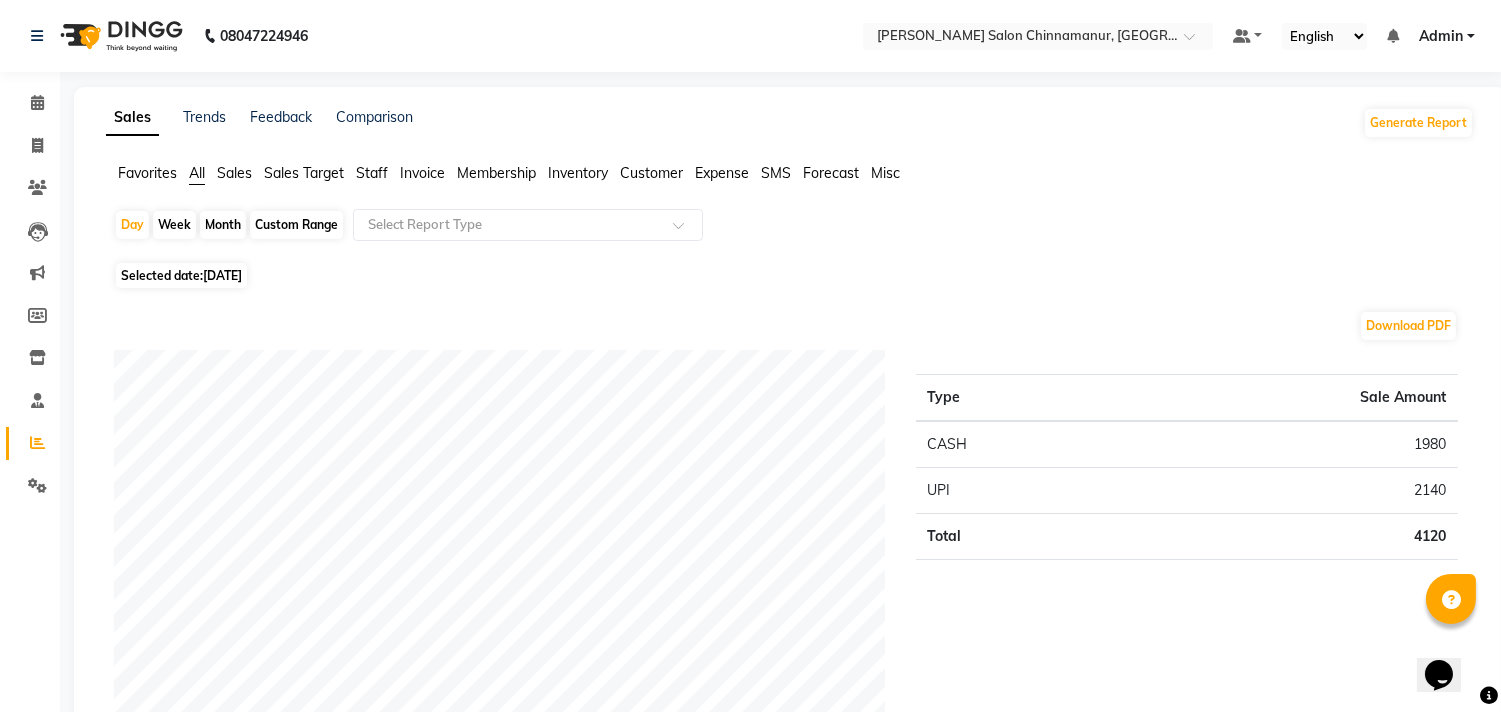 click on "Staff" 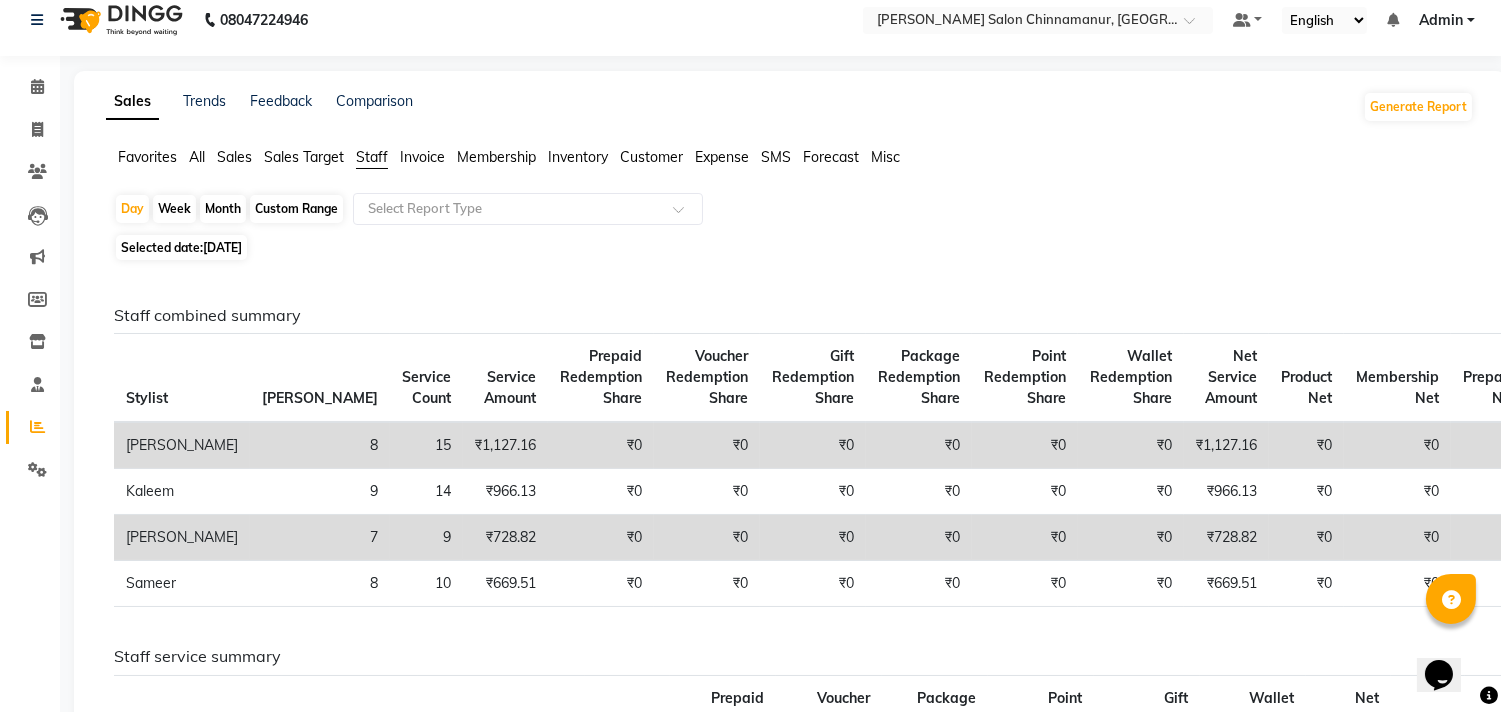 scroll, scrollTop: 0, scrollLeft: 0, axis: both 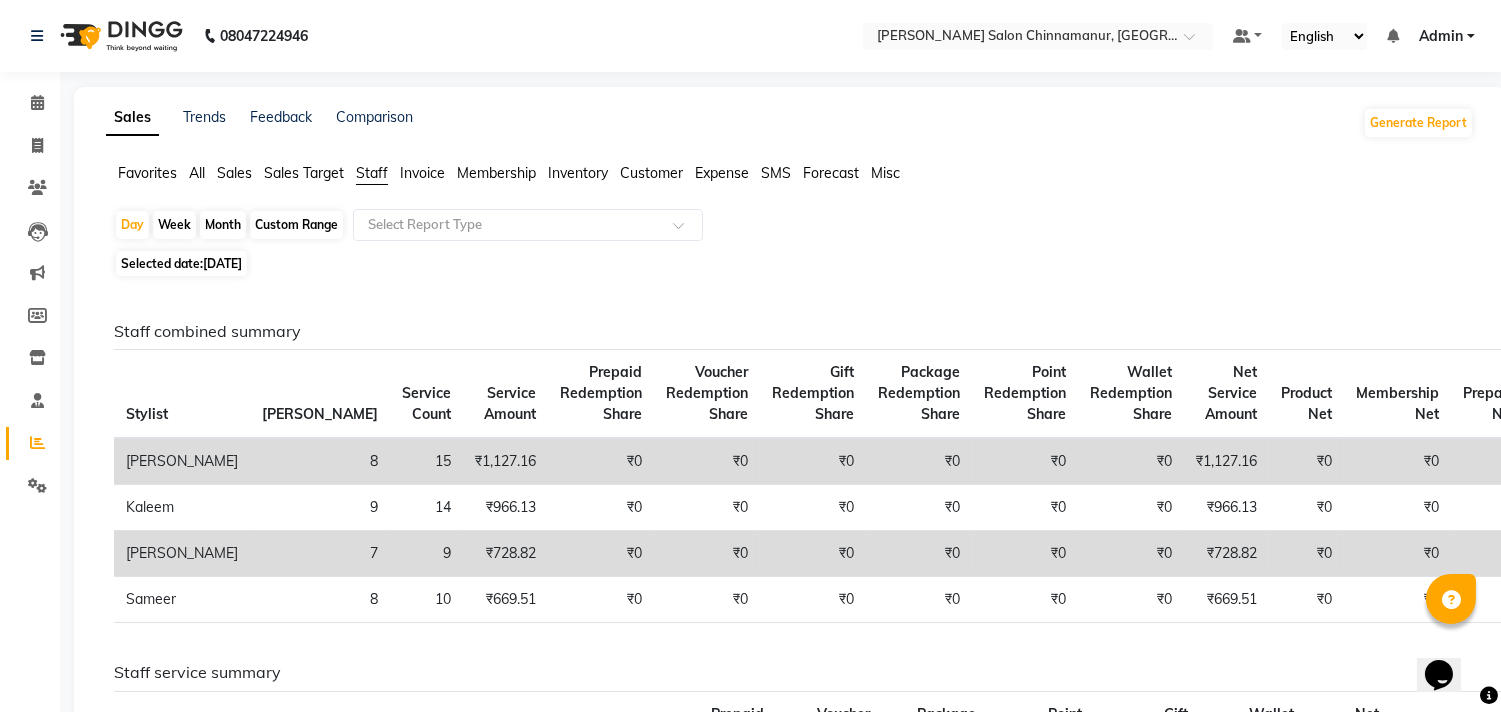 click on "[DATE]" 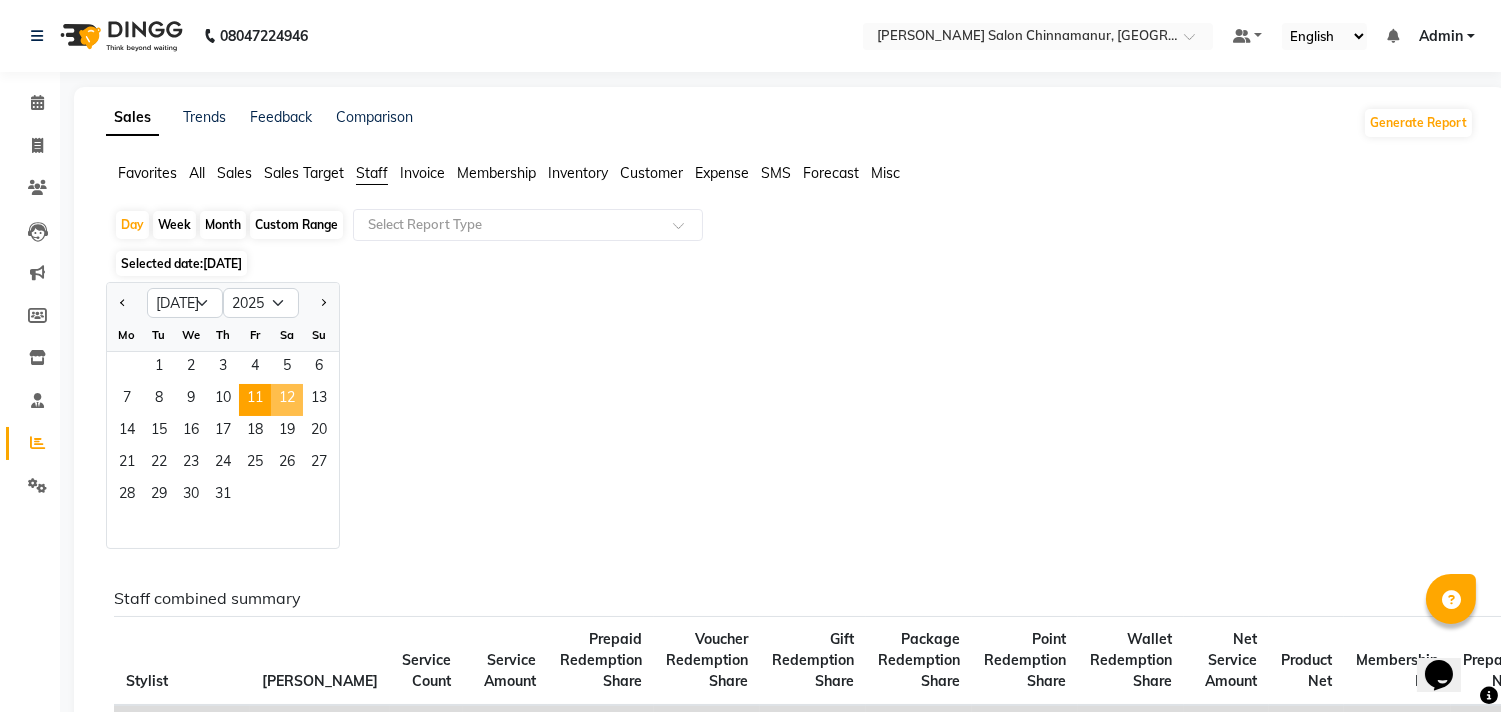 click on "12" 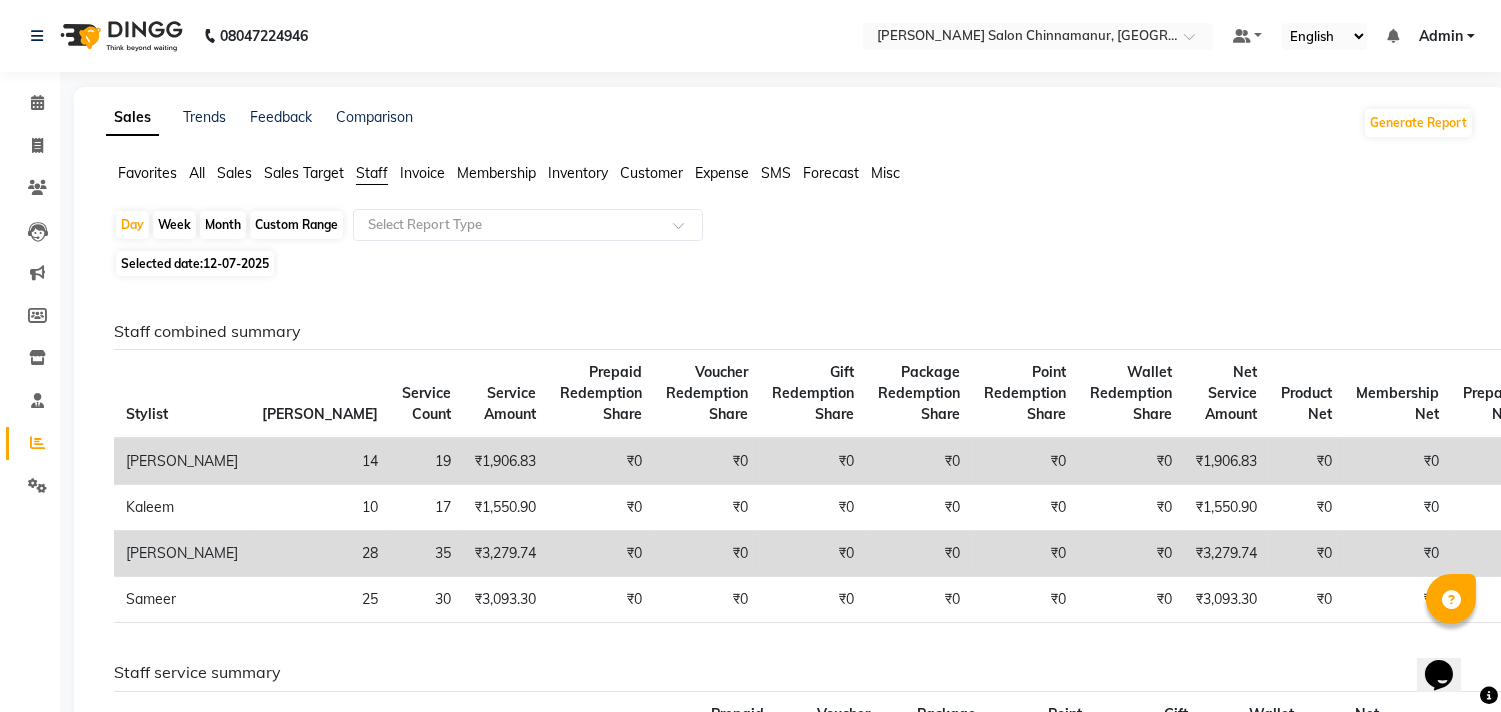 click on "Favorites All Sales Sales Target Staff Invoice Membership Inventory Customer Expense SMS Forecast Misc" 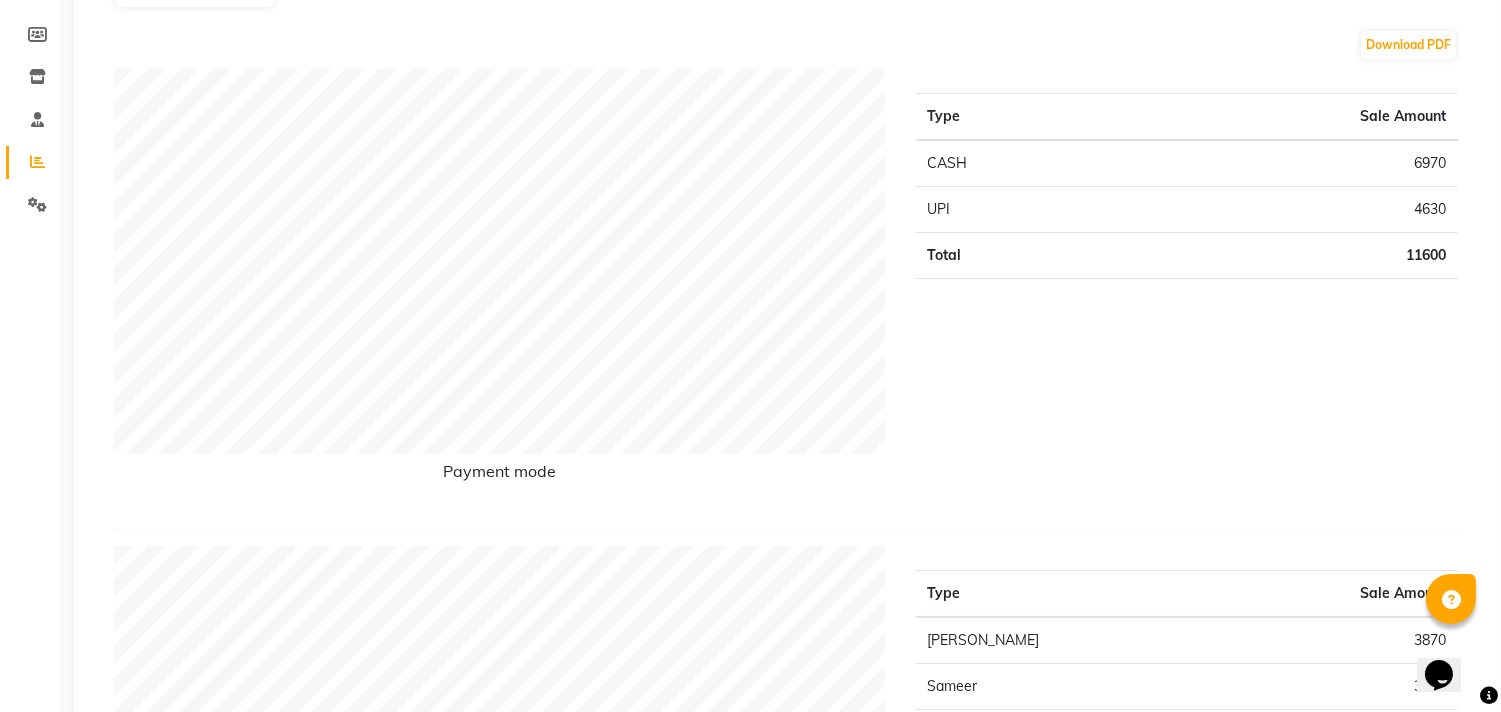 scroll, scrollTop: 111, scrollLeft: 0, axis: vertical 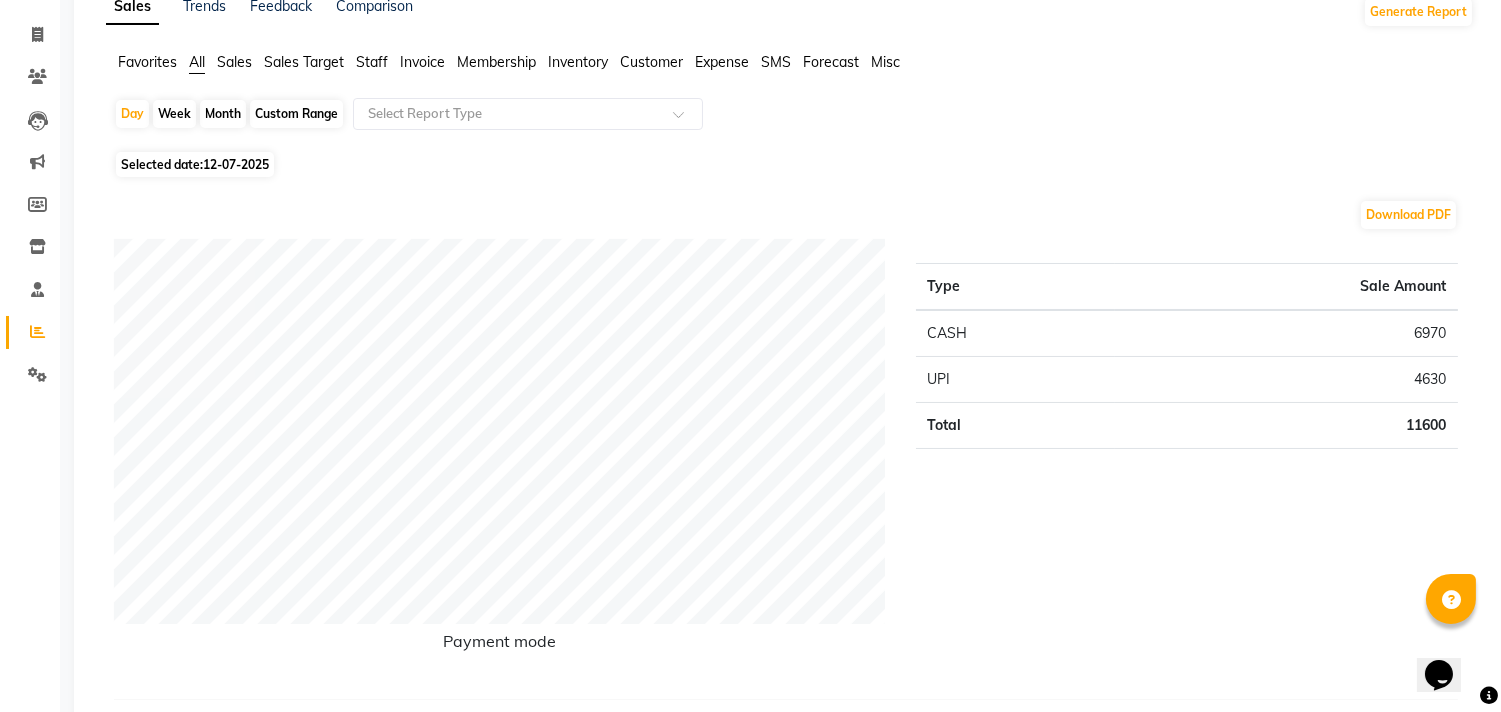 click on "Type Sale Amount CASH 6970 UPI 4630 Total 11600" 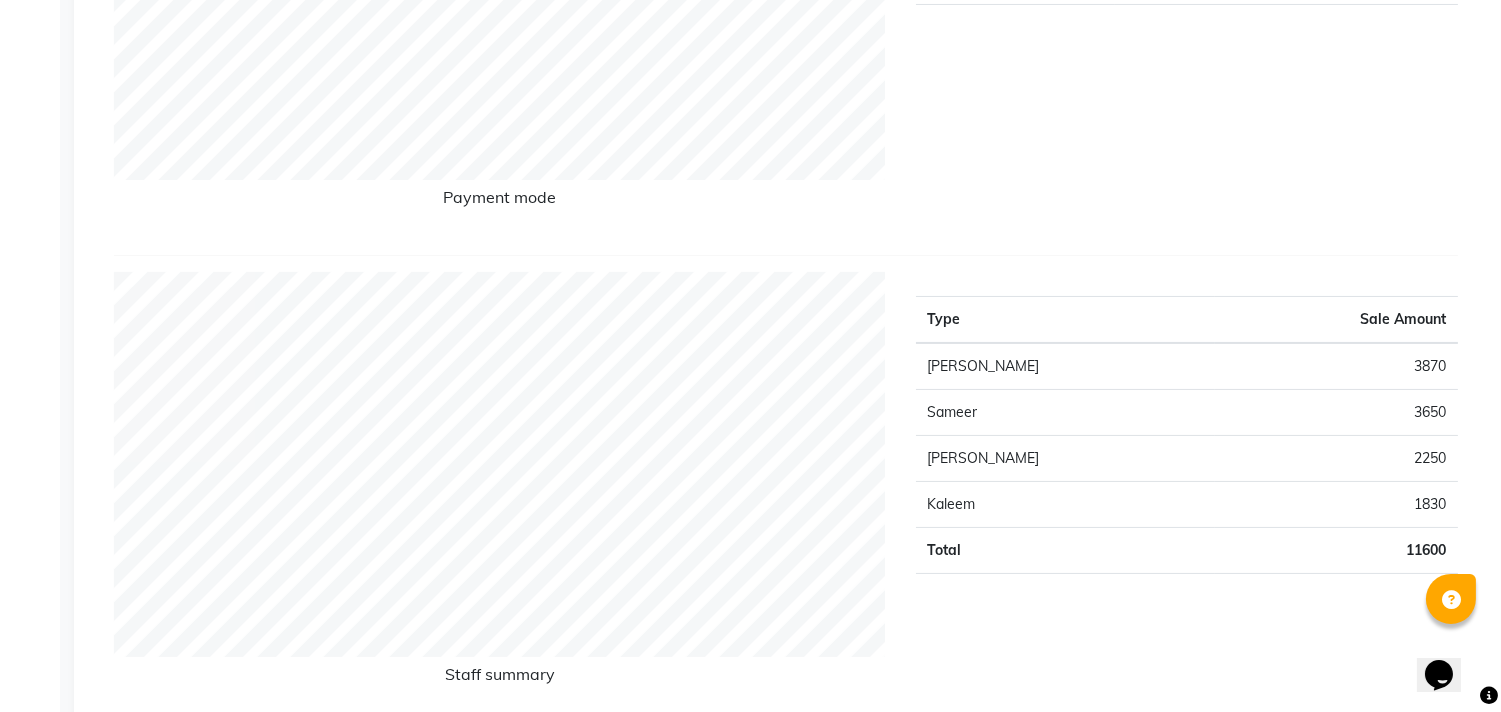 scroll, scrollTop: 0, scrollLeft: 0, axis: both 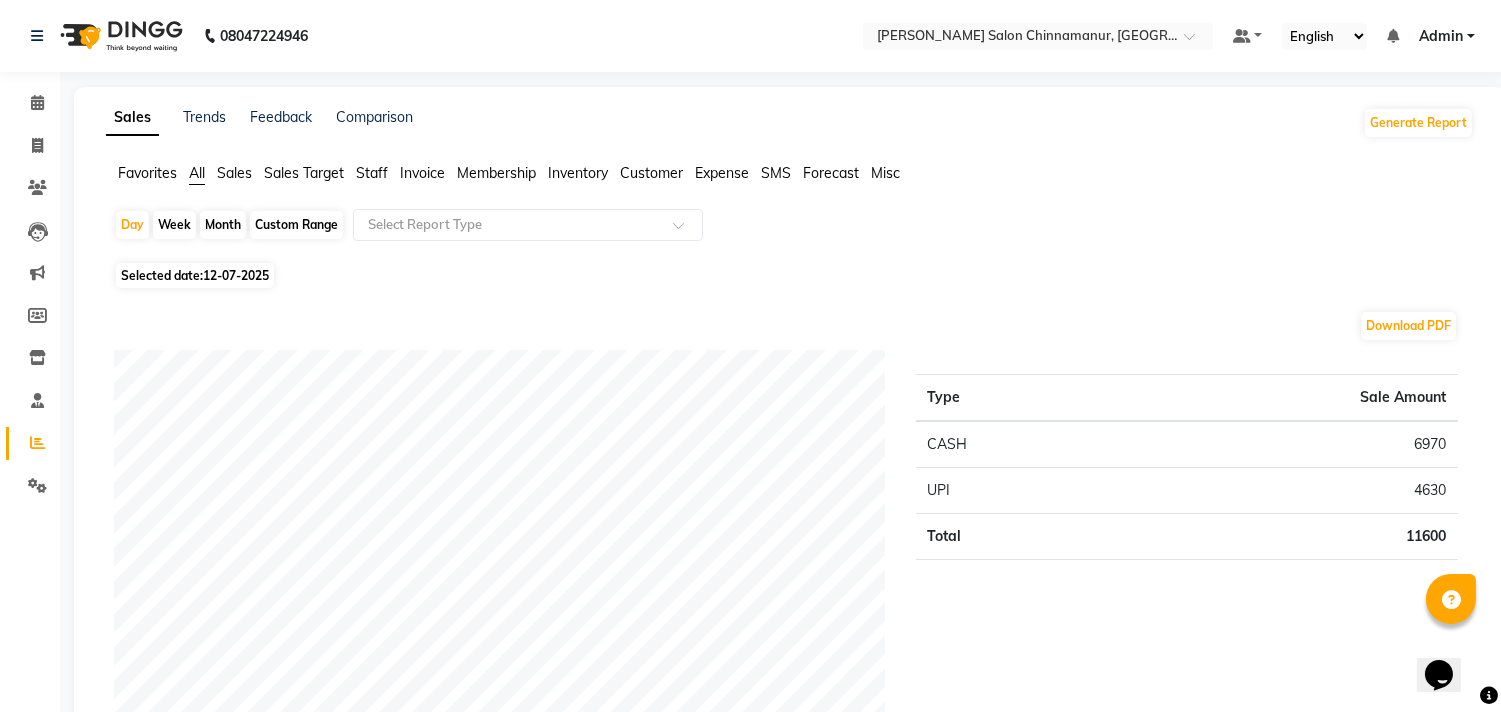 click on "Staff" 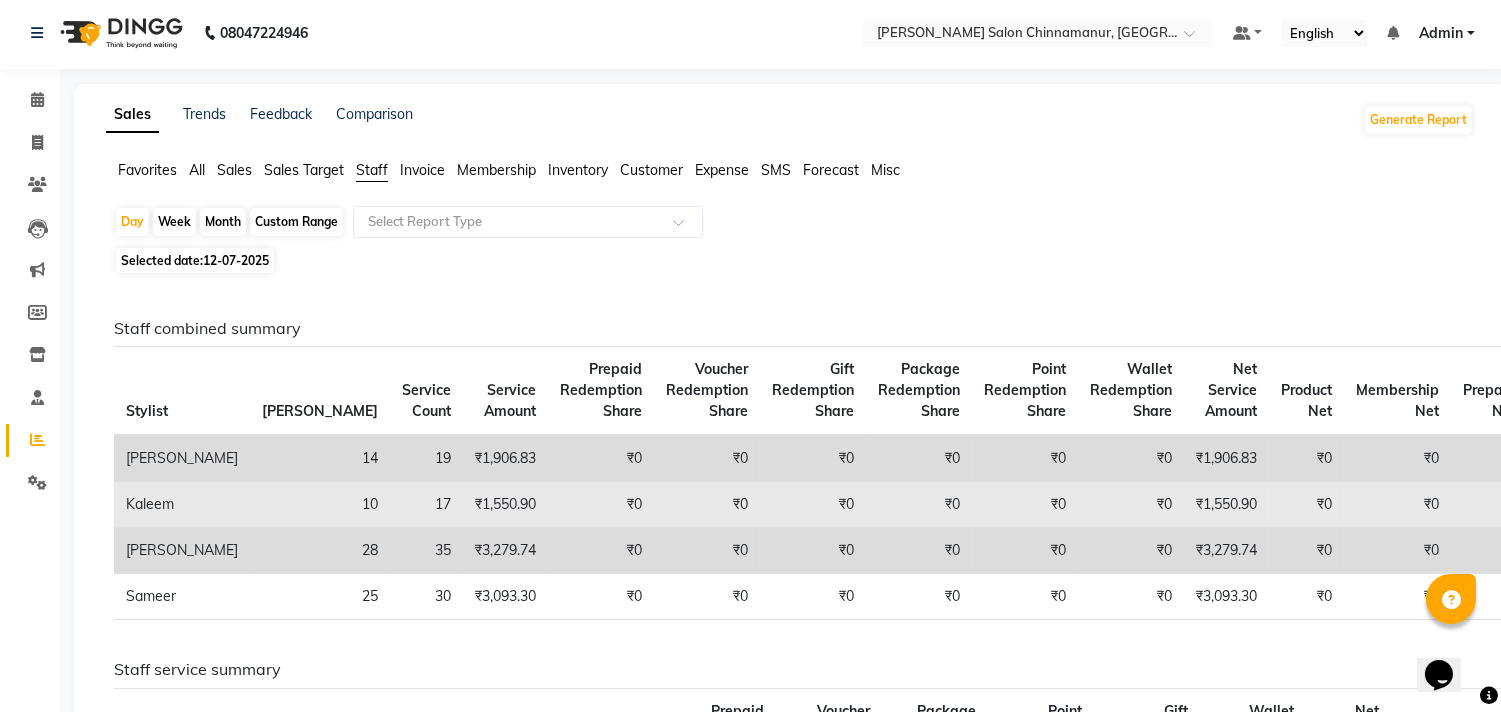 scroll, scrollTop: 0, scrollLeft: 0, axis: both 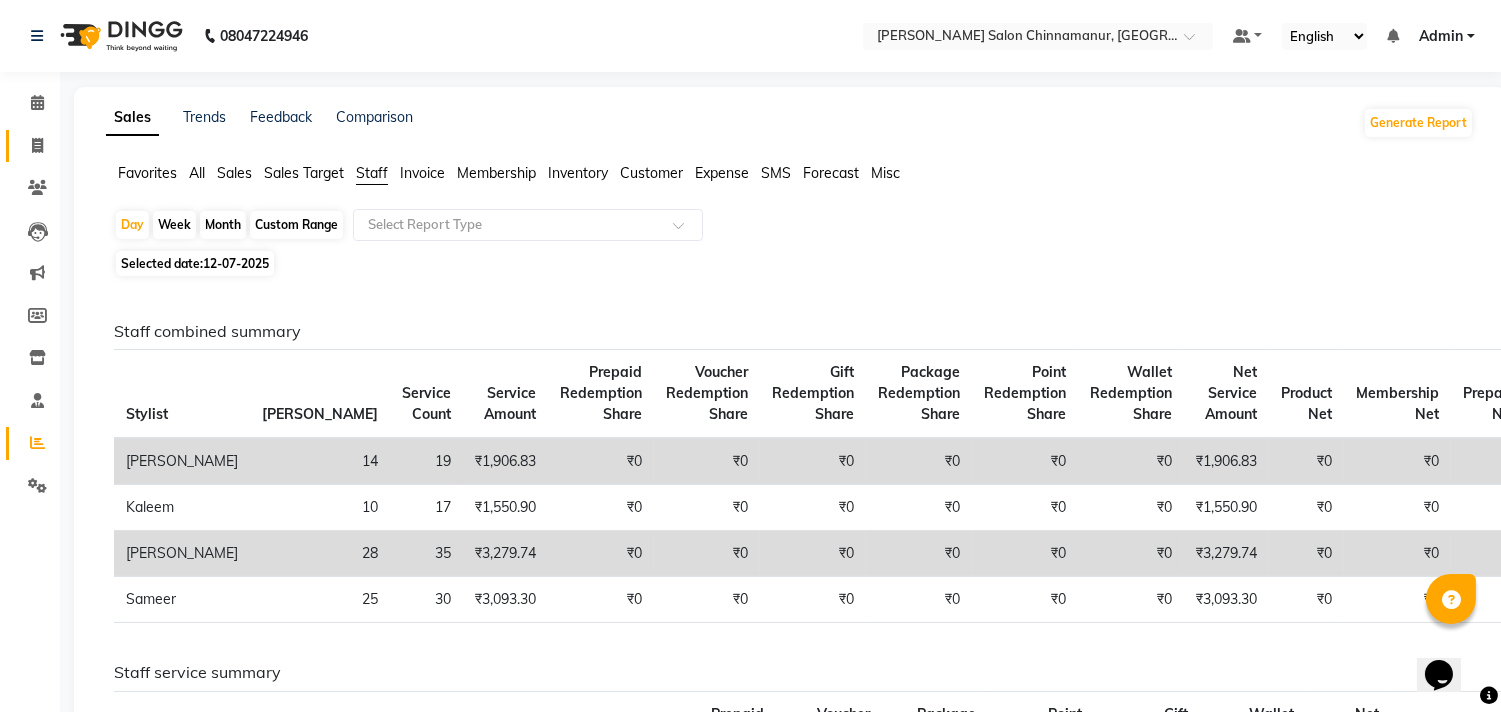 click on "Invoice" 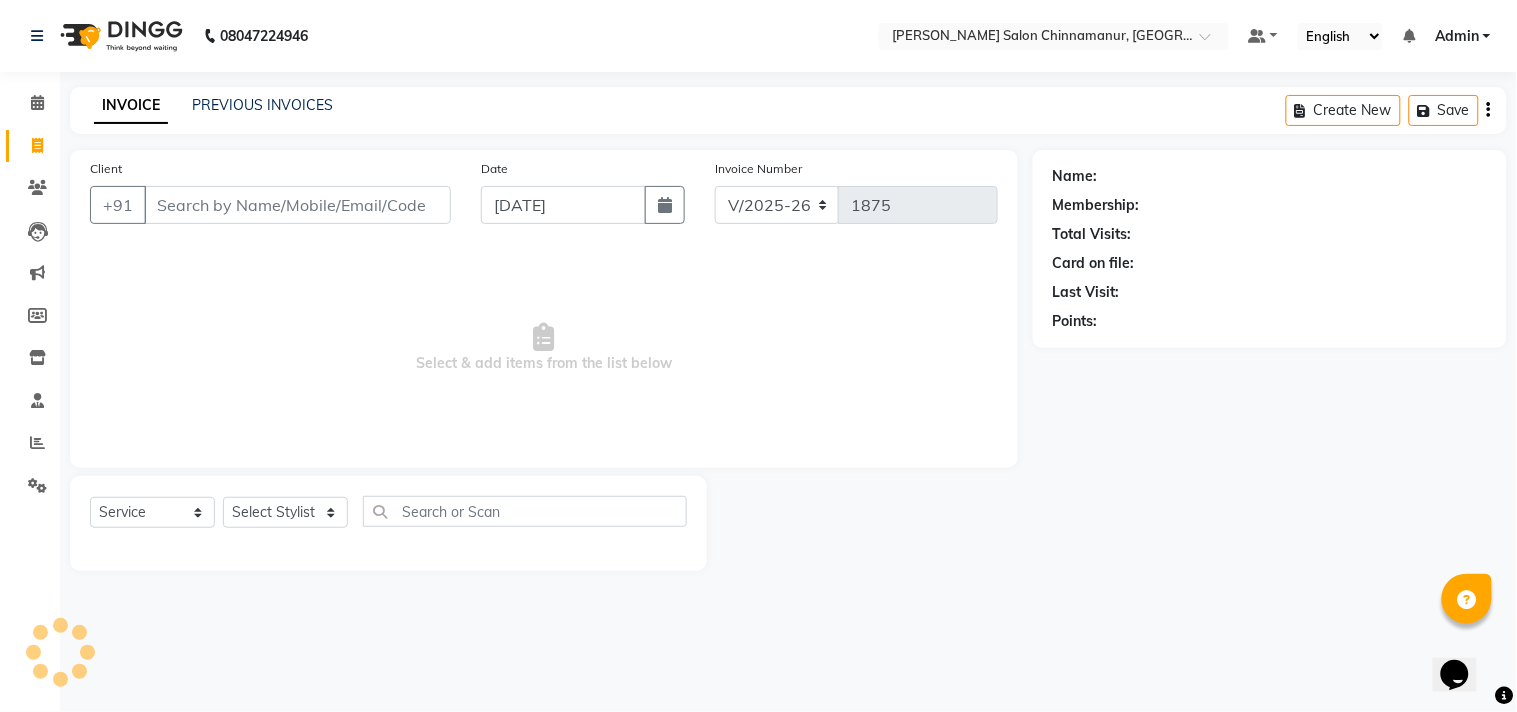 click on "Client" at bounding box center (297, 205) 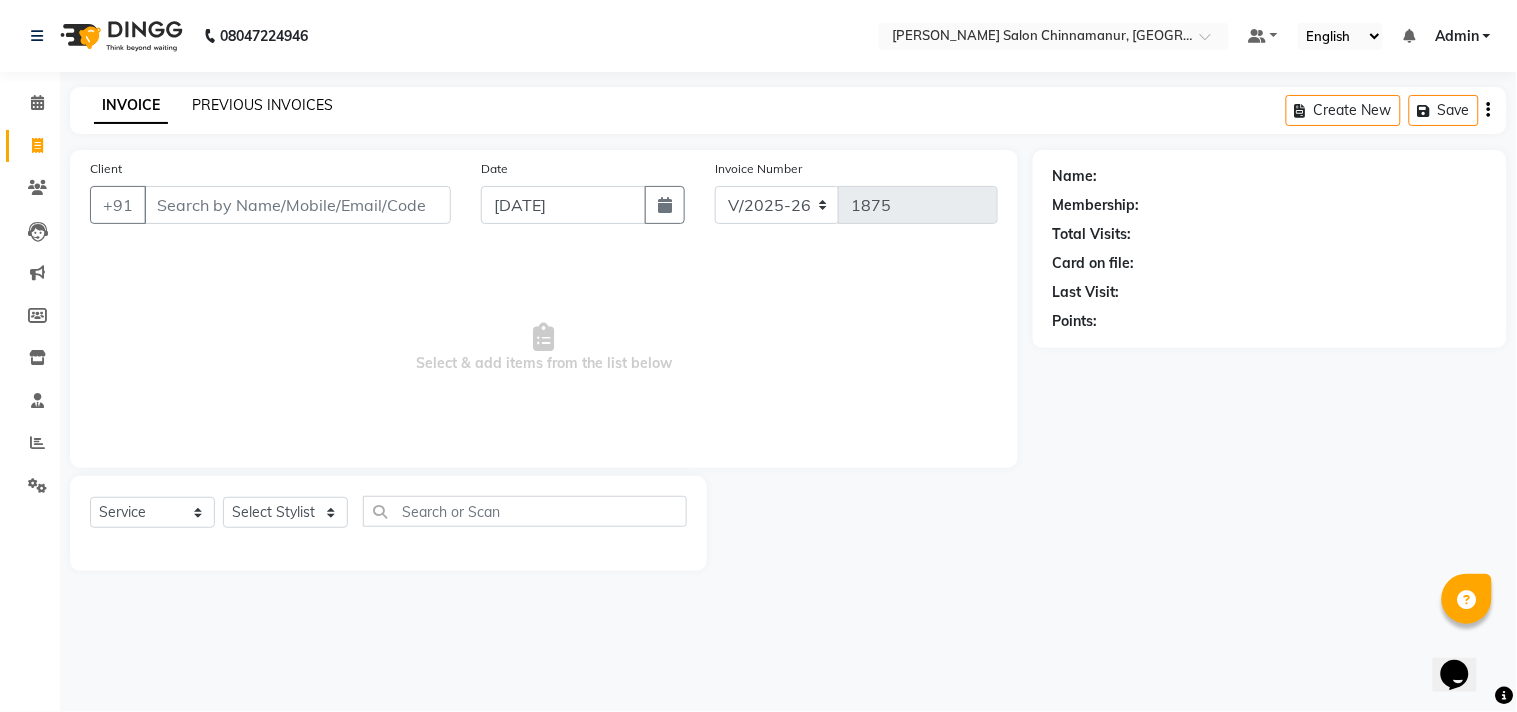 click on "PREVIOUS INVOICES" 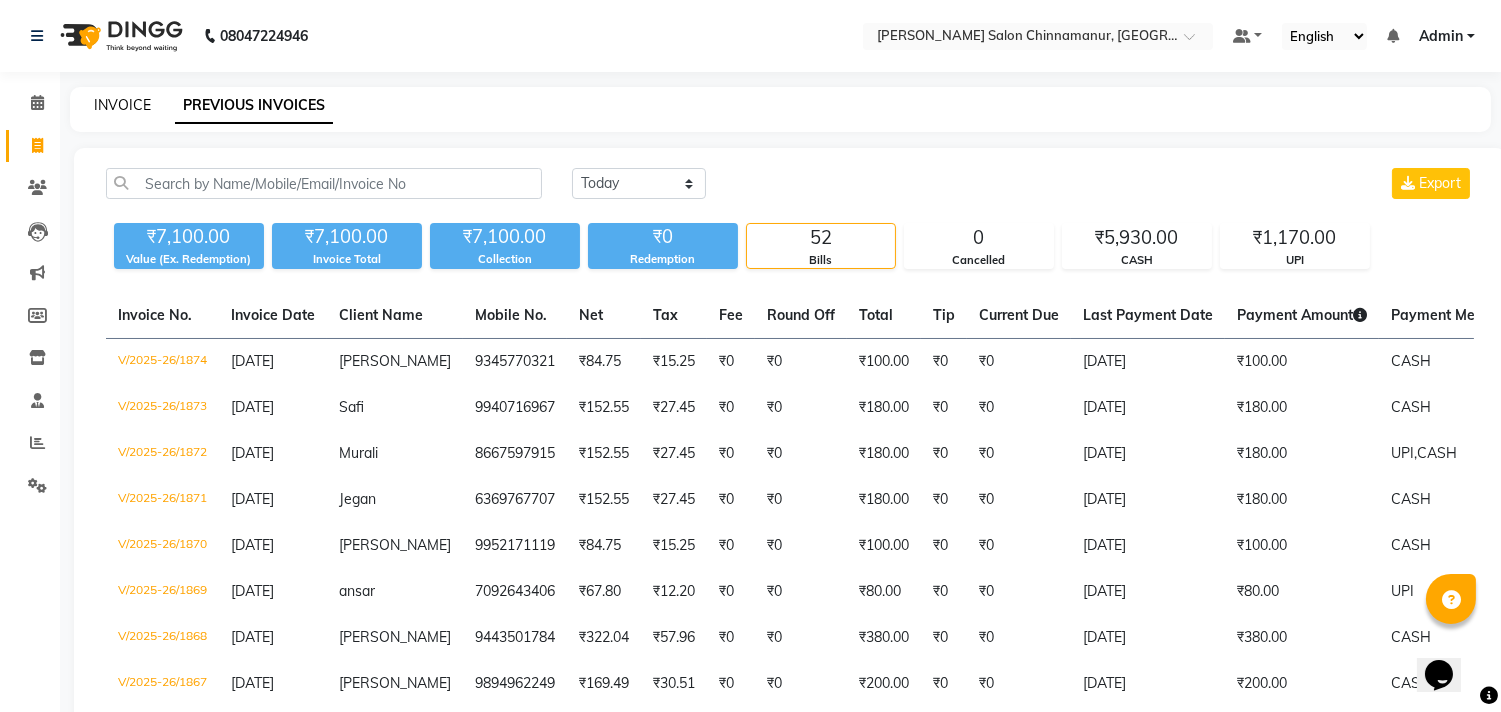 click on "INVOICE" 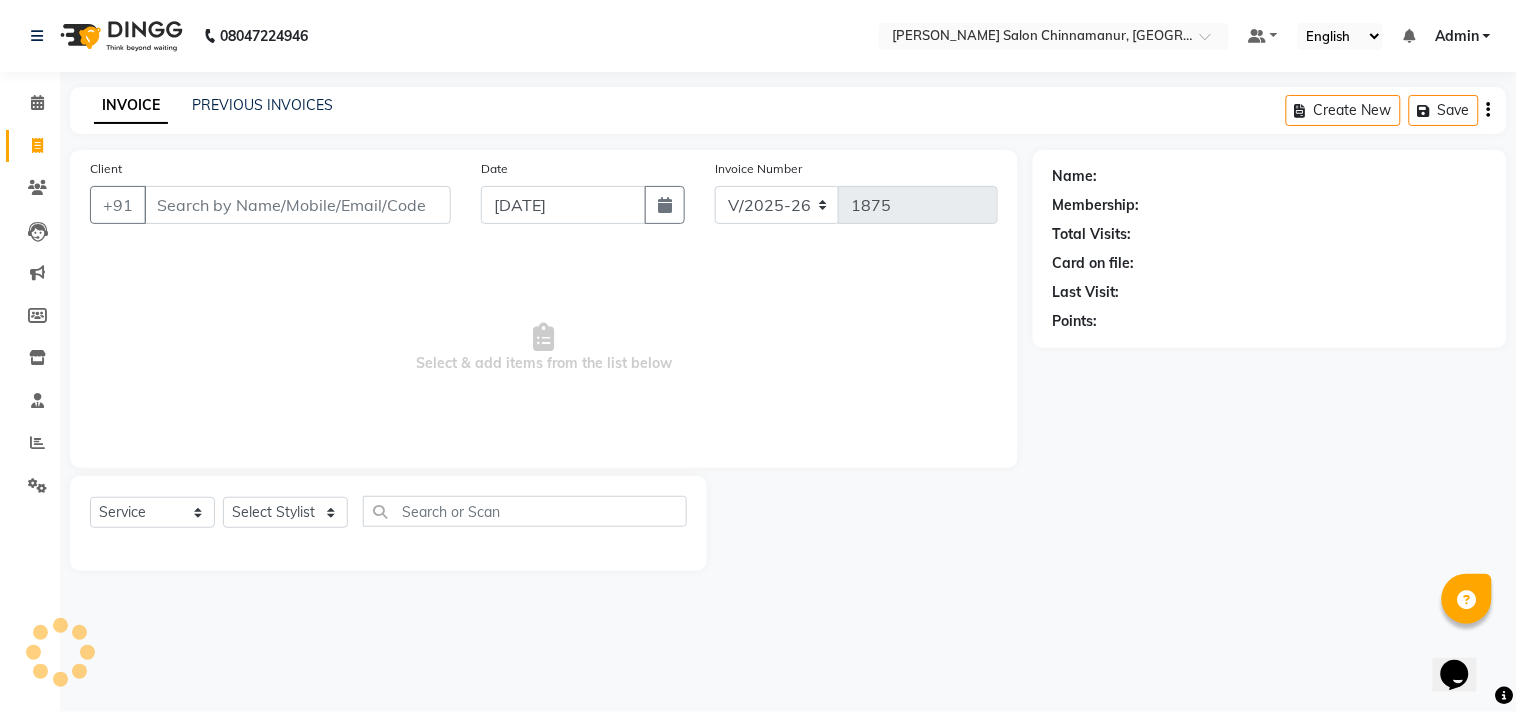 click on "Client" at bounding box center [297, 205] 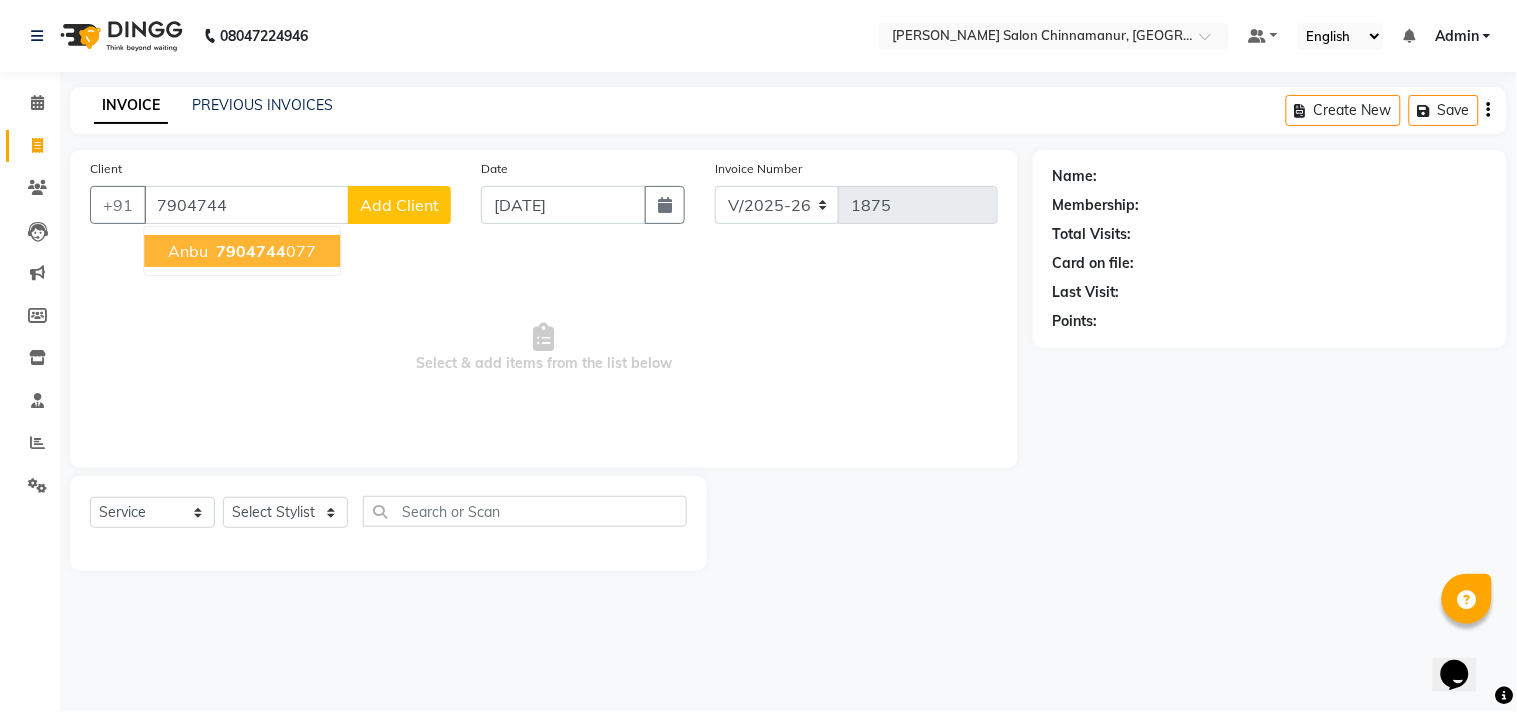 click on "7904744" at bounding box center (251, 251) 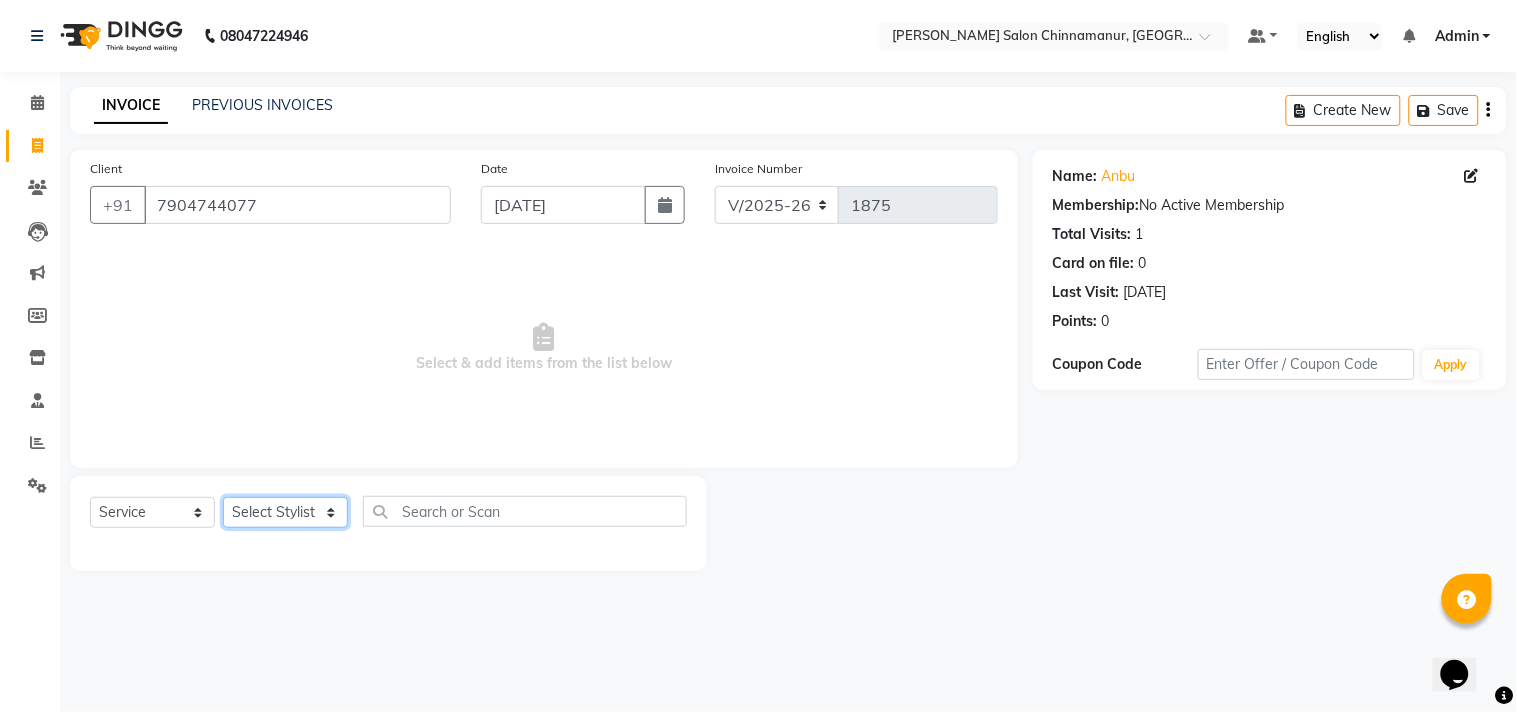 click on "Select Stylist Admin Atif [PERSON_NAME] [PERSON_NAME] [PERSON_NAME] [PERSON_NAME]" 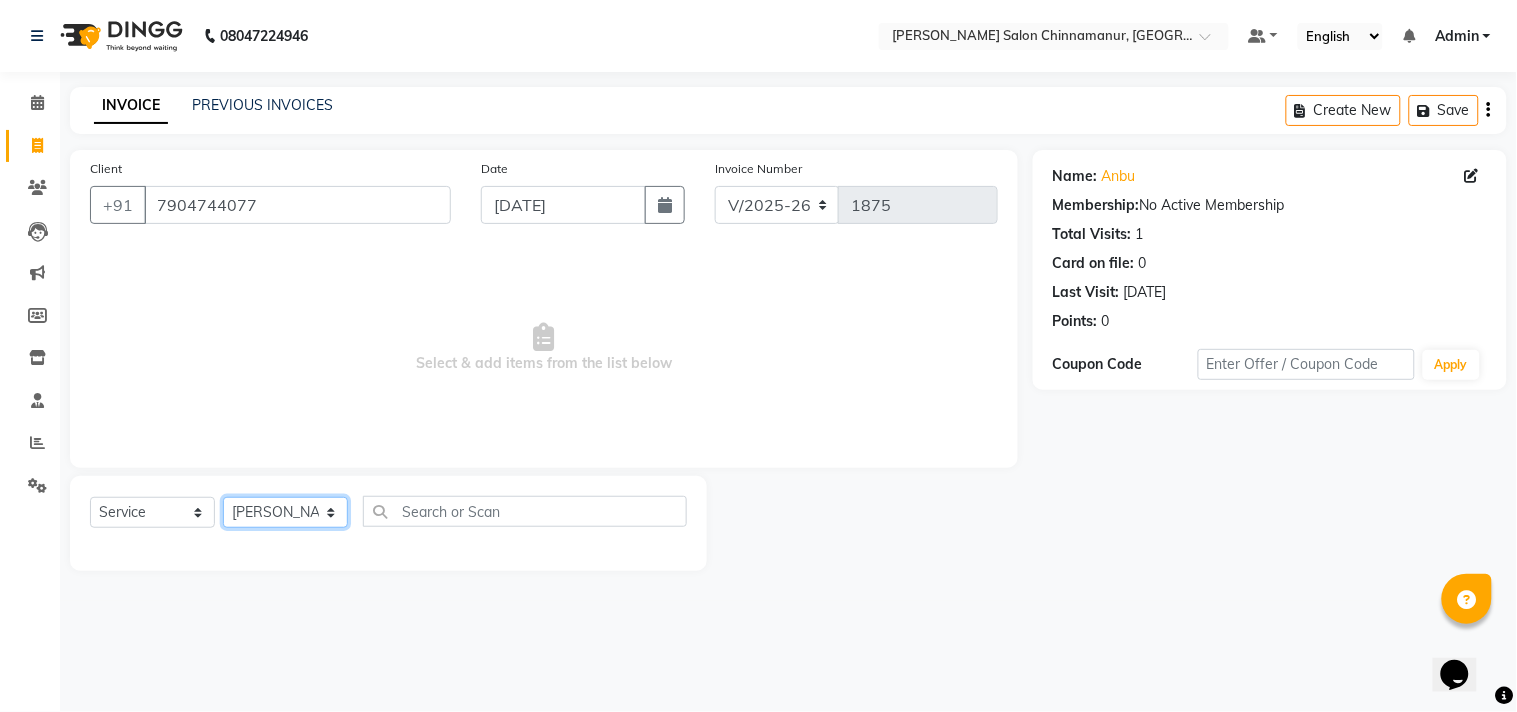 click on "Select Stylist Admin Atif [PERSON_NAME] [PERSON_NAME] [PERSON_NAME] [PERSON_NAME]" 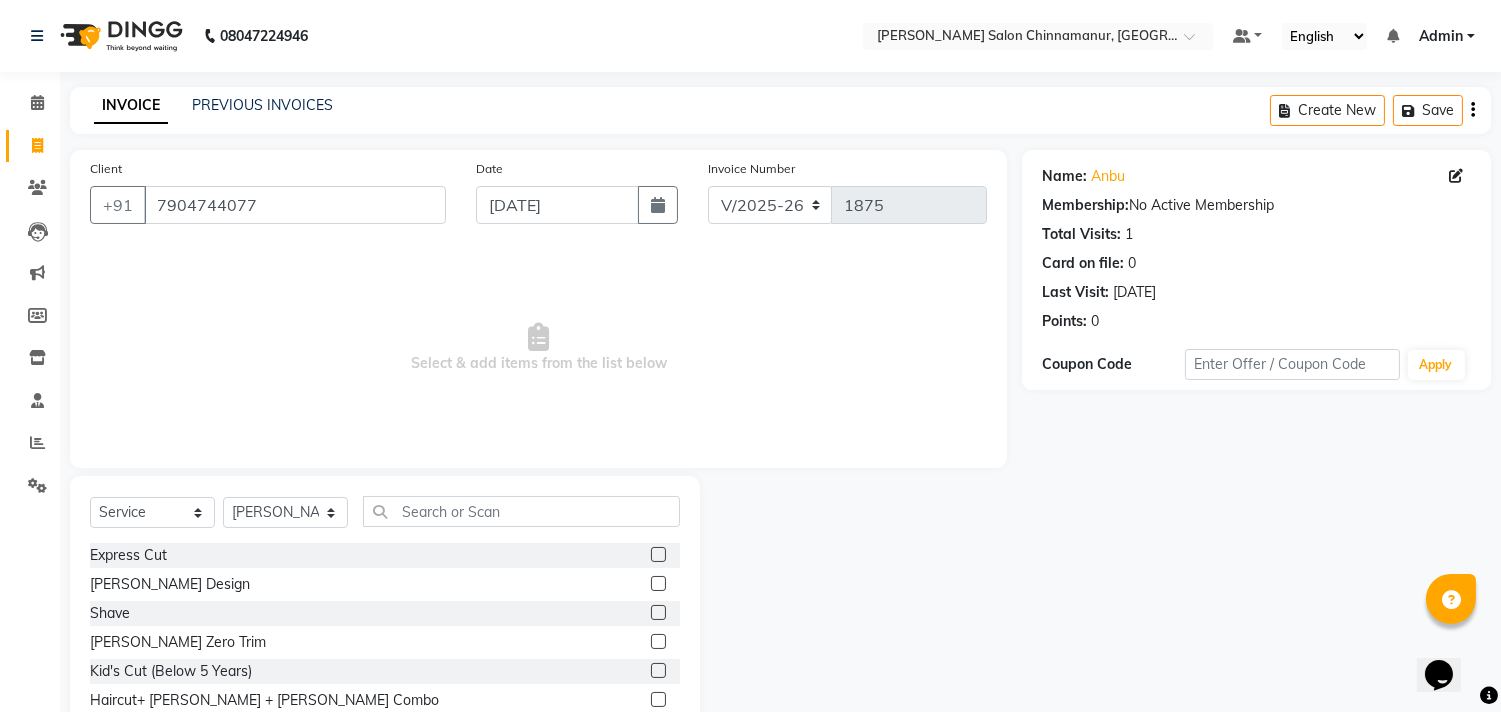 click 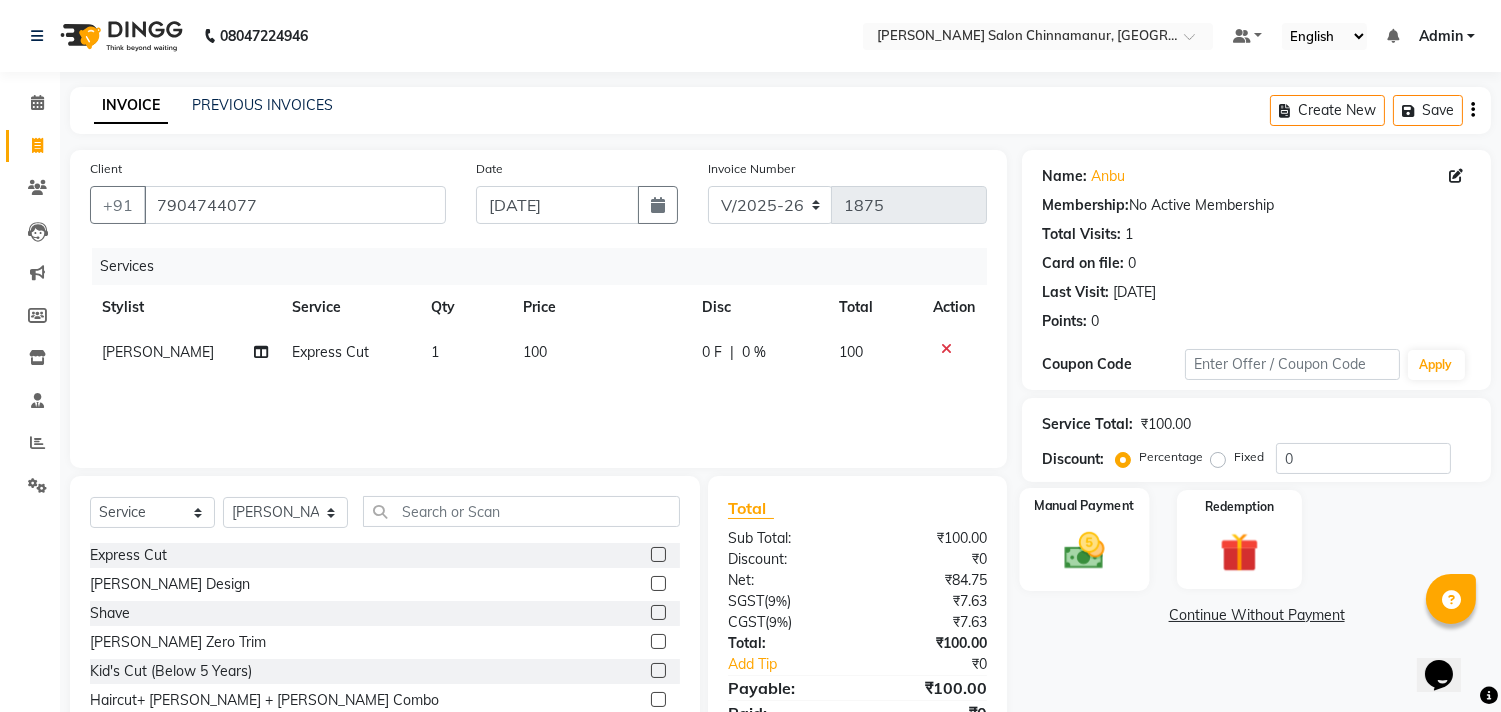 click 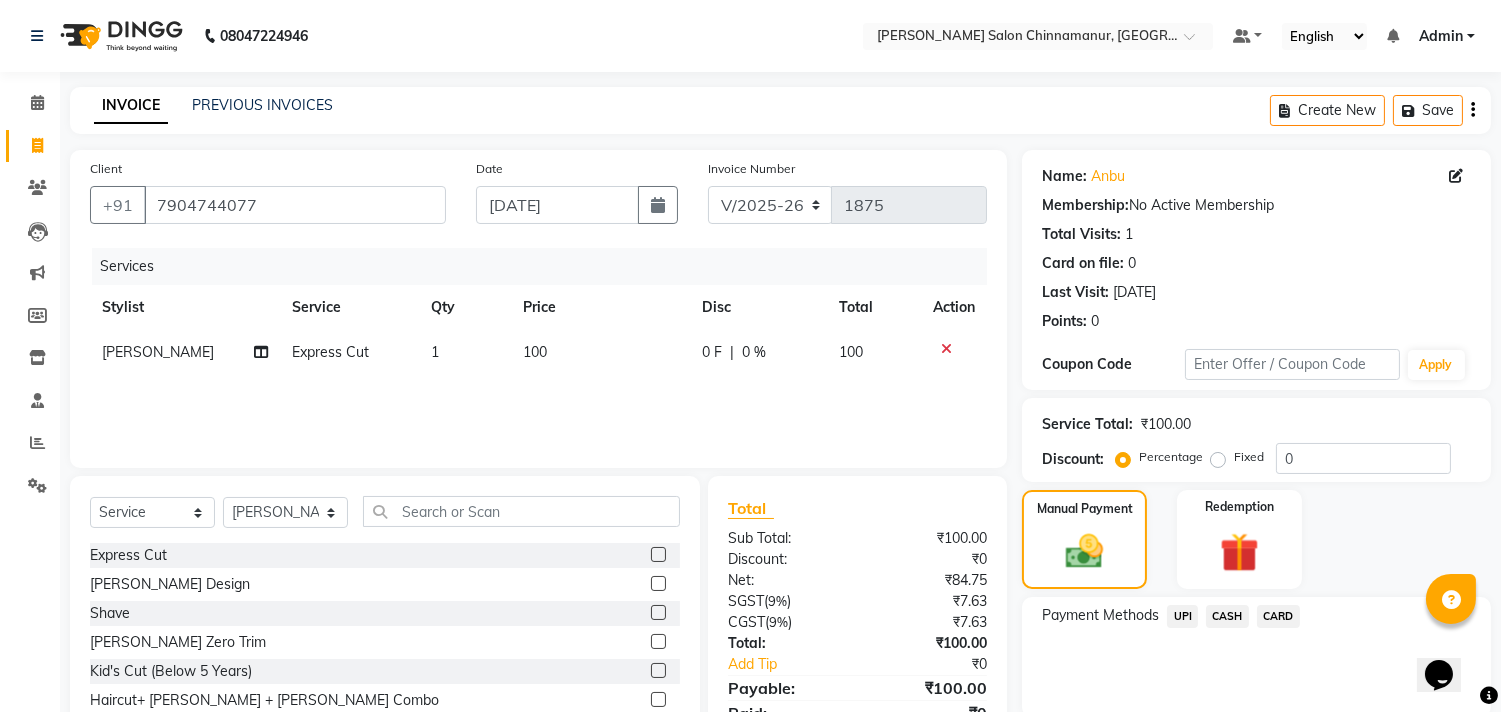 click on "UPI" 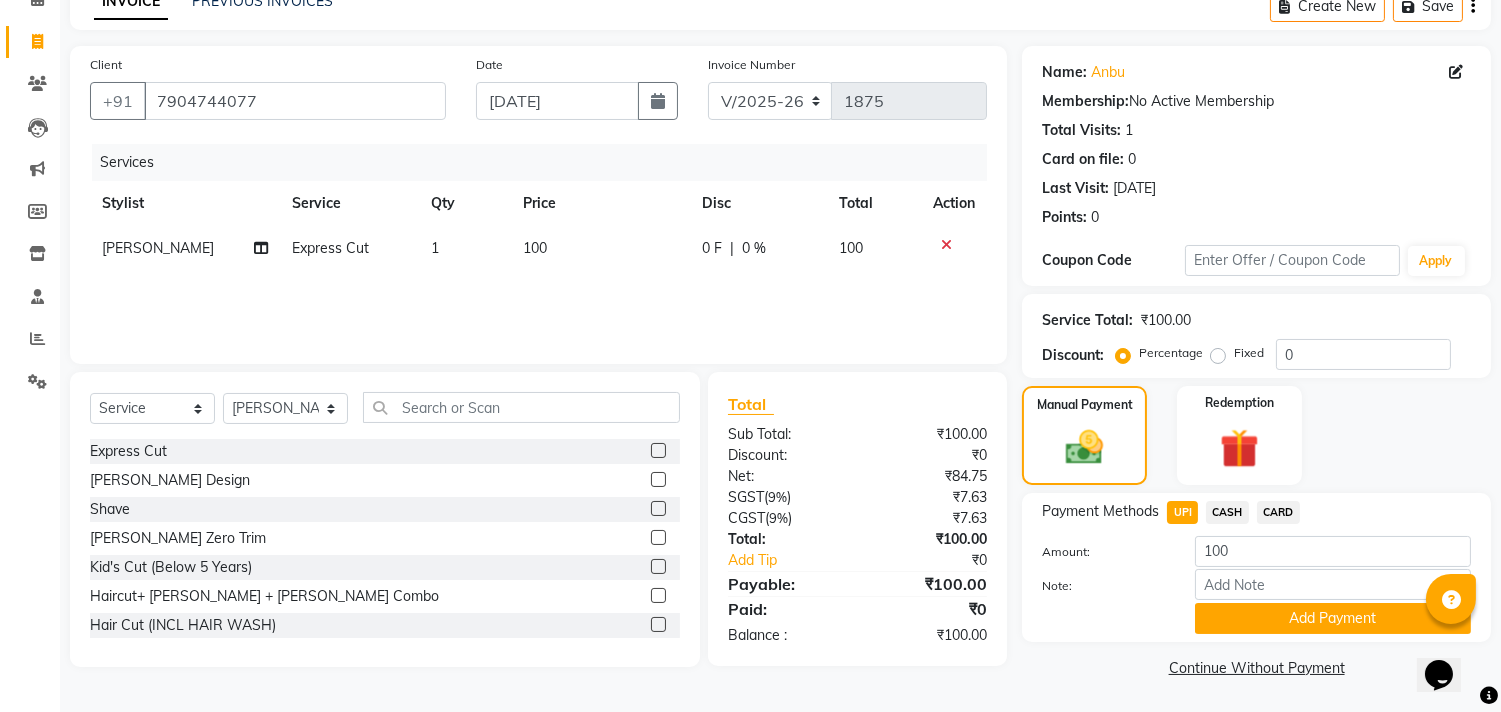 click on "Add Payment" 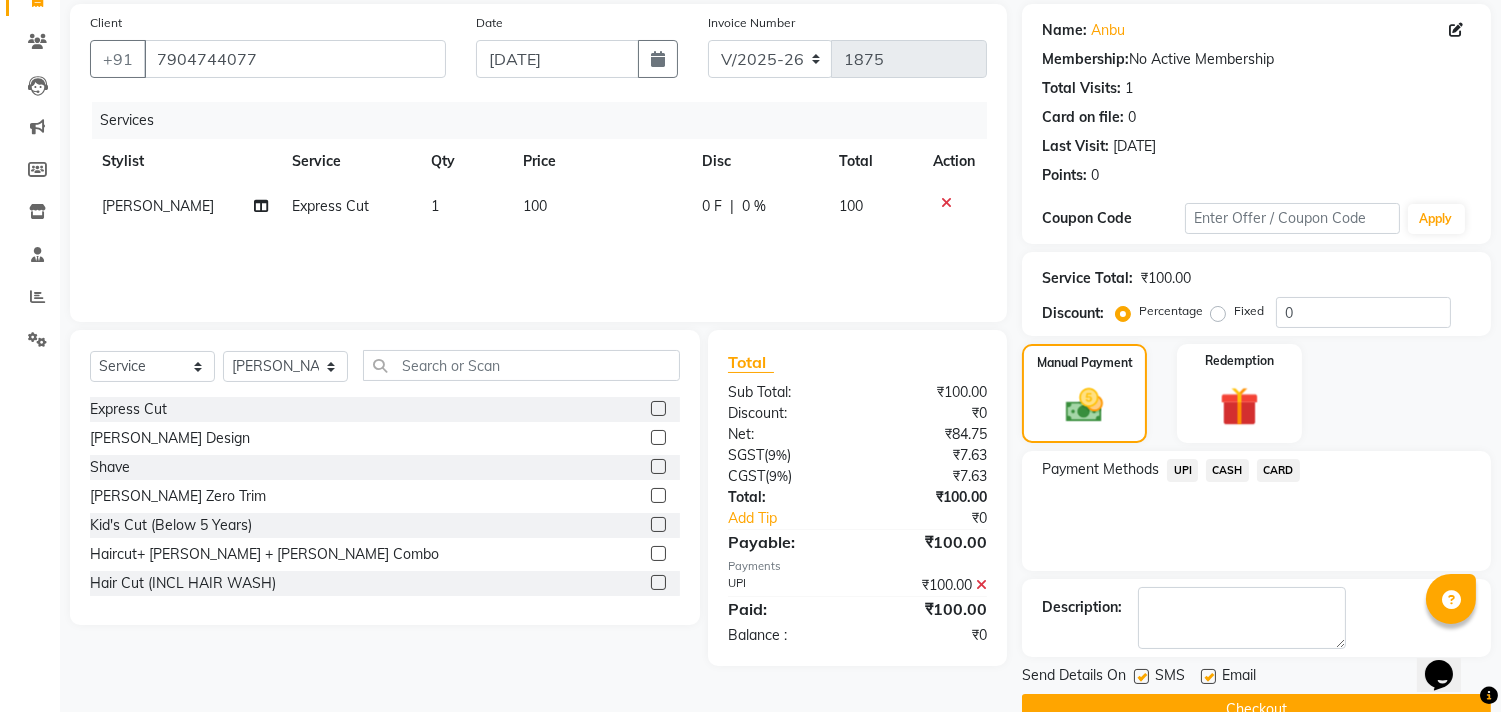 scroll, scrollTop: 187, scrollLeft: 0, axis: vertical 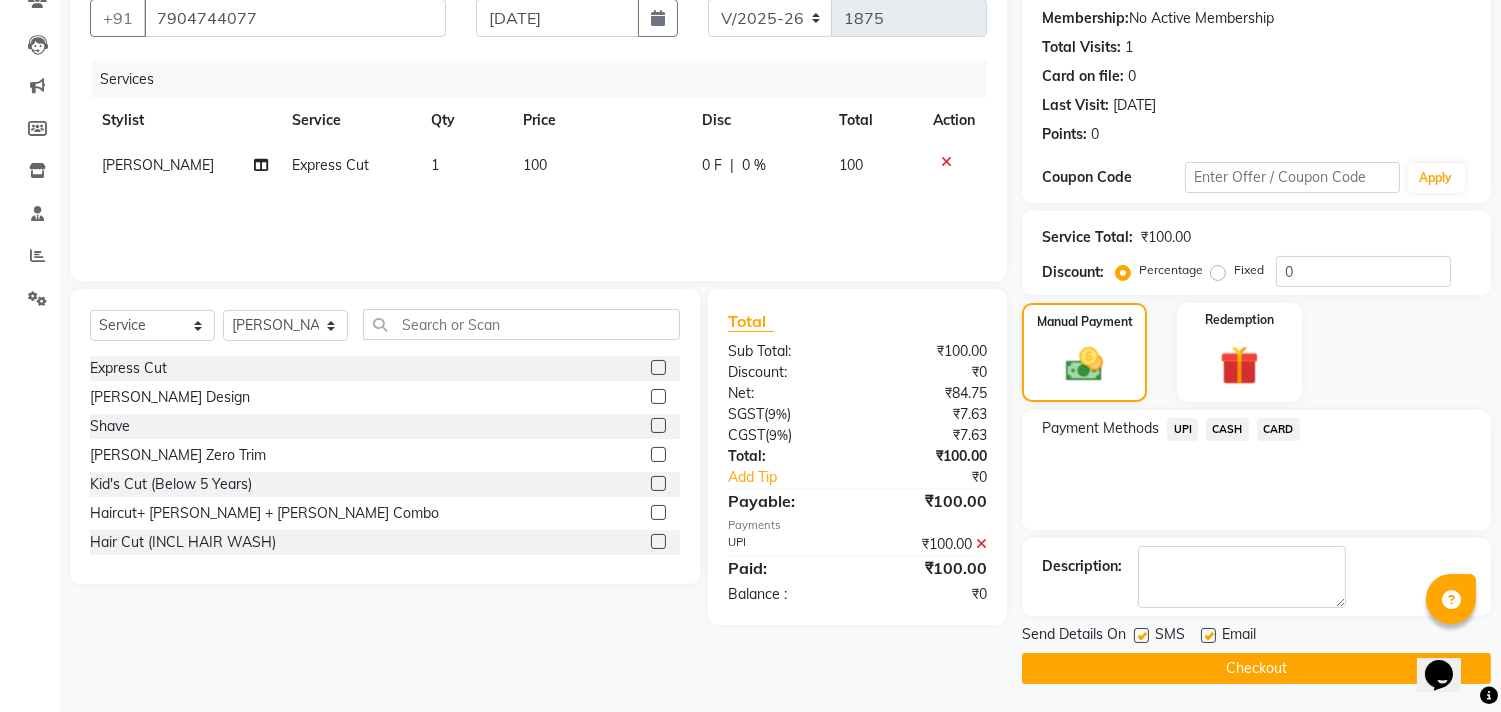 click on "Checkout" 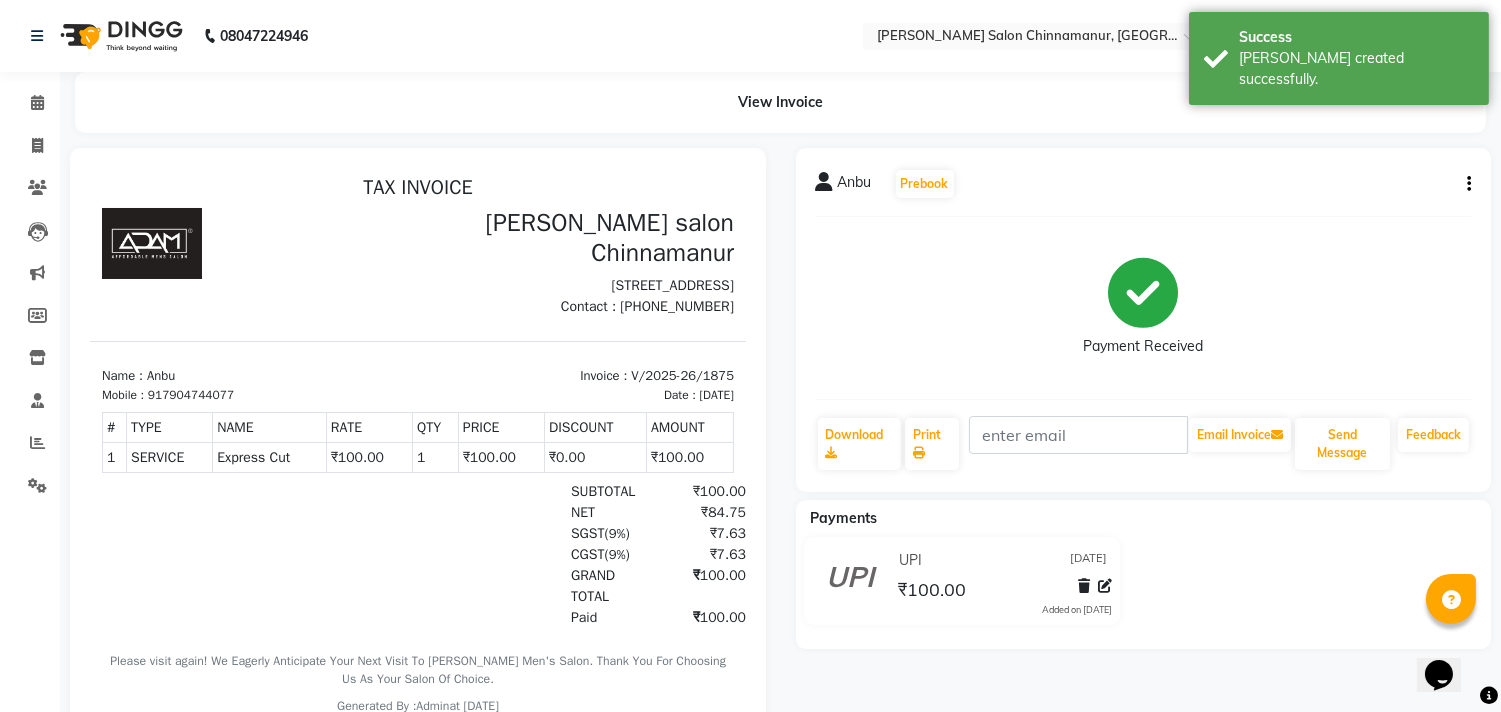 scroll, scrollTop: 0, scrollLeft: 0, axis: both 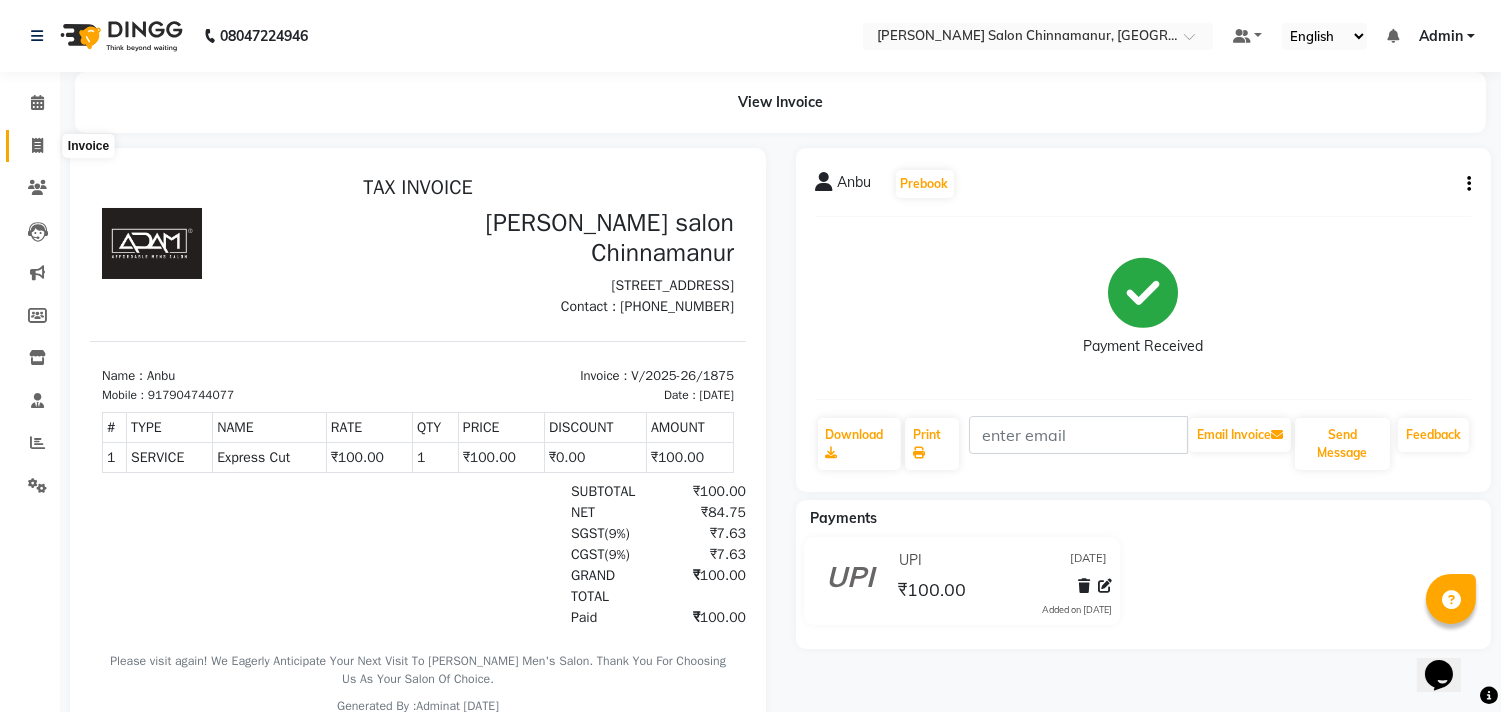 click 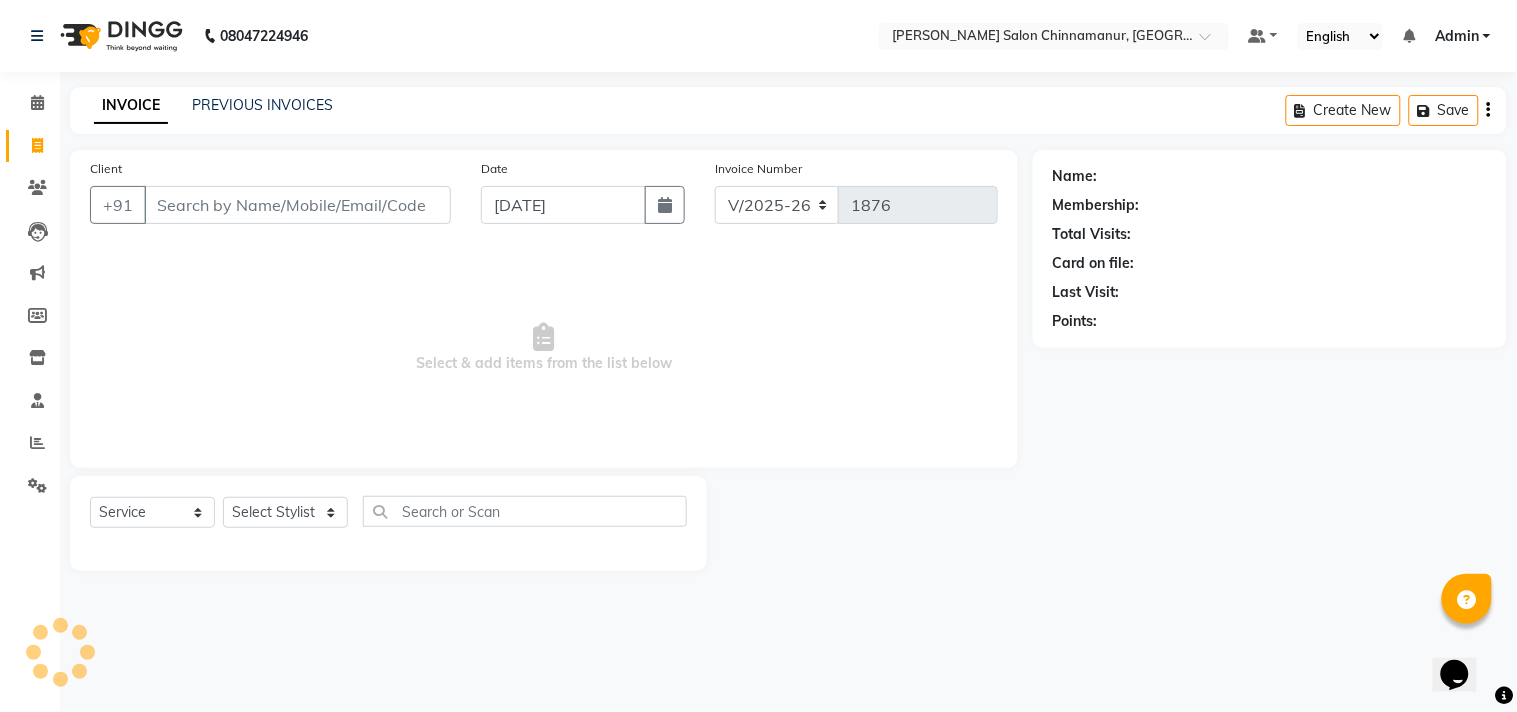 click on "Client" at bounding box center [297, 205] 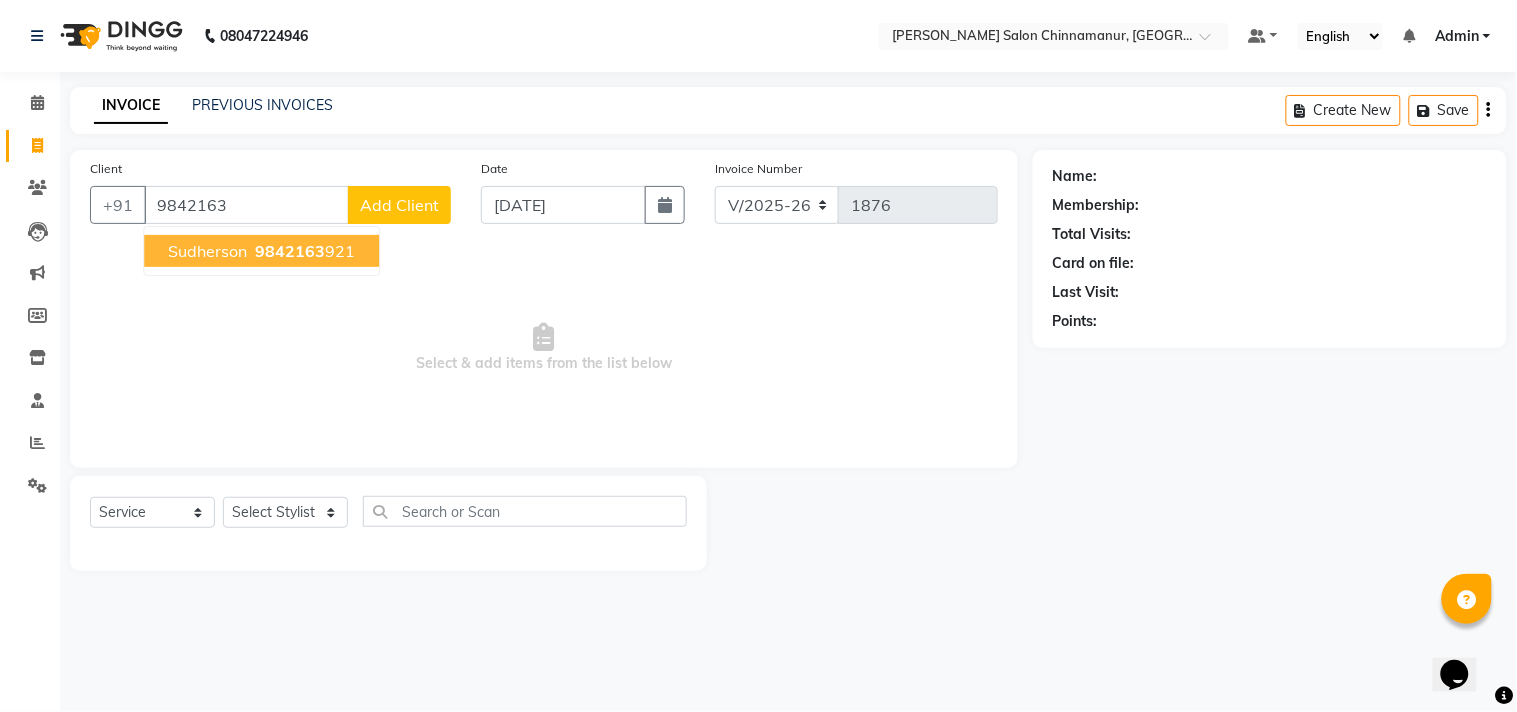click on "sudherson   9842163 921" at bounding box center (261, 251) 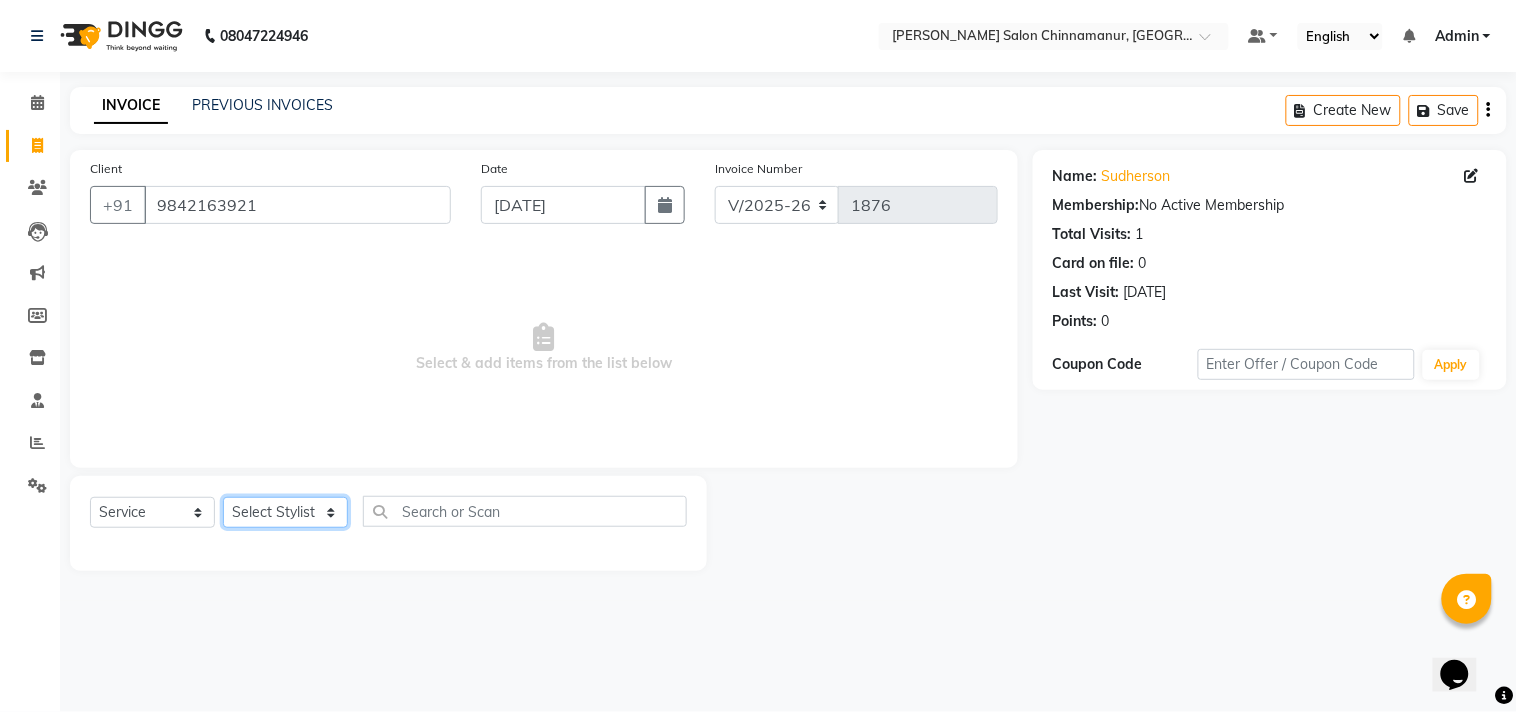 click on "Select Stylist Admin Atif [PERSON_NAME] [PERSON_NAME] [PERSON_NAME] [PERSON_NAME]" 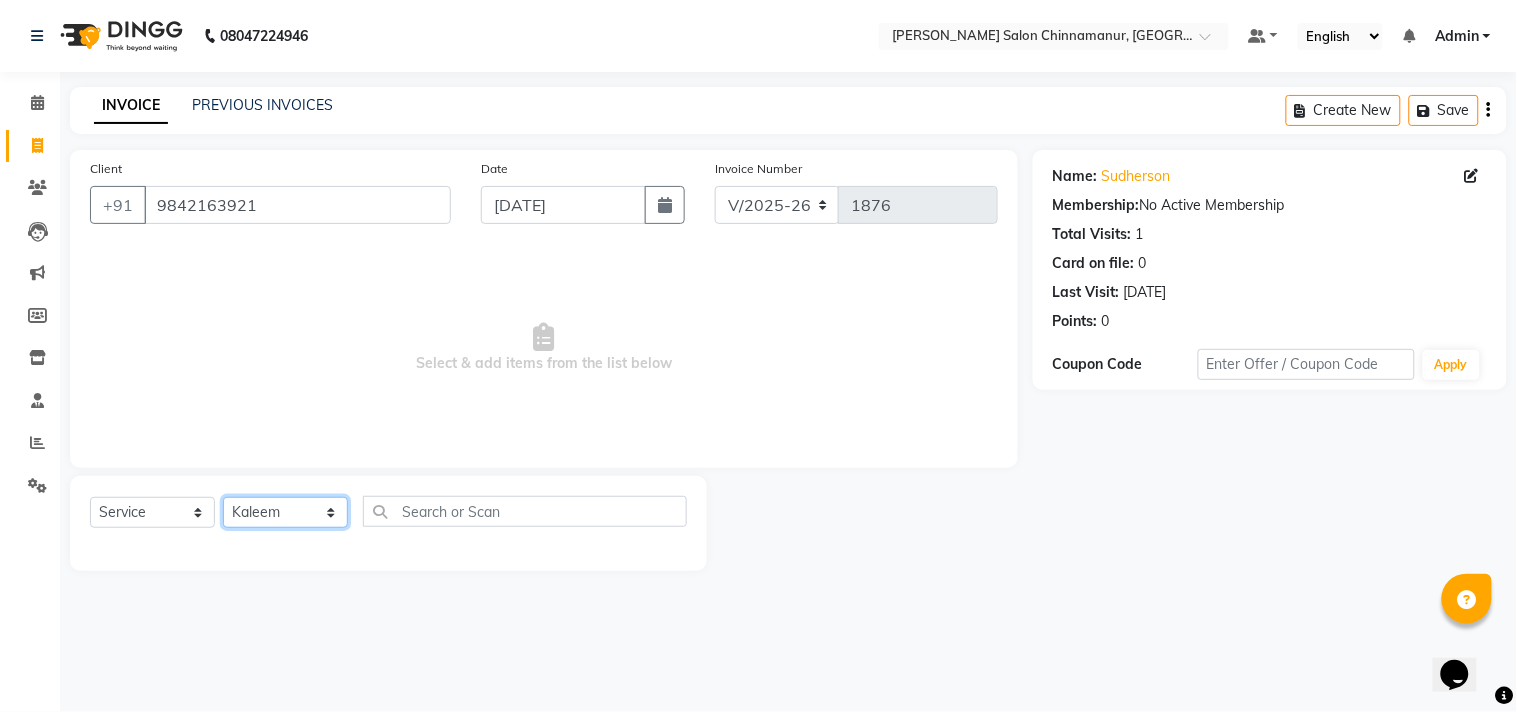 click on "Select Stylist Admin Atif [PERSON_NAME] [PERSON_NAME] [PERSON_NAME] [PERSON_NAME]" 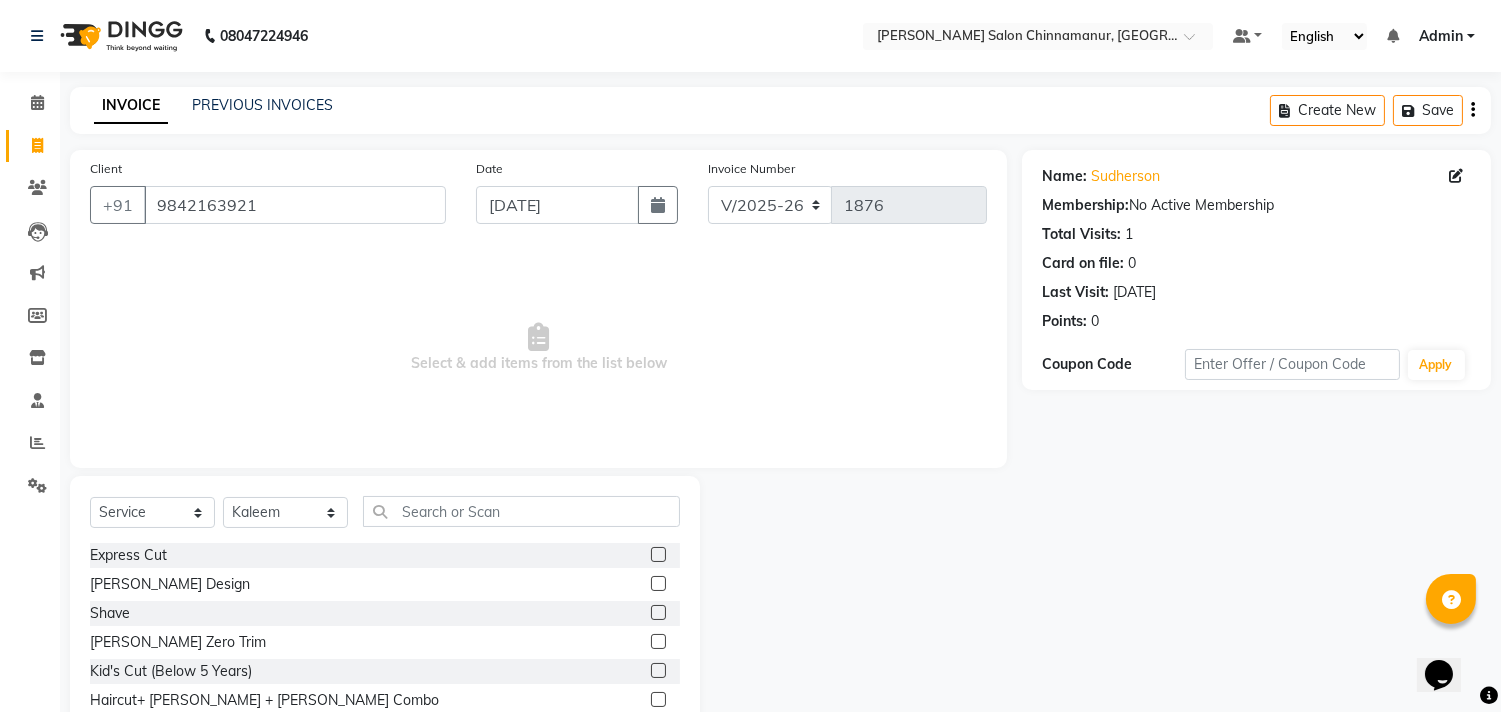 click 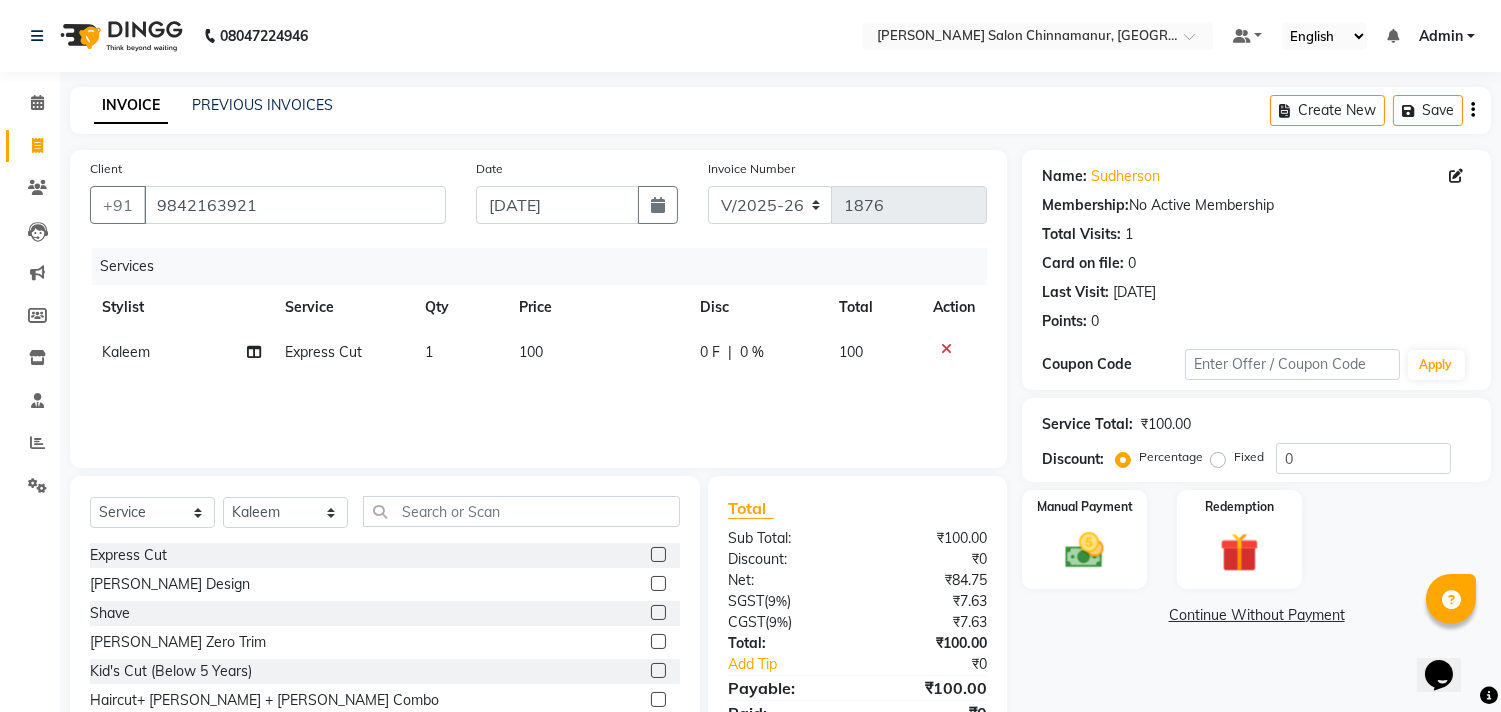 click 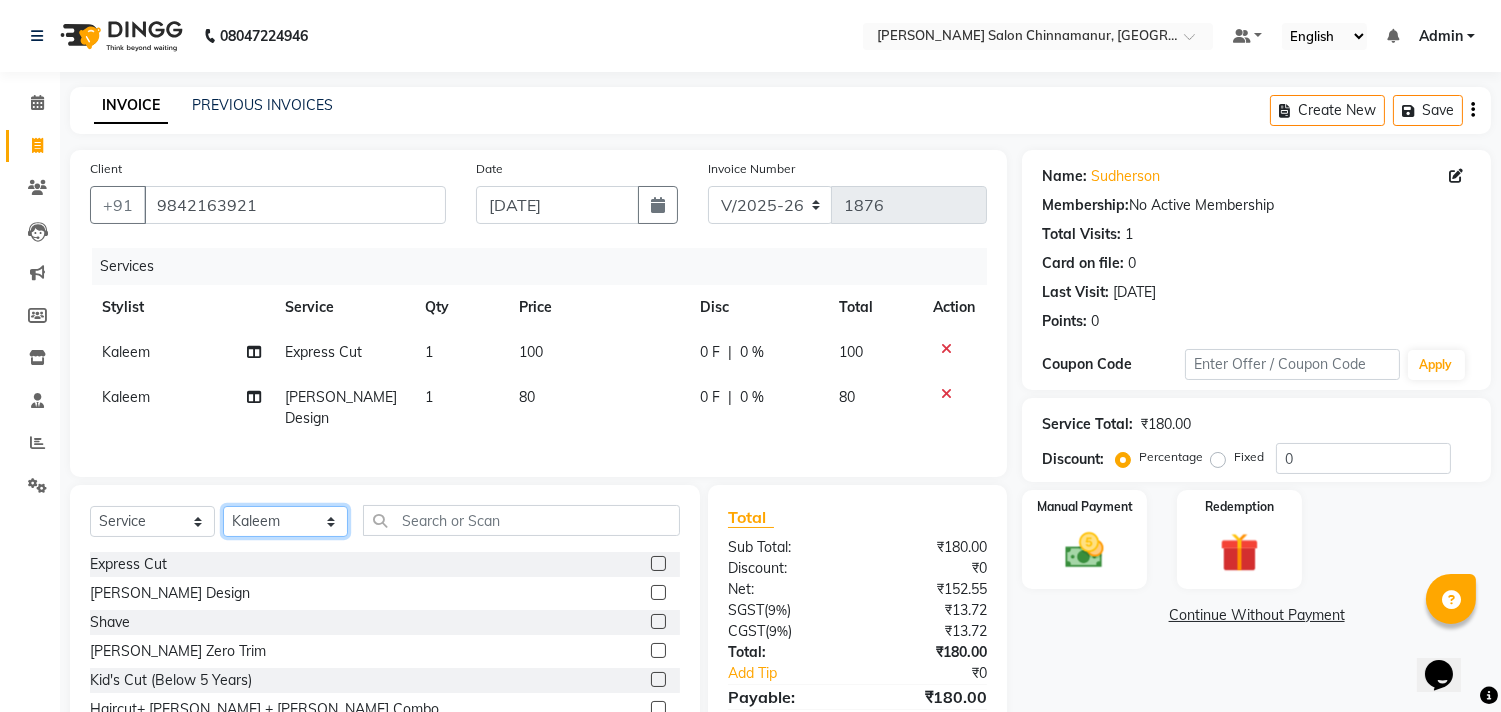 click on "Select Stylist Admin Atif [PERSON_NAME] [PERSON_NAME] [PERSON_NAME] [PERSON_NAME]" 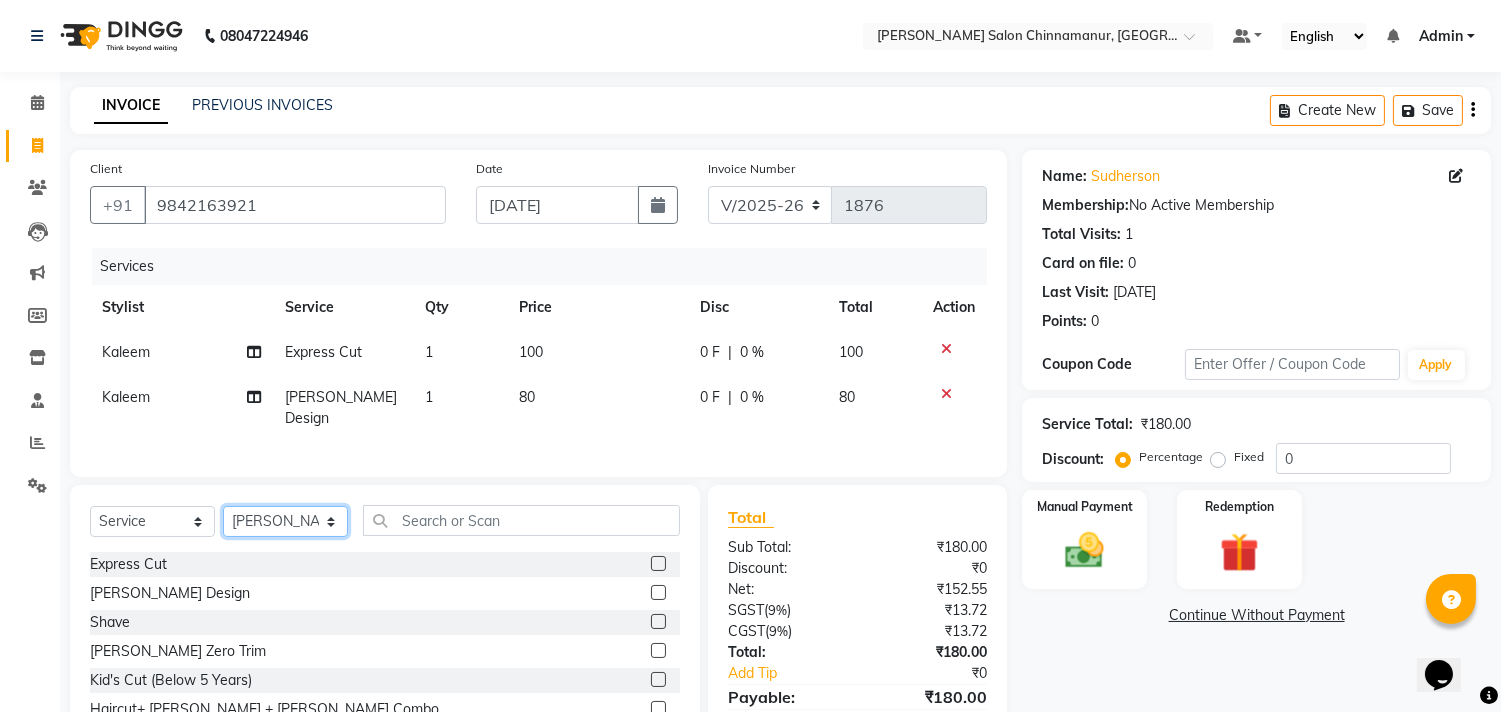 click on "Select Stylist Admin Atif [PERSON_NAME] [PERSON_NAME] [PERSON_NAME] [PERSON_NAME]" 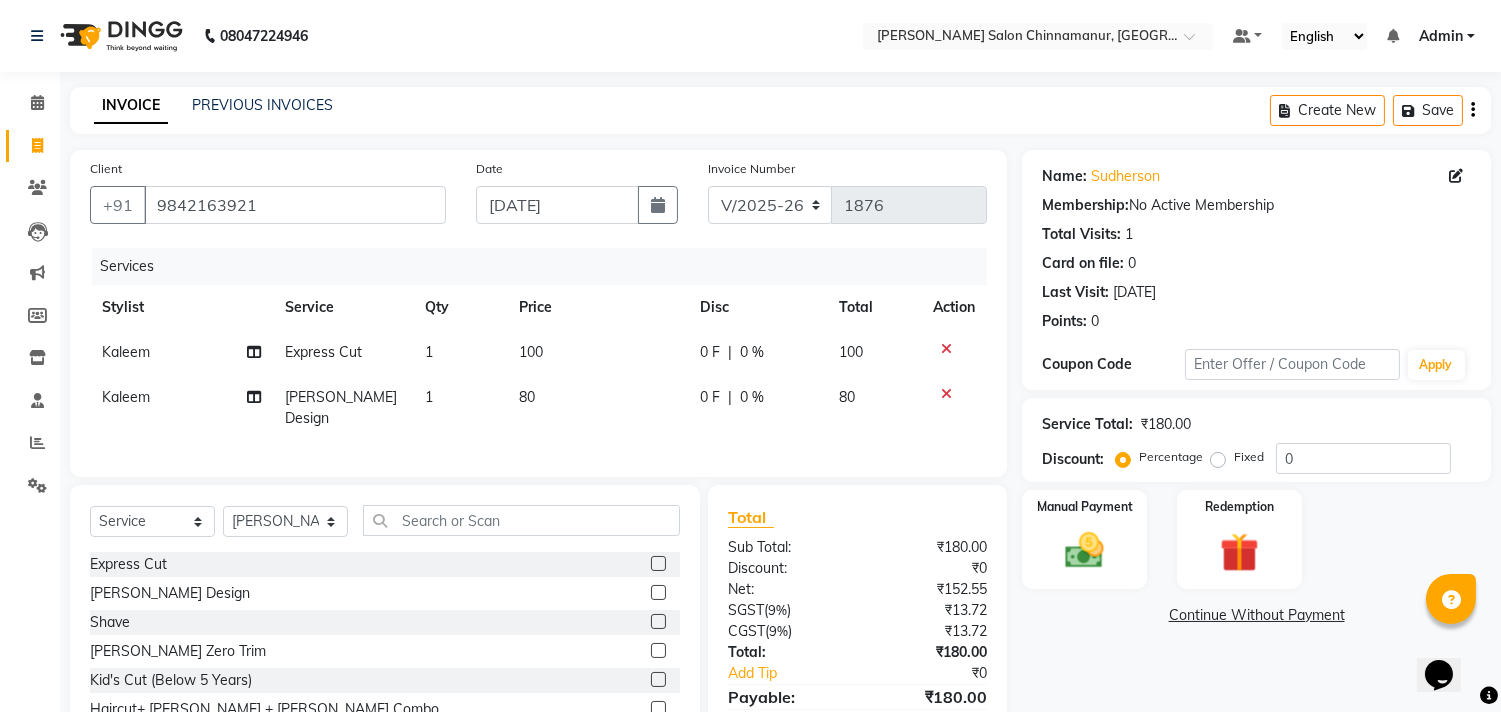 click 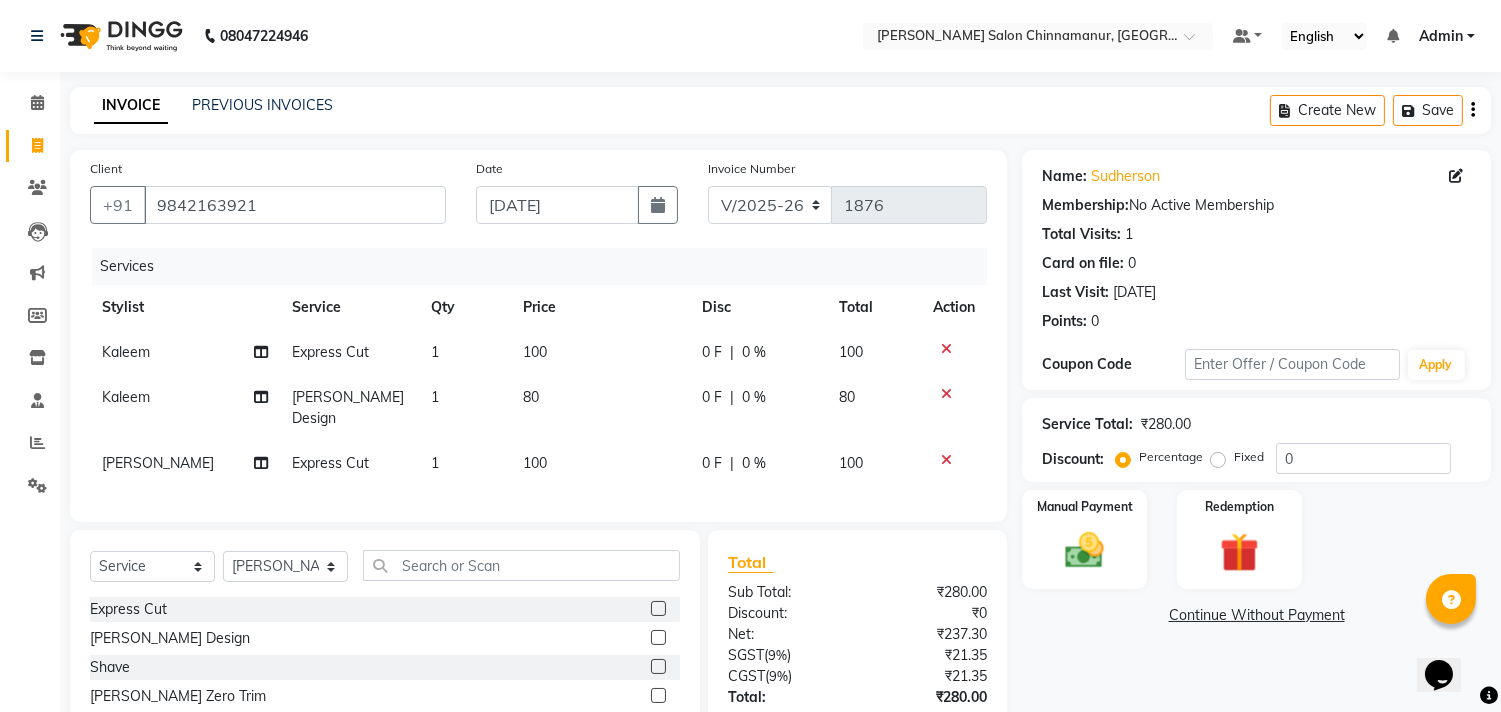 click 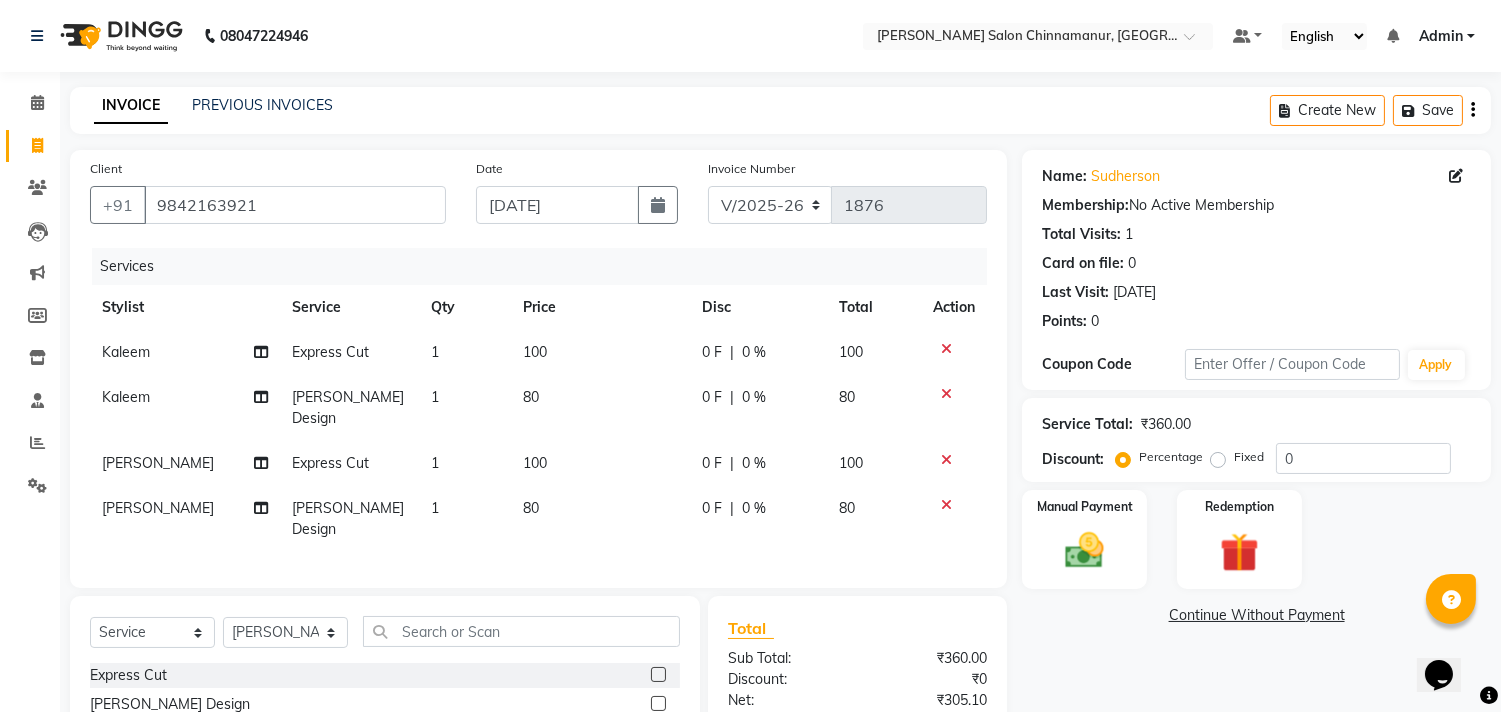 click on "1" 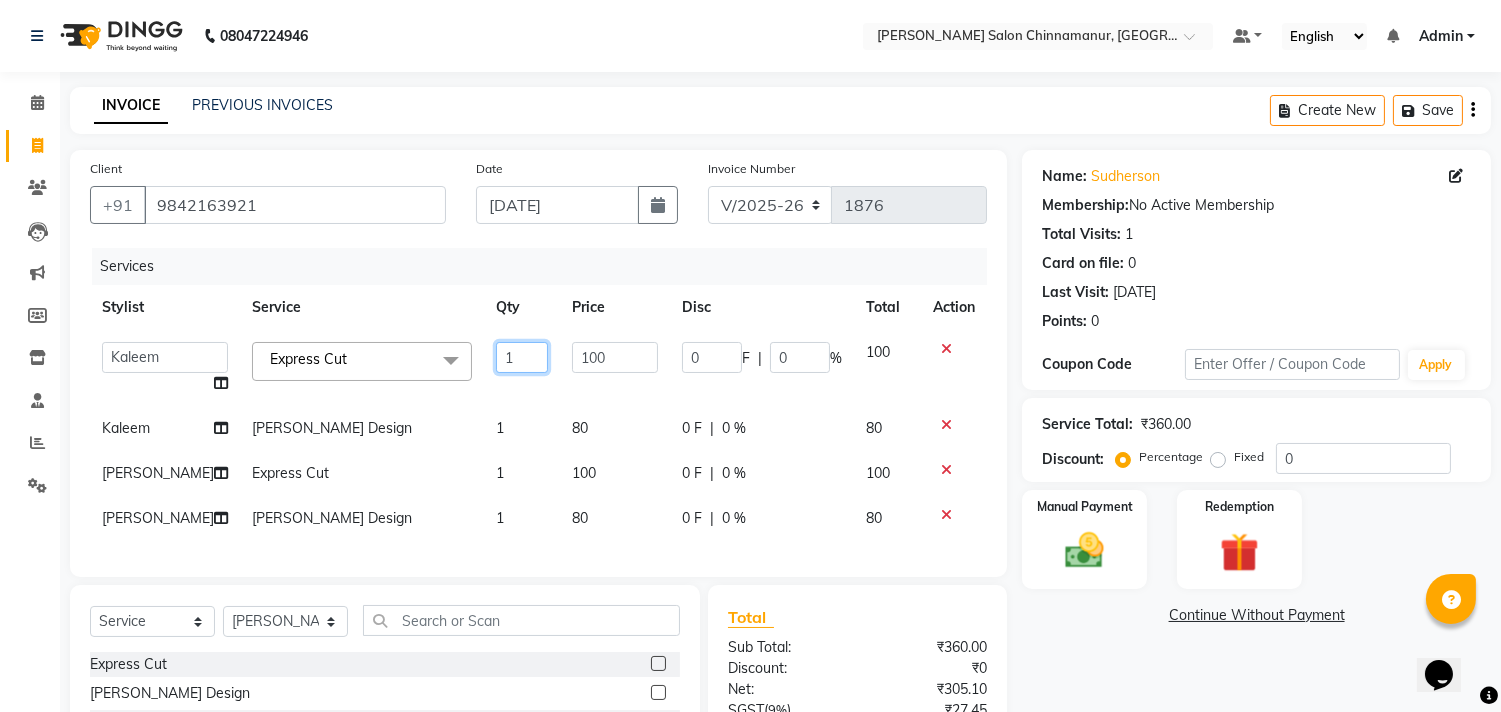 drag, startPoint x: 487, startPoint y: 354, endPoint x: 455, endPoint y: 345, distance: 33.24154 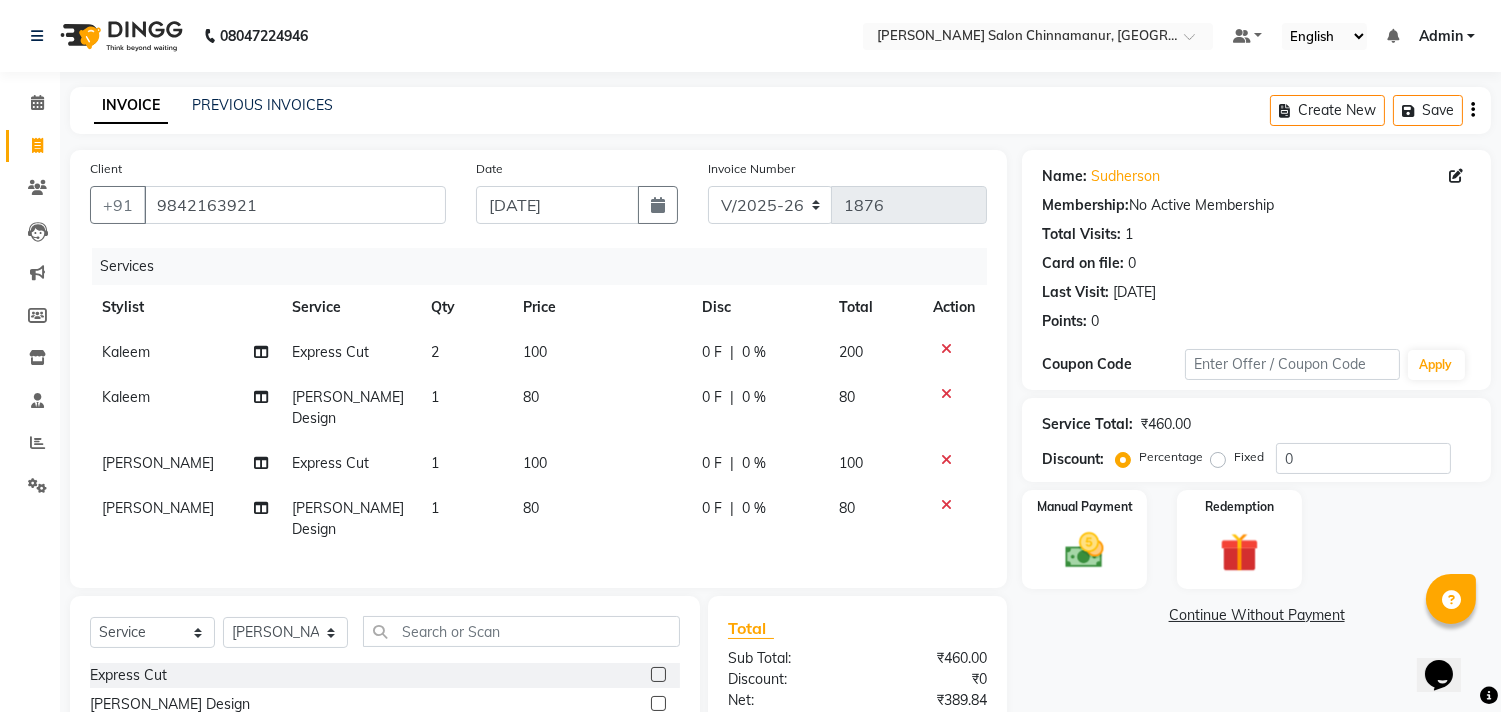 click on "Kaleem Express Cut 2 100 0 F | 0 % 200 [PERSON_NAME] Design 1 80 0 F | 0 % 80 Salim Express Cut 1 100 0 F | 0 % 100 [PERSON_NAME] Design 1 80 0 F | 0 % 80" 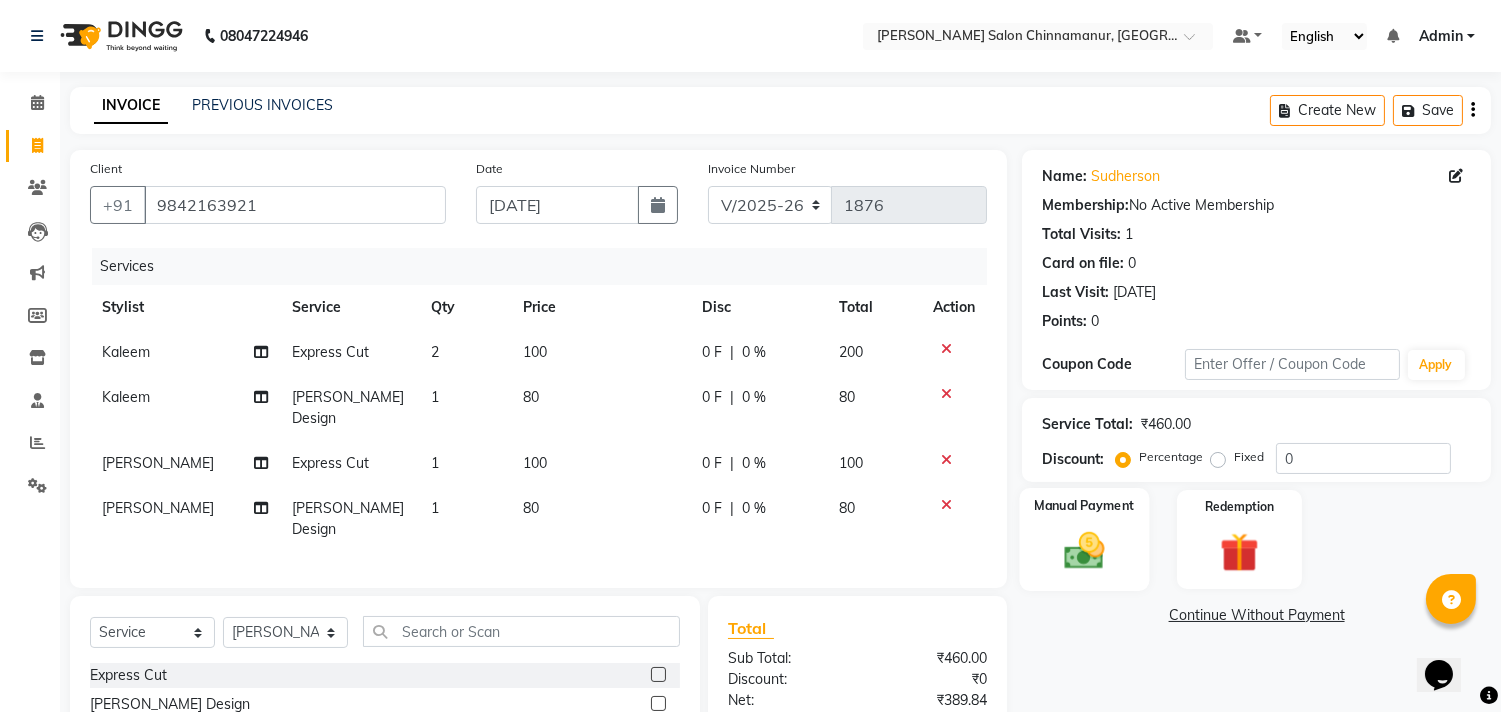 click 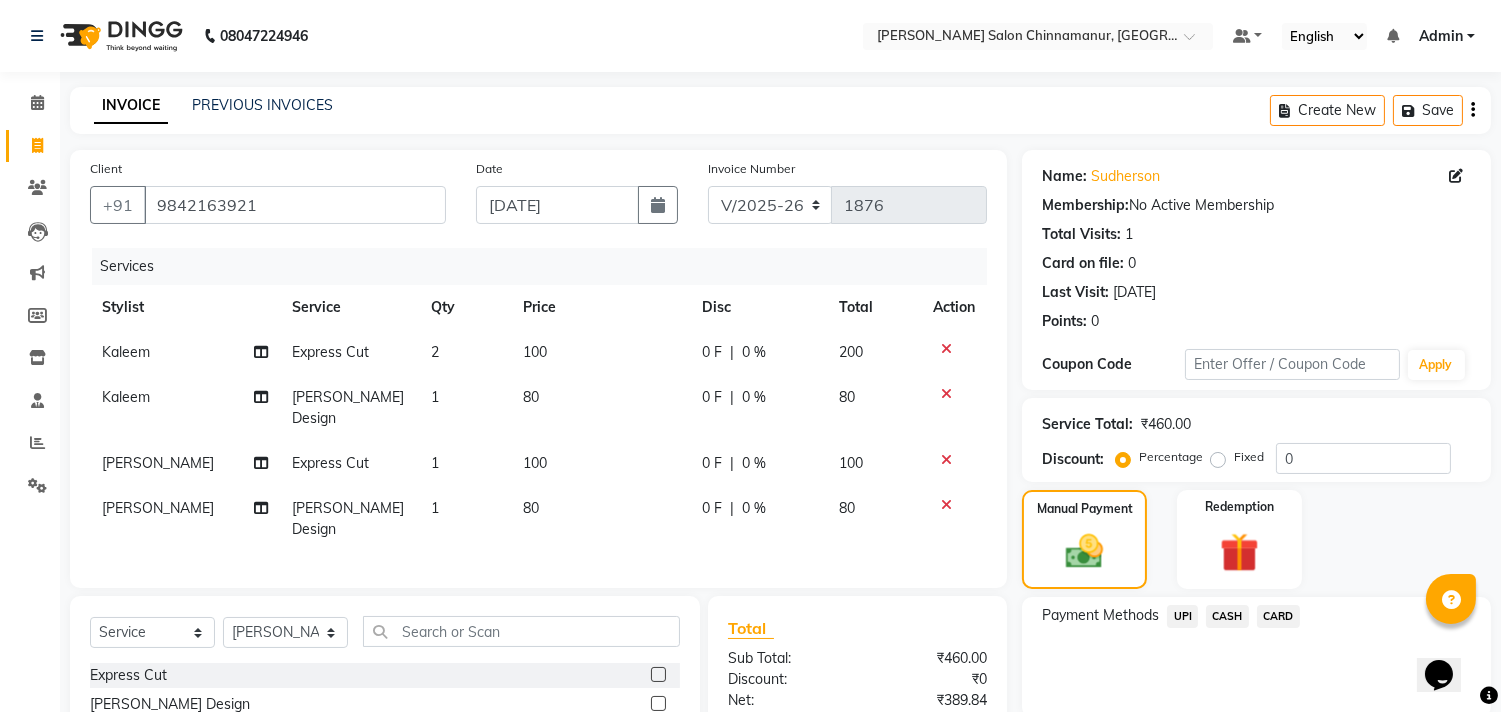 click on "CASH" 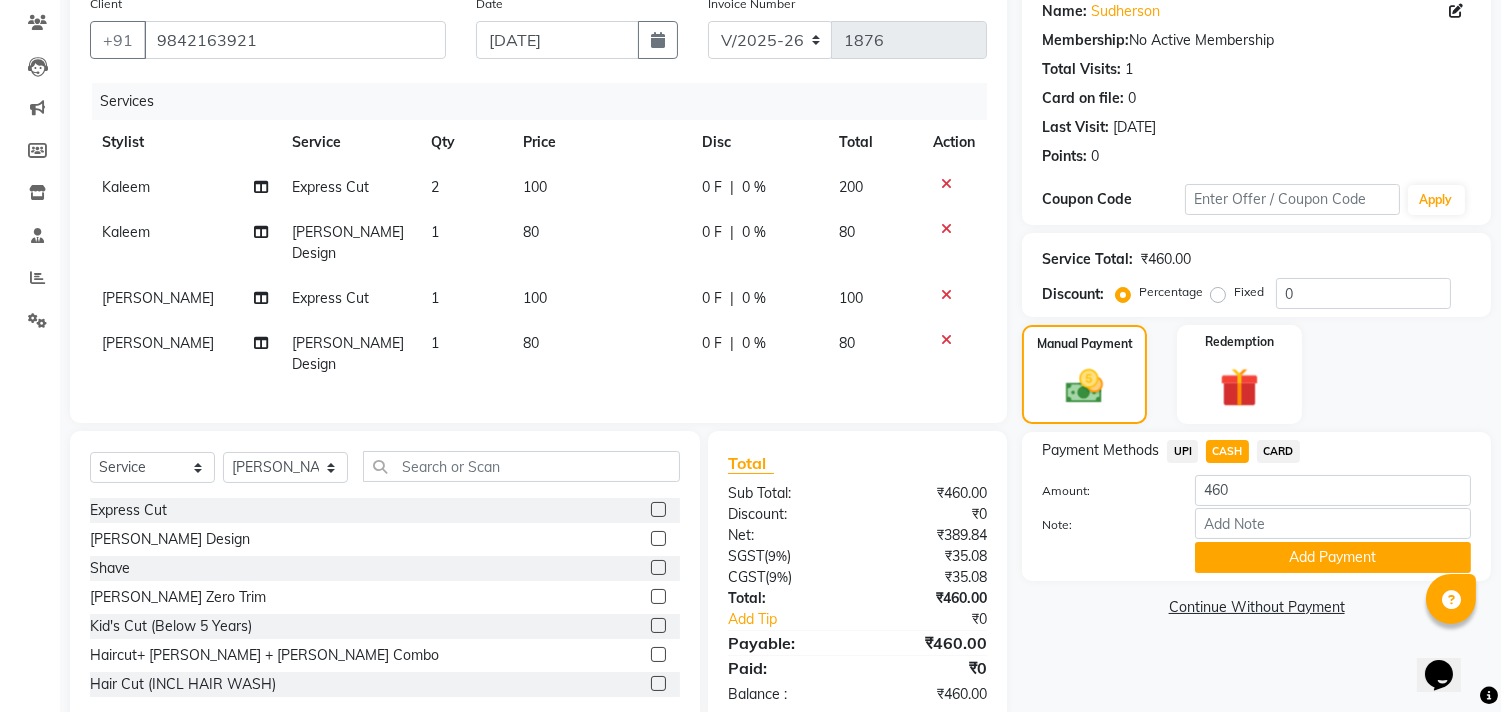 scroll, scrollTop: 183, scrollLeft: 0, axis: vertical 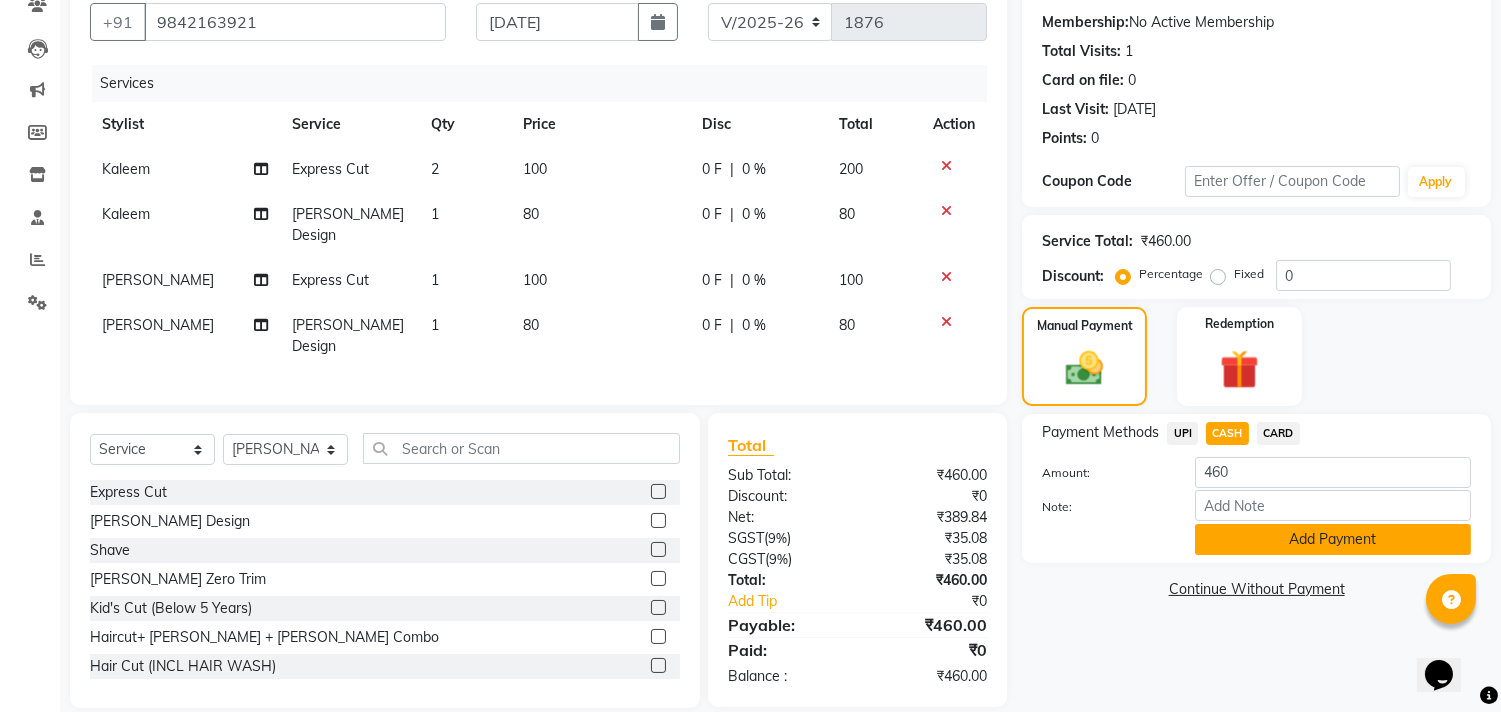 click on "Add Payment" 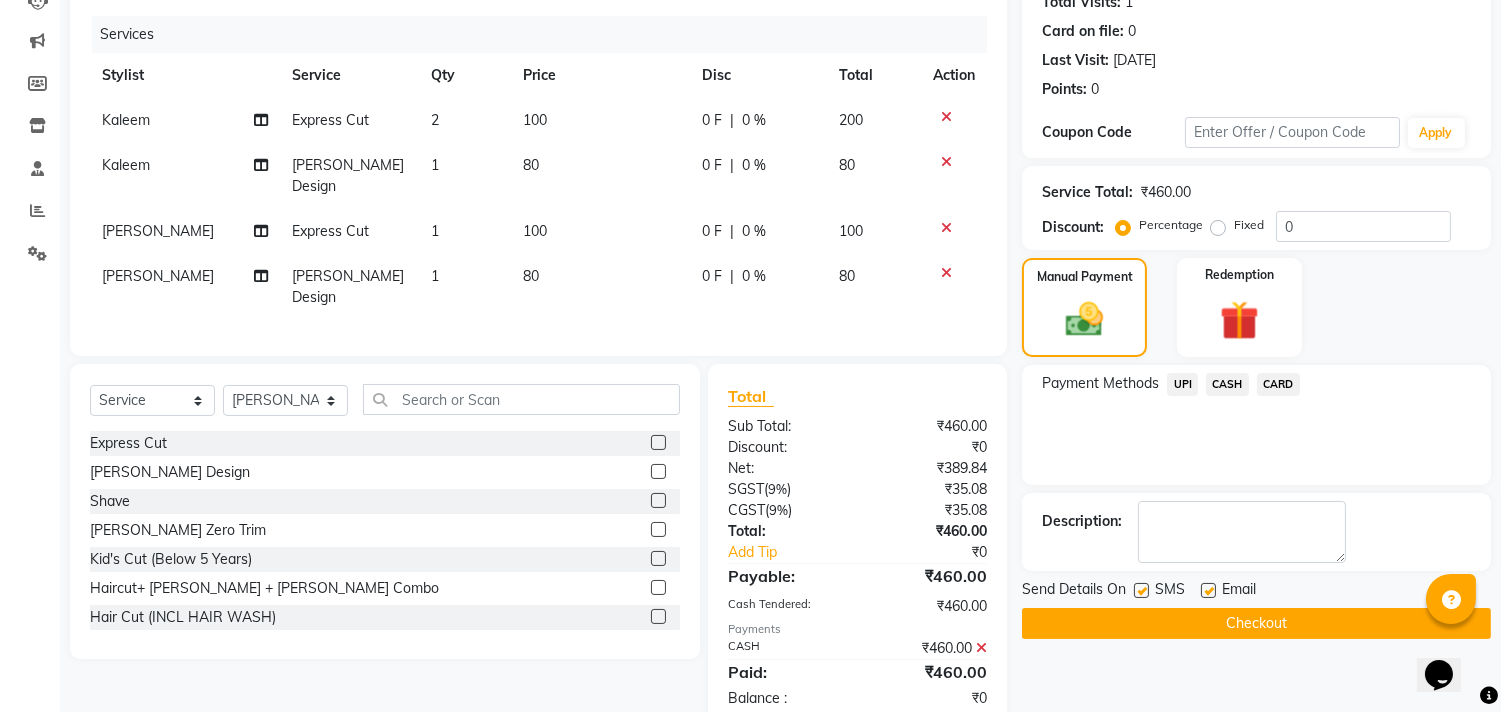 scroll, scrollTop: 253, scrollLeft: 0, axis: vertical 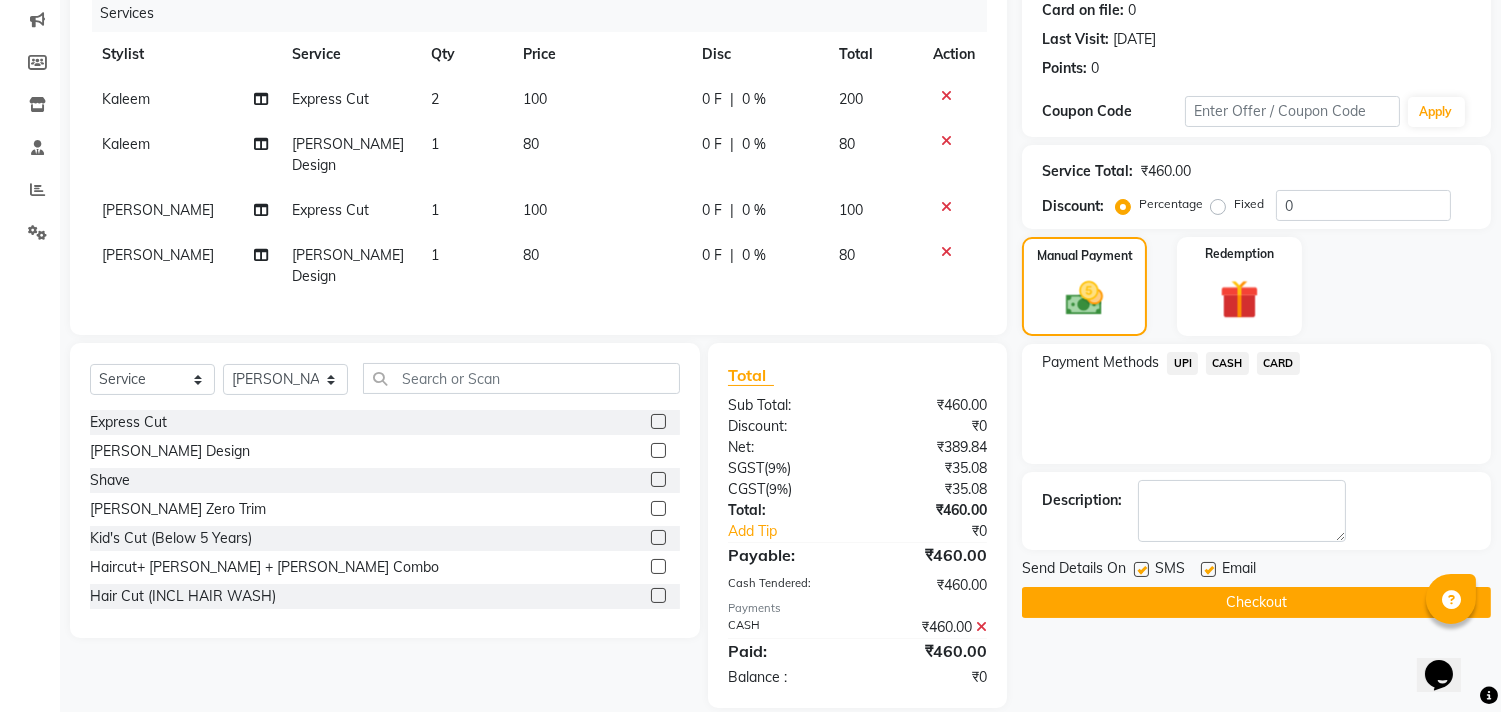click on "Checkout" 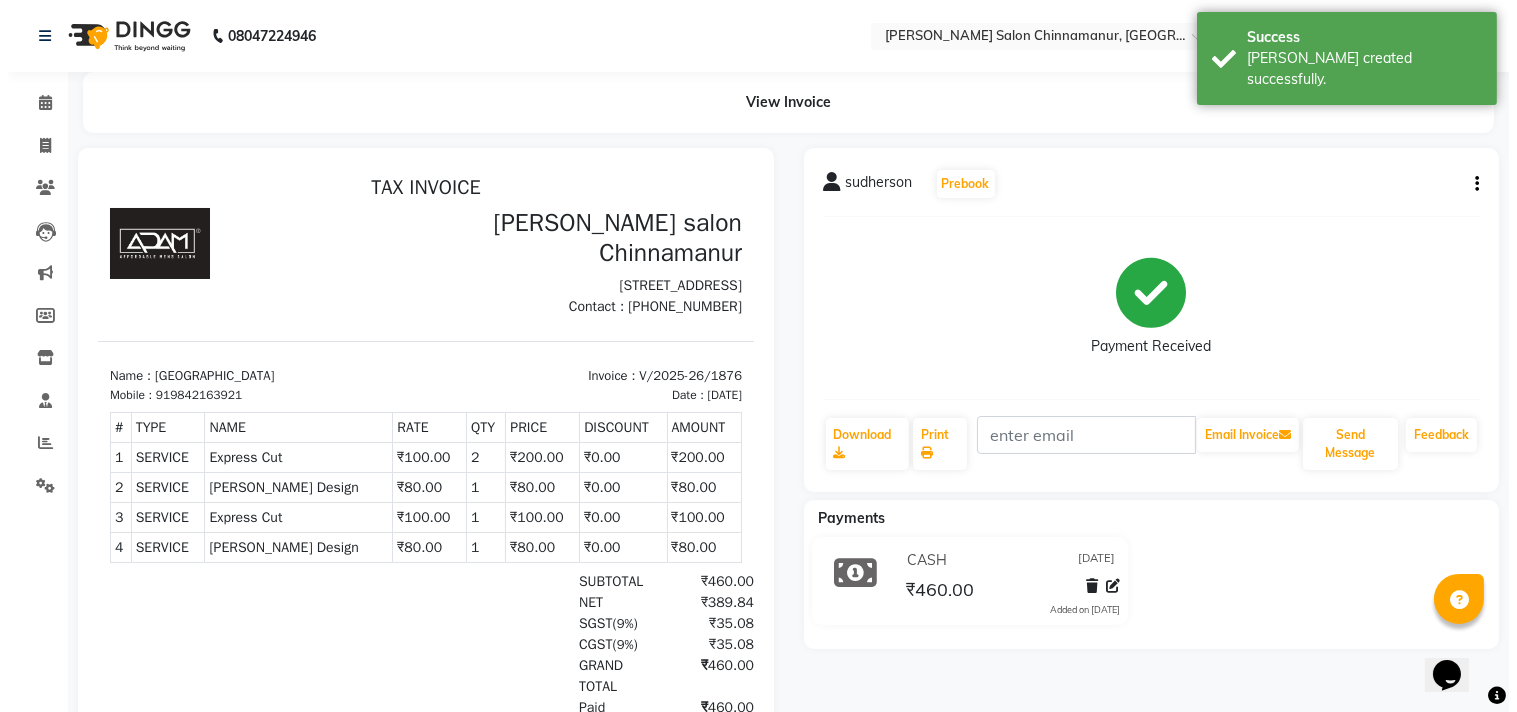 scroll, scrollTop: 0, scrollLeft: 0, axis: both 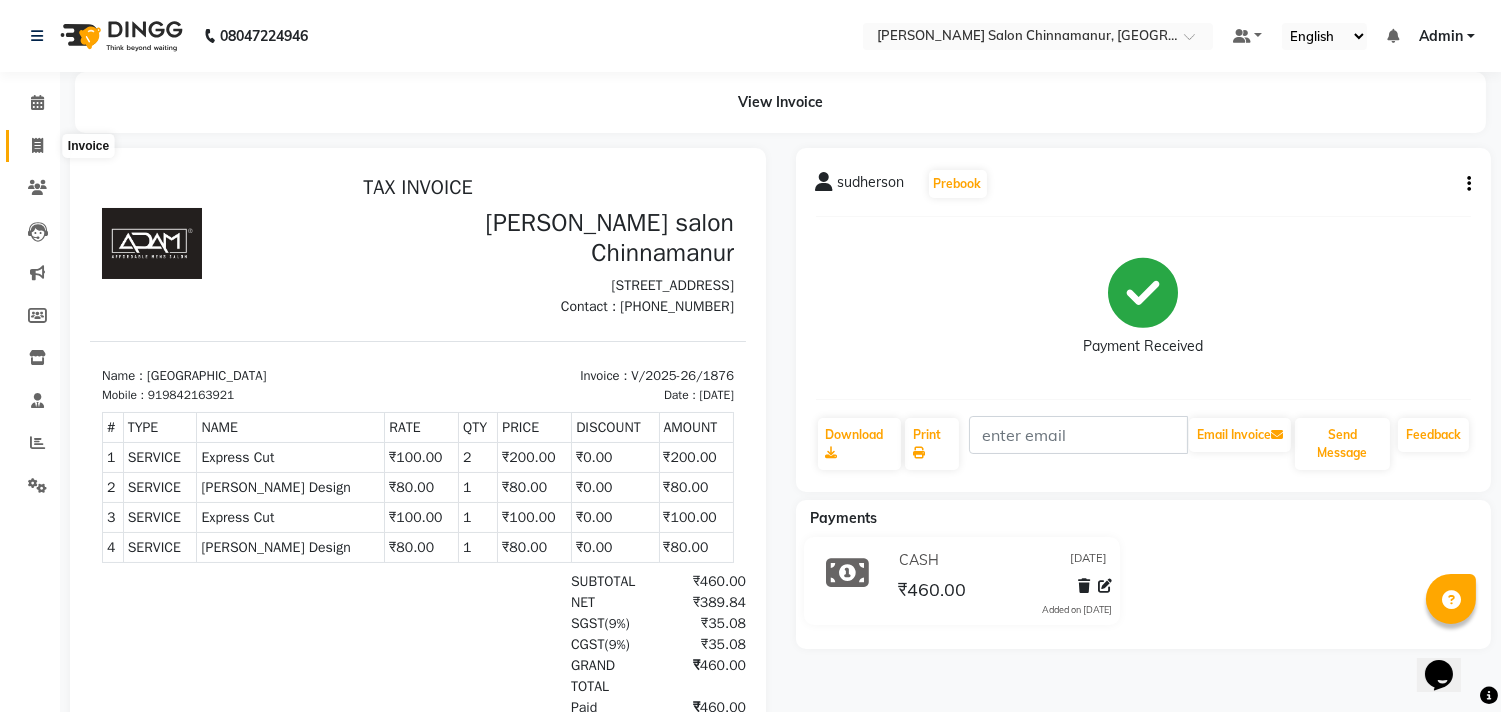 click 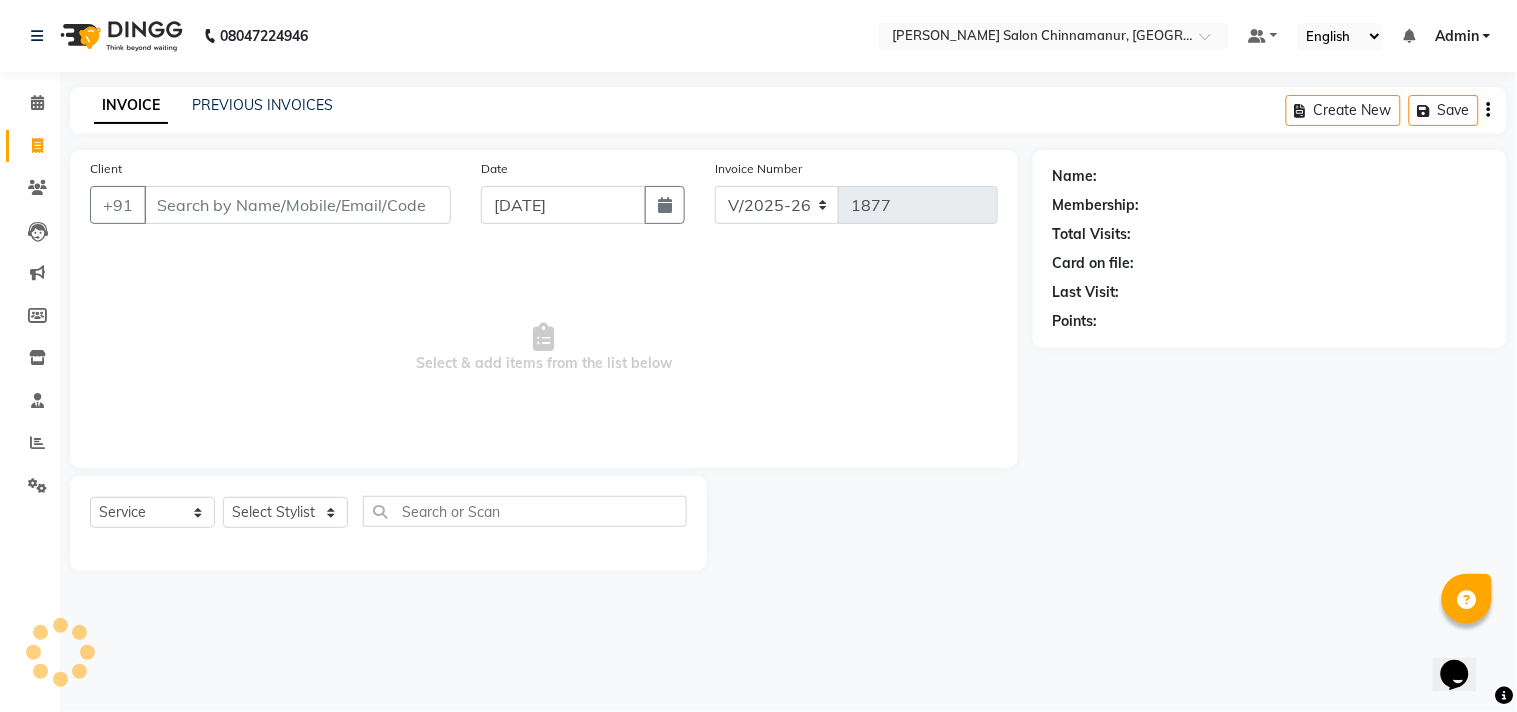 click on "Client" at bounding box center (297, 205) 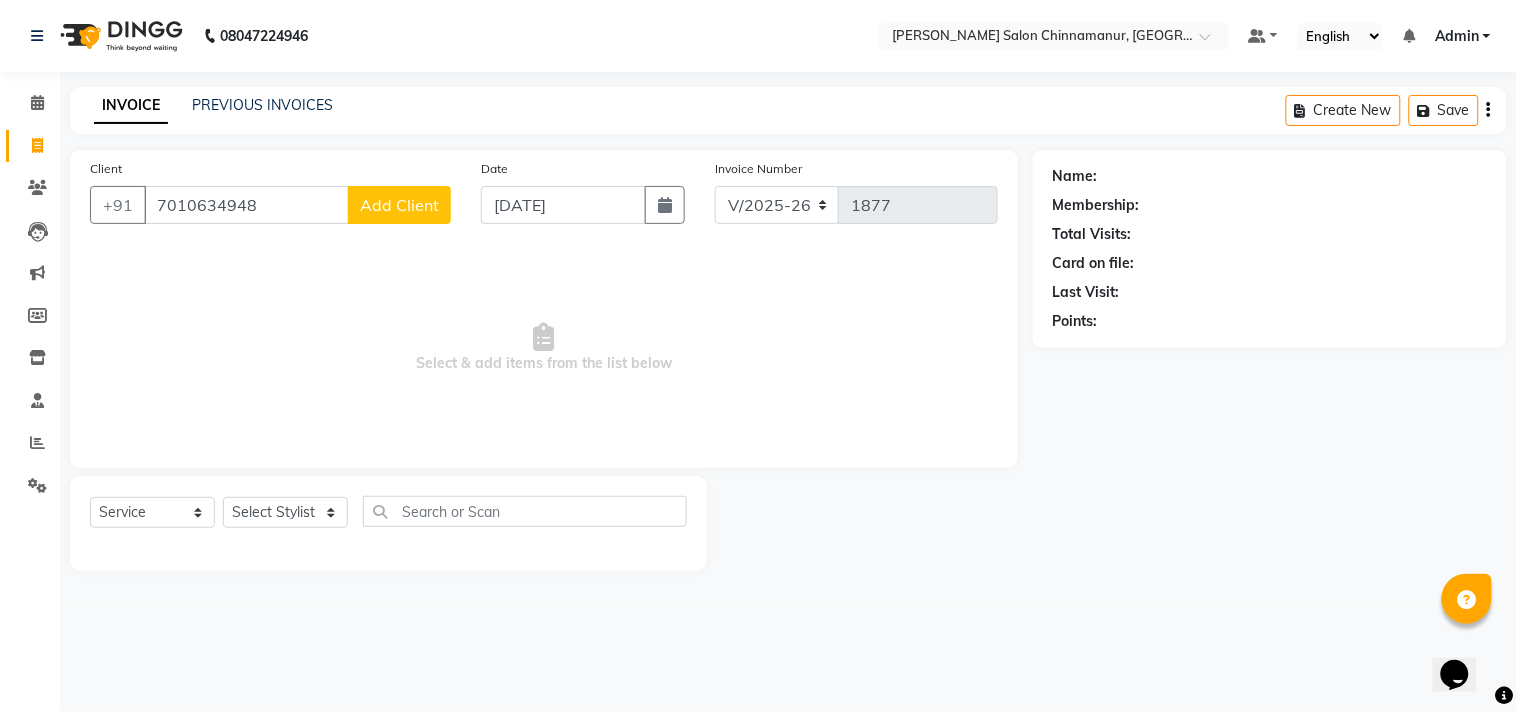 click on "Add Client" 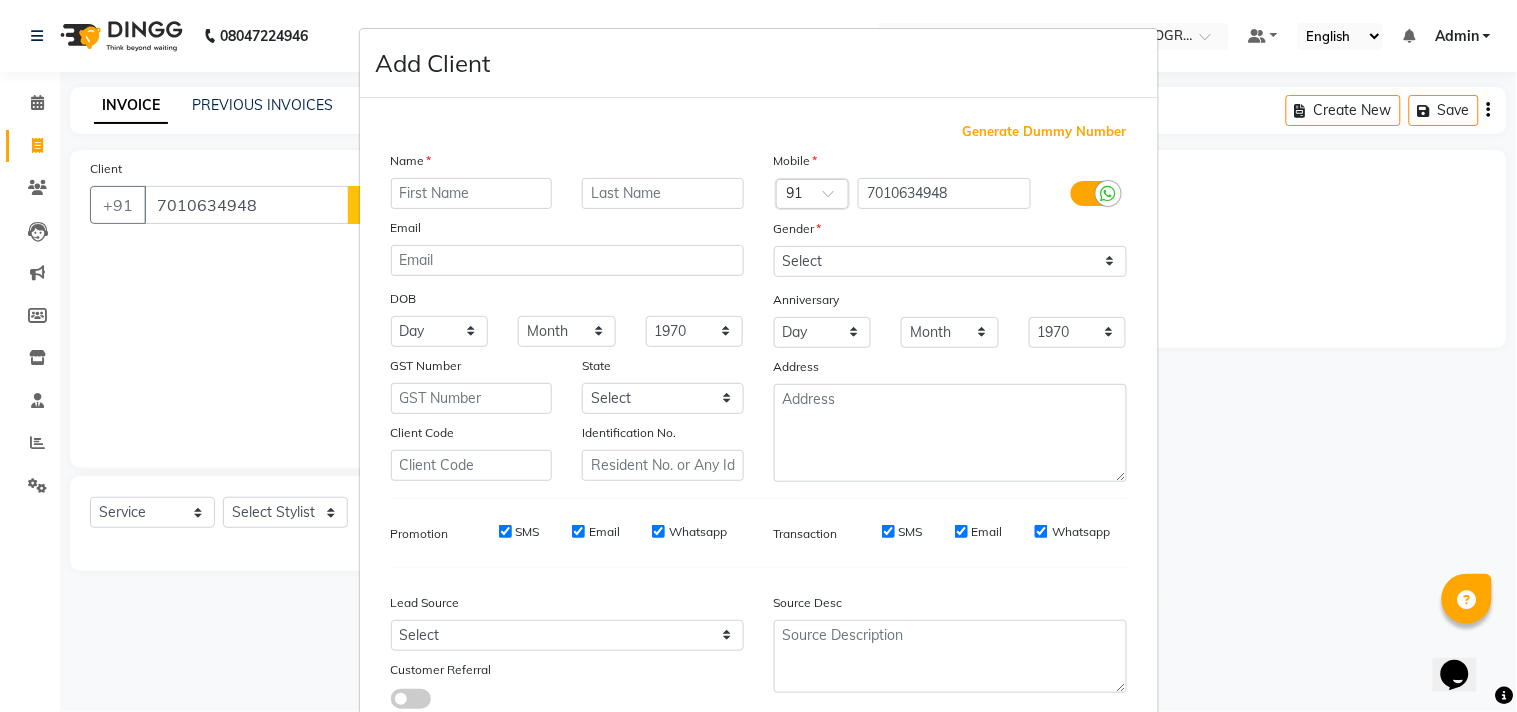 click at bounding box center (472, 193) 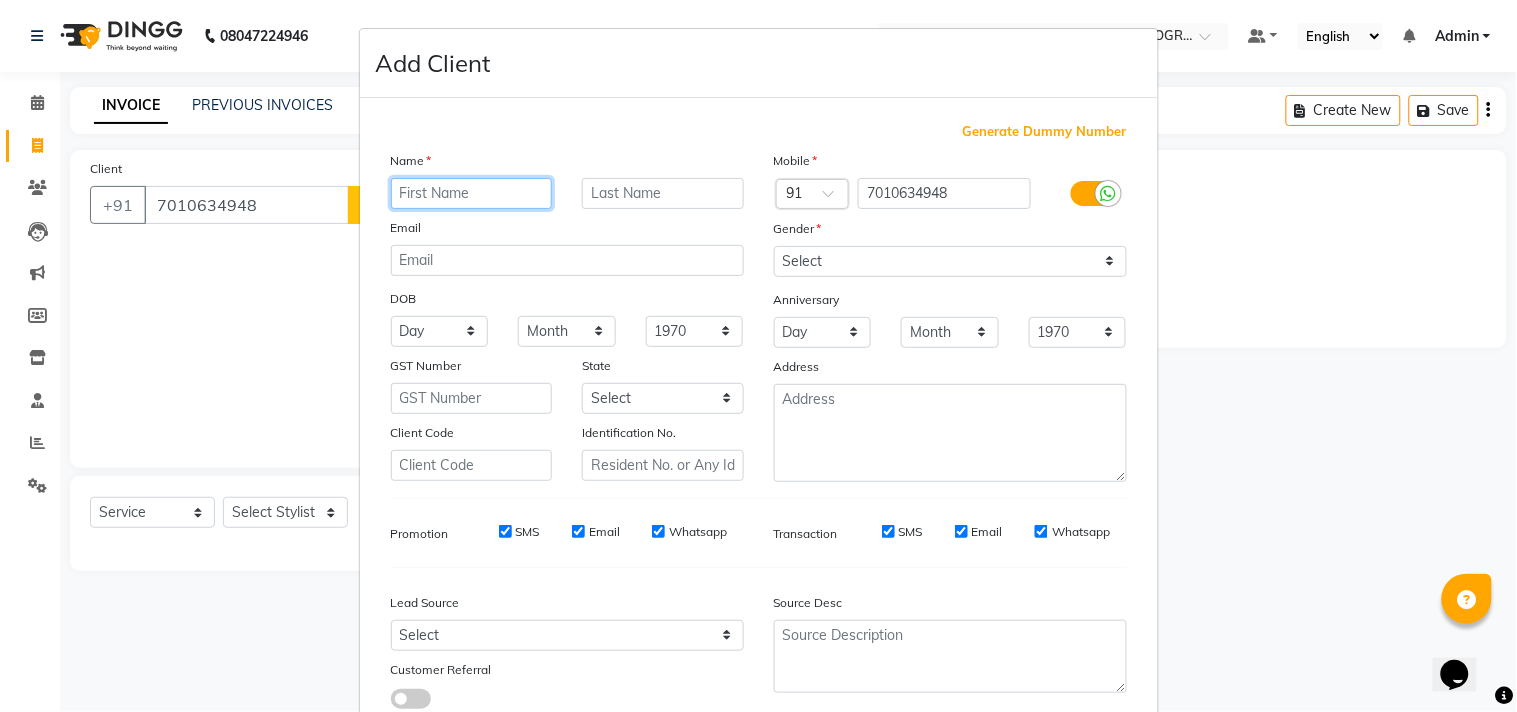 click at bounding box center [472, 193] 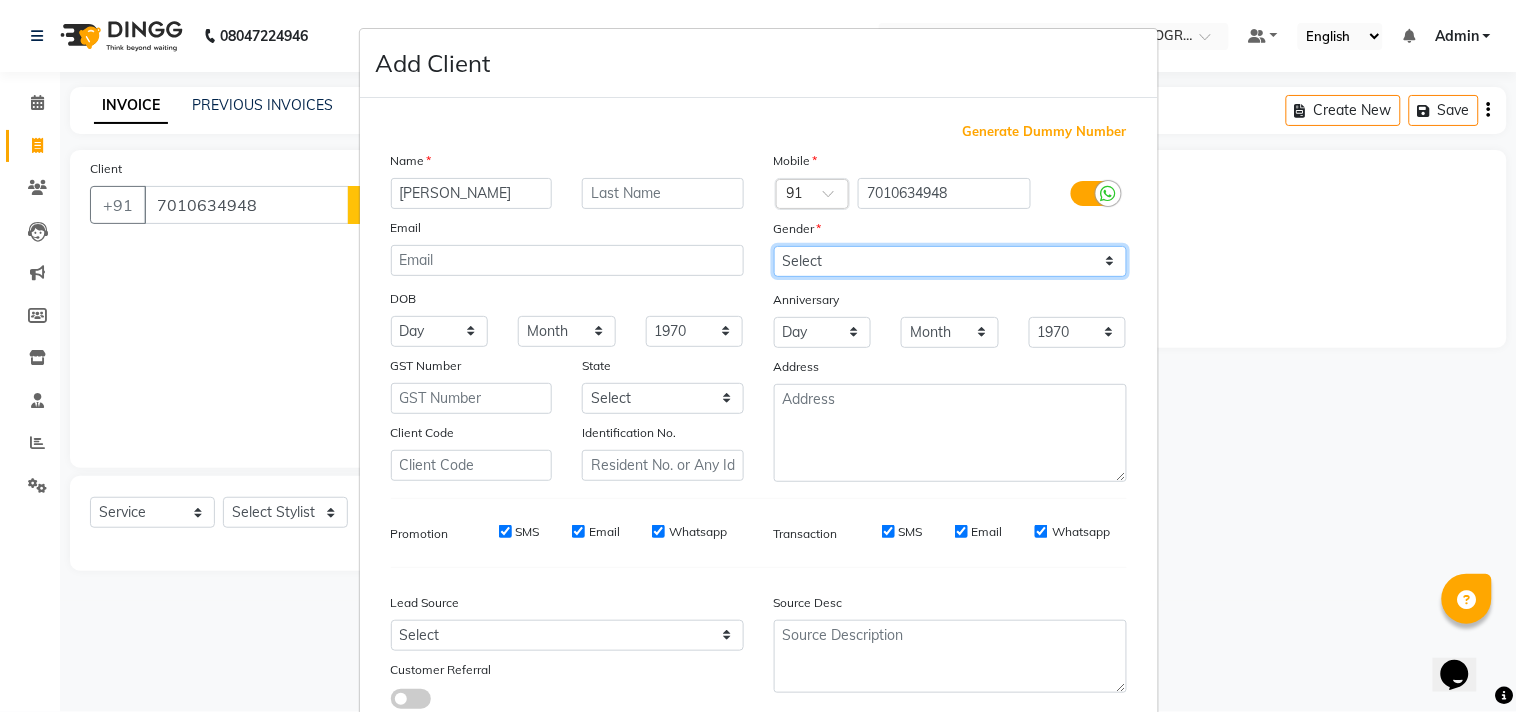click on "Select [DEMOGRAPHIC_DATA] [DEMOGRAPHIC_DATA] Other Prefer Not To Say" at bounding box center (950, 261) 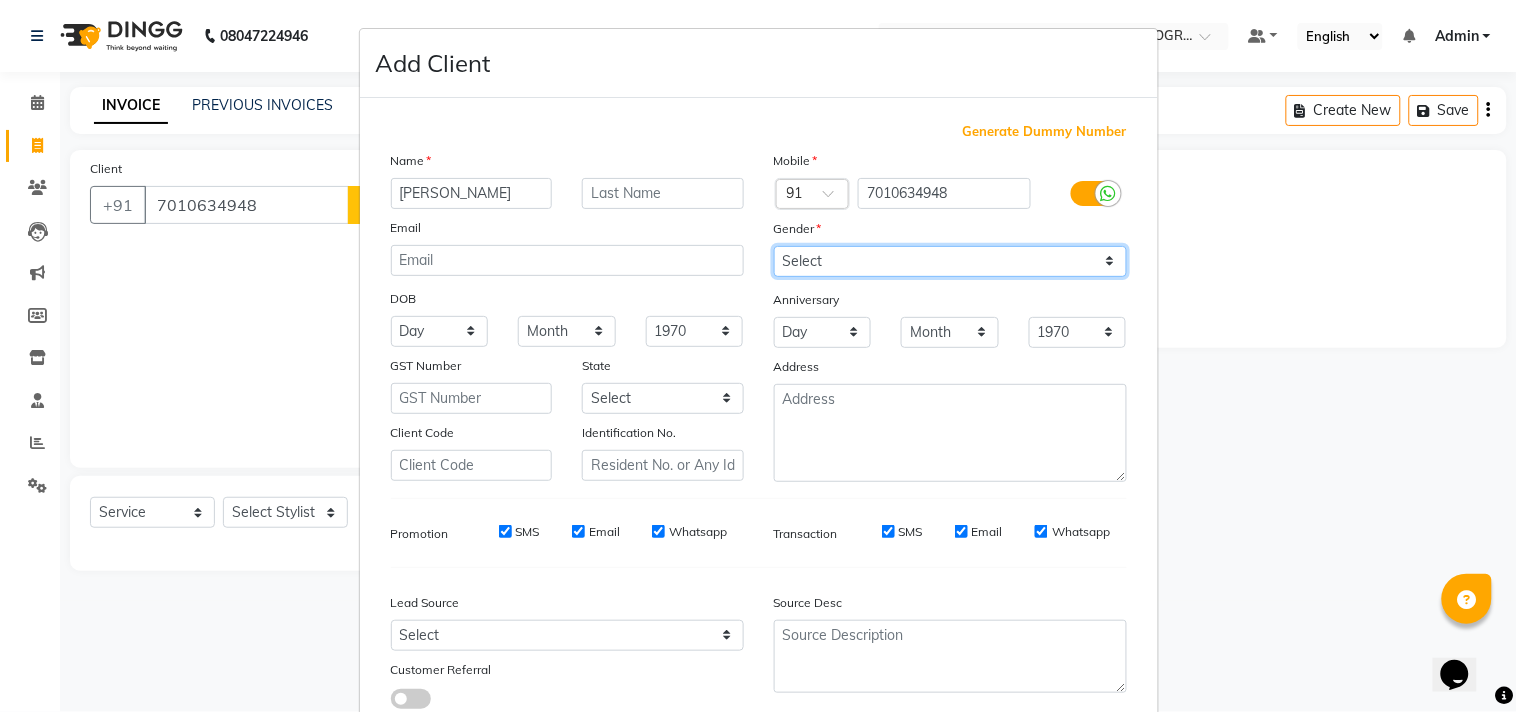 click on "Select [DEMOGRAPHIC_DATA] [DEMOGRAPHIC_DATA] Other Prefer Not To Say" at bounding box center [950, 261] 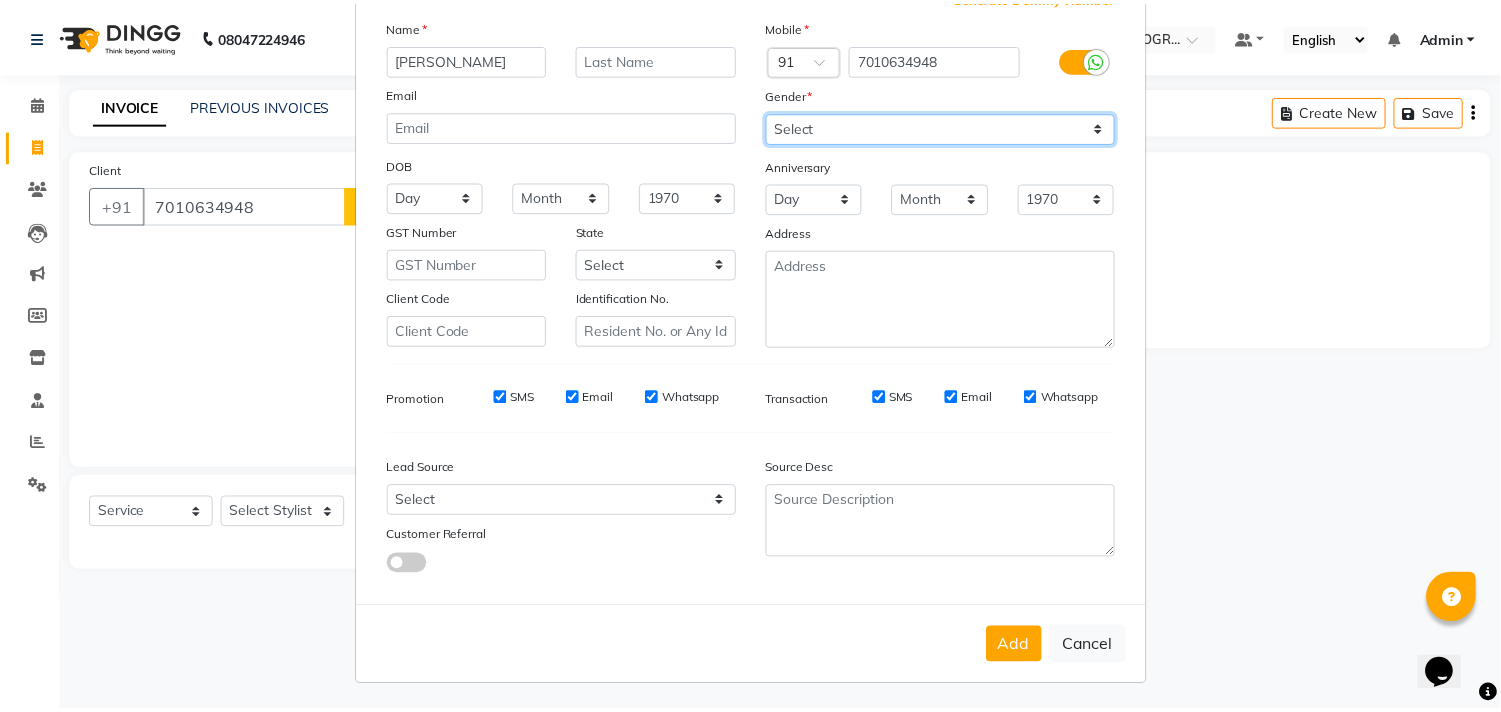 scroll, scrollTop: 138, scrollLeft: 0, axis: vertical 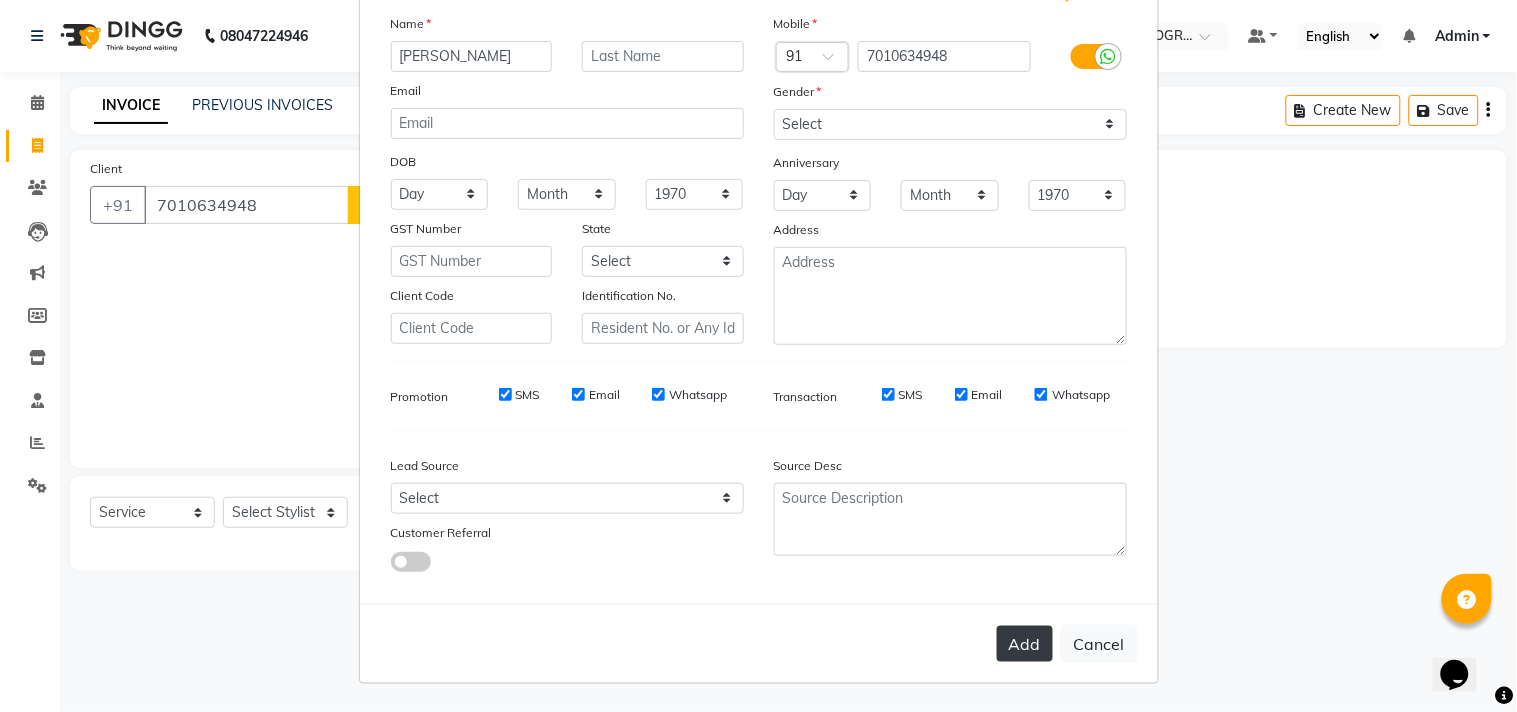 click on "Add" at bounding box center [1025, 644] 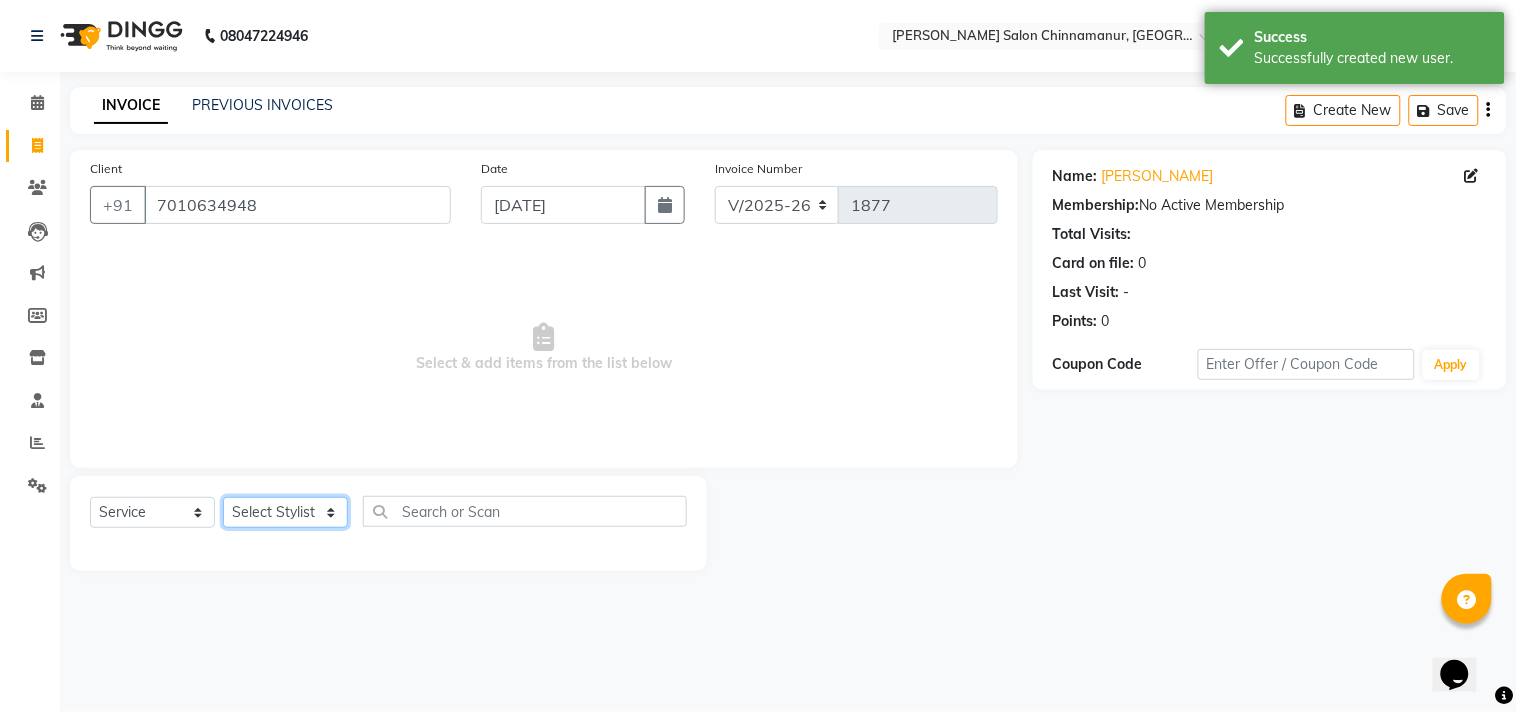 click on "Select Stylist Admin Atif [PERSON_NAME] [PERSON_NAME] [PERSON_NAME] [PERSON_NAME]" 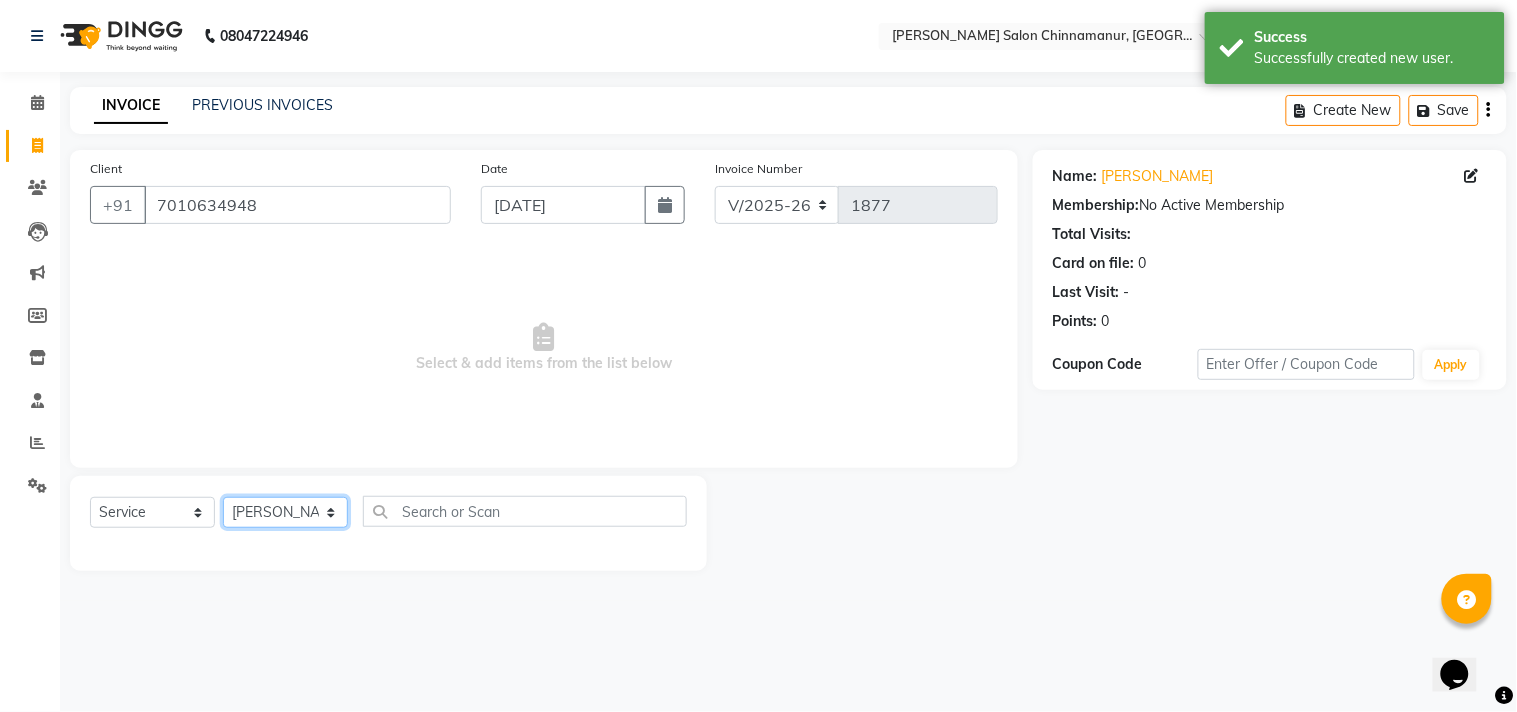 click on "Select Stylist Admin Atif [PERSON_NAME] [PERSON_NAME] [PERSON_NAME] [PERSON_NAME]" 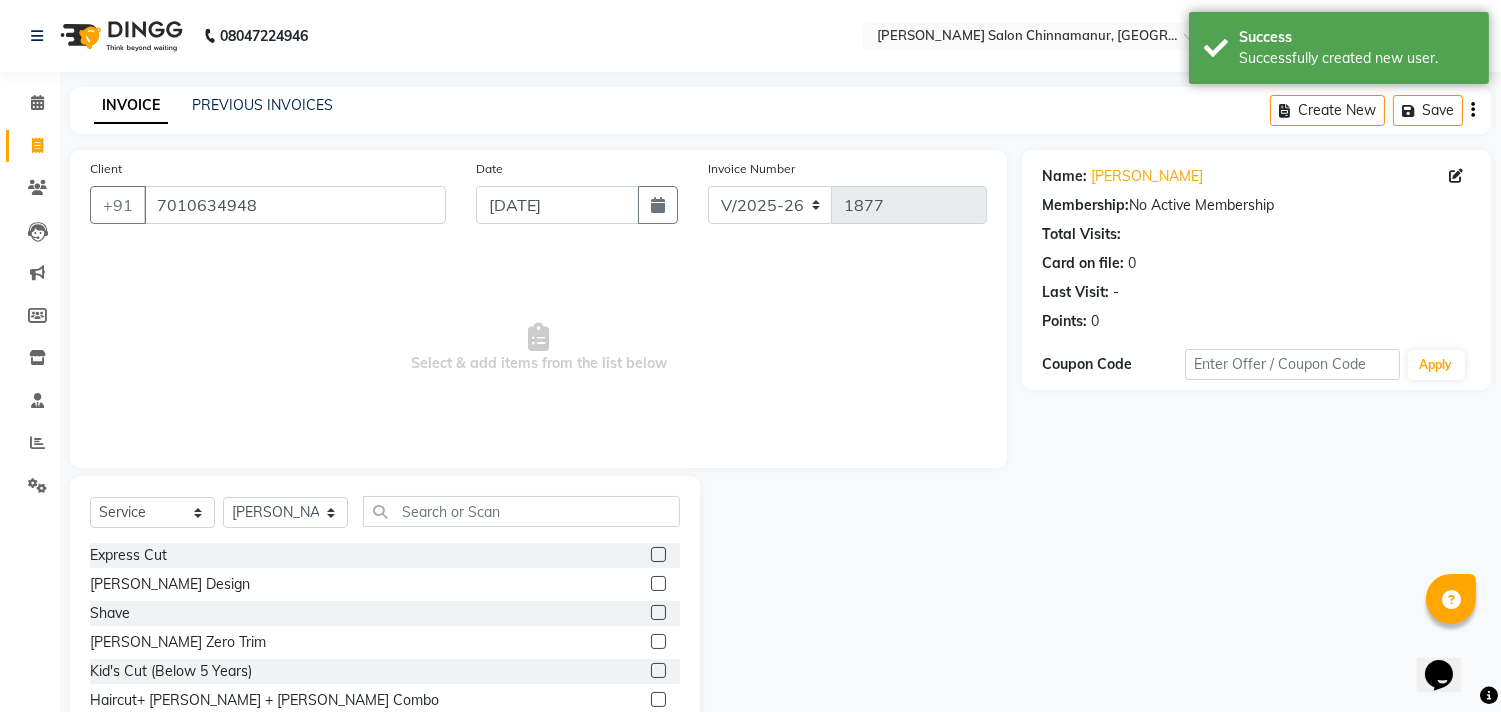 click 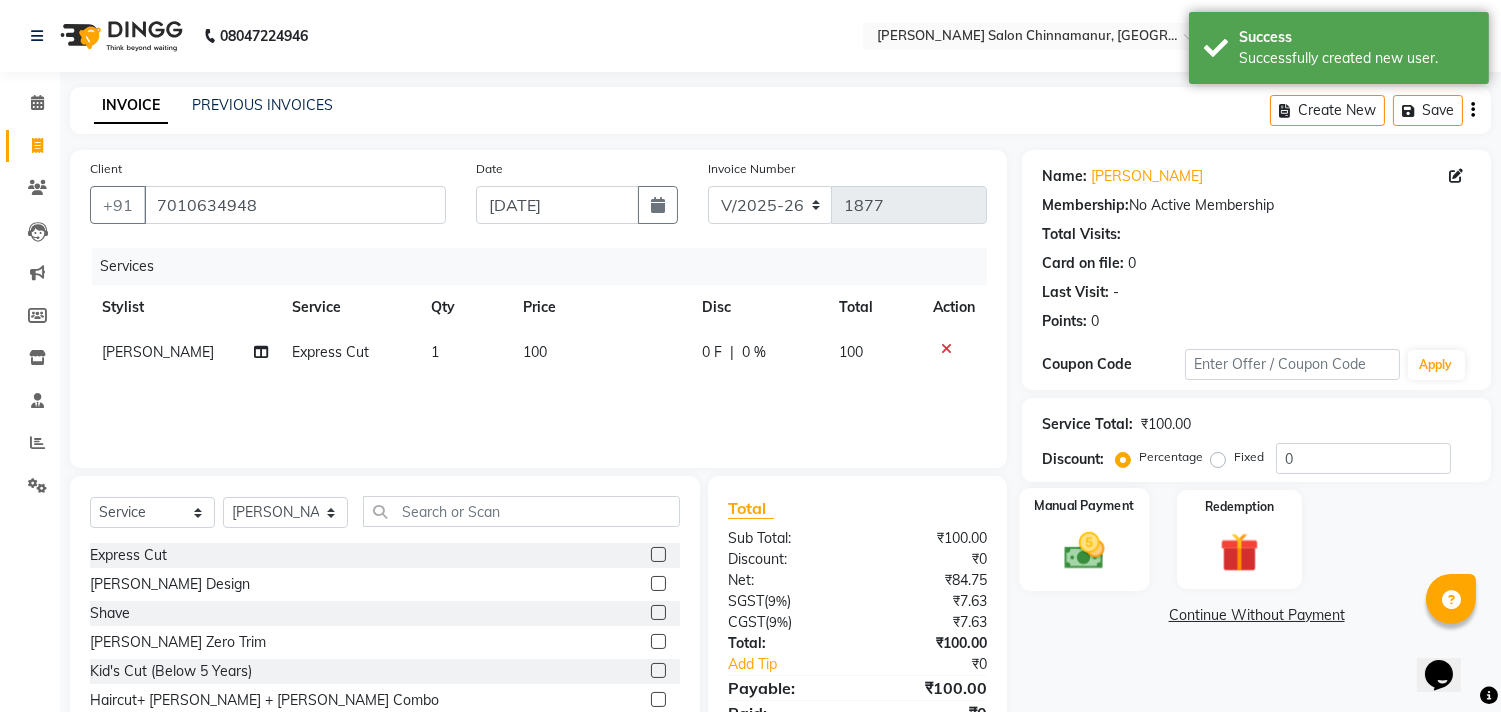 click 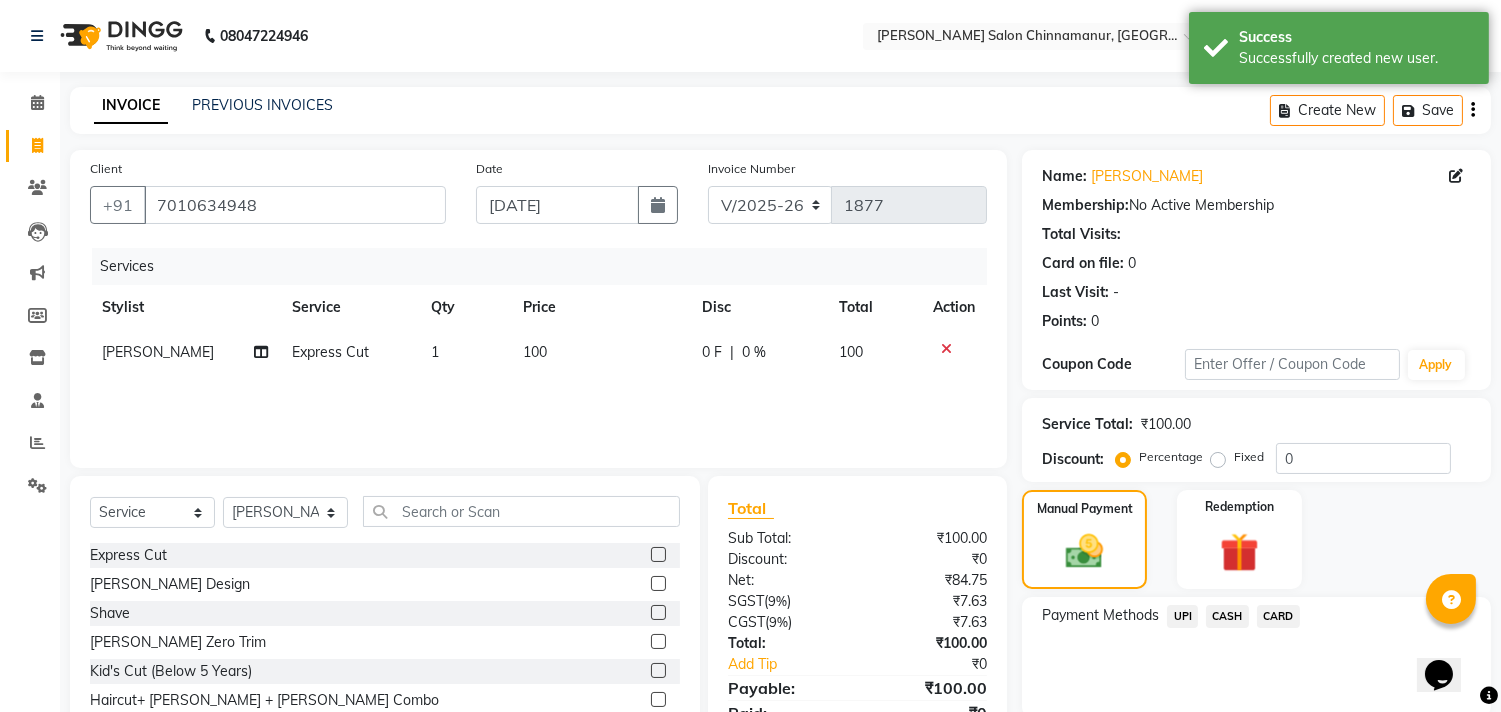 click on "CASH" 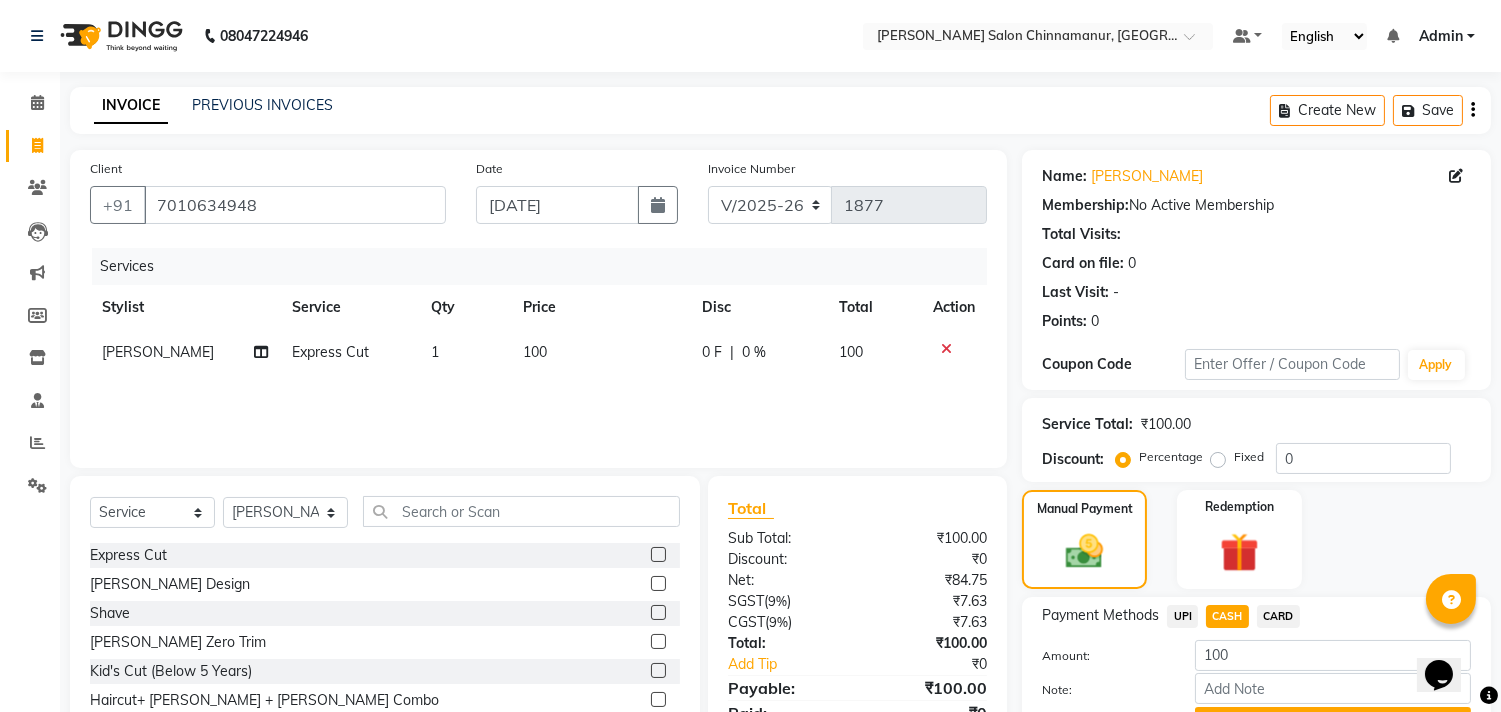scroll, scrollTop: 104, scrollLeft: 0, axis: vertical 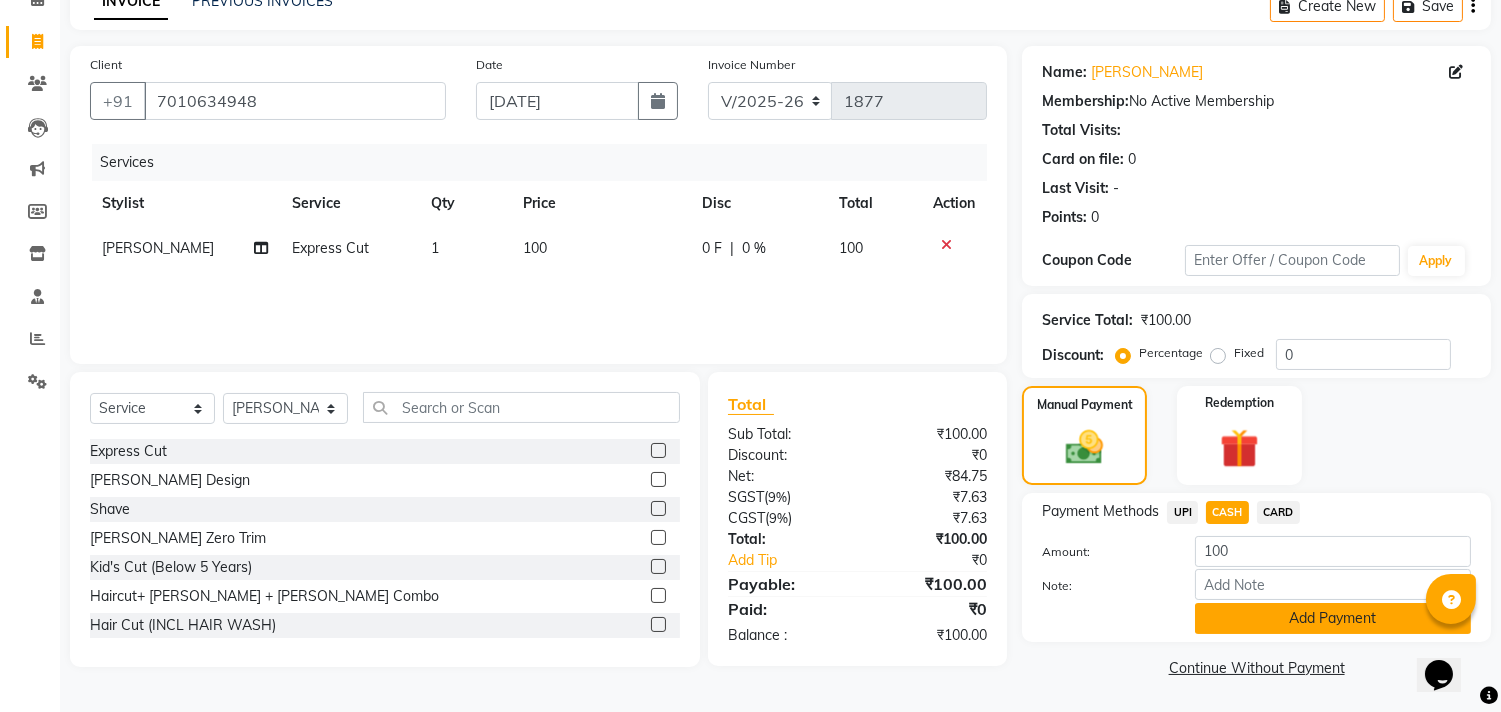 click on "Add Payment" 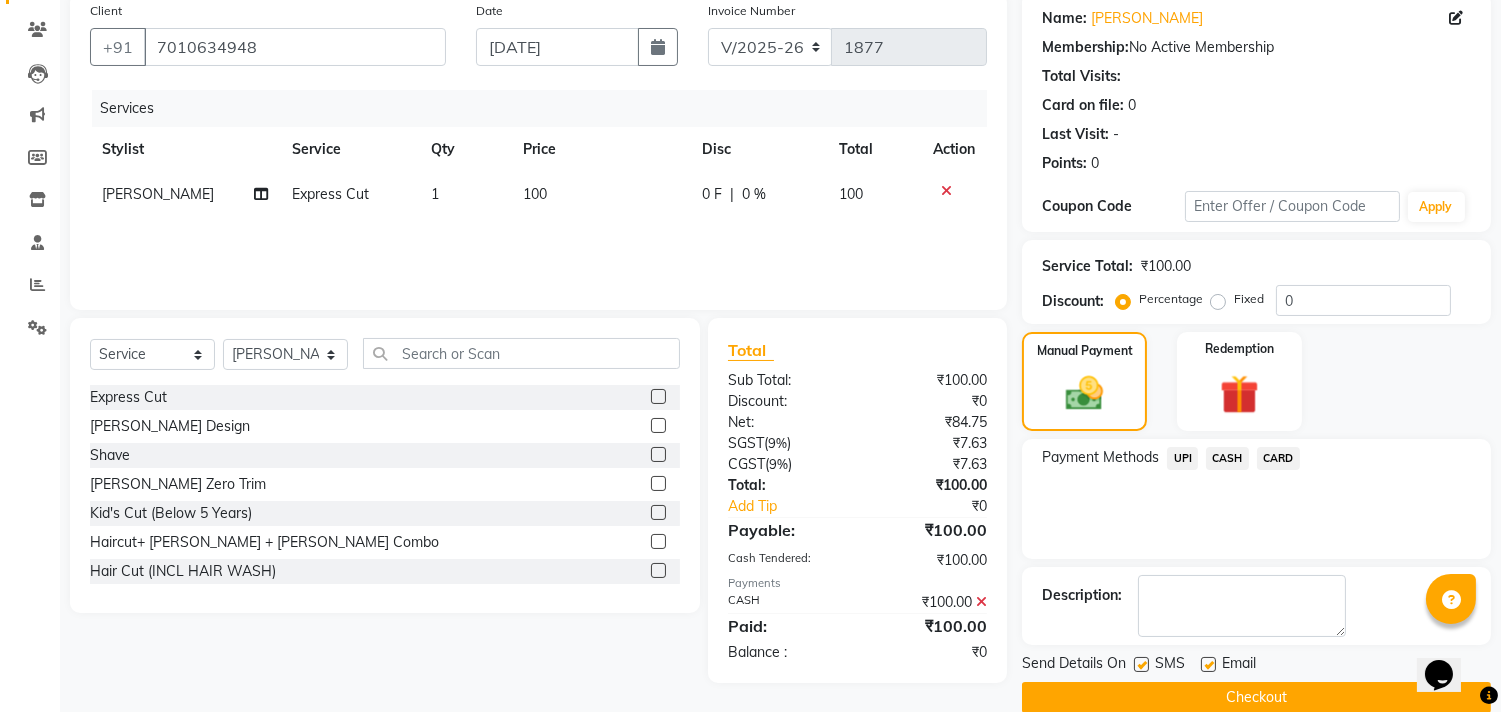 scroll, scrollTop: 187, scrollLeft: 0, axis: vertical 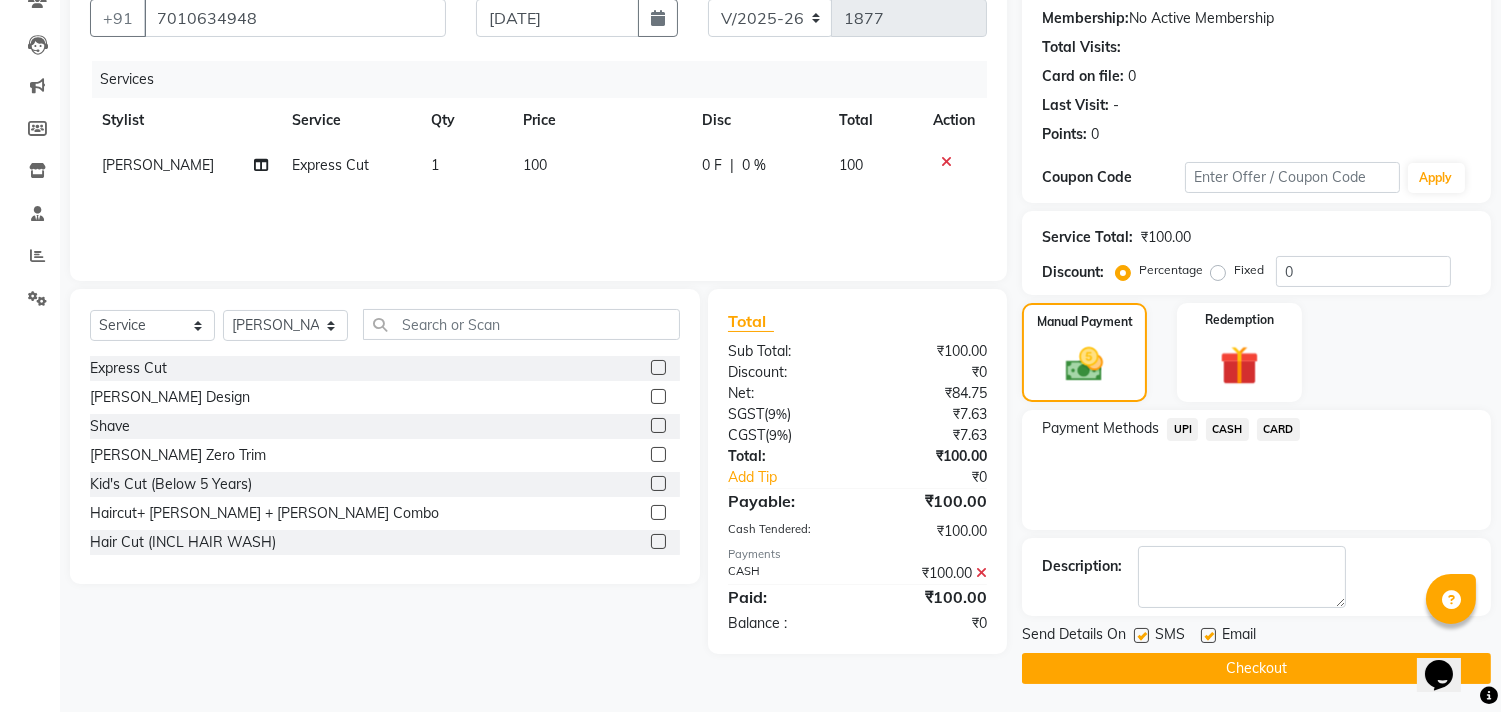 click on "Checkout" 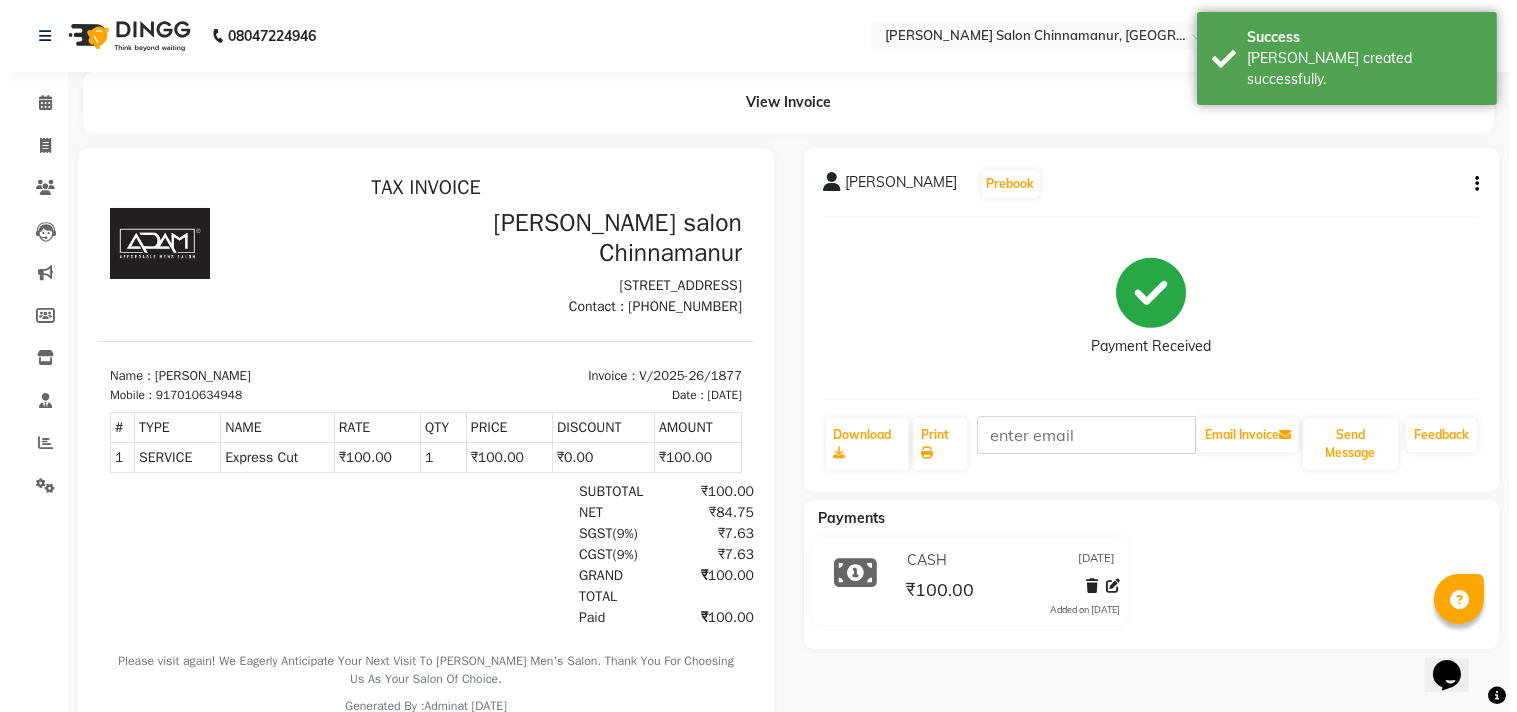 scroll, scrollTop: 0, scrollLeft: 0, axis: both 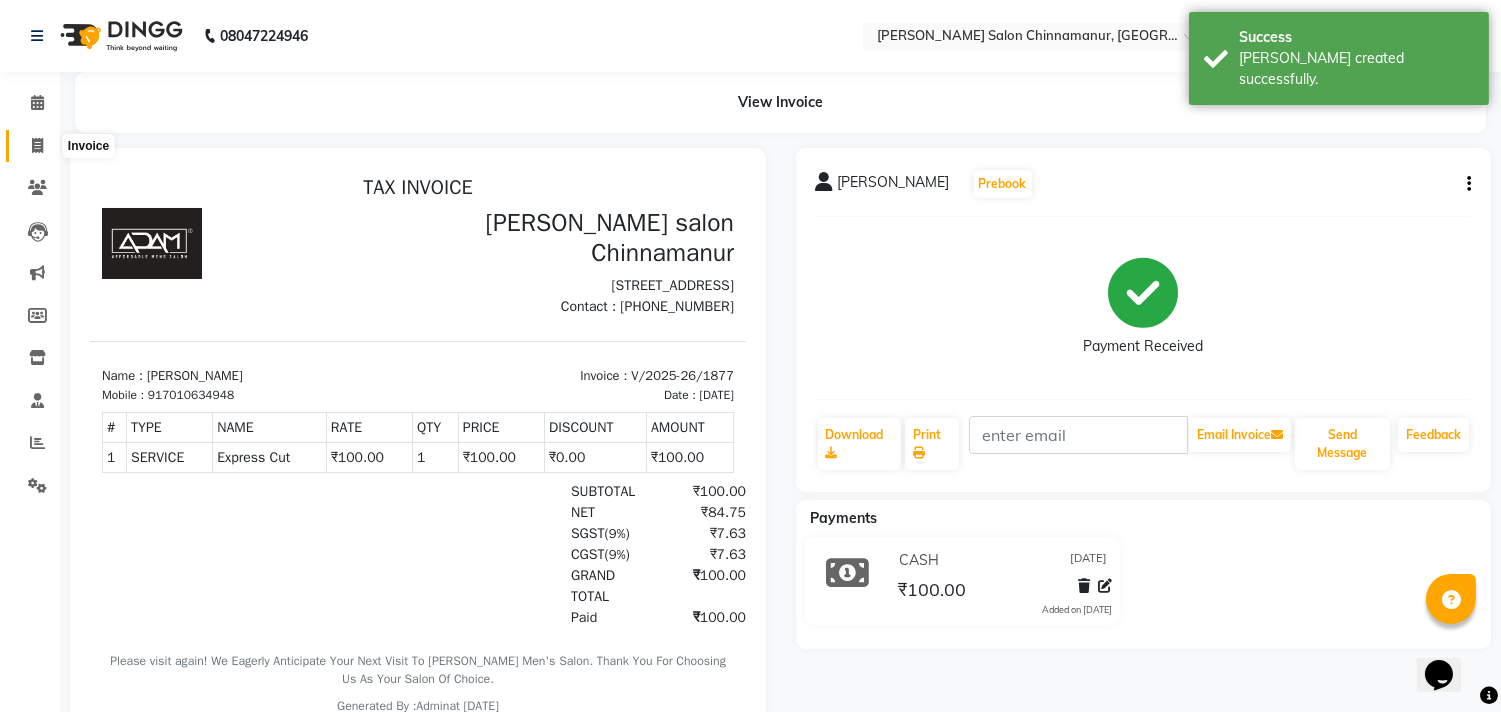 click 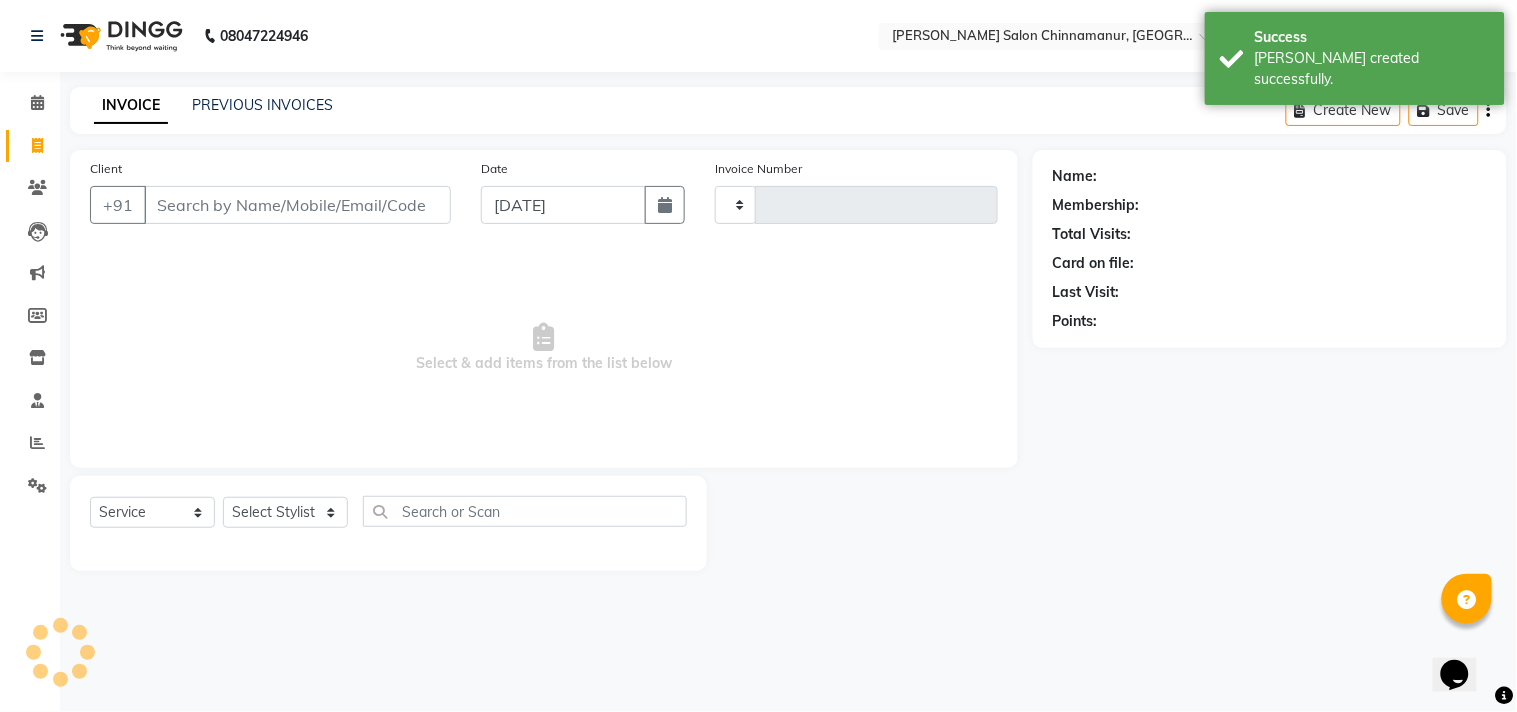 click on "Client" at bounding box center (297, 205) 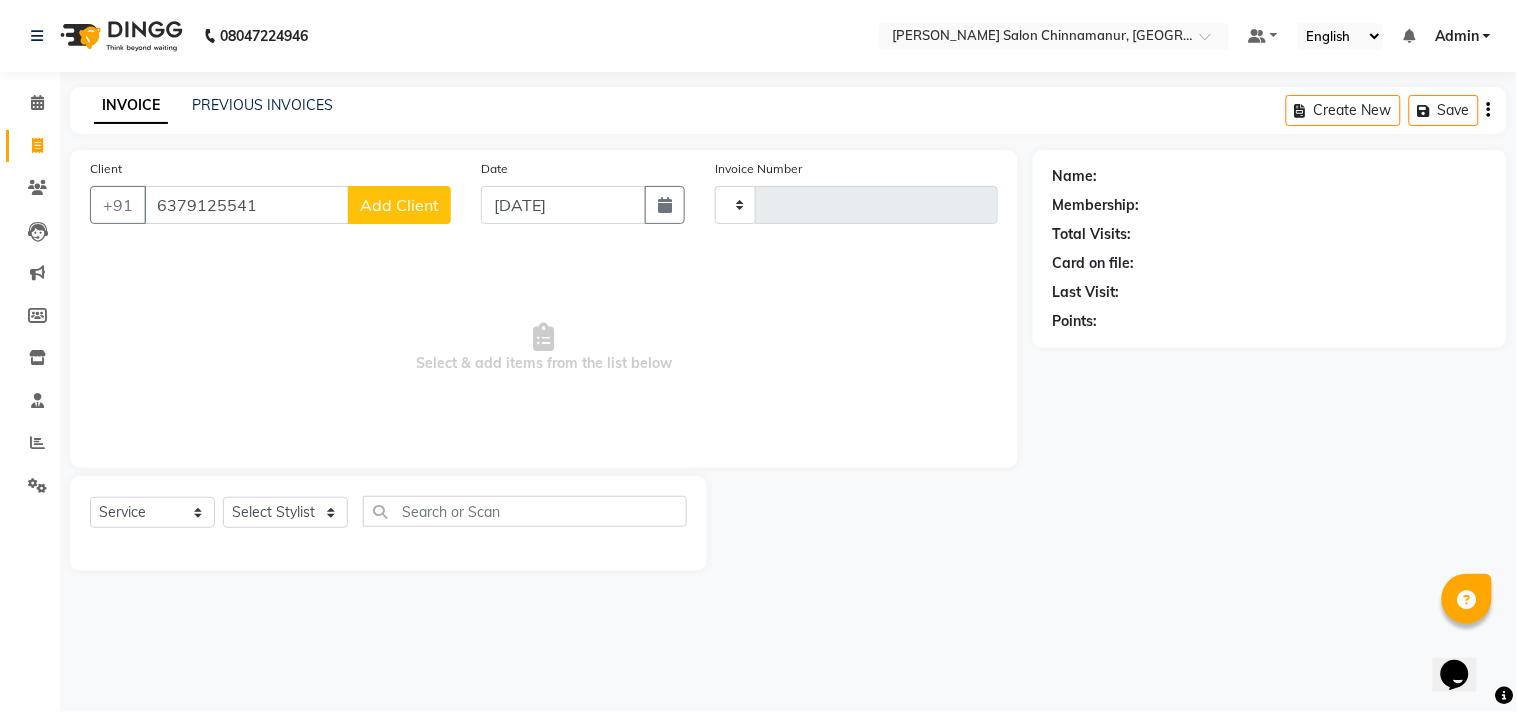 click on "Add Client" 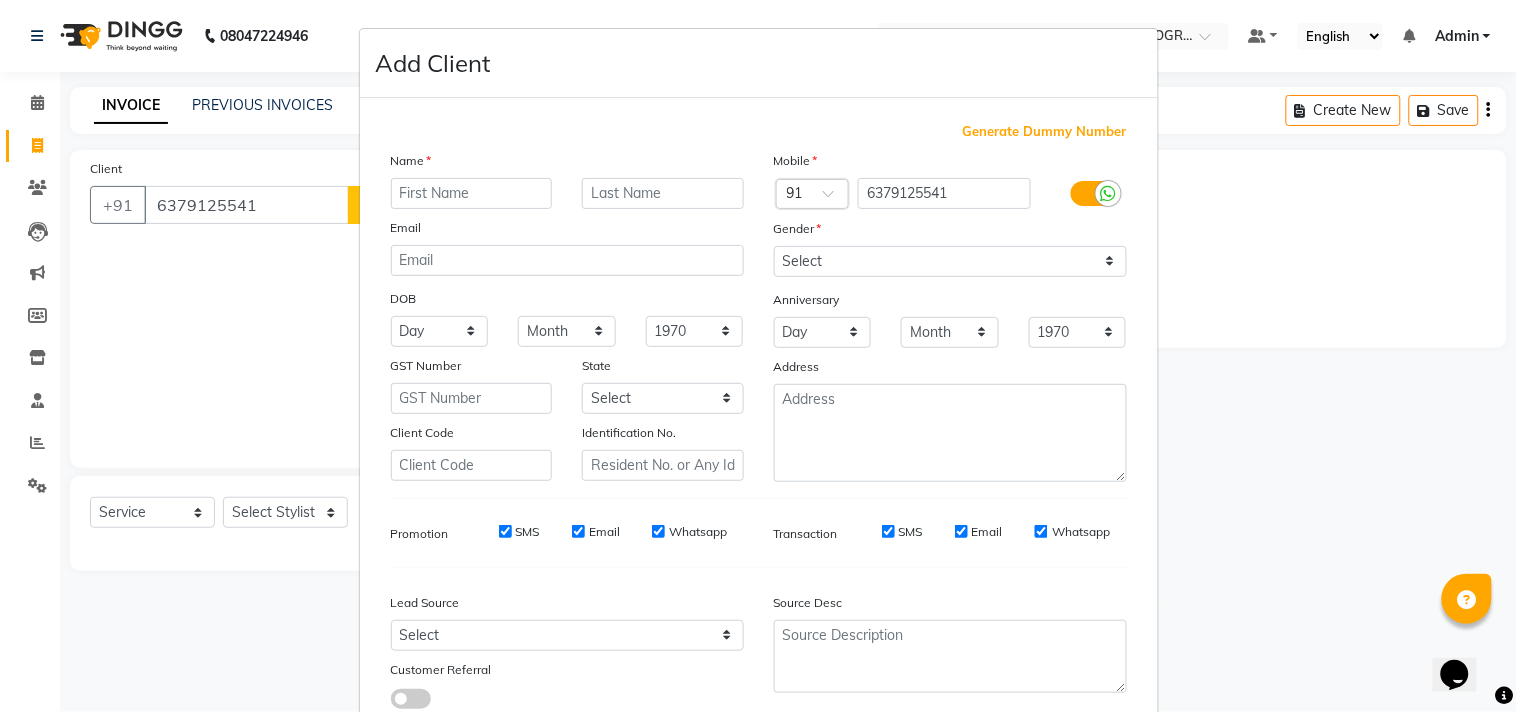 click at bounding box center (472, 193) 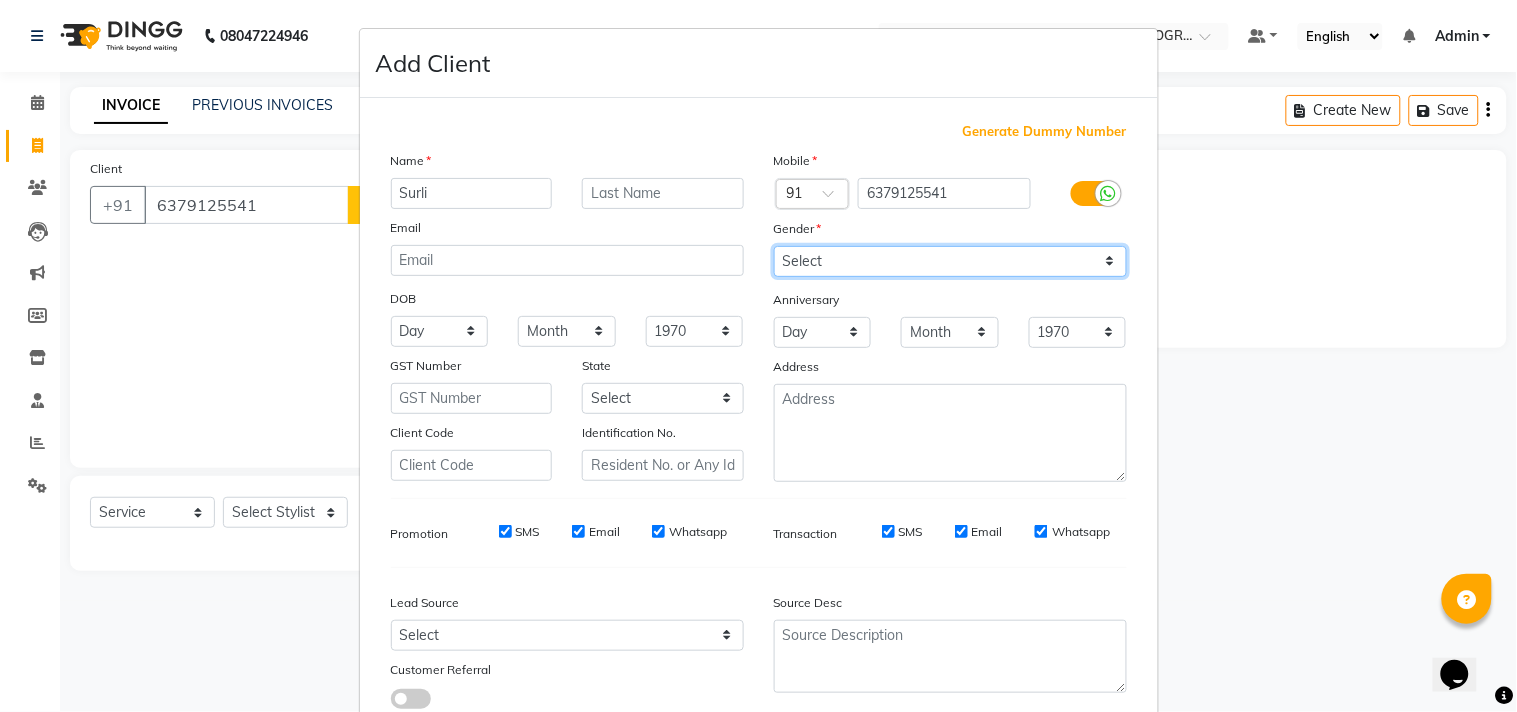 click on "Select [DEMOGRAPHIC_DATA] [DEMOGRAPHIC_DATA] Other Prefer Not To Say" at bounding box center (950, 261) 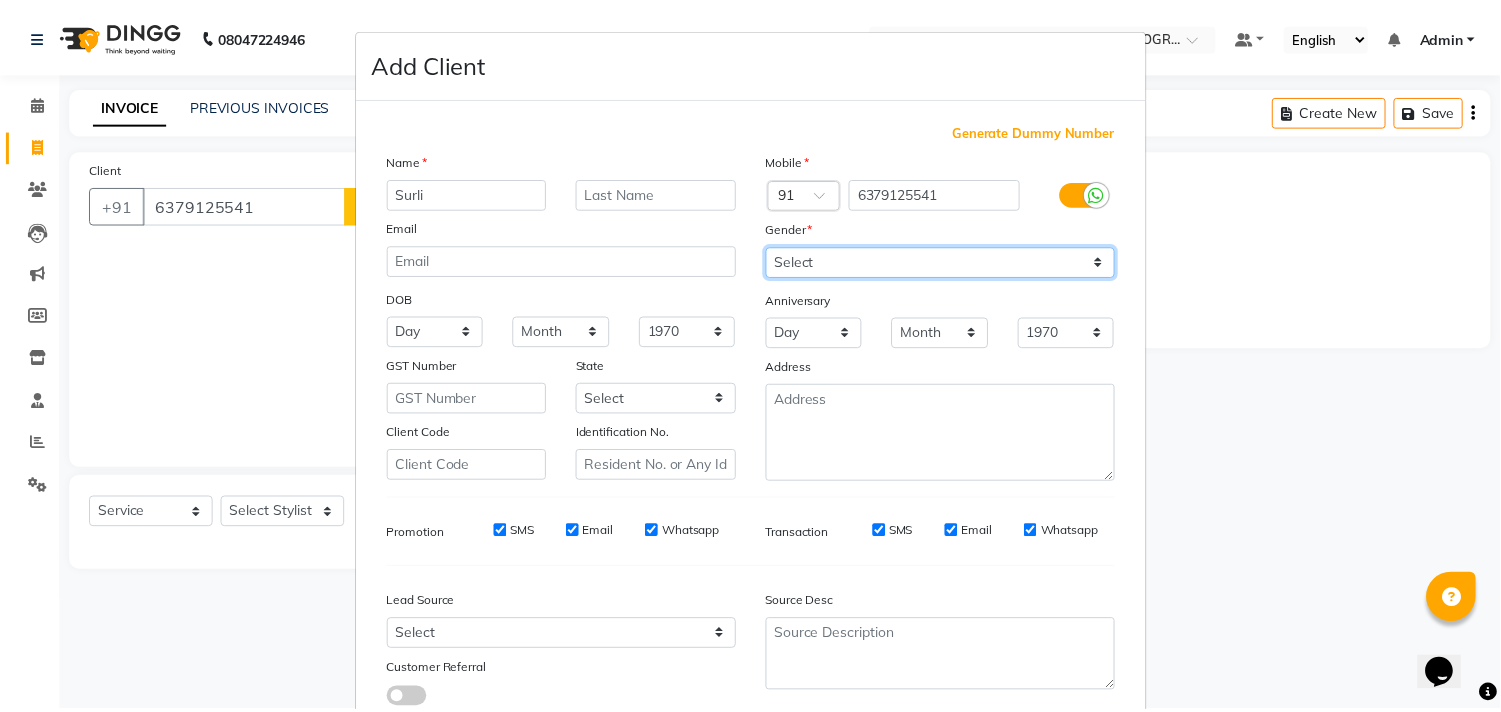 scroll, scrollTop: 138, scrollLeft: 0, axis: vertical 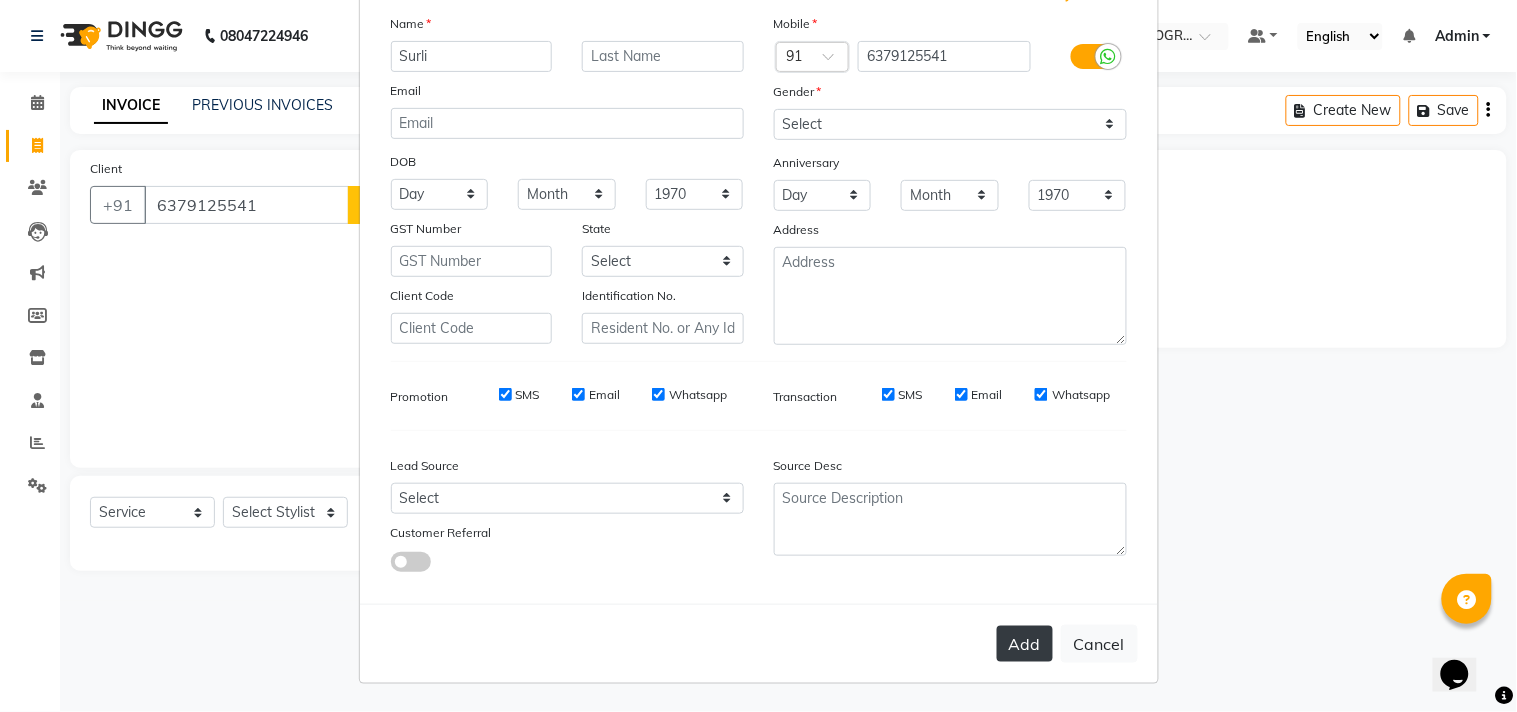 click on "Add" at bounding box center (1025, 644) 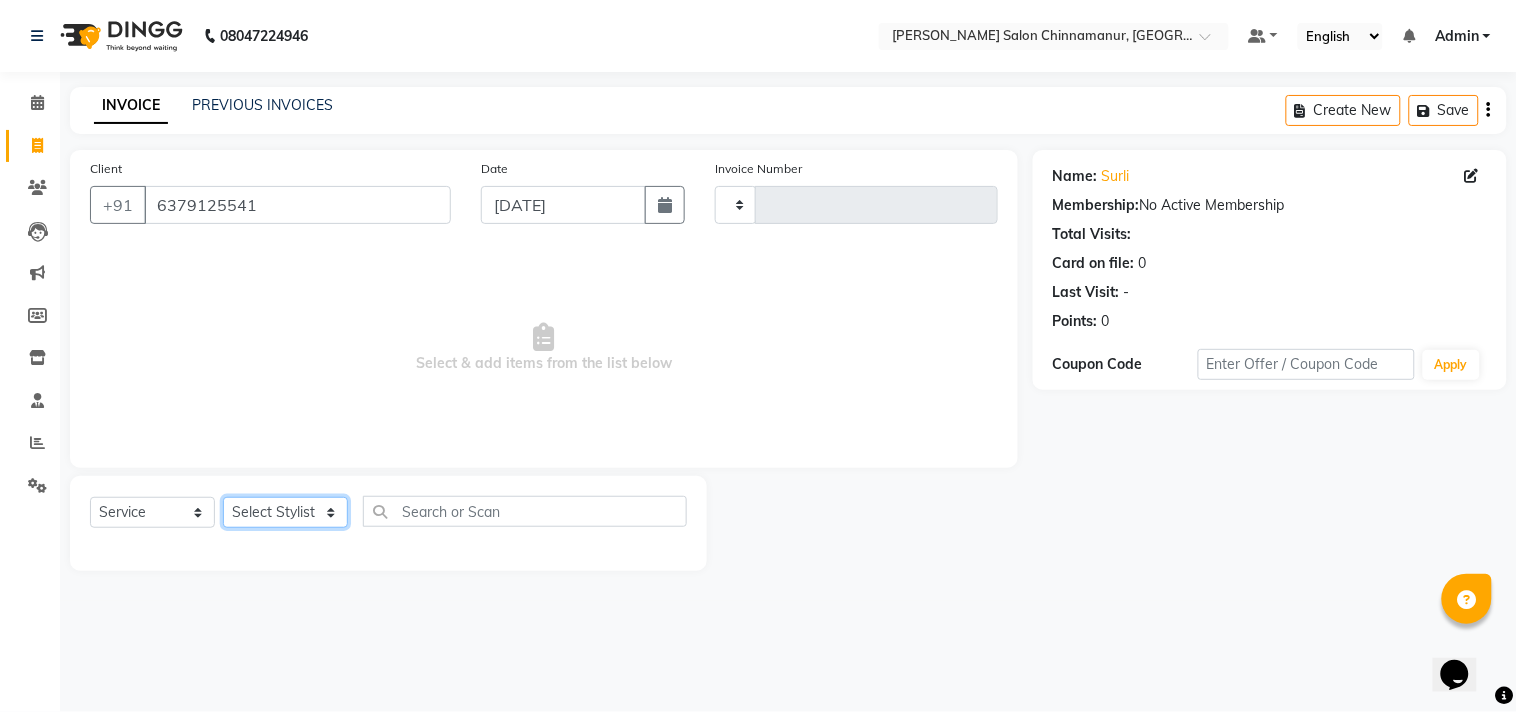 click on "Select Stylist Admin Atif [PERSON_NAME] [PERSON_NAME] [PERSON_NAME] [PERSON_NAME]" 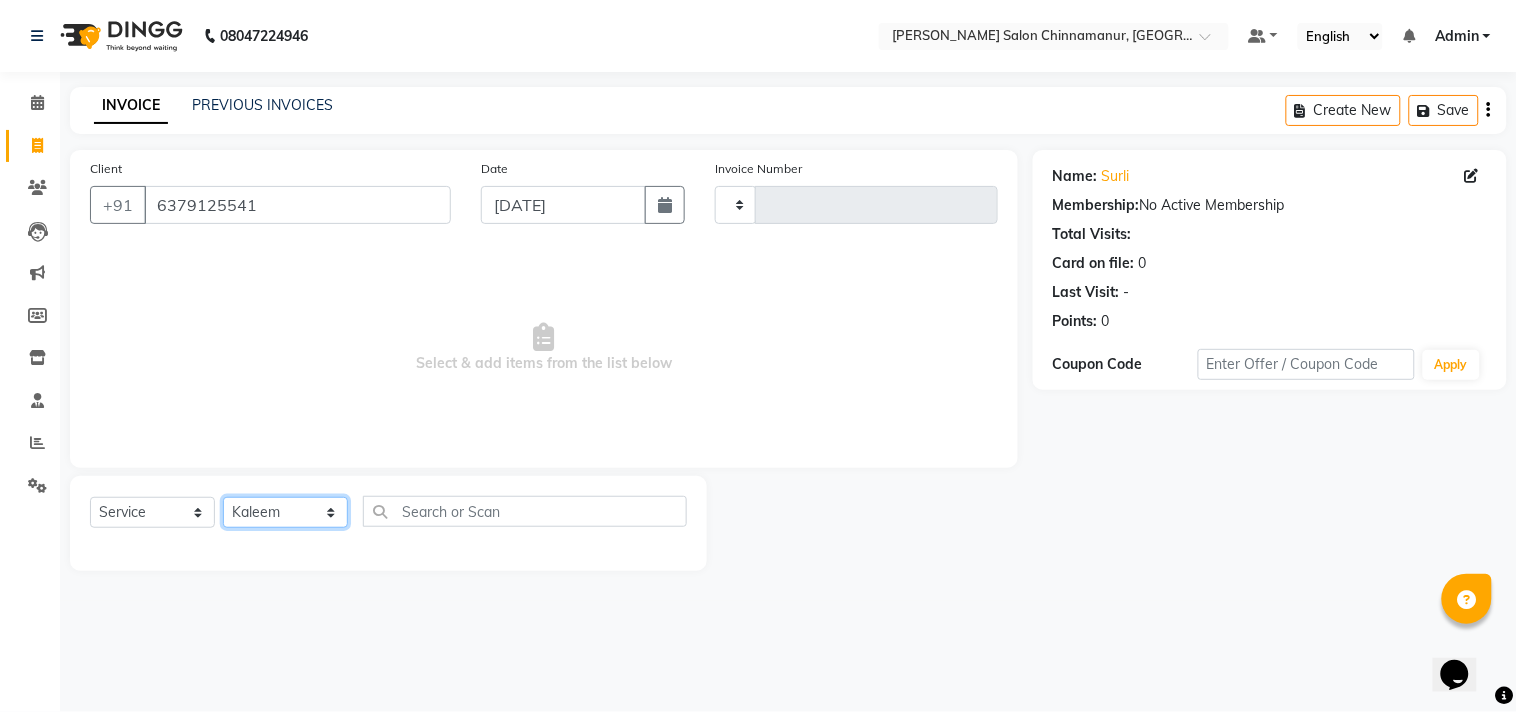 click on "Select Stylist Admin Atif [PERSON_NAME] [PERSON_NAME] [PERSON_NAME] [PERSON_NAME]" 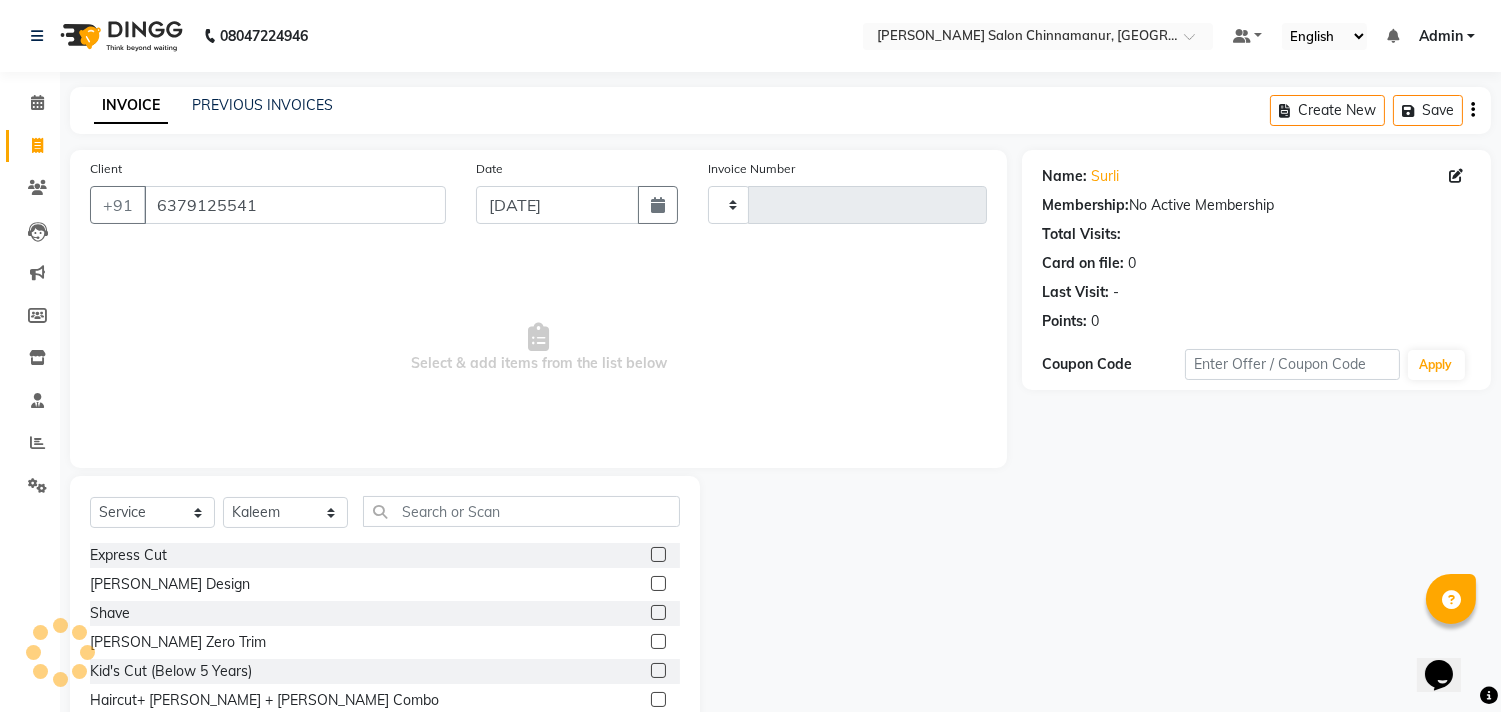 click 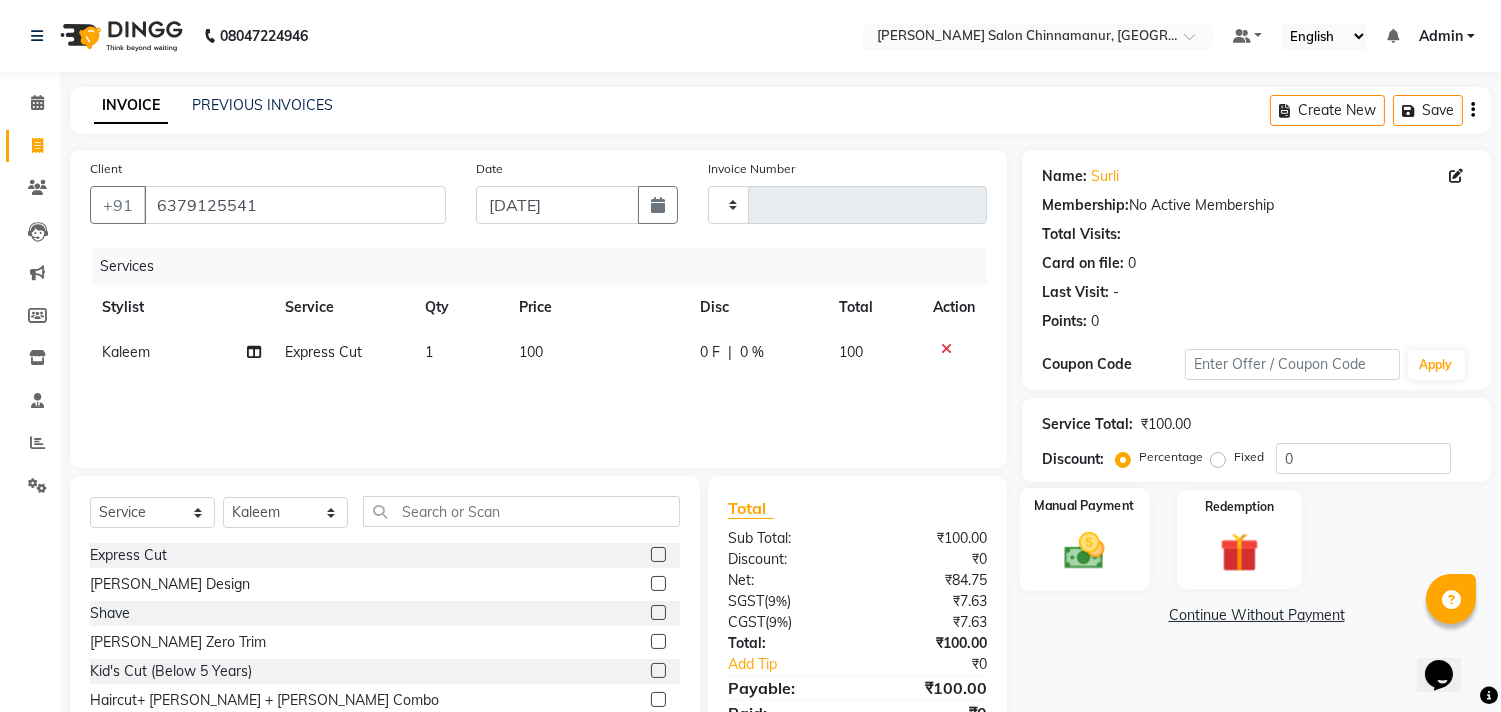 click on "Manual Payment" 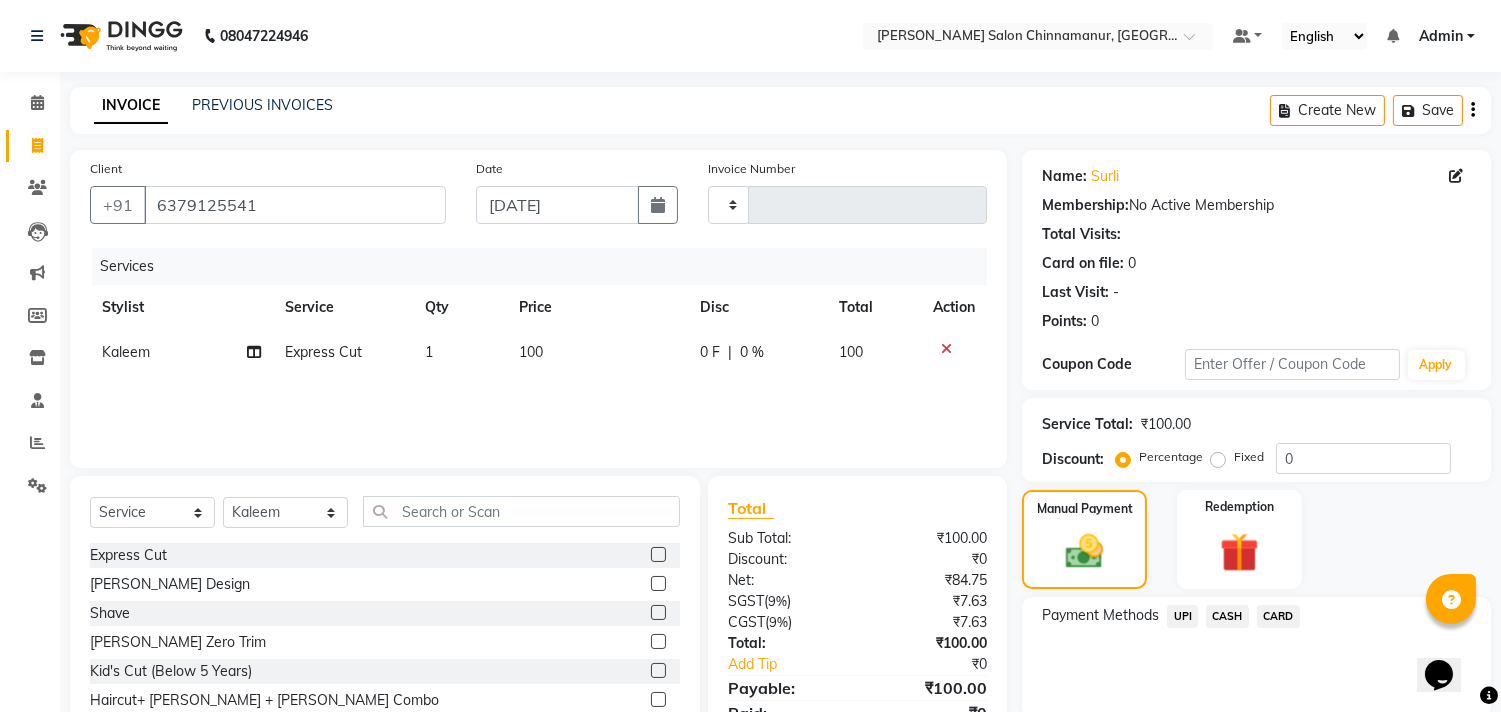 click on "CASH" 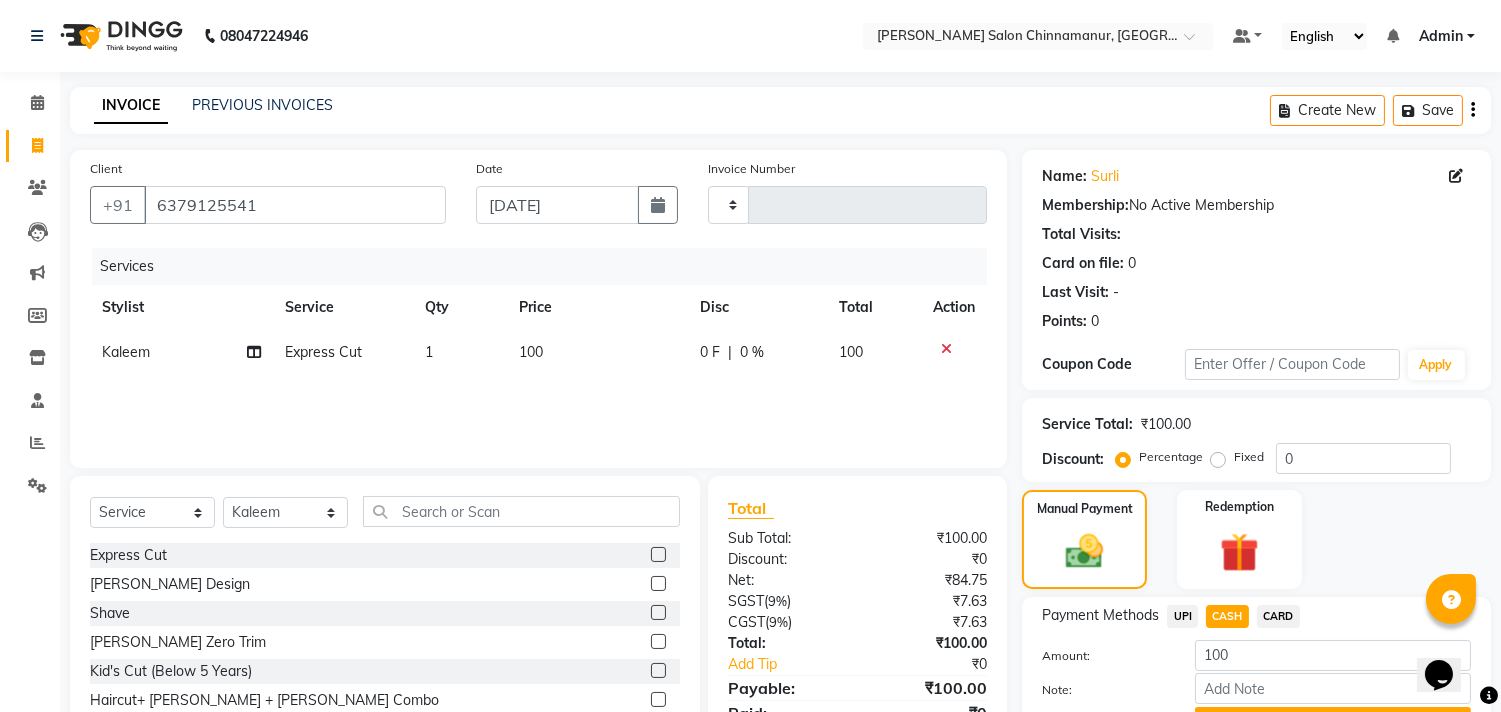 scroll, scrollTop: 104, scrollLeft: 0, axis: vertical 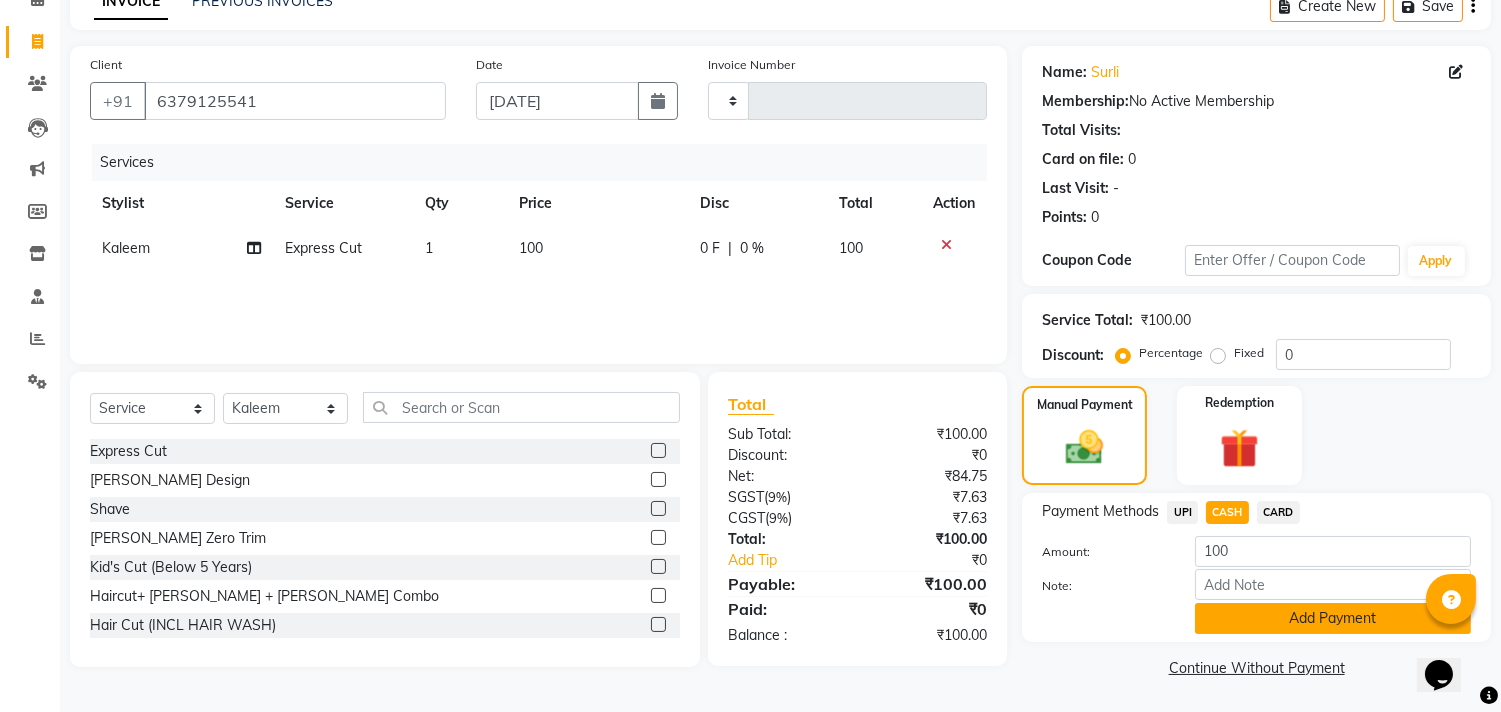 click on "Add Payment" 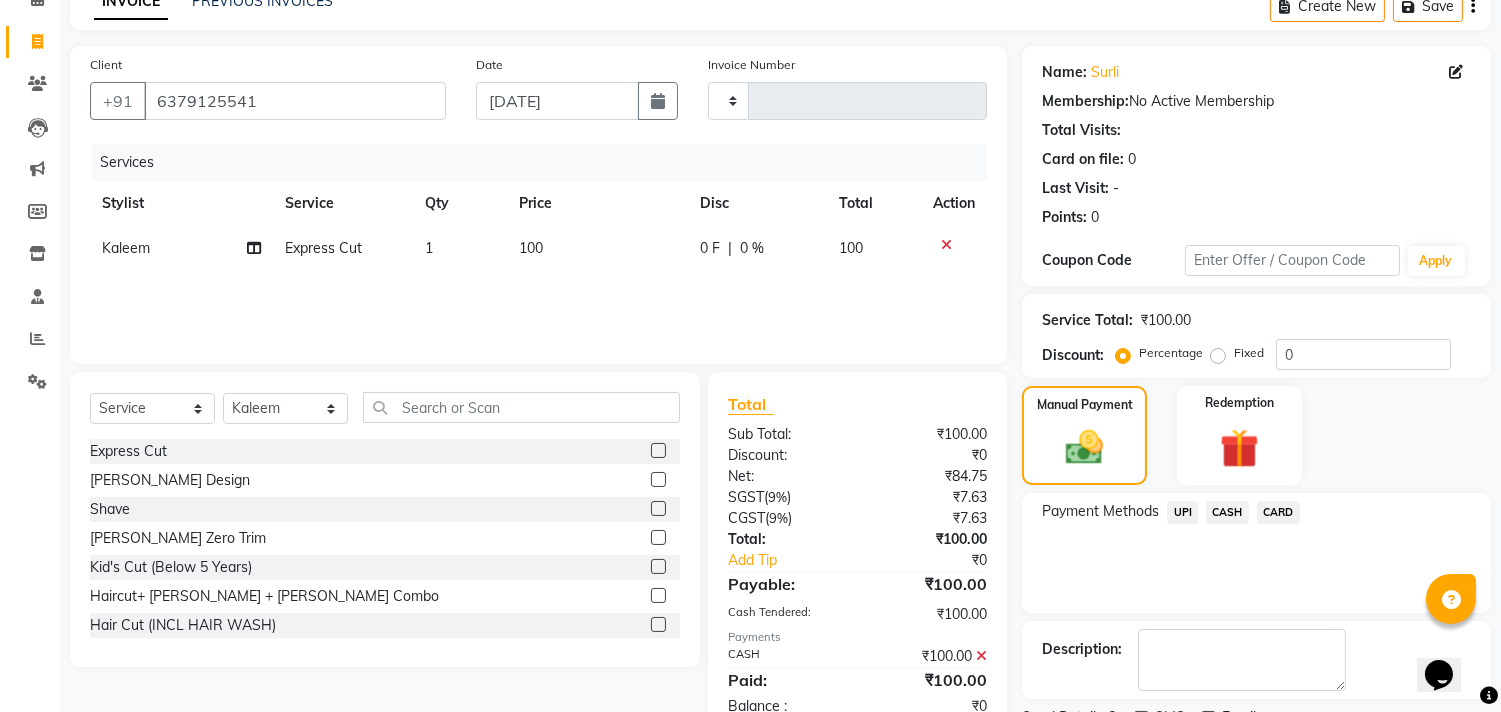 scroll, scrollTop: 187, scrollLeft: 0, axis: vertical 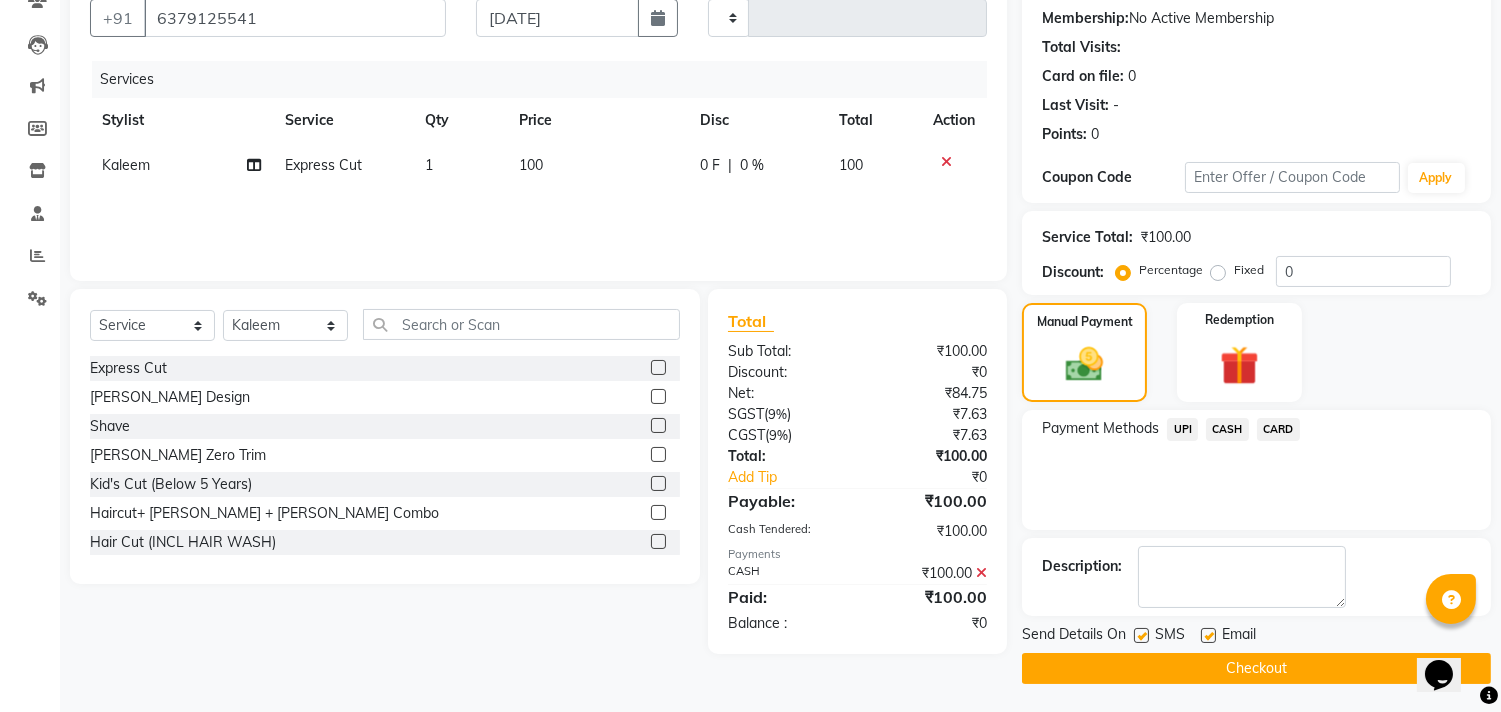 click on "Checkout" 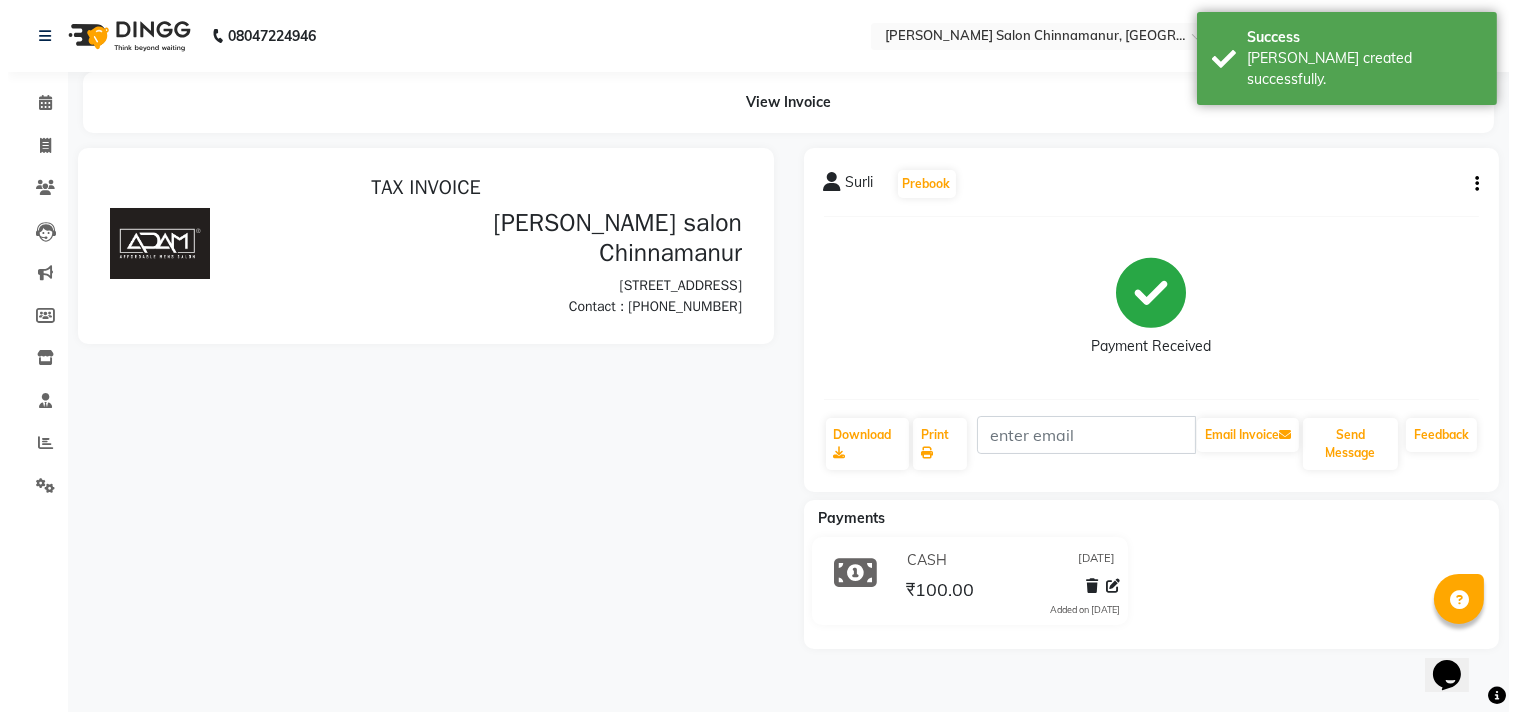 scroll, scrollTop: 0, scrollLeft: 0, axis: both 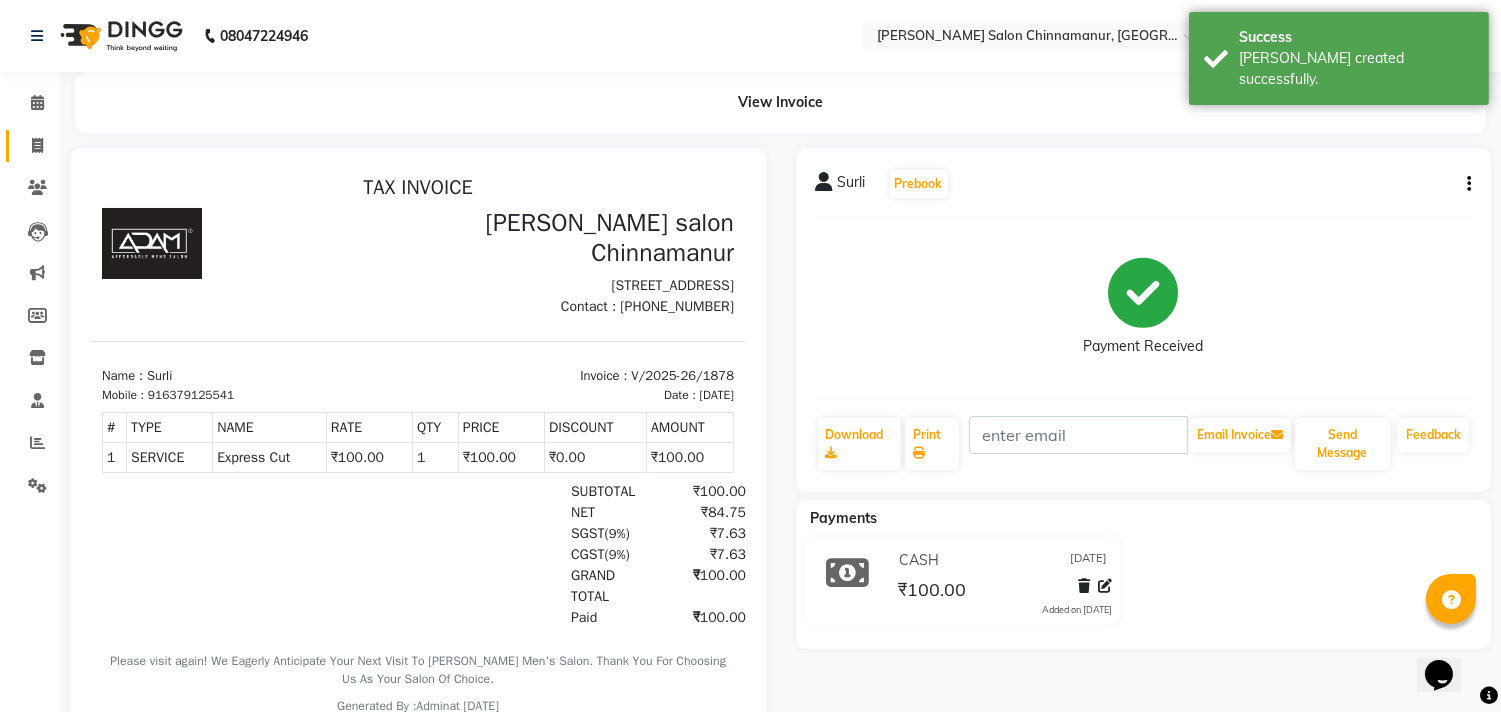 click on "Invoice" 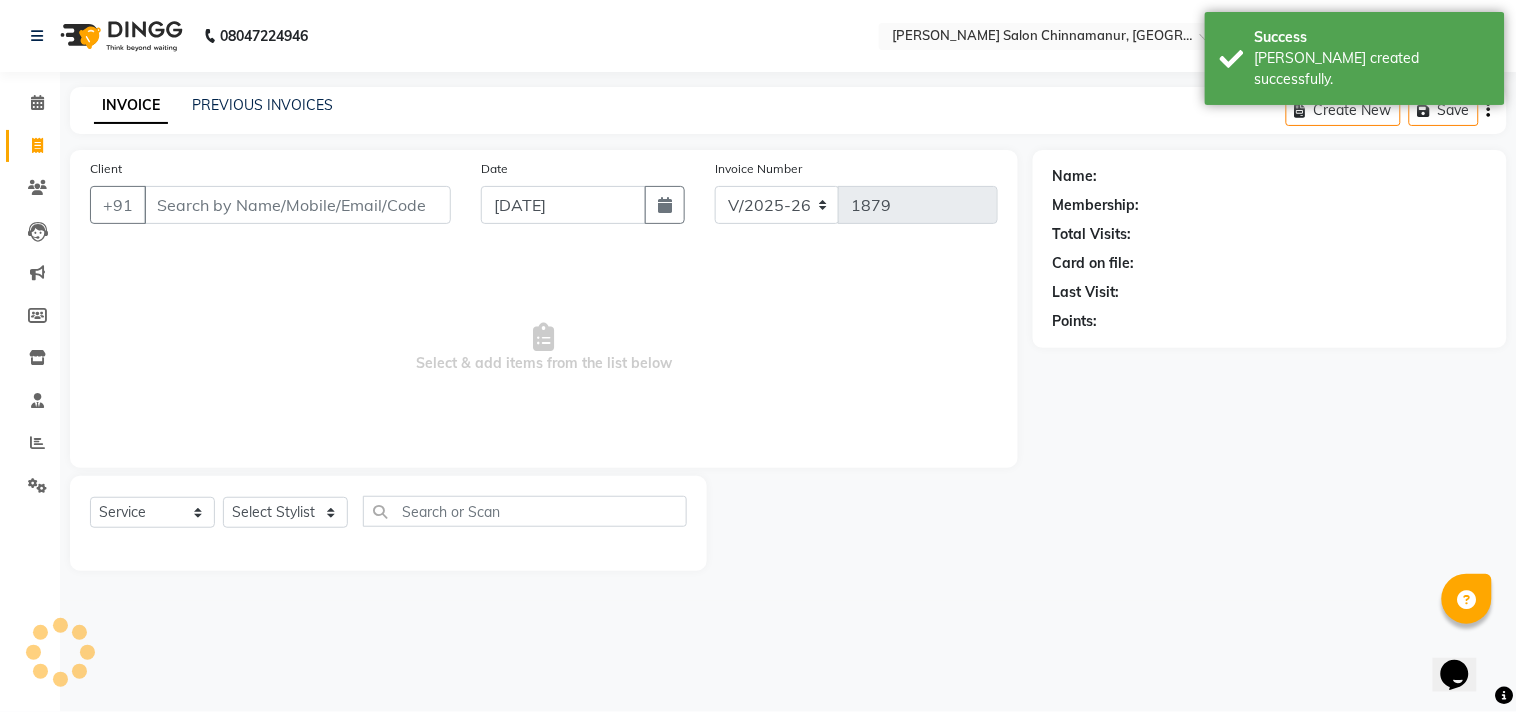 click on "Client" at bounding box center (297, 205) 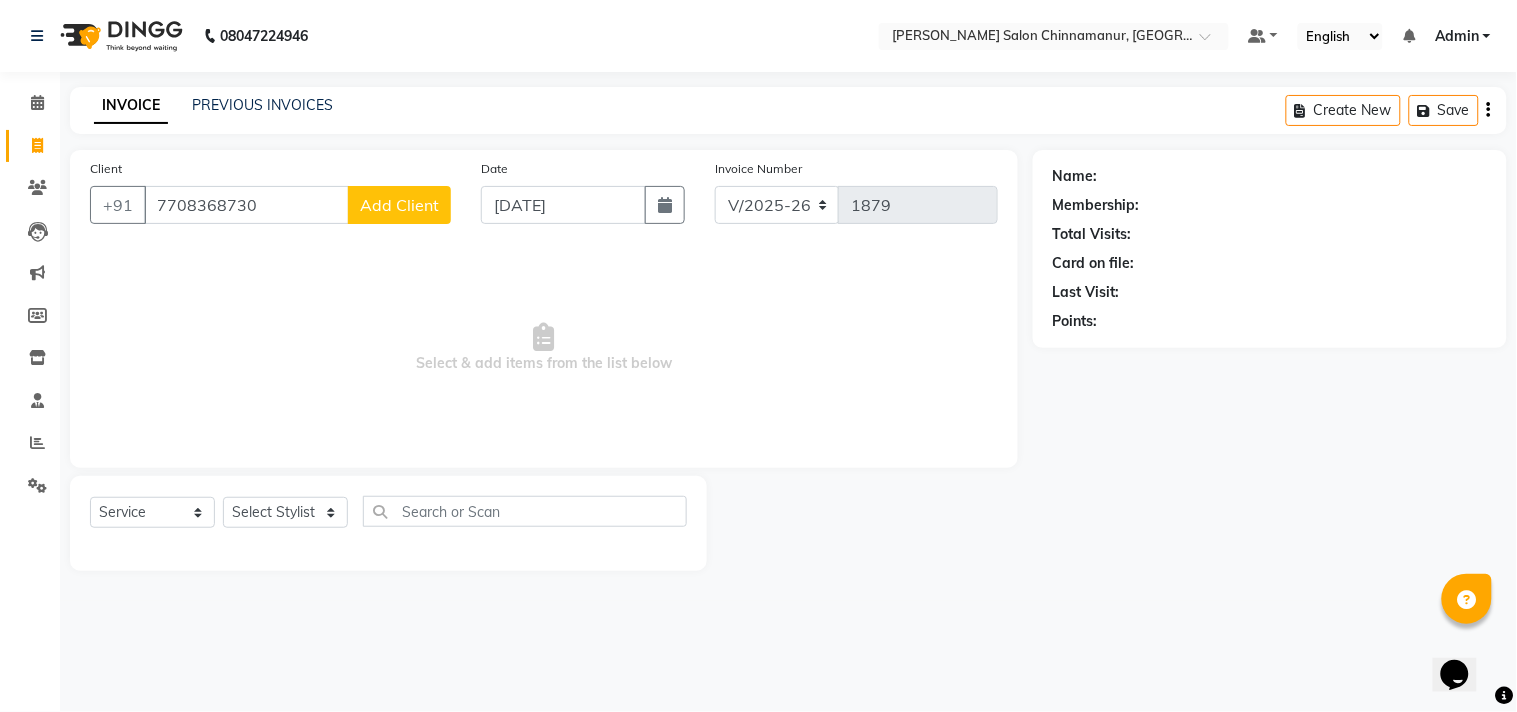 click on "Add Client" 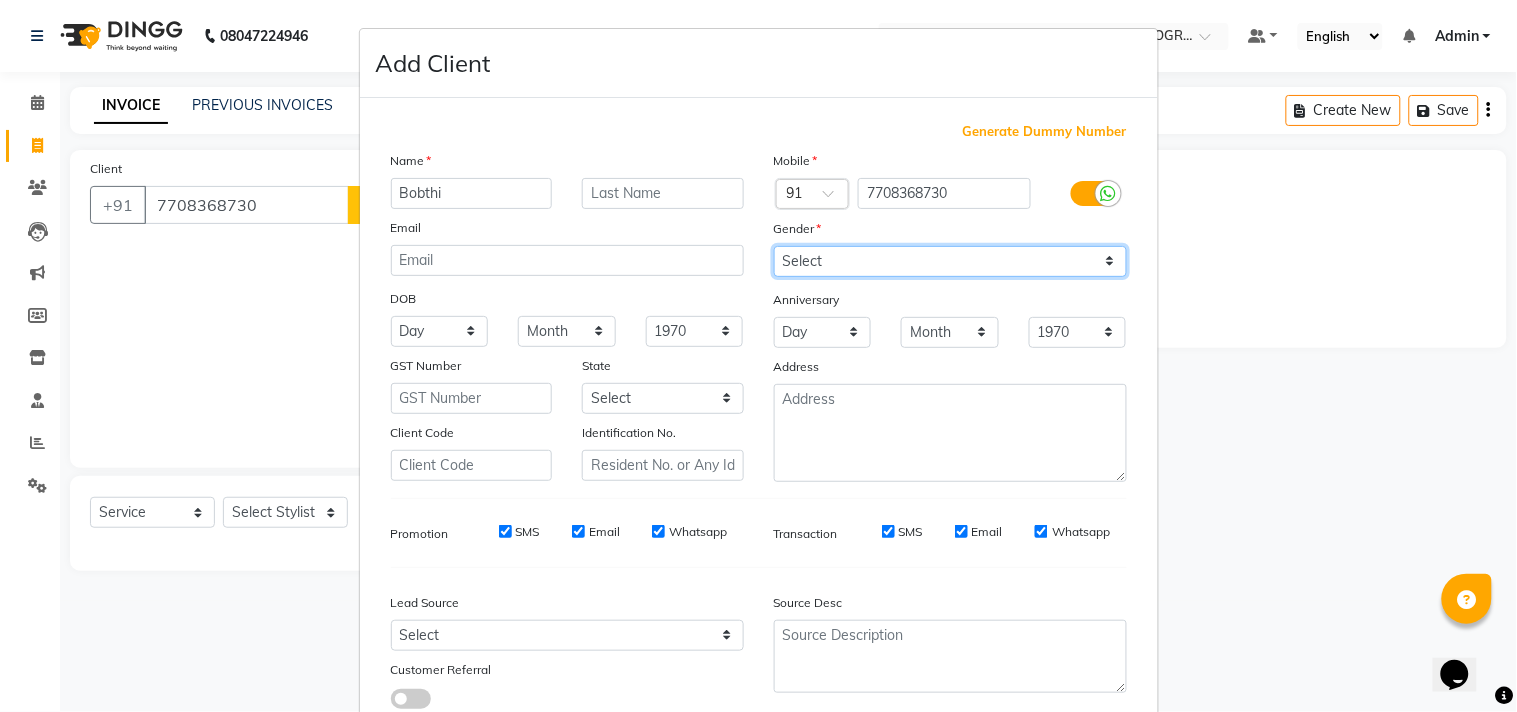 click on "Select [DEMOGRAPHIC_DATA] [DEMOGRAPHIC_DATA] Other Prefer Not To Say" at bounding box center [950, 261] 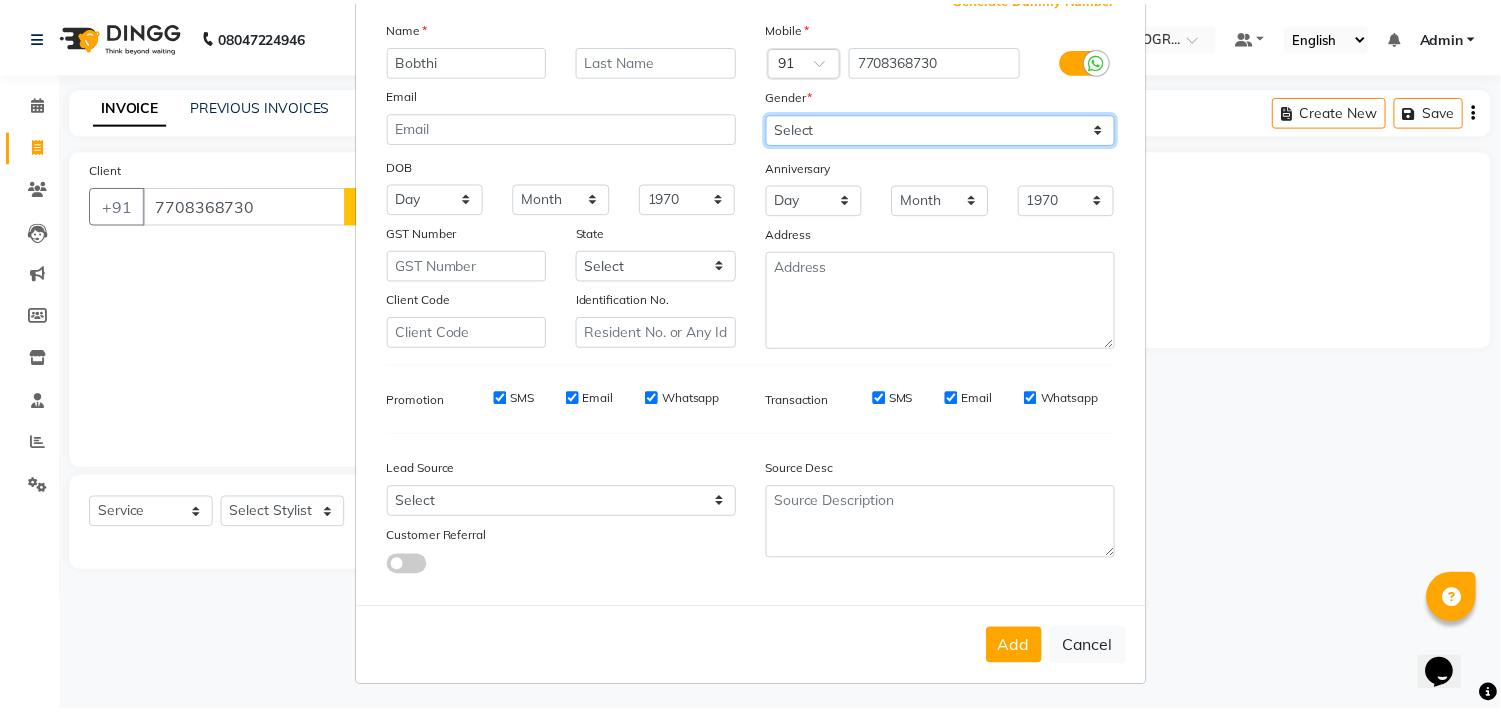 scroll, scrollTop: 138, scrollLeft: 0, axis: vertical 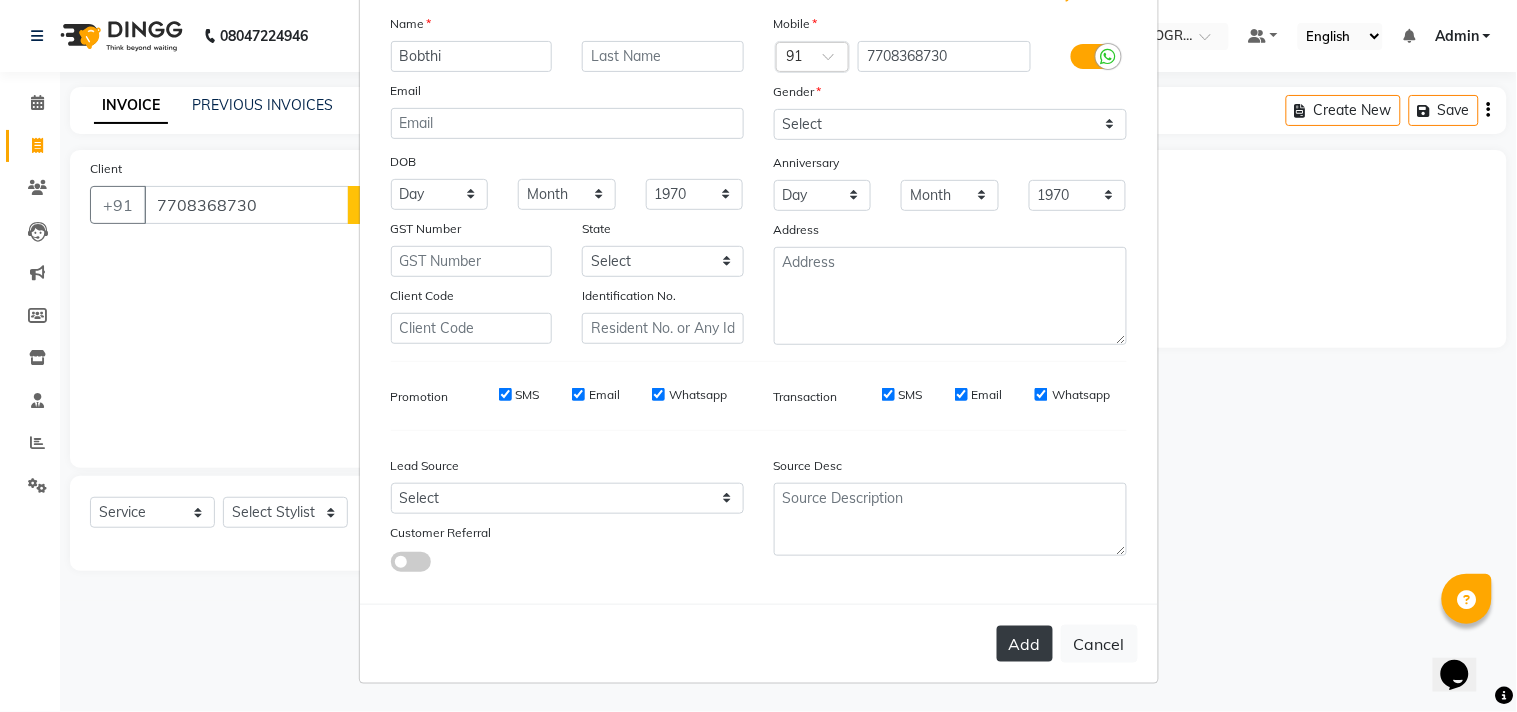 click on "Add" at bounding box center [1025, 644] 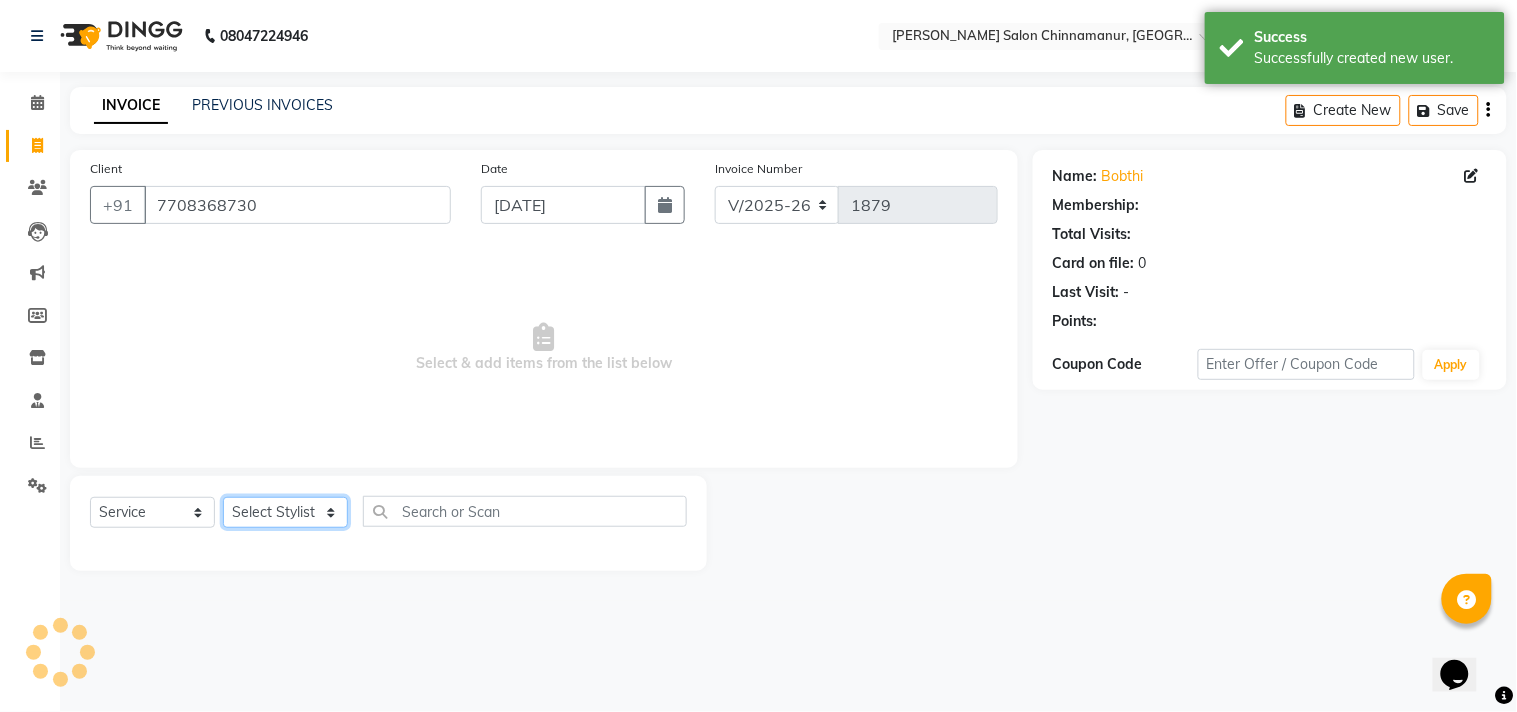 click on "Select Stylist Admin Atif [PERSON_NAME] [PERSON_NAME] [PERSON_NAME] [PERSON_NAME]" 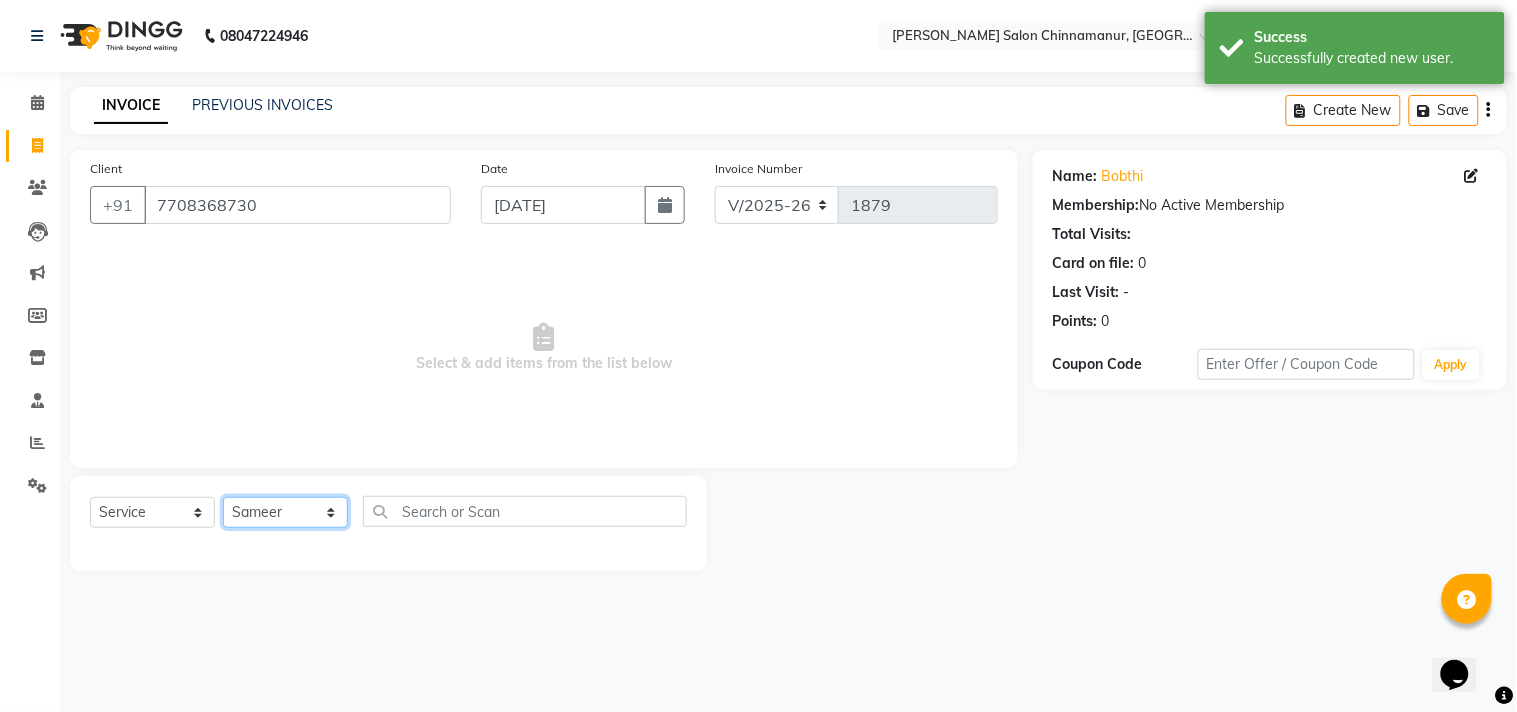 click on "Select Stylist Admin Atif [PERSON_NAME] [PERSON_NAME] [PERSON_NAME] [PERSON_NAME]" 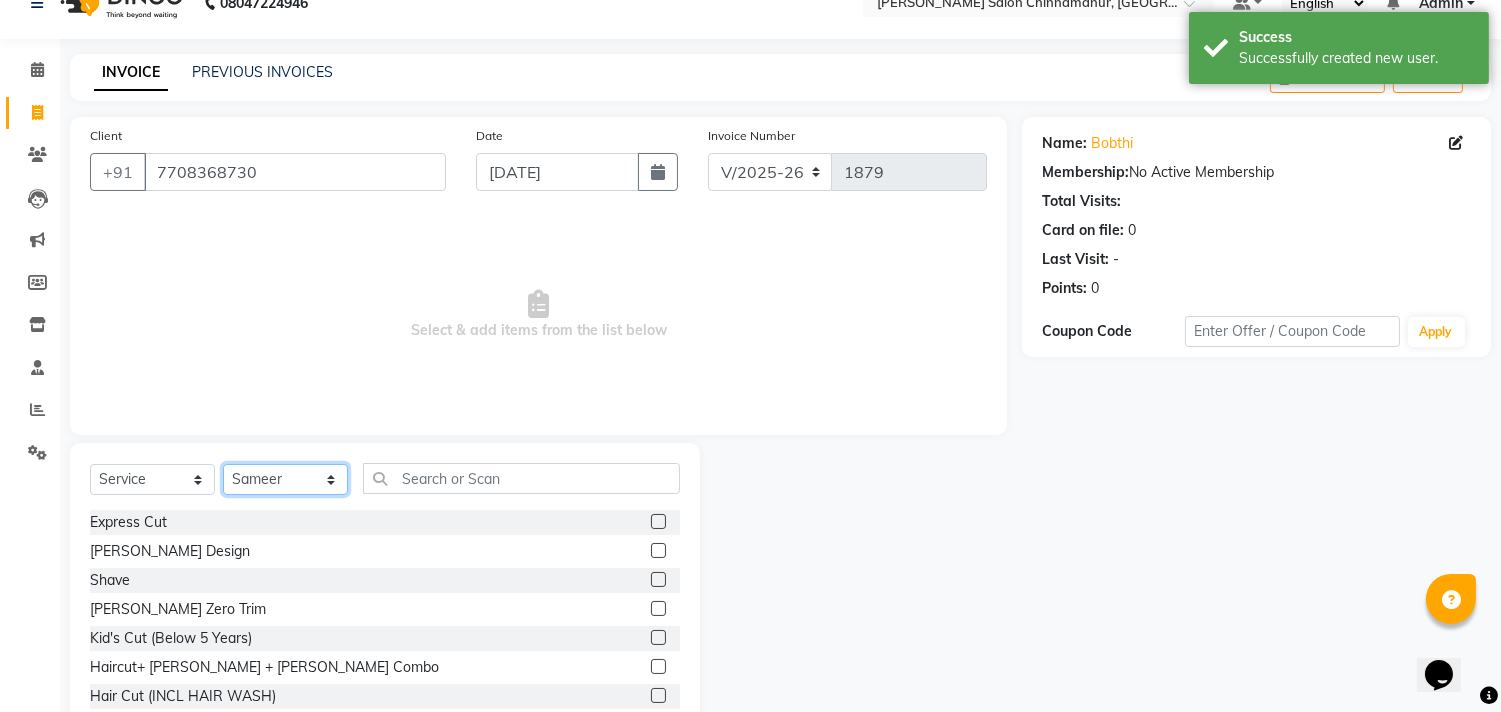 scroll, scrollTop: 88, scrollLeft: 0, axis: vertical 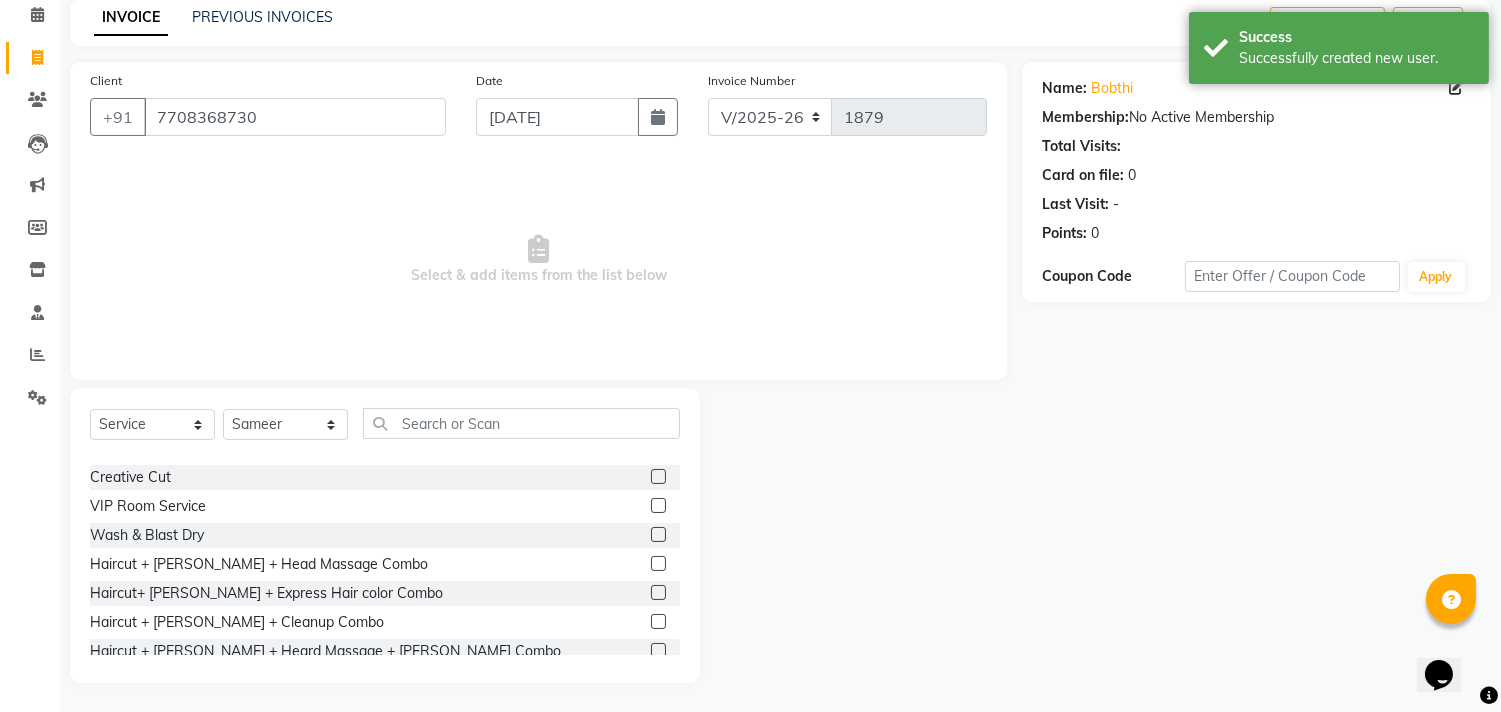 click 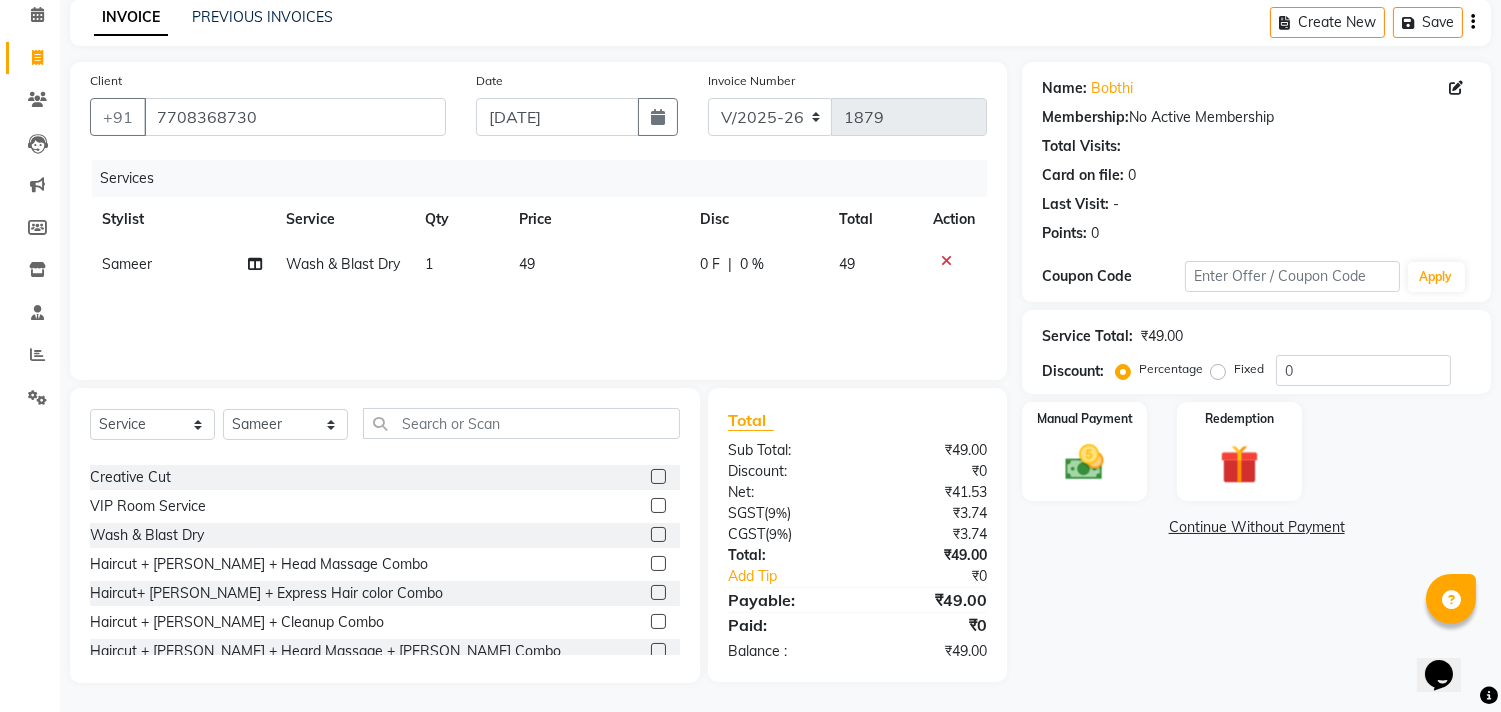 click 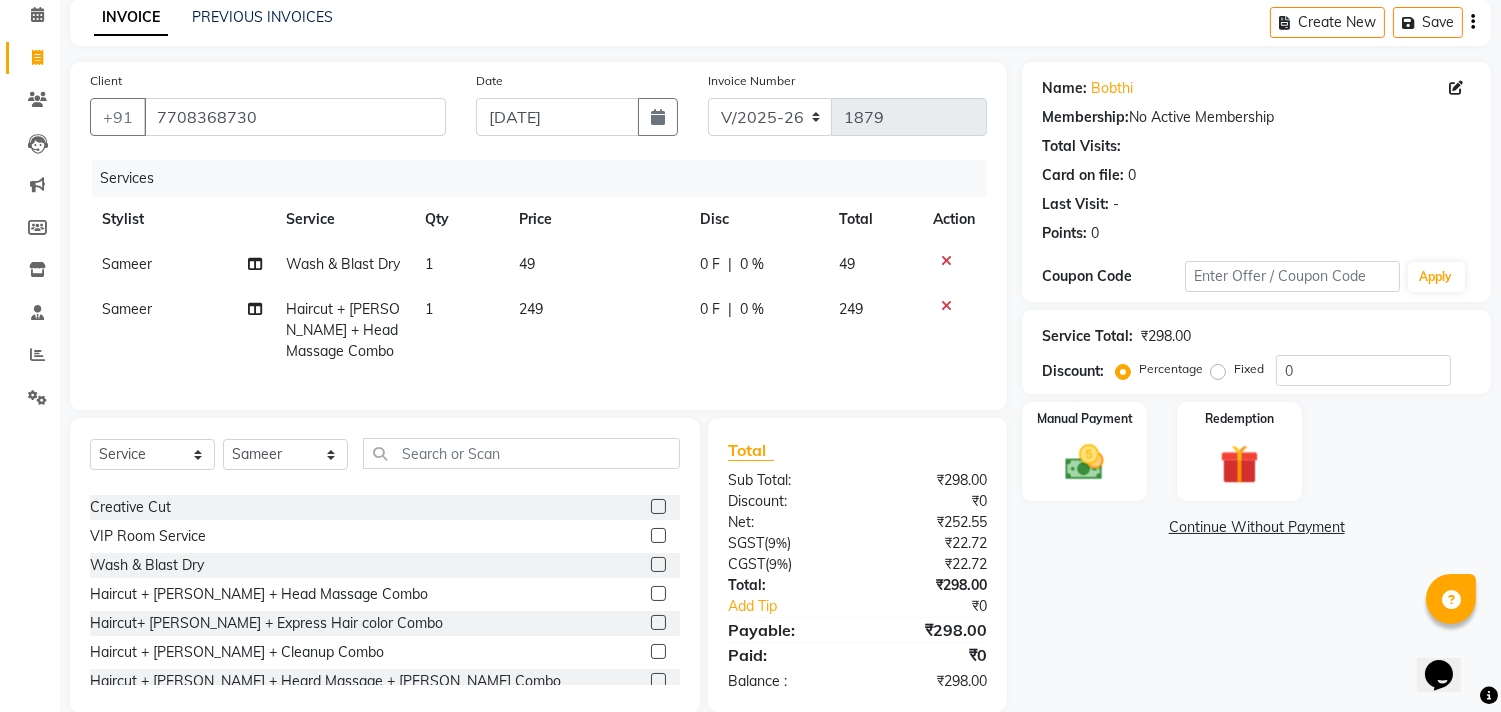 click 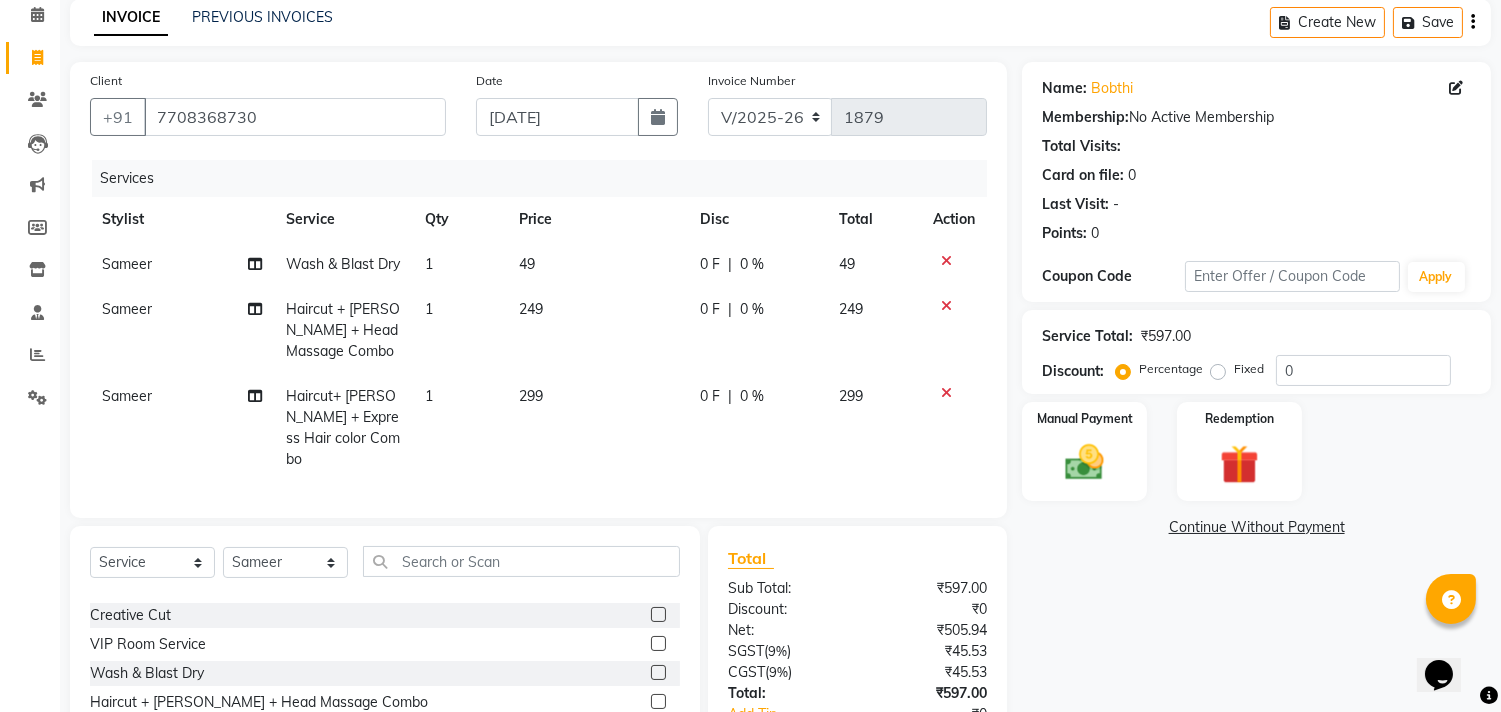 click on "249" 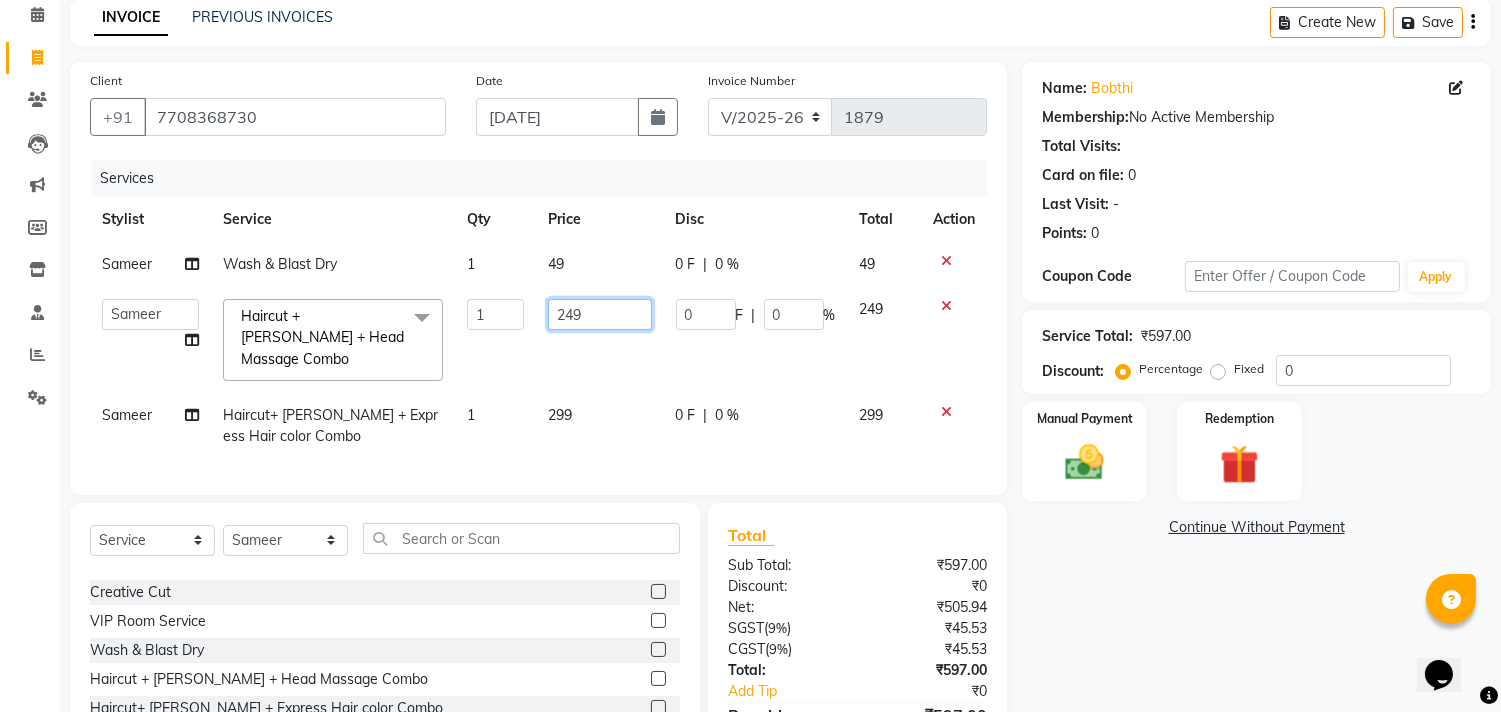 drag, startPoint x: 574, startPoint y: 317, endPoint x: 520, endPoint y: 320, distance: 54.08327 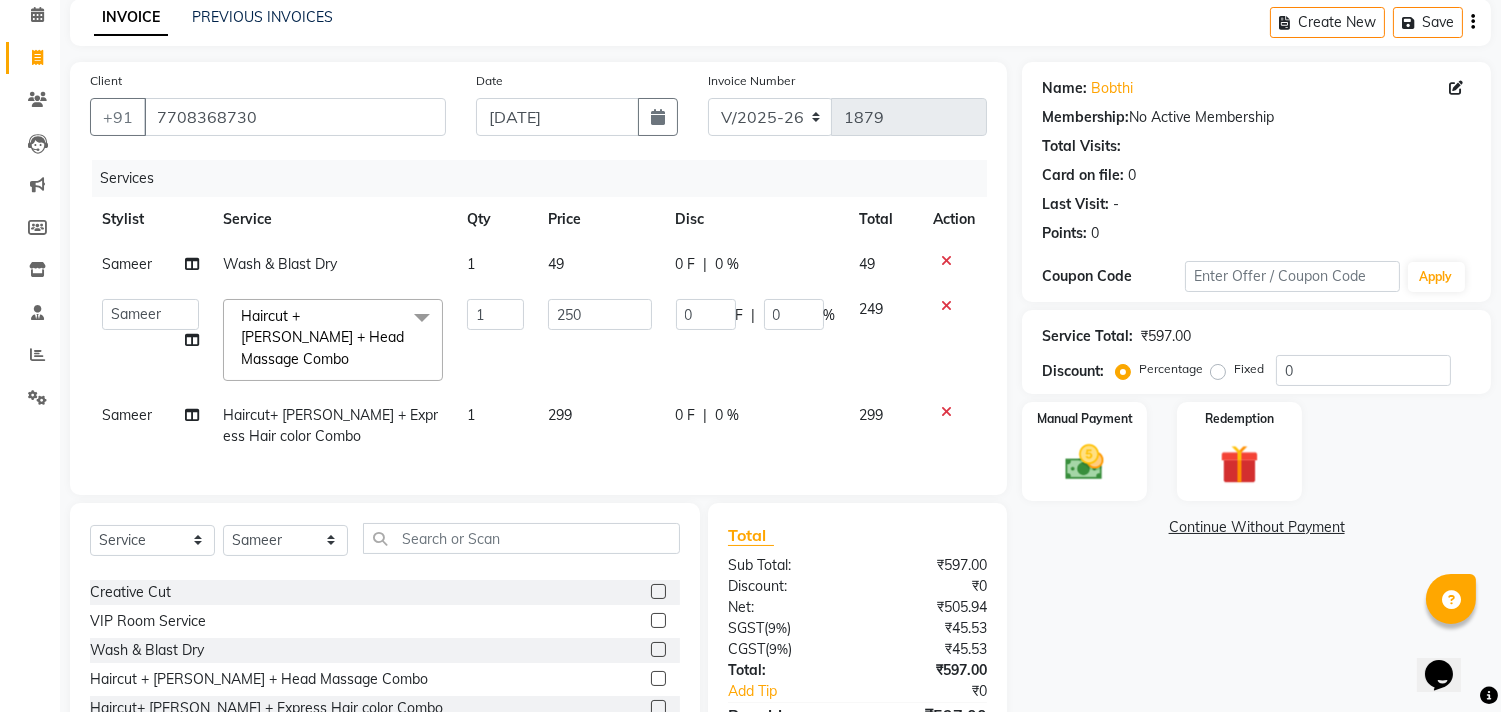 click on "299" 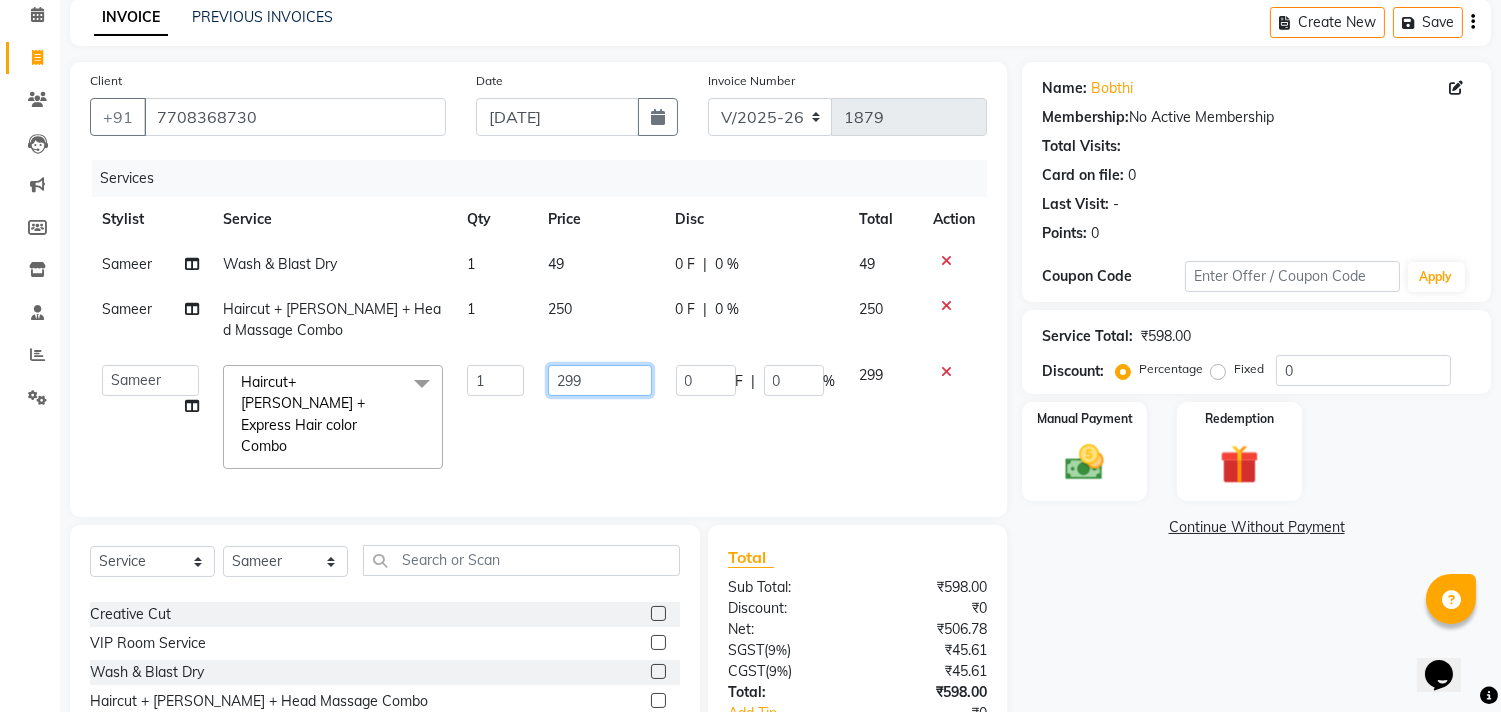 drag, startPoint x: 577, startPoint y: 386, endPoint x: 482, endPoint y: 367, distance: 96.88137 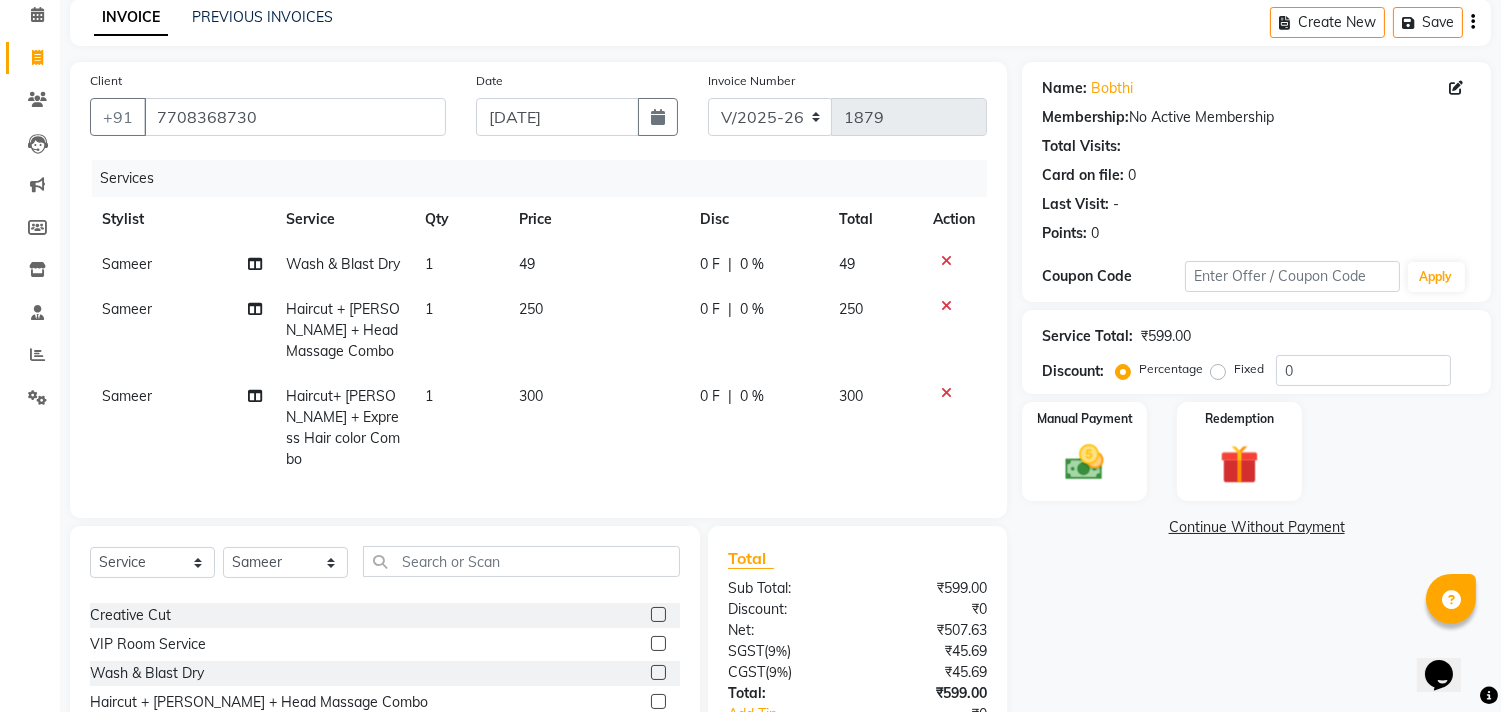 click on "0 F | 0 %" 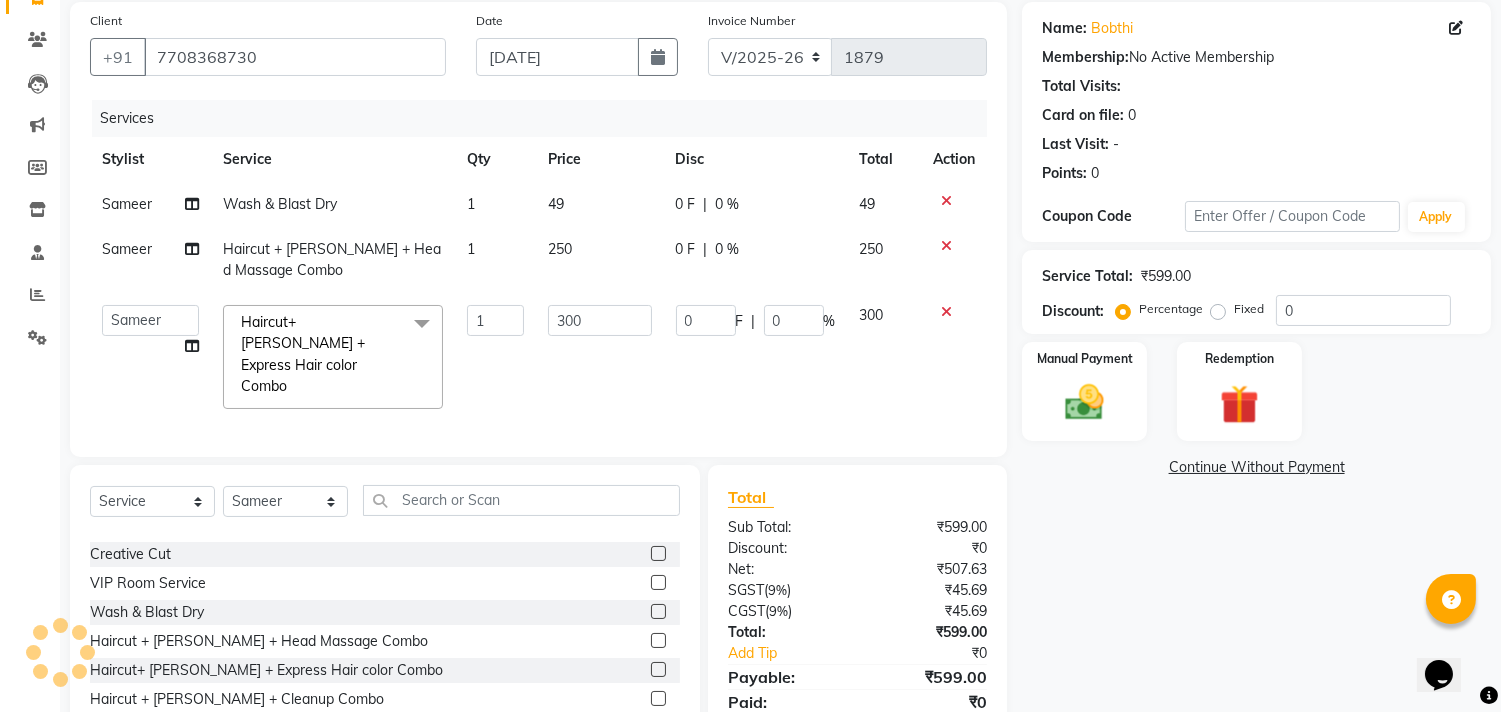 scroll, scrollTop: 200, scrollLeft: 0, axis: vertical 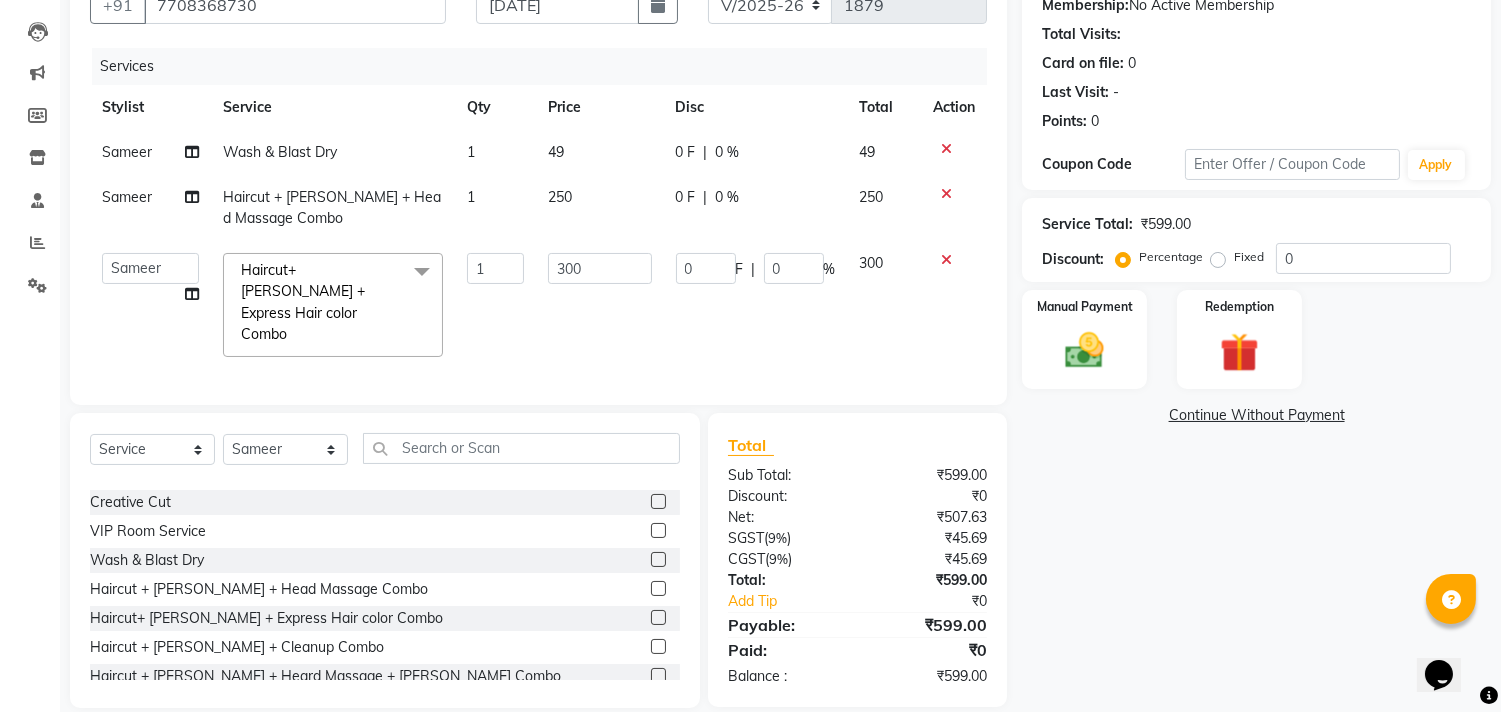 click on "49" 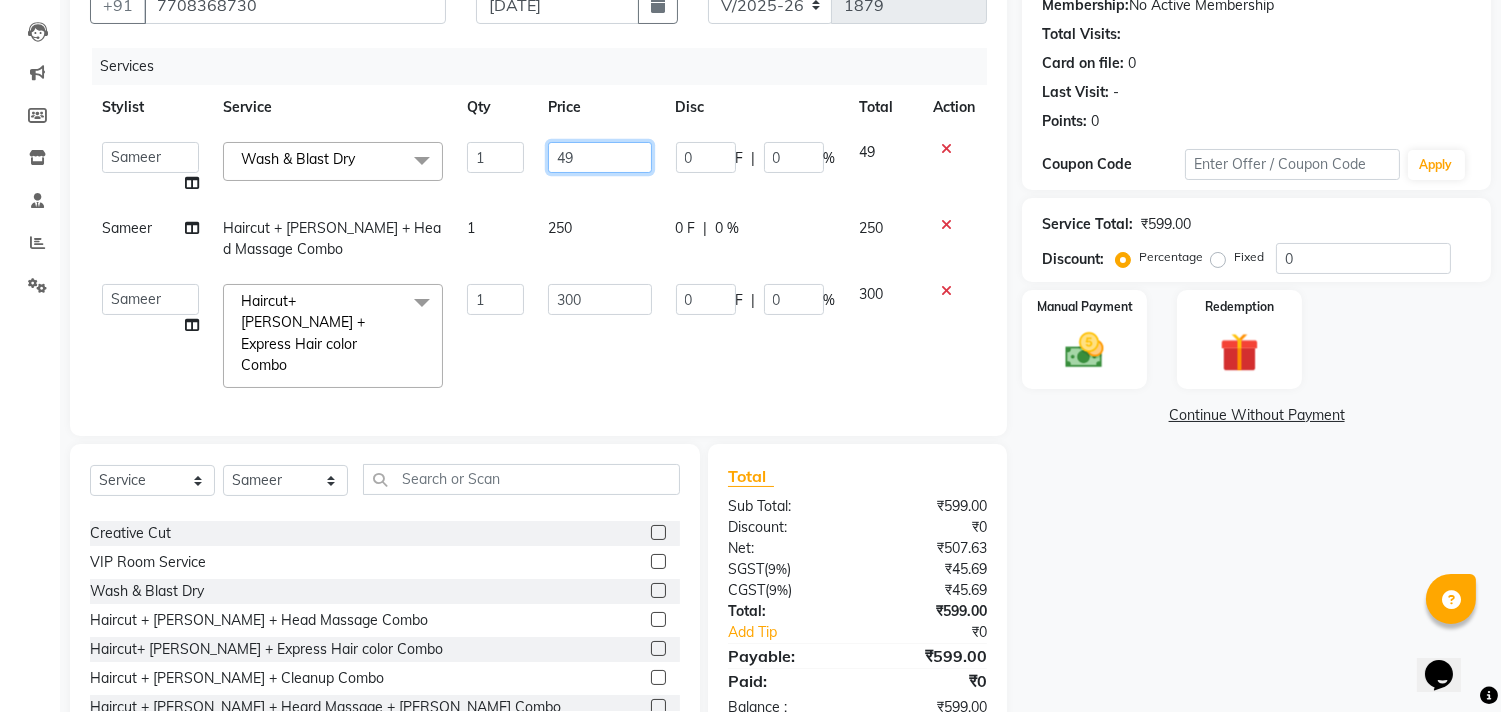 drag, startPoint x: 598, startPoint y: 162, endPoint x: 466, endPoint y: 141, distance: 133.66002 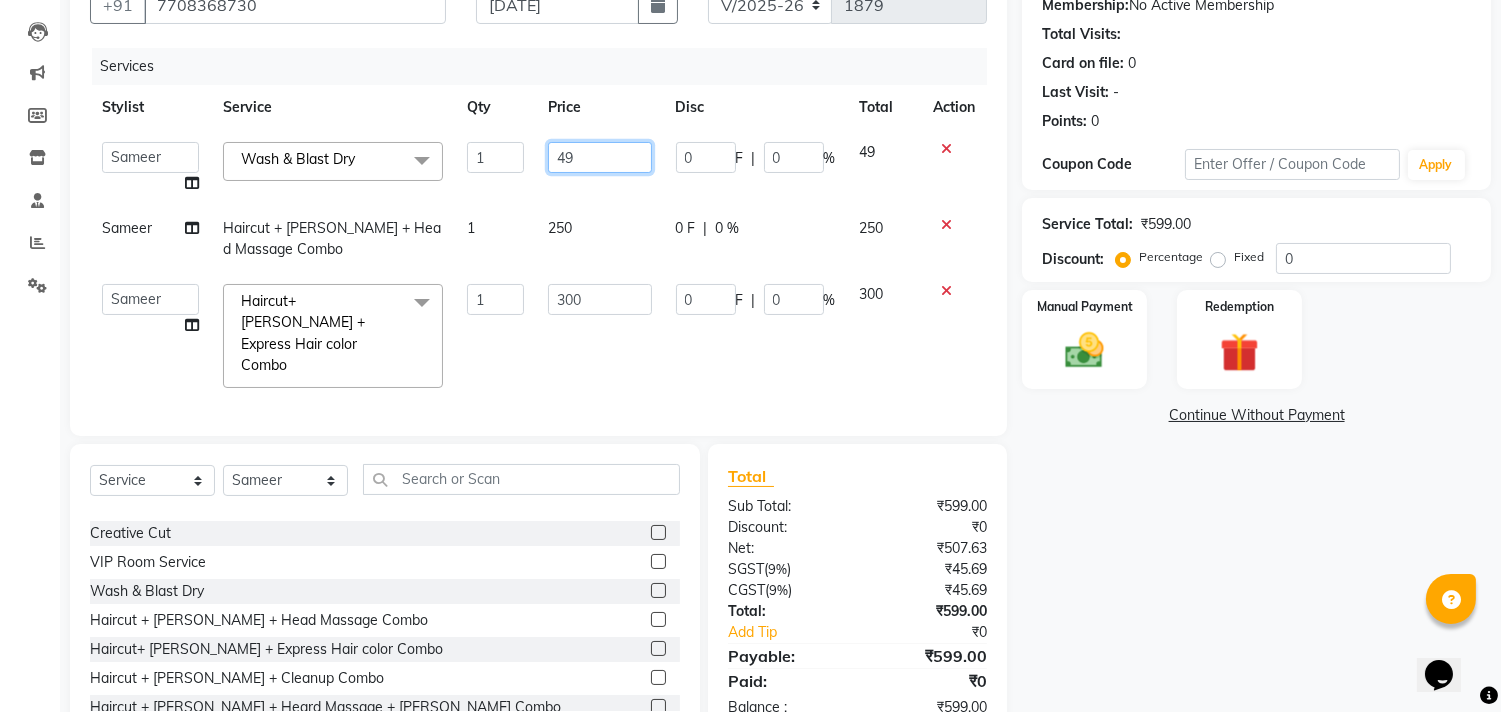click on "Admin   Atif [PERSON_NAME]   [PERSON_NAME]   [PERSON_NAME]   Sunny   Yogesh  Wash & Blast Dry  x Express Cut [PERSON_NAME] Design Shave [PERSON_NAME] Zero Trim Kid's Cut (Below 5 Years) Haircut+ [PERSON_NAME] + [PERSON_NAME] Combo Hair Cut (INCL HAIR WASH) Head Shave Creative Cut VIP Room Service Wash & Blast Dry Haircut + [PERSON_NAME] + Head Massage Combo Haircut+ [PERSON_NAME] + Express Hair color Combo Haircut + [PERSON_NAME] + Cleanup Combo Haircut + [PERSON_NAME] + Heard Massage + [PERSON_NAME] Combo Haircut + Beard+ Express Hair color+ [PERSON_NAME] Combo Haircut + [PERSON_NAME] + Hair Spa Combo Haircut + [PERSON_NAME]+Global H/C Non [MEDICAL_DATA] + [PERSON_NAME] Combo Haircut + [PERSON_NAME] + [PERSON_NAME] + Instant glow Facial Combo [PERSON_NAME] Colour Moustache Colour NOURISHING HAIR SPA VITALIZING HAIR SPA REPAIR TREATMENT [MEDICAL_DATA] TREATMENT HAIR LOSS TREATMENT HAIR STRAIGHTENING HAIR REBONDING KERATIN ALMOND OIL NAVARATNA OIL CLEAN UP HYPER PIGMENTATION CLEAN UP REJUVANATE Fruit Facial Instant Glow Charcaol [MEDICAL_DATA] Skin Brightening FACE & NECK BLEACH FACE & NECK DETAN PRE BRIDEGROOM DELUXE NORMAL PREMIUM 1 49 0" 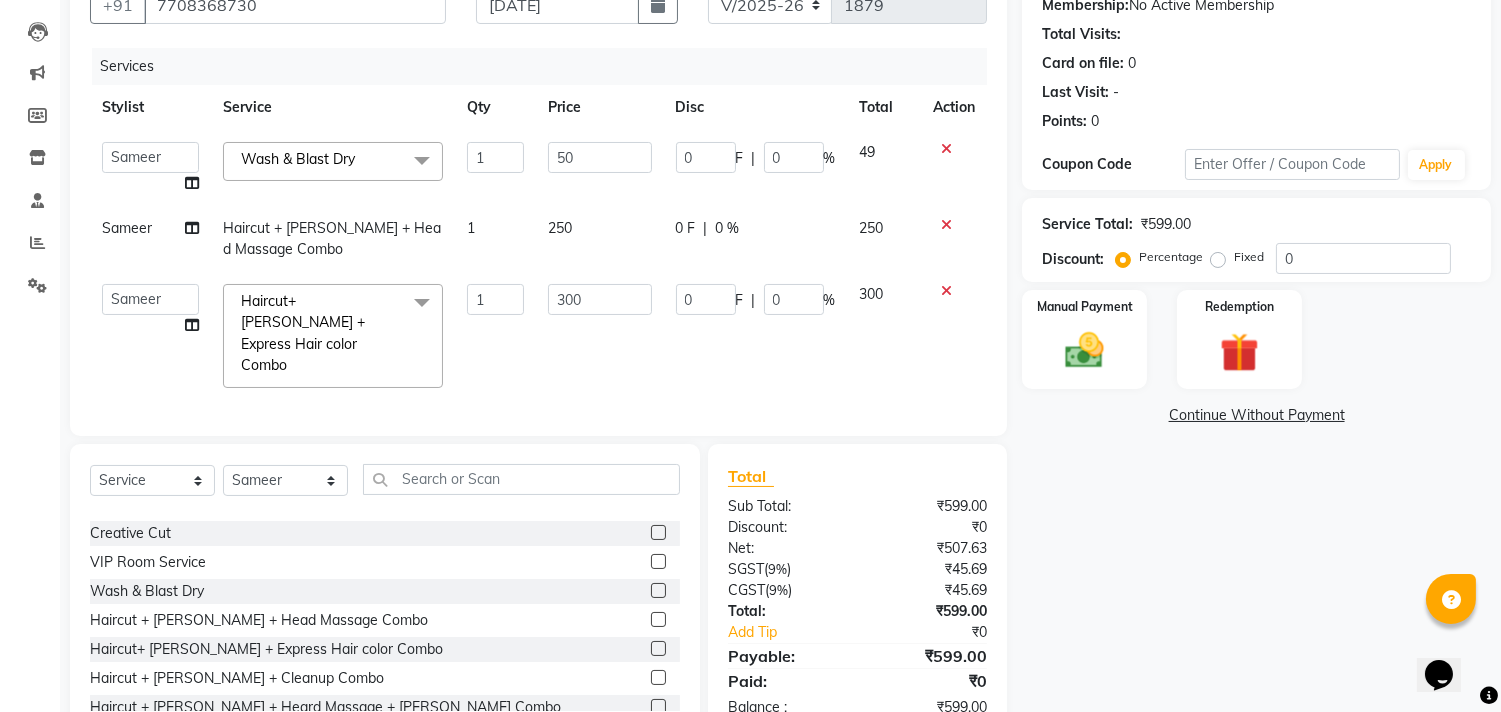 click on "250" 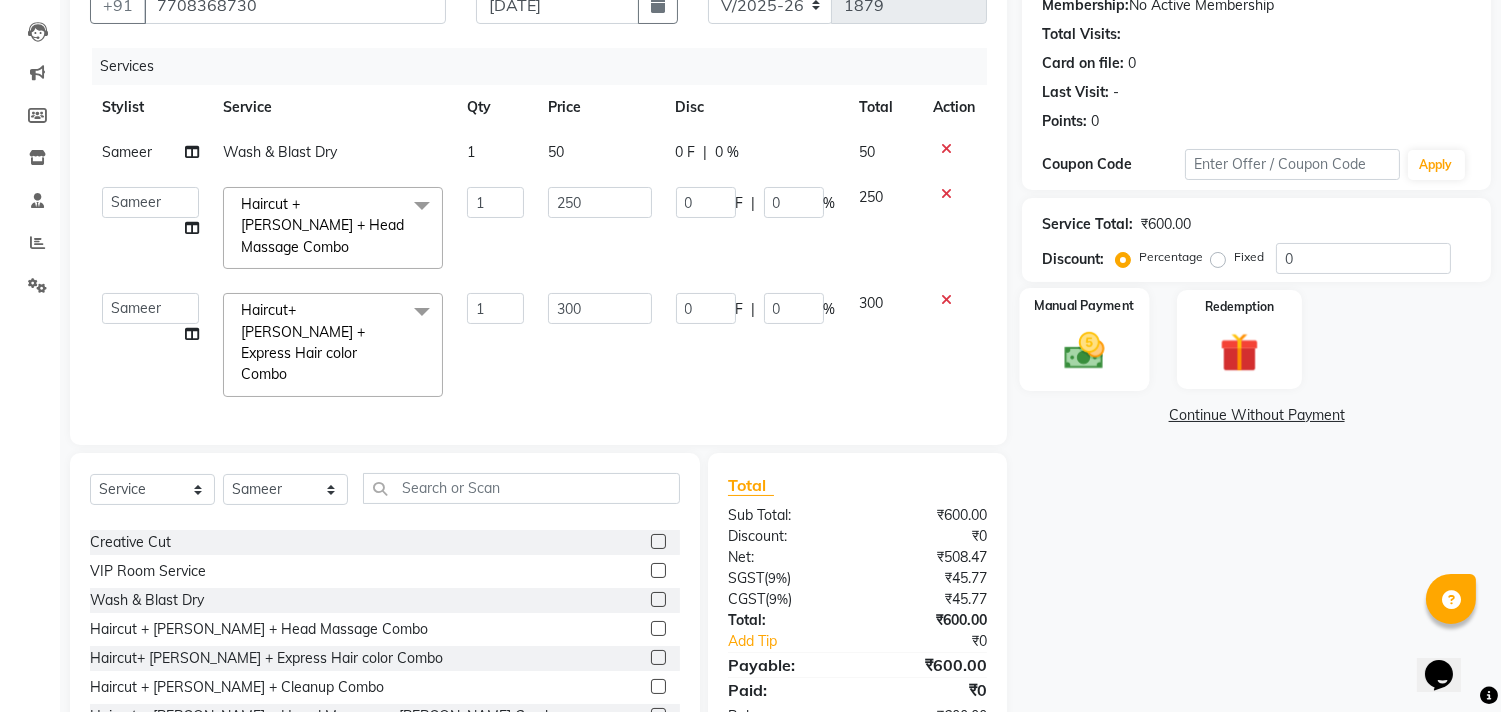 click 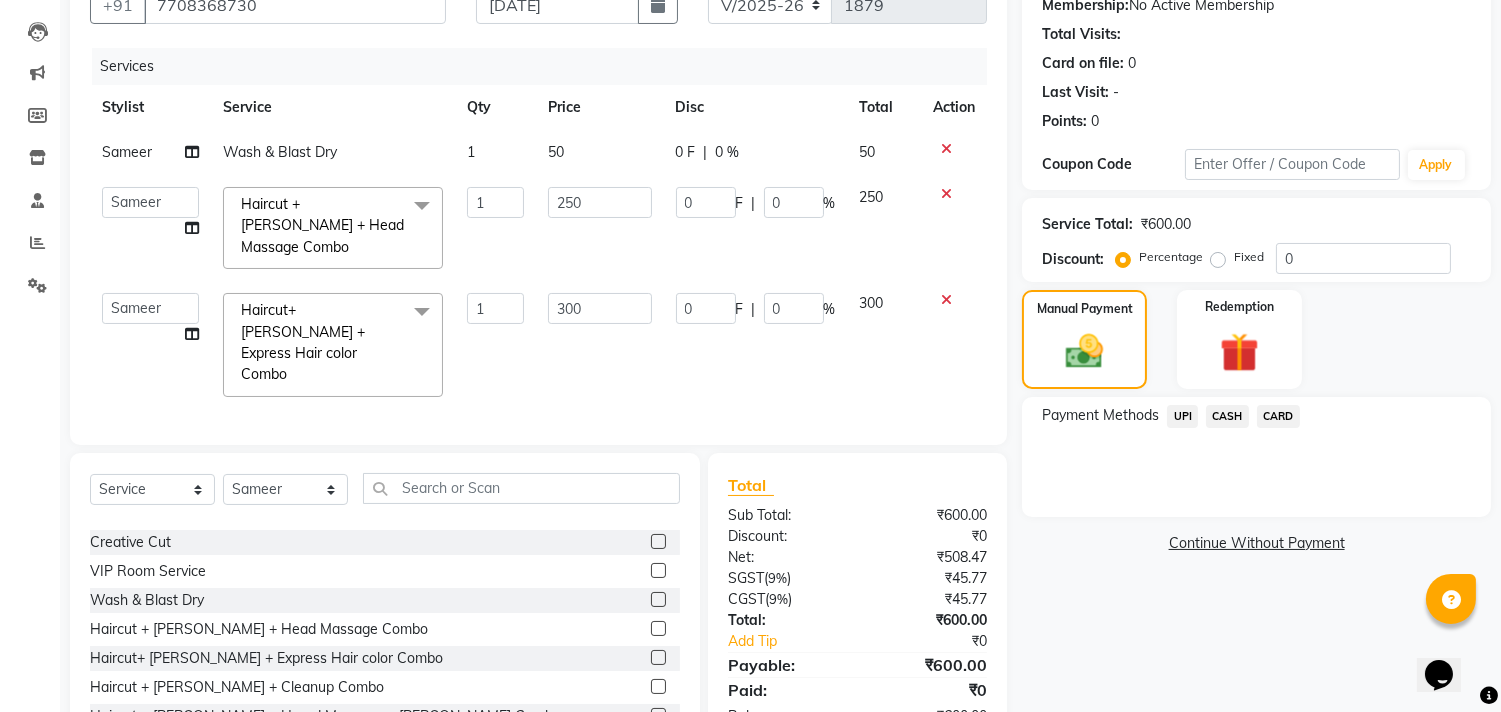 click on "UPI" 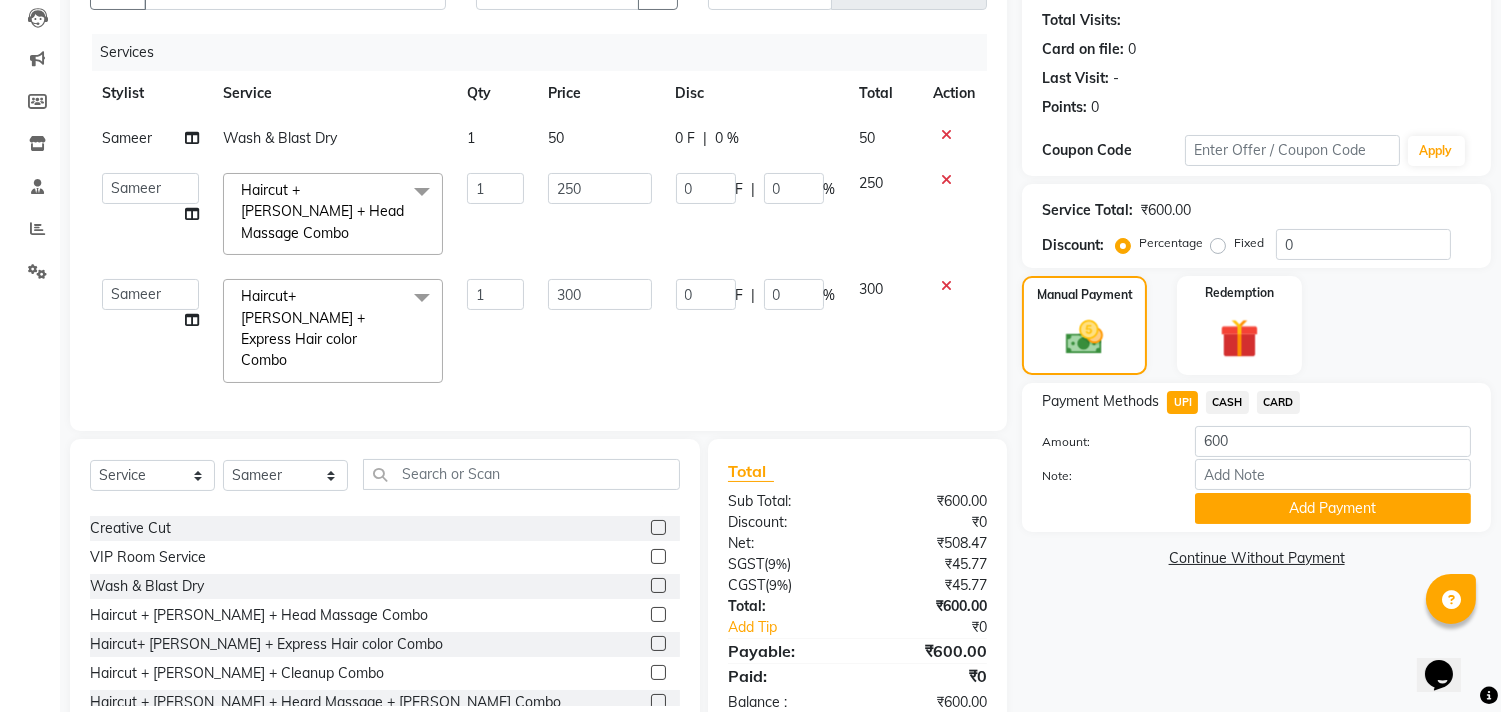 scroll, scrollTop: 218, scrollLeft: 0, axis: vertical 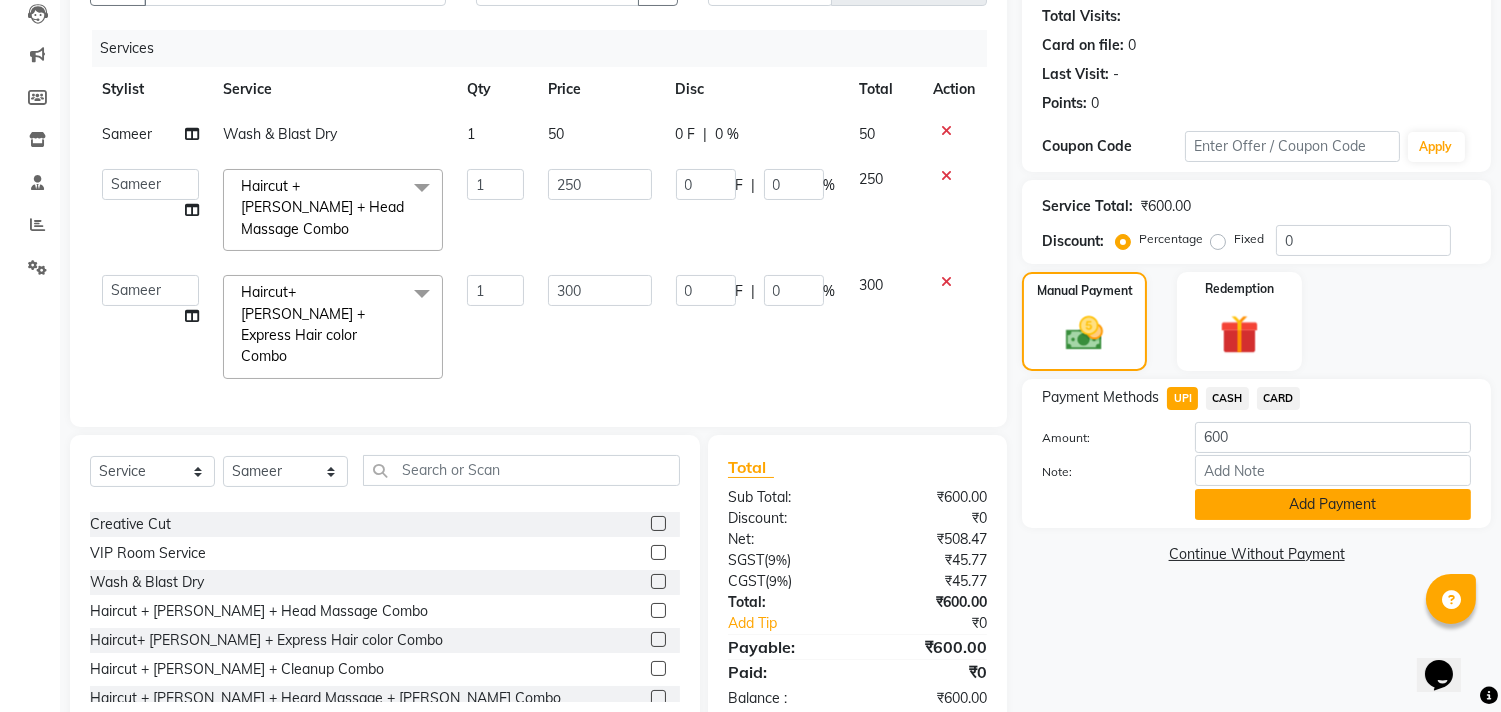 click on "Add Payment" 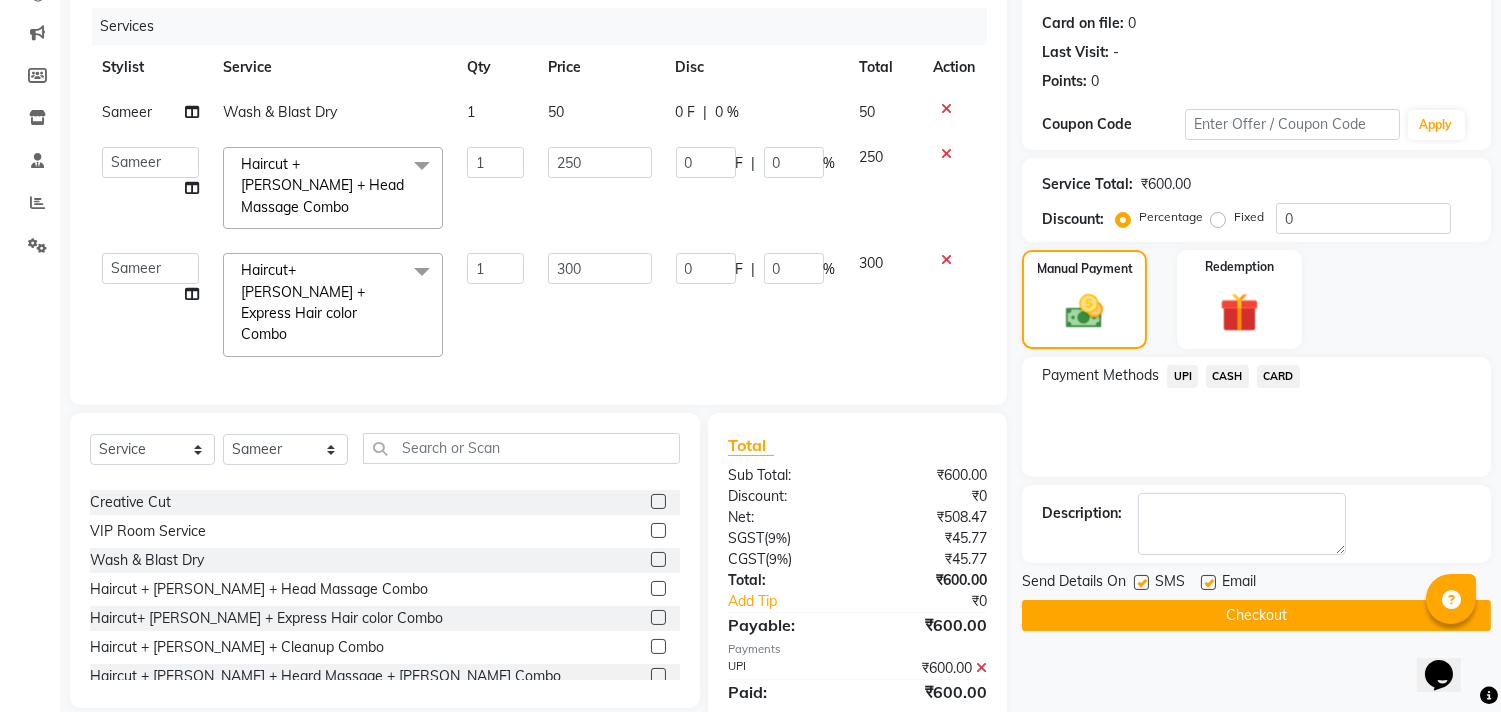 scroll, scrollTop: 260, scrollLeft: 0, axis: vertical 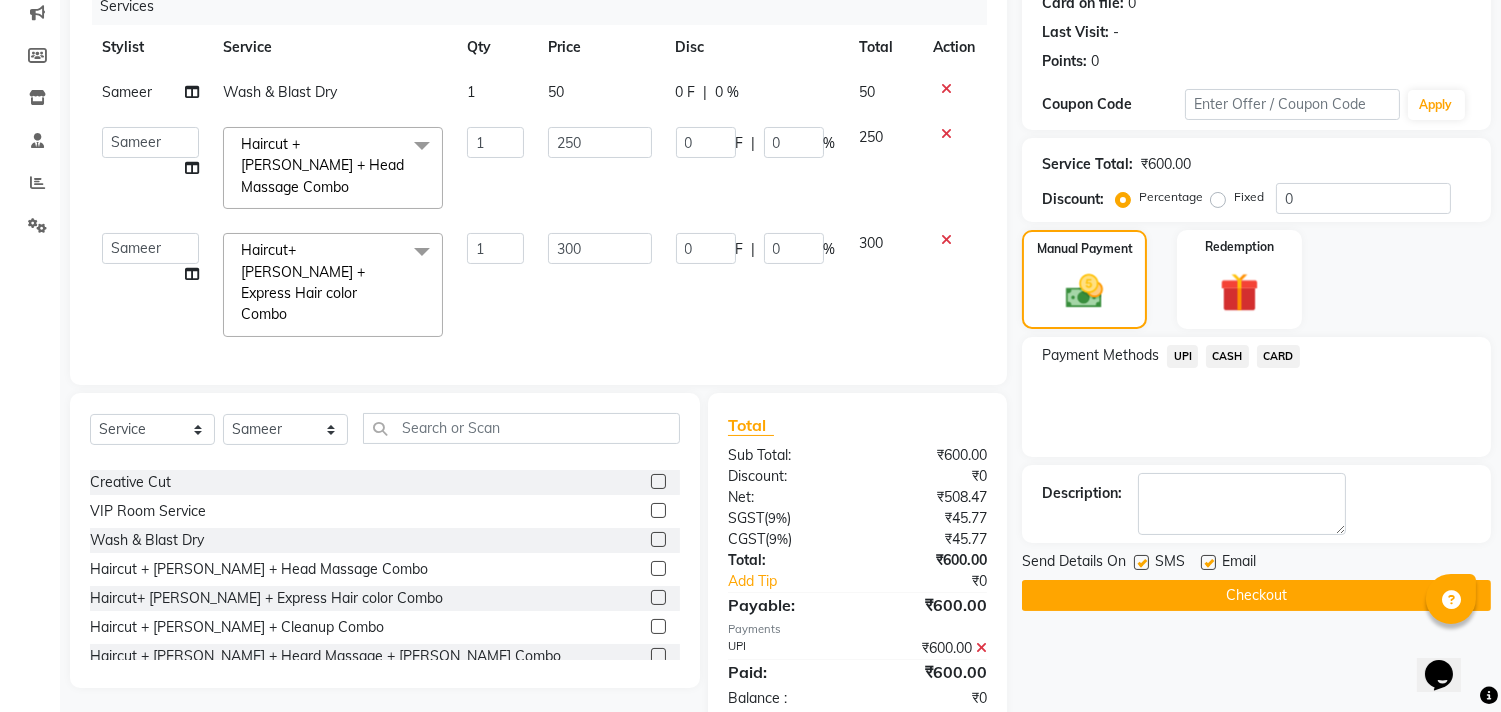 click on "Checkout" 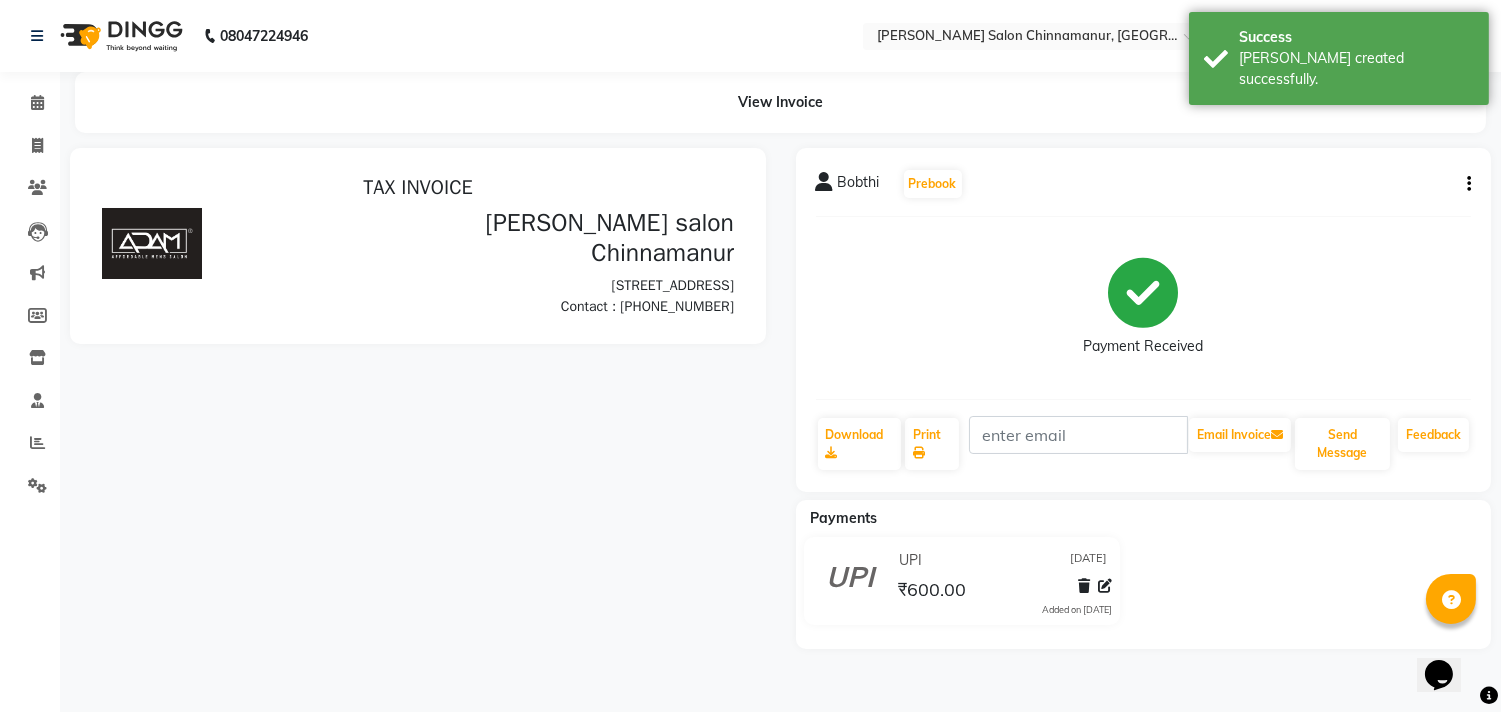 scroll, scrollTop: 0, scrollLeft: 0, axis: both 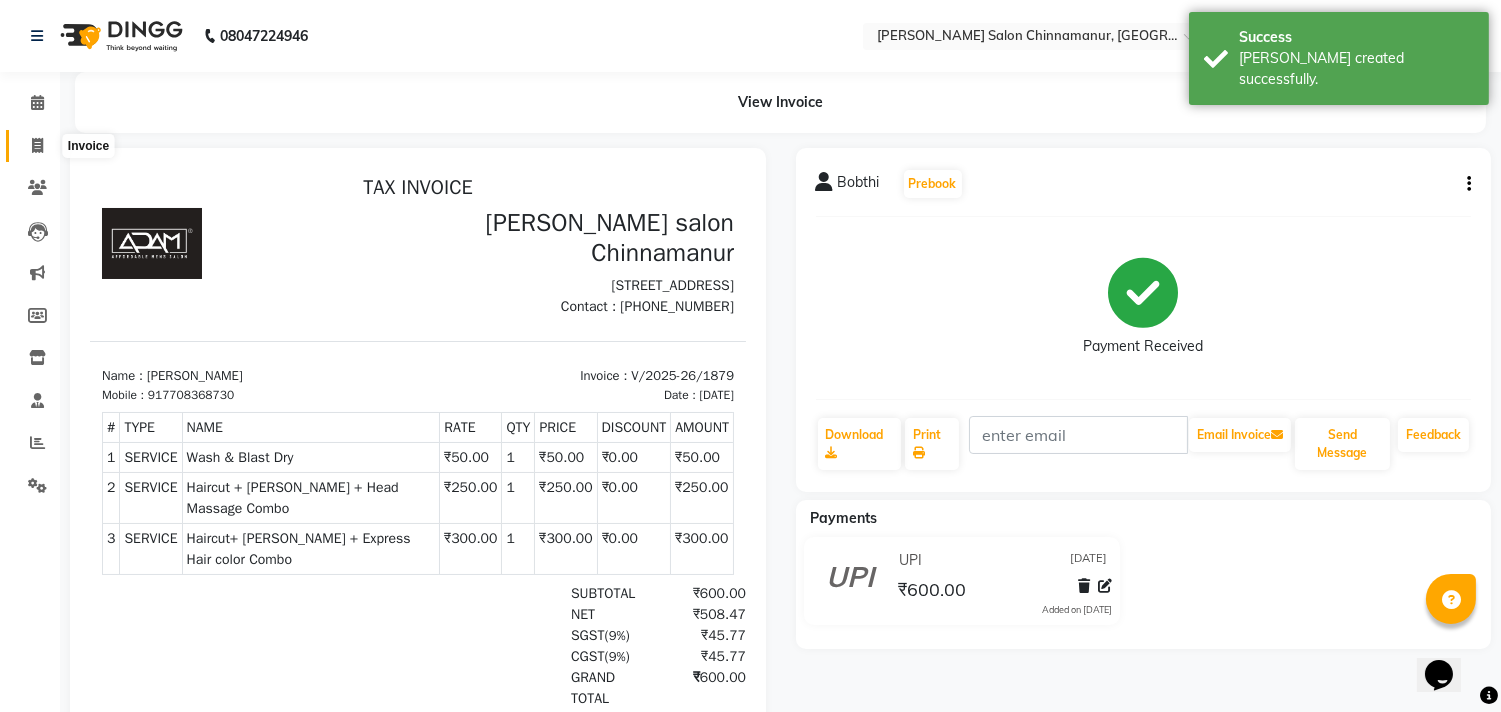 click 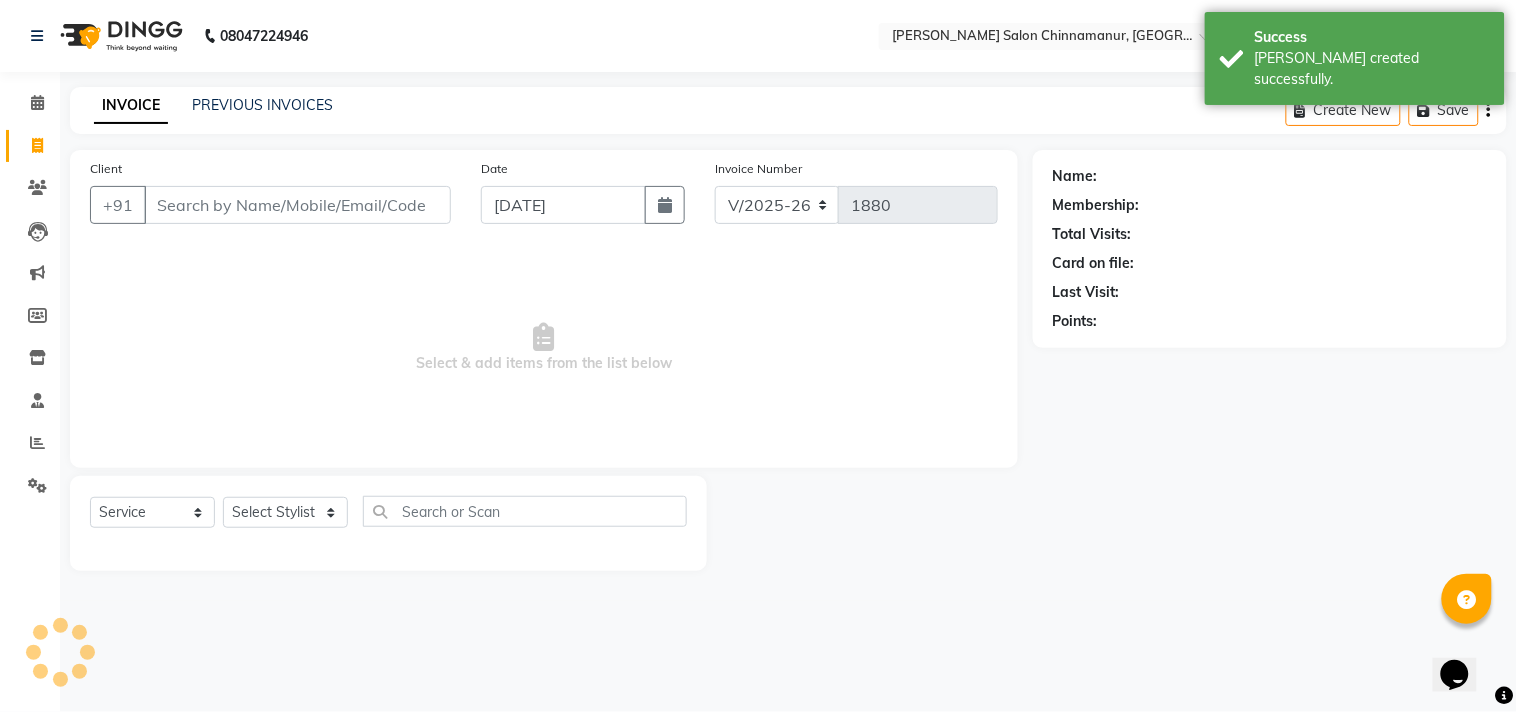 click on "Client" at bounding box center (297, 205) 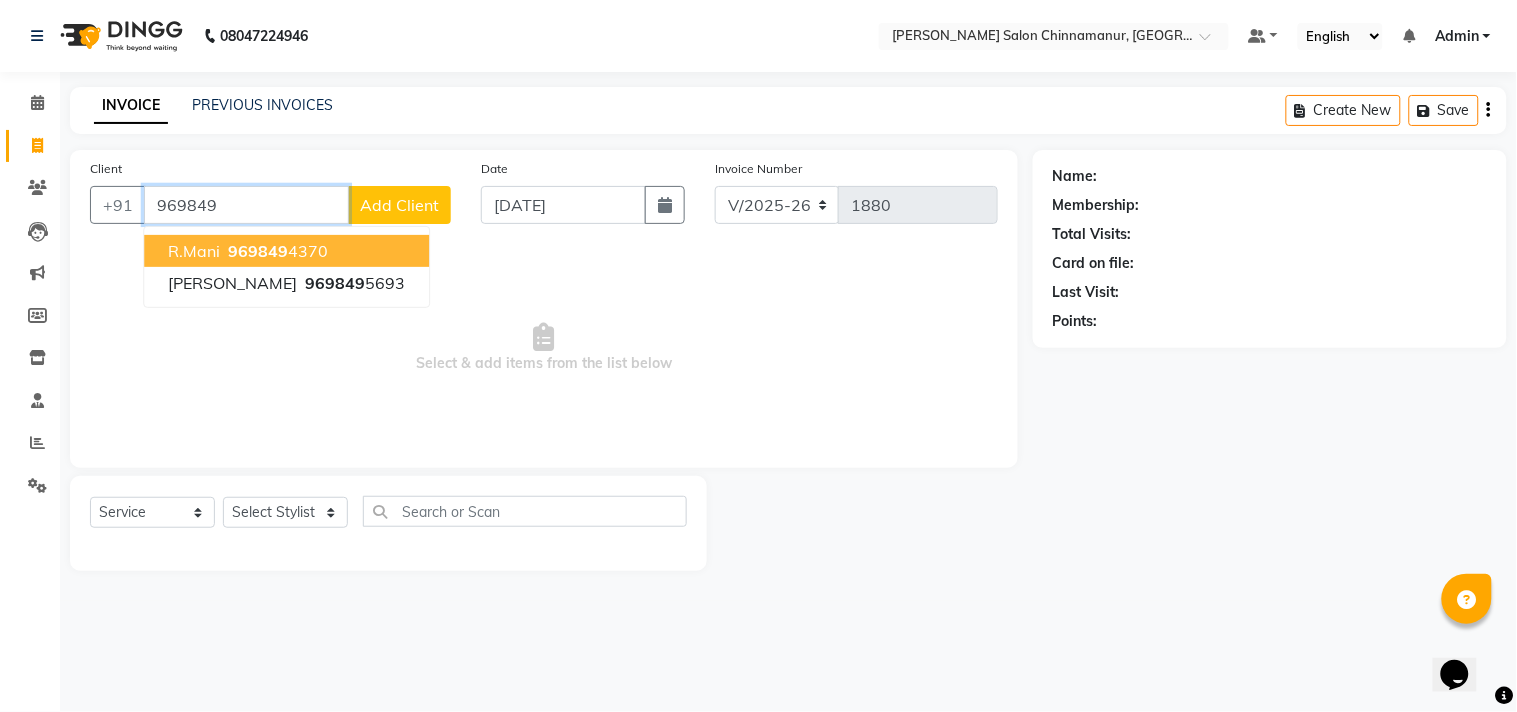 click on "969849" at bounding box center (258, 251) 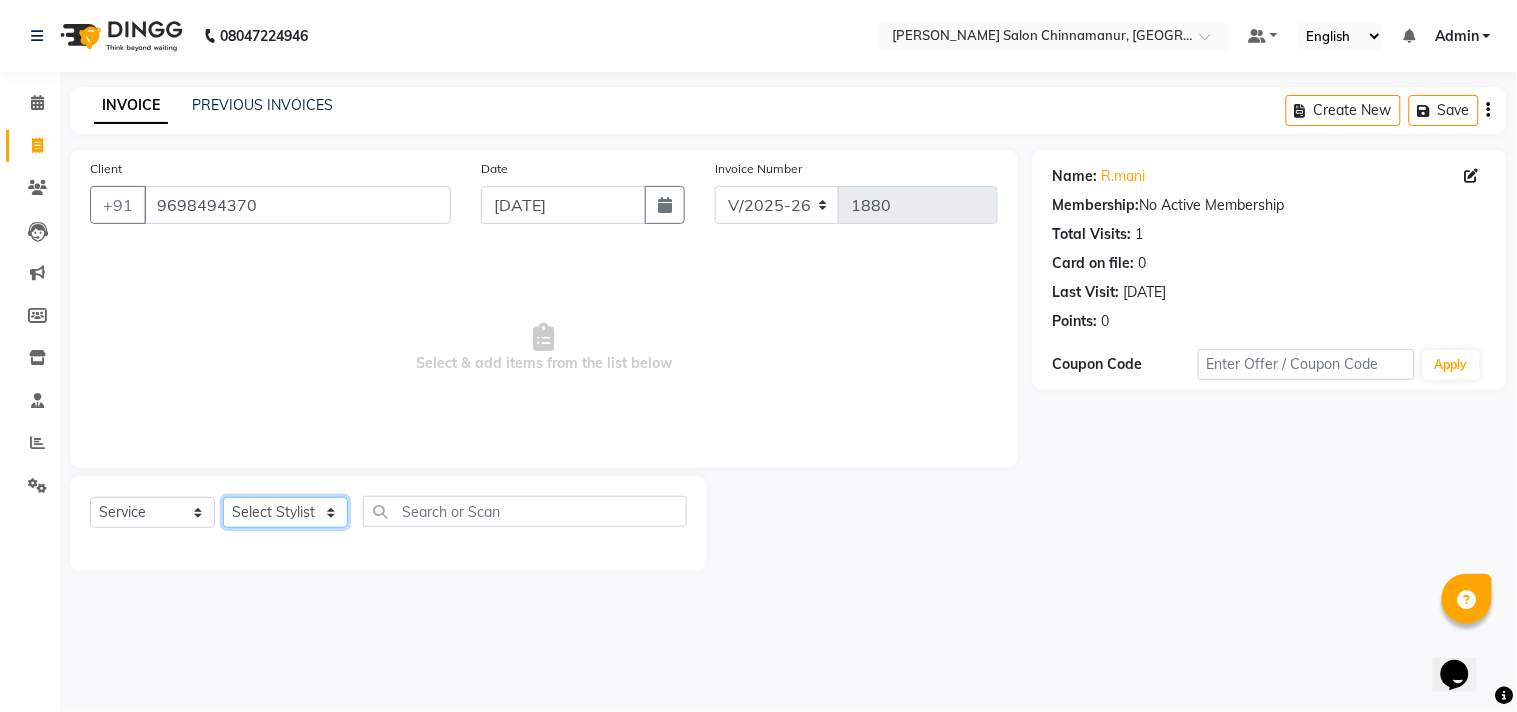 click on "Select Stylist Admin Atif [PERSON_NAME] [PERSON_NAME] [PERSON_NAME] [PERSON_NAME]" 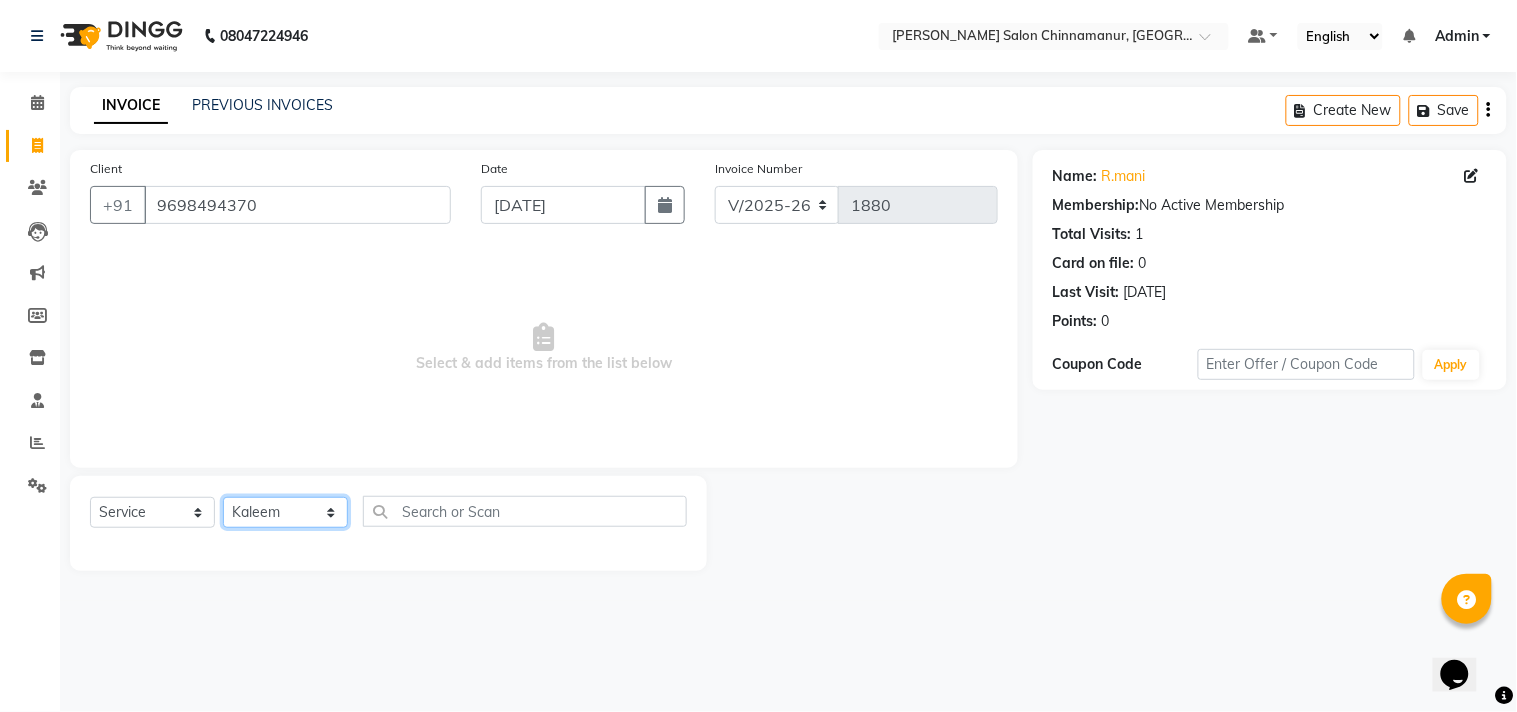 click on "Select Stylist Admin Atif [PERSON_NAME] [PERSON_NAME] [PERSON_NAME] [PERSON_NAME]" 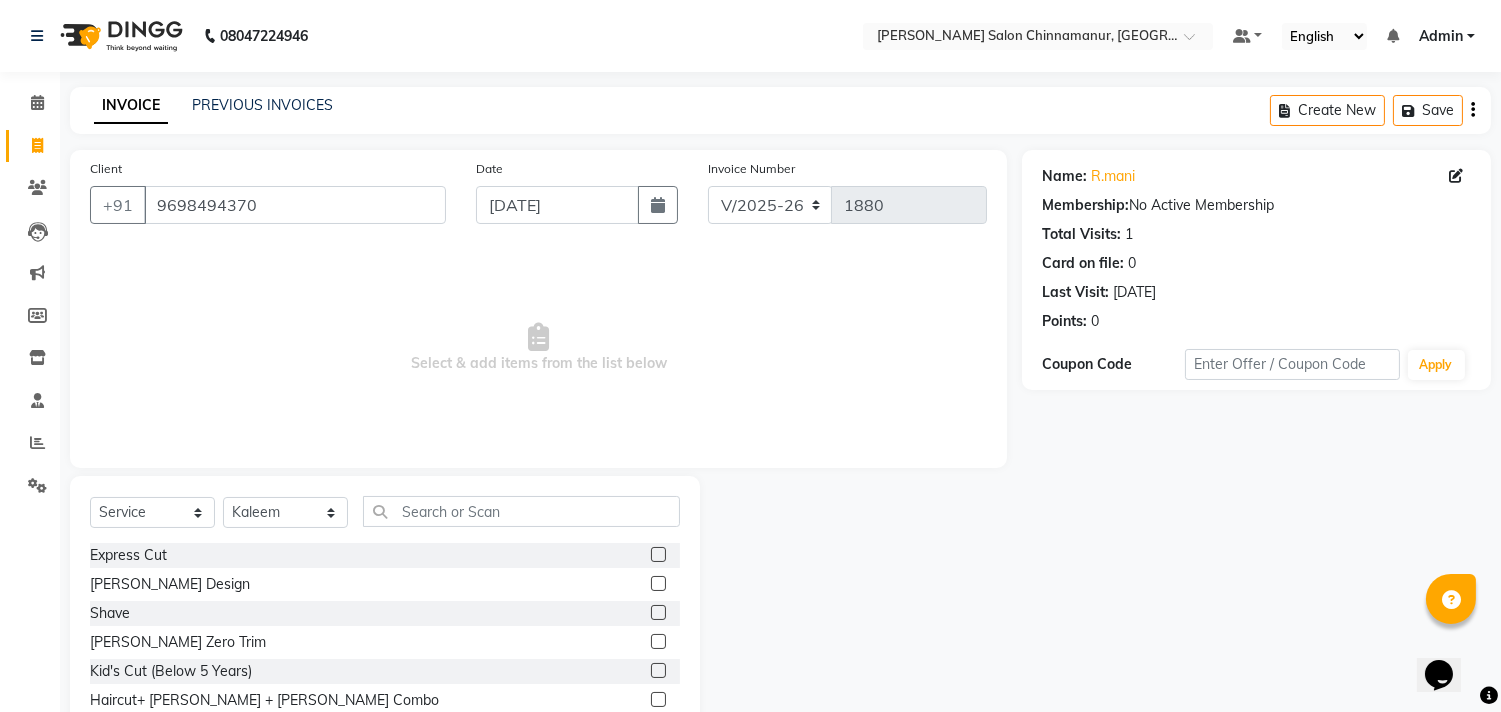 click 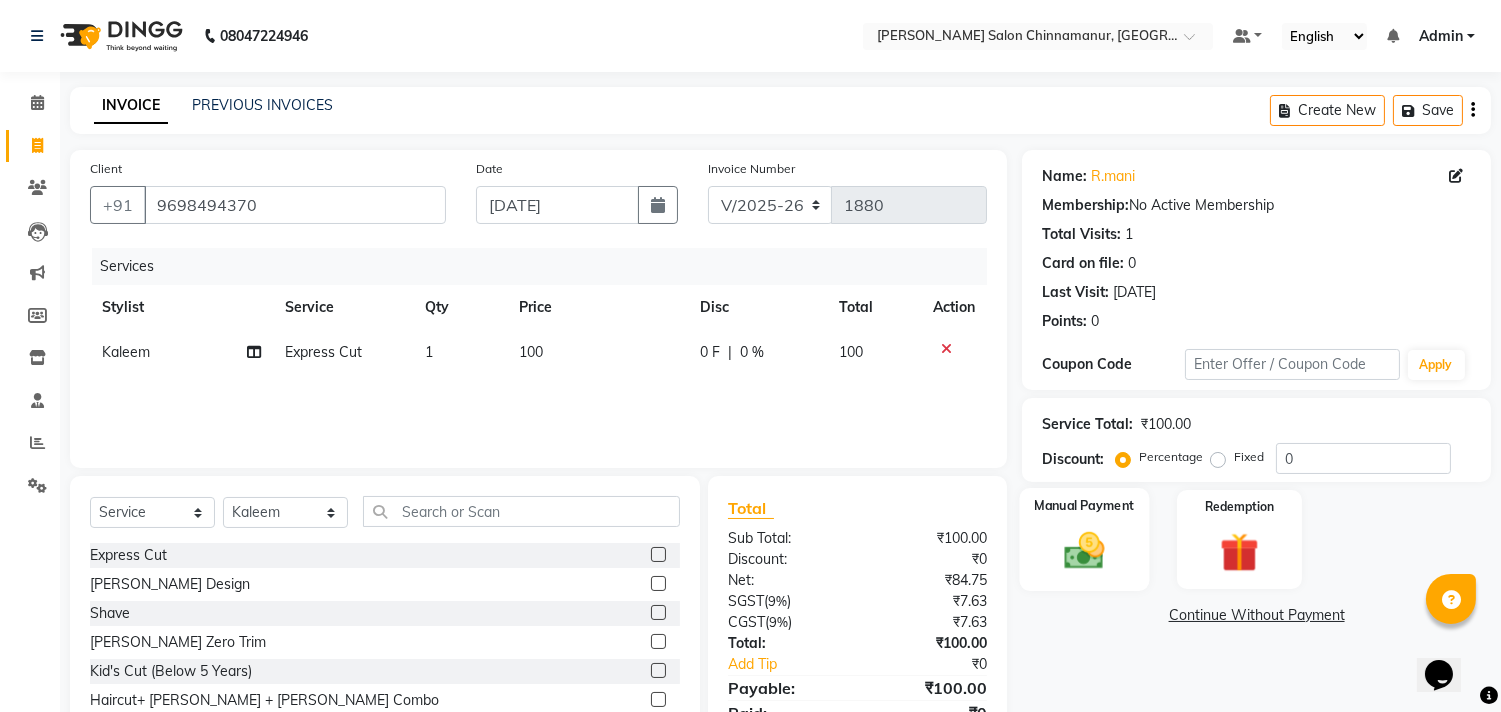 click on "Manual Payment" 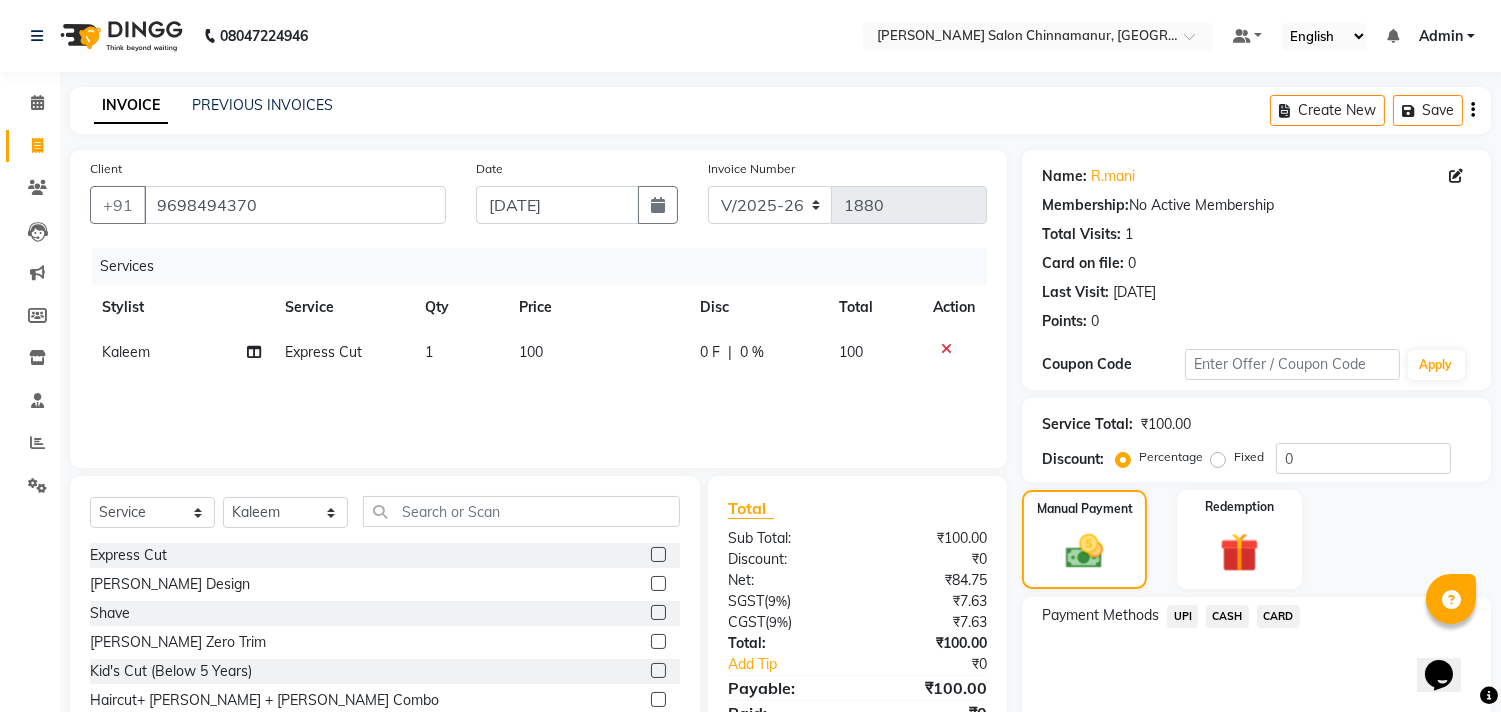 click on "CASH" 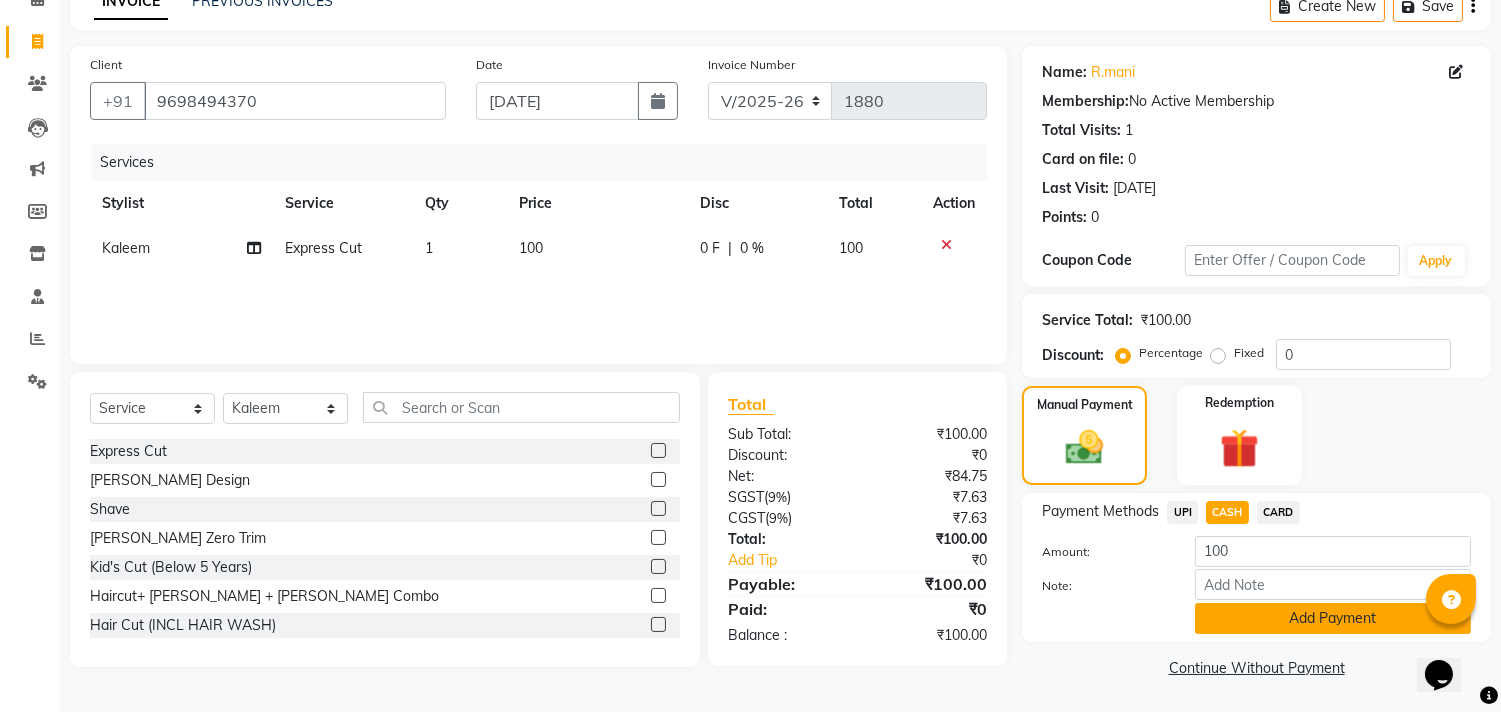 click on "Add Payment" 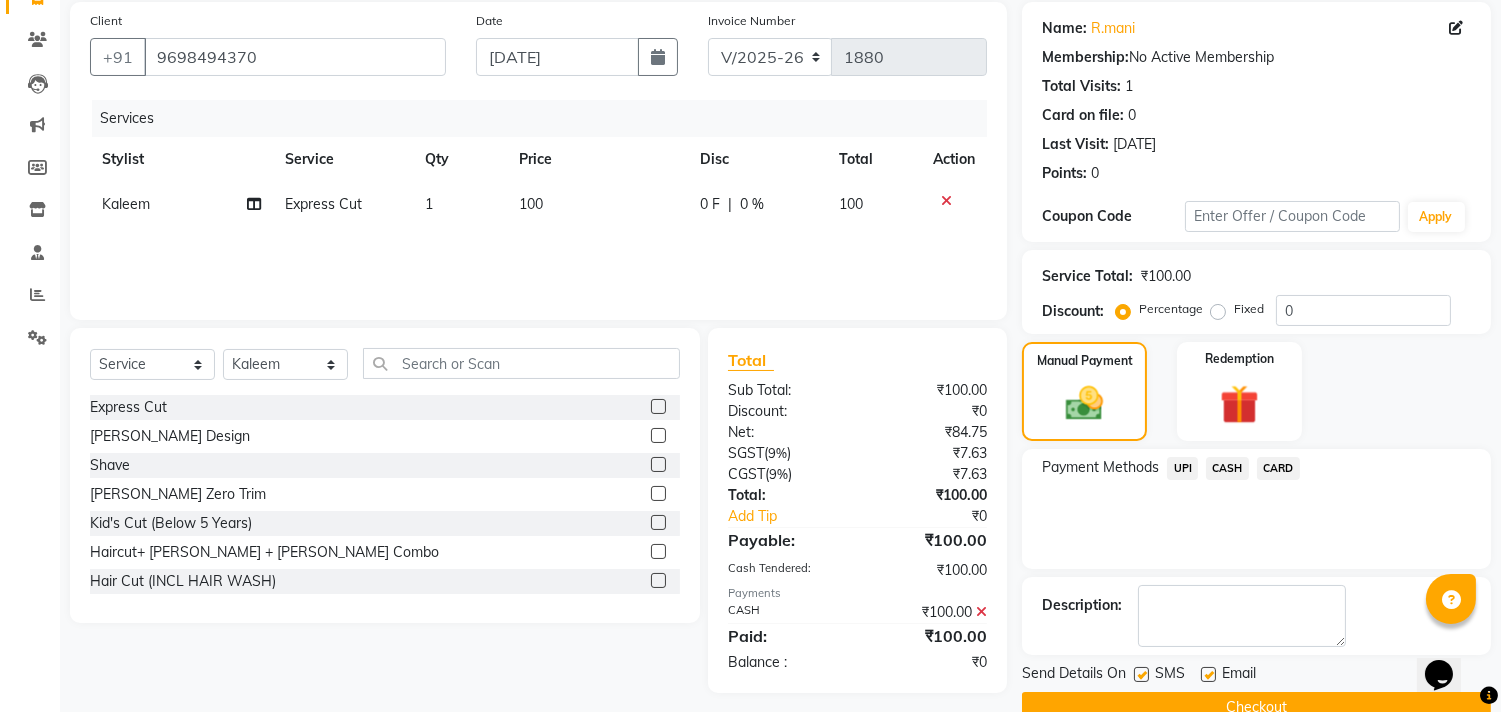 scroll, scrollTop: 187, scrollLeft: 0, axis: vertical 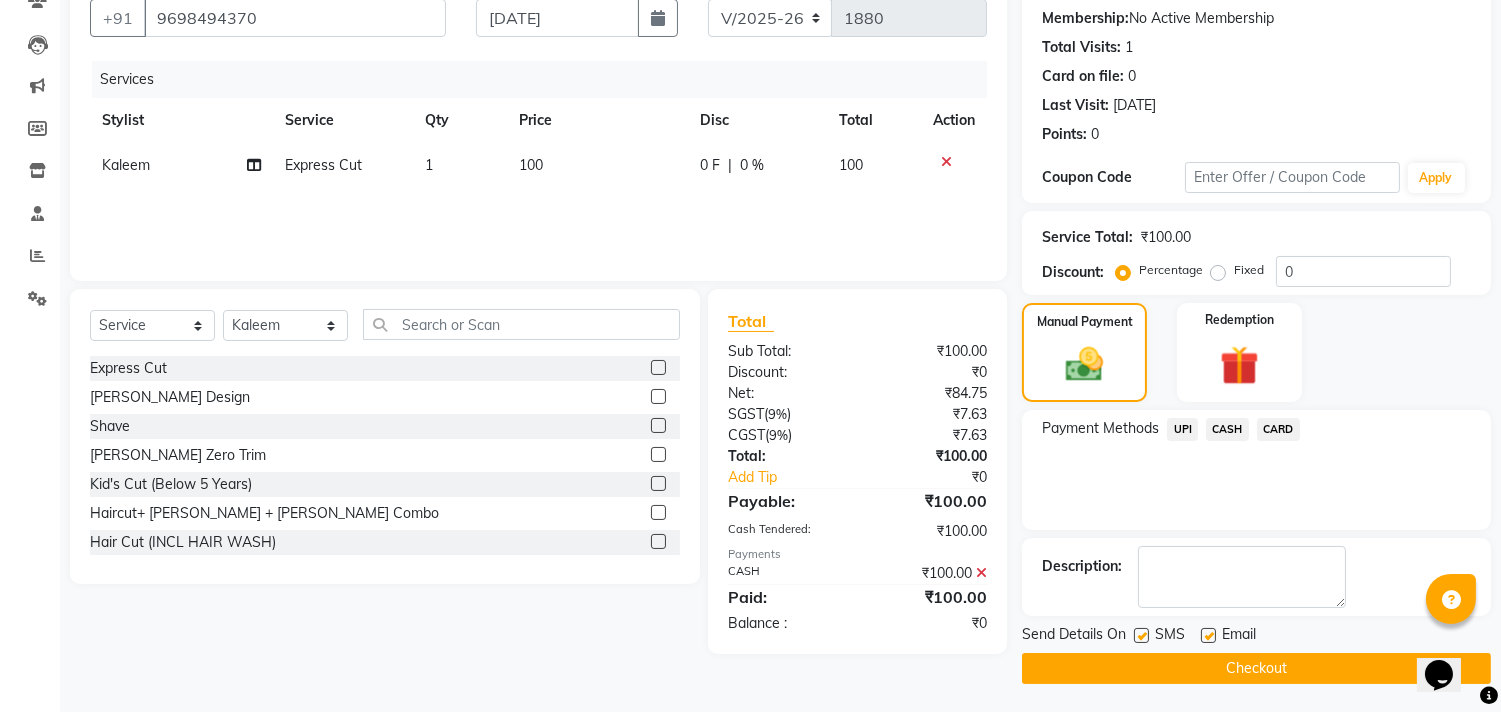 click on "Checkout" 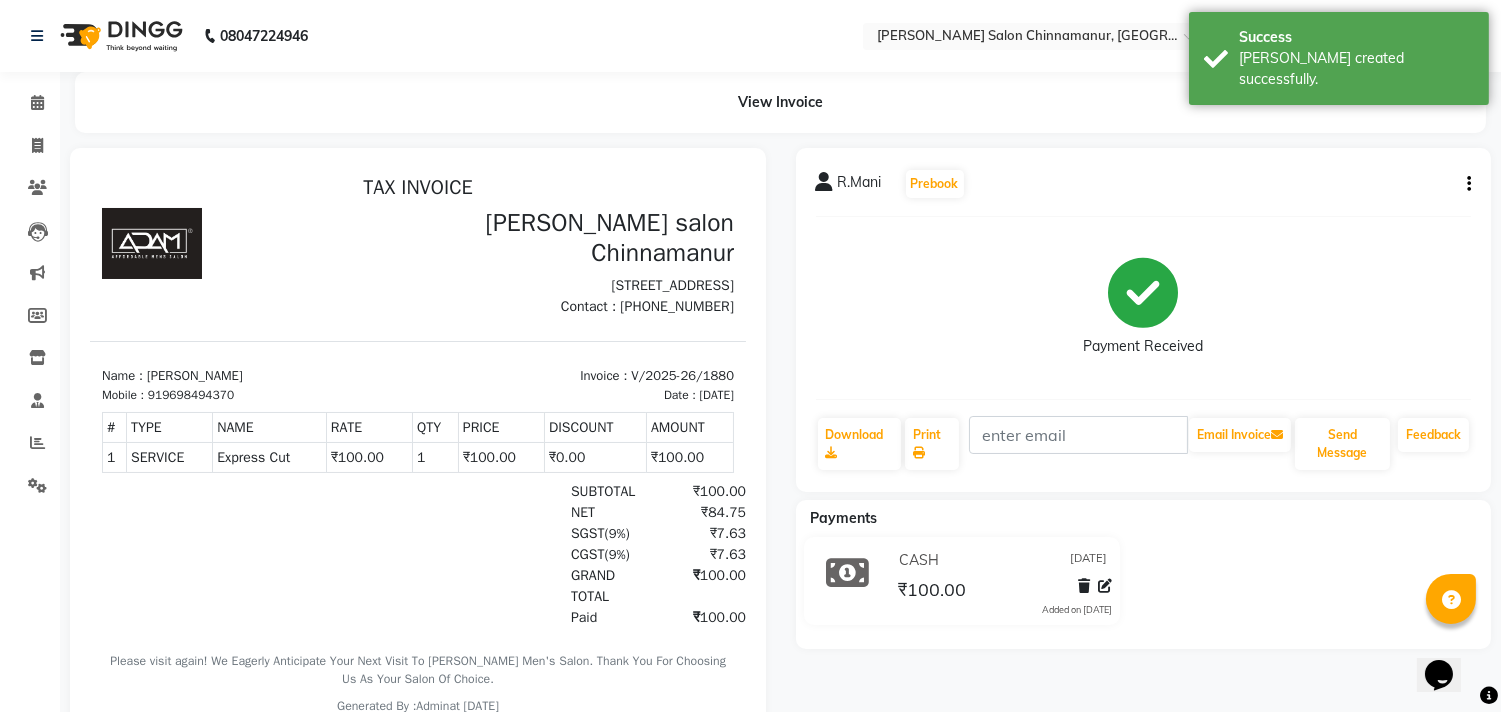 scroll, scrollTop: 0, scrollLeft: 0, axis: both 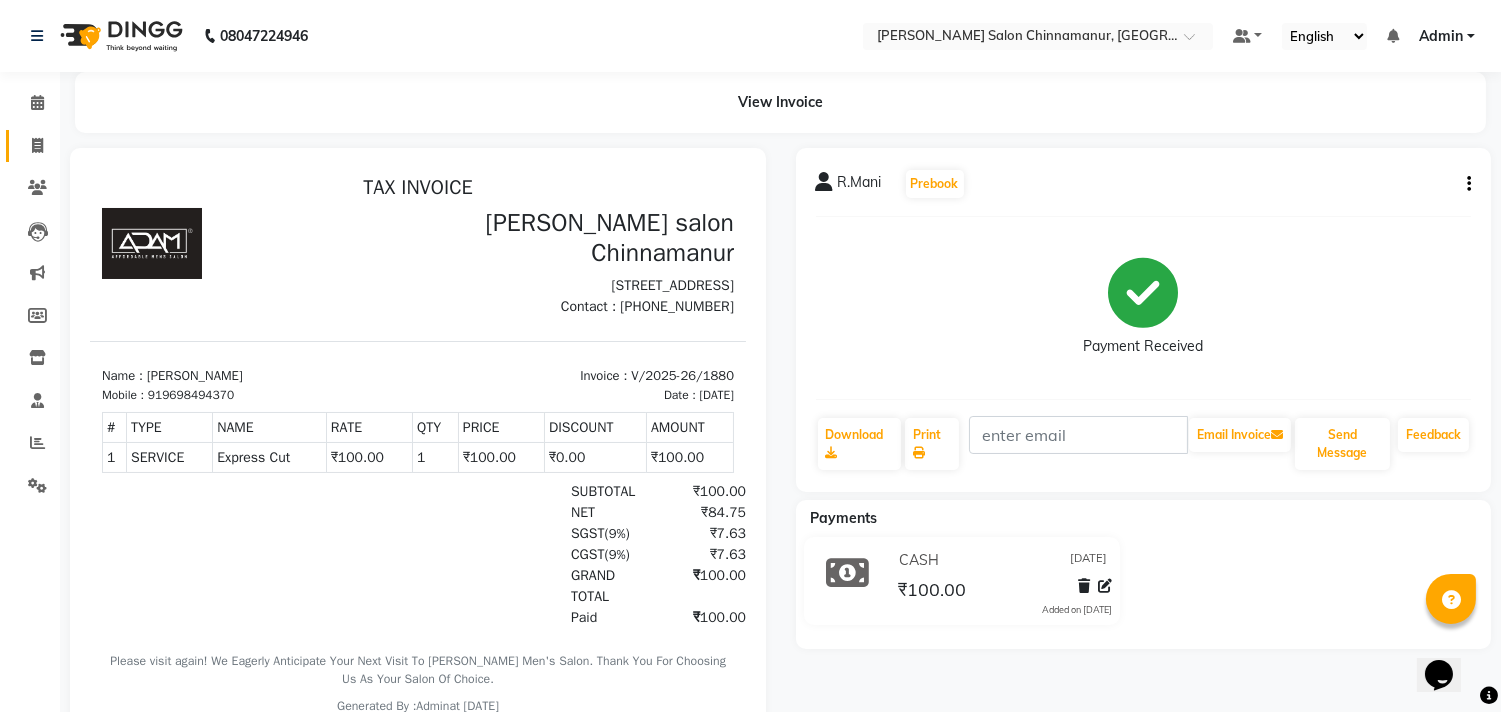 click 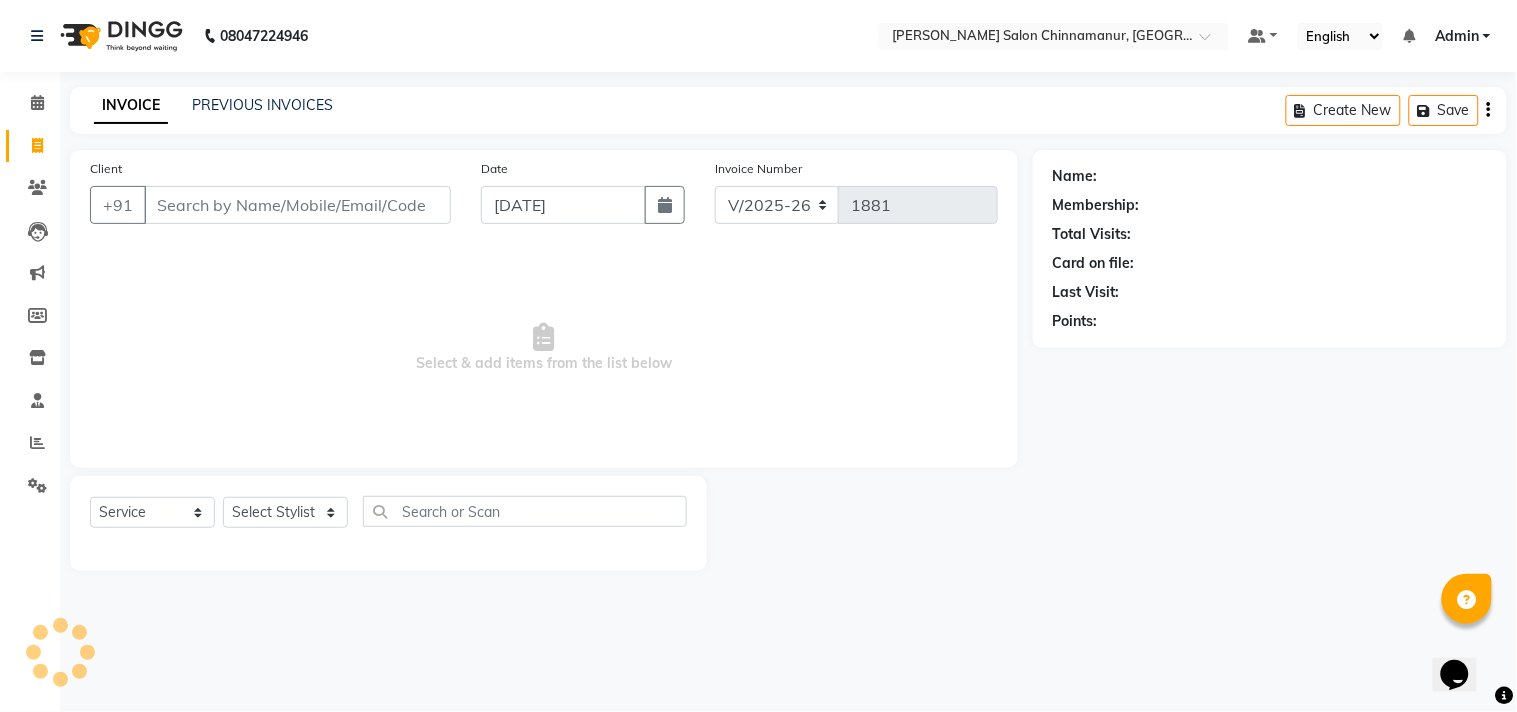 click on "Client" at bounding box center (297, 205) 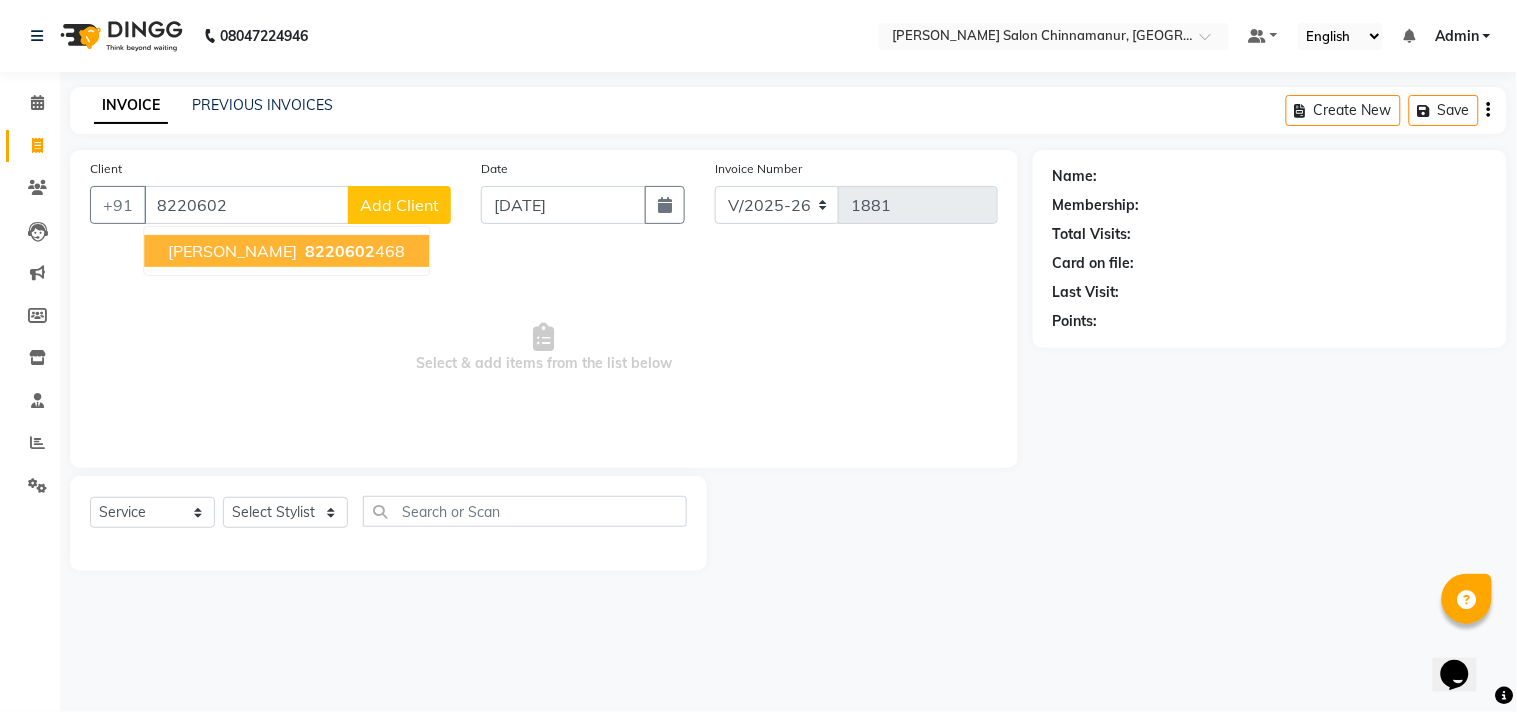 click on "[PERSON_NAME]" at bounding box center (232, 251) 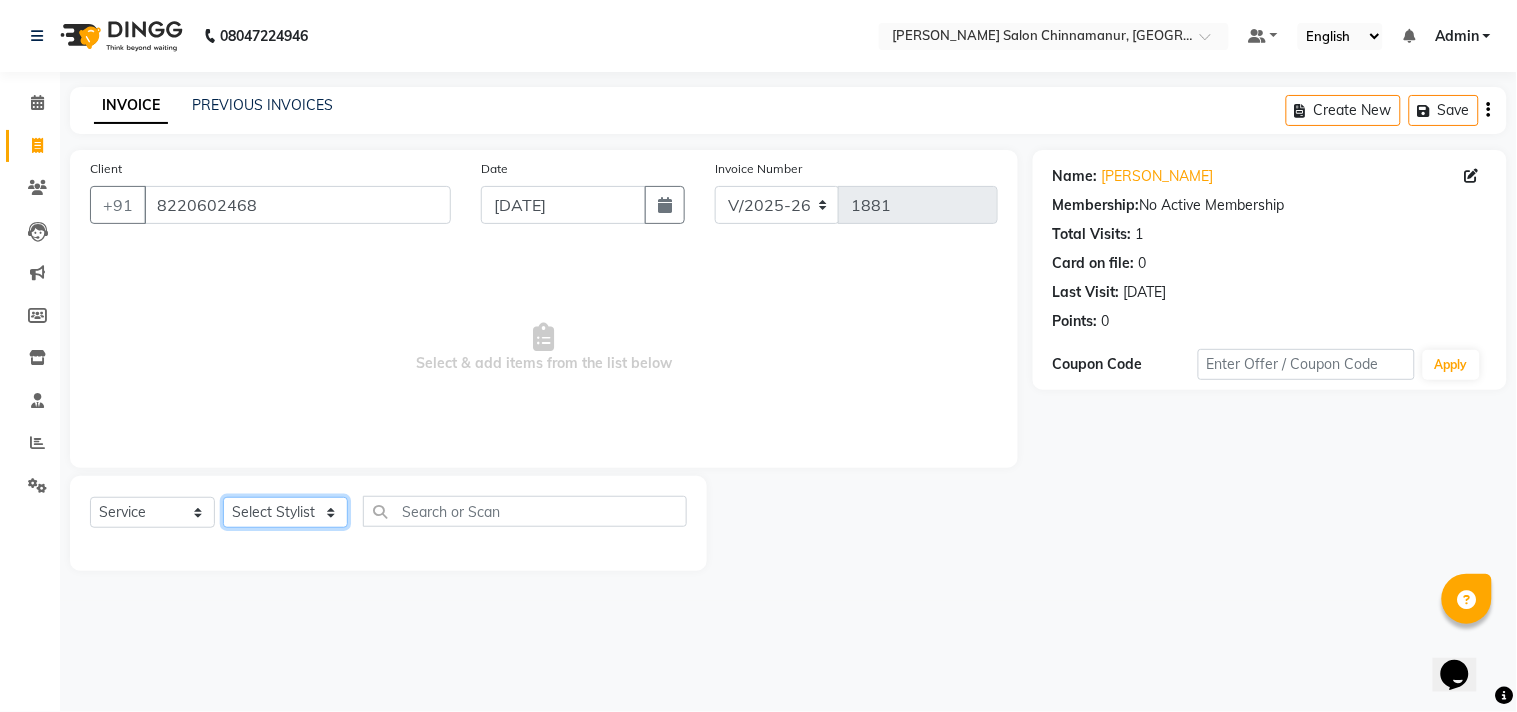 click on "Select Stylist Admin Atif [PERSON_NAME] [PERSON_NAME] [PERSON_NAME] [PERSON_NAME]" 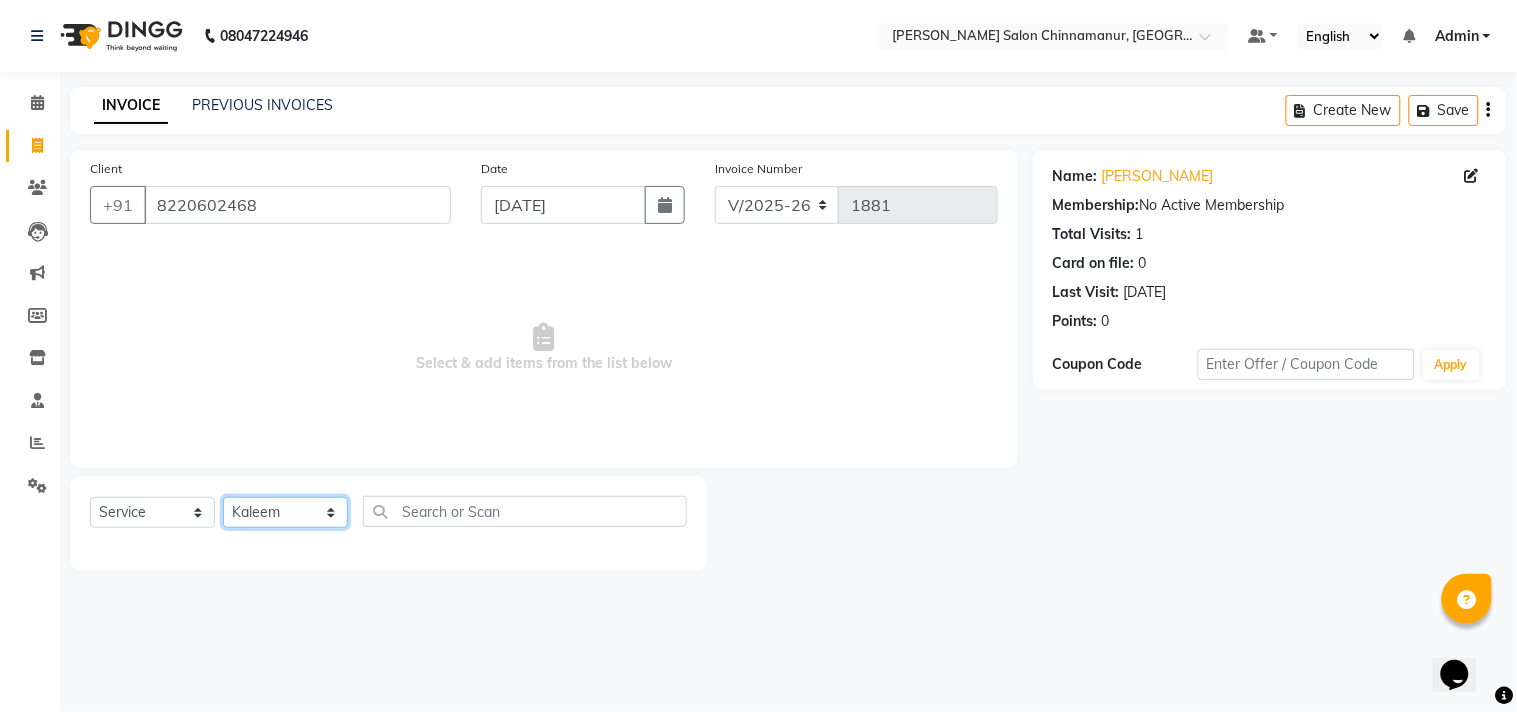 click on "Select Stylist Admin Atif [PERSON_NAME] [PERSON_NAME] [PERSON_NAME] [PERSON_NAME]" 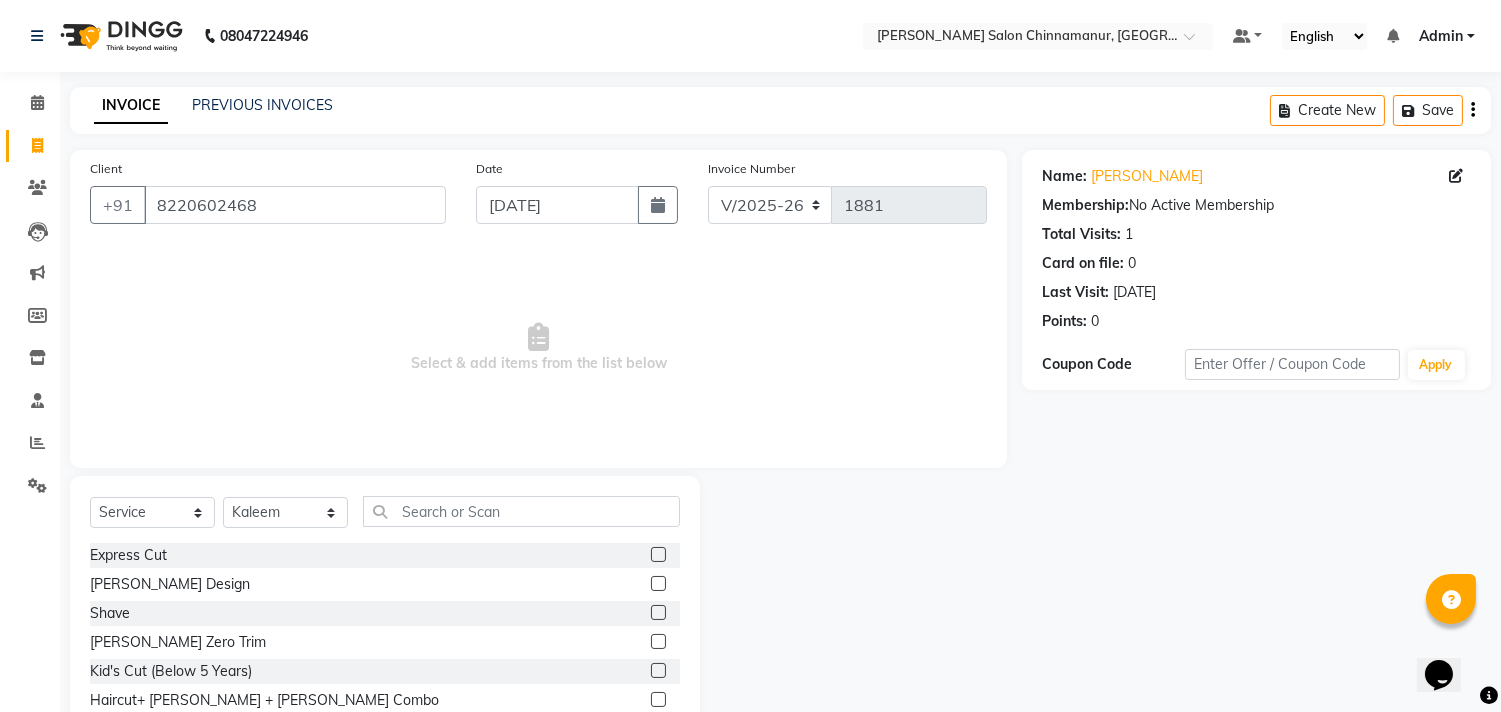 click 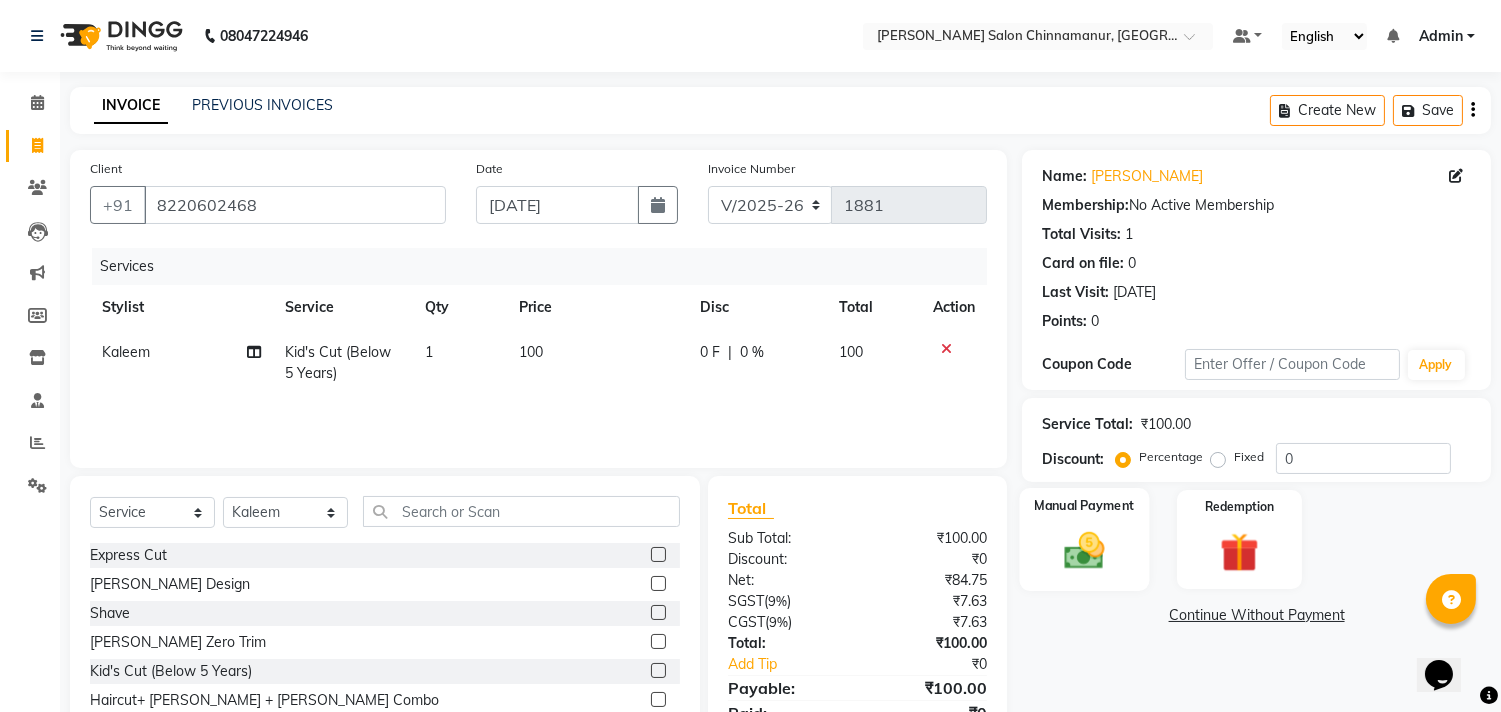 click on "Manual Payment" 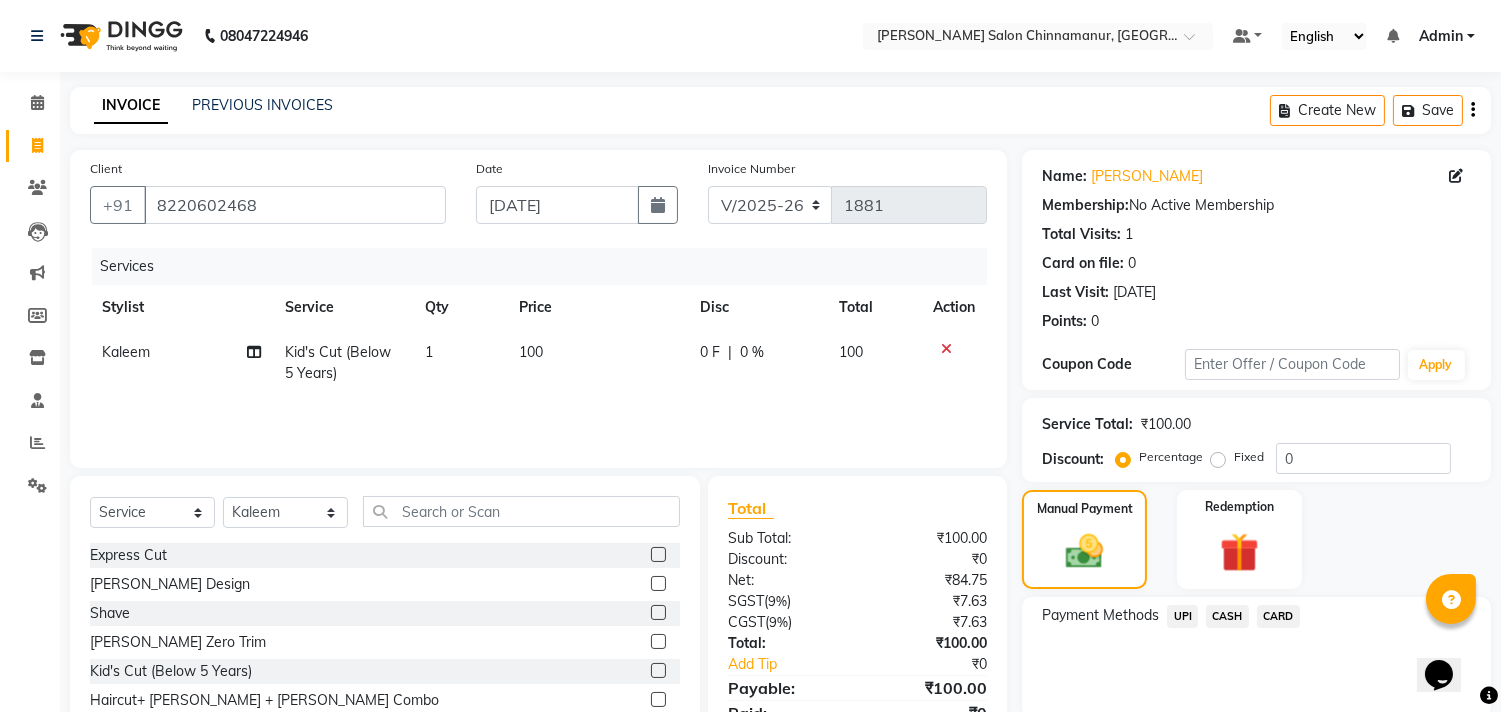 click on "CASH" 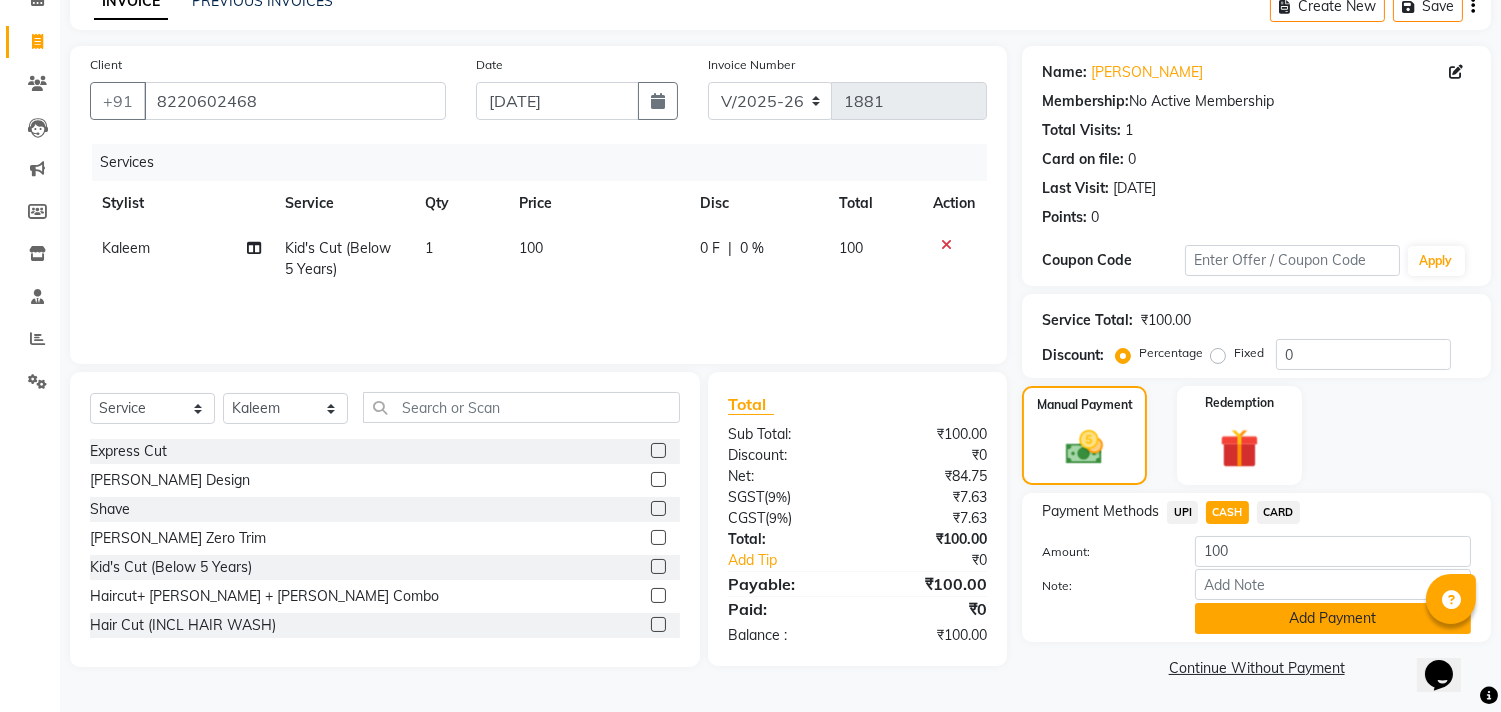 click on "Add Payment" 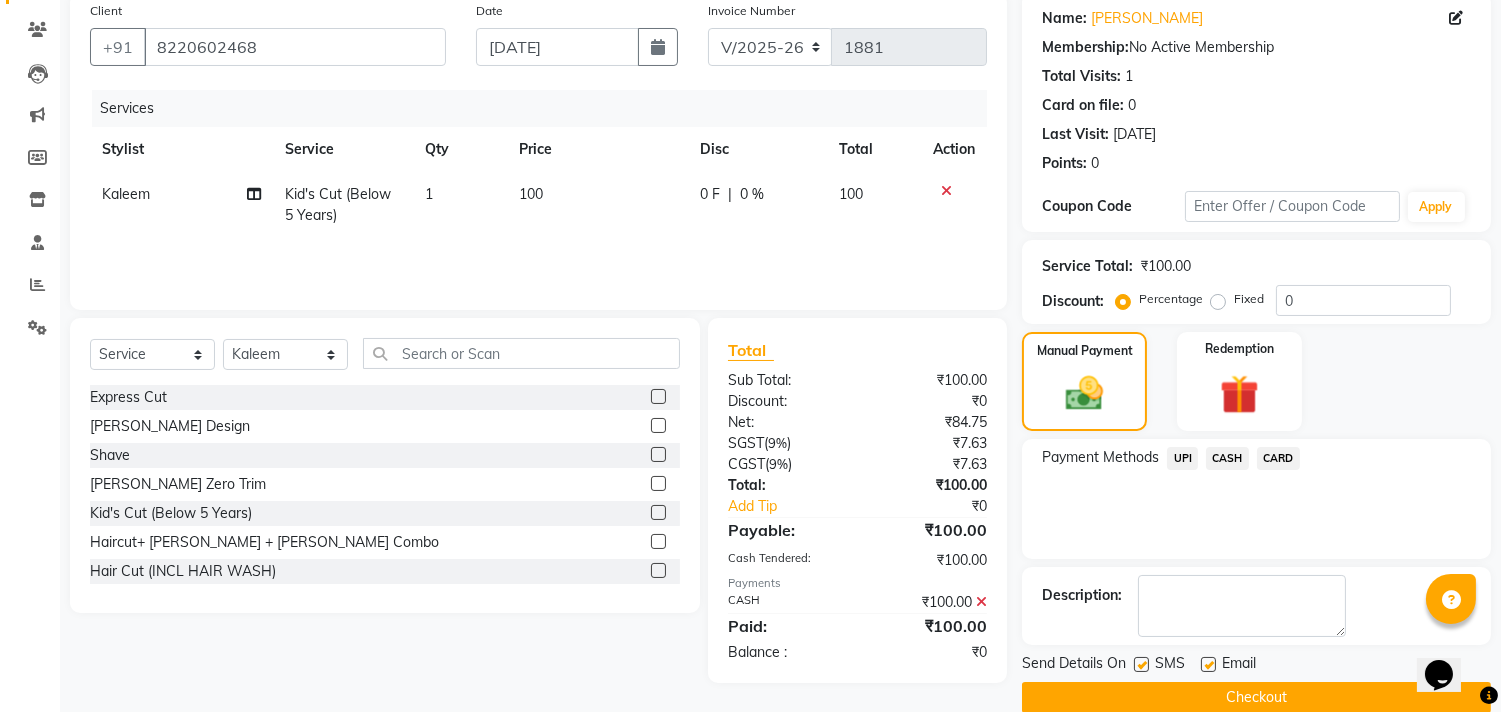 scroll, scrollTop: 187, scrollLeft: 0, axis: vertical 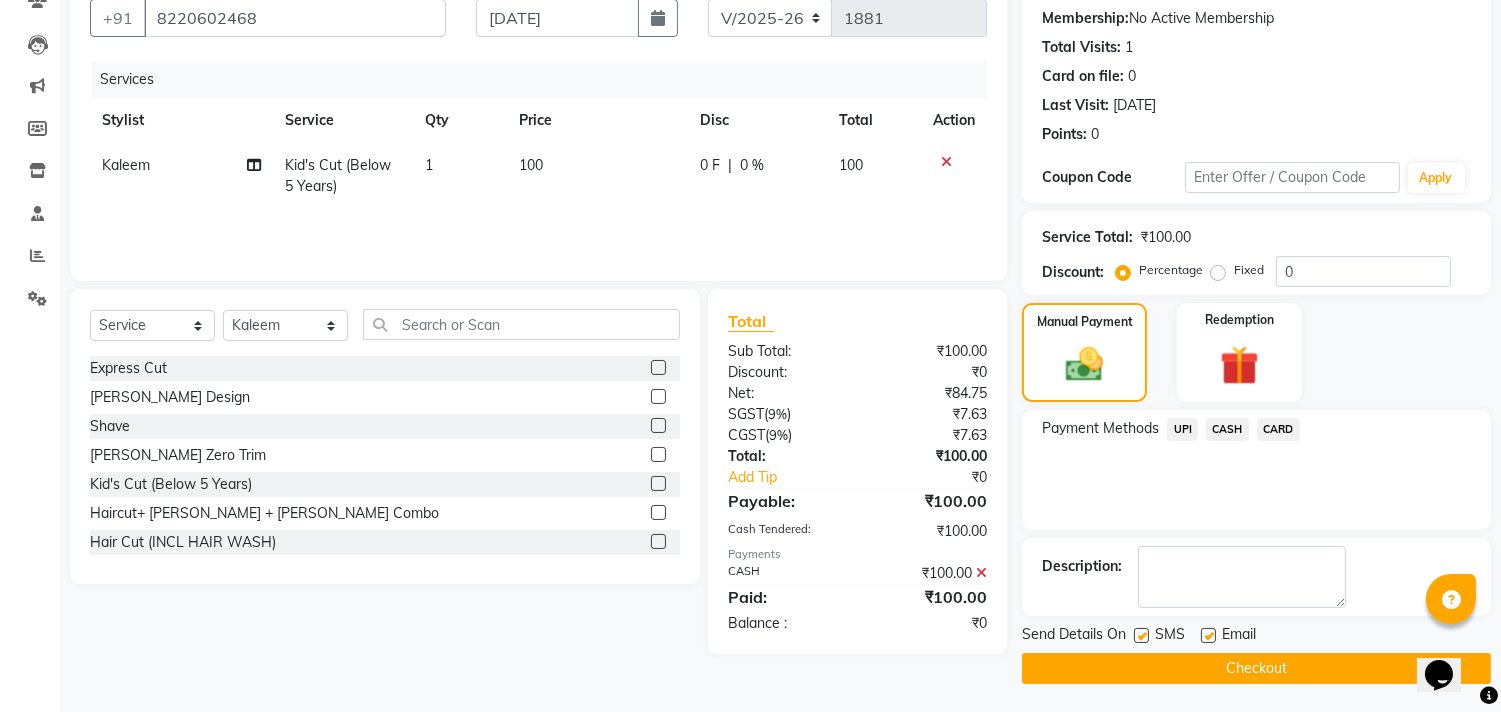 click on "Checkout" 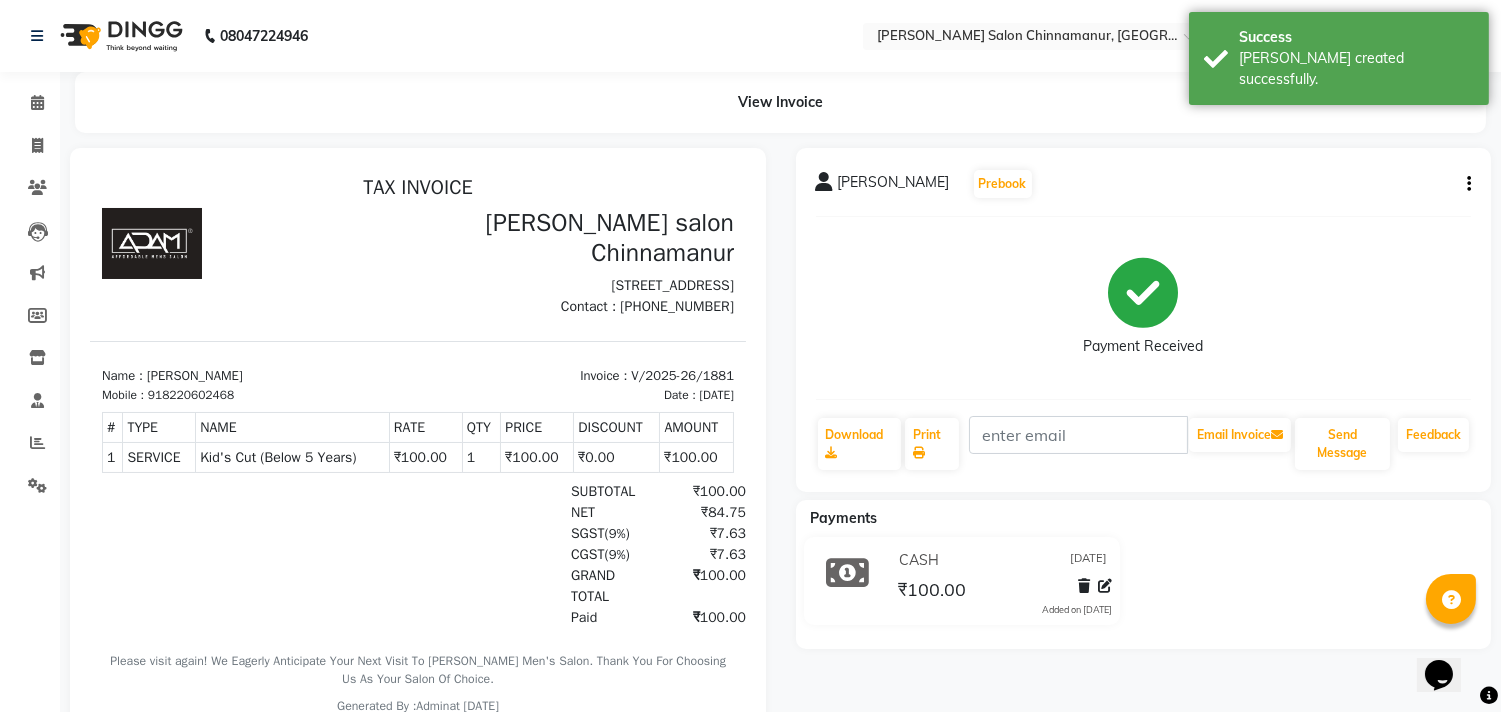 scroll, scrollTop: 0, scrollLeft: 0, axis: both 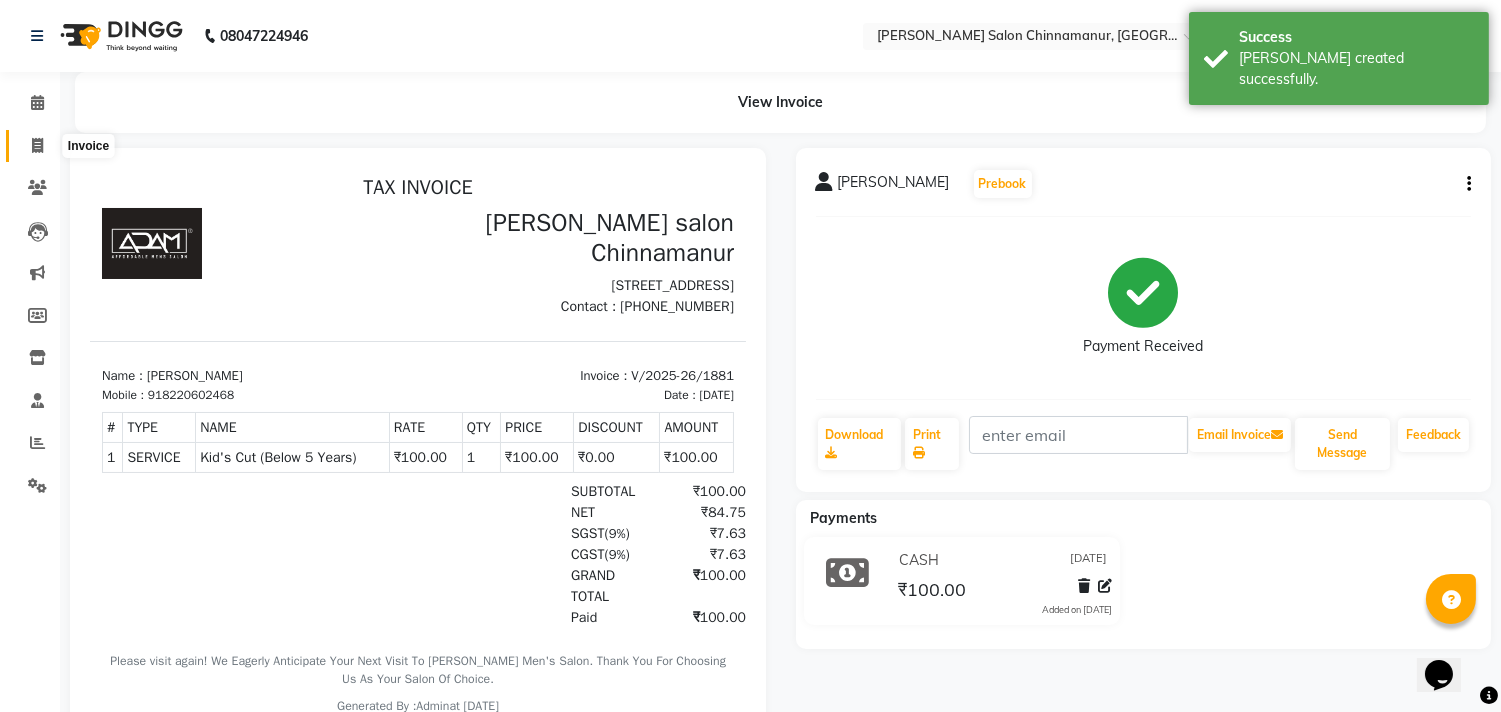 click 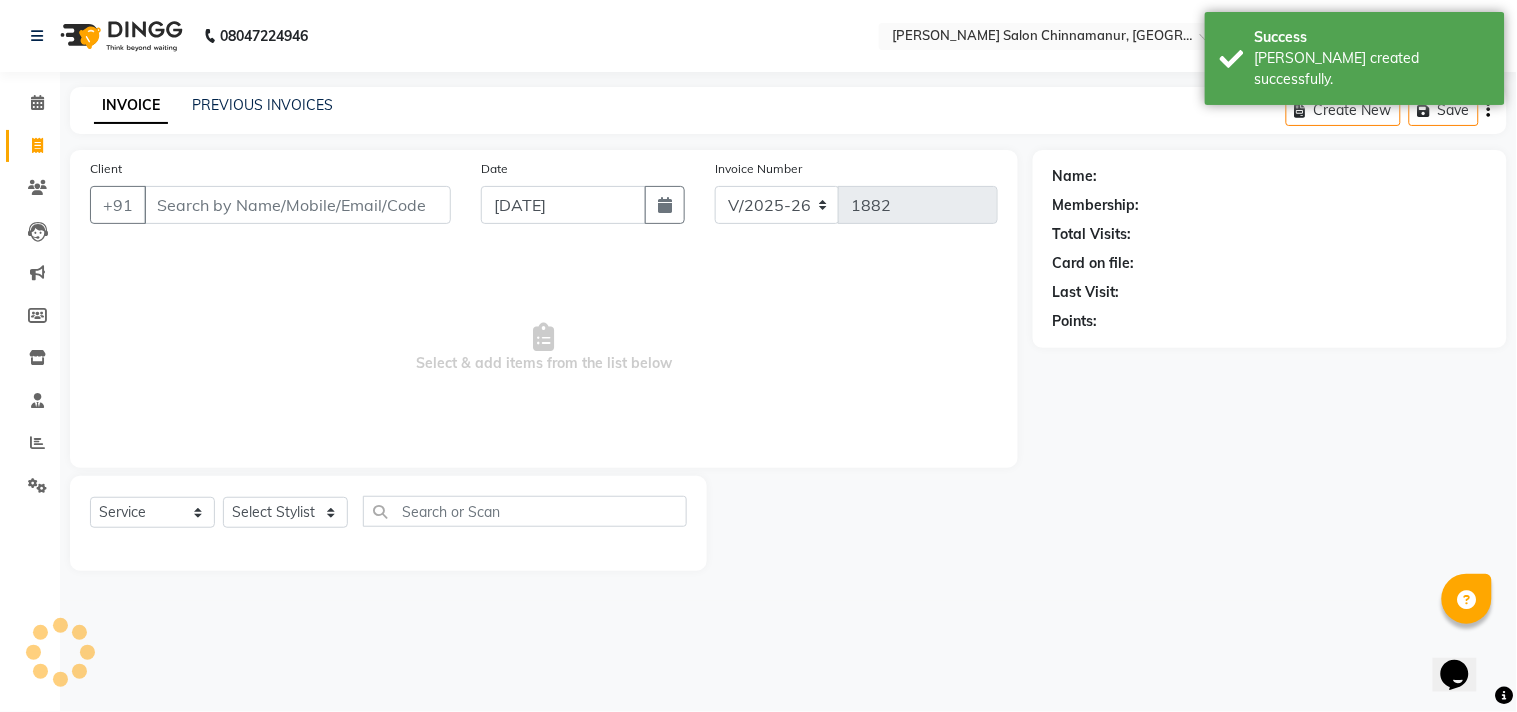 click on "Client" at bounding box center (297, 205) 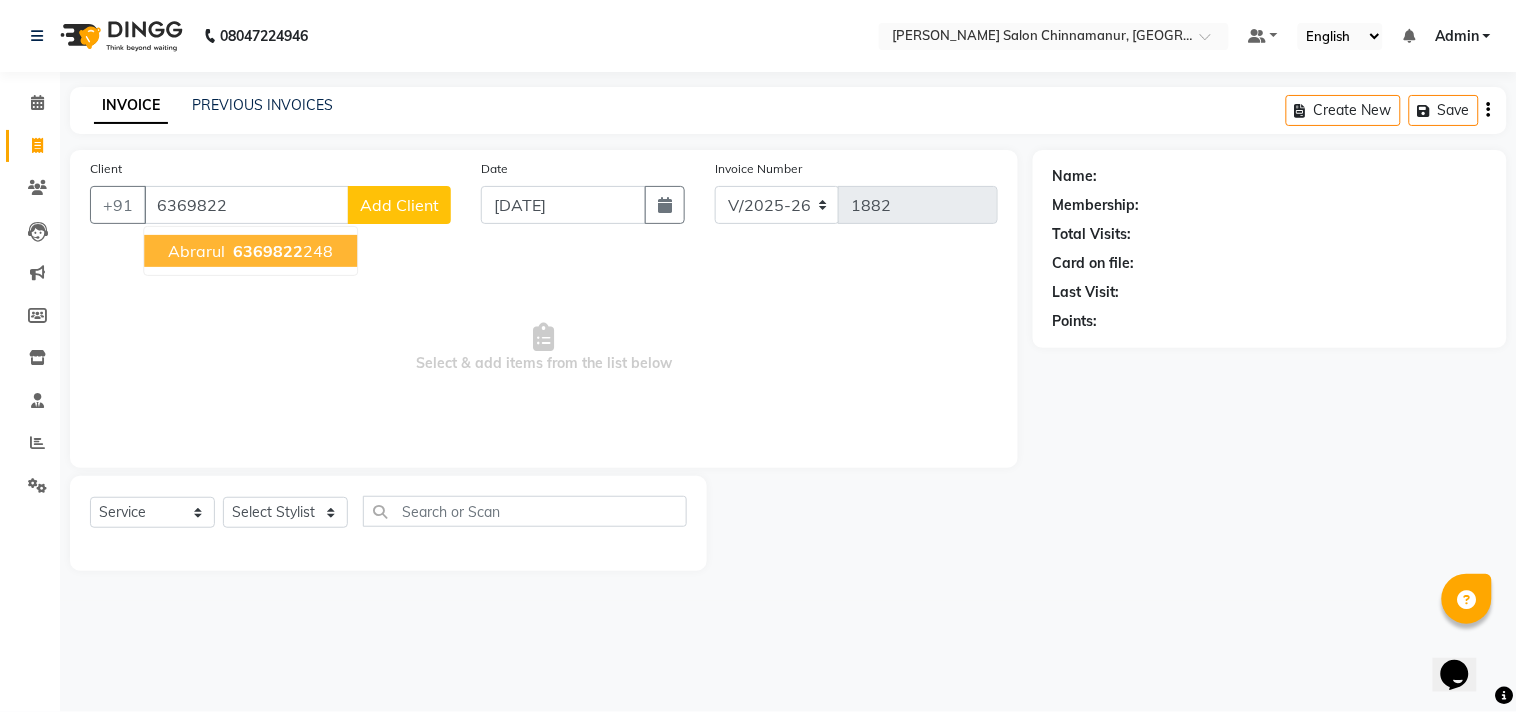 click on "6369822" at bounding box center [268, 251] 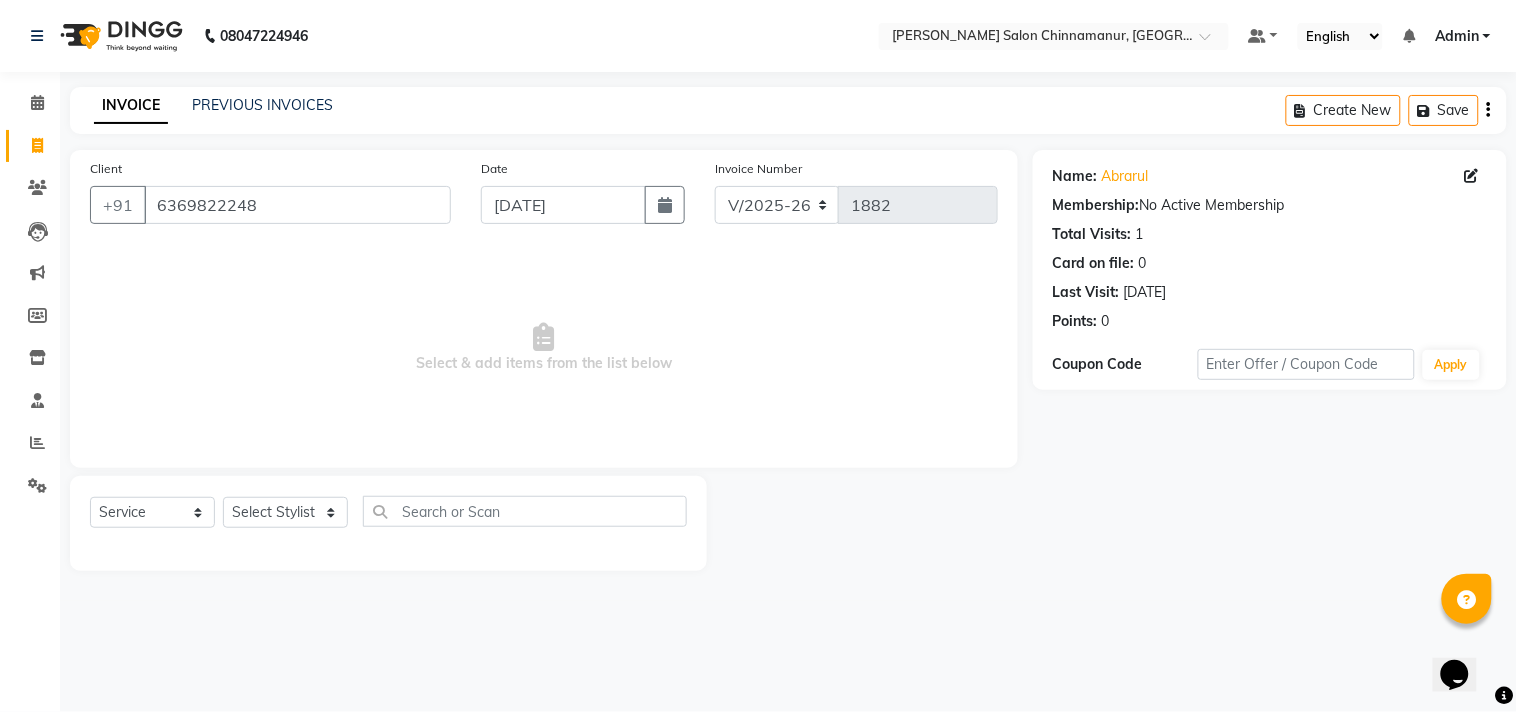 click on "Select  Service  Product  Membership  Package Voucher Prepaid Gift Card  Select Stylist Admin Atif [PERSON_NAME] [PERSON_NAME] [PERSON_NAME] [PERSON_NAME]" 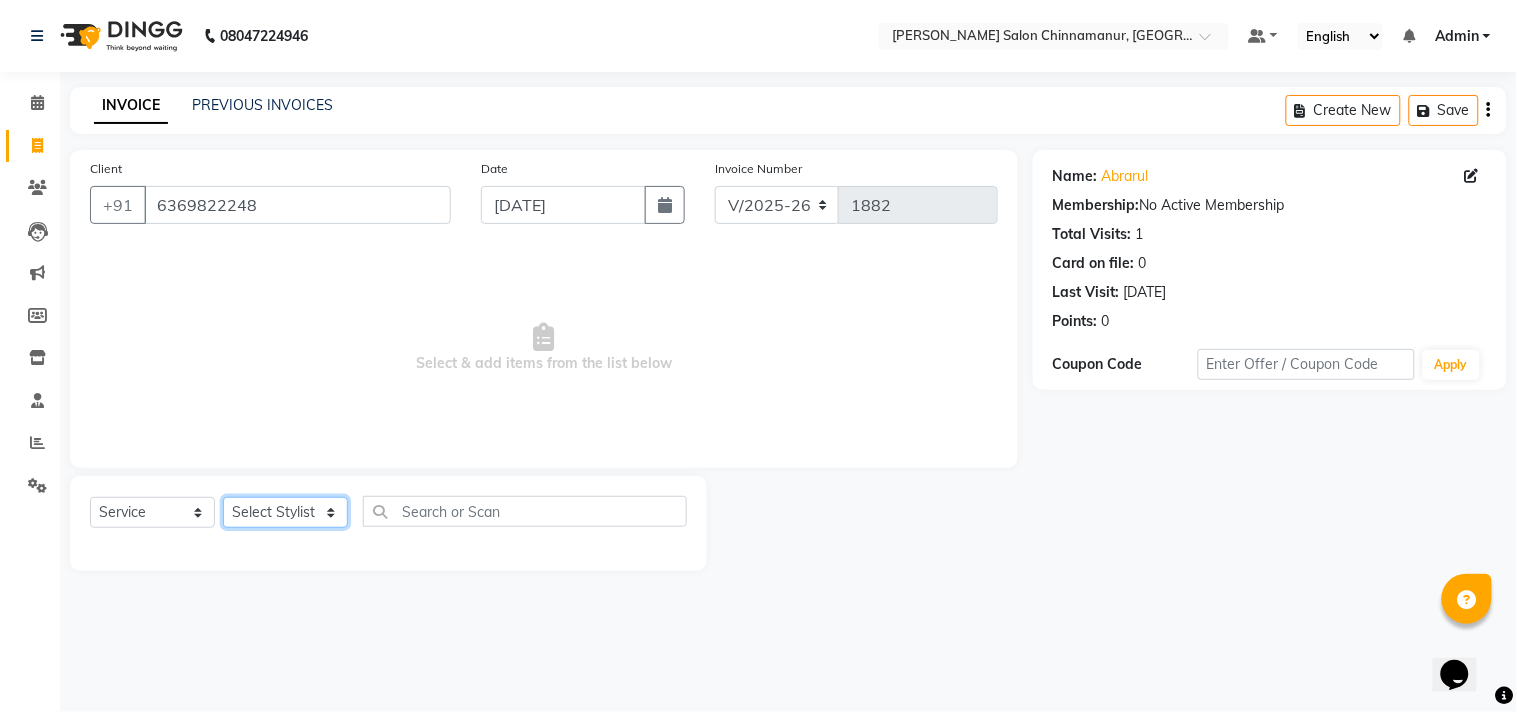 click on "Select Stylist Admin Atif [PERSON_NAME] [PERSON_NAME] [PERSON_NAME] [PERSON_NAME]" 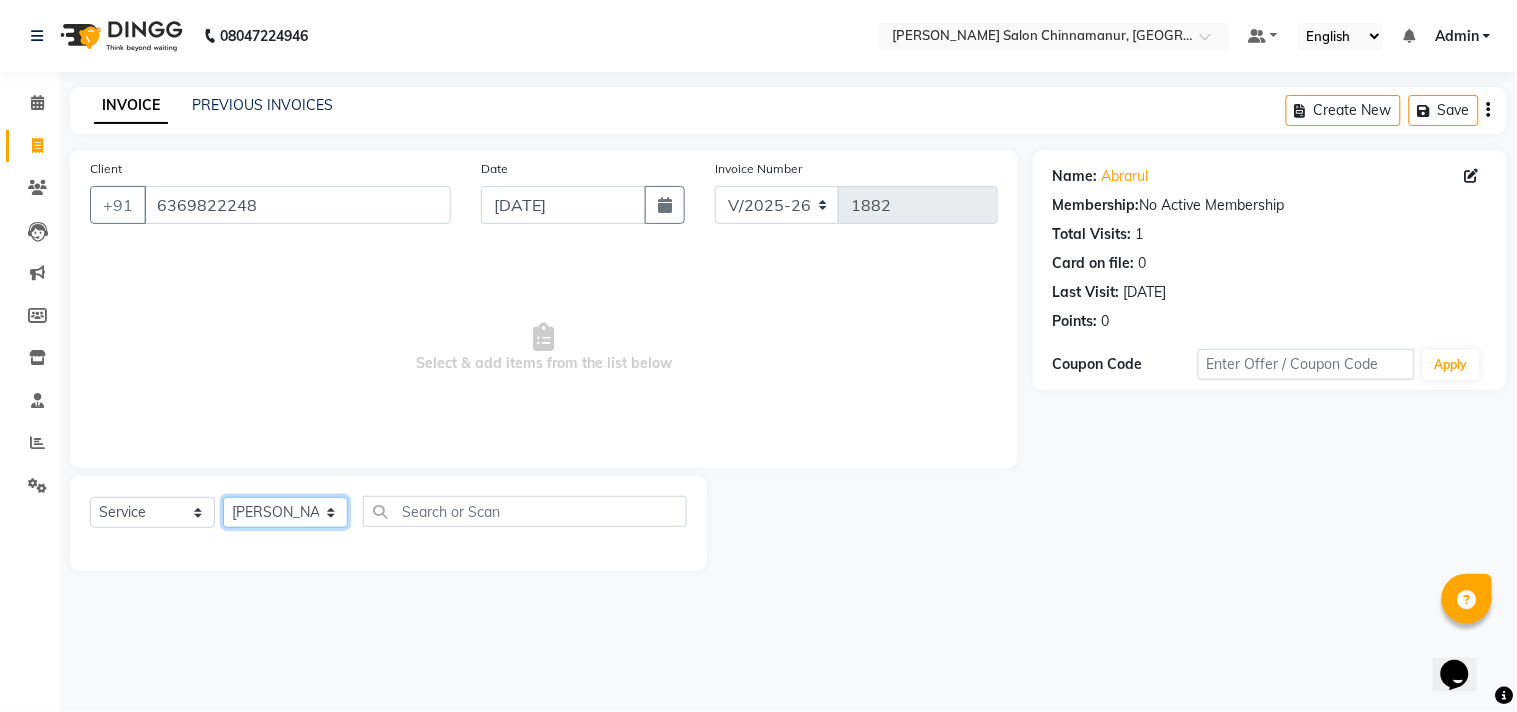 click on "Select Stylist Admin Atif [PERSON_NAME] [PERSON_NAME] [PERSON_NAME] [PERSON_NAME]" 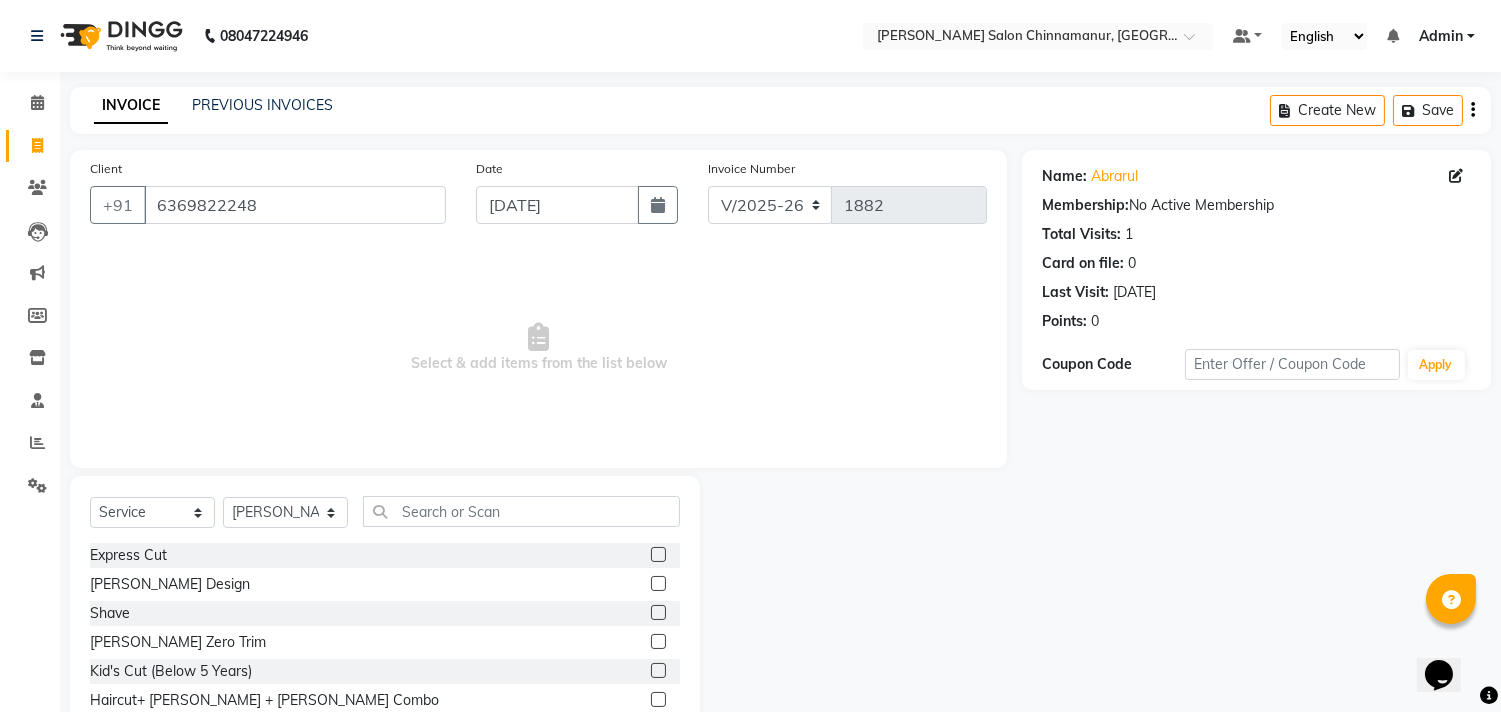 click 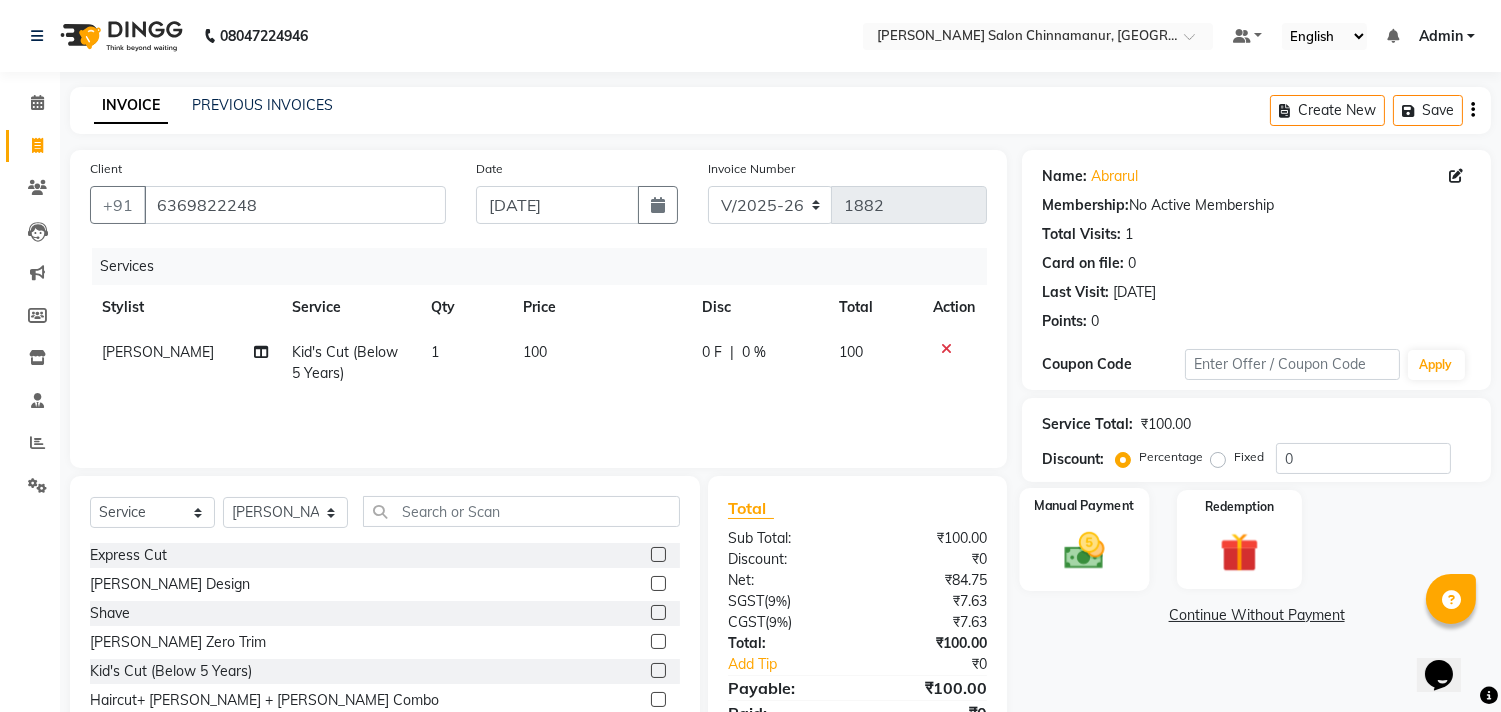 click 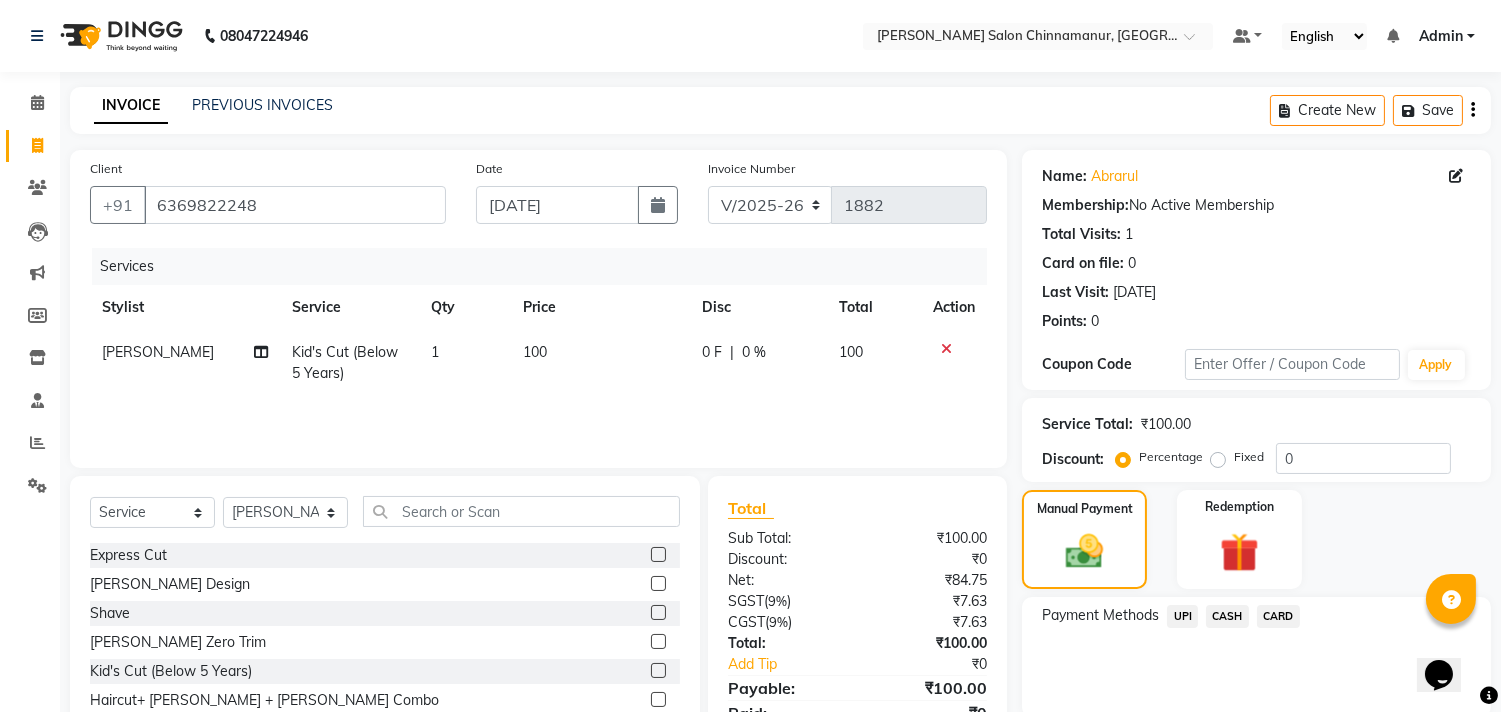 click on "UPI" 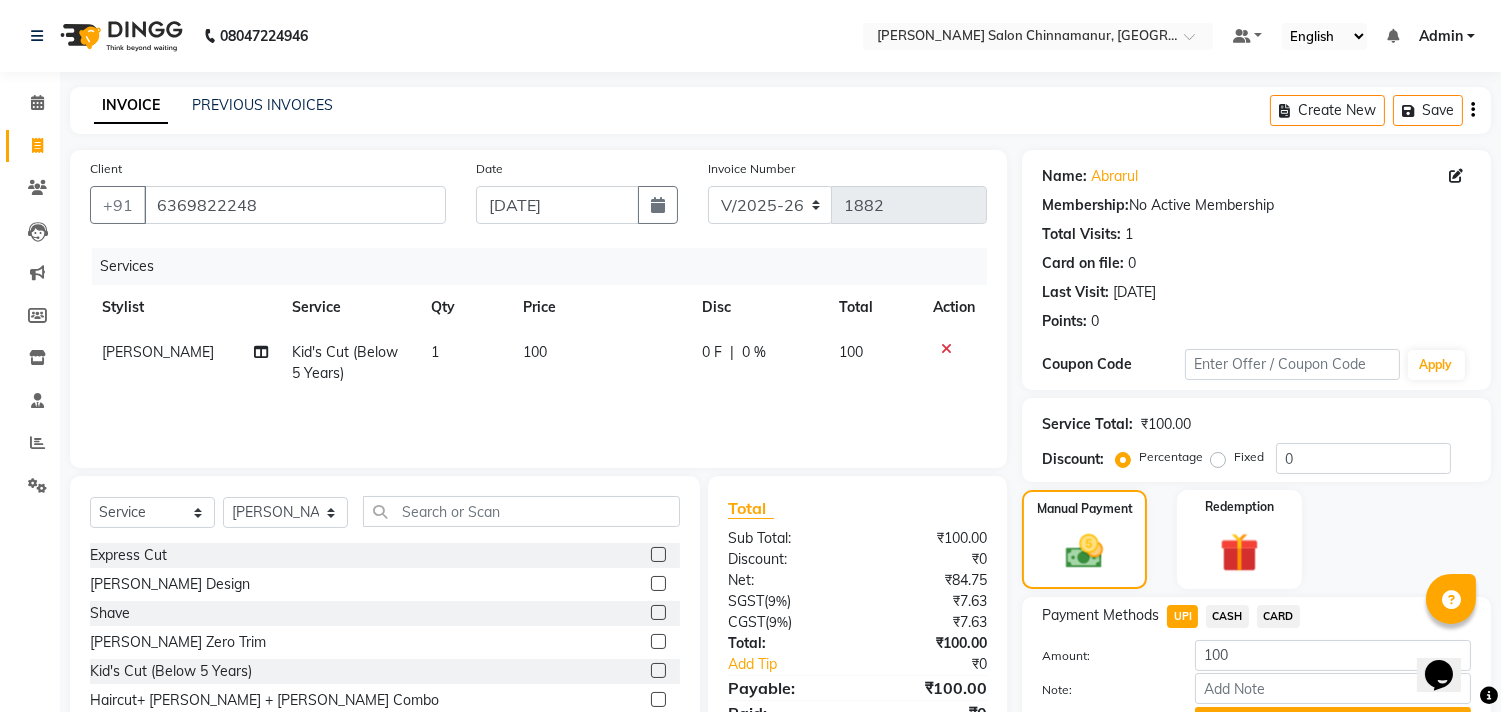 scroll, scrollTop: 104, scrollLeft: 0, axis: vertical 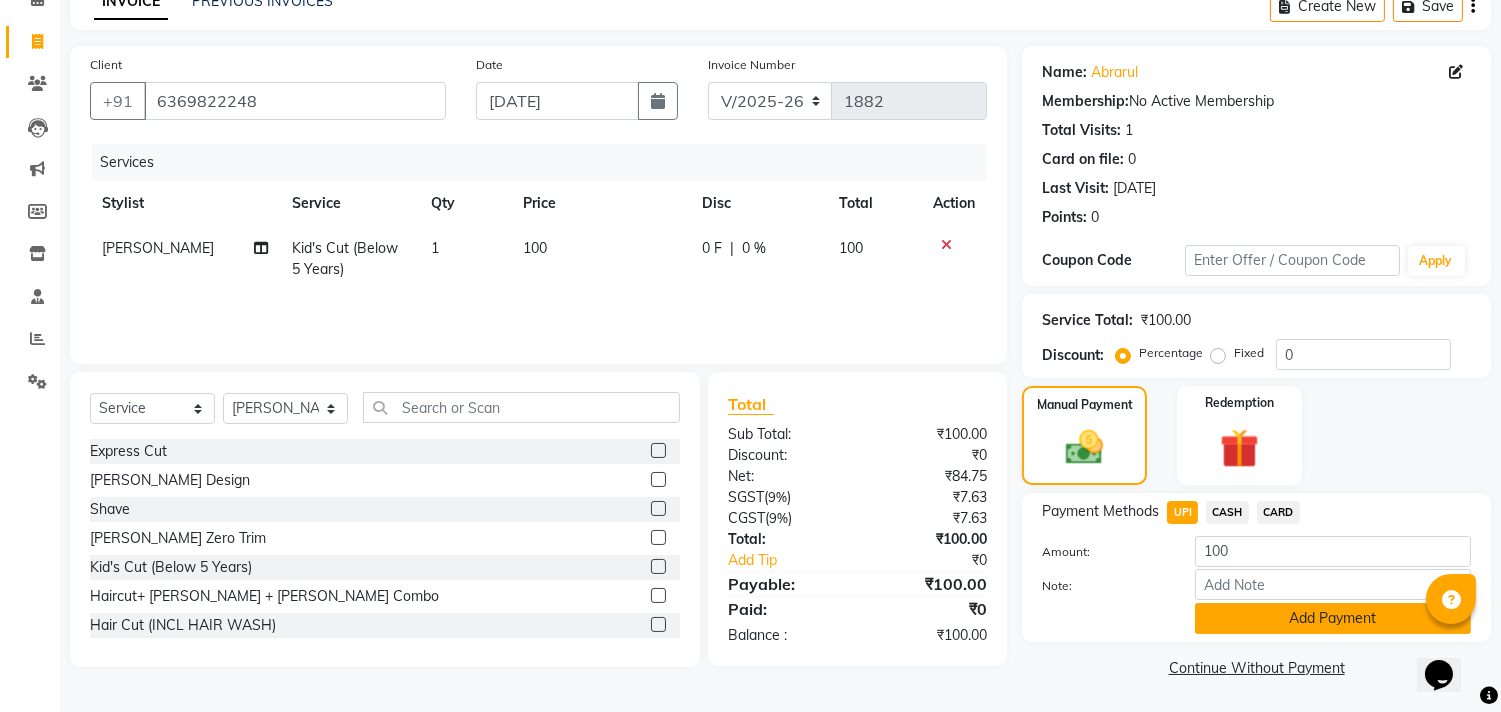 click on "Add Payment" 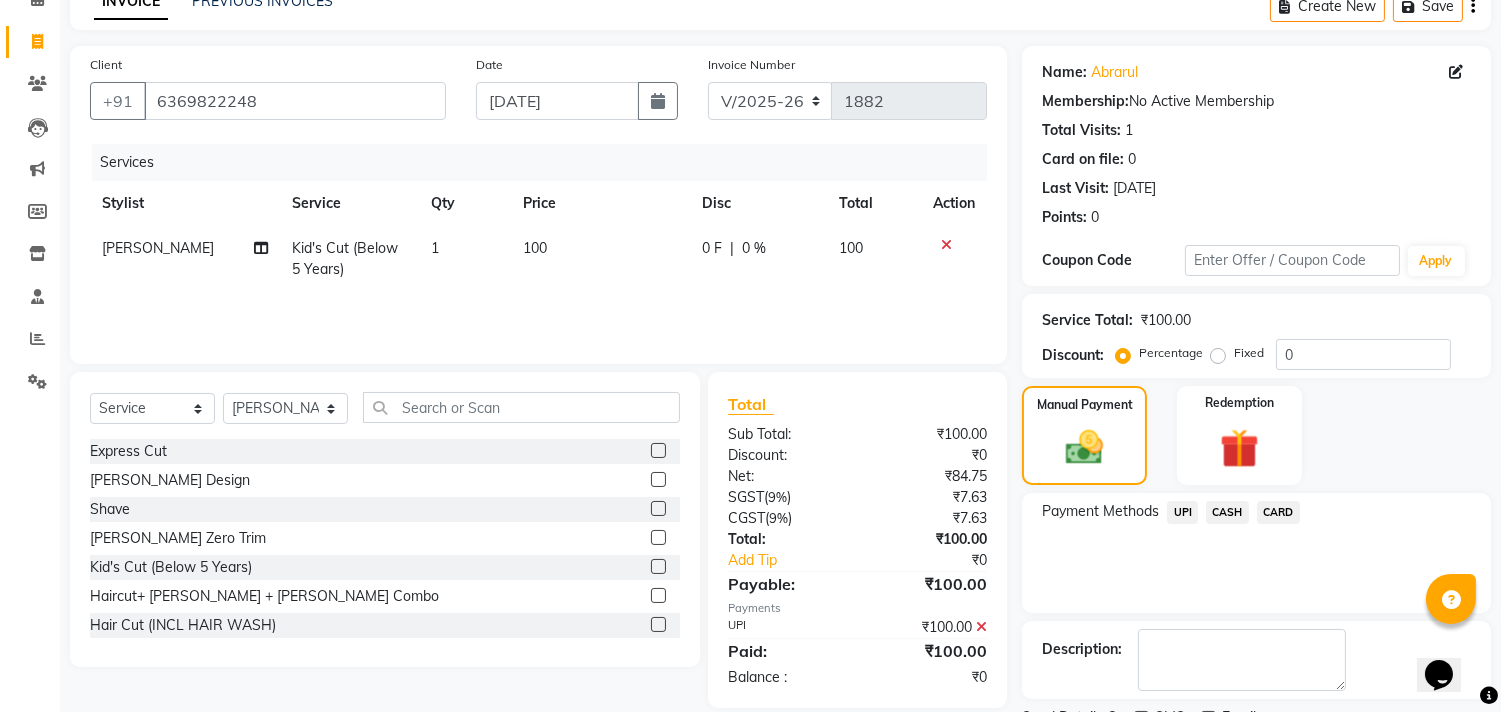 scroll, scrollTop: 187, scrollLeft: 0, axis: vertical 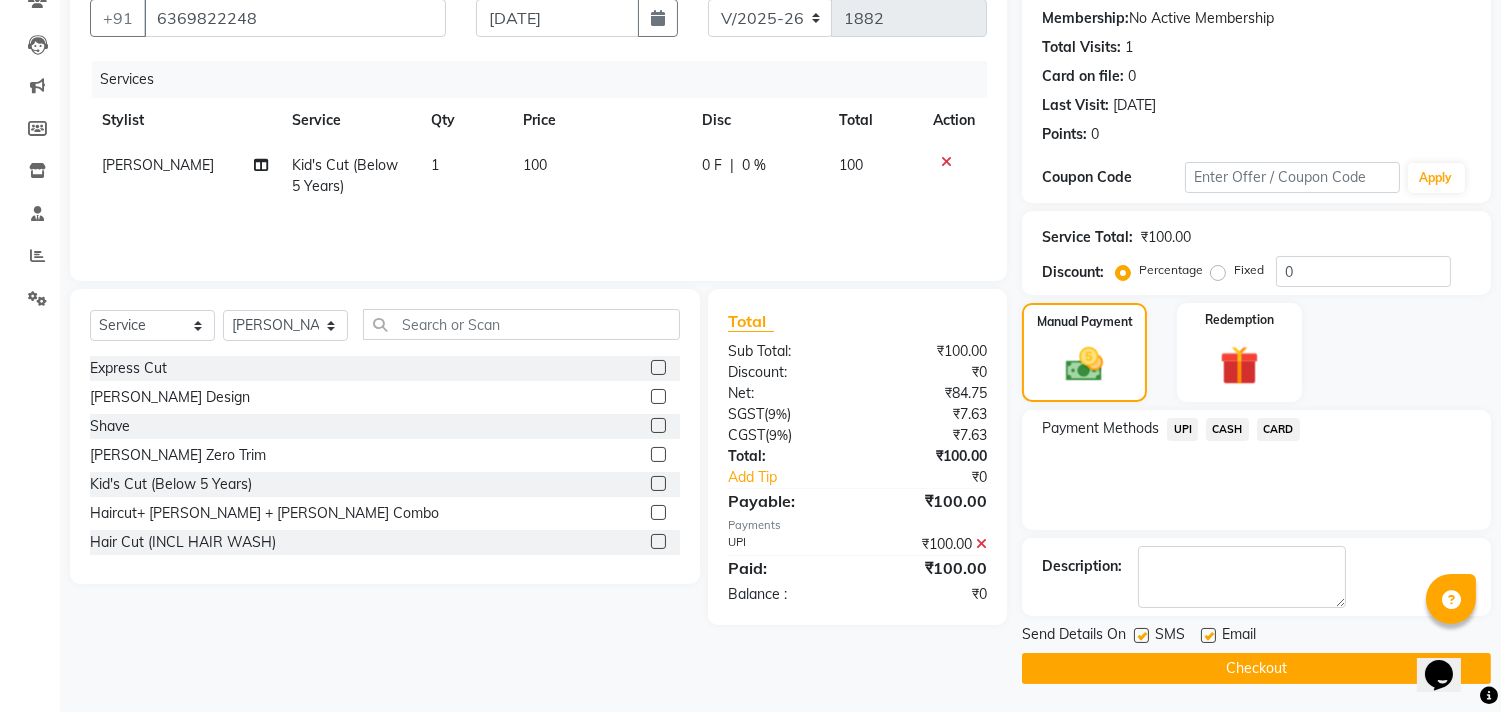 click on "Checkout" 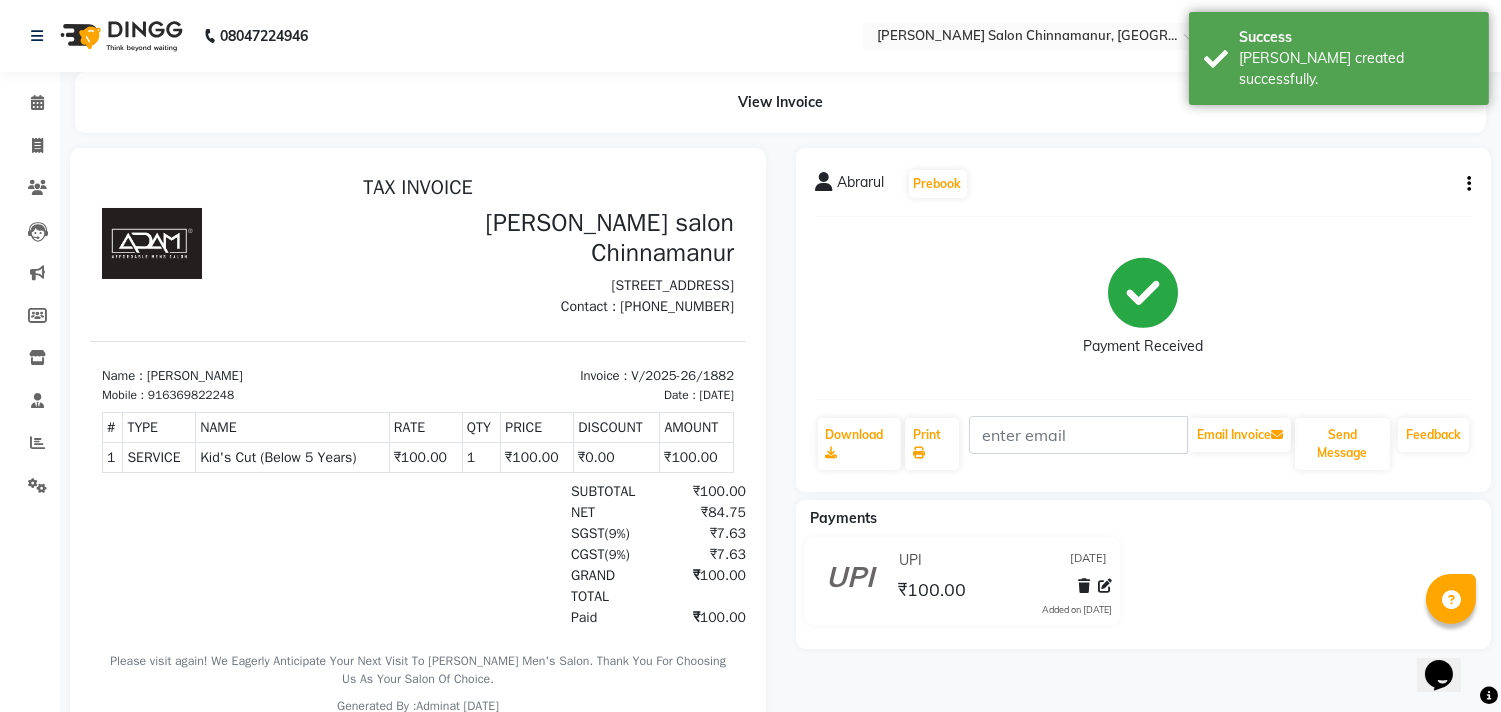 scroll, scrollTop: 0, scrollLeft: 0, axis: both 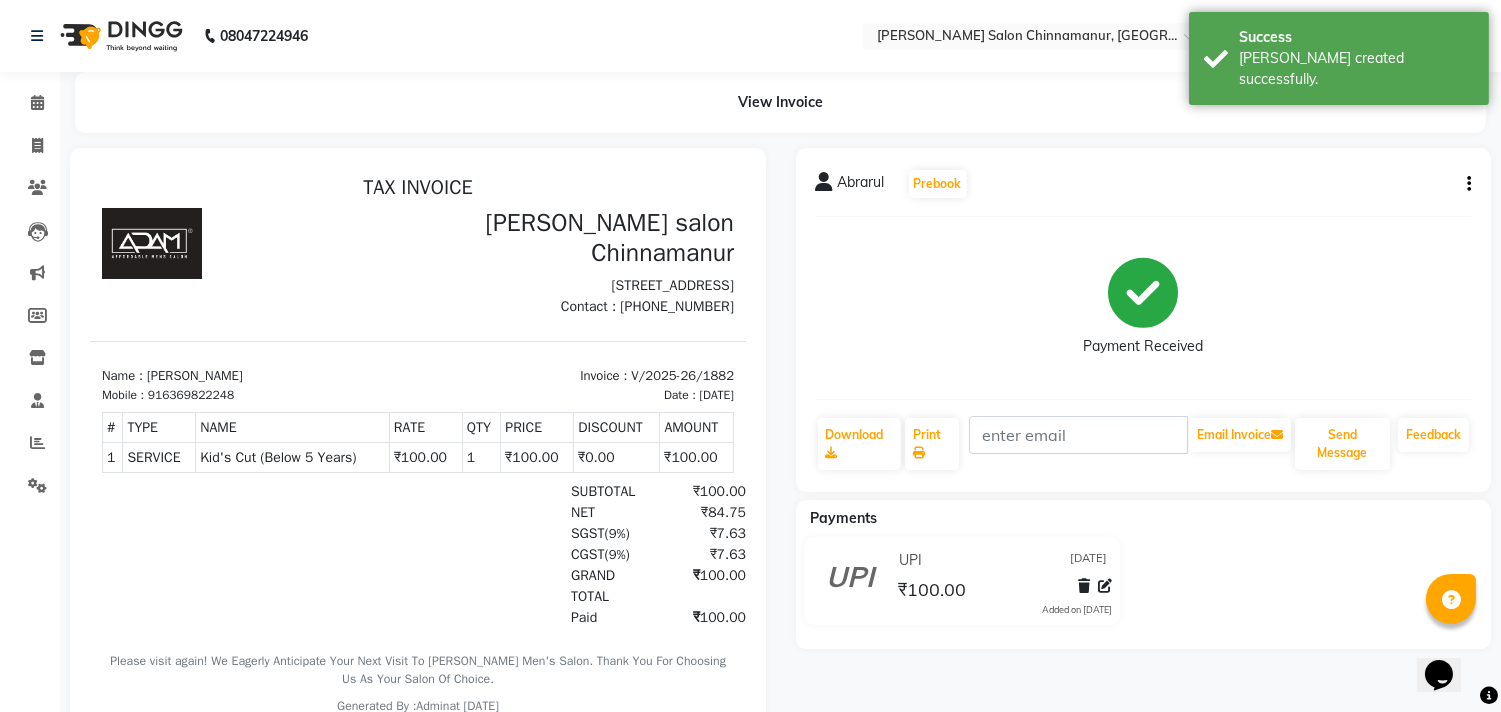 click at bounding box center [418, 451] 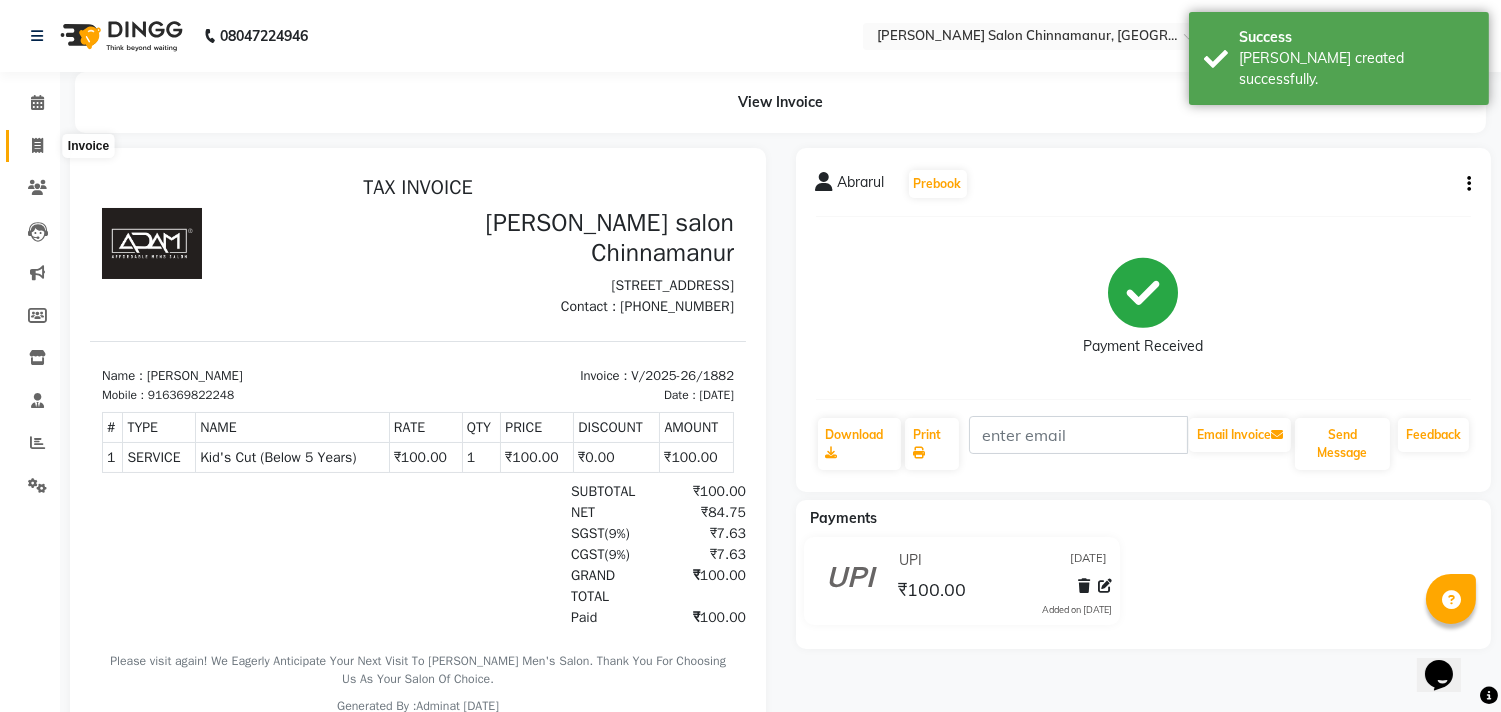 click 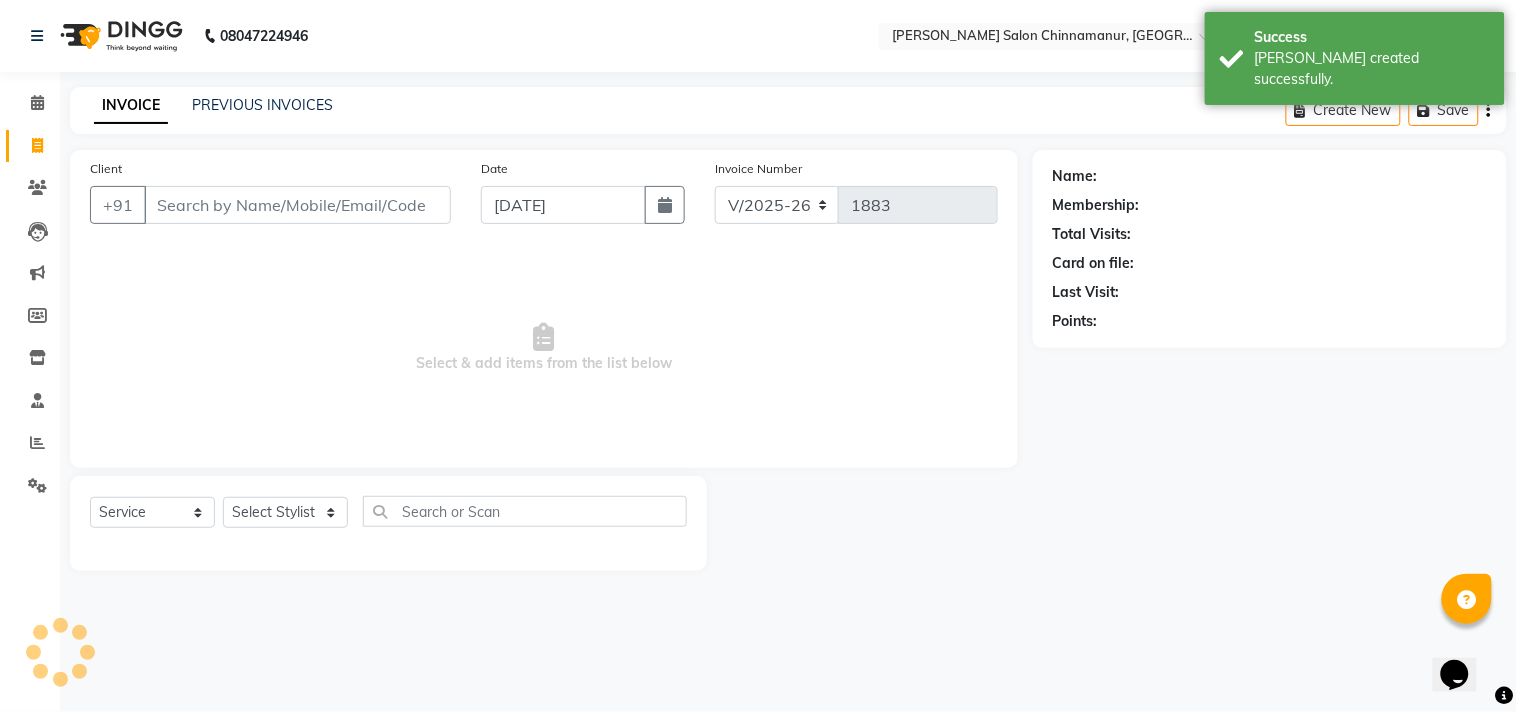 click on "Client" at bounding box center [297, 205] 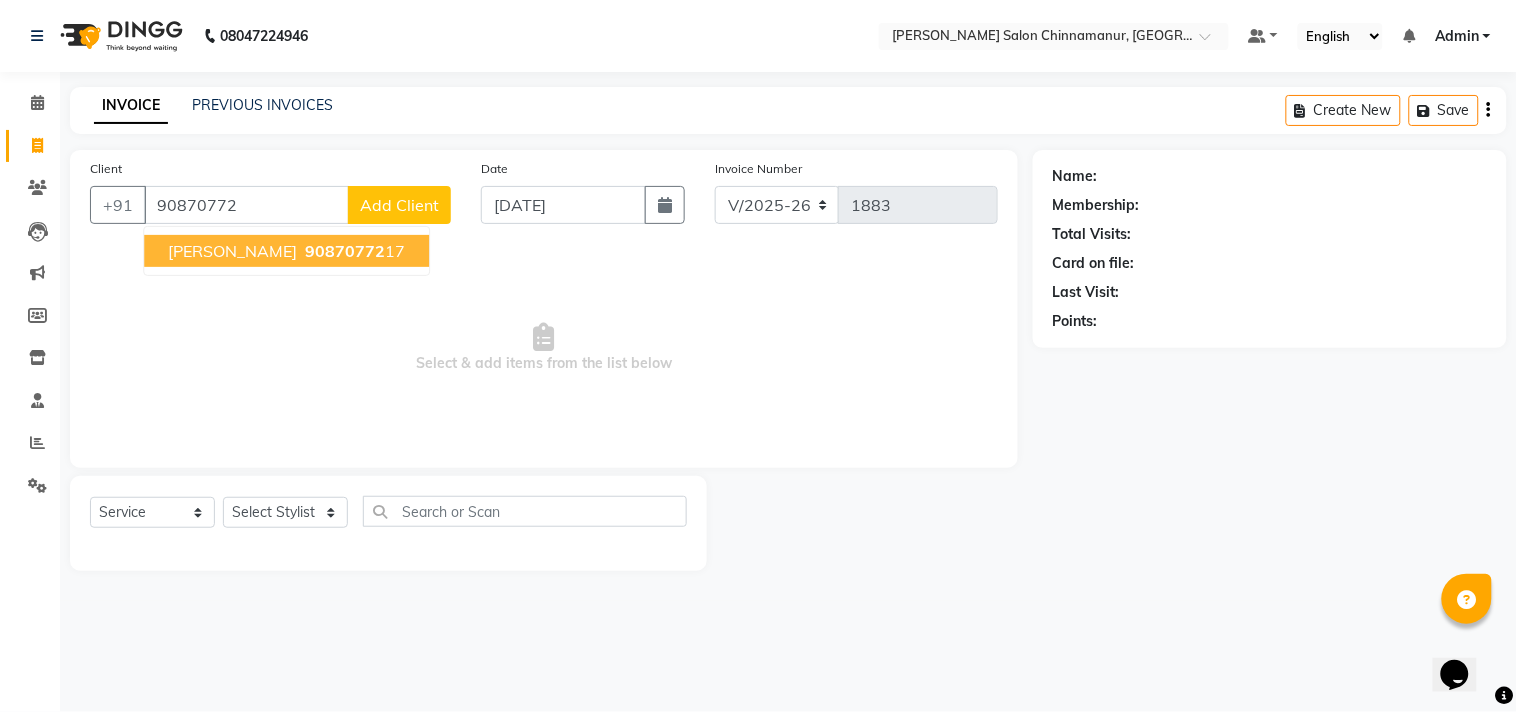 click on "90870772" at bounding box center (345, 251) 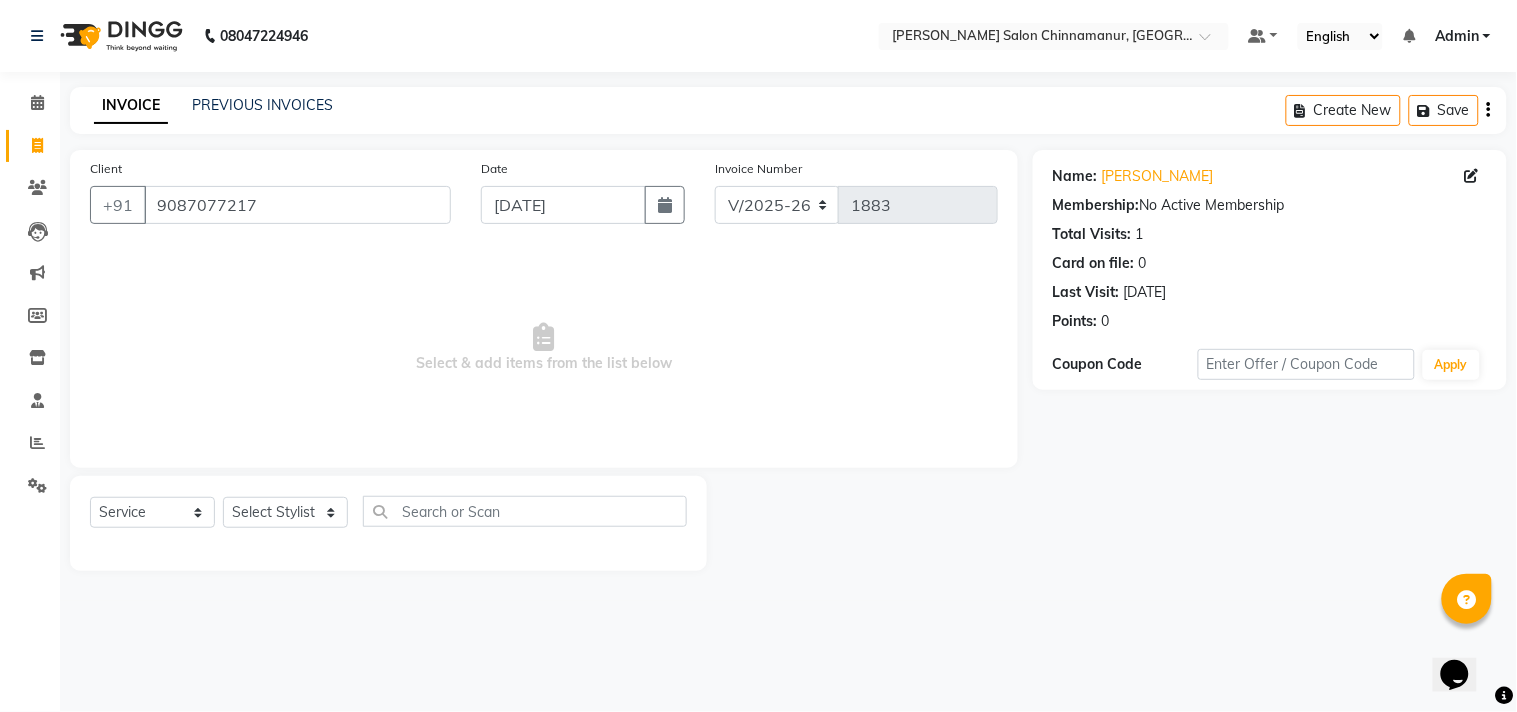 click on "Select  Service  Product  Membership  Package Voucher Prepaid Gift Card  Select Stylist Admin Atif [PERSON_NAME] [PERSON_NAME] [PERSON_NAME] [PERSON_NAME]" 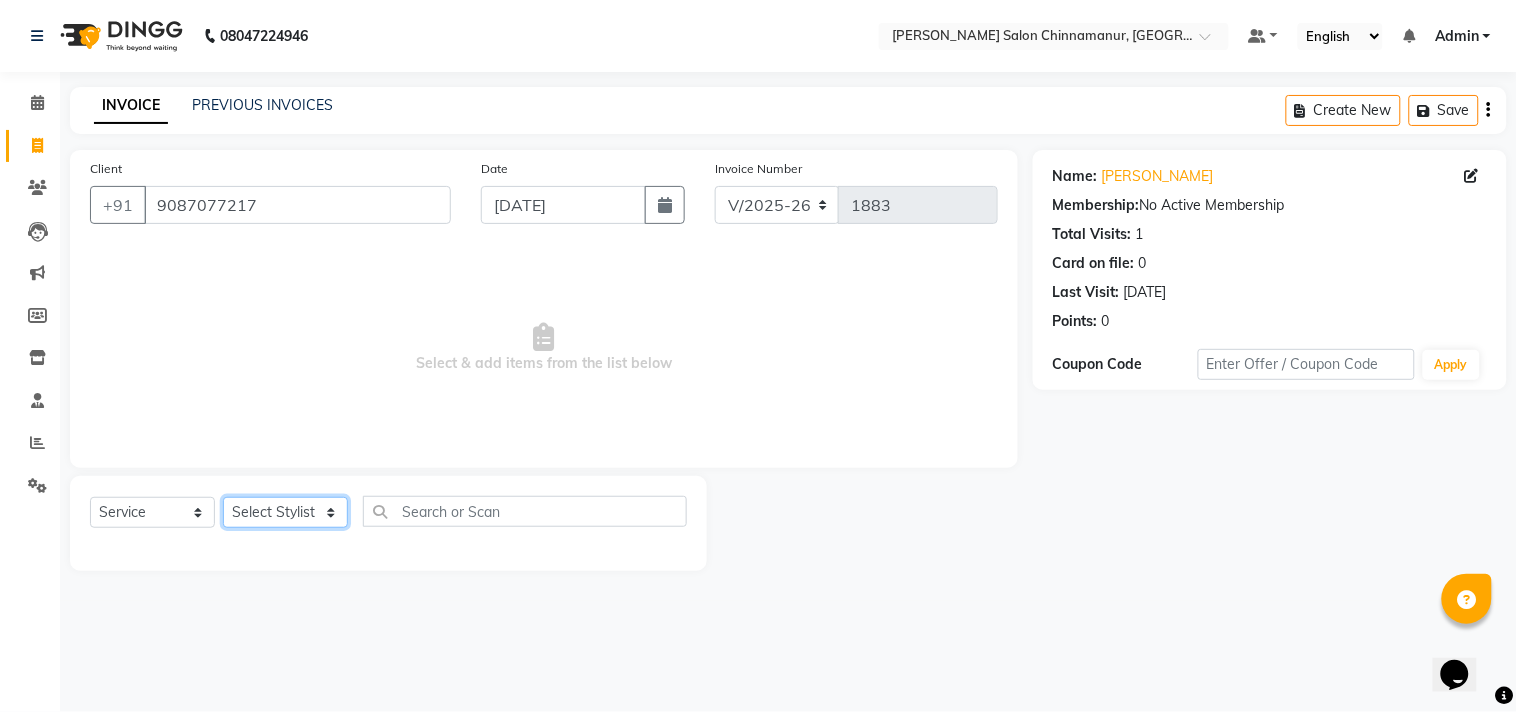 click on "Select Stylist Admin Atif [PERSON_NAME] [PERSON_NAME] [PERSON_NAME] [PERSON_NAME]" 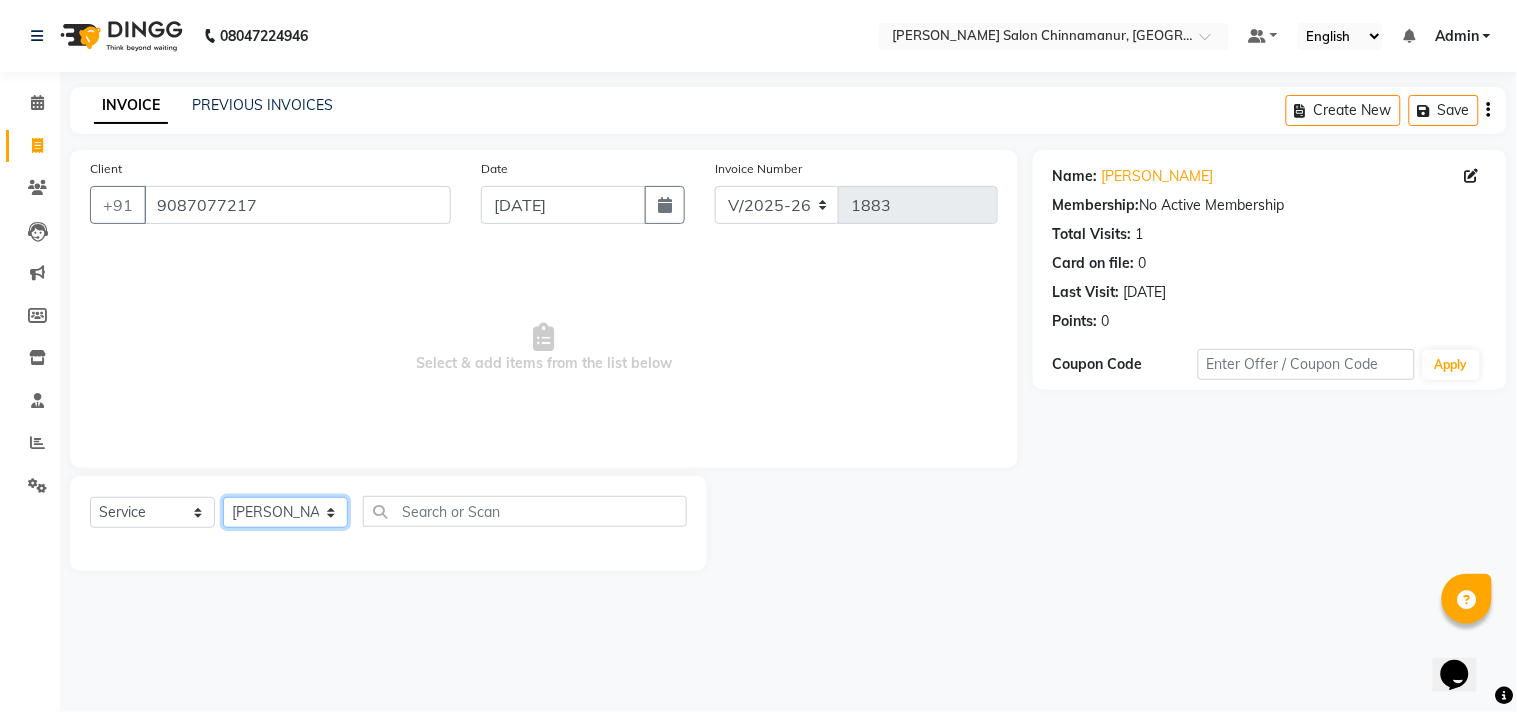 click on "Select Stylist Admin Atif [PERSON_NAME] [PERSON_NAME] [PERSON_NAME] [PERSON_NAME]" 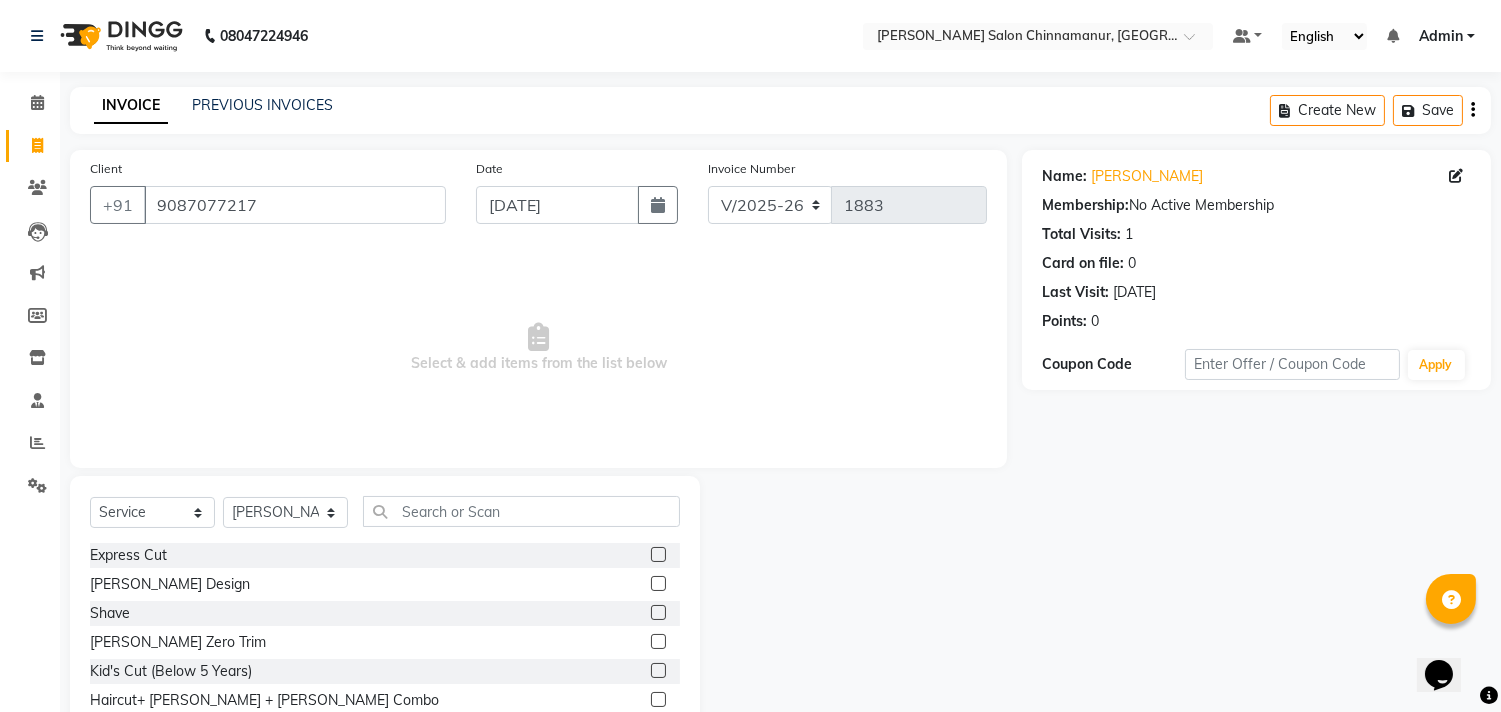 click 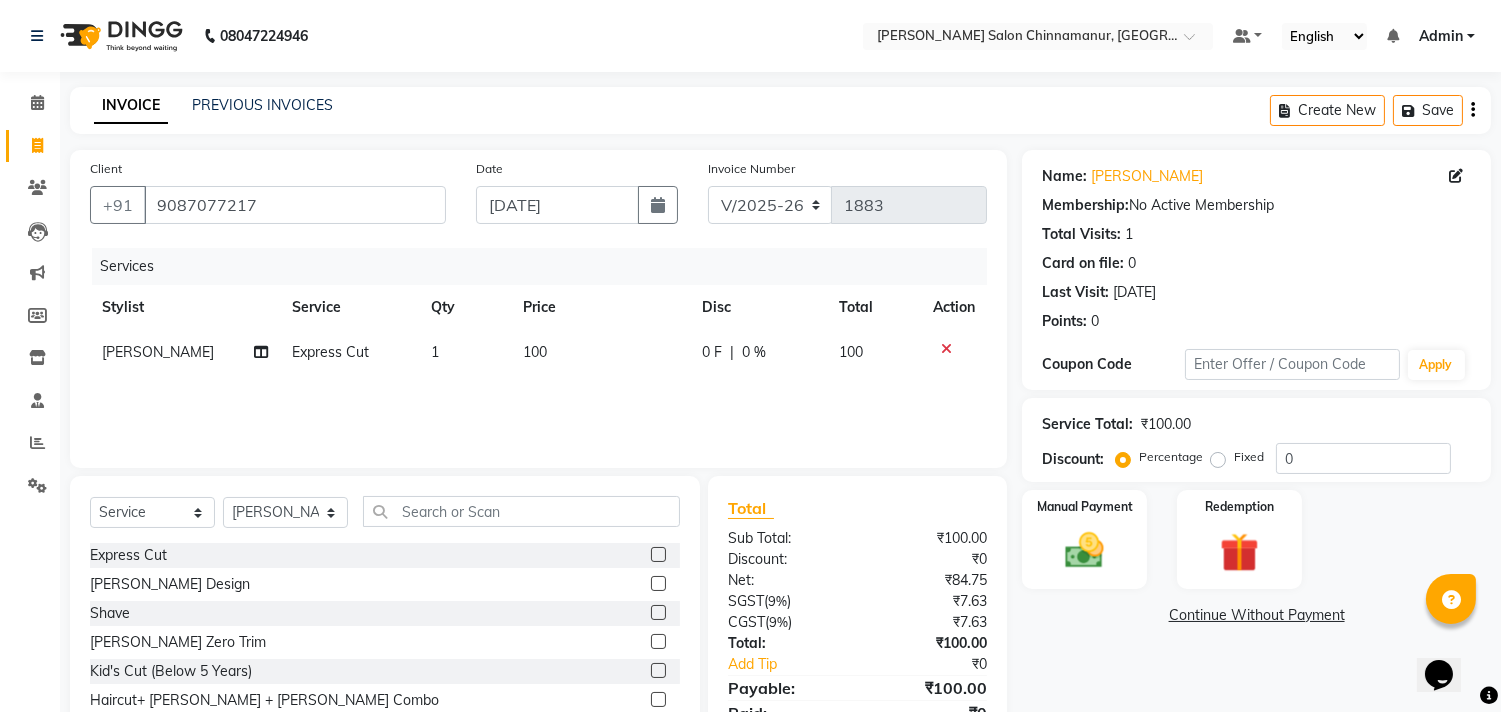 click 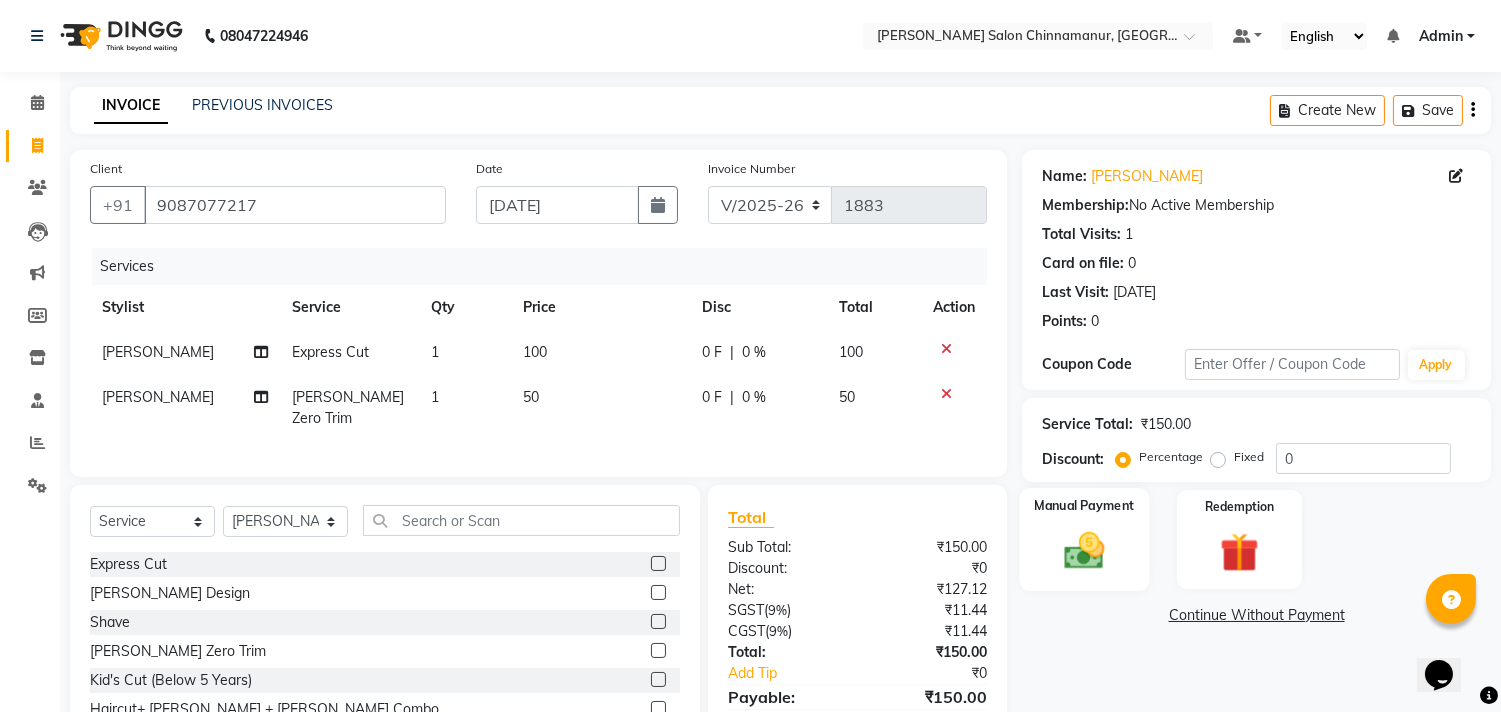 click on "Manual Payment" 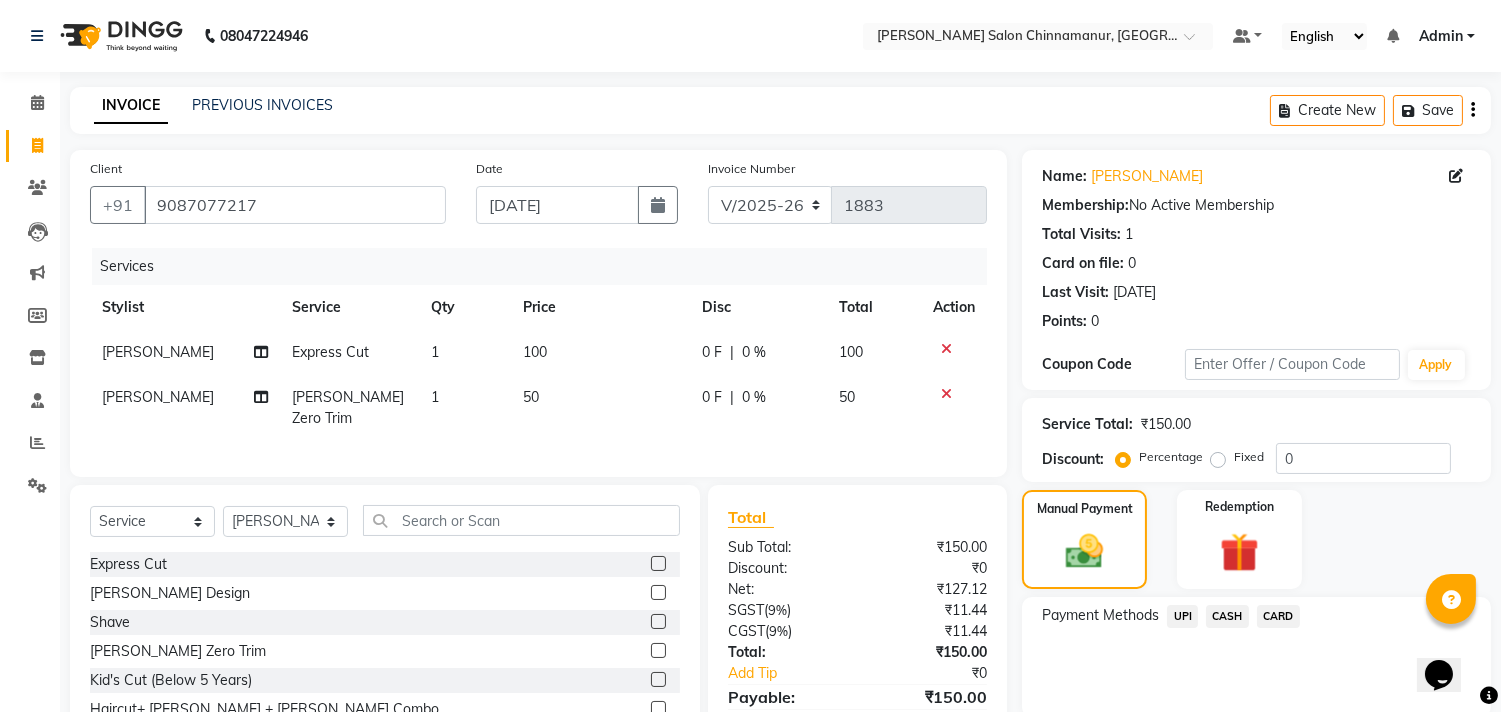 click on "CASH" 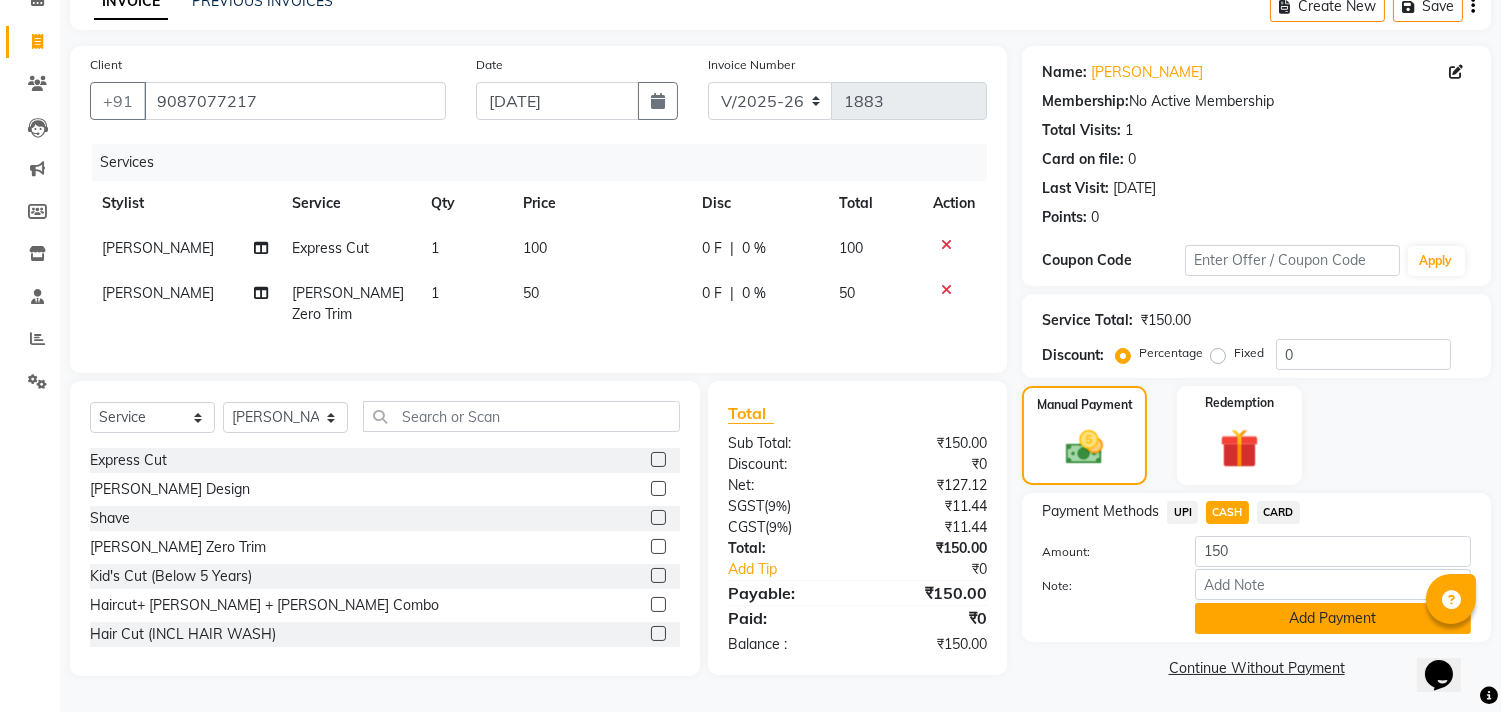 click on "Add Payment" 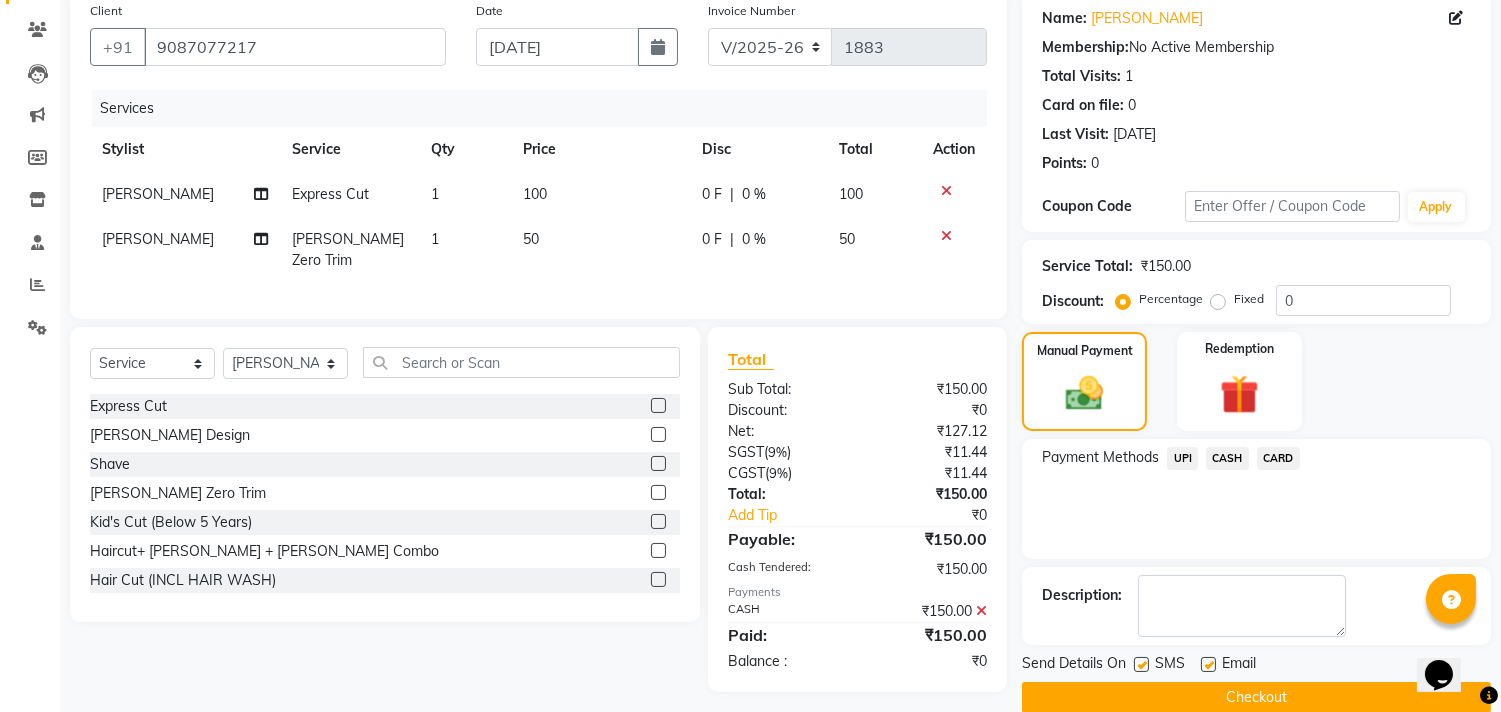 scroll, scrollTop: 187, scrollLeft: 0, axis: vertical 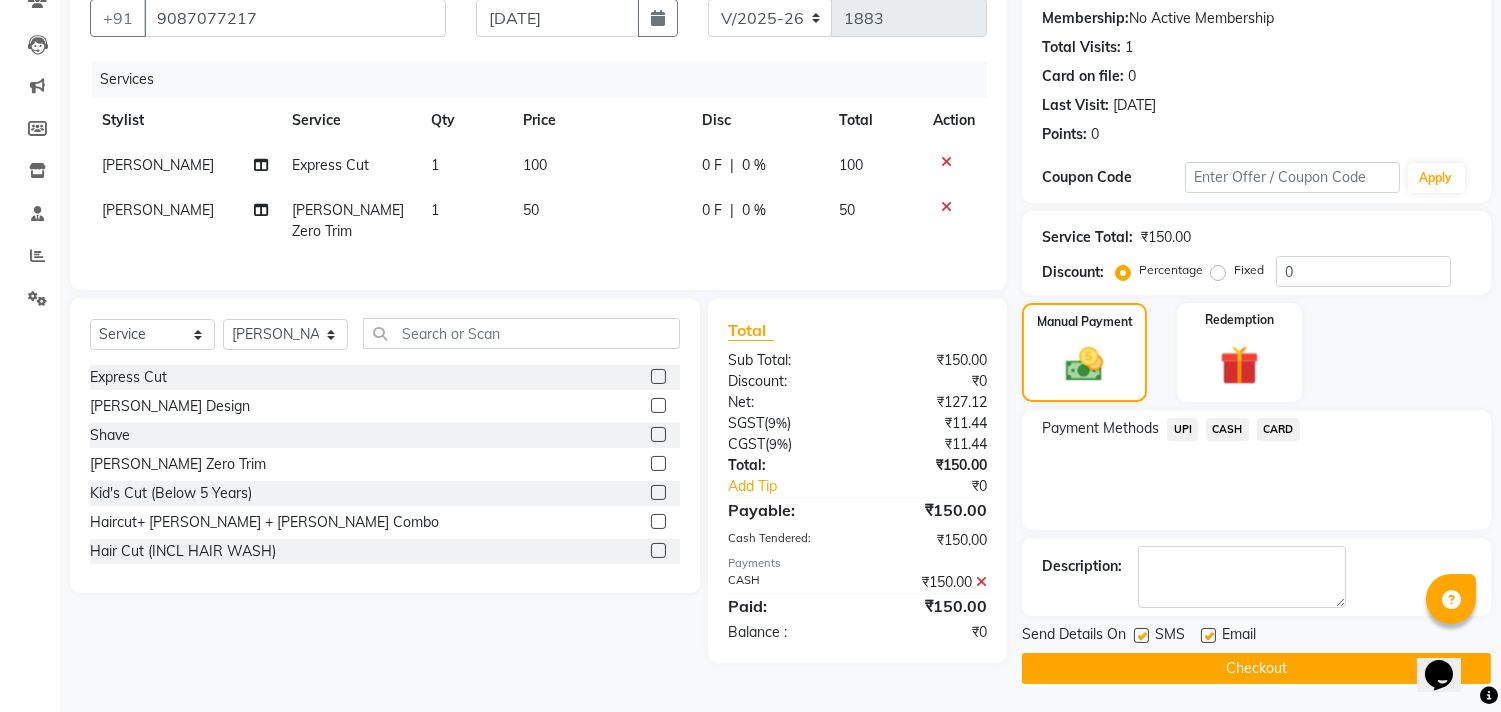 click on "Checkout" 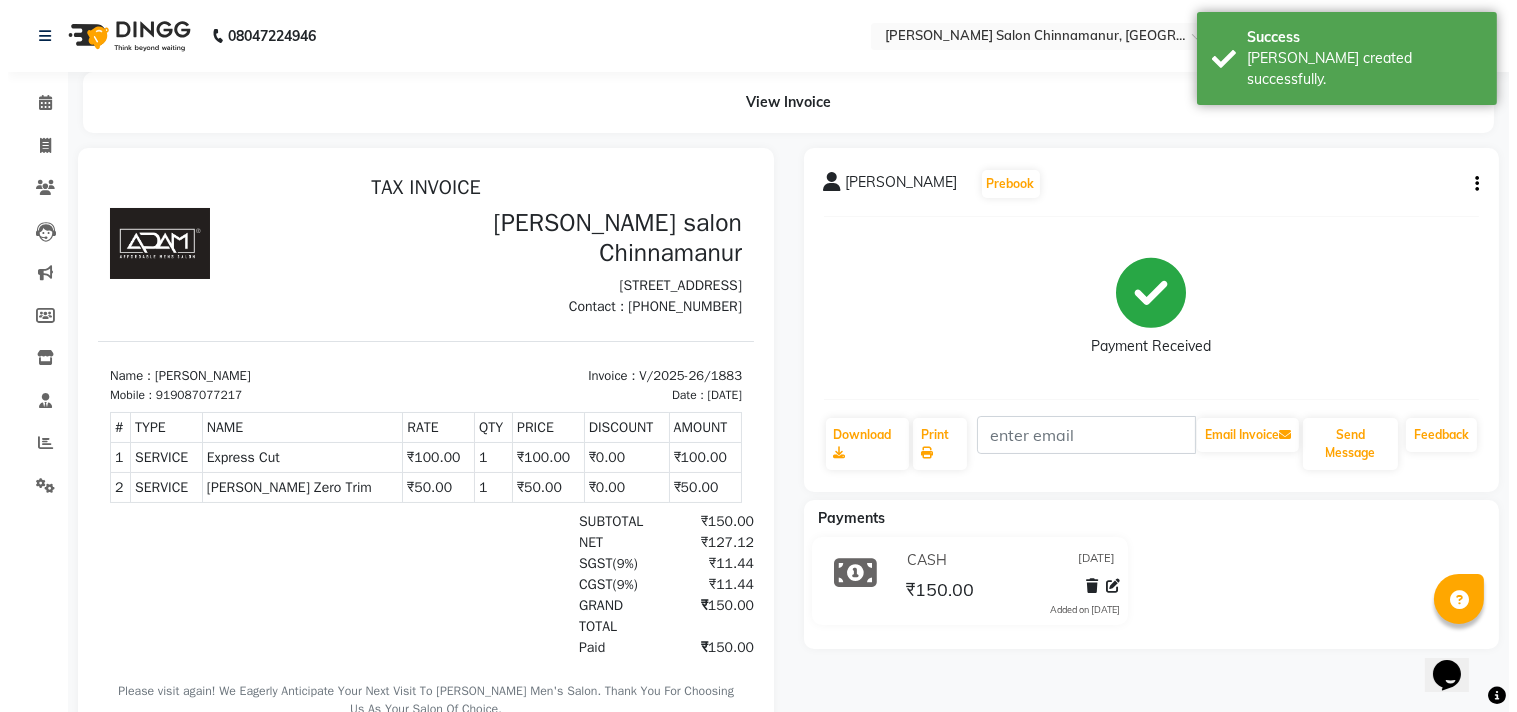 scroll, scrollTop: 0, scrollLeft: 0, axis: both 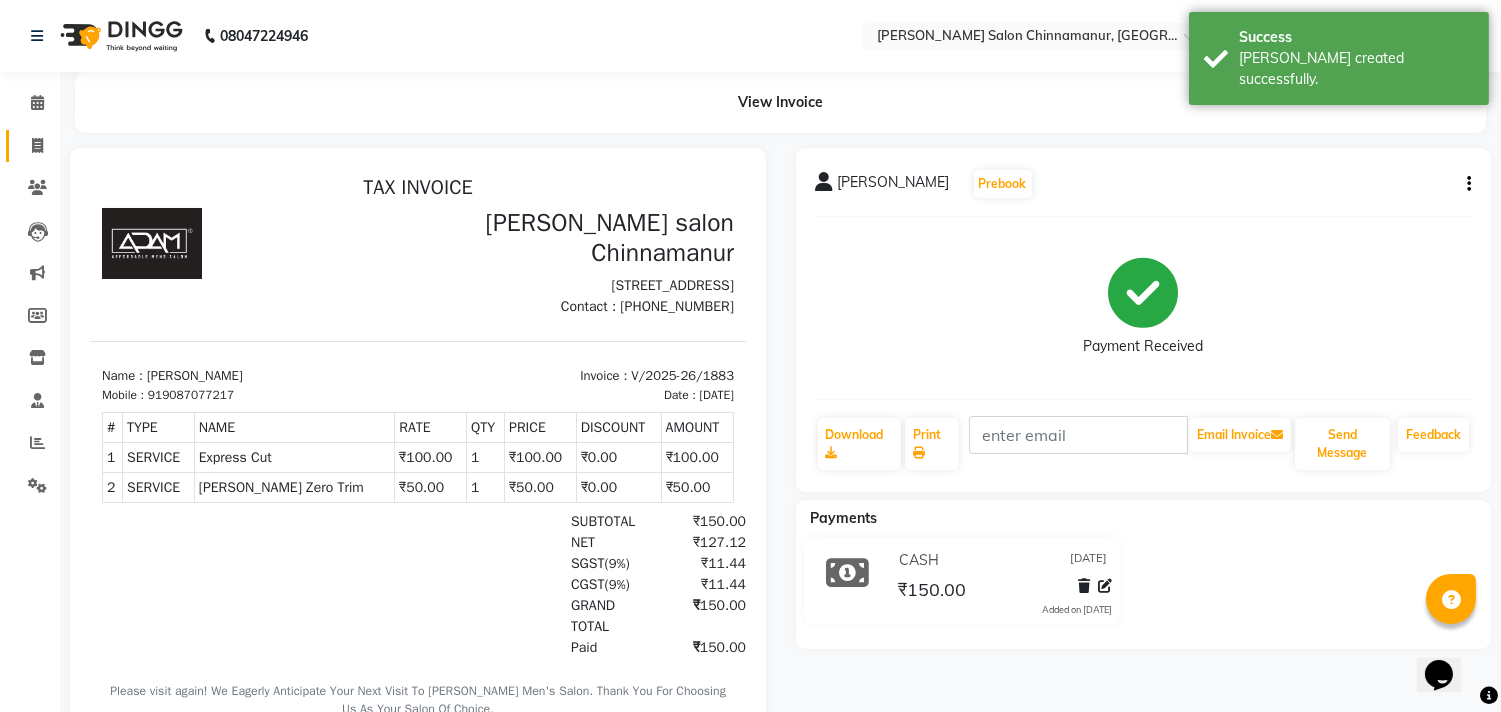 click on "Invoice" 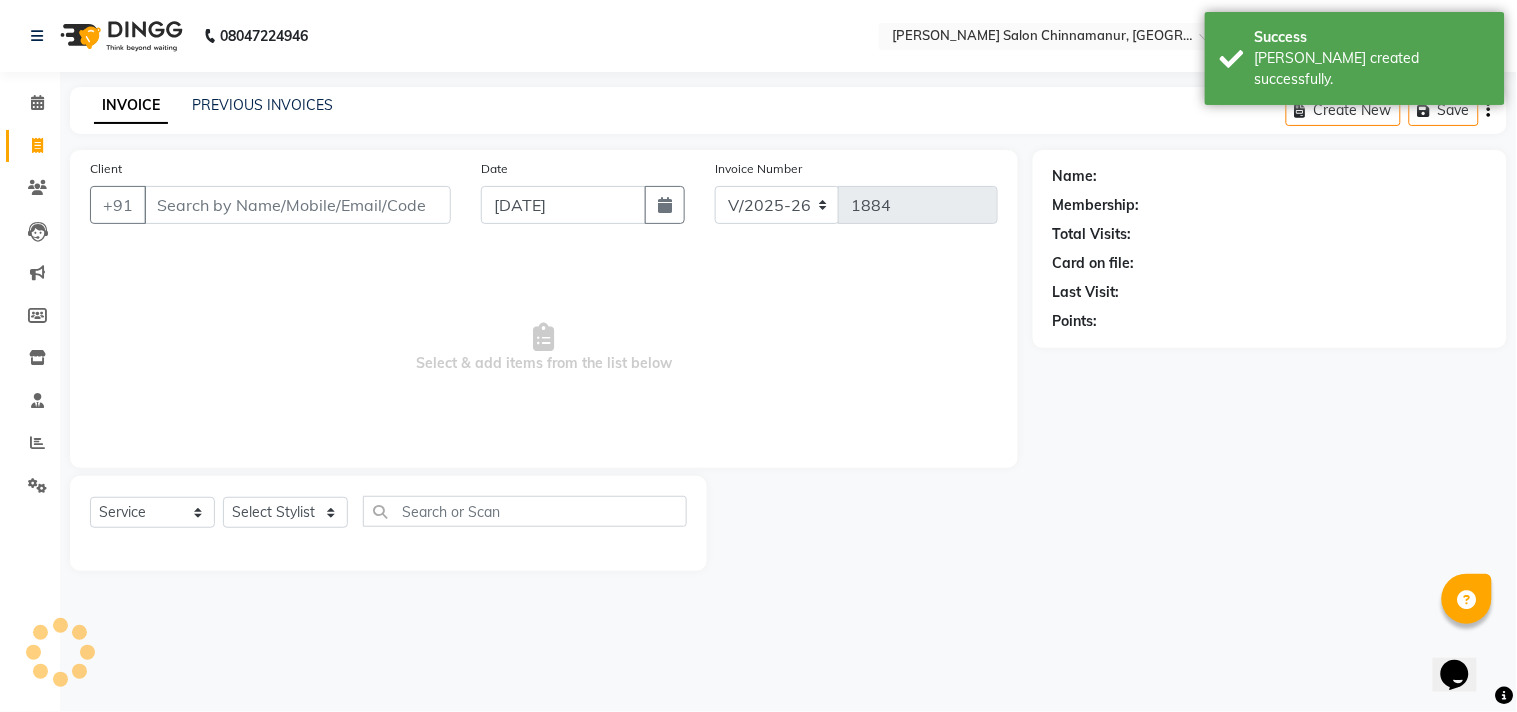 click on "Client" at bounding box center [297, 205] 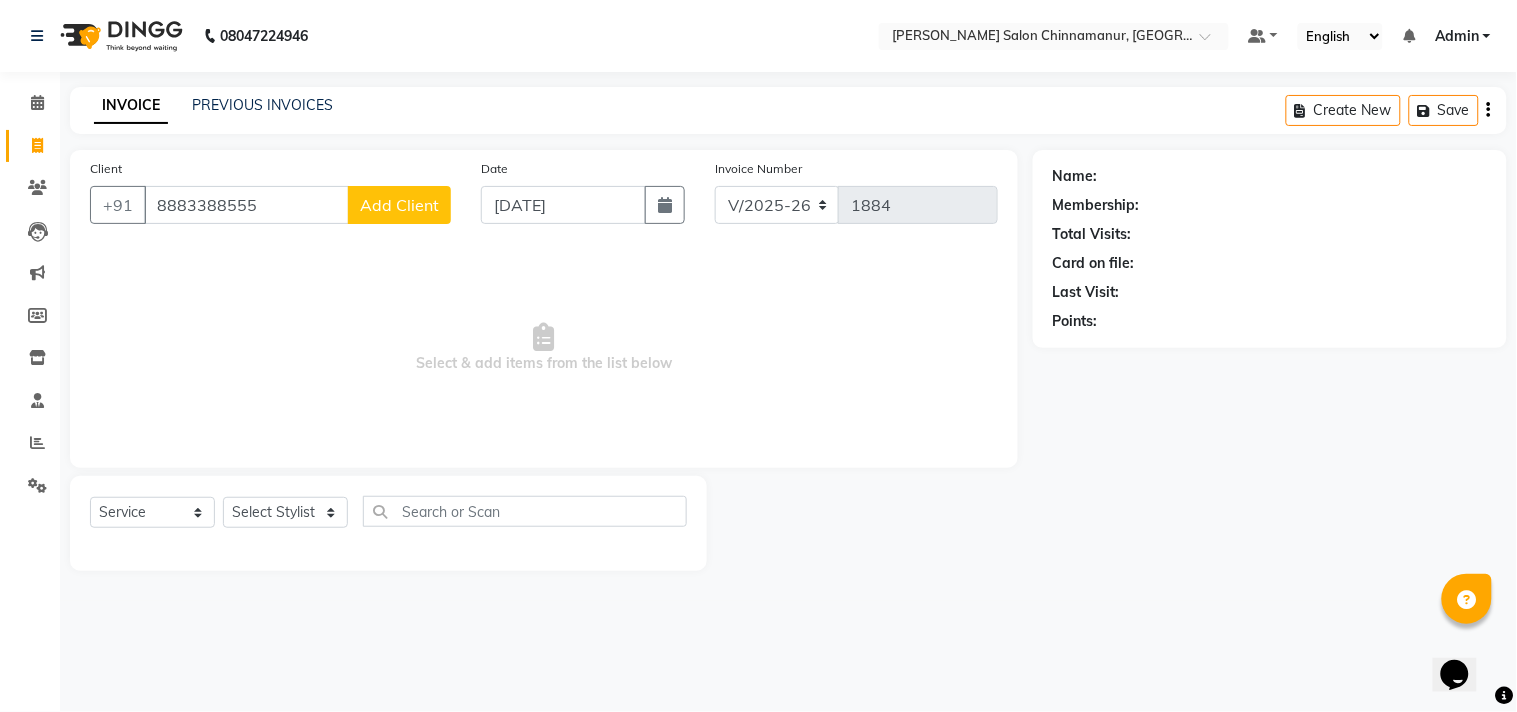 click on "8883388555" at bounding box center (246, 205) 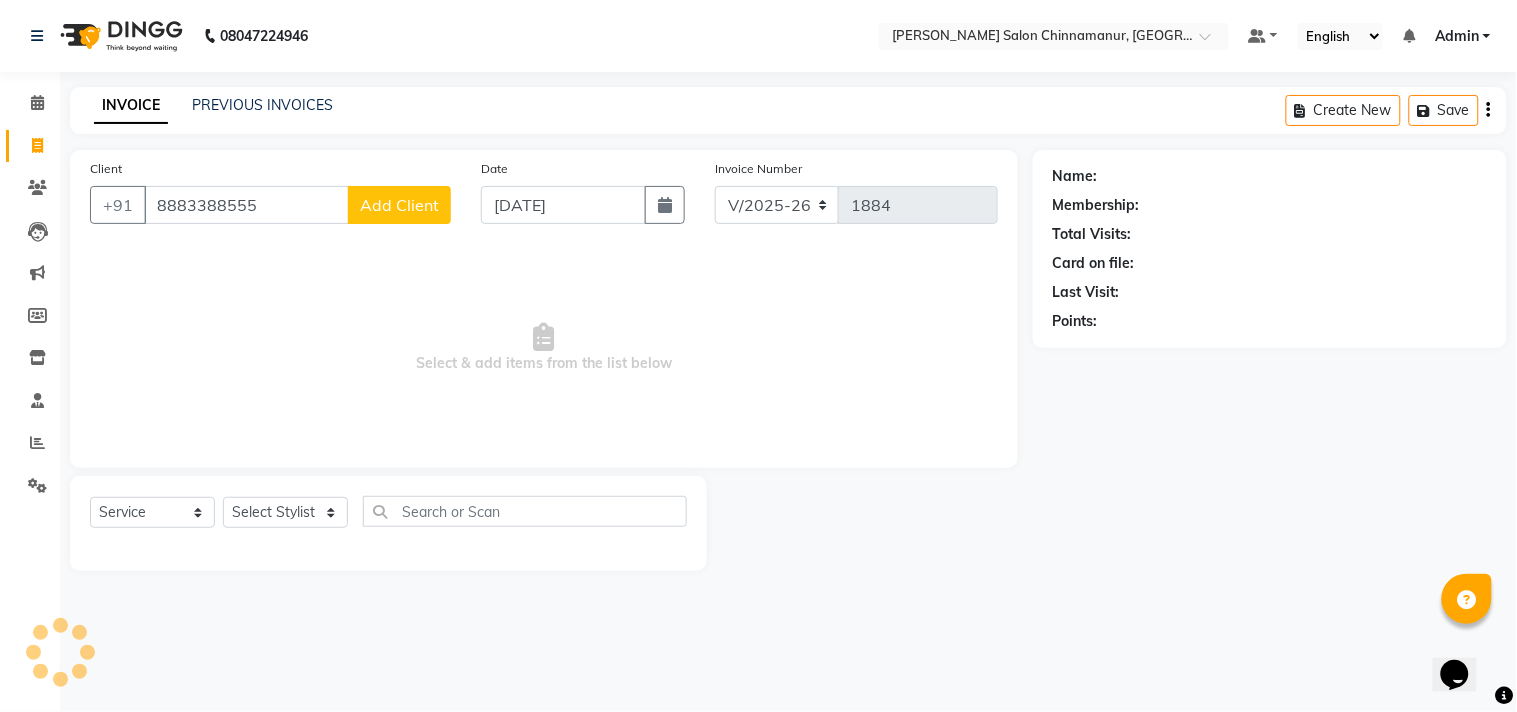 click on "8883388555" at bounding box center [246, 205] 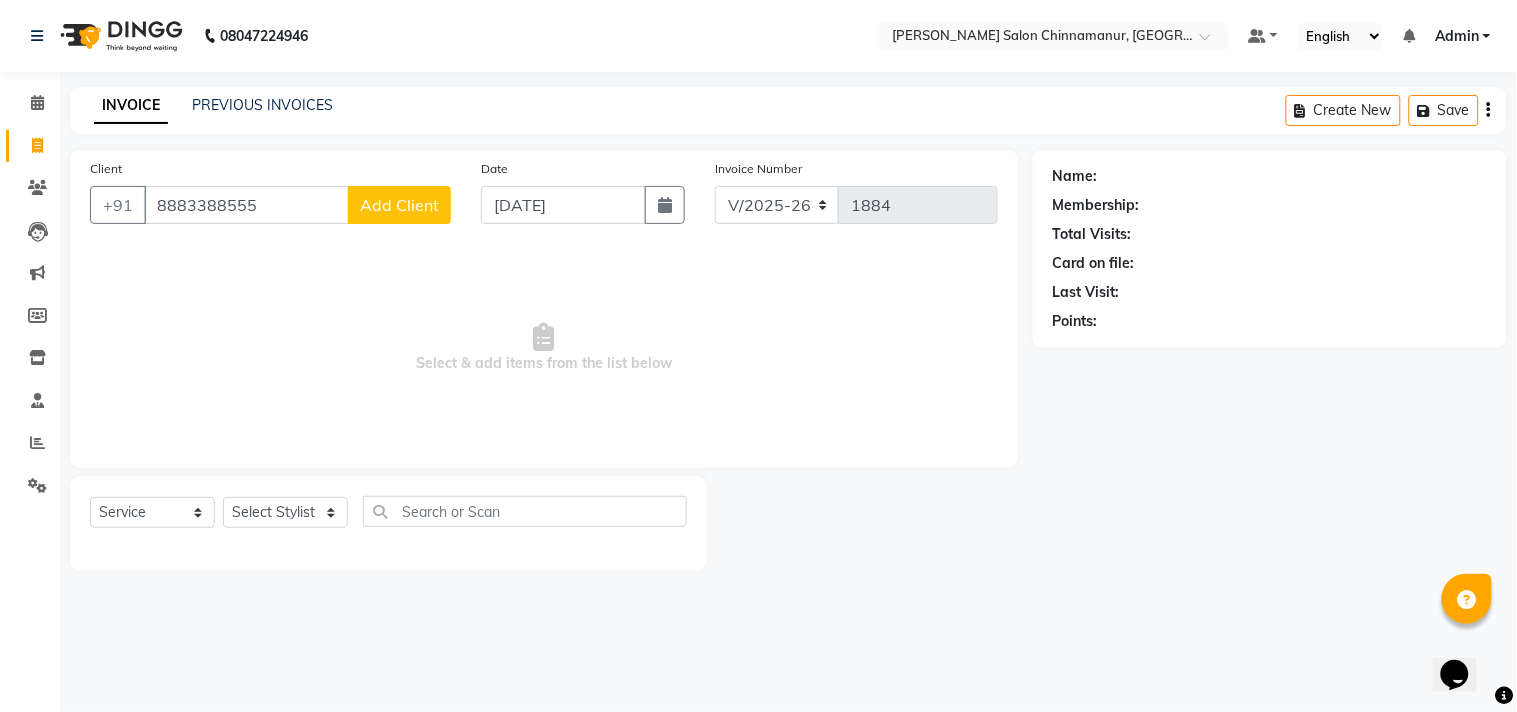 click on "8883388555" at bounding box center [246, 205] 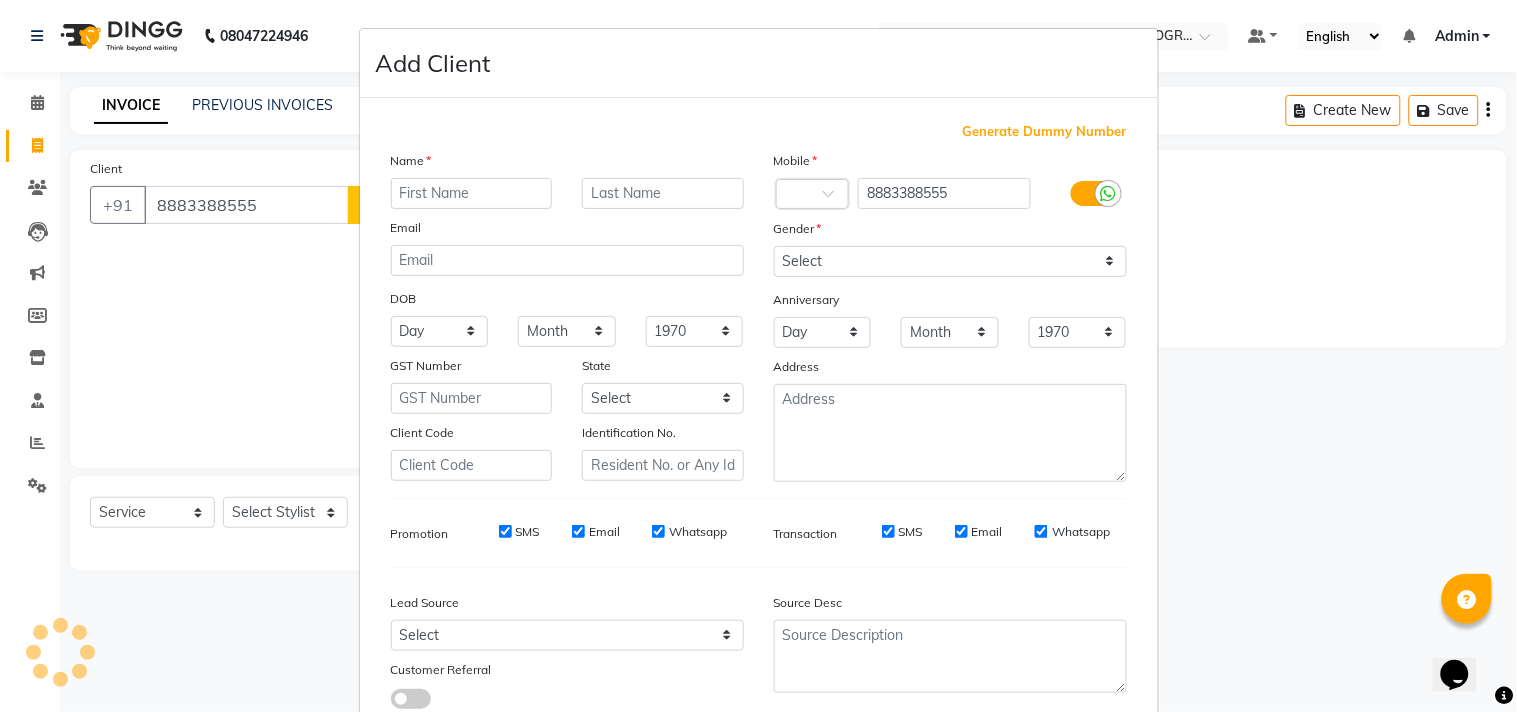 click at bounding box center (472, 193) 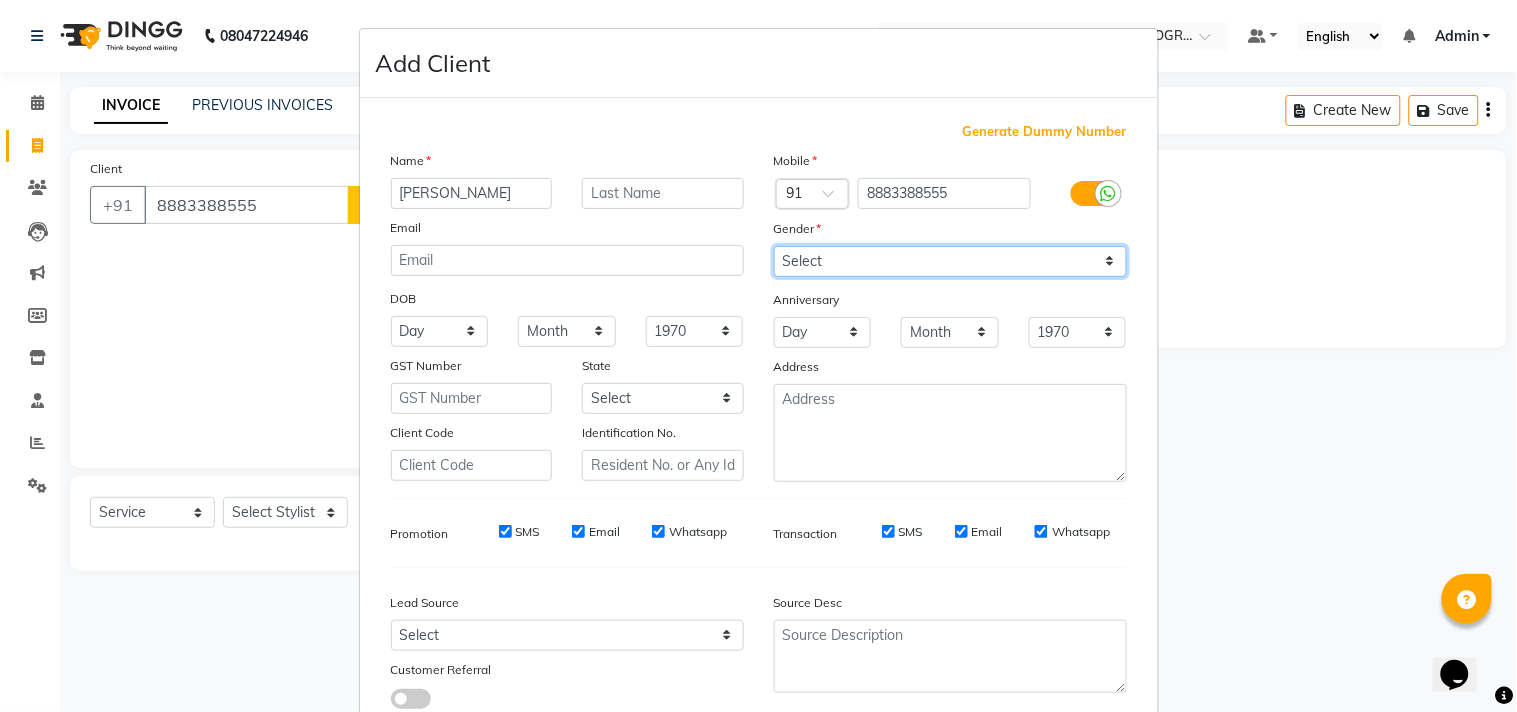 click on "Select [DEMOGRAPHIC_DATA] [DEMOGRAPHIC_DATA] Other Prefer Not To Say" at bounding box center (950, 261) 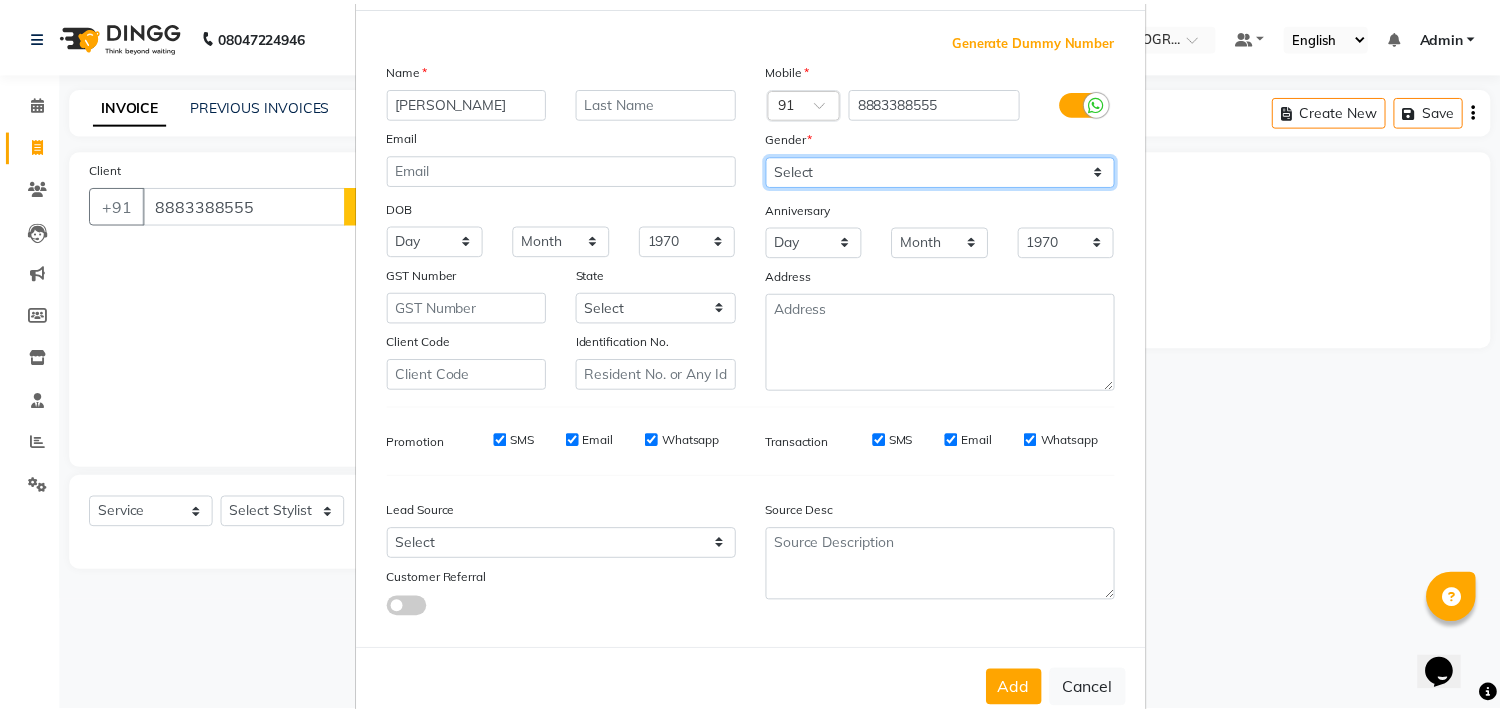 scroll, scrollTop: 138, scrollLeft: 0, axis: vertical 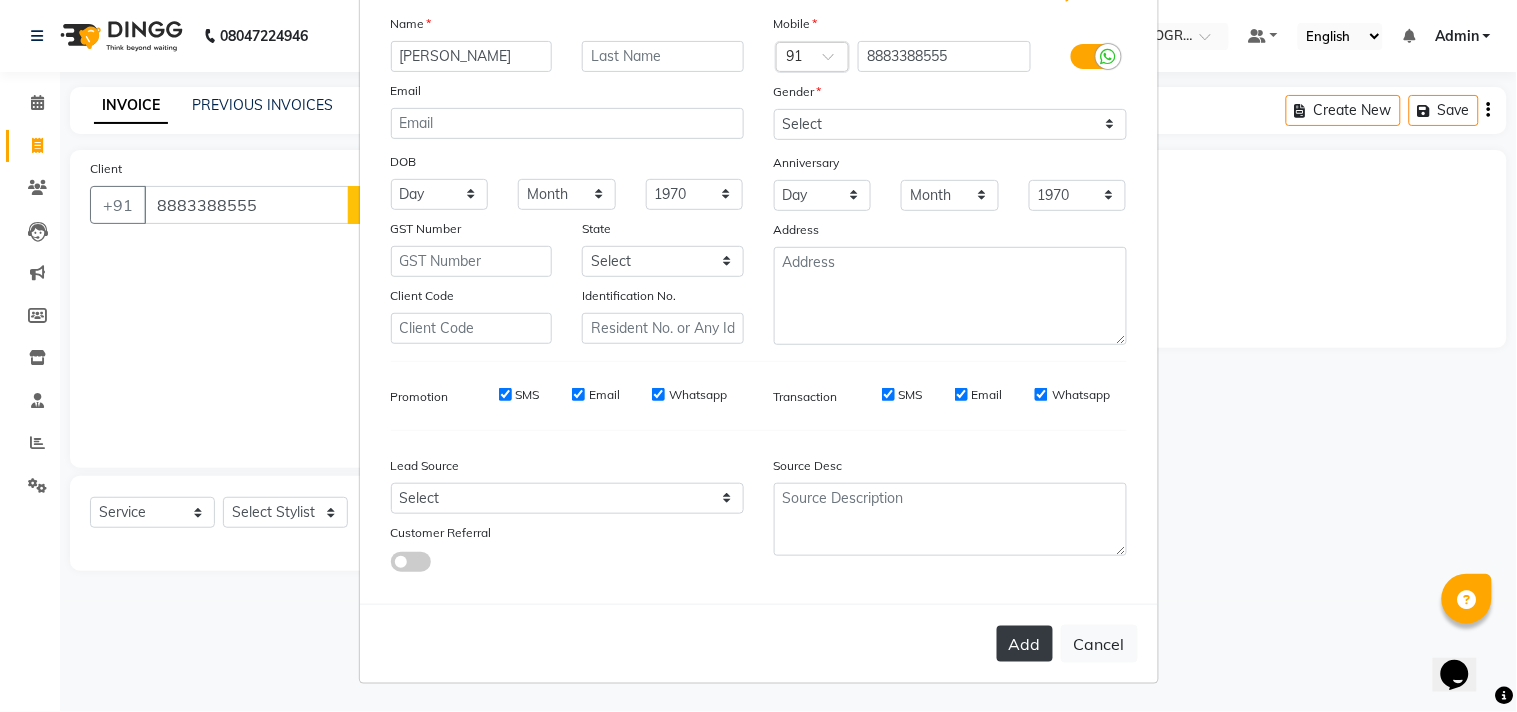 click on "Add" at bounding box center (1025, 644) 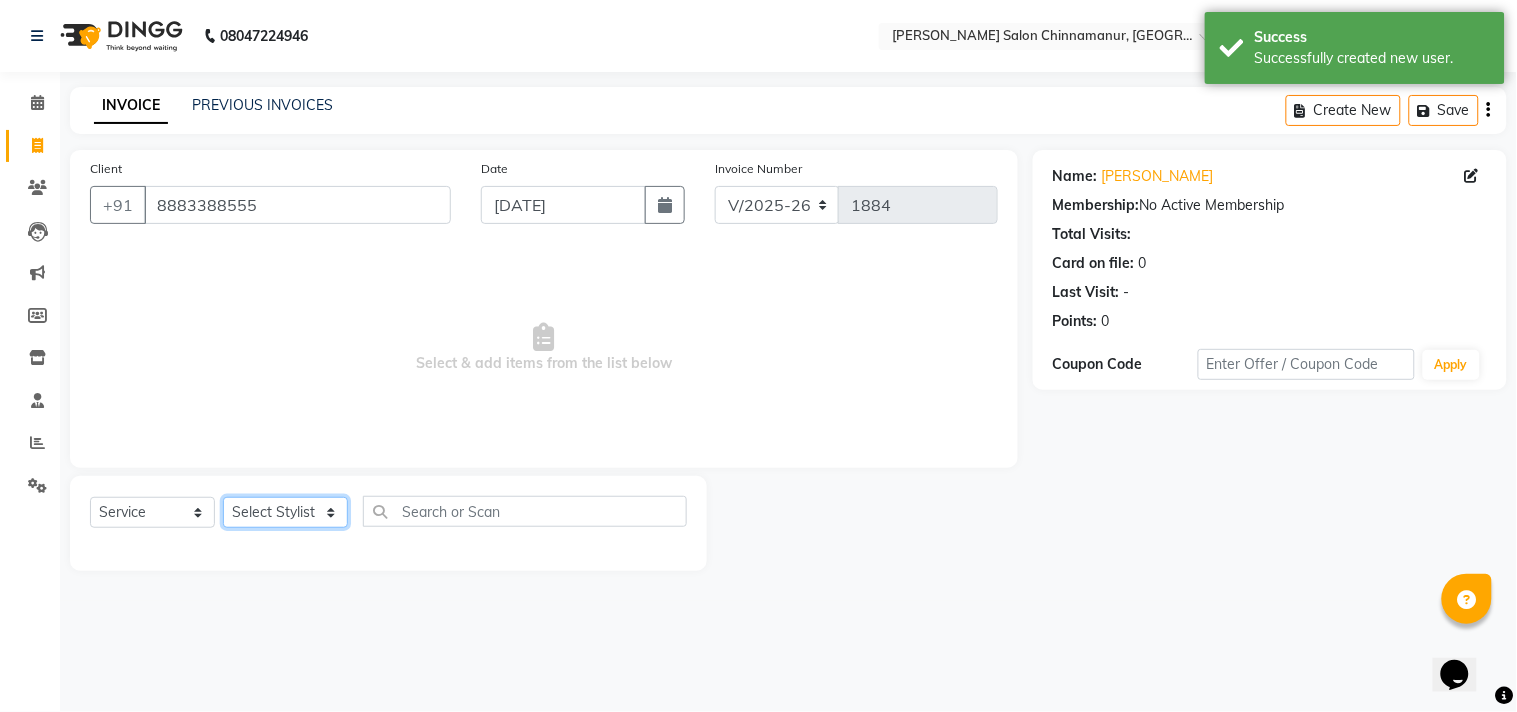 click on "Select Stylist Admin Atif [PERSON_NAME] [PERSON_NAME] [PERSON_NAME] [PERSON_NAME]" 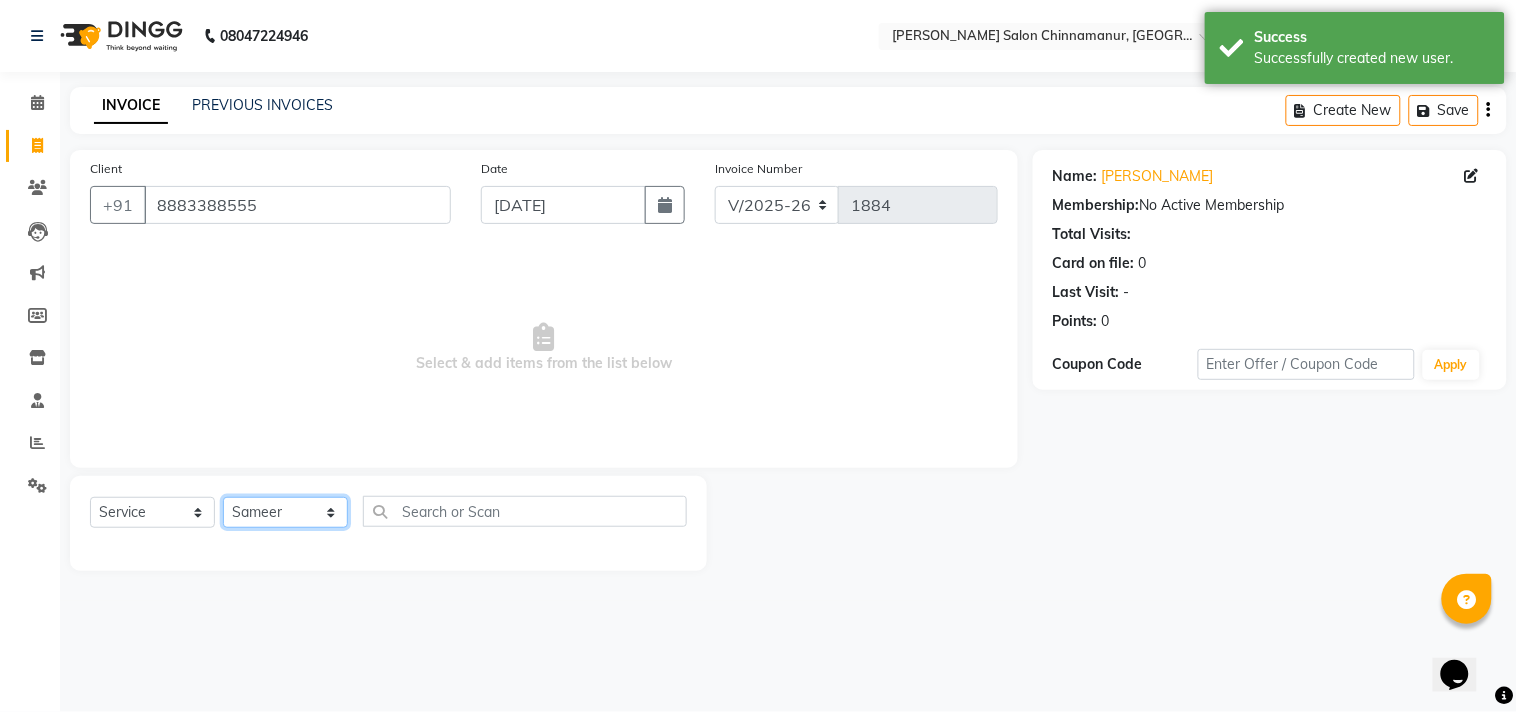 click on "Select Stylist Admin Atif [PERSON_NAME] [PERSON_NAME] [PERSON_NAME] [PERSON_NAME]" 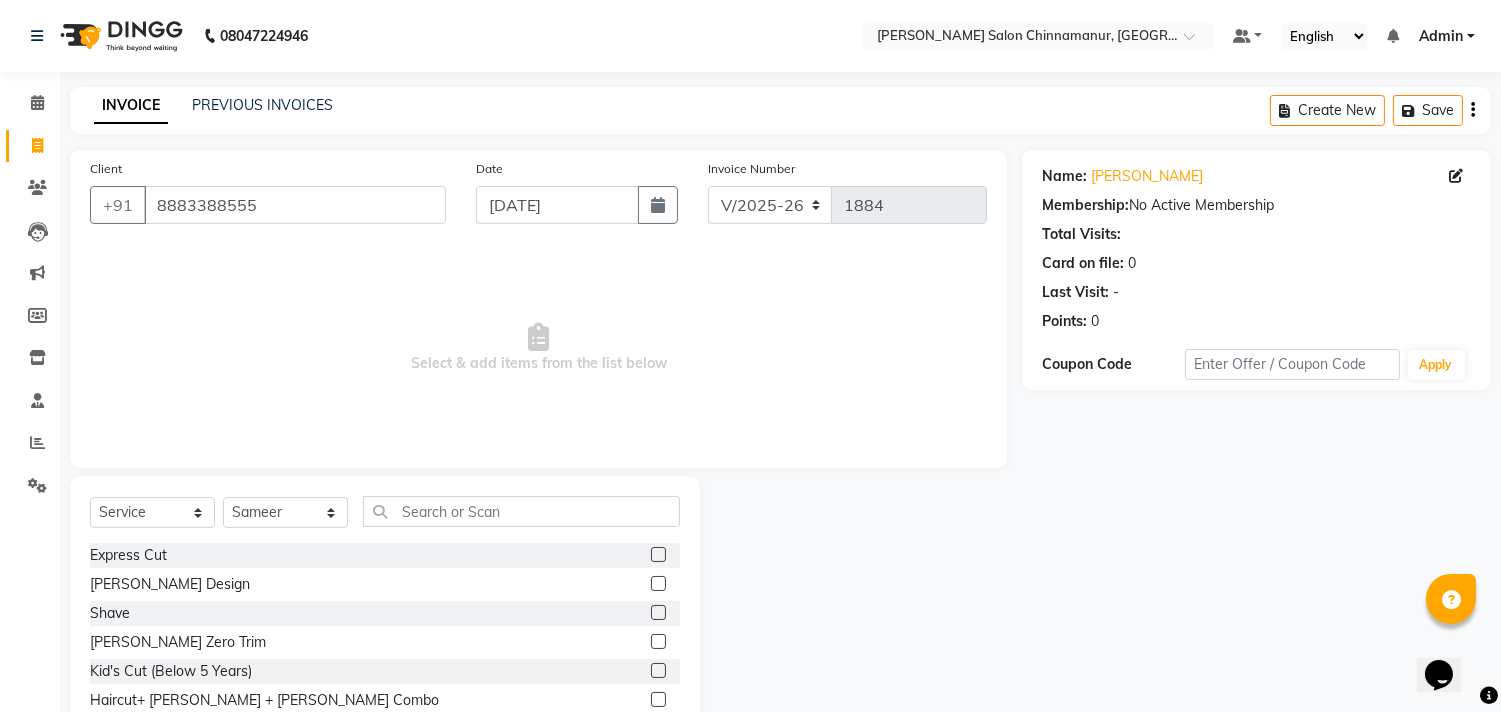 click 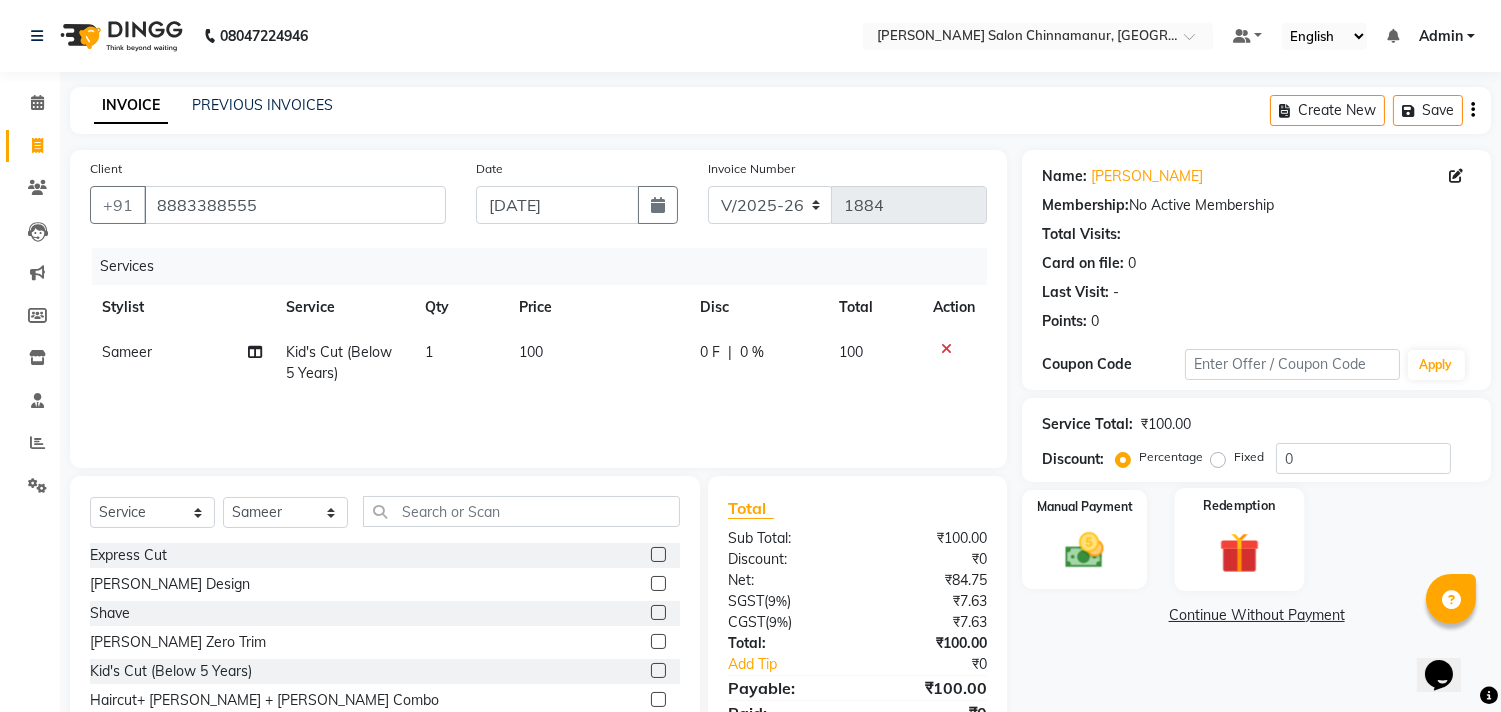 click on "Redemption" 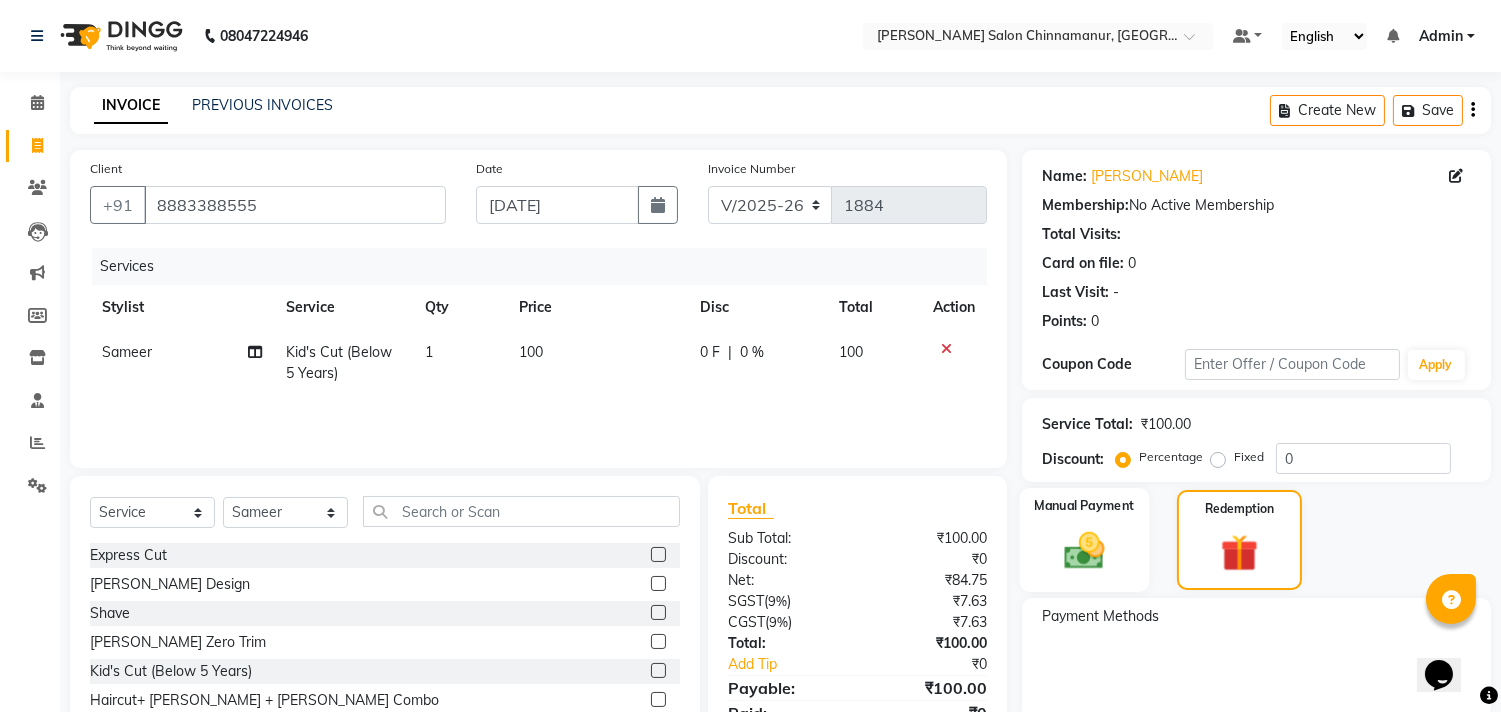 click on "Manual Payment" 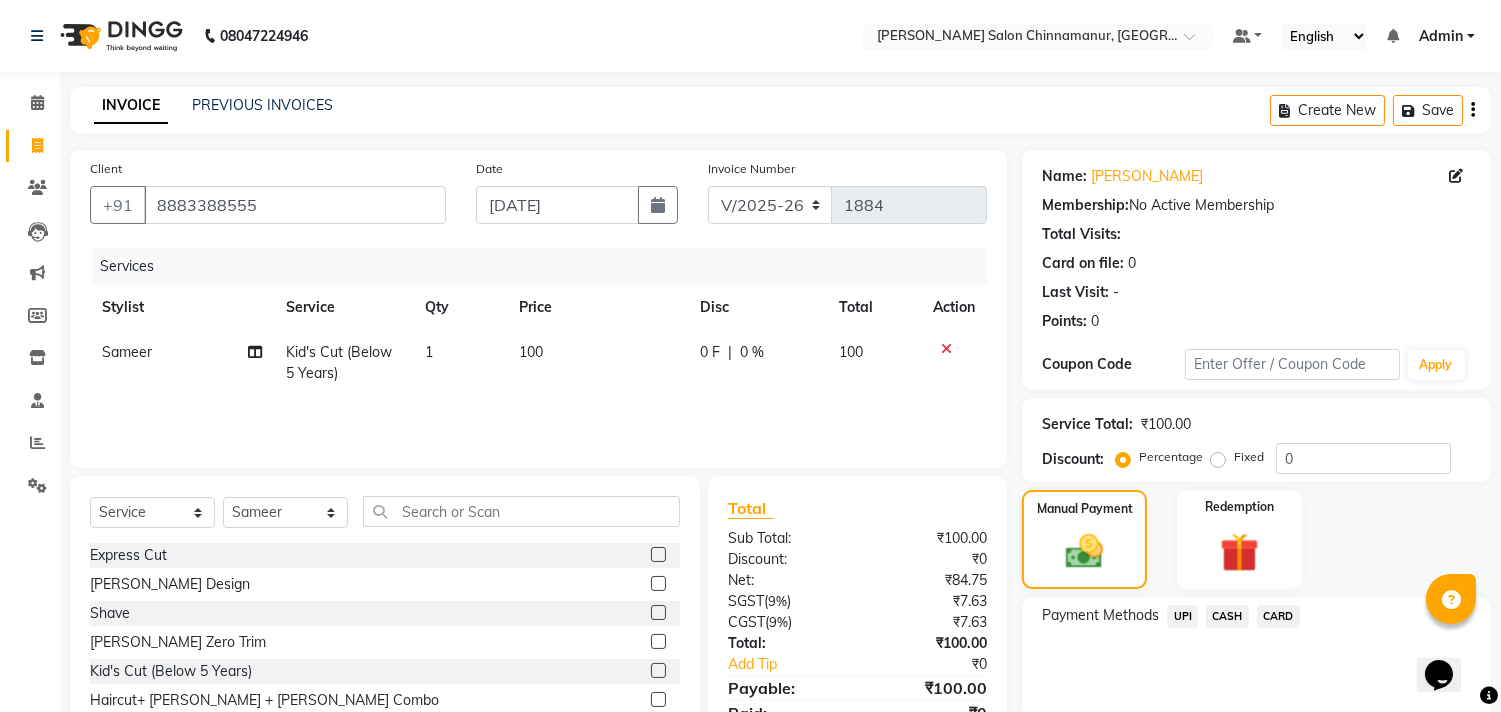 scroll, scrollTop: 88, scrollLeft: 0, axis: vertical 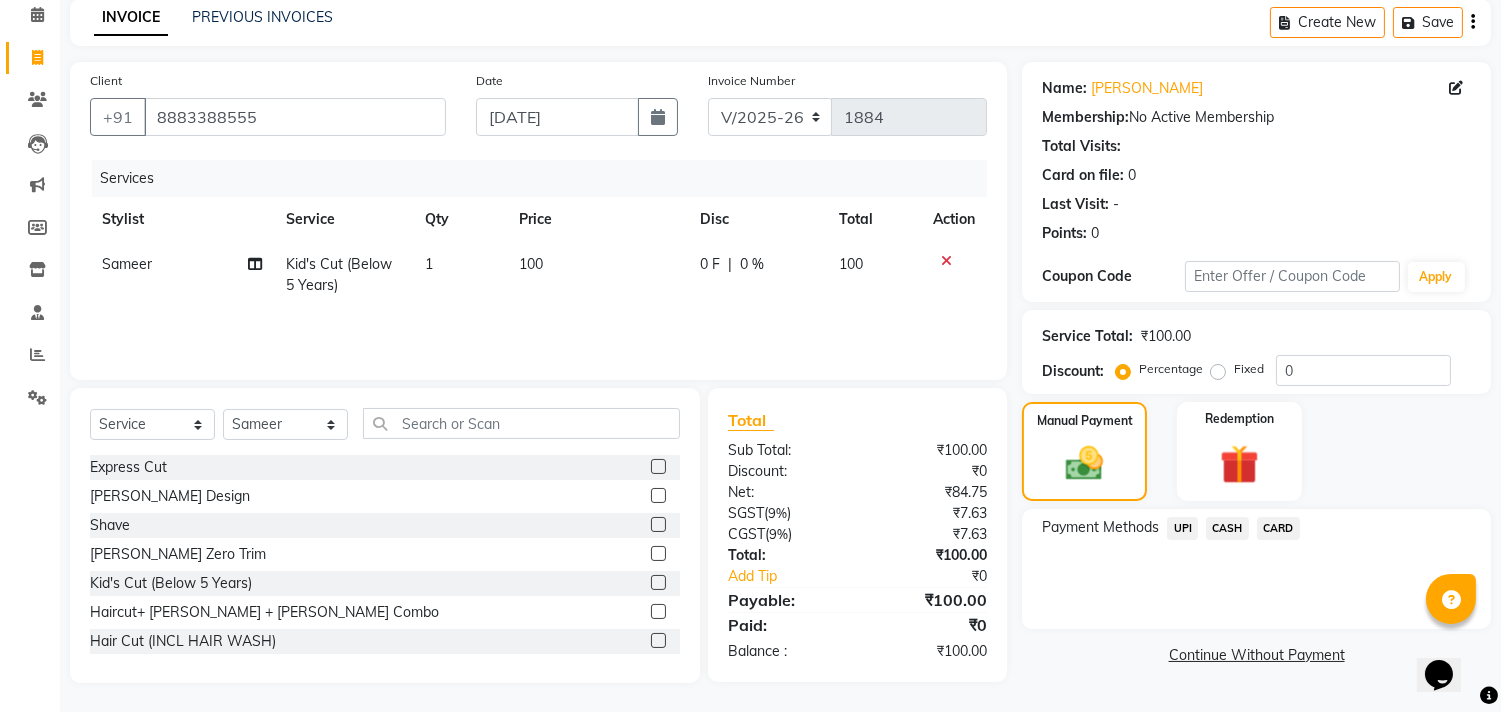 click on "CASH" 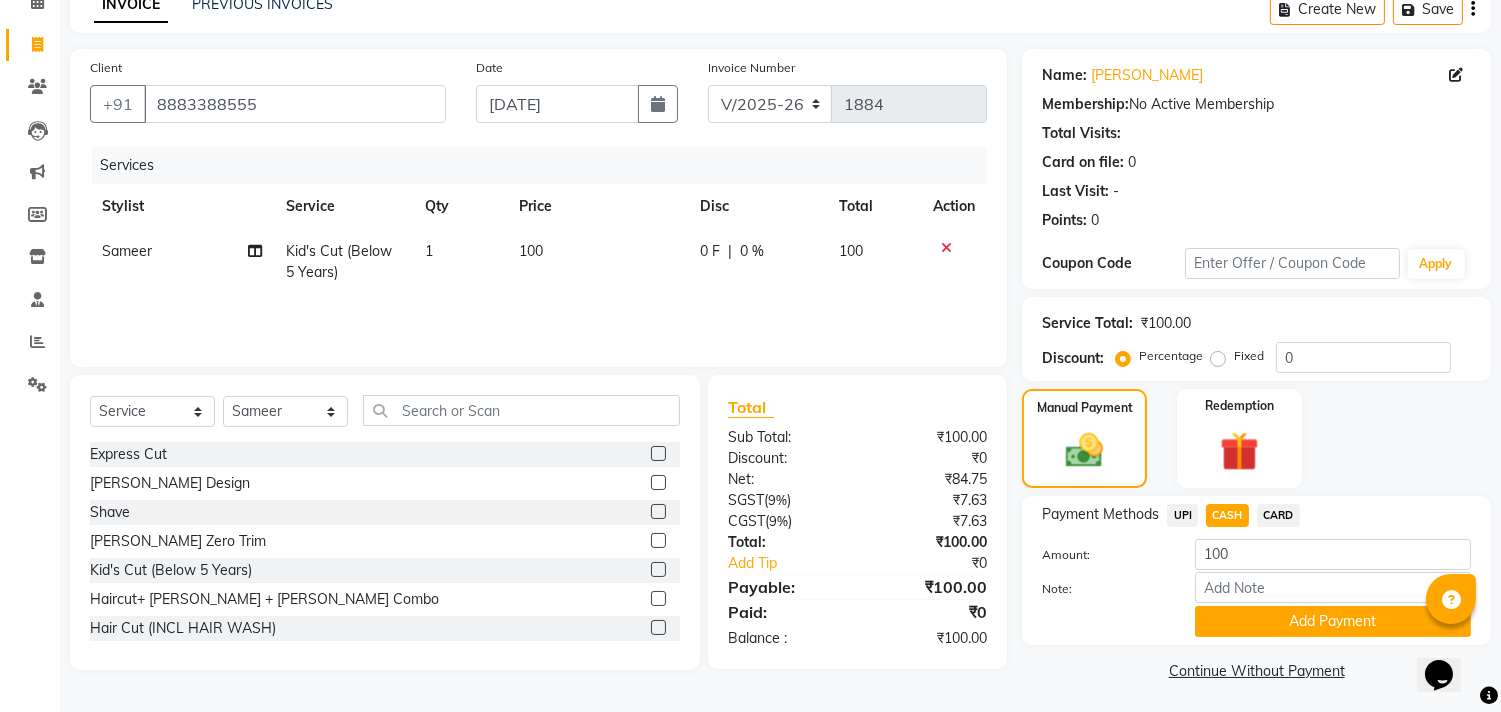 scroll, scrollTop: 104, scrollLeft: 0, axis: vertical 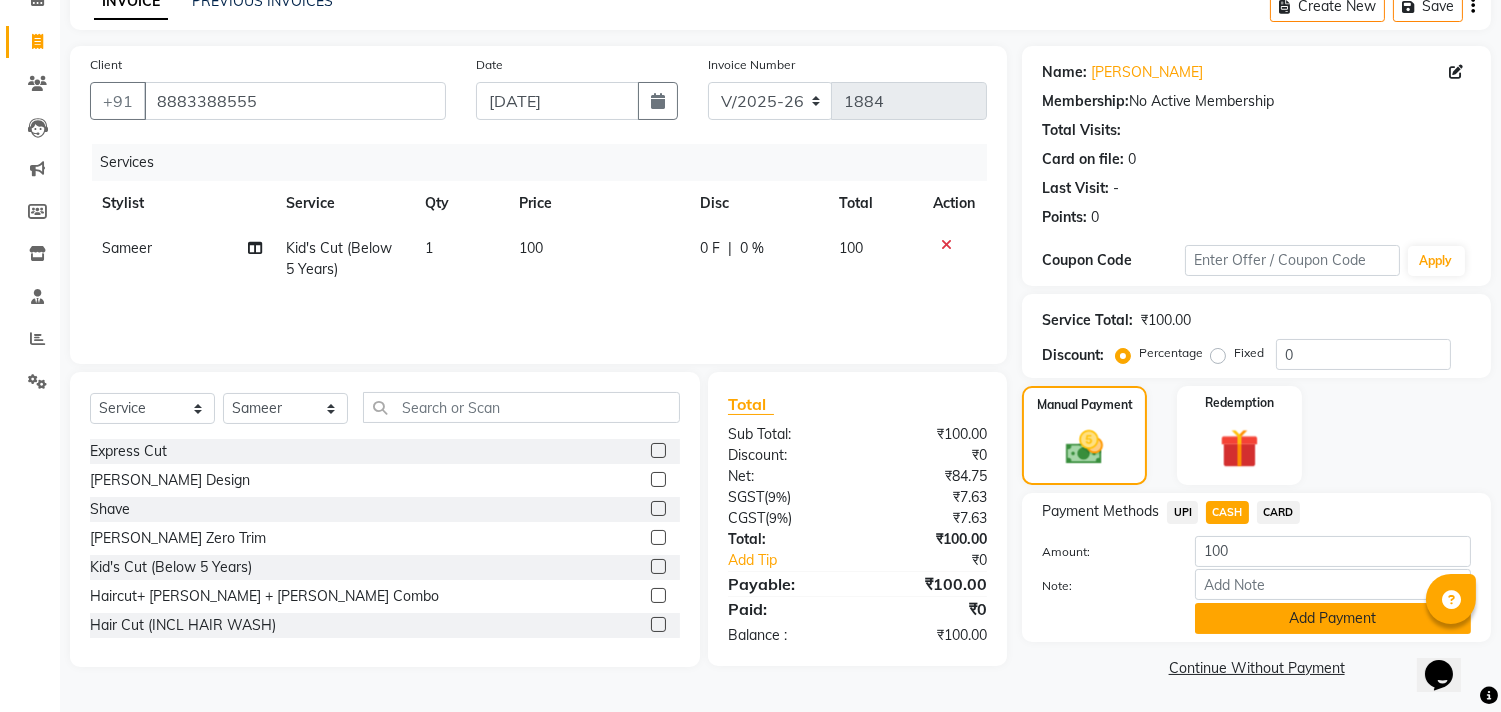 click on "Add Payment" 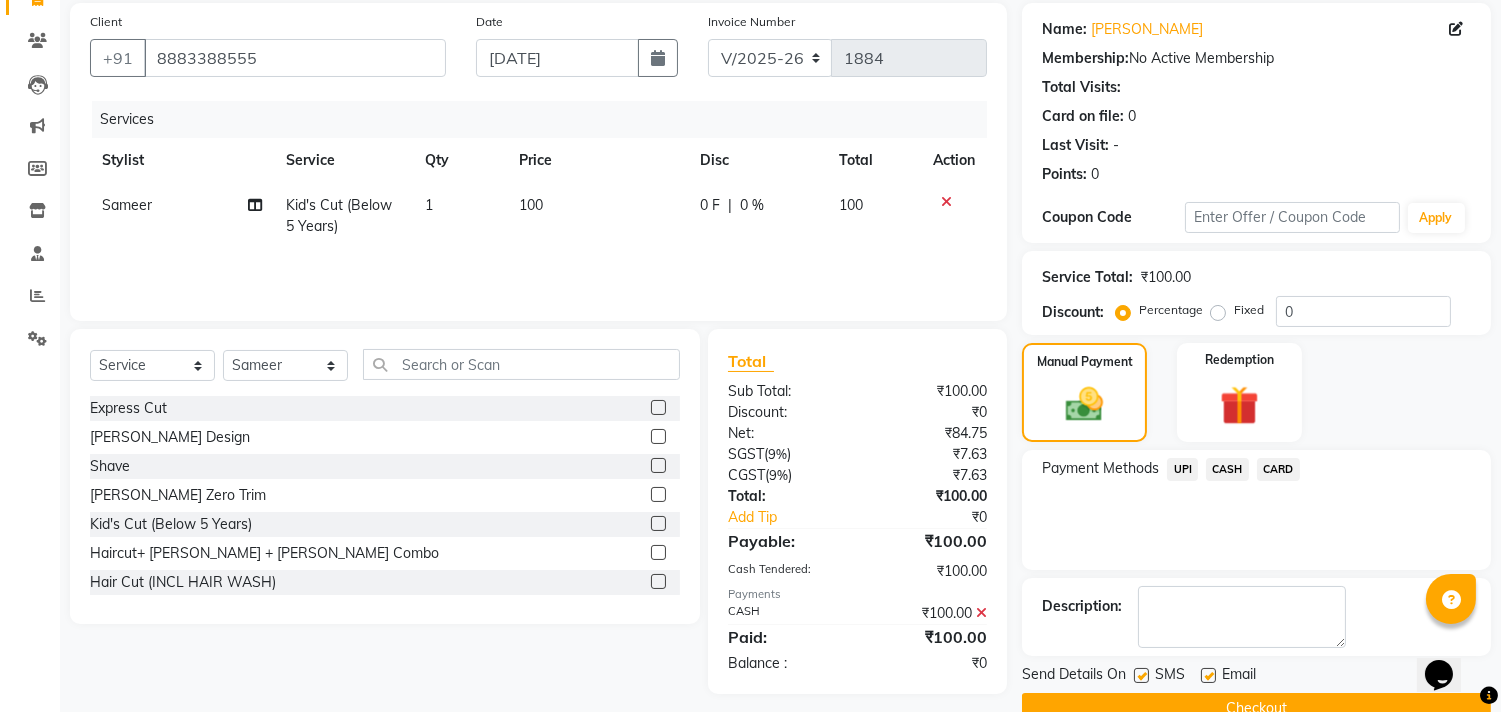scroll, scrollTop: 187, scrollLeft: 0, axis: vertical 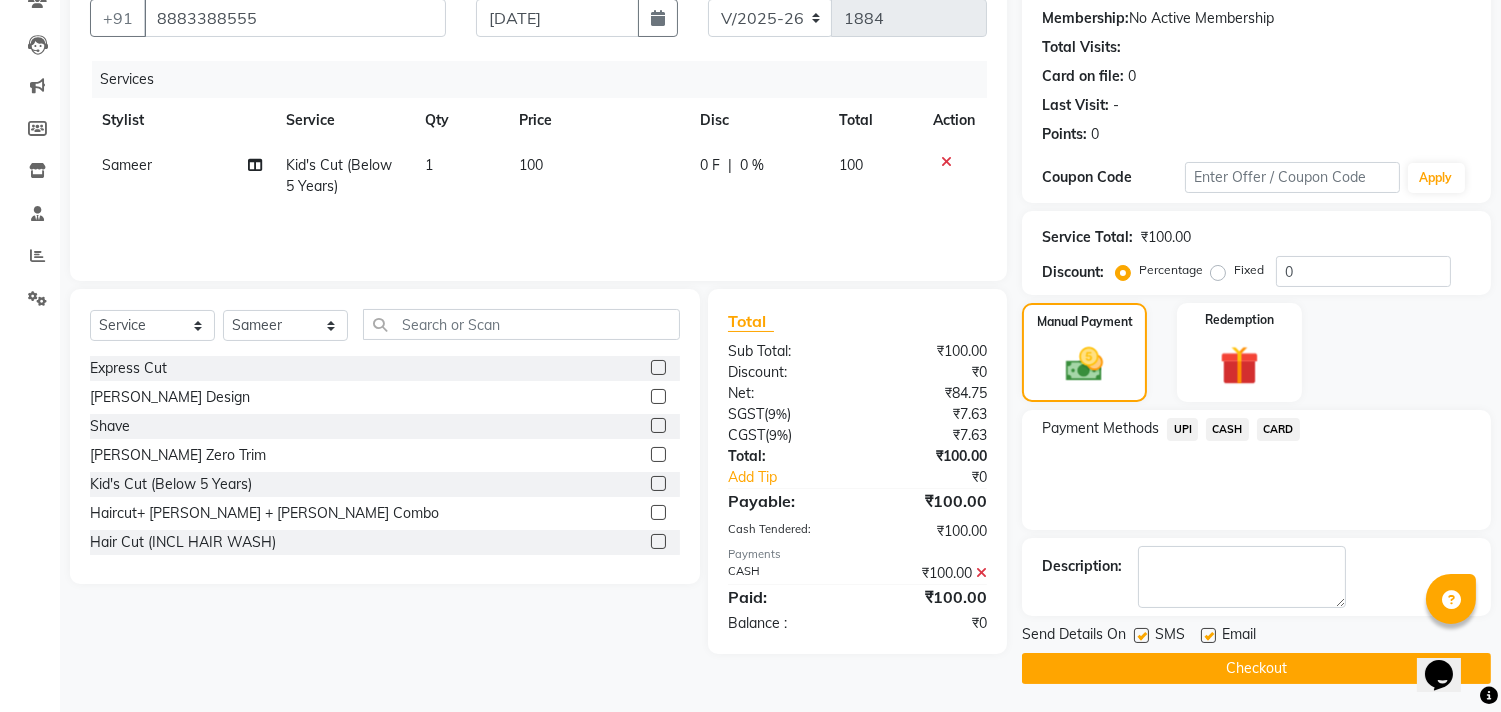 click on "Checkout" 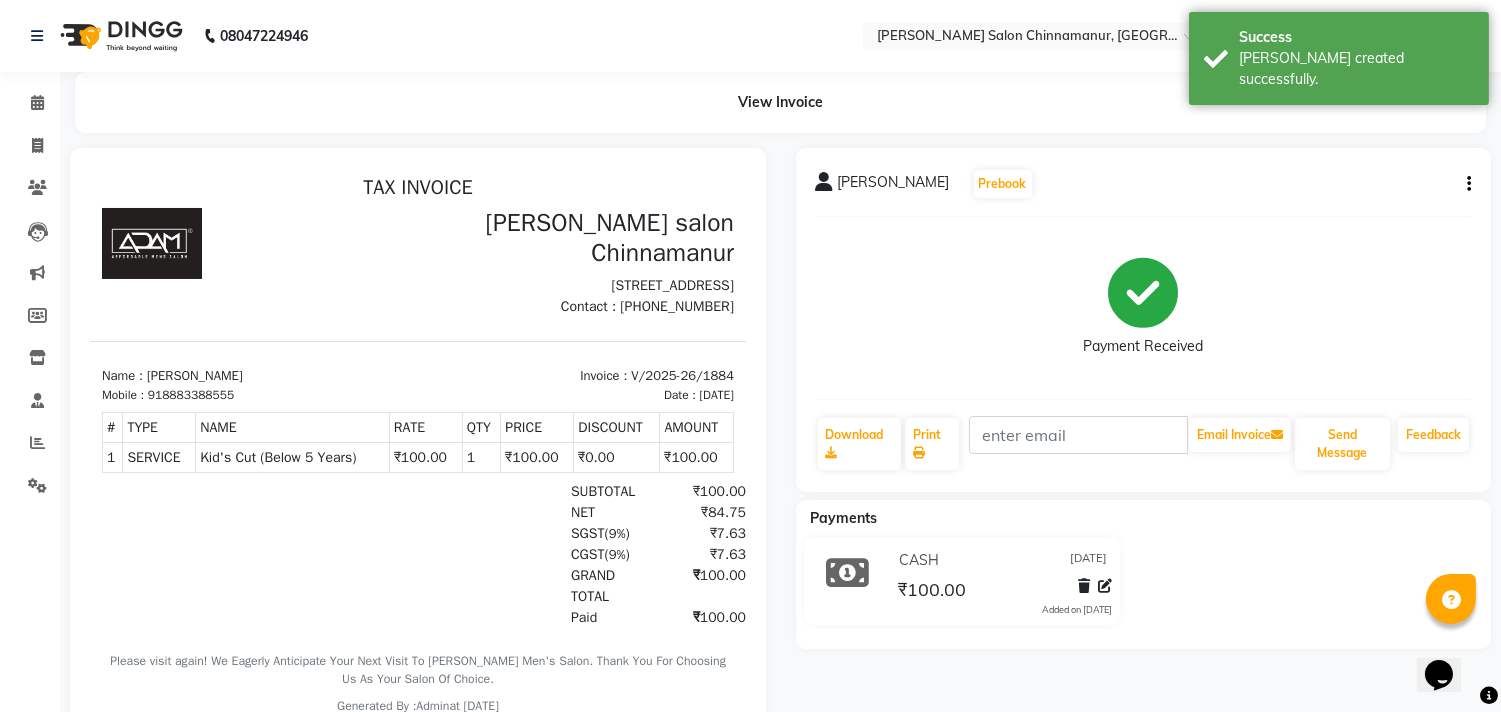 scroll, scrollTop: 0, scrollLeft: 0, axis: both 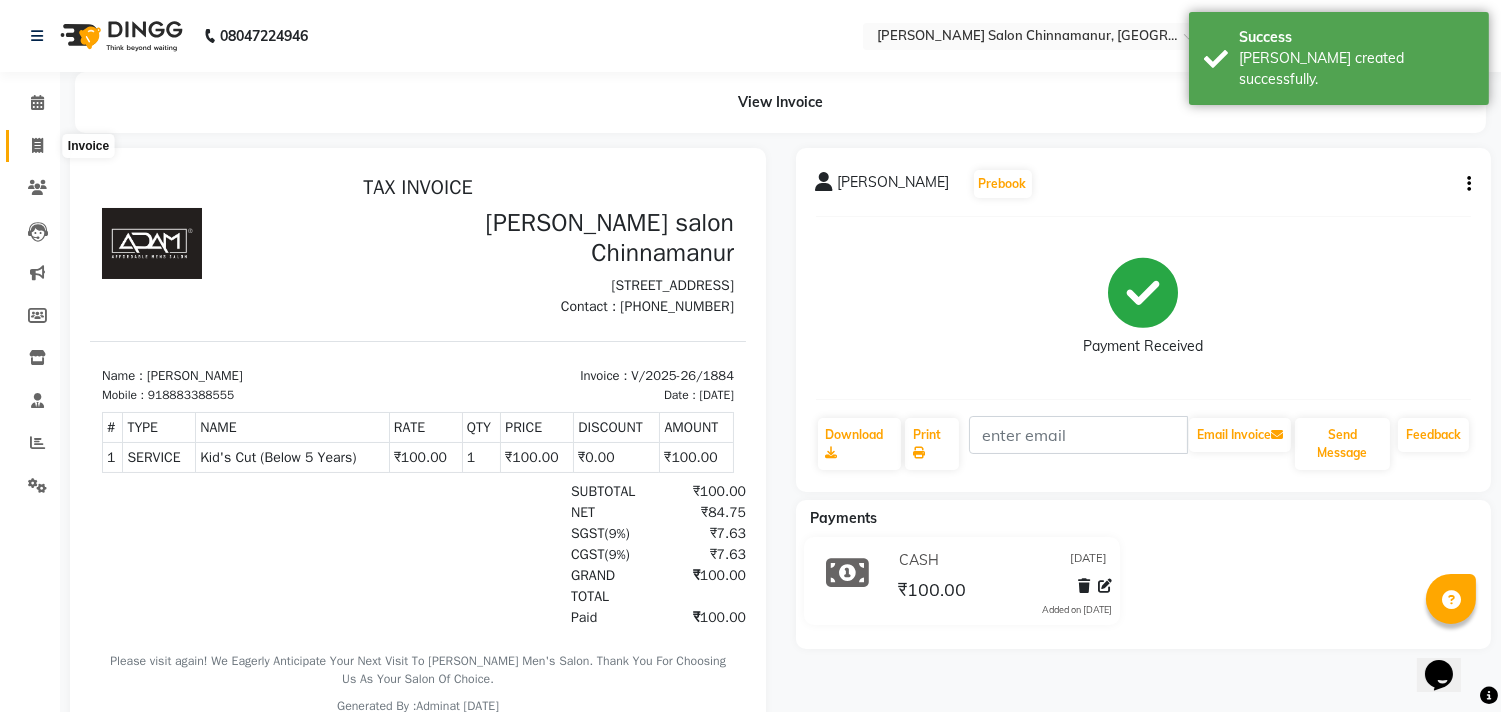click 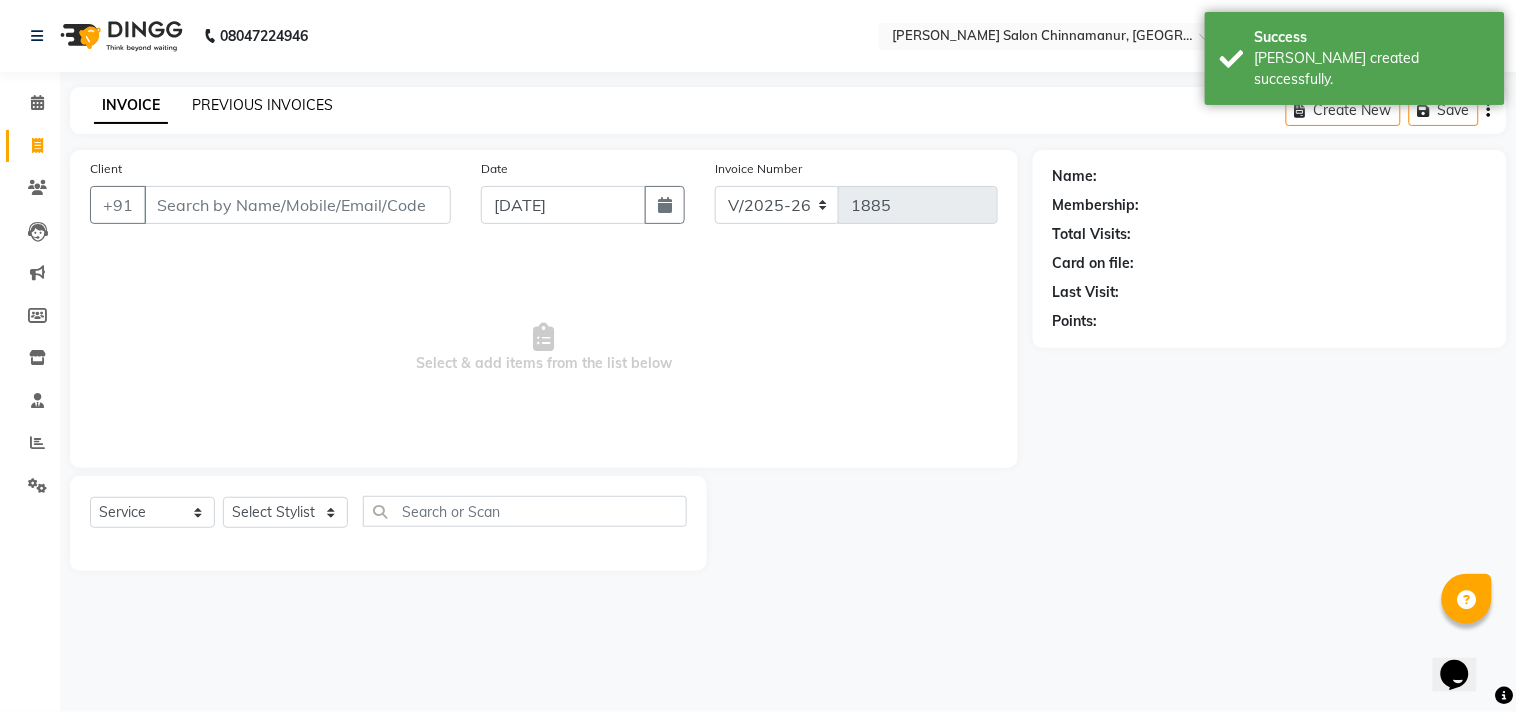 click on "PREVIOUS INVOICES" 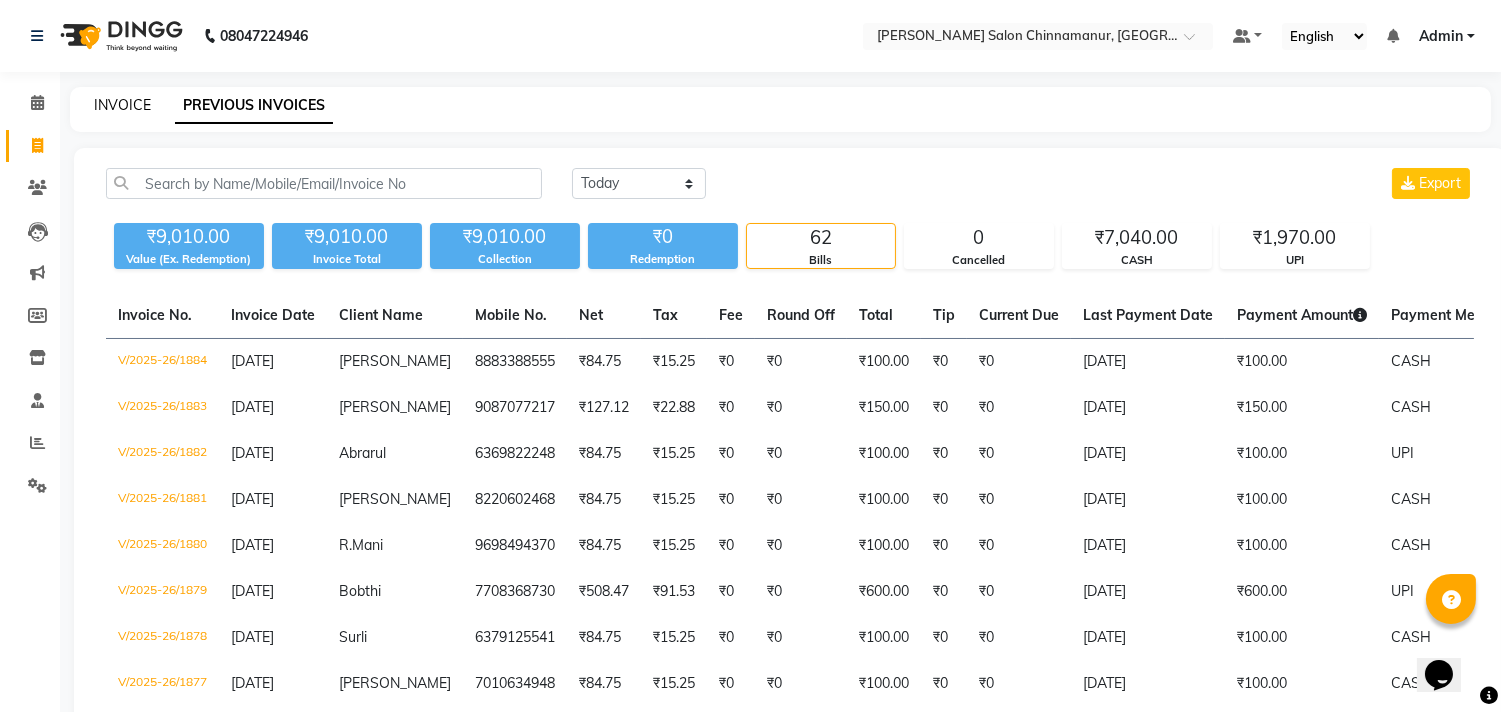 click on "INVOICE" 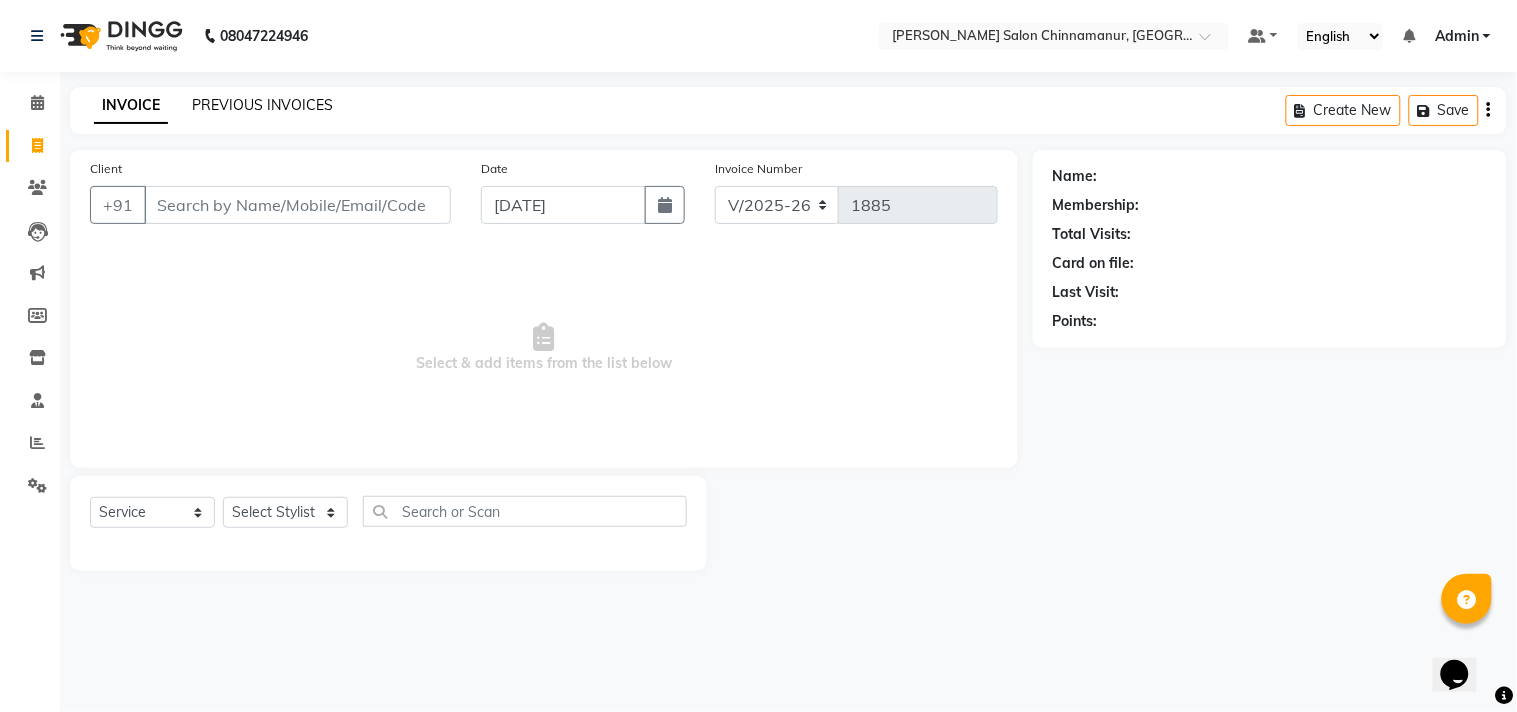 click on "PREVIOUS INVOICES" 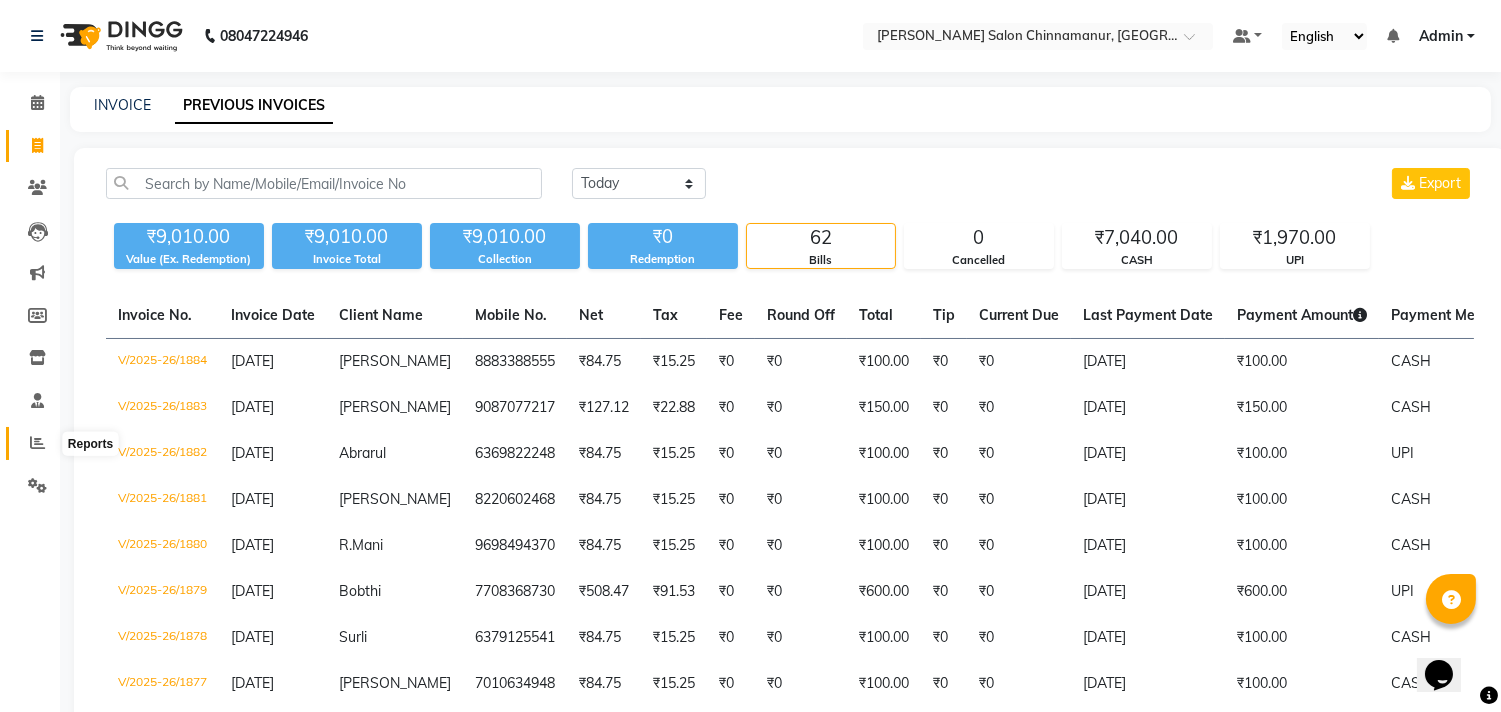 click 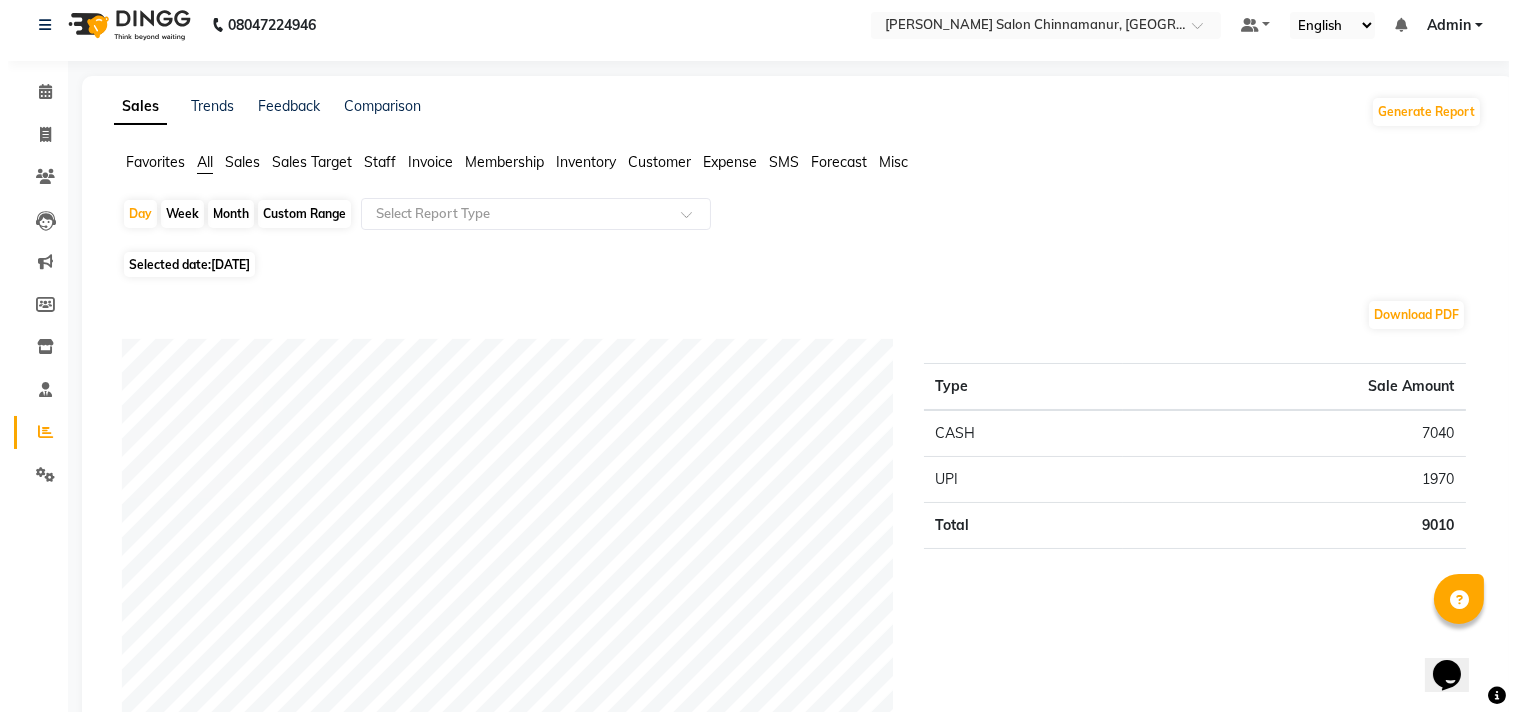 scroll, scrollTop: 0, scrollLeft: 0, axis: both 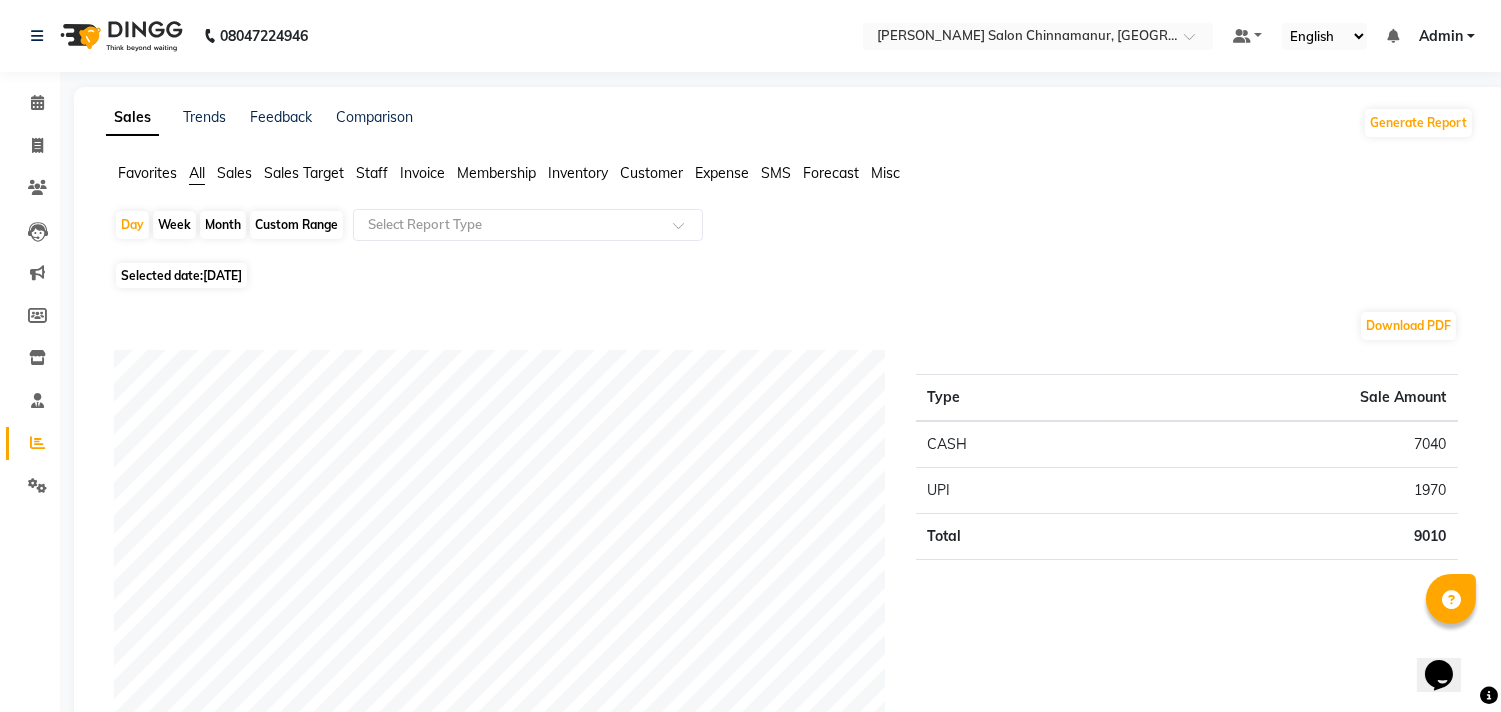 click on "Invoice" 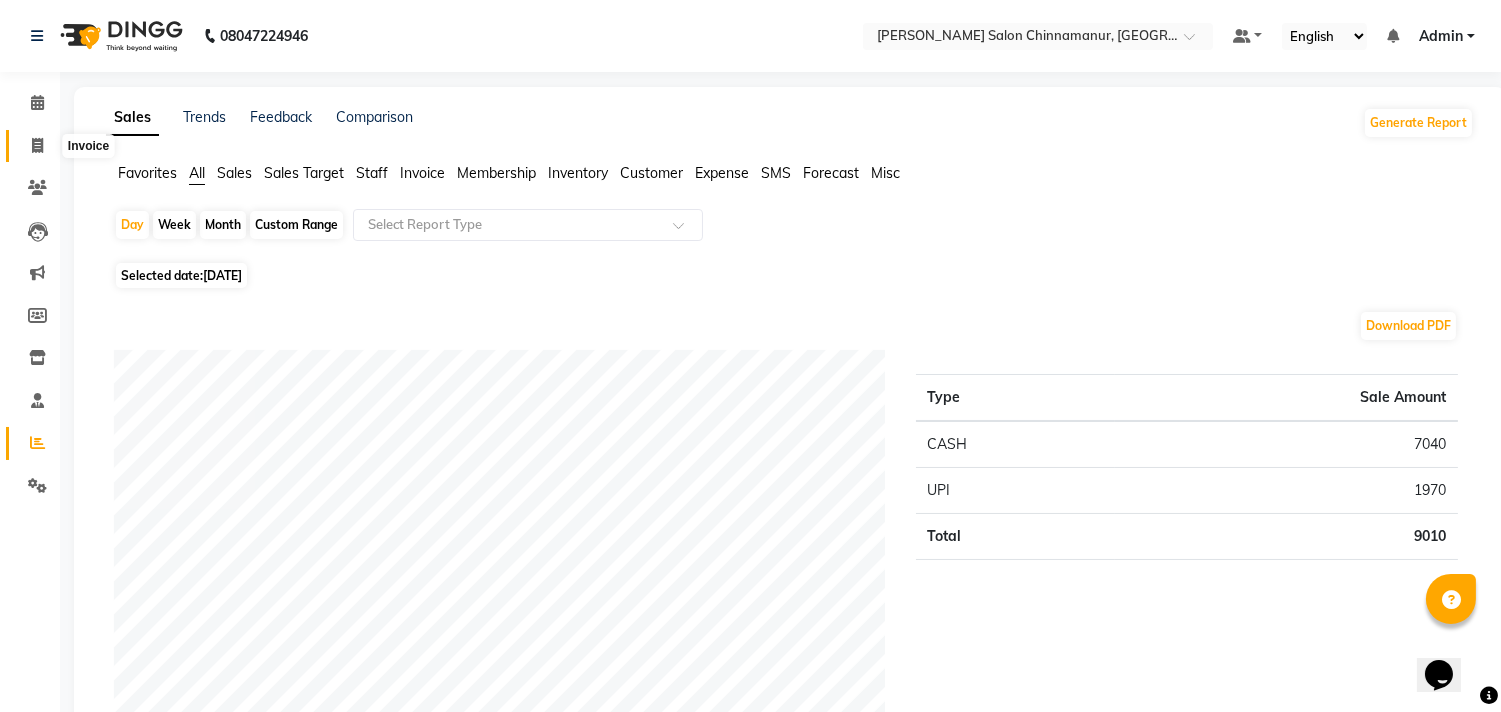 click 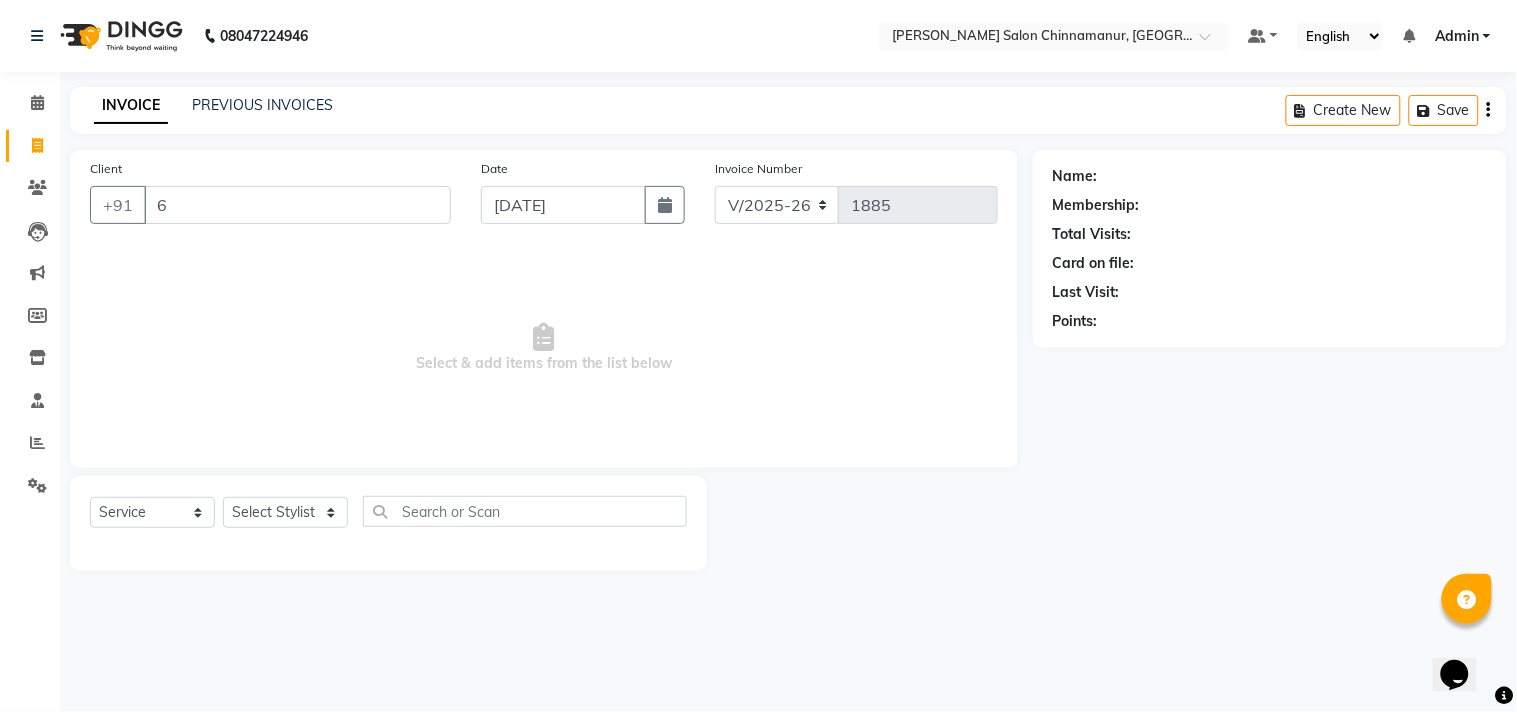 click on "Client +91 6 Date [DATE] Invoice Number V/2025 V/[PHONE_NUMBER]  Select & add items from the list below  Select  Service  Product  Membership  Package Voucher Prepaid Gift Card  Select Stylist Admin Atif [PERSON_NAME] [PERSON_NAME] [PERSON_NAME] [PERSON_NAME]" 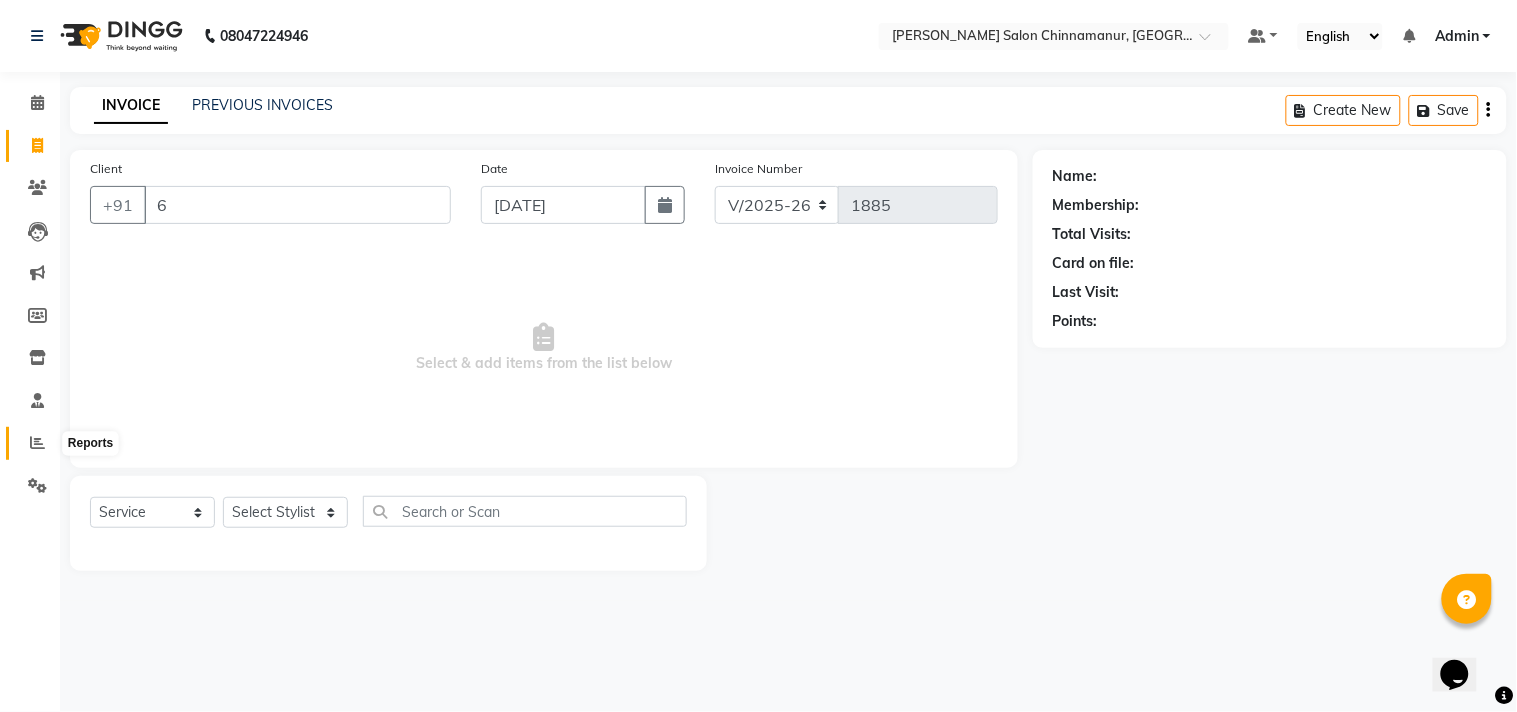 click 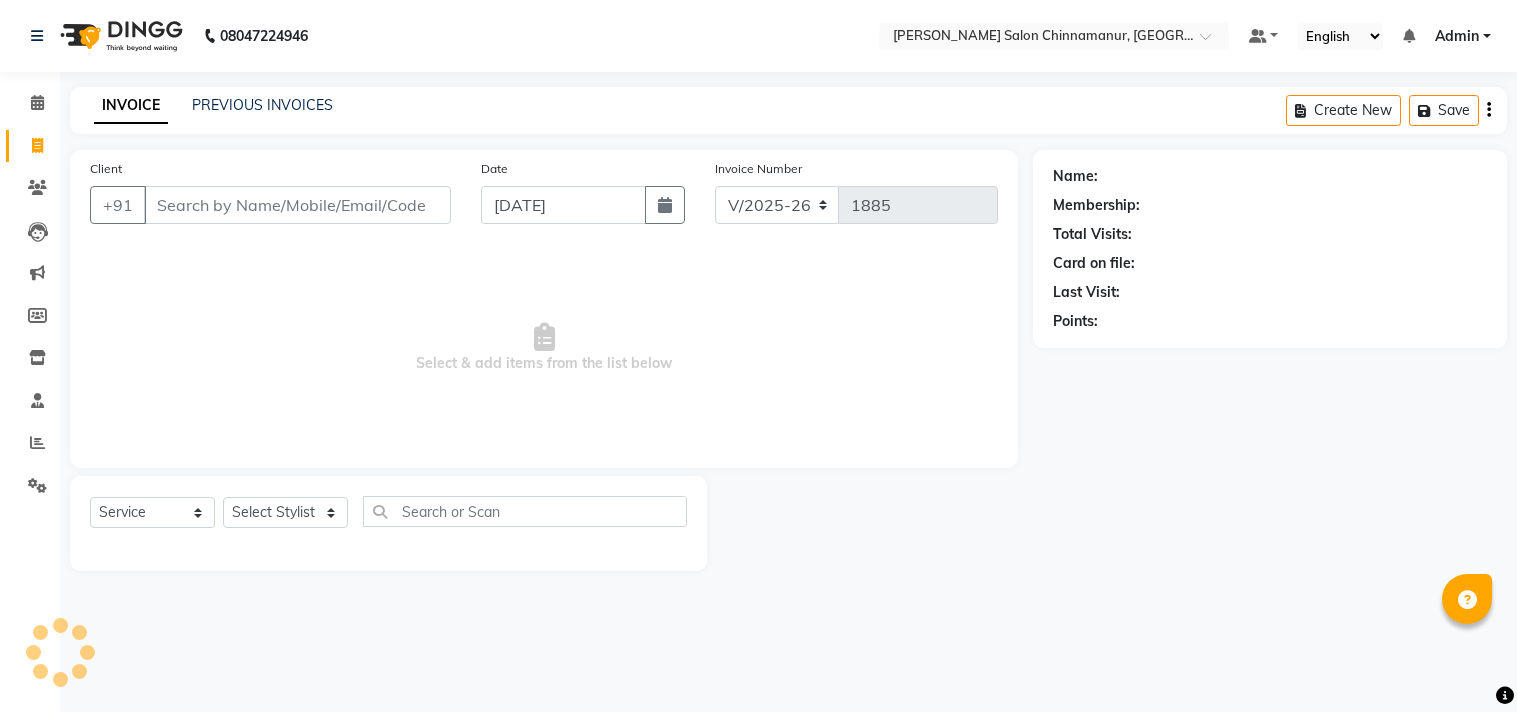 select on "8329" 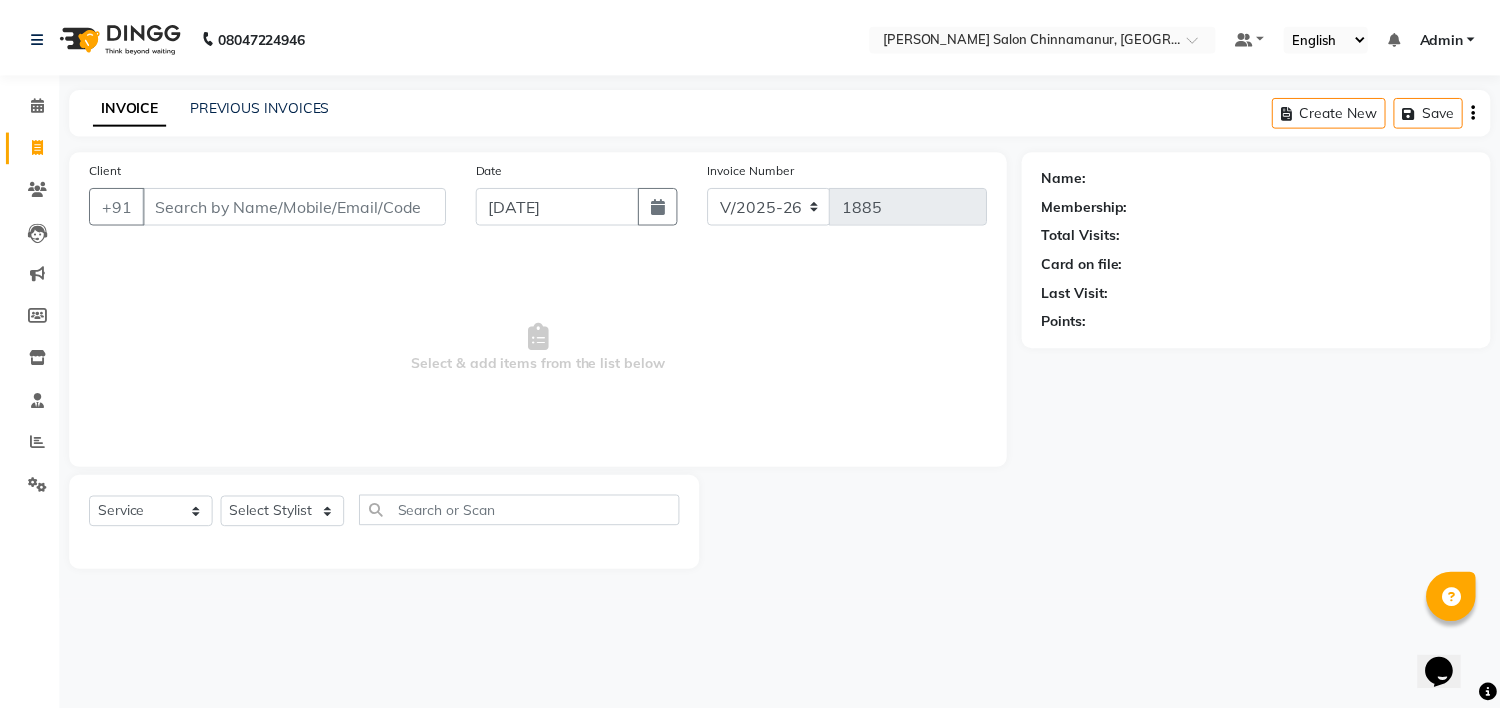scroll, scrollTop: 0, scrollLeft: 0, axis: both 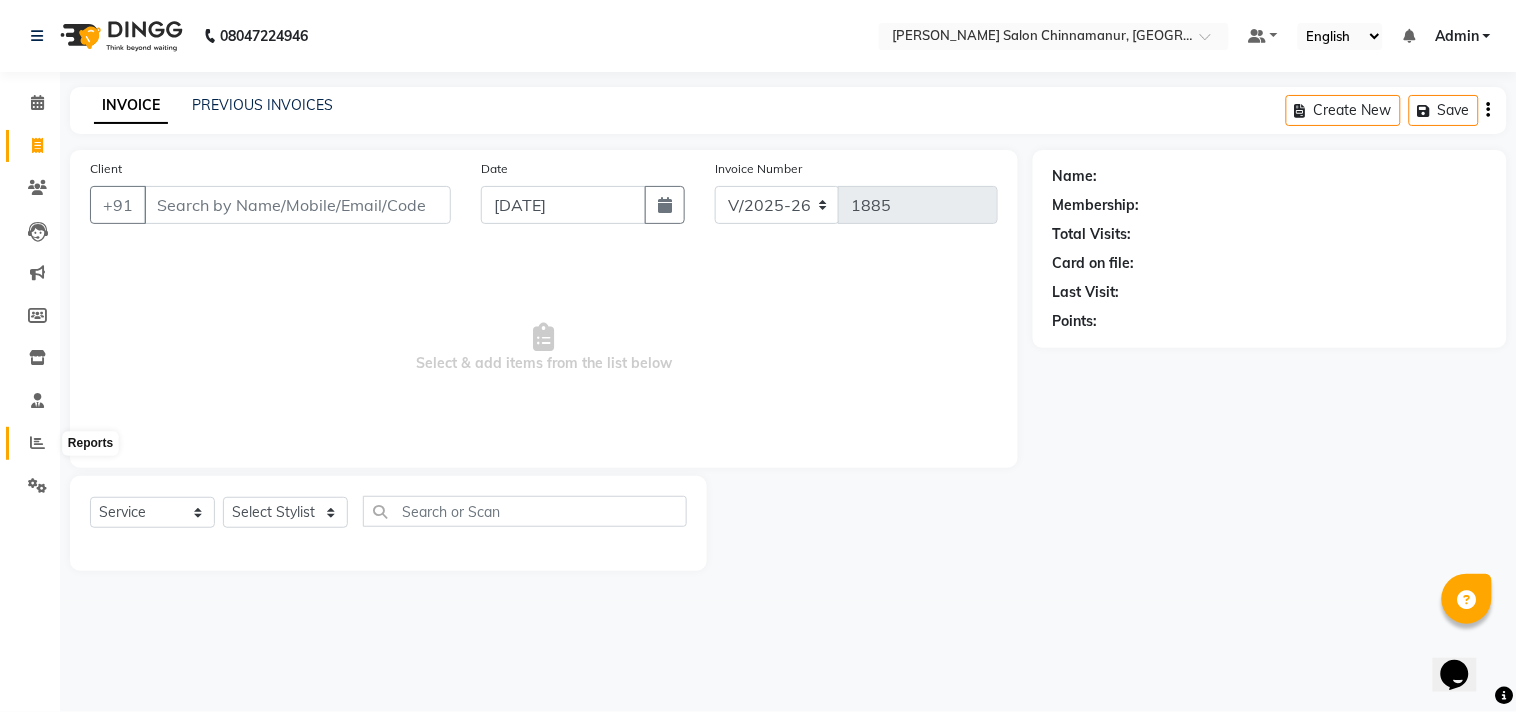 click 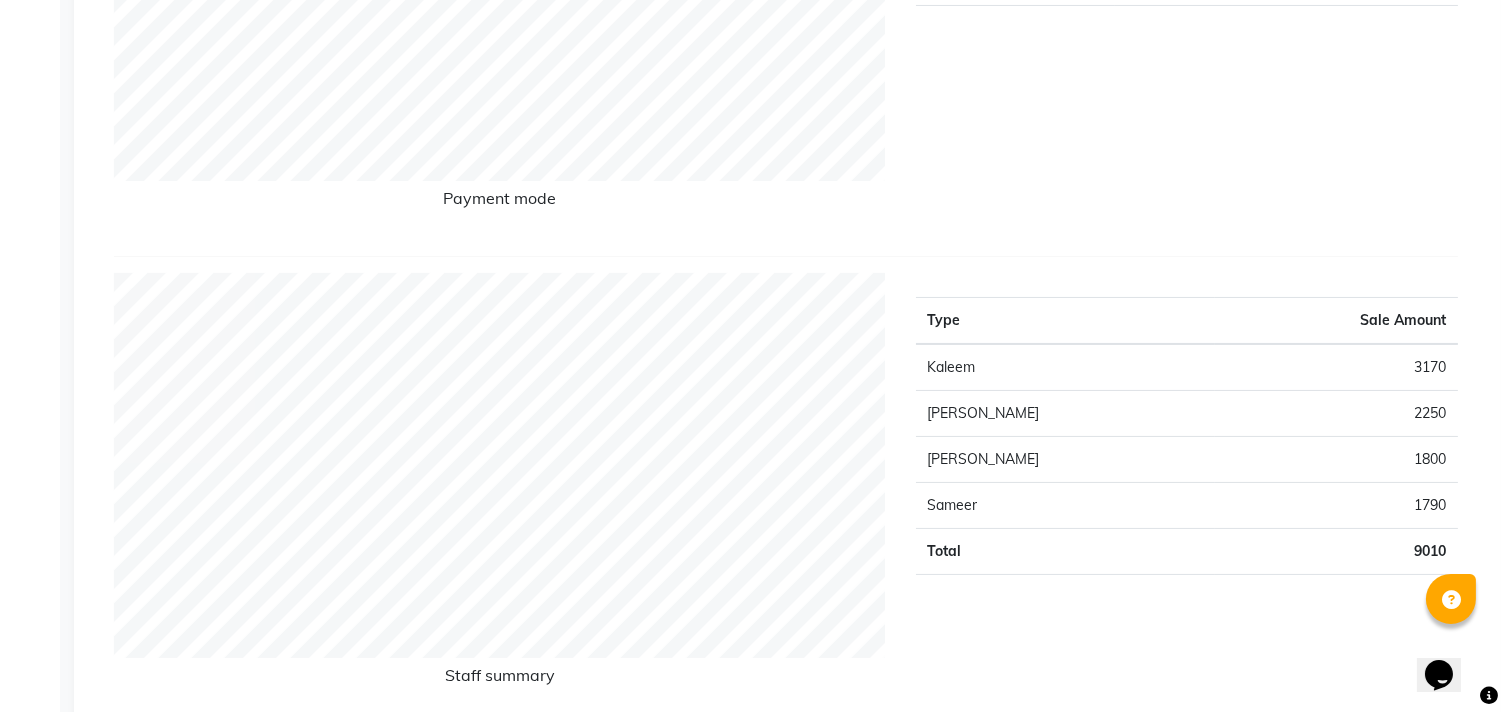 scroll, scrollTop: 555, scrollLeft: 0, axis: vertical 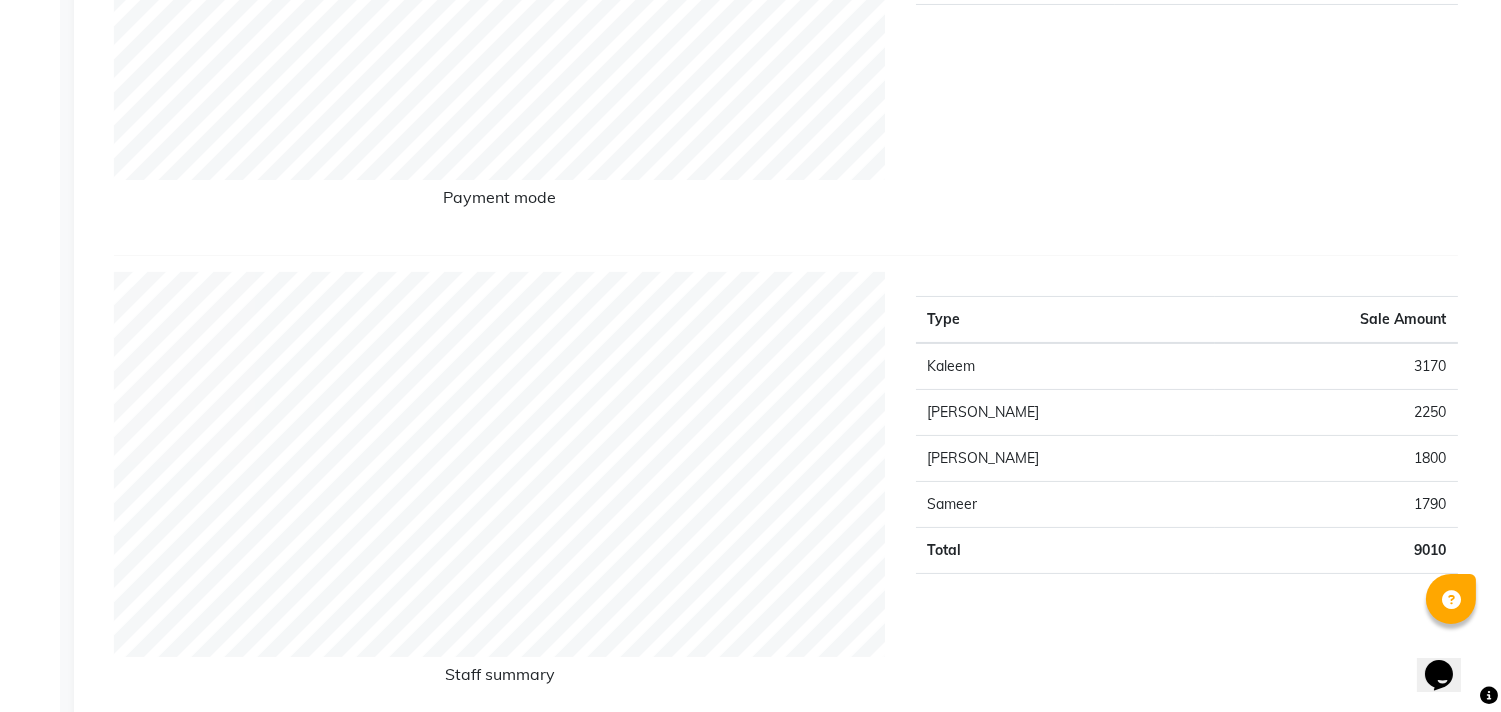 click on "[PERSON_NAME]" 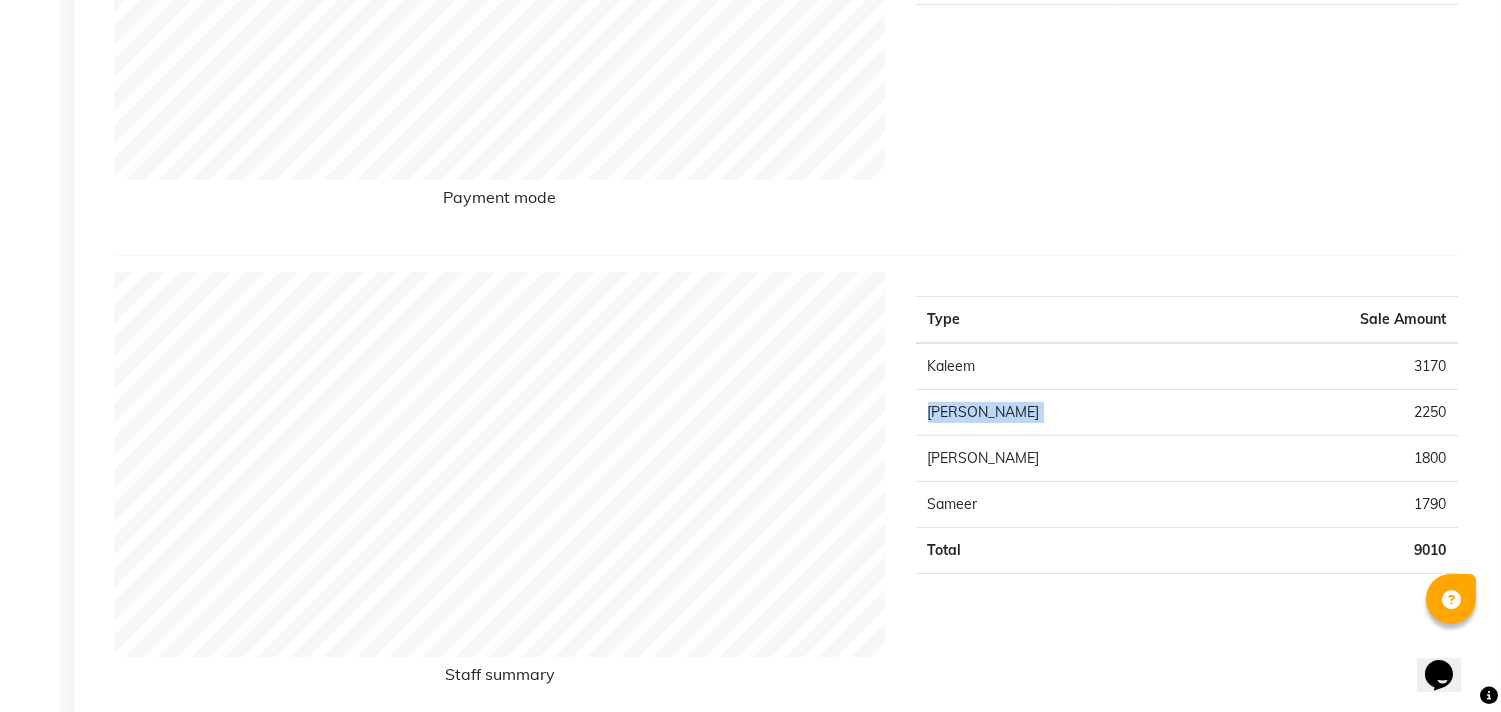 click on "[PERSON_NAME]" 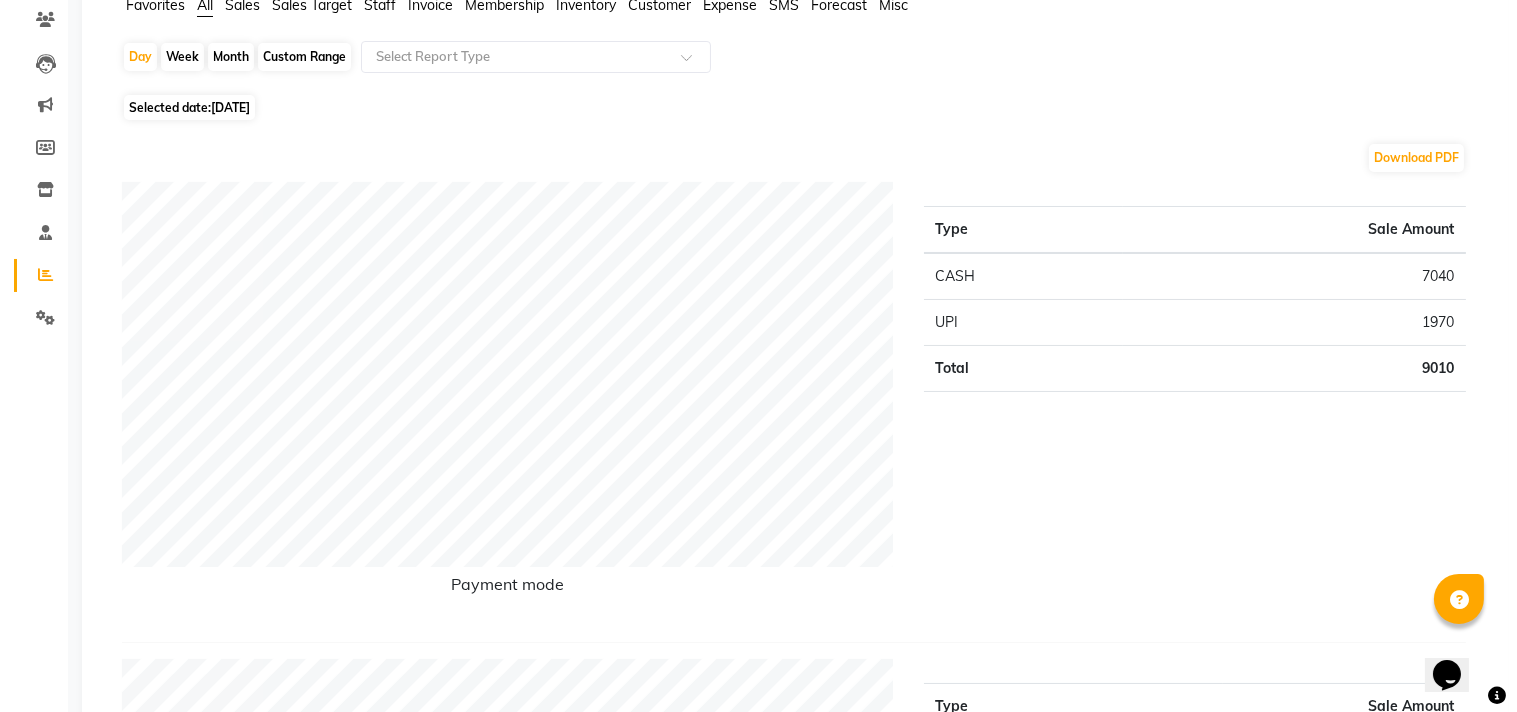 scroll, scrollTop: 0, scrollLeft: 0, axis: both 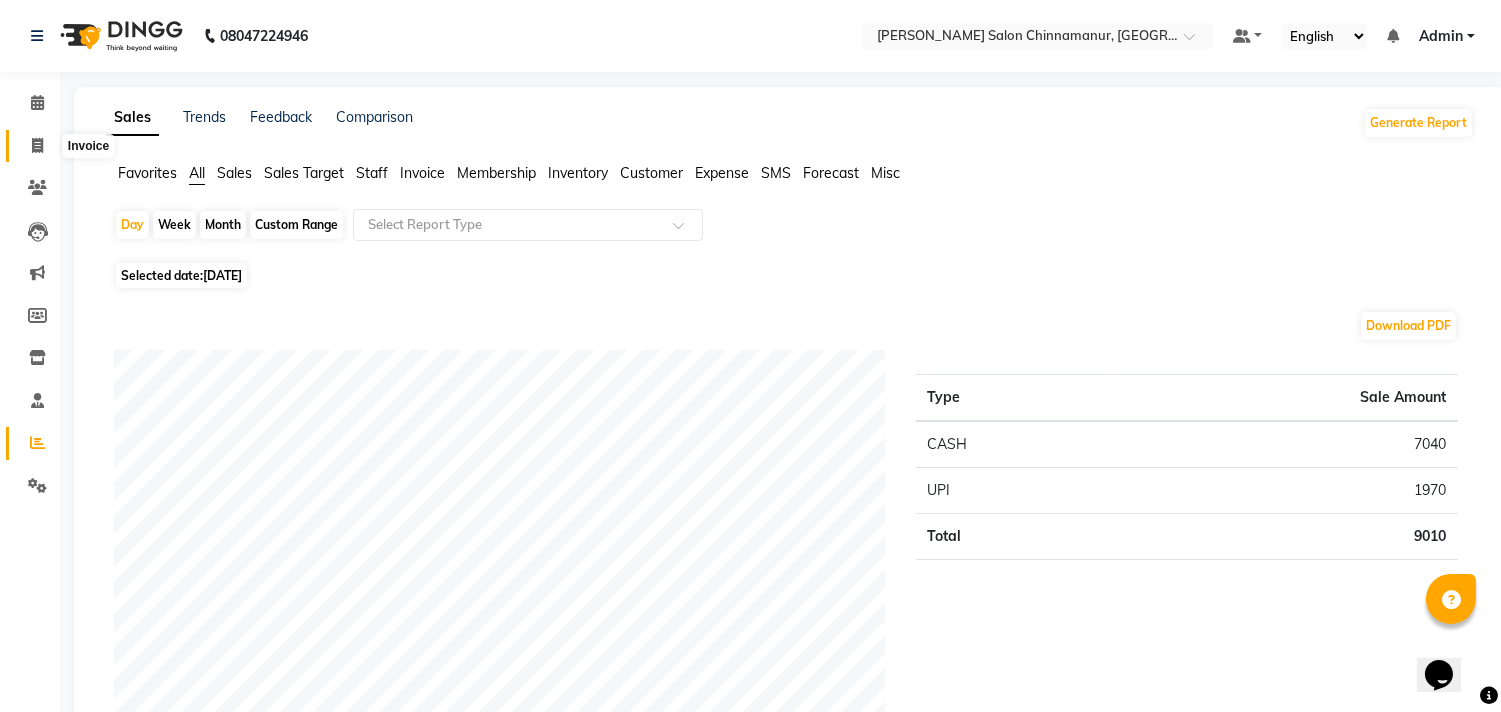 click 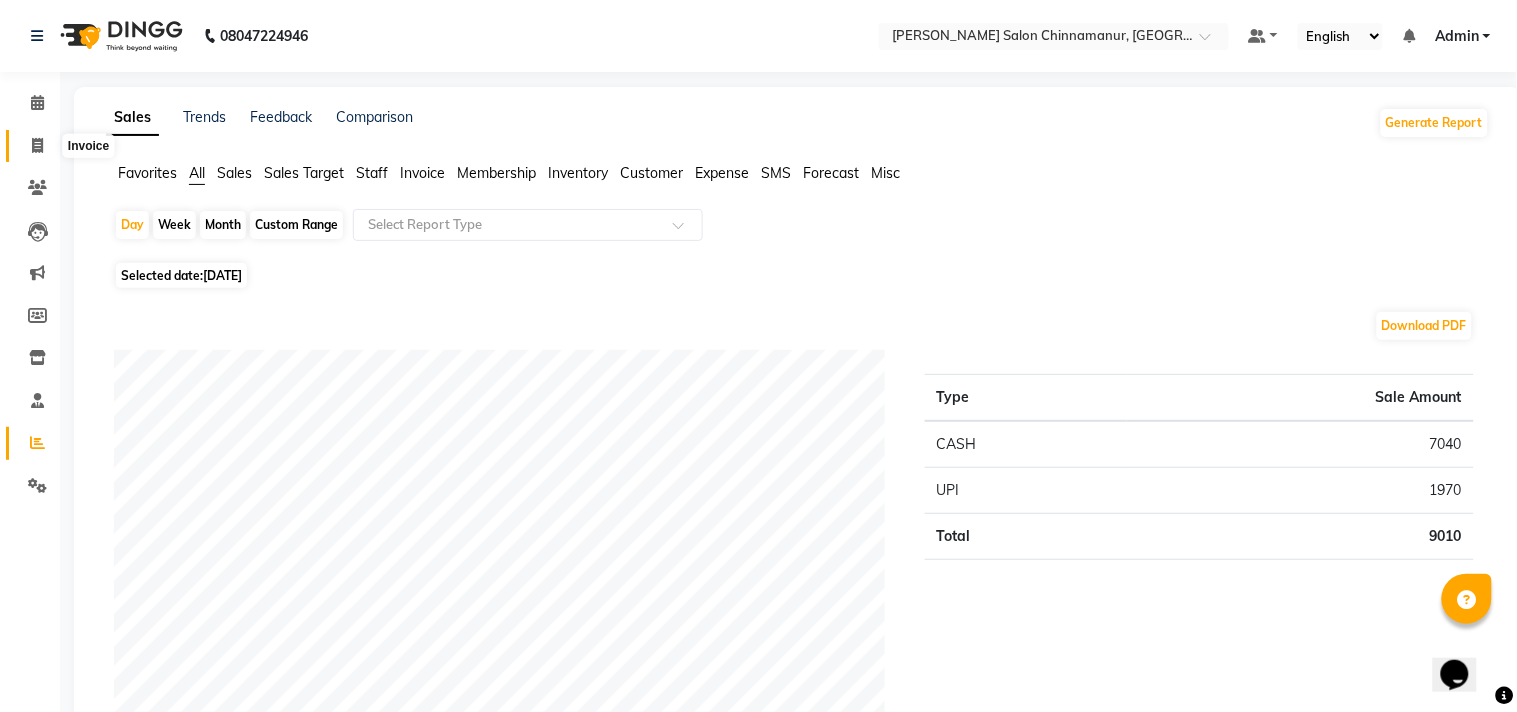 select on "8329" 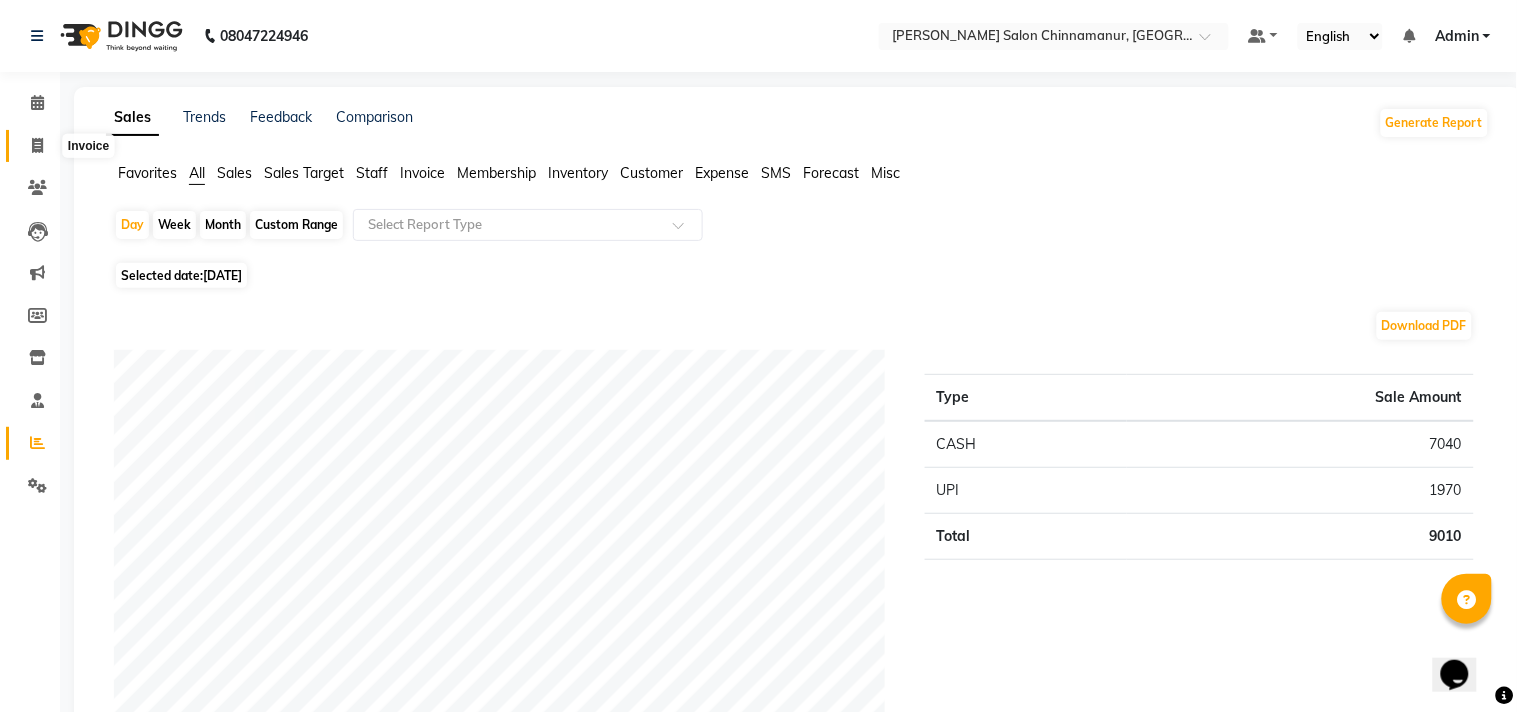 select on "service" 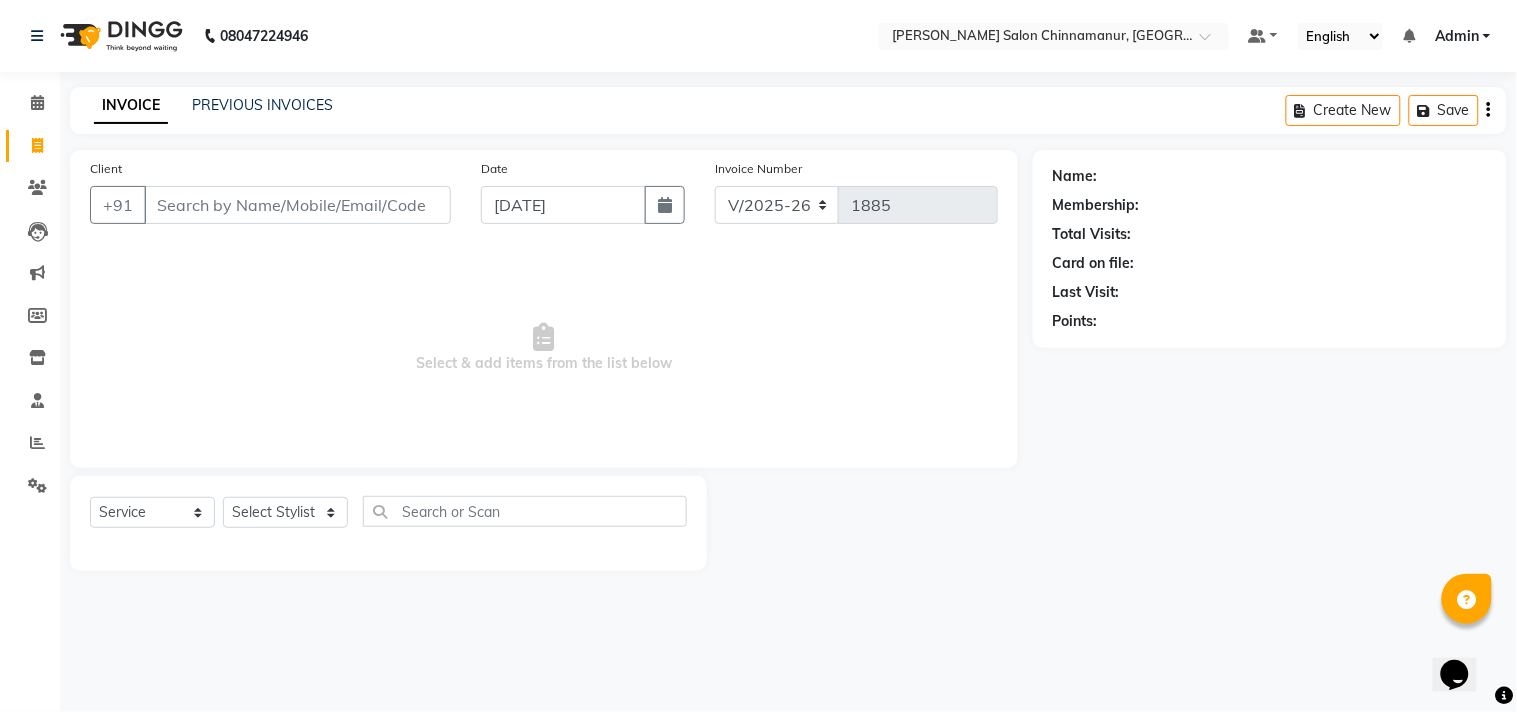 click on "Client" at bounding box center (297, 205) 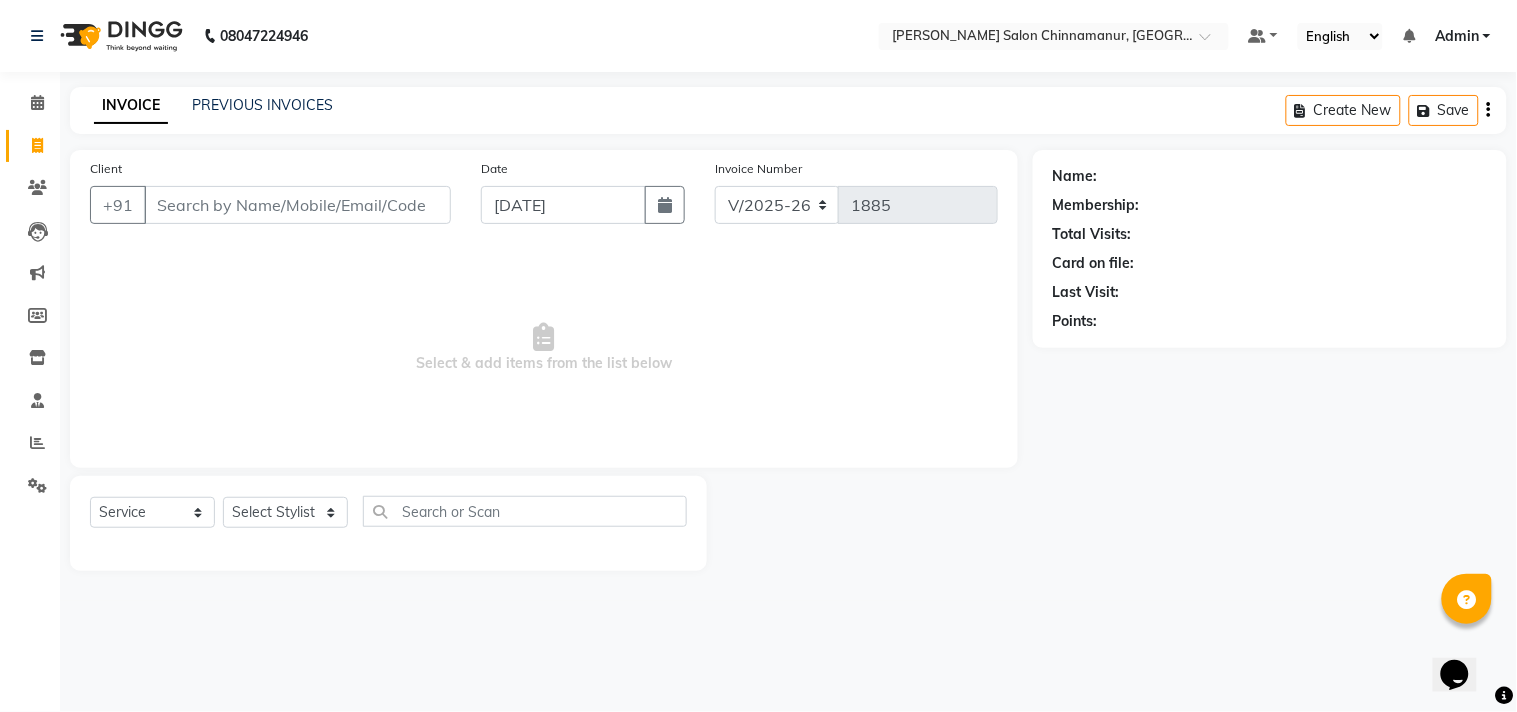 click on "Client" at bounding box center (297, 205) 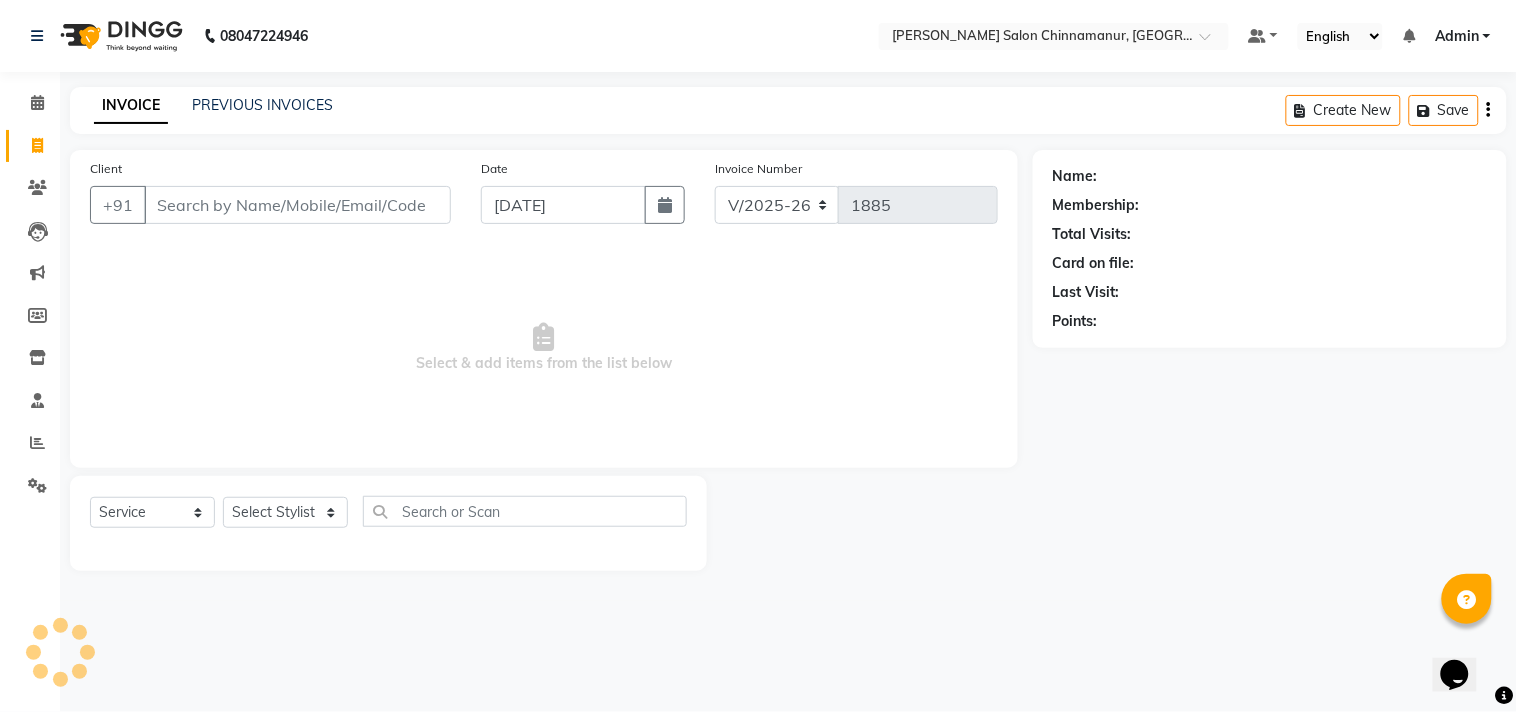 click on "Client" at bounding box center (297, 205) 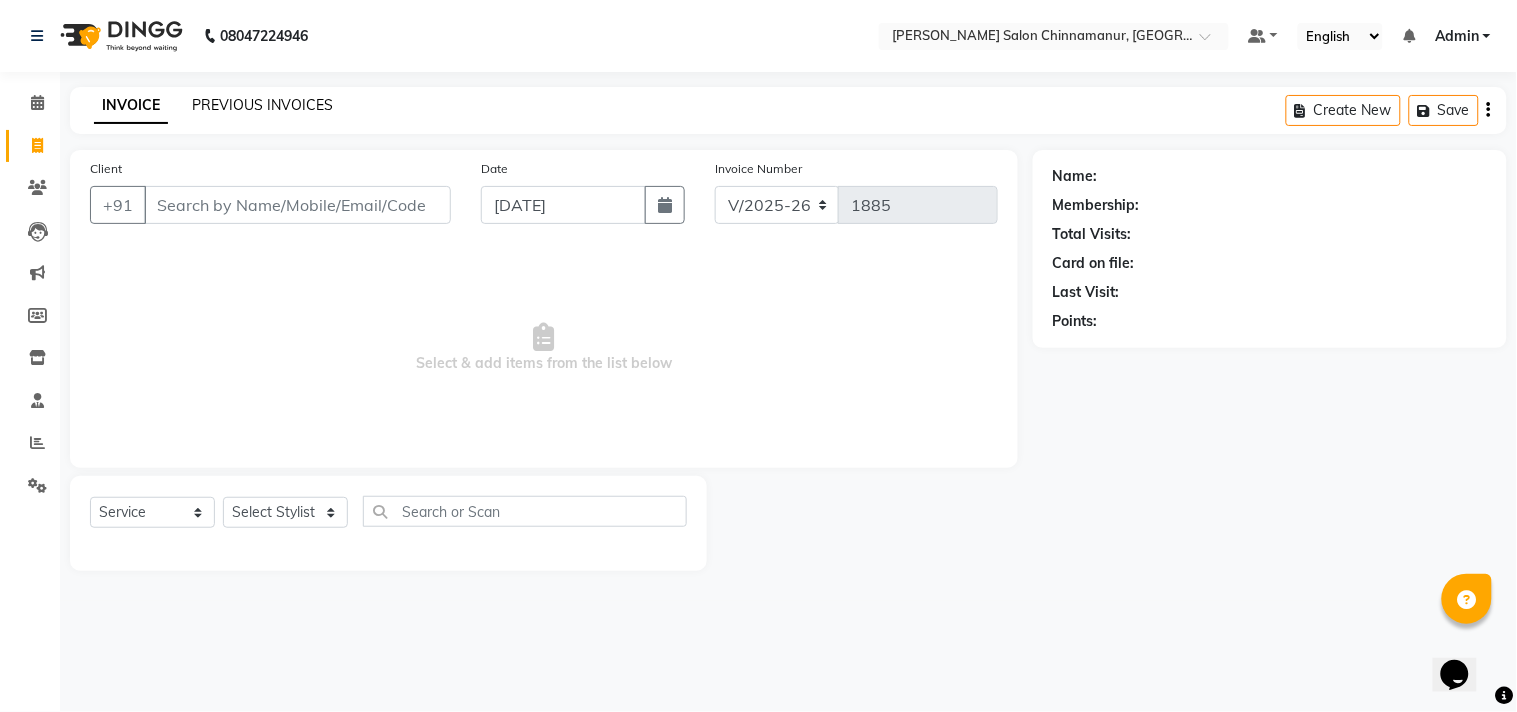 click on "PREVIOUS INVOICES" 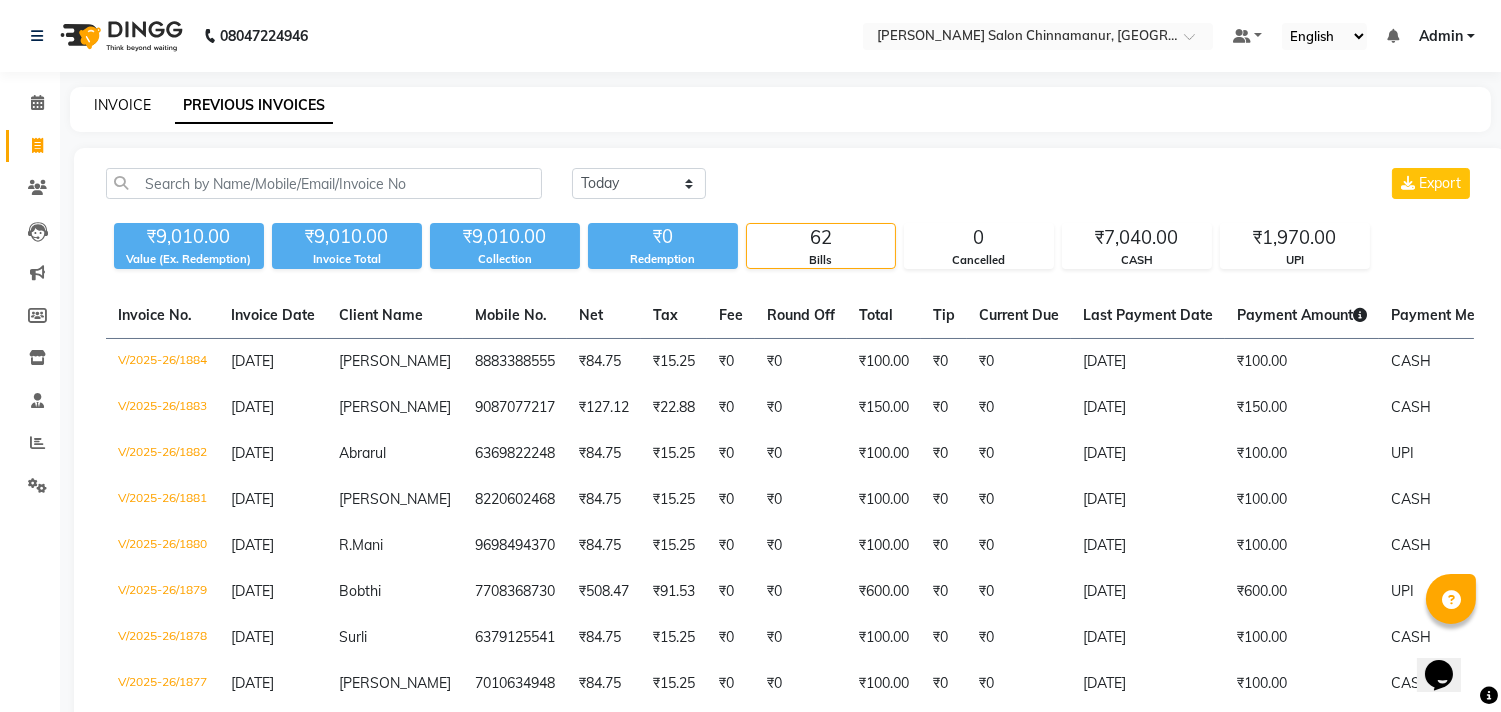 click on "INVOICE" 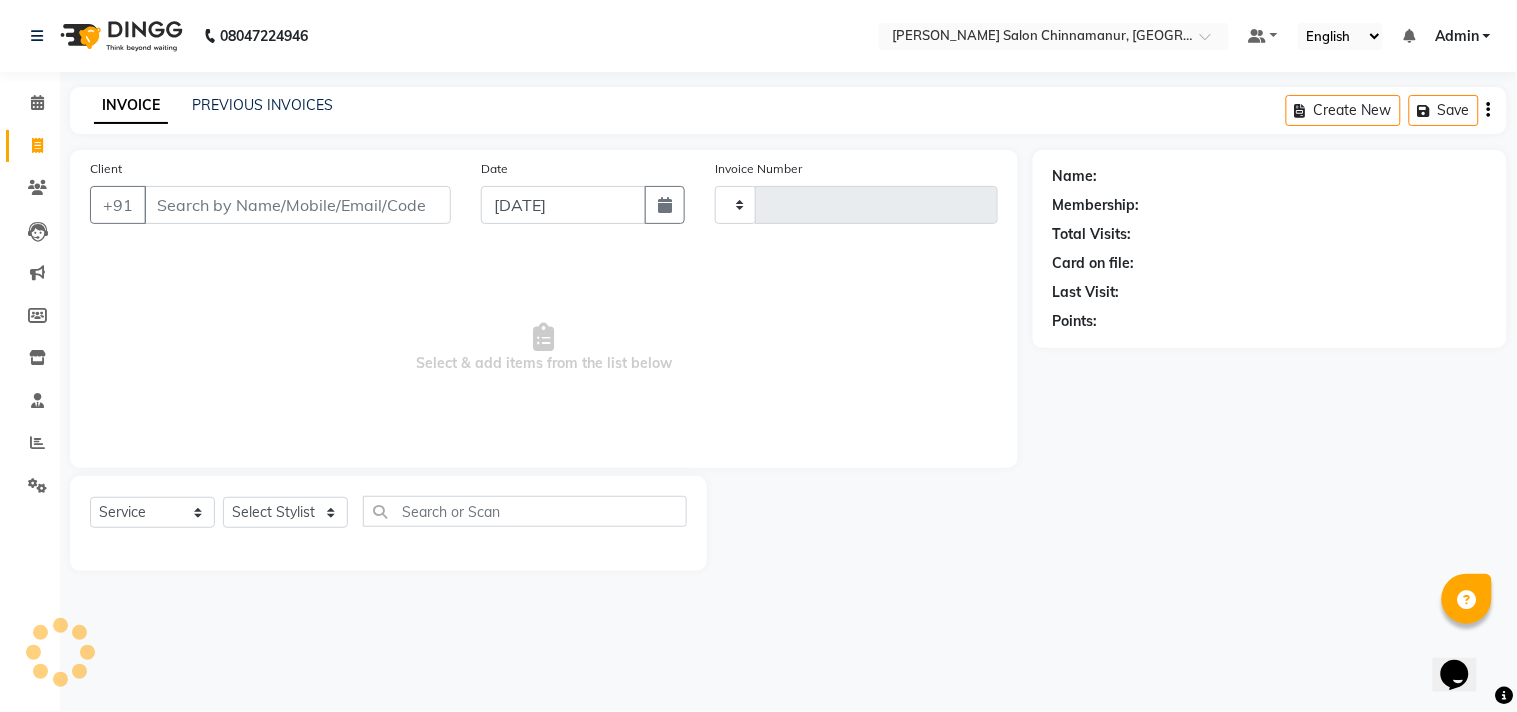 type on "1885" 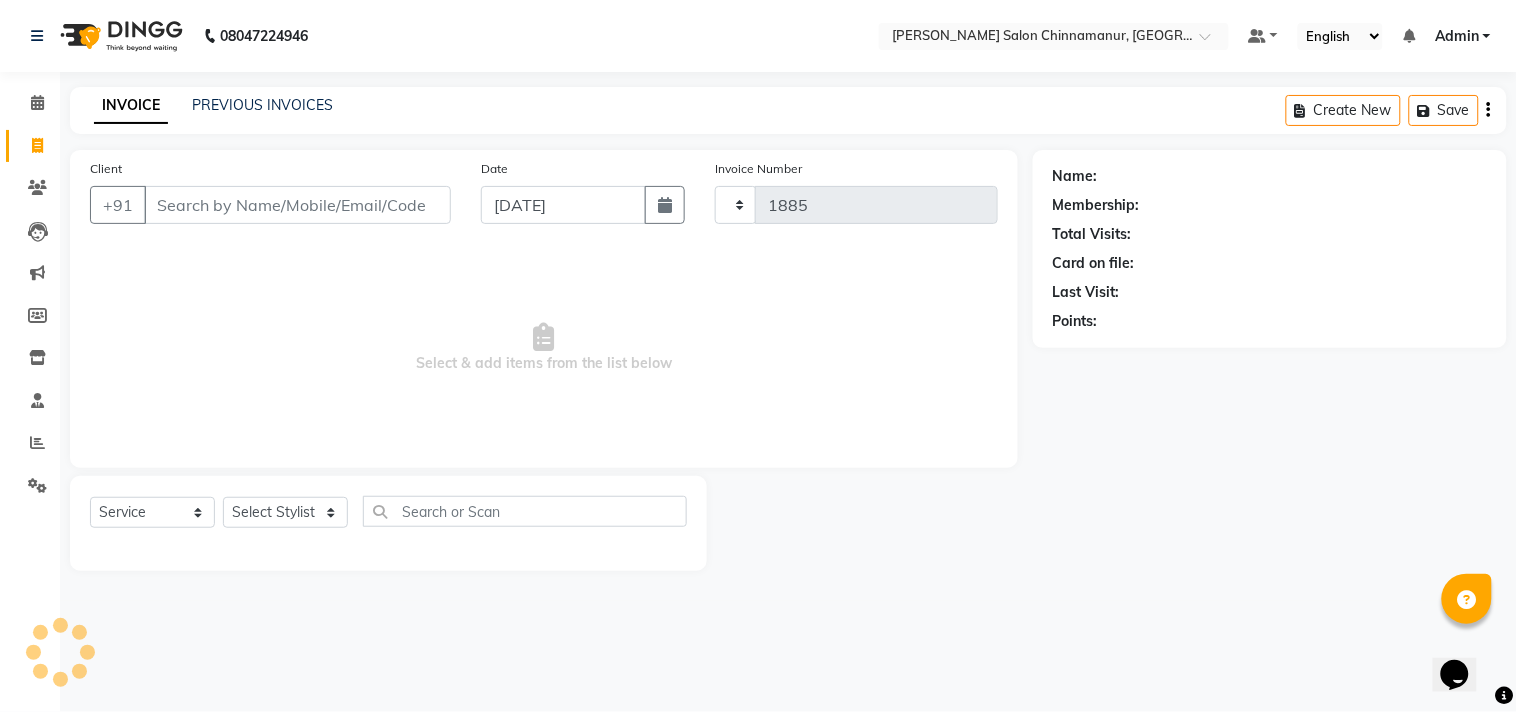 select on "8329" 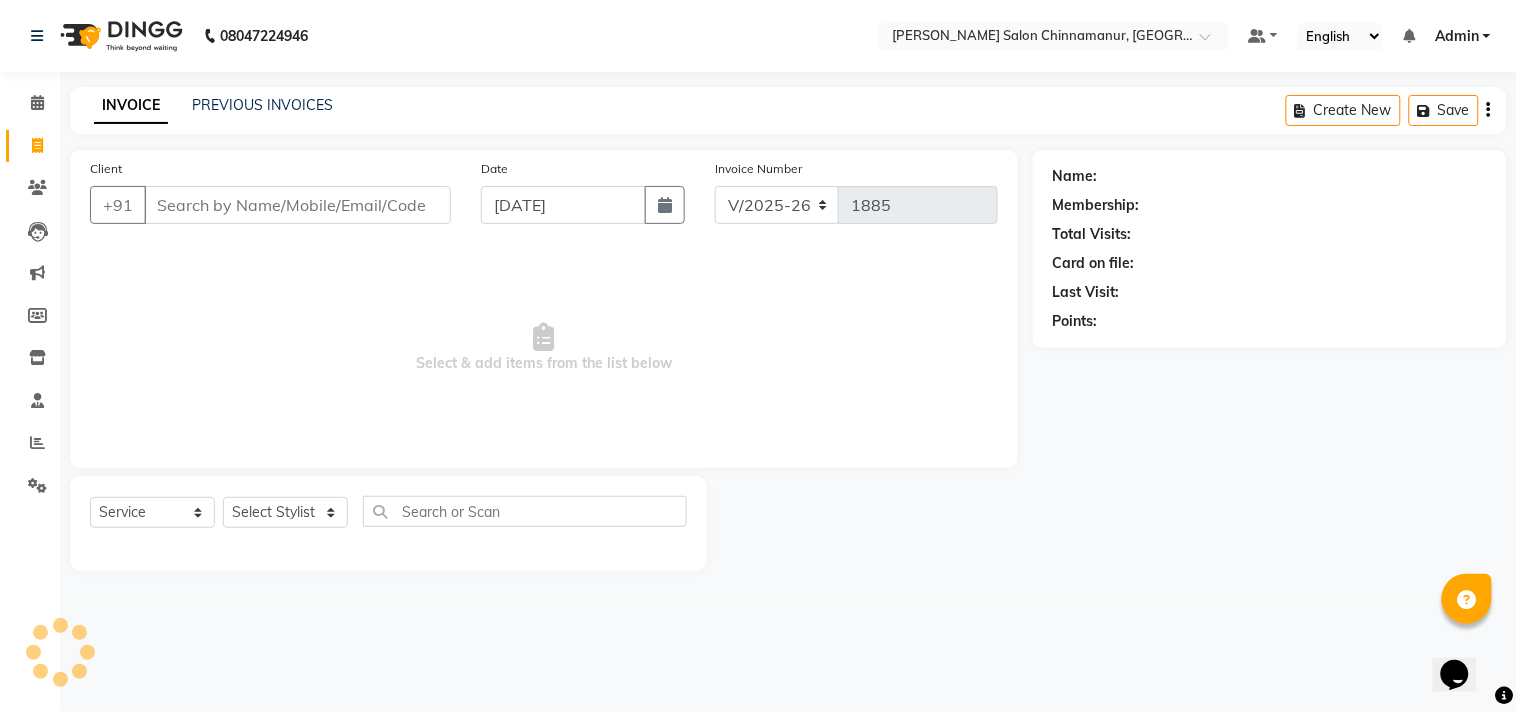 click on "Client" at bounding box center (297, 205) 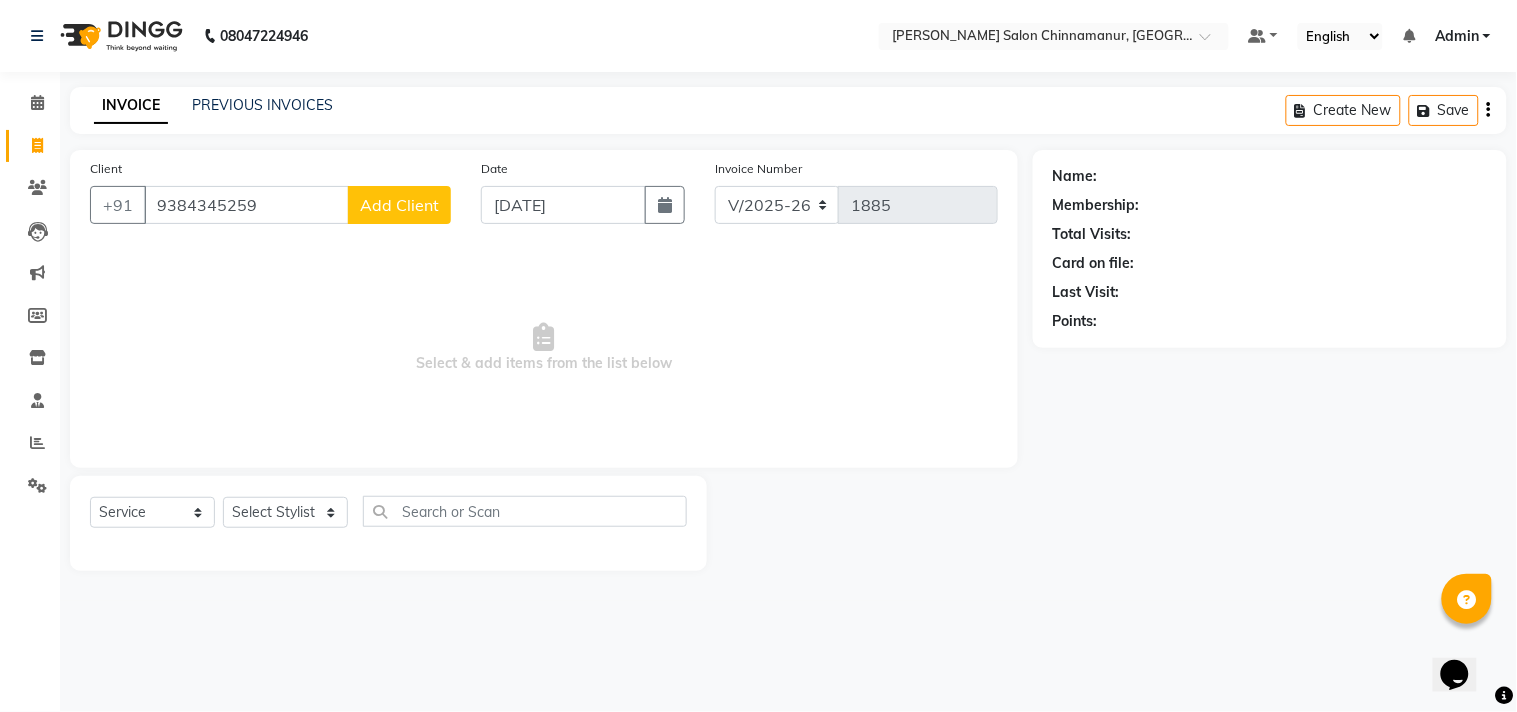 type on "9384345259" 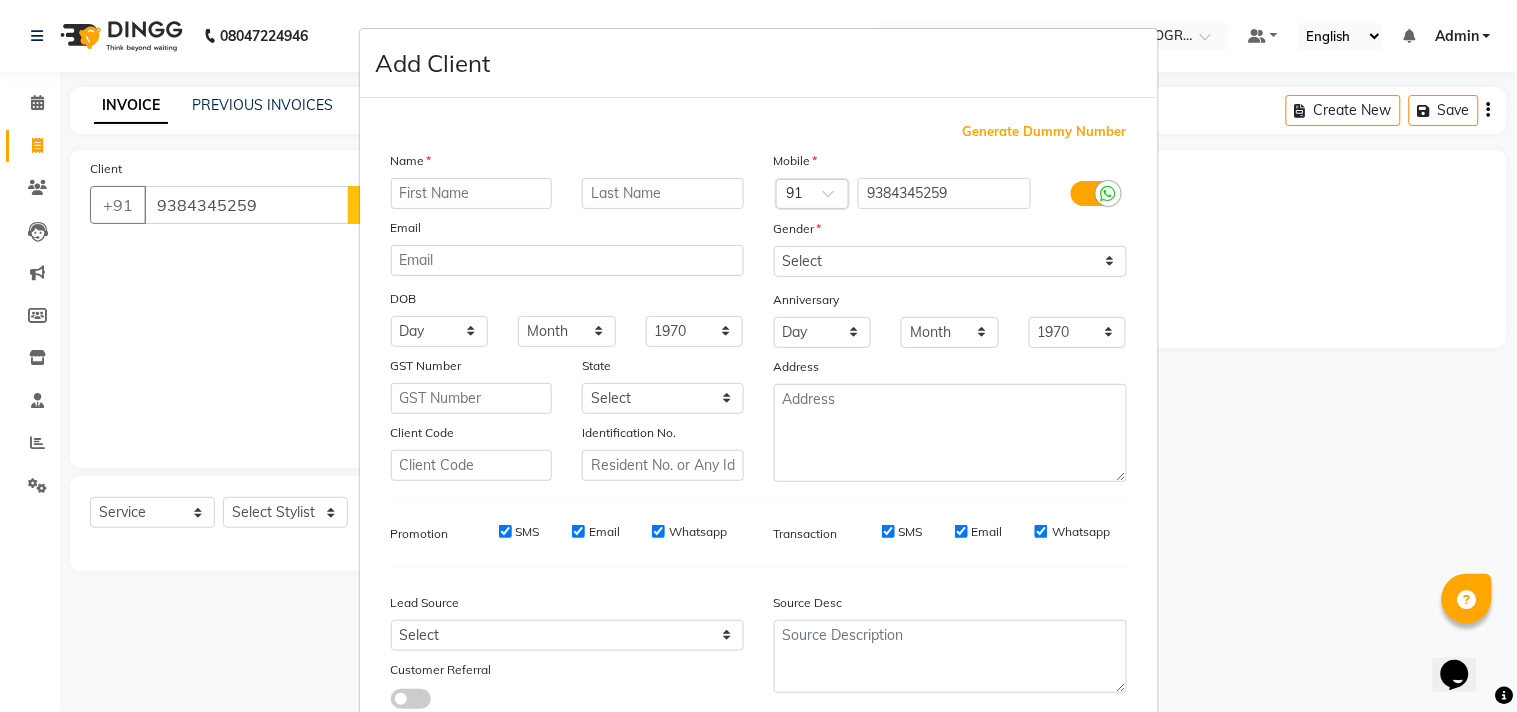 click at bounding box center [472, 193] 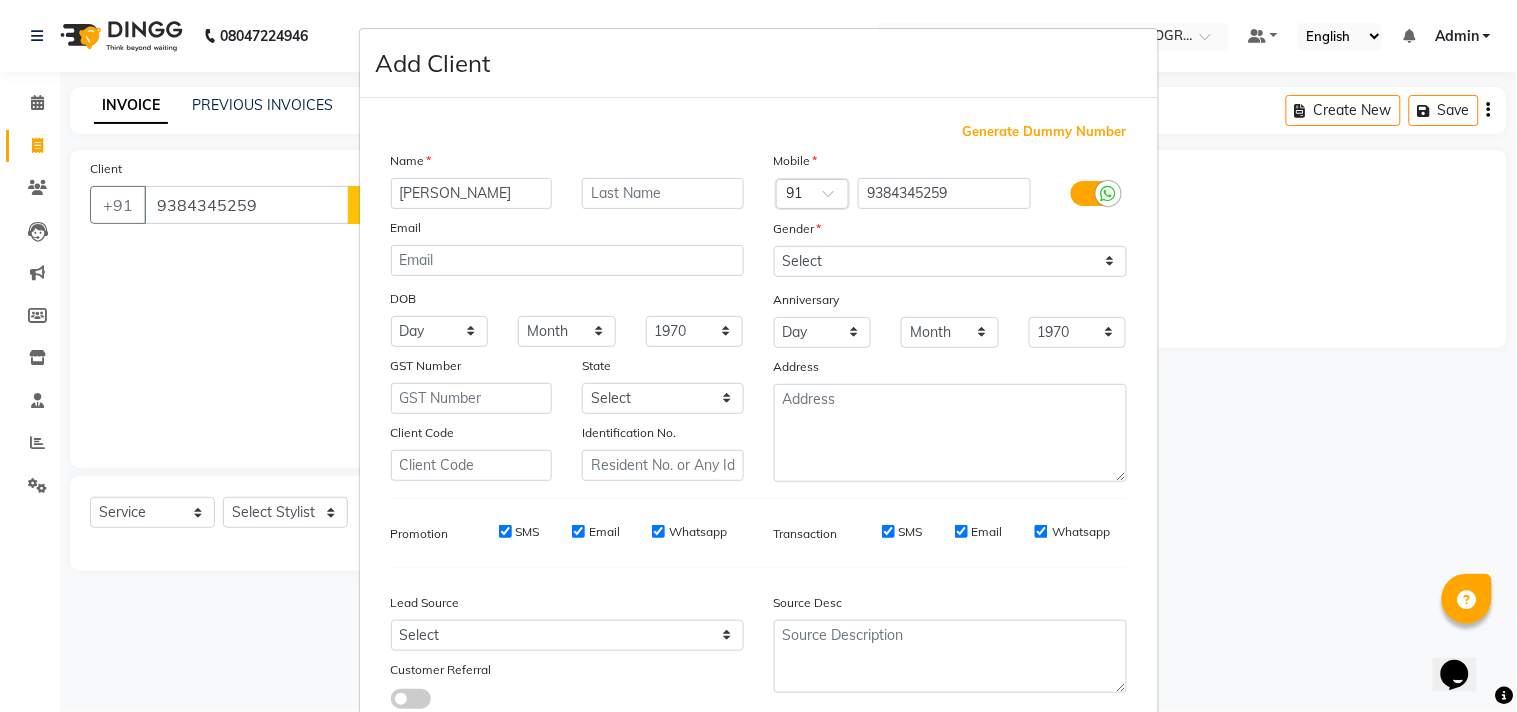 type on "Anas" 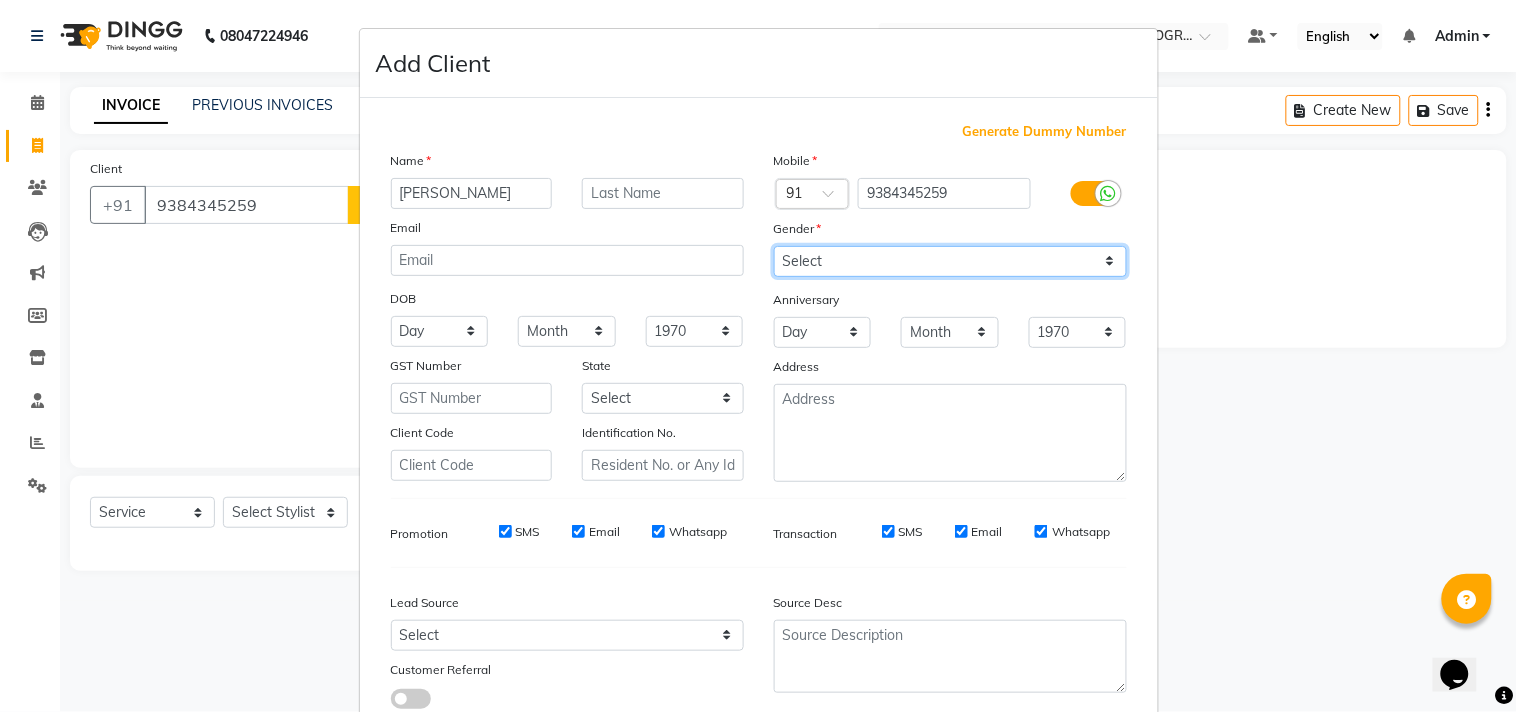 click on "Select [DEMOGRAPHIC_DATA] [DEMOGRAPHIC_DATA] Other Prefer Not To Say" at bounding box center (950, 261) 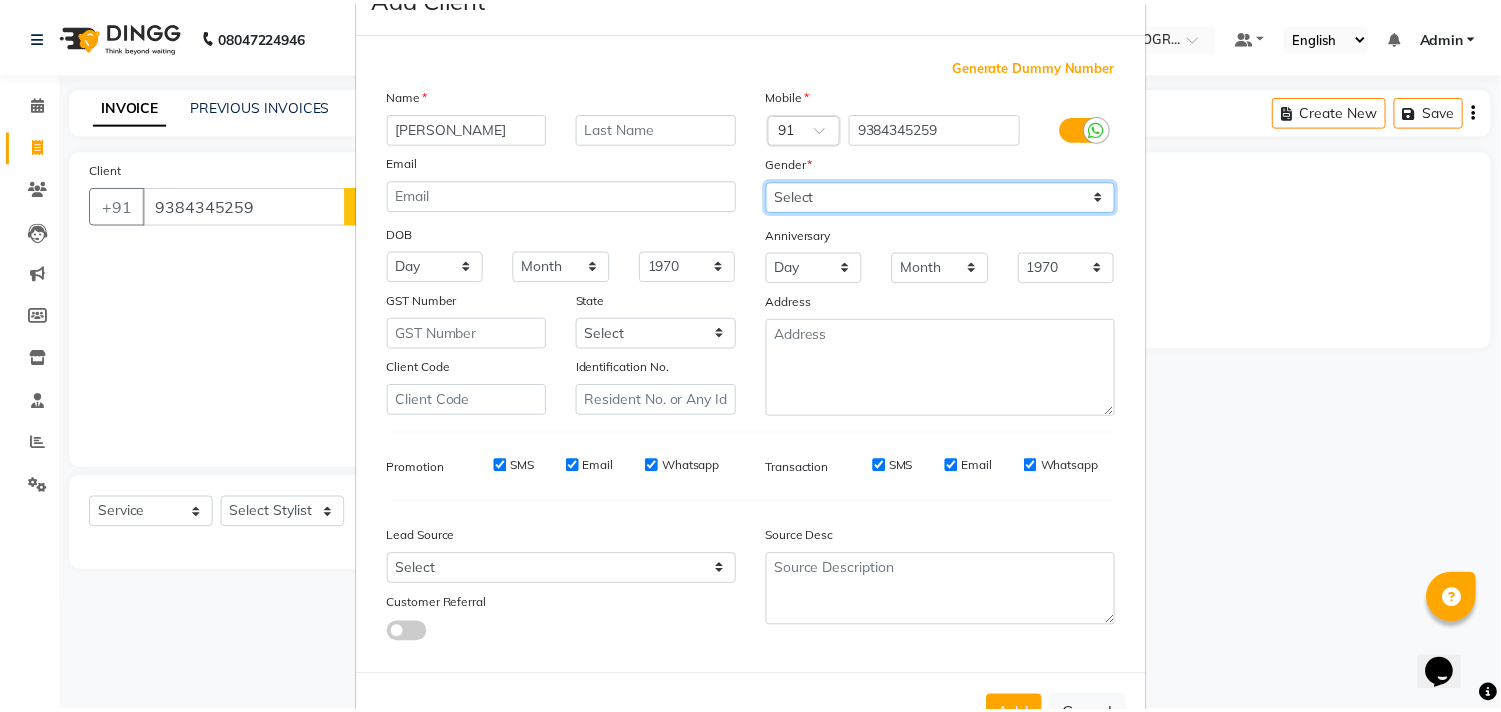 scroll, scrollTop: 138, scrollLeft: 0, axis: vertical 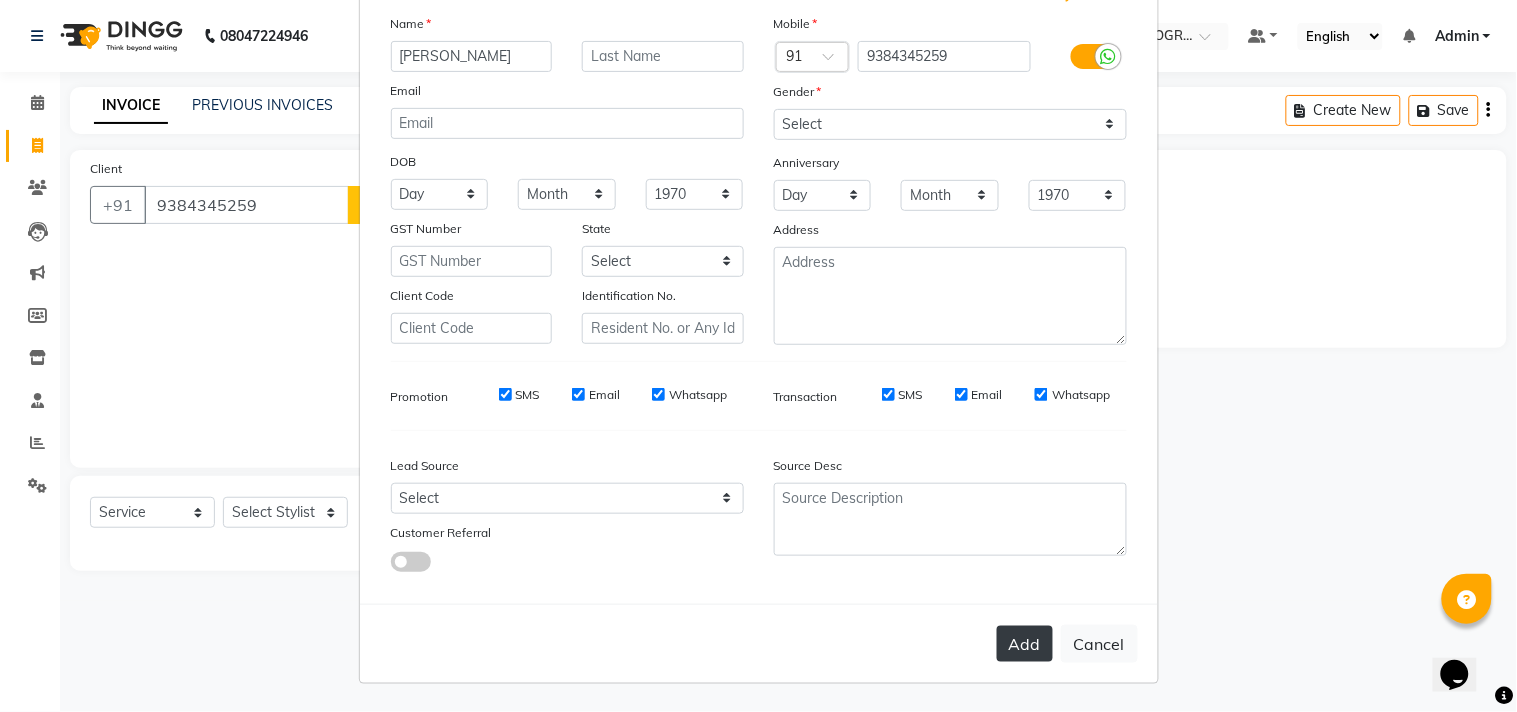 click on "Add" at bounding box center (1025, 644) 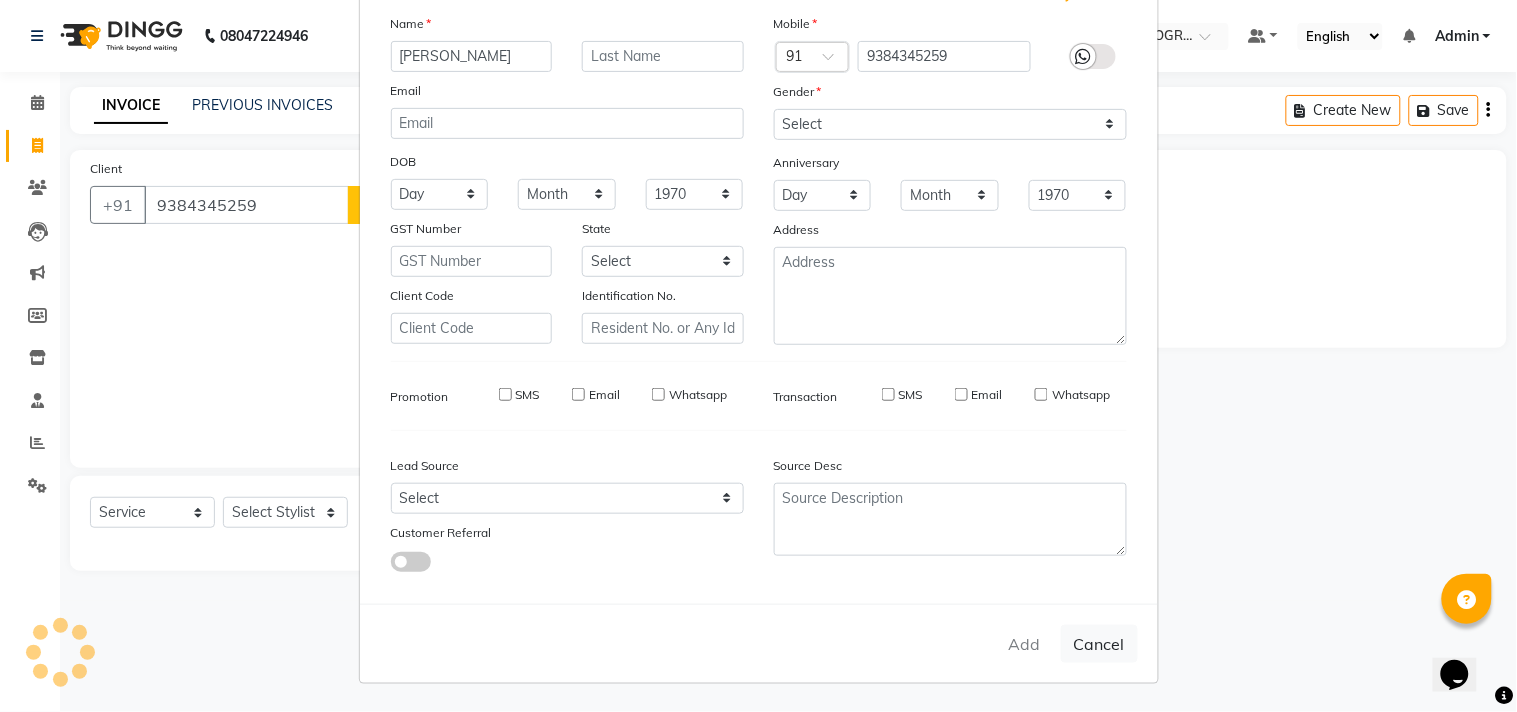 type 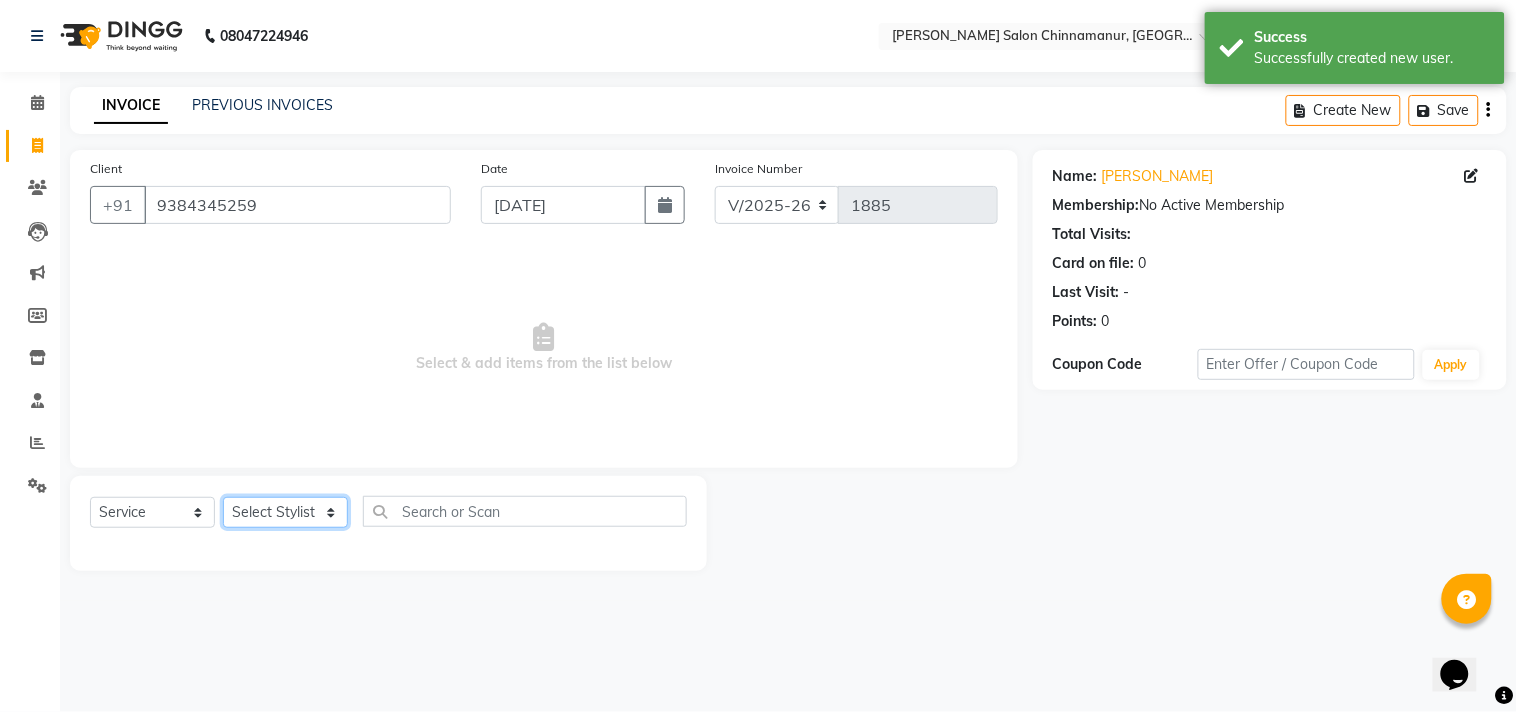 click on "Select Stylist Admin Atif [PERSON_NAME] [PERSON_NAME] [PERSON_NAME] [PERSON_NAME]" 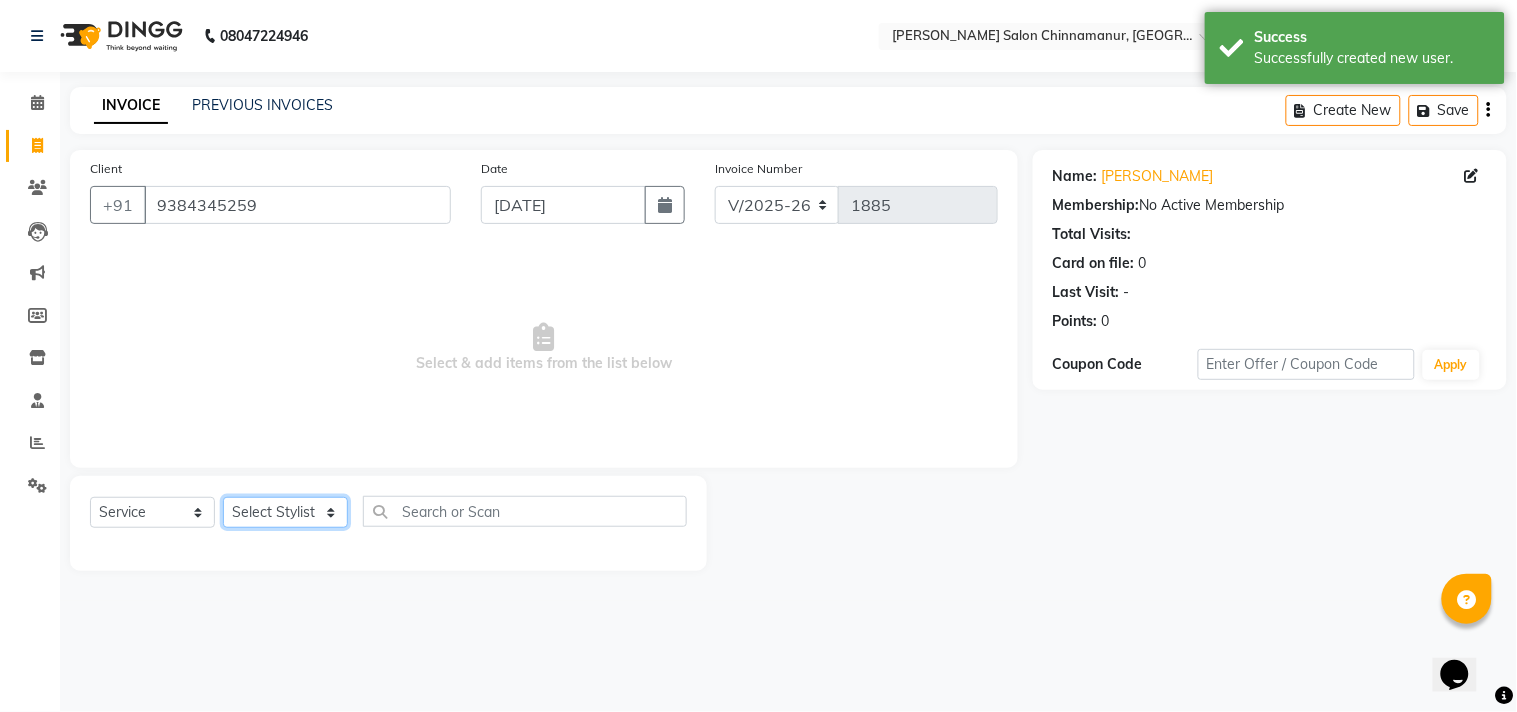 select on "85802" 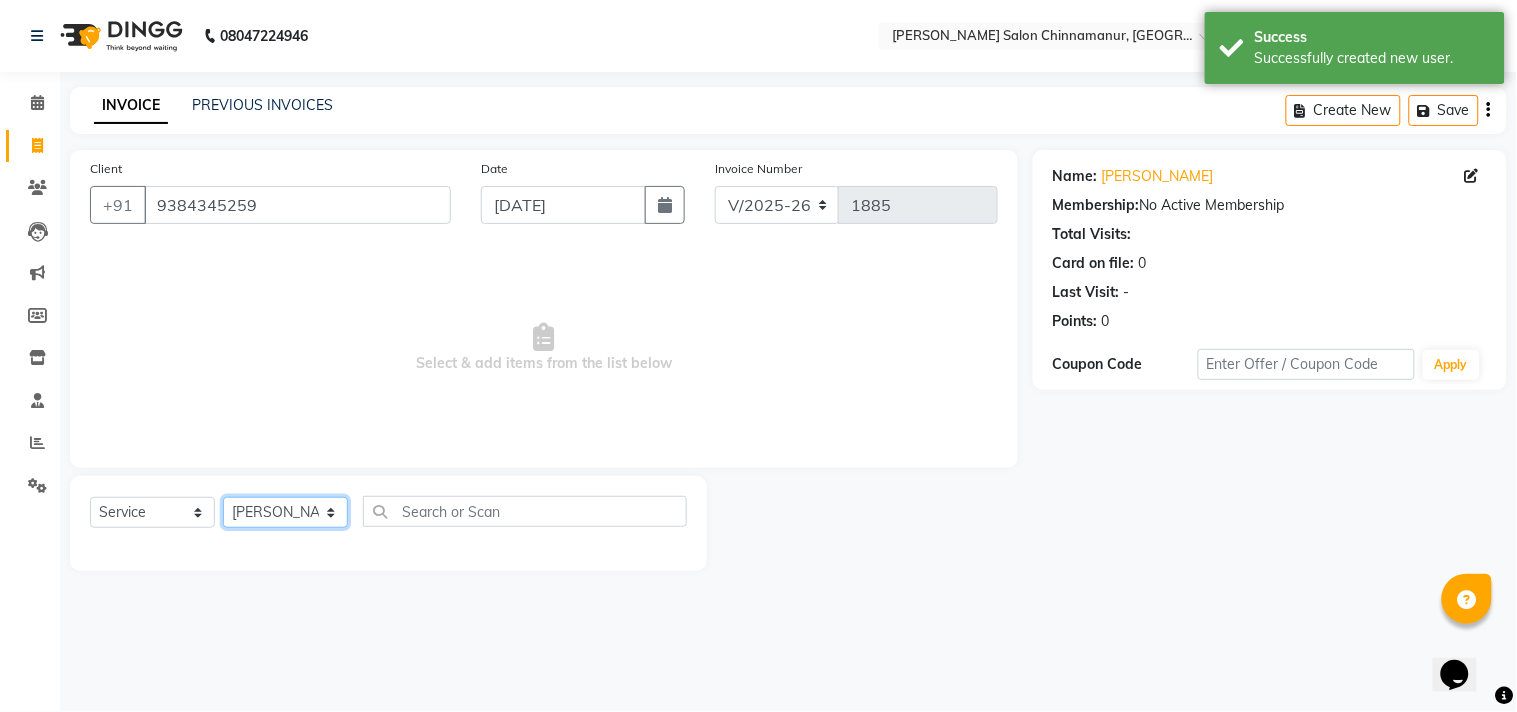 click on "Select Stylist Admin Atif [PERSON_NAME] [PERSON_NAME] [PERSON_NAME] [PERSON_NAME]" 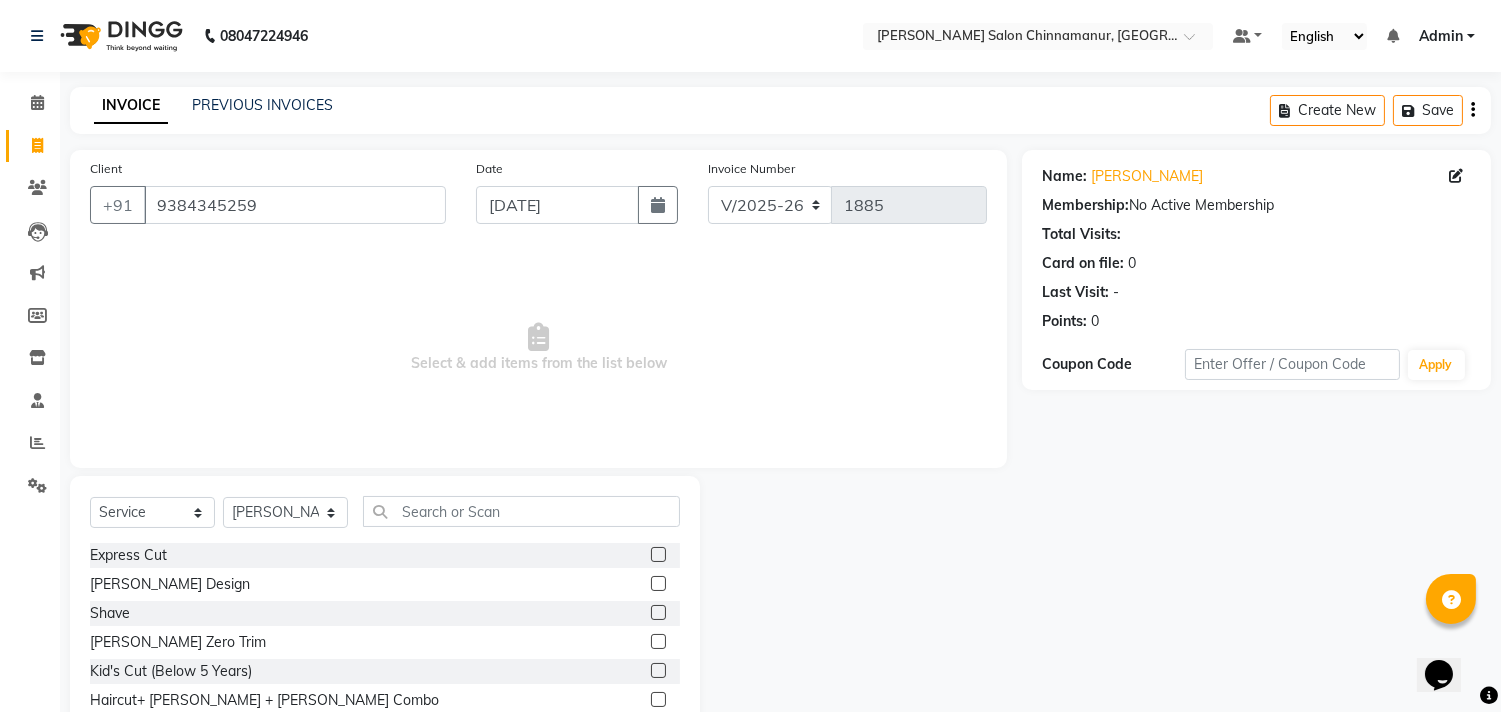 click 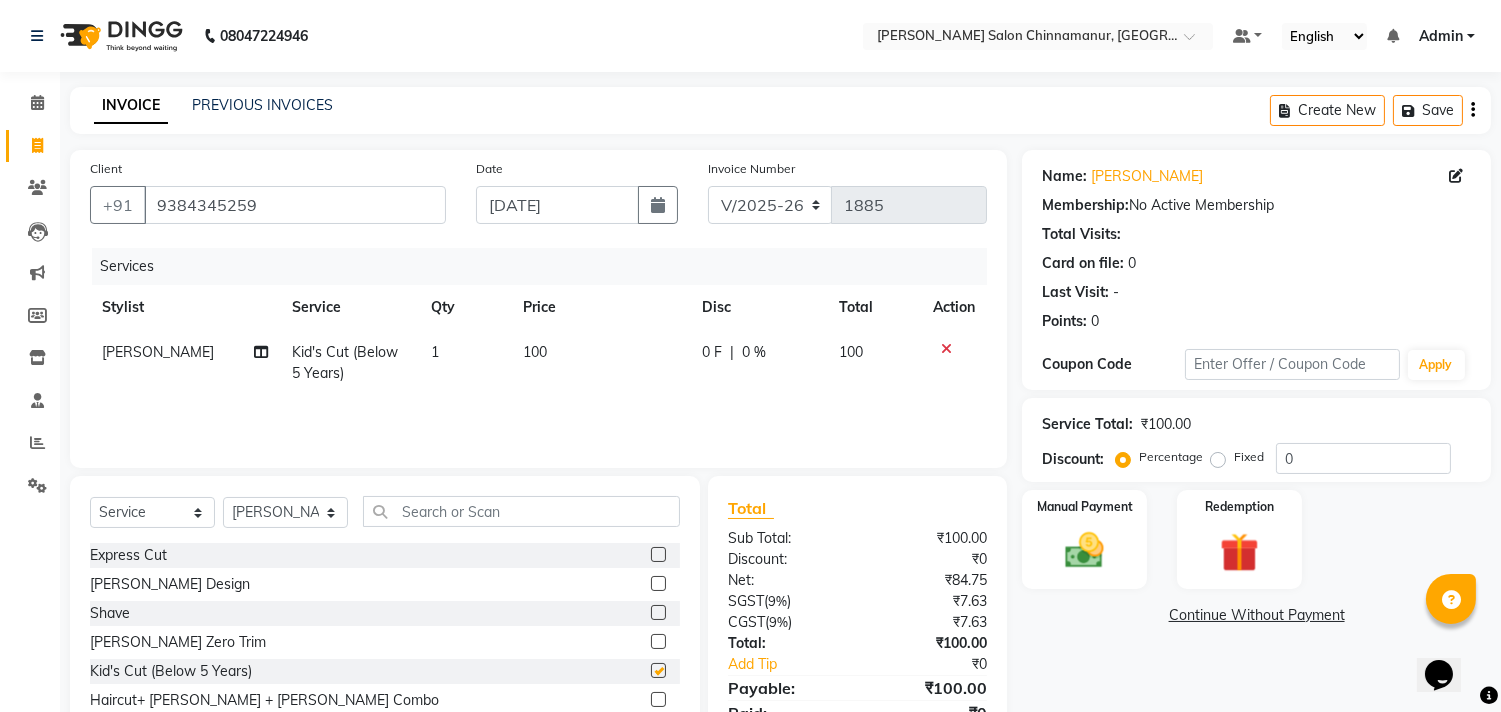 checkbox on "false" 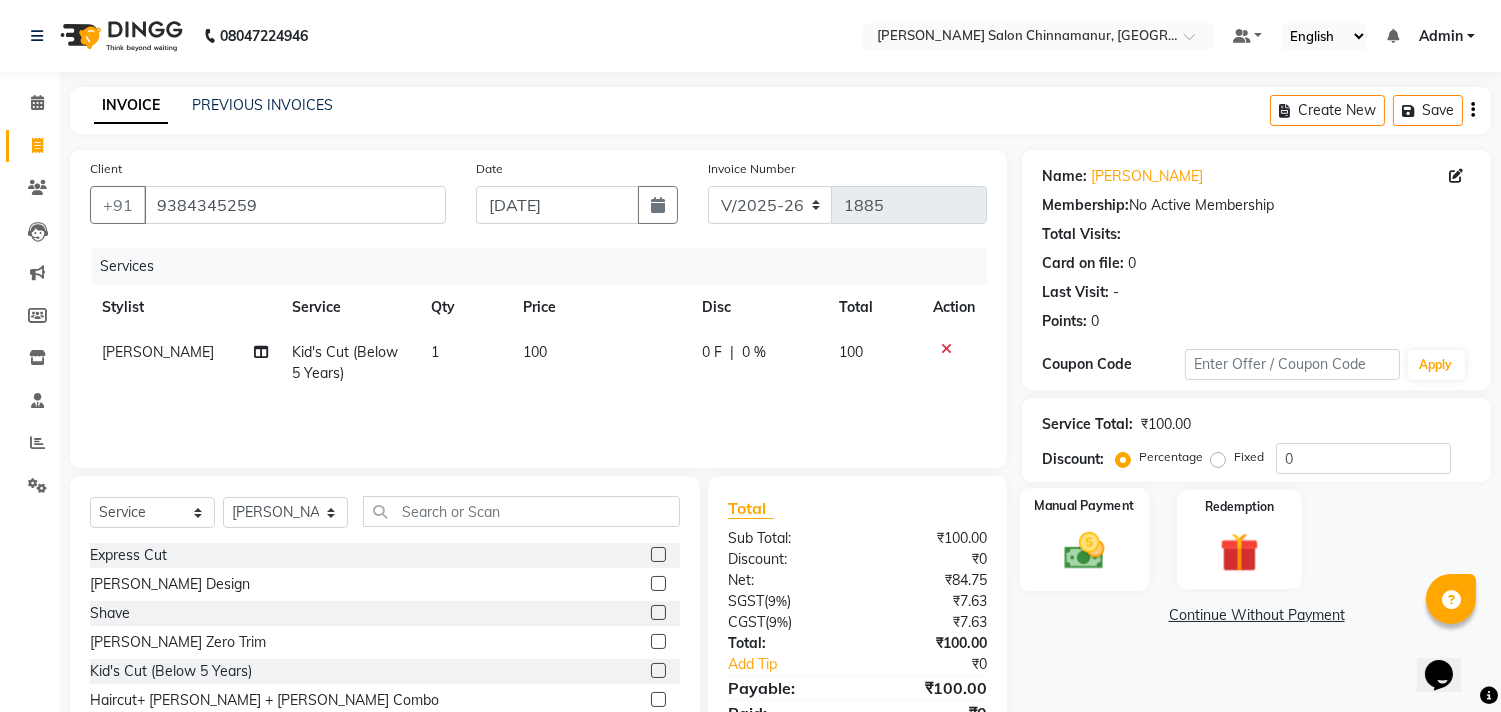 click 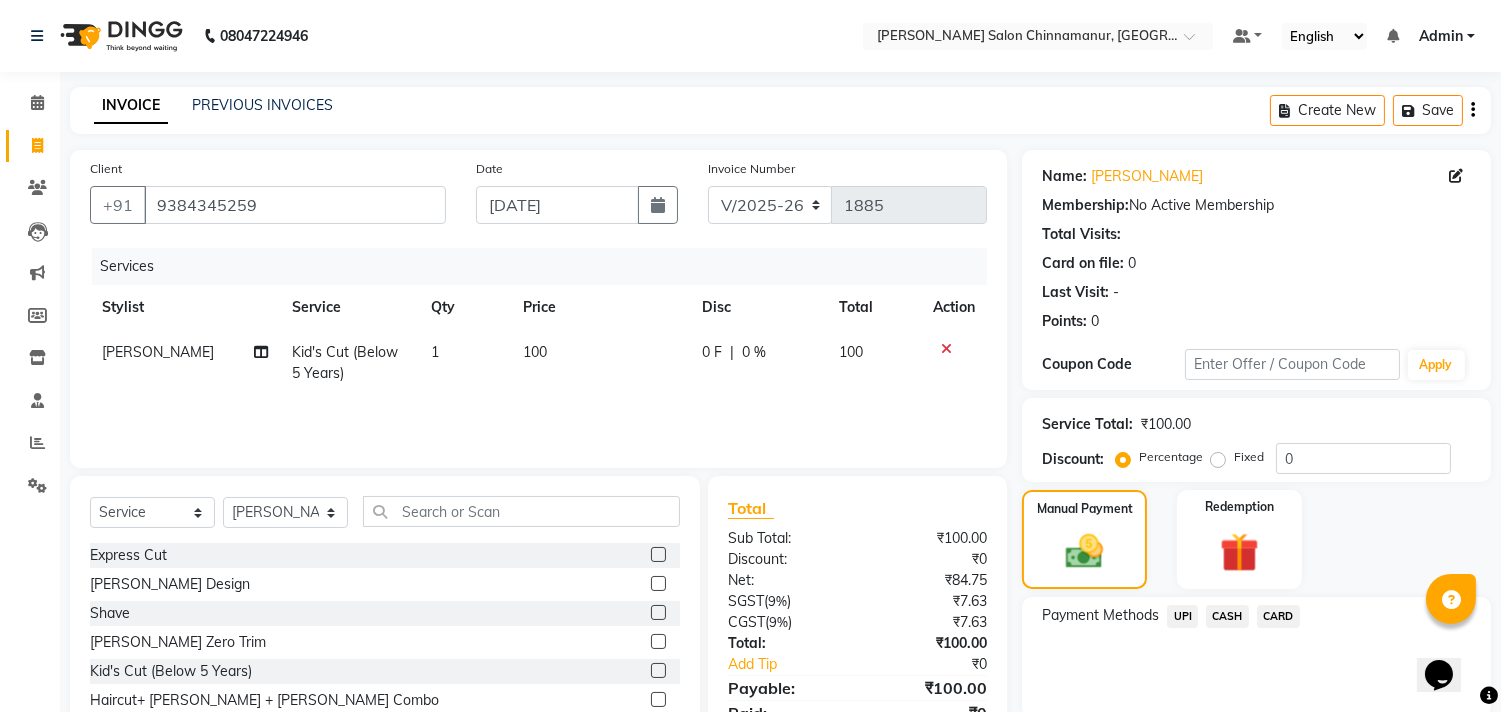 click on "CASH" 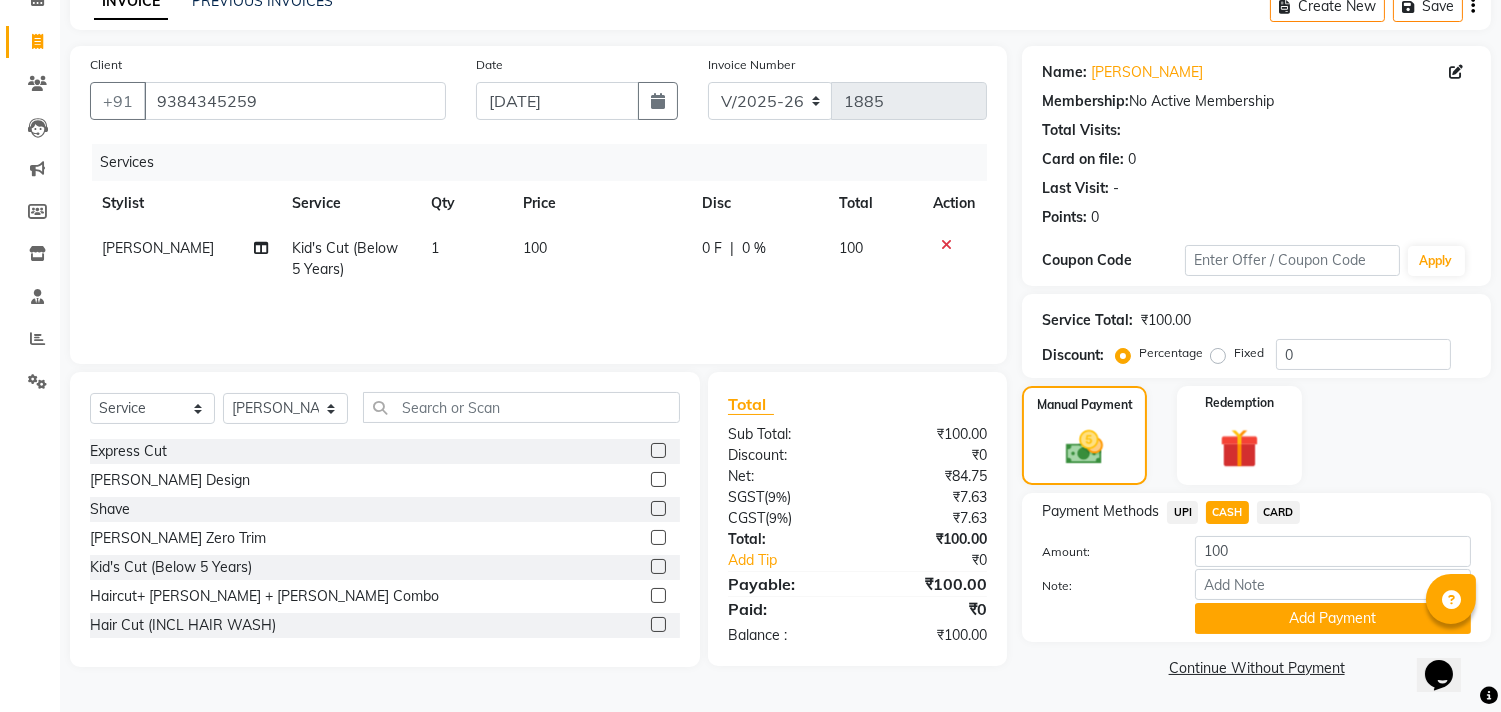 click on "Add Payment" 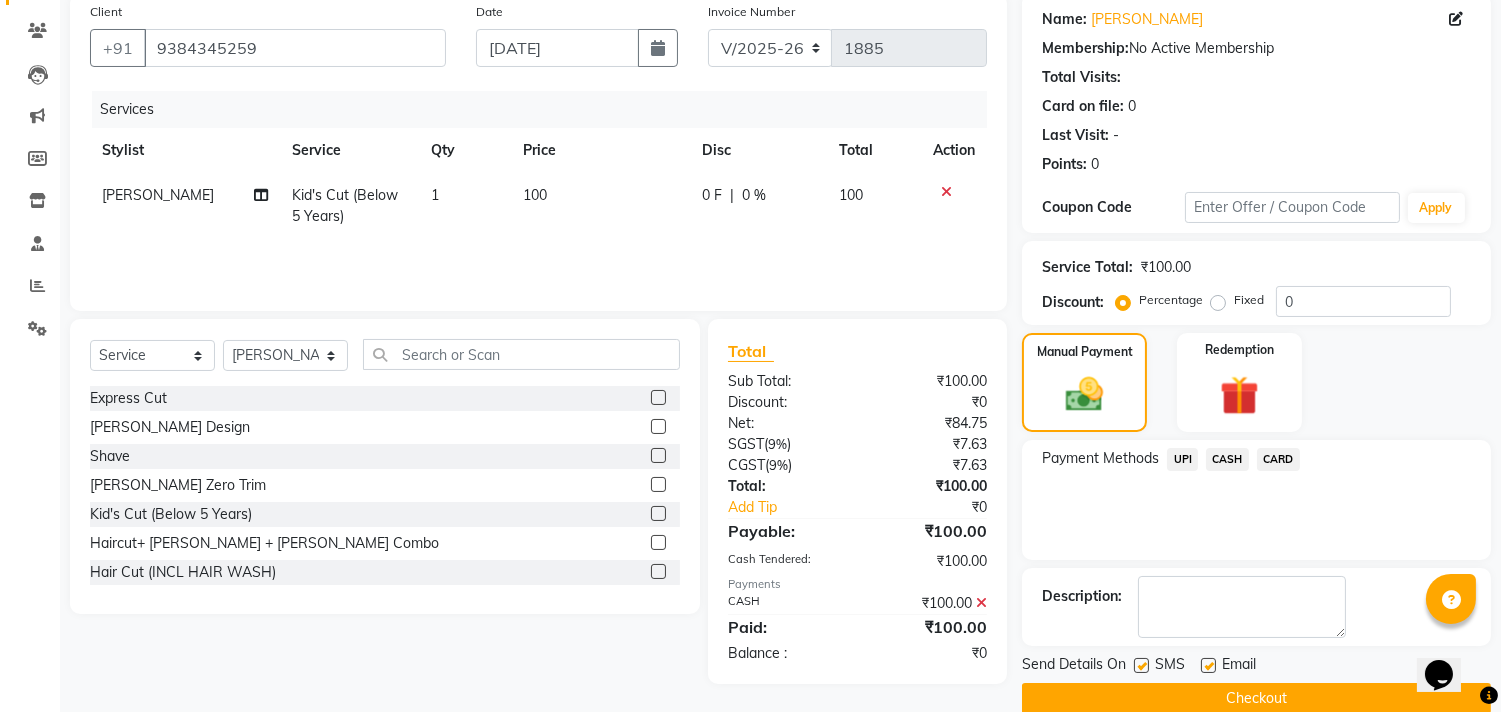 scroll, scrollTop: 187, scrollLeft: 0, axis: vertical 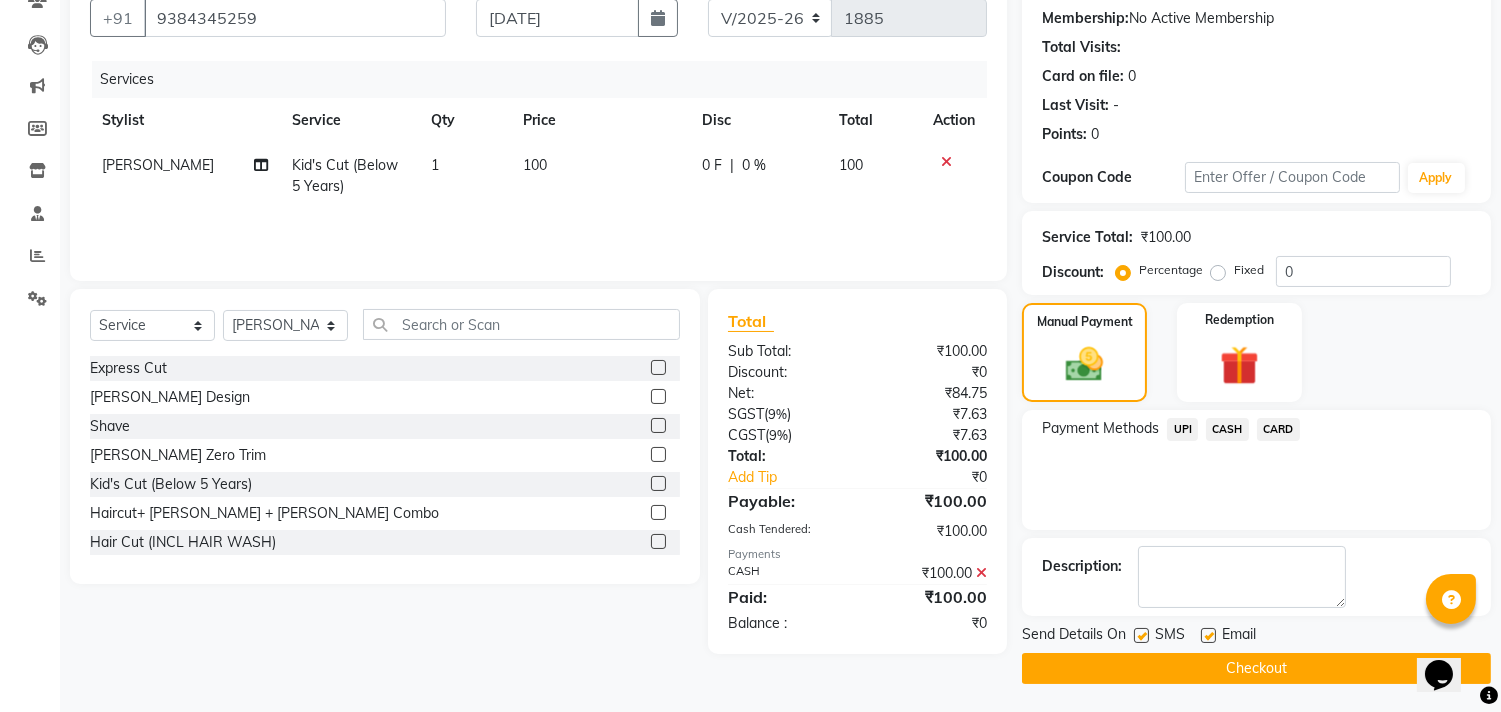 click on "Email" 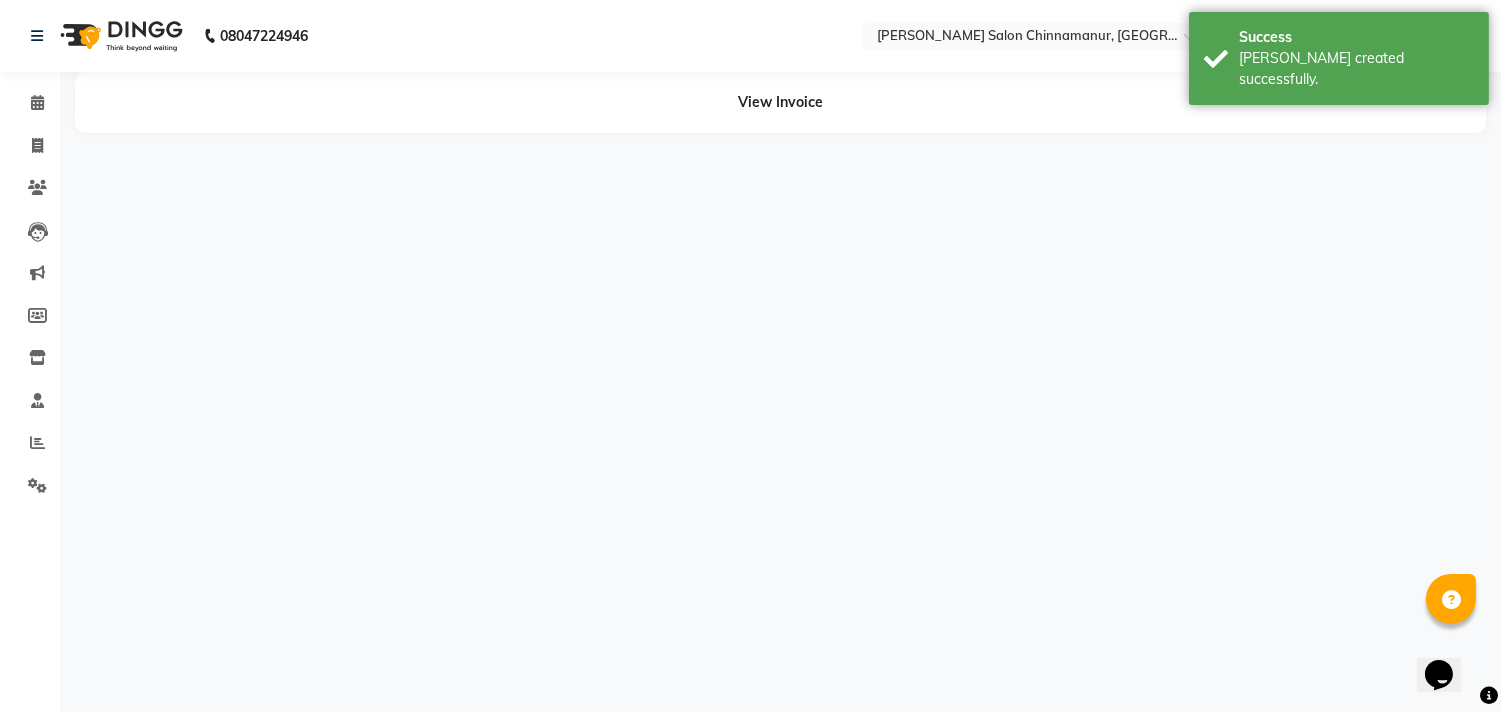 scroll, scrollTop: 0, scrollLeft: 0, axis: both 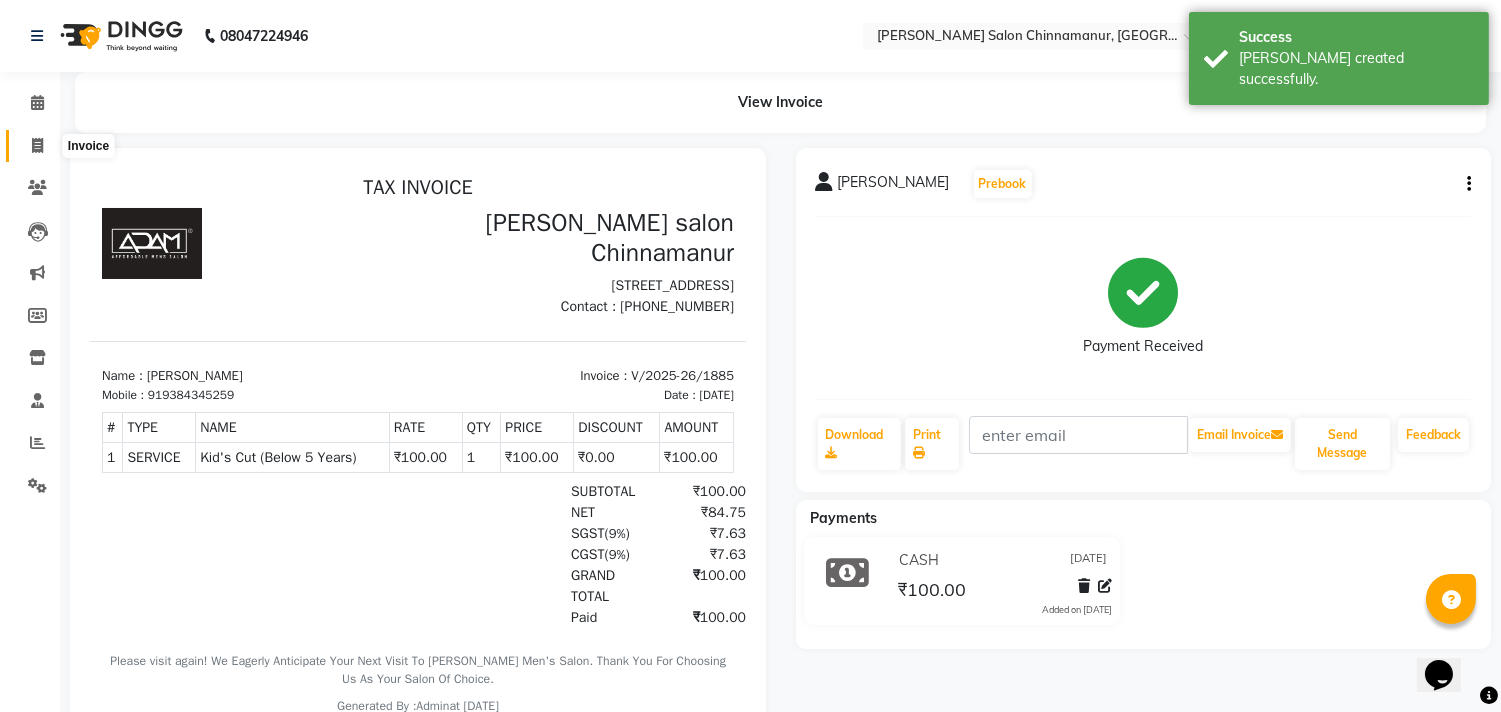 click 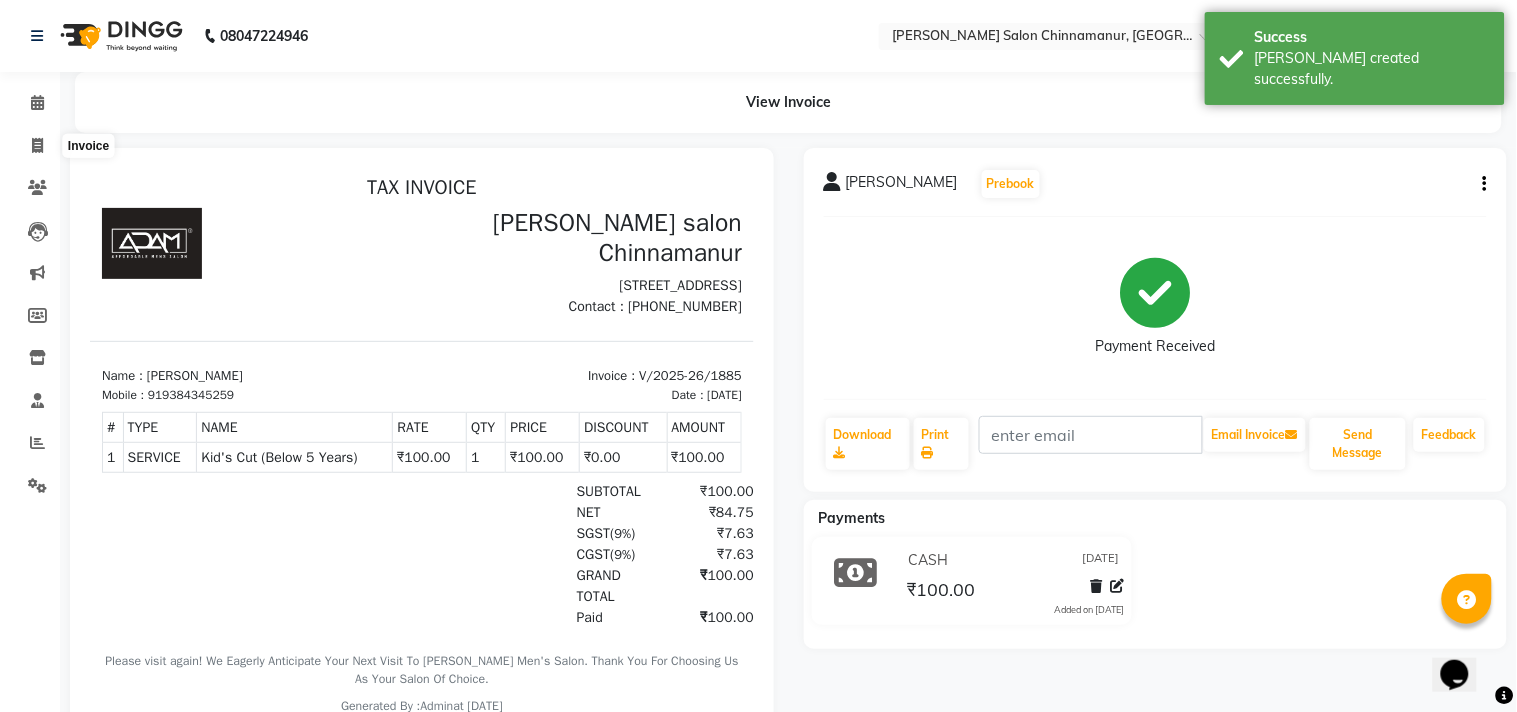 select on "8329" 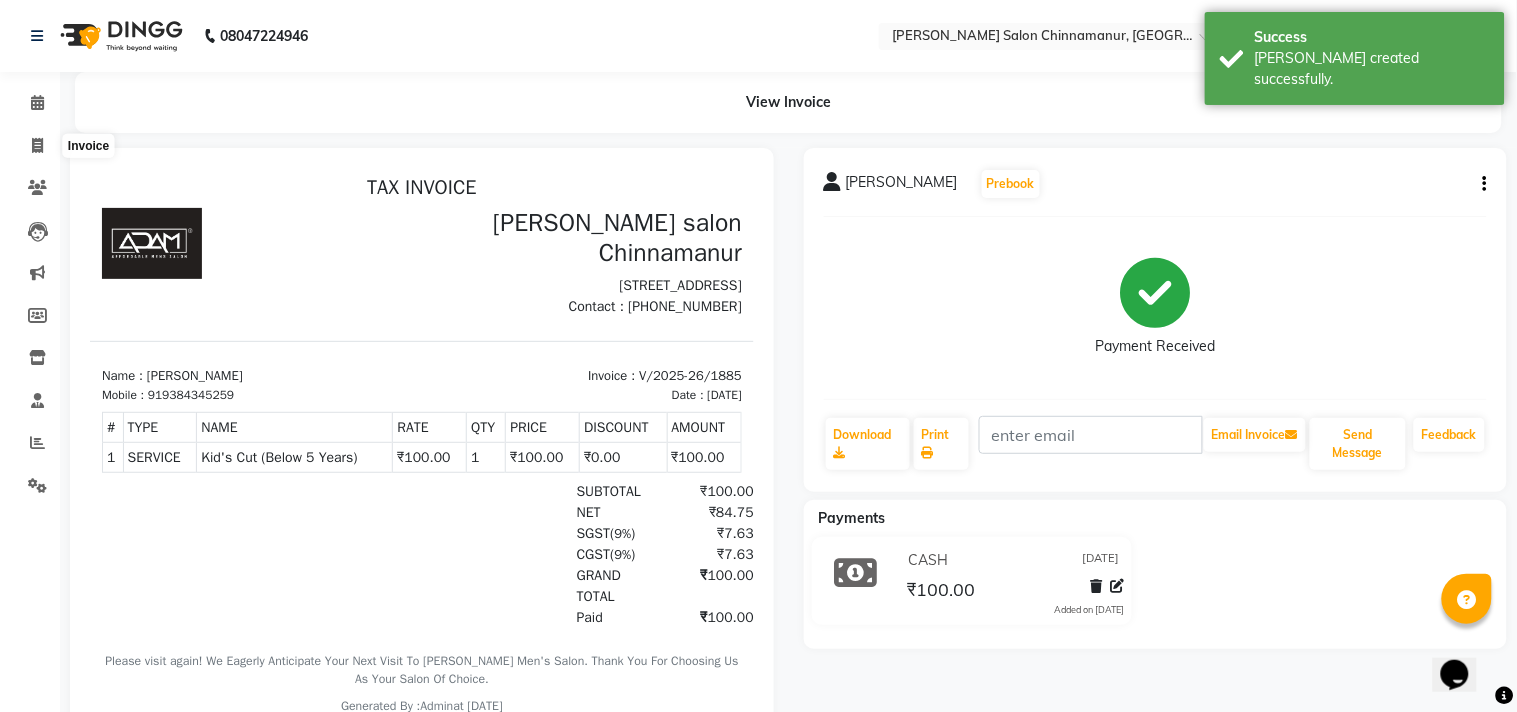 select on "service" 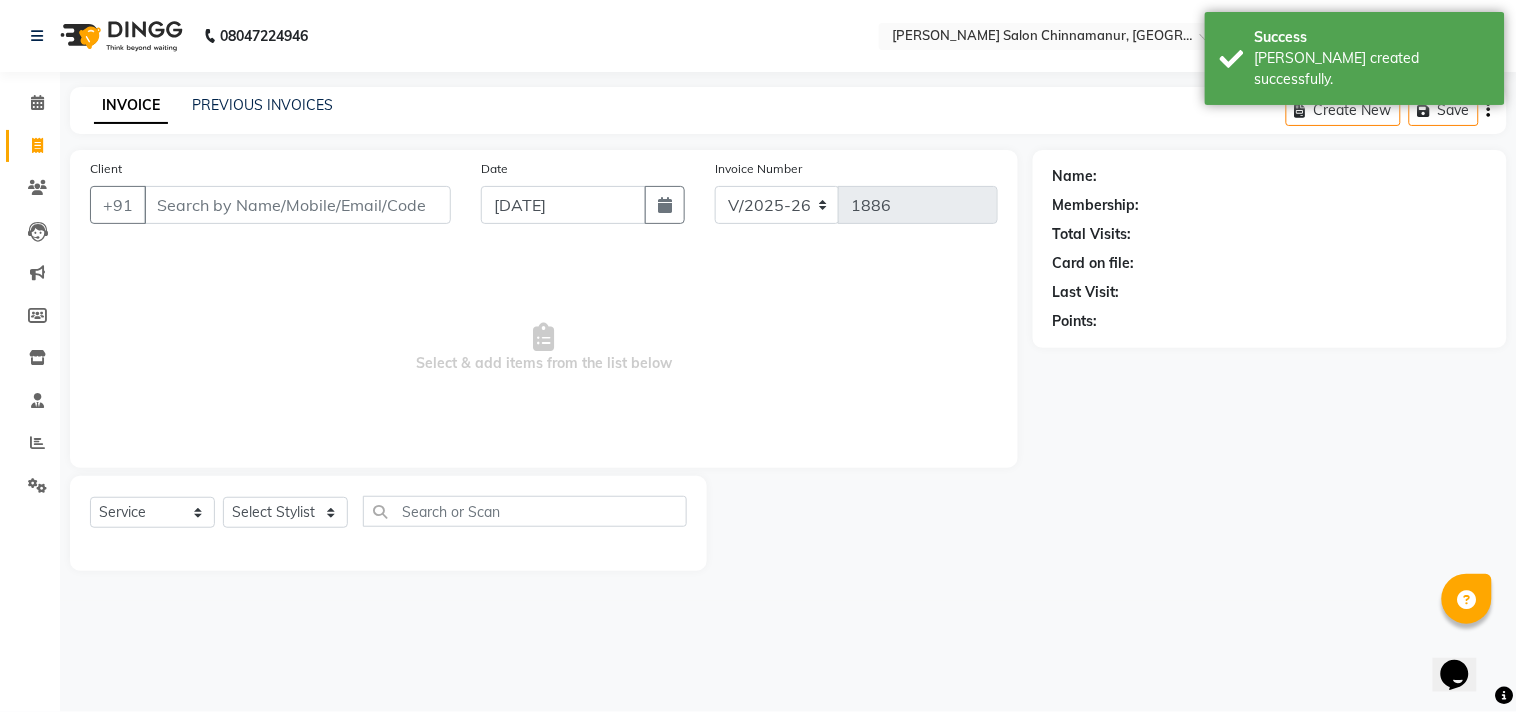 click on "Client" at bounding box center [297, 205] 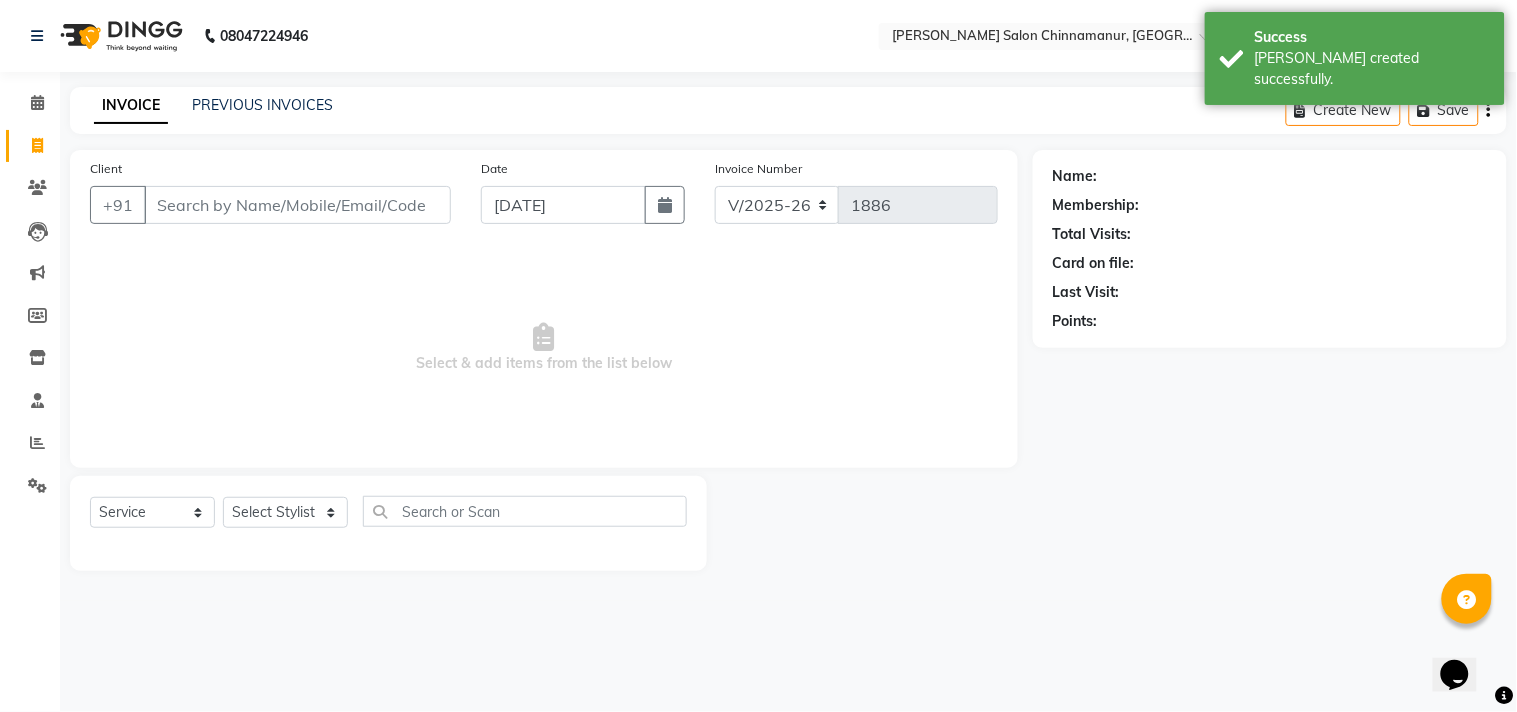 click on "Client" at bounding box center [297, 205] 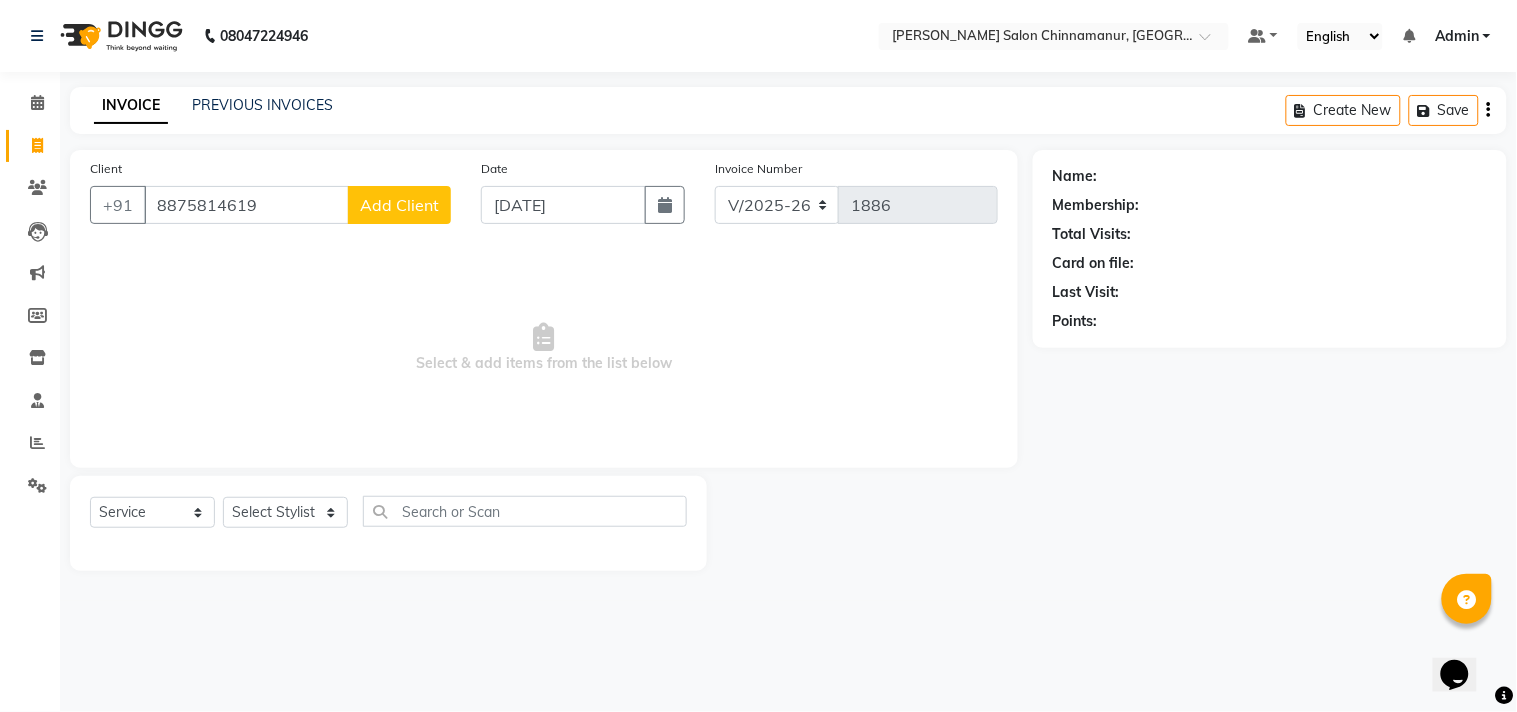 type on "8875814619" 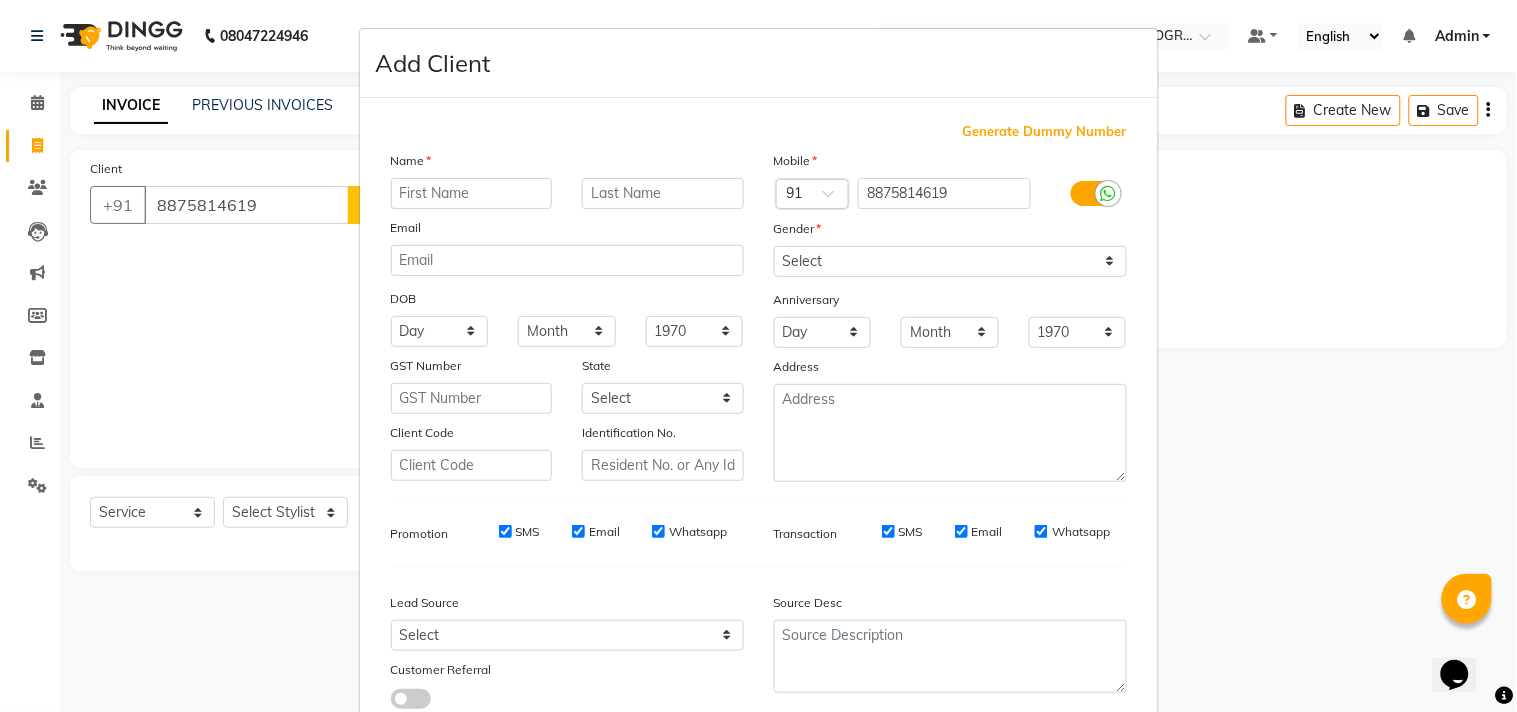 click at bounding box center (472, 193) 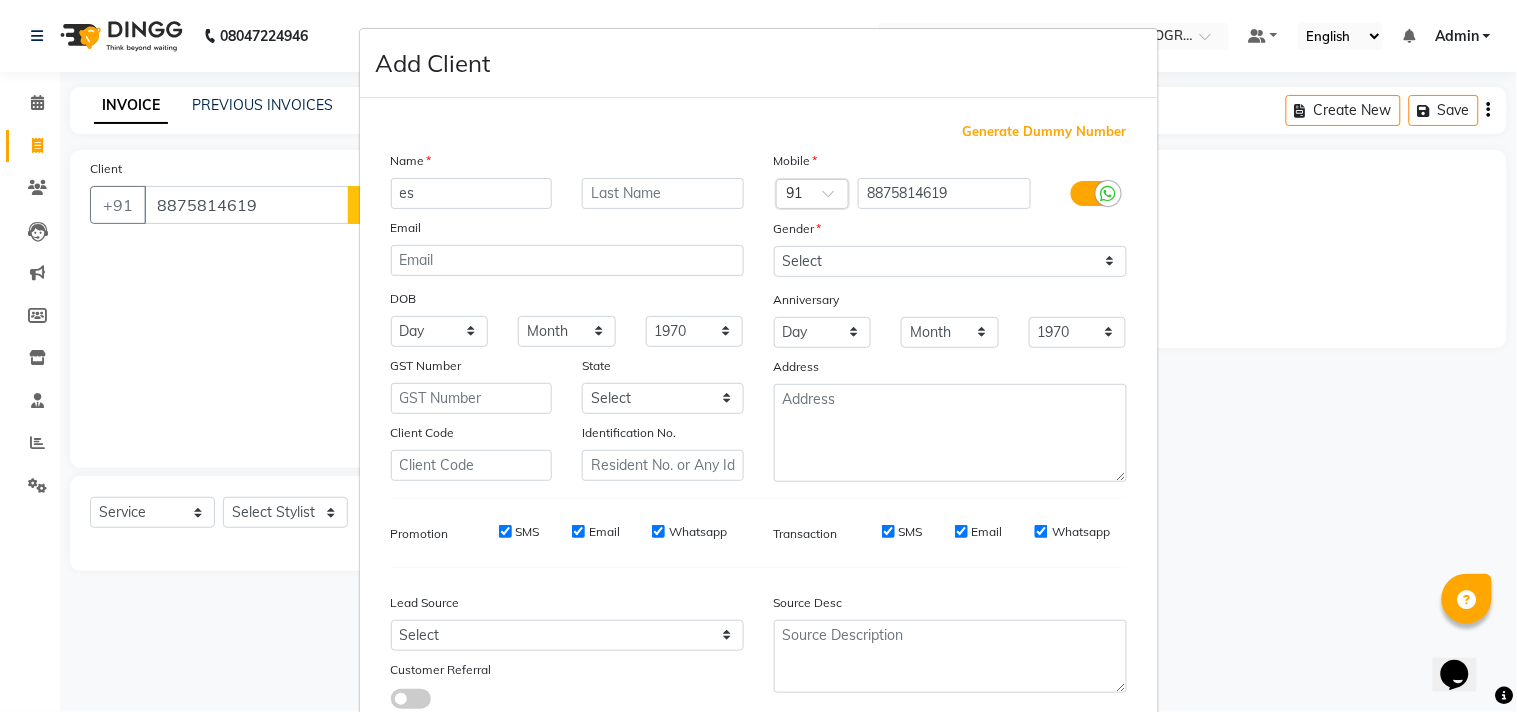 type on "e" 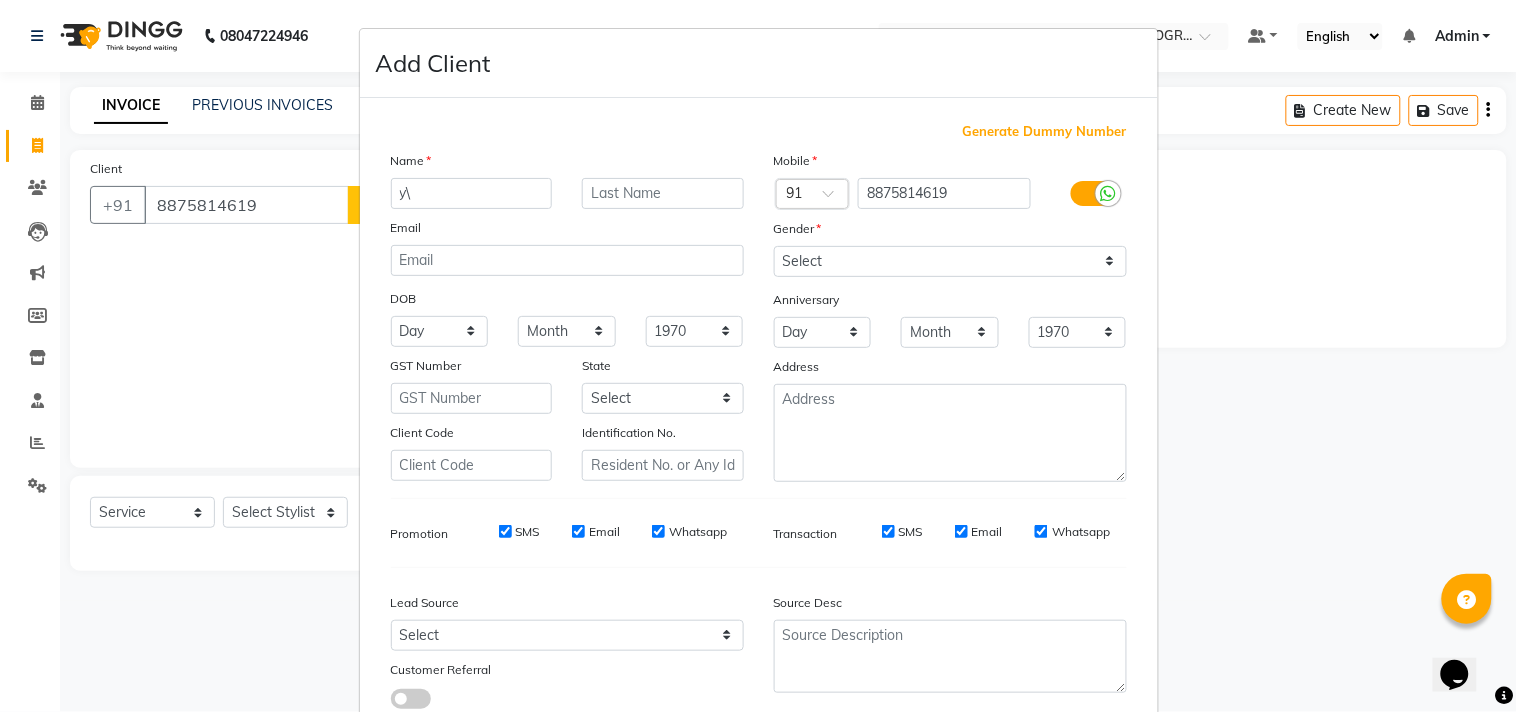 type on "y" 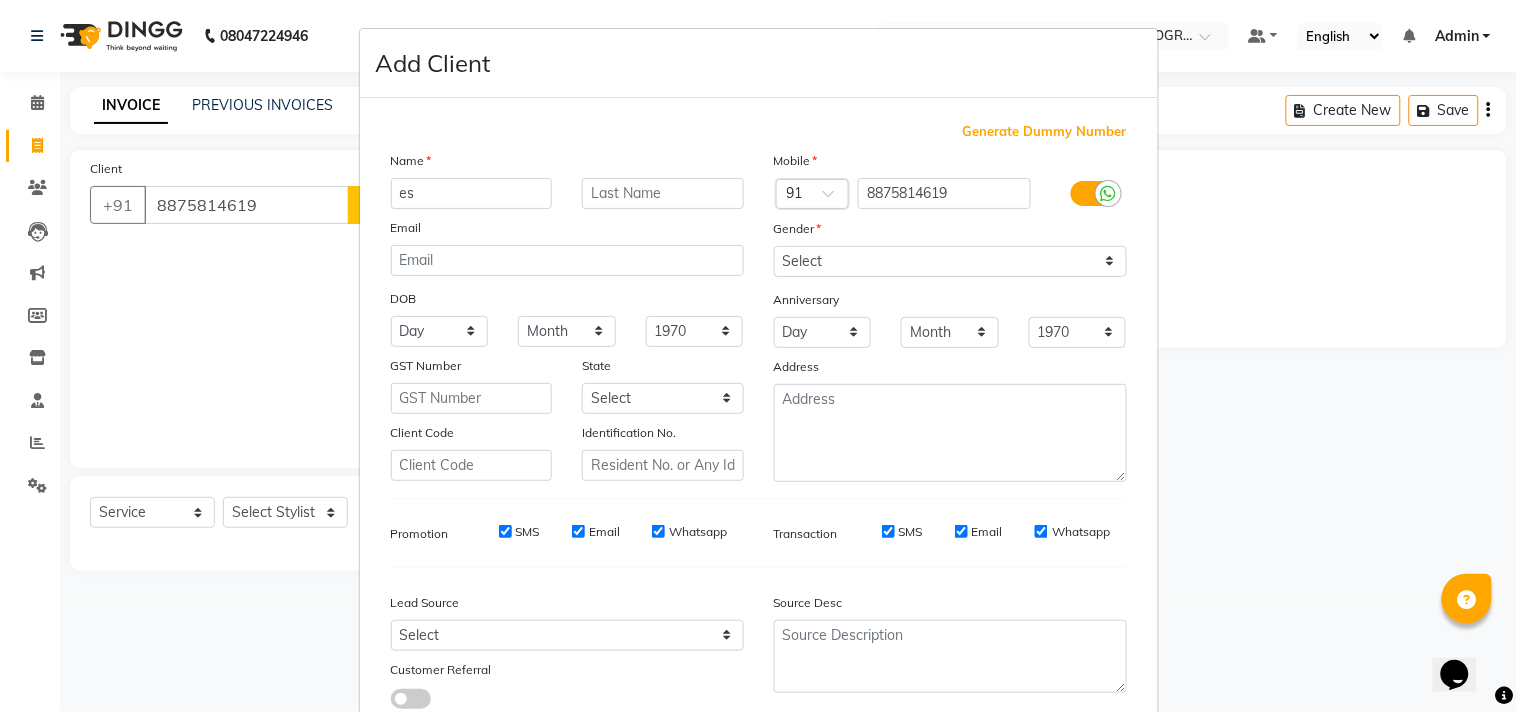 type on "e" 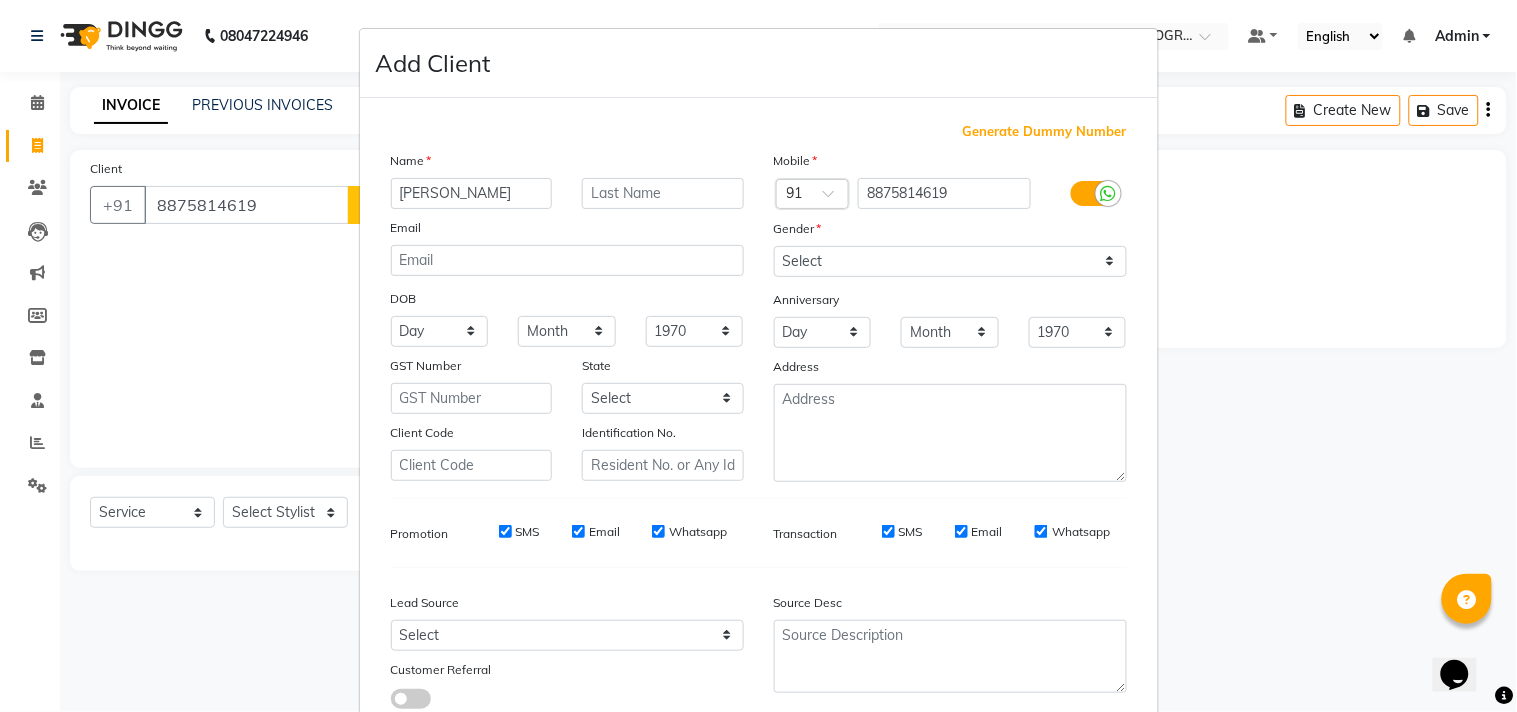 type on "Yeswanth" 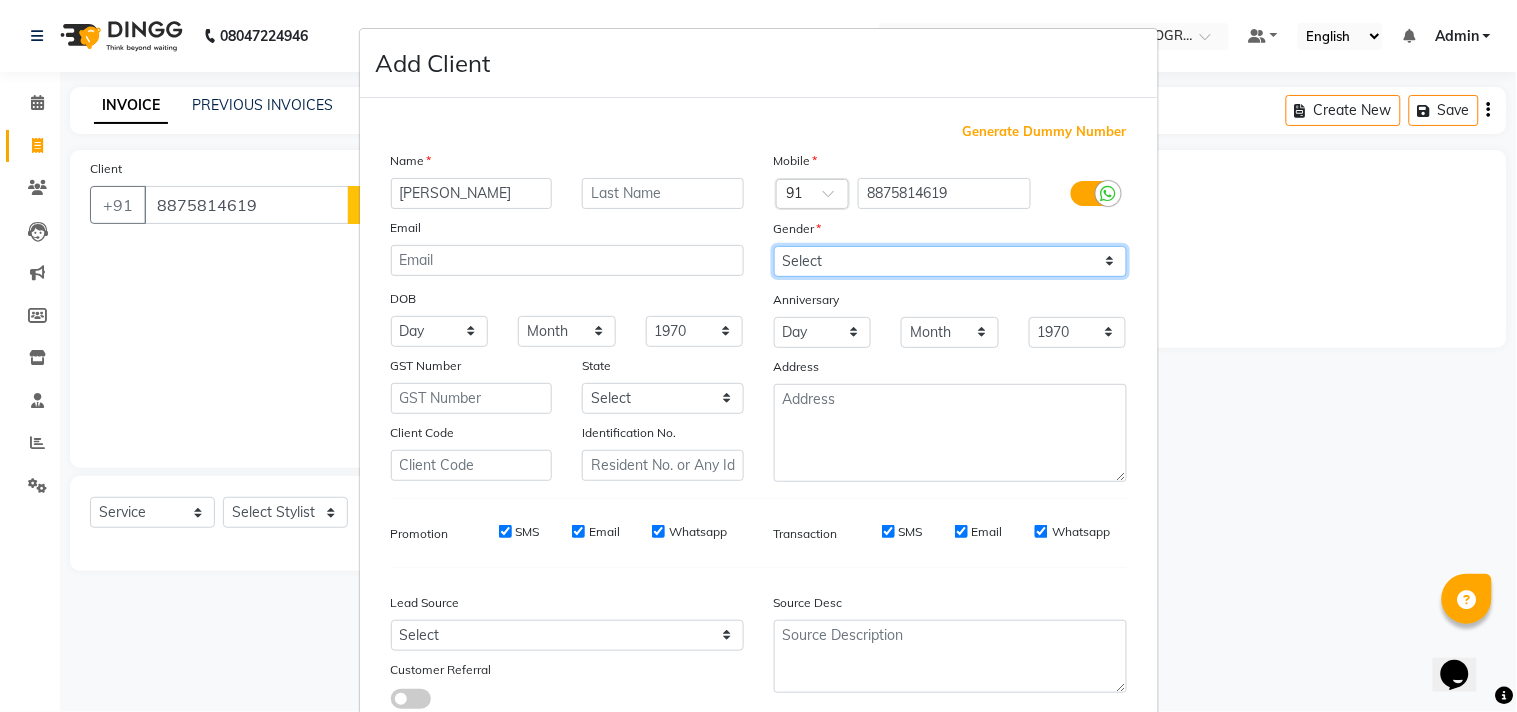 click on "Select [DEMOGRAPHIC_DATA] [DEMOGRAPHIC_DATA] Other Prefer Not To Say" at bounding box center [950, 261] 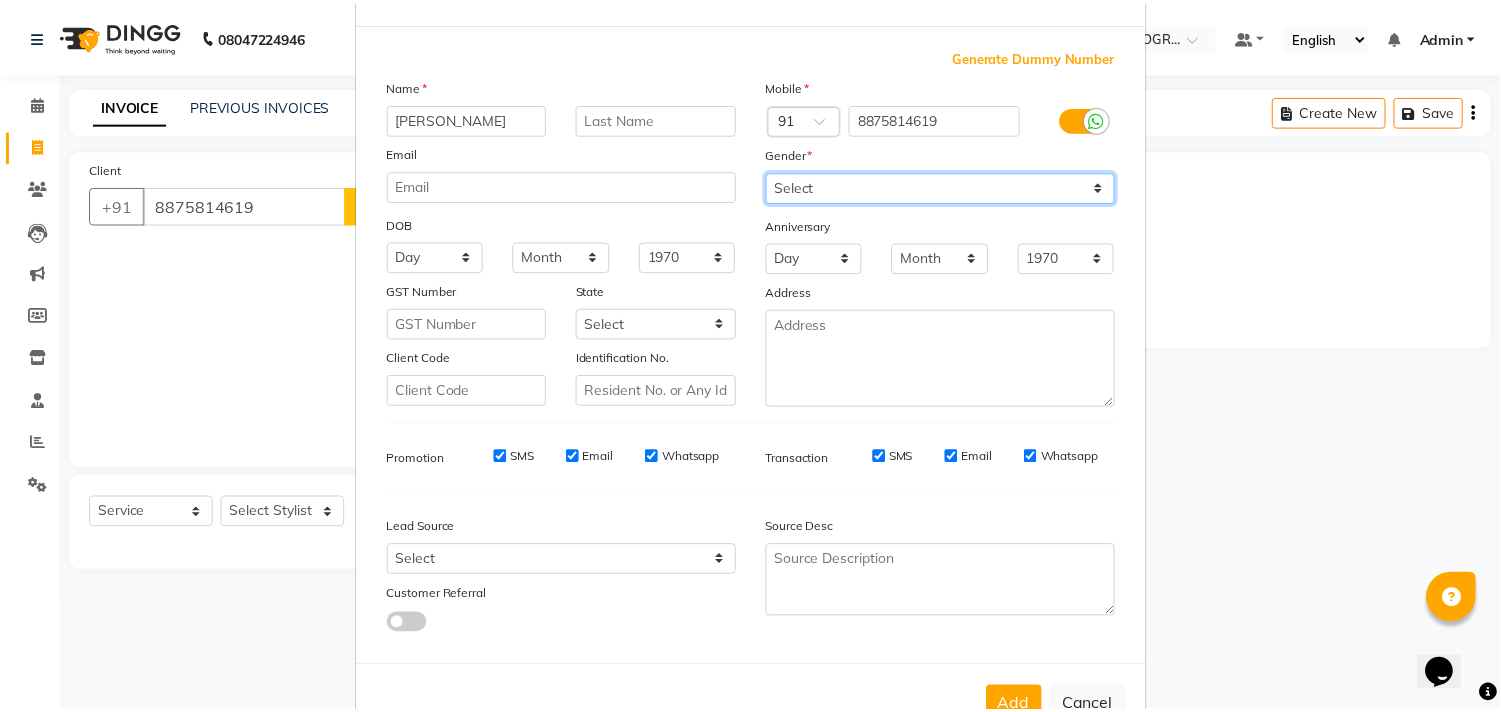 scroll, scrollTop: 138, scrollLeft: 0, axis: vertical 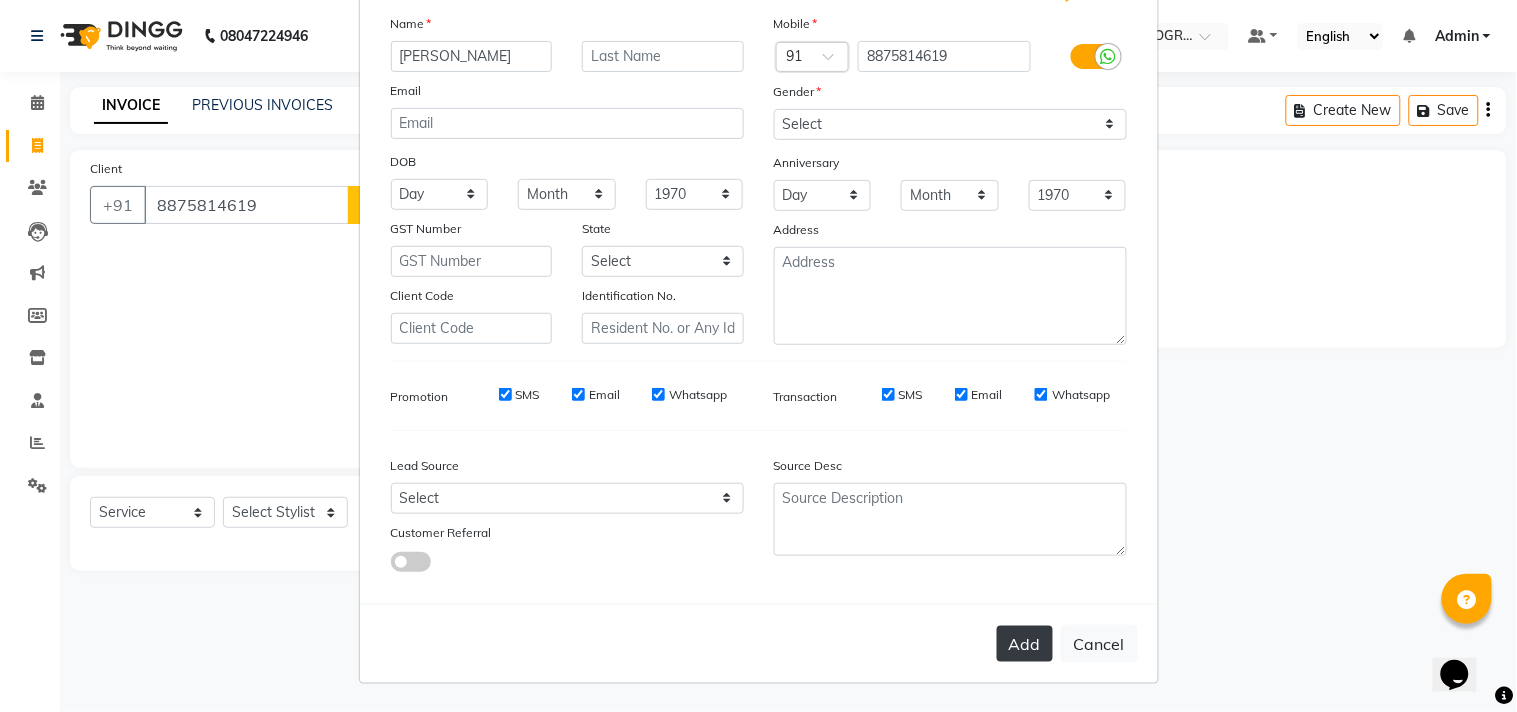 click on "Add" at bounding box center (1025, 644) 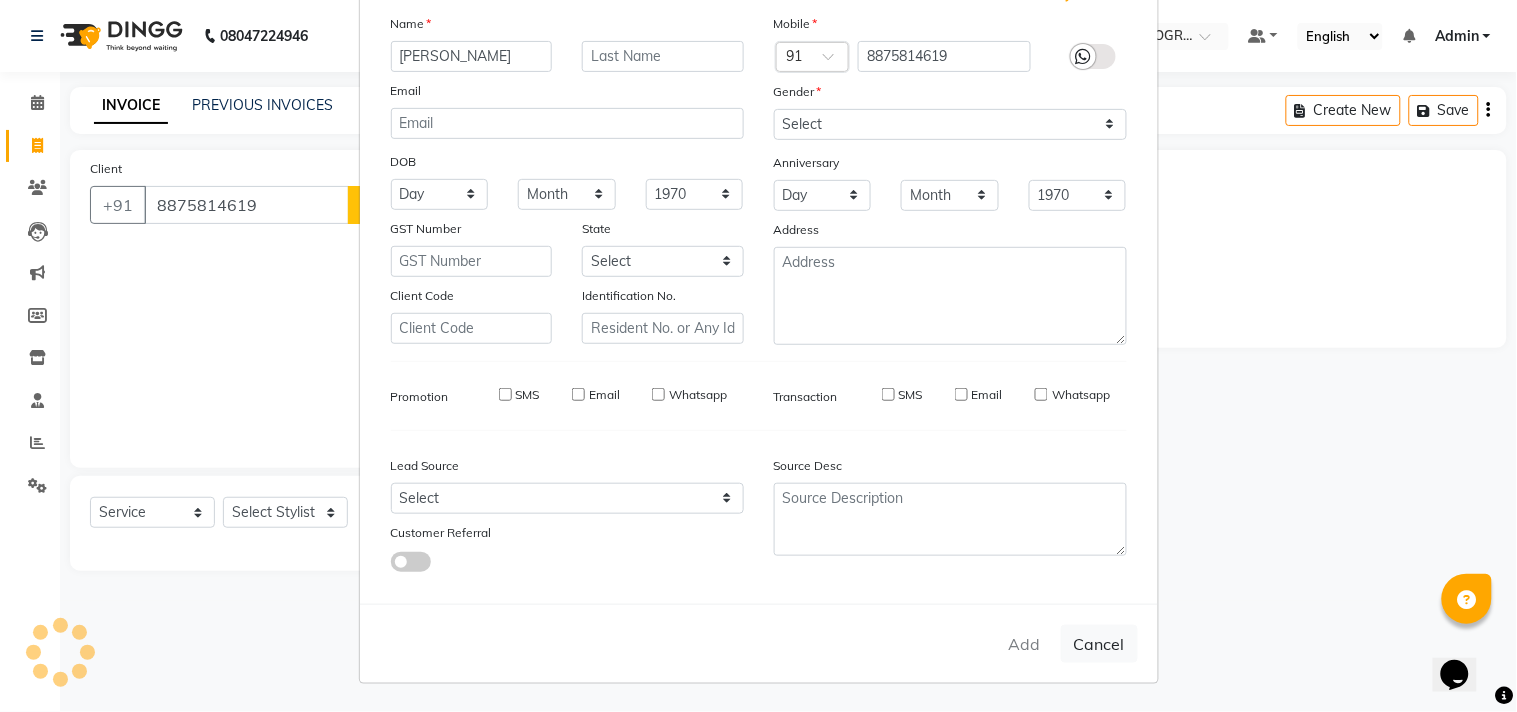 type 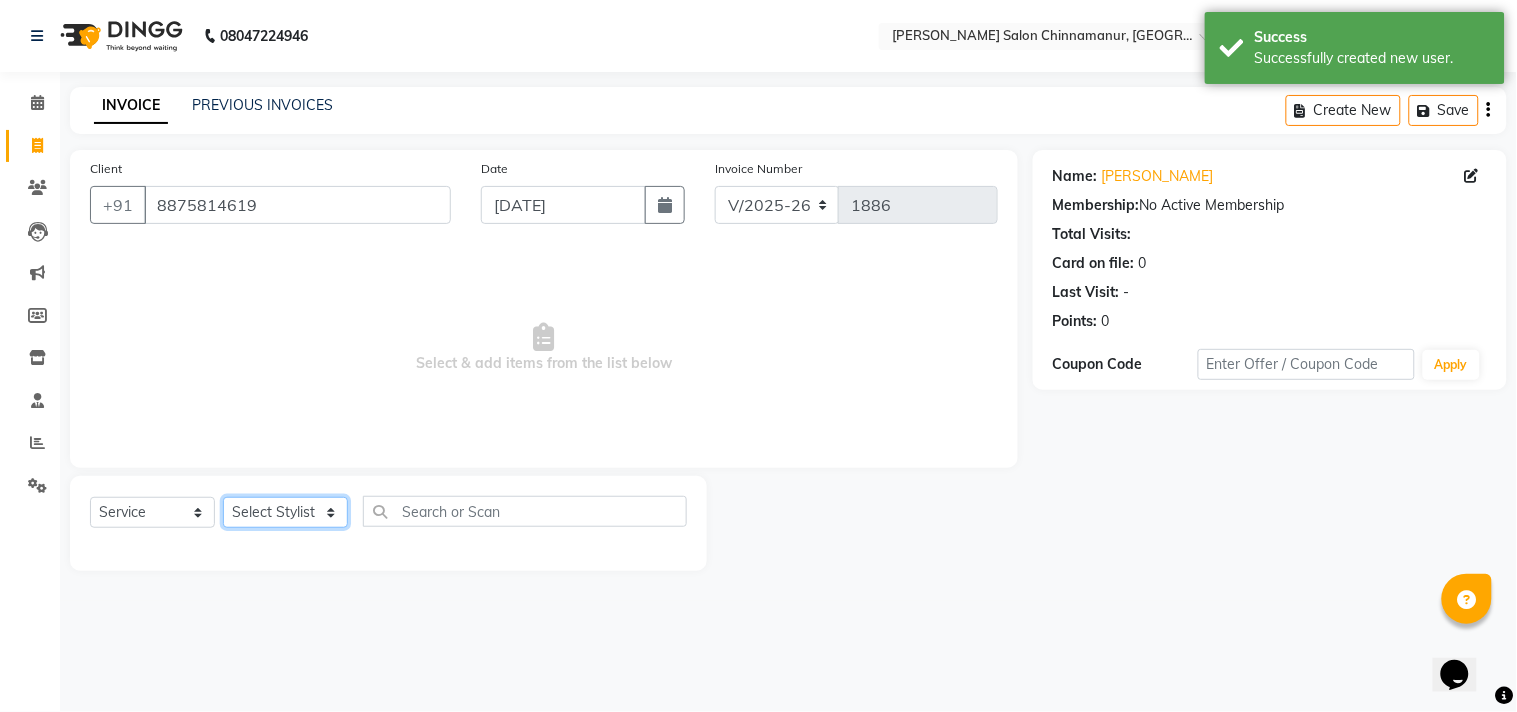 click on "Select Stylist Admin Atif [PERSON_NAME] [PERSON_NAME] [PERSON_NAME] [PERSON_NAME]" 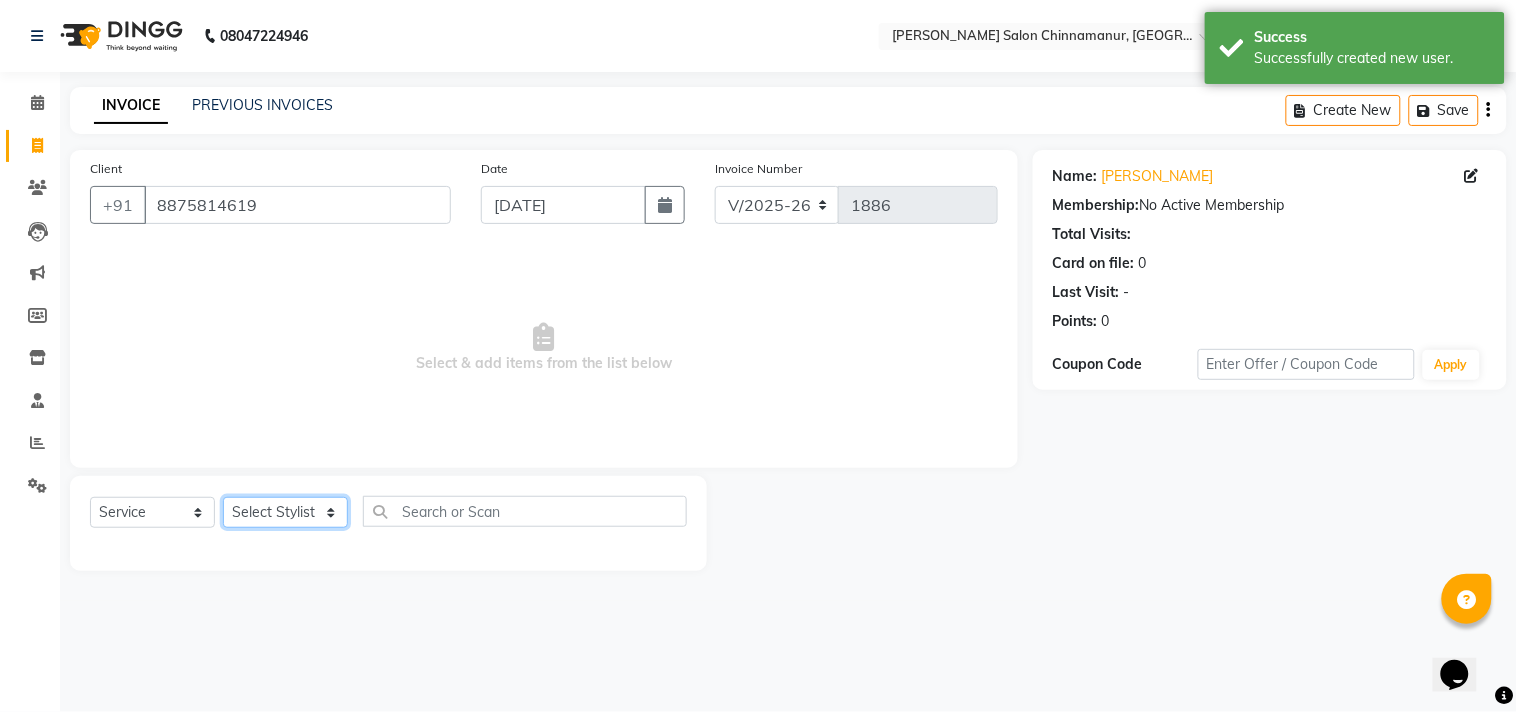 select on "85800" 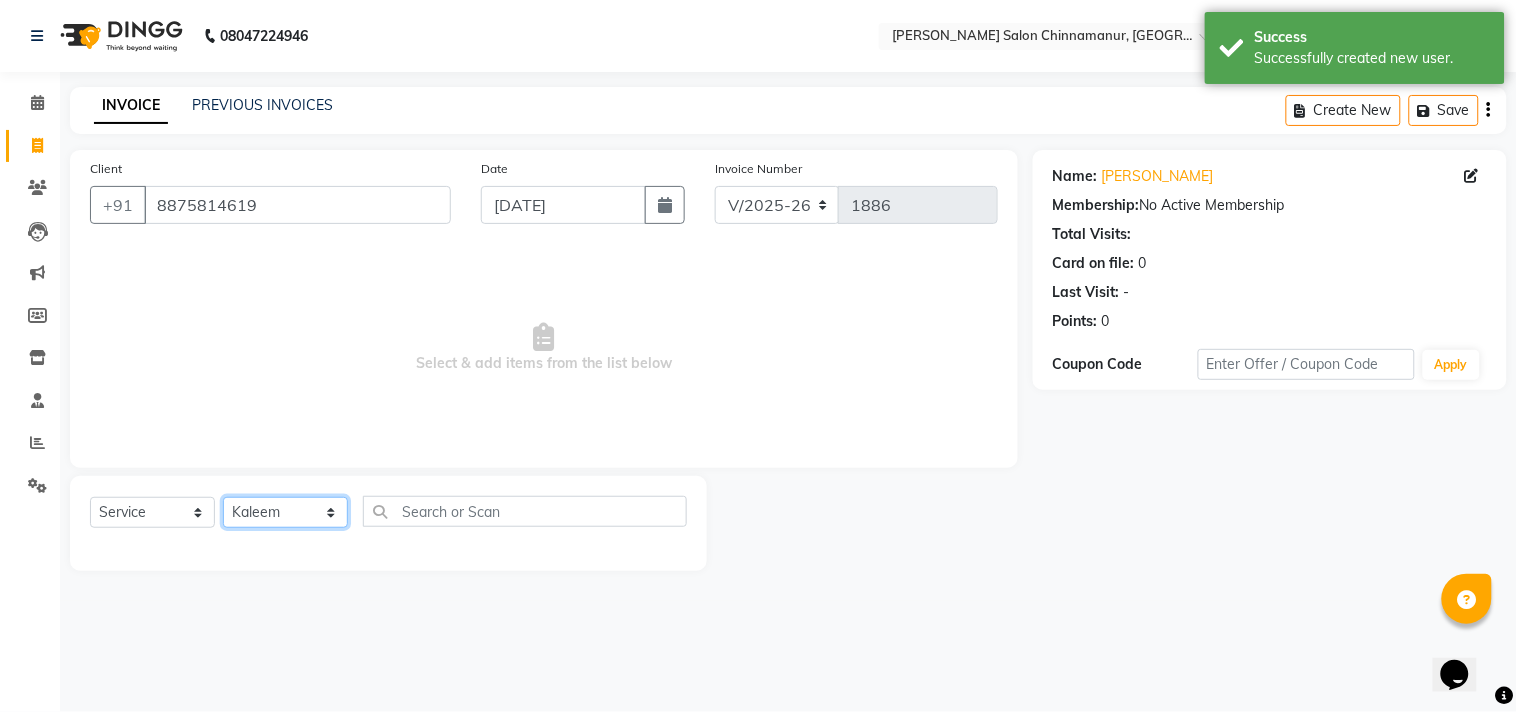 click on "Select Stylist Admin Atif [PERSON_NAME] [PERSON_NAME] [PERSON_NAME] [PERSON_NAME]" 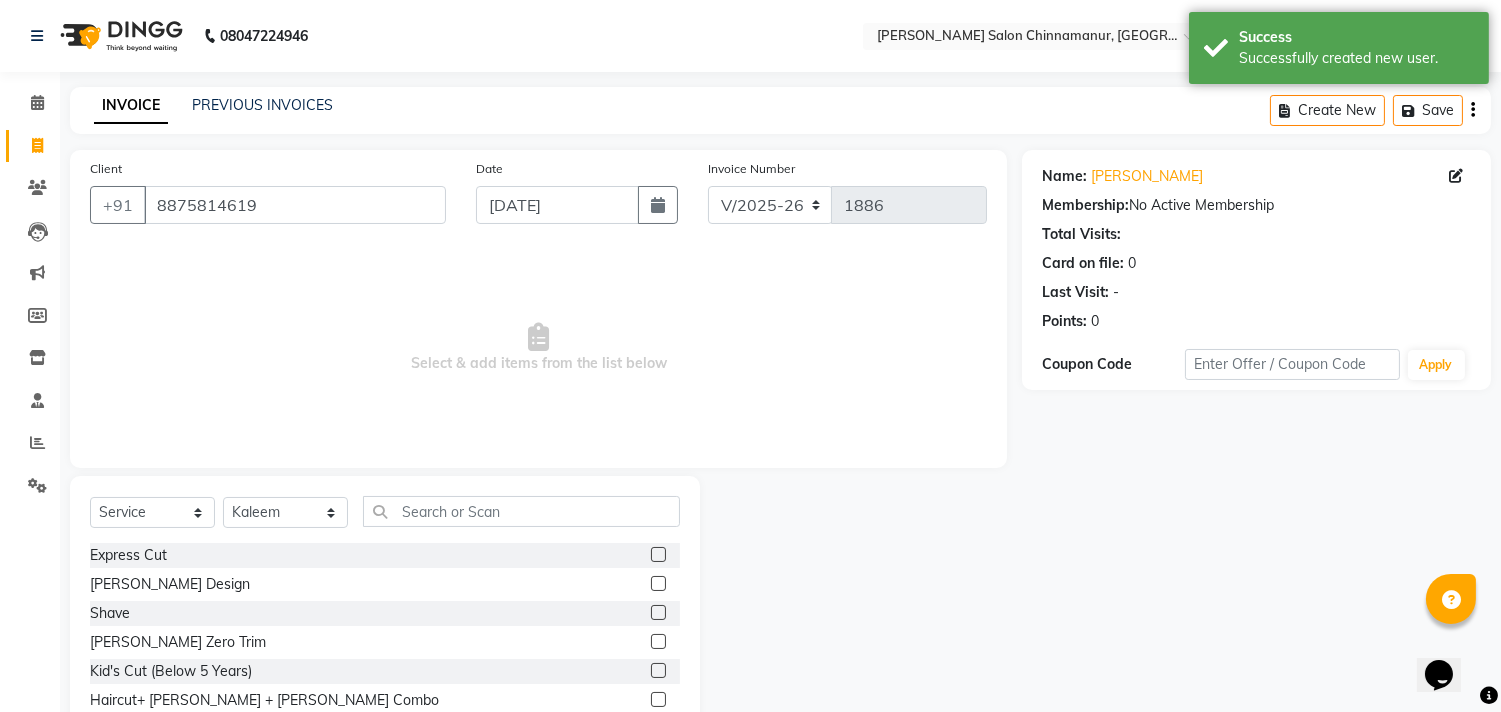 click 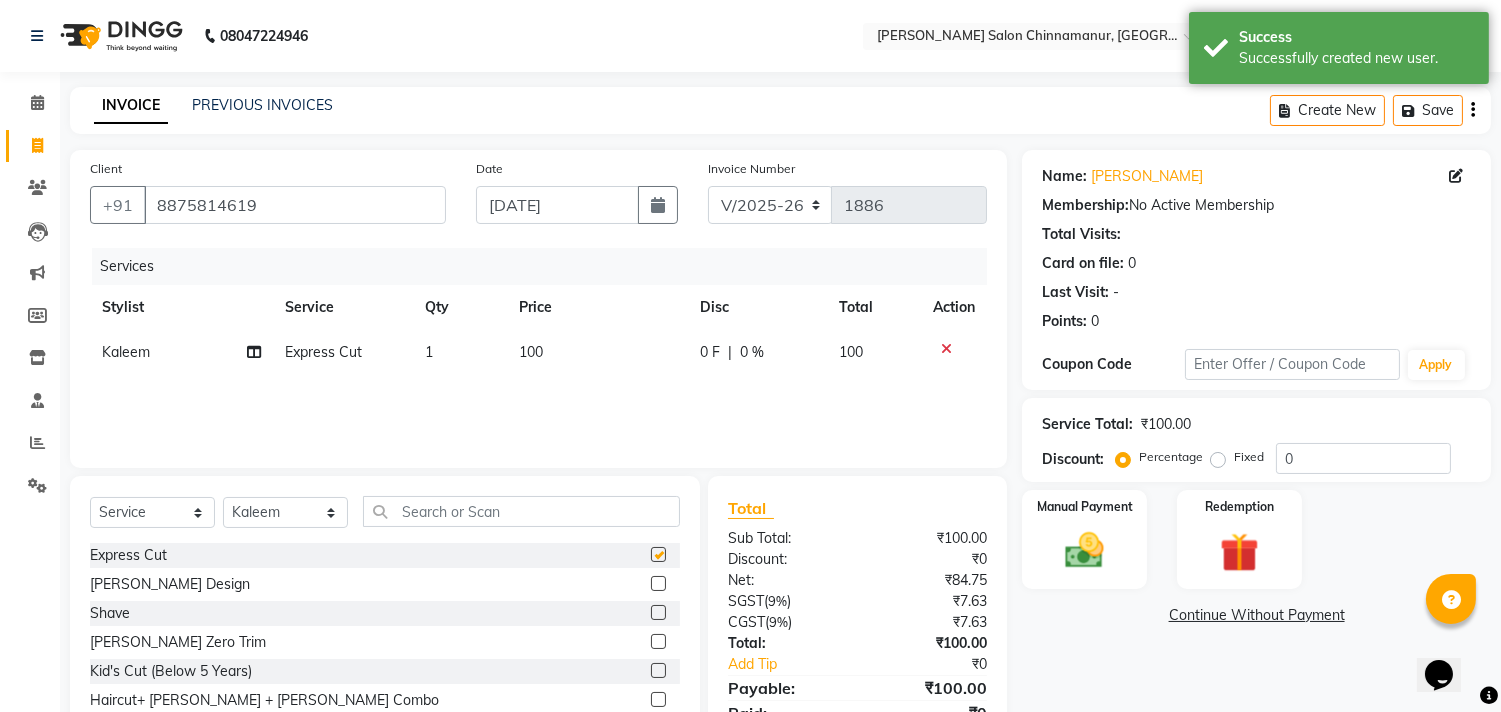 checkbox on "false" 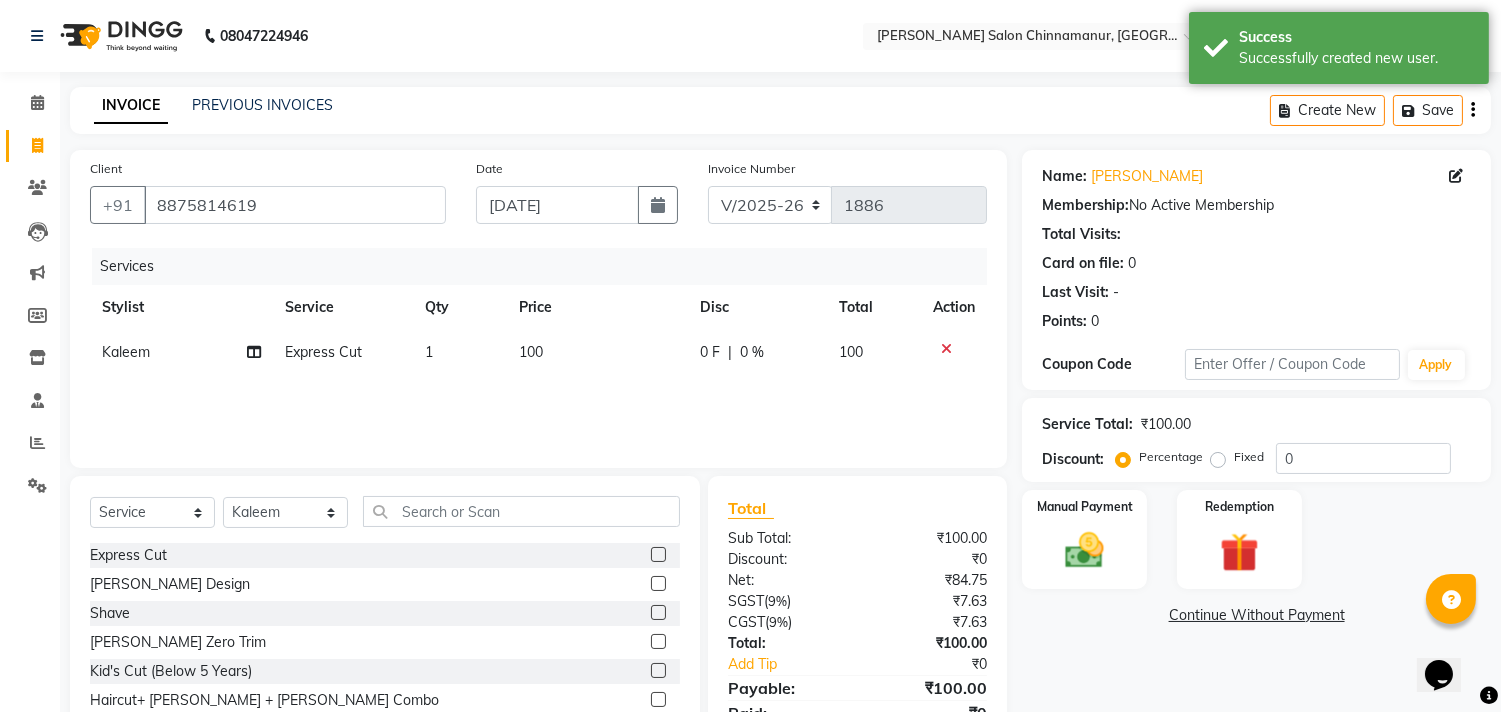 click 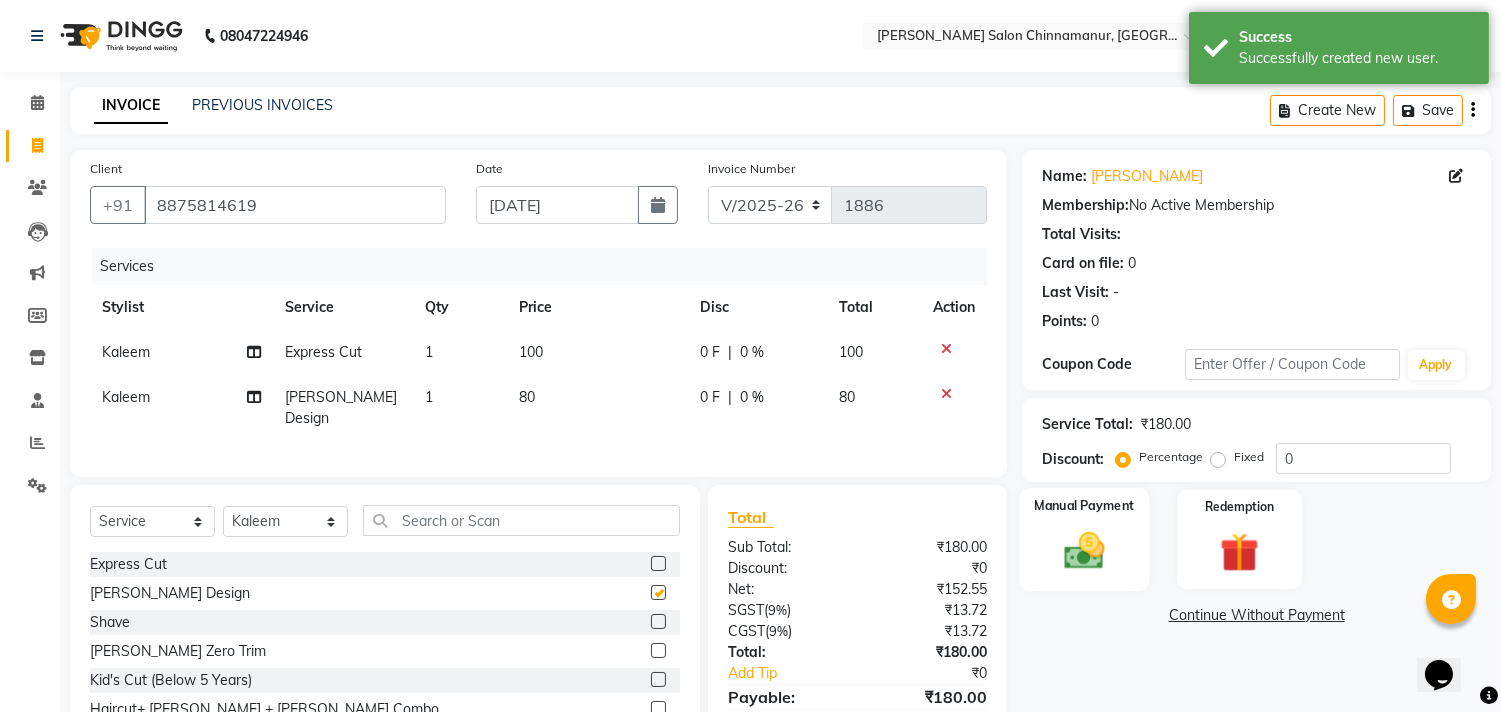 checkbox on "false" 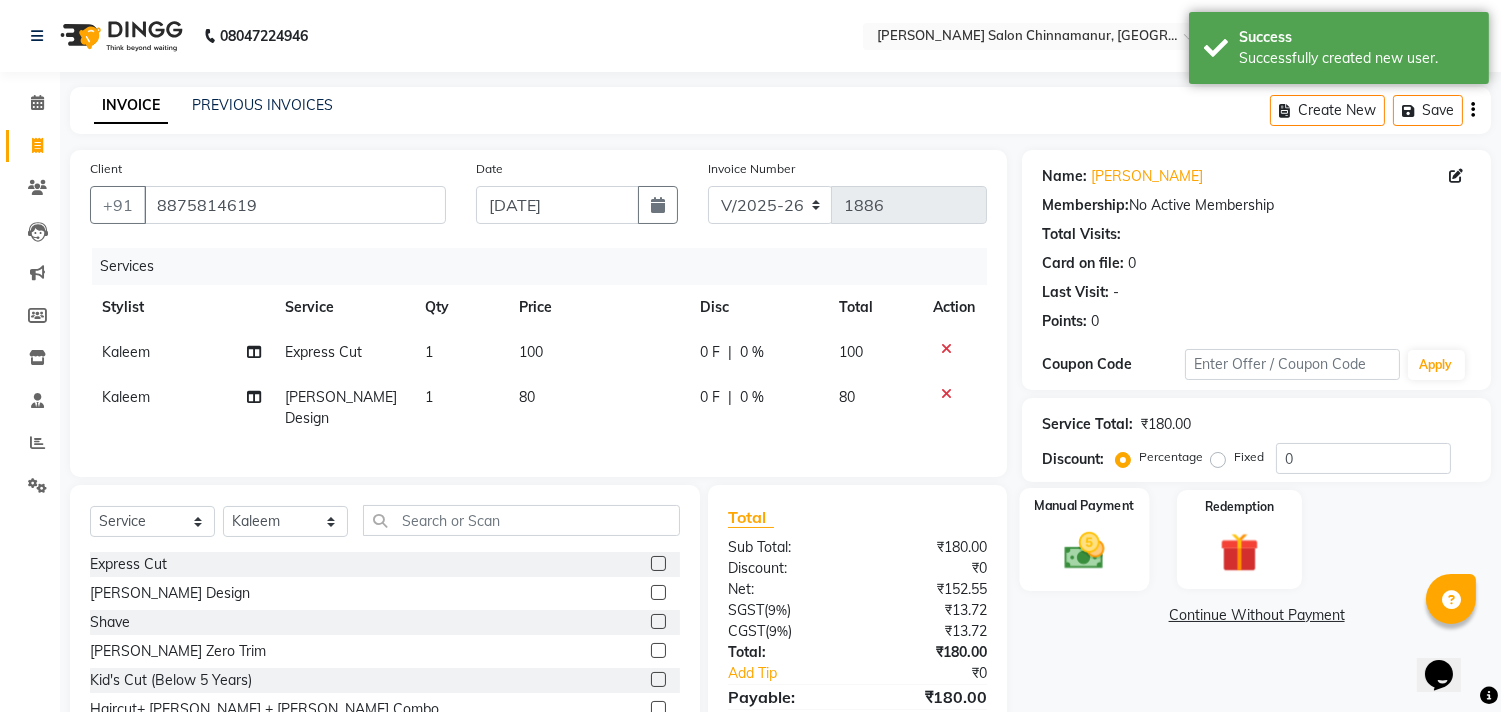 click 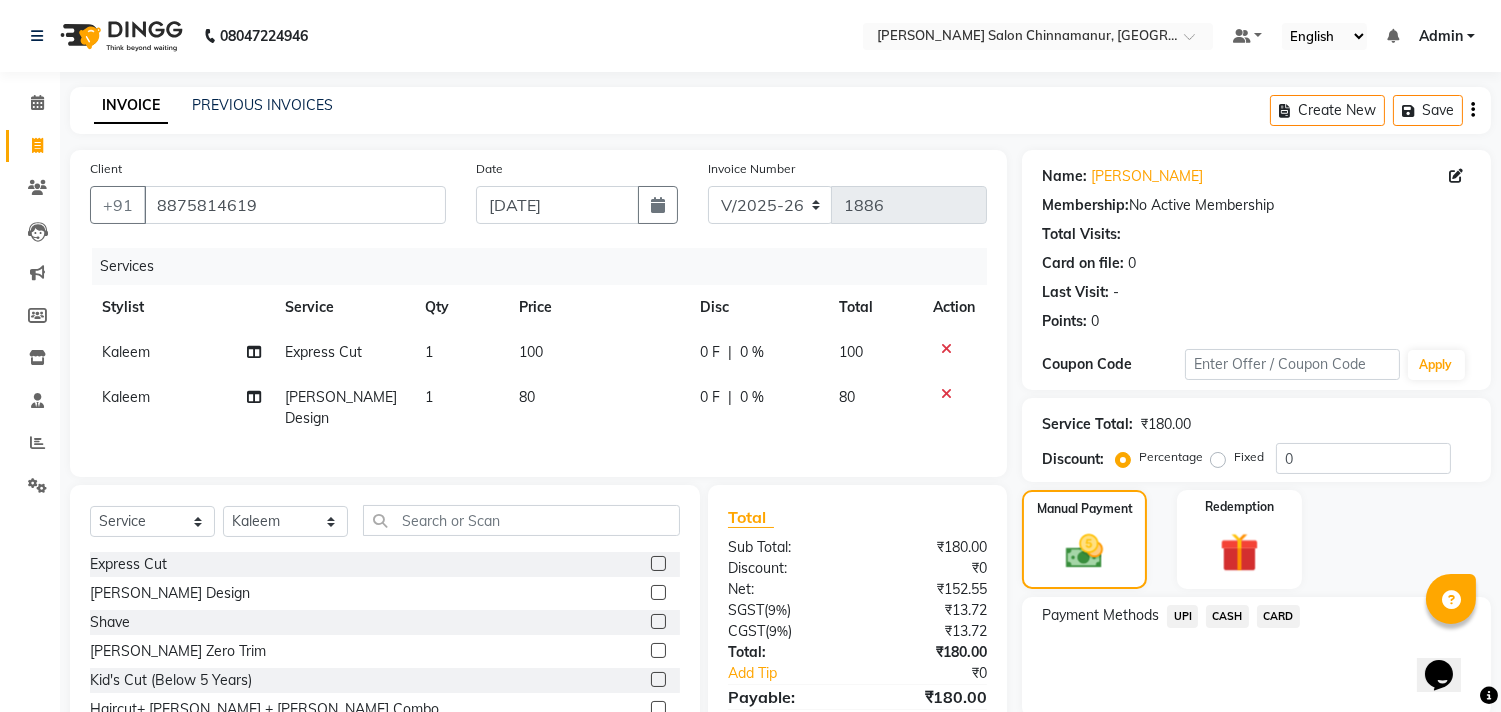 click on "UPI" 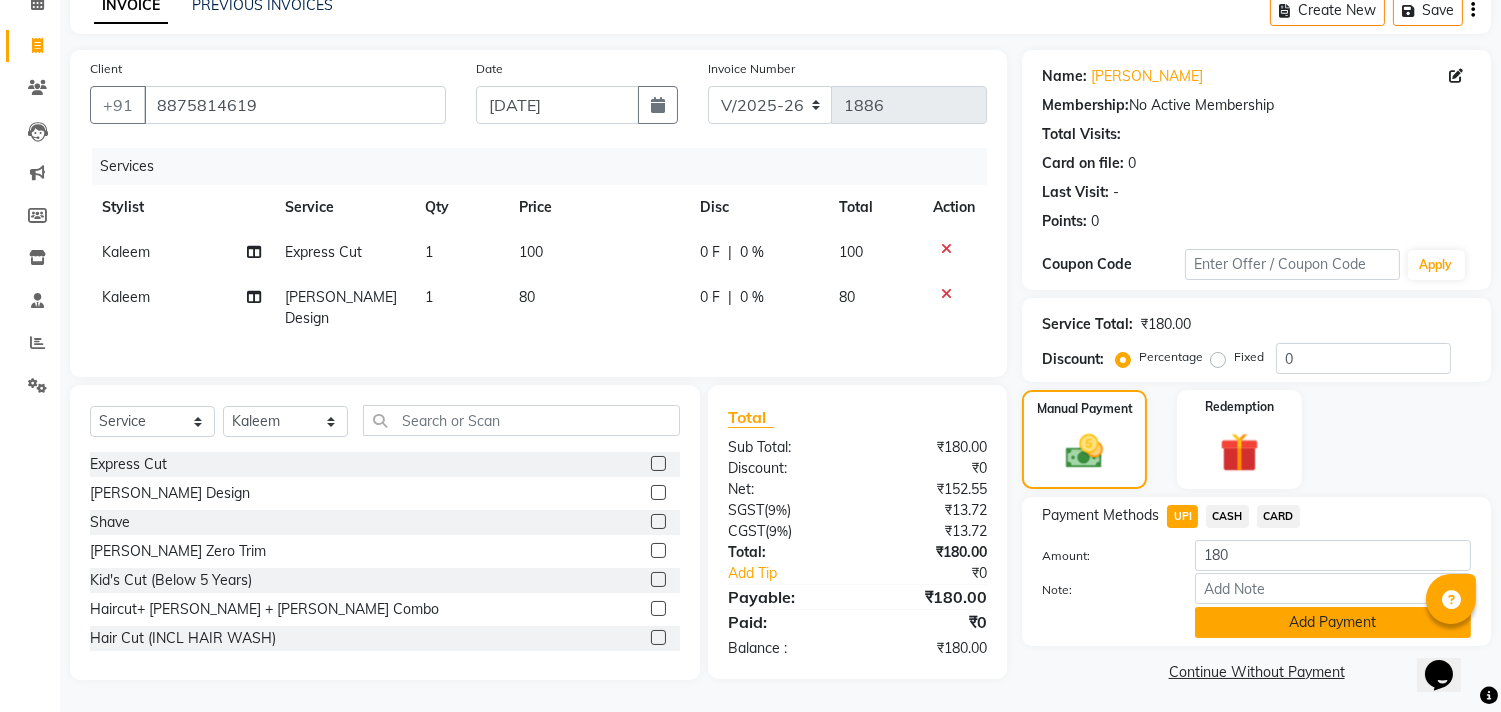 scroll, scrollTop: 104, scrollLeft: 0, axis: vertical 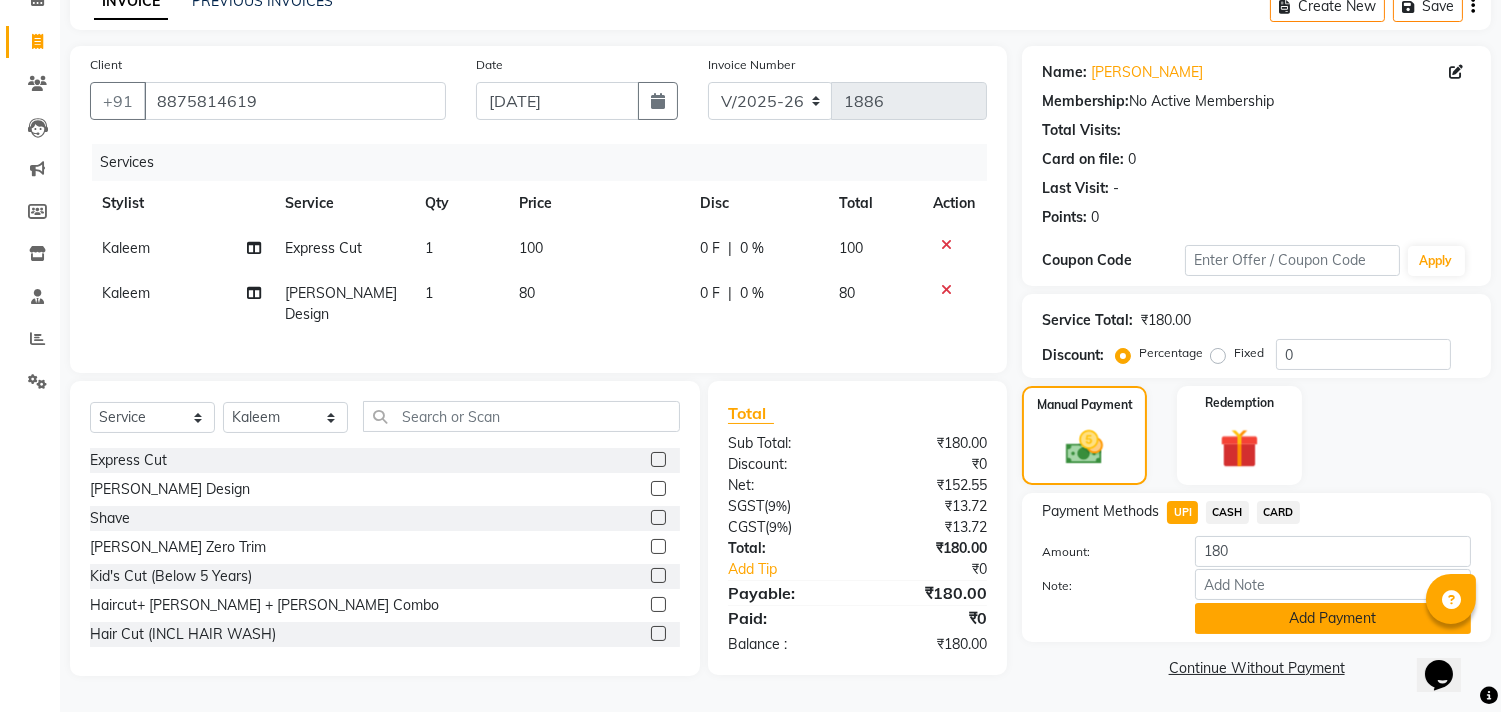 click on "Add Payment" 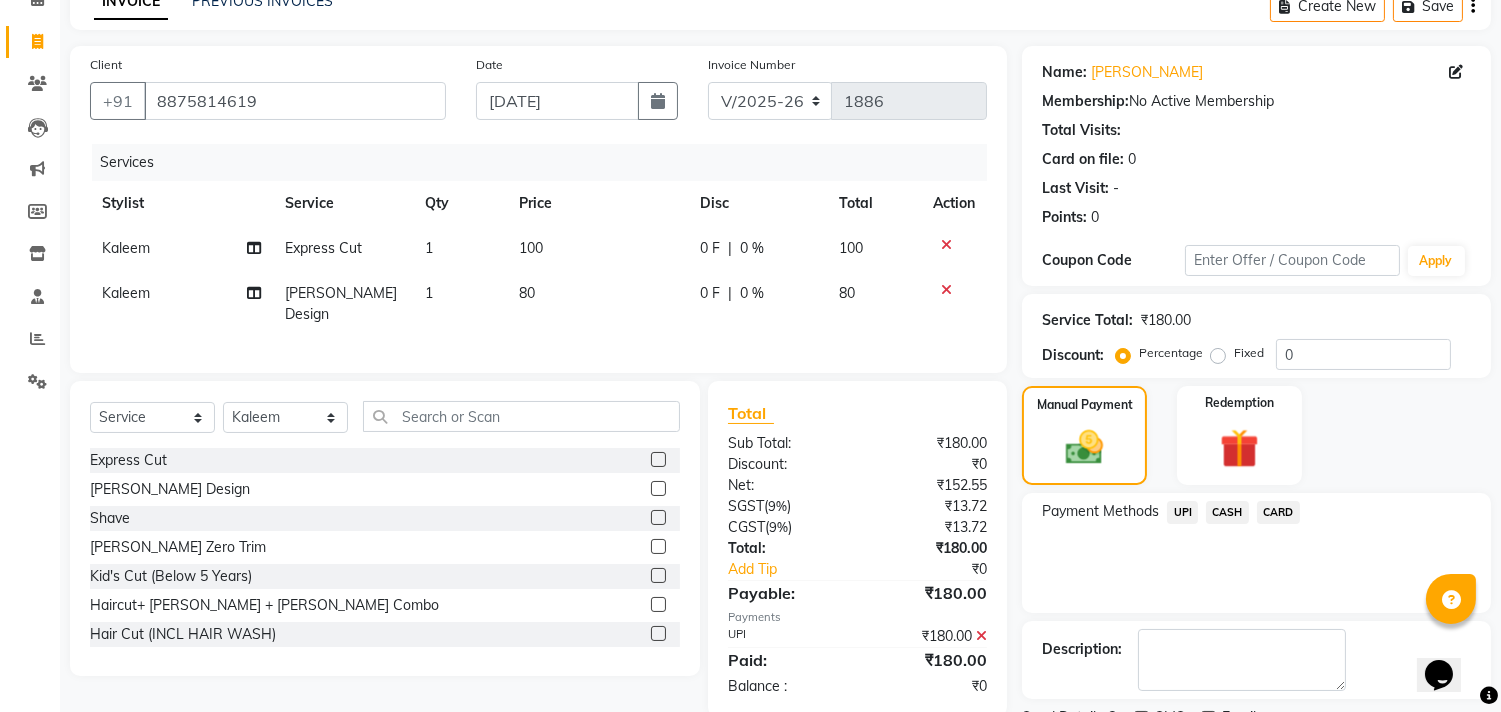 scroll, scrollTop: 187, scrollLeft: 0, axis: vertical 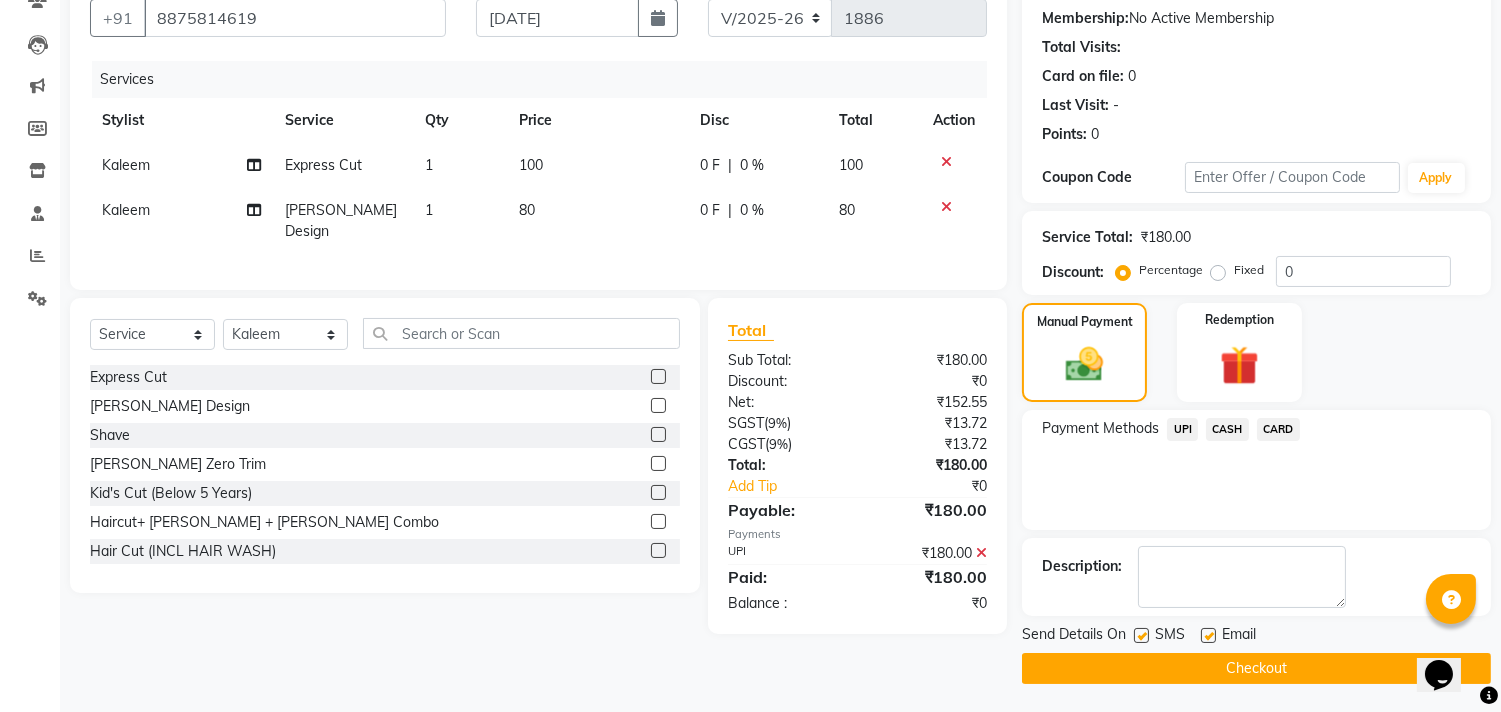 click on "Checkout" 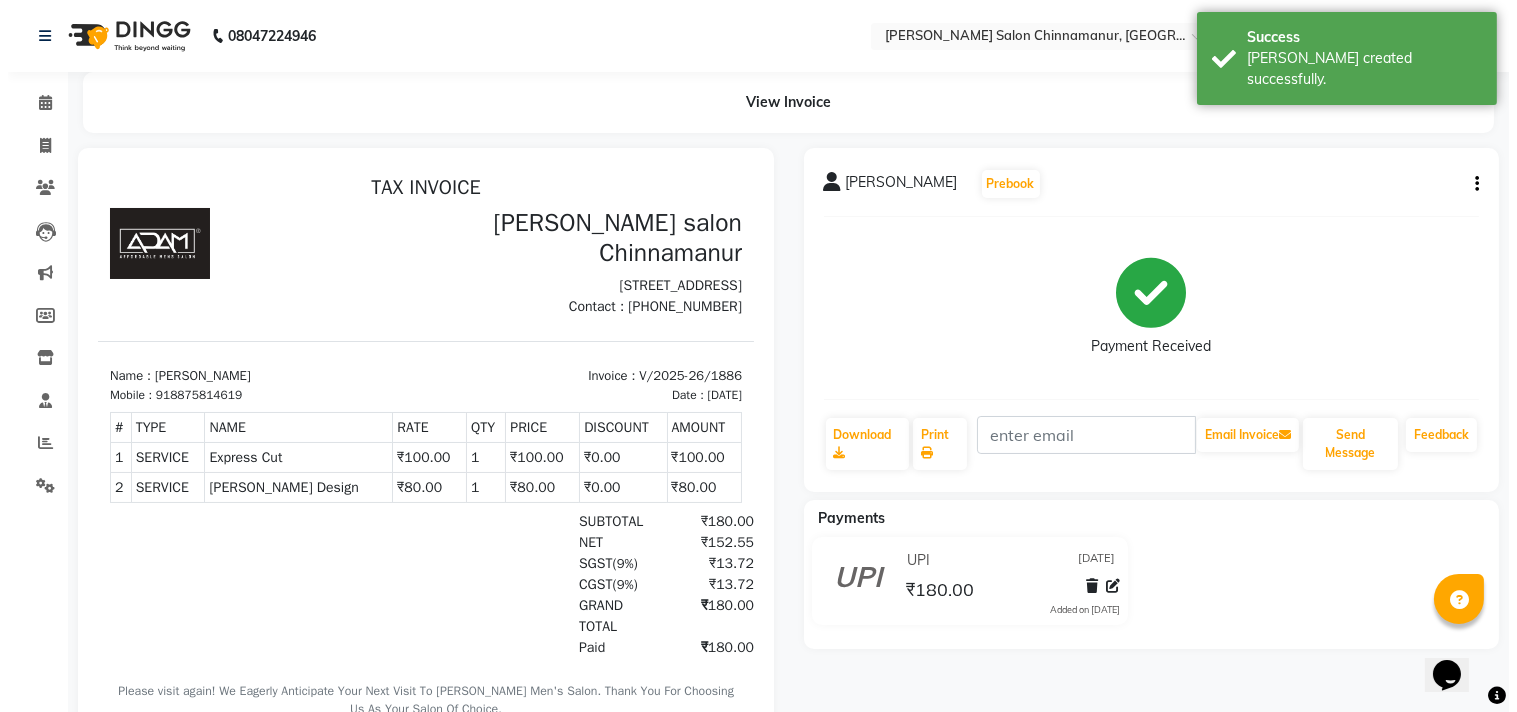 scroll, scrollTop: 0, scrollLeft: 0, axis: both 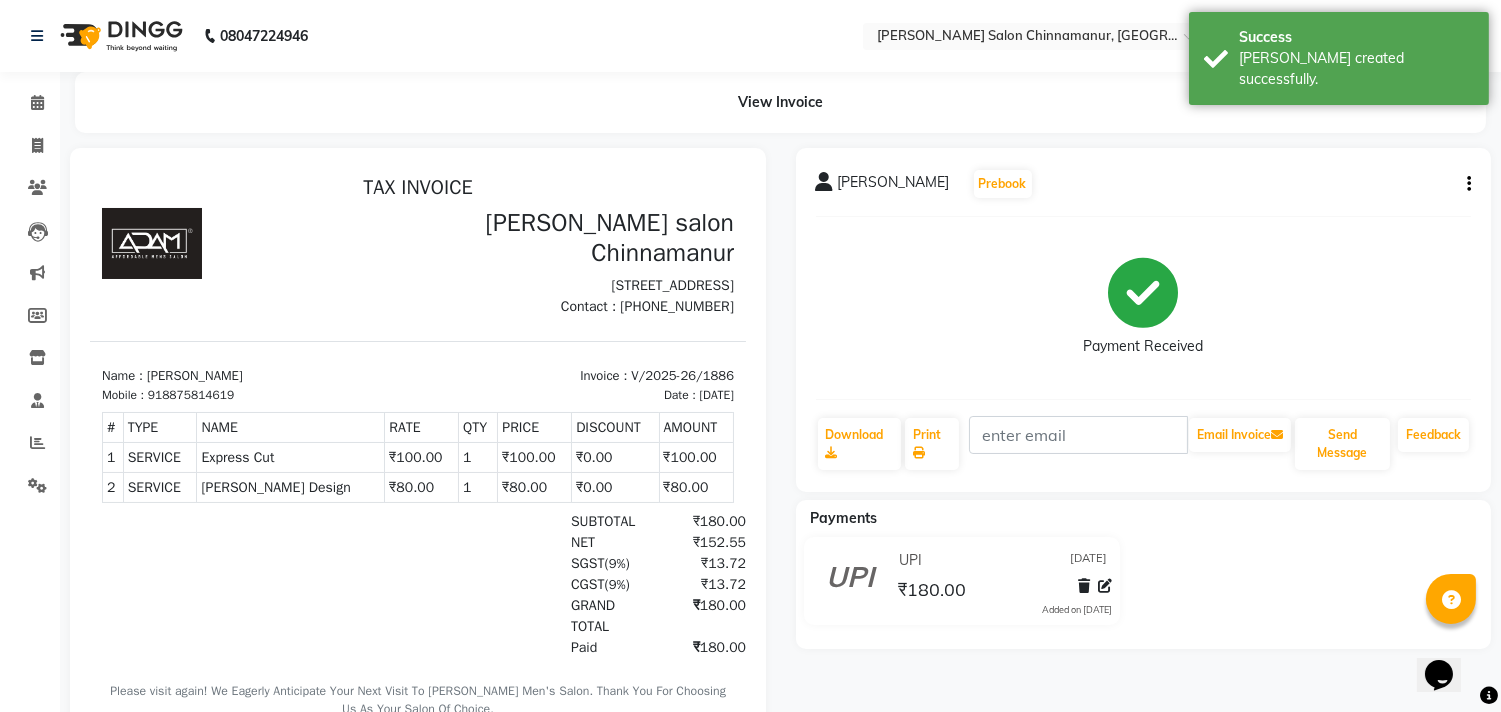 click on "Invoice" 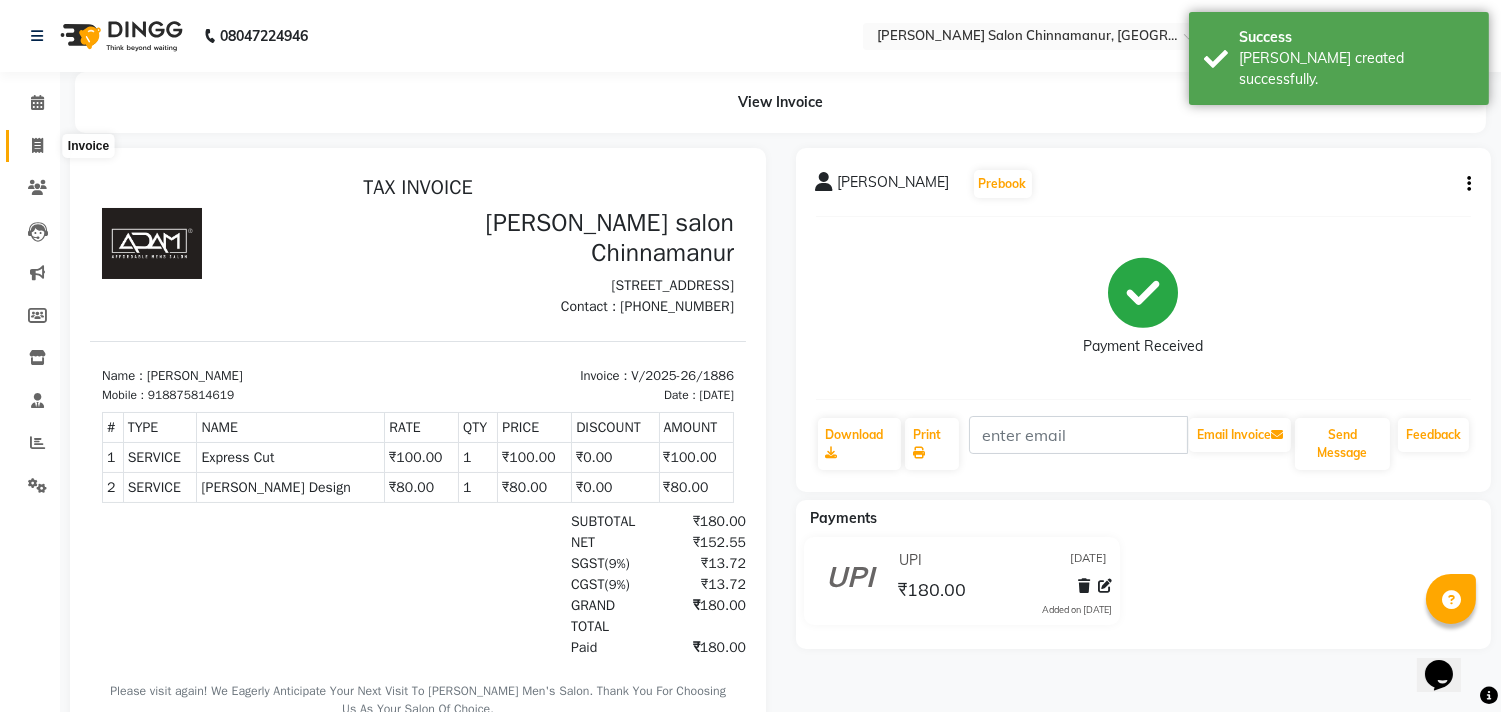 click 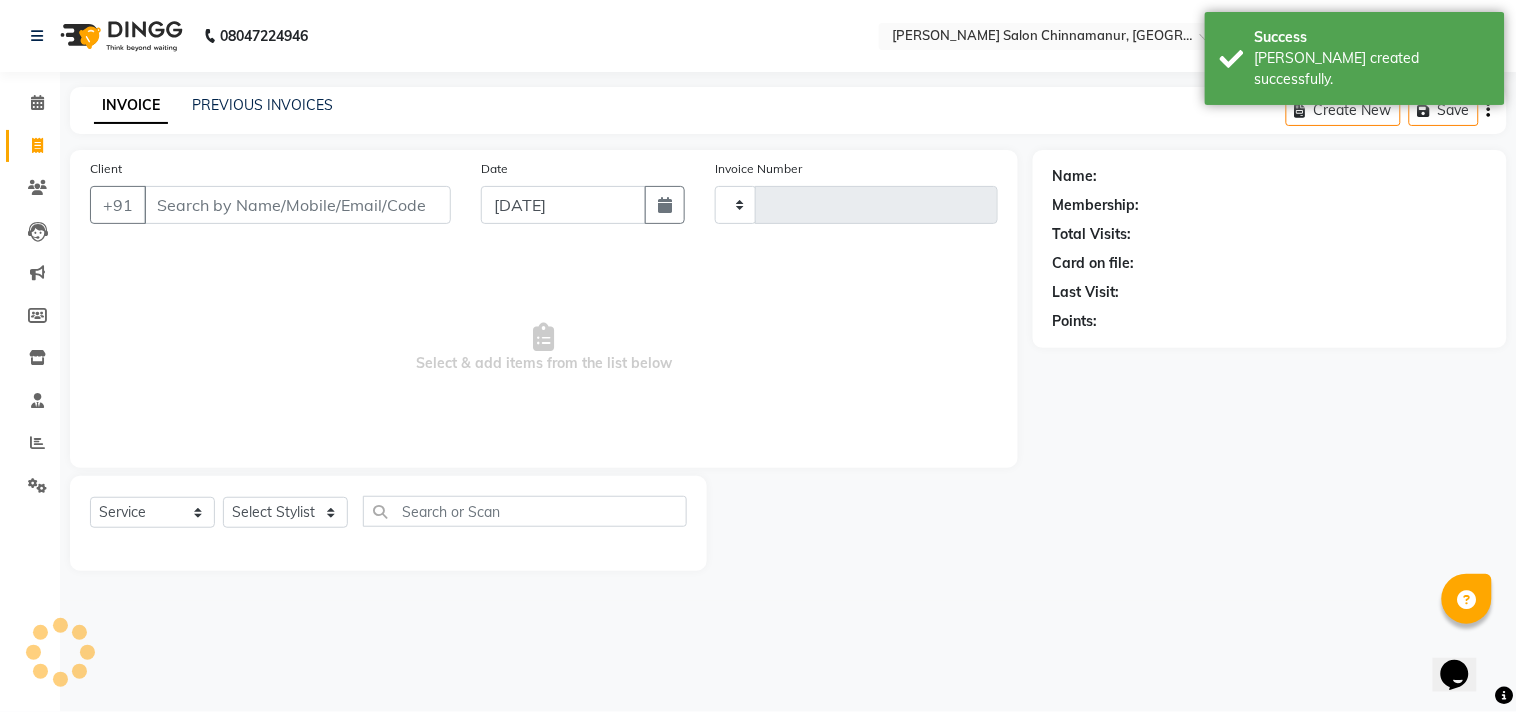 type on "1887" 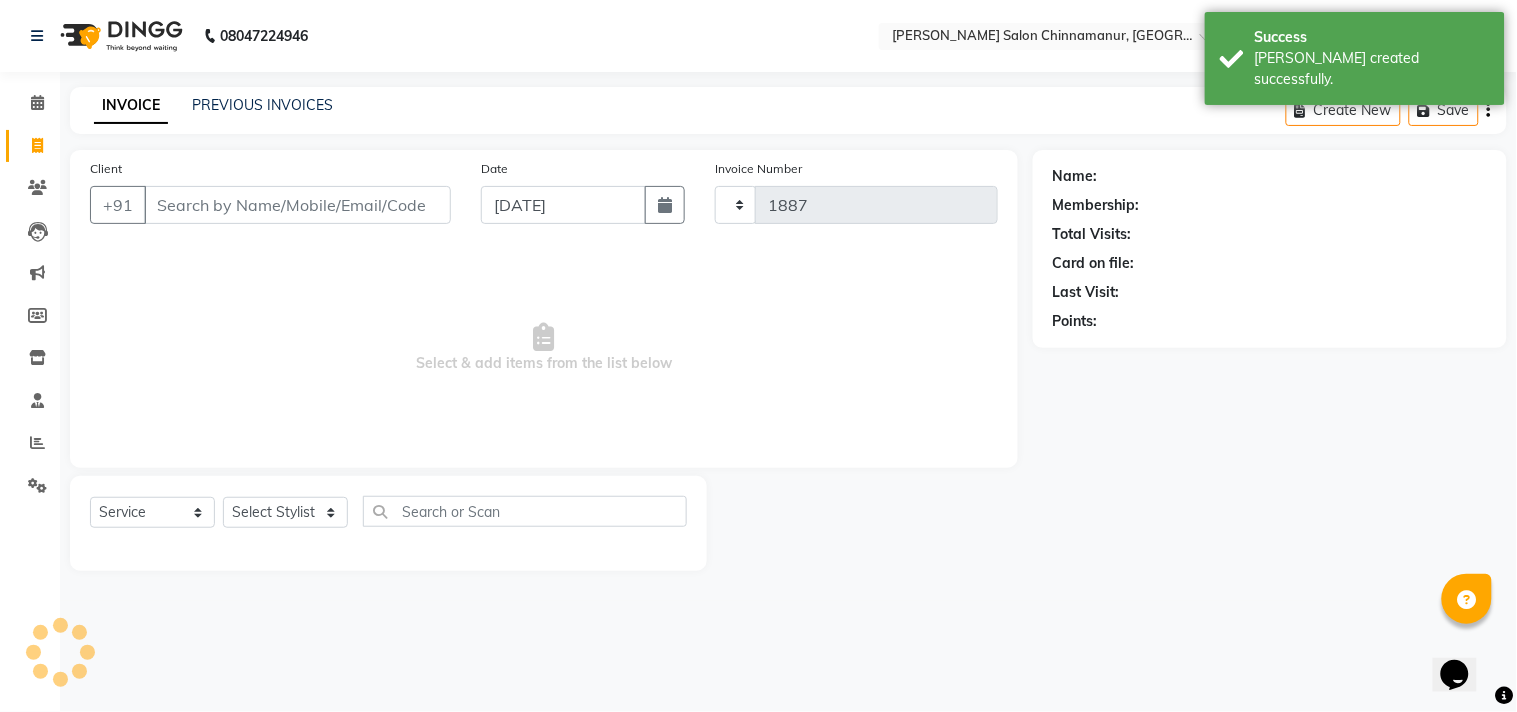 select on "8329" 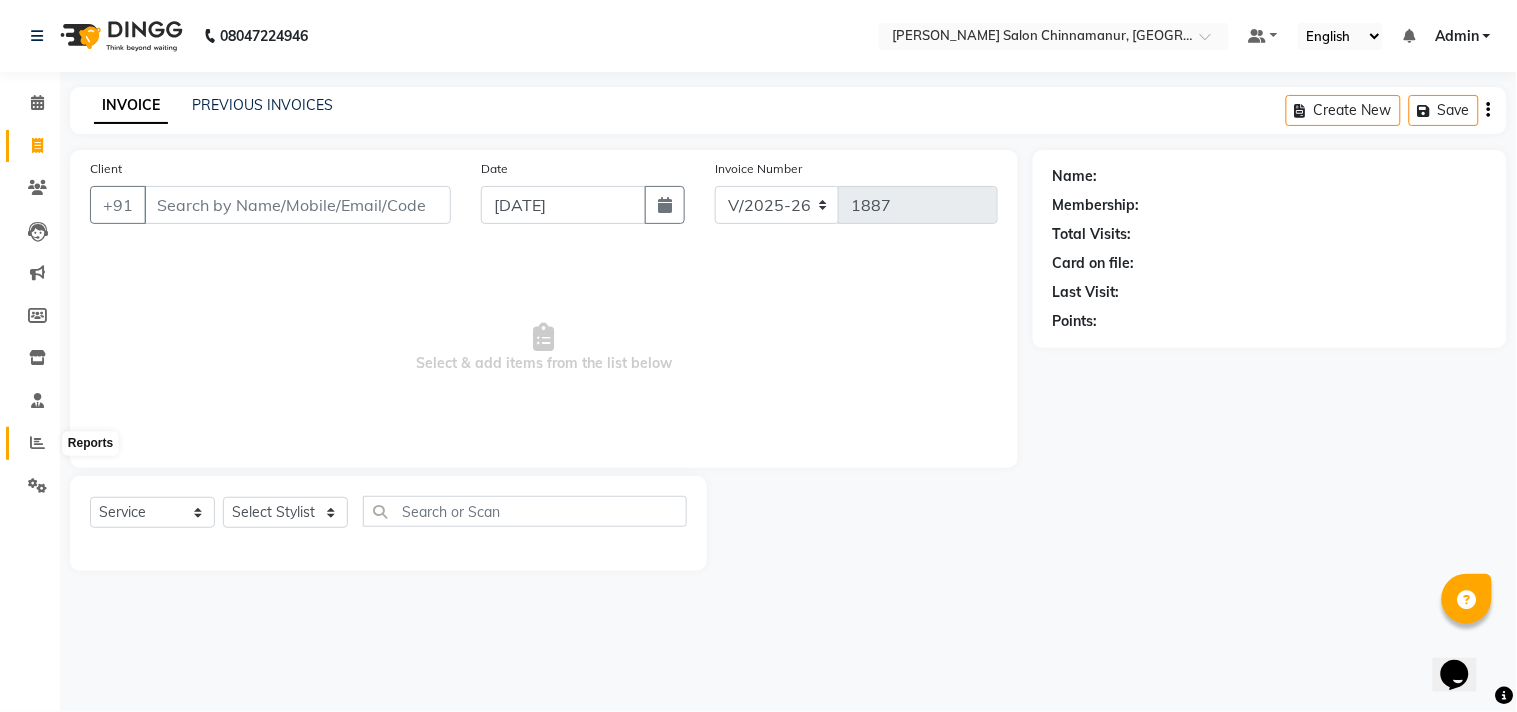 click 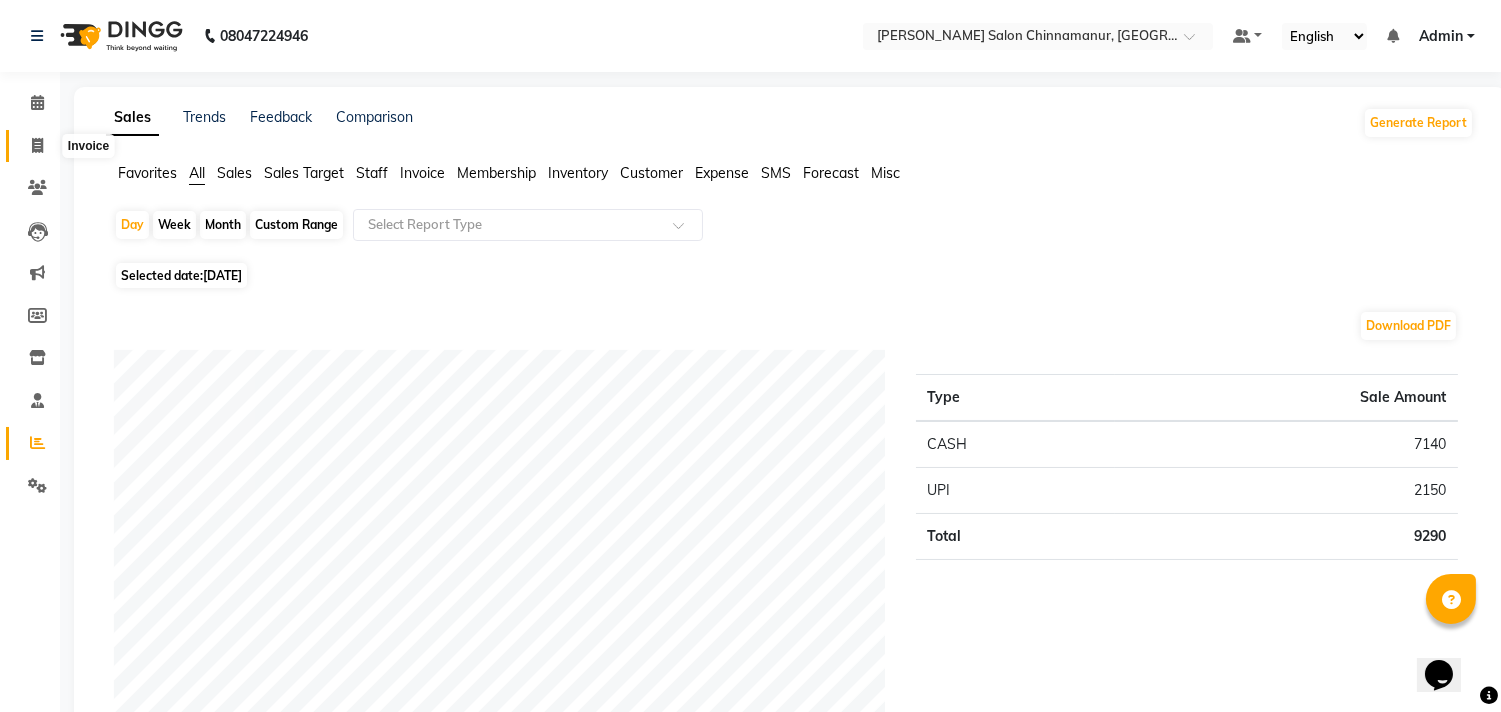 click 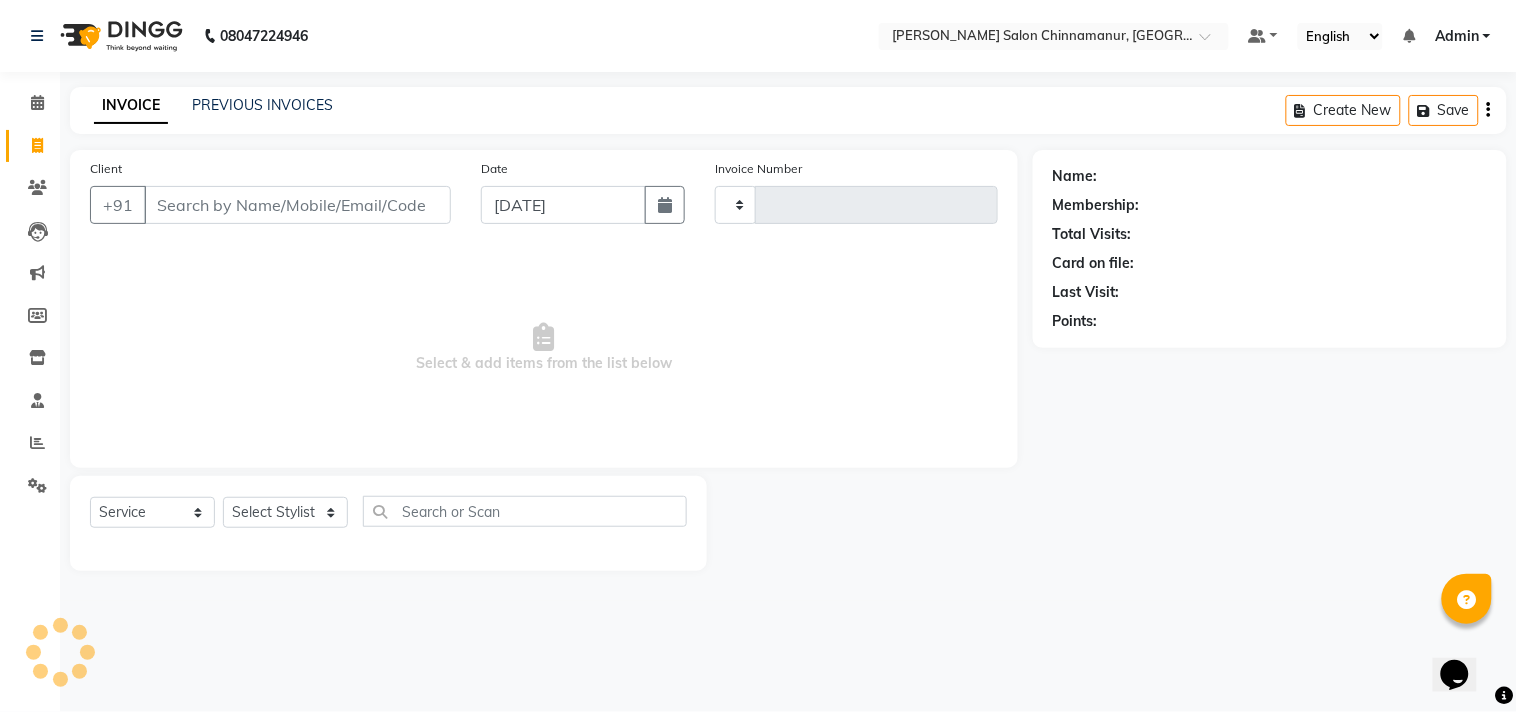type on "1887" 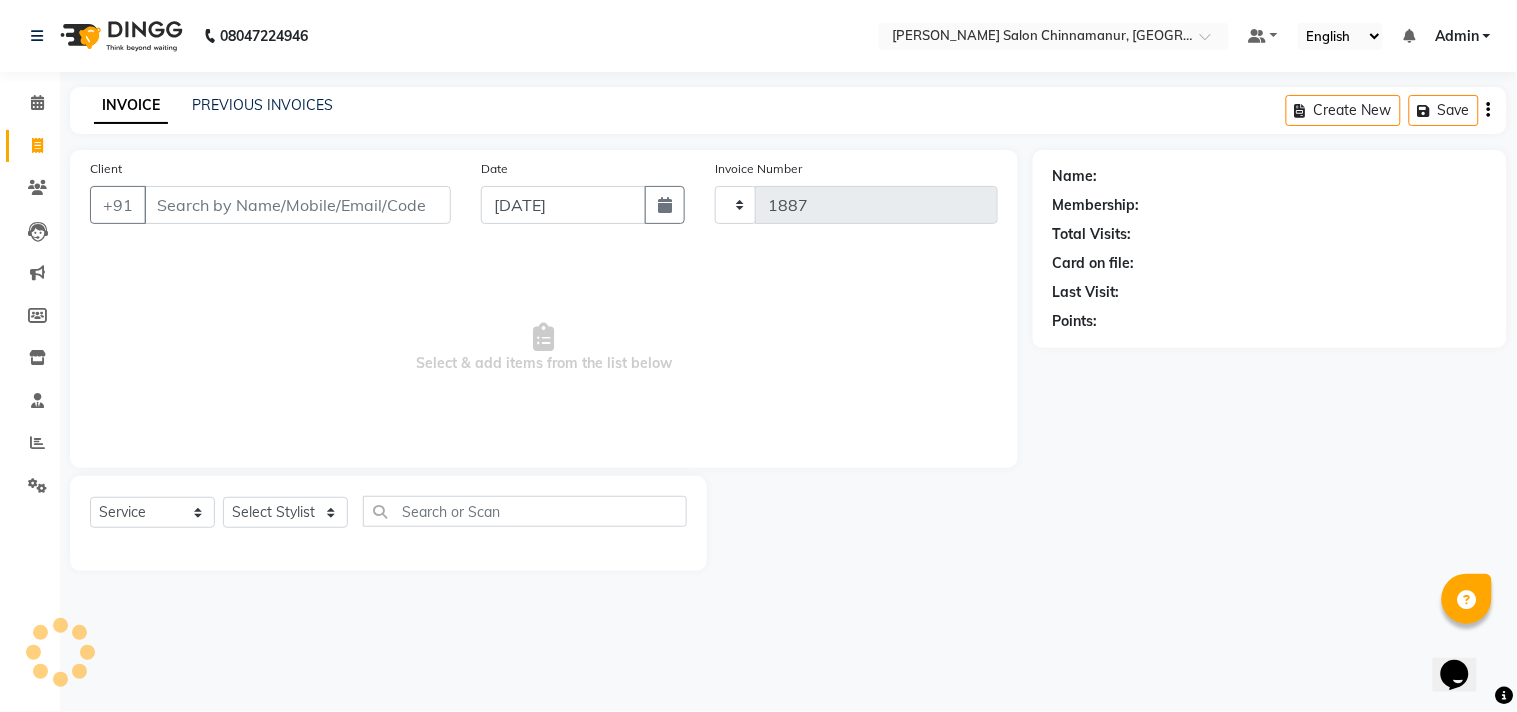 select on "8329" 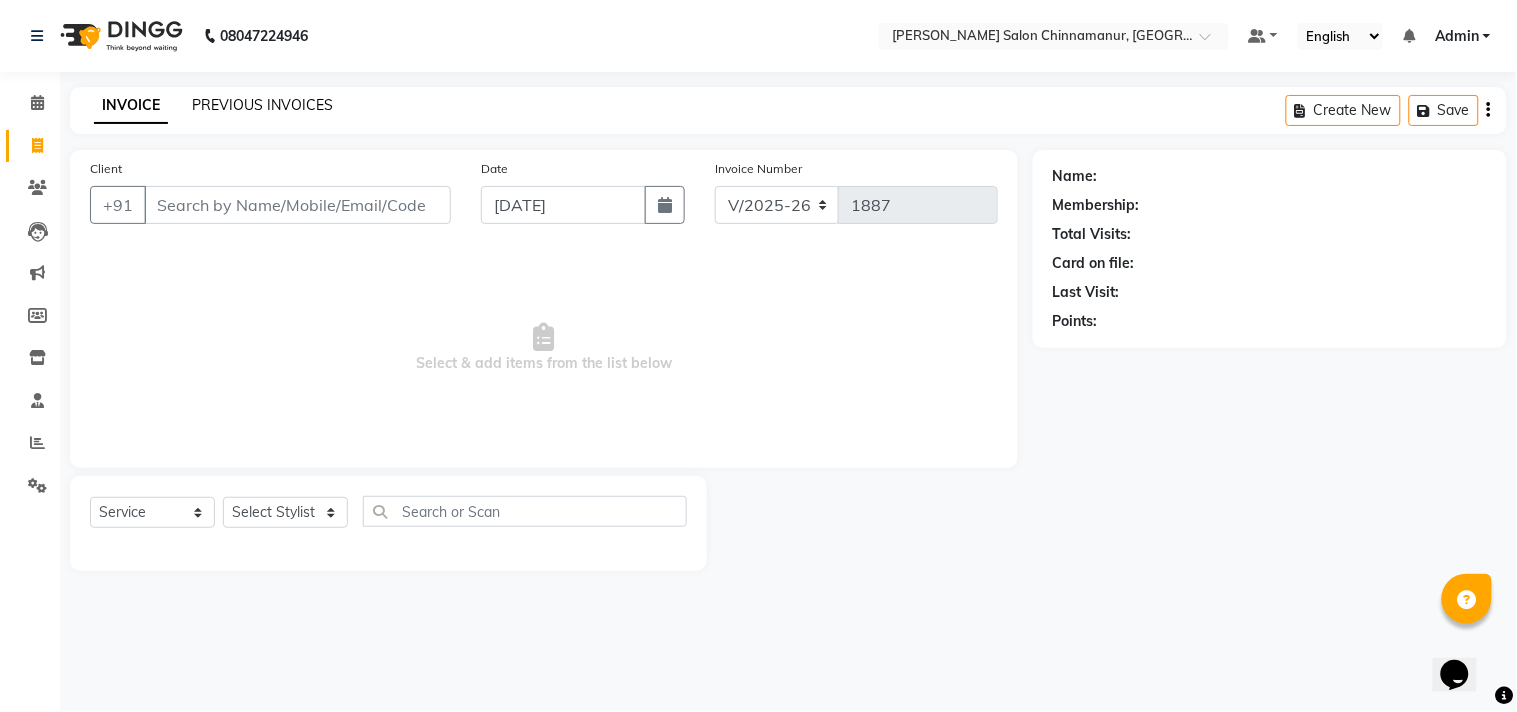 click on "PREVIOUS INVOICES" 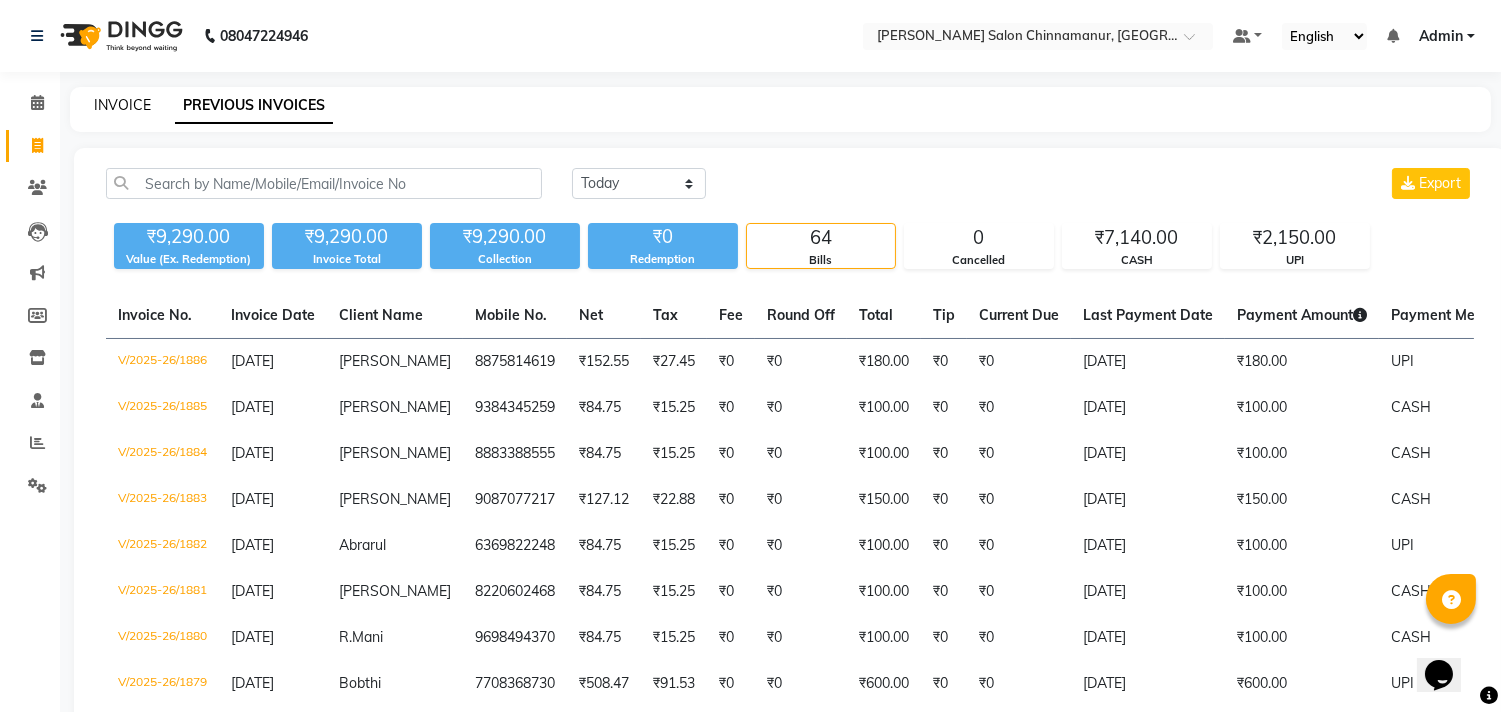click on "INVOICE" 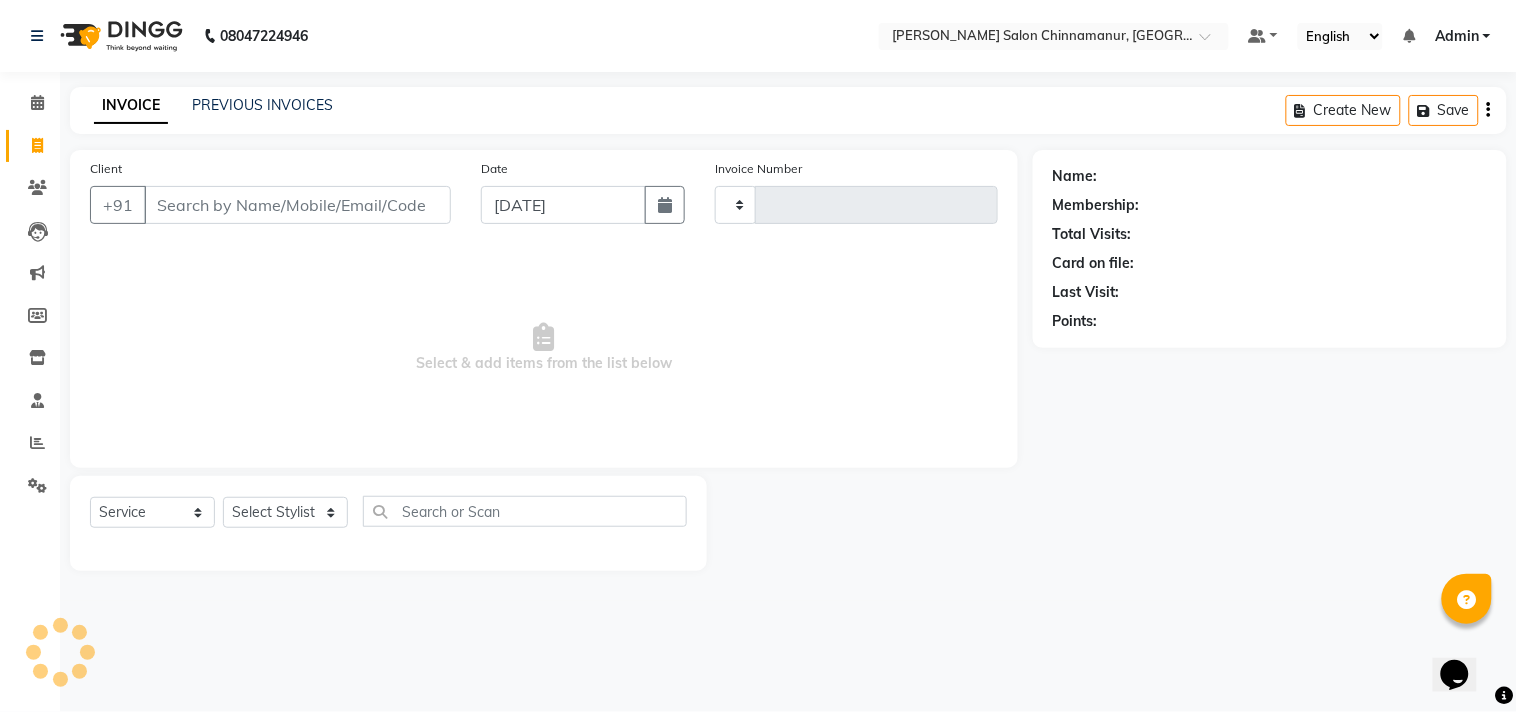 type on "1887" 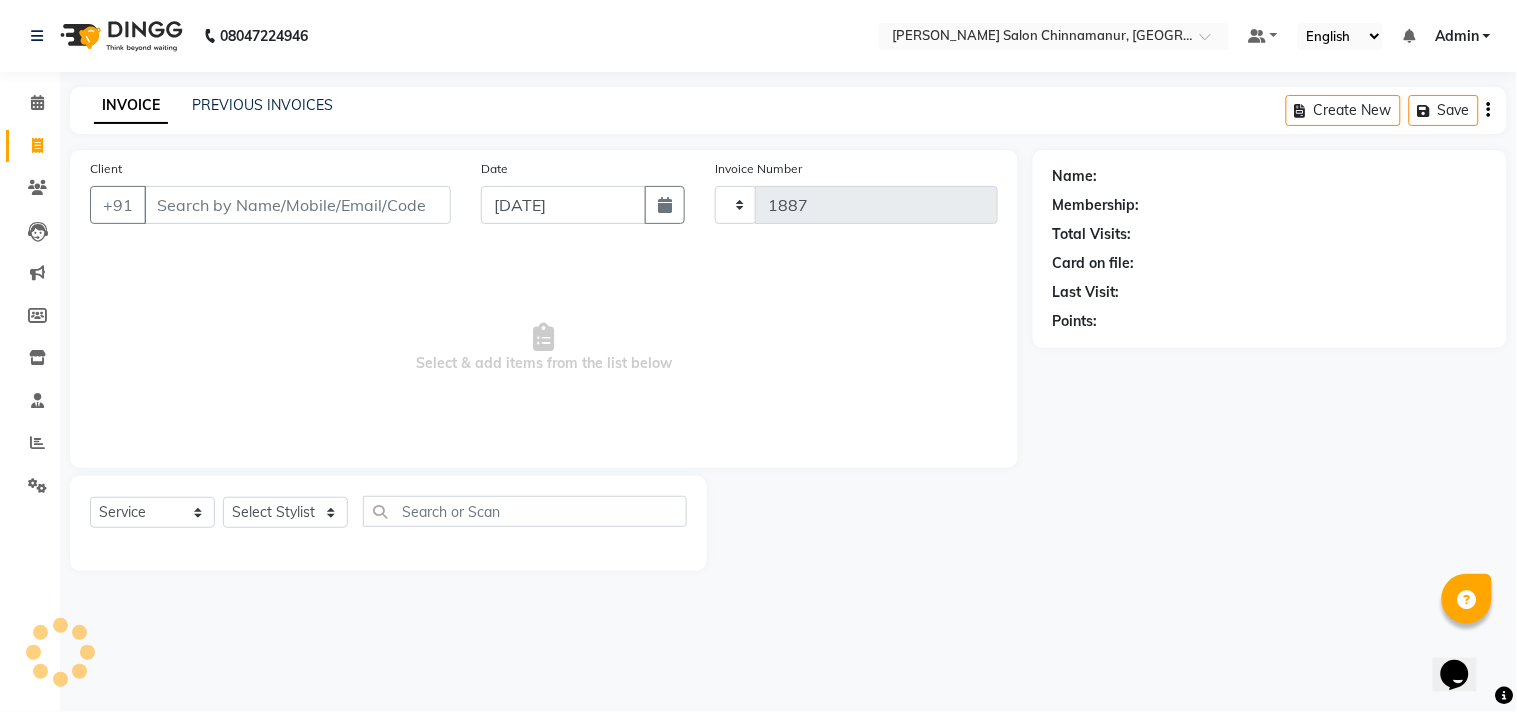 select on "8329" 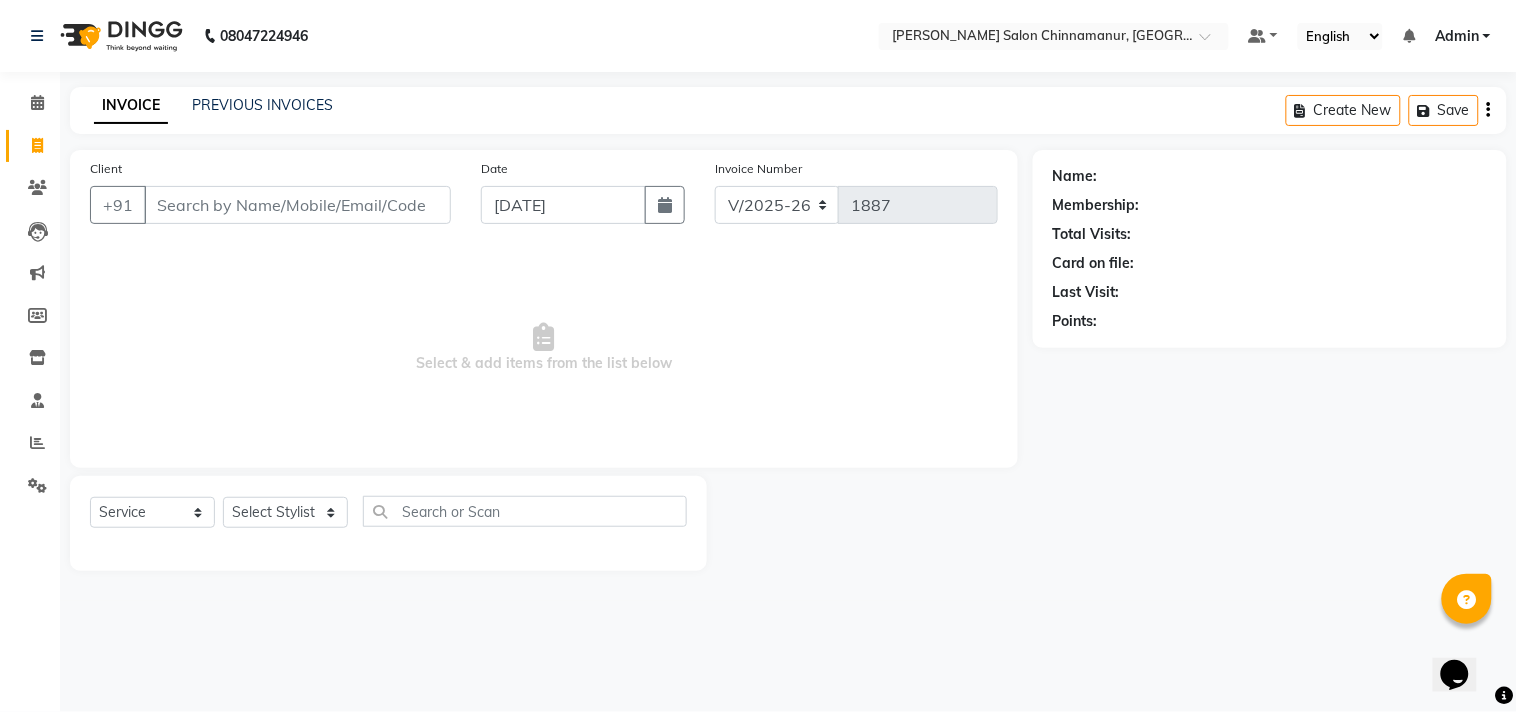 click on "Client" at bounding box center (297, 205) 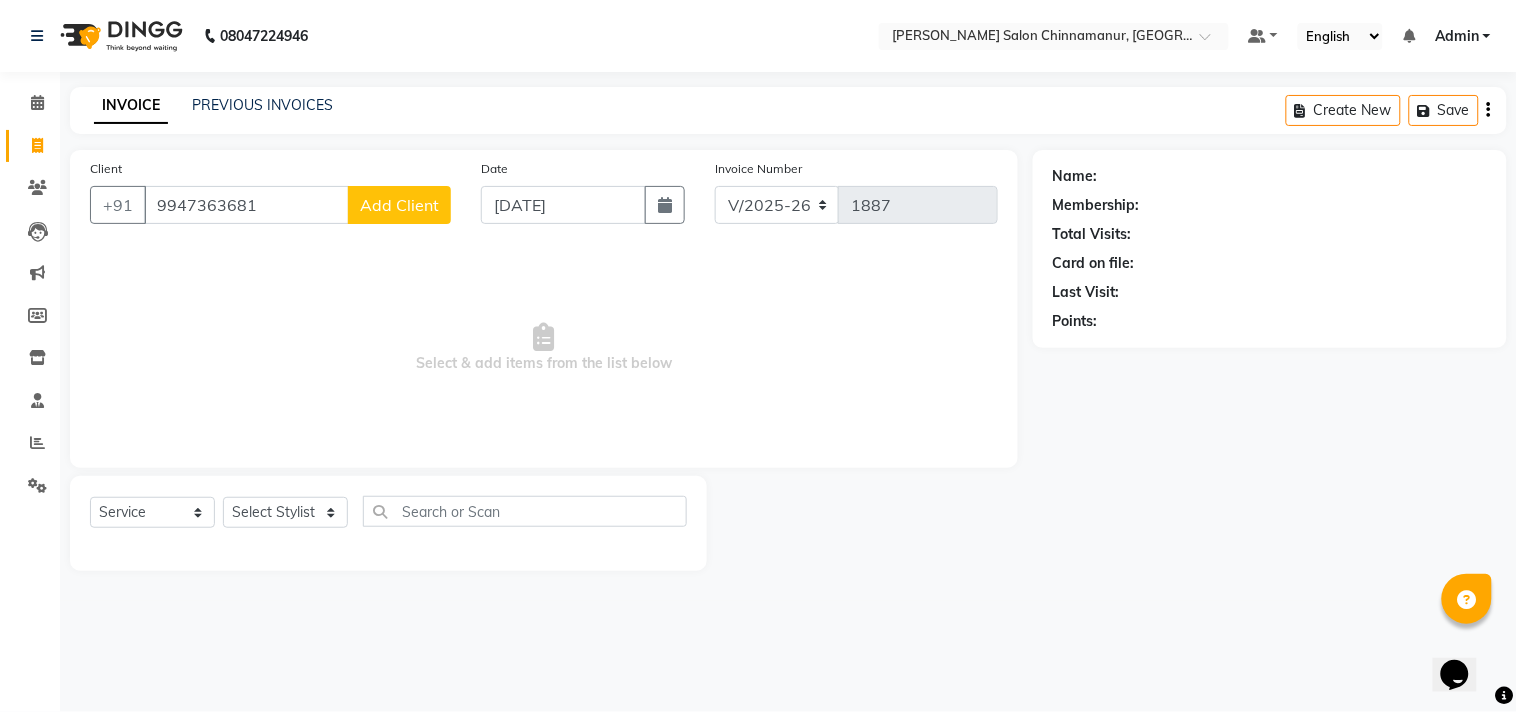 type on "9947363681" 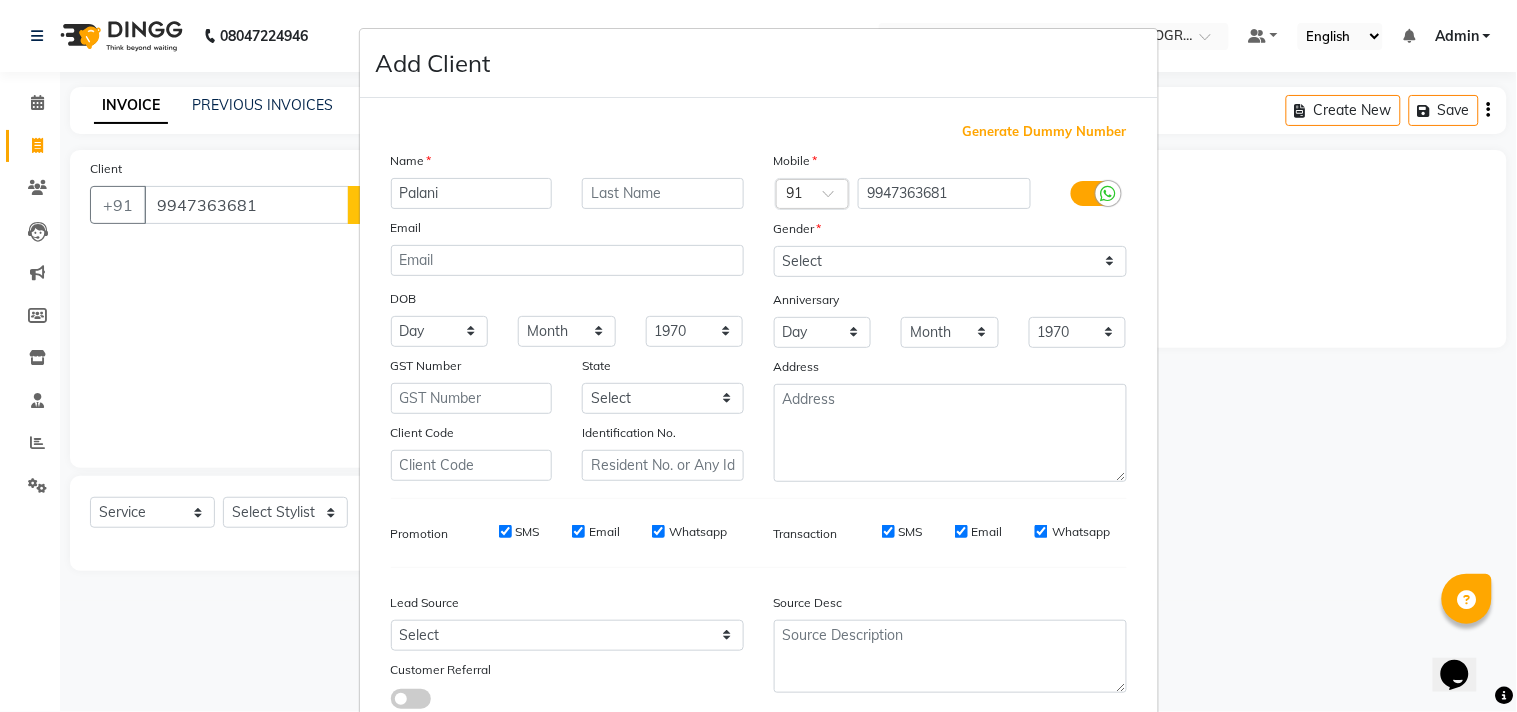 type on "Palani" 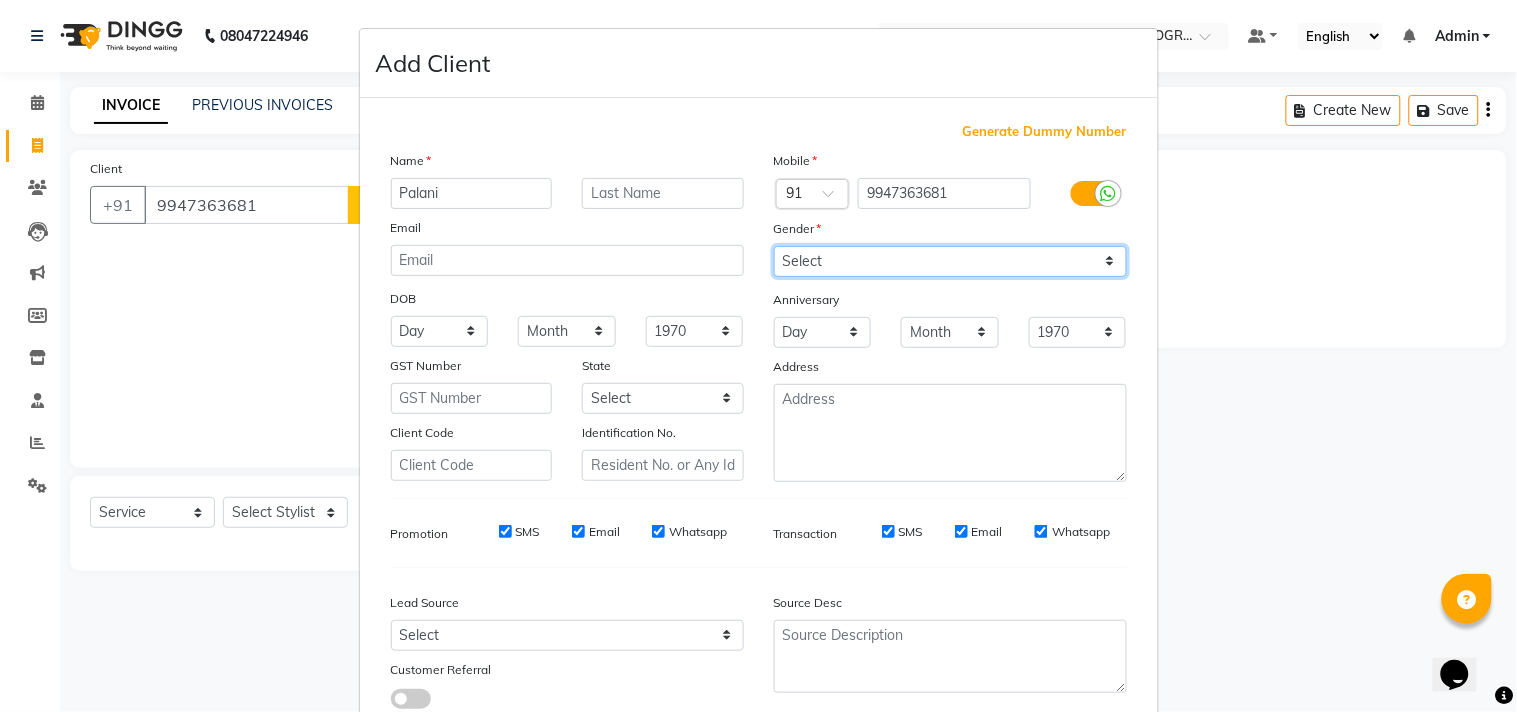 click on "Select [DEMOGRAPHIC_DATA] [DEMOGRAPHIC_DATA] Other Prefer Not To Say" at bounding box center [950, 261] 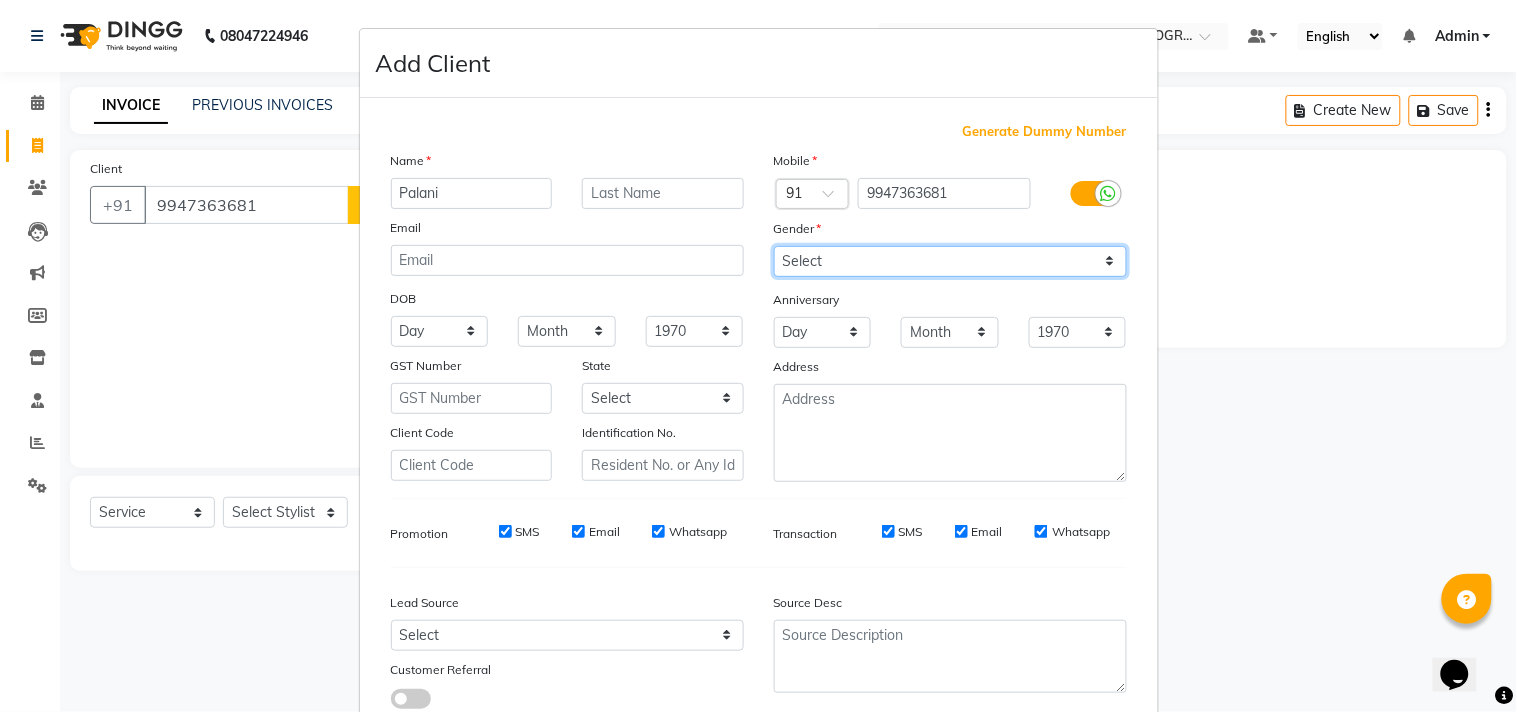 click on "Select [DEMOGRAPHIC_DATA] [DEMOGRAPHIC_DATA] Other Prefer Not To Say" at bounding box center (950, 261) 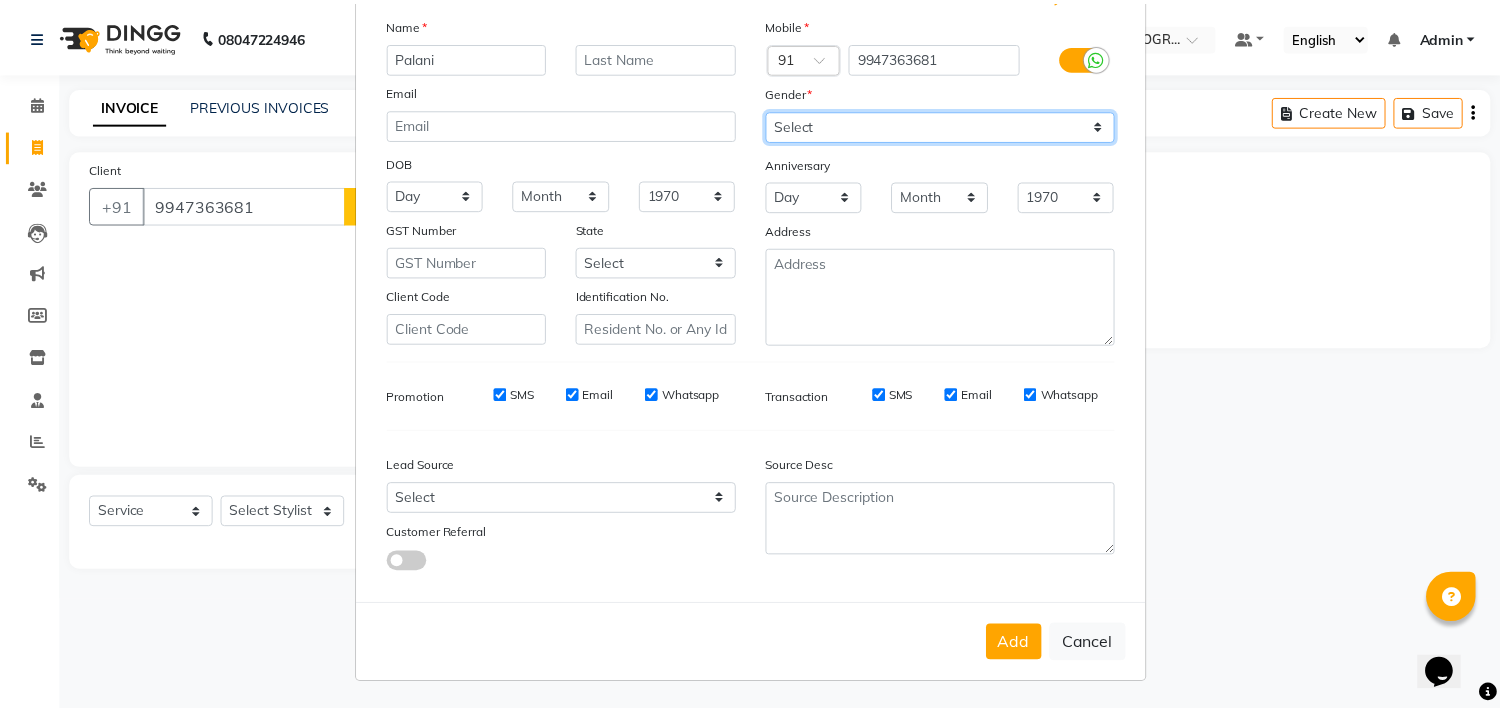 scroll, scrollTop: 138, scrollLeft: 0, axis: vertical 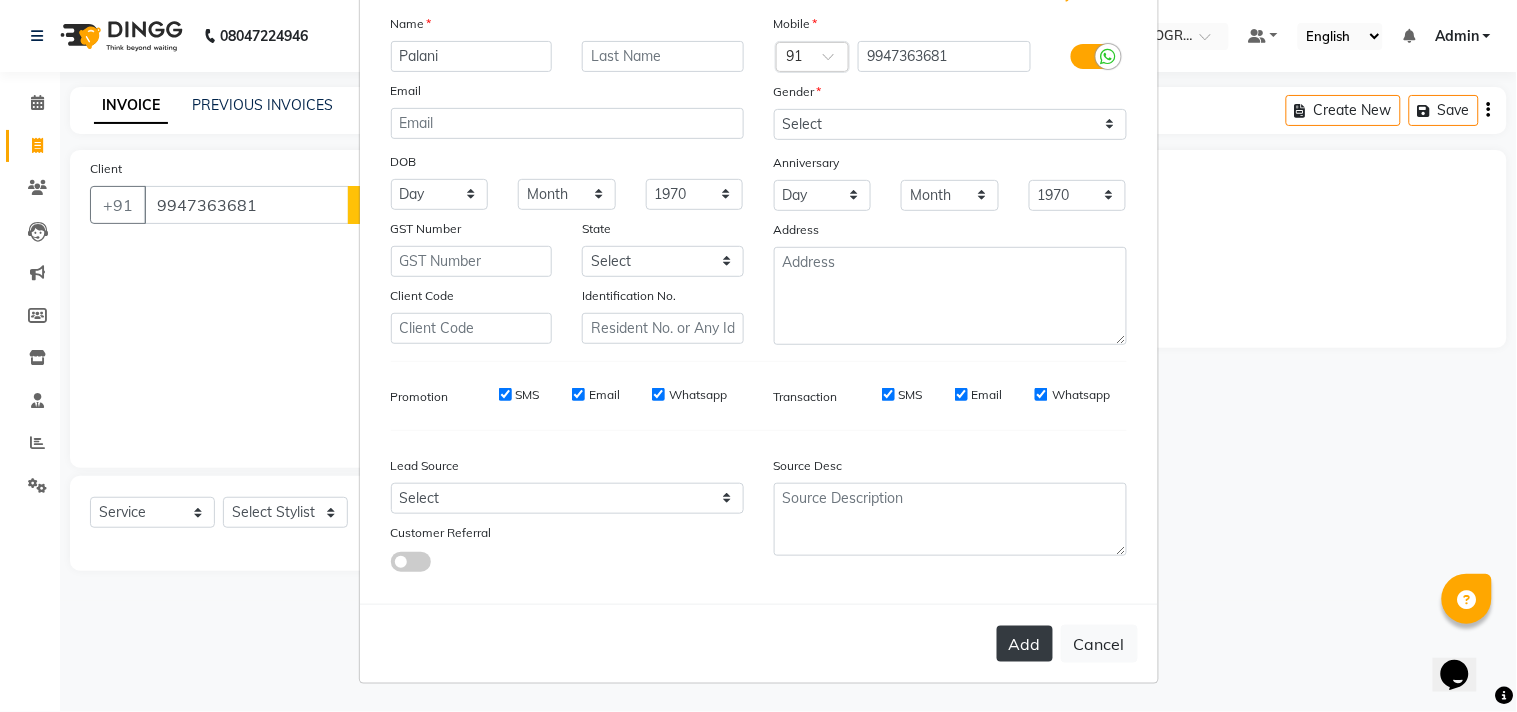 click on "Add" at bounding box center [1025, 644] 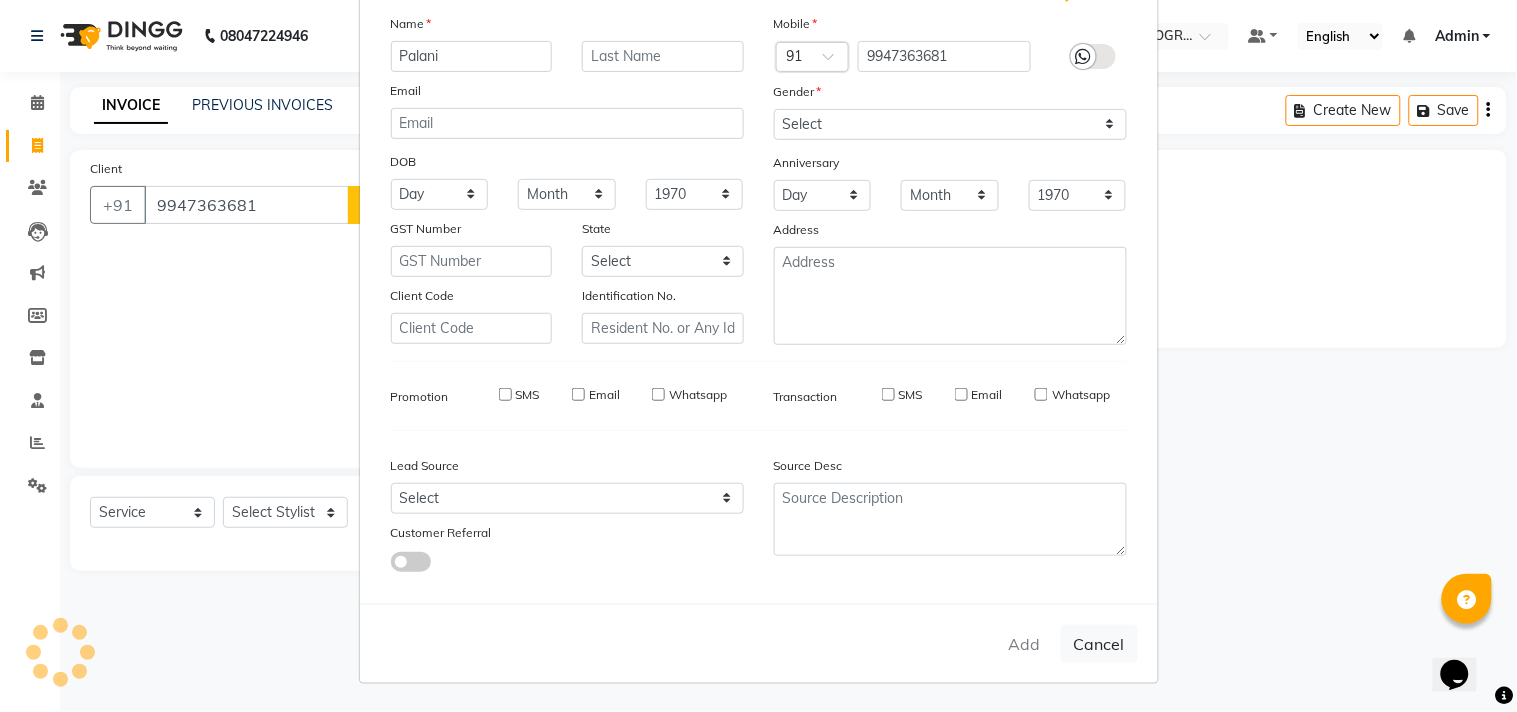 type 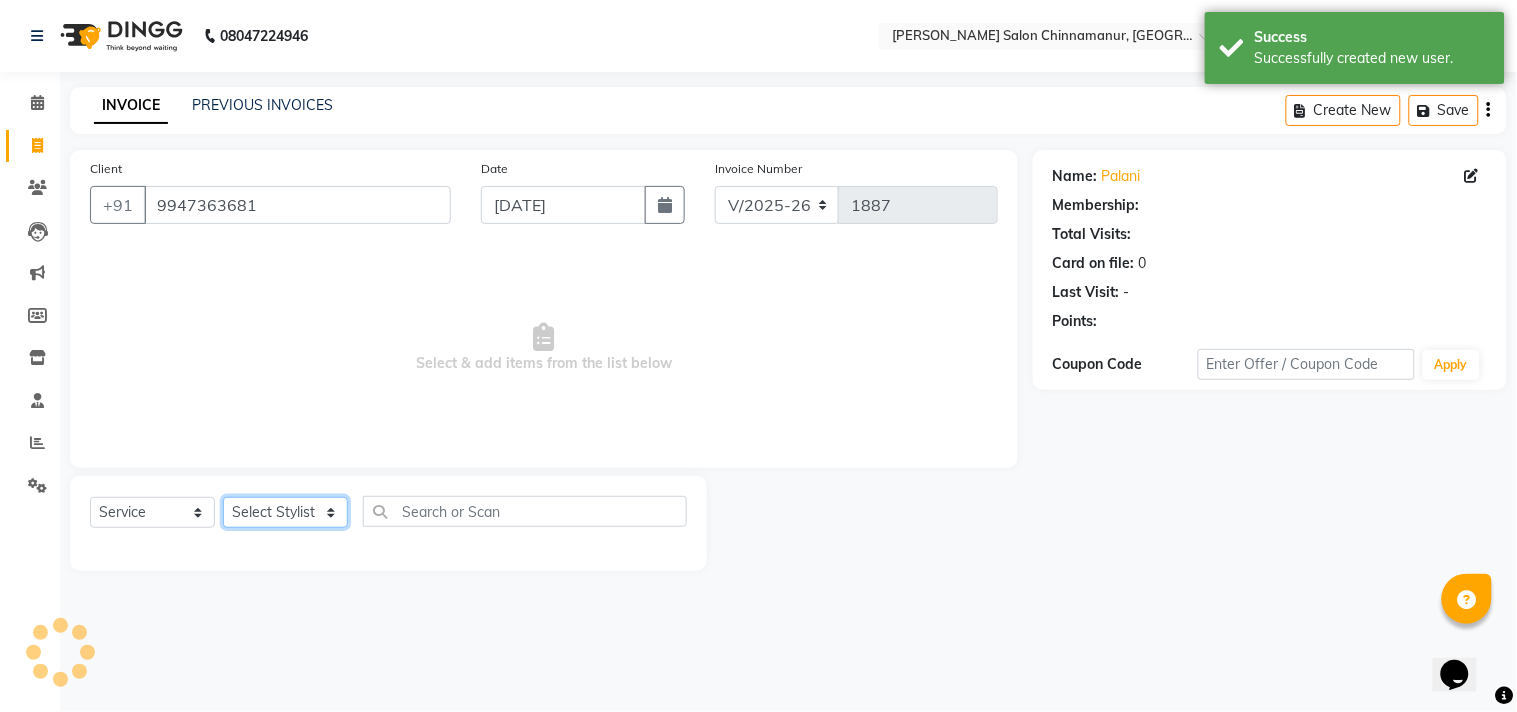 click on "Select Stylist Admin Atif [PERSON_NAME] [PERSON_NAME] [PERSON_NAME] [PERSON_NAME]" 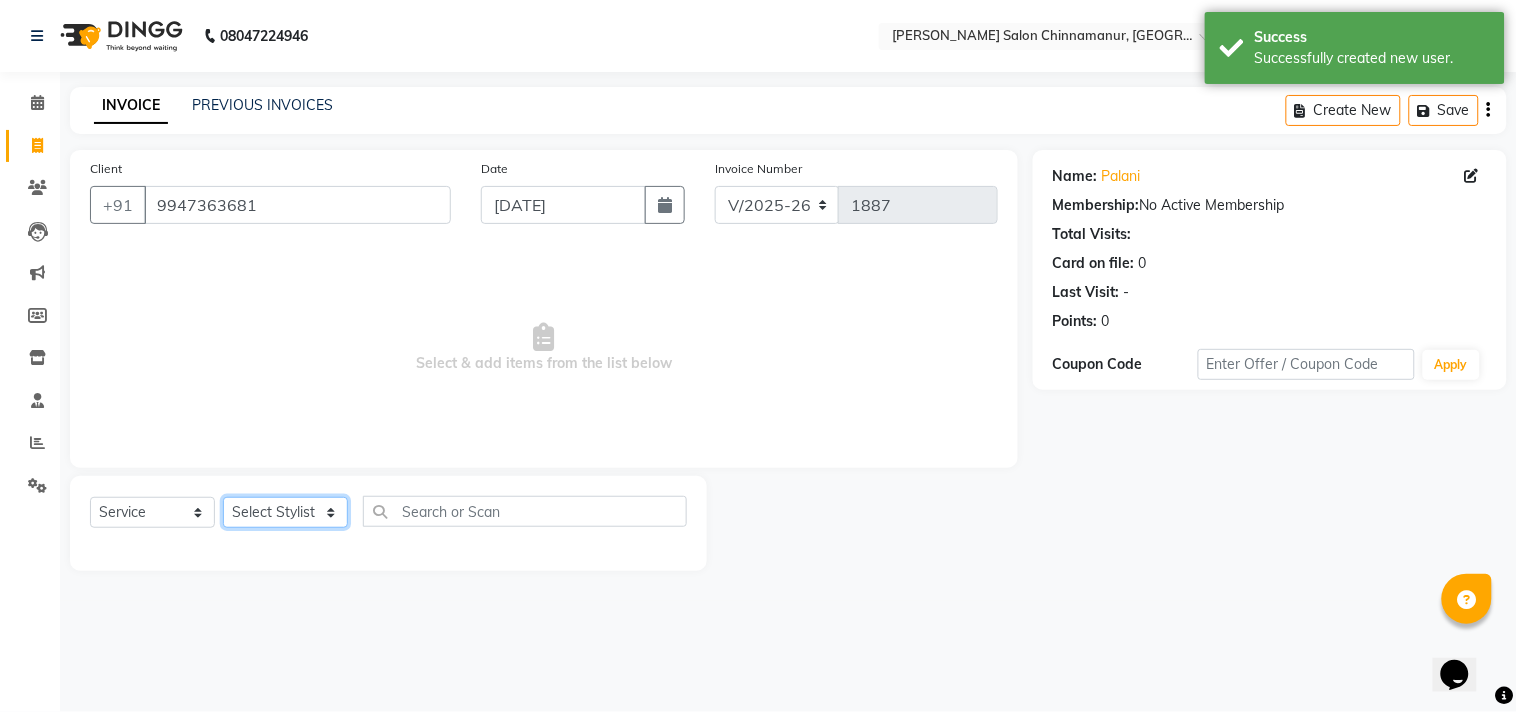 select on "83997" 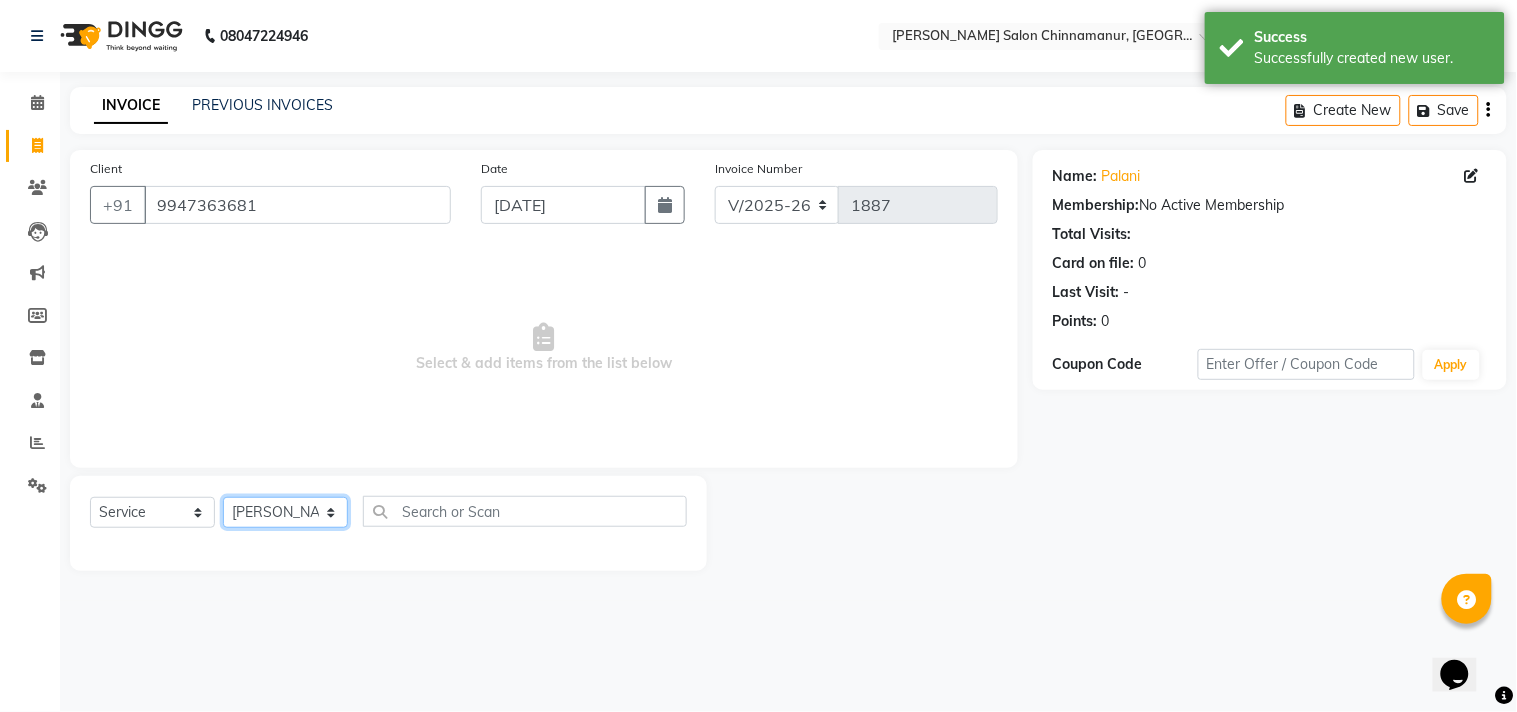 click on "Select Stylist Admin Atif [PERSON_NAME] [PERSON_NAME] [PERSON_NAME] [PERSON_NAME]" 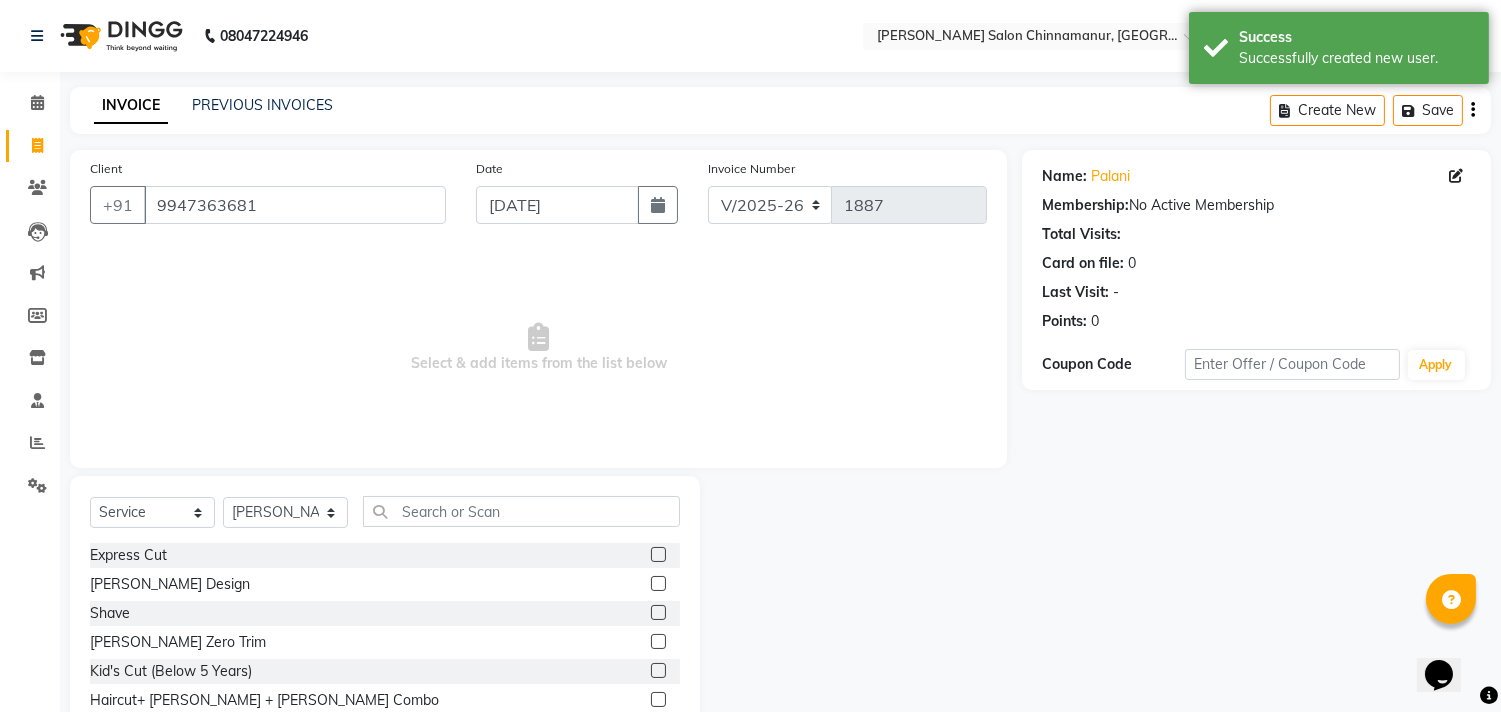 click 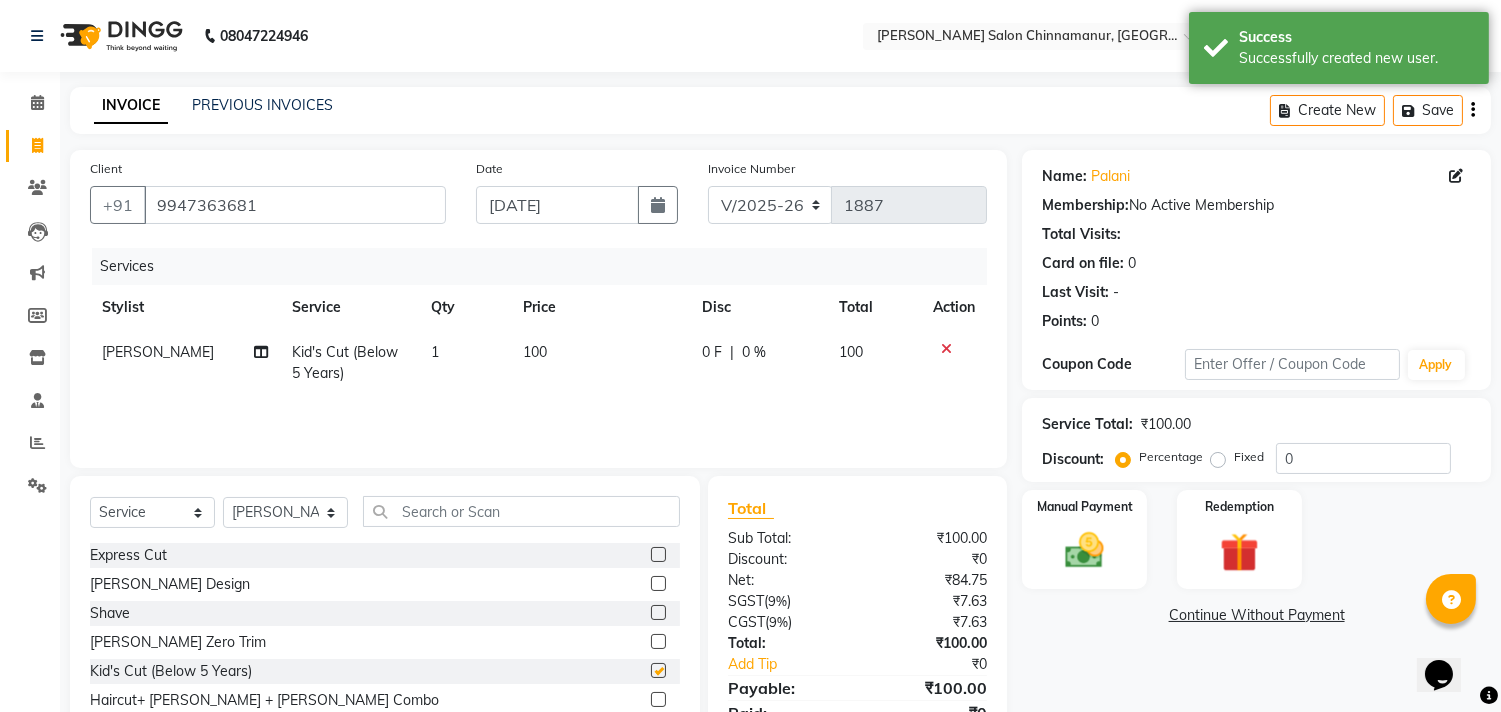 checkbox on "false" 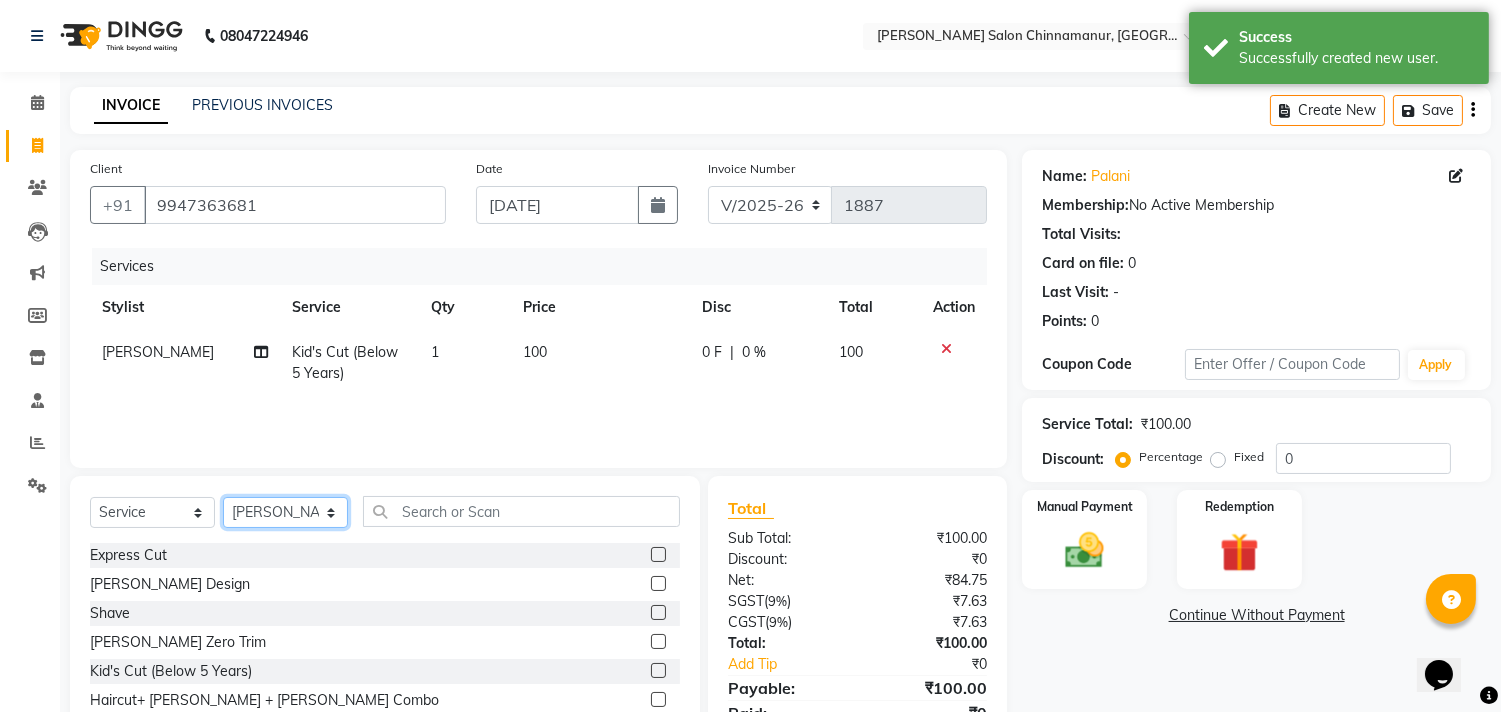 click on "Select Stylist Admin Atif [PERSON_NAME] [PERSON_NAME] [PERSON_NAME] [PERSON_NAME]" 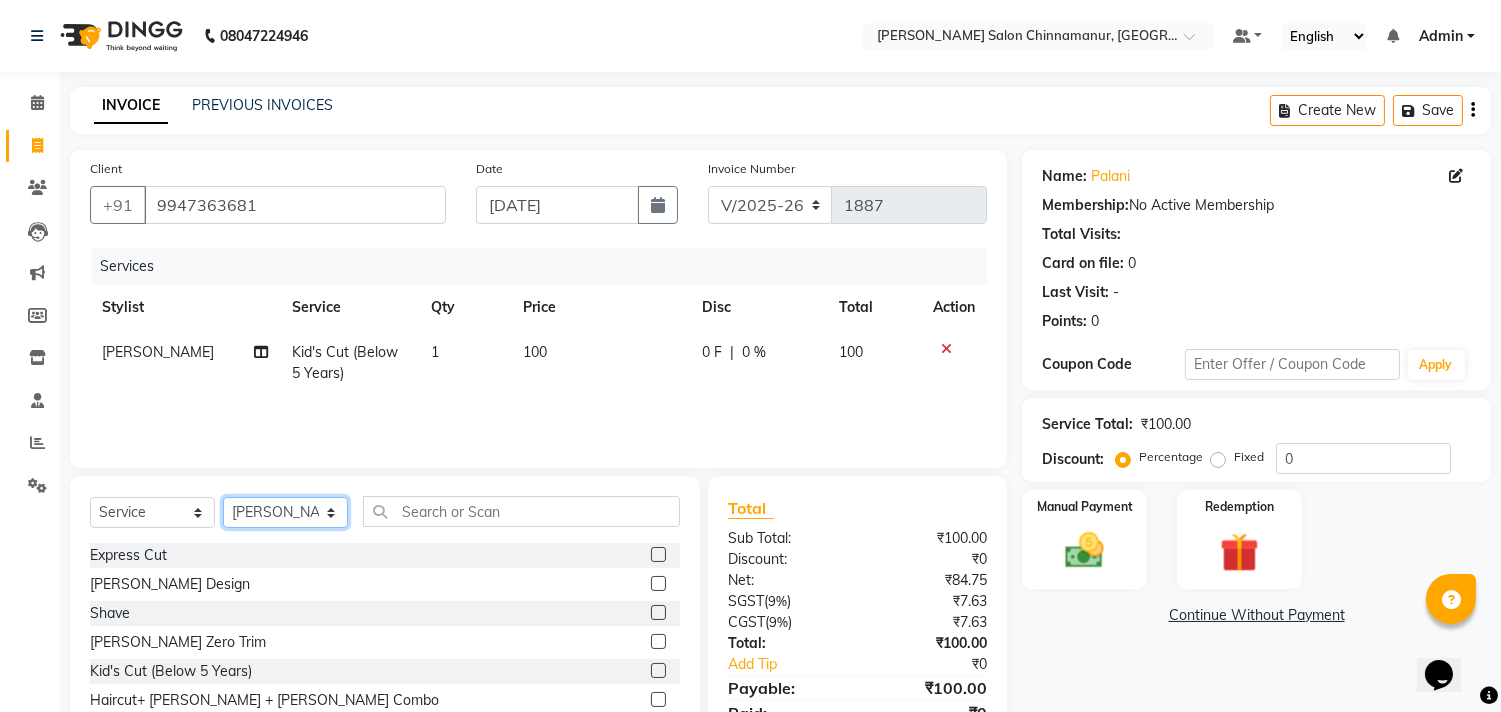 select on "85801" 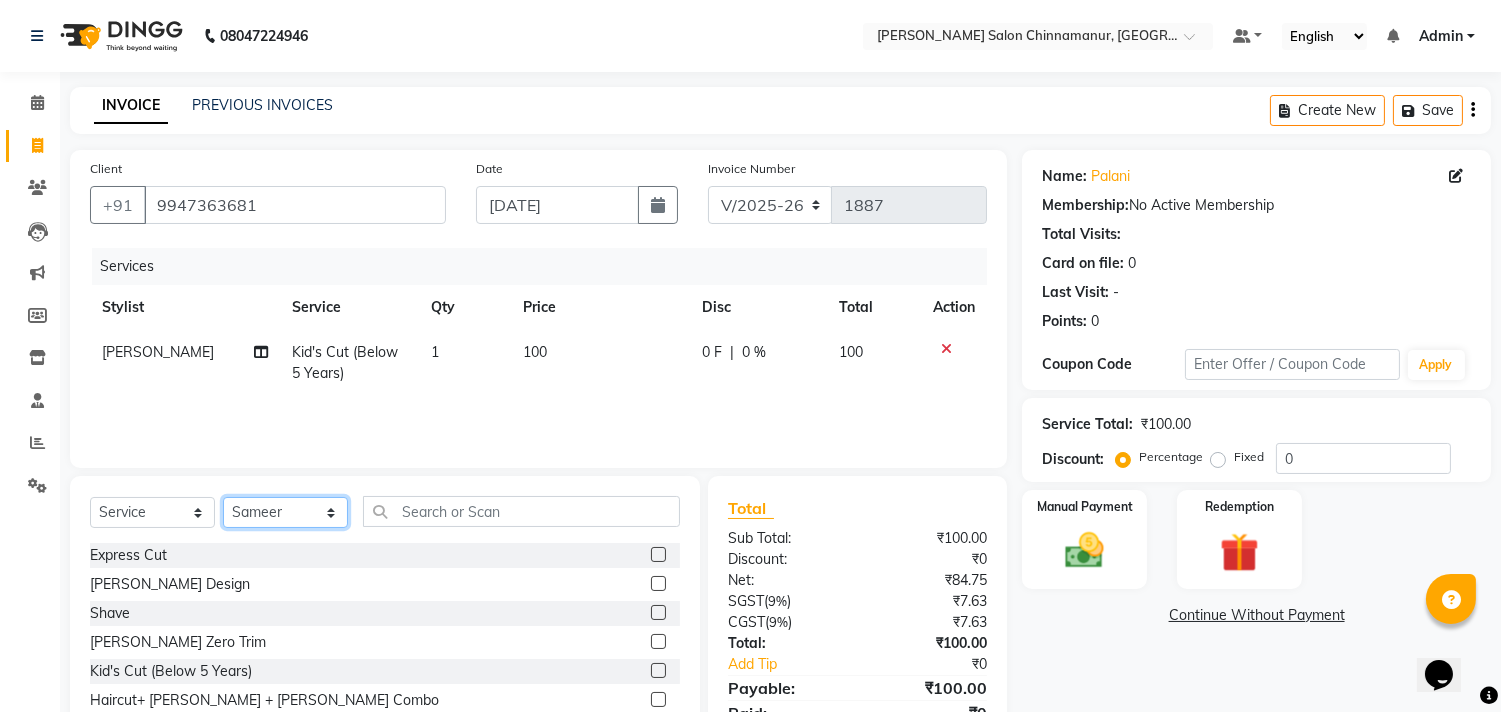 click on "Select Stylist Admin Atif [PERSON_NAME] [PERSON_NAME] [PERSON_NAME] [PERSON_NAME]" 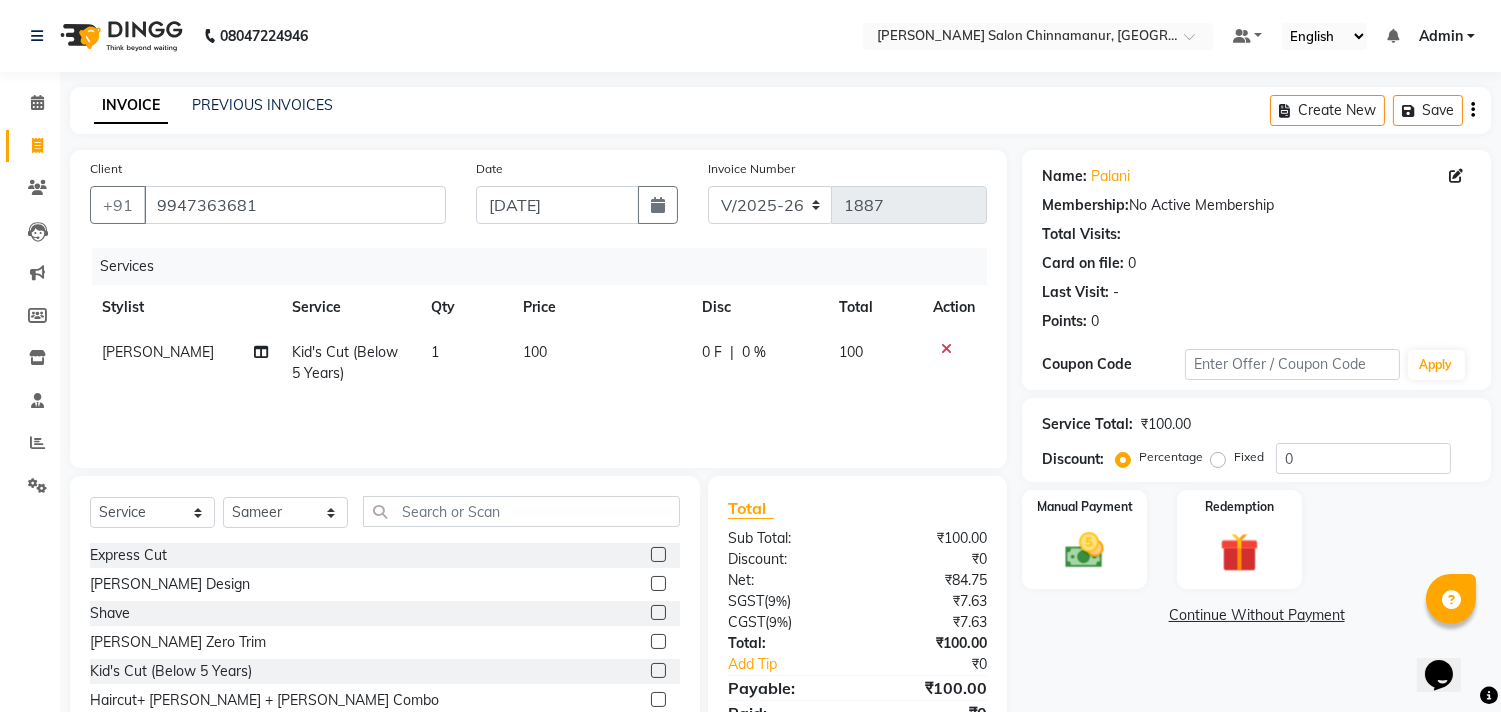 click 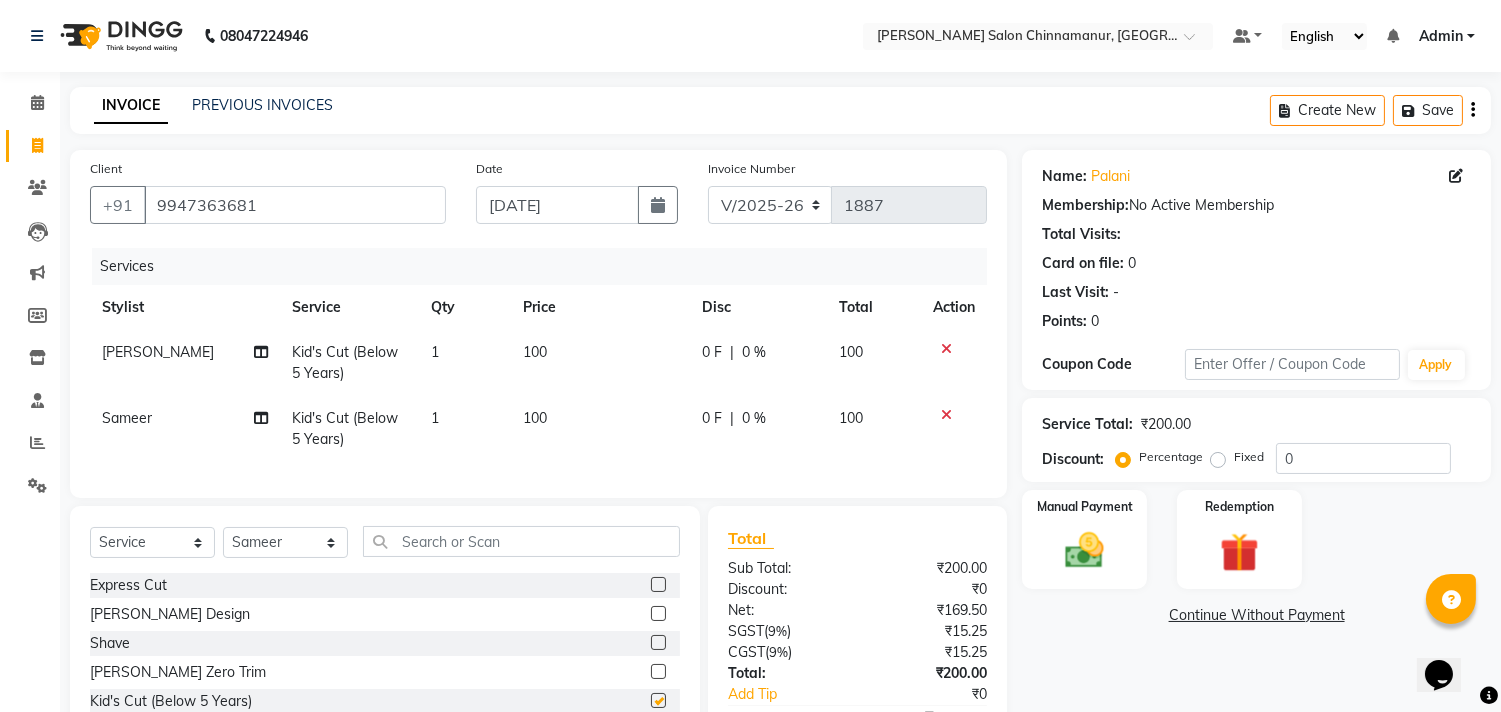 checkbox on "false" 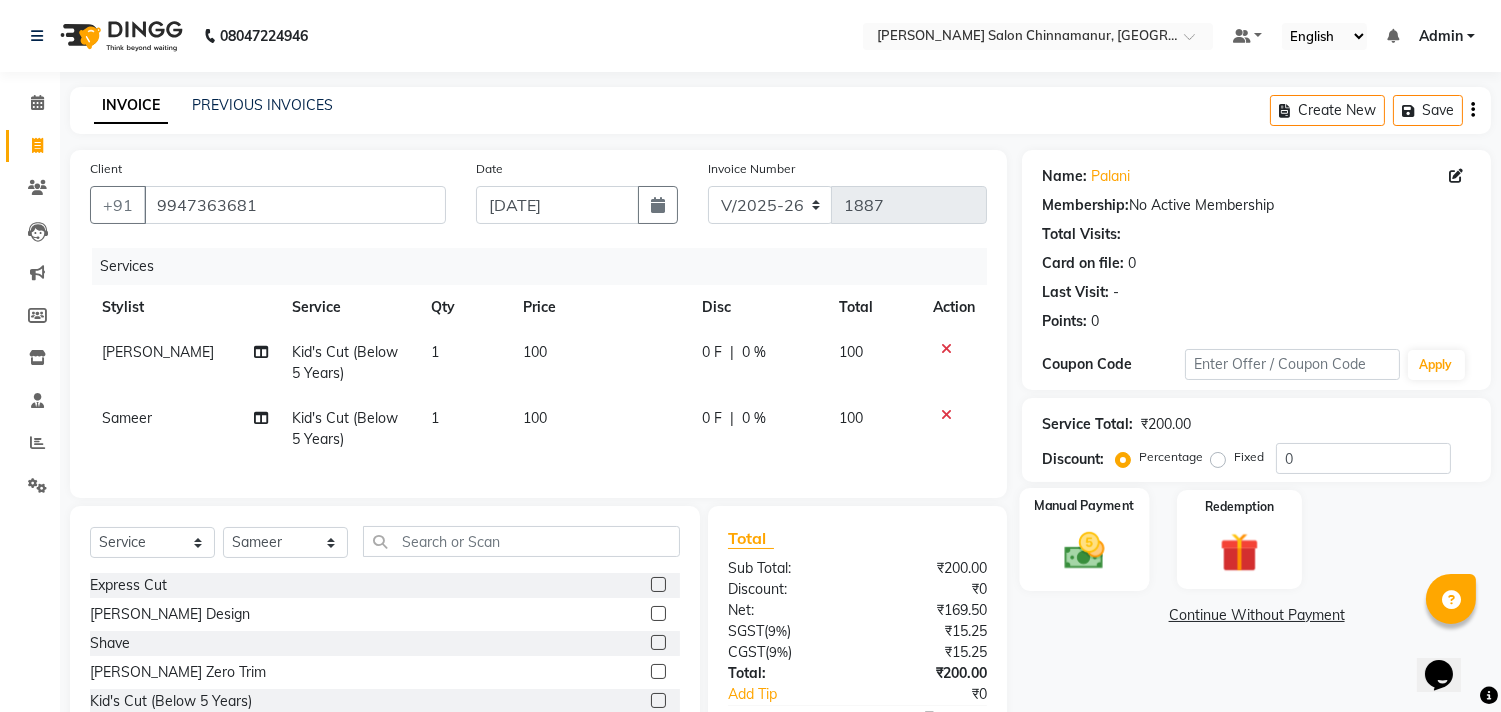 click on "Manual Payment" 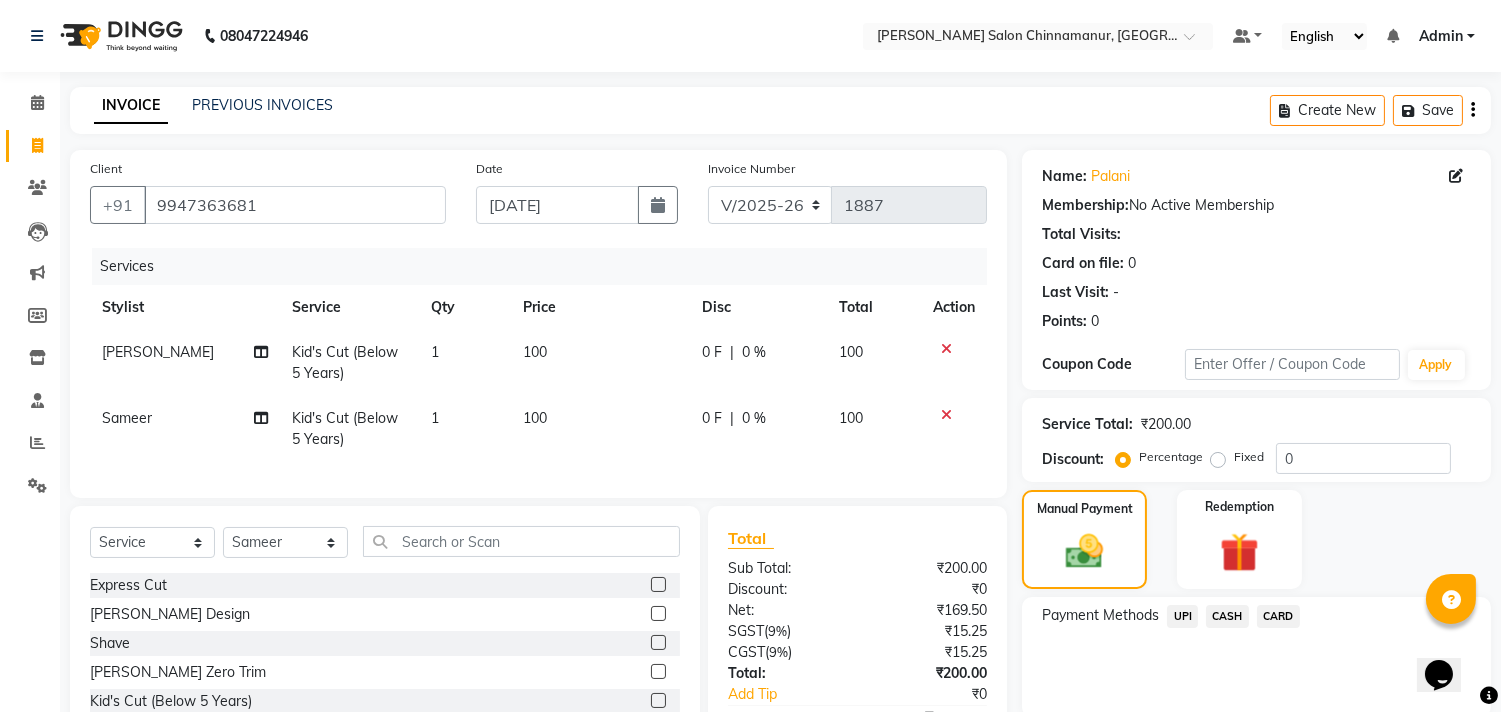 click on "CASH" 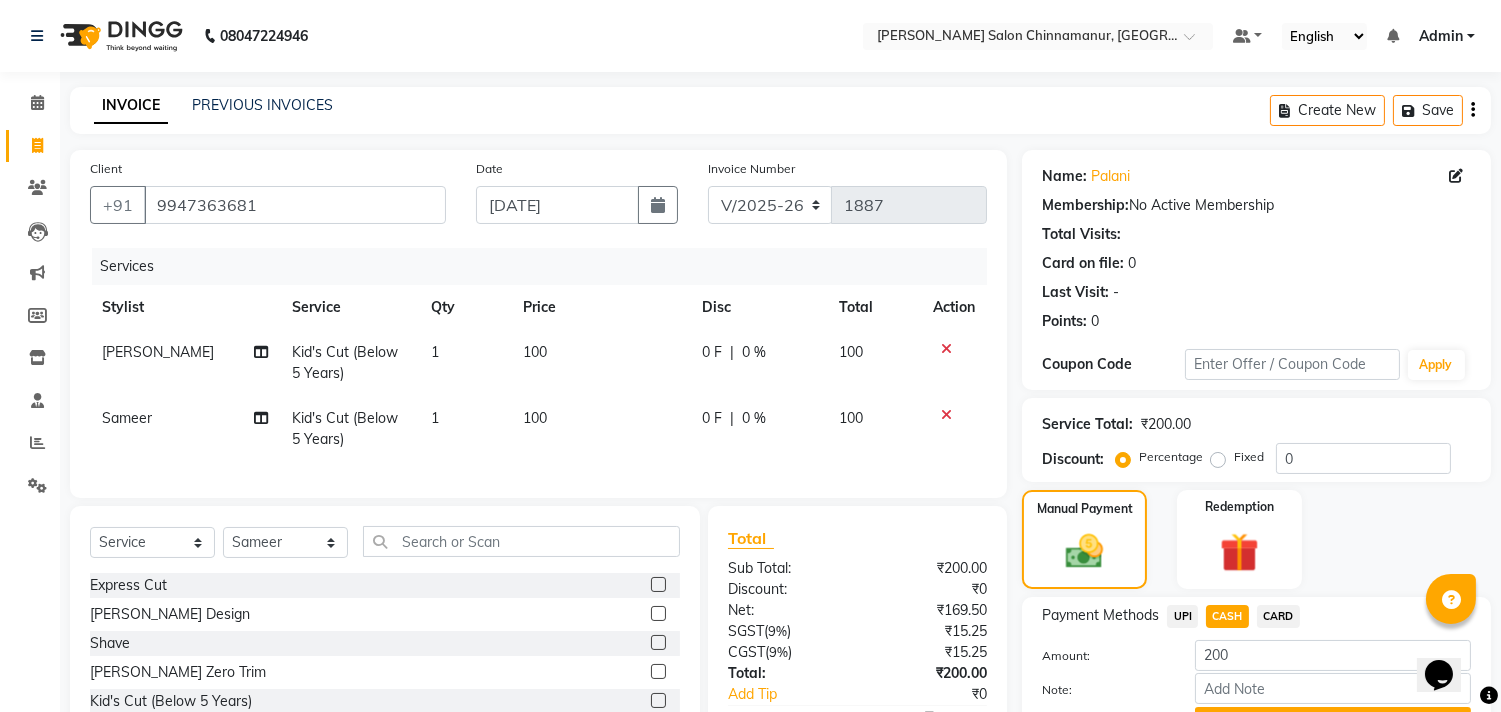 click on "UPI" 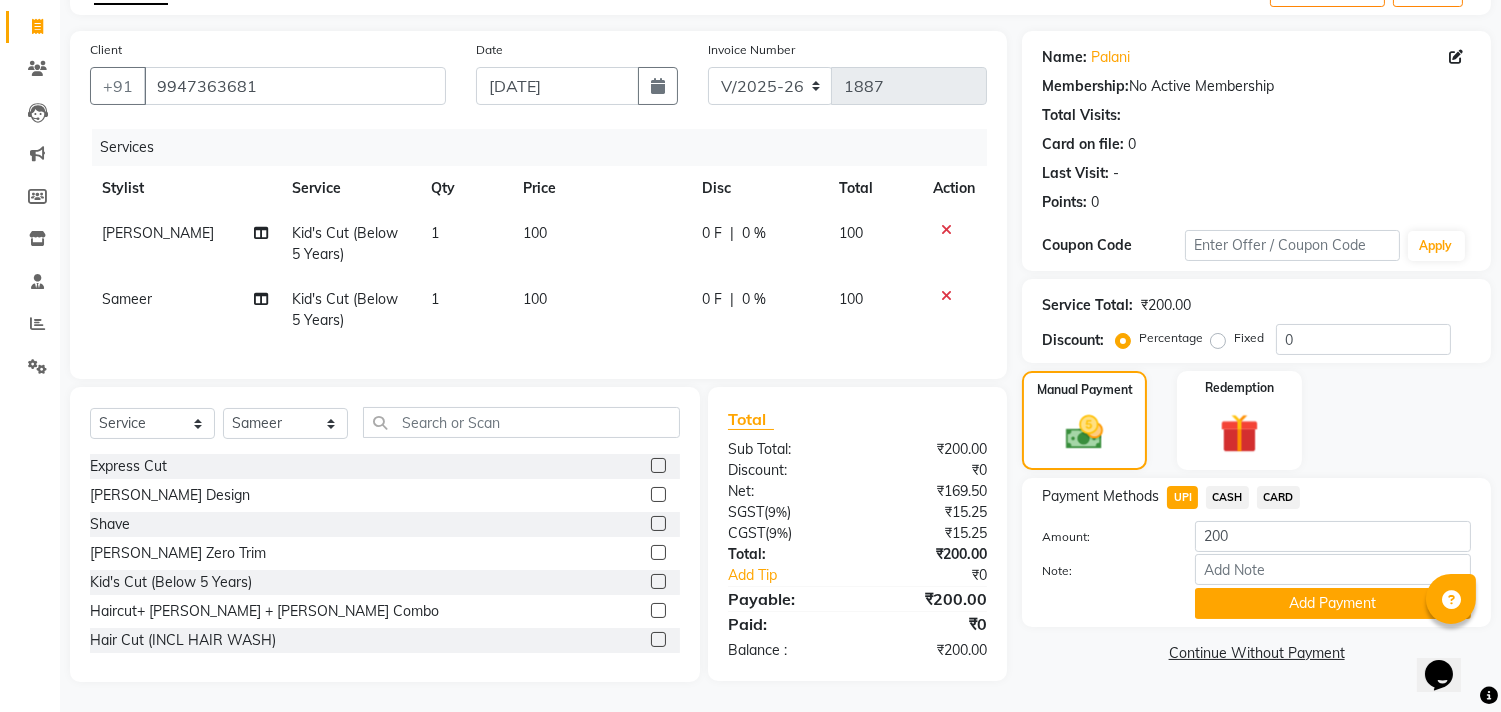 scroll, scrollTop: 135, scrollLeft: 0, axis: vertical 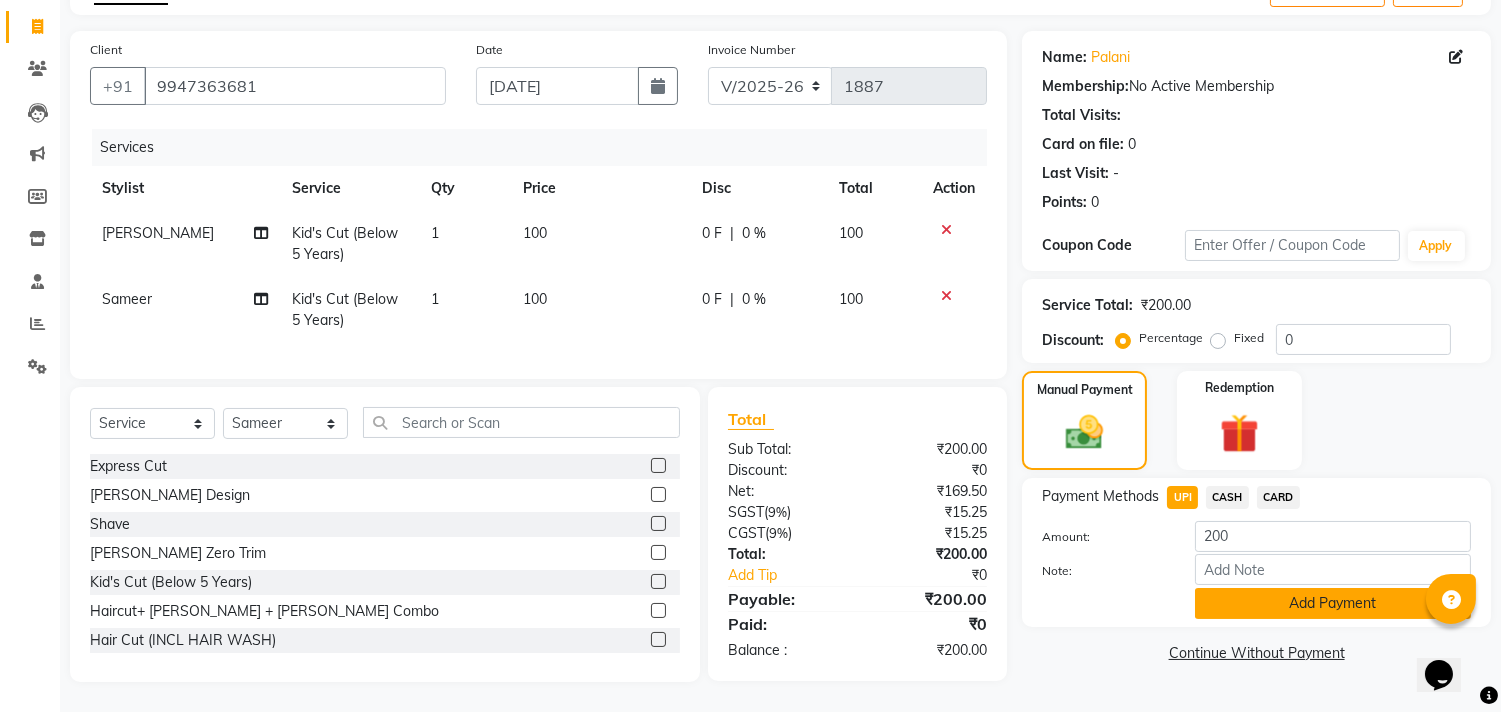 click on "Add Payment" 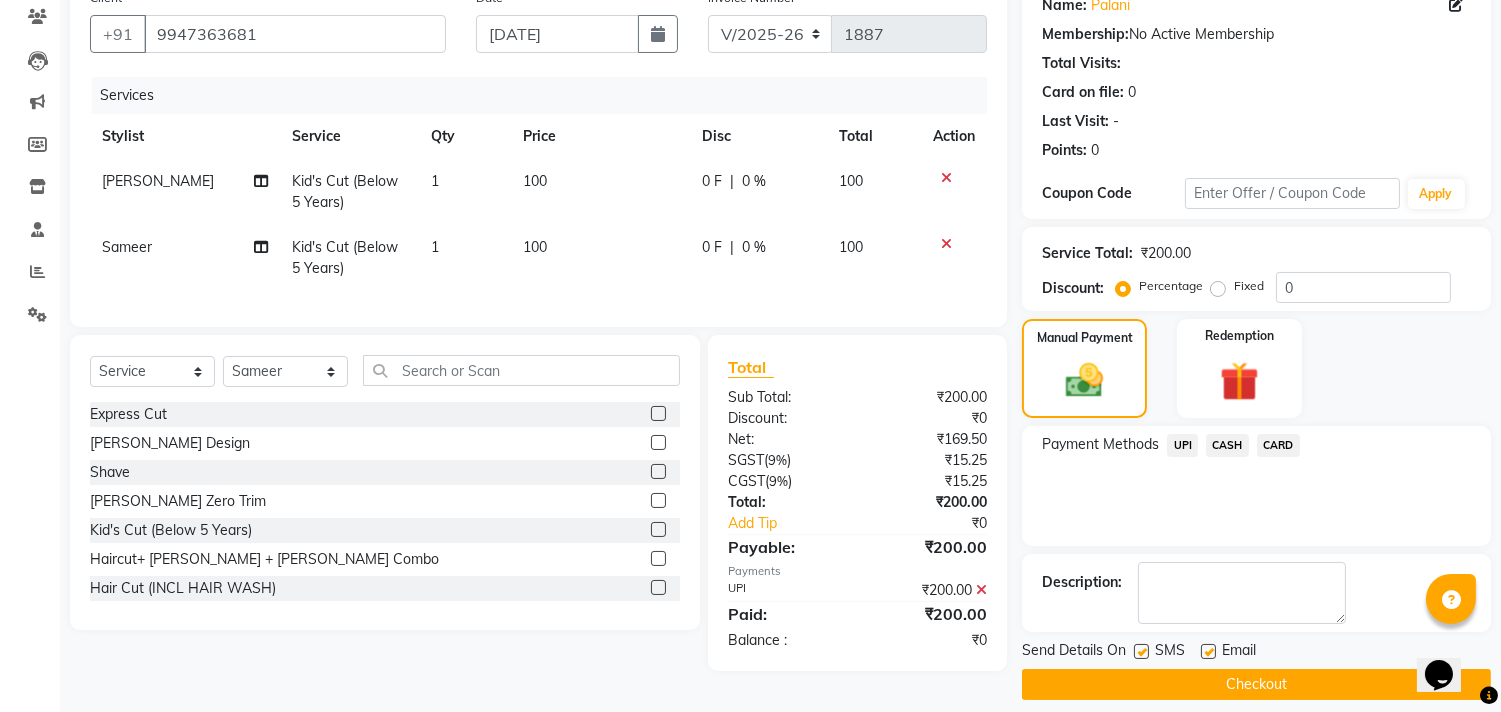 scroll, scrollTop: 187, scrollLeft: 0, axis: vertical 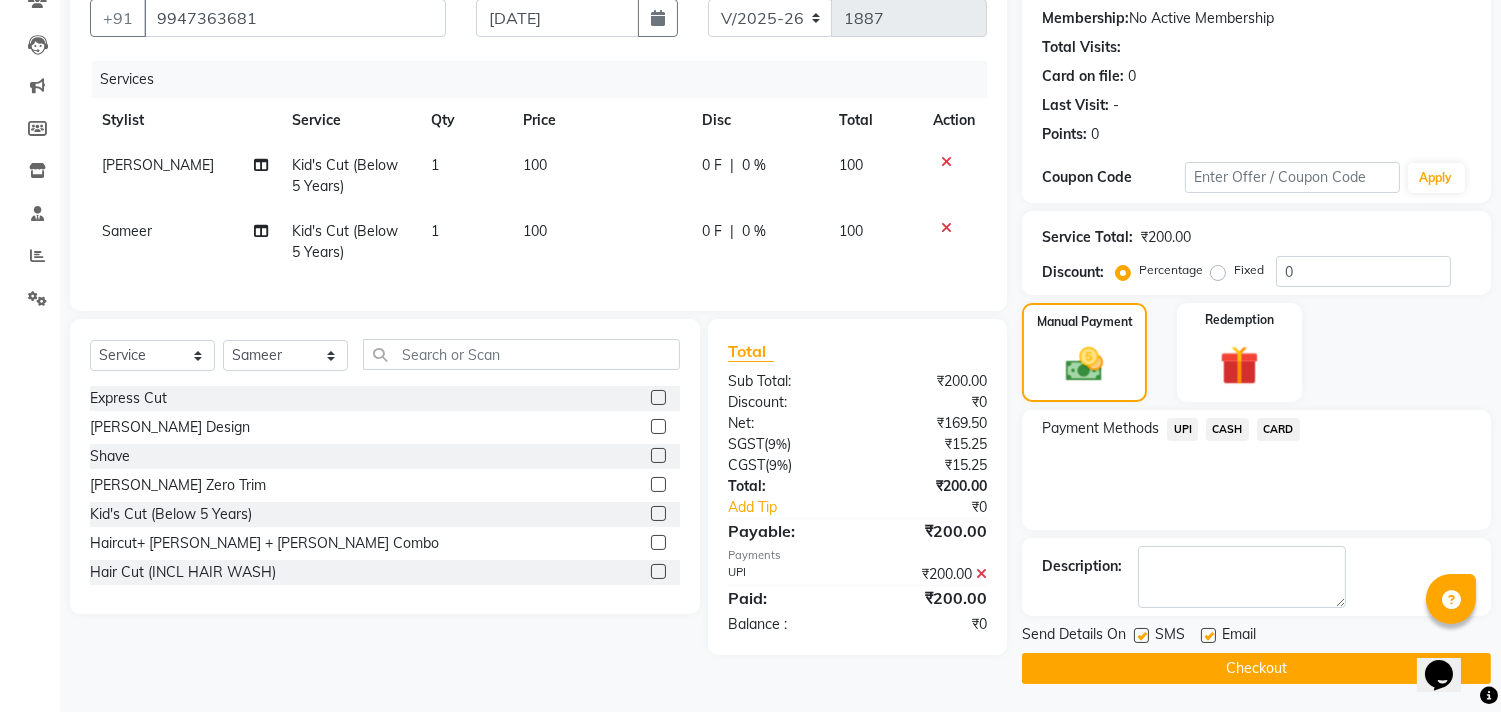 click on "Checkout" 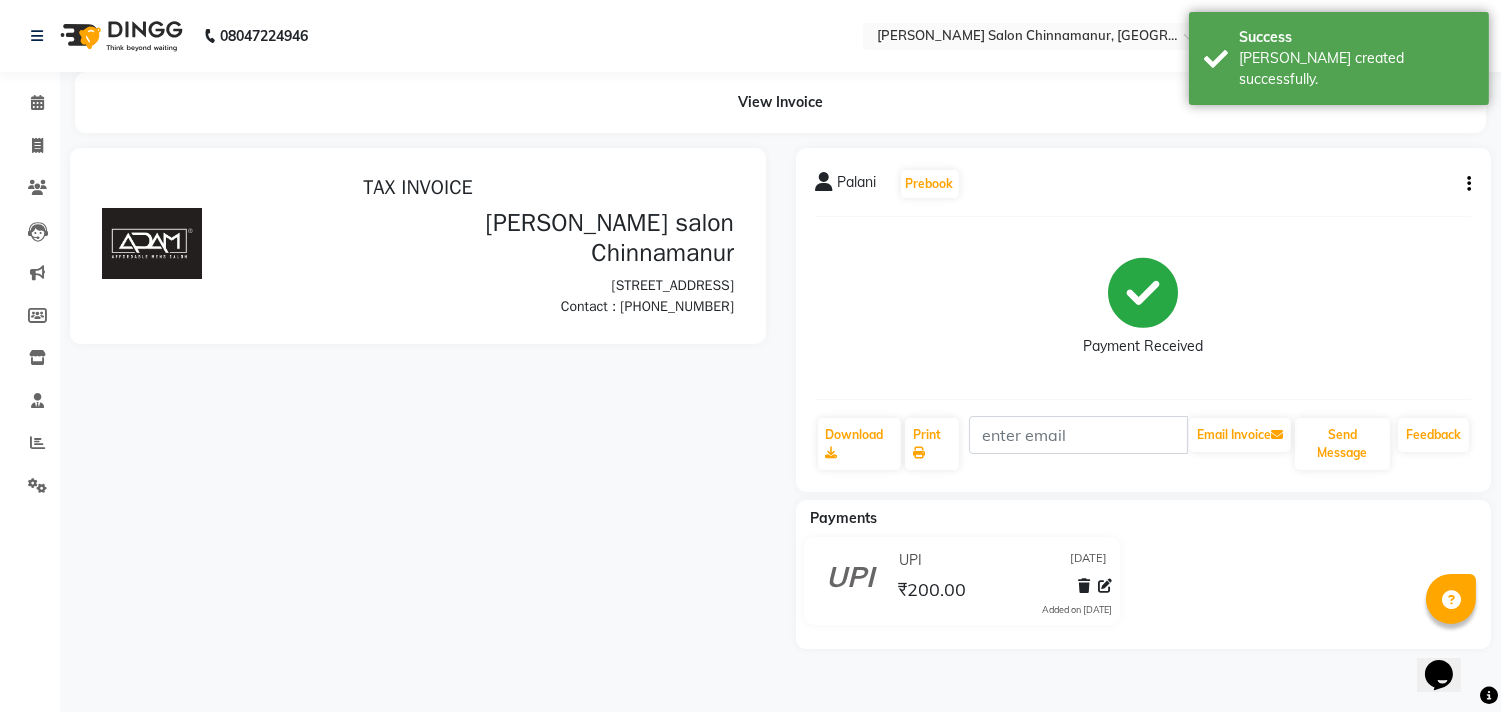 scroll, scrollTop: 0, scrollLeft: 0, axis: both 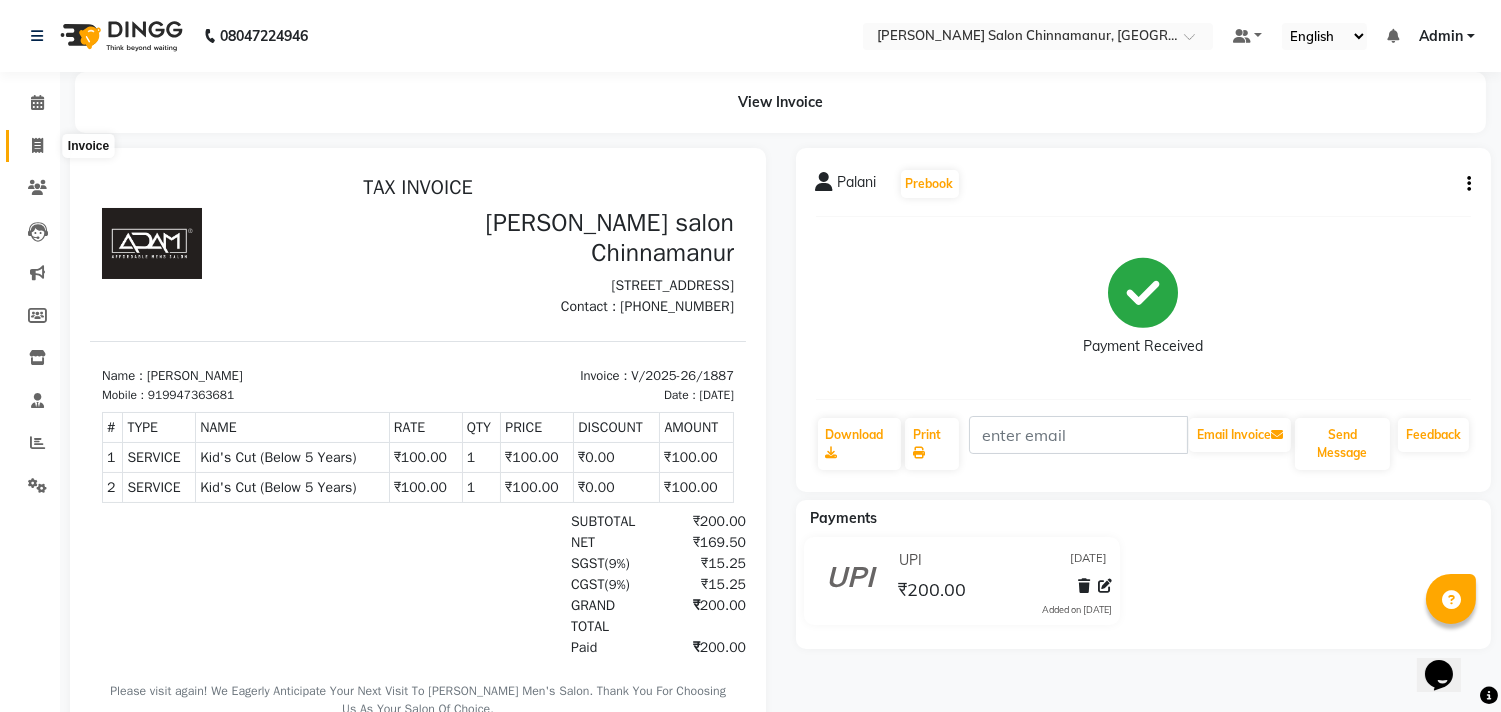 click 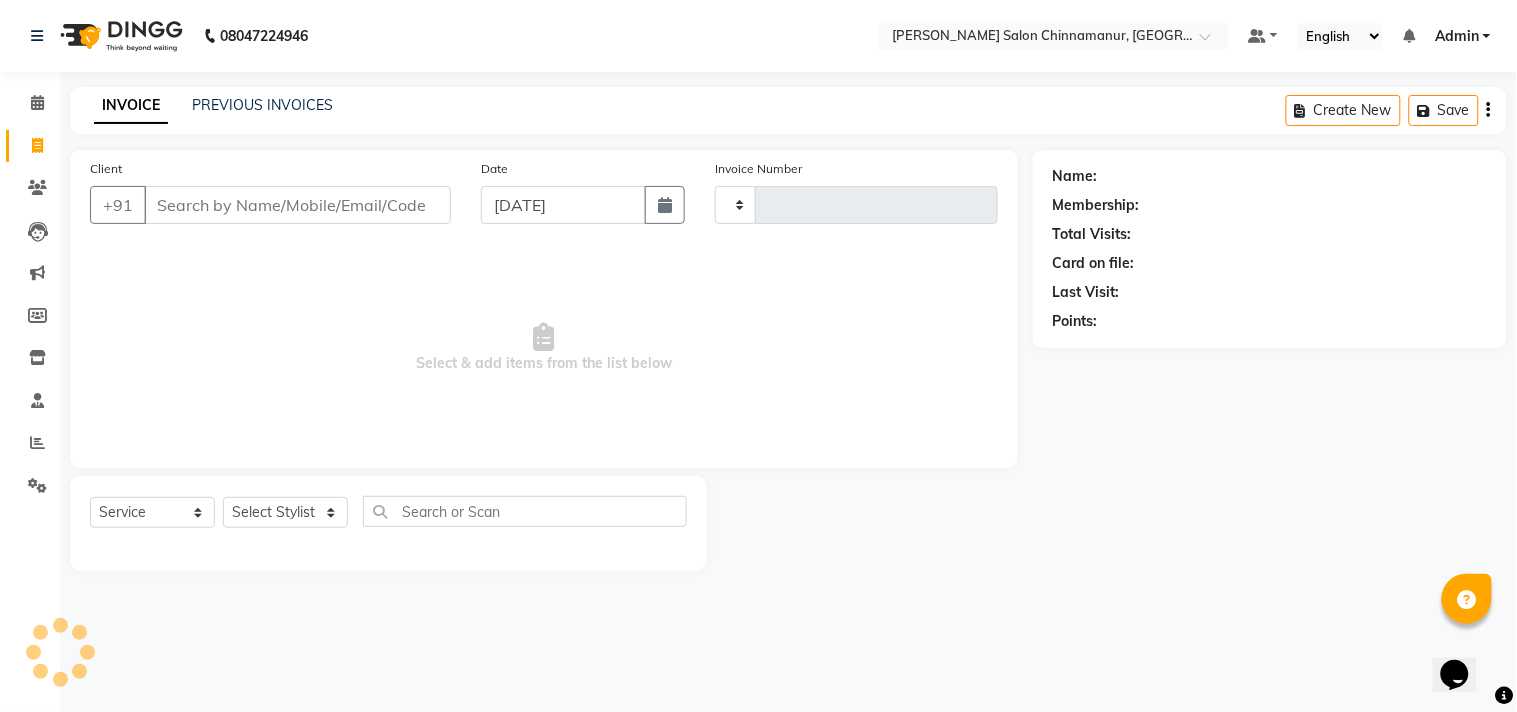 type on "1888" 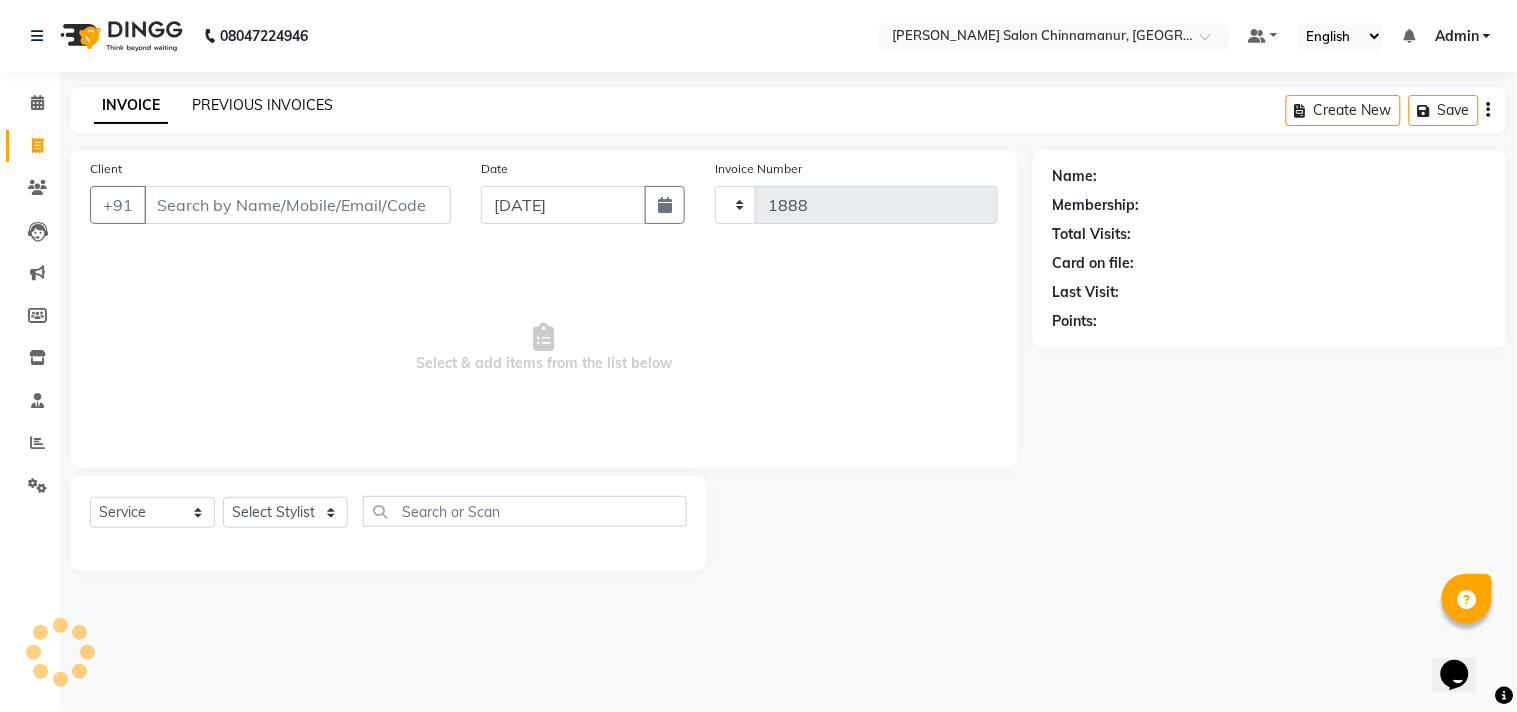 select on "8329" 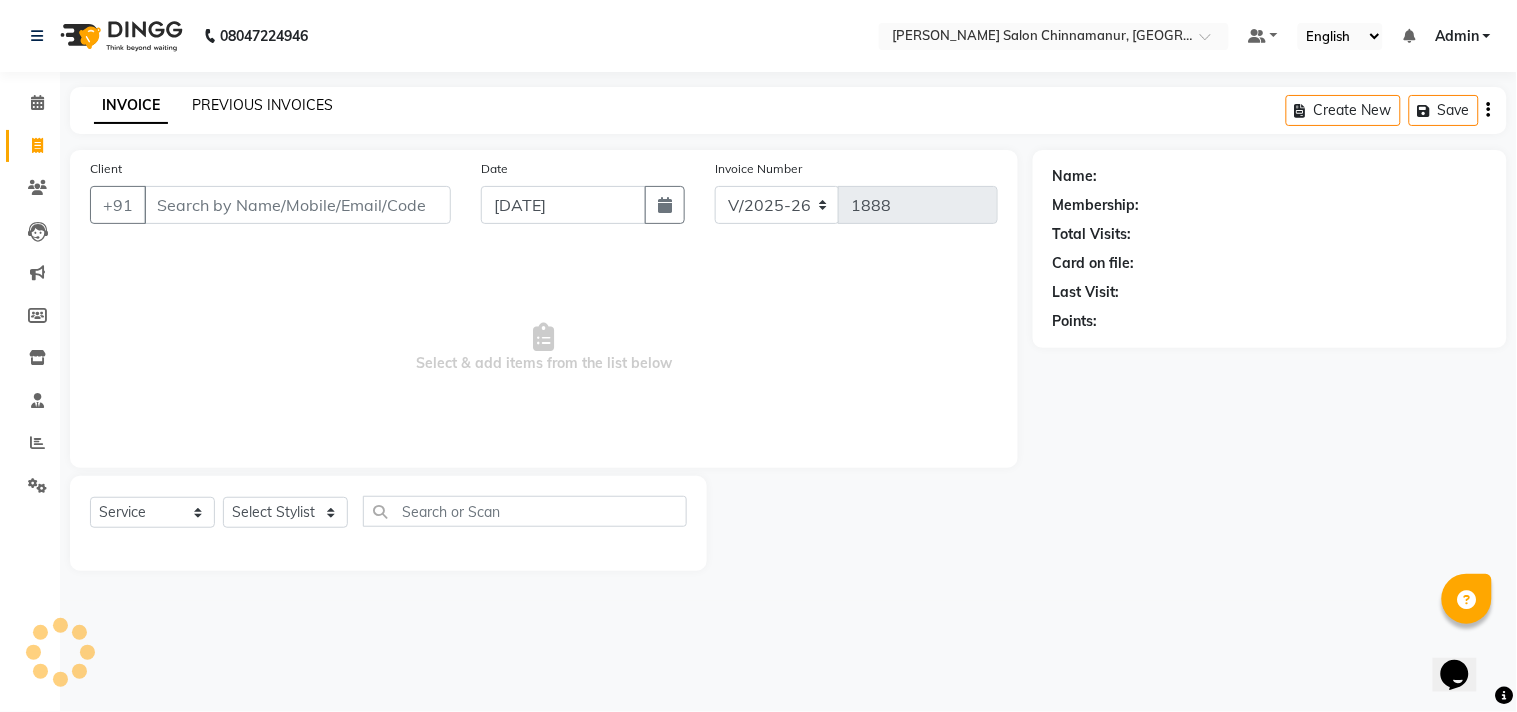 click on "PREVIOUS INVOICES" 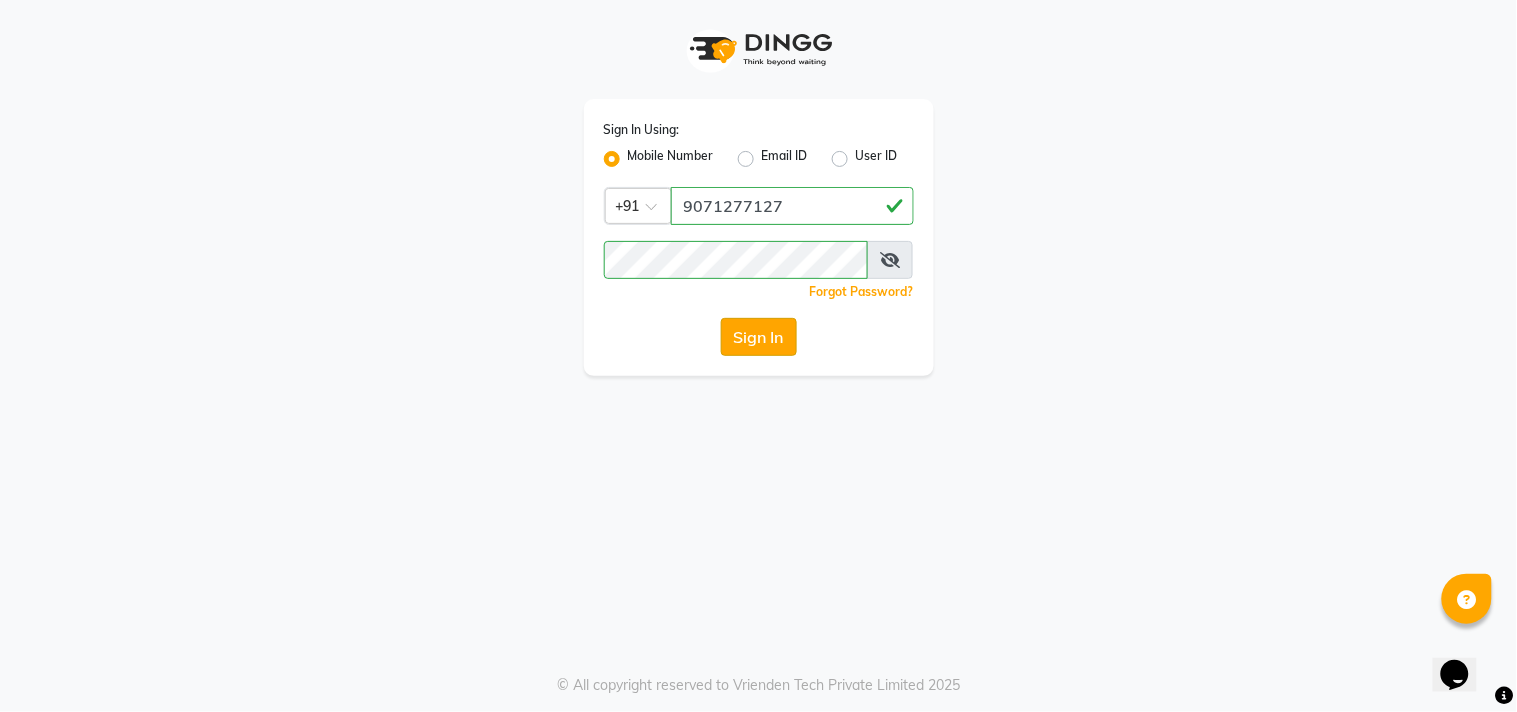 click on "Sign In" 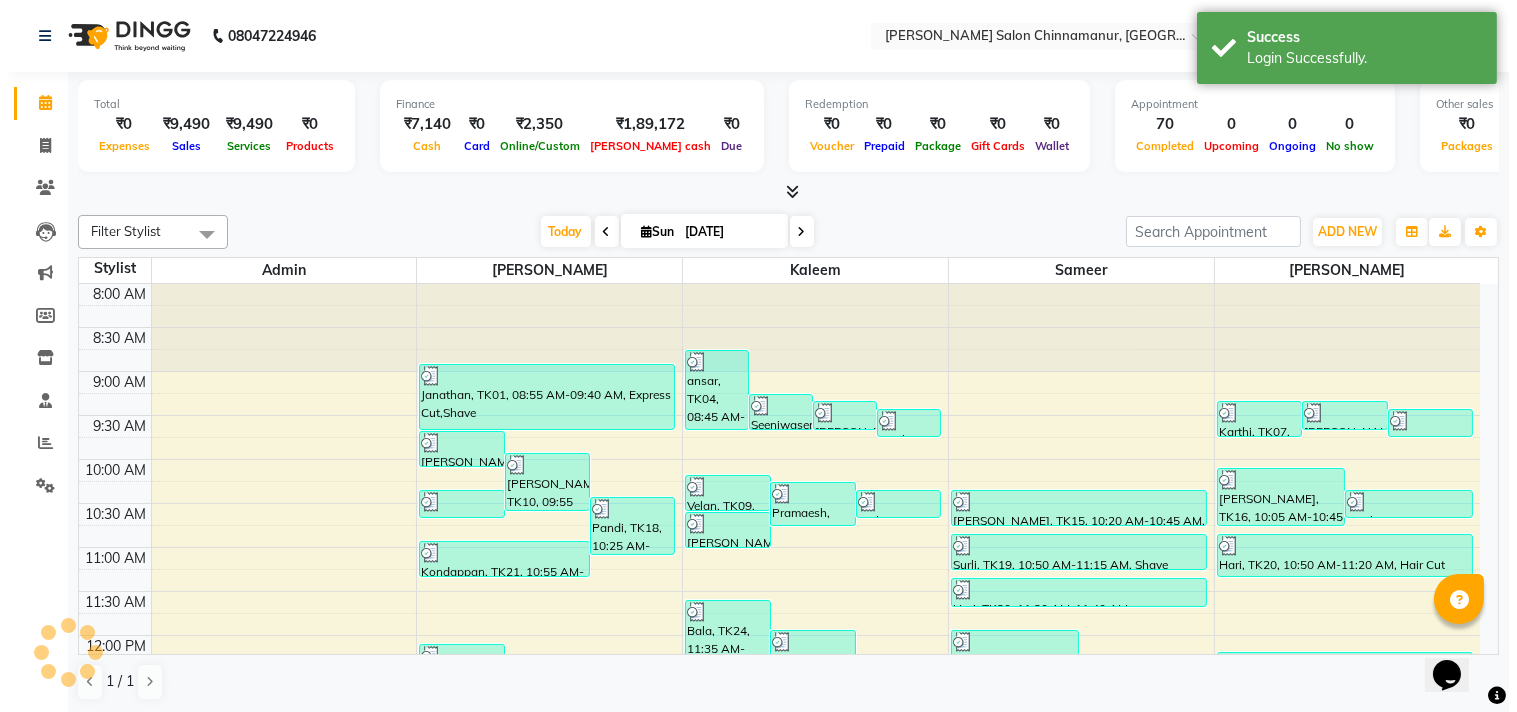 scroll, scrollTop: 0, scrollLeft: 0, axis: both 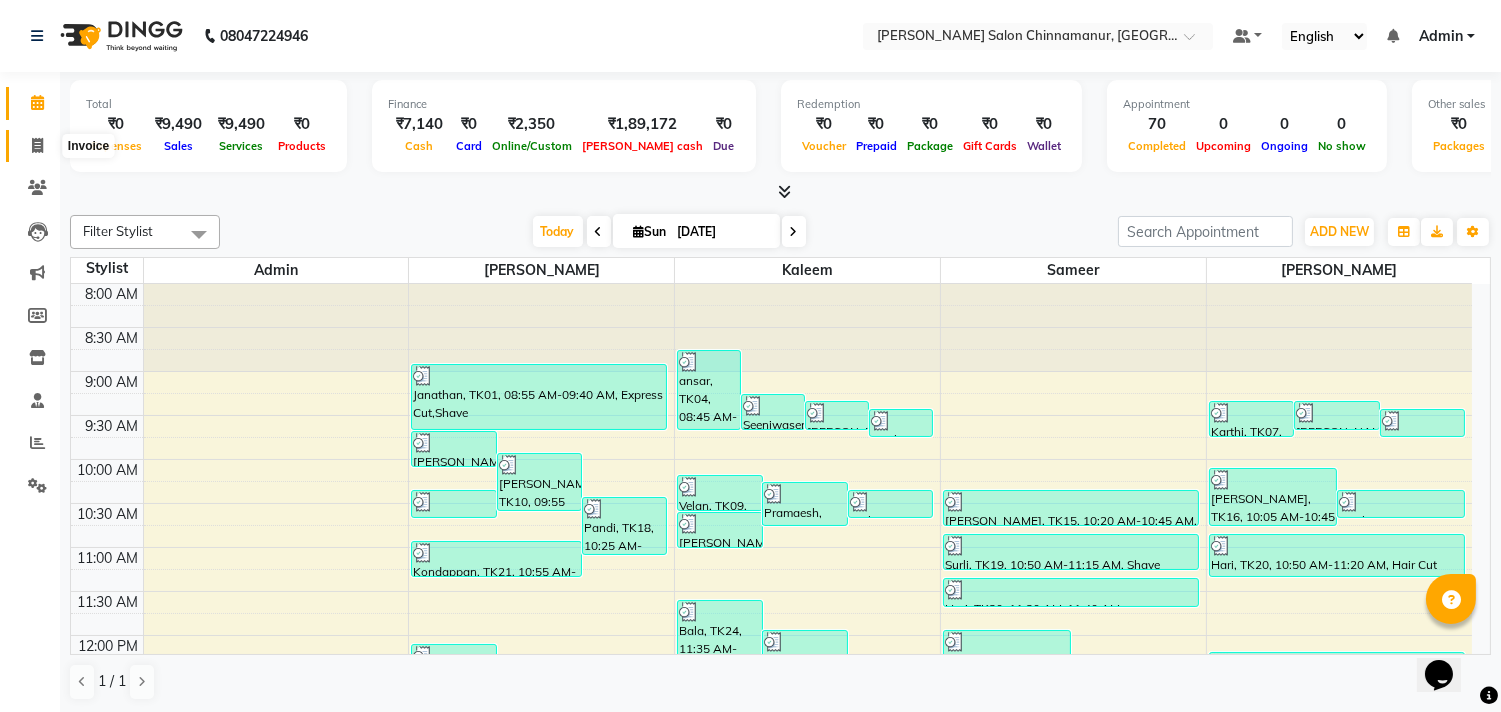click 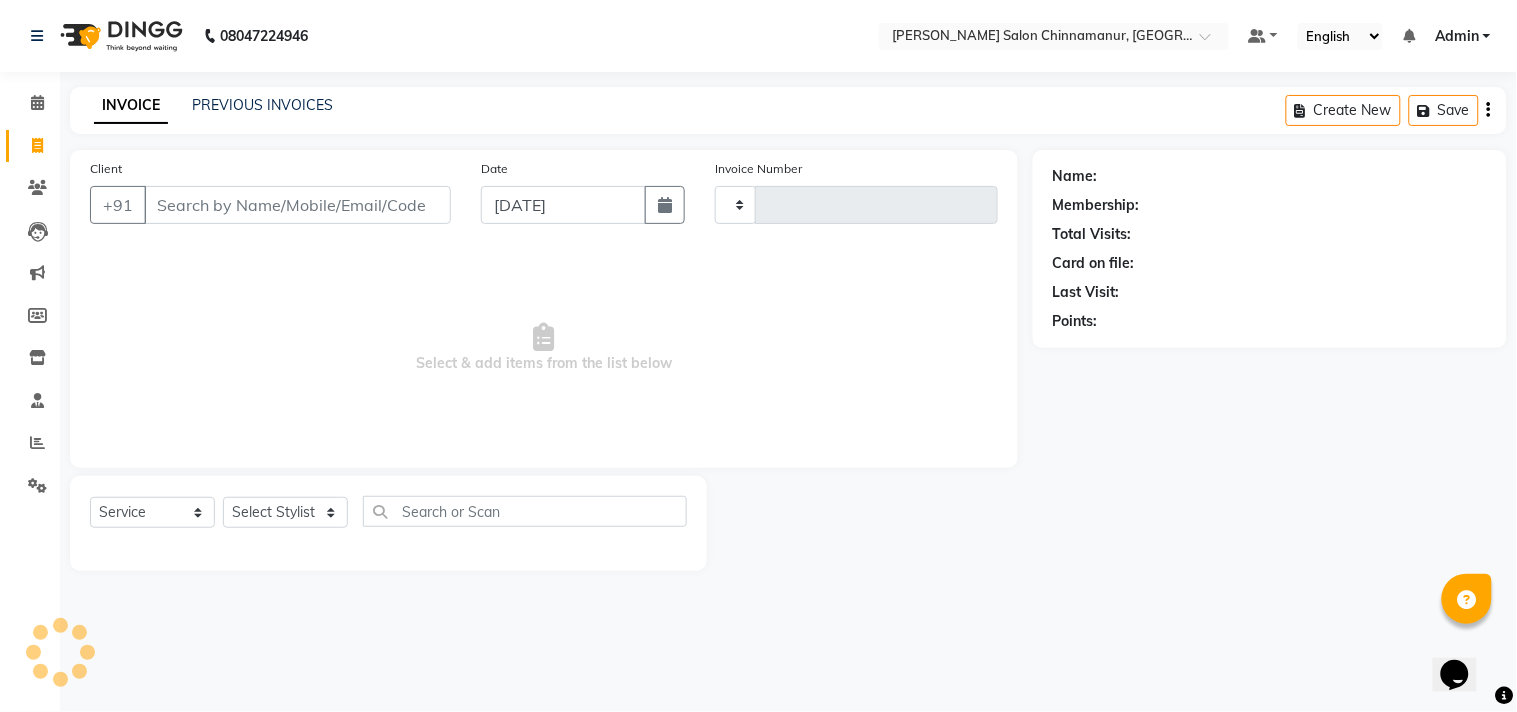 type on "1888" 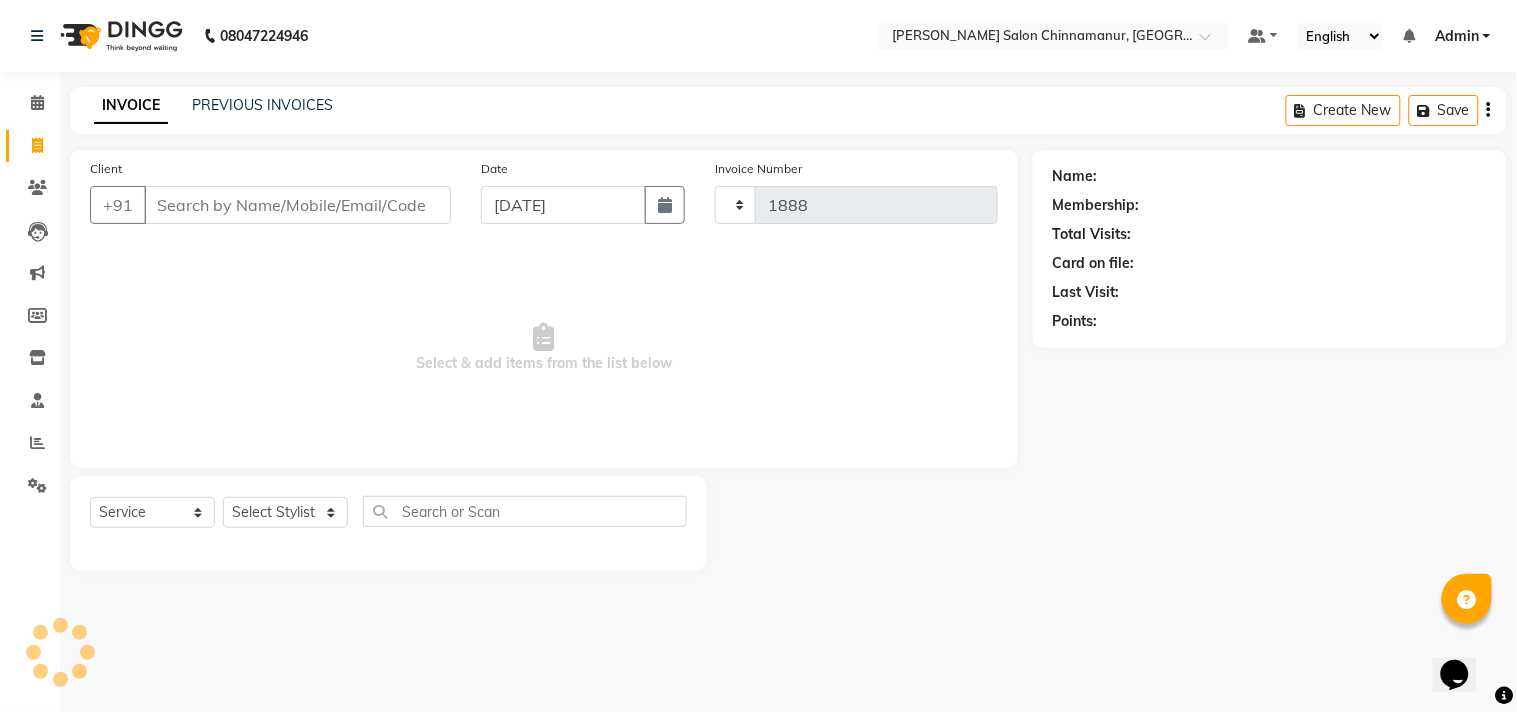 select on "8329" 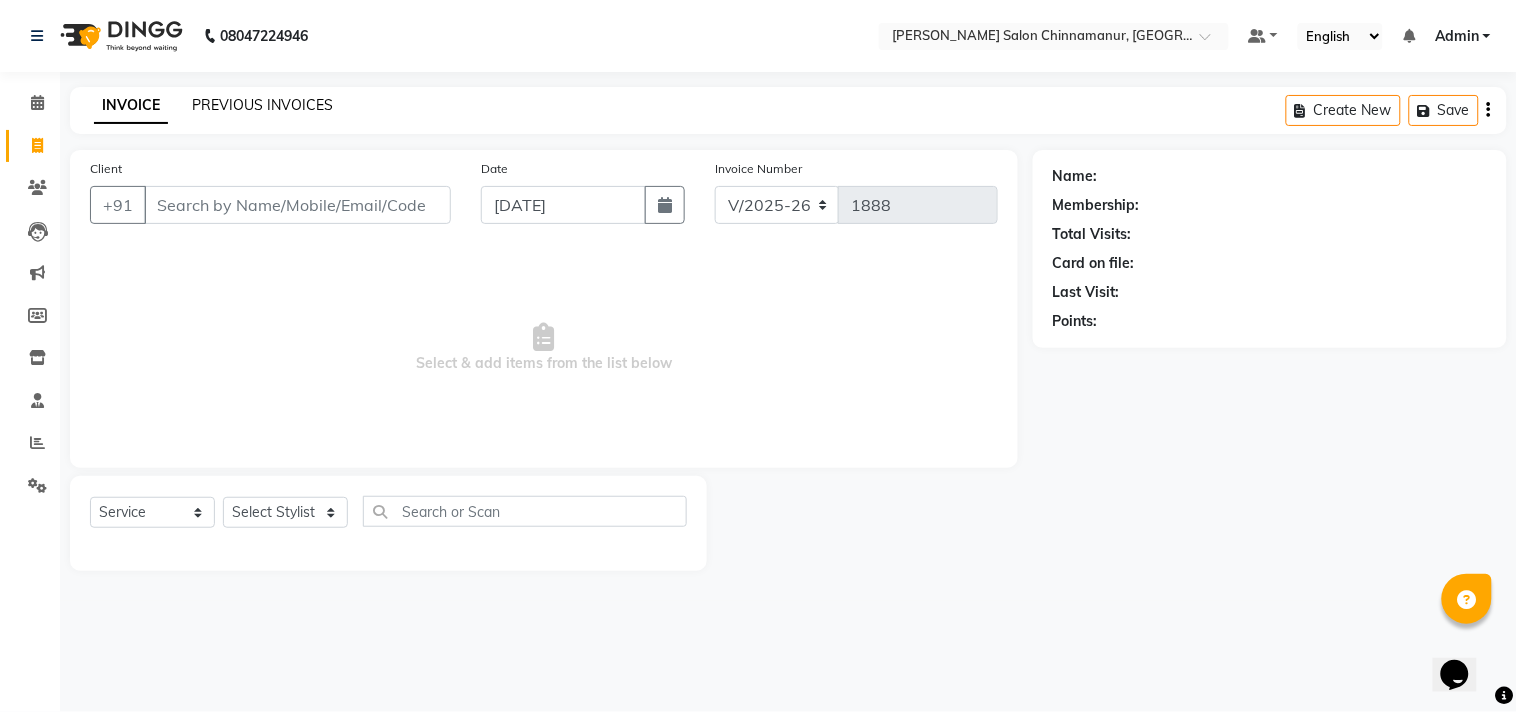 click on "PREVIOUS INVOICES" 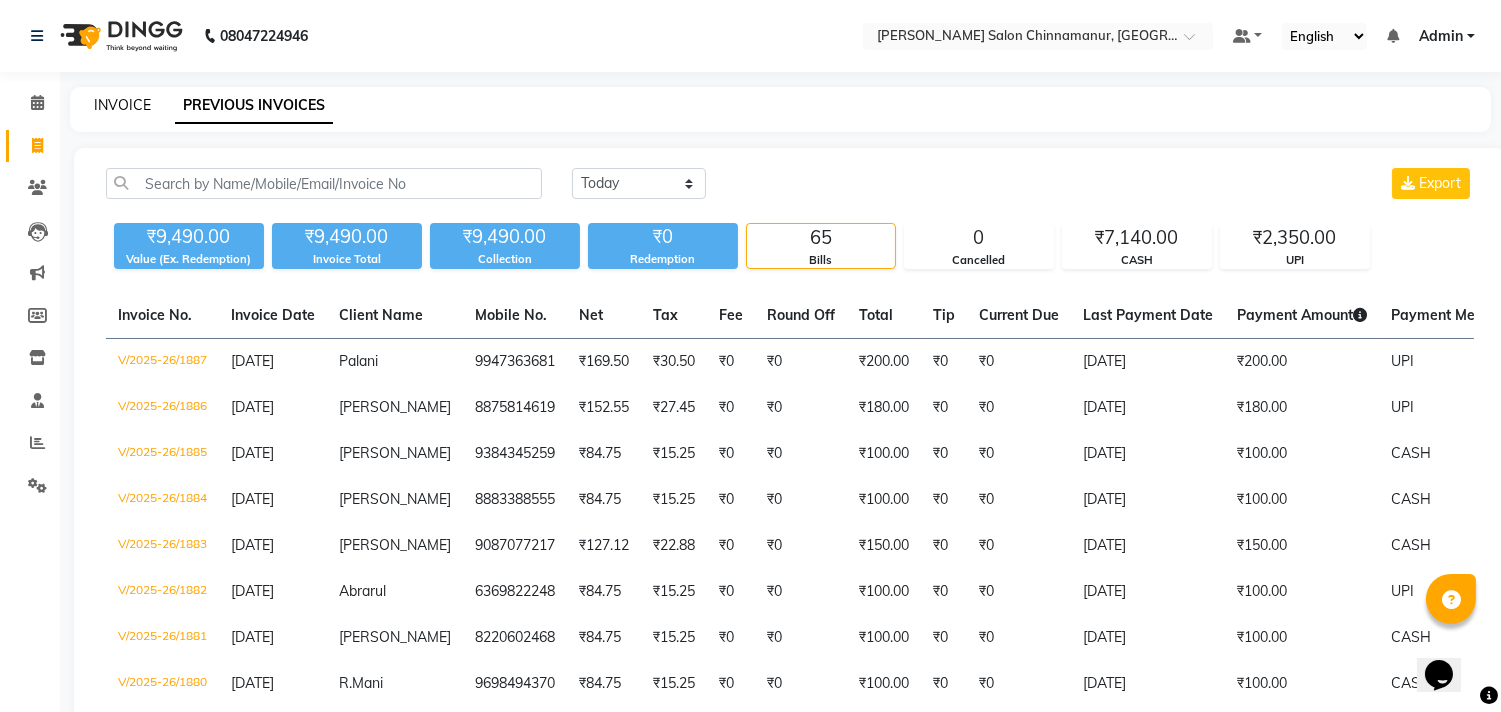 click on "INVOICE" 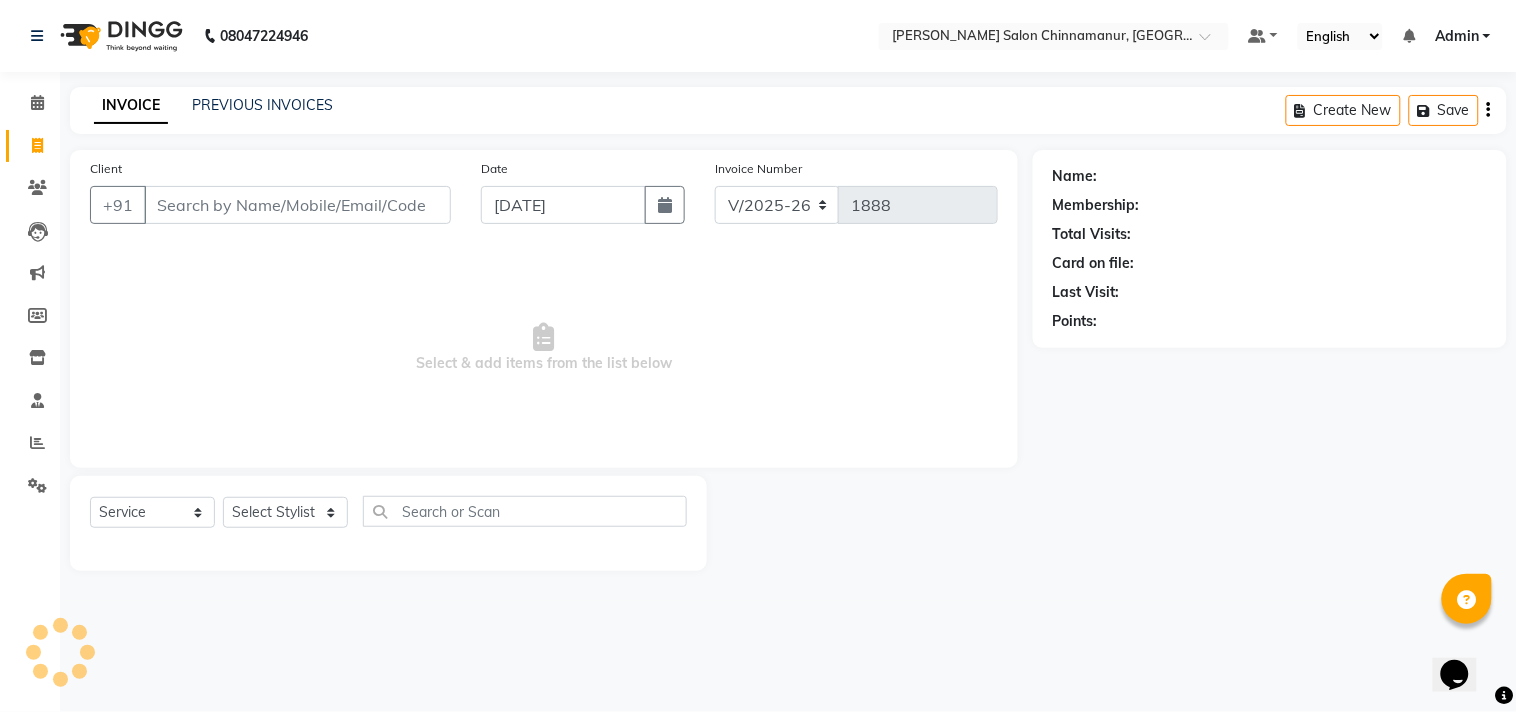 click on "Client" at bounding box center (297, 205) 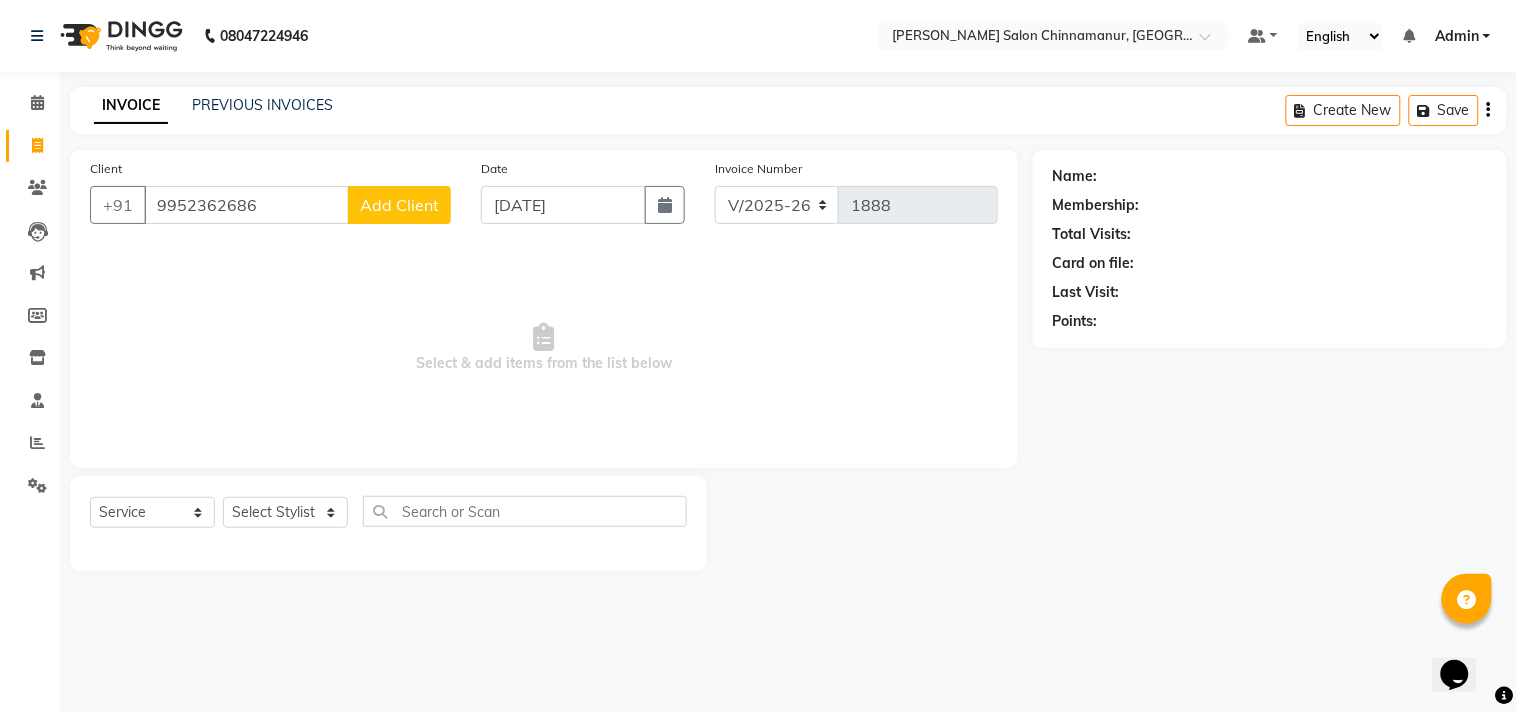 type on "9952362686" 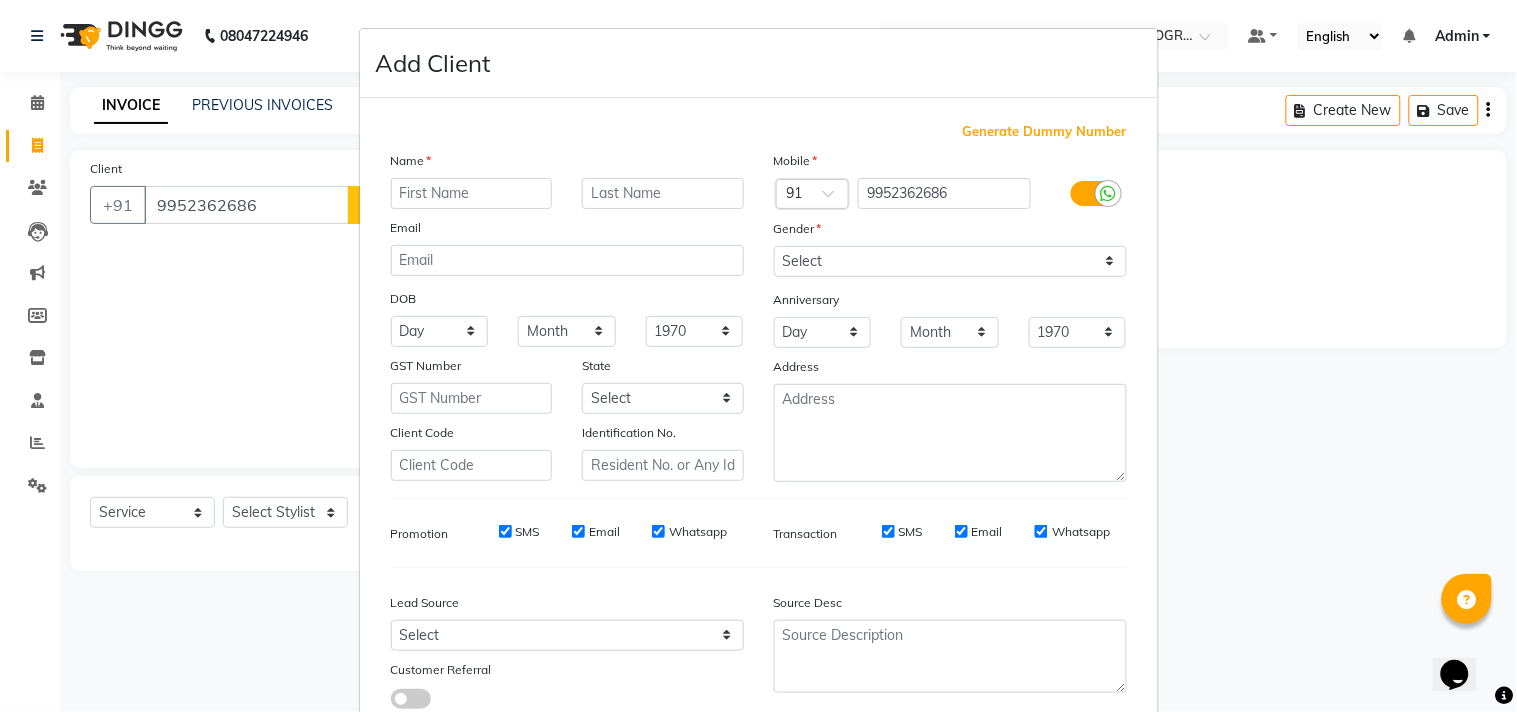 click at bounding box center [472, 193] 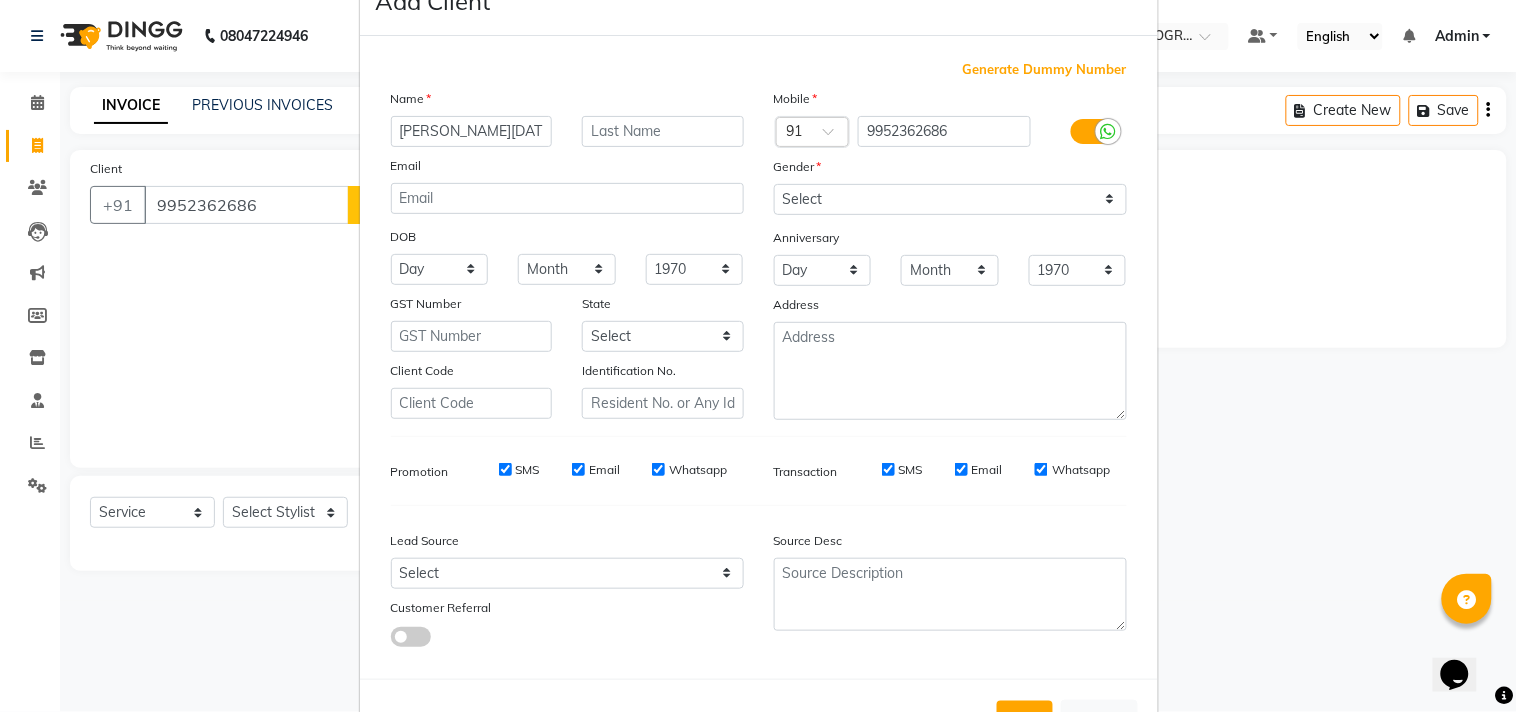 scroll, scrollTop: 111, scrollLeft: 0, axis: vertical 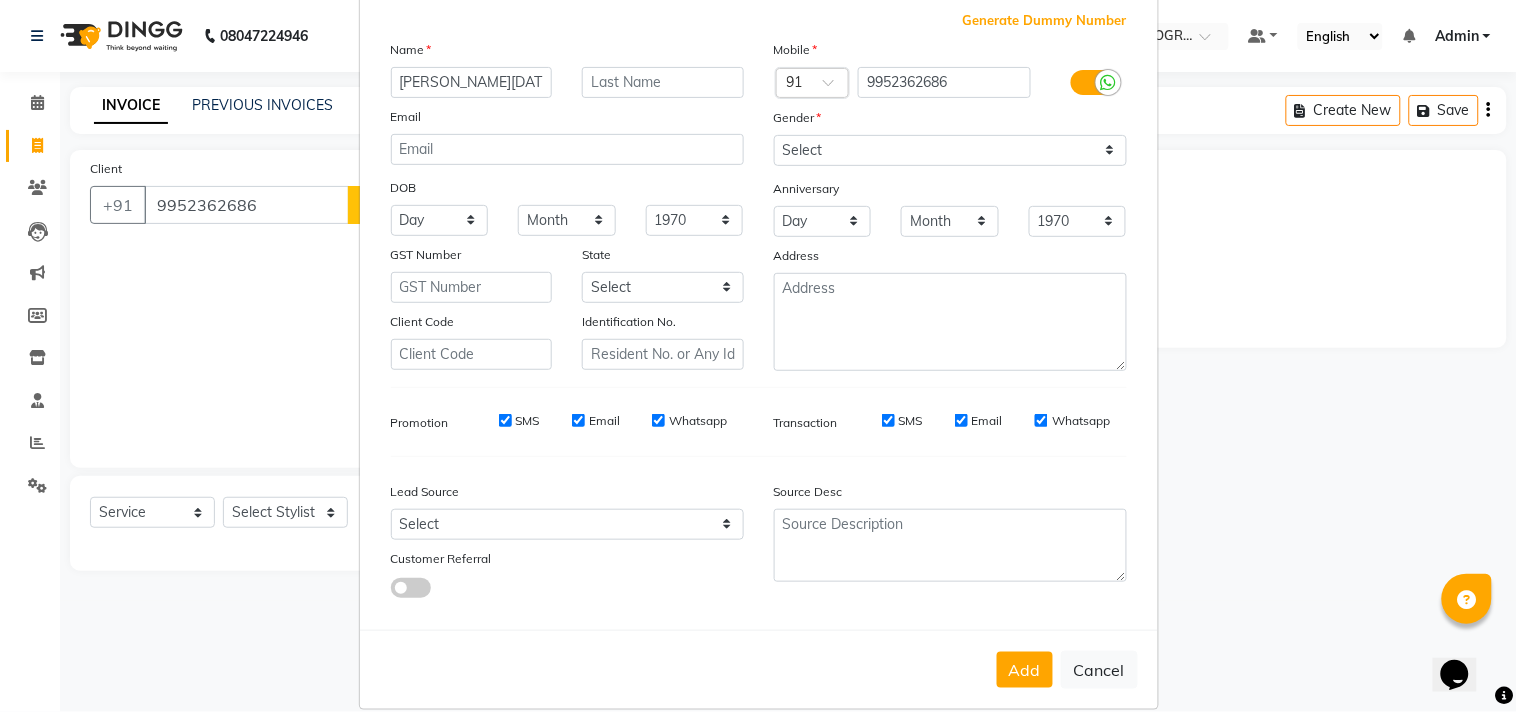 type on "Muthu Raja" 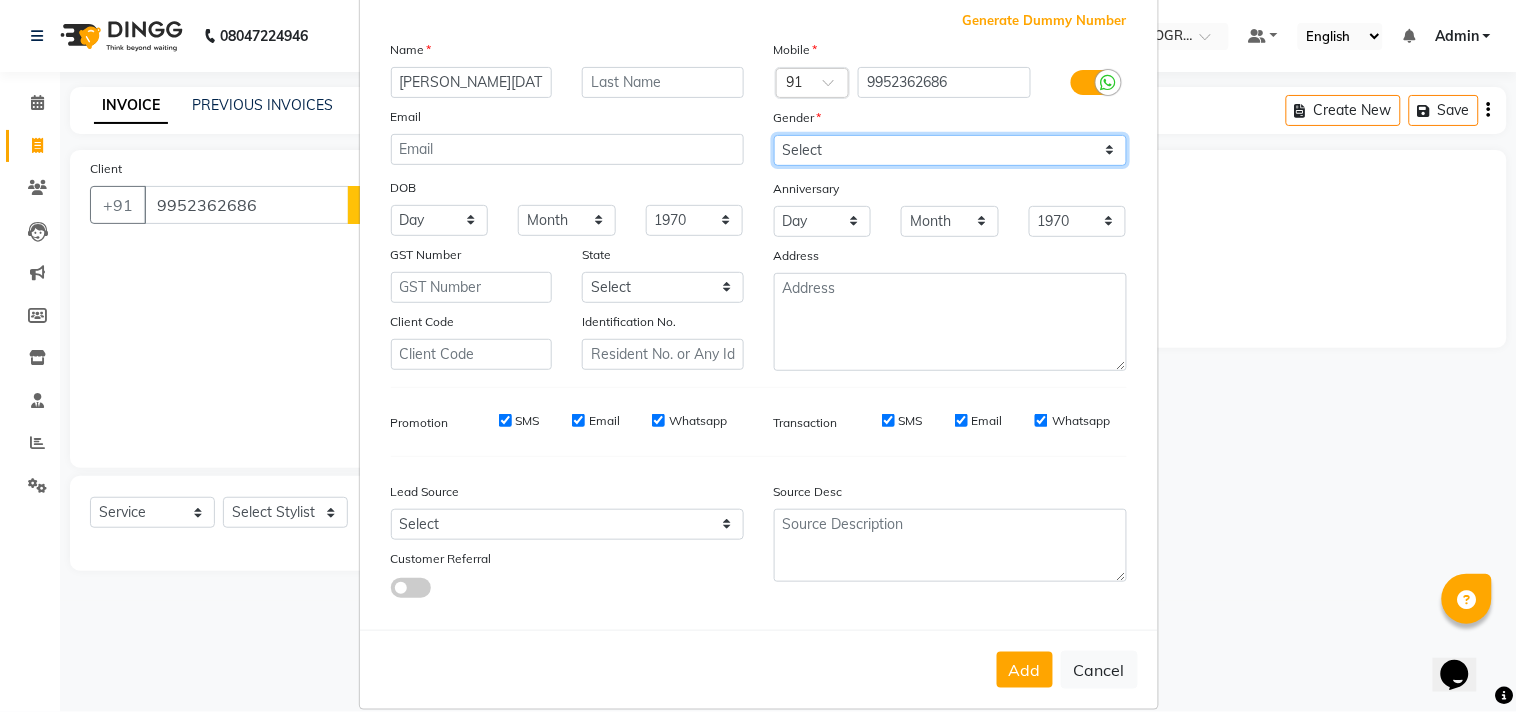 click on "Select [DEMOGRAPHIC_DATA] [DEMOGRAPHIC_DATA] Other Prefer Not To Say" at bounding box center [950, 150] 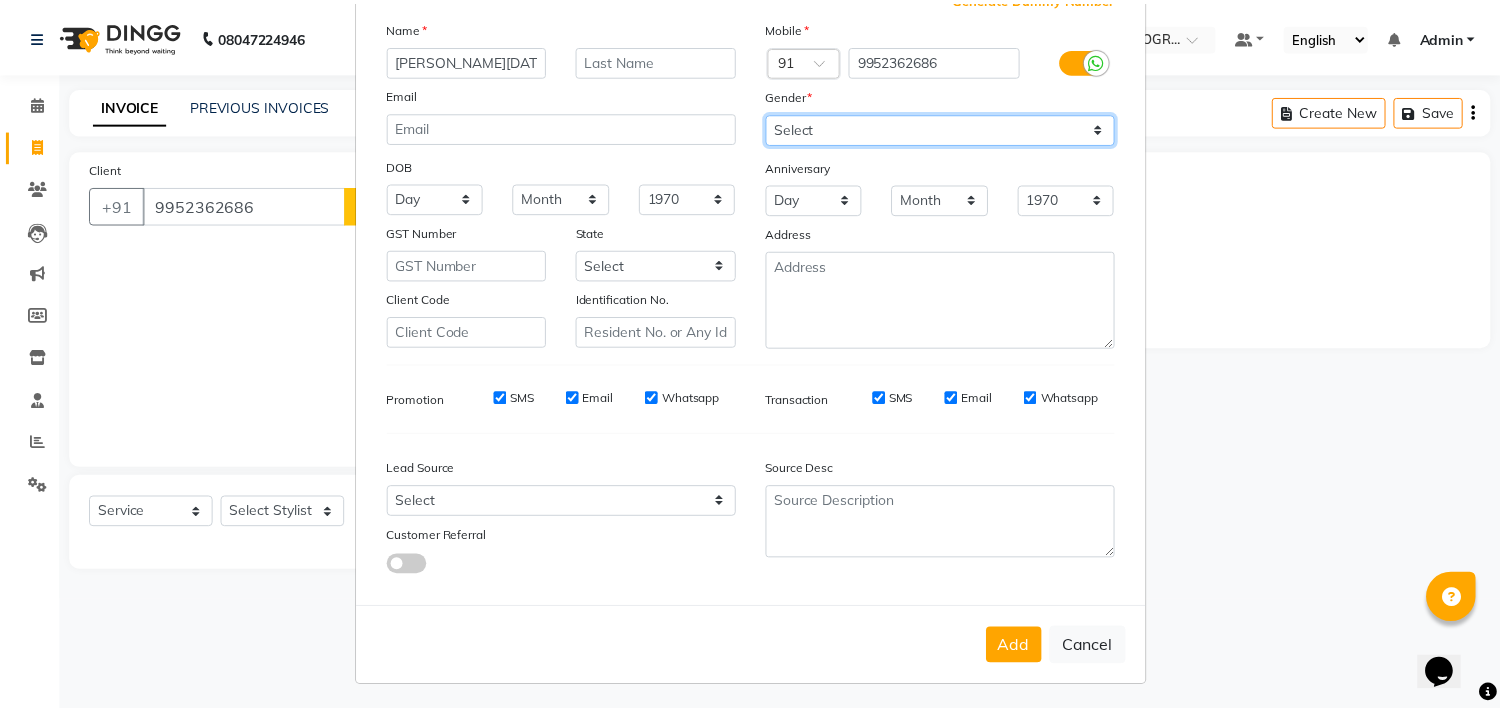scroll, scrollTop: 138, scrollLeft: 0, axis: vertical 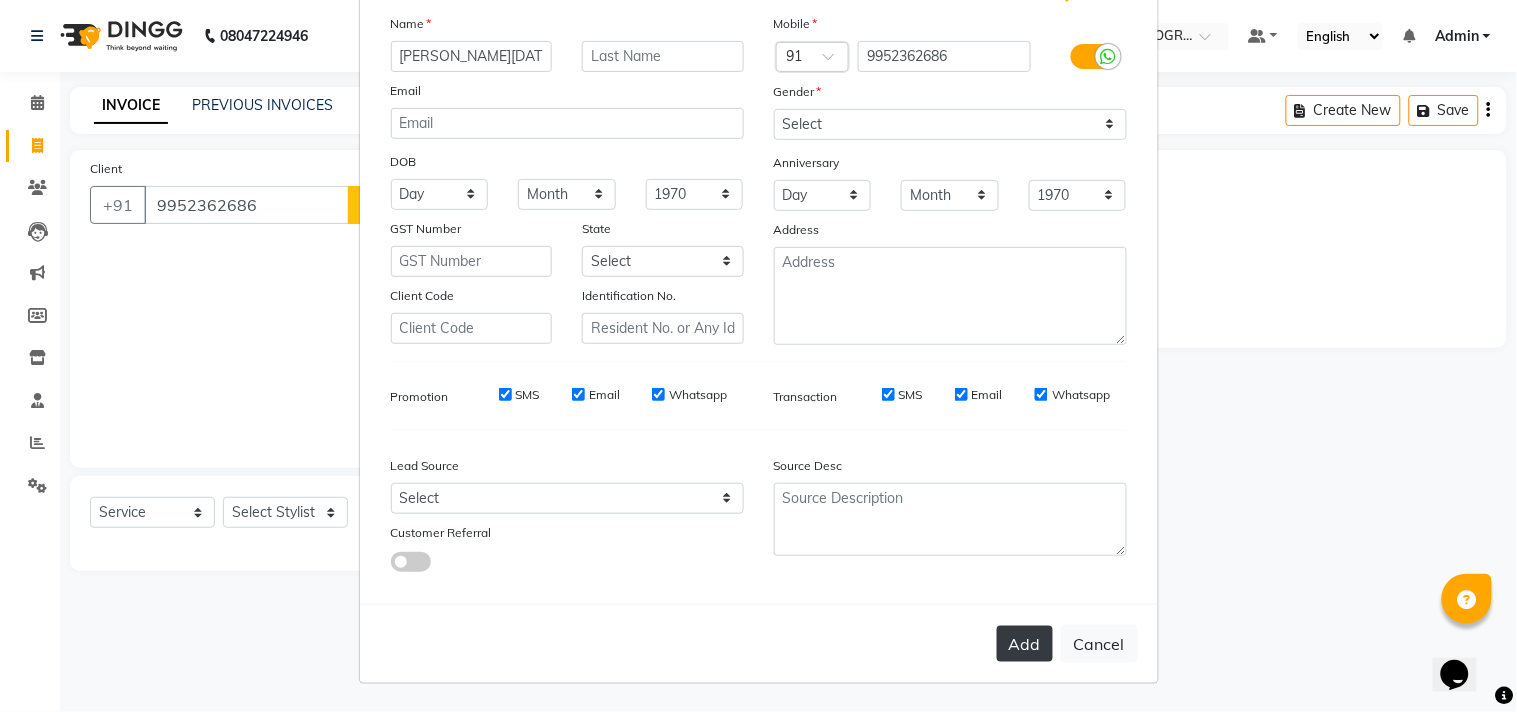 click on "Add" at bounding box center [1025, 644] 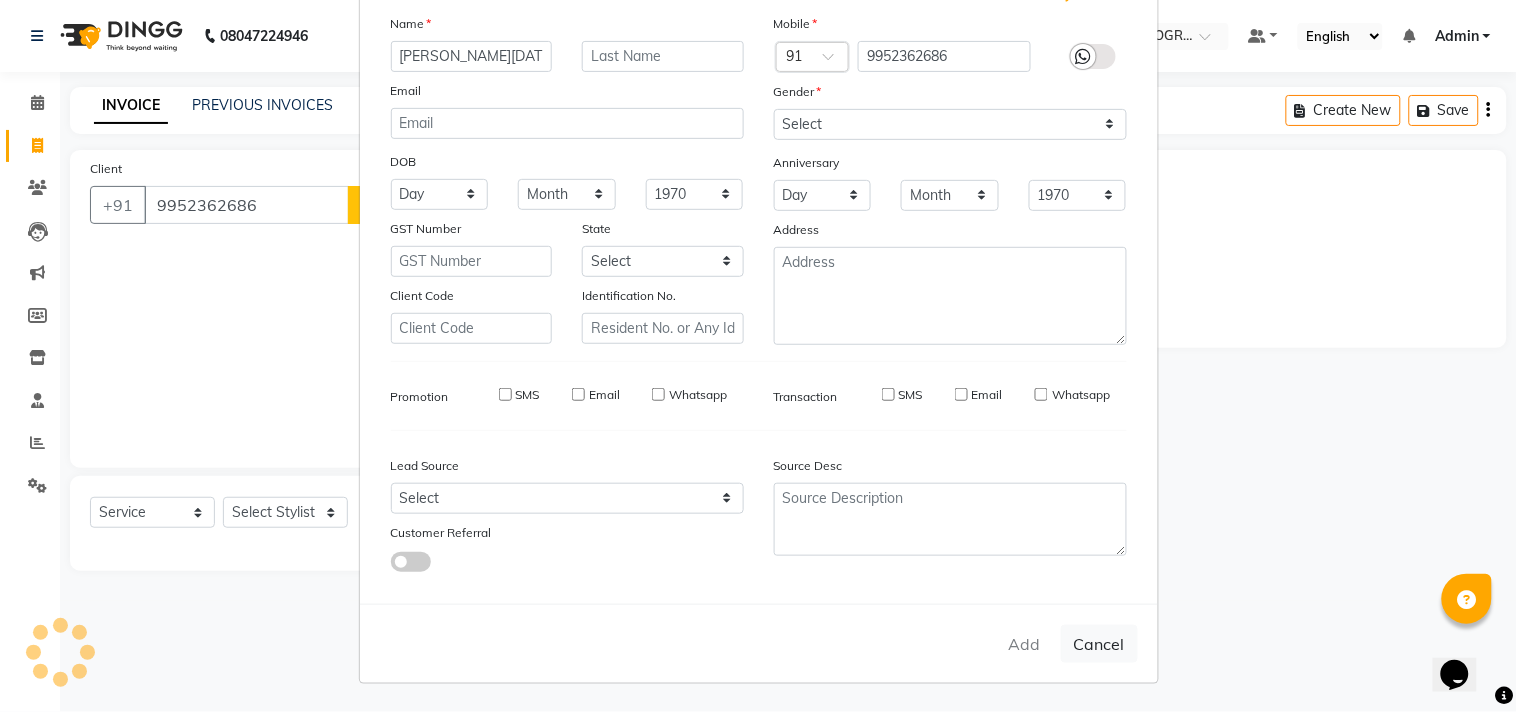 type 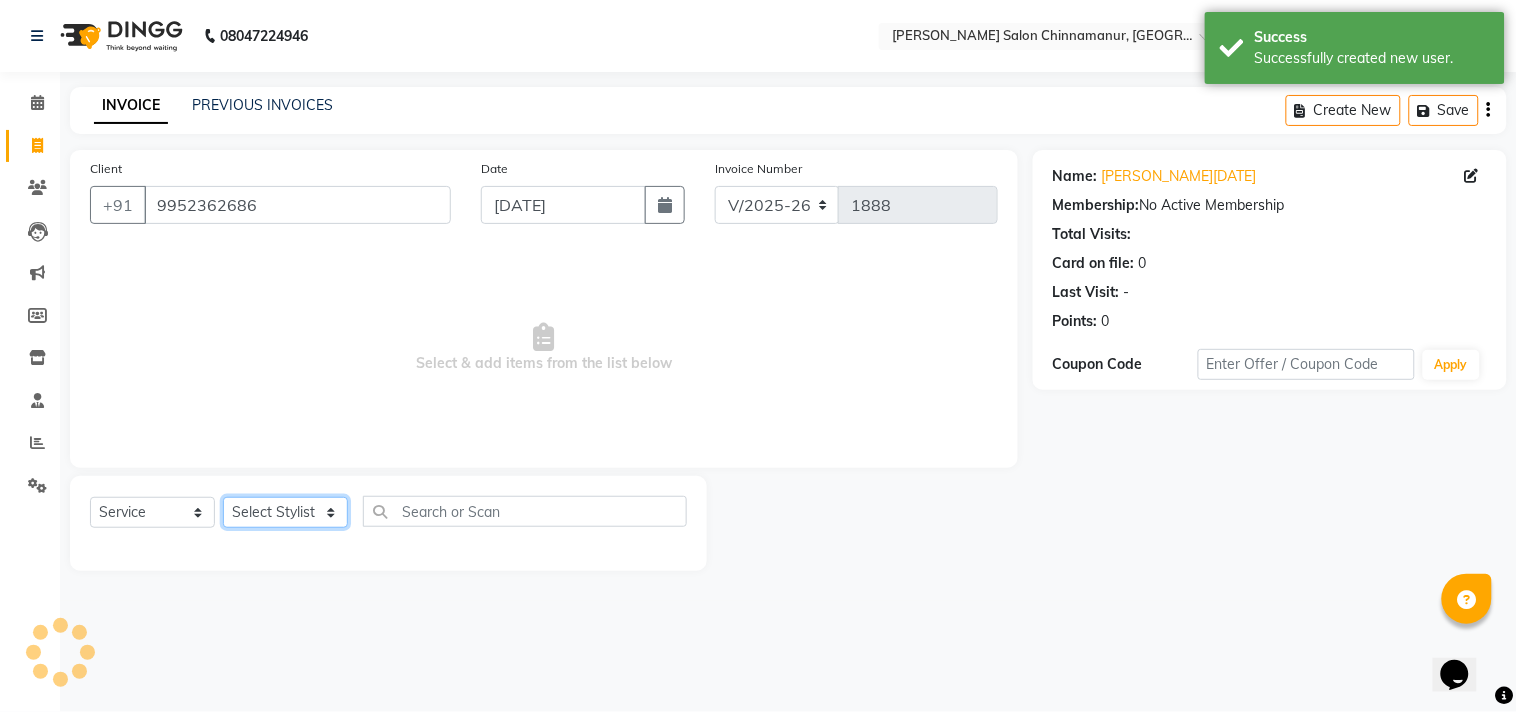 click on "Select Stylist Admin Atif [PERSON_NAME] [PERSON_NAME] [PERSON_NAME] [PERSON_NAME]" 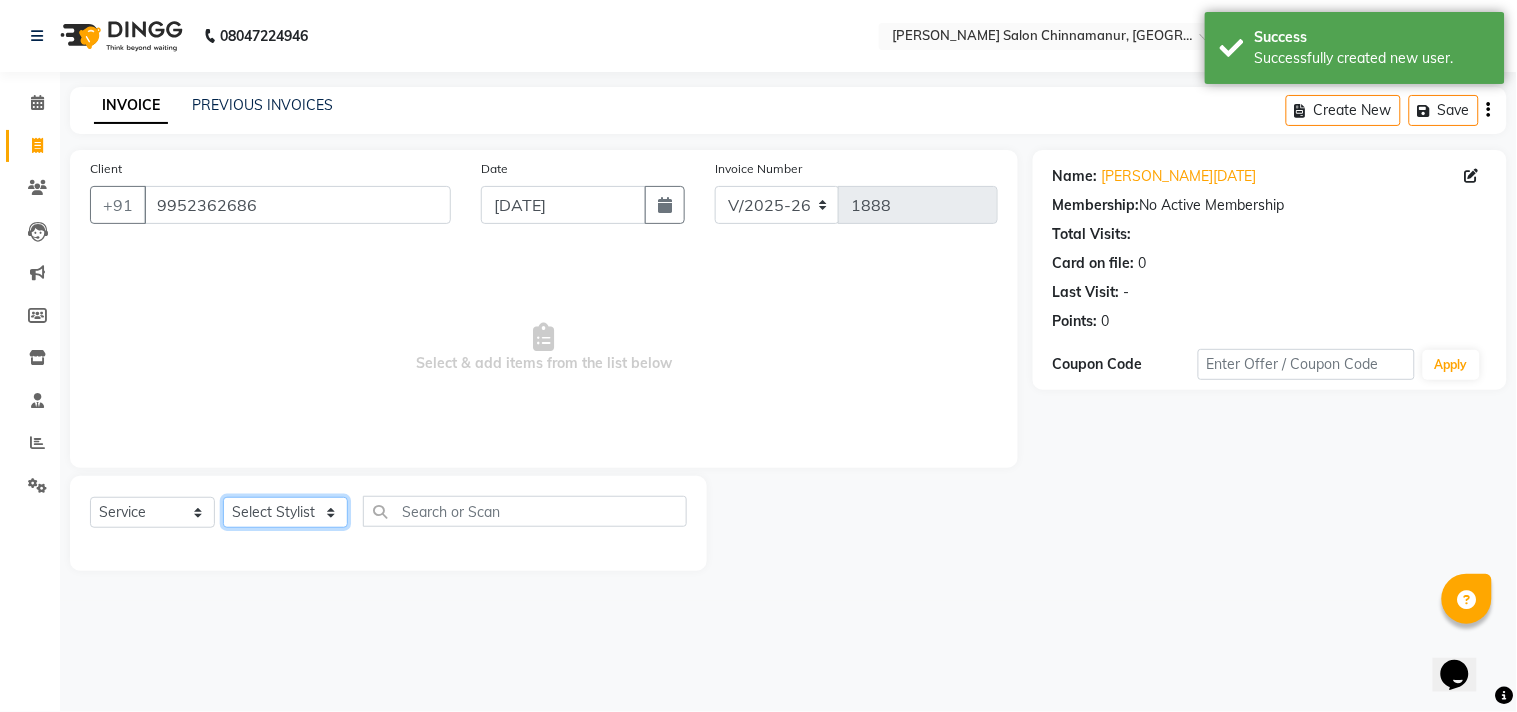 select on "85800" 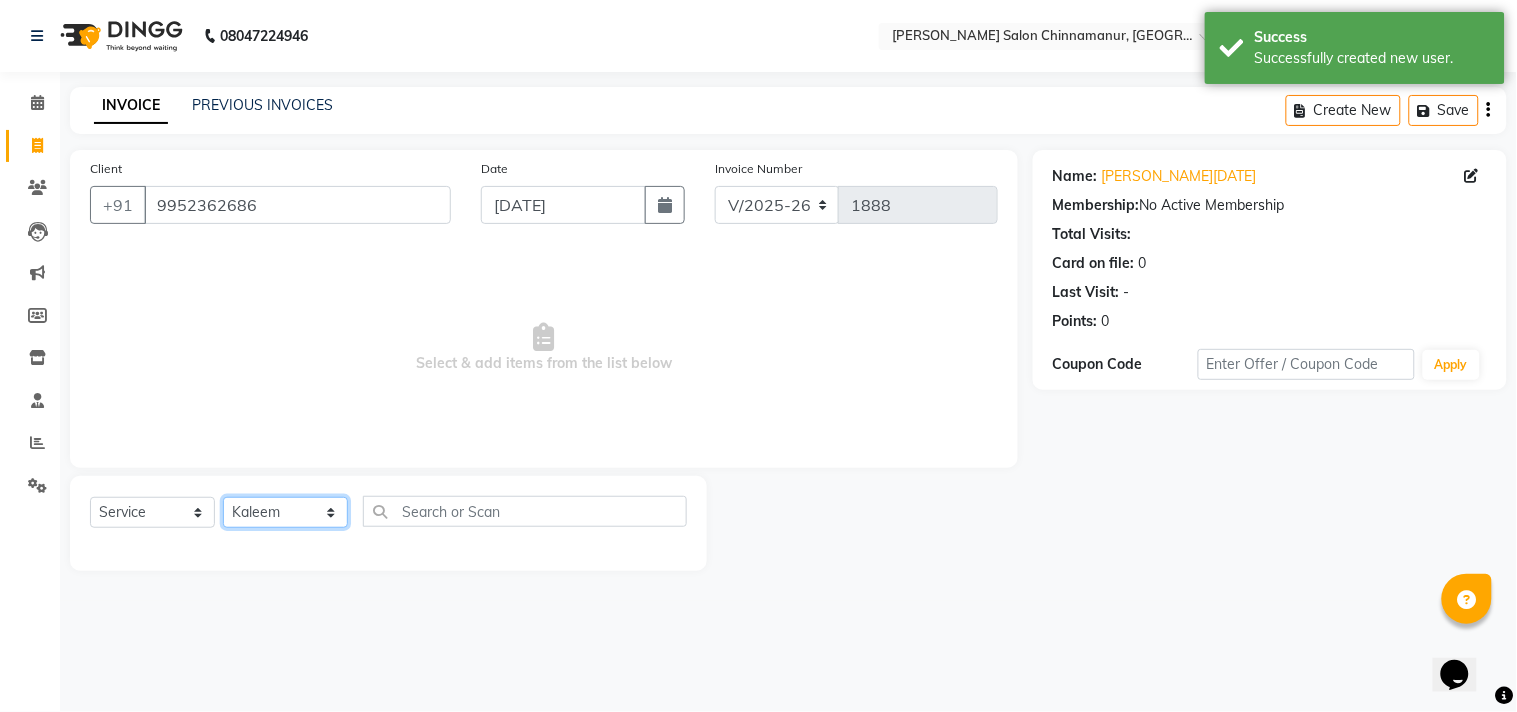 click on "Select Stylist Admin Atif [PERSON_NAME] [PERSON_NAME] [PERSON_NAME] [PERSON_NAME]" 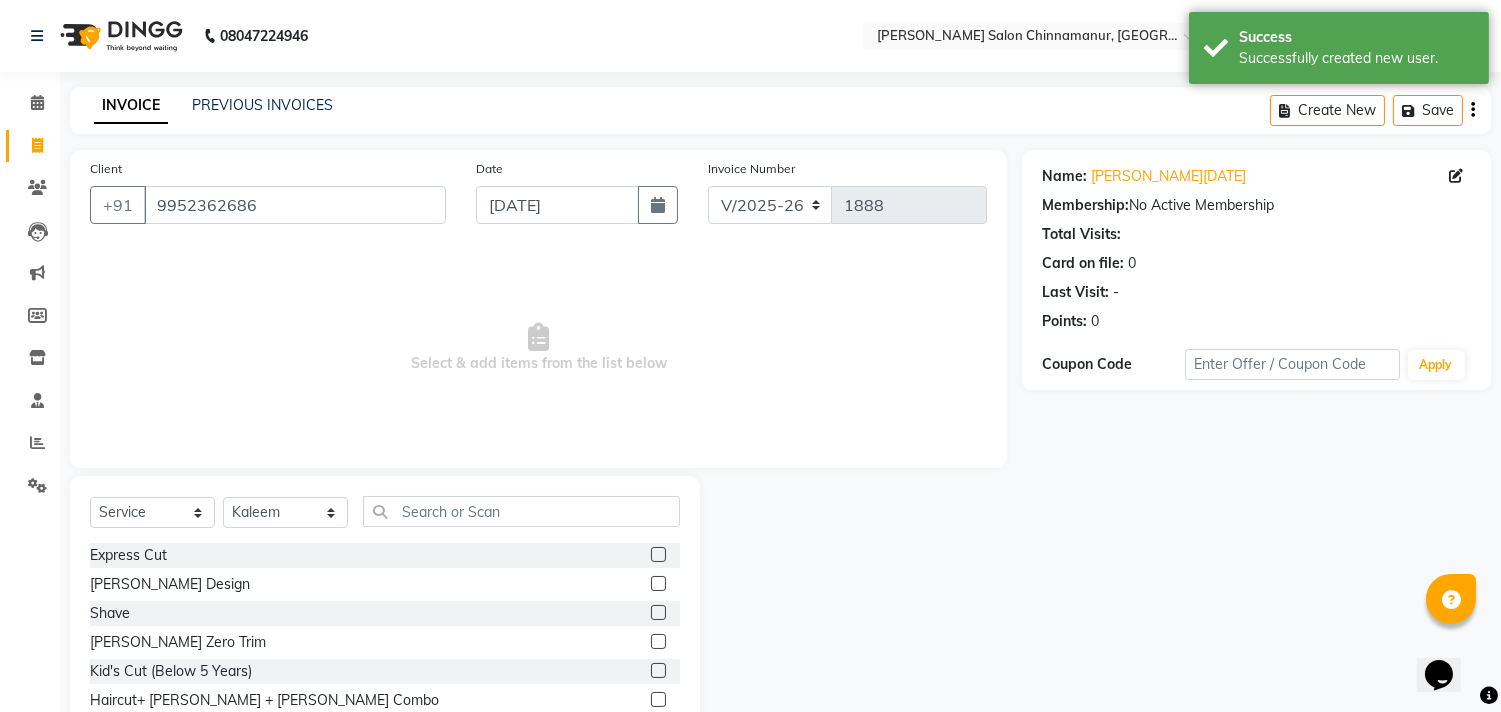 click 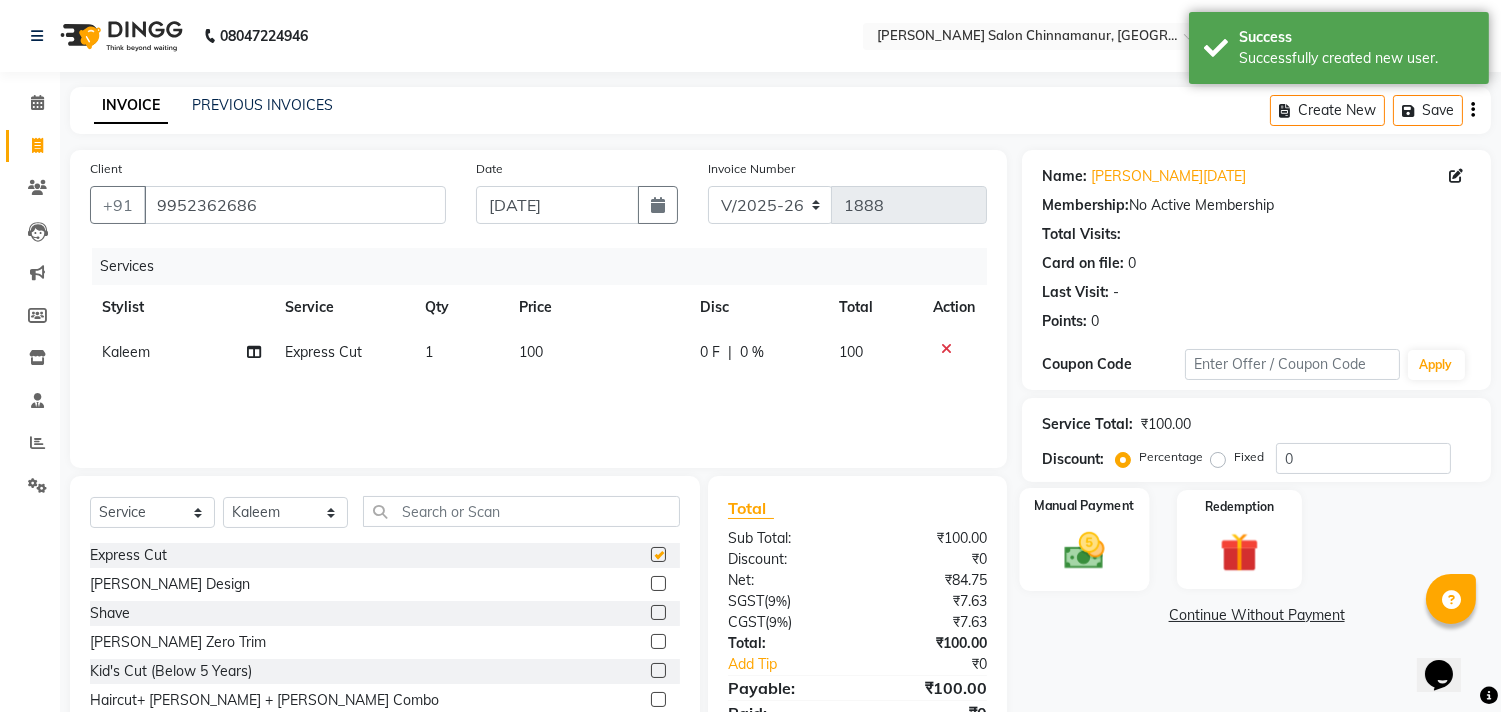 checkbox on "false" 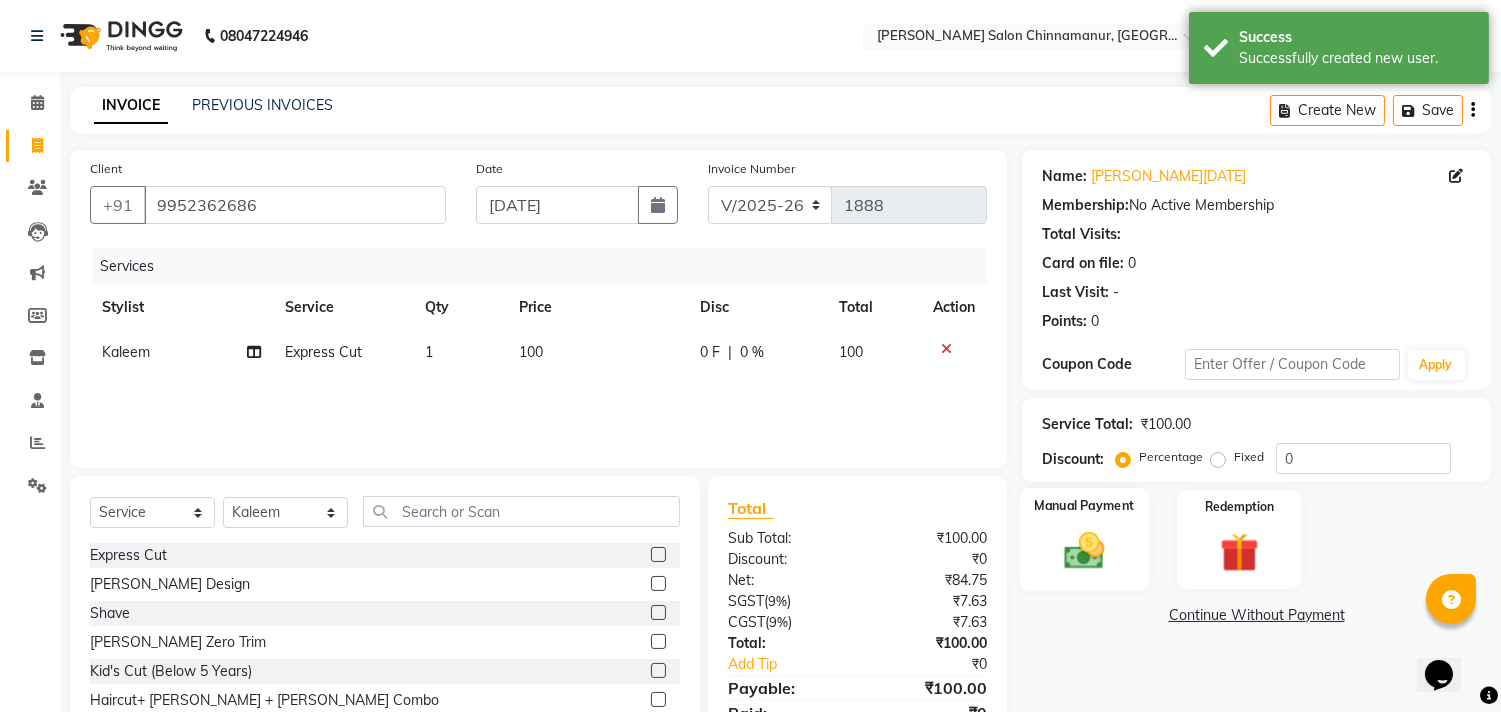 click 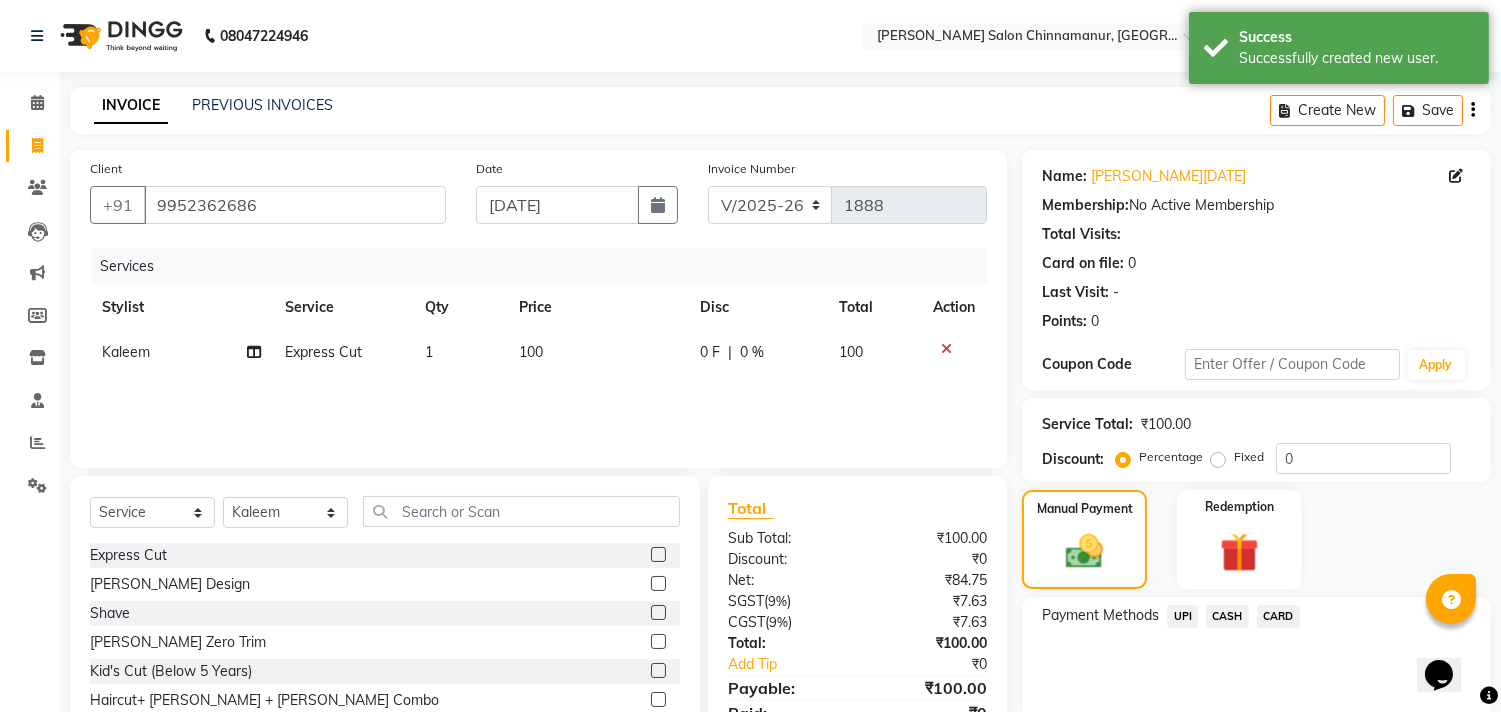 click on "CASH" 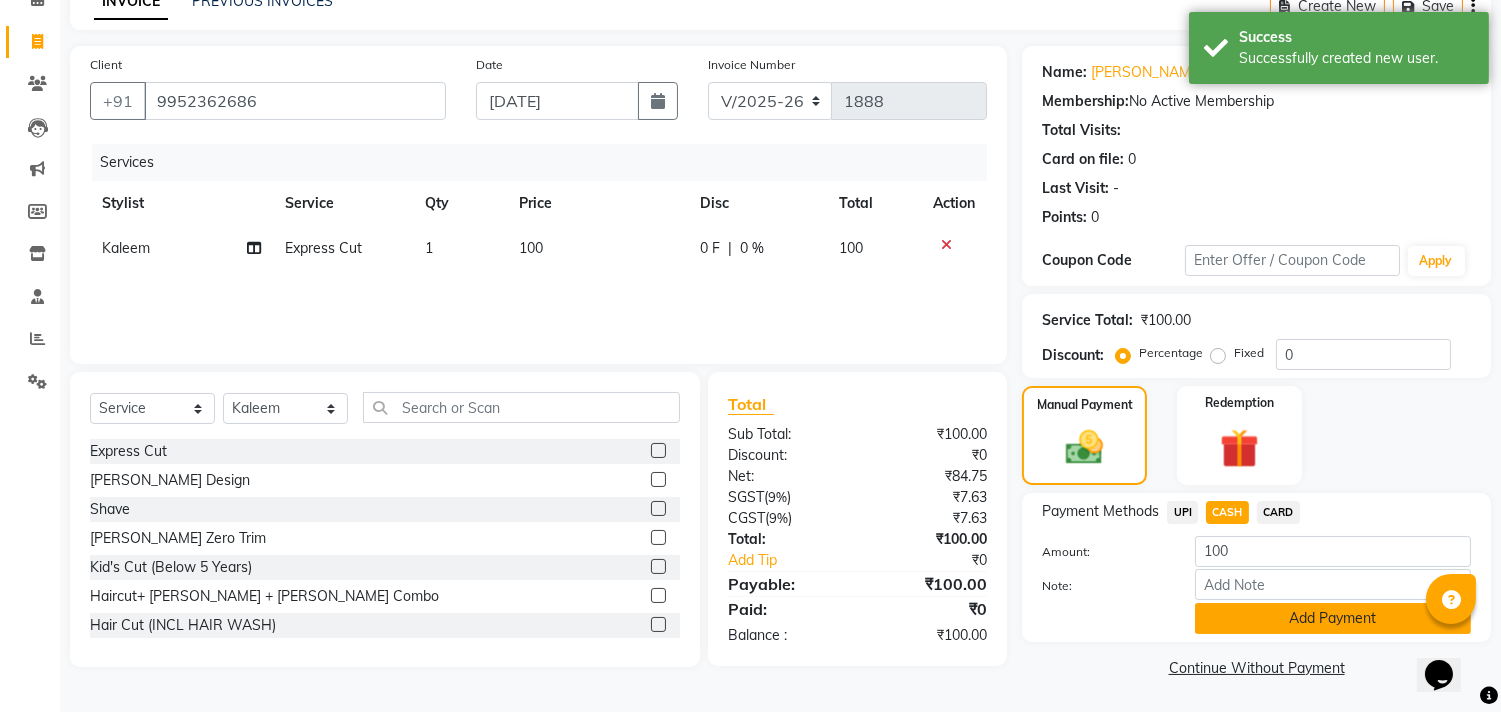 click on "Add Payment" 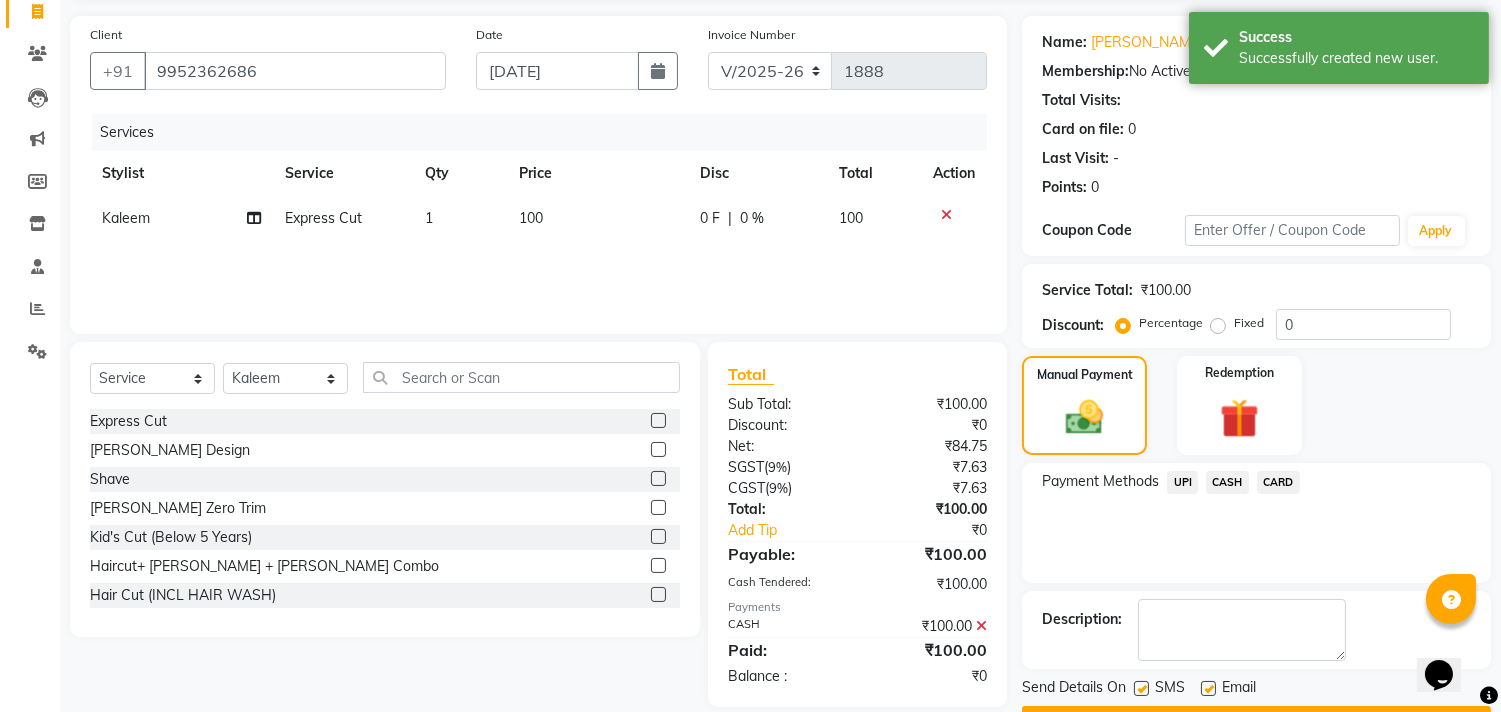 scroll, scrollTop: 187, scrollLeft: 0, axis: vertical 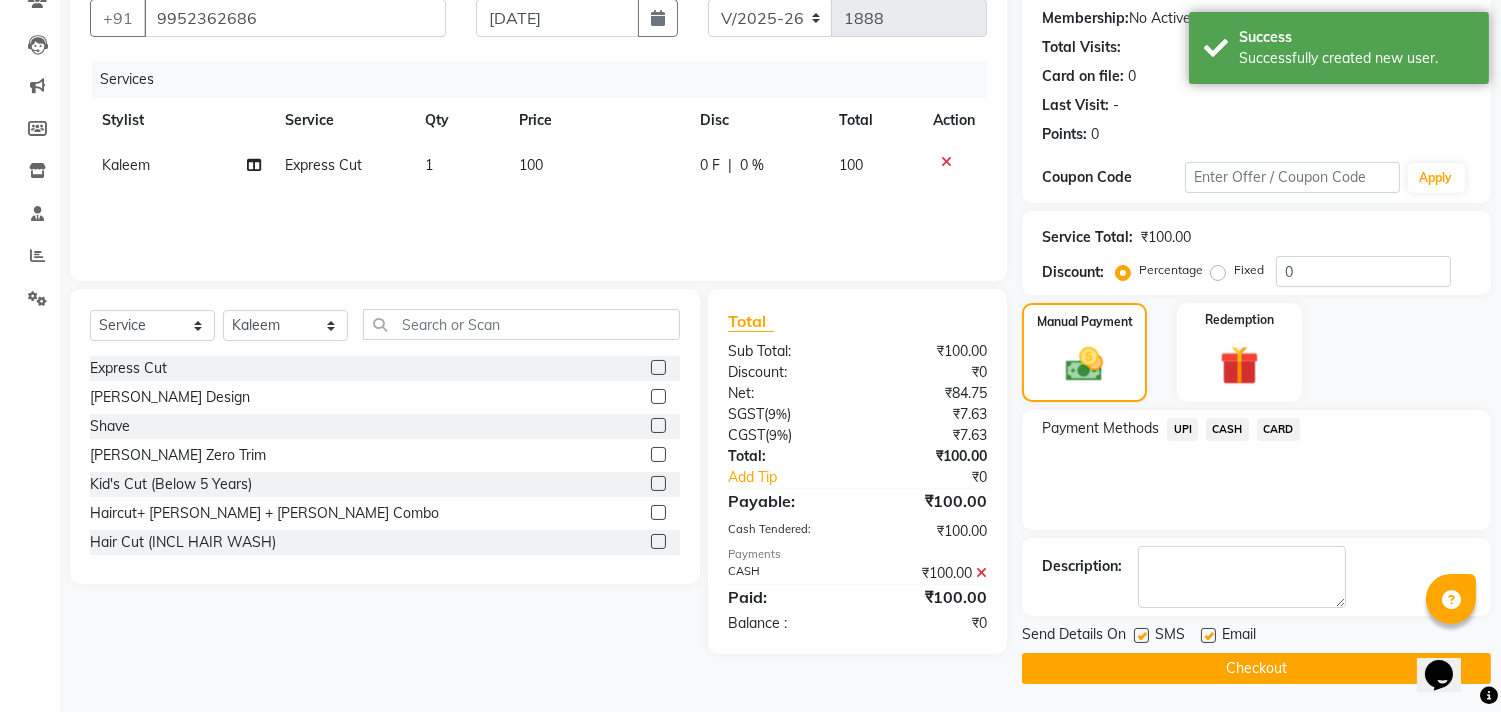 click on "Checkout" 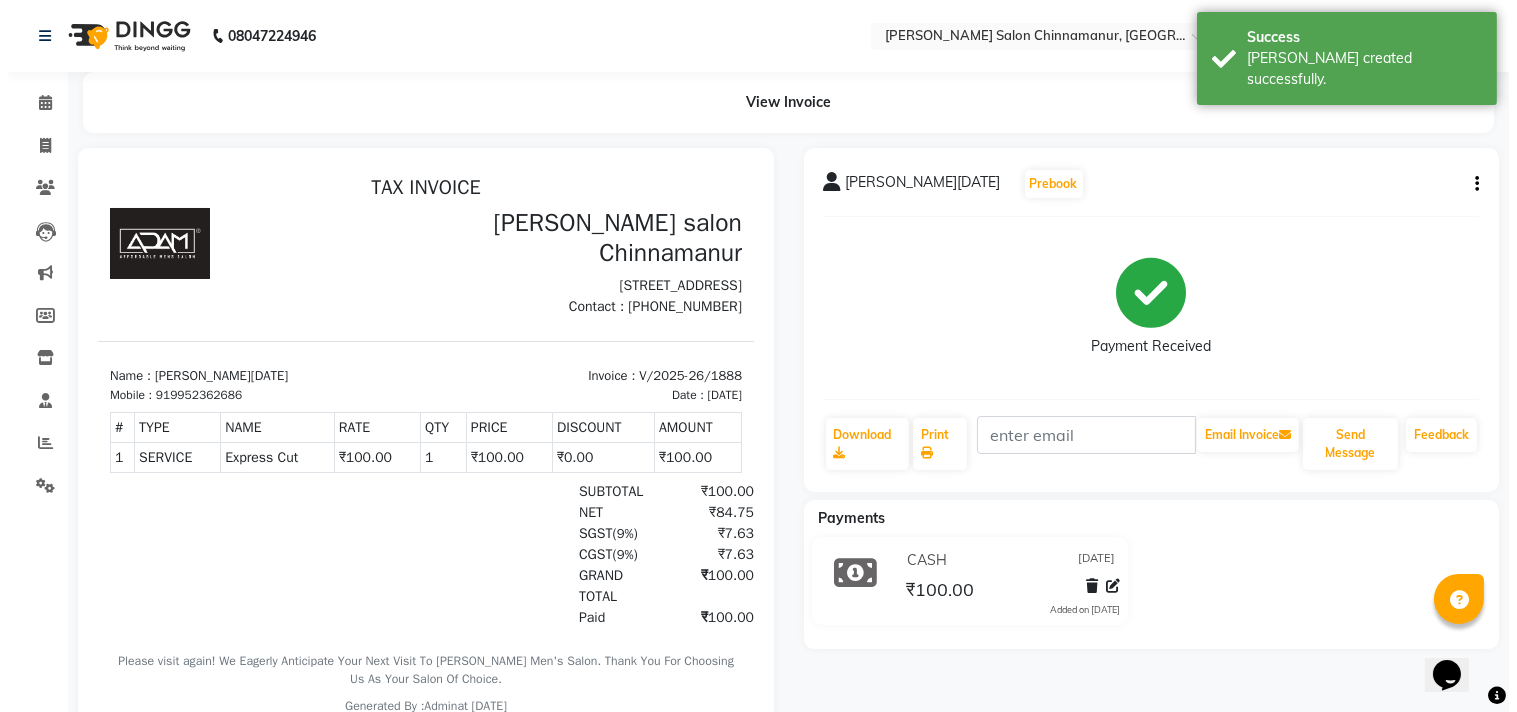 scroll, scrollTop: 0, scrollLeft: 0, axis: both 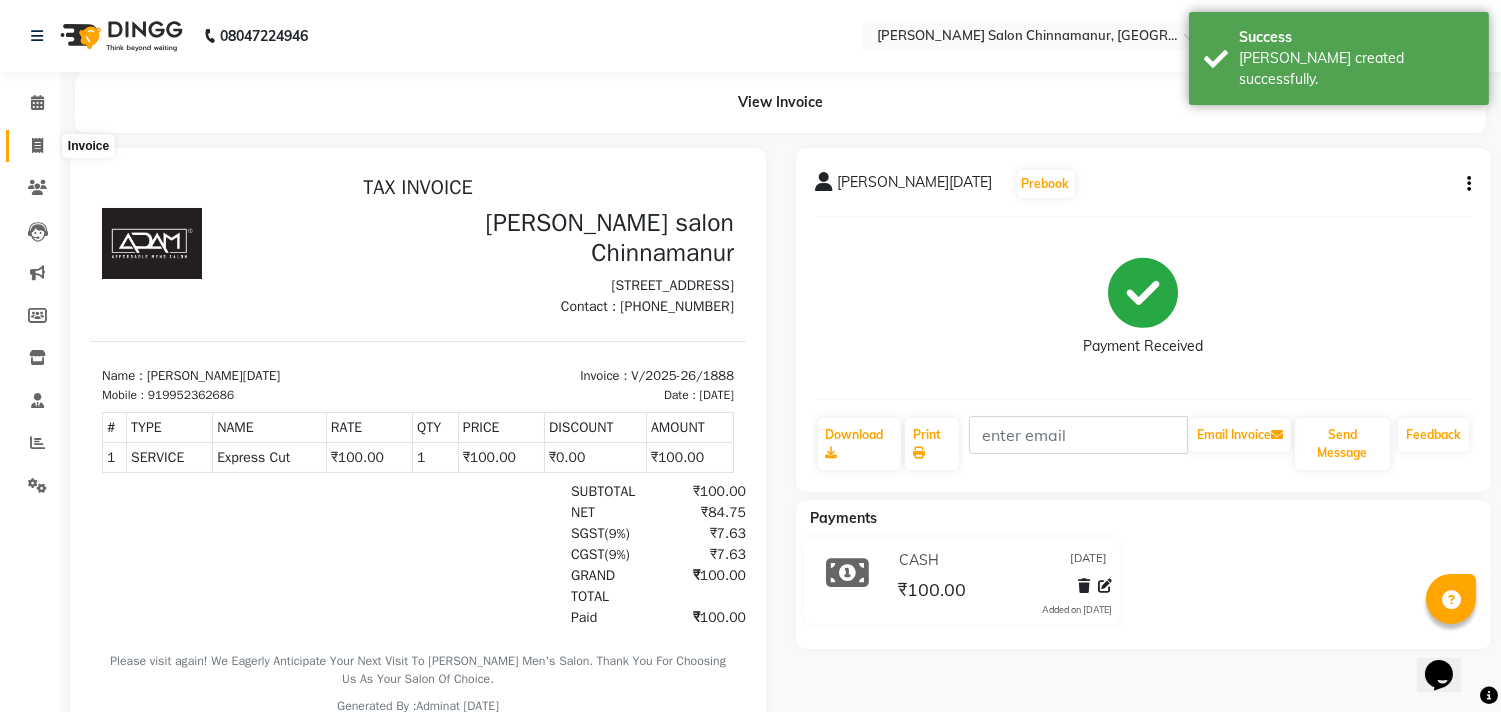 click 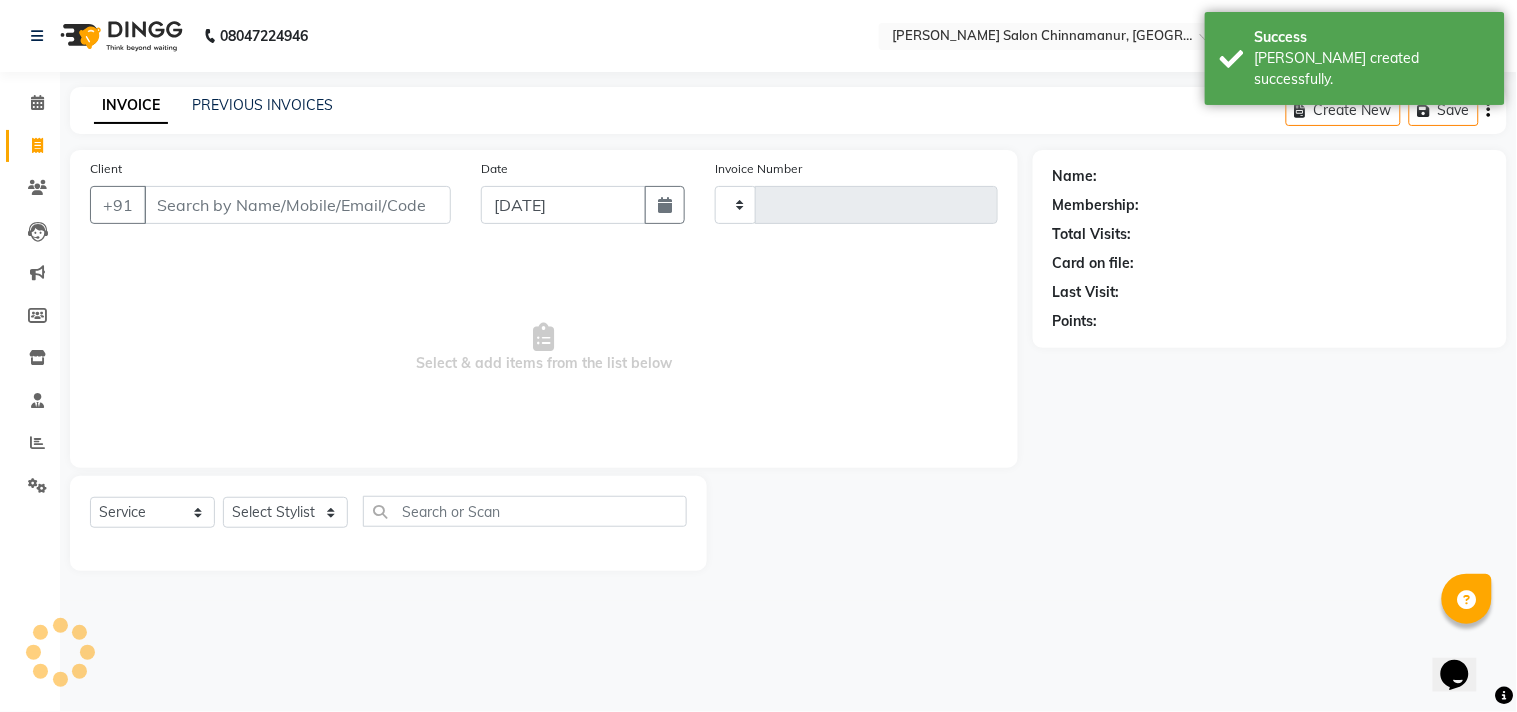 type on "1889" 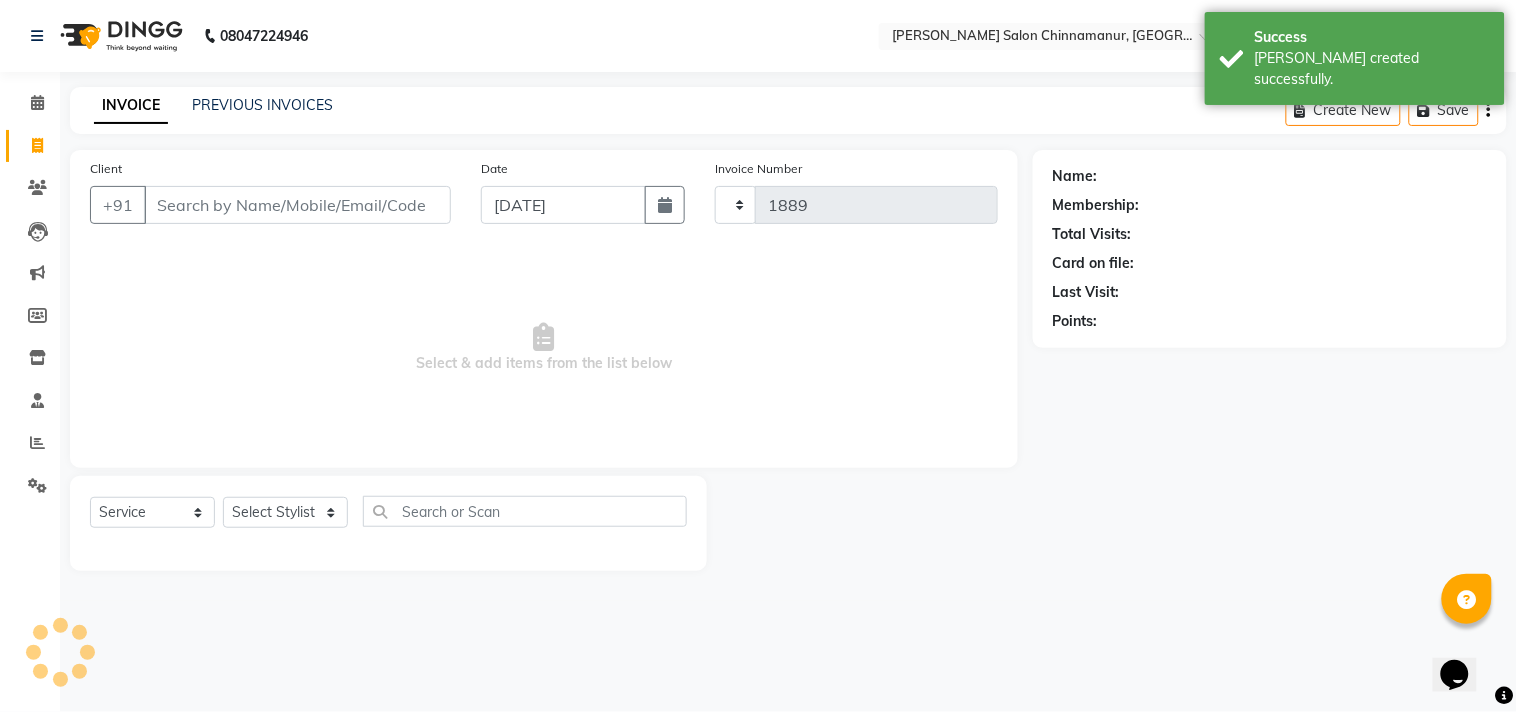 select on "8329" 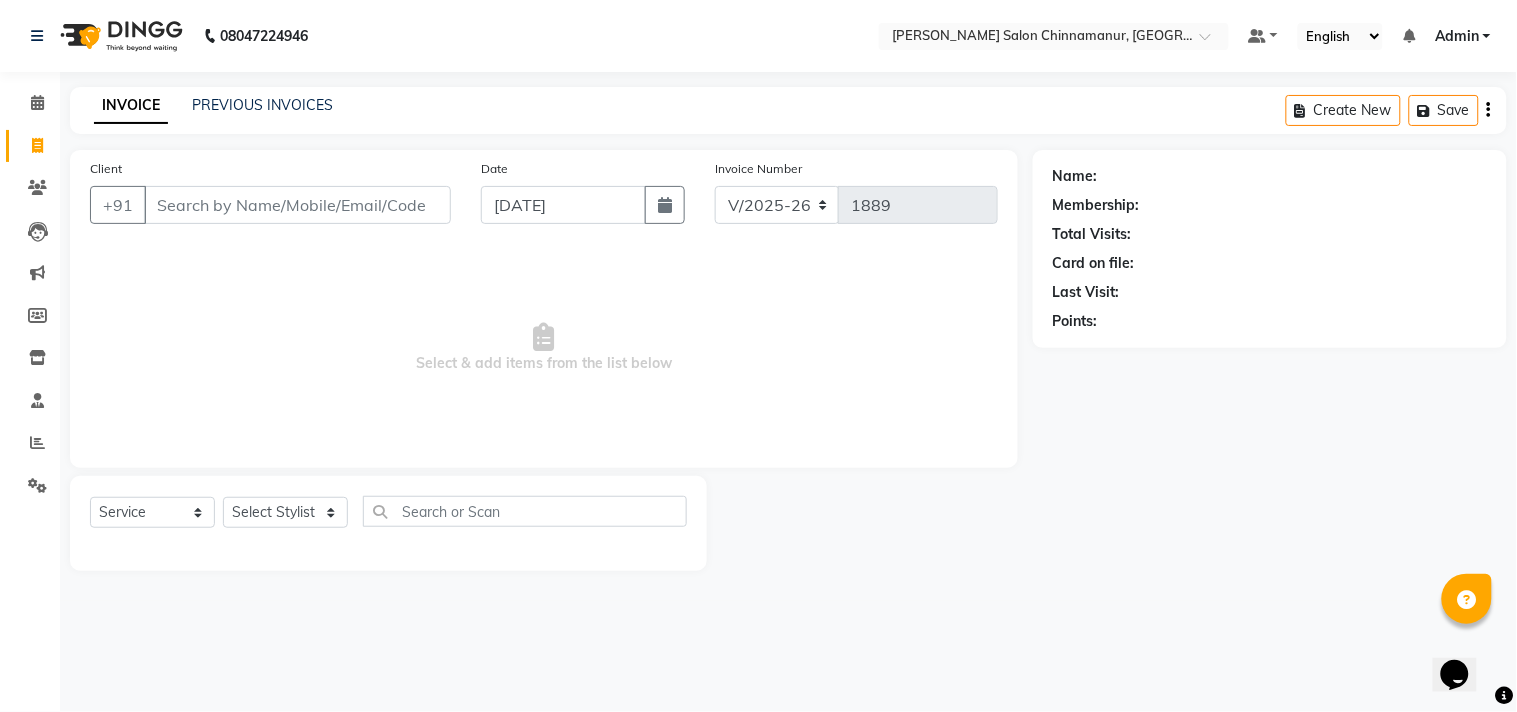 click on "INVOICE PREVIOUS INVOICES Create New   Save" 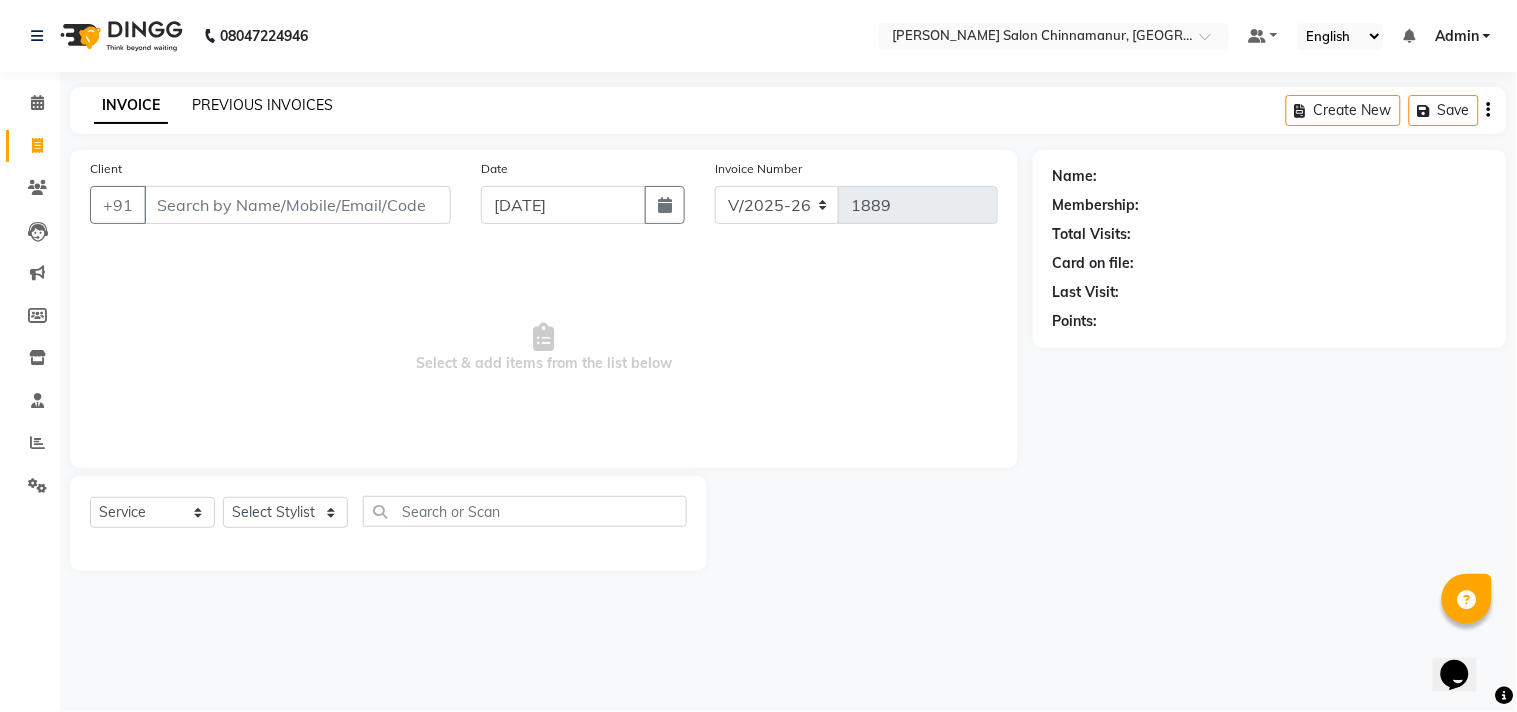 click on "PREVIOUS INVOICES" 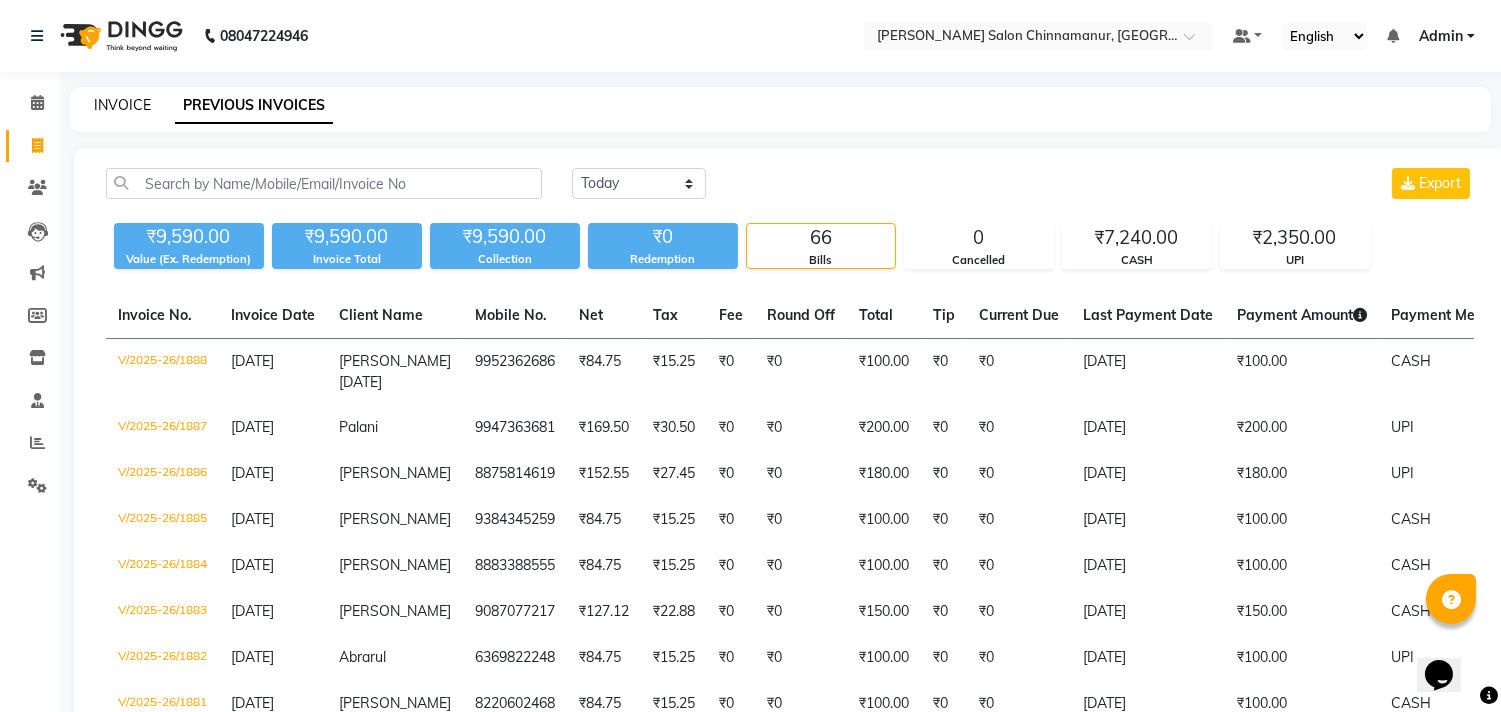 click on "INVOICE" 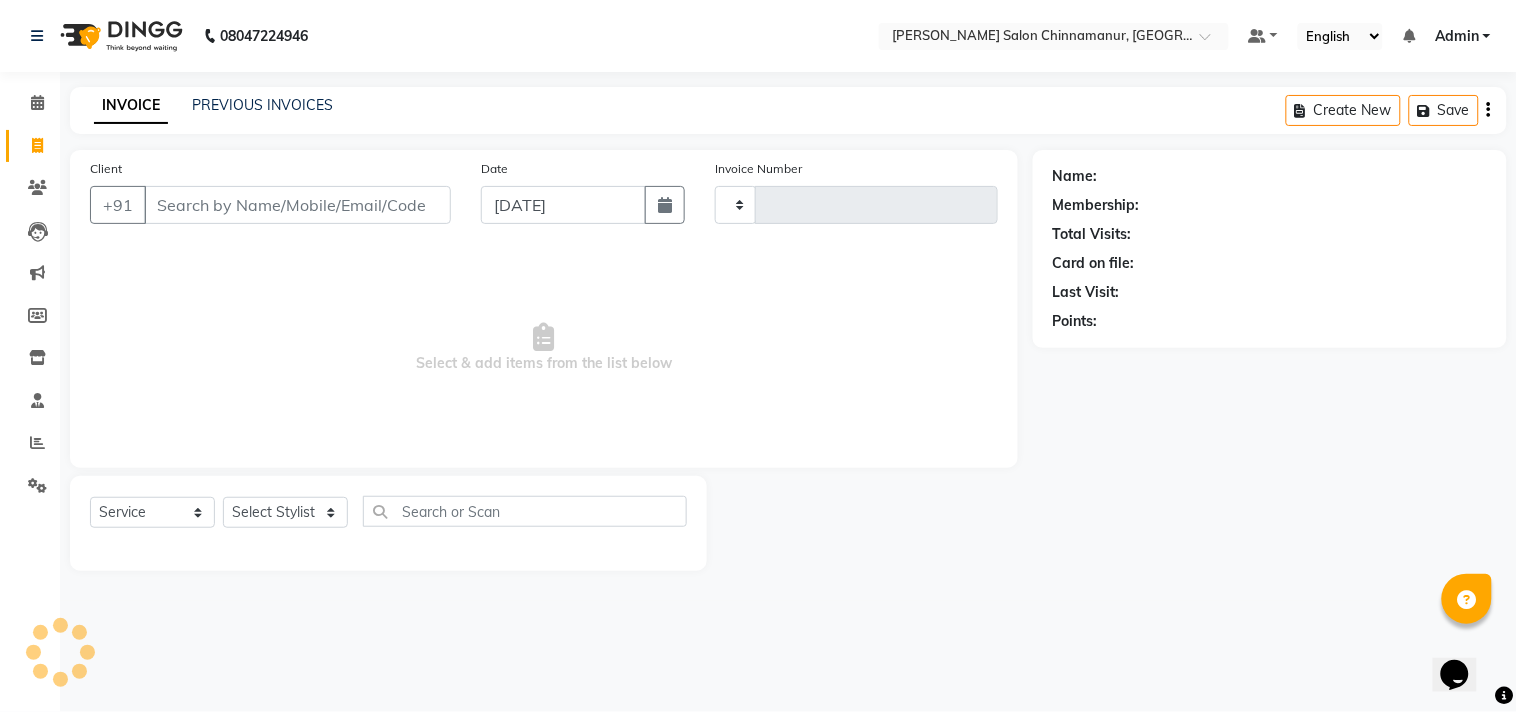 type on "1889" 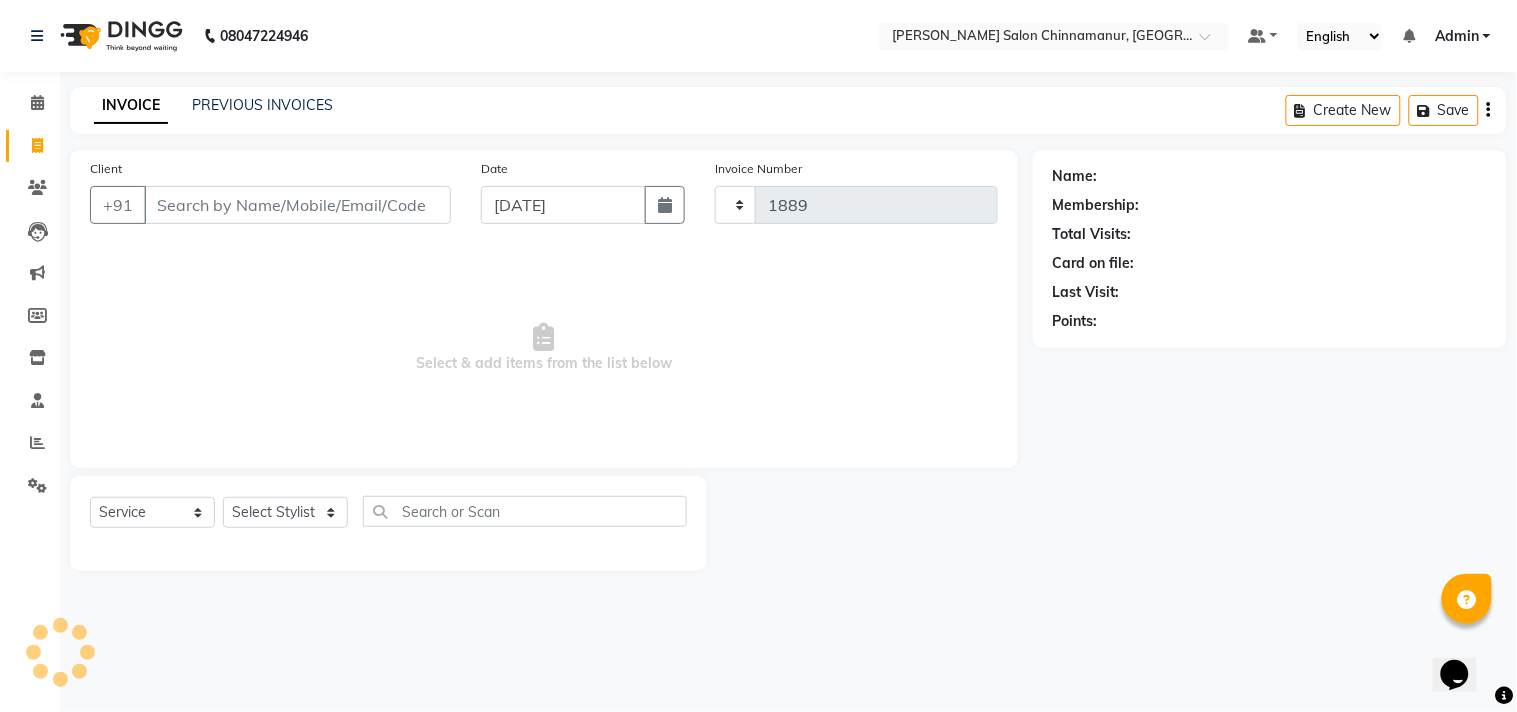 select on "8329" 